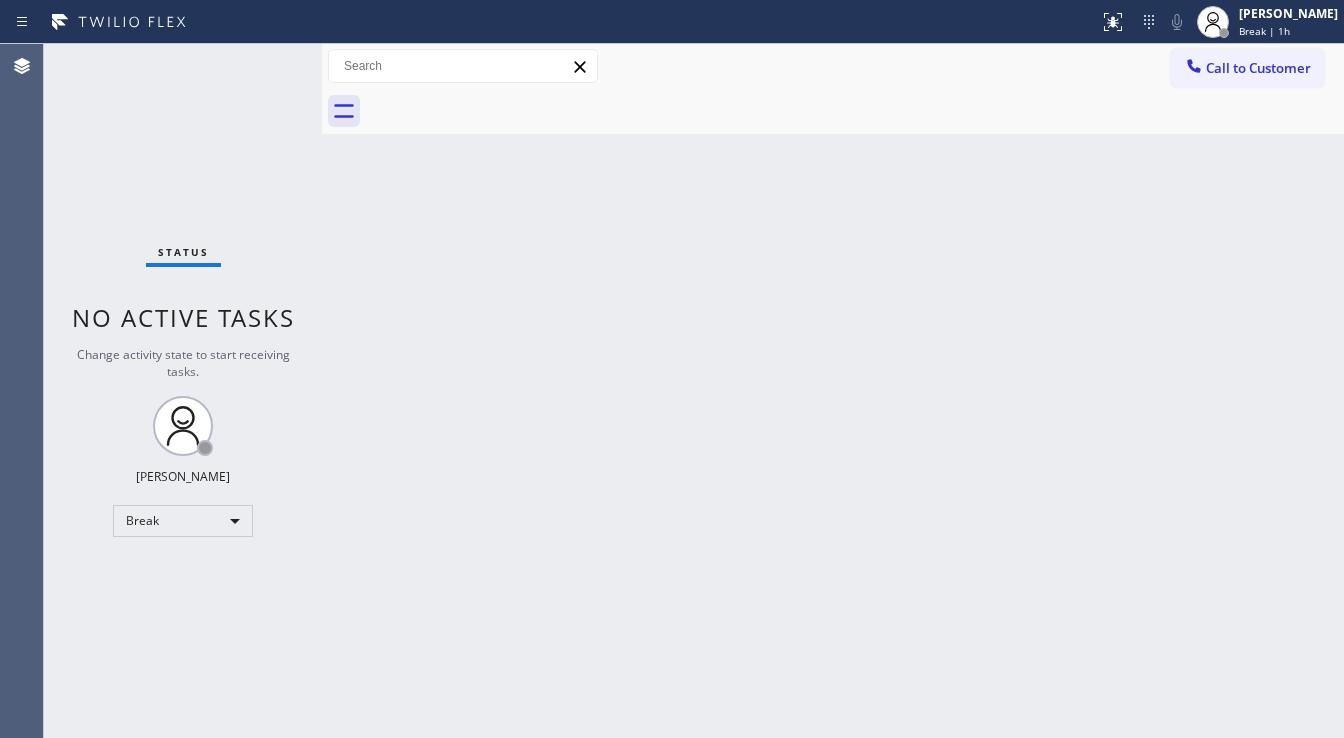 scroll, scrollTop: 0, scrollLeft: 0, axis: both 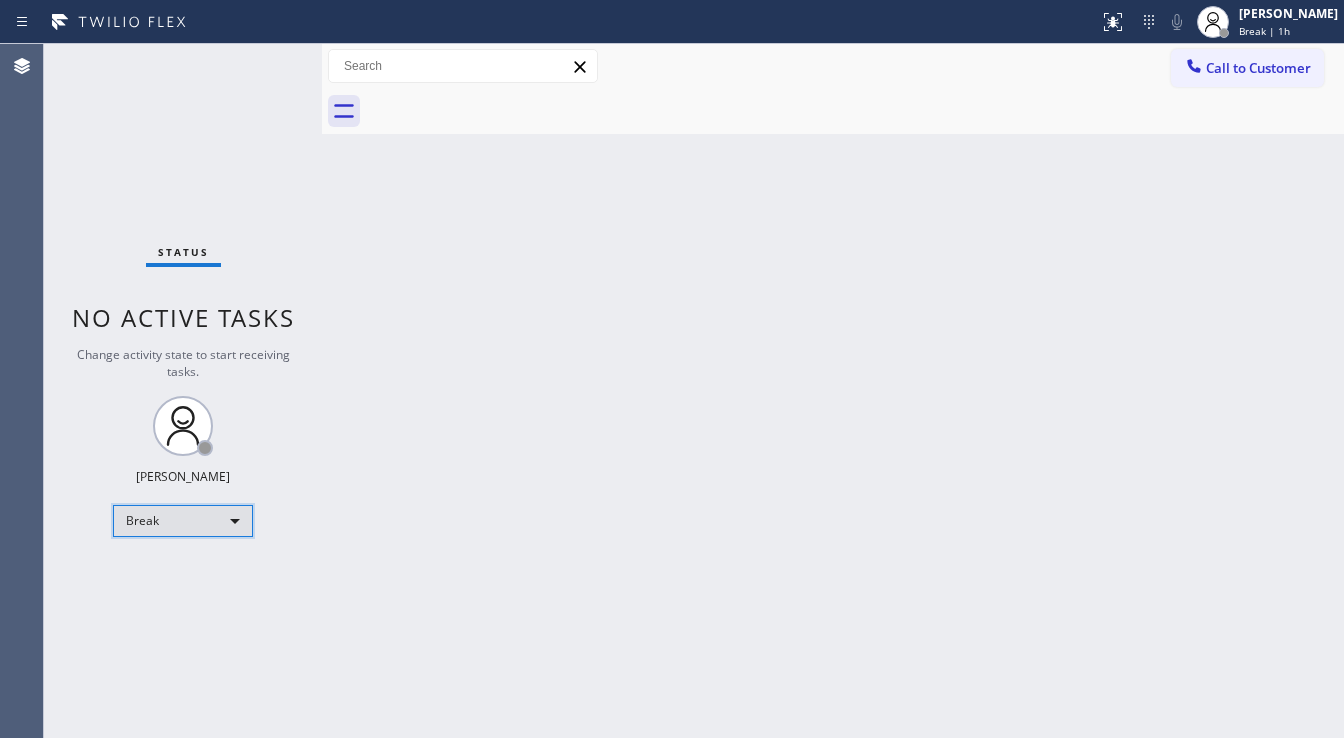 click on "Break" at bounding box center (183, 521) 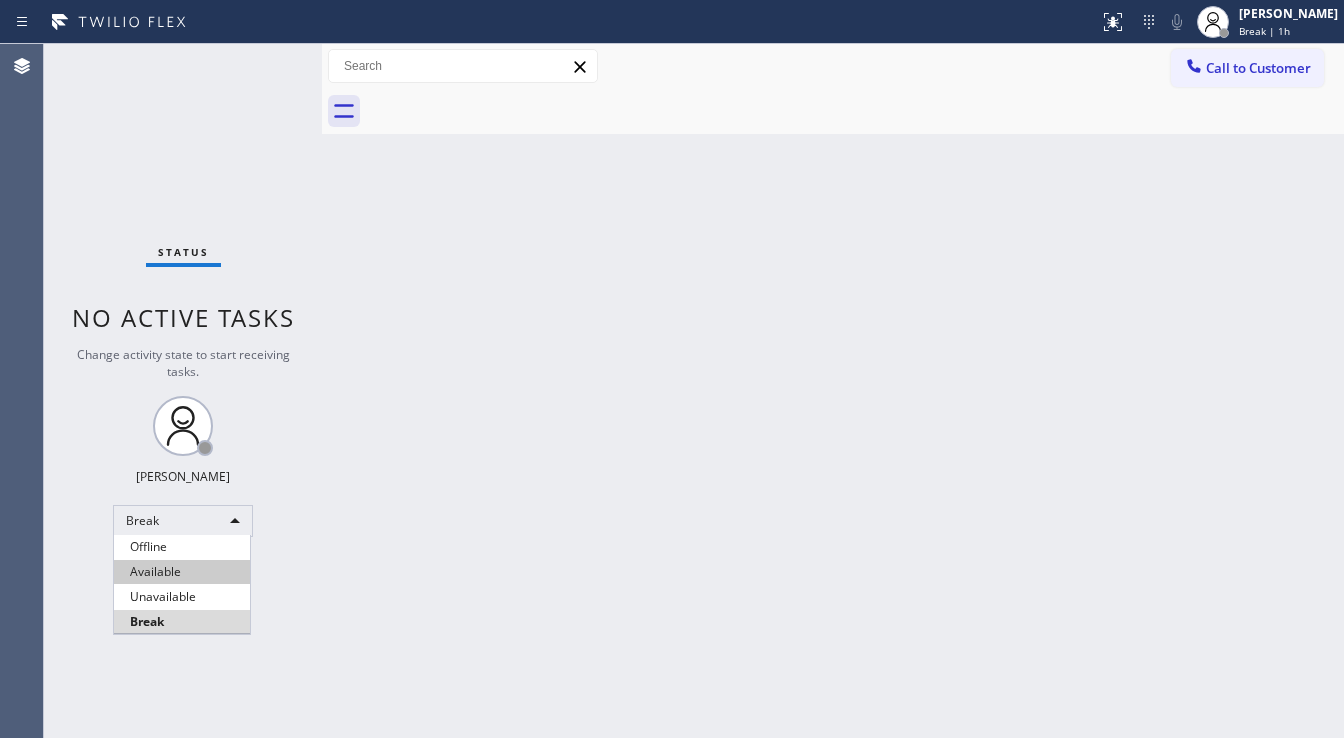 click on "Available" at bounding box center (182, 572) 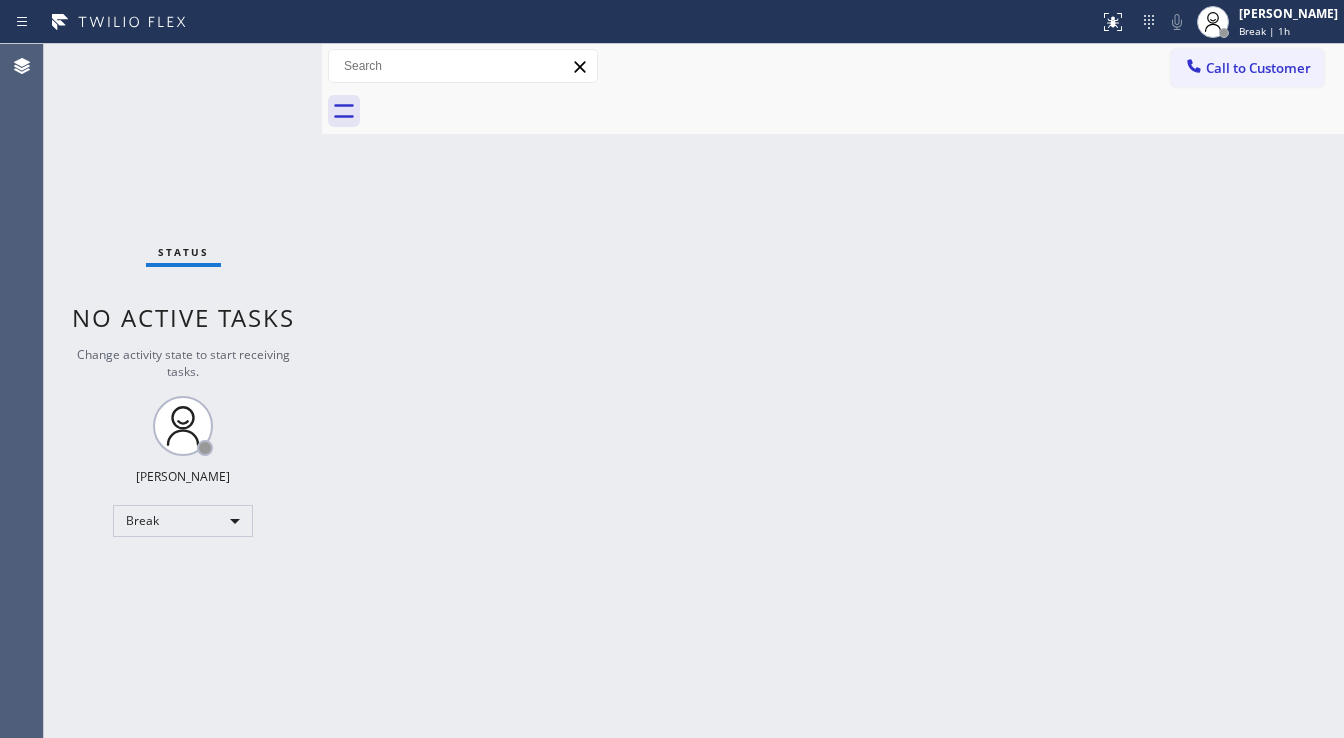 click on "Back to Dashboard Change Sender ID Customers Technicians Select a contact Outbound call Technician Search Technician Your caller id phone number Your caller id phone number Call Technician info Name   Phone none Address none Change Sender ID HVAC [PHONE_NUMBER] 5 Star Appliance [PHONE_NUMBER] Appliance Repair [PHONE_NUMBER] Plumbing [PHONE_NUMBER] Air Duct Cleaning [PHONE_NUMBER]  Electricians [PHONE_NUMBER] Cancel Change Check personal SMS Reset Change No tabs Call to Customer Outbound call Location American Service [GEOGRAPHIC_DATA] Your caller id phone number [PHONE_NUMBER] Customer number Call Outbound call Technician Search Technician Your caller id phone number Your caller id phone number Call" at bounding box center (833, 391) 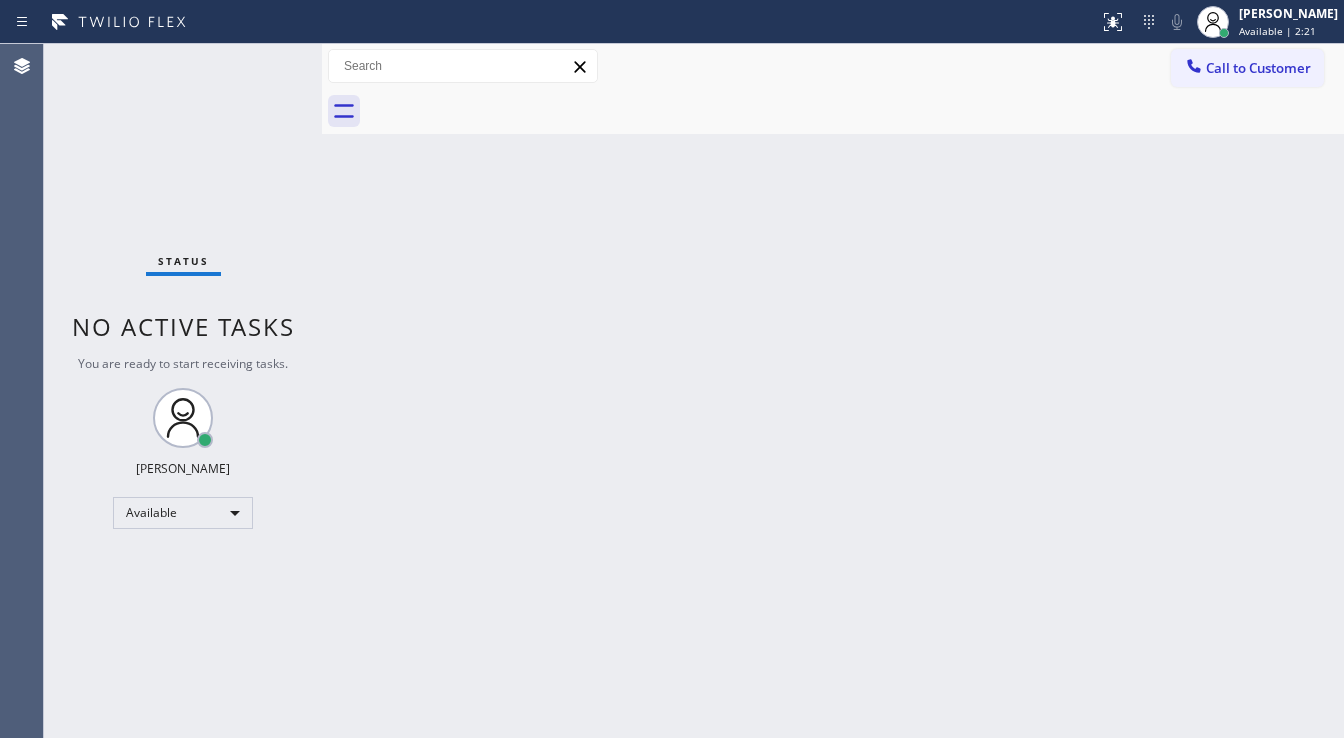 click on "Status   No active tasks     You are ready to start receiving tasks.   [PERSON_NAME]" at bounding box center [183, 391] 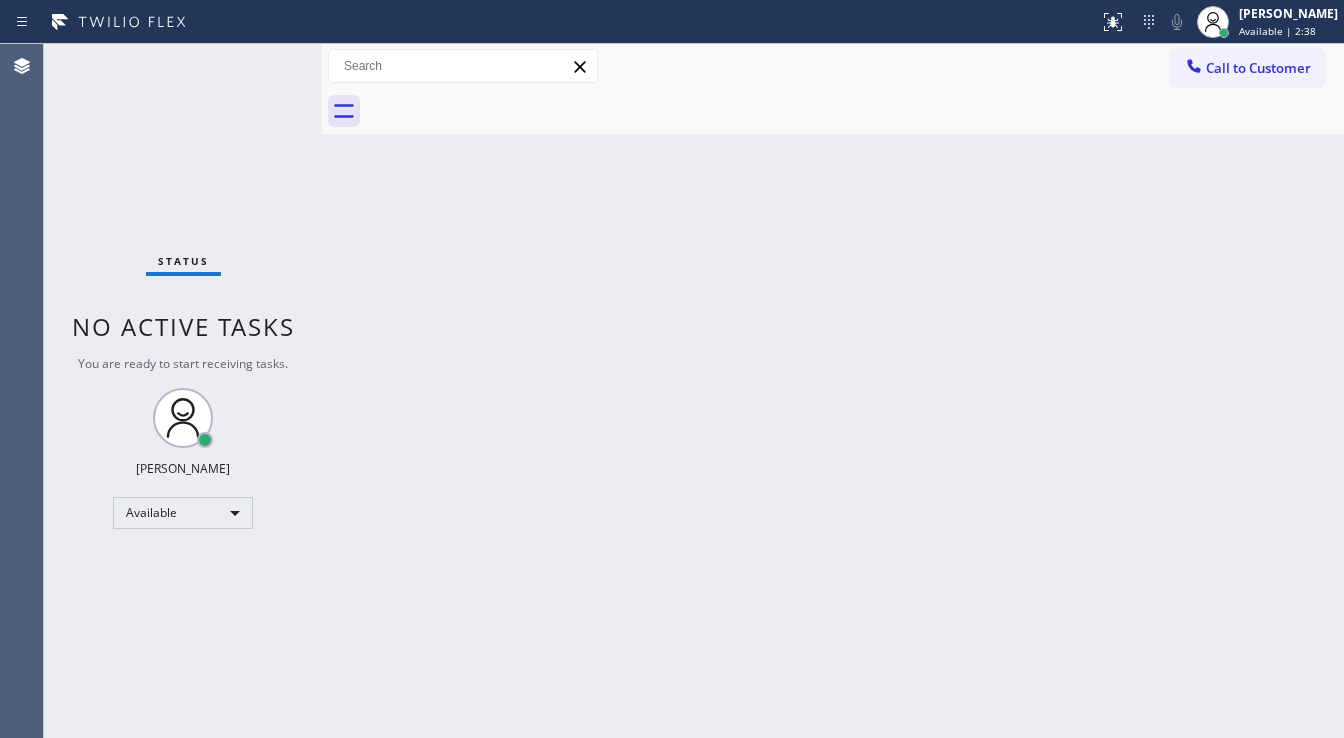 click on "Status   No active tasks     You are ready to start receiving tasks.   [PERSON_NAME]" at bounding box center [183, 391] 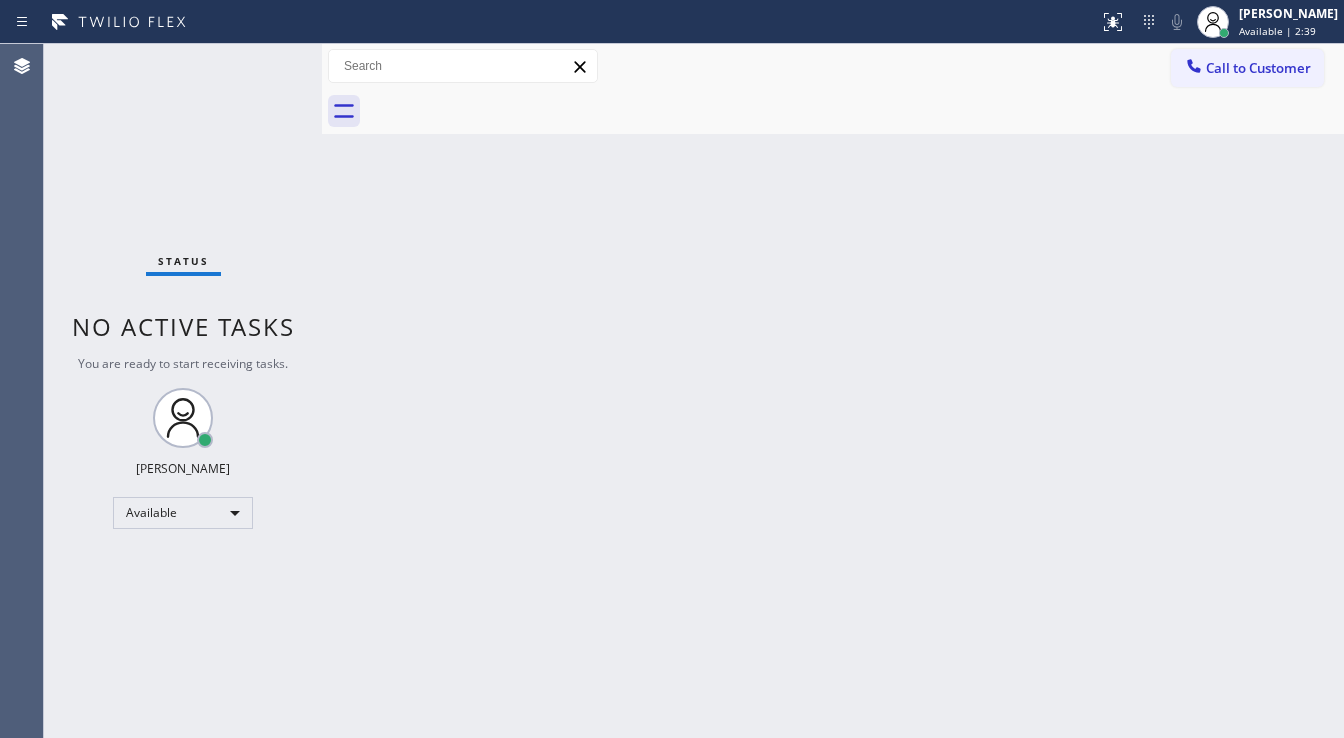 click on "Status   No active tasks     You are ready to start receiving tasks.   [PERSON_NAME]" at bounding box center [183, 391] 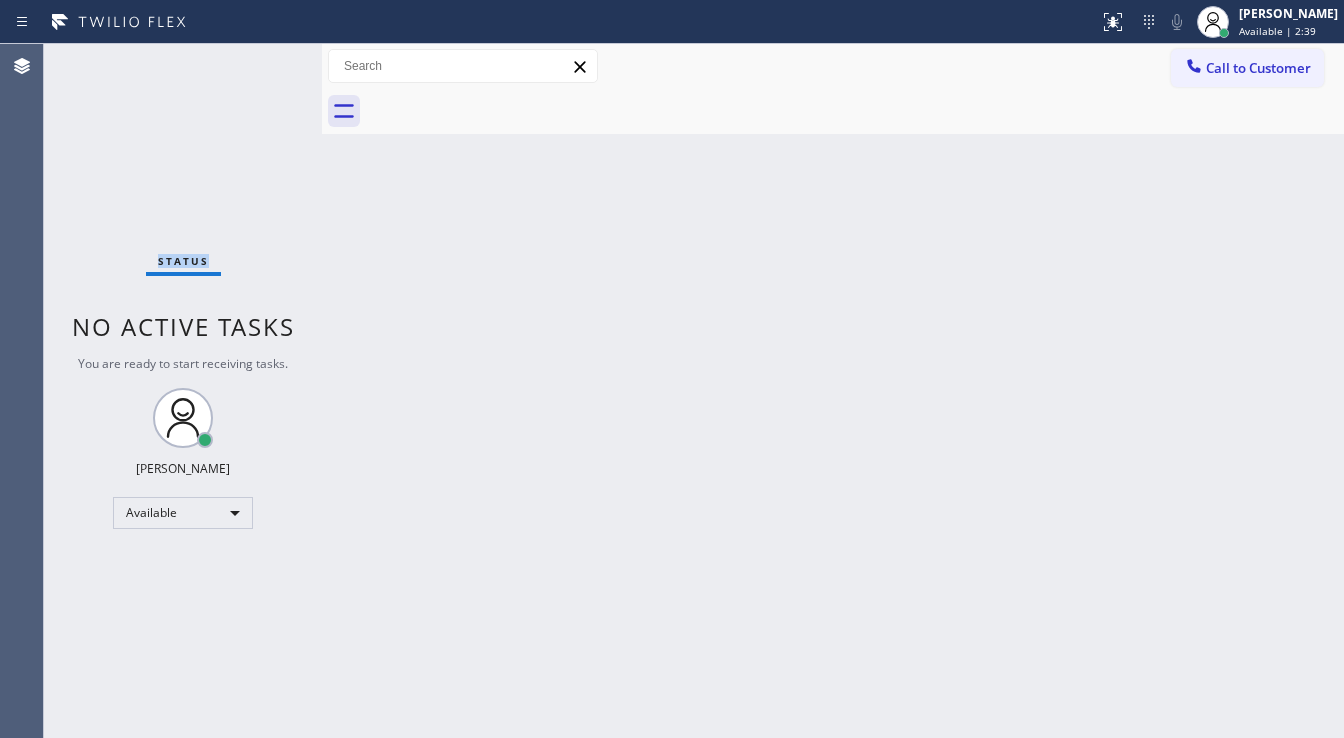 click on "Status   No active tasks     You are ready to start receiving tasks.   [PERSON_NAME]" at bounding box center (183, 391) 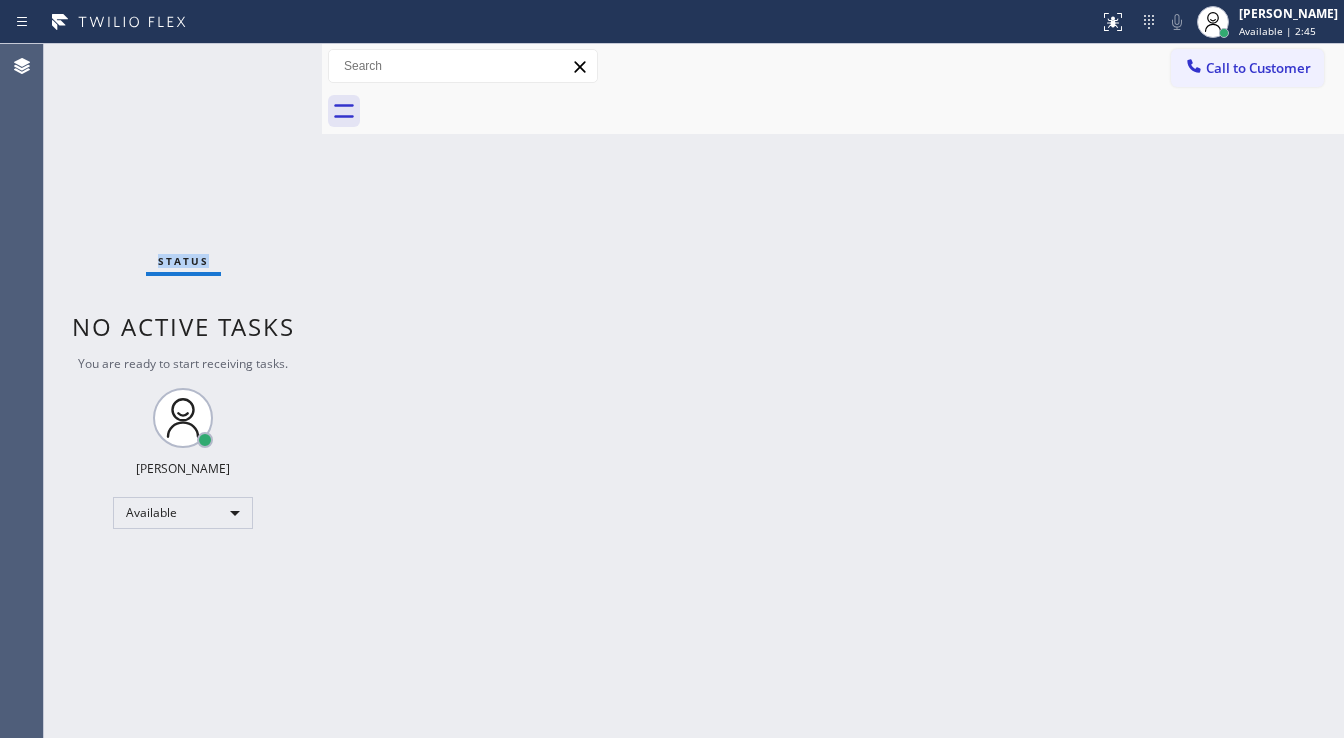 click on "Status   No active tasks     You are ready to start receiving tasks.   [PERSON_NAME]" at bounding box center [183, 391] 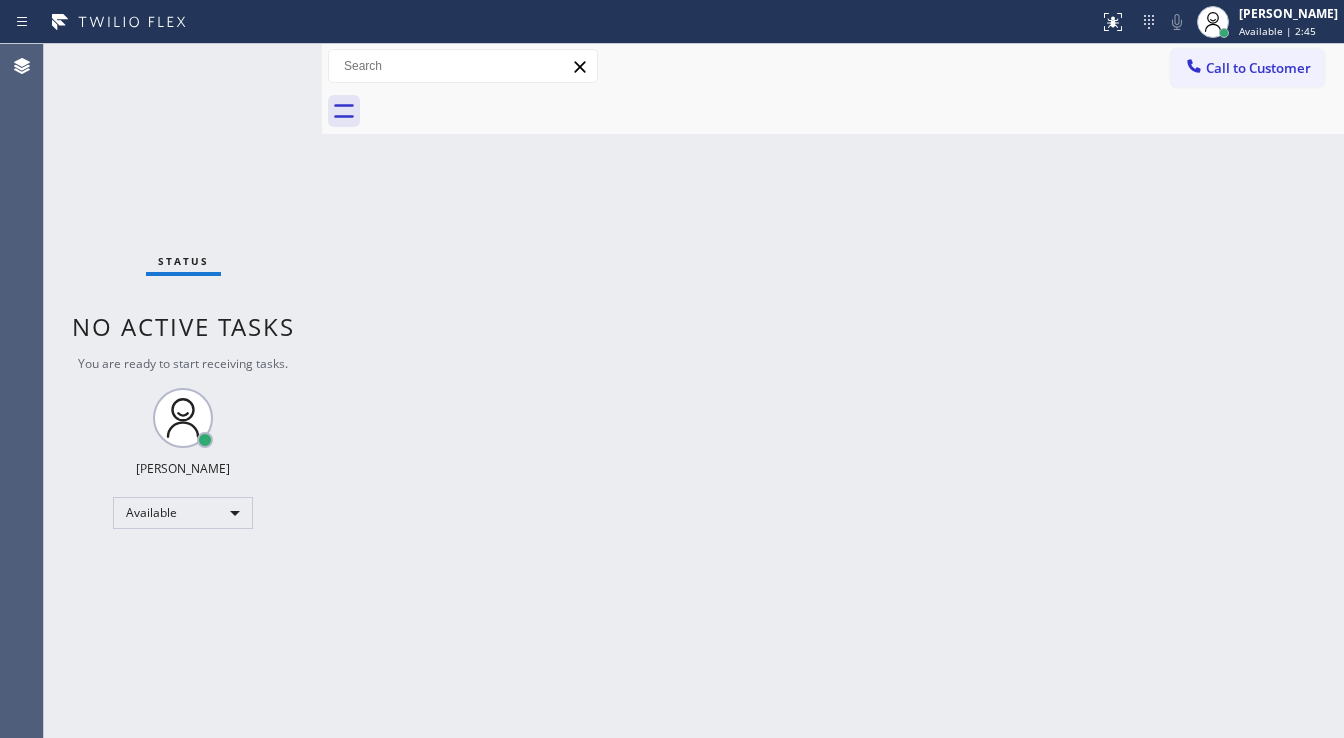 click on "Status   No active tasks     You are ready to start receiving tasks.   [PERSON_NAME]" at bounding box center (183, 391) 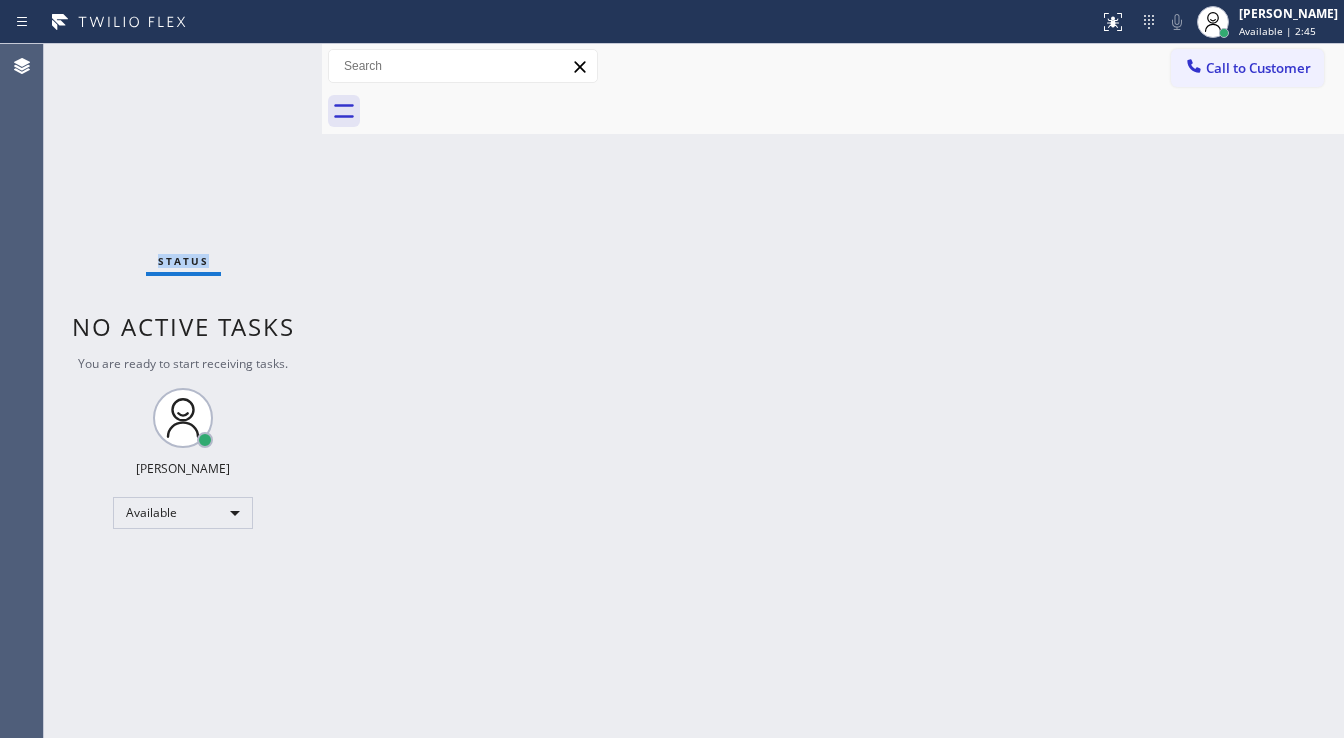 click on "Status   No active tasks     You are ready to start receiving tasks.   [PERSON_NAME]" at bounding box center (183, 391) 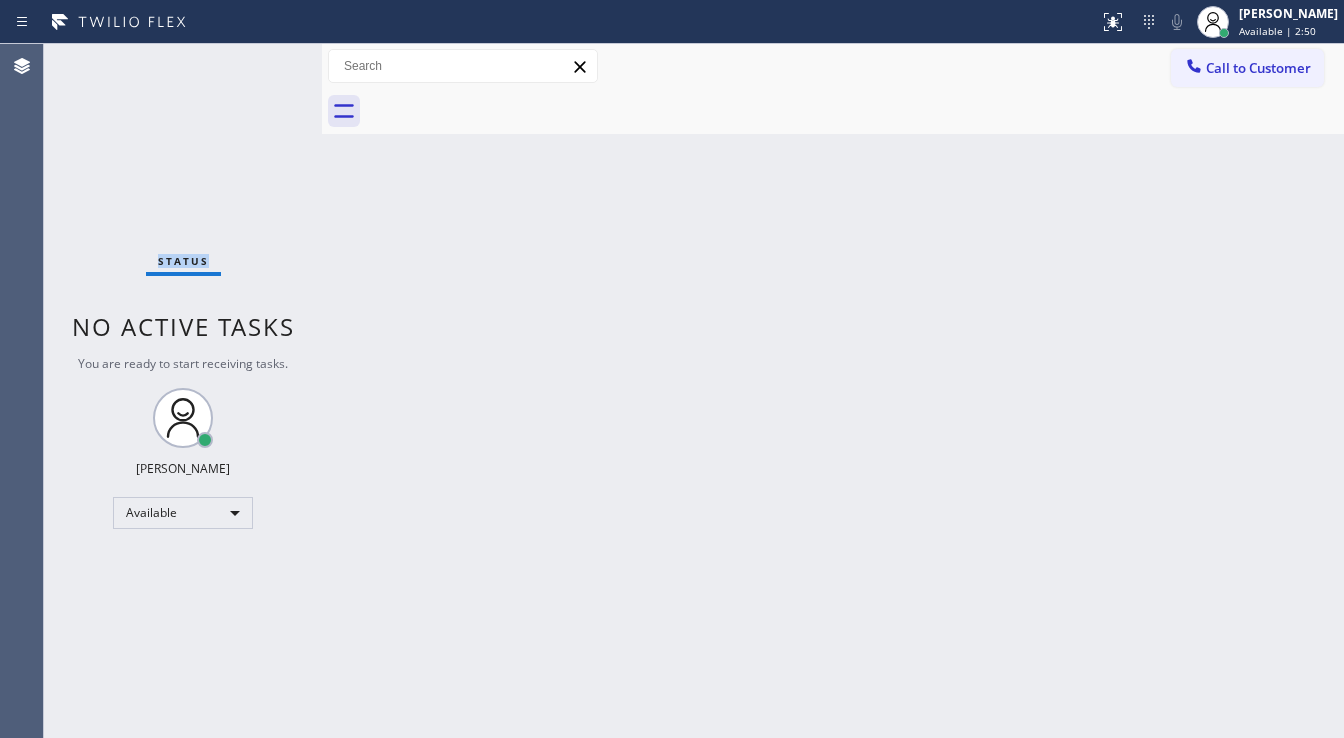 click on "Status   No active tasks     You are ready to start receiving tasks.   [PERSON_NAME]" at bounding box center (183, 391) 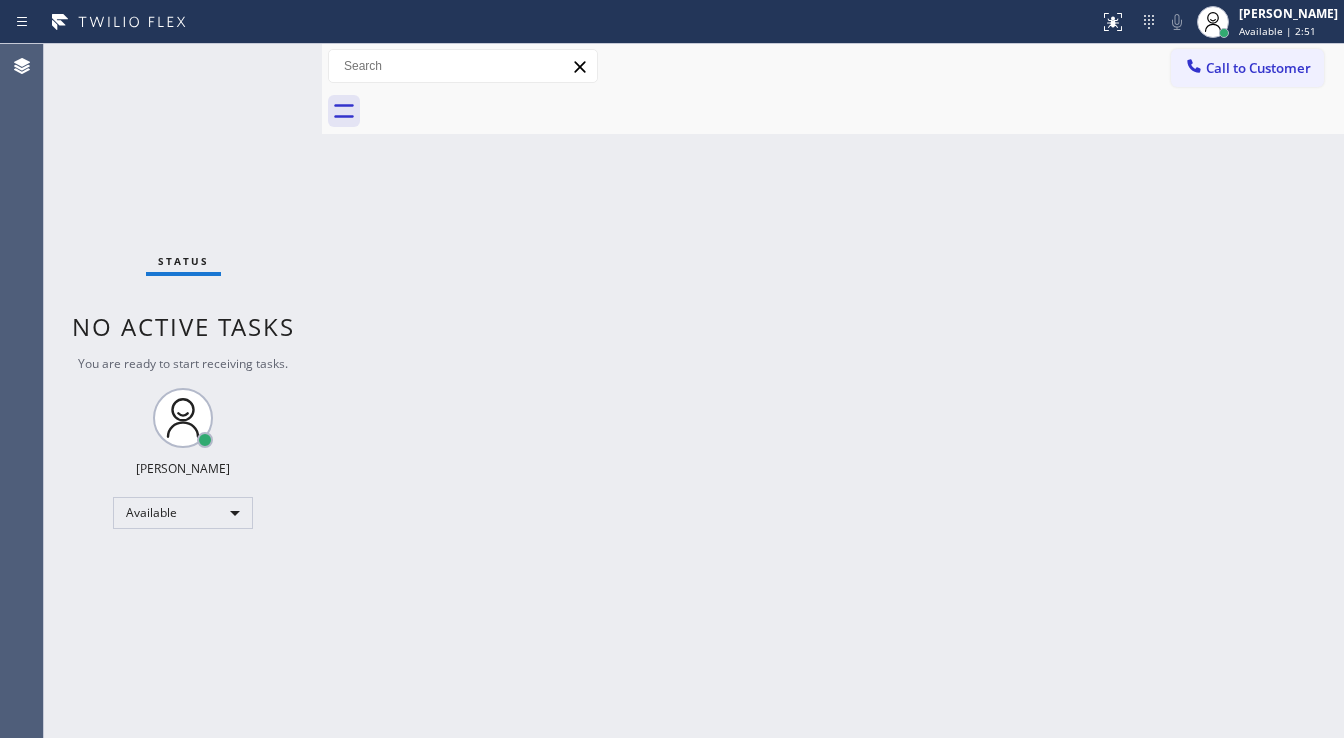 click on "Status   No active tasks     You are ready to start receiving tasks.   [PERSON_NAME]" at bounding box center [183, 391] 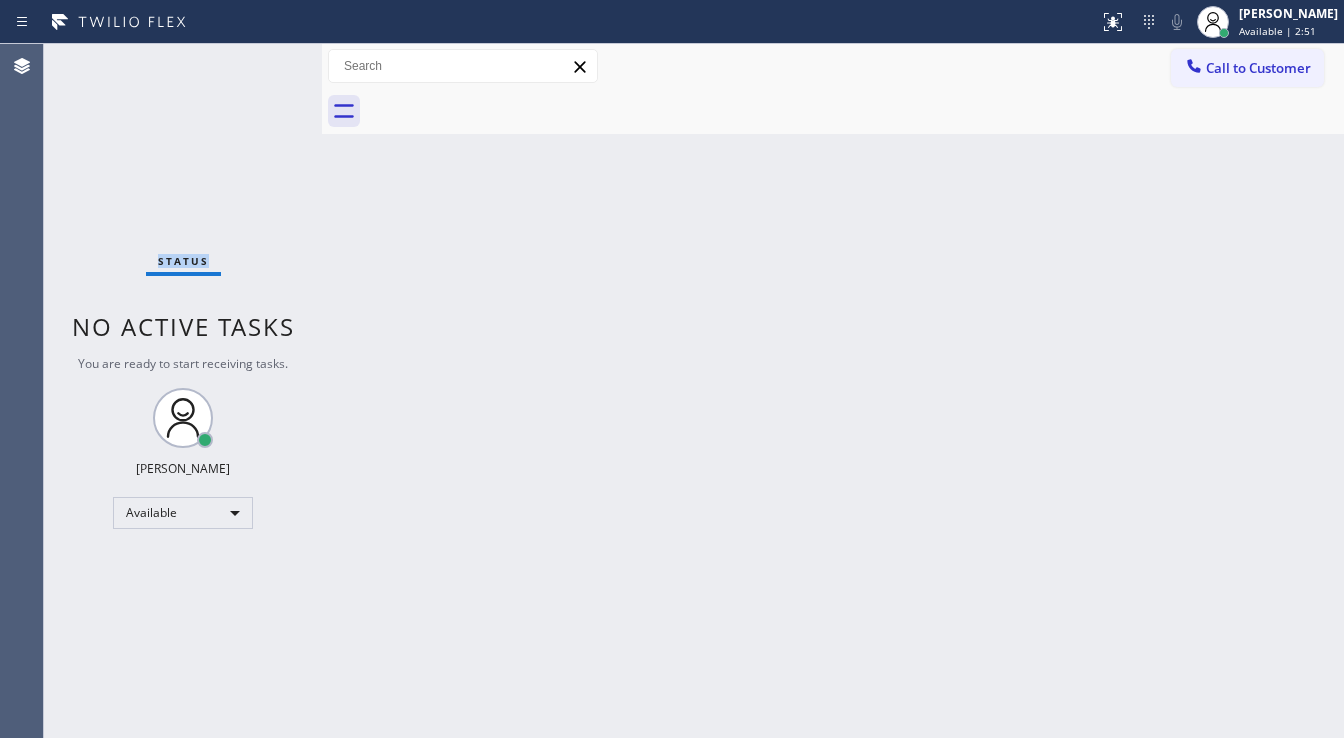 click on "Status   No active tasks     You are ready to start receiving tasks.   [PERSON_NAME]" at bounding box center [183, 391] 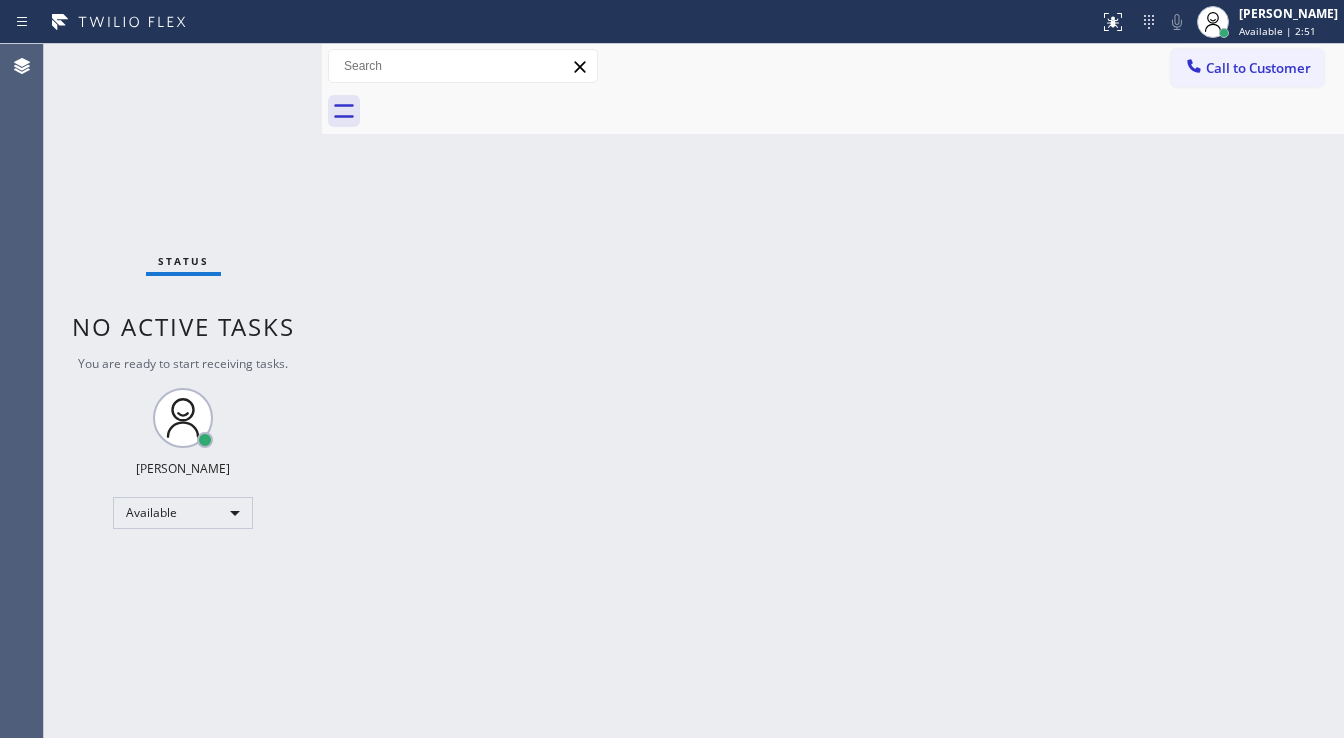 click on "Status   No active tasks     You are ready to start receiving tasks.   [PERSON_NAME]" at bounding box center [183, 391] 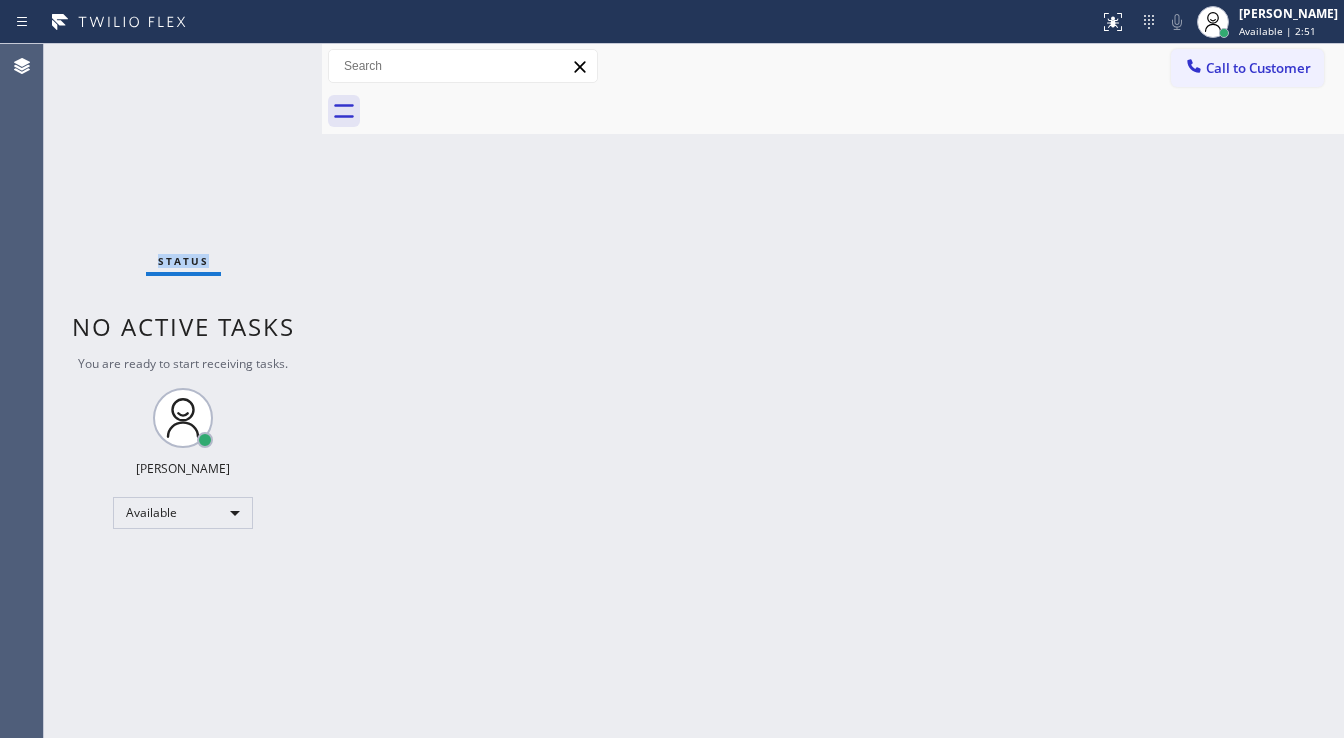 click on "Status   No active tasks     You are ready to start receiving tasks.   [PERSON_NAME]" at bounding box center (183, 391) 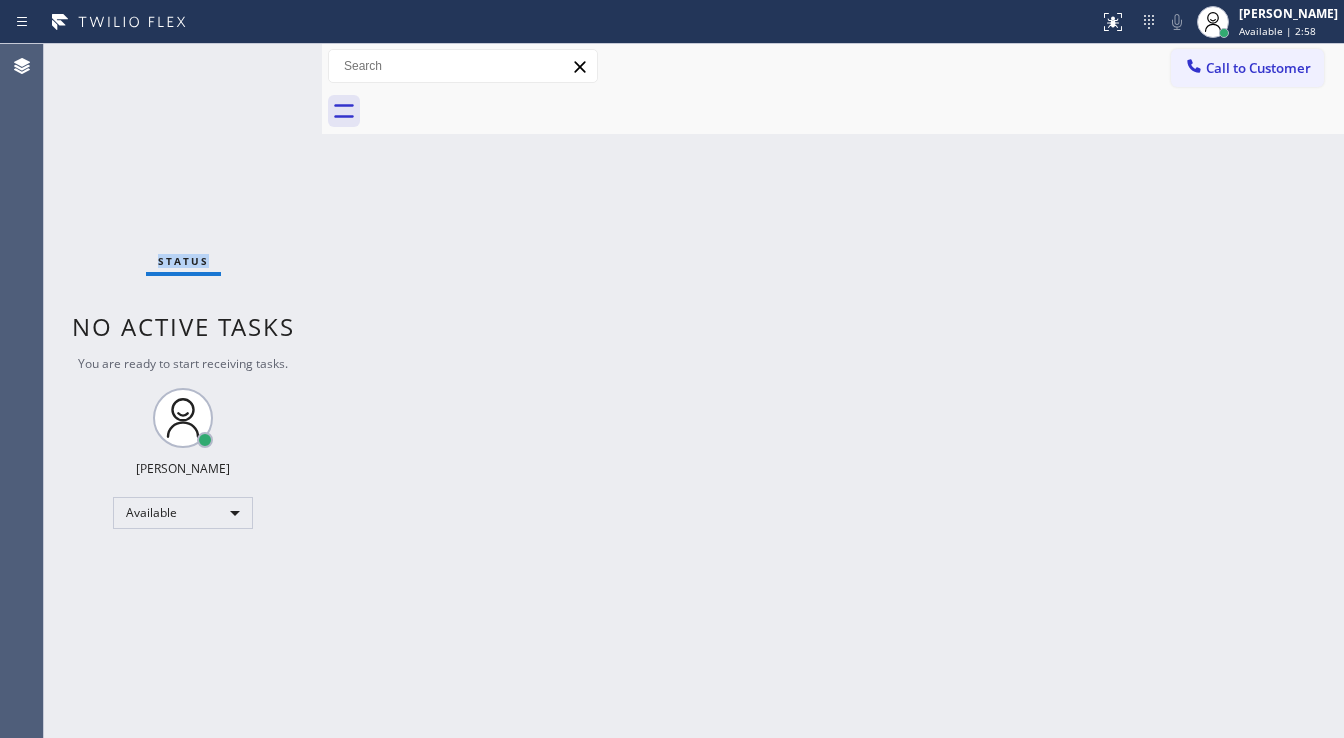 click on "Status   No active tasks     You are ready to start receiving tasks.   [PERSON_NAME]" at bounding box center (183, 391) 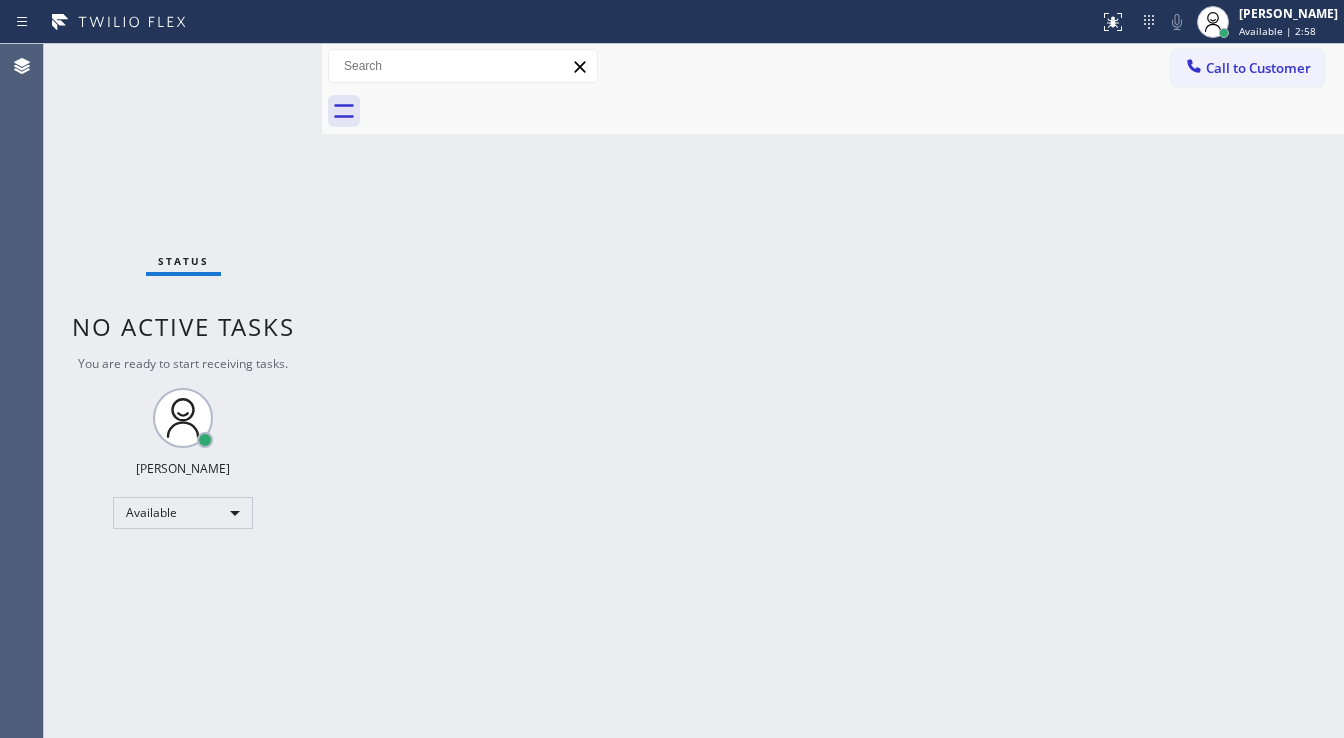 click on "Status   No active tasks     You are ready to start receiving tasks.   [PERSON_NAME]" at bounding box center [183, 391] 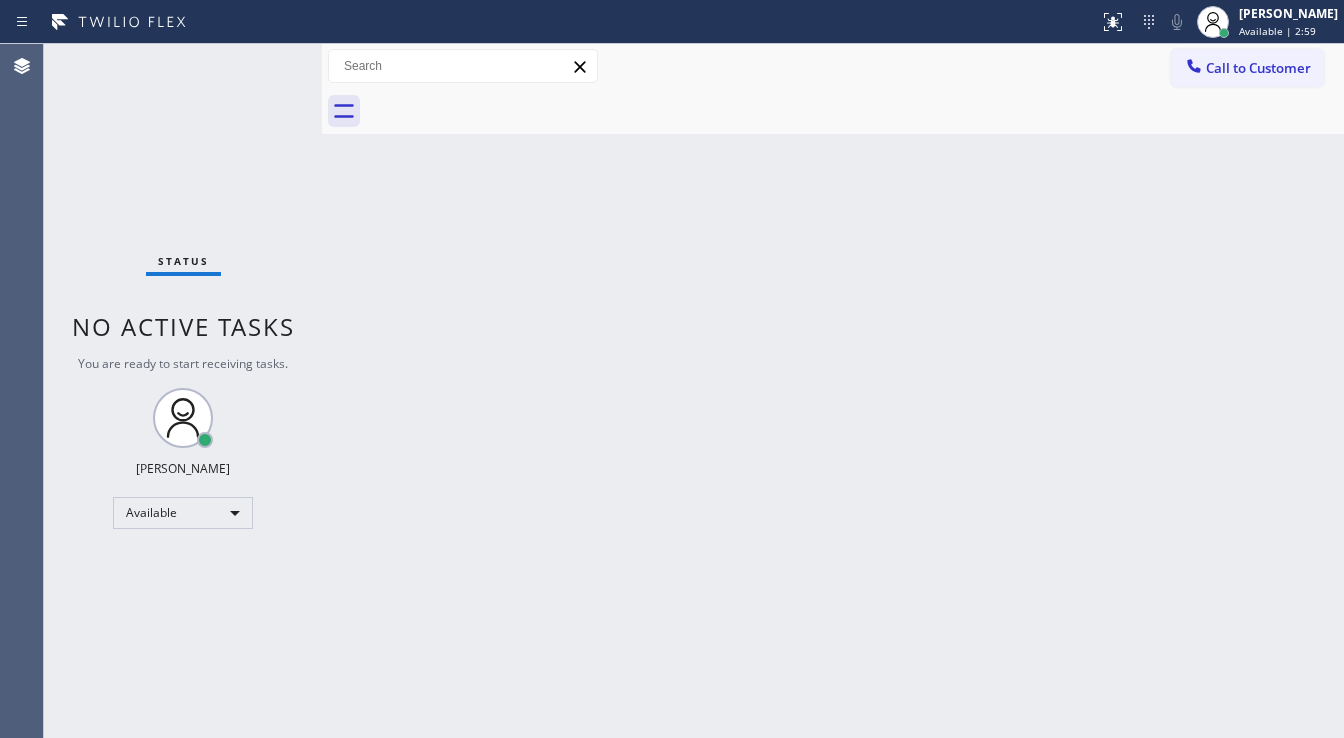 click on "Status   No active tasks     You are ready to start receiving tasks.   [PERSON_NAME]" at bounding box center [183, 391] 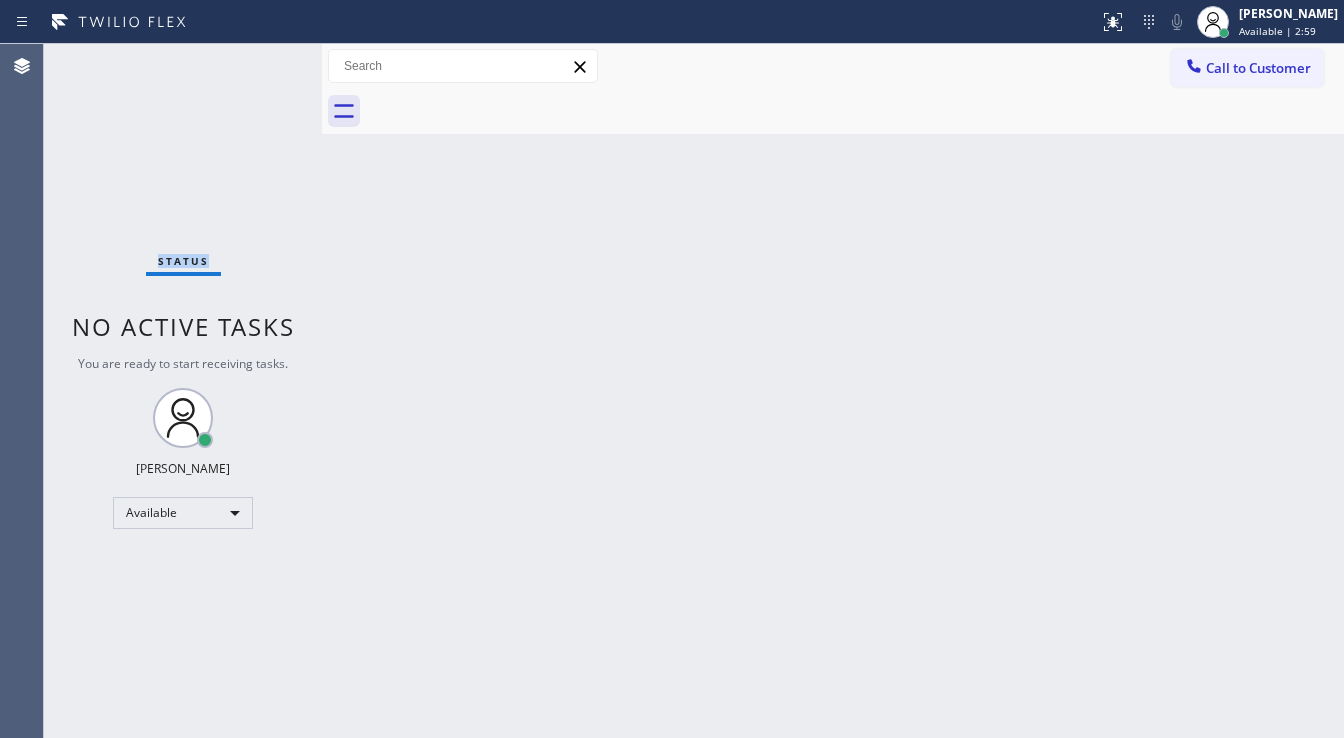 click on "Status   No active tasks     You are ready to start receiving tasks.   [PERSON_NAME]" at bounding box center [183, 391] 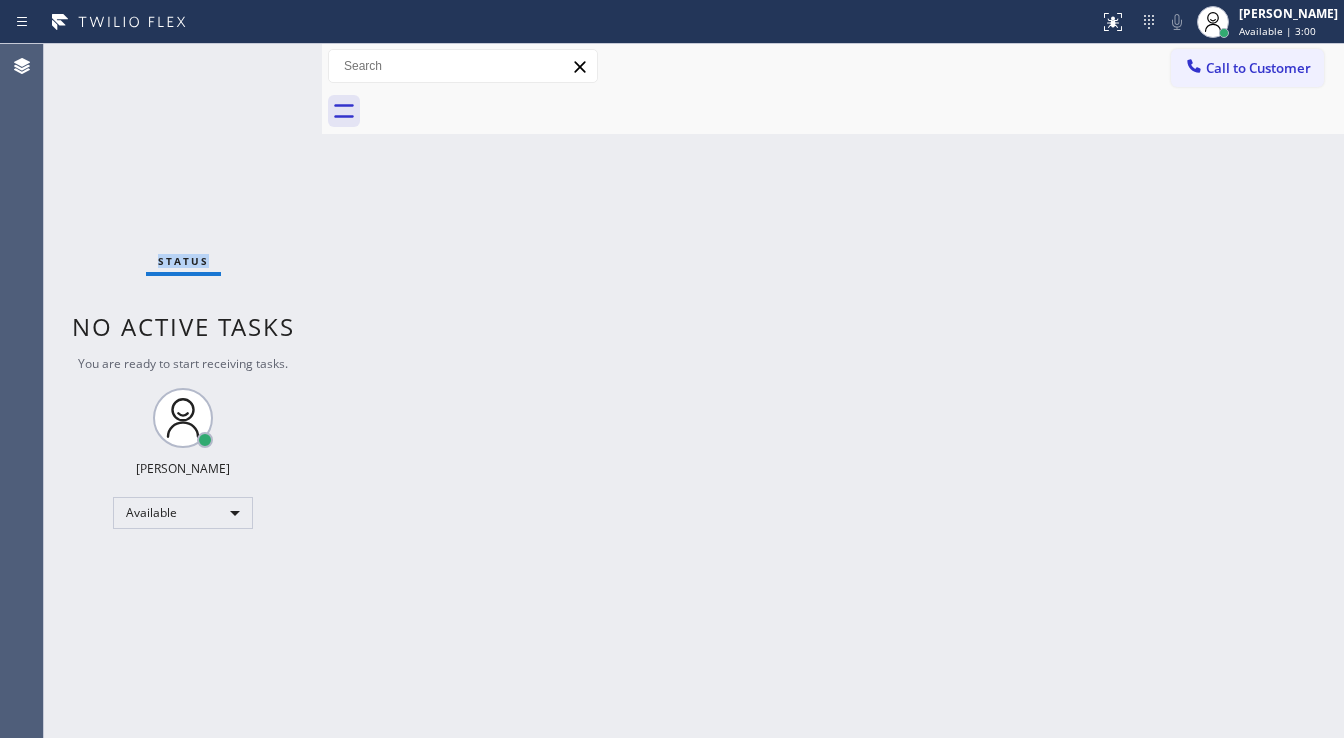 click on "Status   No active tasks     You are ready to start receiving tasks.   [PERSON_NAME]" at bounding box center (183, 391) 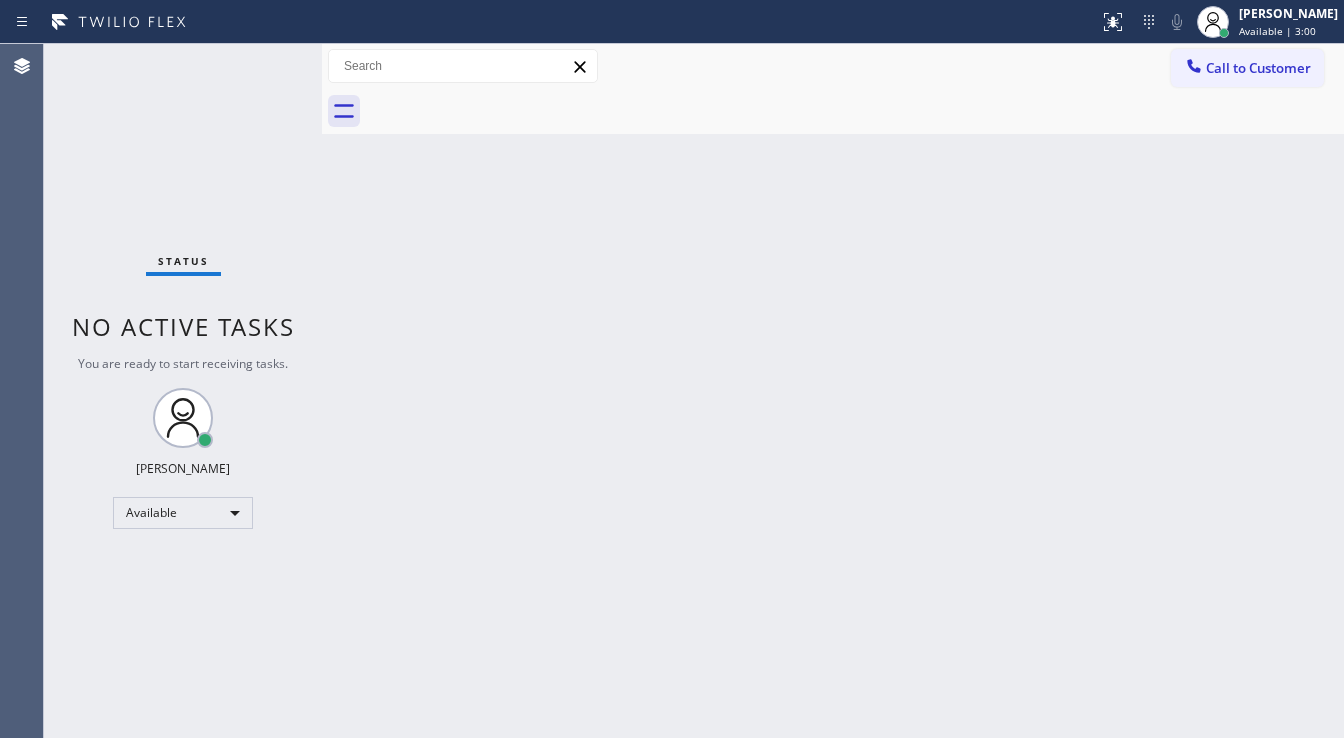 click on "Status   No active tasks     You are ready to start receiving tasks.   [PERSON_NAME]" at bounding box center (183, 391) 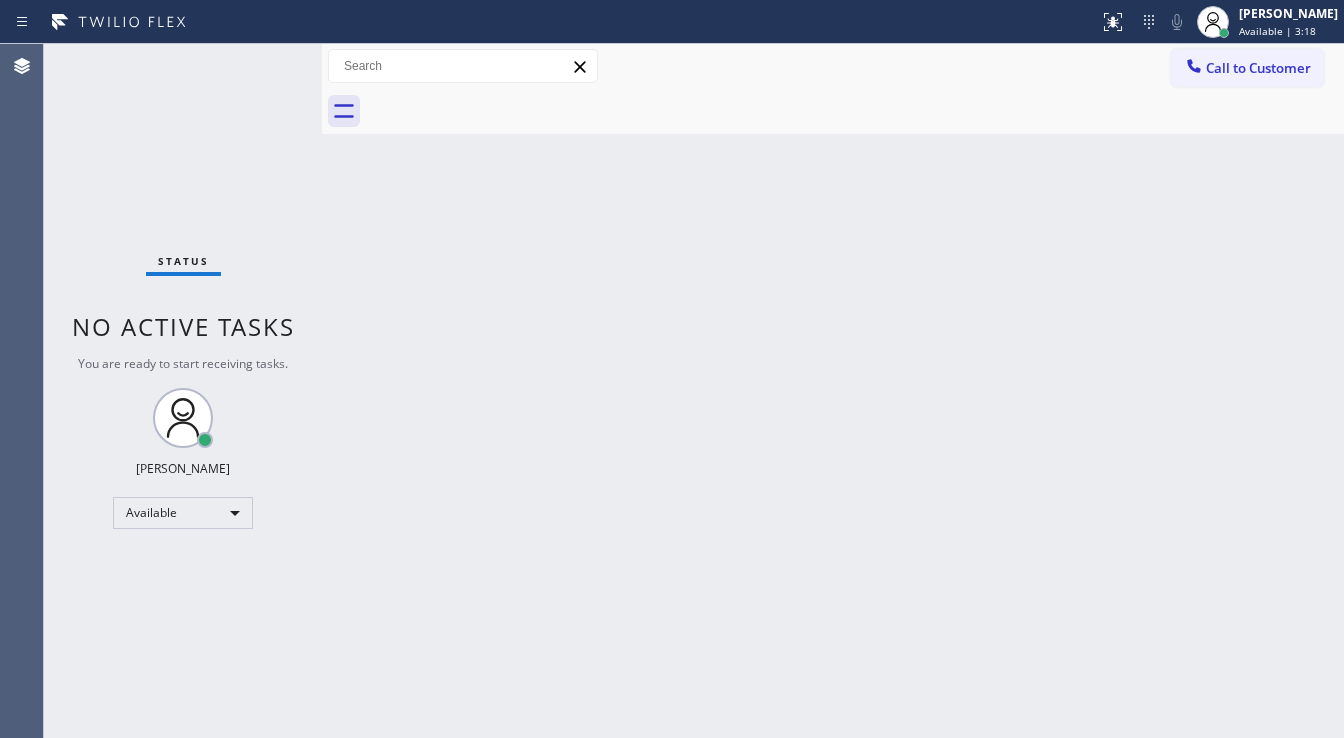 click on "Status   No active tasks     You are ready to start receiving tasks.   [PERSON_NAME]" at bounding box center (183, 391) 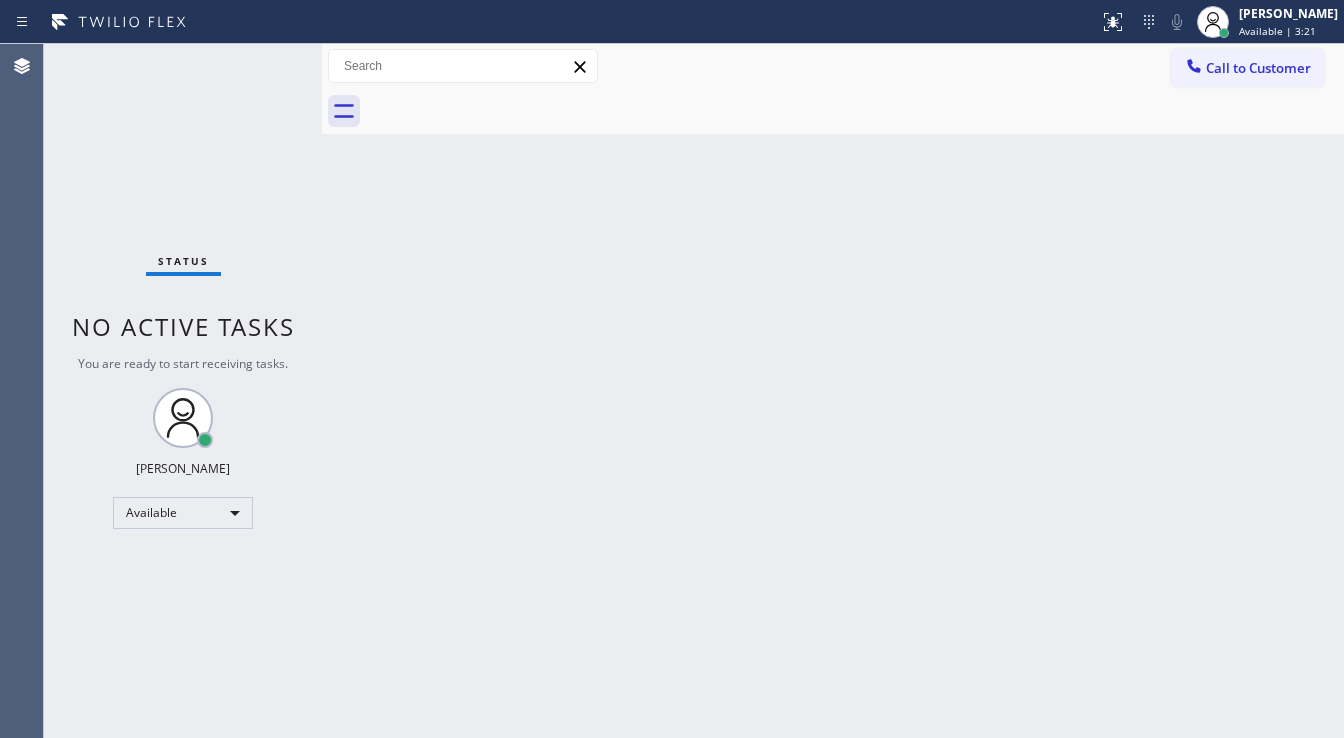 click on "Status   No active tasks     You are ready to start receiving tasks.   [PERSON_NAME]" at bounding box center [183, 391] 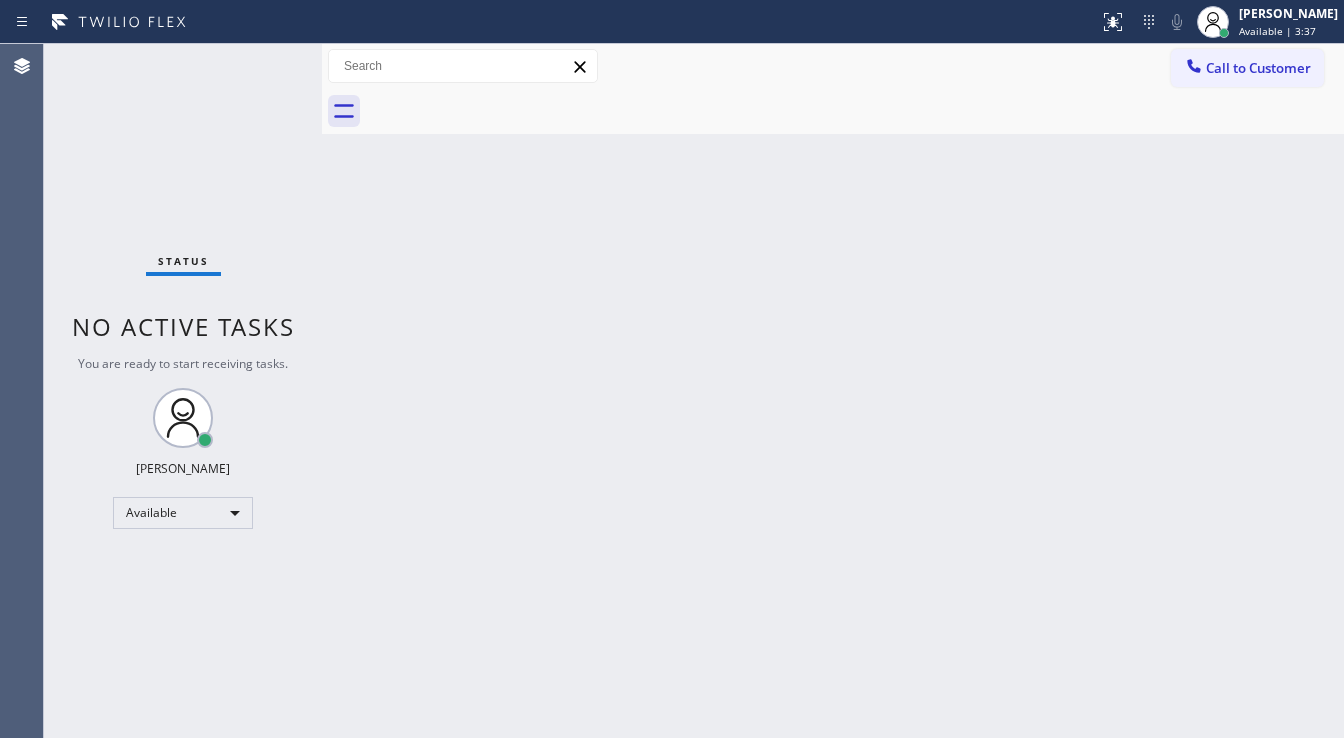 click on "Status   No active tasks     You are ready to start receiving tasks.   [PERSON_NAME]" at bounding box center (183, 391) 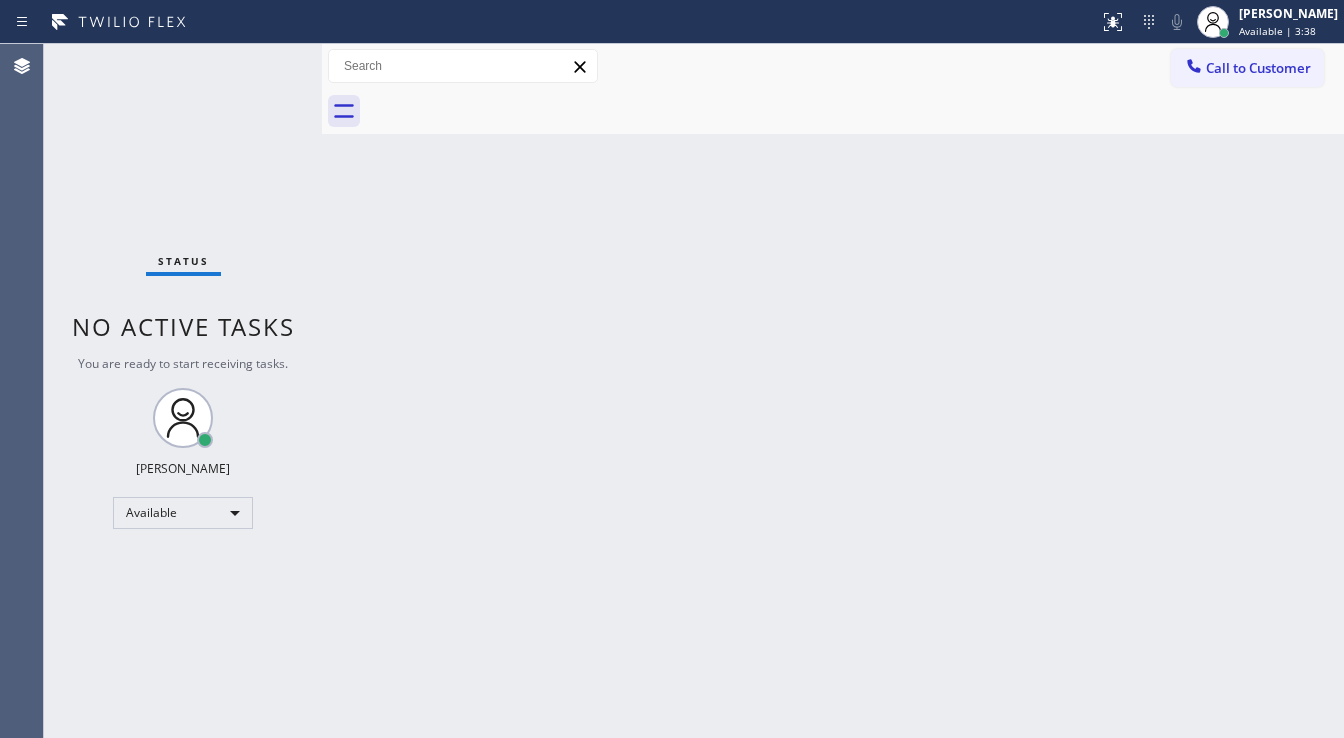 click on "Status   No active tasks     You are ready to start receiving tasks.   [PERSON_NAME]" at bounding box center (183, 391) 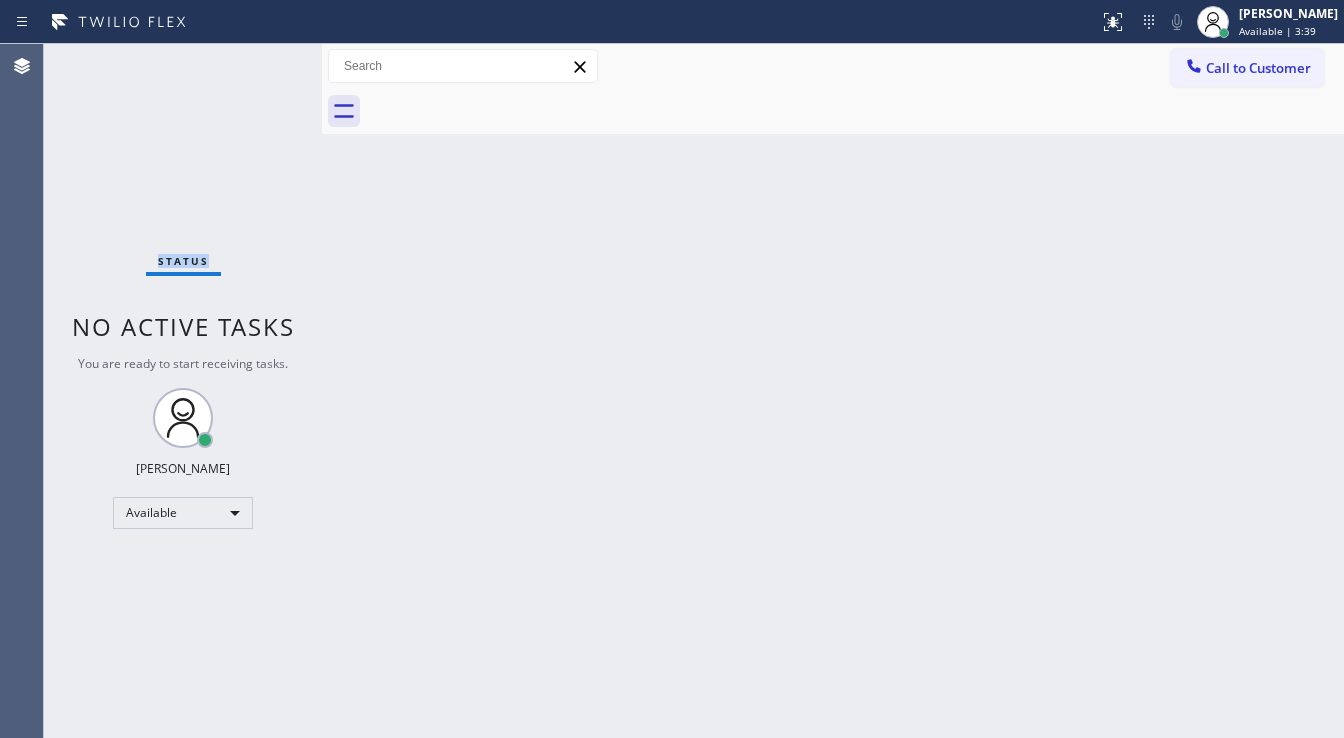 click on "Status   No active tasks     You are ready to start receiving tasks.   [PERSON_NAME]" at bounding box center (183, 391) 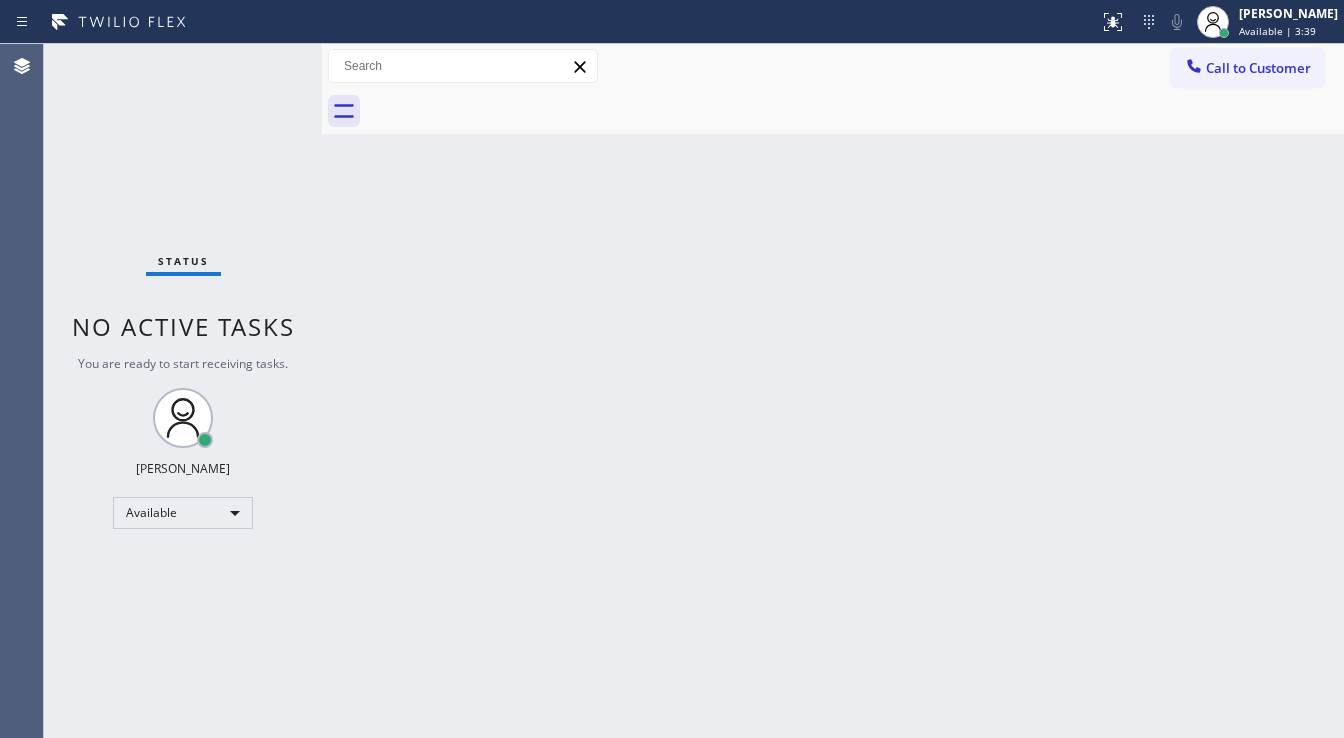 click on "Status   No active tasks     You are ready to start receiving tasks.   [PERSON_NAME]" at bounding box center (183, 391) 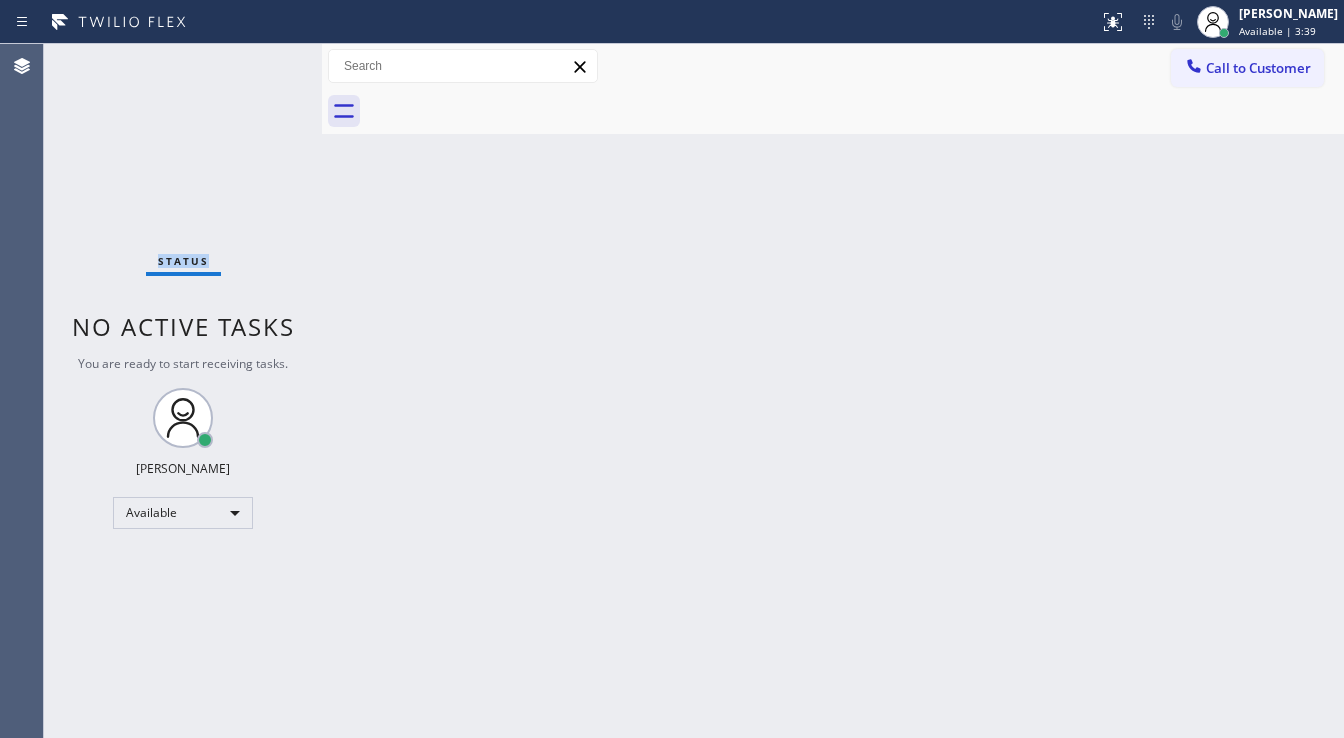 click on "Status   No active tasks     You are ready to start receiving tasks.   [PERSON_NAME]" at bounding box center (183, 391) 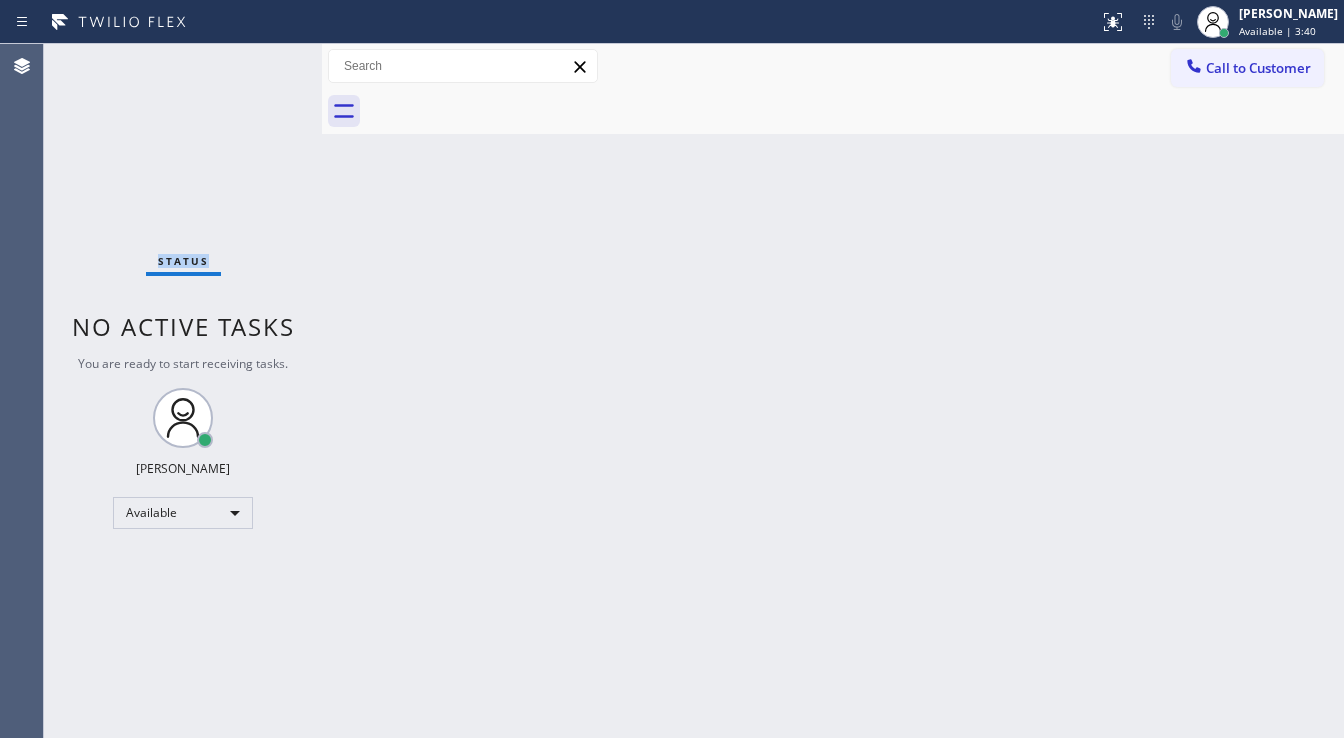 click on "Status   No active tasks     You are ready to start receiving tasks.   [PERSON_NAME]" at bounding box center (183, 391) 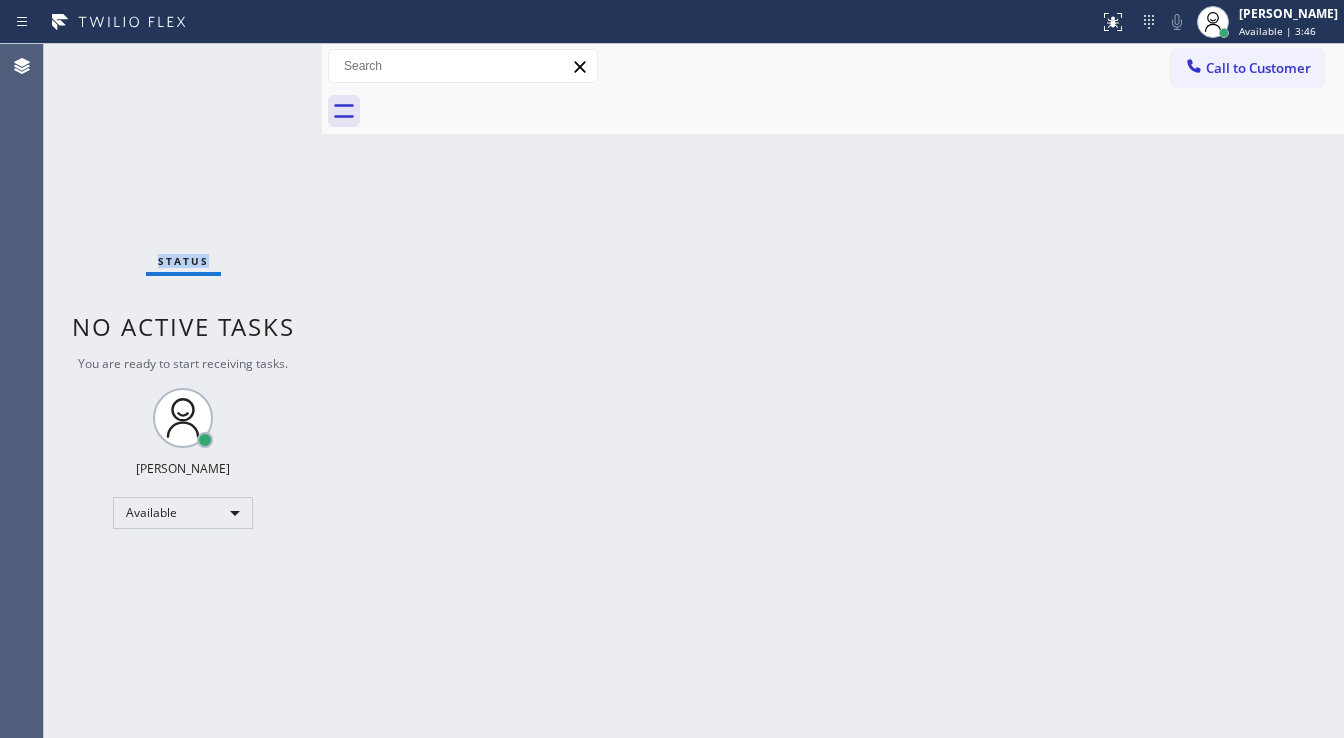 click on "Status   No active tasks     You are ready to start receiving tasks.   [PERSON_NAME]" at bounding box center (183, 391) 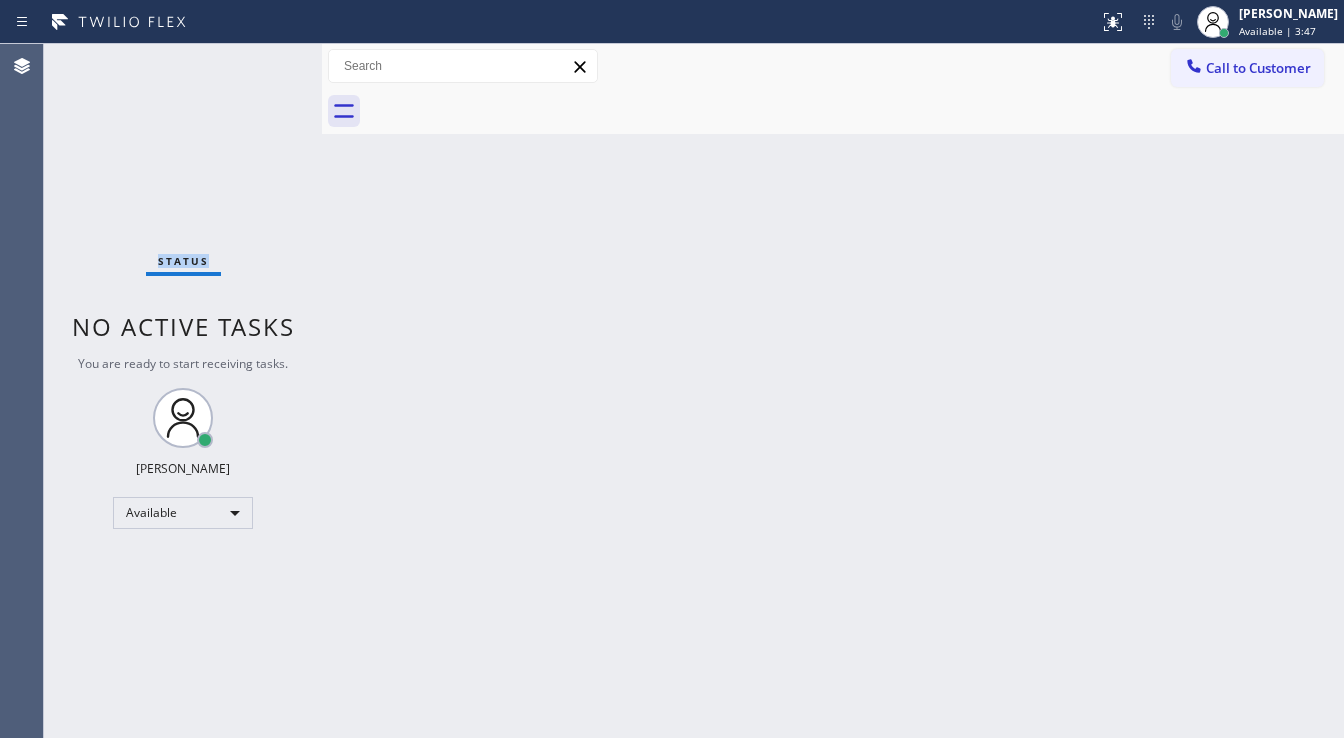 click on "Status   No active tasks     You are ready to start receiving tasks.   [PERSON_NAME]" at bounding box center [183, 391] 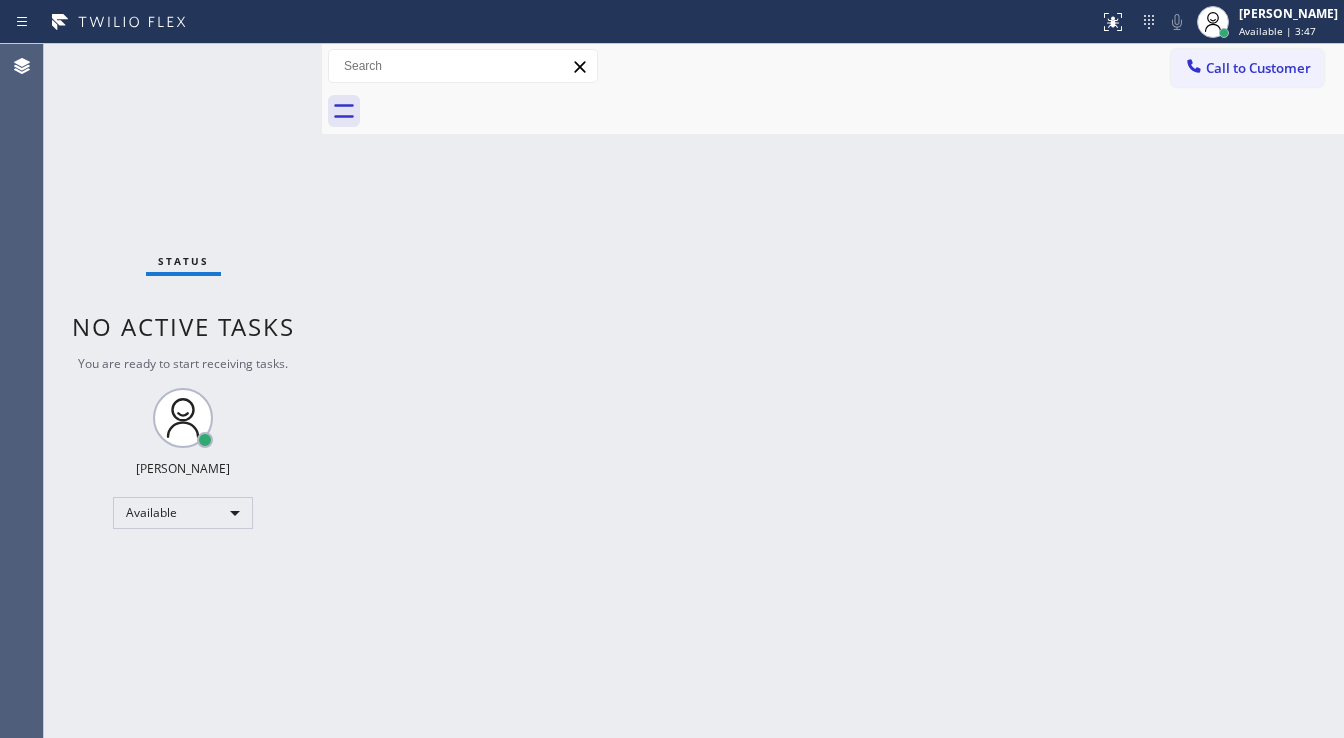 click on "Status   No active tasks     You are ready to start receiving tasks.   [PERSON_NAME]" at bounding box center [183, 391] 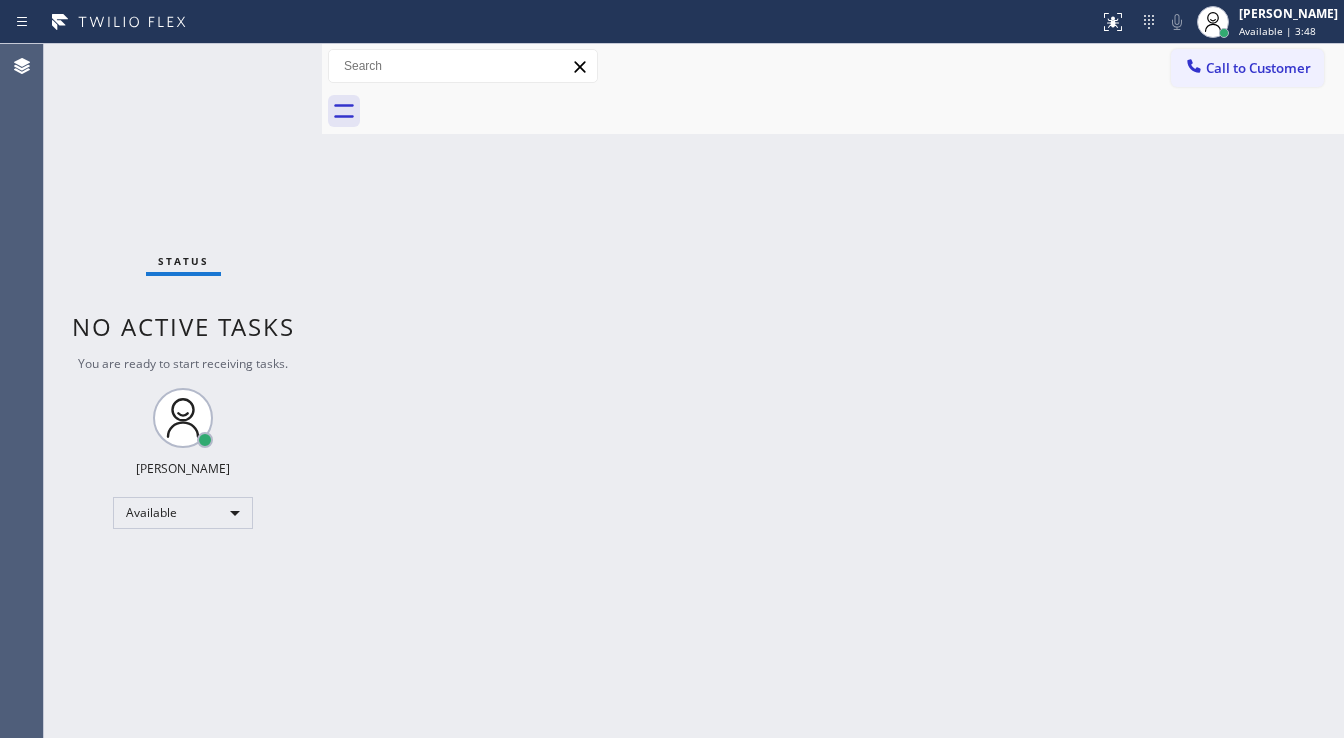 click on "Status   No active tasks     You are ready to start receiving tasks.   [PERSON_NAME]" at bounding box center (183, 391) 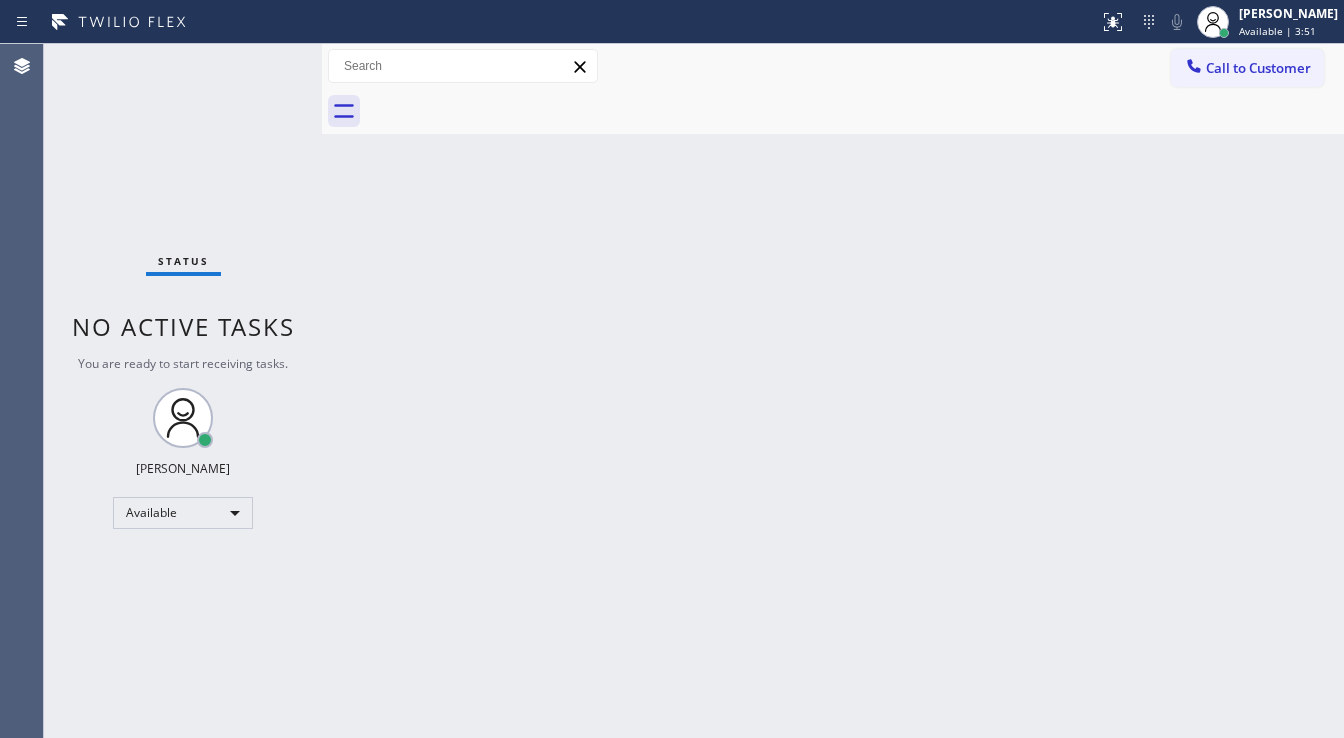click on "Status   No active tasks     You are ready to start receiving tasks.   [PERSON_NAME]" at bounding box center [183, 391] 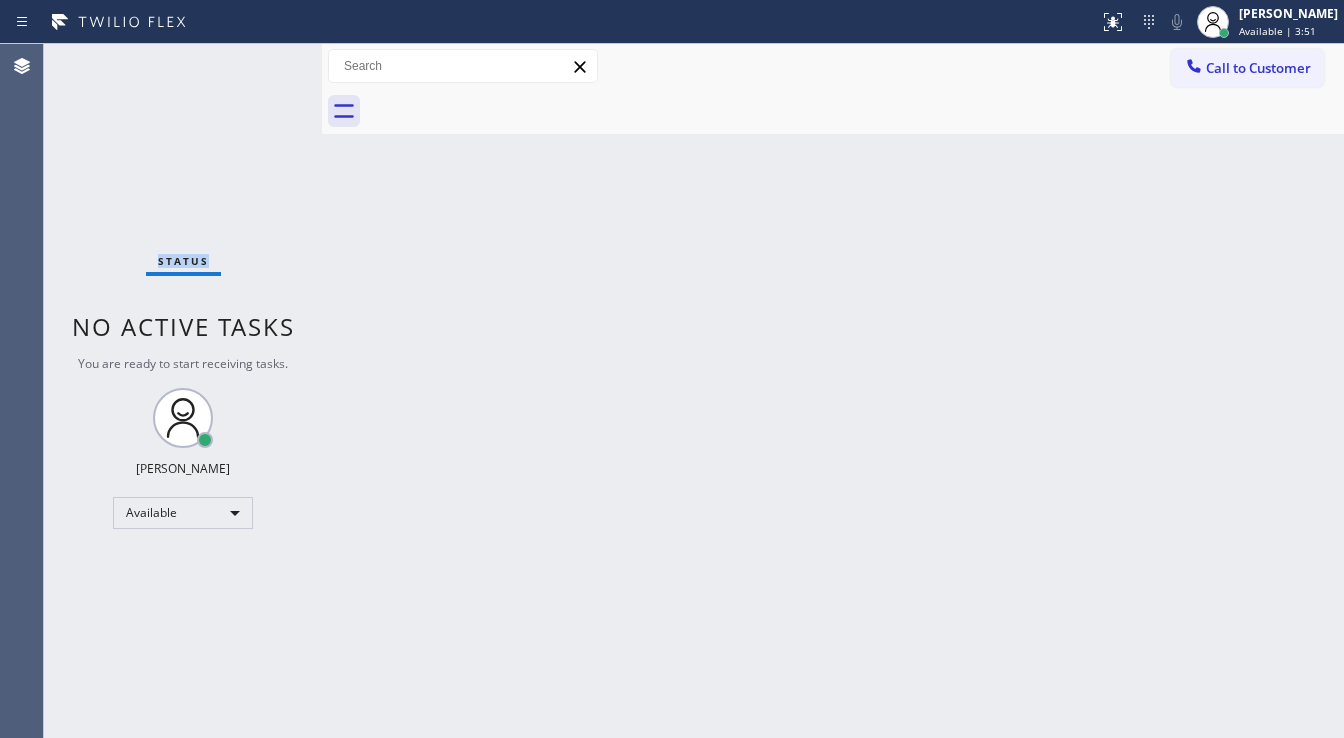 click on "Status   No active tasks     You are ready to start receiving tasks.   [PERSON_NAME]" at bounding box center (183, 391) 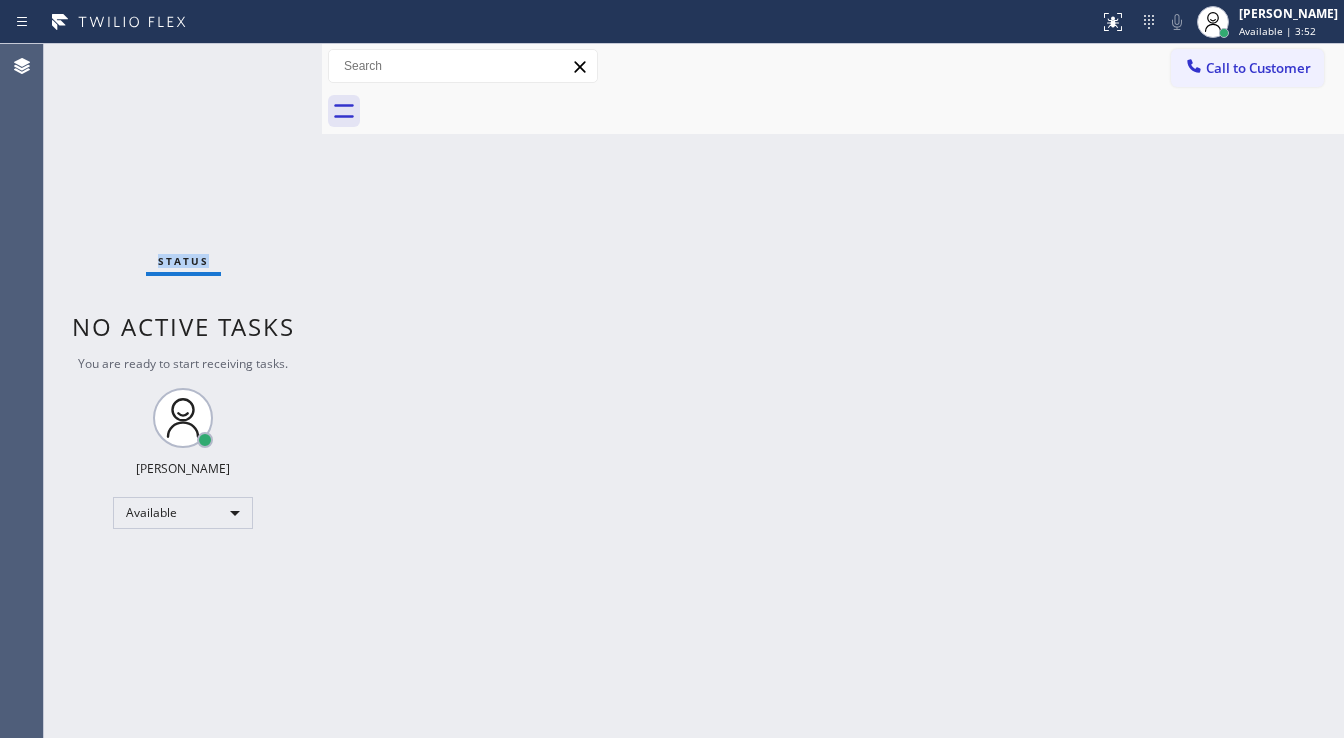 click on "Status   No active tasks     You are ready to start receiving tasks.   [PERSON_NAME]" at bounding box center [183, 391] 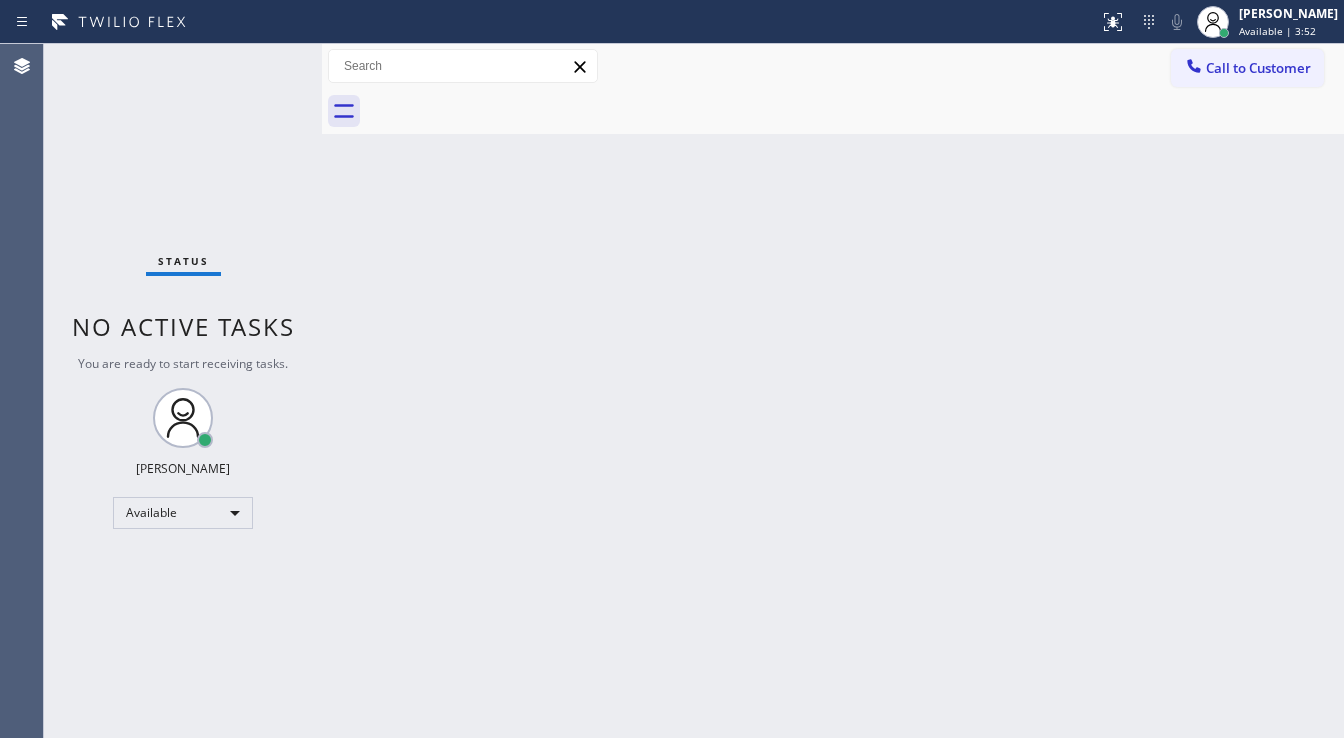 click on "Status   No active tasks     You are ready to start receiving tasks.   [PERSON_NAME]" at bounding box center (183, 391) 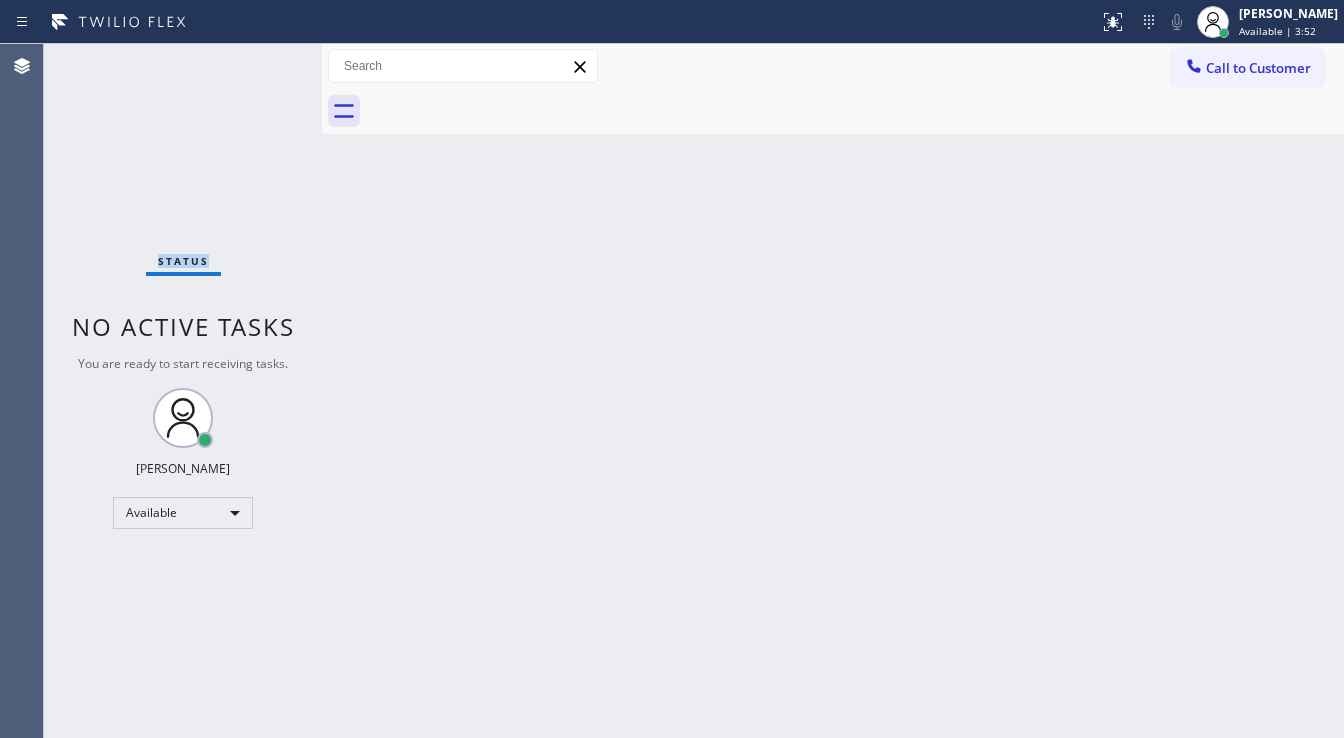 click on "Status   No active tasks     You are ready to start receiving tasks.   [PERSON_NAME]" at bounding box center (183, 391) 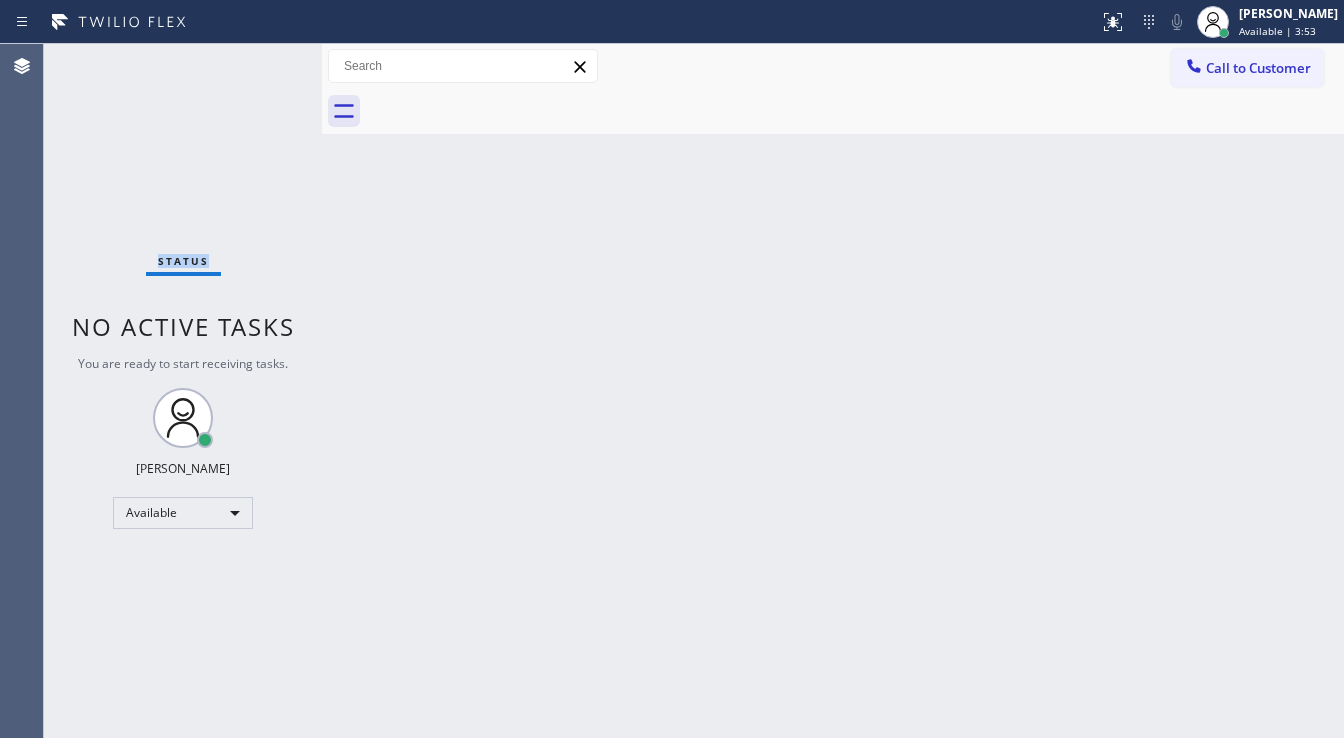 click on "Status   No active tasks     You are ready to start receiving tasks.   [PERSON_NAME]" at bounding box center [183, 391] 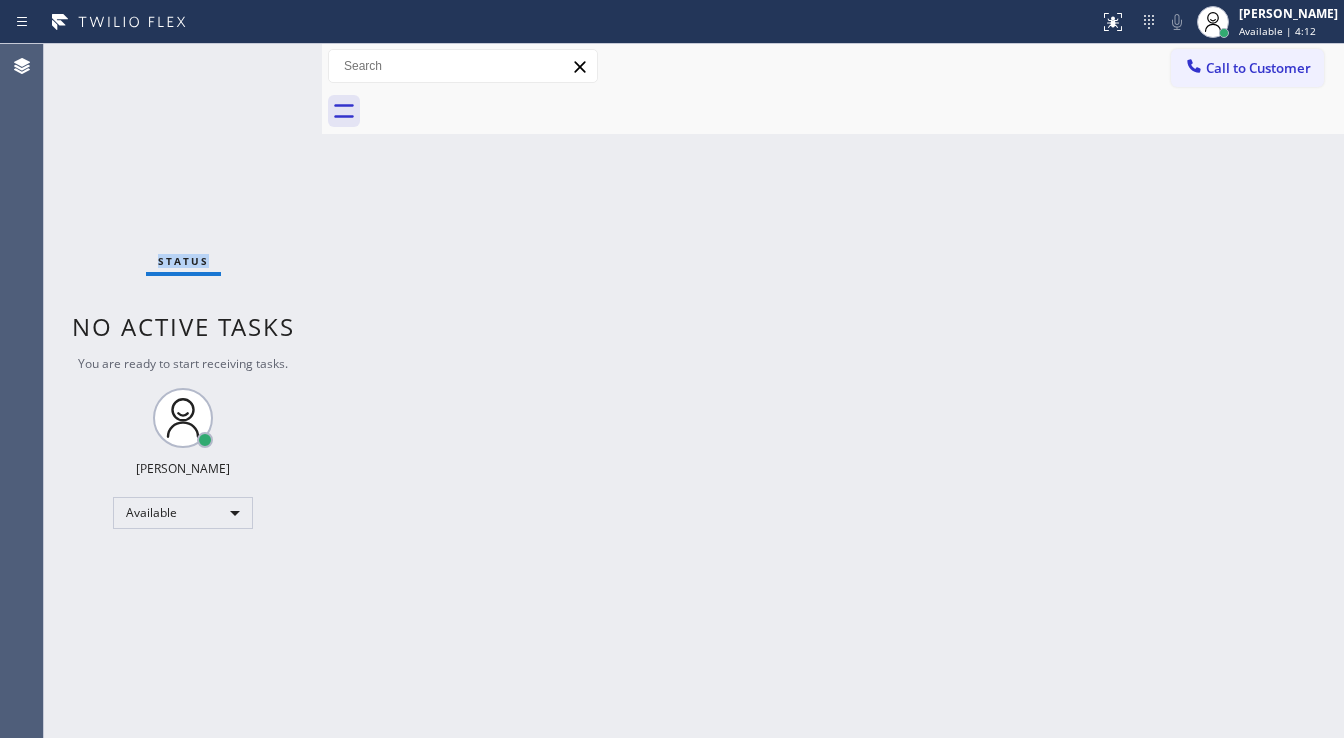 click on "Status   No active tasks     You are ready to start receiving tasks.   [PERSON_NAME]" at bounding box center (183, 391) 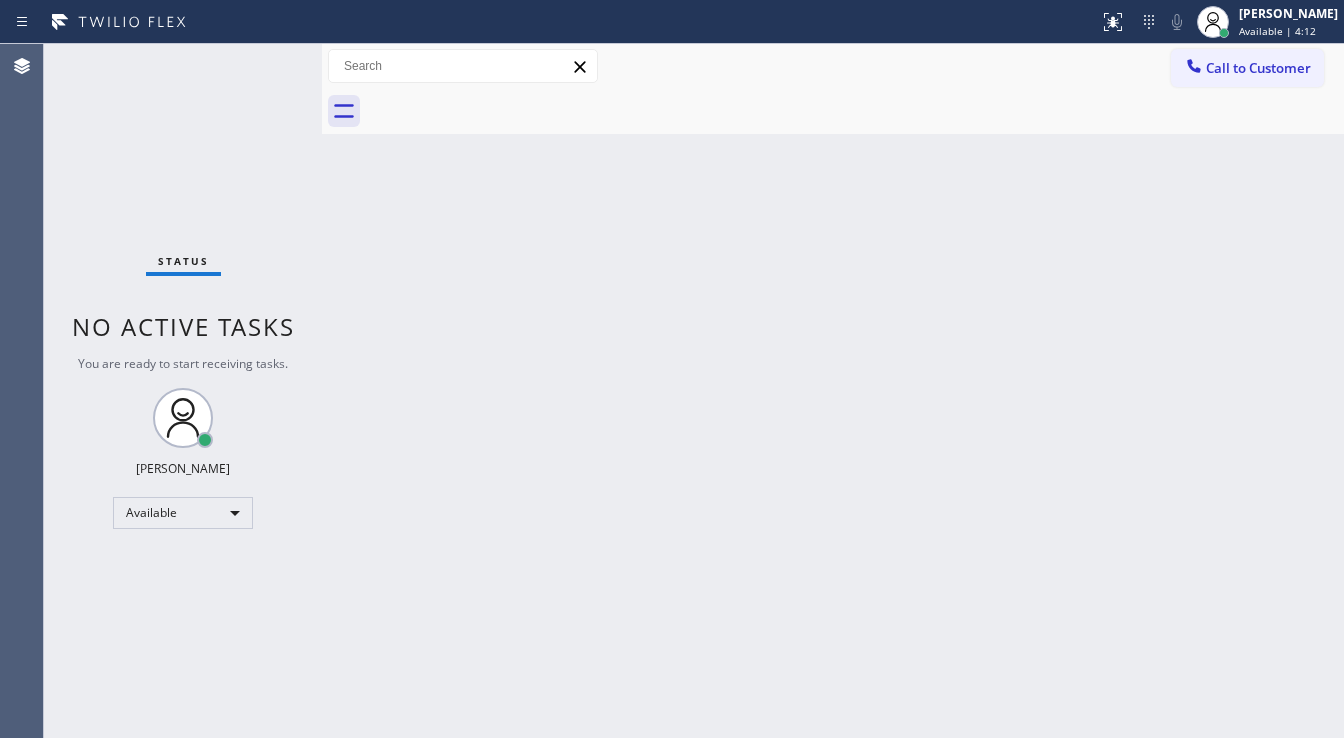 click on "Status   No active tasks     You are ready to start receiving tasks.   [PERSON_NAME]" at bounding box center (183, 391) 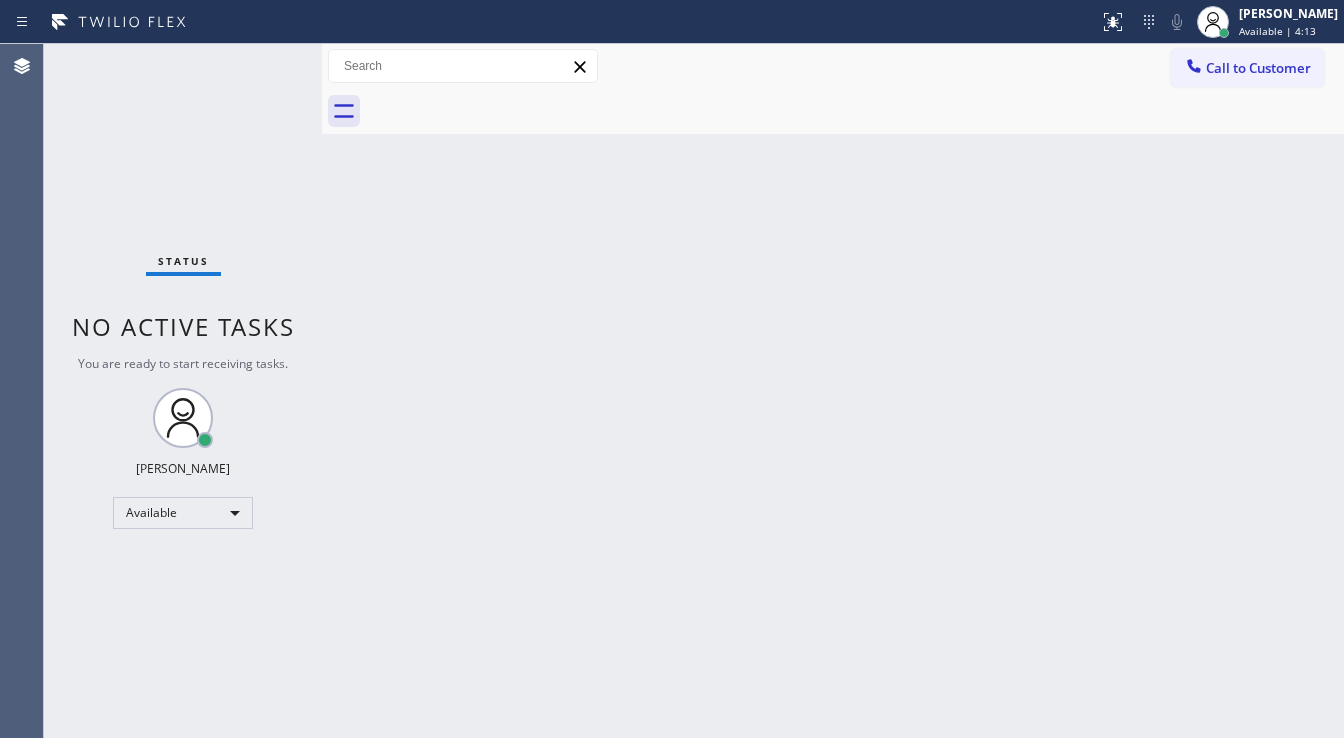 click on "Status   No active tasks     You are ready to start receiving tasks.   [PERSON_NAME]" at bounding box center (183, 391) 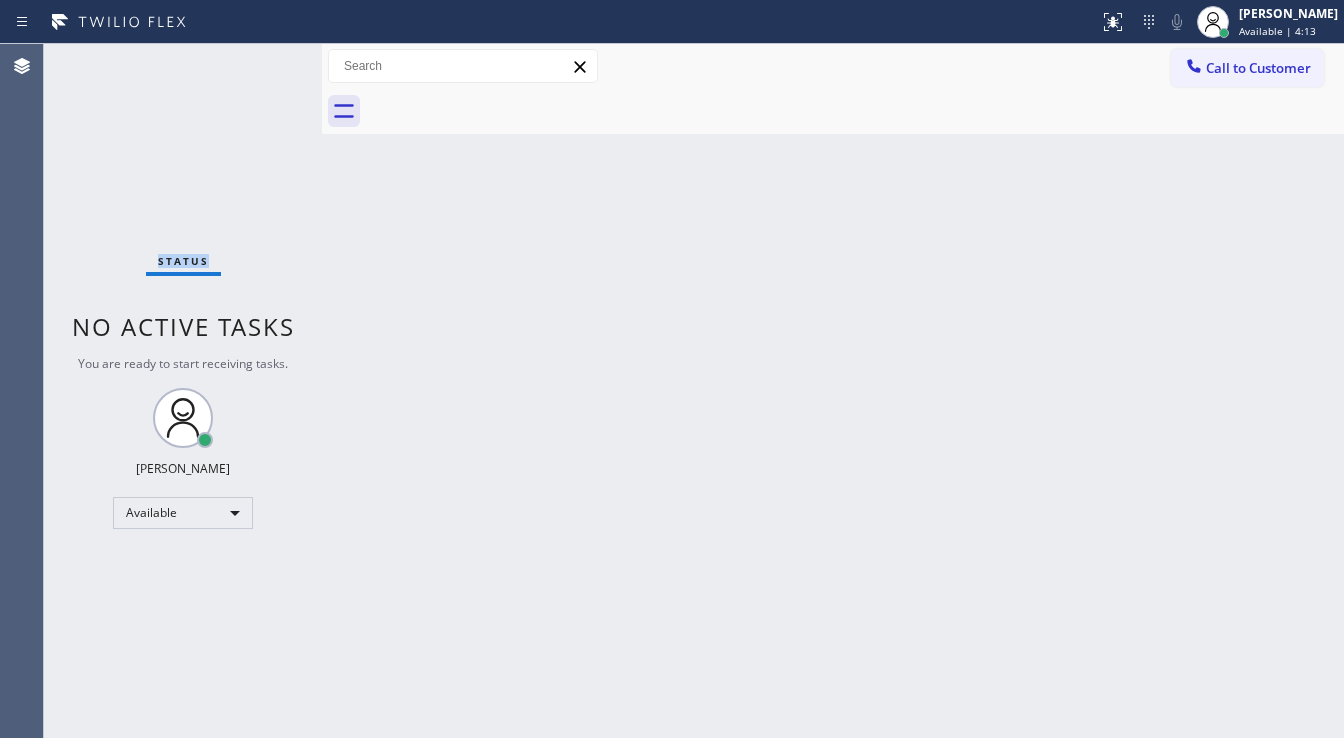 click on "Status   No active tasks     You are ready to start receiving tasks.   [PERSON_NAME]" at bounding box center [183, 391] 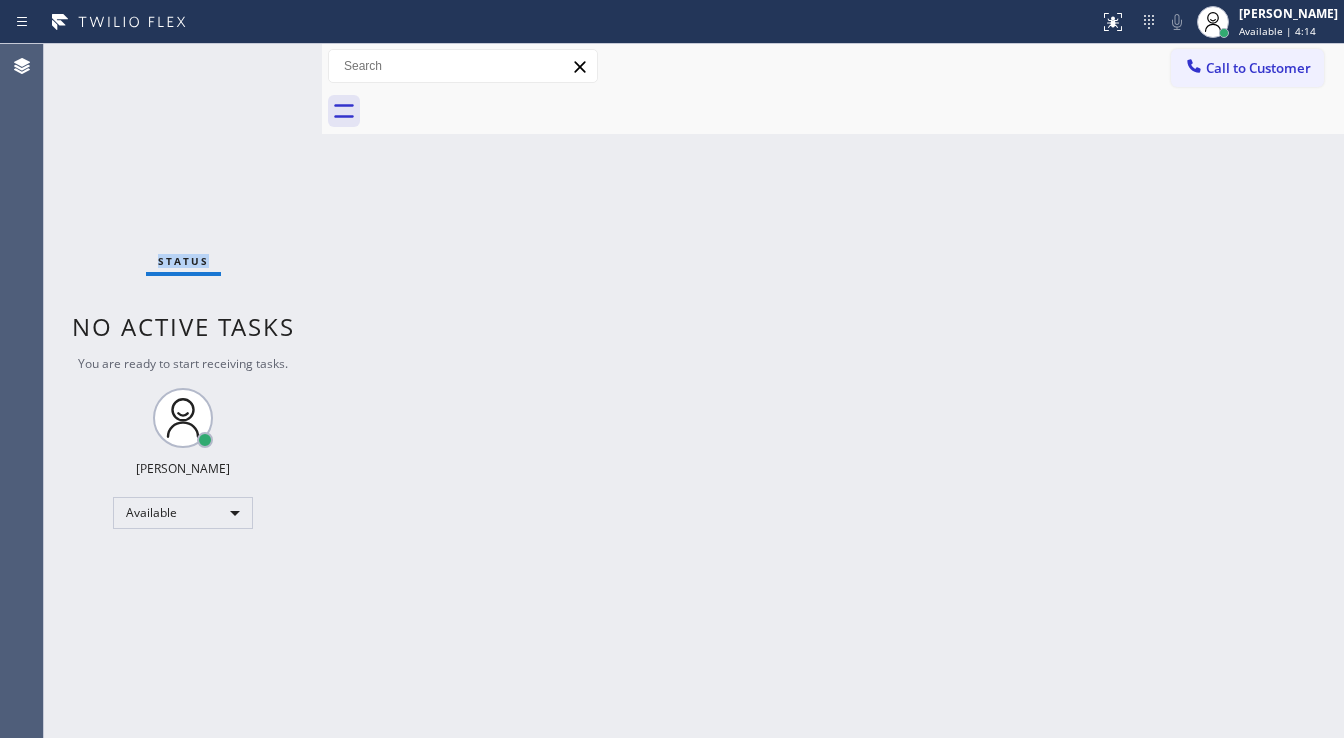 click on "Status   No active tasks     You are ready to start receiving tasks.   [PERSON_NAME]" at bounding box center (183, 391) 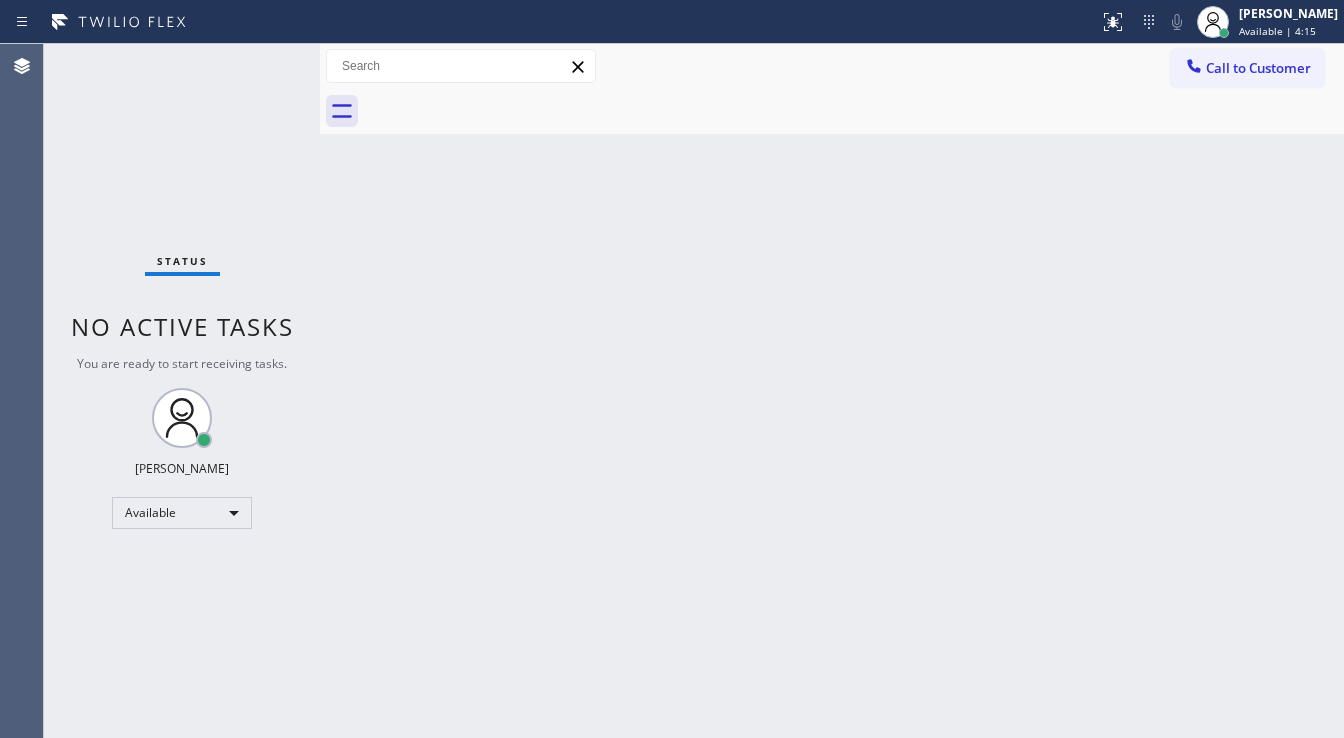 drag, startPoint x: 320, startPoint y: 67, endPoint x: 261, endPoint y: 69, distance: 59.03389 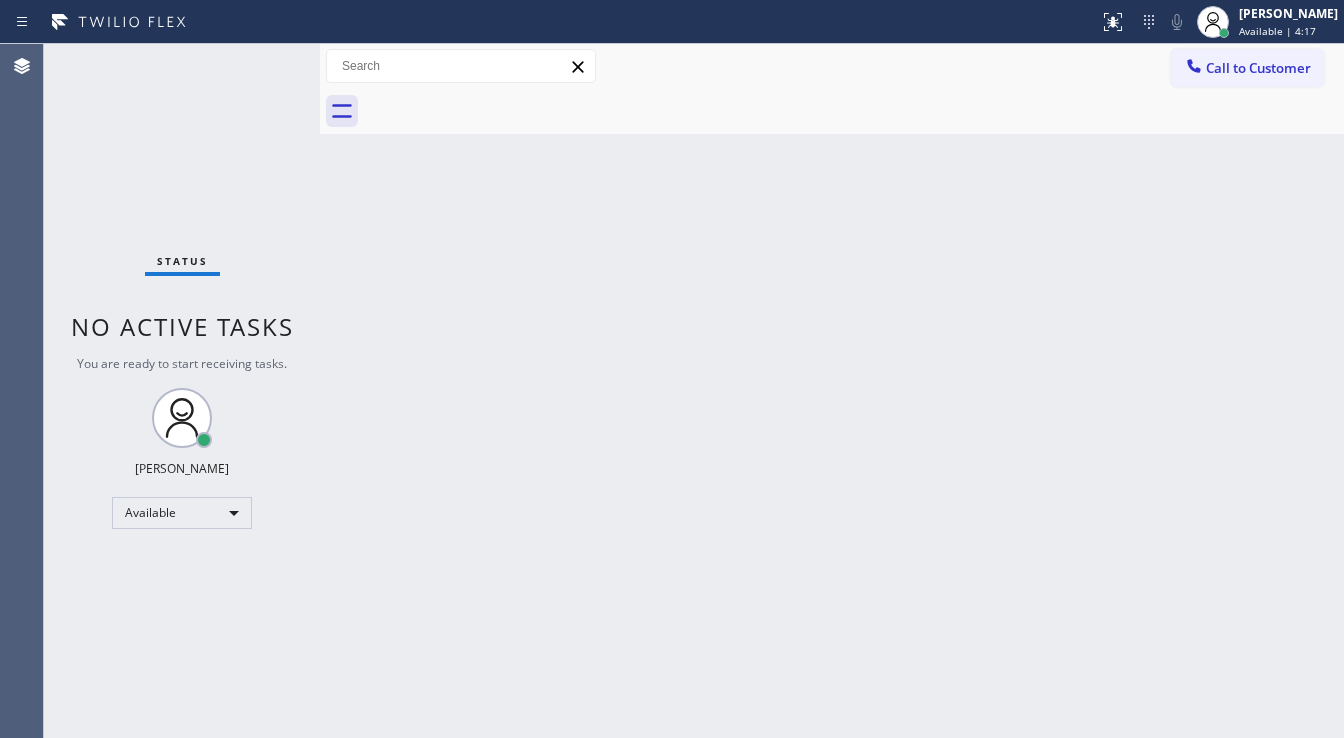 click on "Status   No active tasks     You are ready to start receiving tasks.   [PERSON_NAME]" at bounding box center (182, 391) 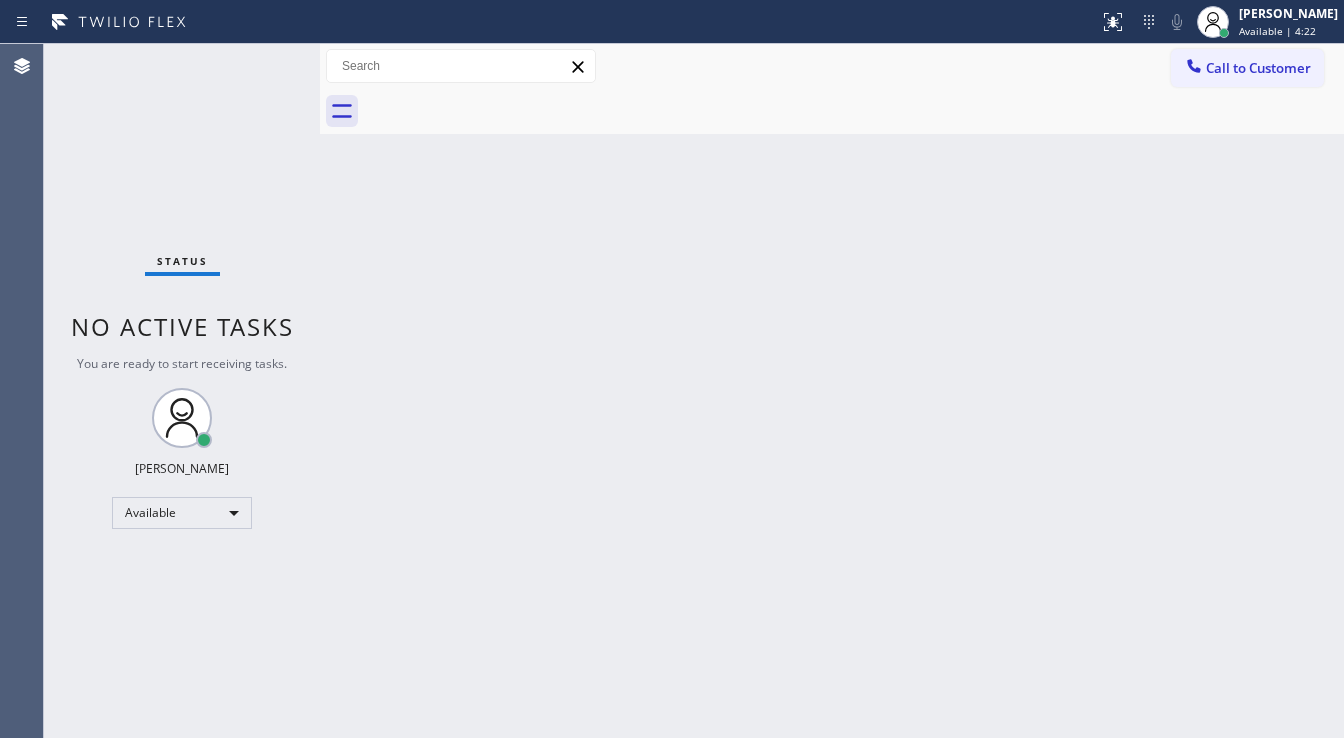 click on "Status   No active tasks     You are ready to start receiving tasks.   [PERSON_NAME]" at bounding box center (182, 391) 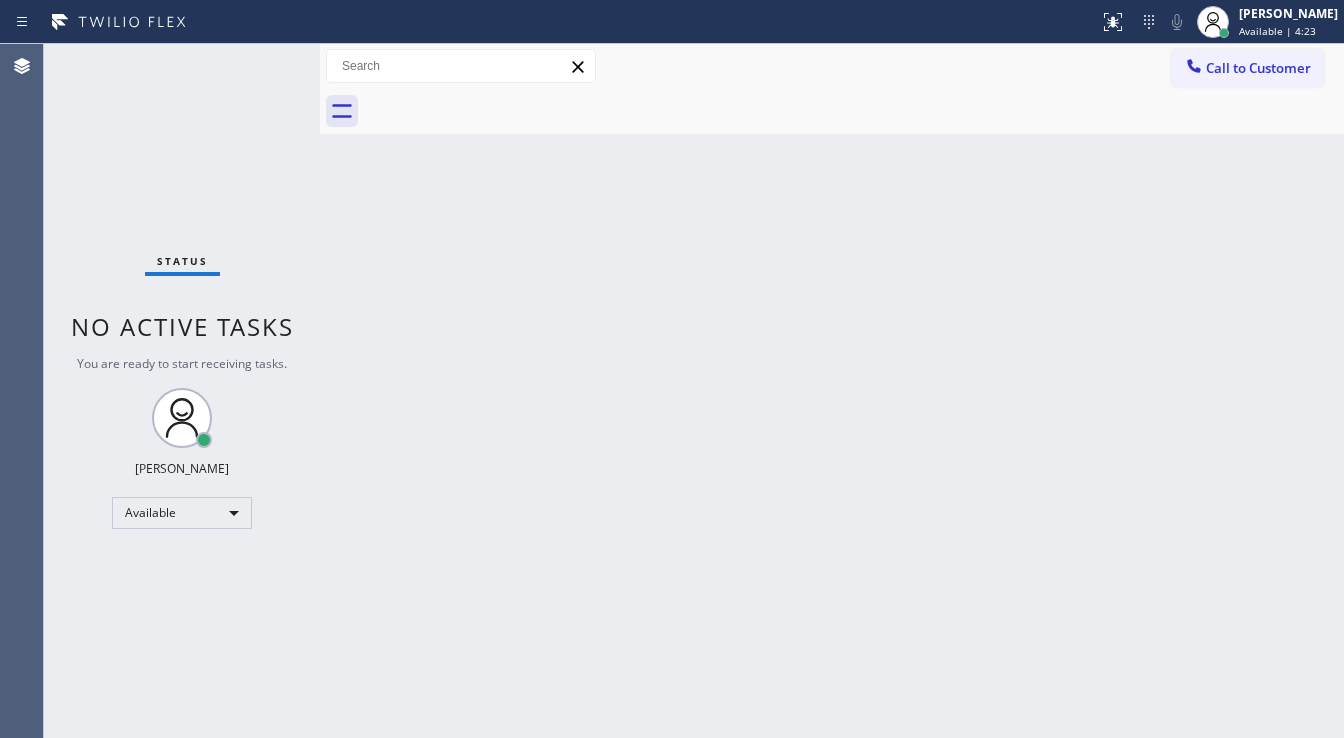 click on "Status   No active tasks     You are ready to start receiving tasks.   [PERSON_NAME]" at bounding box center [182, 391] 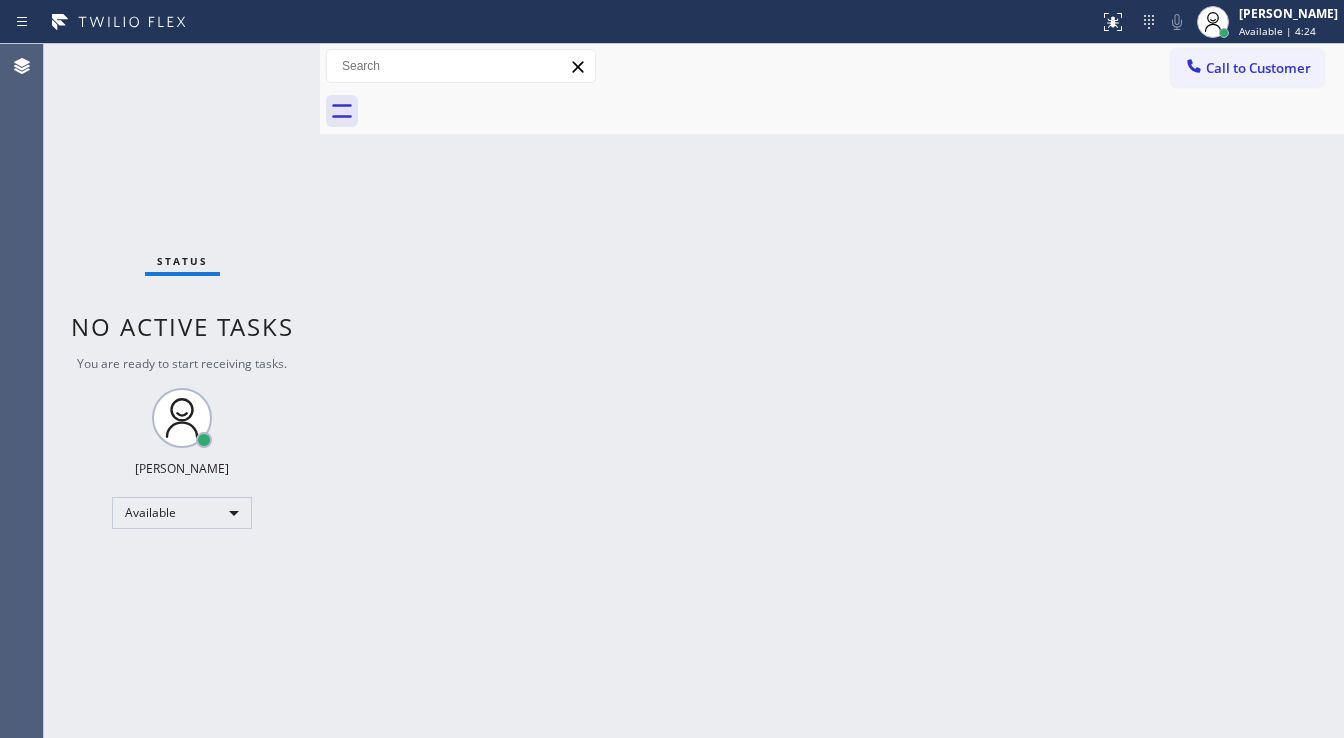 click on "Status   No active tasks     You are ready to start receiving tasks.   [PERSON_NAME]" at bounding box center (182, 391) 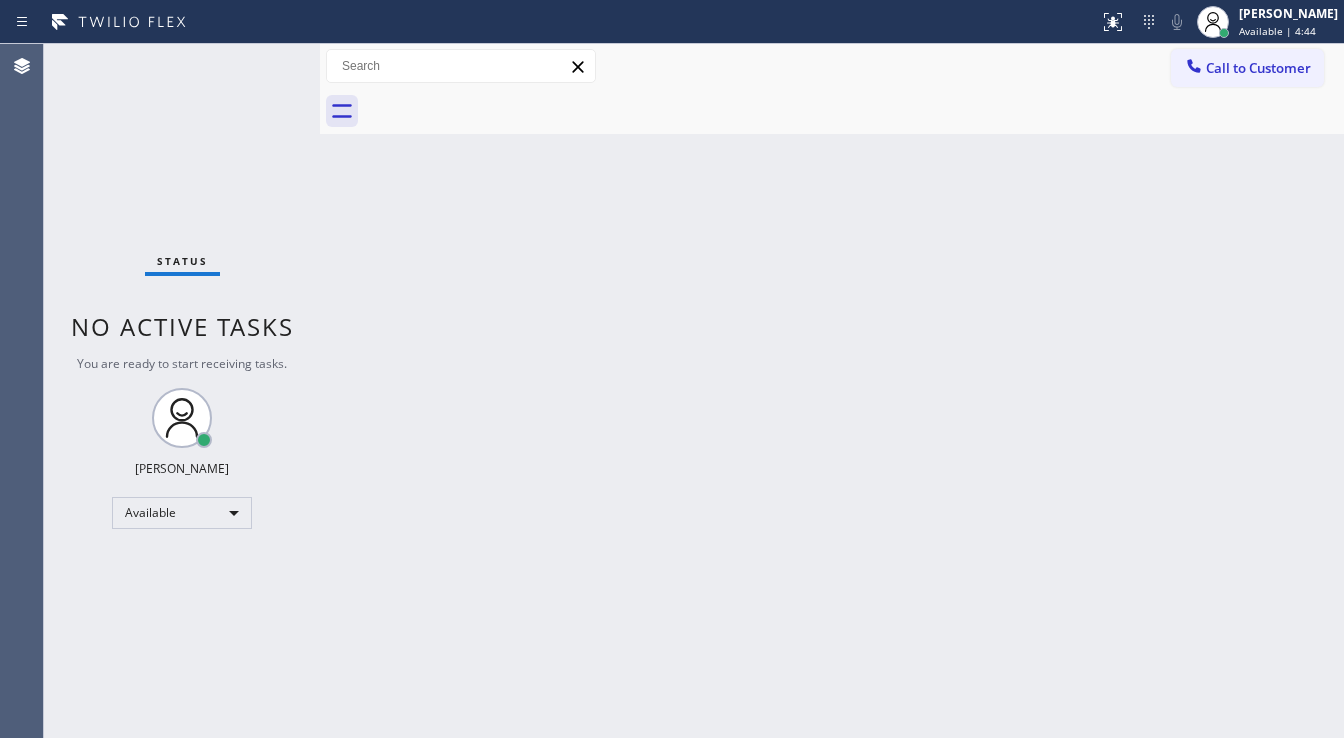 click on "Status   No active tasks     You are ready to start receiving tasks.   [PERSON_NAME]" at bounding box center (182, 391) 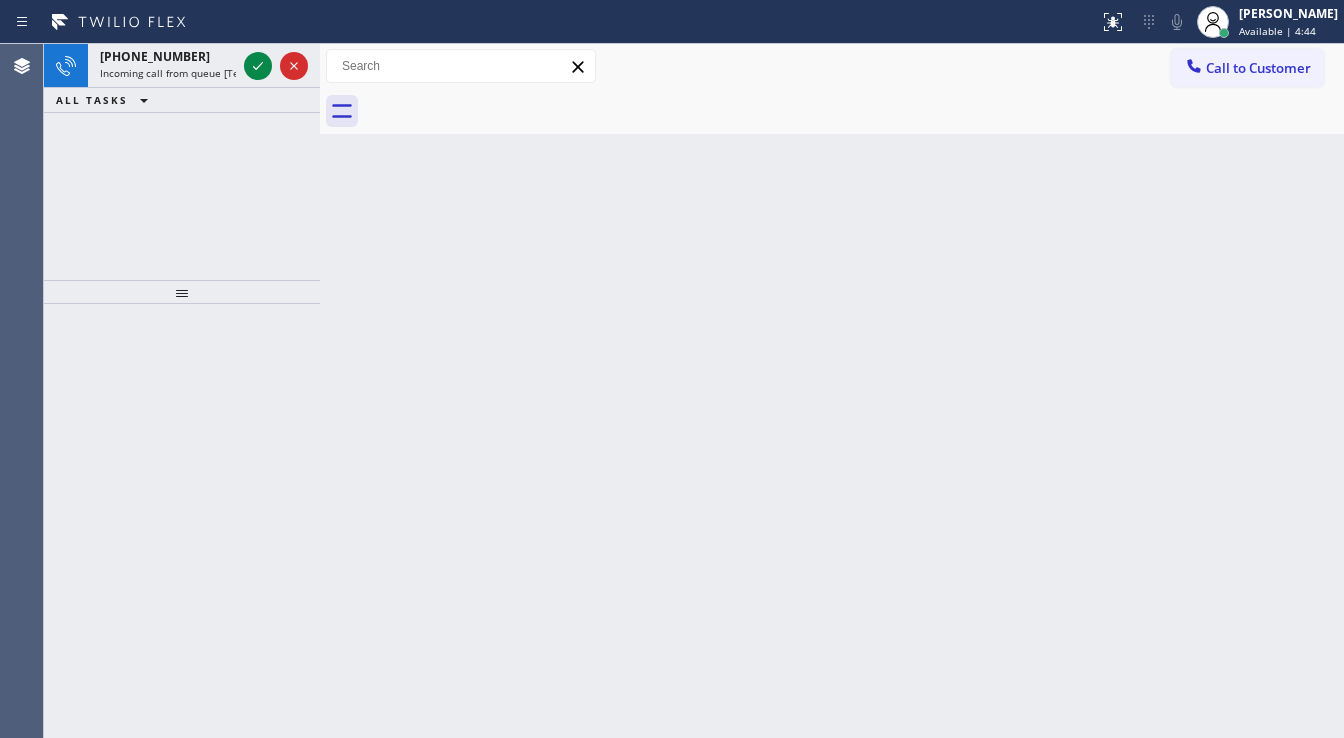 click 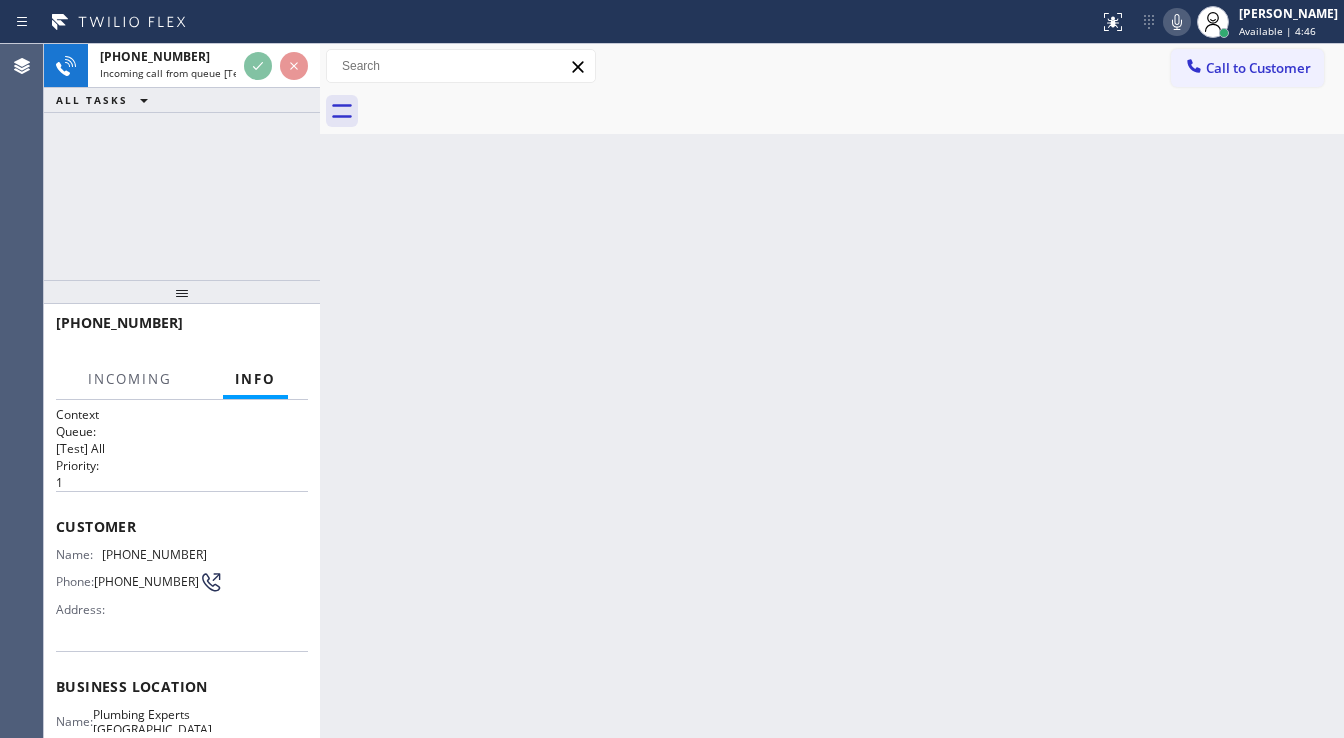 click 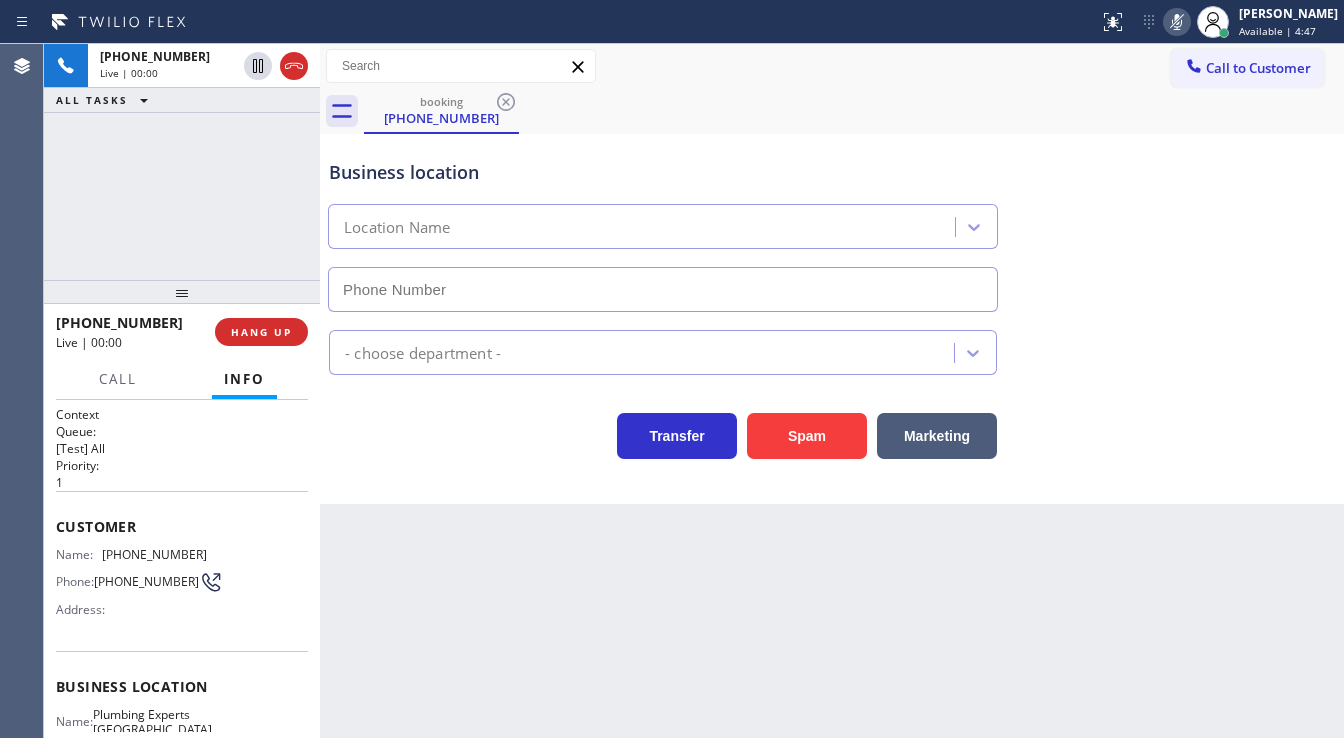 type on "[PHONE_NUMBER]" 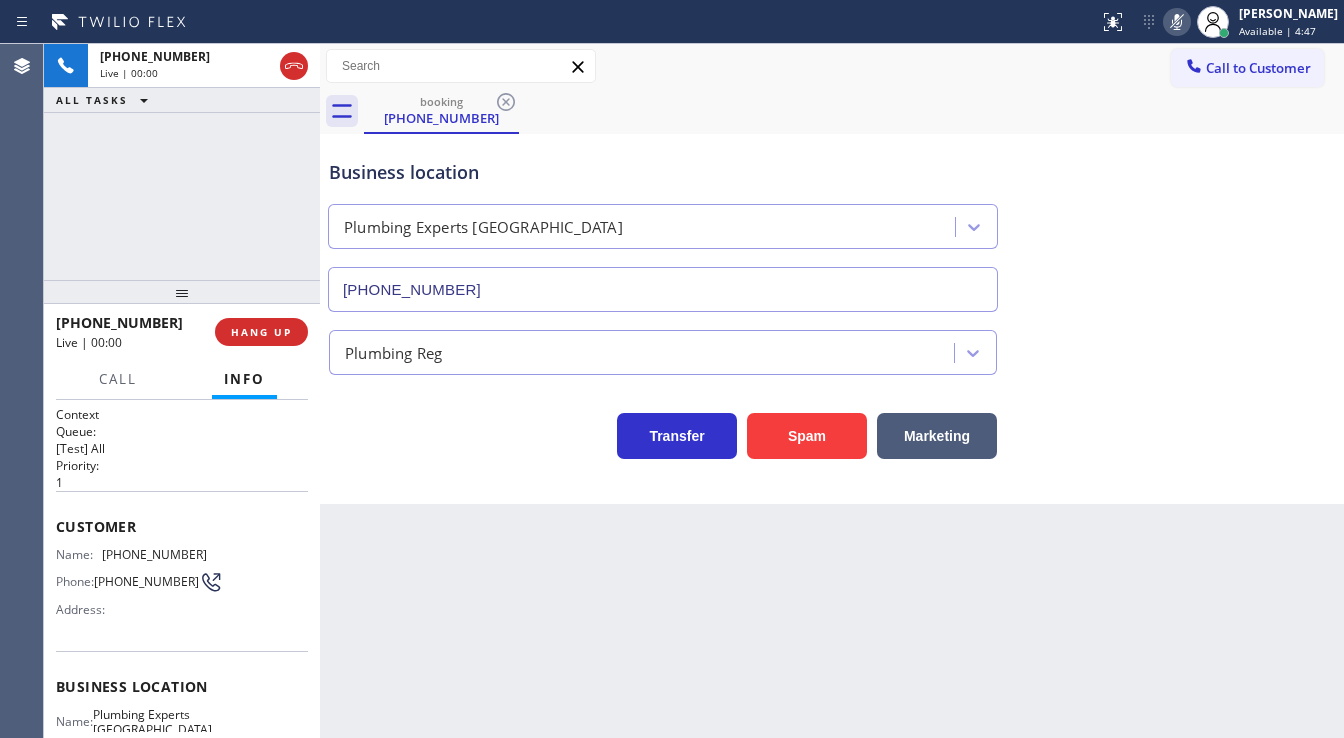 click 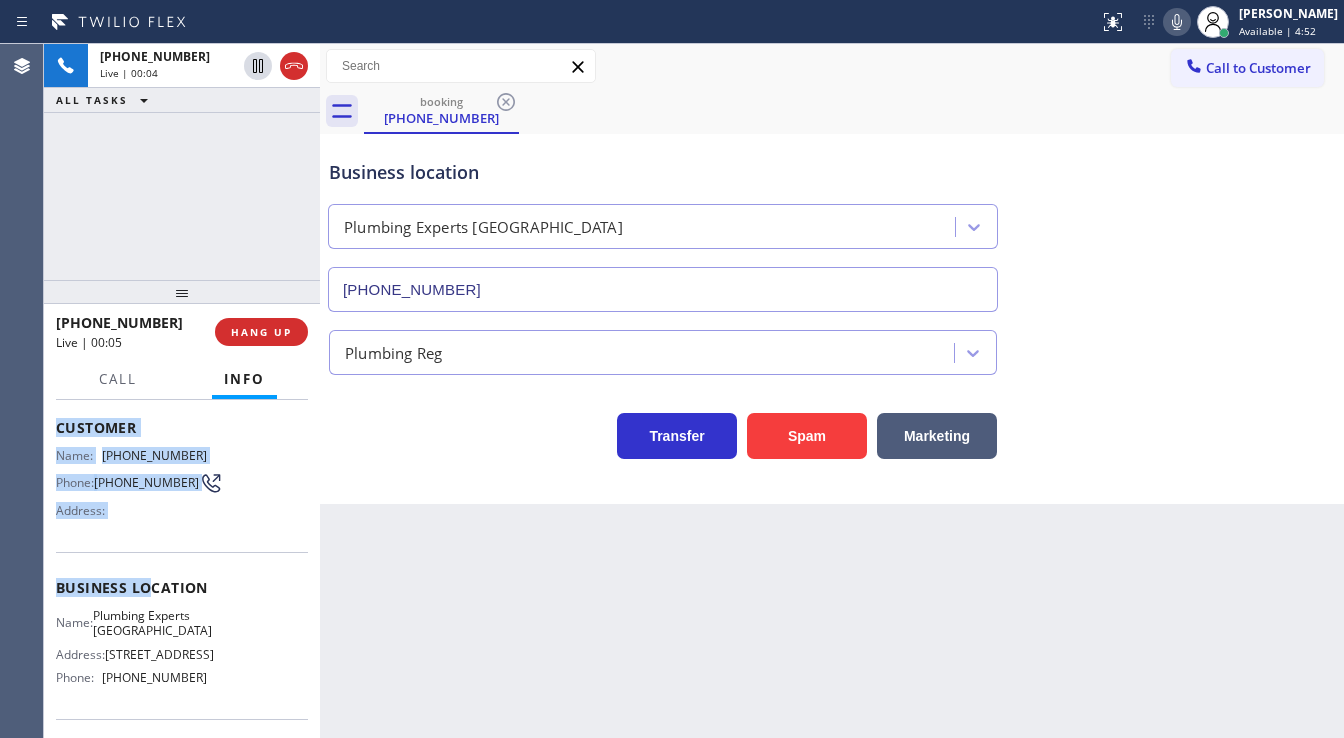 scroll, scrollTop: 160, scrollLeft: 0, axis: vertical 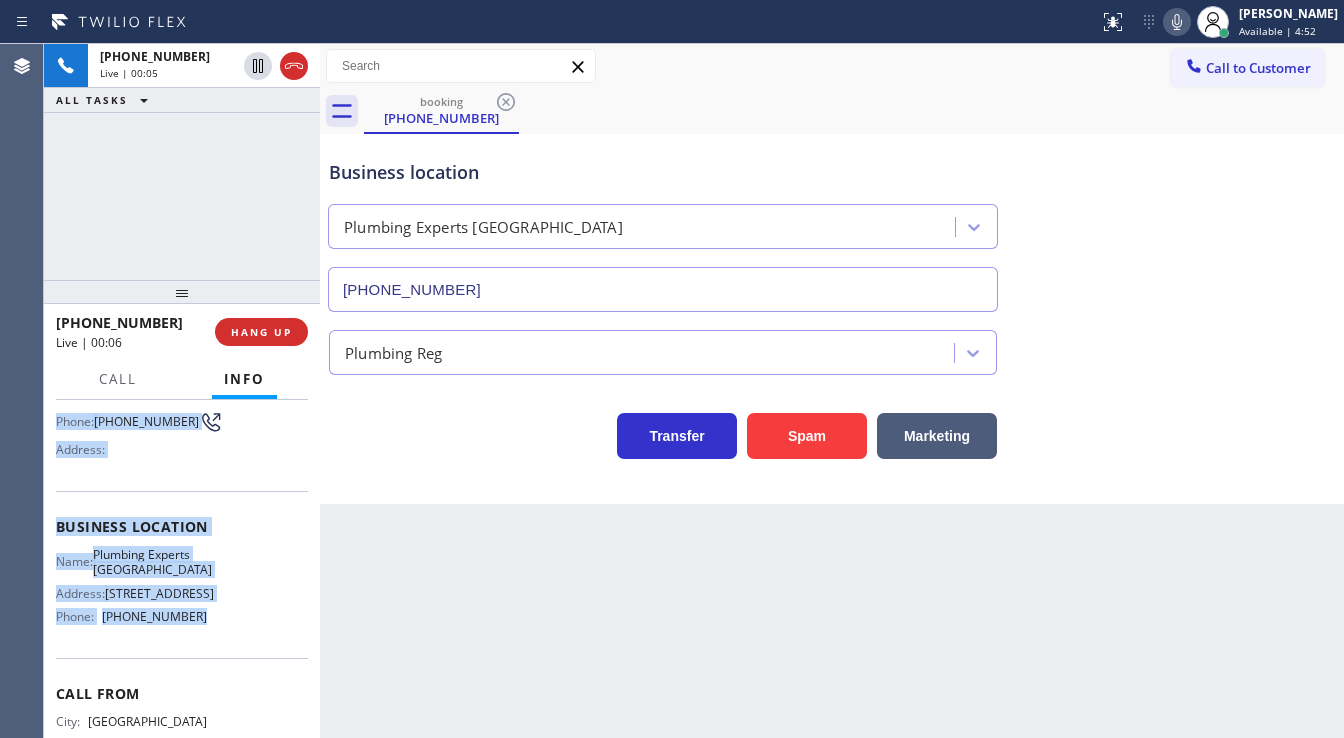 drag, startPoint x: 56, startPoint y: 520, endPoint x: 207, endPoint y: 648, distance: 197.95201 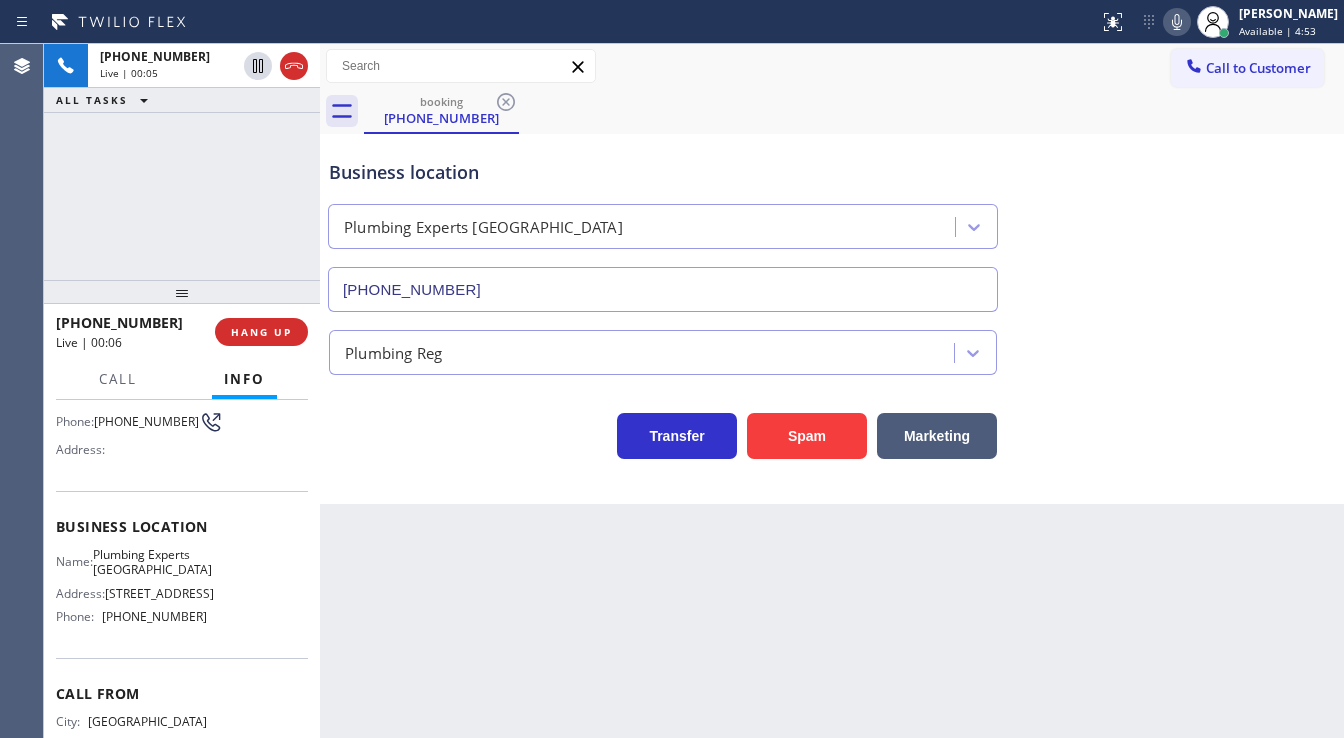 click on "[PHONE_NUMBER] Live | 00:05 ALL TASKS ALL TASKS ACTIVE TASKS TASKS IN WRAP UP" at bounding box center [182, 162] 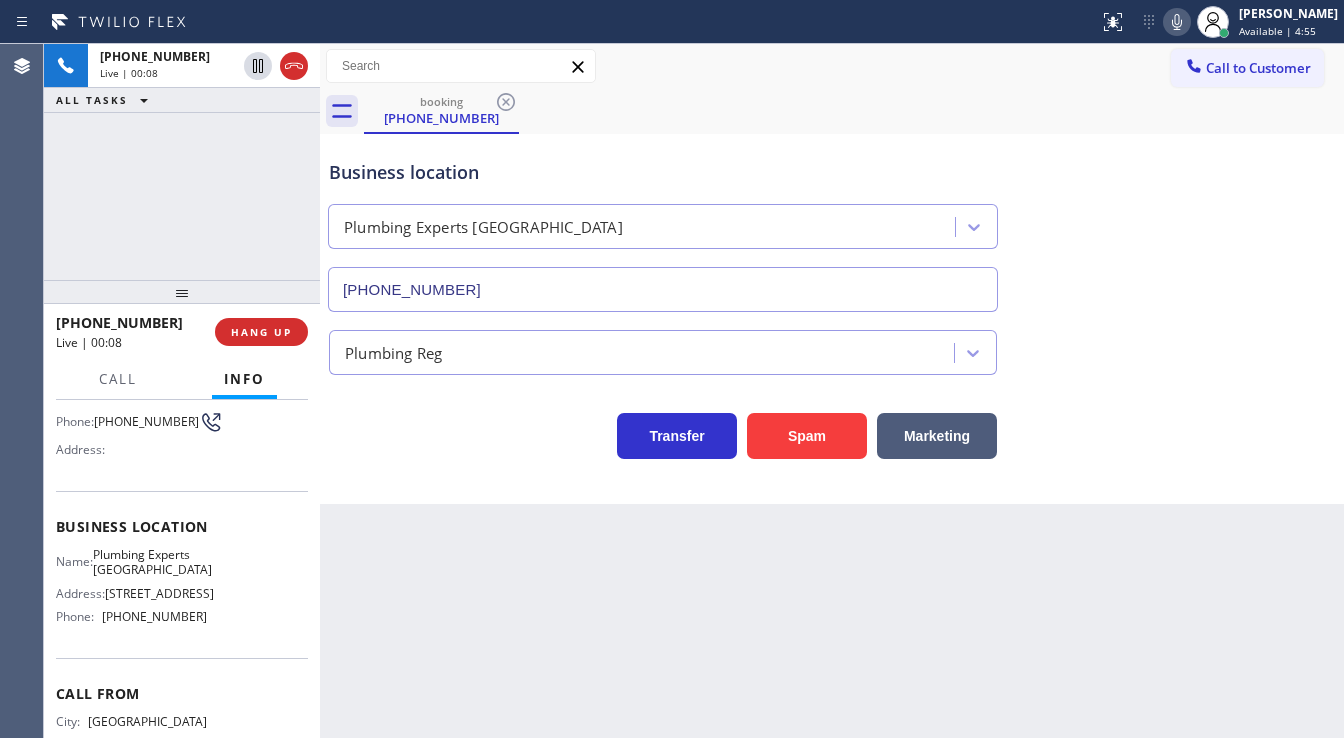 click on "[PHONE_NUMBER] Live | 00:08 ALL TASKS ALL TASKS ACTIVE TASKS TASKS IN WRAP UP" at bounding box center [182, 162] 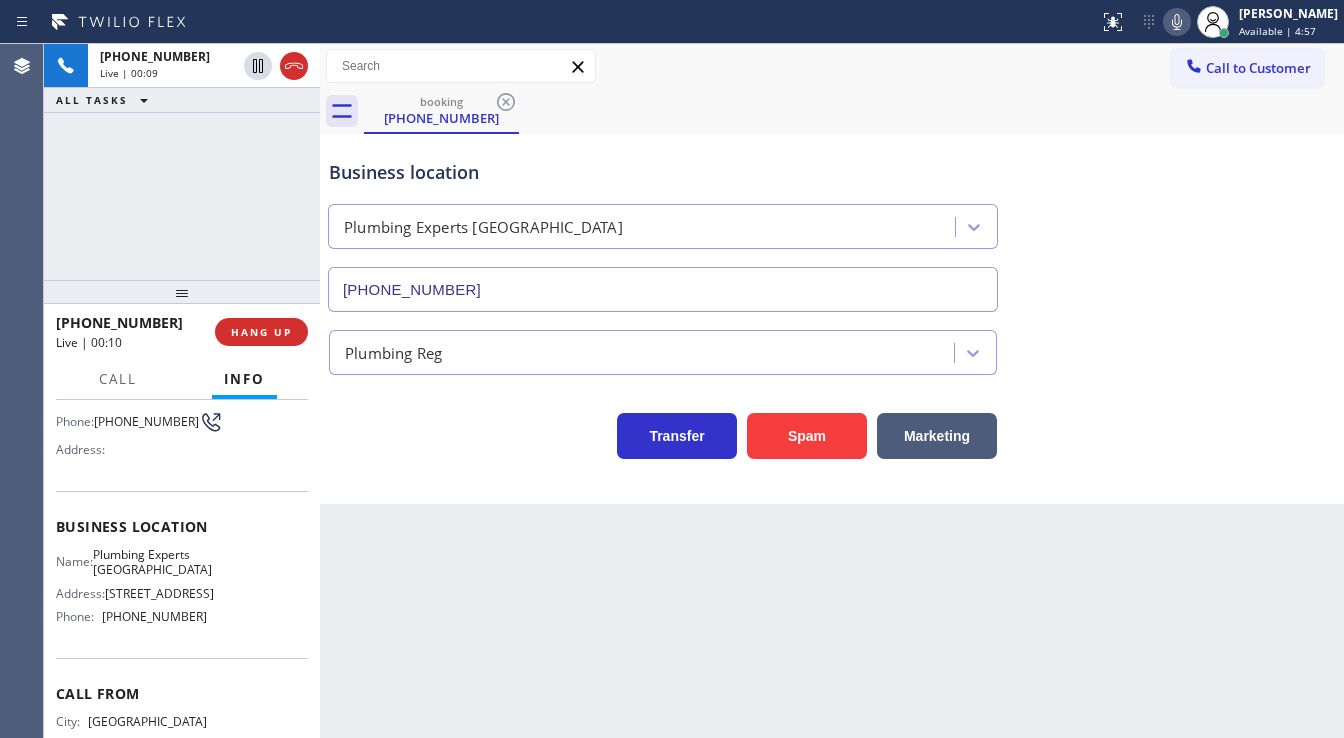 click on "[PHONE_NUMBER] Live | 00:09 ALL TASKS ALL TASKS ACTIVE TASKS TASKS IN WRAP UP" at bounding box center (182, 162) 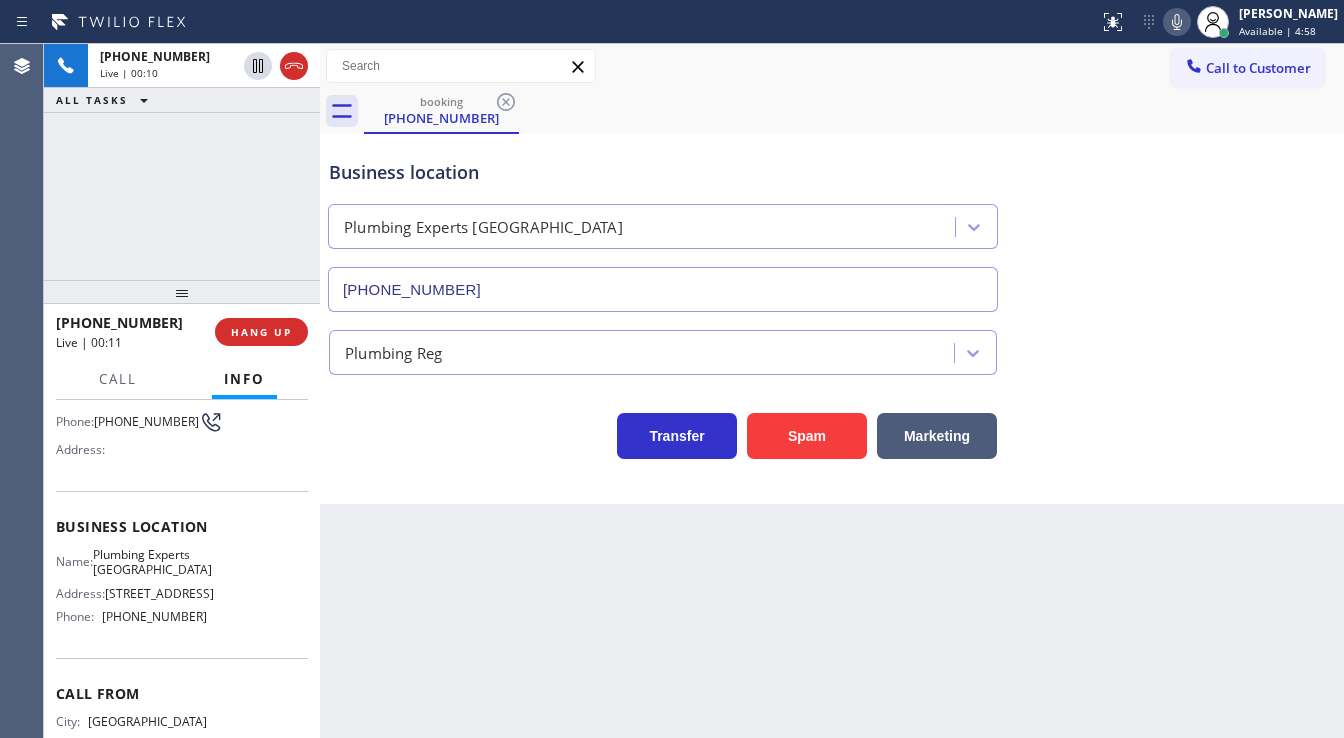 drag, startPoint x: 208, startPoint y: 209, endPoint x: 316, endPoint y: 13, distance: 223.78561 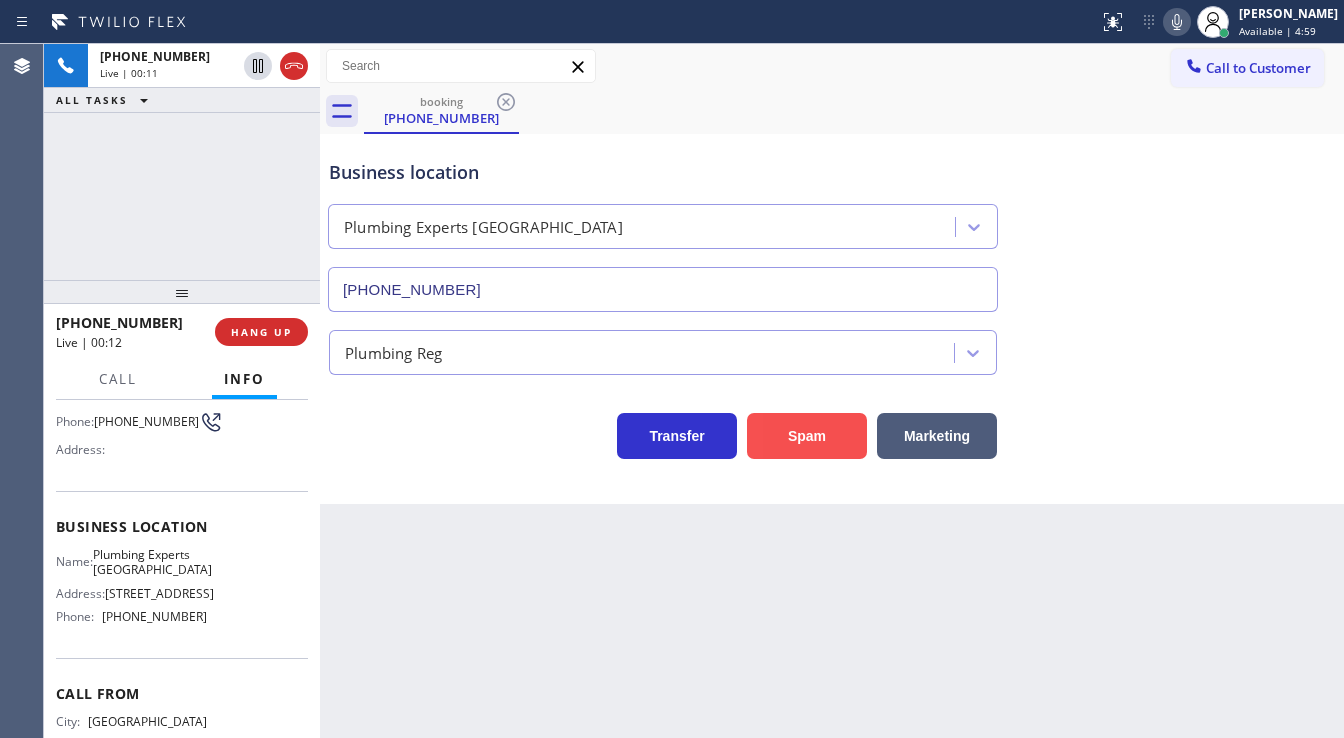 click on "Spam" at bounding box center [807, 436] 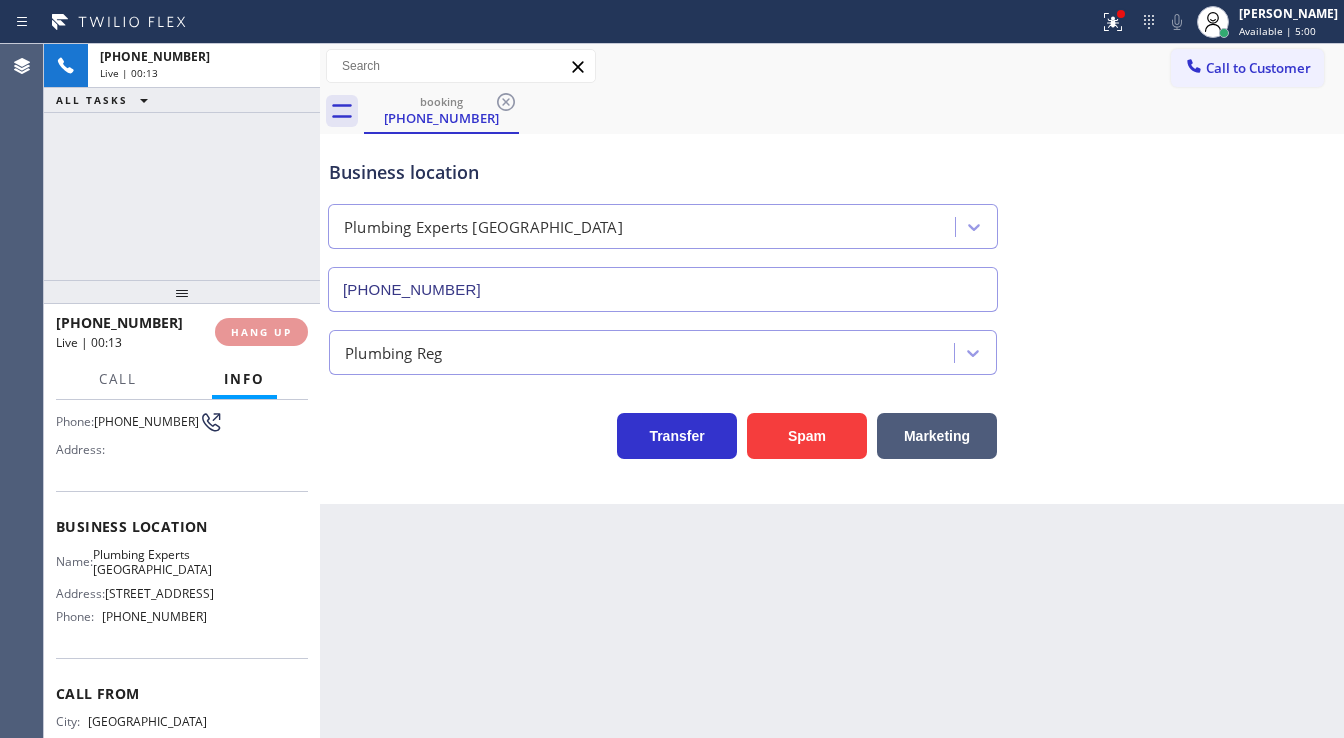 type 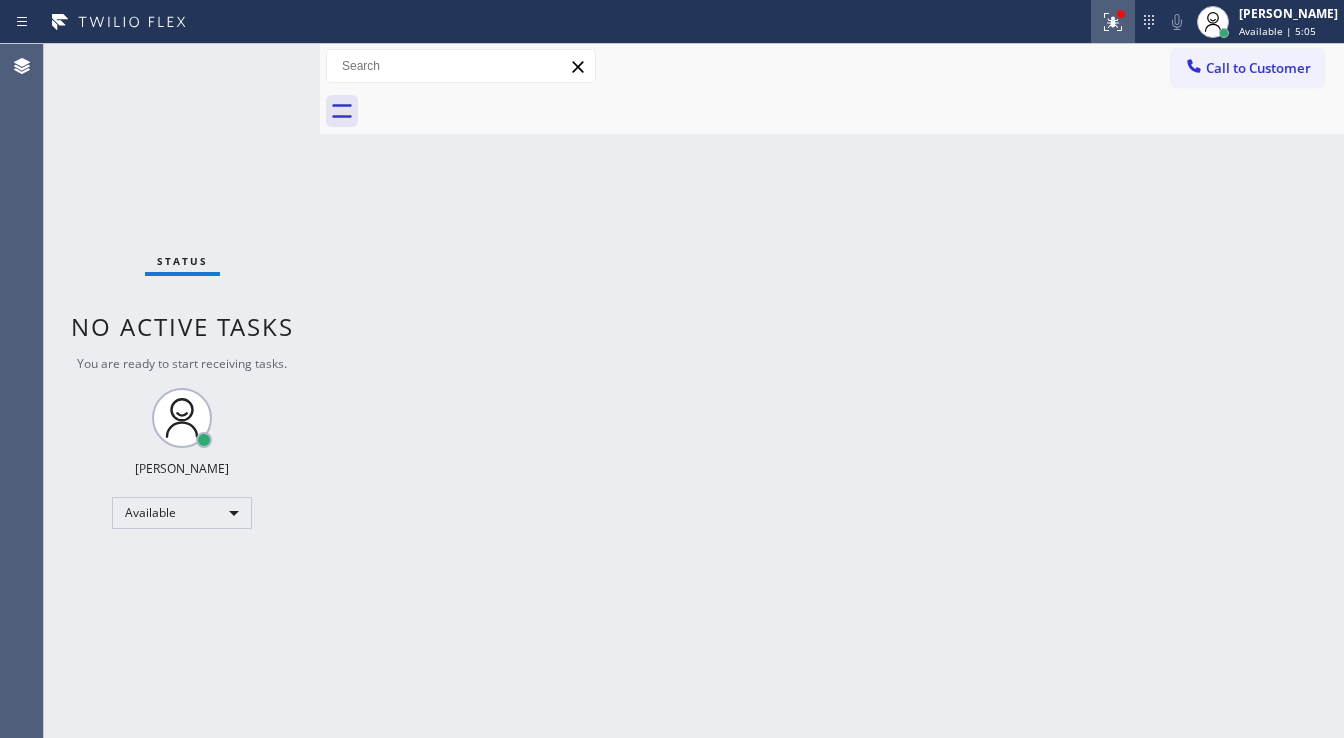 click 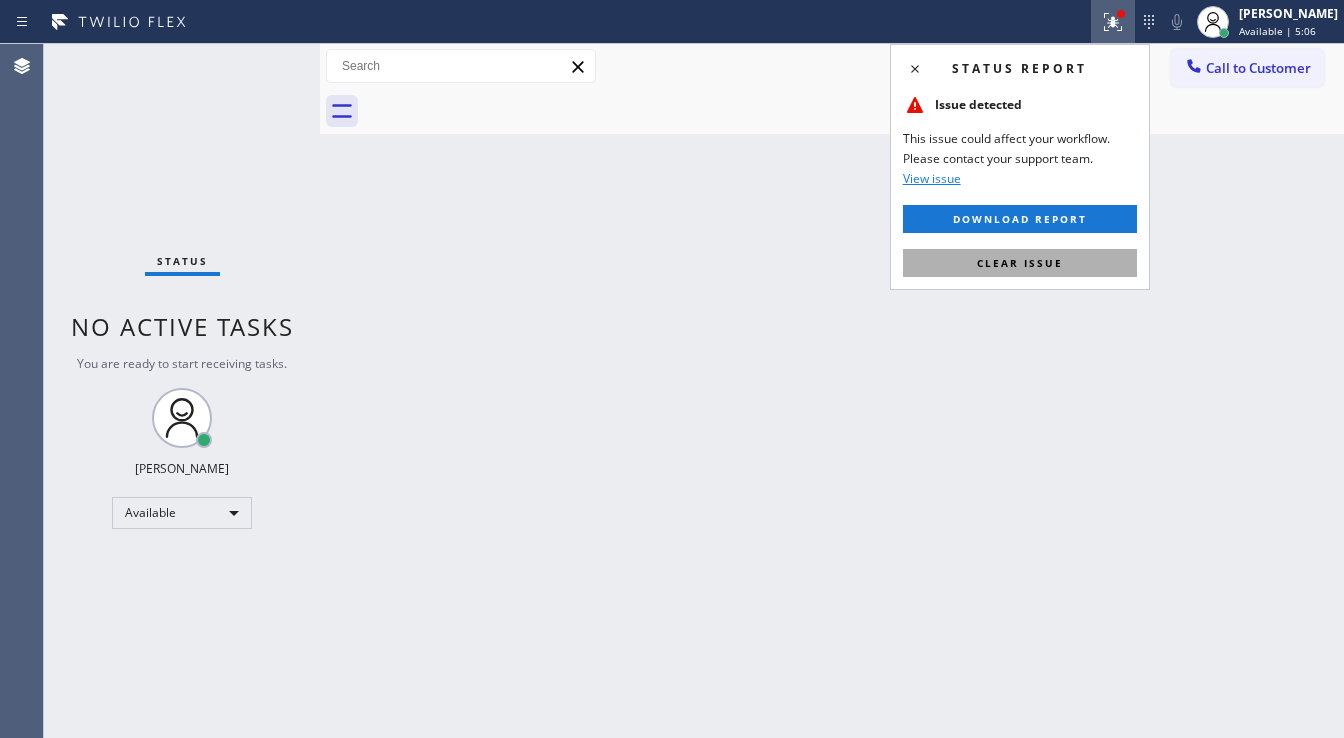 click on "Clear issue" at bounding box center (1020, 263) 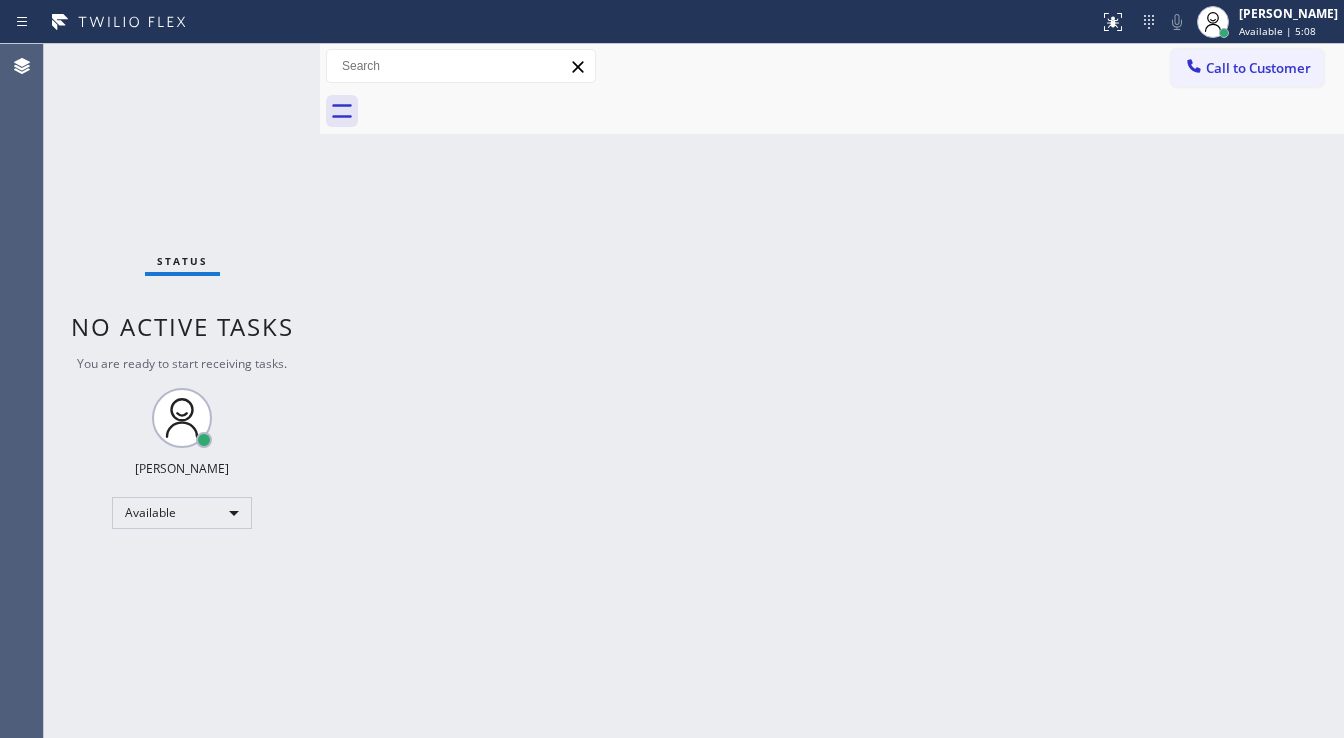 click on "Status   No active tasks     You are ready to start receiving tasks.   [PERSON_NAME]" at bounding box center [182, 391] 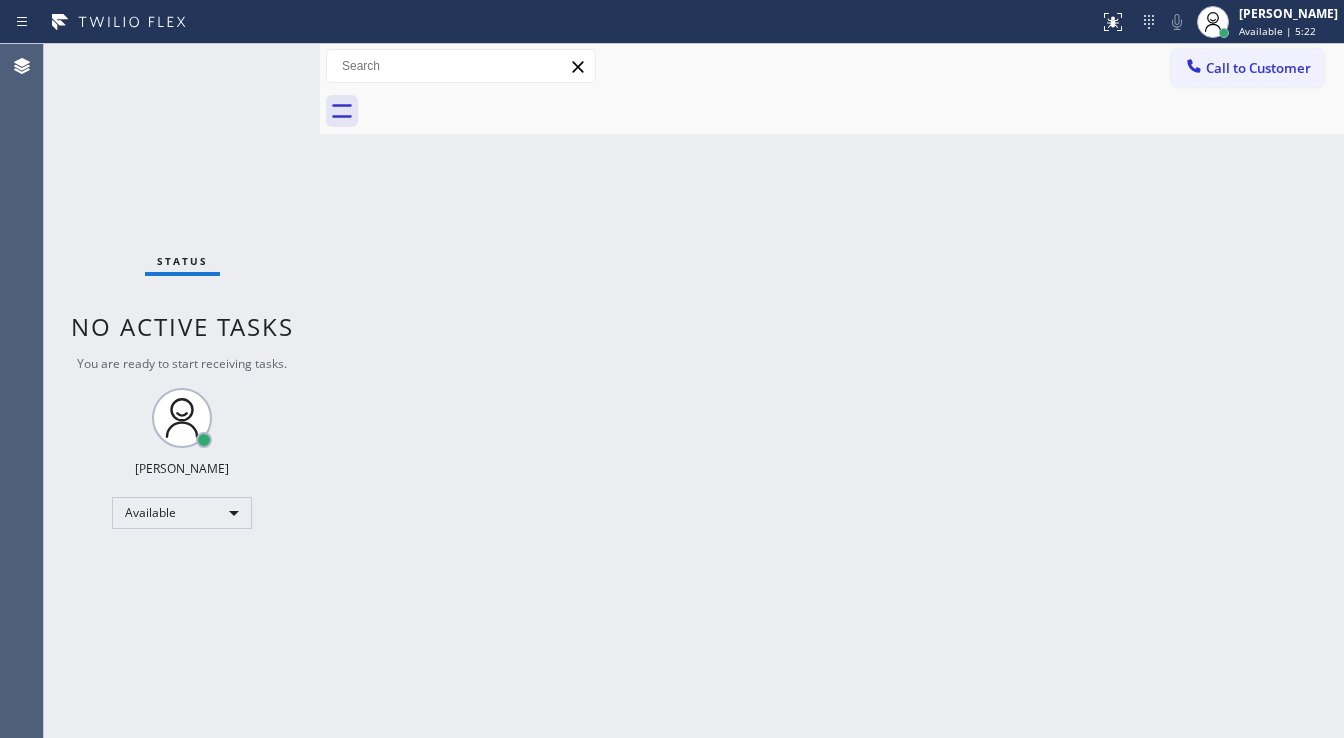 drag, startPoint x: 256, startPoint y: 75, endPoint x: 260, endPoint y: 64, distance: 11.7046995 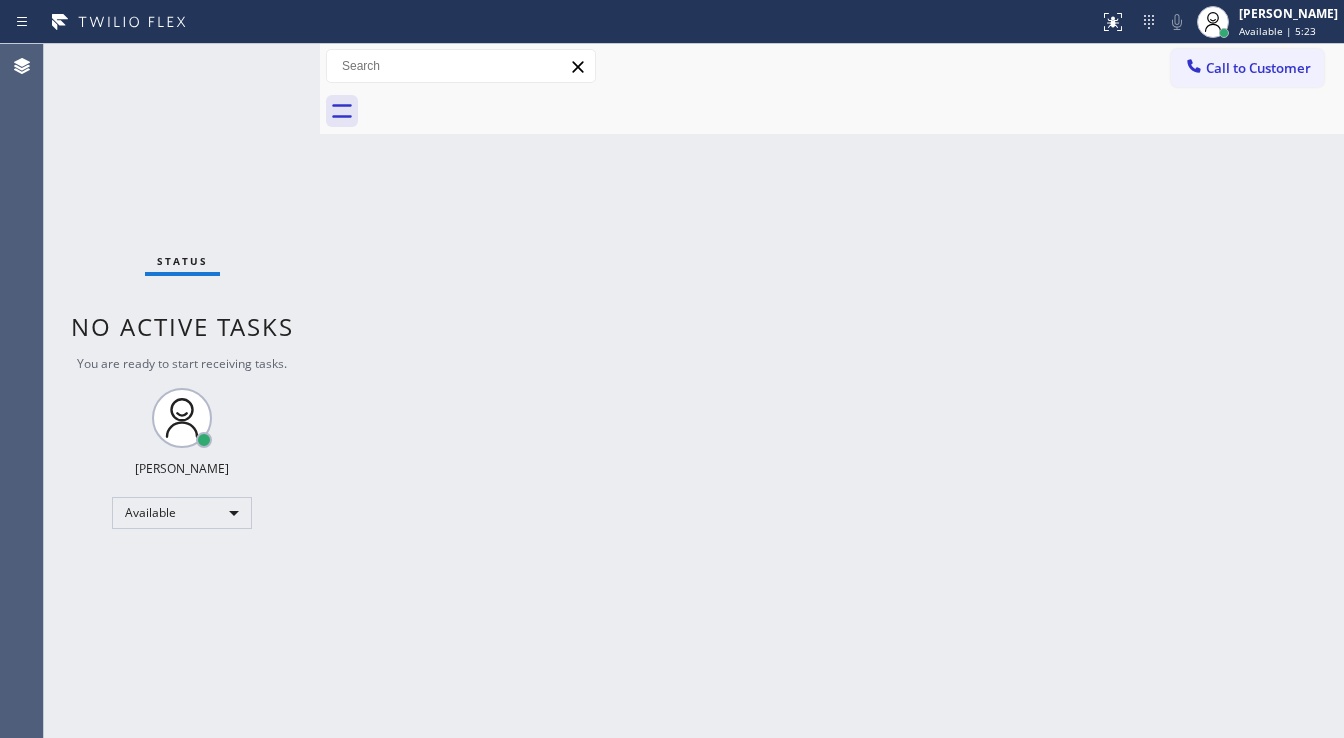click on "Status   No active tasks     You are ready to start receiving tasks.   [PERSON_NAME]" at bounding box center (182, 391) 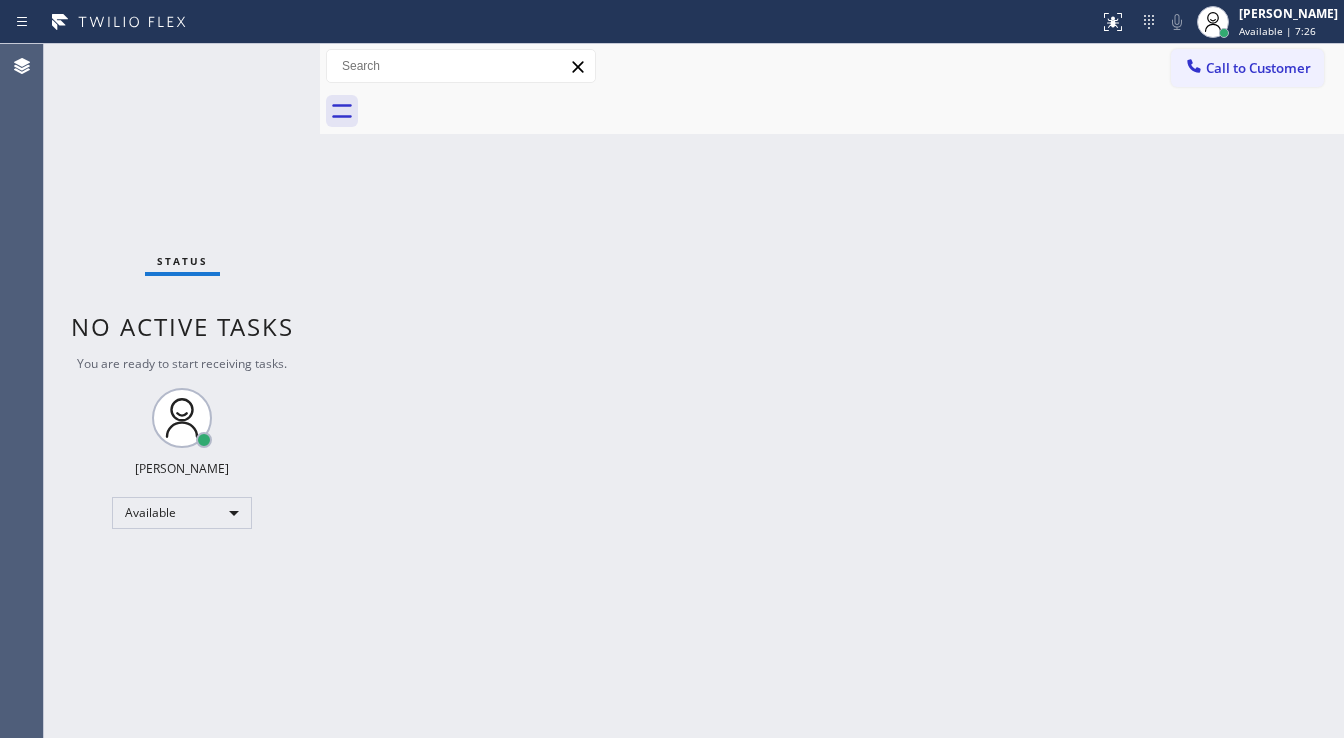 click on "Status   No active tasks     You are ready to start receiving tasks.   [PERSON_NAME]" at bounding box center [182, 391] 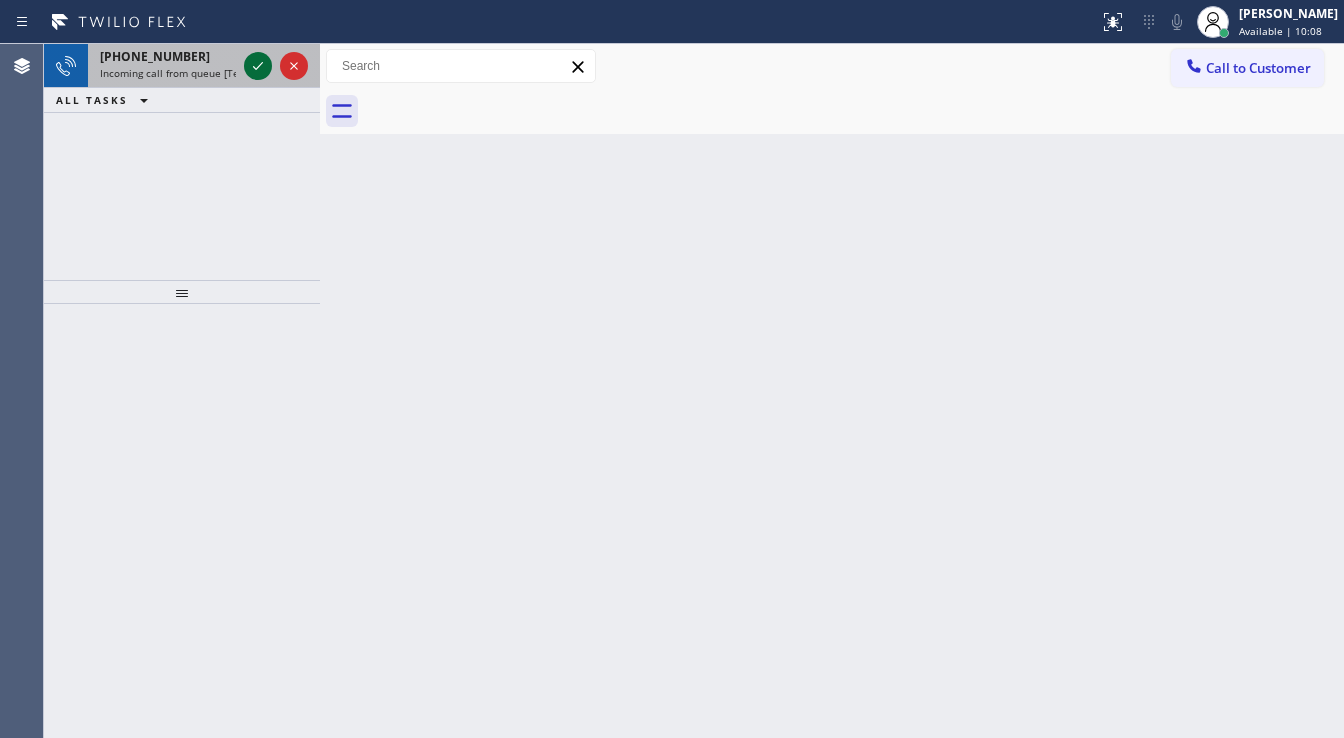 click 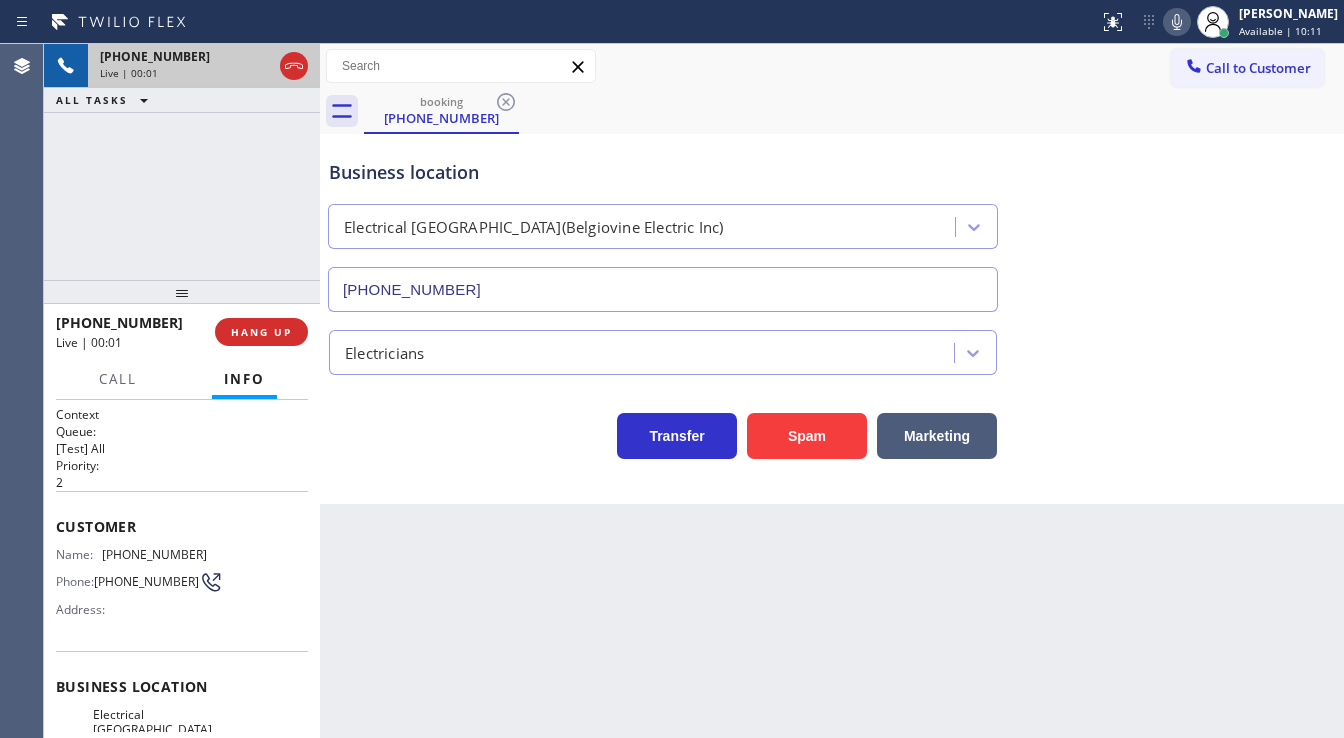 type on "[PHONE_NUMBER]" 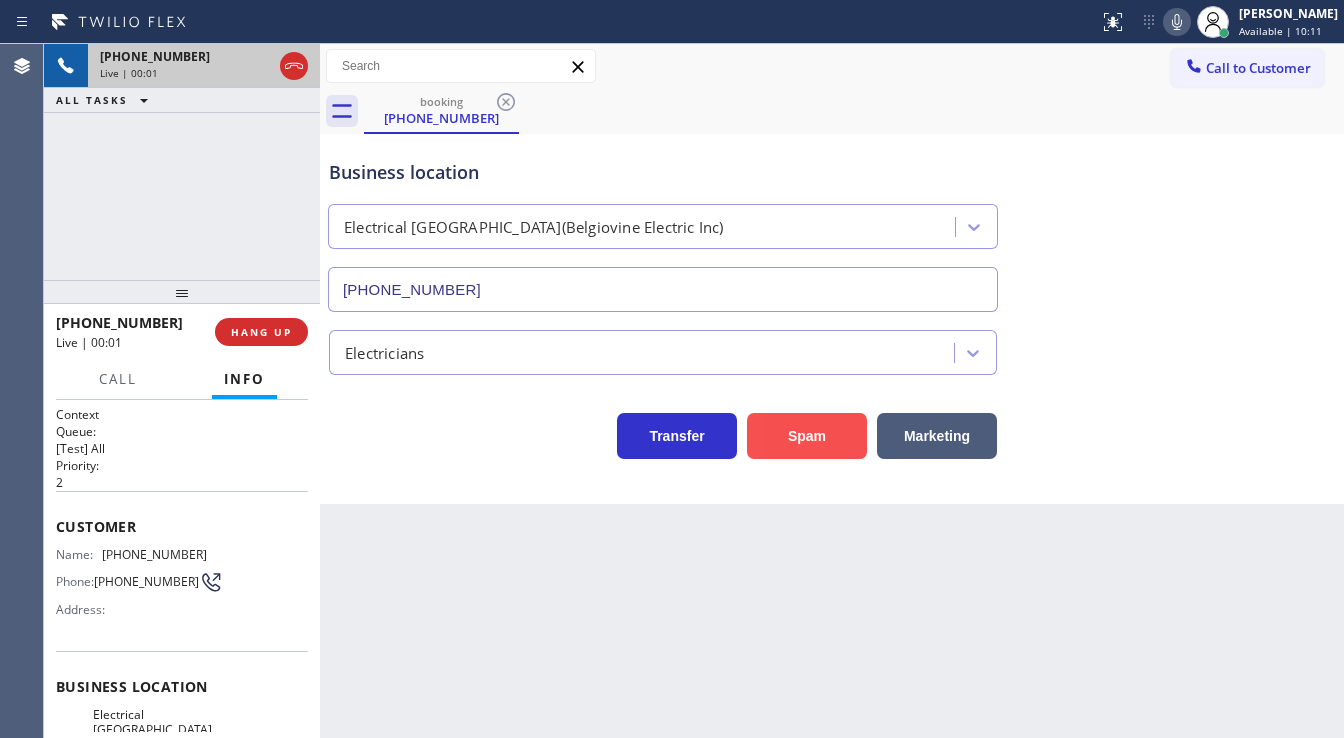 click on "Spam" at bounding box center [807, 436] 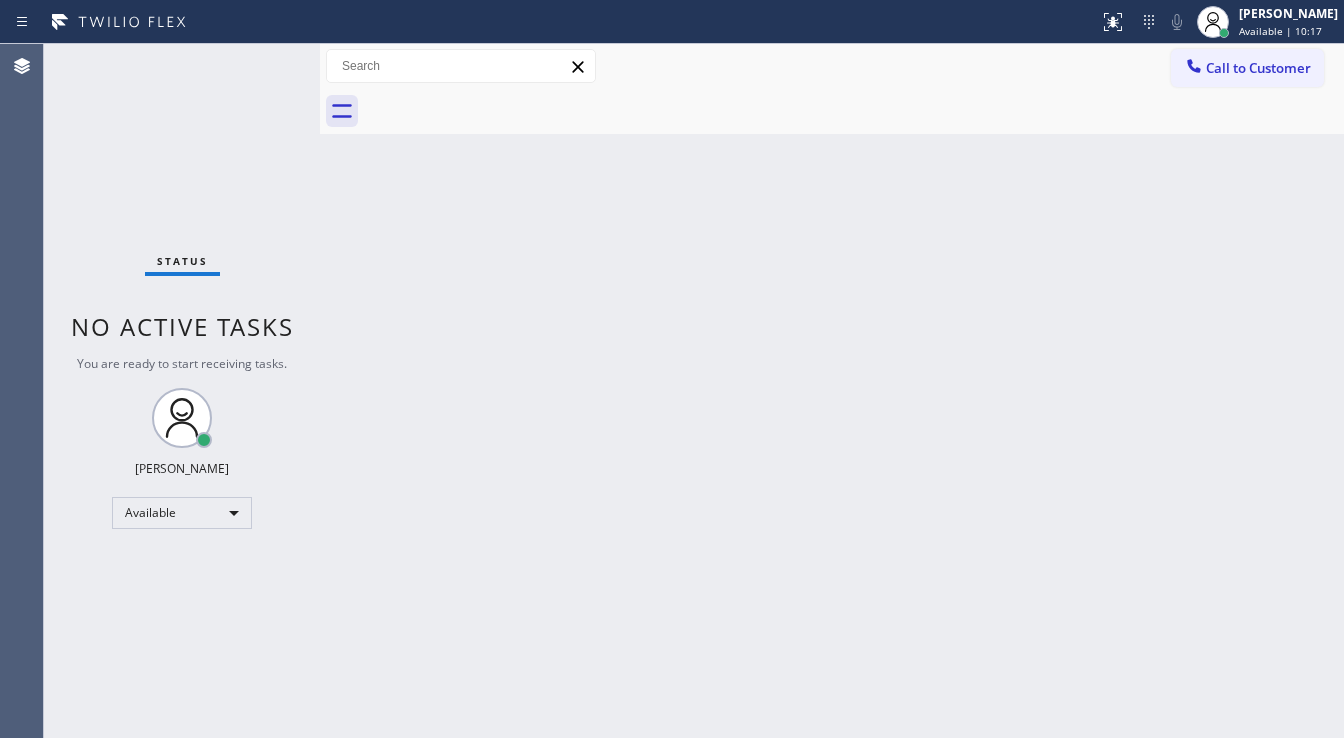 click on "Status   No active tasks     You are ready to start receiving tasks.   [PERSON_NAME]" at bounding box center [182, 391] 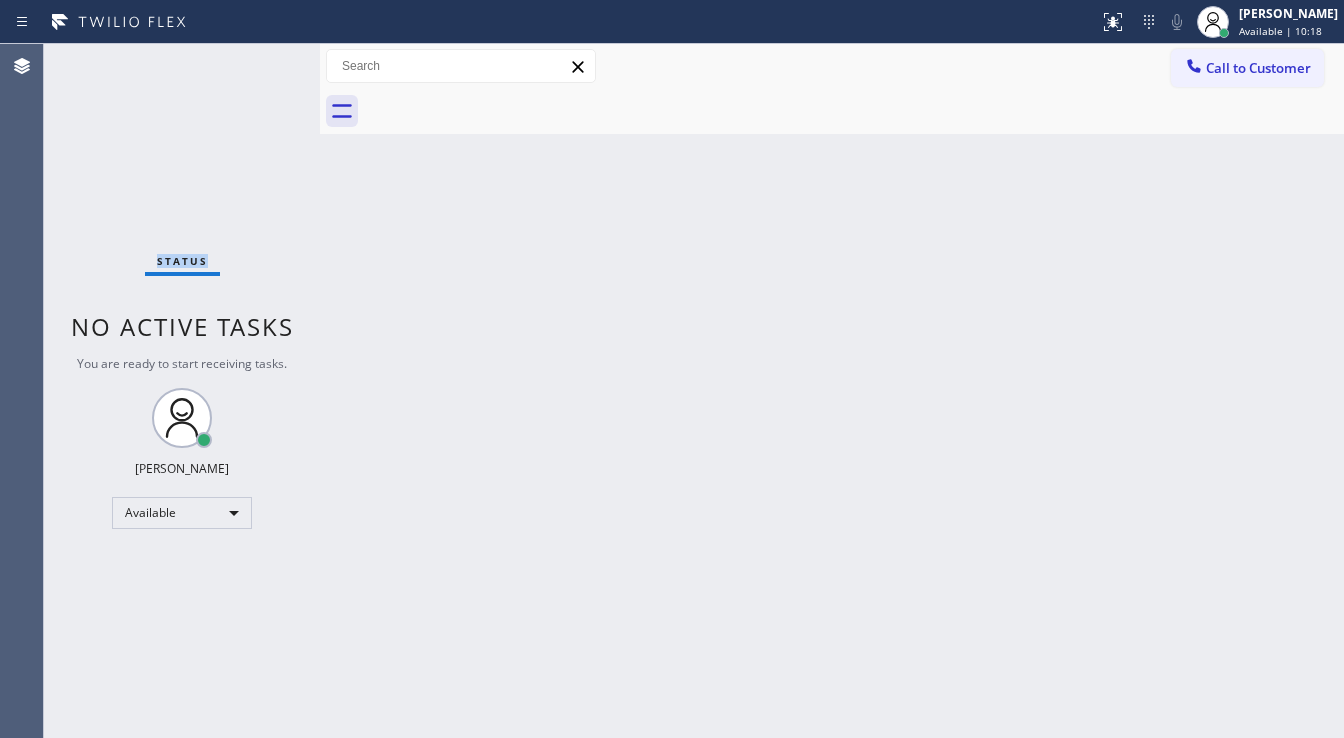click on "Status   No active tasks     You are ready to start receiving tasks.   [PERSON_NAME]" at bounding box center [182, 391] 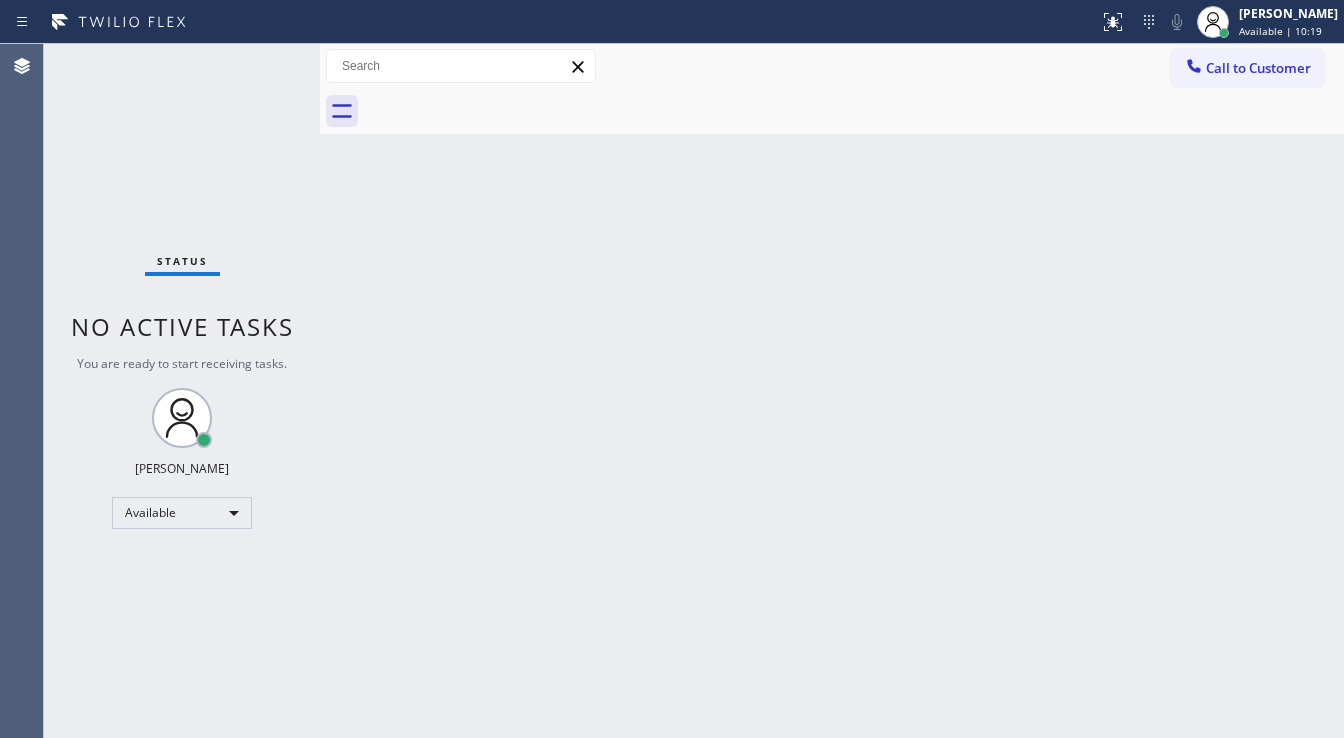 drag, startPoint x: 320, startPoint y: 65, endPoint x: 264, endPoint y: 67, distance: 56.0357 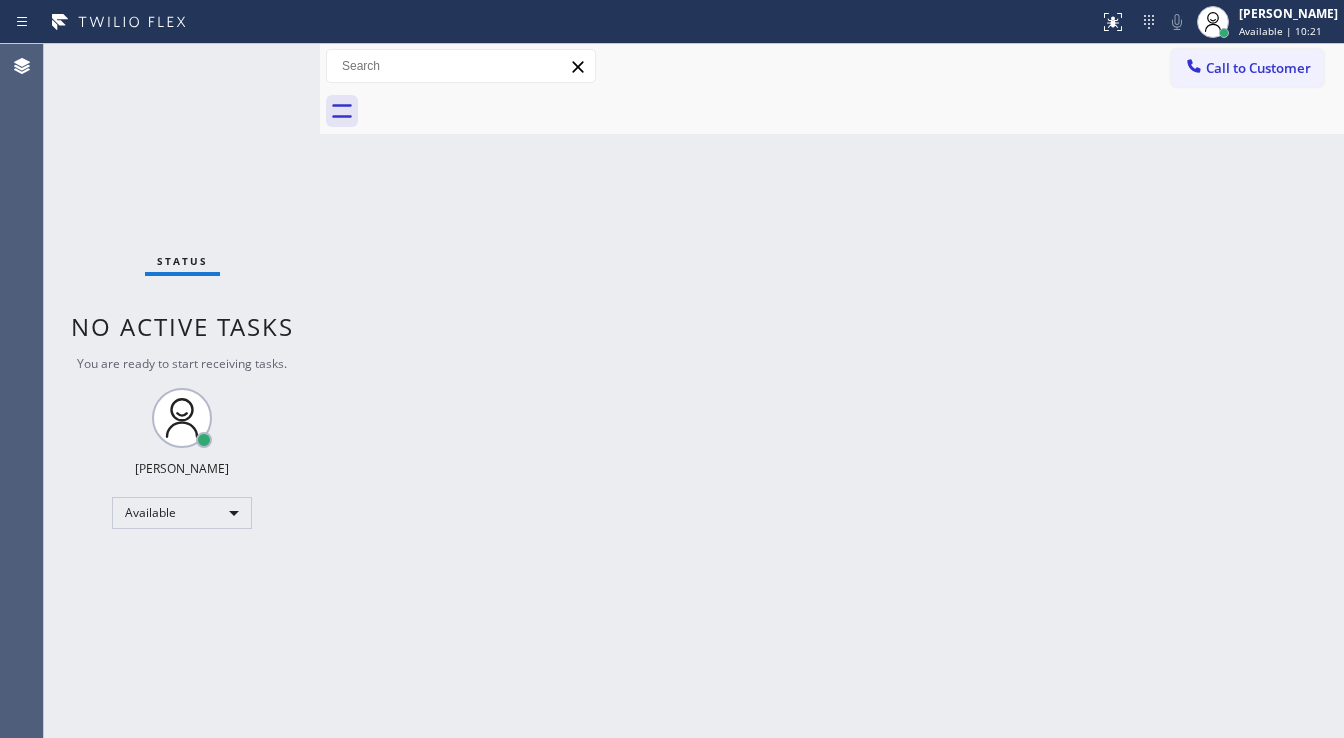 click on "Status   No active tasks     You are ready to start receiving tasks.   [PERSON_NAME]" at bounding box center [182, 391] 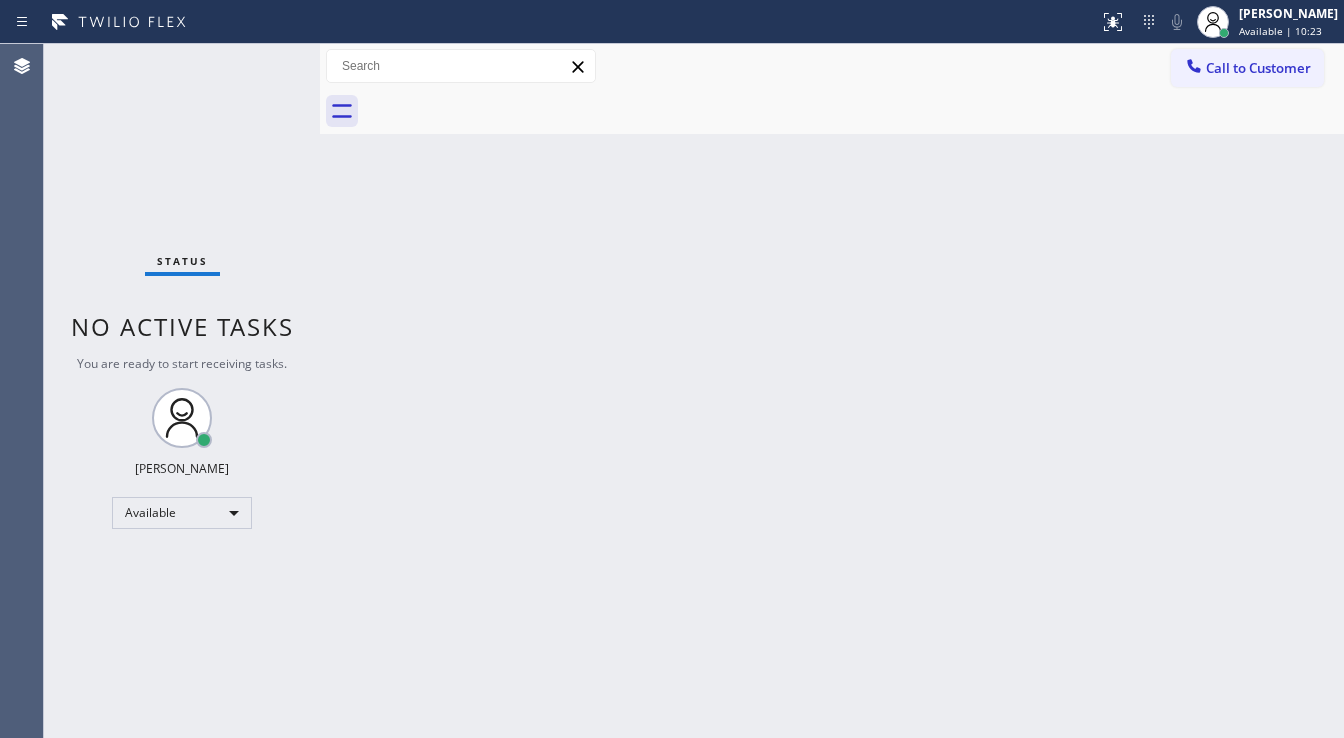 click on "Status   No active tasks     You are ready to start receiving tasks.   [PERSON_NAME]" at bounding box center [182, 391] 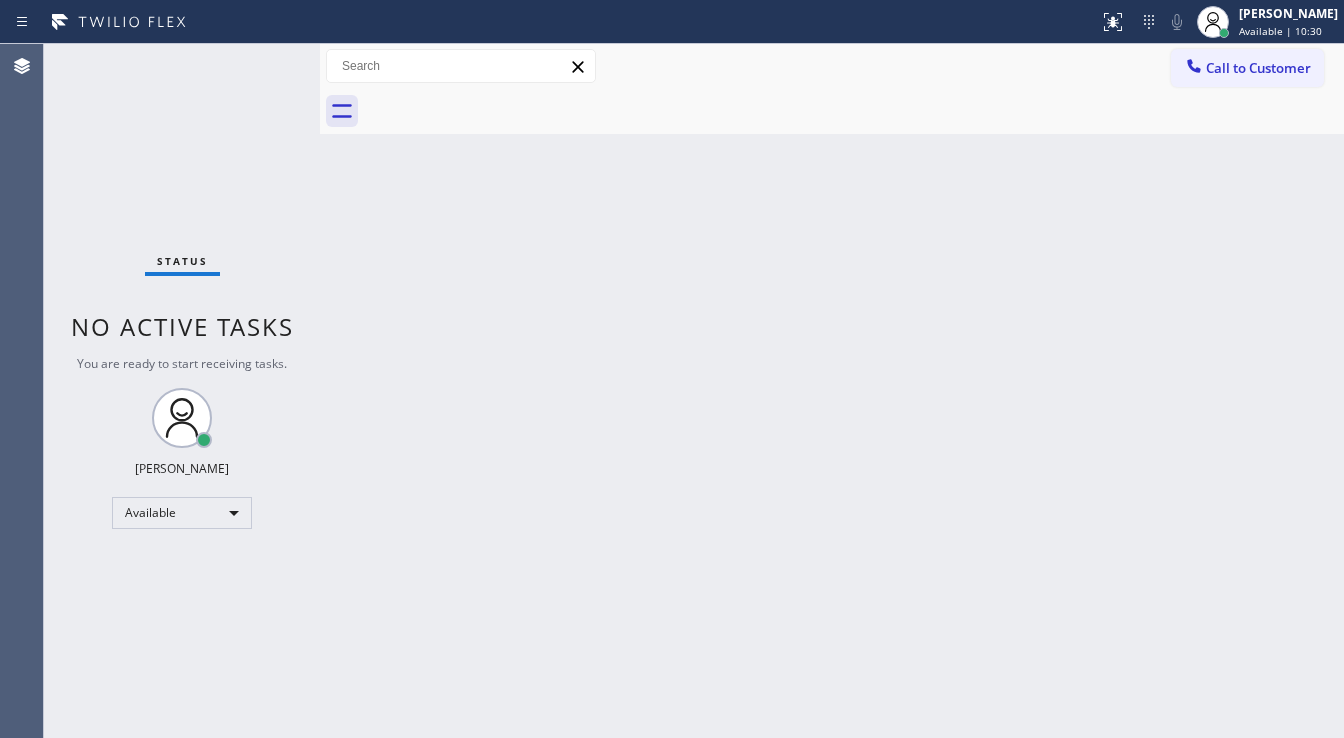 click on "Status   No active tasks     You are ready to start receiving tasks.   [PERSON_NAME]" at bounding box center (182, 391) 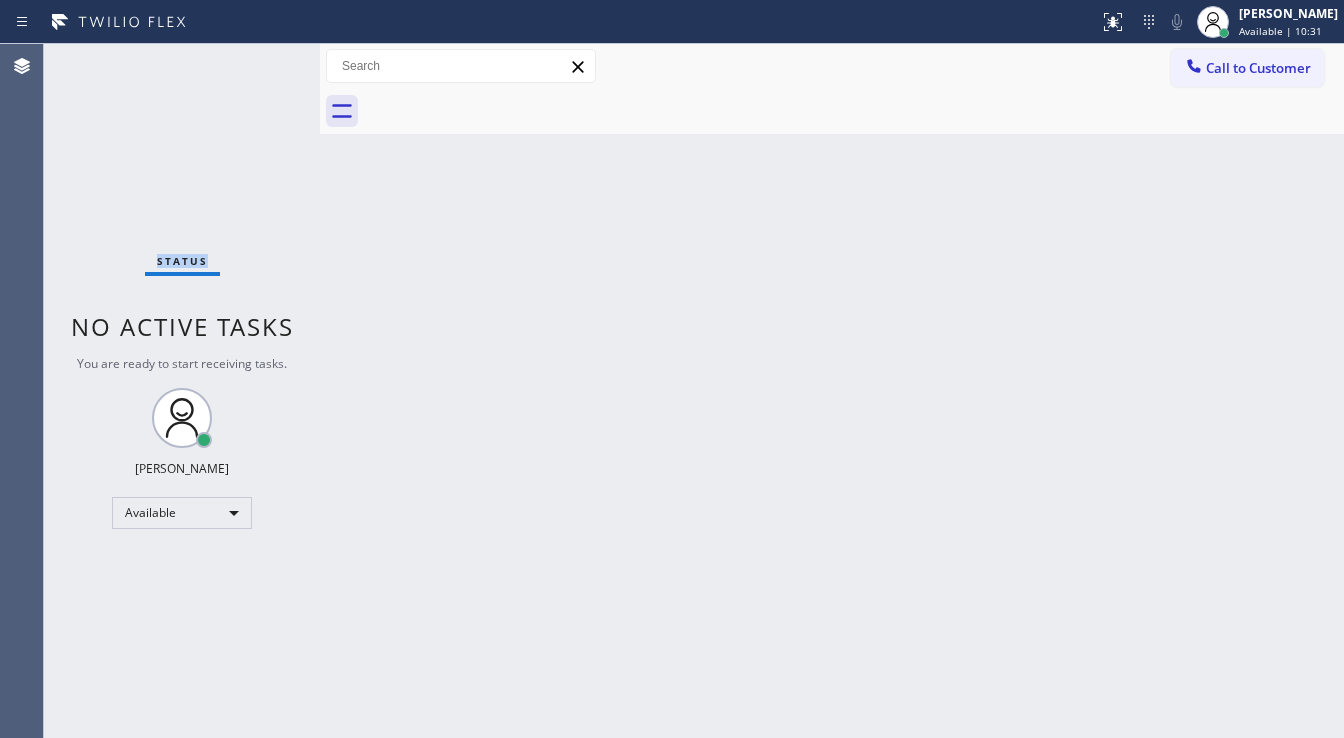 click on "Status   No active tasks     You are ready to start receiving tasks.   [PERSON_NAME]" at bounding box center [182, 391] 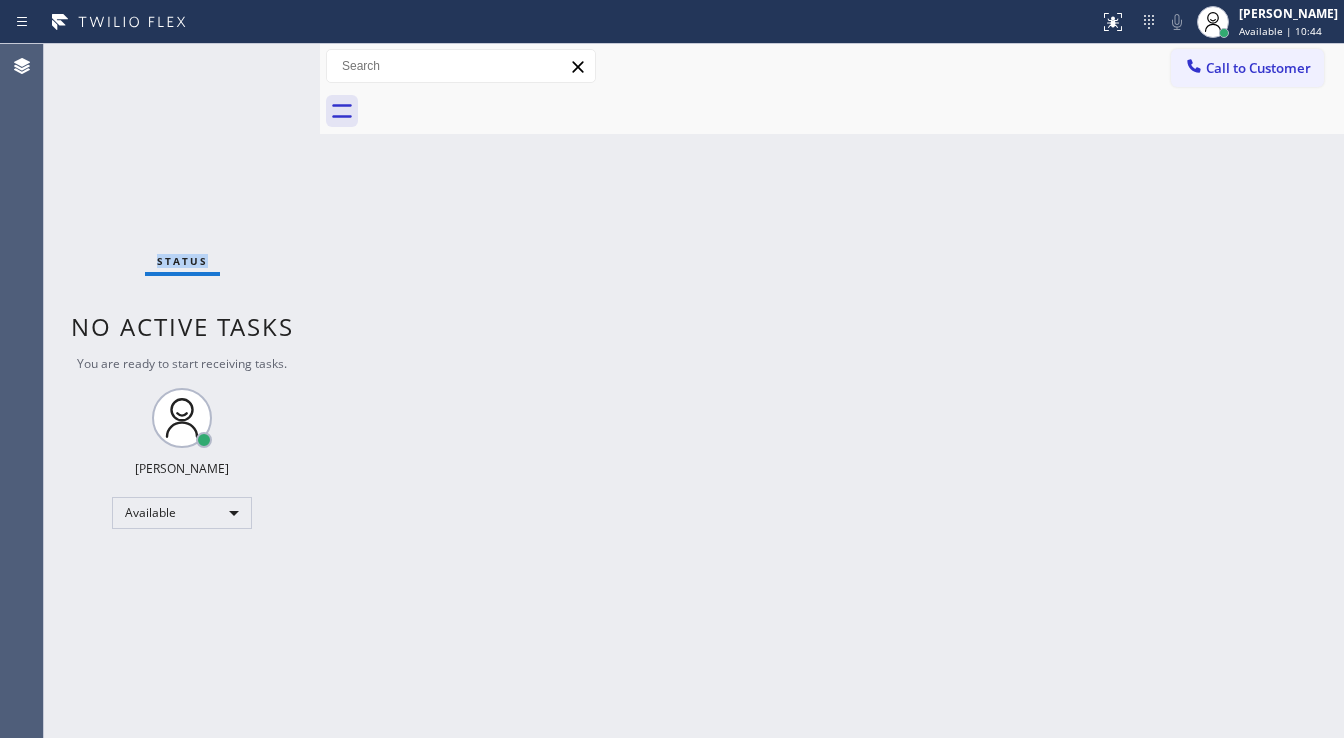 click on "Status   No active tasks     You are ready to start receiving tasks.   [PERSON_NAME]" at bounding box center [182, 391] 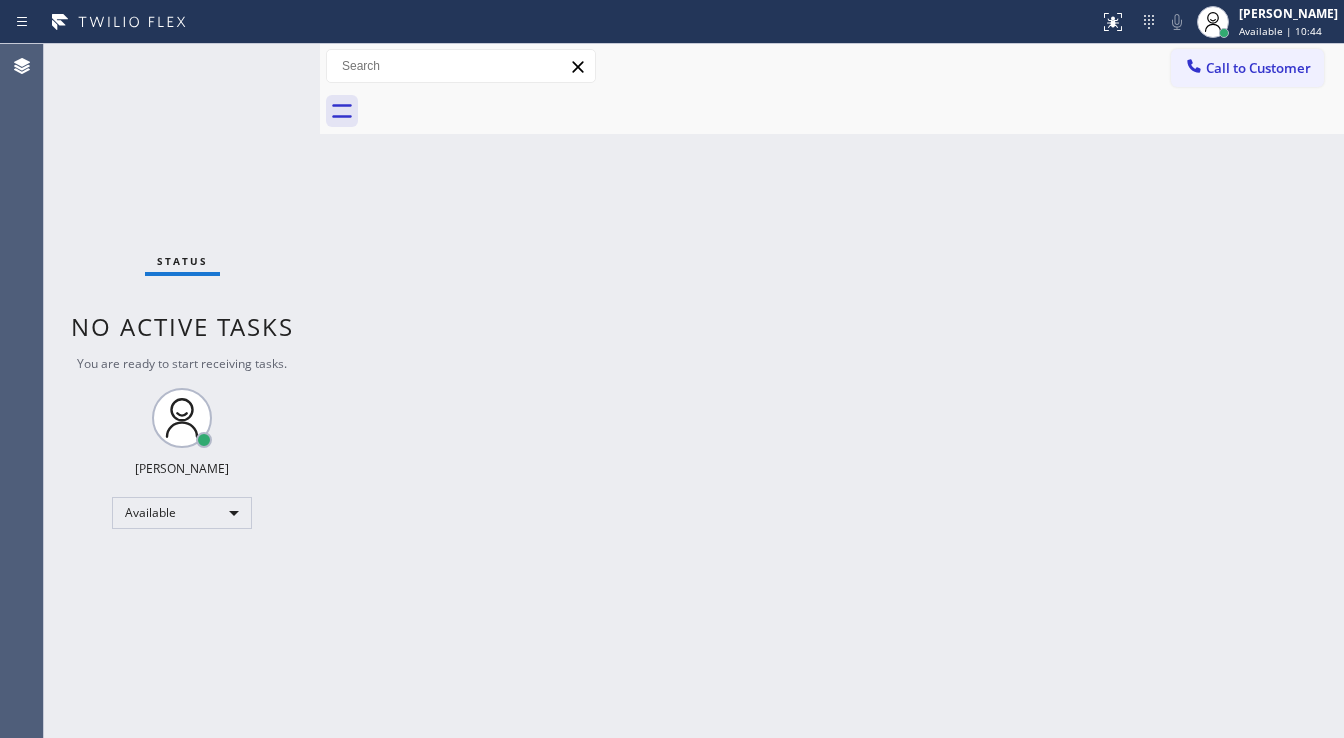 click on "Status   No active tasks     You are ready to start receiving tasks.   [PERSON_NAME]" at bounding box center (182, 391) 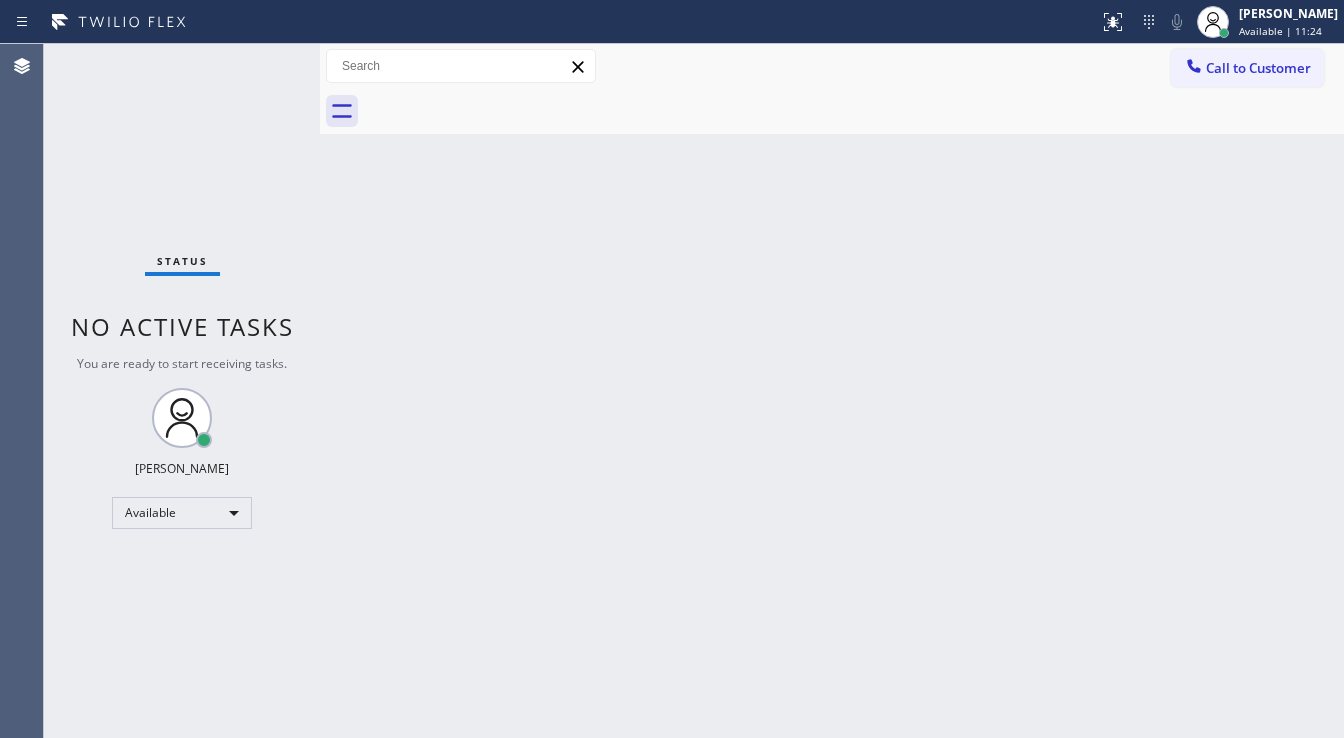 click on "Status   No active tasks     You are ready to start receiving tasks.   [PERSON_NAME]" at bounding box center [182, 391] 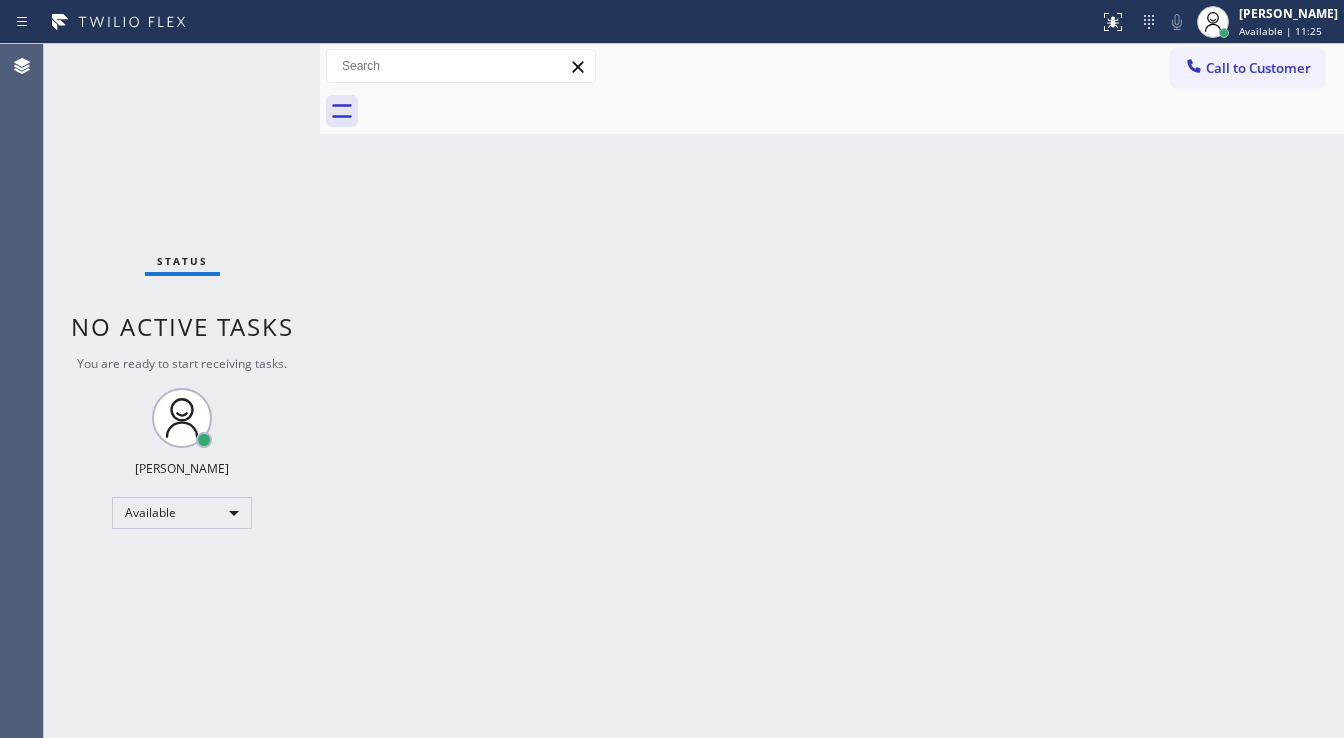 click on "Status" at bounding box center [182, 261] 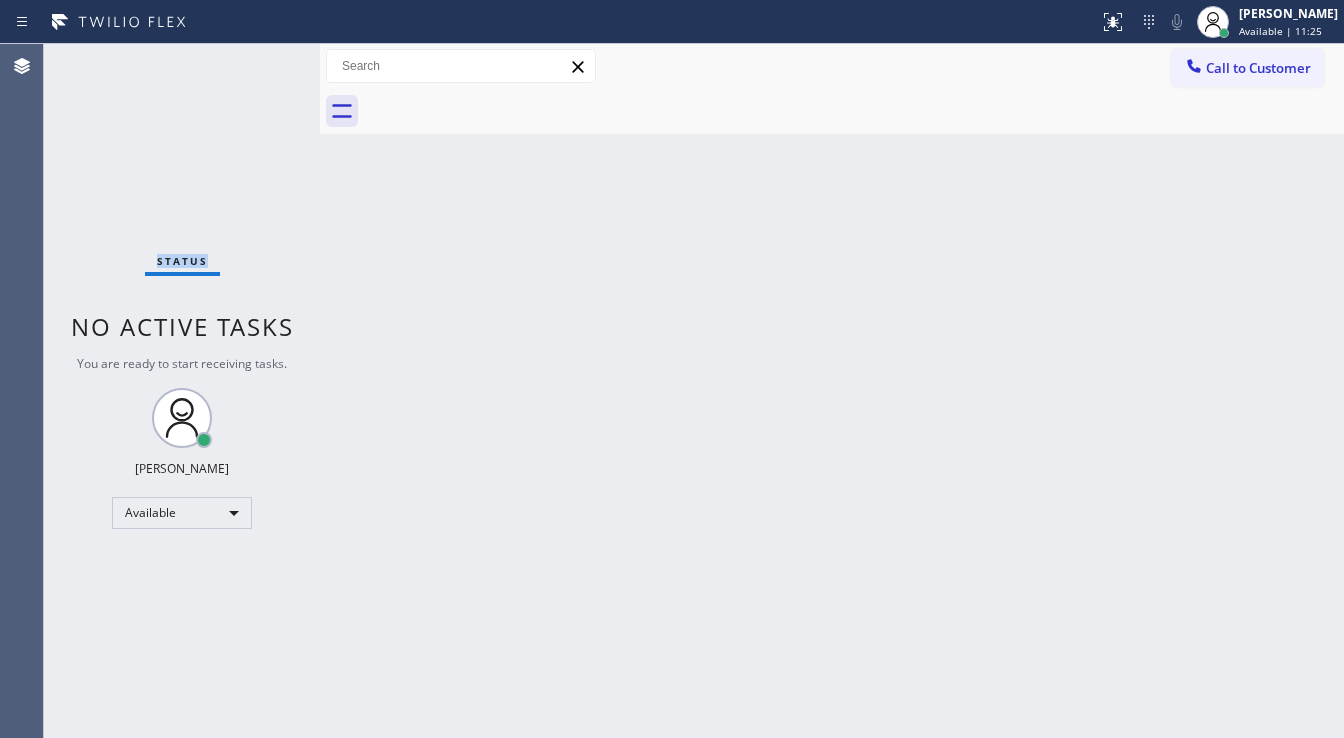 click on "Status" at bounding box center [182, 261] 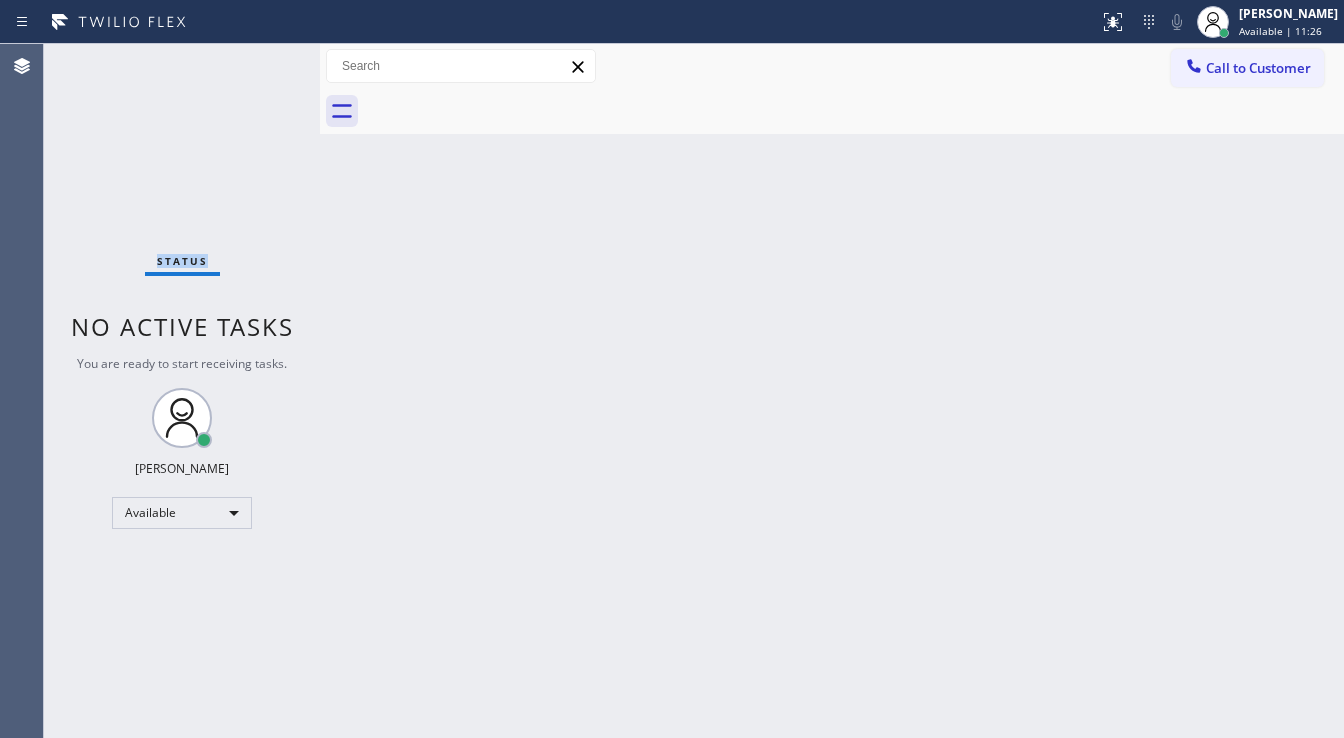 click on "Status" at bounding box center (182, 261) 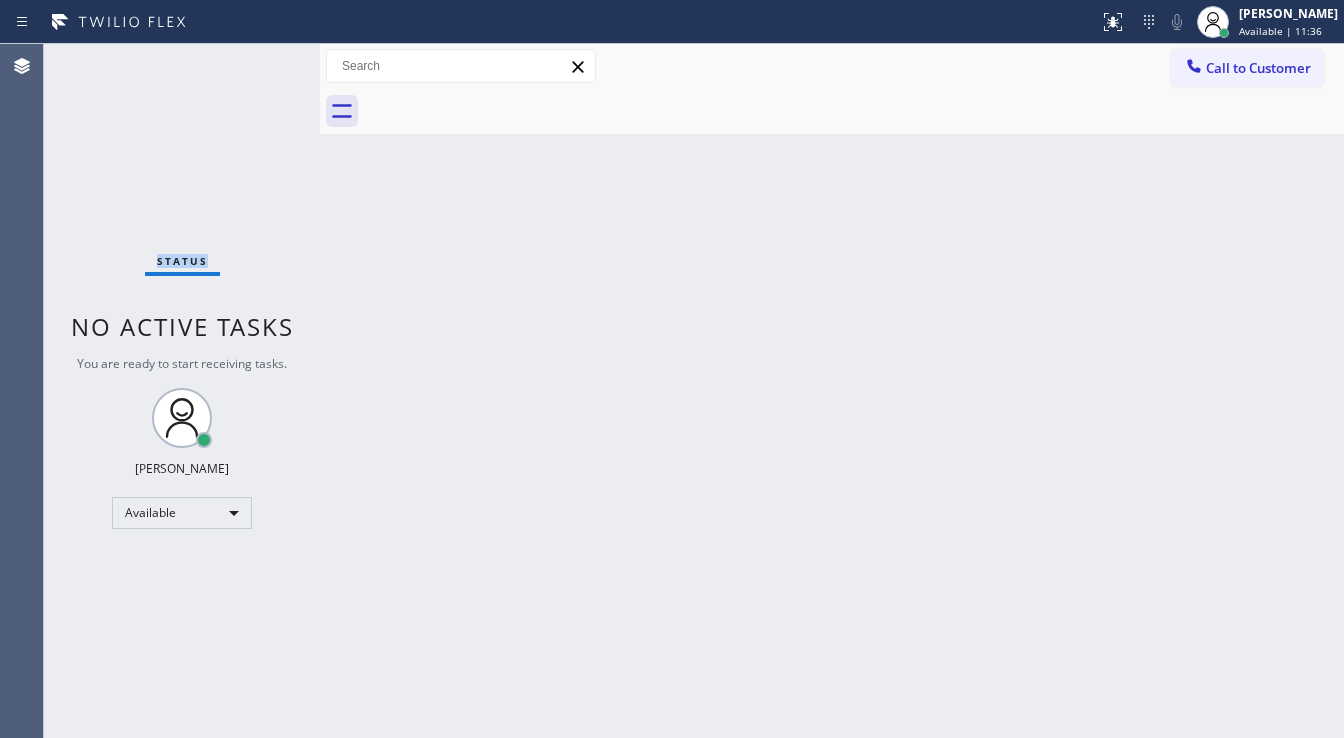 click on "Status   No active tasks     You are ready to start receiving tasks.   [PERSON_NAME]" at bounding box center (182, 391) 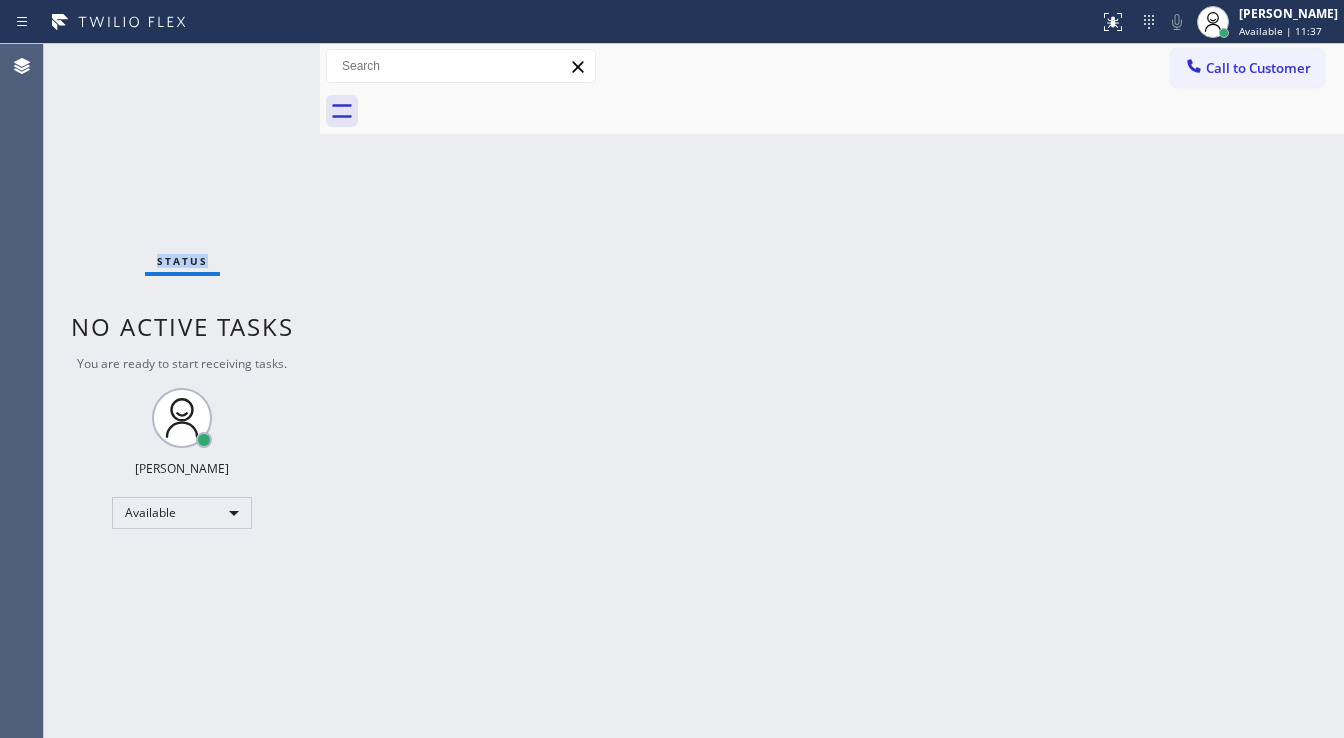 click on "Status   No active tasks     You are ready to start receiving tasks.   [PERSON_NAME]" at bounding box center [182, 391] 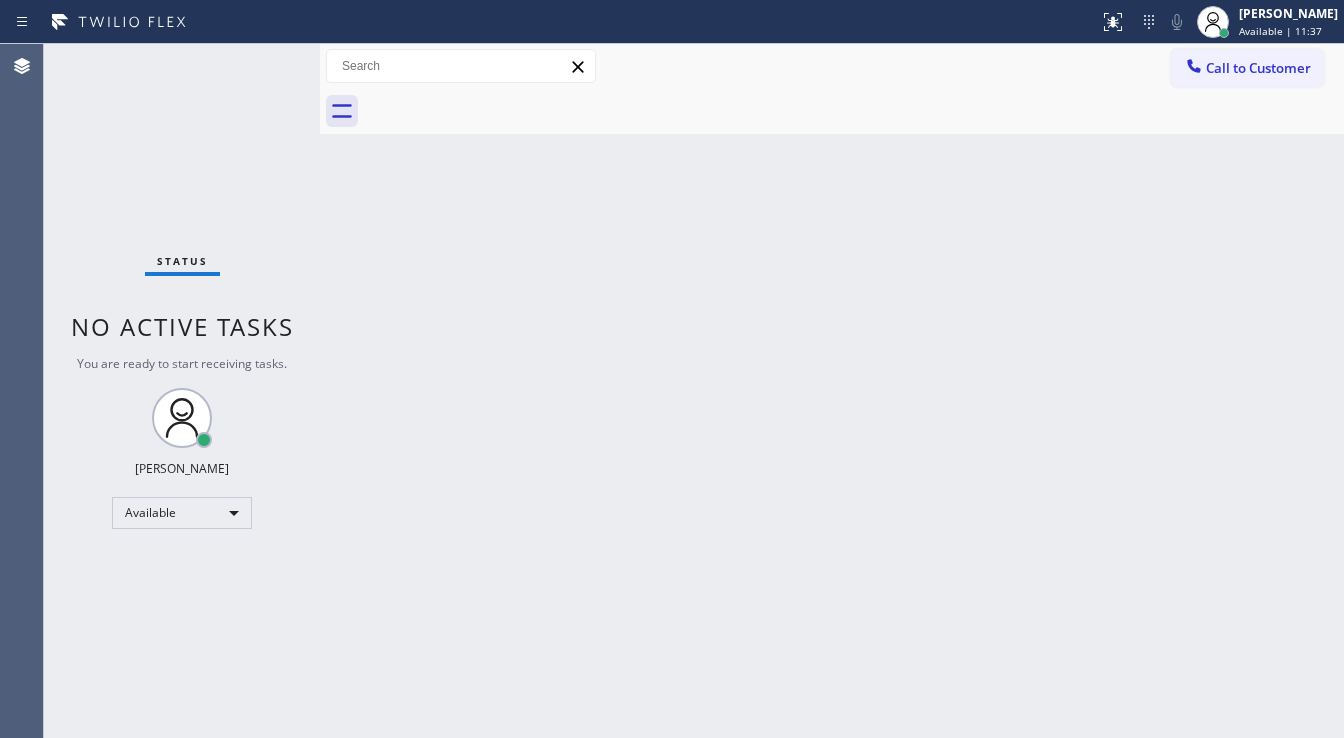 click on "Status   No active tasks     You are ready to start receiving tasks.   [PERSON_NAME]" at bounding box center [182, 391] 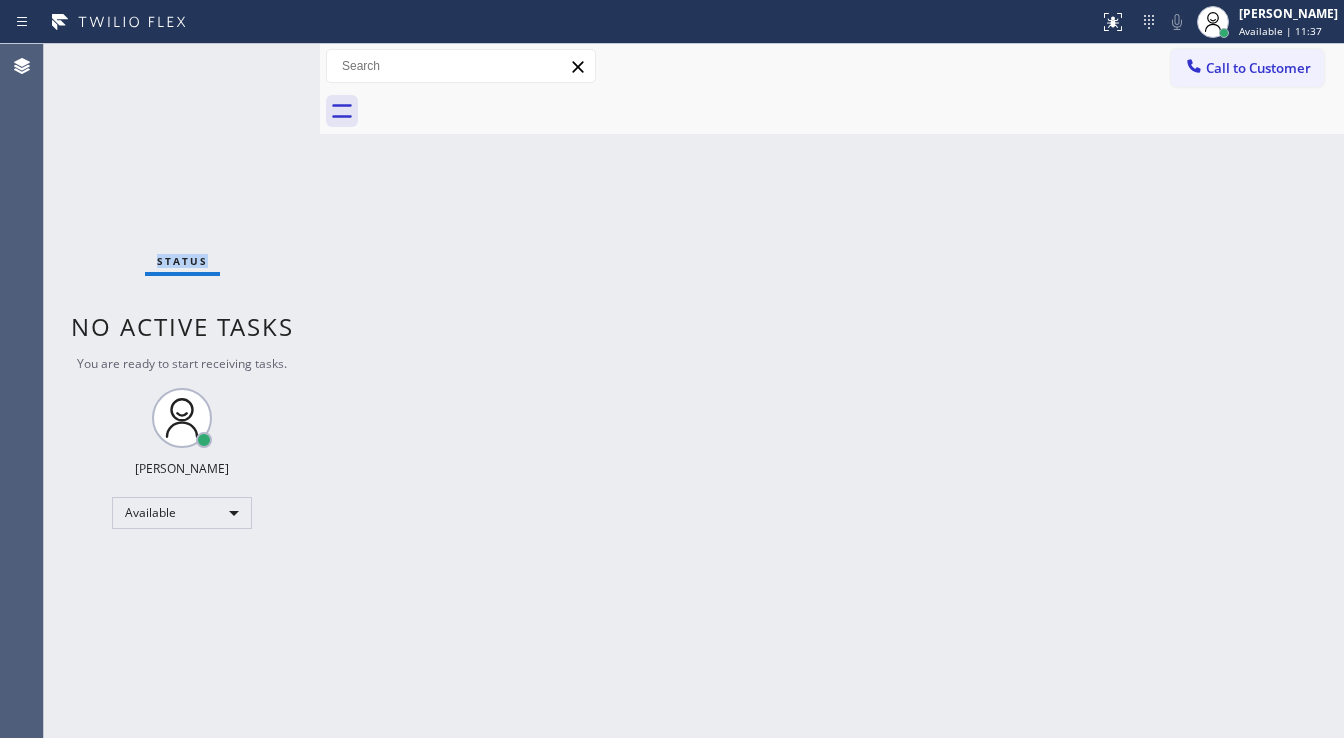 click on "Status   No active tasks     You are ready to start receiving tasks.   [PERSON_NAME]" at bounding box center (182, 391) 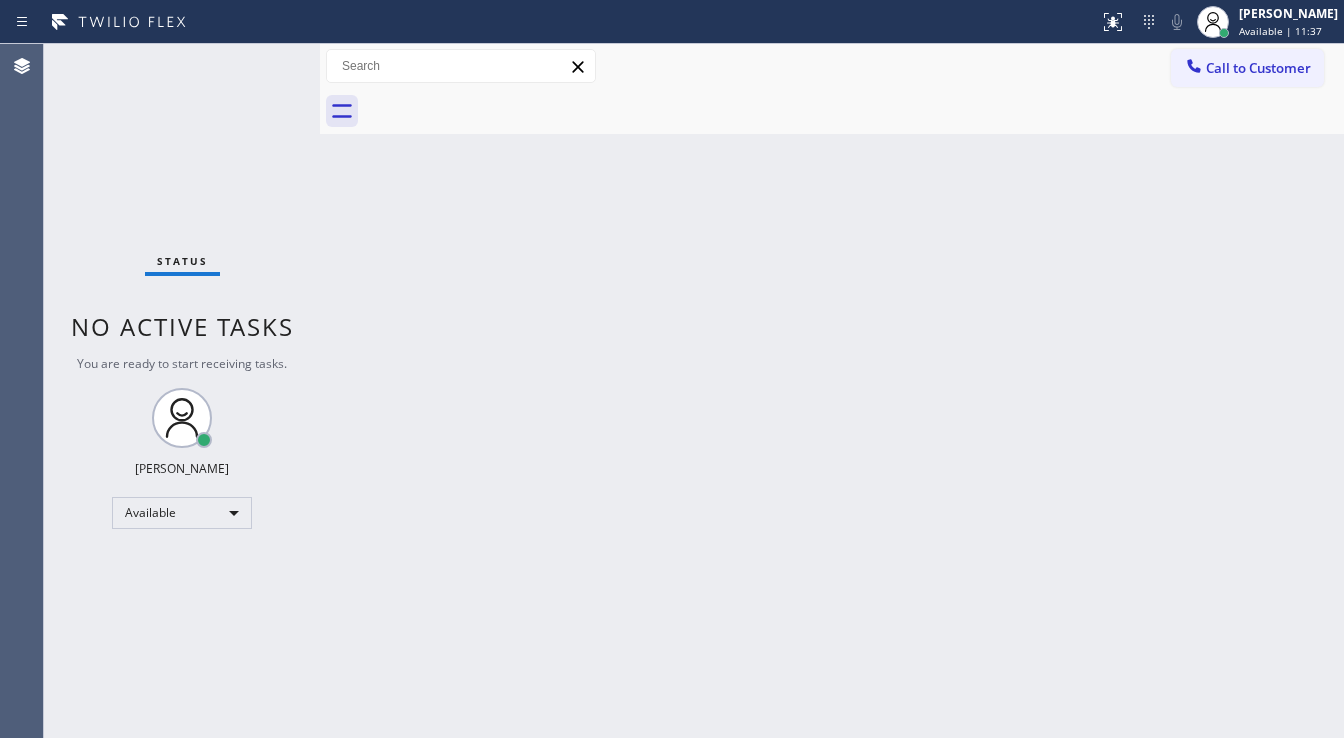 click on "Status   No active tasks     You are ready to start receiving tasks.   [PERSON_NAME]" at bounding box center [182, 391] 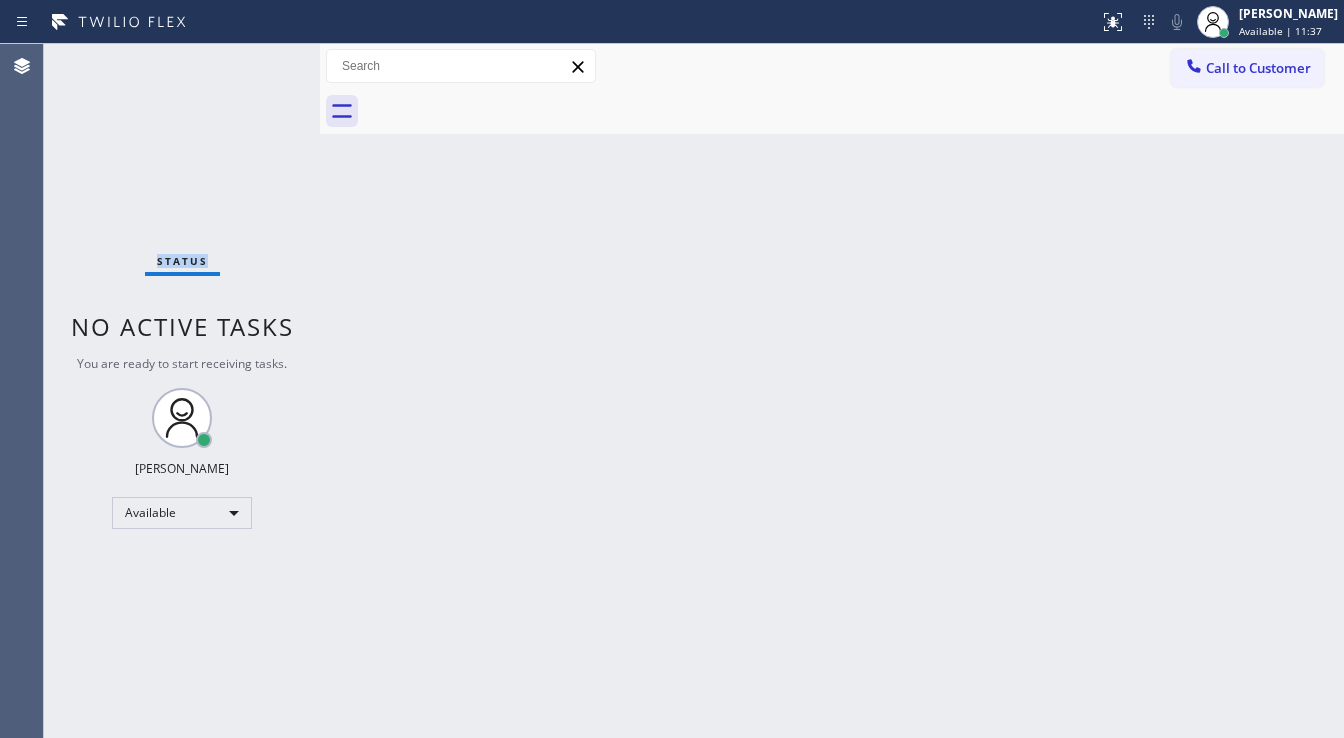 click on "Status   No active tasks     You are ready to start receiving tasks.   [PERSON_NAME]" at bounding box center (182, 391) 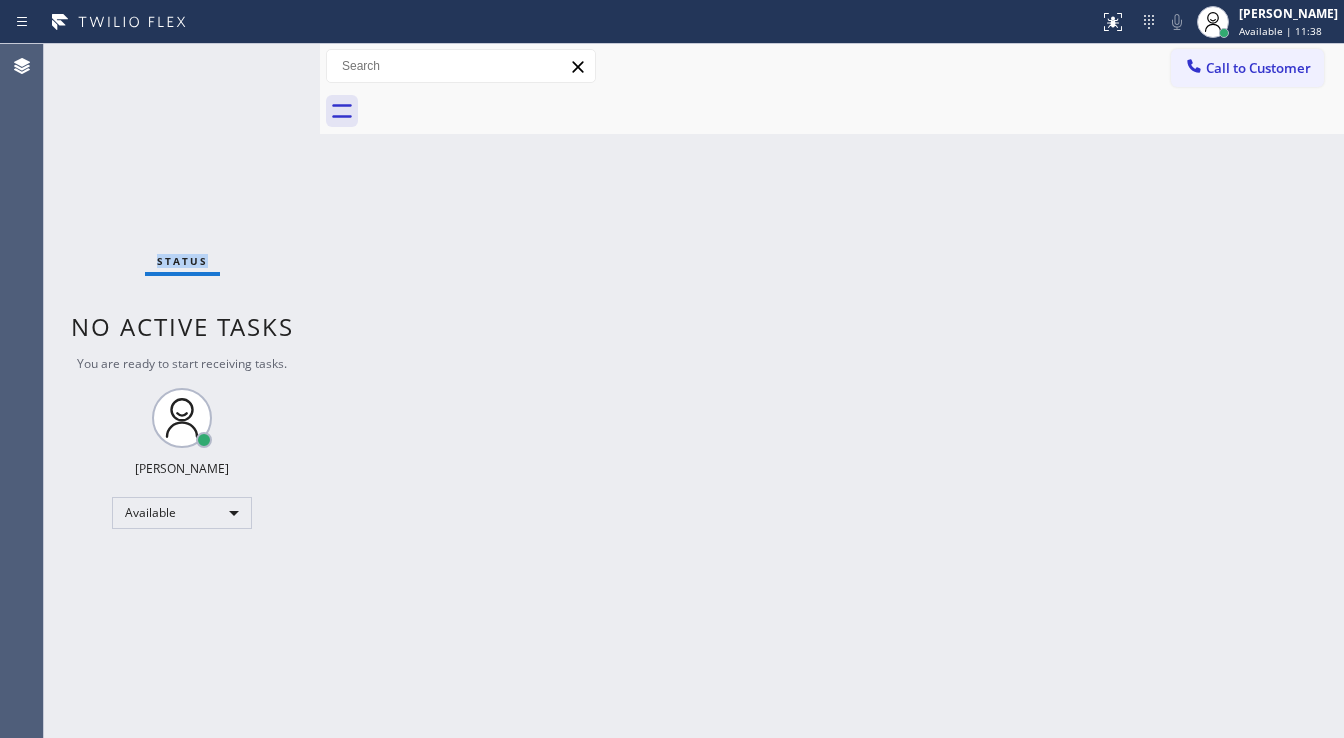 click on "Status   No active tasks     You are ready to start receiving tasks.   [PERSON_NAME]" at bounding box center [182, 391] 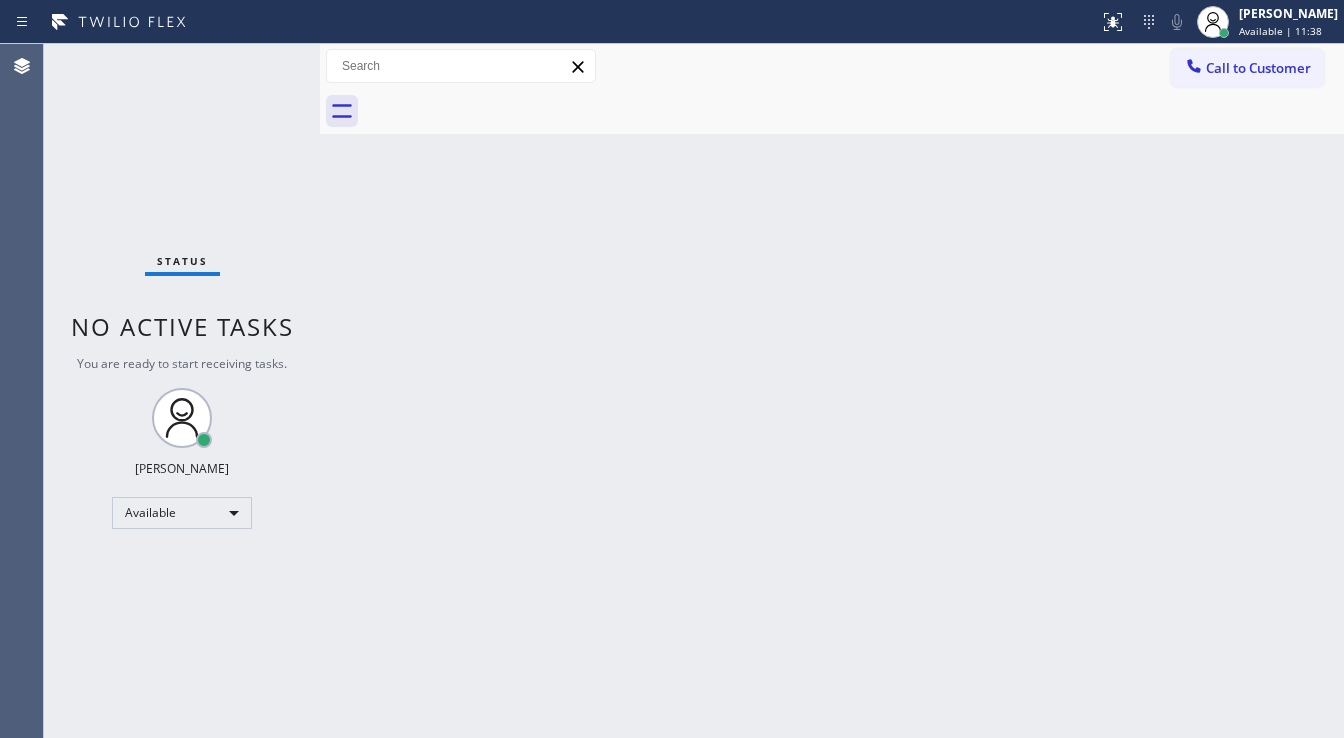 click on "Status   No active tasks     You are ready to start receiving tasks.   [PERSON_NAME]" at bounding box center [182, 391] 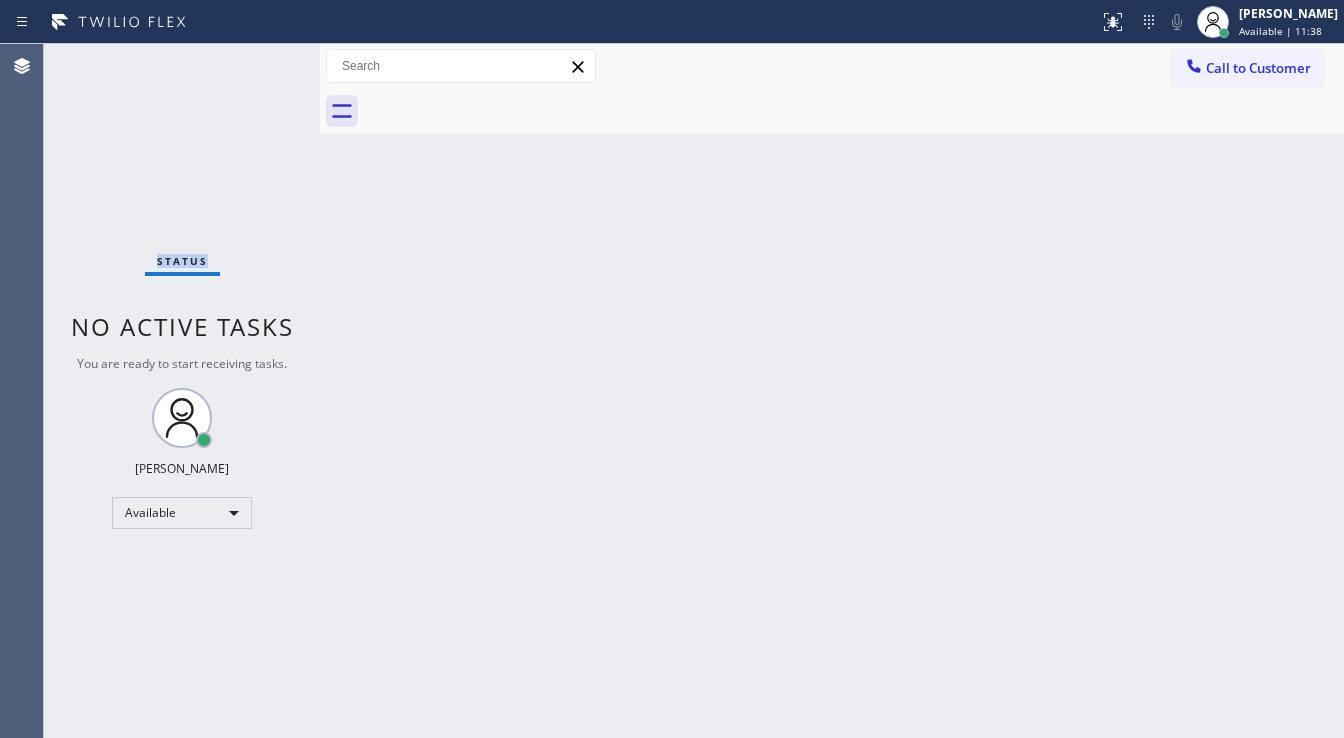 click on "Status   No active tasks     You are ready to start receiving tasks.   [PERSON_NAME]" at bounding box center [182, 391] 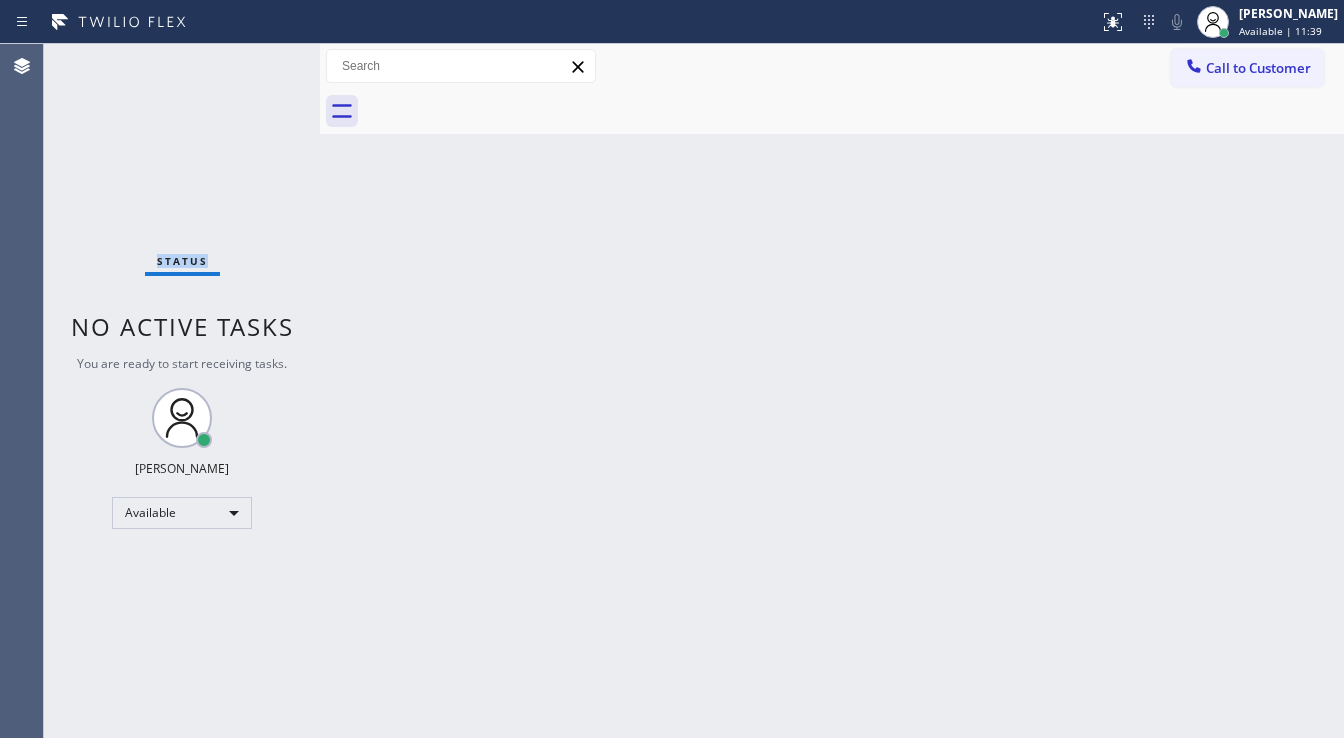 click on "Status   No active tasks     You are ready to start receiving tasks.   [PERSON_NAME]" at bounding box center [182, 391] 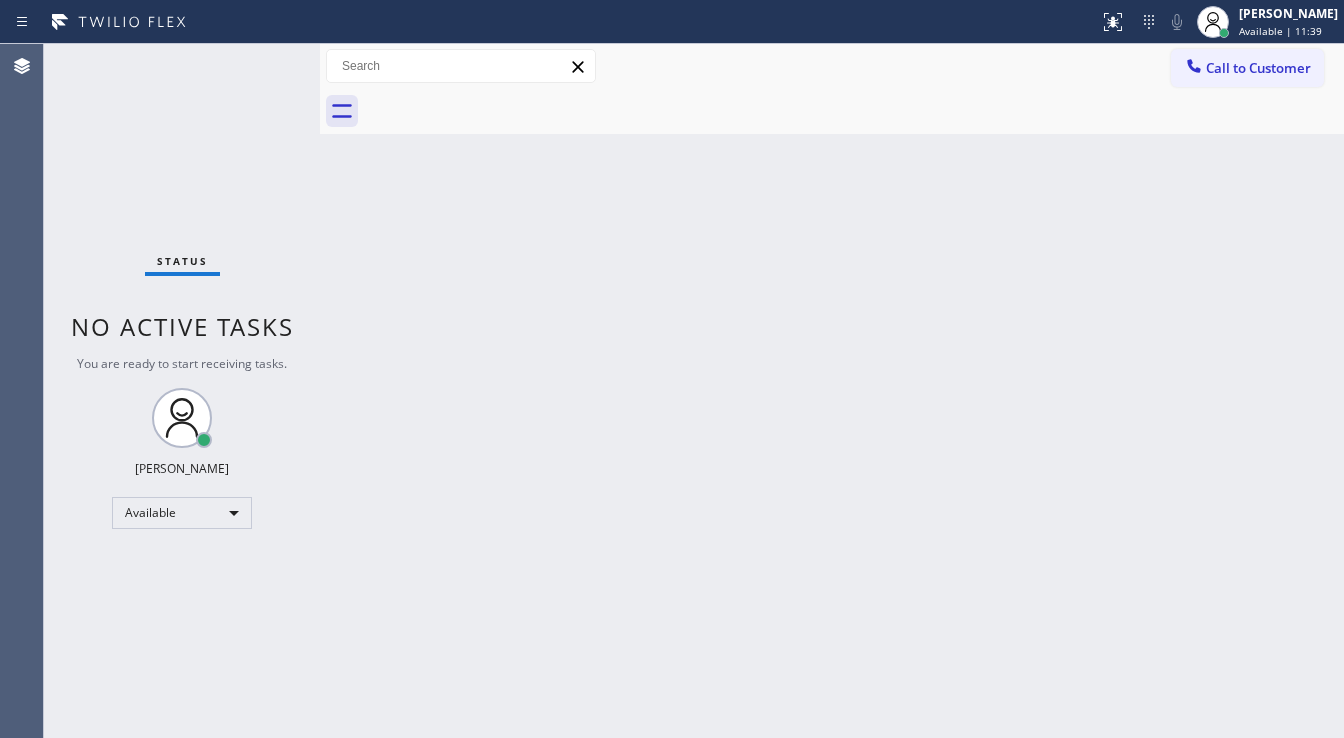 click on "Status   No active tasks     You are ready to start receiving tasks.   [PERSON_NAME]" at bounding box center (182, 391) 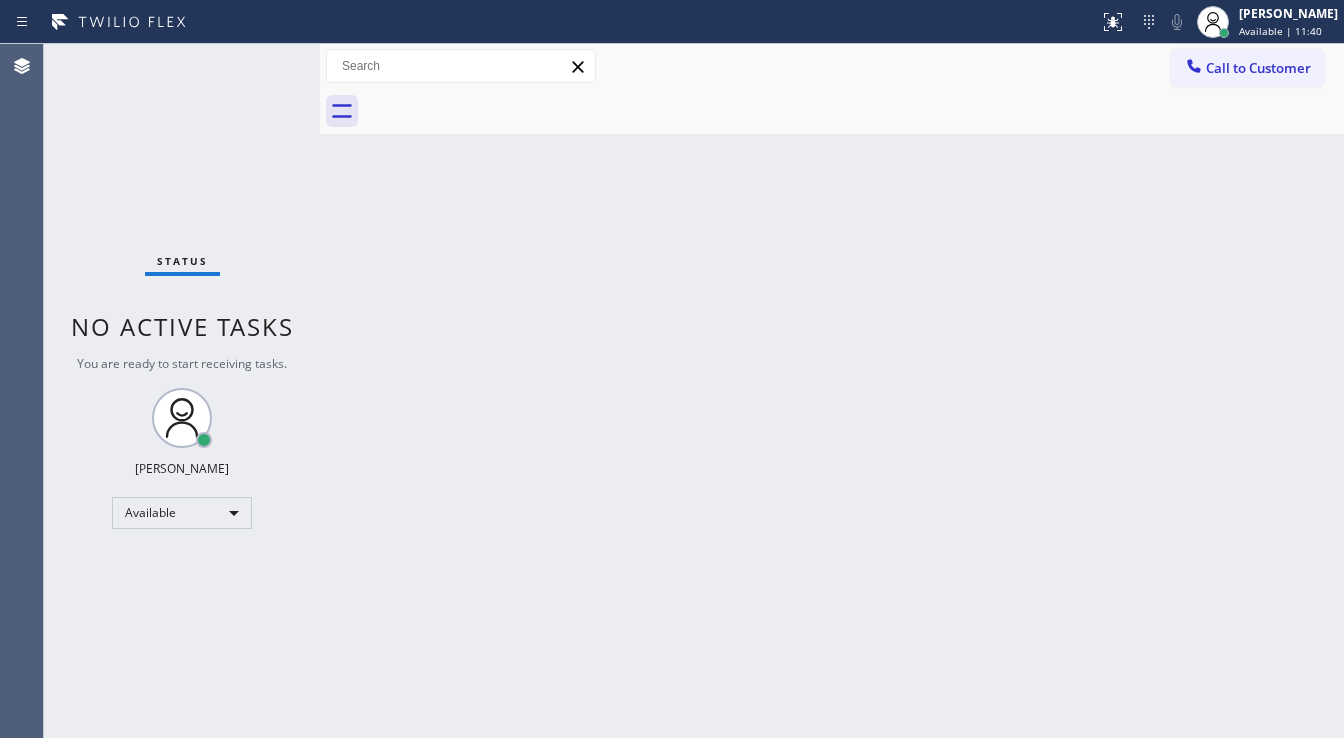 click on "Status   No active tasks     You are ready to start receiving tasks.   [PERSON_NAME]" at bounding box center [182, 391] 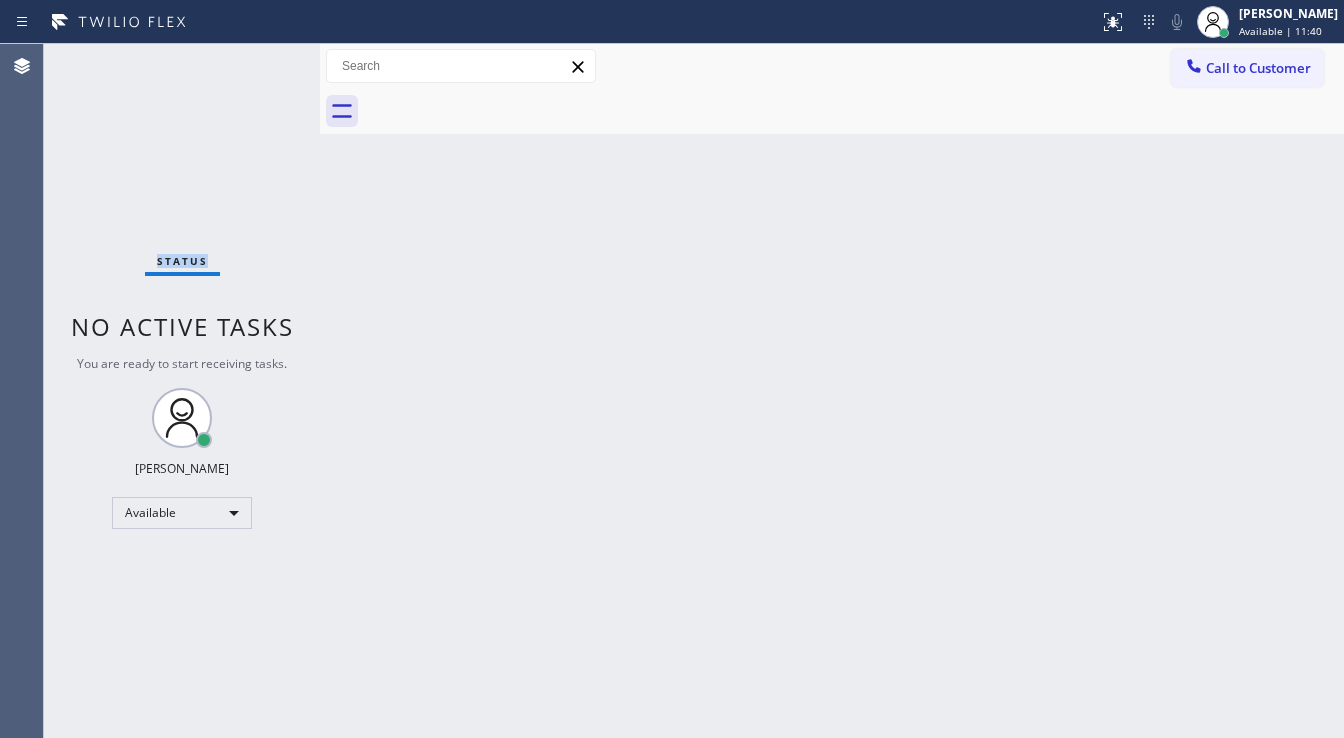 click on "Status   No active tasks     You are ready to start receiving tasks.   [PERSON_NAME]" at bounding box center [182, 391] 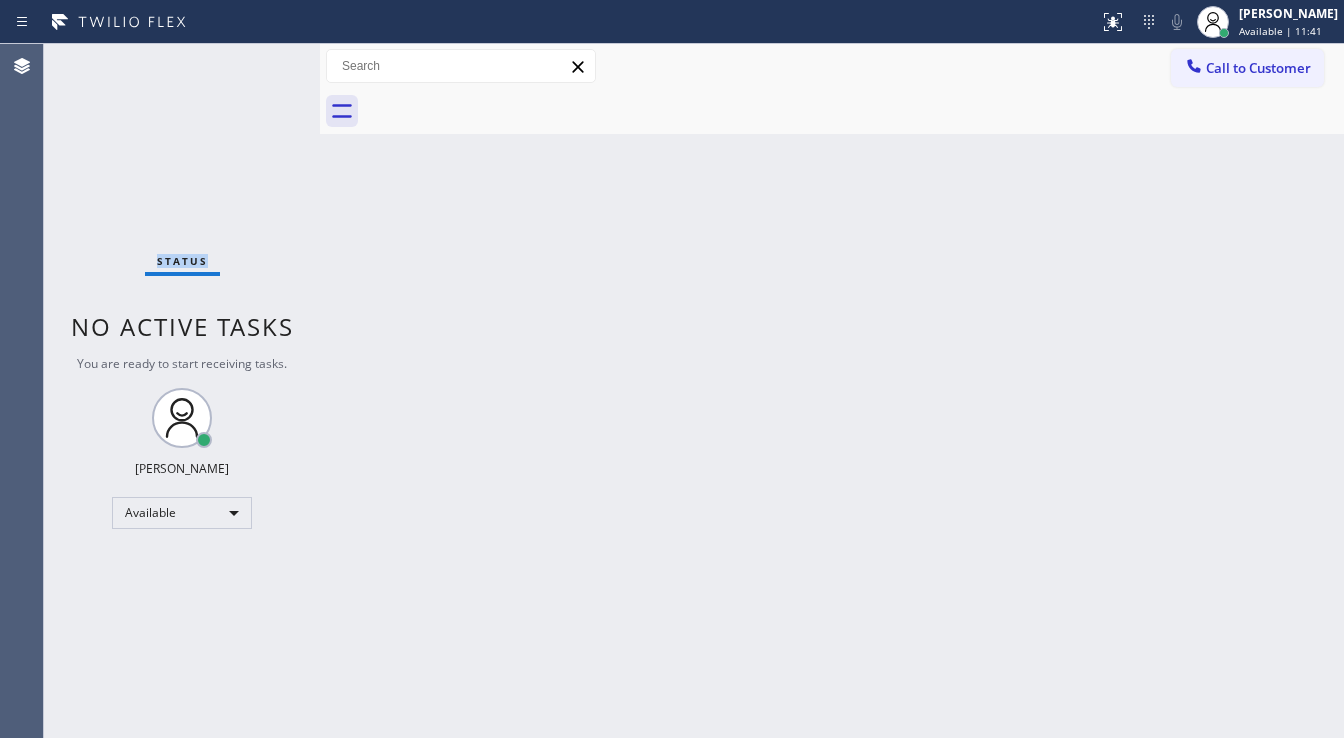 click on "Status   No active tasks     You are ready to start receiving tasks.   [PERSON_NAME]" at bounding box center (182, 391) 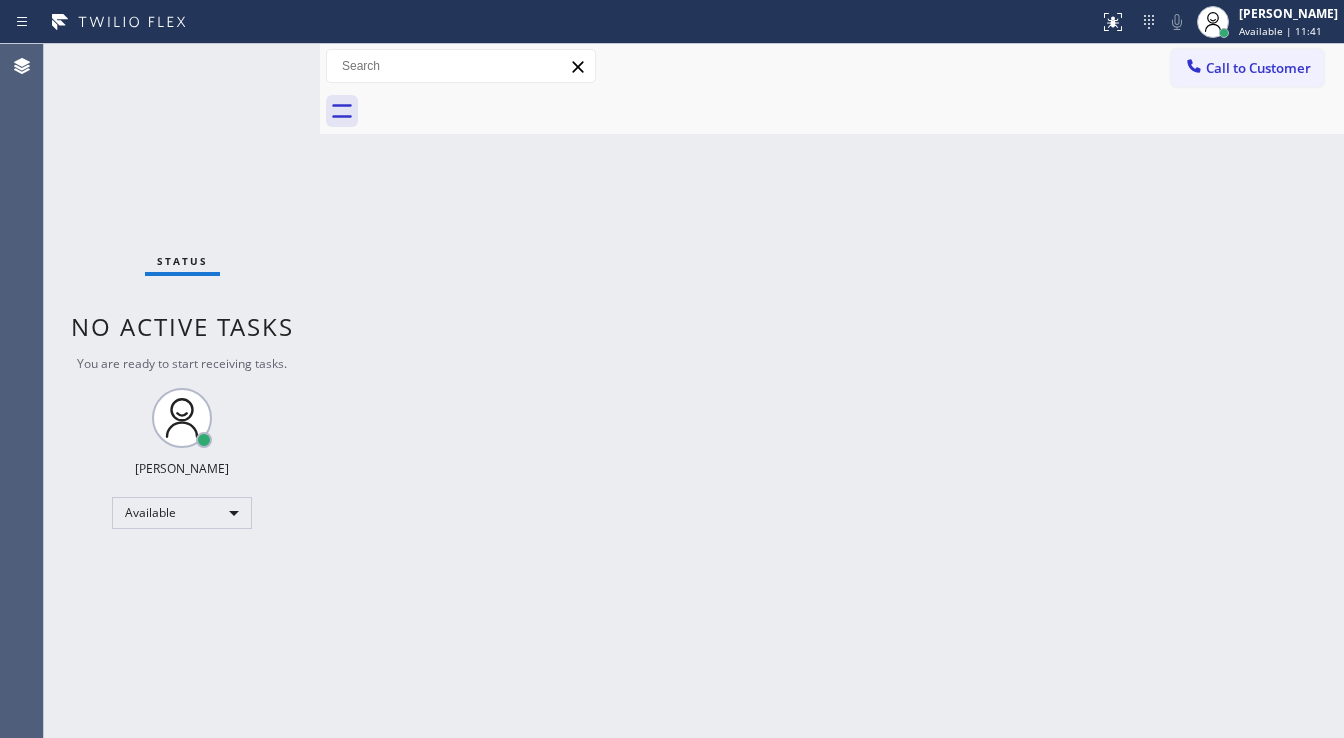 click on "Status   No active tasks     You are ready to start receiving tasks.   [PERSON_NAME]" at bounding box center (182, 391) 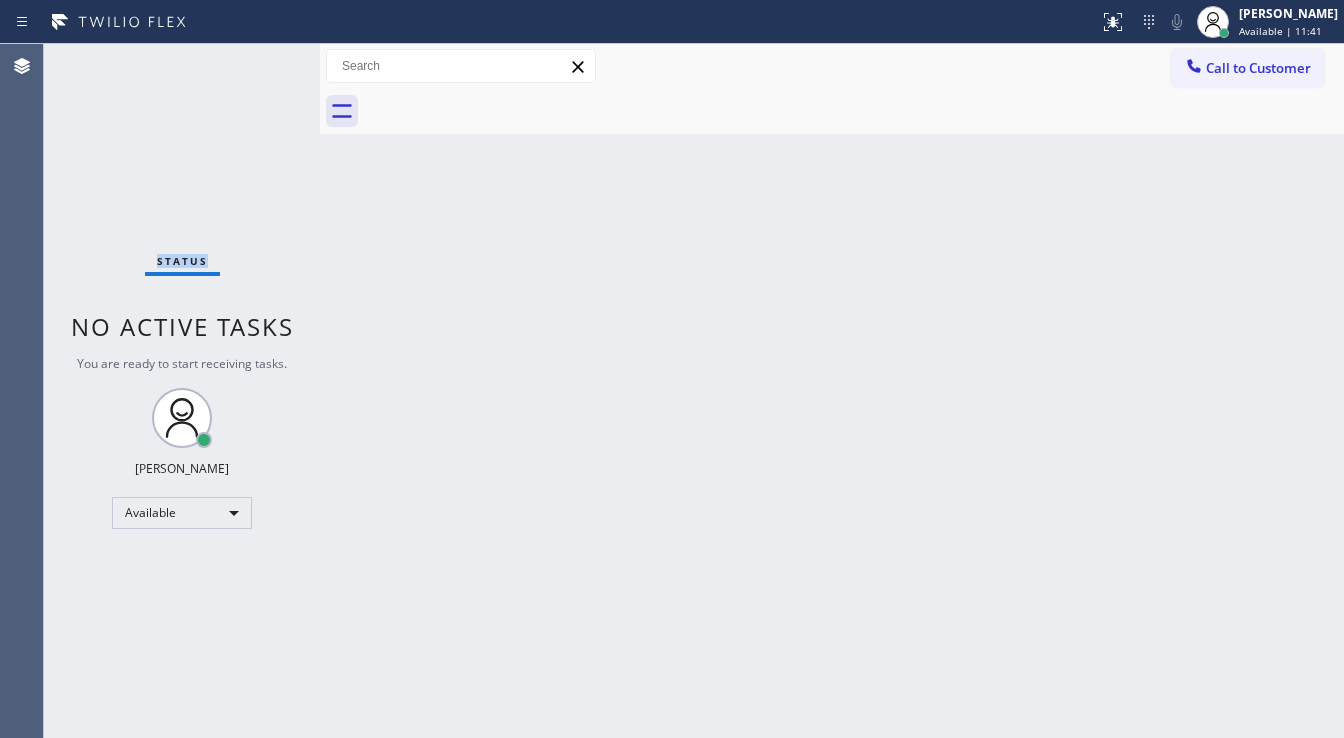 click on "Status   No active tasks     You are ready to start receiving tasks.   [PERSON_NAME]" at bounding box center [182, 391] 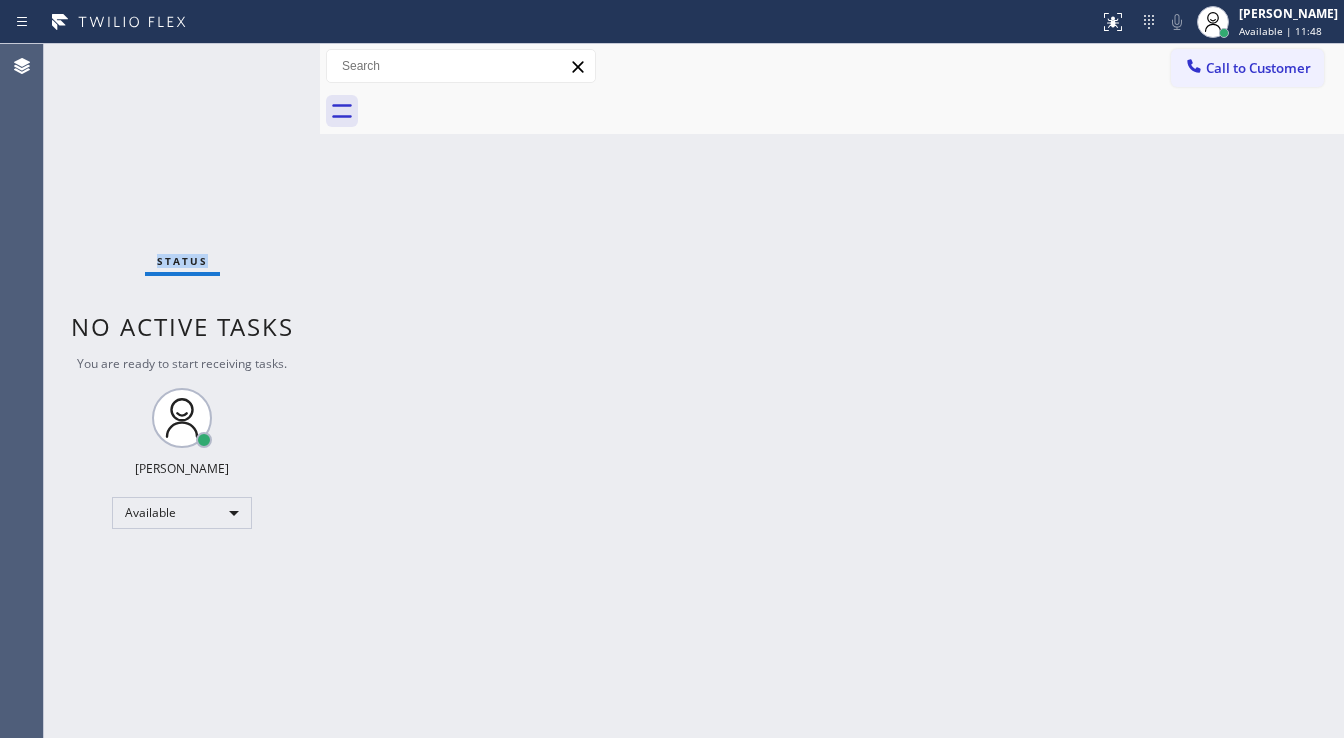 drag, startPoint x: 125, startPoint y: 284, endPoint x: 220, endPoint y: 152, distance: 162.63148 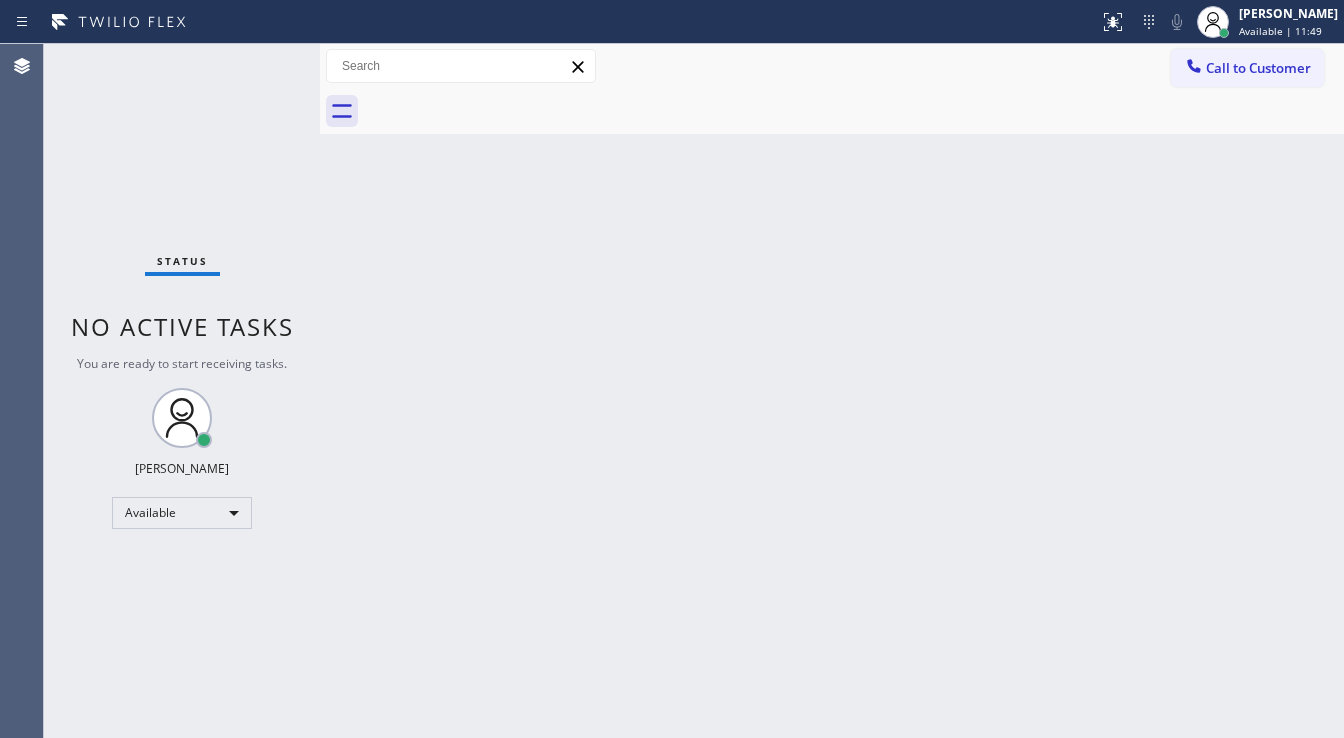 click on "Status   No active tasks     You are ready to start receiving tasks.   [PERSON_NAME]" at bounding box center (182, 391) 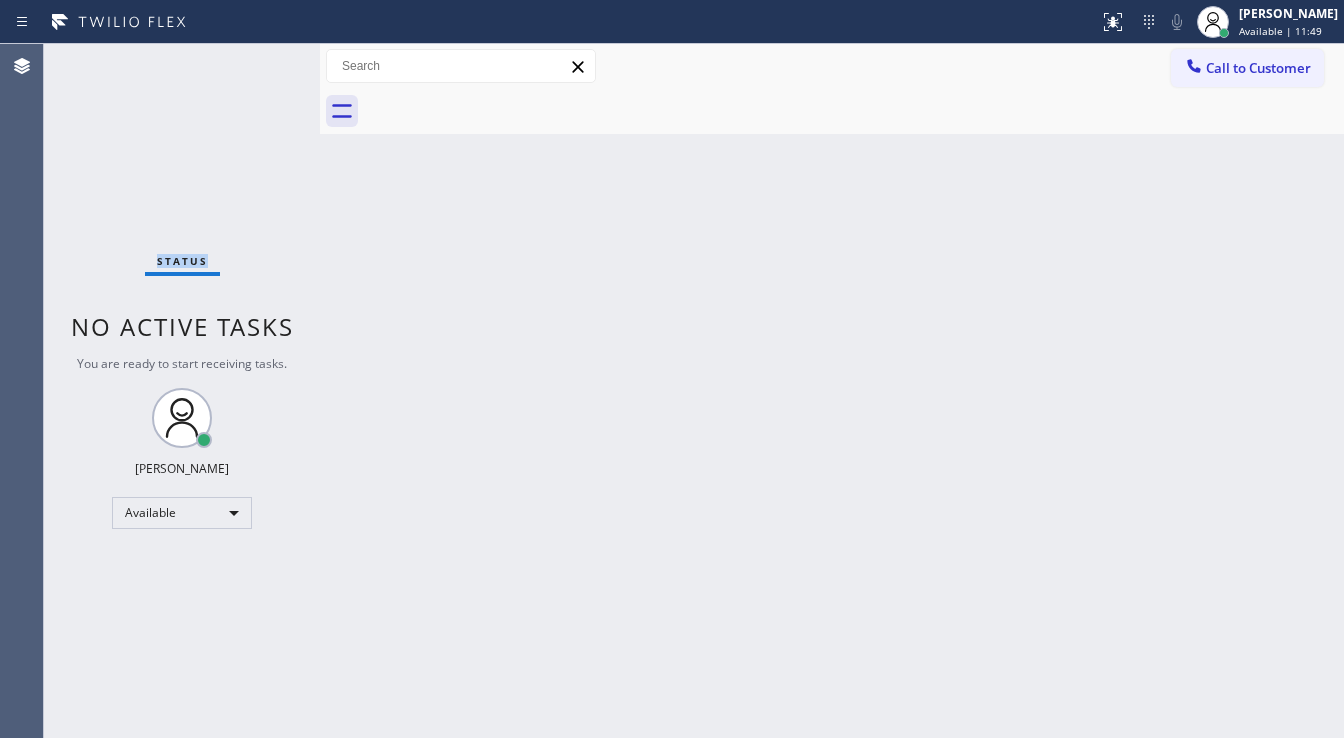 click on "Status   No active tasks     You are ready to start receiving tasks.   [PERSON_NAME]" at bounding box center [182, 391] 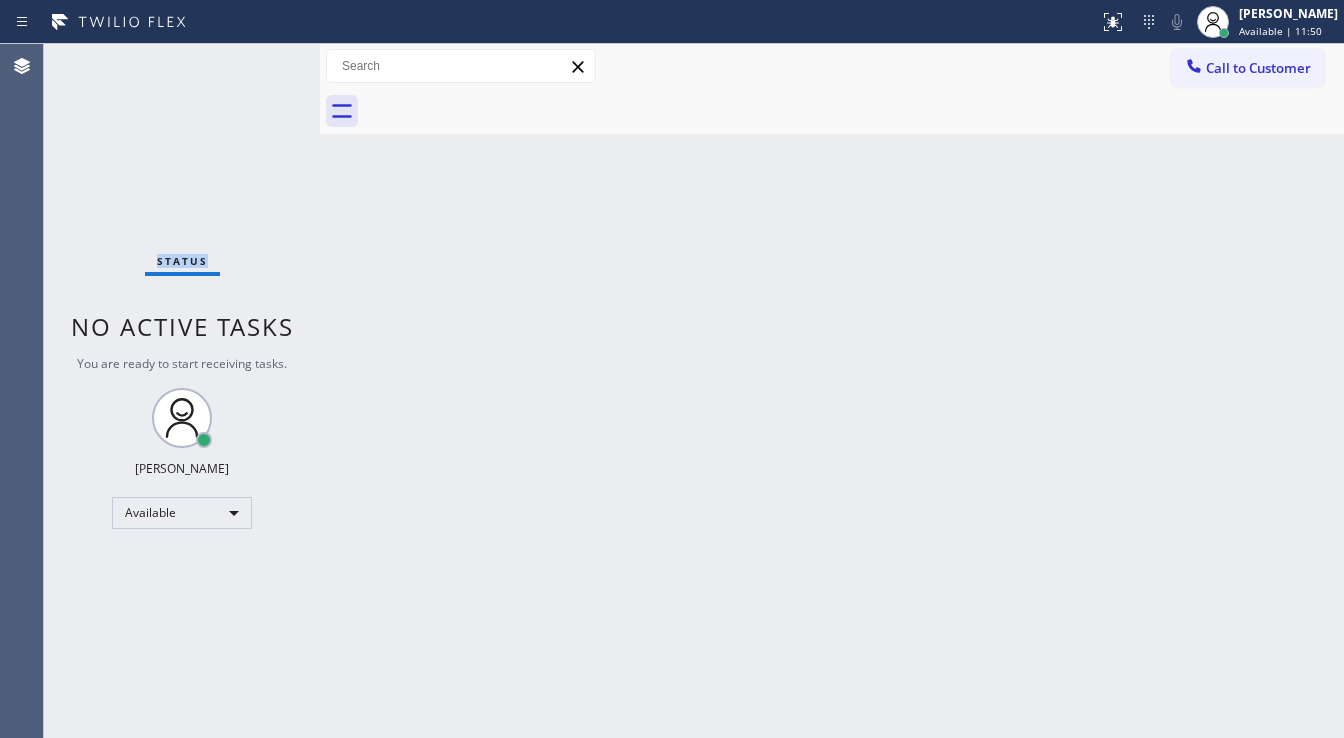 click on "Status   No active tasks     You are ready to start receiving tasks.   [PERSON_NAME]" at bounding box center (182, 391) 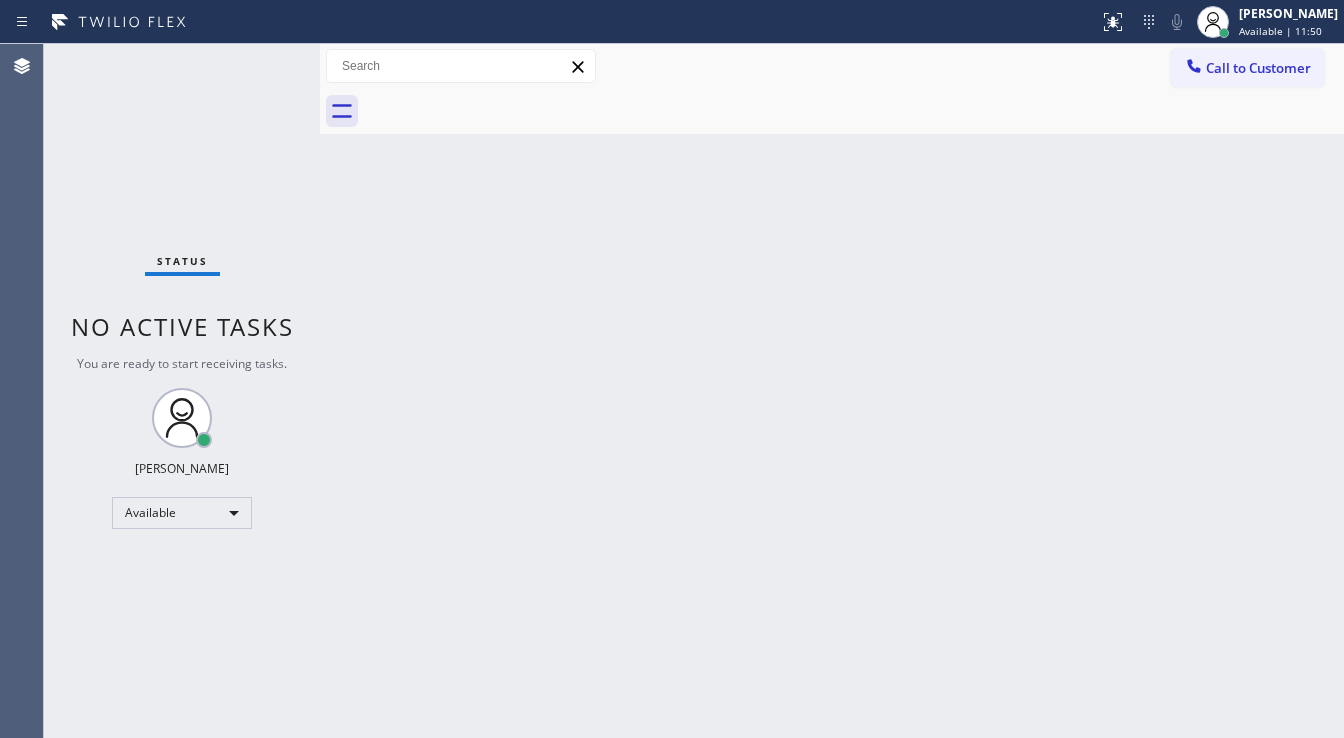 click on "Status   No active tasks     You are ready to start receiving tasks.   [PERSON_NAME]" at bounding box center [182, 391] 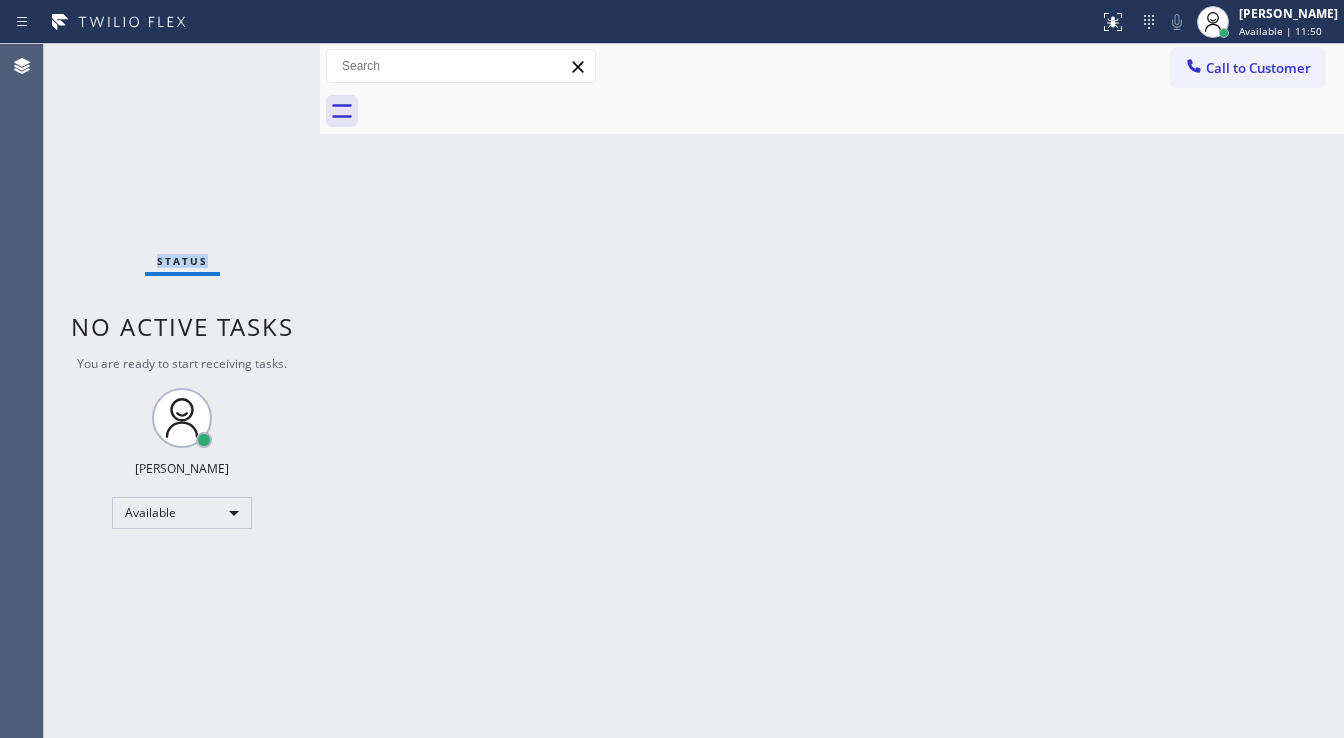 click on "Status   No active tasks     You are ready to start receiving tasks.   [PERSON_NAME]" at bounding box center (182, 391) 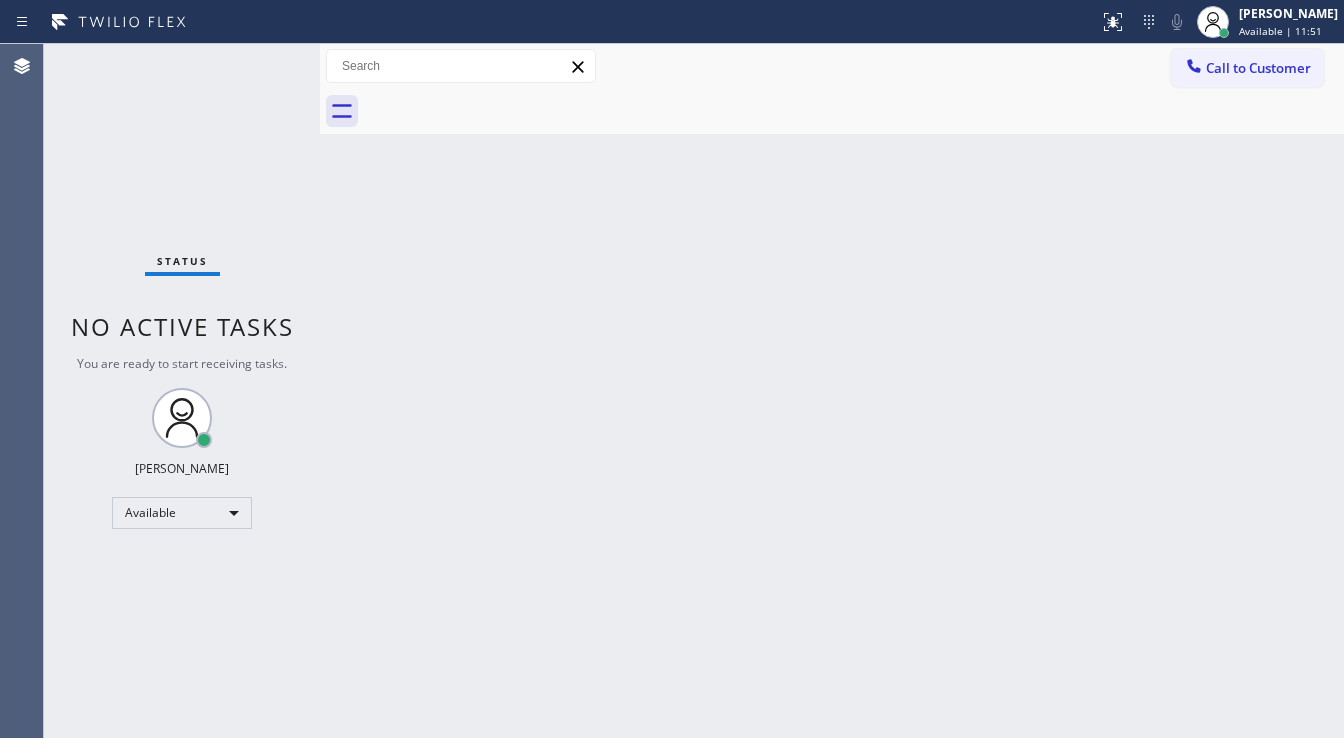 click on "Status   No active tasks     You are ready to start receiving tasks.   [PERSON_NAME]" at bounding box center [182, 391] 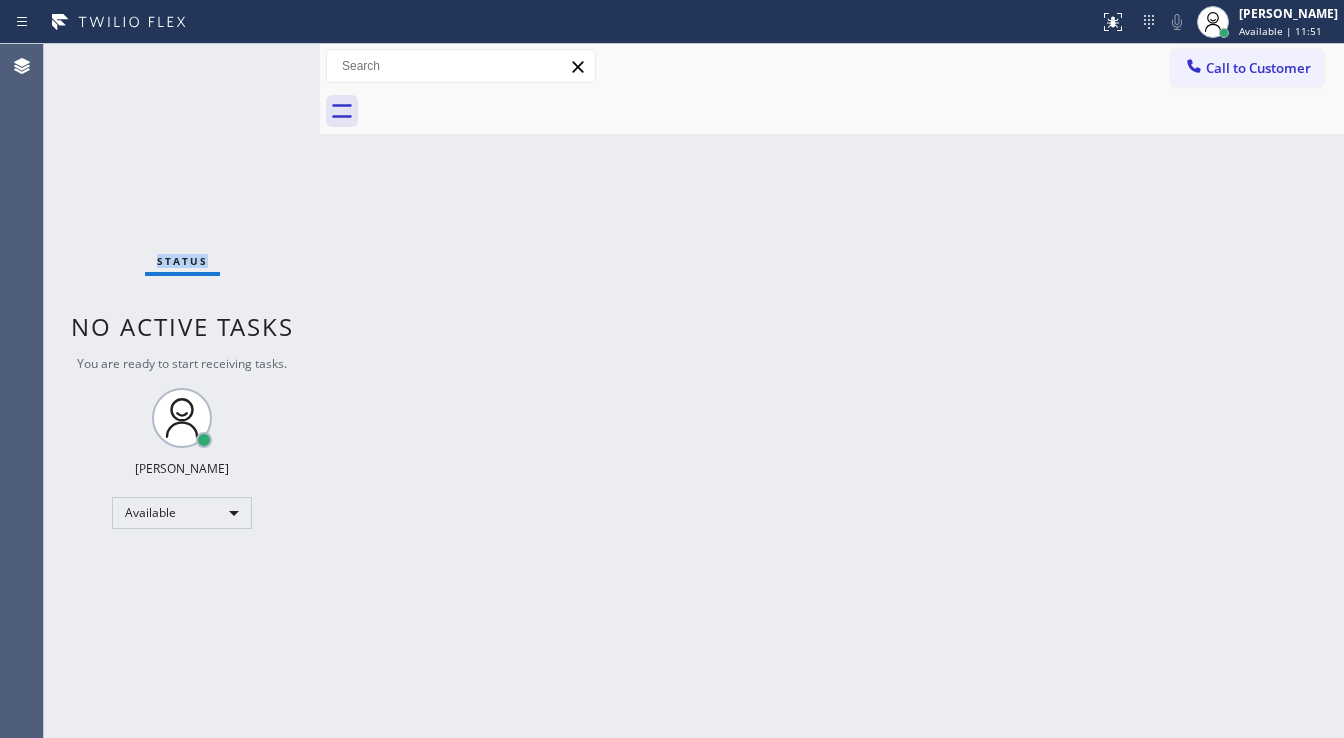 click on "Status   No active tasks     You are ready to start receiving tasks.   [PERSON_NAME]" at bounding box center (182, 391) 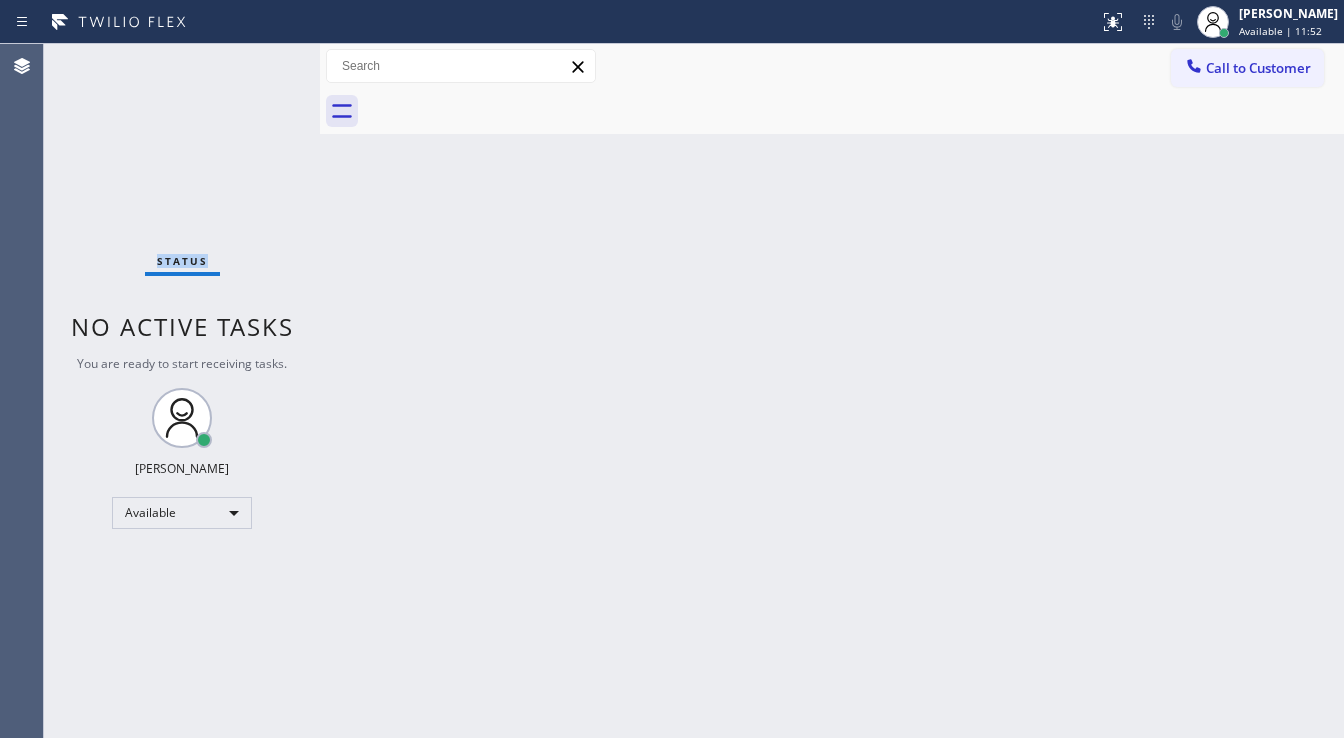 click on "Status   No active tasks     You are ready to start receiving tasks.   [PERSON_NAME]" at bounding box center [182, 391] 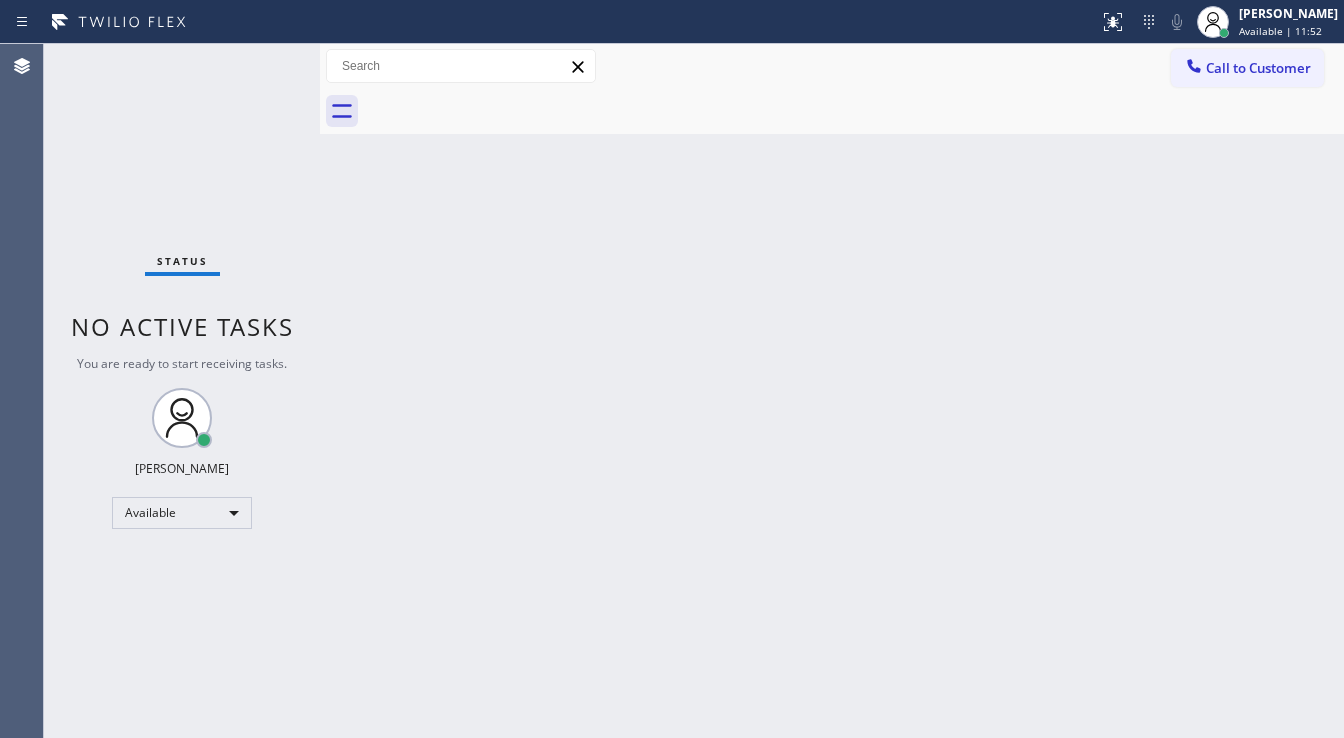 click on "Status   No active tasks     You are ready to start receiving tasks.   [PERSON_NAME]" at bounding box center [182, 391] 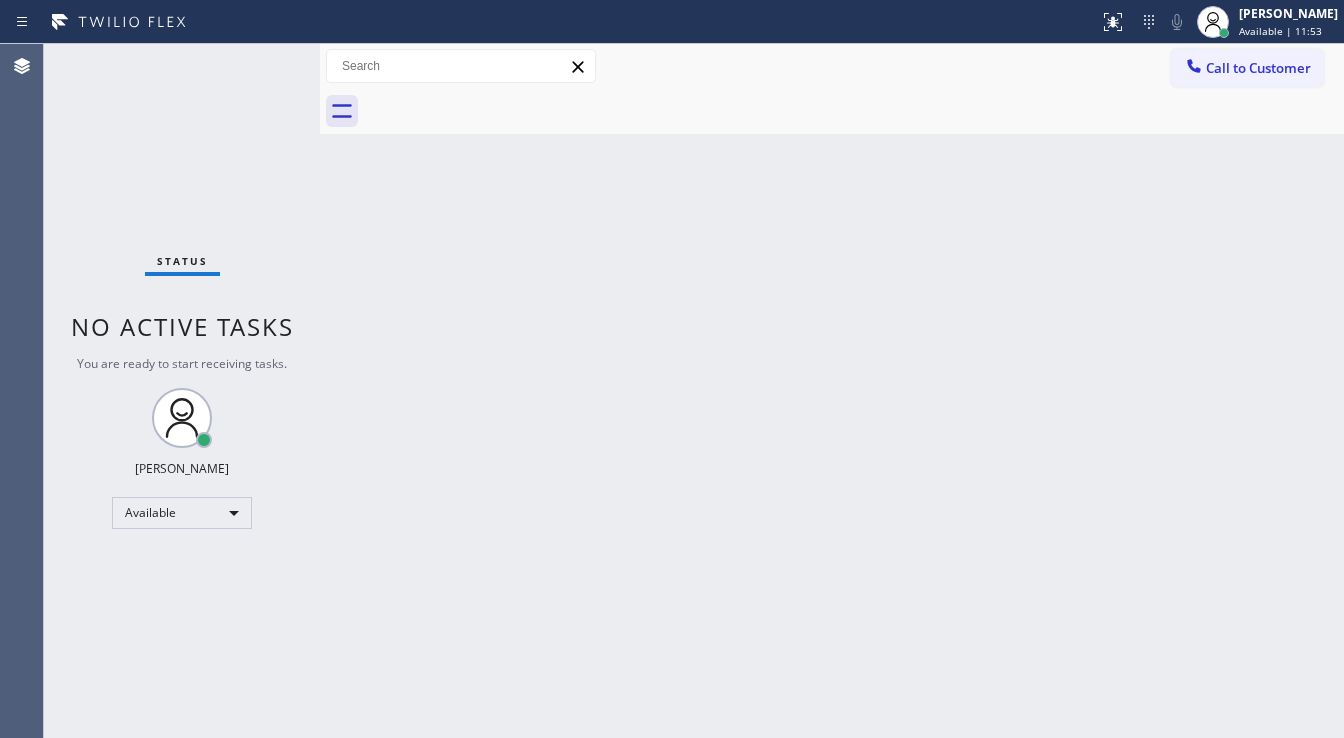 click on "Status   No active tasks     You are ready to start receiving tasks.   [PERSON_NAME]" at bounding box center (182, 391) 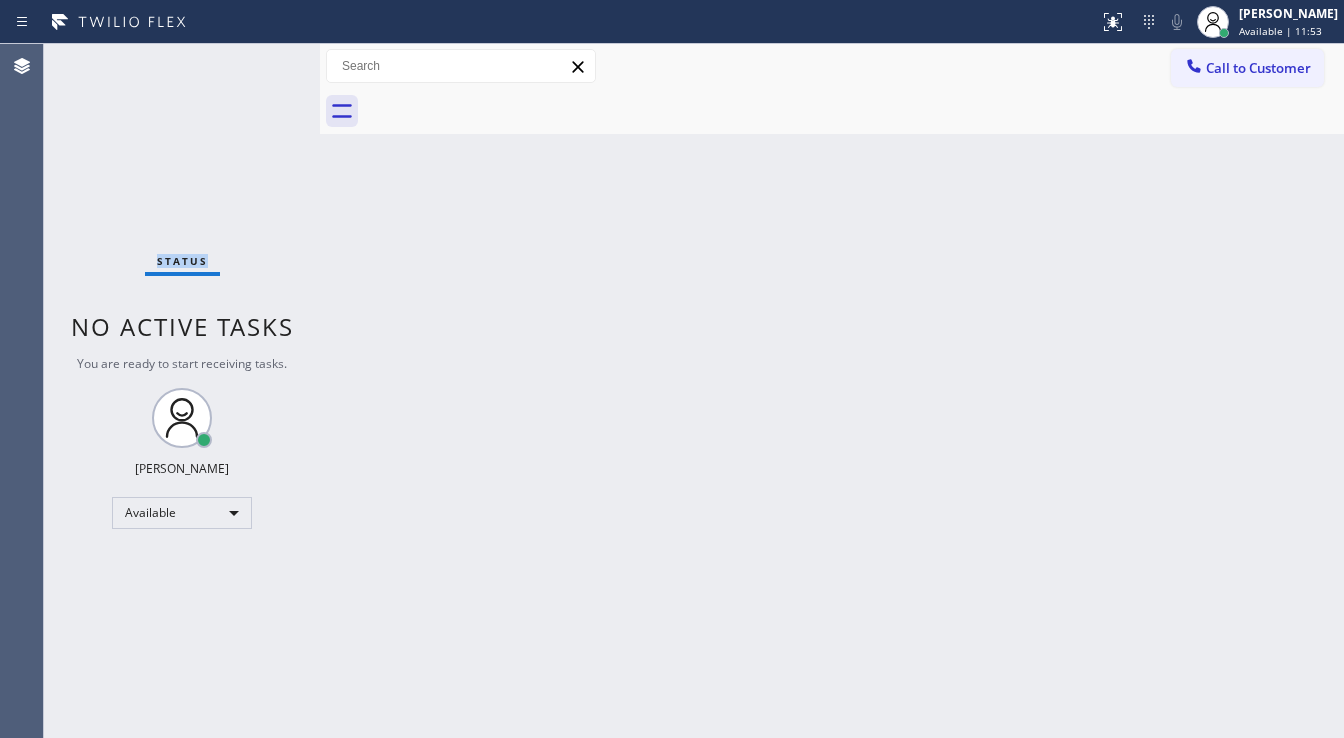 click on "Status   No active tasks     You are ready to start receiving tasks.   [PERSON_NAME]" at bounding box center [182, 391] 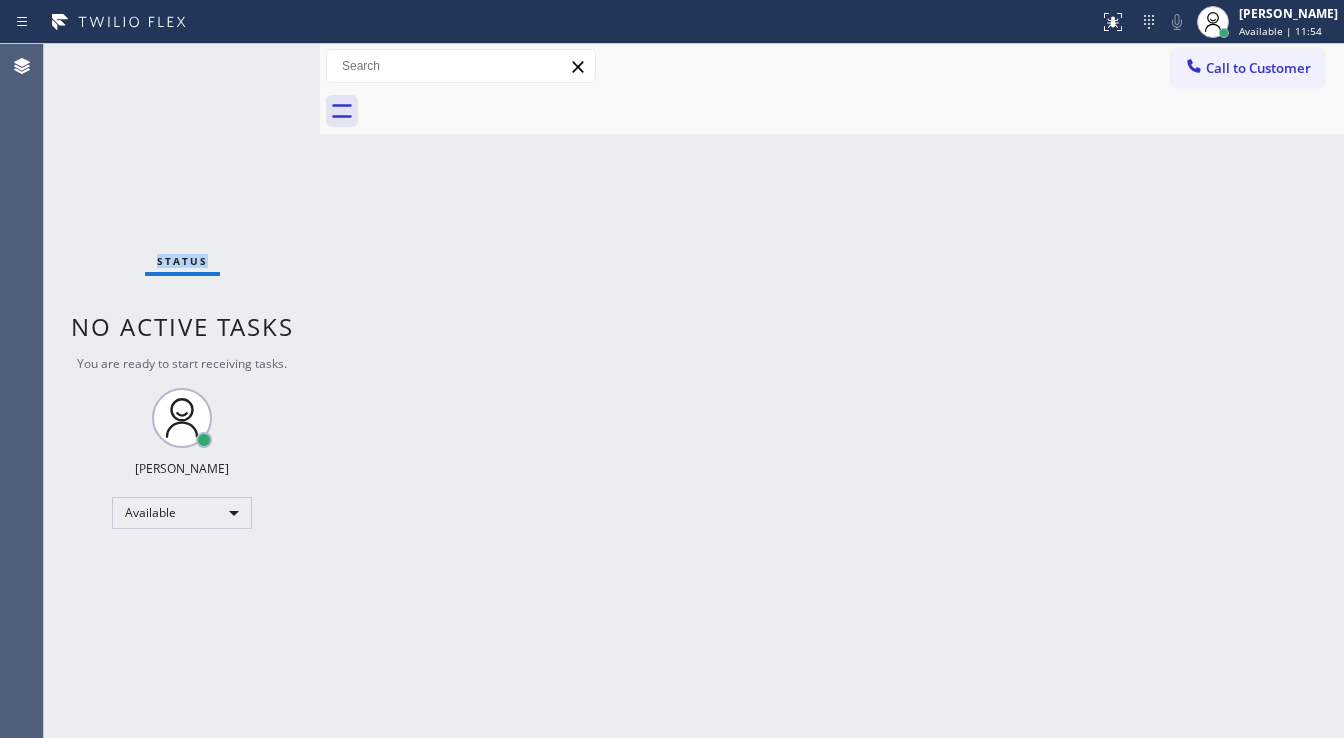 click on "Status   No active tasks     You are ready to start receiving tasks.   [PERSON_NAME]" at bounding box center [182, 391] 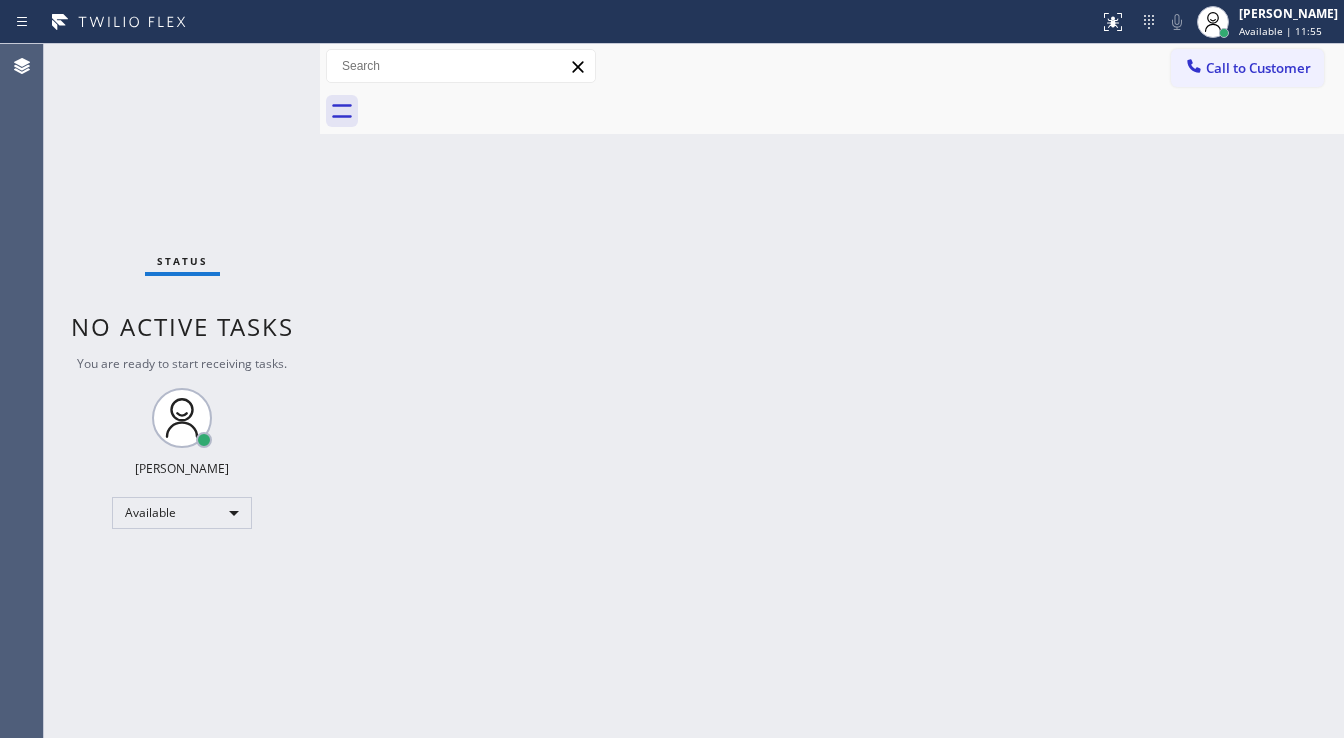click on "Status   No active tasks     You are ready to start receiving tasks.   [PERSON_NAME]" at bounding box center (182, 391) 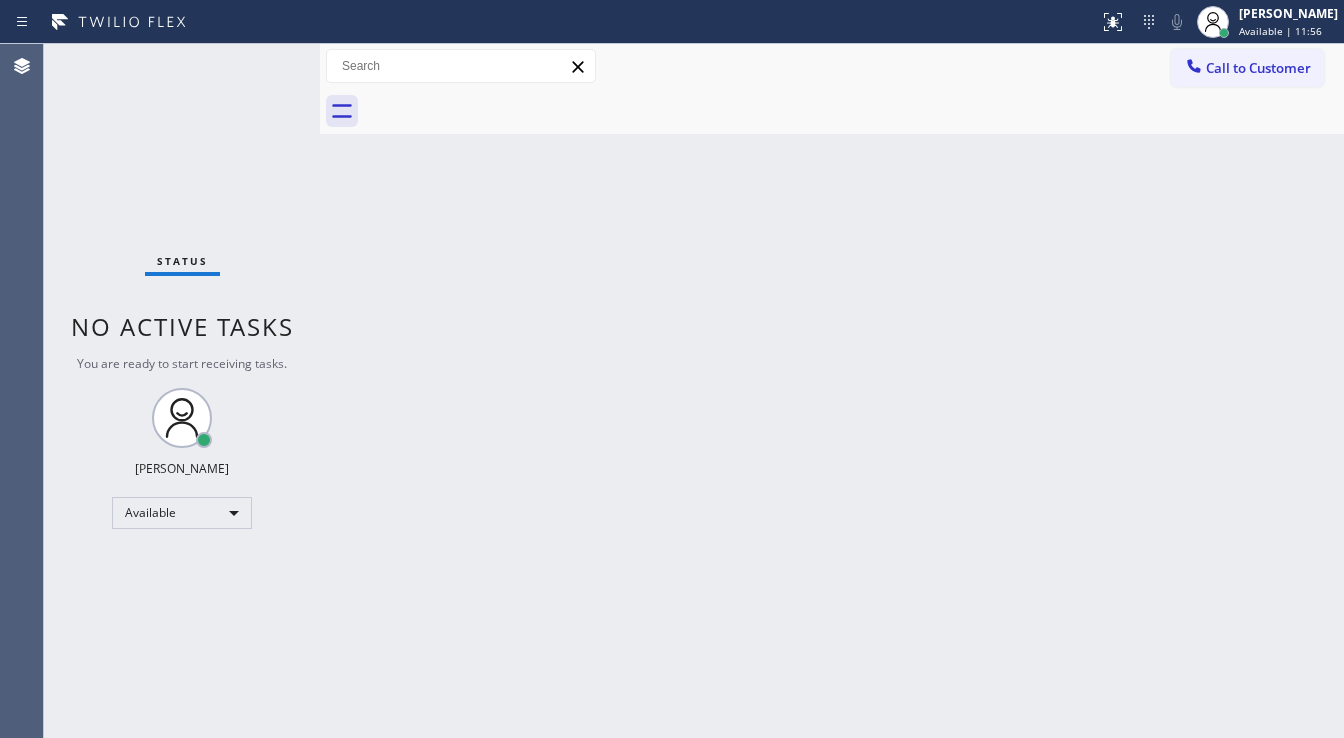 click on "Status   No active tasks     You are ready to start receiving tasks.   [PERSON_NAME]" at bounding box center (182, 391) 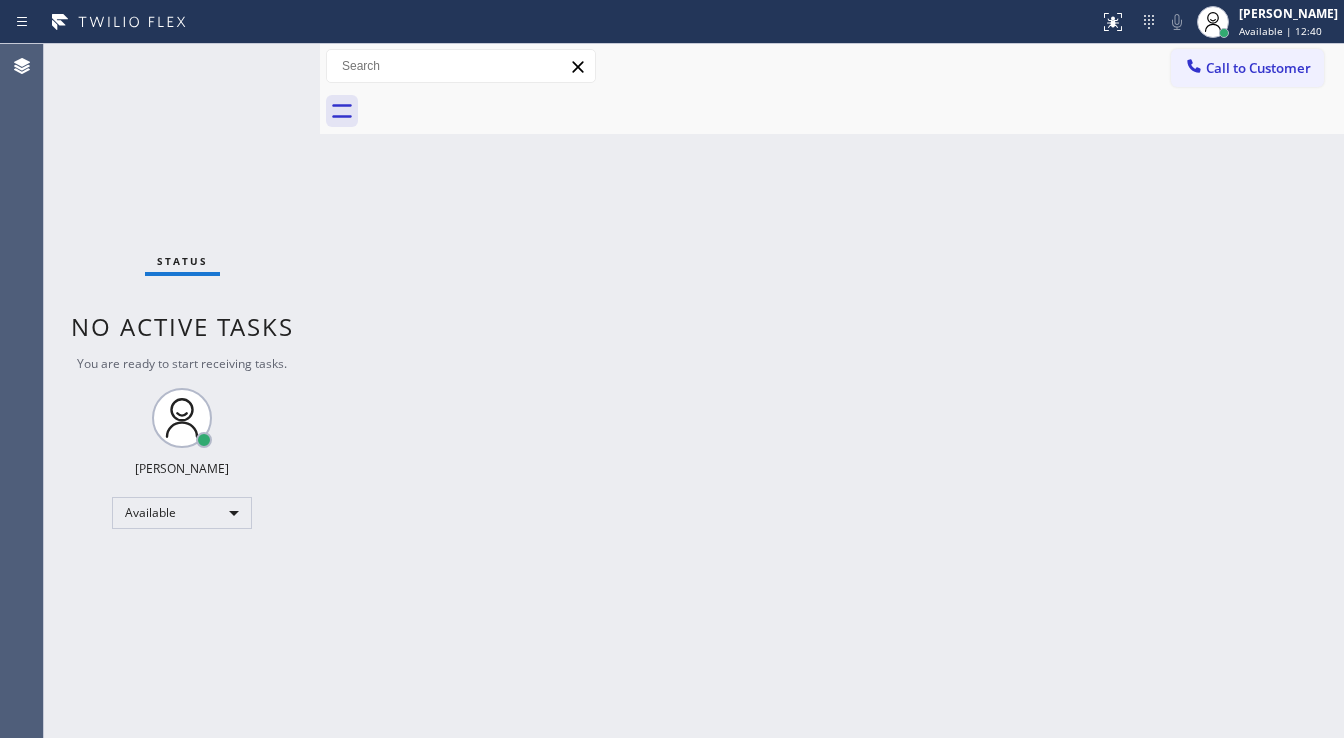 click on "Status   No active tasks     You are ready to start receiving tasks.   [PERSON_NAME]" at bounding box center (182, 391) 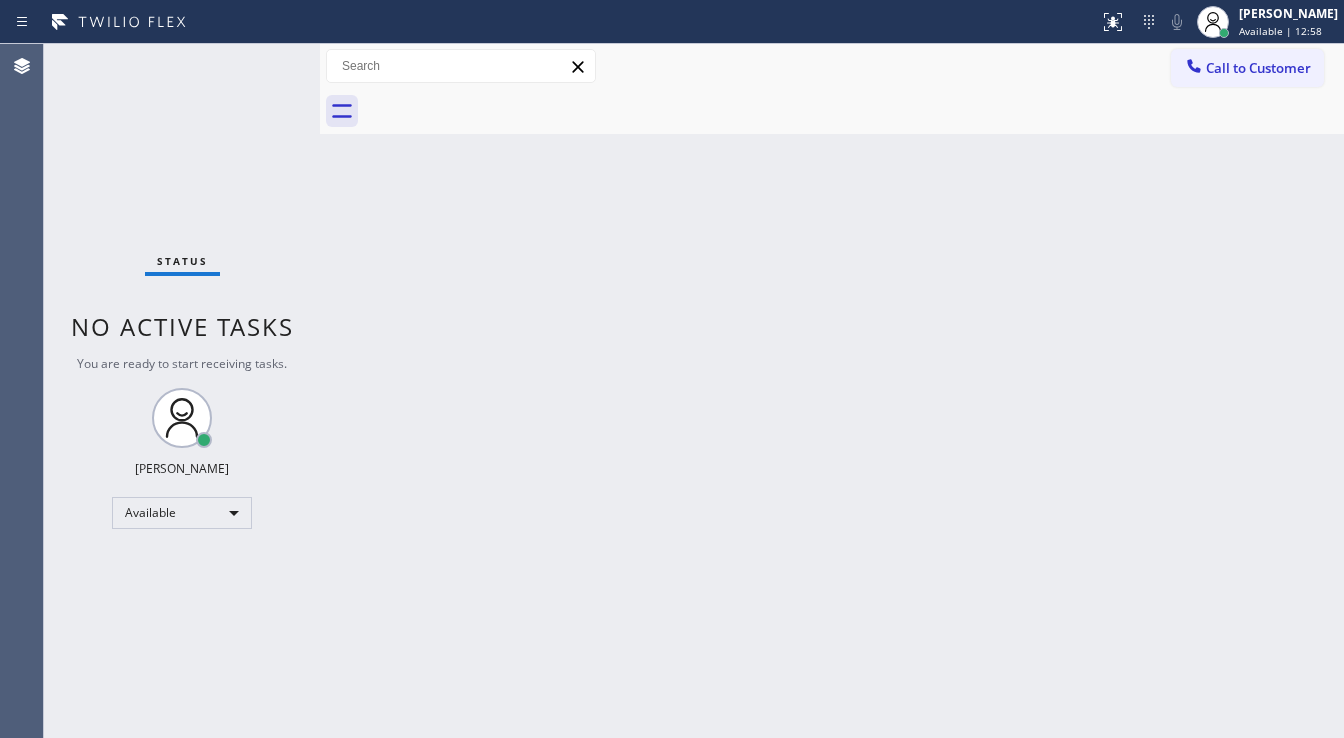click on "Status   No active tasks     You are ready to start receiving tasks.   [PERSON_NAME]" at bounding box center [182, 391] 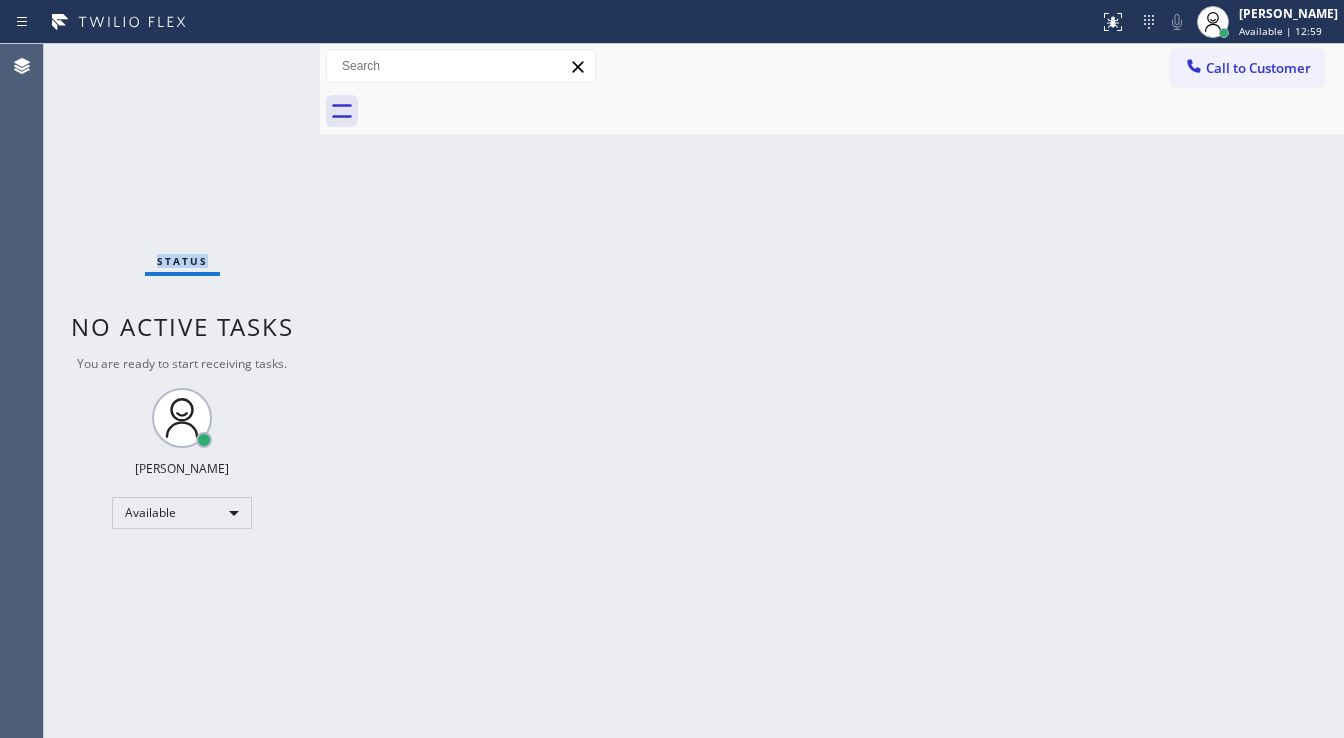 click on "Status   No active tasks     You are ready to start receiving tasks.   [PERSON_NAME]" at bounding box center (182, 391) 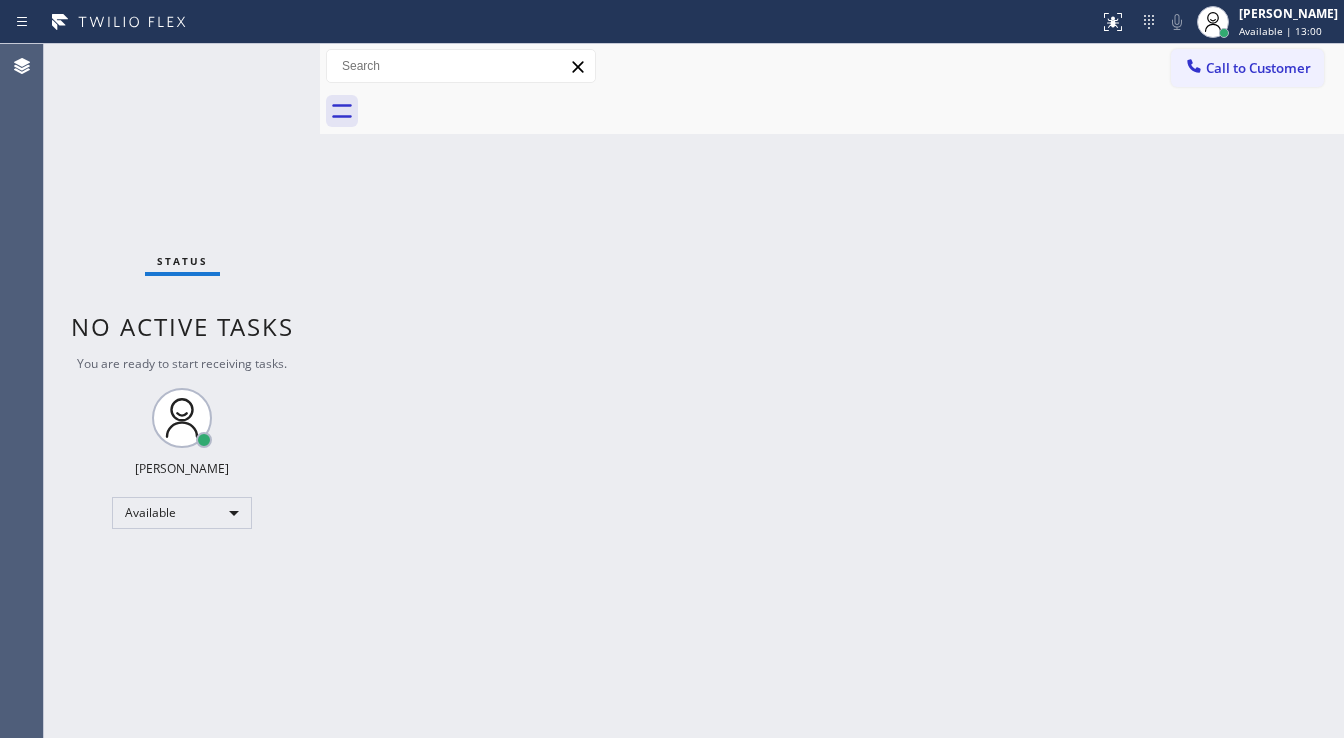 click on "Status   No active tasks     You are ready to start receiving tasks.   [PERSON_NAME]" at bounding box center [182, 391] 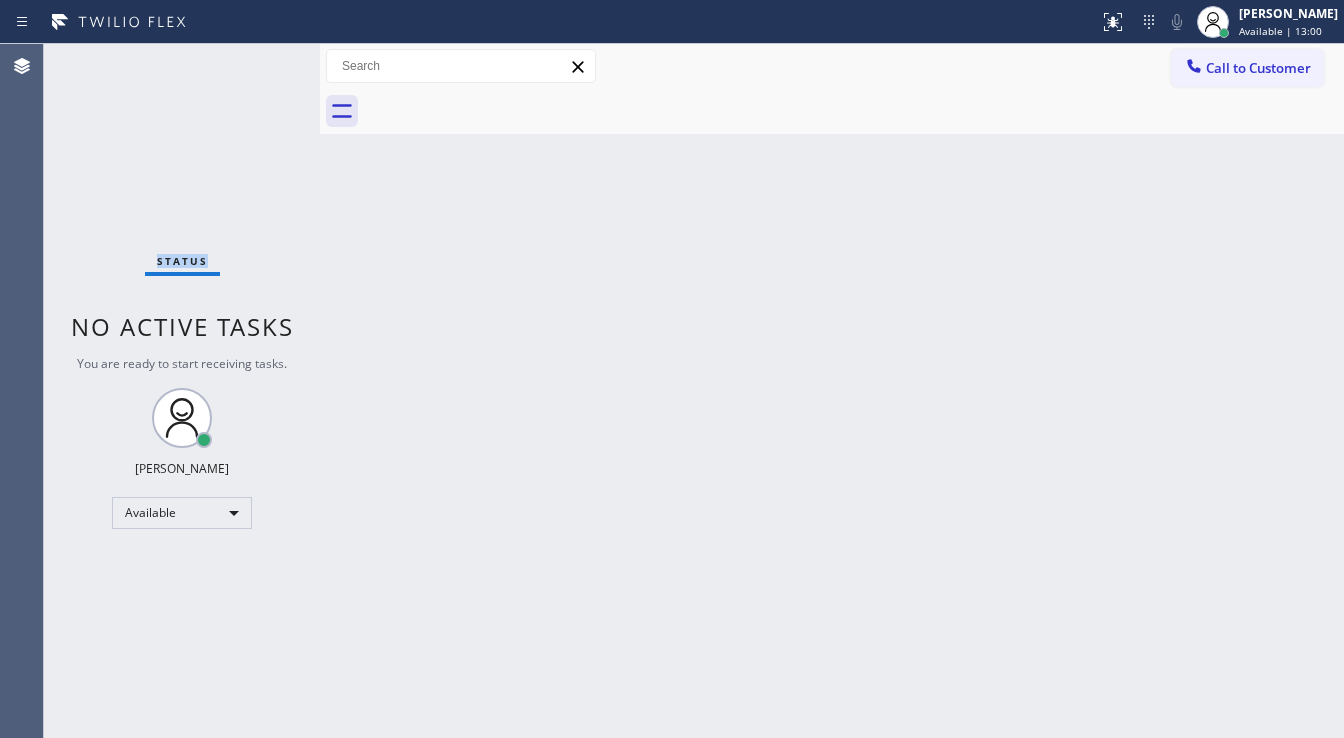 click on "Status   No active tasks     You are ready to start receiving tasks.   [PERSON_NAME]" at bounding box center [182, 391] 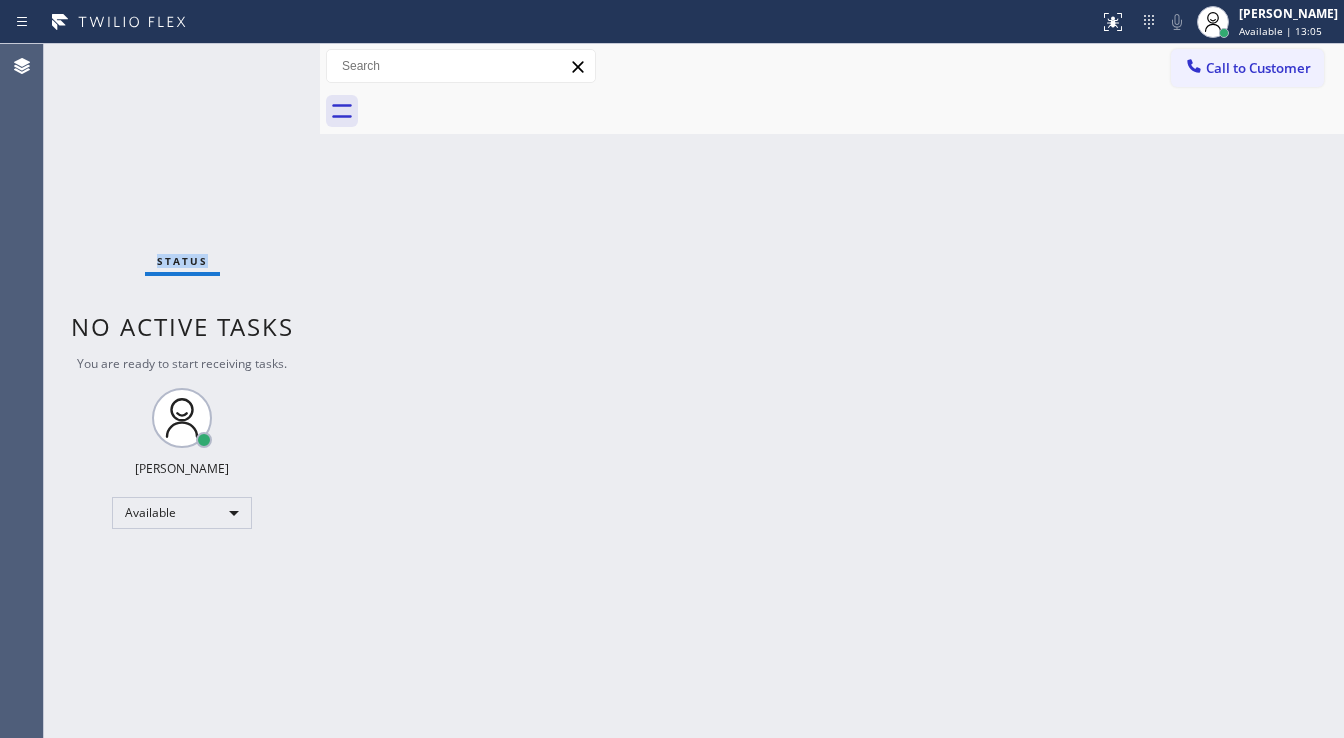 click on "Status   No active tasks     You are ready to start receiving tasks.   [PERSON_NAME]" at bounding box center [182, 391] 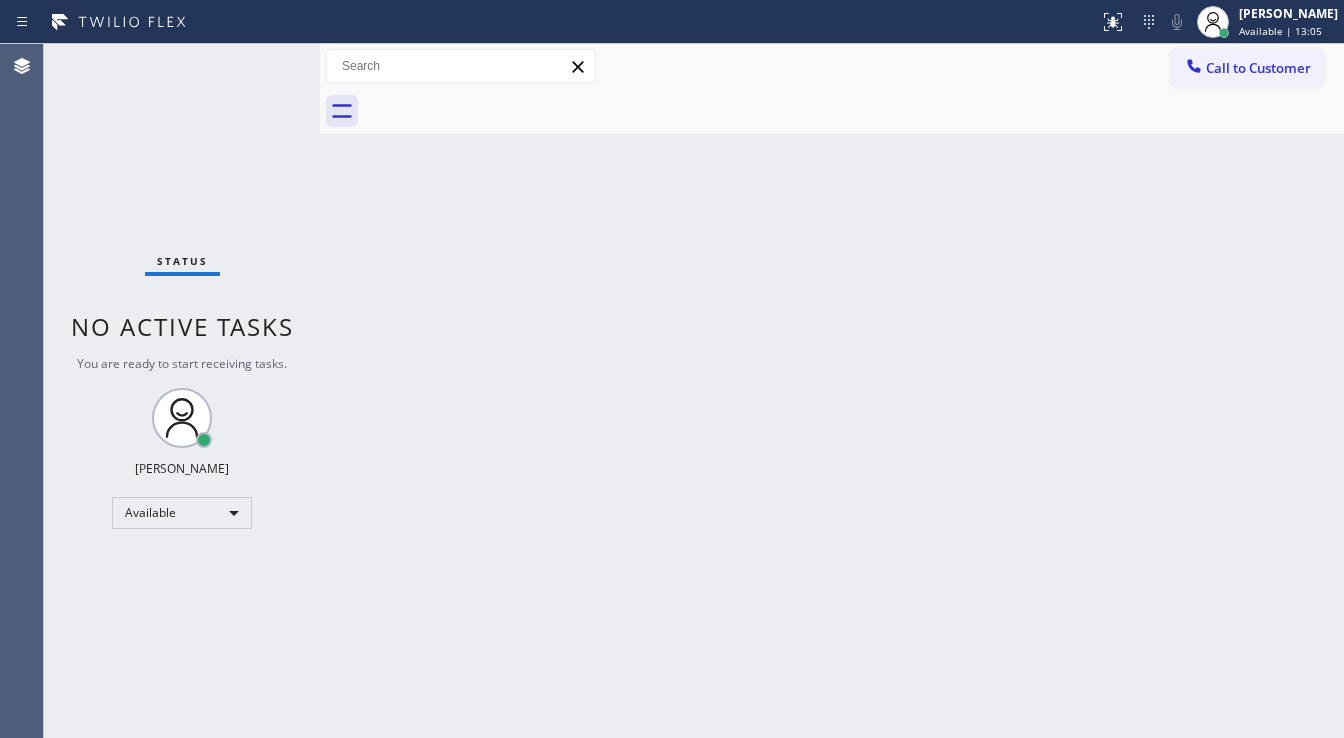 click on "Status   No active tasks     You are ready to start receiving tasks.   [PERSON_NAME]" at bounding box center [182, 391] 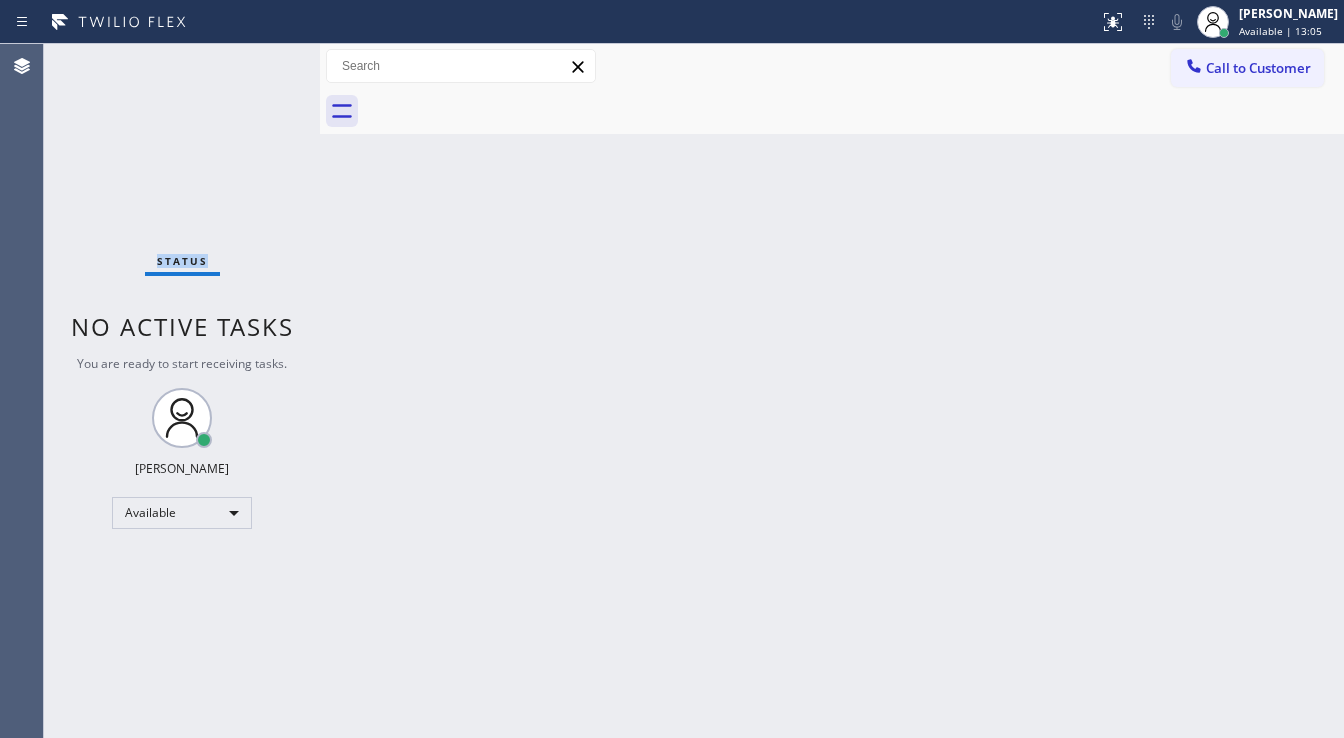 click on "Status   No active tasks     You are ready to start receiving tasks.   [PERSON_NAME]" at bounding box center [182, 391] 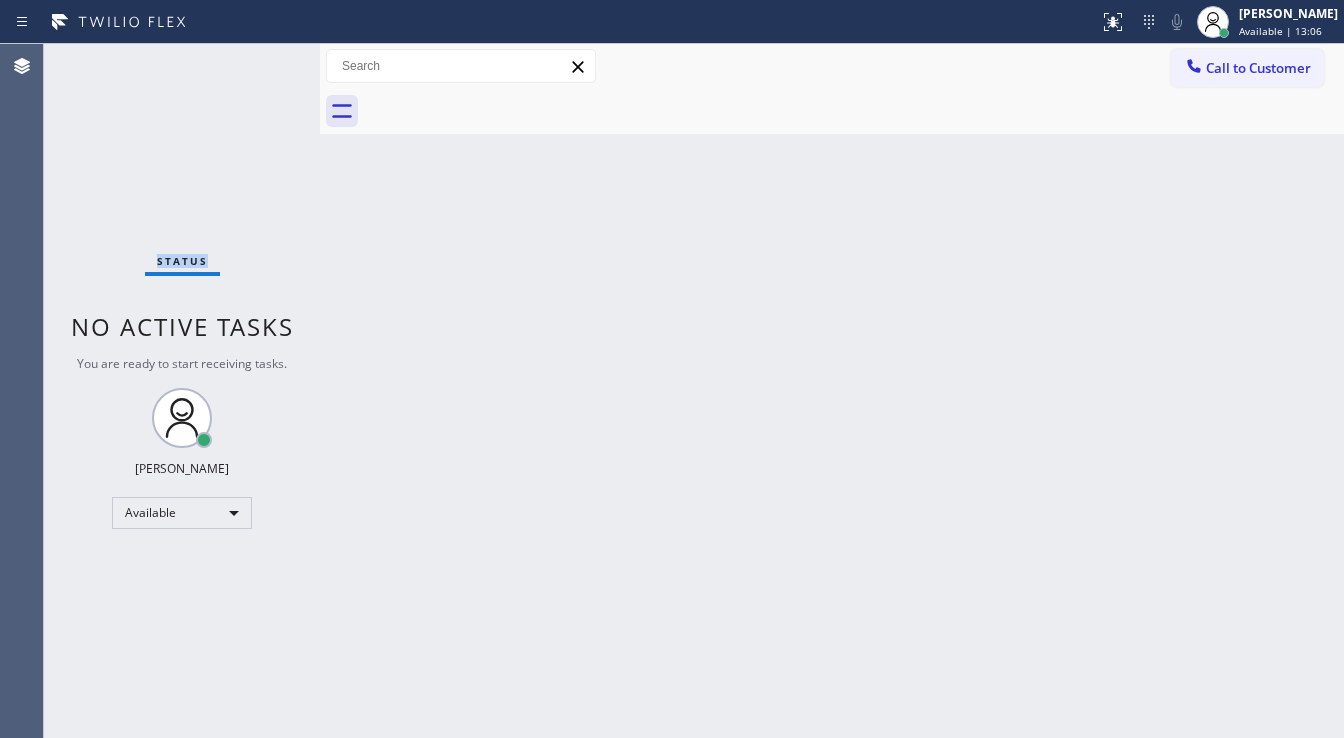 click on "Status   No active tasks     You are ready to start receiving tasks.   [PERSON_NAME]" at bounding box center (182, 391) 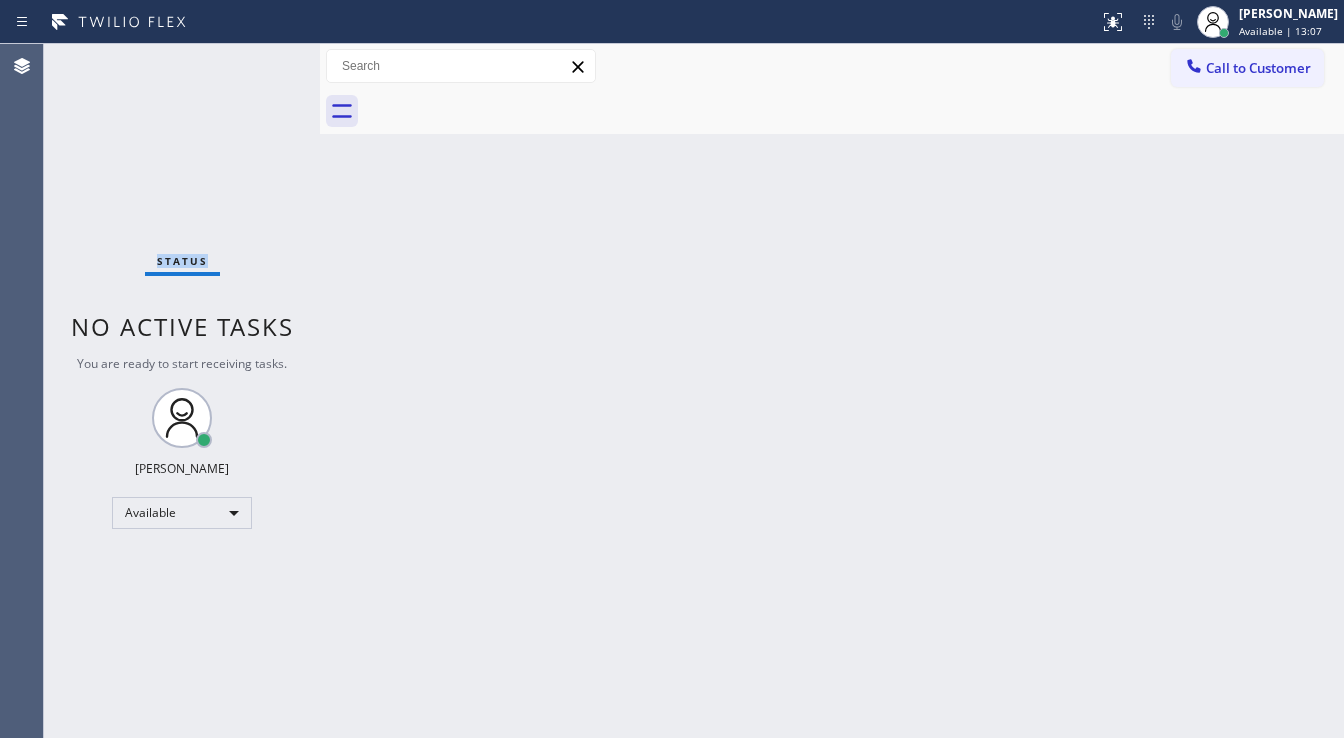 click on "Status   No active tasks     You are ready to start receiving tasks.   [PERSON_NAME]" at bounding box center [182, 391] 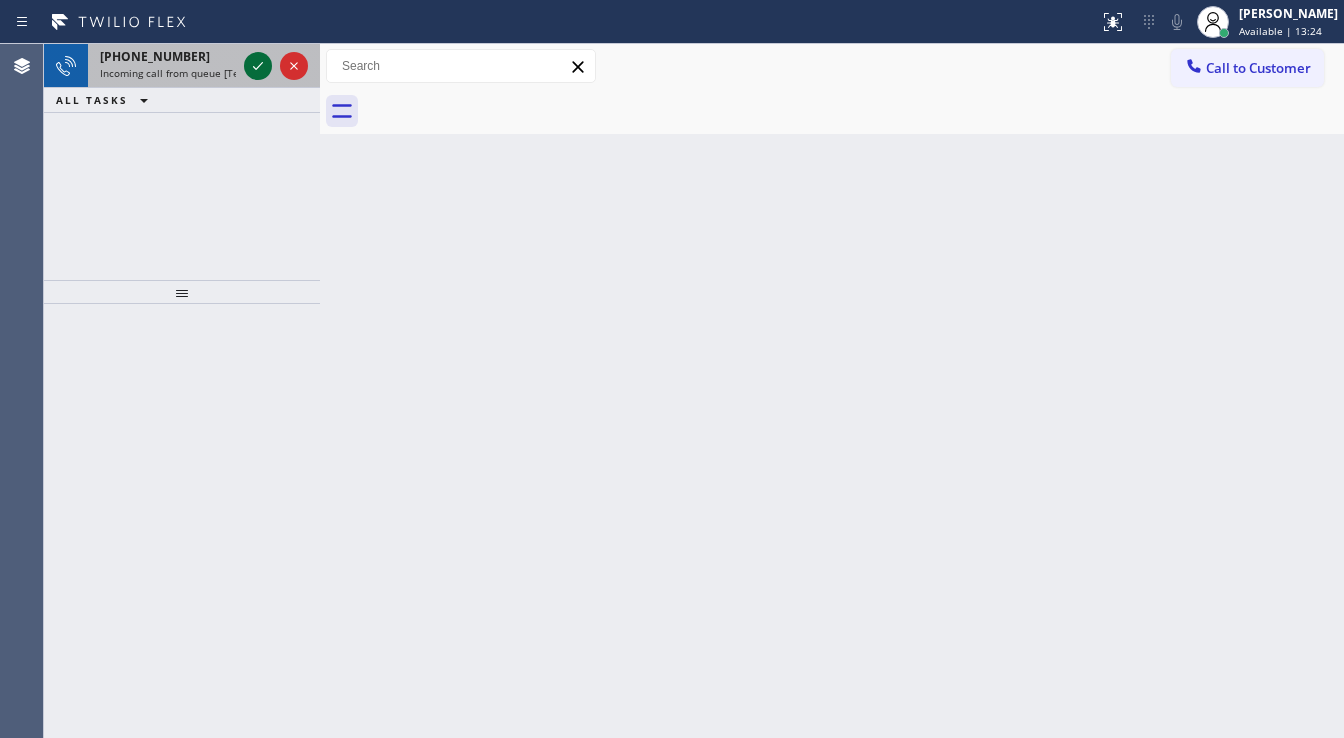 click 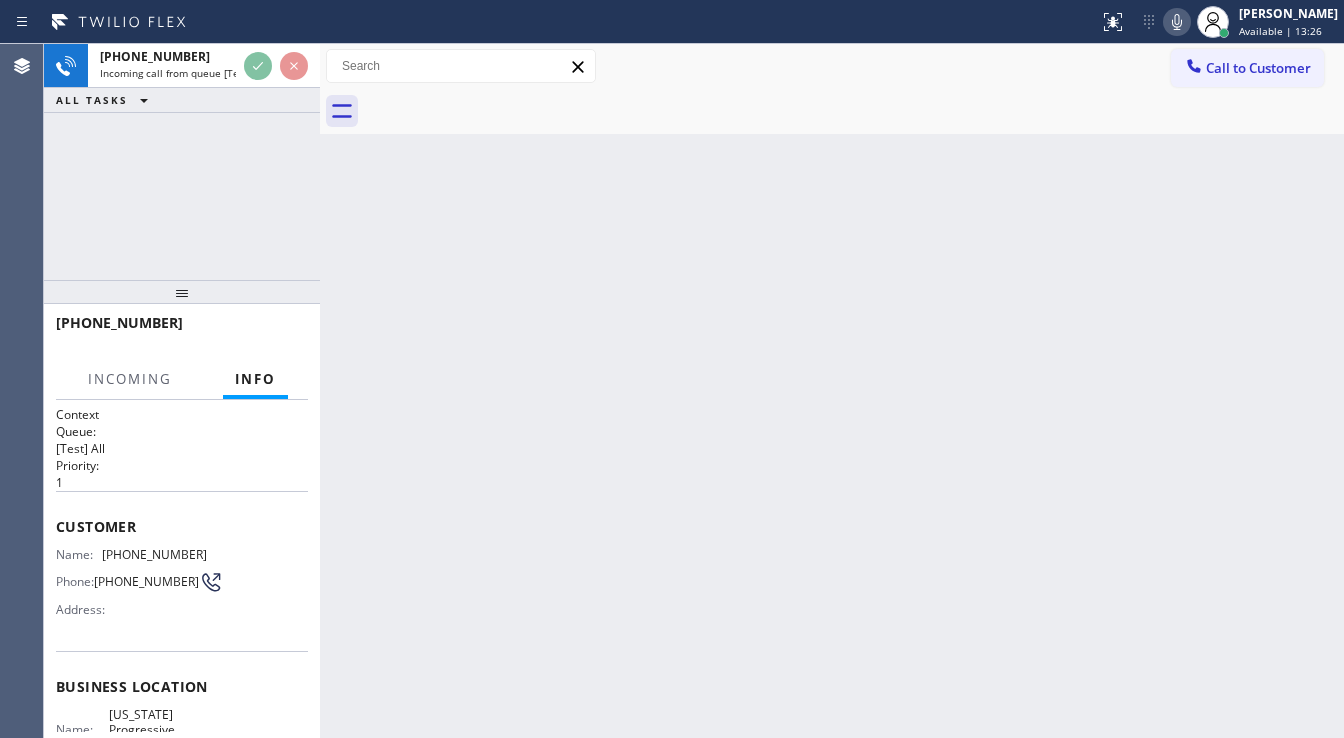 scroll, scrollTop: 80, scrollLeft: 0, axis: vertical 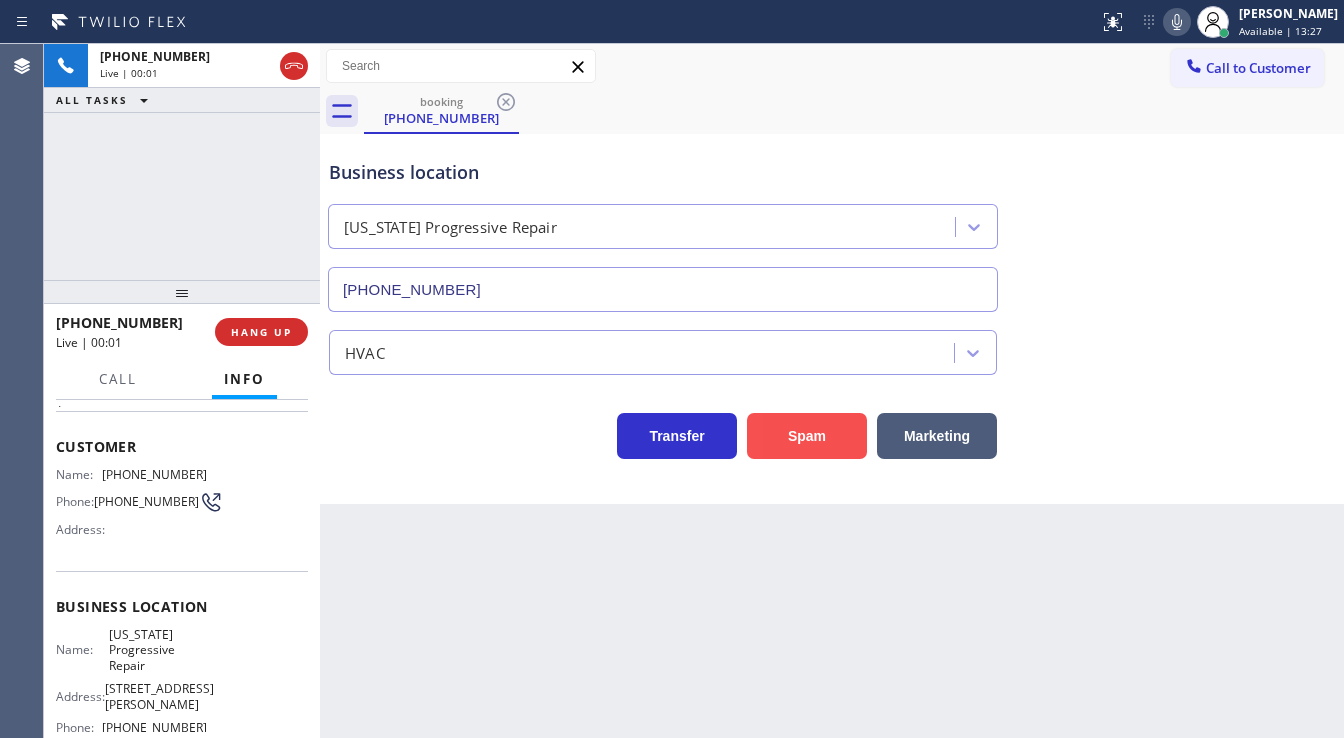 type on "[PHONE_NUMBER]" 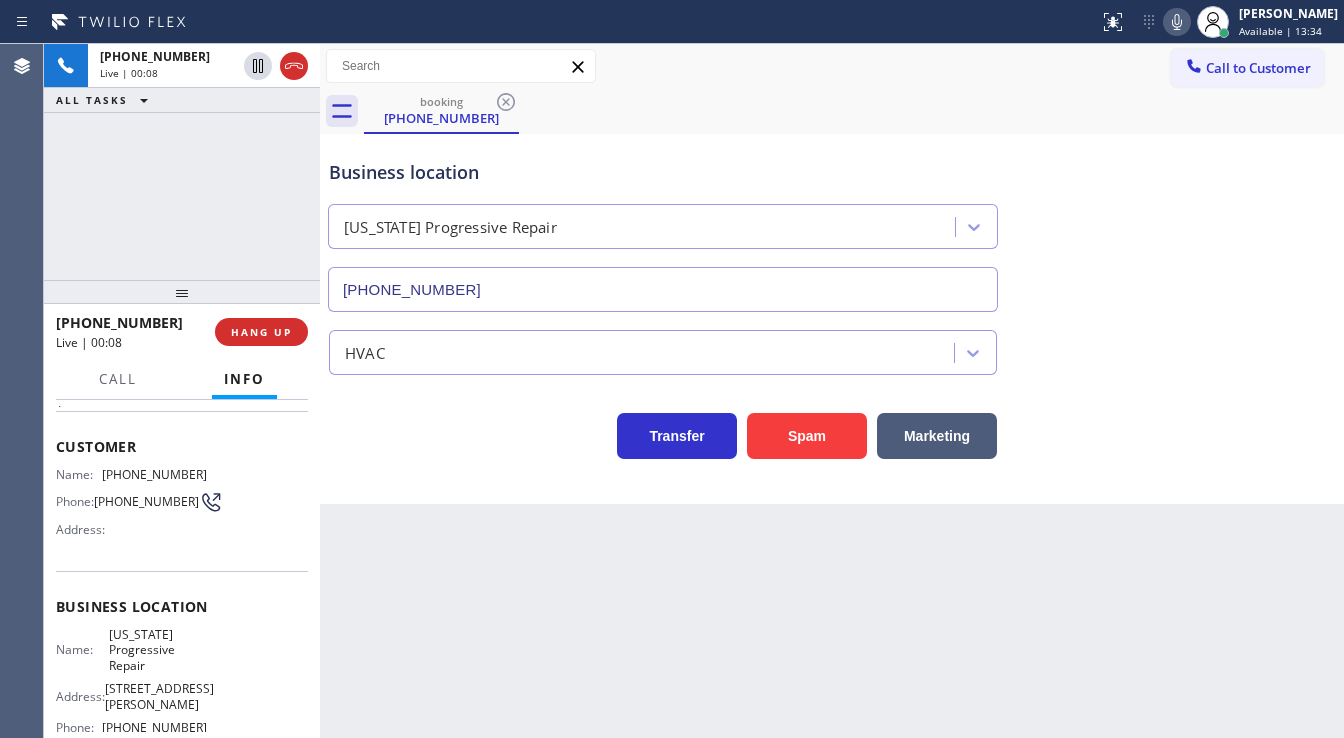 click on "[PHONE_NUMBER] Live | 00:08 ALL TASKS ALL TASKS ACTIVE TASKS TASKS IN WRAP UP" at bounding box center (182, 162) 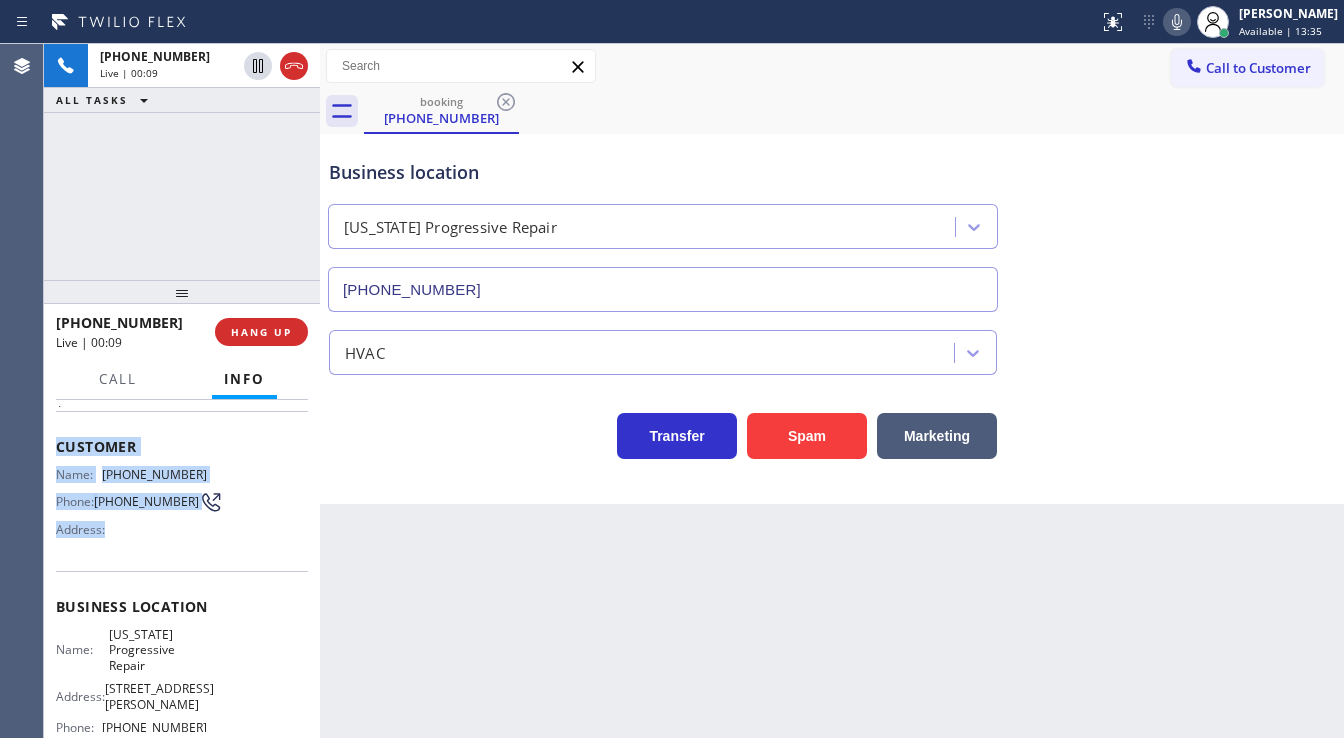 scroll, scrollTop: 240, scrollLeft: 0, axis: vertical 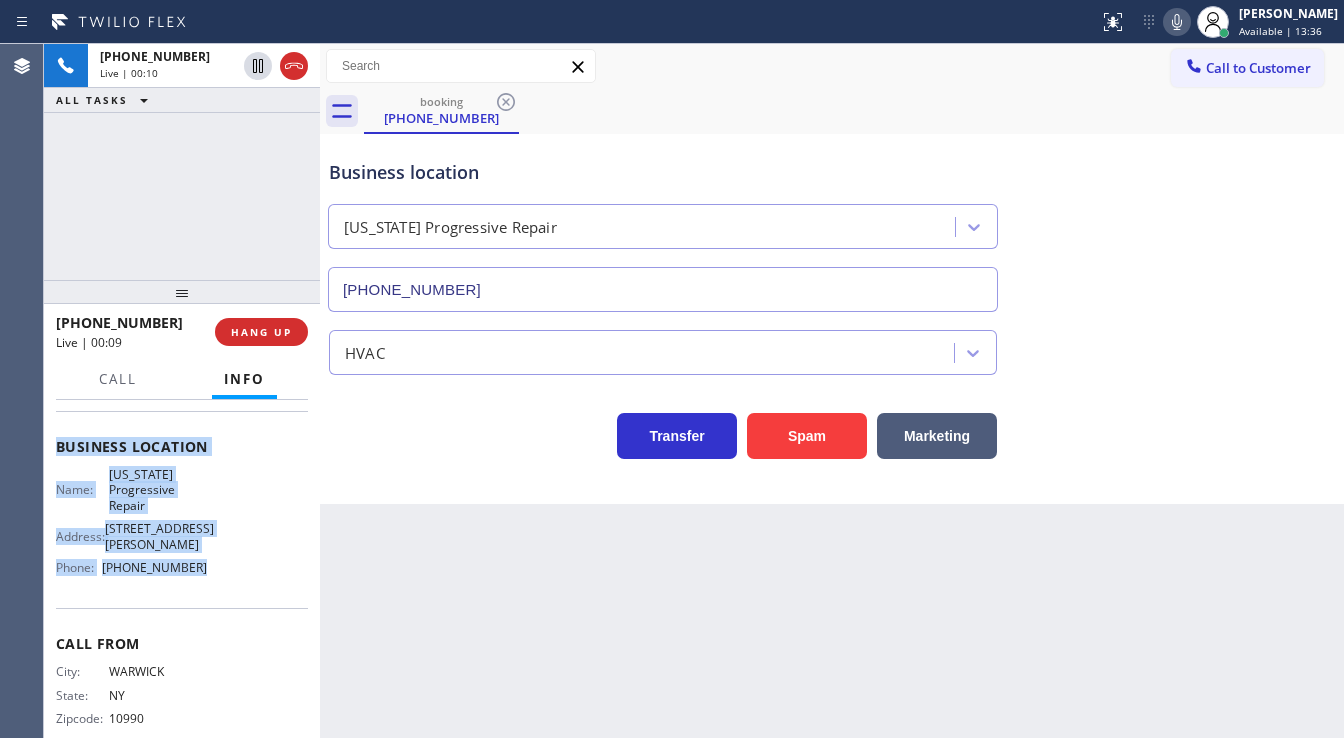 drag, startPoint x: 52, startPoint y: 439, endPoint x: 214, endPoint y: 549, distance: 195.81624 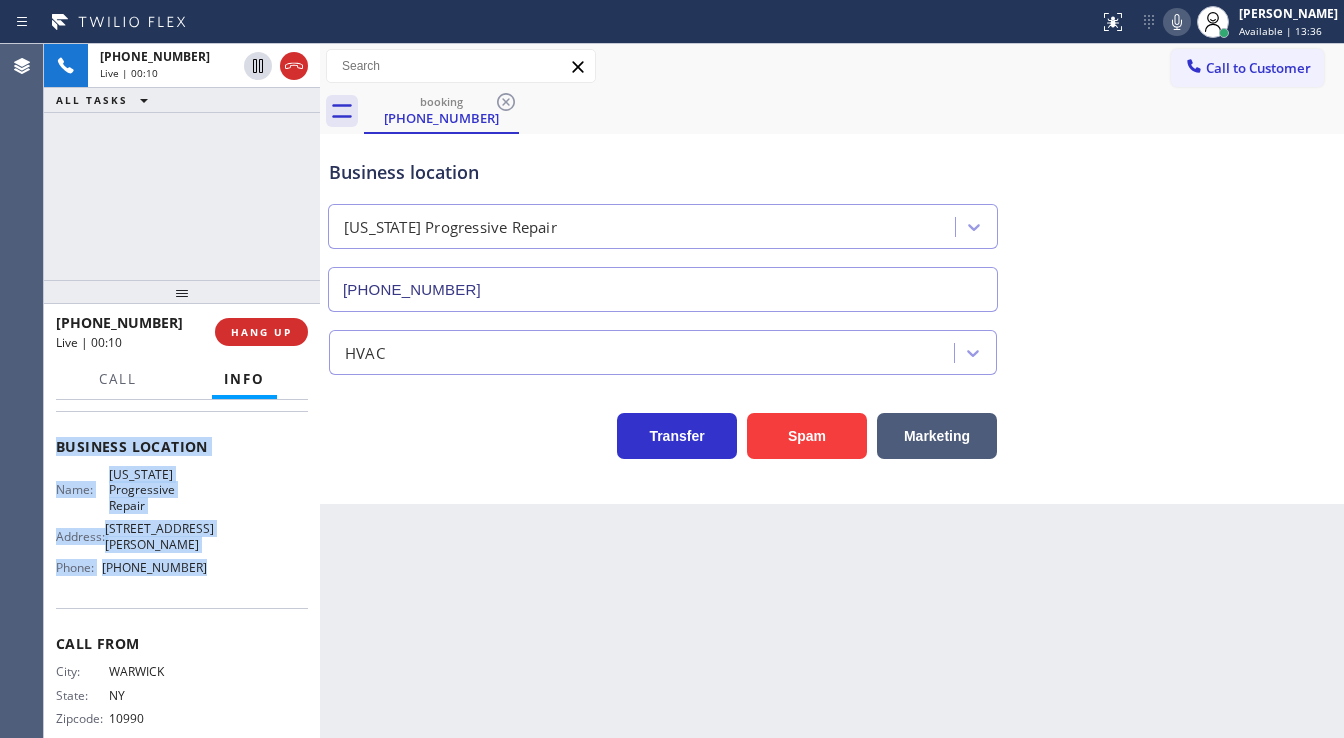 copy on "Customer Name: [PHONE_NUMBER] Phone: [PHONE_NUMBER] Address: Business location Name: [US_STATE] Progressive Repair Address: [STREET_ADDRESS][PERSON_NAME]  Phone: [PHONE_NUMBER]" 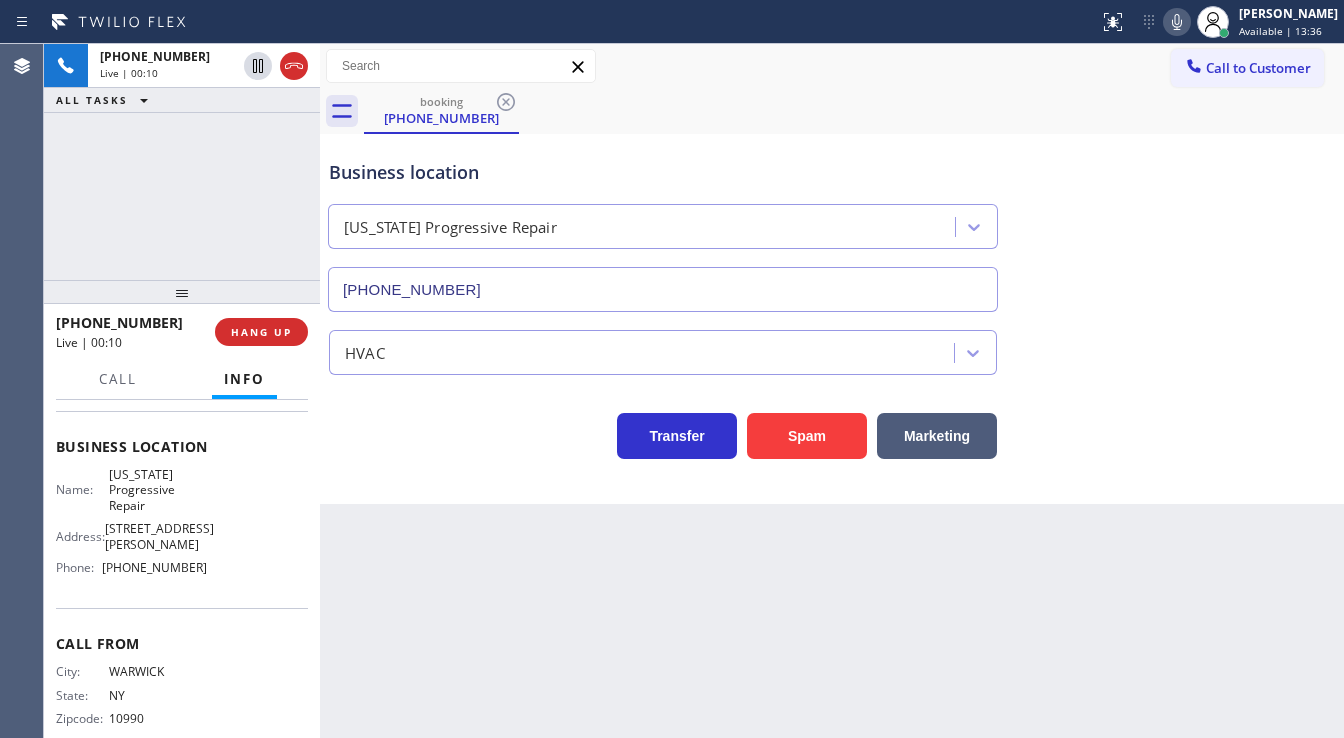 click on "[PHONE_NUMBER] Live | 00:10 ALL TASKS ALL TASKS ACTIVE TASKS TASKS IN WRAP UP" at bounding box center [182, 162] 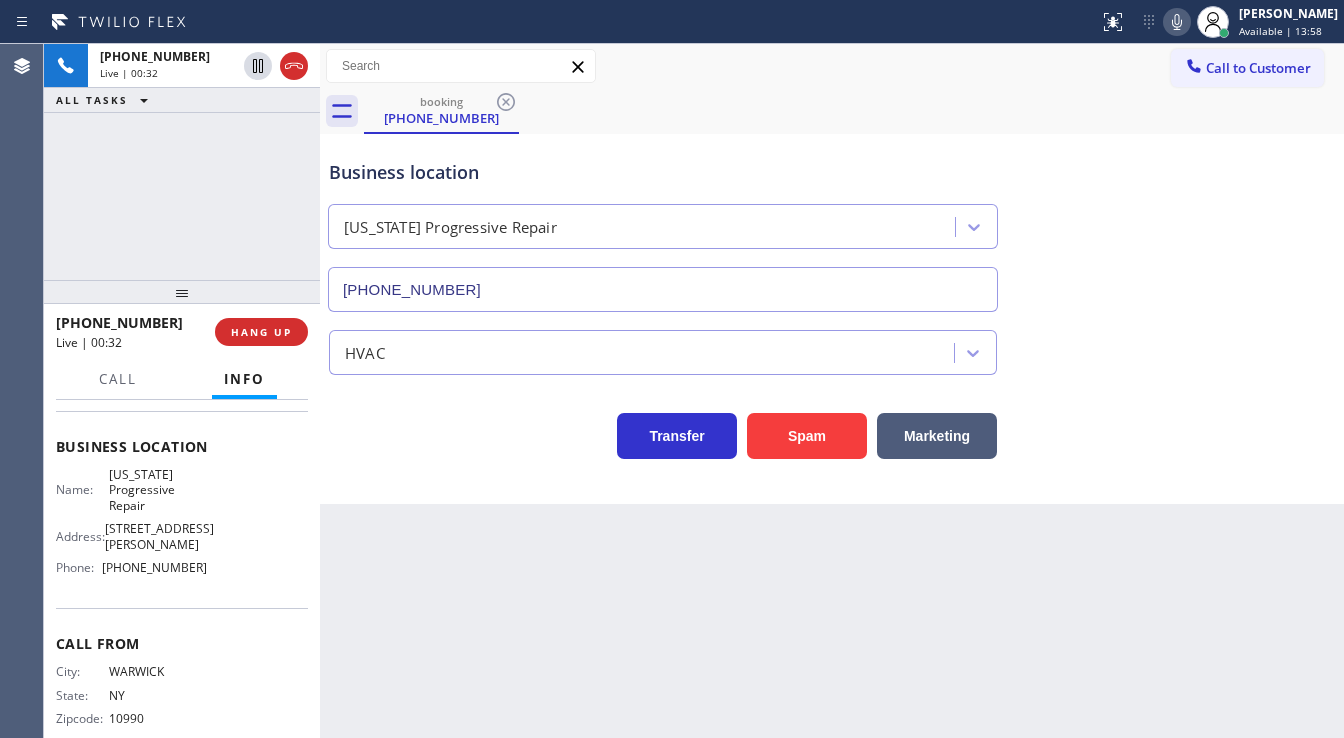 click on "[PHONE_NUMBER] Live | 00:32 ALL TASKS ALL TASKS ACTIVE TASKS TASKS IN WRAP UP" at bounding box center [182, 162] 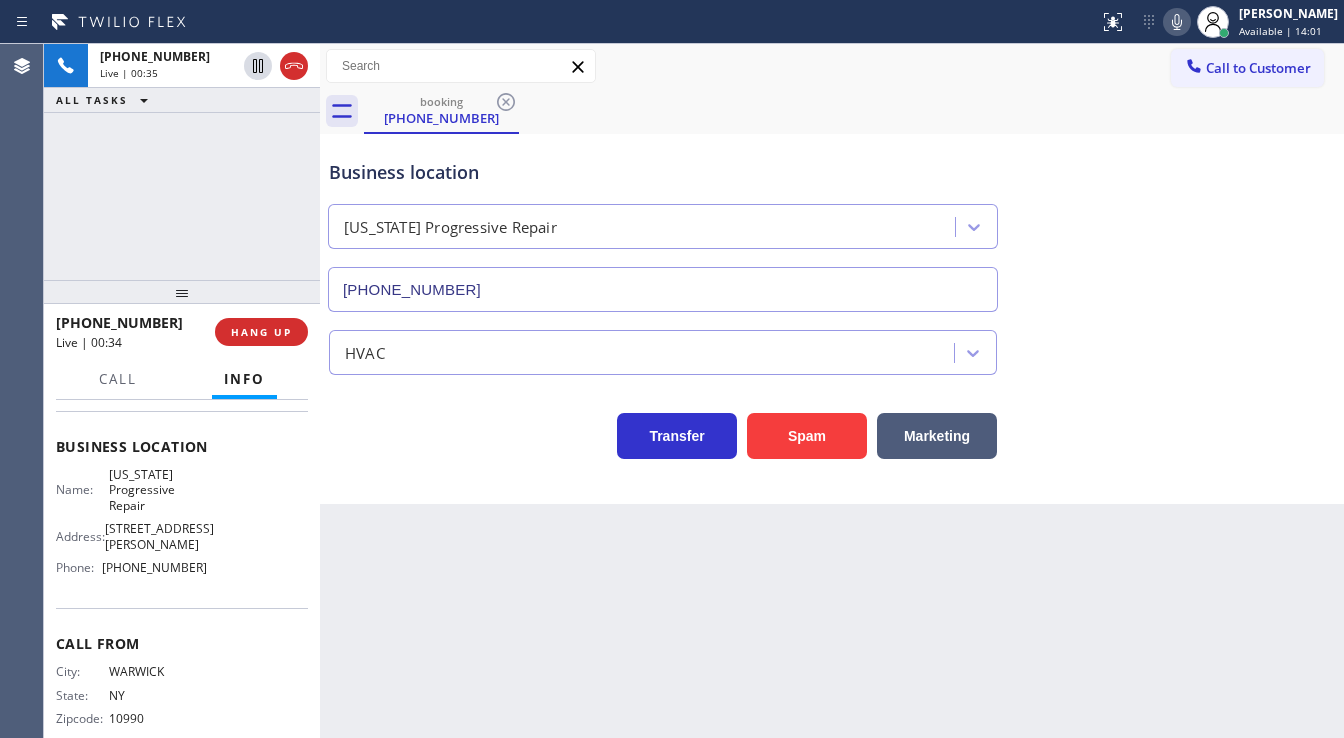 click on "[PHONE_NUMBER] Live | 00:35 ALL TASKS ALL TASKS ACTIVE TASKS TASKS IN WRAP UP" at bounding box center [182, 162] 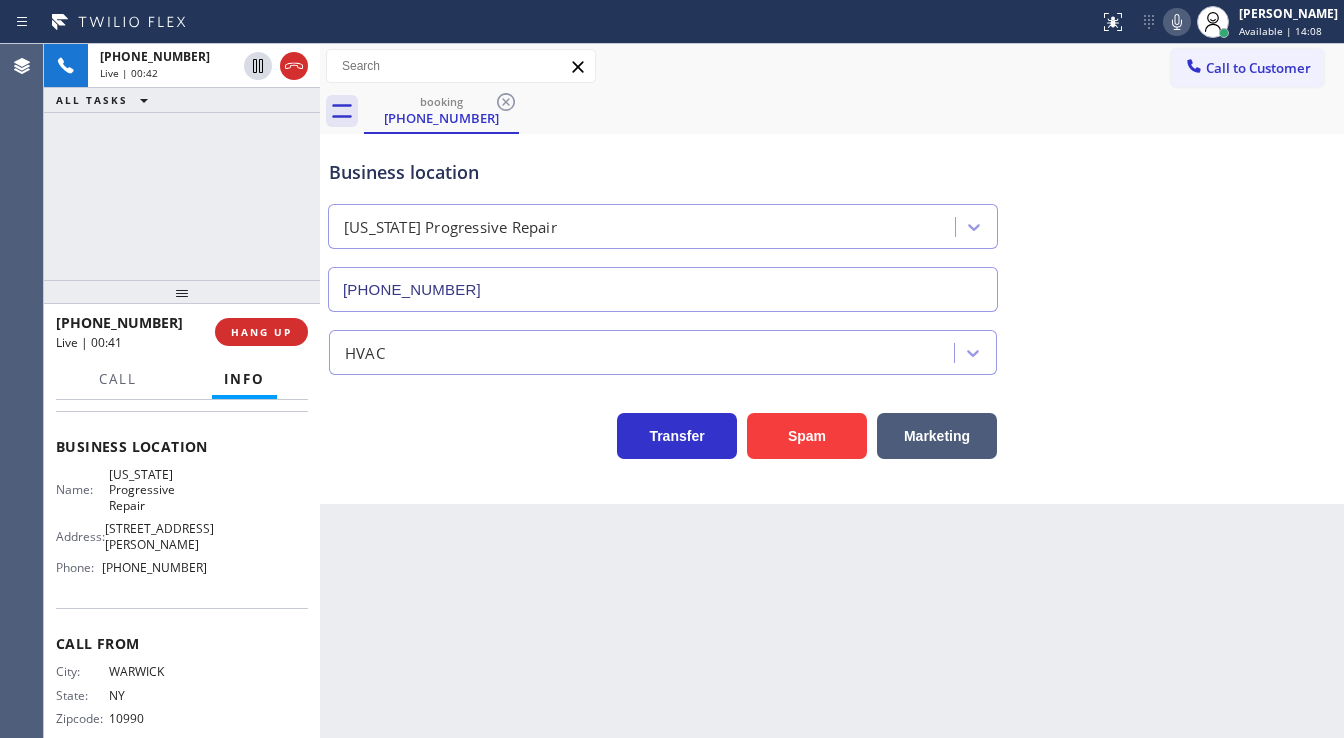 drag, startPoint x: 319, startPoint y: 226, endPoint x: 187, endPoint y: 225, distance: 132.00378 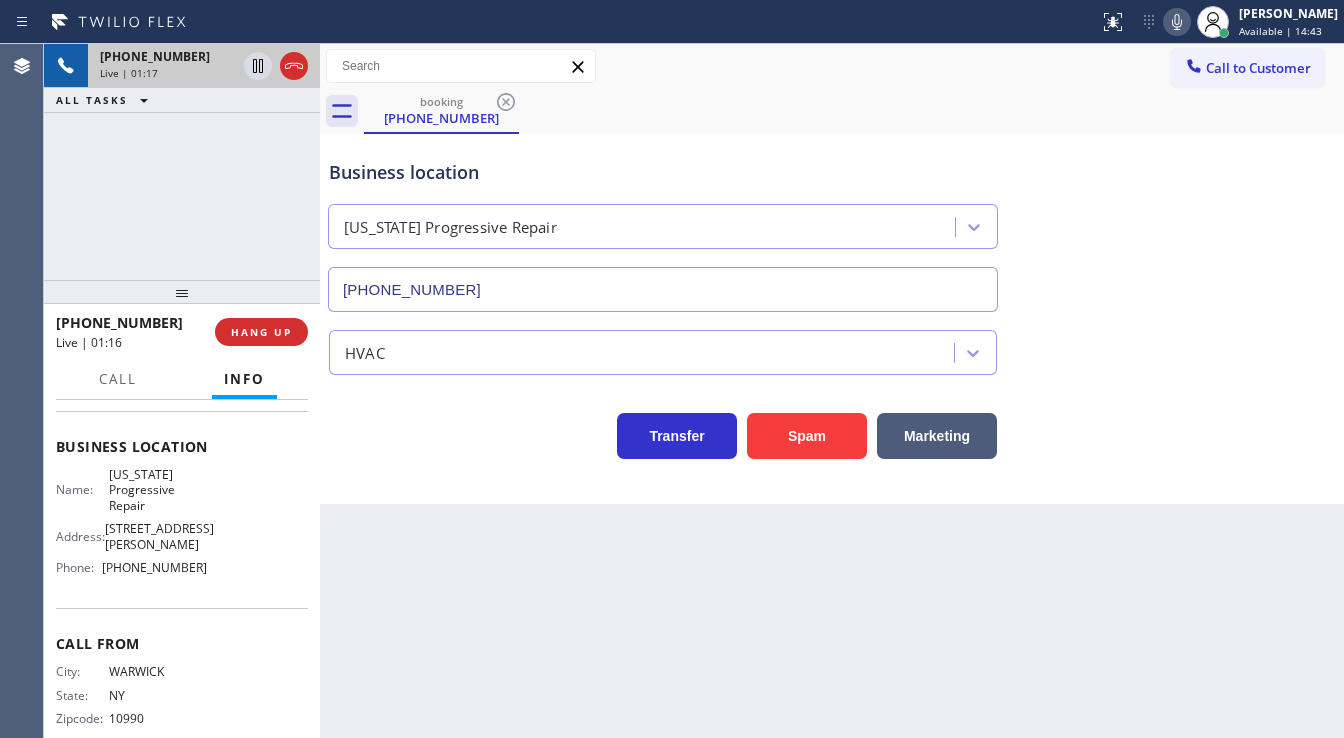 click 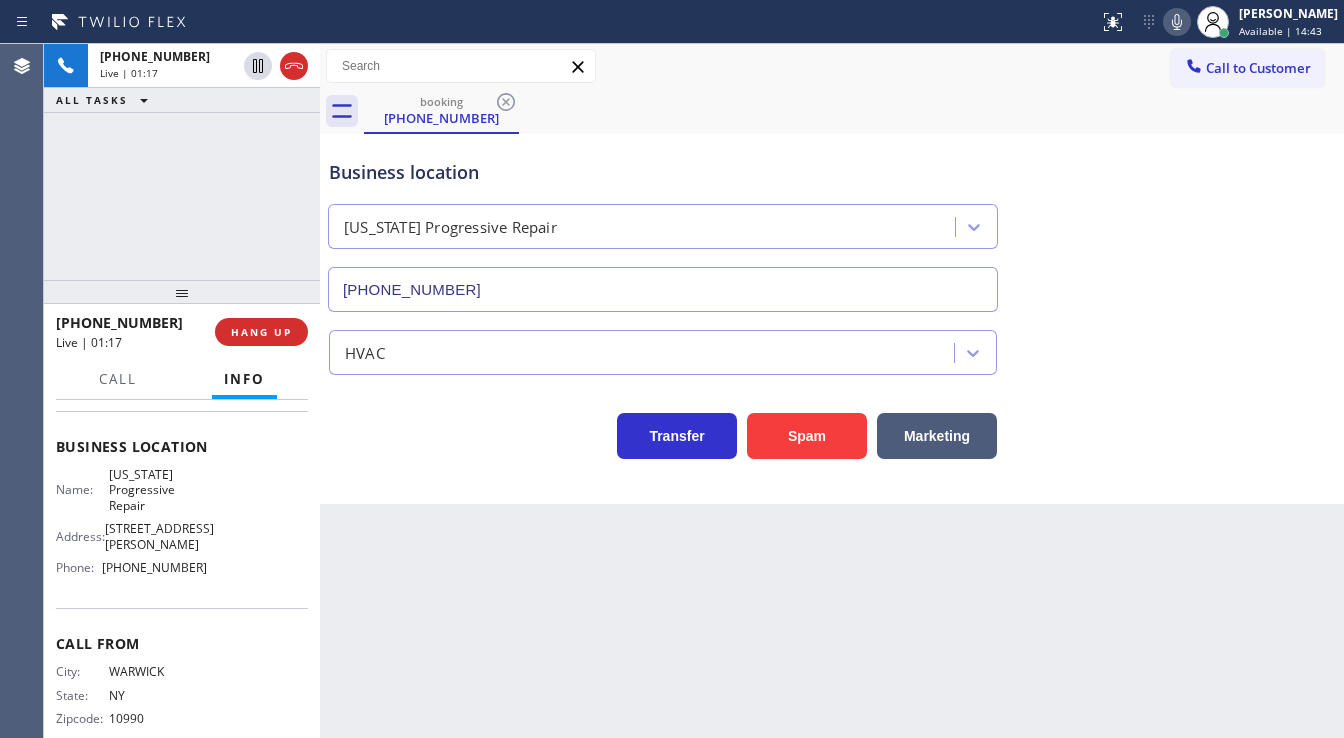 click 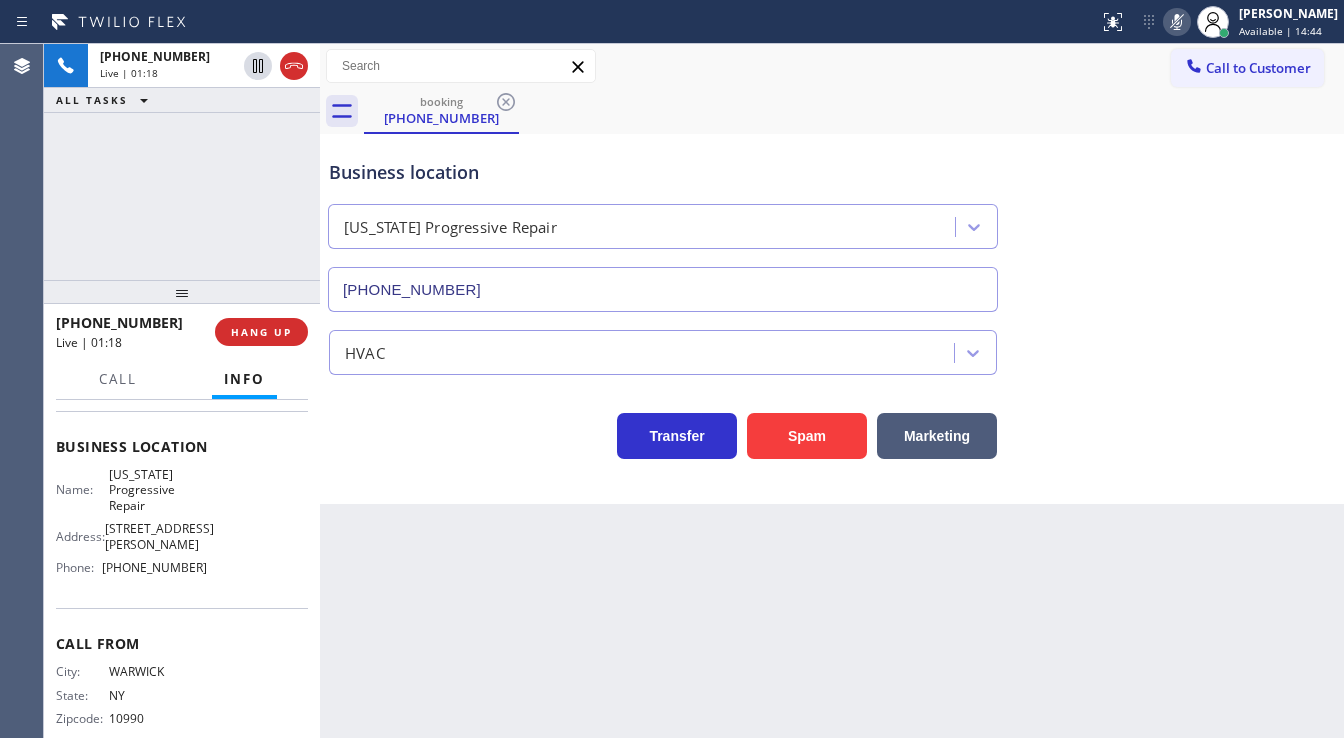 click on "booking [PHONE_NUMBER]" at bounding box center (854, 111) 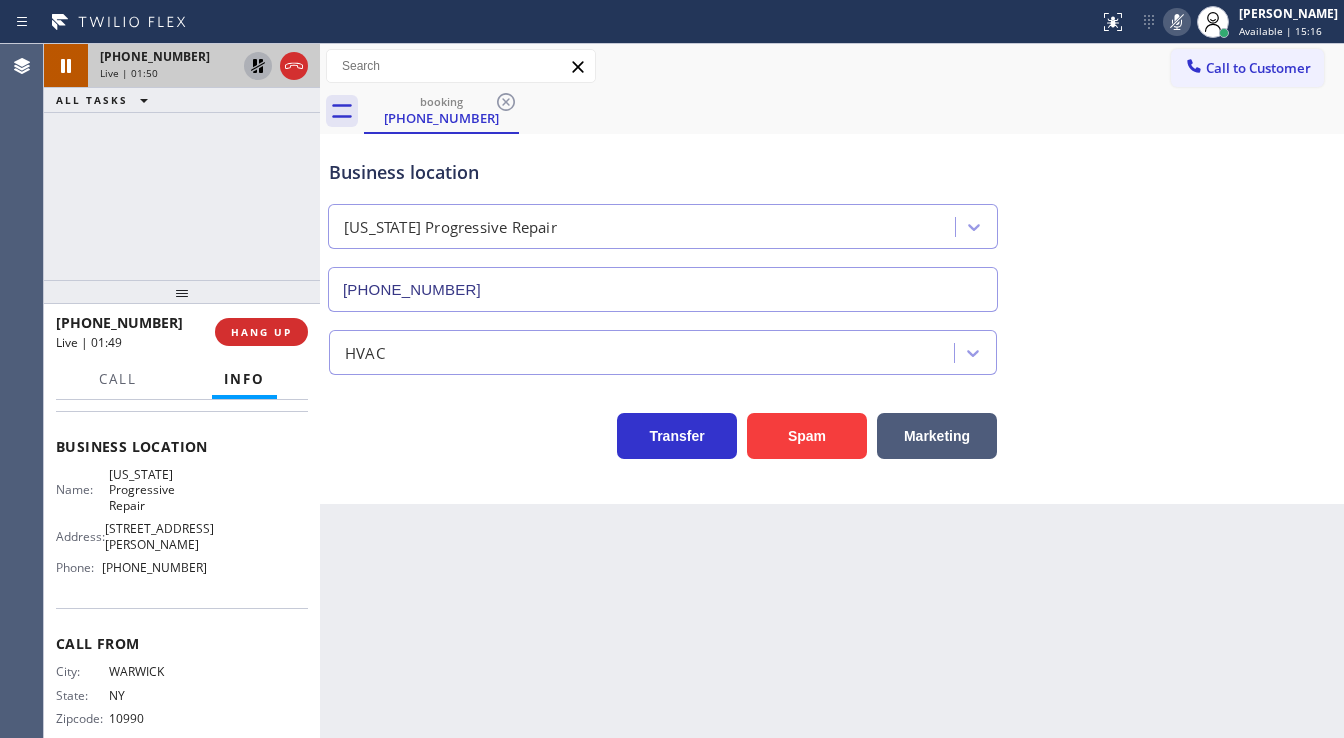 click 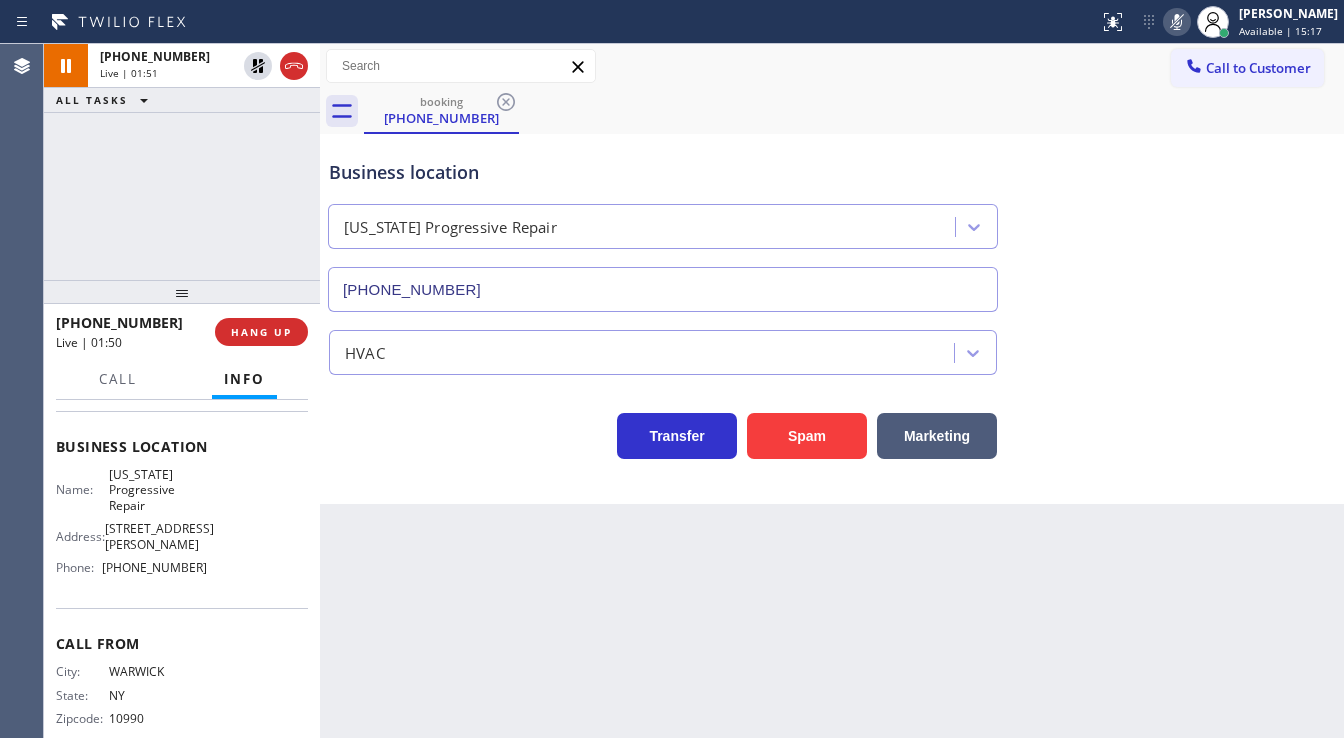 click 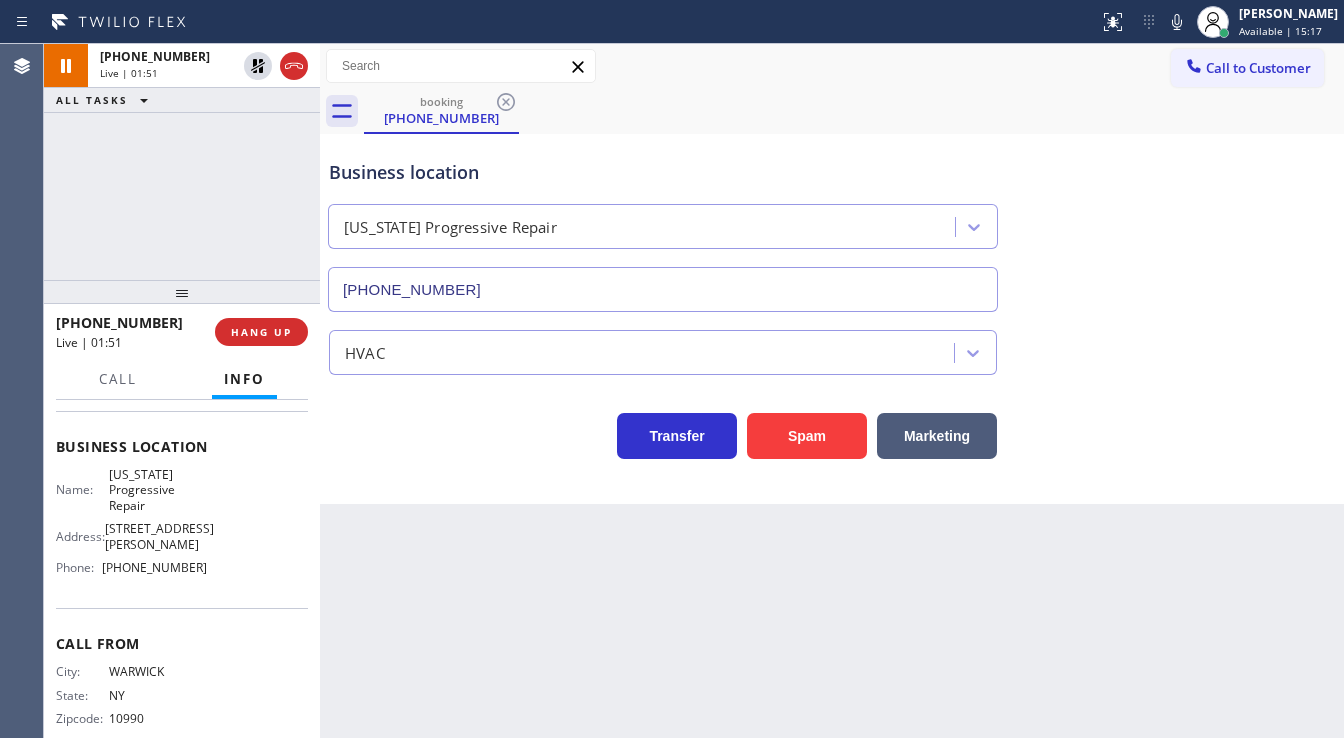 click on "booking [PHONE_NUMBER]" at bounding box center (854, 111) 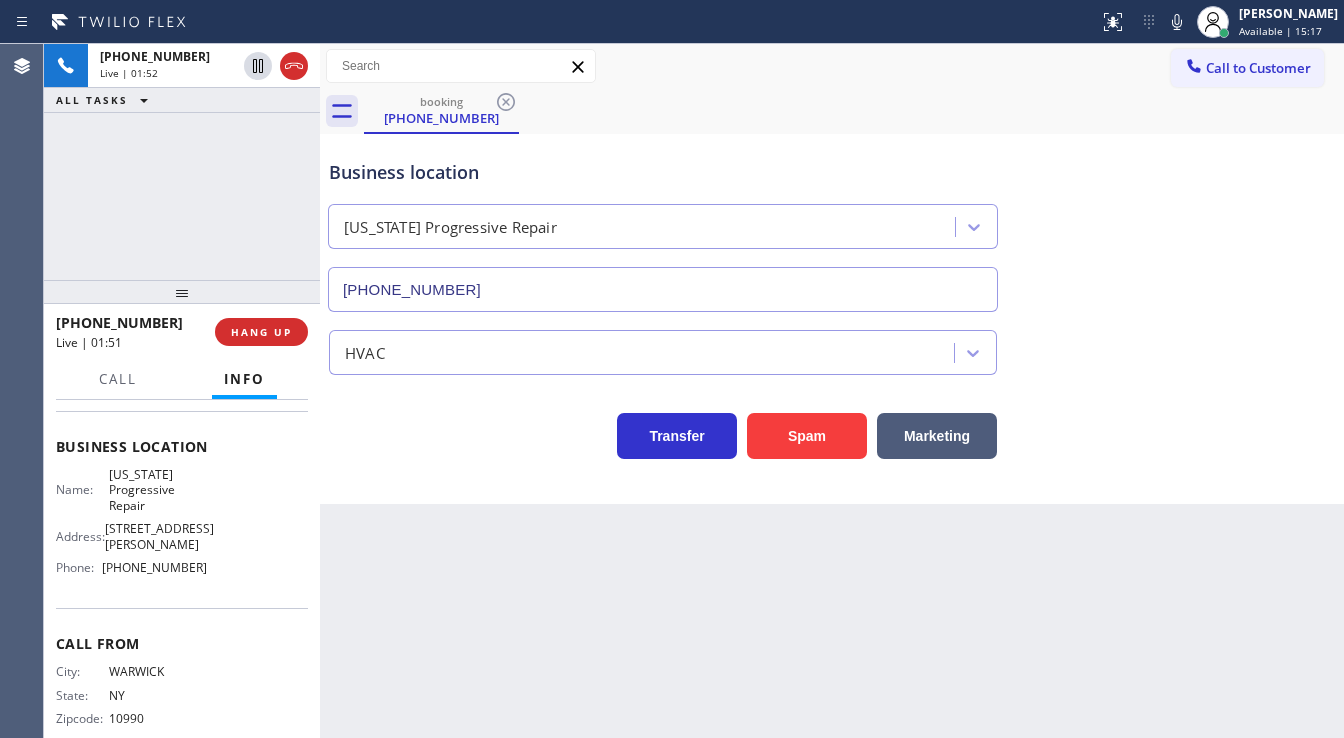 click on "[PHONE_NUMBER] Live | 01:52 ALL TASKS ALL TASKS ACTIVE TASKS TASKS IN WRAP UP" at bounding box center (182, 162) 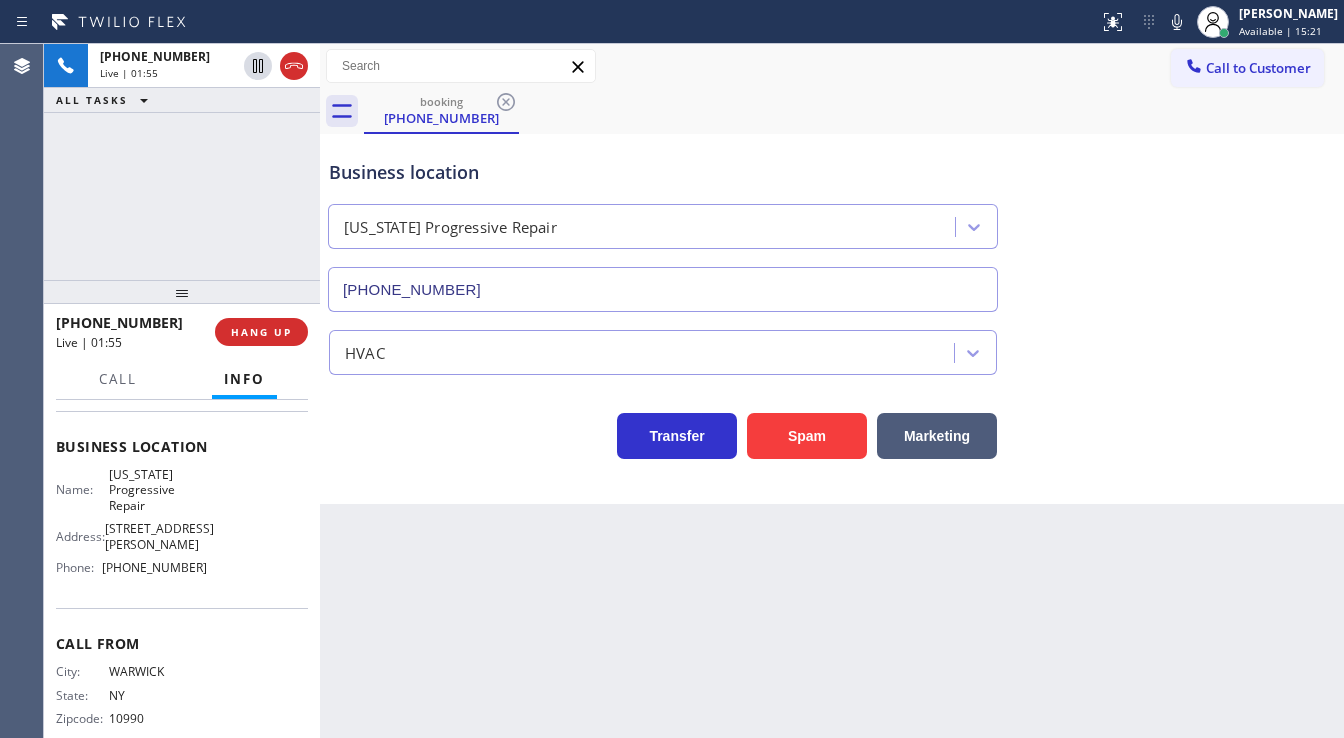 click on "[PHONE_NUMBER] Live | 01:55 ALL TASKS ALL TASKS ACTIVE TASKS TASKS IN WRAP UP" at bounding box center (182, 162) 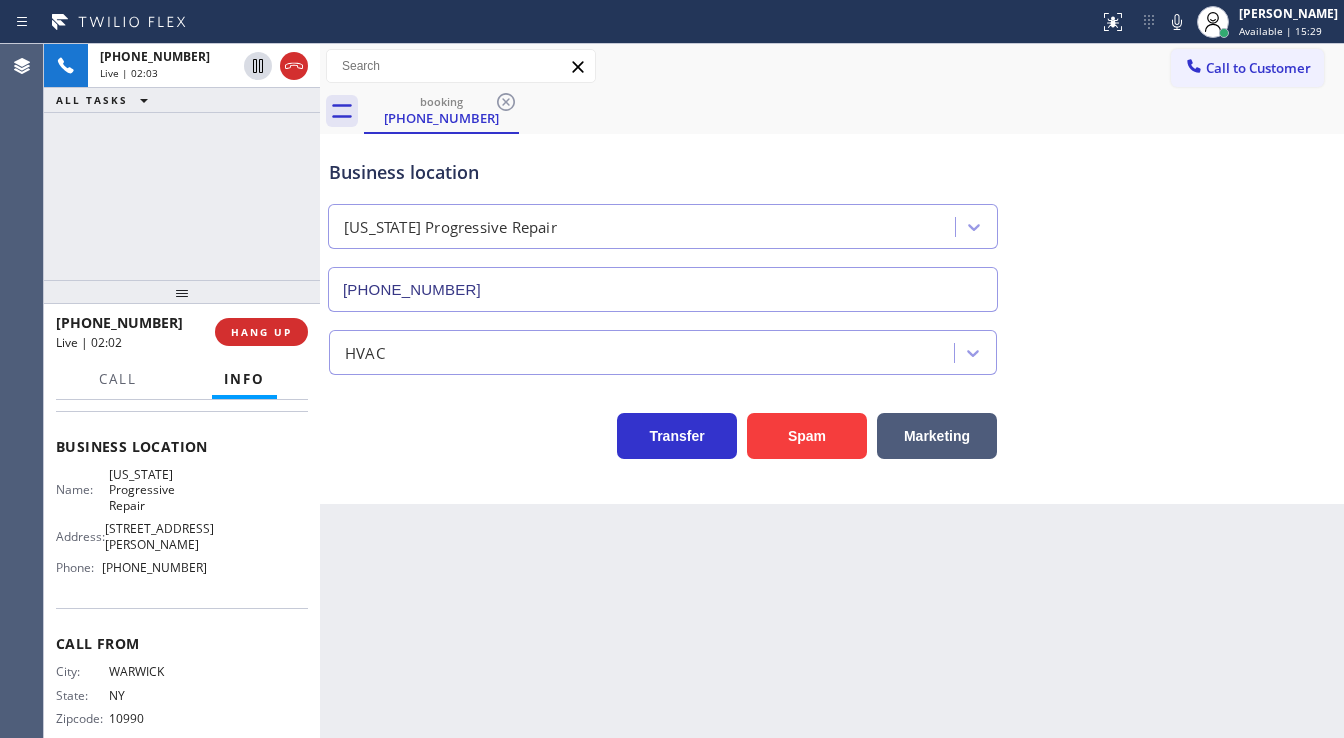 click on "[PHONE_NUMBER] Live | 02:03 ALL TASKS ALL TASKS ACTIVE TASKS TASKS IN WRAP UP" at bounding box center (182, 162) 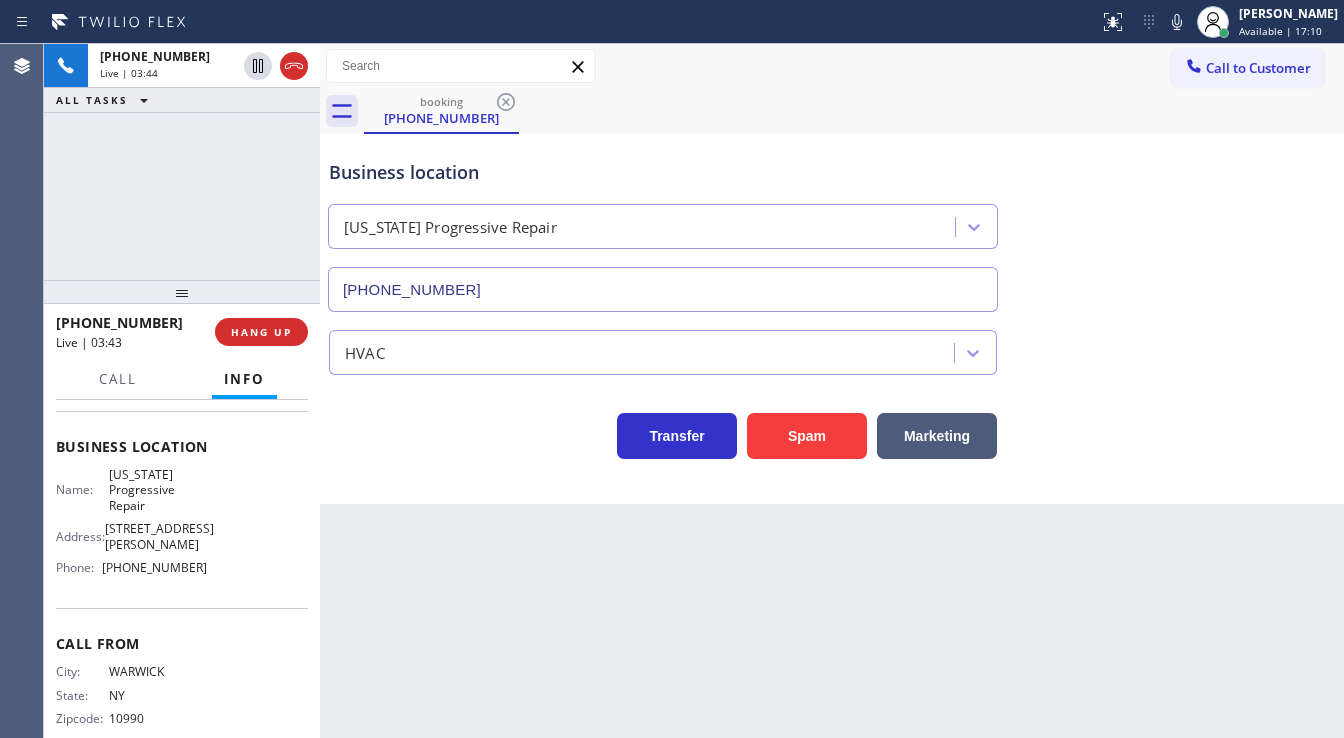 click on "[PHONE_NUMBER] Live | 03:44 ALL TASKS ALL TASKS ACTIVE TASKS TASKS IN WRAP UP" at bounding box center [182, 162] 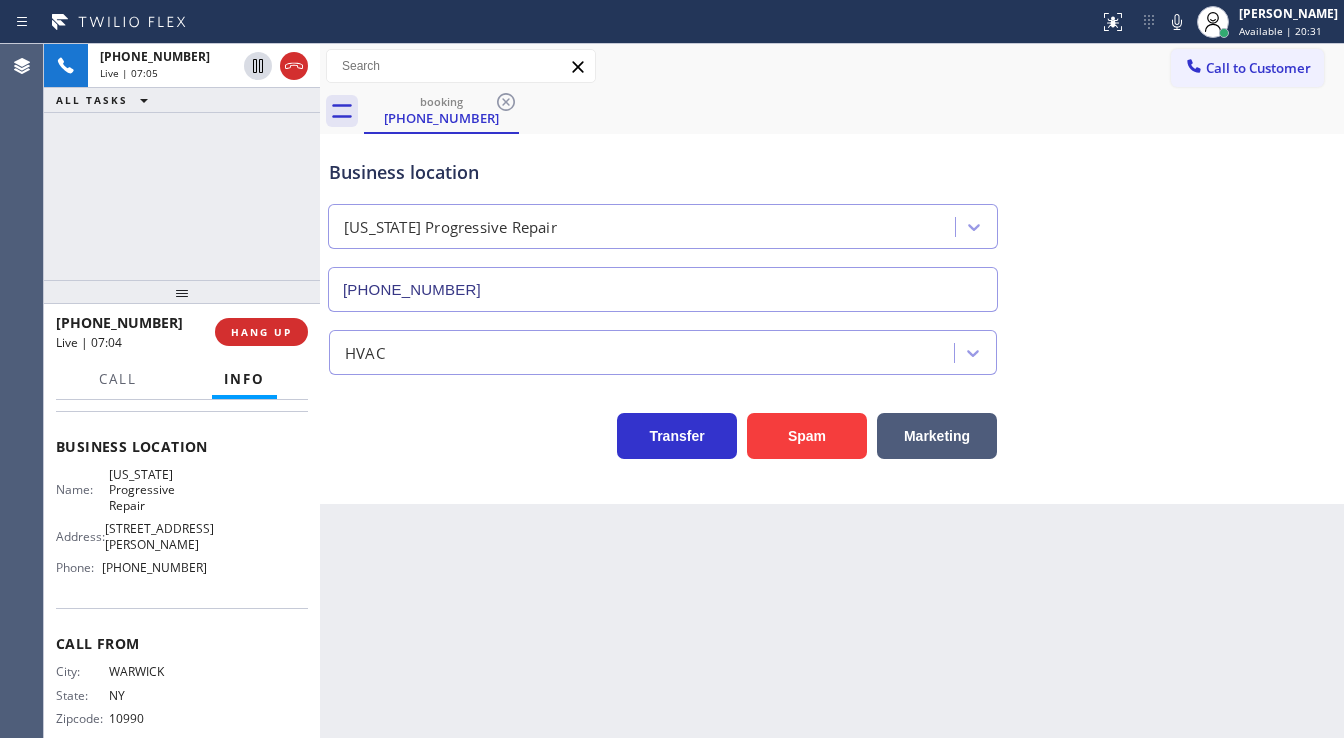 click on "[PHONE_NUMBER] Live | 07:05 ALL TASKS ALL TASKS ACTIVE TASKS TASKS IN WRAP UP" at bounding box center (182, 162) 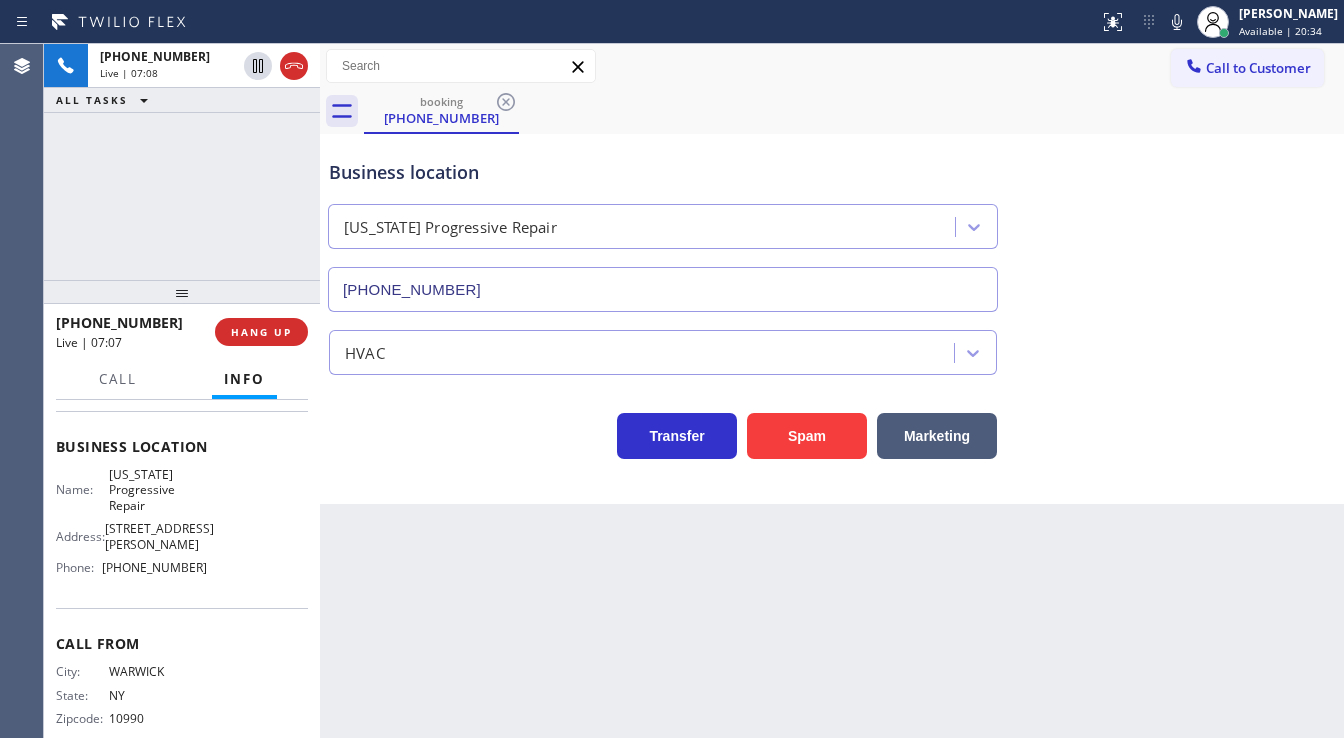 click on "[PHONE_NUMBER] Live | 07:08 ALL TASKS ALL TASKS ACTIVE TASKS TASKS IN WRAP UP" at bounding box center [182, 162] 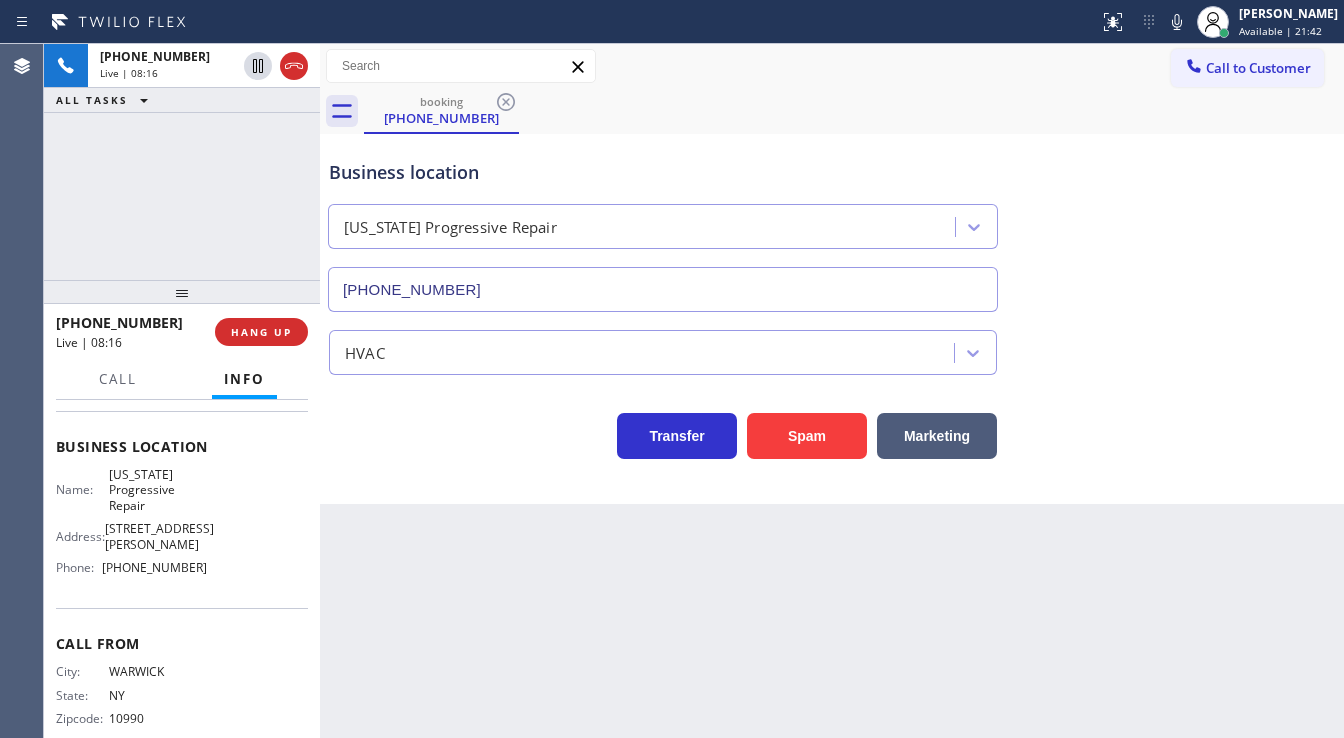 click on "[PHONE_NUMBER] Live | 08:16 ALL TASKS ALL TASKS ACTIVE TASKS TASKS IN WRAP UP" at bounding box center (182, 162) 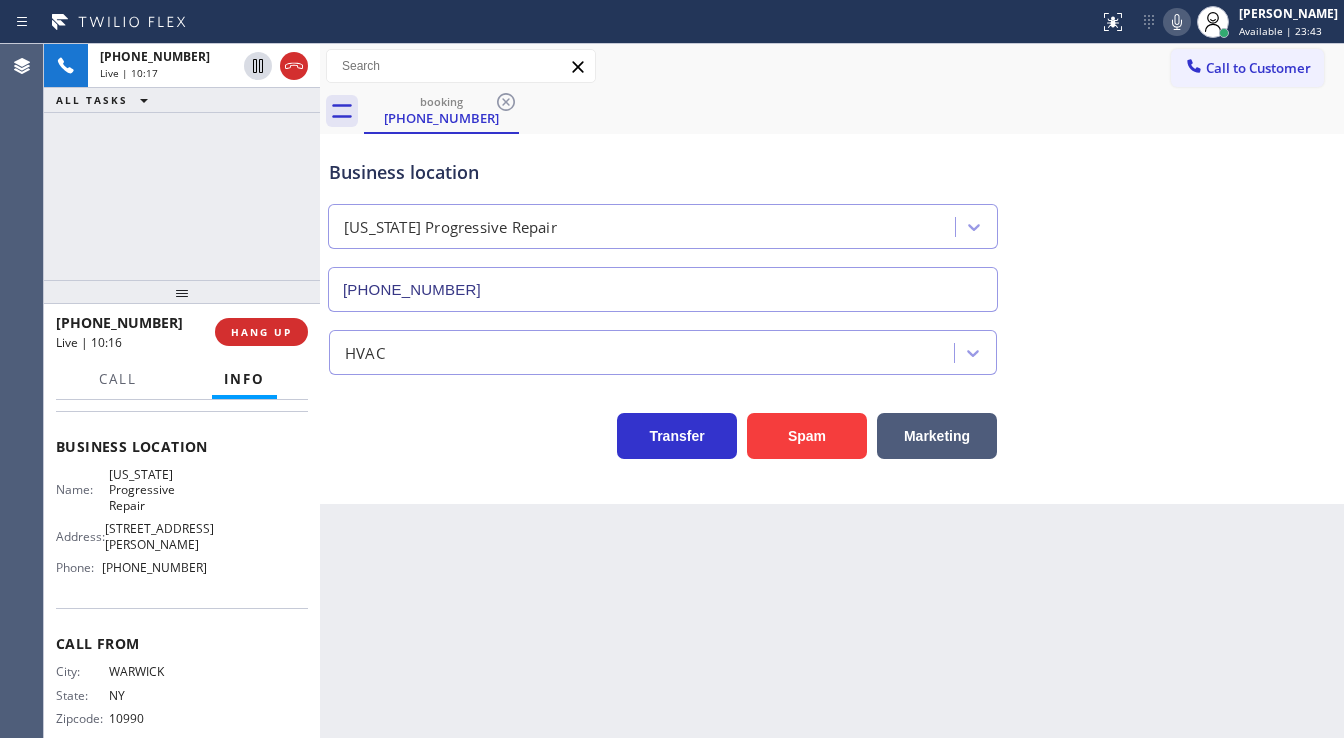 click 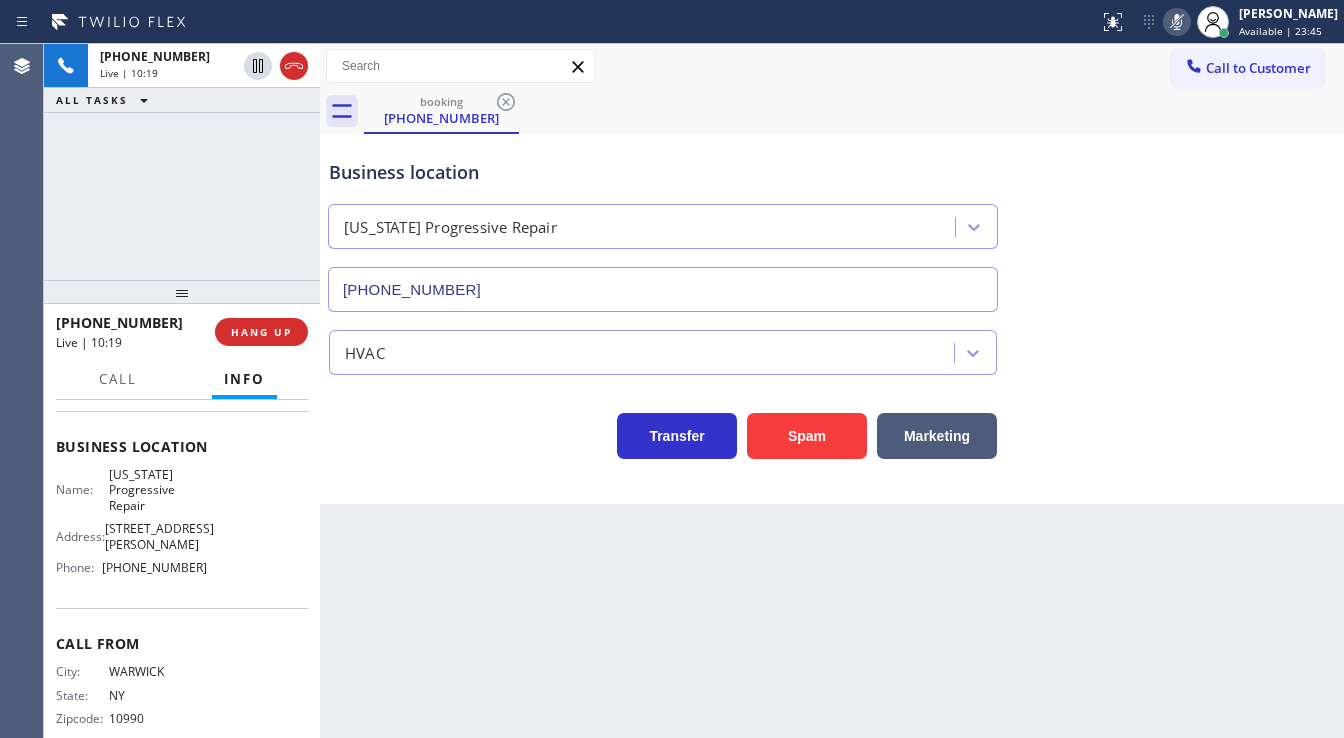 click 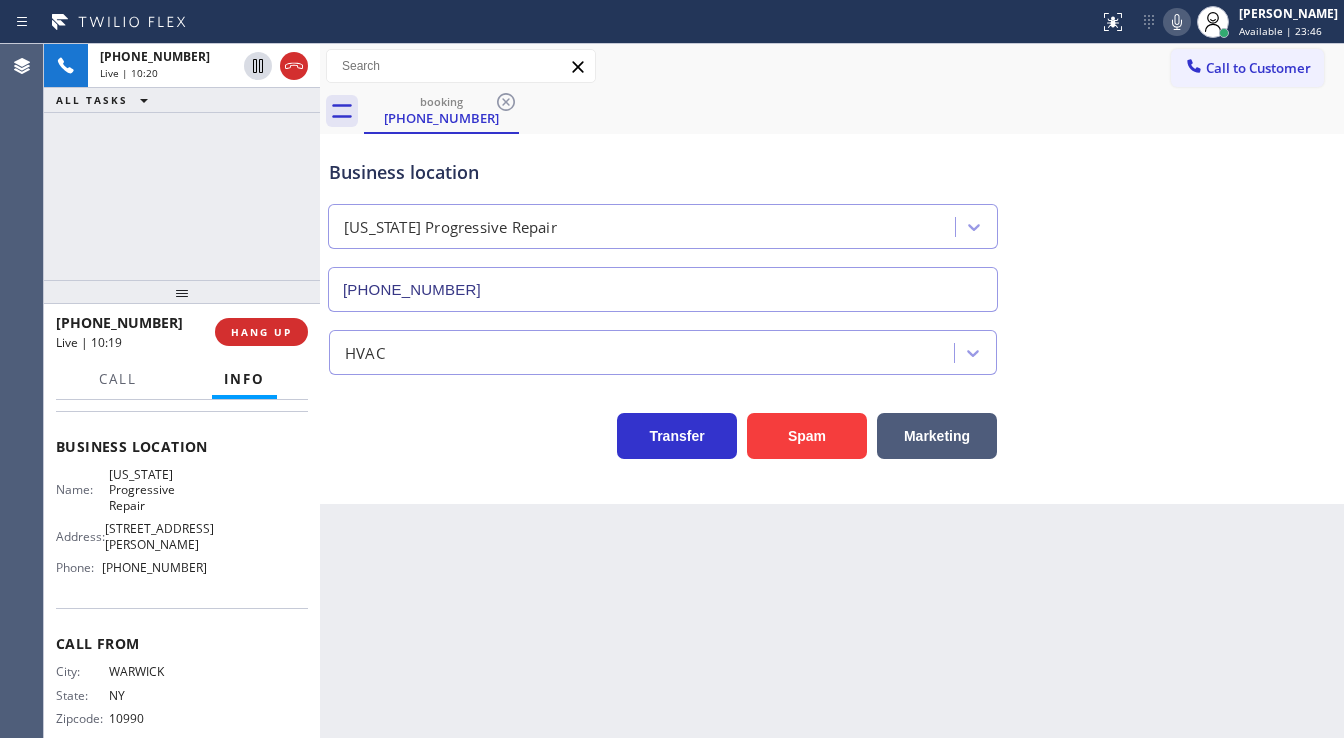 type 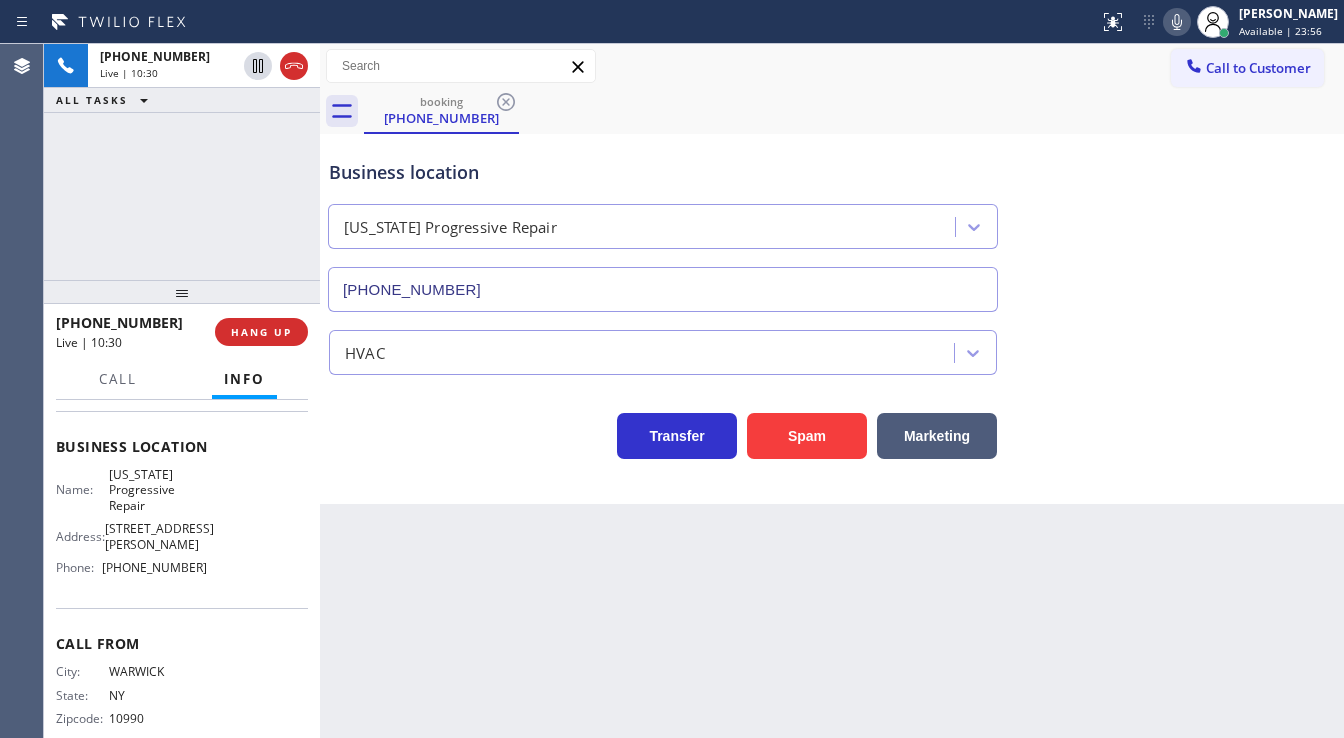 click on "[PHONE_NUMBER] Live | 10:30 ALL TASKS ALL TASKS ACTIVE TASKS TASKS IN WRAP UP" at bounding box center (182, 162) 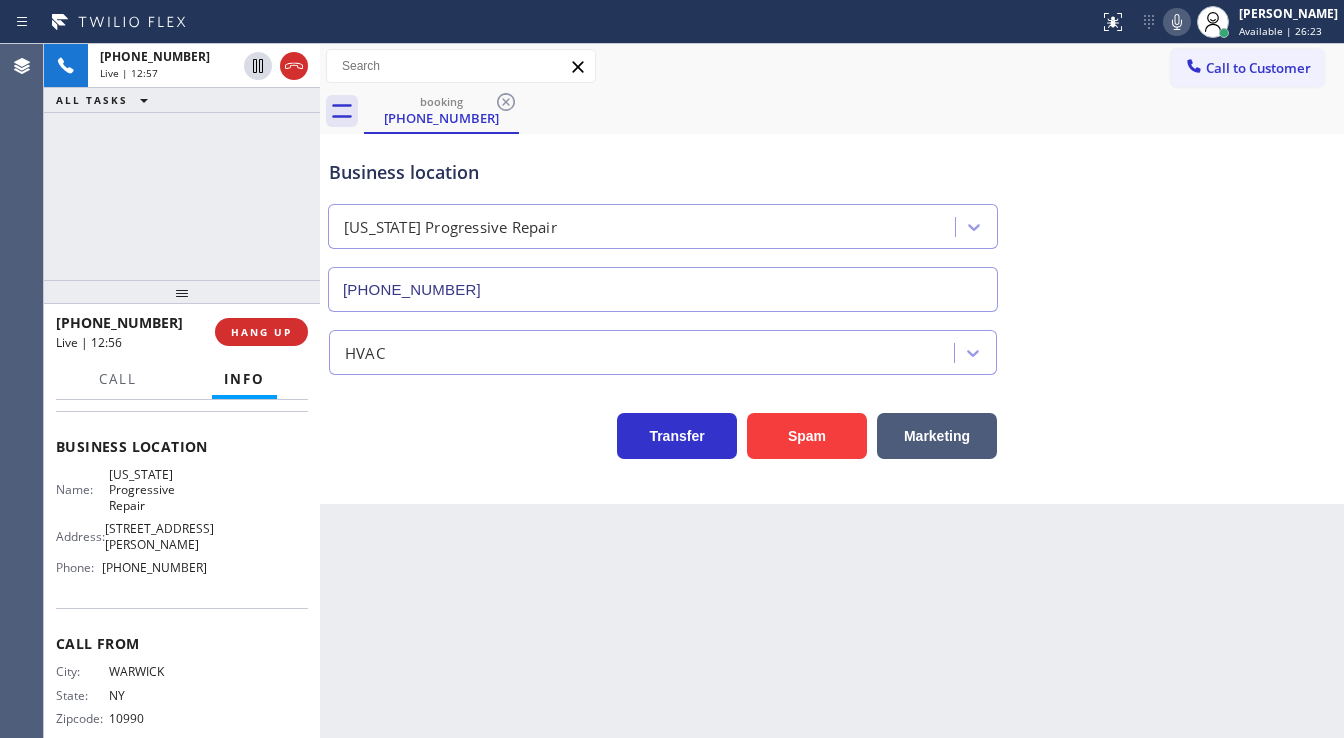 click 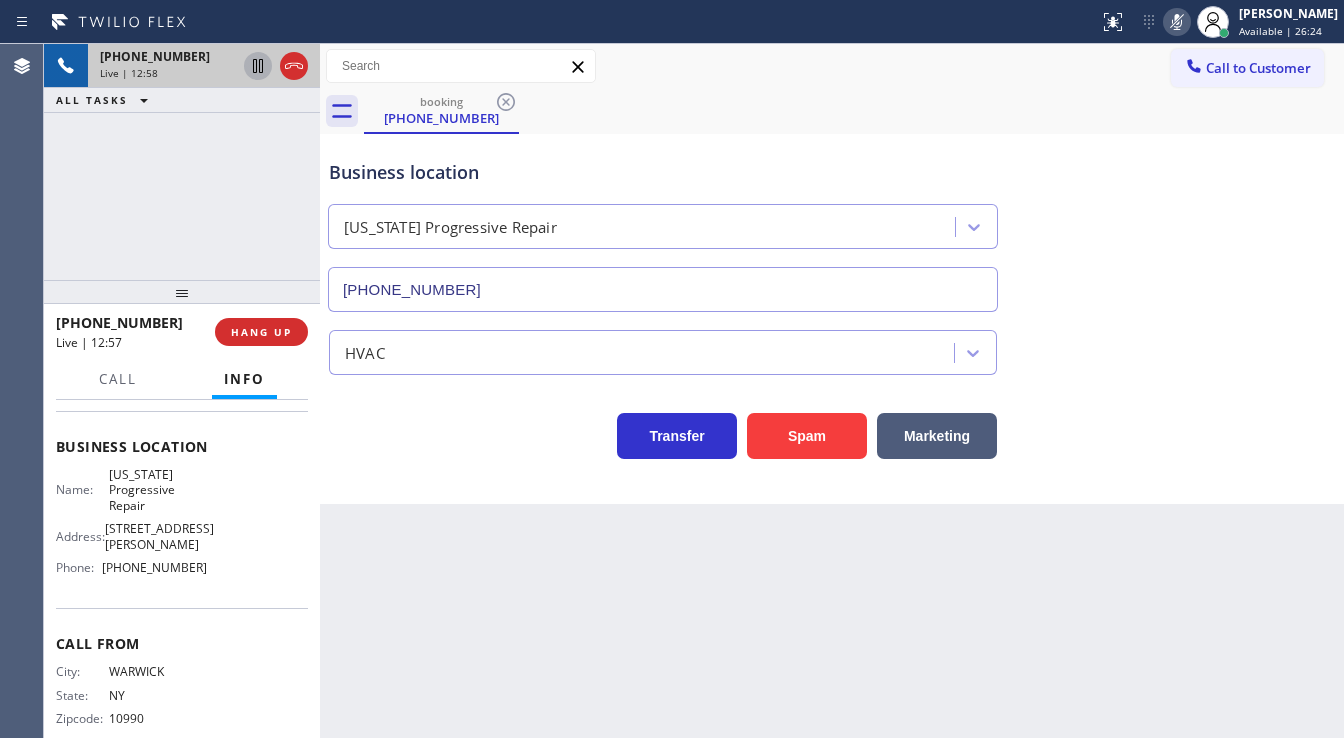 click 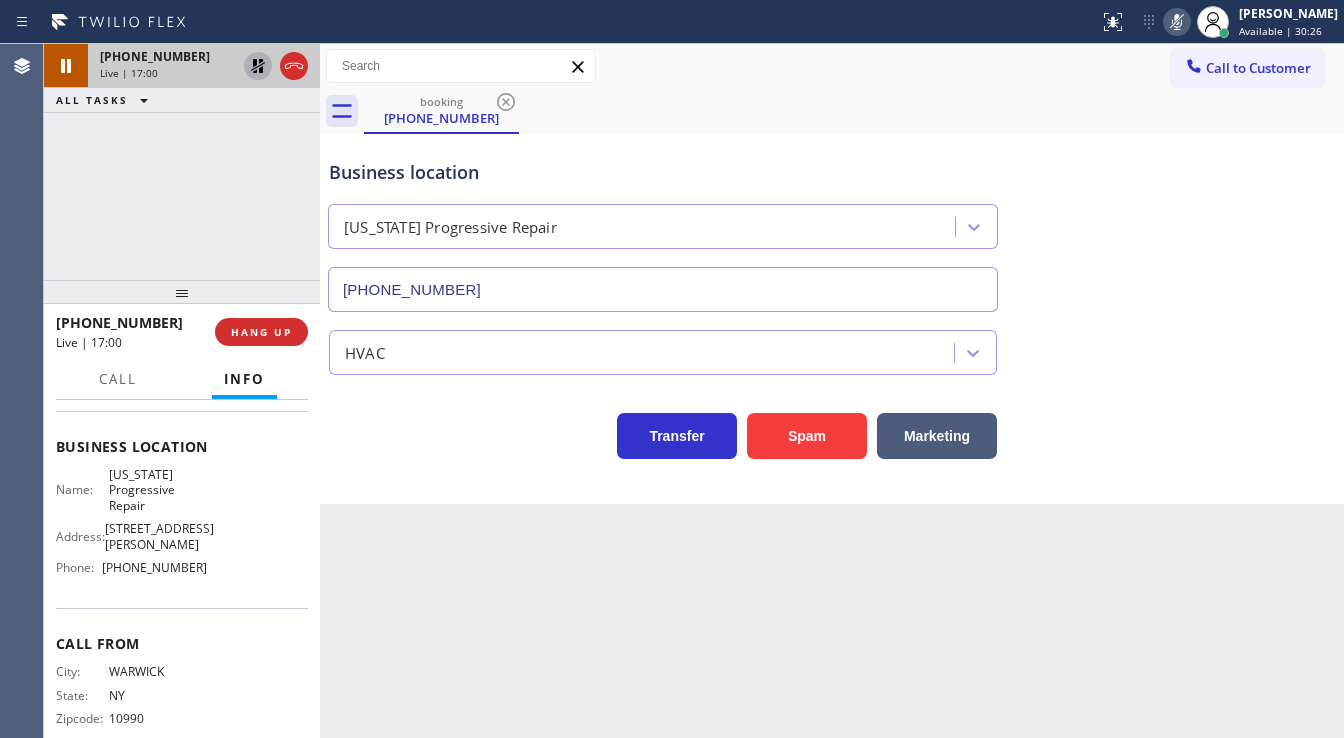 click 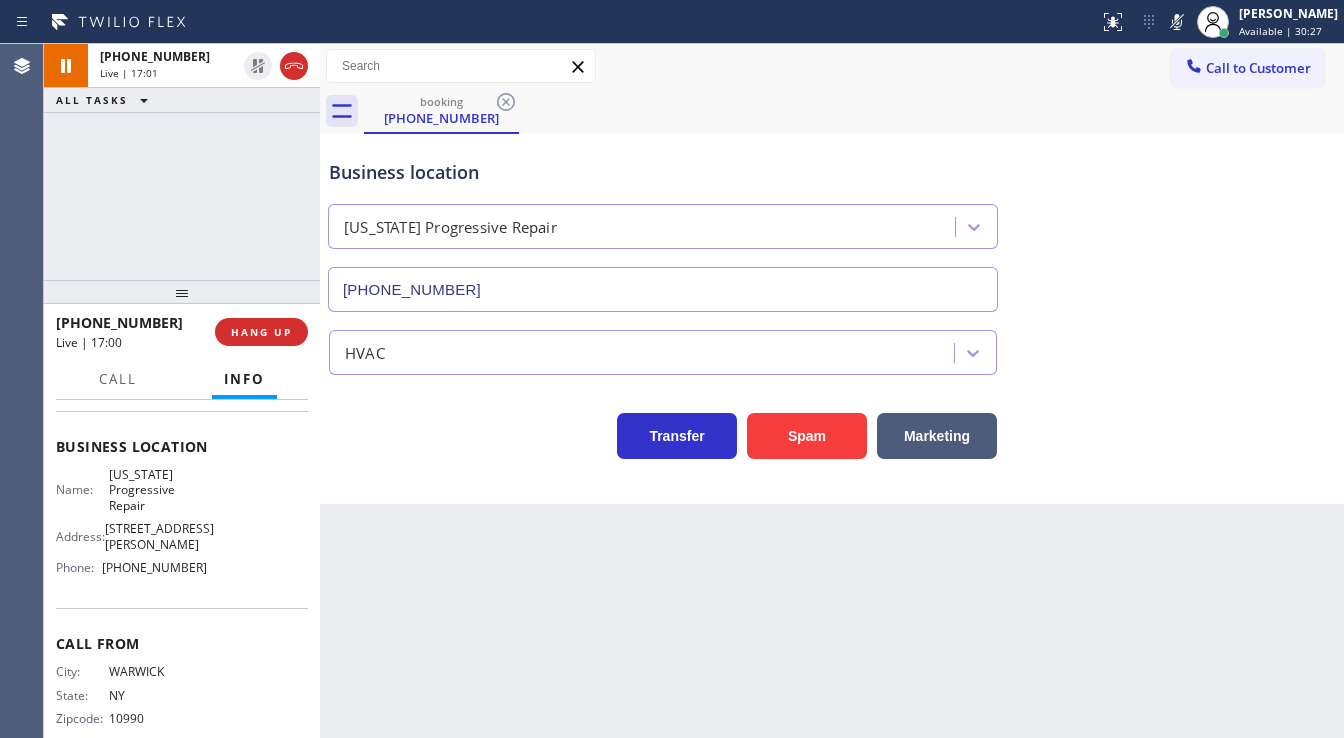 drag, startPoint x: 1181, startPoint y: 20, endPoint x: 640, endPoint y: 98, distance: 546.594 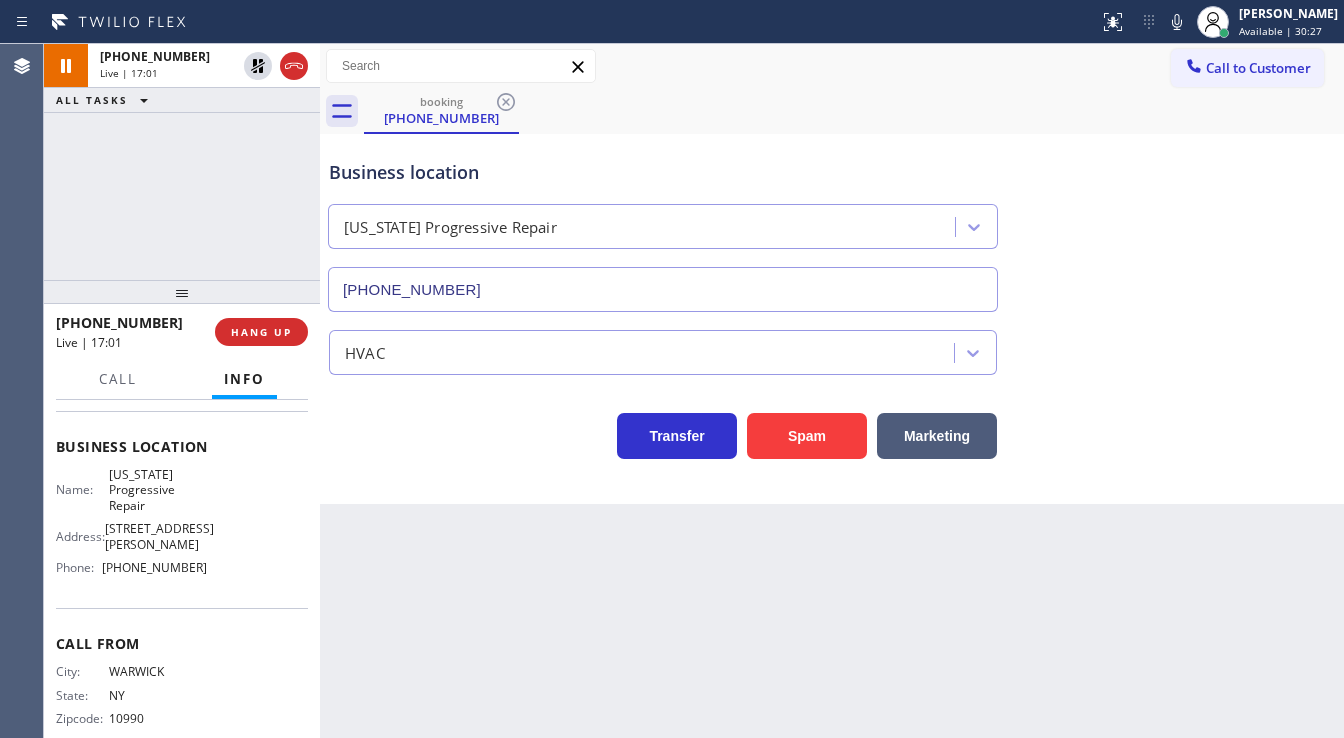 click on "[PHONE_NUMBER] Live | 17:01 ALL TASKS ALL TASKS ACTIVE TASKS TASKS IN WRAP UP" at bounding box center (182, 162) 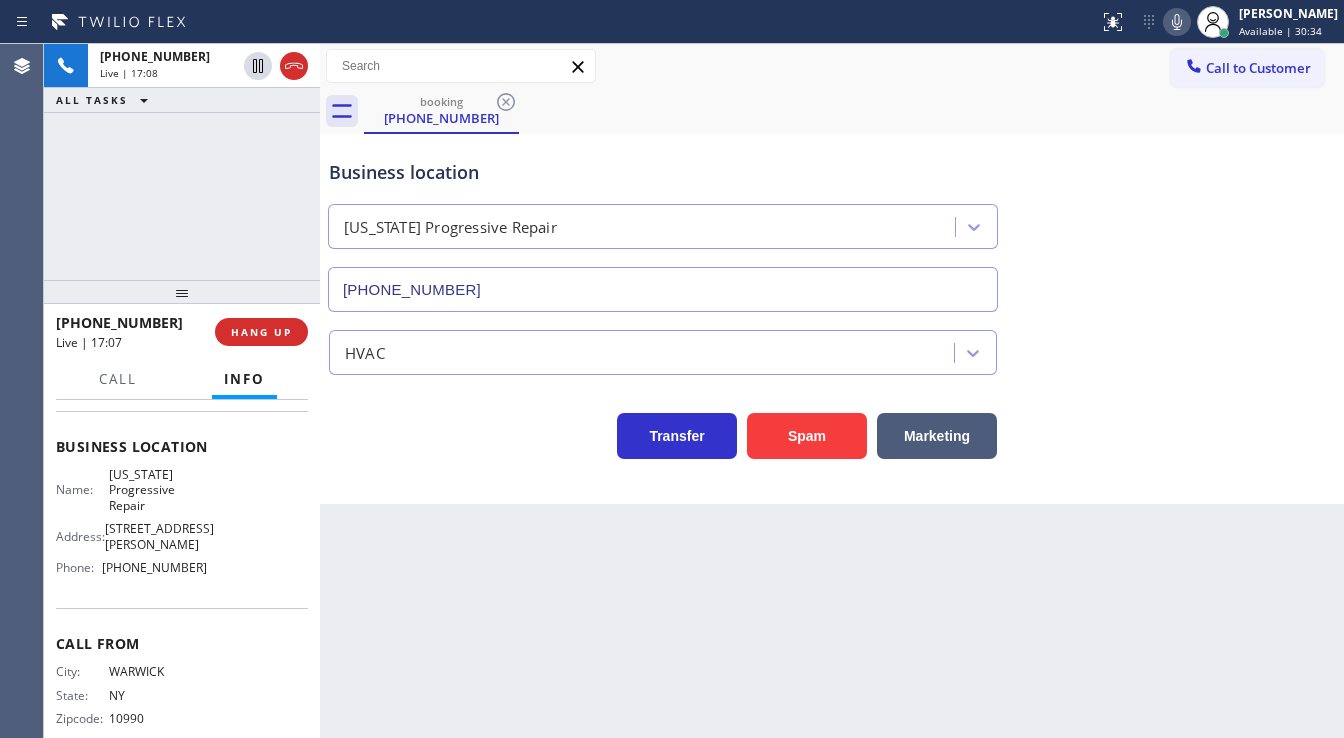 click 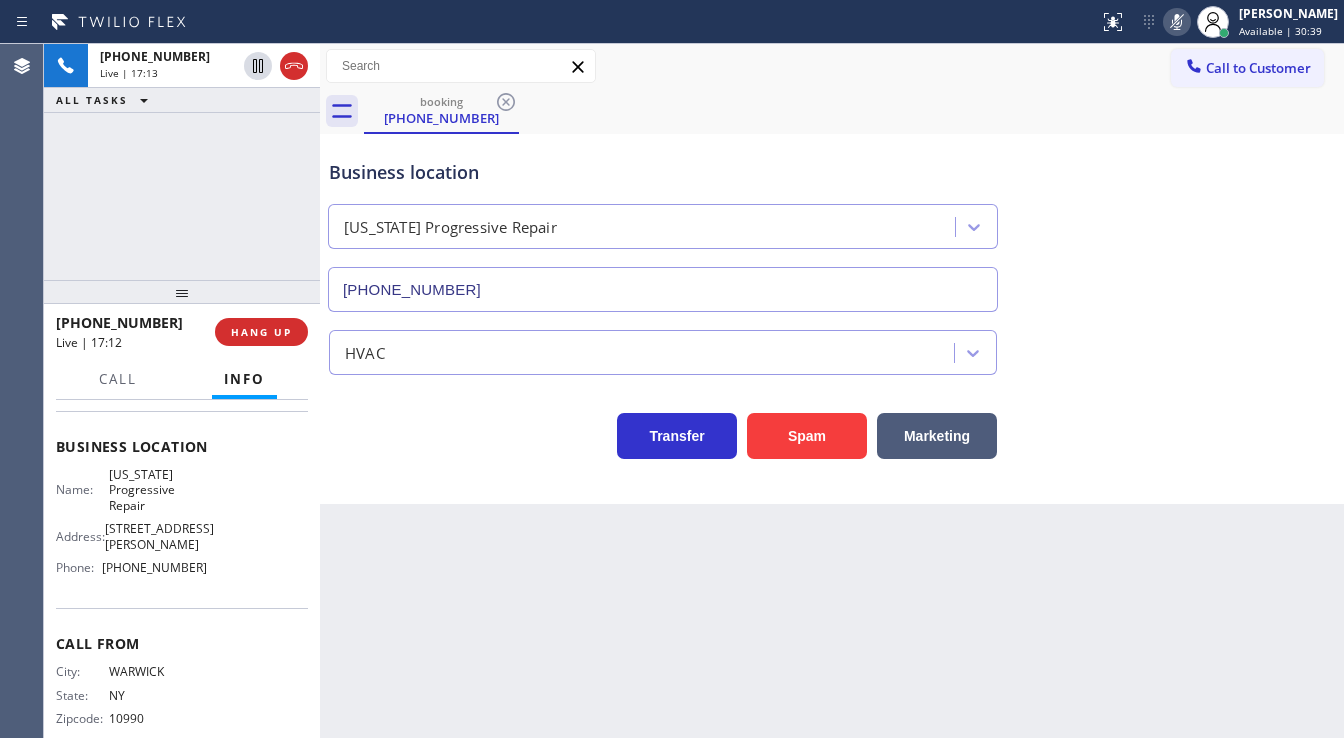 click 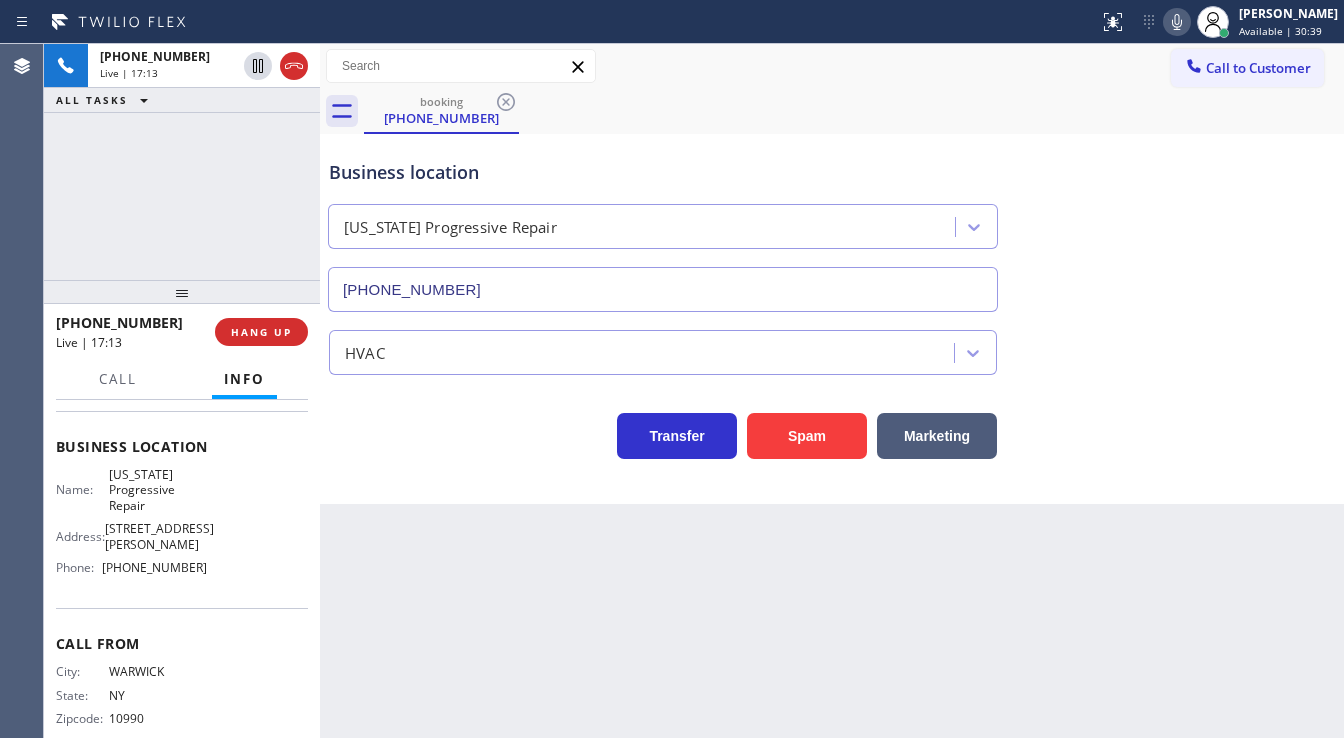 click on "Business location [US_STATE] Progressive Repair [PHONE_NUMBER]" at bounding box center (832, 221) 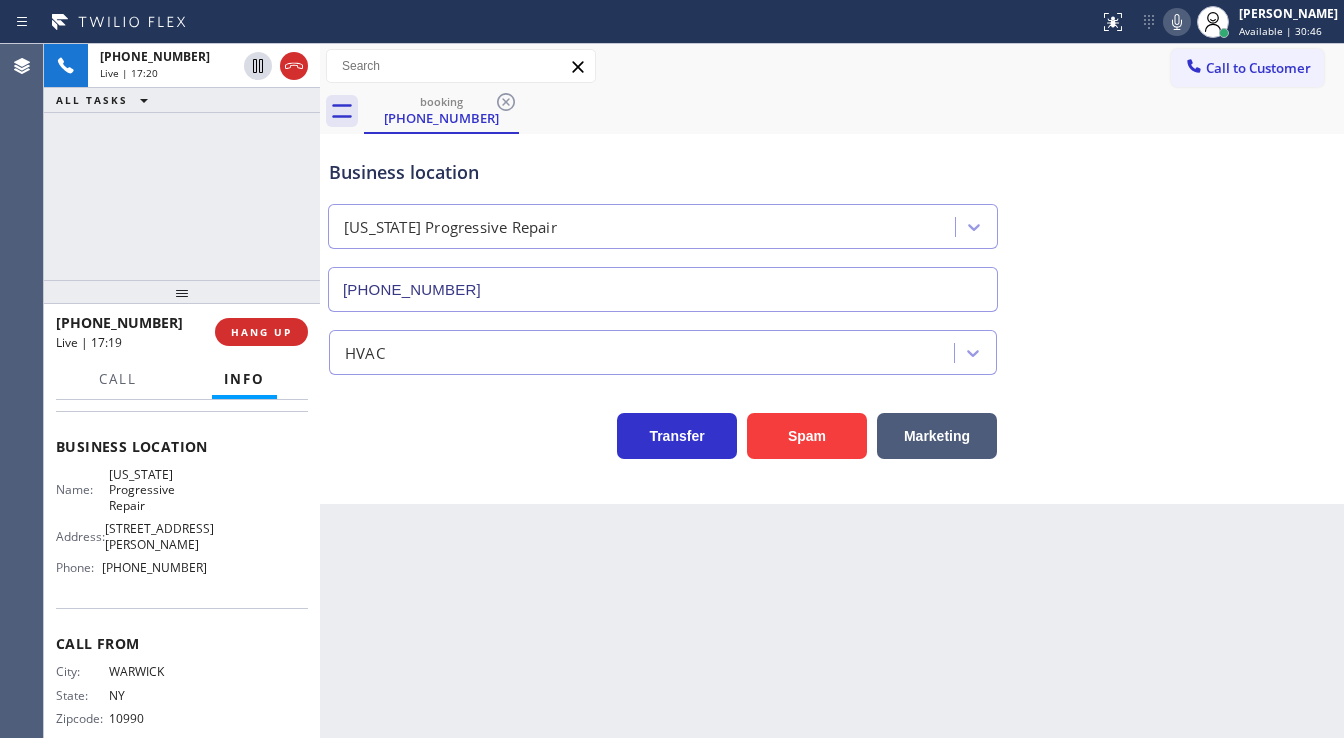 click on "[PHONE_NUMBER] Live | 17:20 ALL TASKS ALL TASKS ACTIVE TASKS TASKS IN WRAP UP" at bounding box center (182, 162) 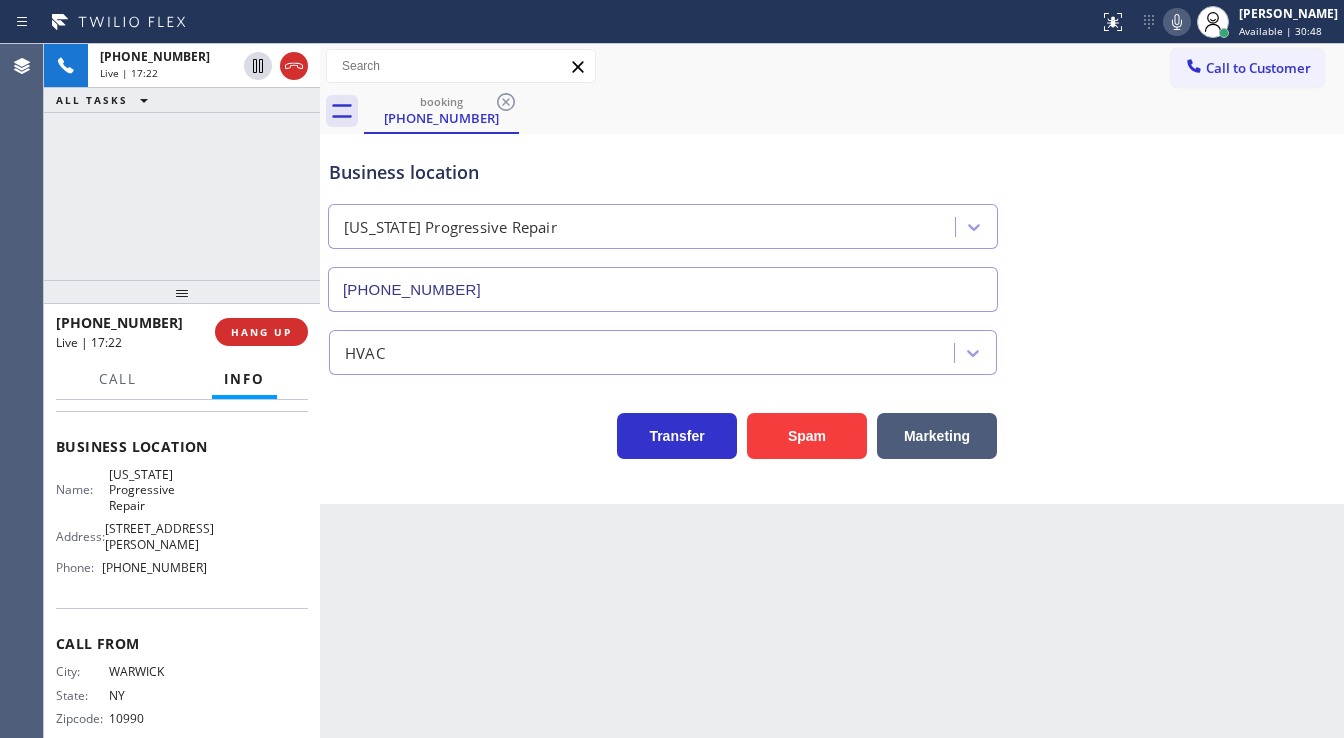 click on "[PHONE_NUMBER] Live | 17:22 ALL TASKS ALL TASKS ACTIVE TASKS TASKS IN WRAP UP" at bounding box center (182, 162) 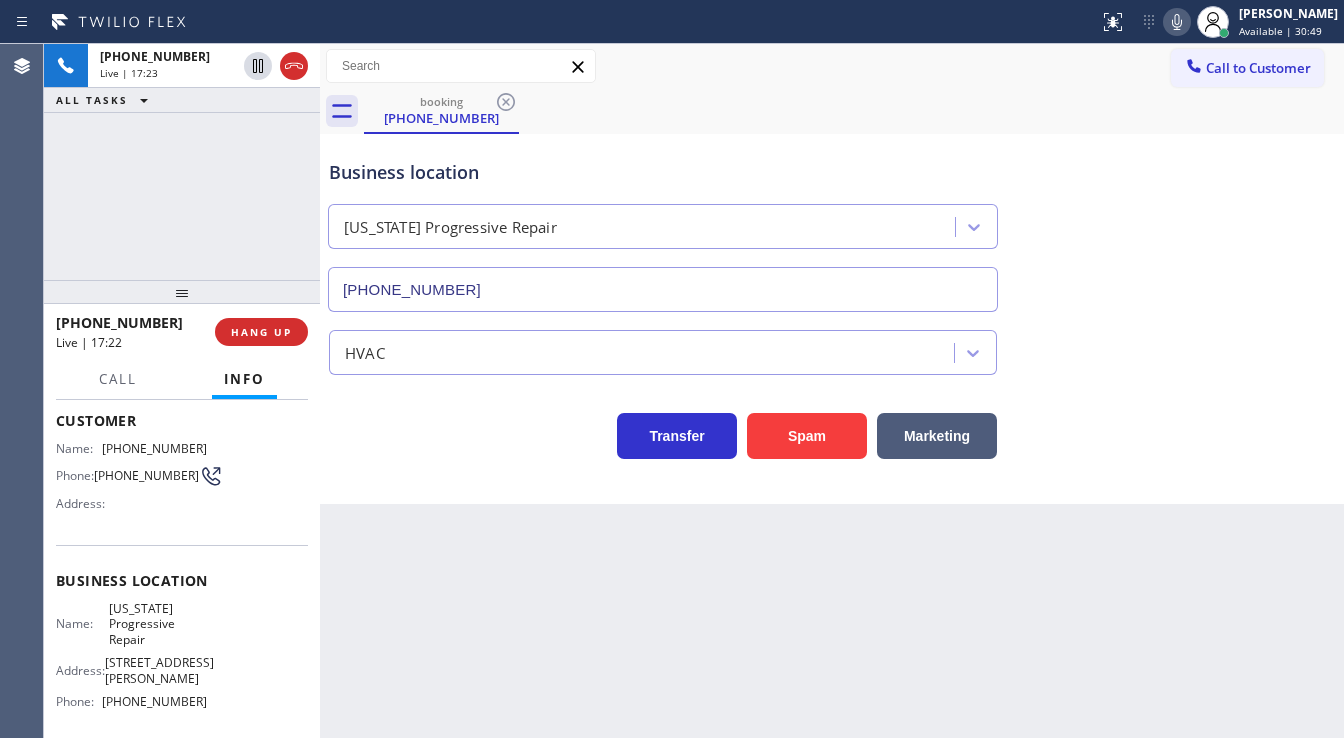 scroll, scrollTop: 80, scrollLeft: 0, axis: vertical 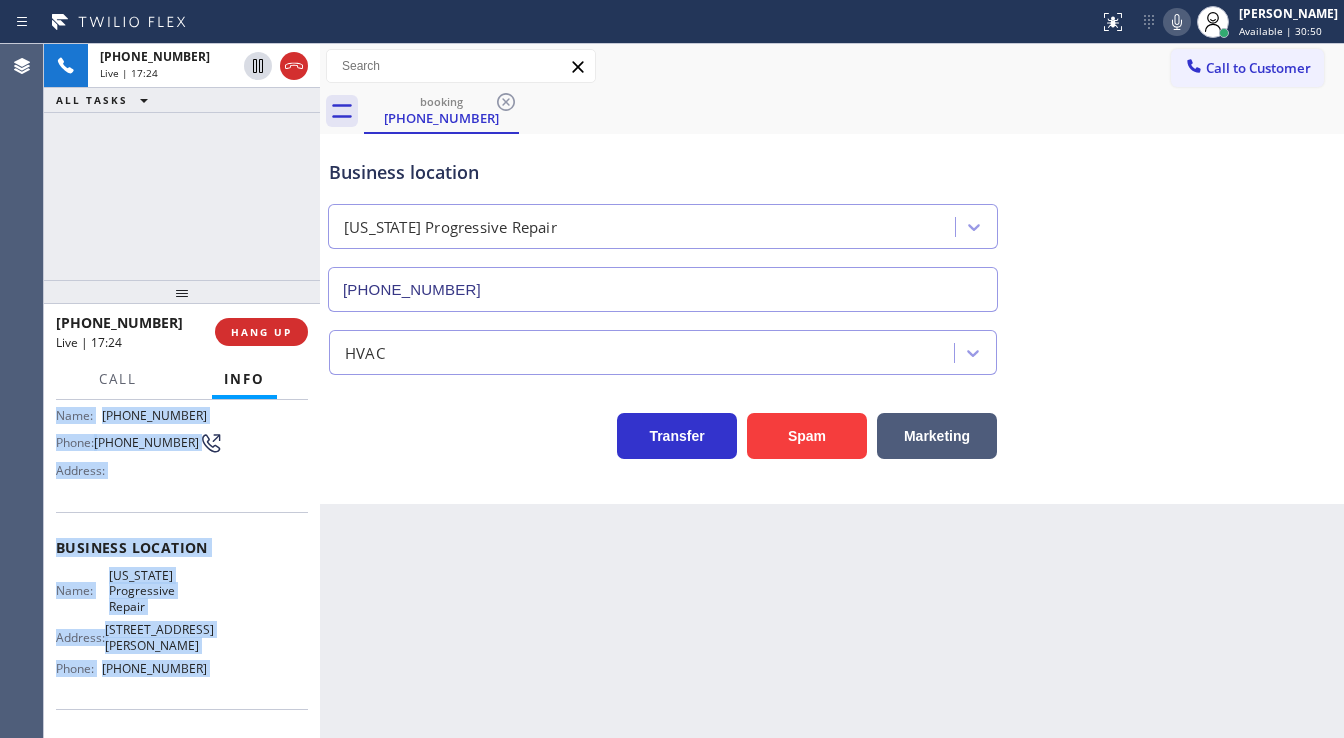 drag, startPoint x: 52, startPoint y: 436, endPoint x: 222, endPoint y: 688, distance: 303.98026 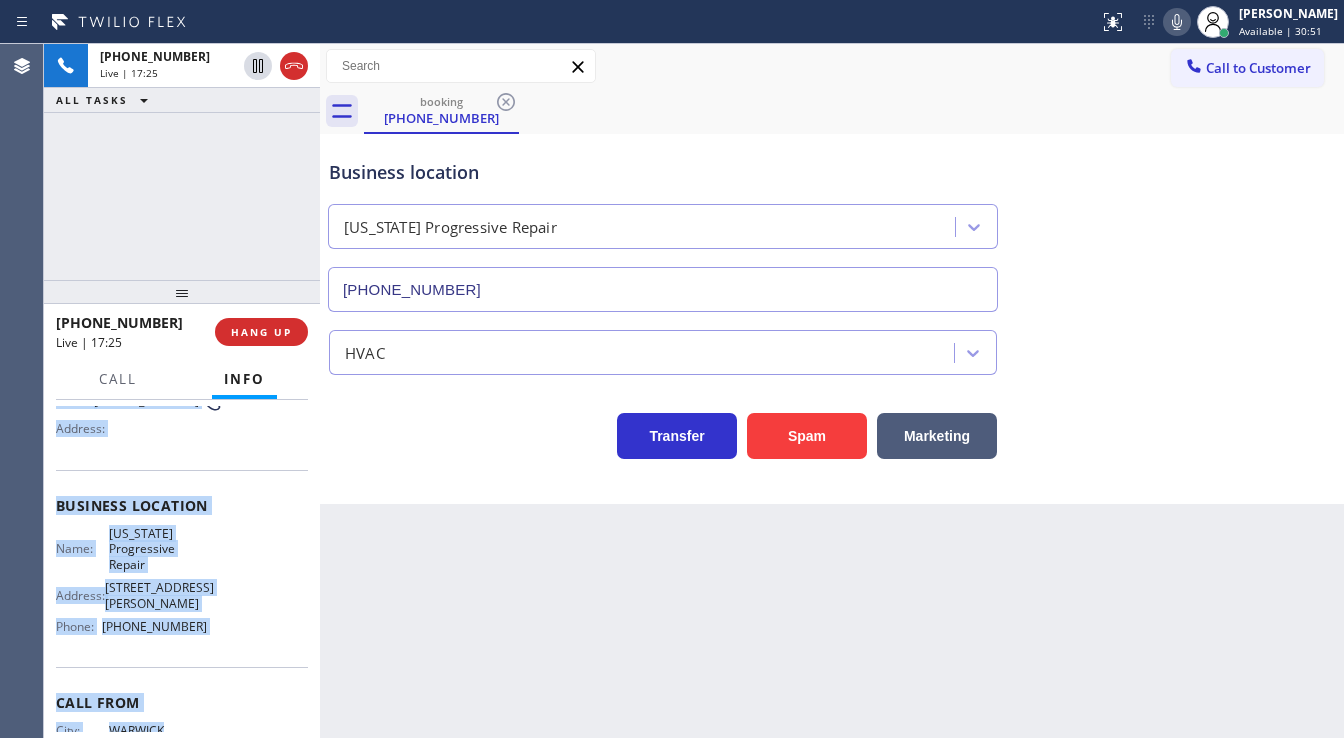 click on "[PHONE_NUMBER] Live | 17:25 ALL TASKS ALL TASKS ACTIVE TASKS TASKS IN WRAP UP" at bounding box center (182, 162) 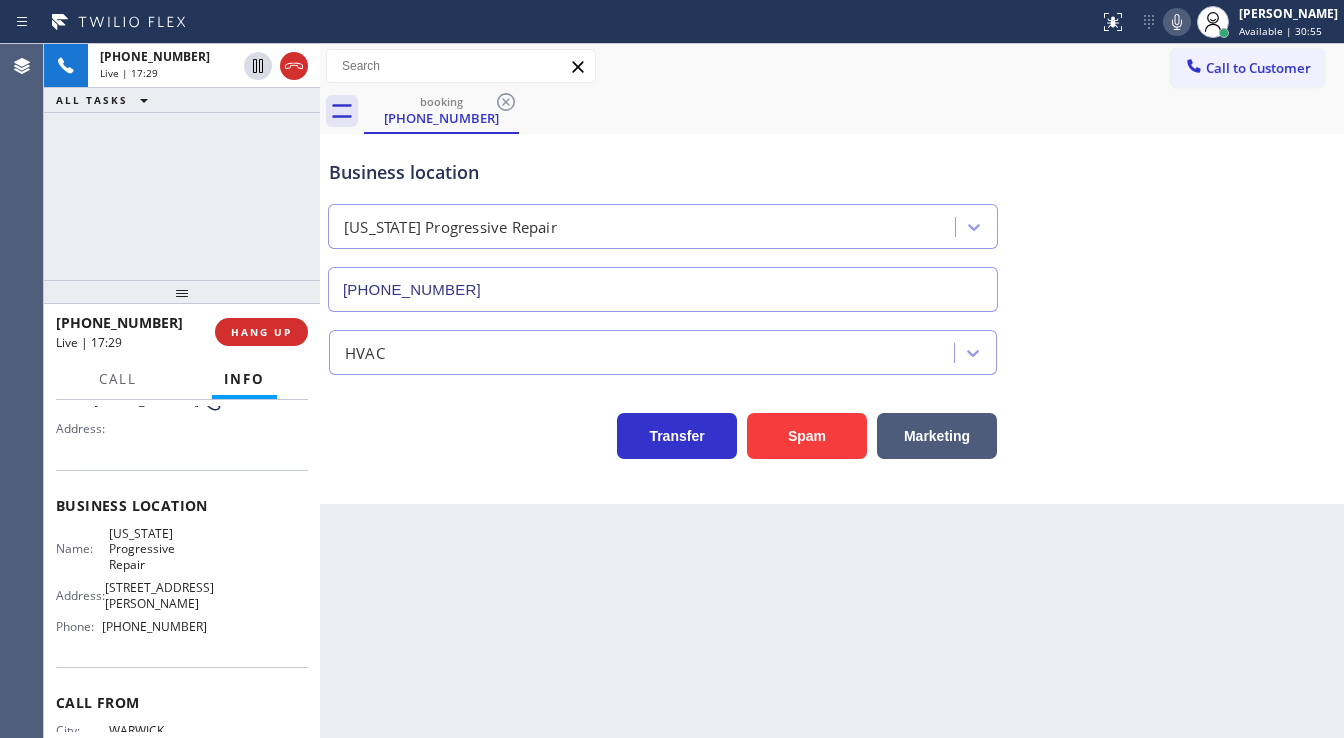 click on "[PHONE_NUMBER] Live | 17:29 ALL TASKS ALL TASKS ACTIVE TASKS TASKS IN WRAP UP" at bounding box center (182, 162) 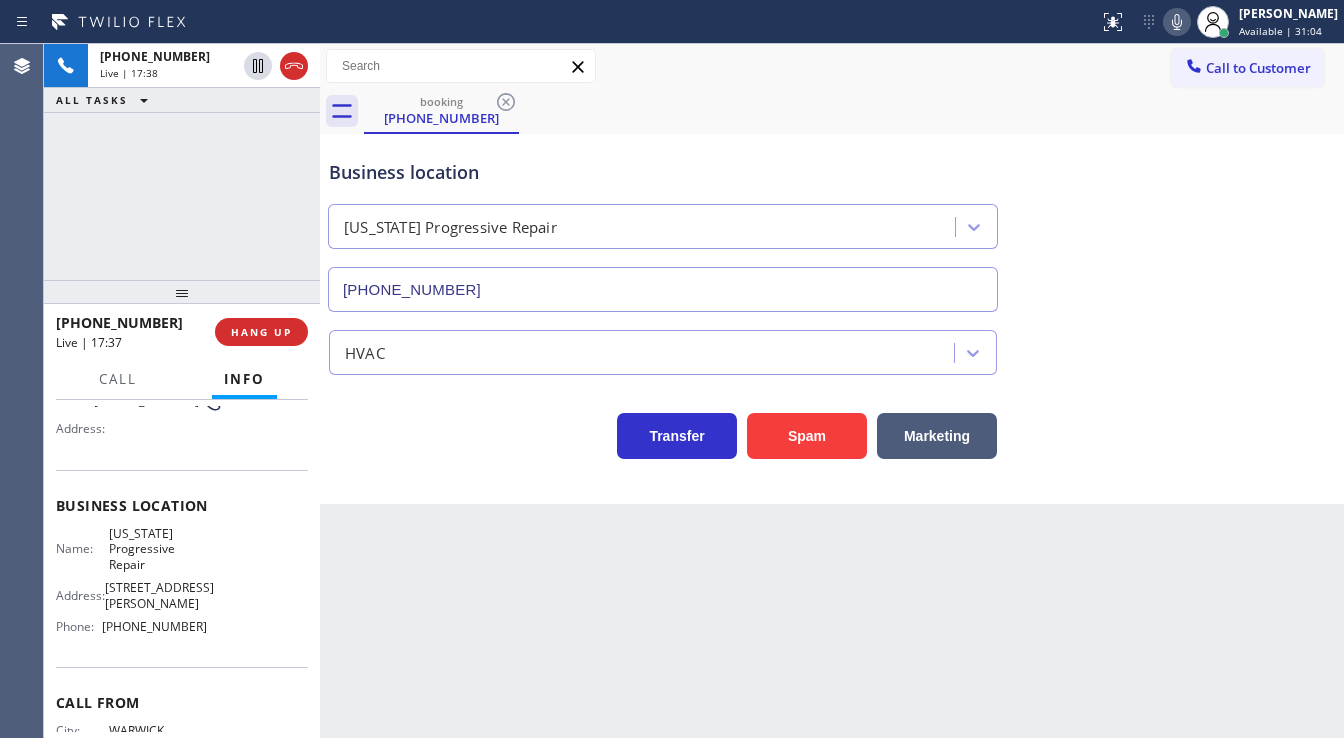 click on "[PHONE_NUMBER] Live | 17:38 ALL TASKS ALL TASKS ACTIVE TASKS TASKS IN WRAP UP" at bounding box center (182, 162) 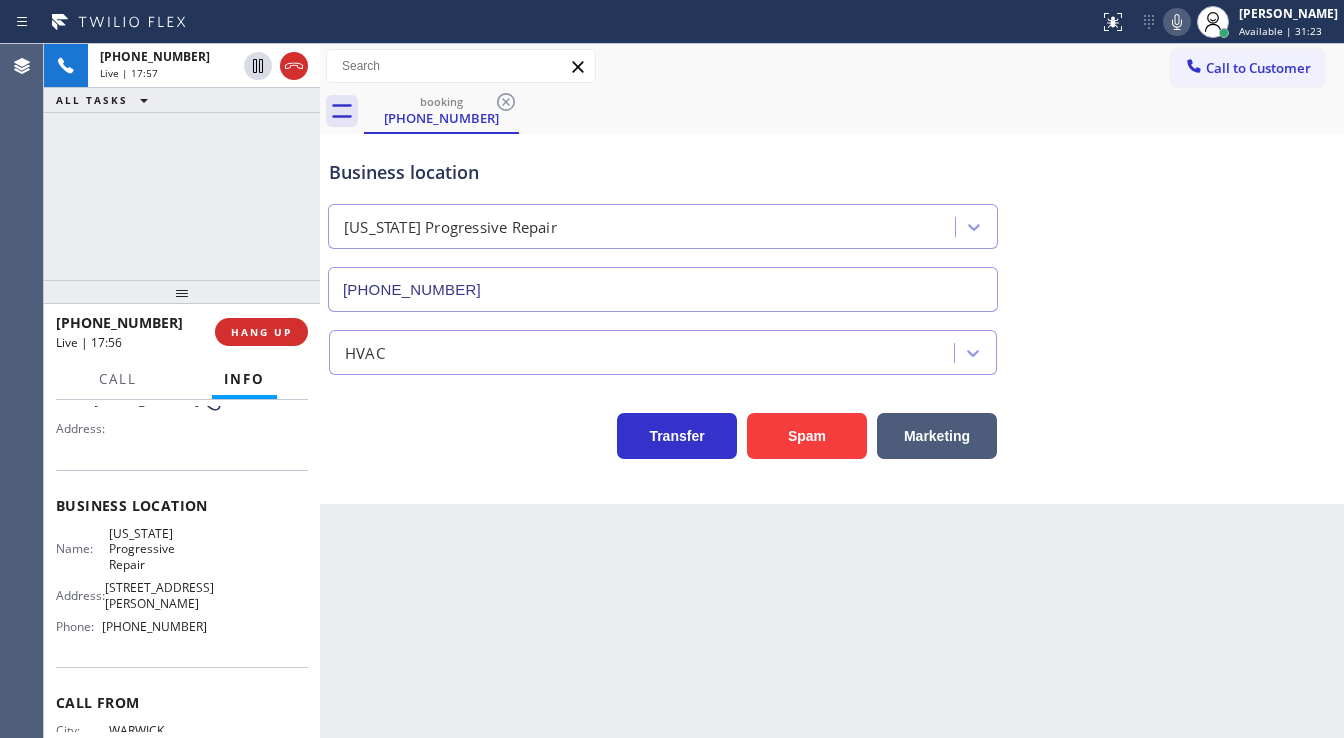 click 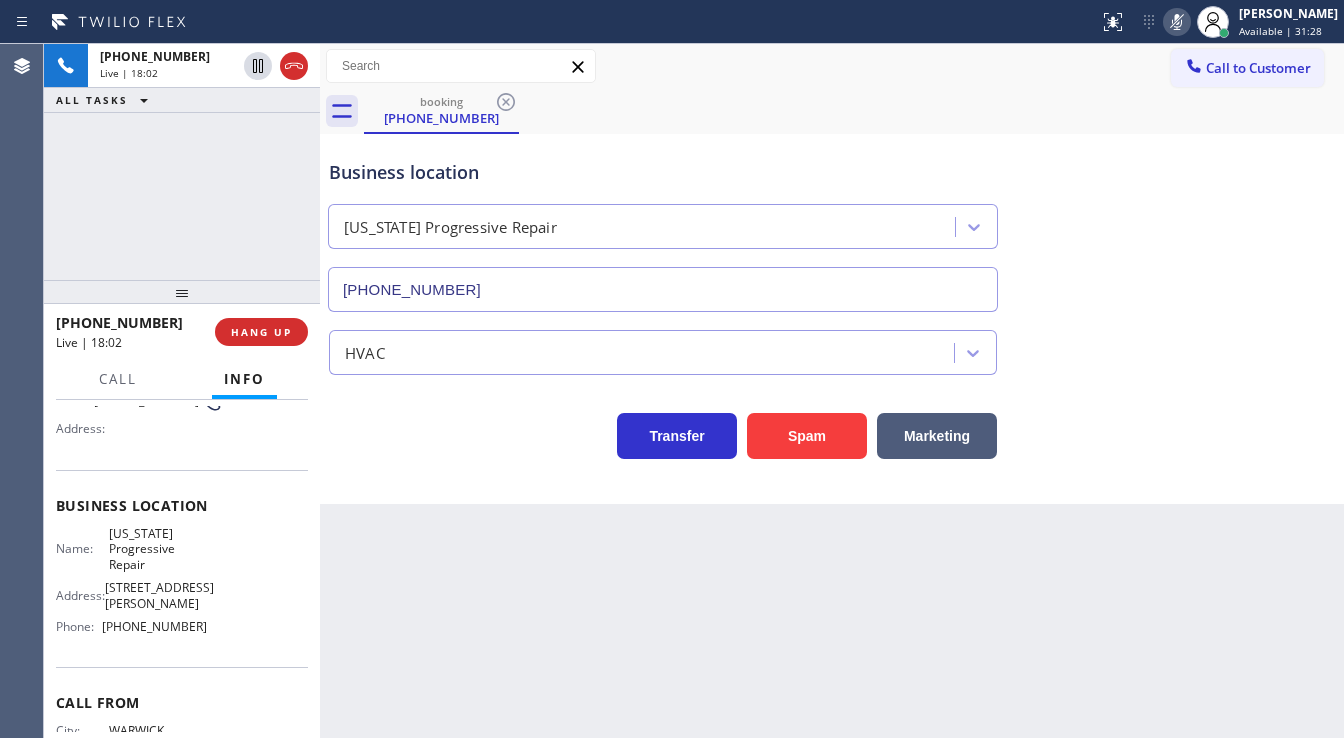 click 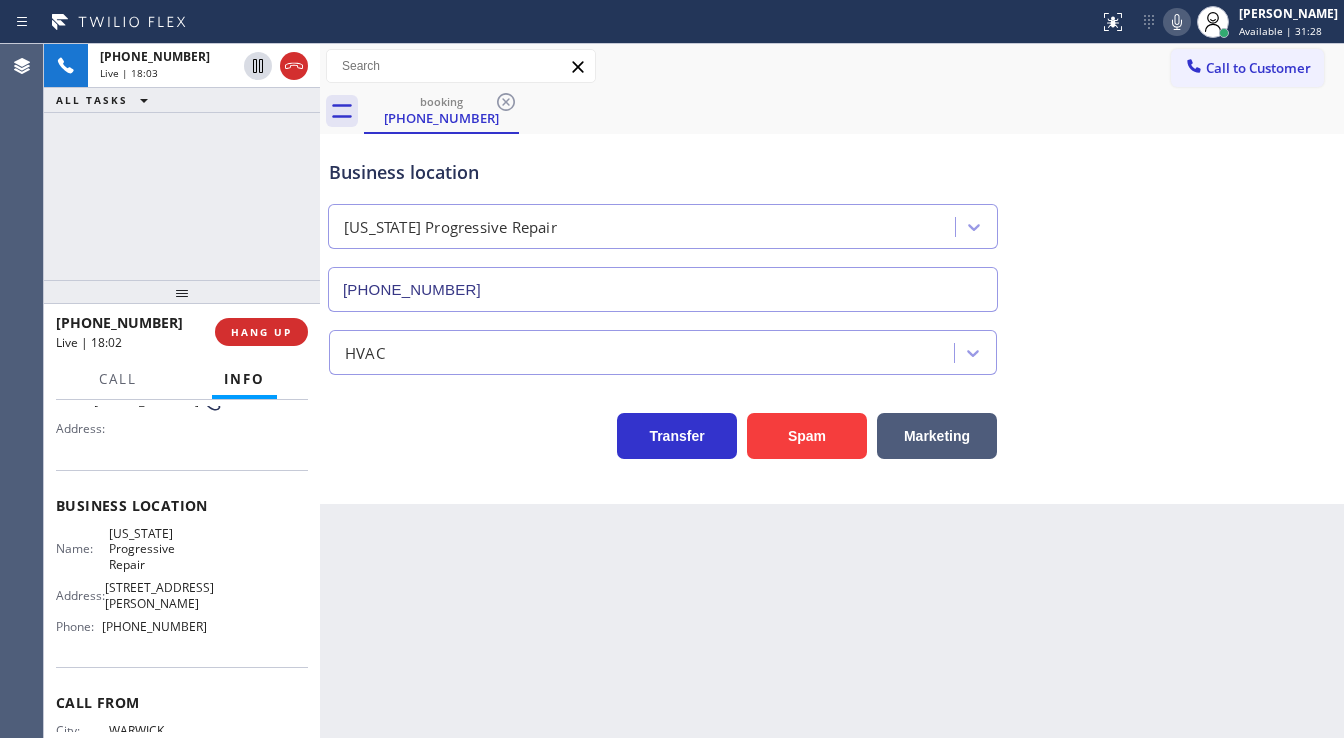 click on "booking [PHONE_NUMBER]" at bounding box center [854, 111] 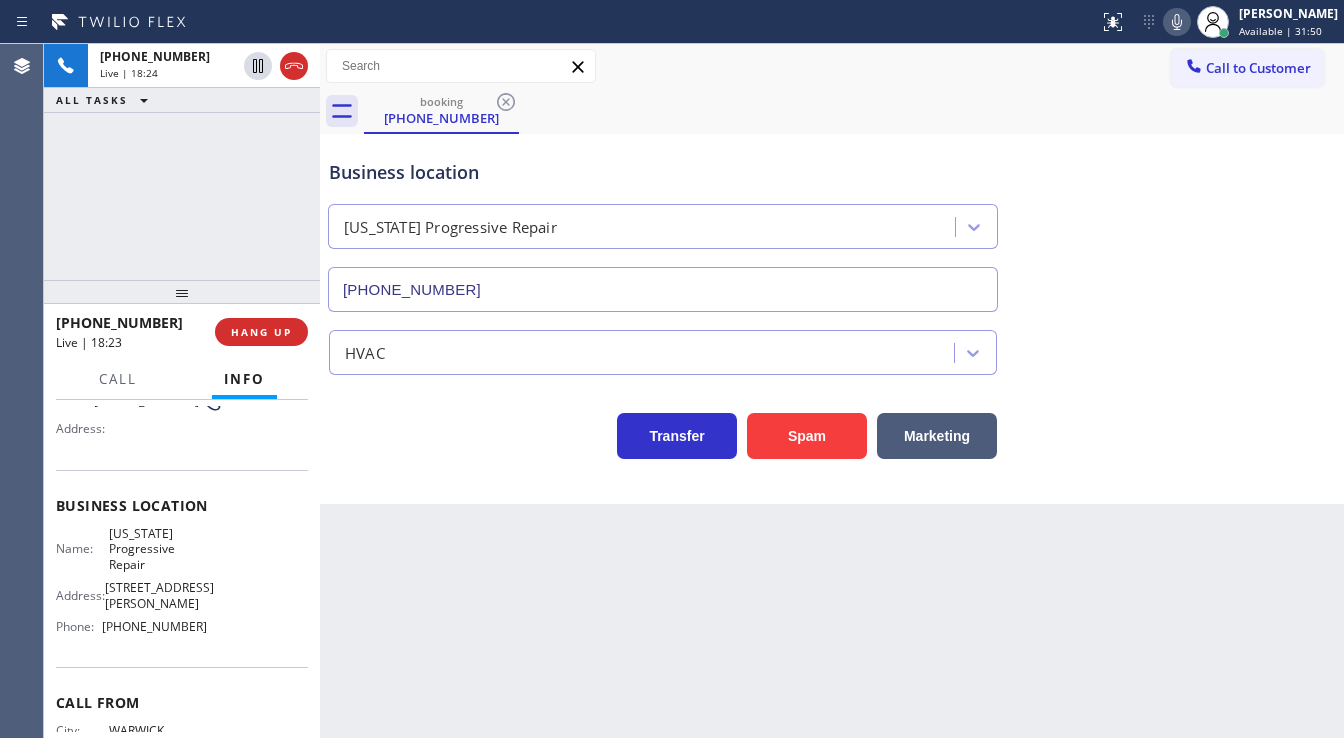click on "[PHONE_NUMBER] Live | 18:24 ALL TASKS ALL TASKS ACTIVE TASKS TASKS IN WRAP UP" at bounding box center [182, 162] 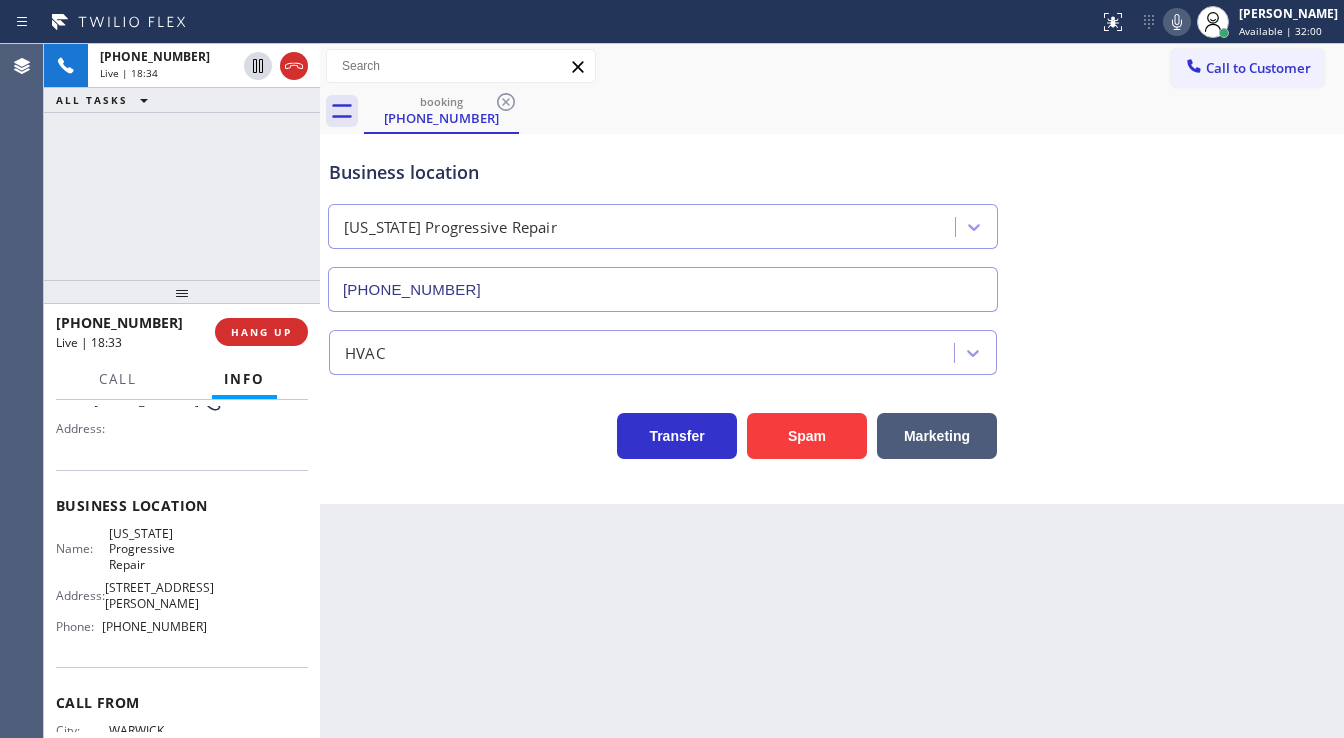 click on "[PHONE_NUMBER] Live | 18:34 ALL TASKS ALL TASKS ACTIVE TASKS TASKS IN WRAP UP" at bounding box center (182, 162) 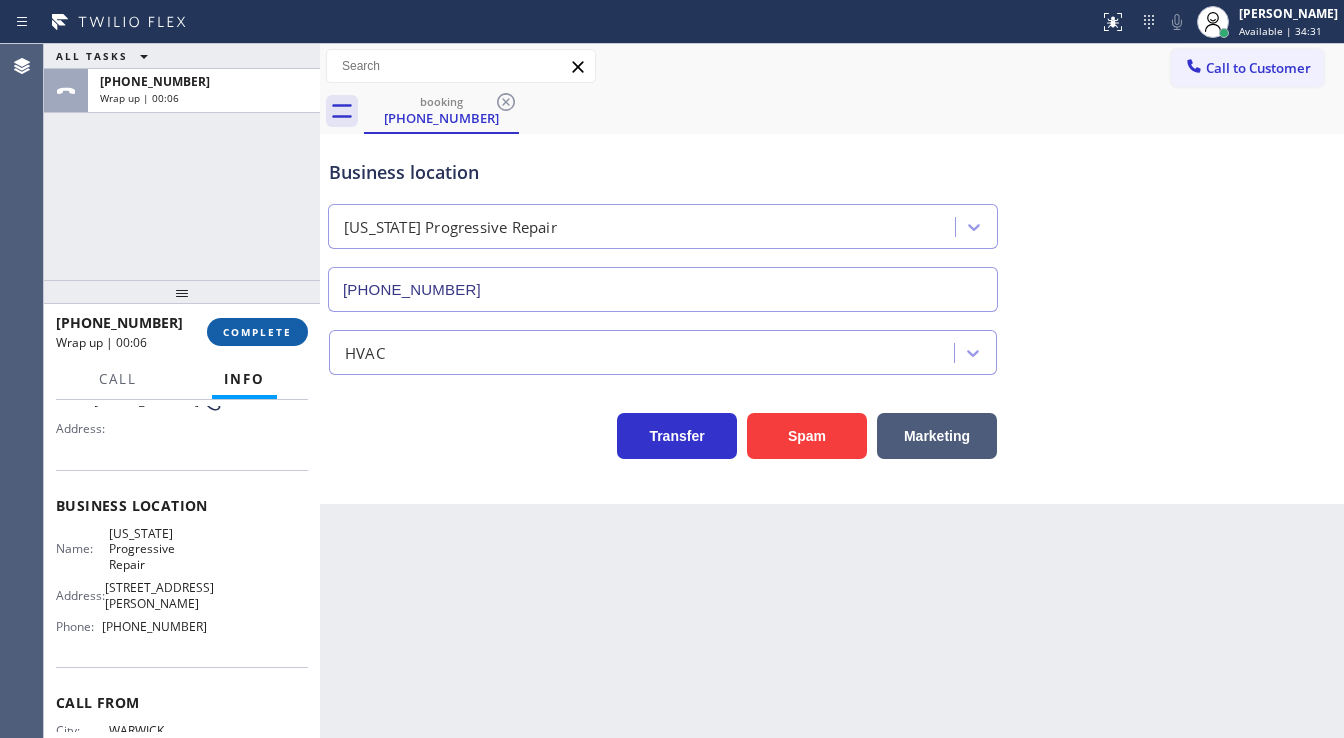 click on "COMPLETE" at bounding box center [257, 332] 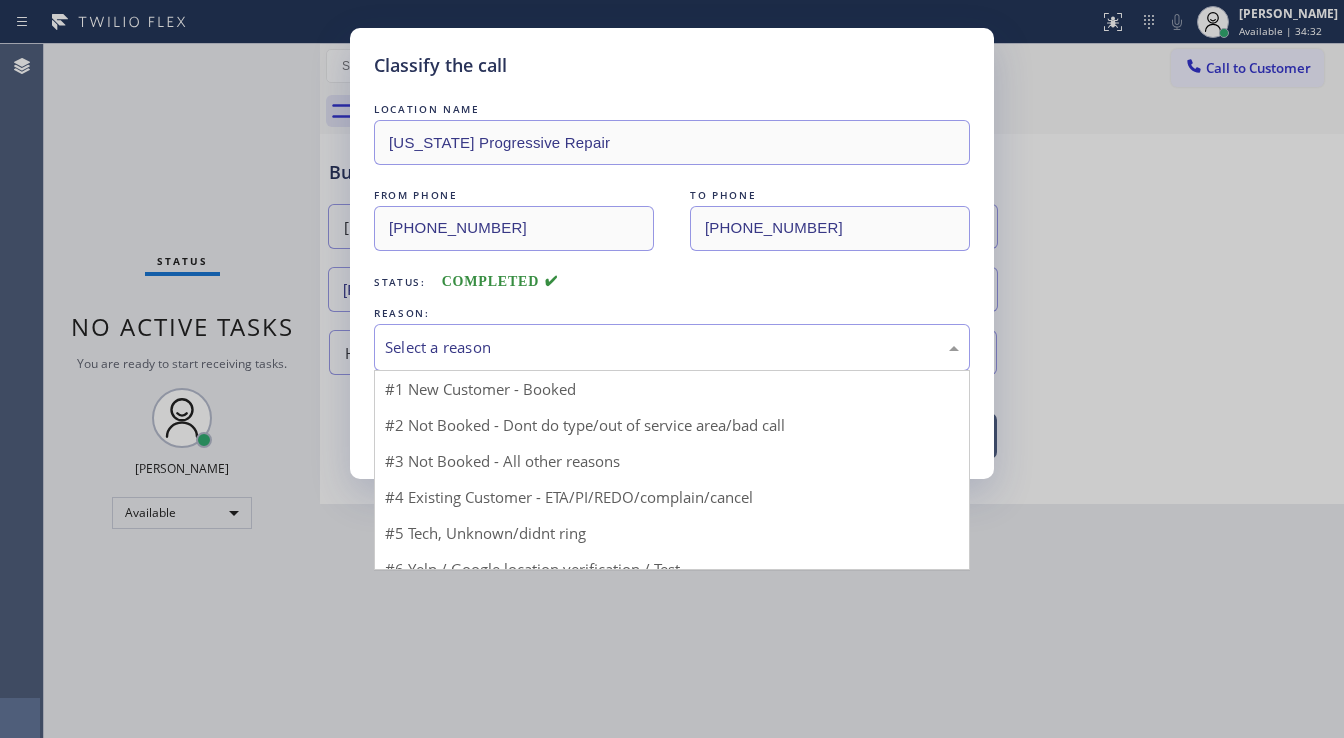 click on "Select a reason" at bounding box center (672, 347) 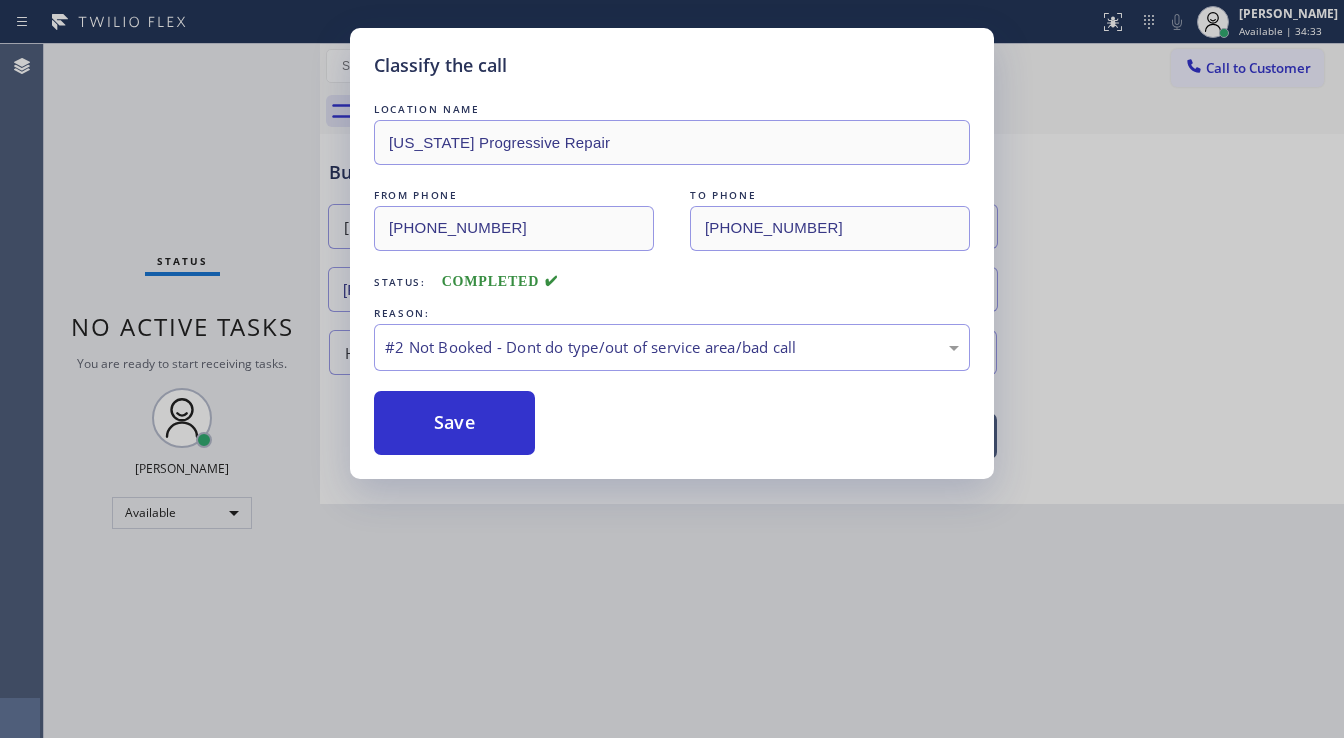 click on "Save" at bounding box center [454, 423] 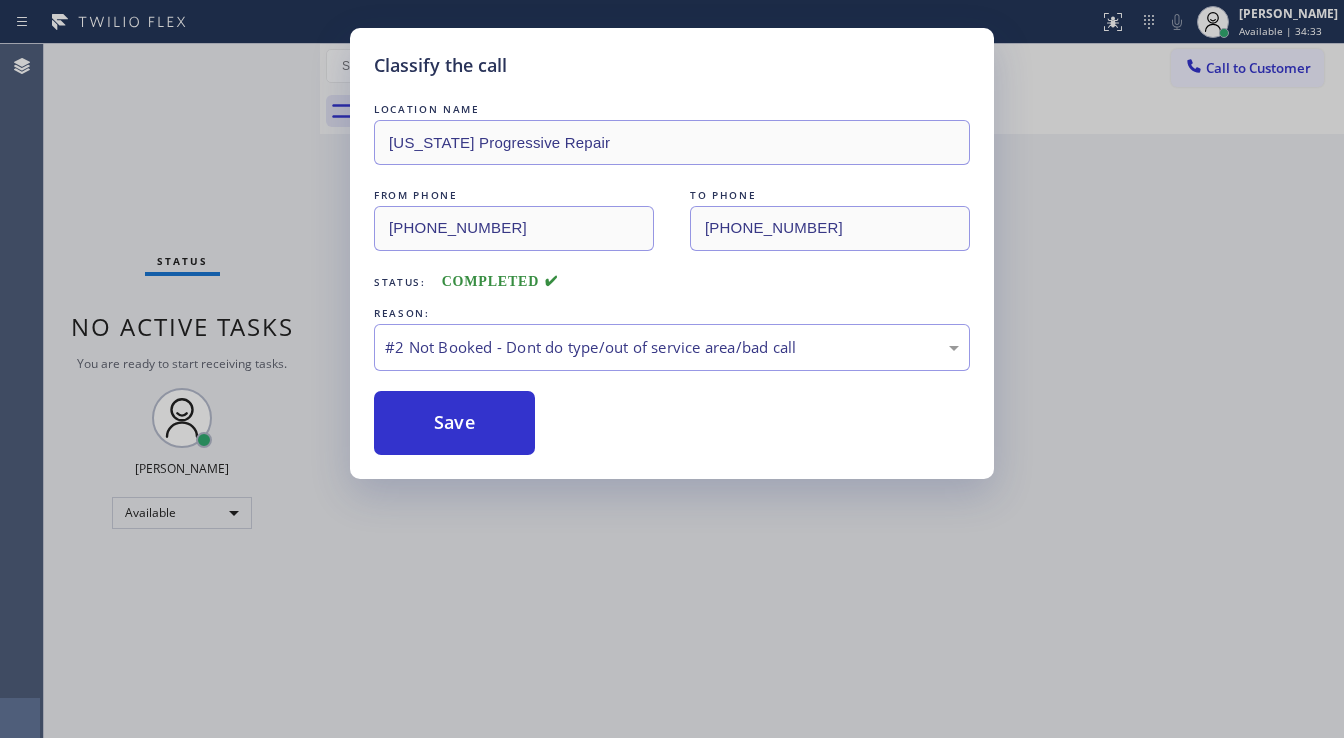 type 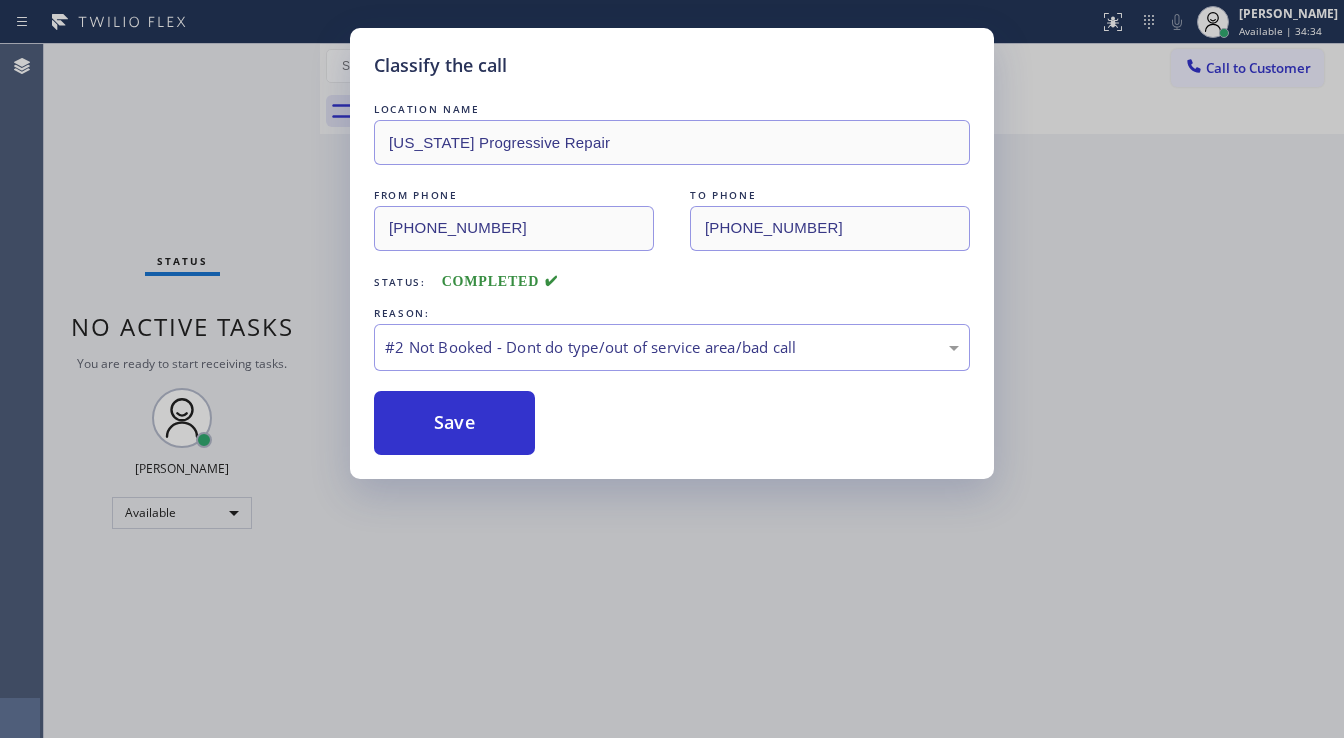 click on "Save" at bounding box center [454, 423] 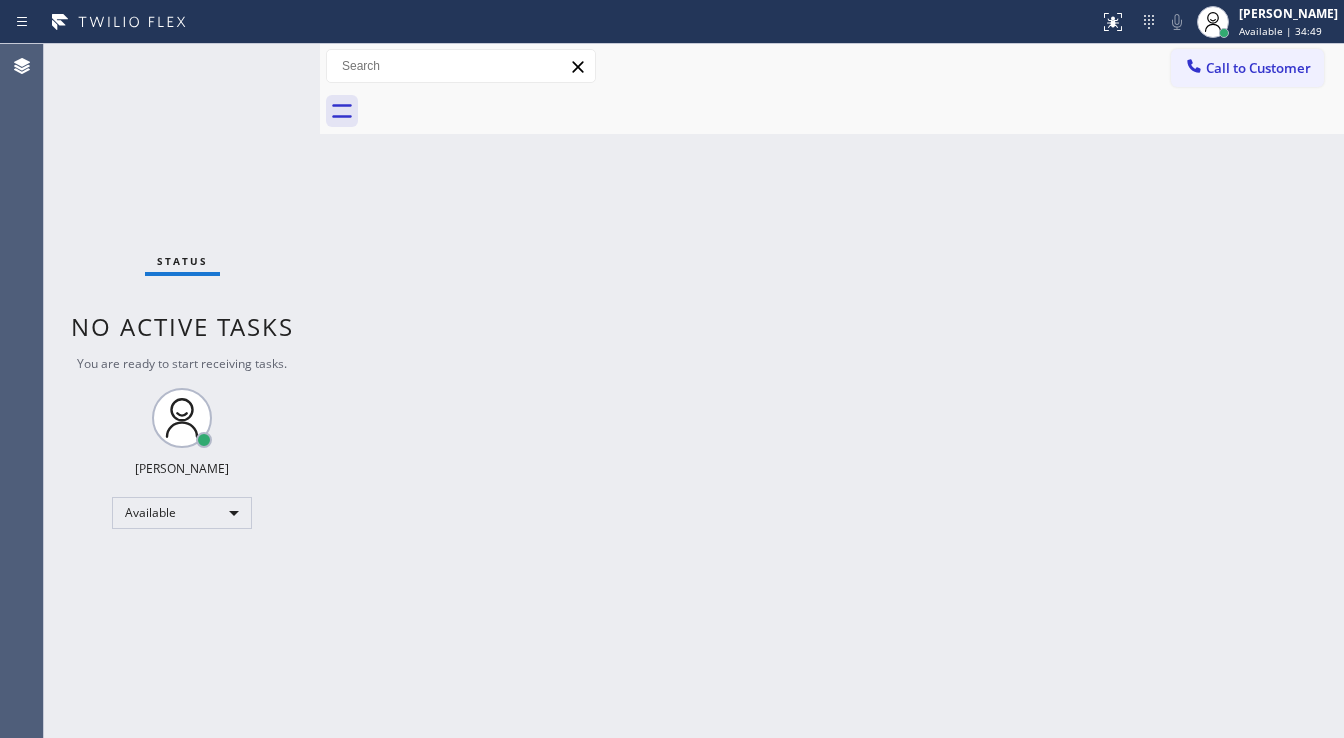 click on "Status   No active tasks     You are ready to start receiving tasks.   [PERSON_NAME]" at bounding box center (182, 391) 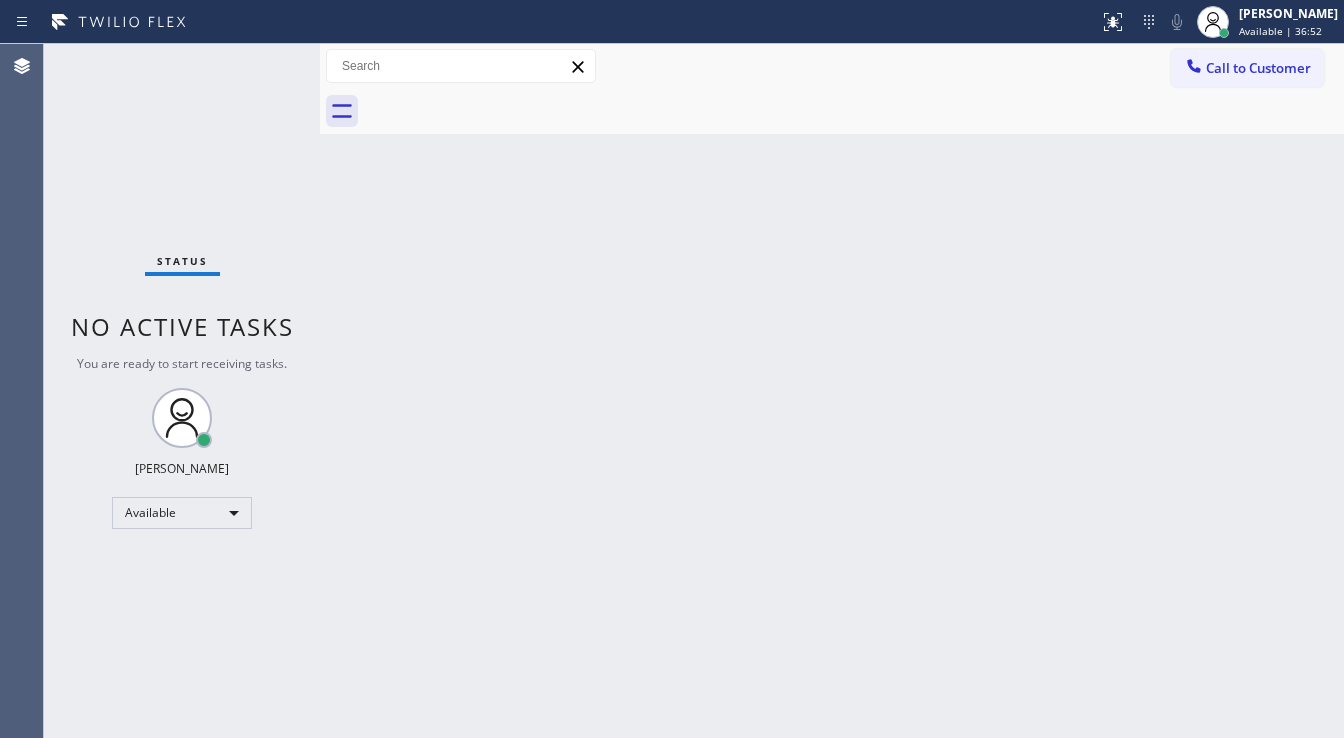click on "Status   No active tasks     You are ready to start receiving tasks.   [PERSON_NAME]" at bounding box center (182, 391) 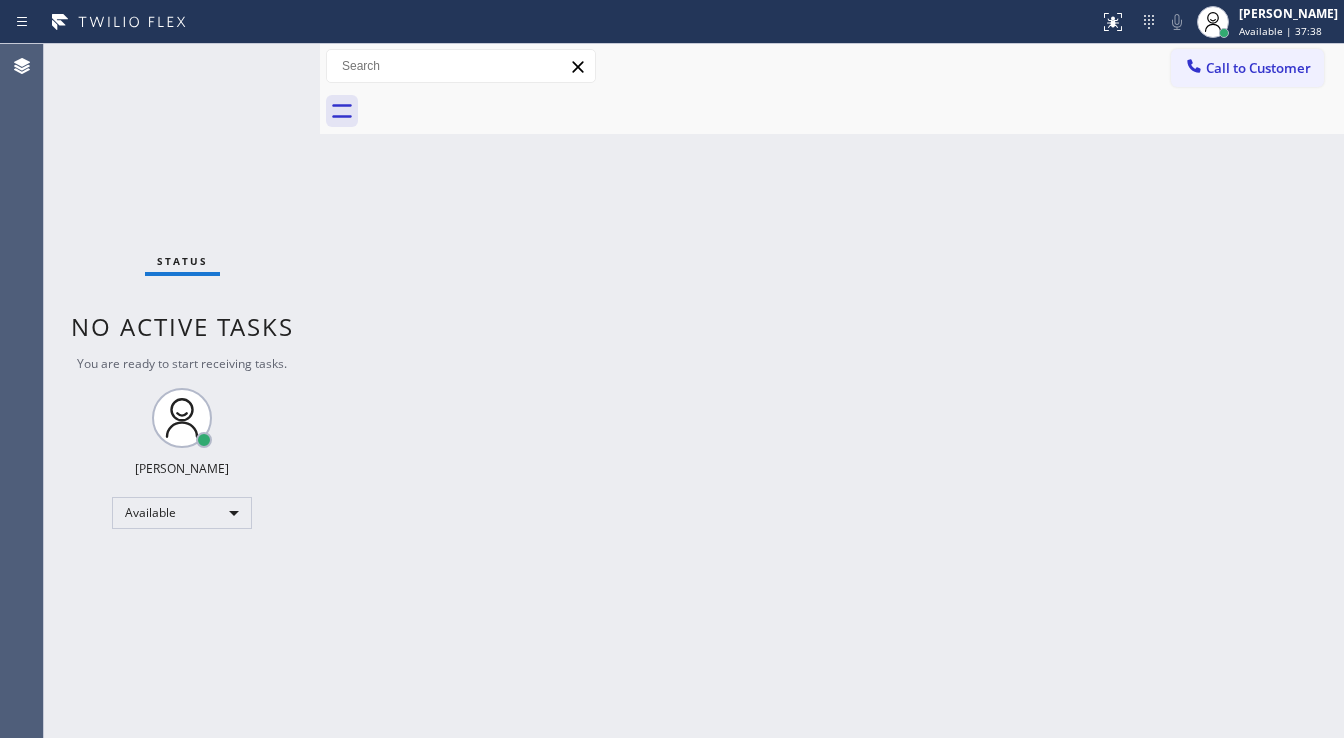 click on "Status   No active tasks     You are ready to start receiving tasks.   [PERSON_NAME]" at bounding box center [182, 391] 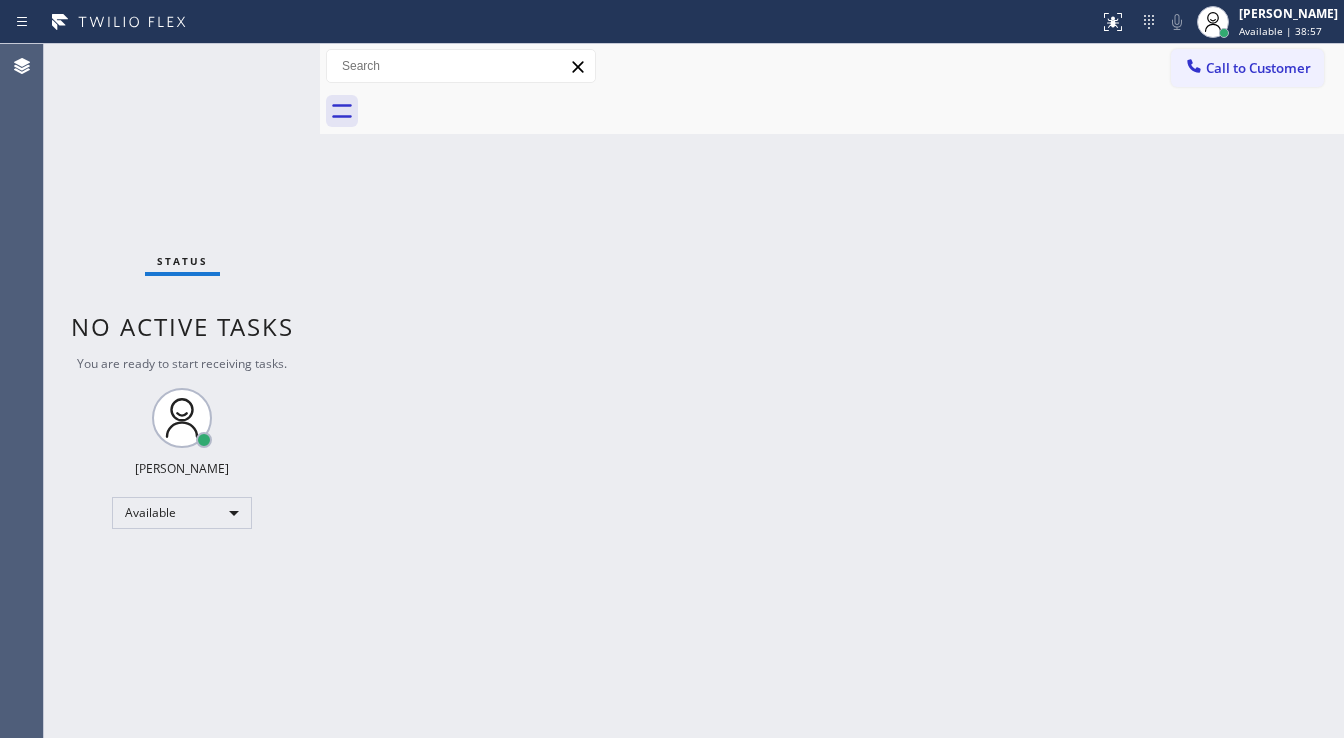 click on "Back to Dashboard Change Sender ID Customers Technicians Select a contact Outbound call Technician Search Technician Your caller id phone number Your caller id phone number Call Technician info Name   Phone none Address none Change Sender ID HVAC [PHONE_NUMBER] 5 Star Appliance [PHONE_NUMBER] Appliance Repair [PHONE_NUMBER] Plumbing [PHONE_NUMBER] Air Duct Cleaning [PHONE_NUMBER]  Electricians [PHONE_NUMBER] Cancel Change Check personal SMS Reset Change No tabs Call to Customer Outbound call Location American Service [GEOGRAPHIC_DATA] Your caller id phone number [PHONE_NUMBER] Customer number Call Outbound call Technician Search Technician Your caller id phone number Your caller id phone number Call" at bounding box center (832, 391) 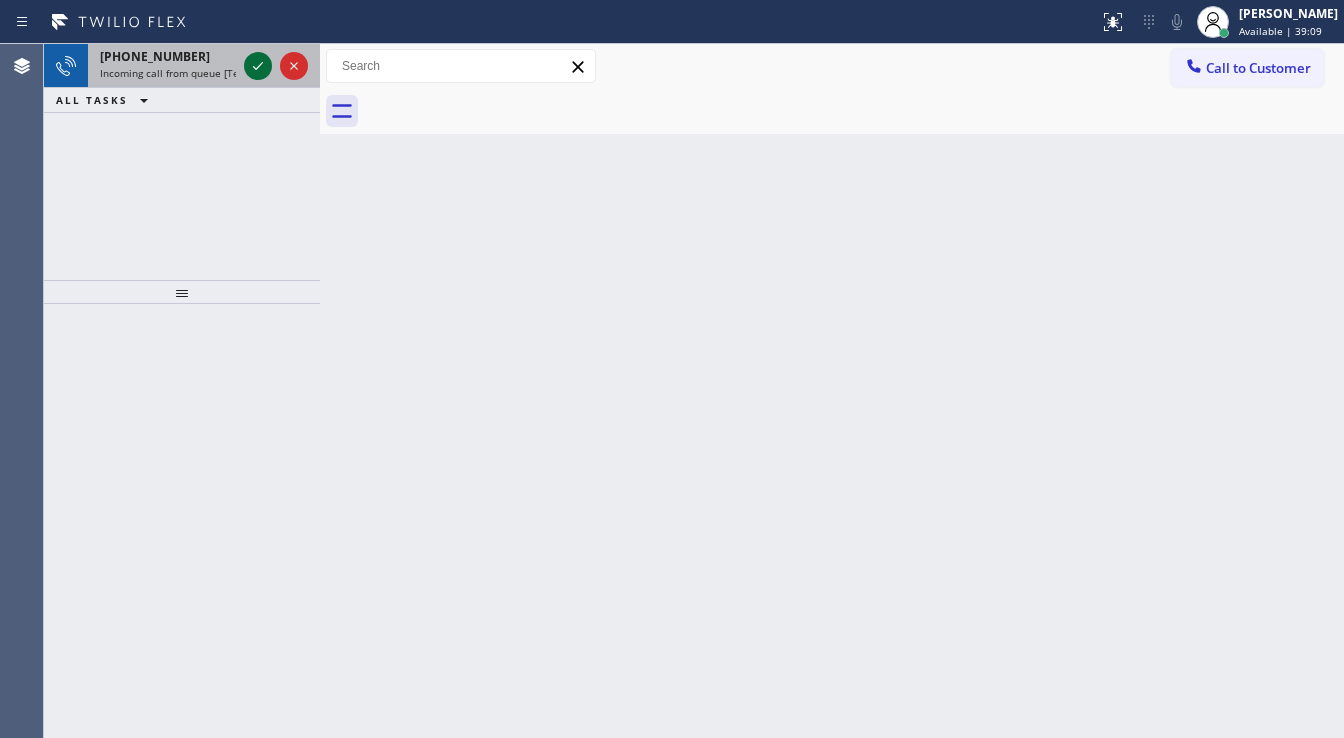 click 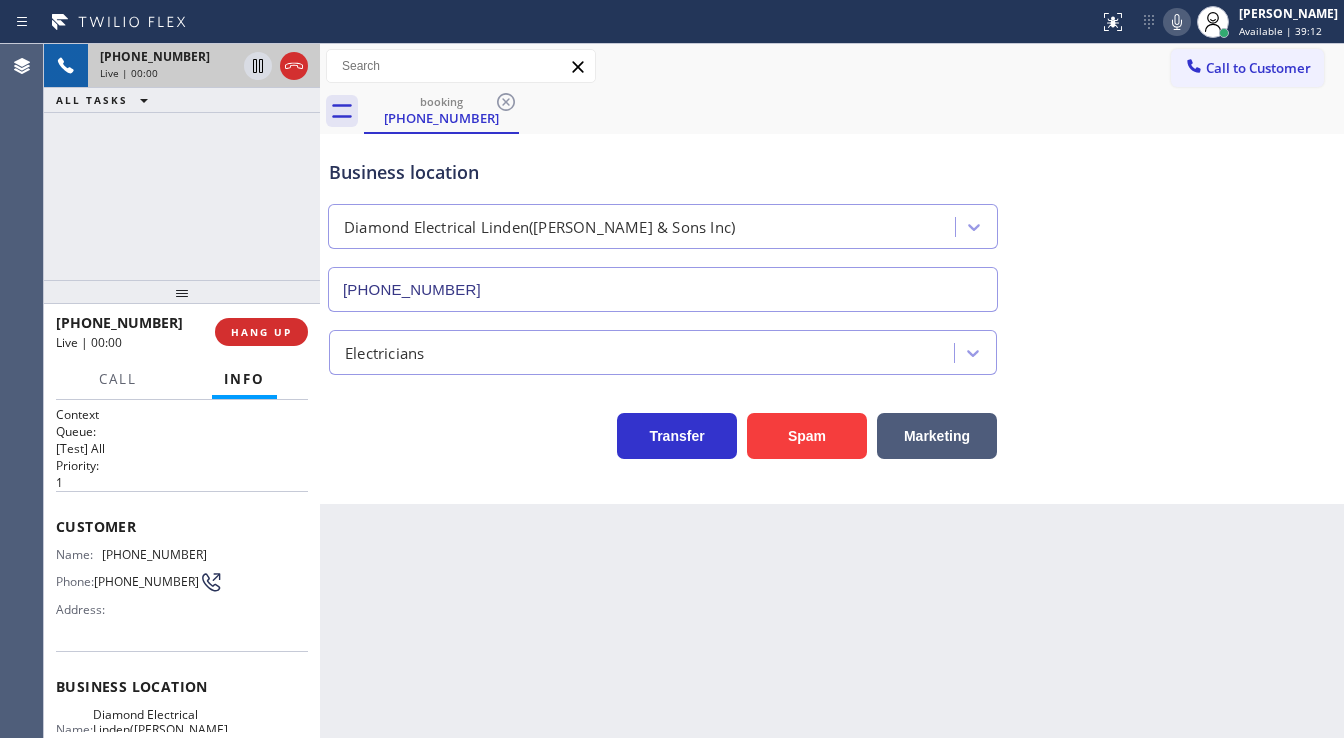 type on "[PHONE_NUMBER]" 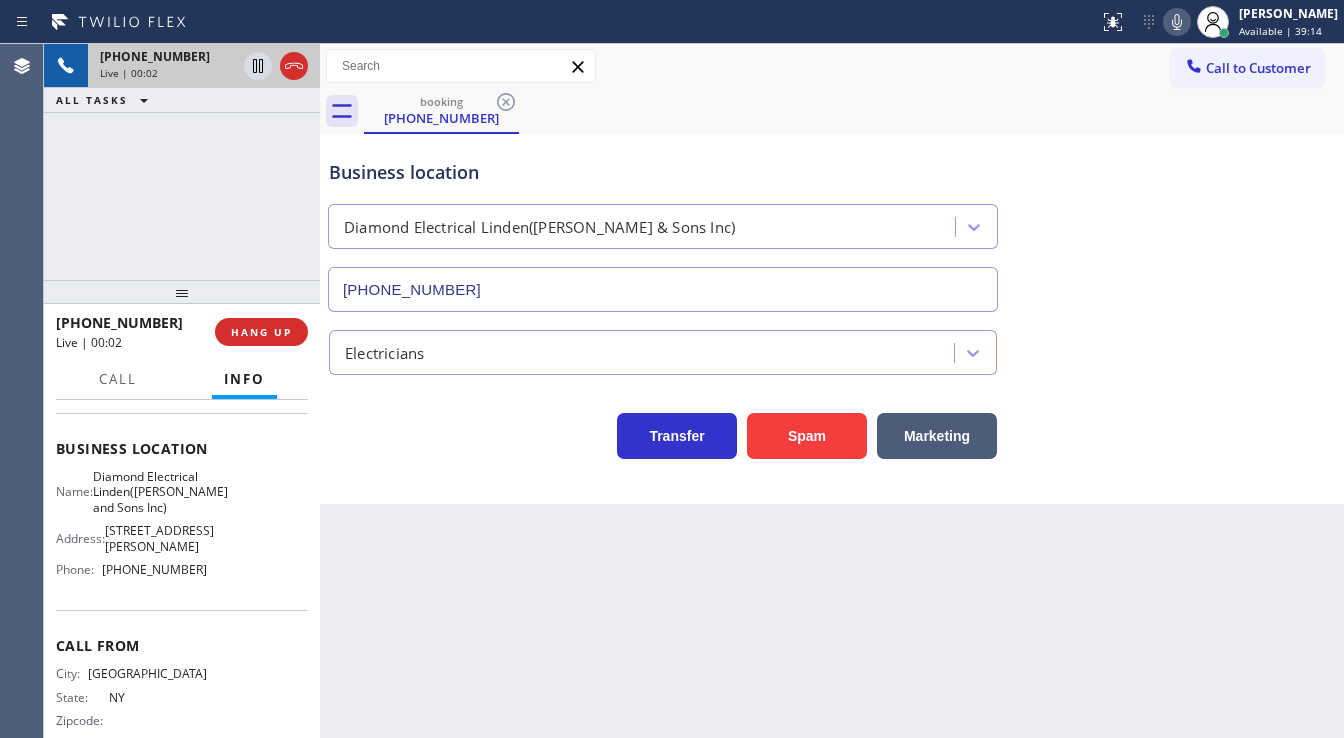 scroll, scrollTop: 240, scrollLeft: 0, axis: vertical 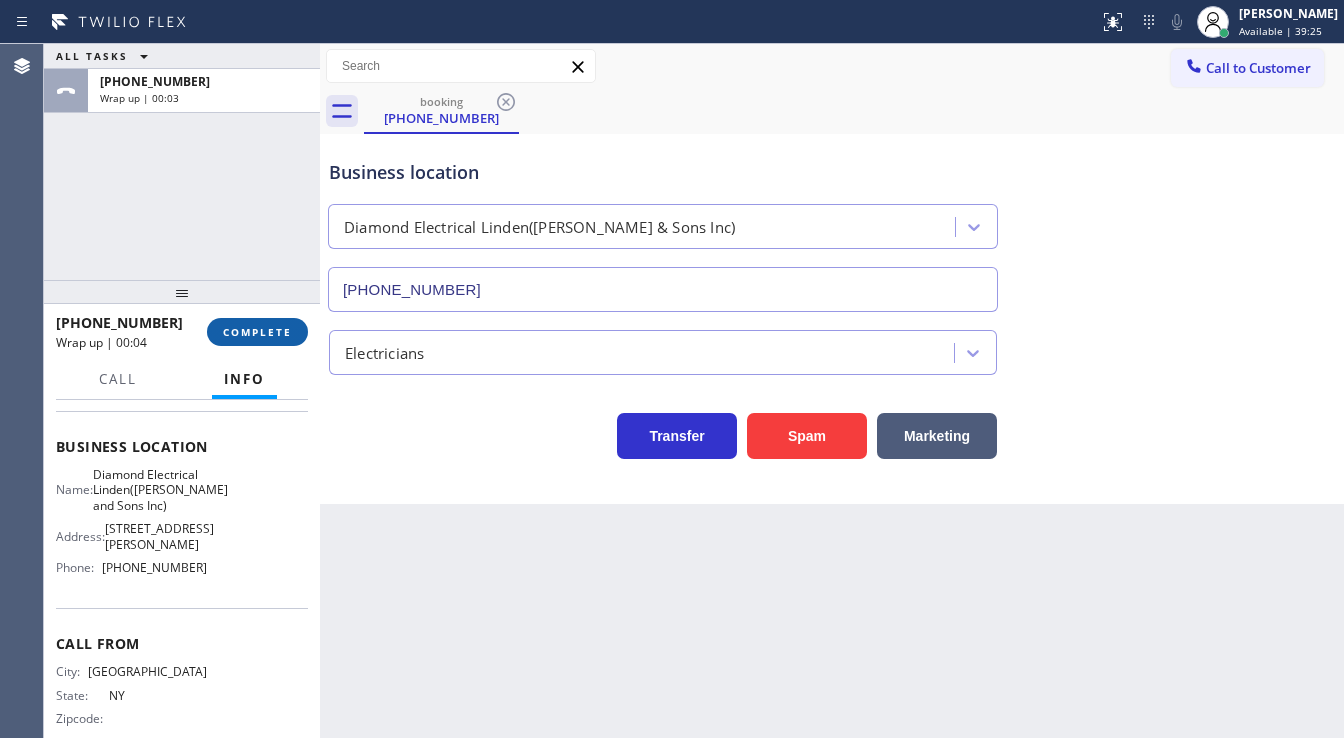 click on "COMPLETE" at bounding box center (257, 332) 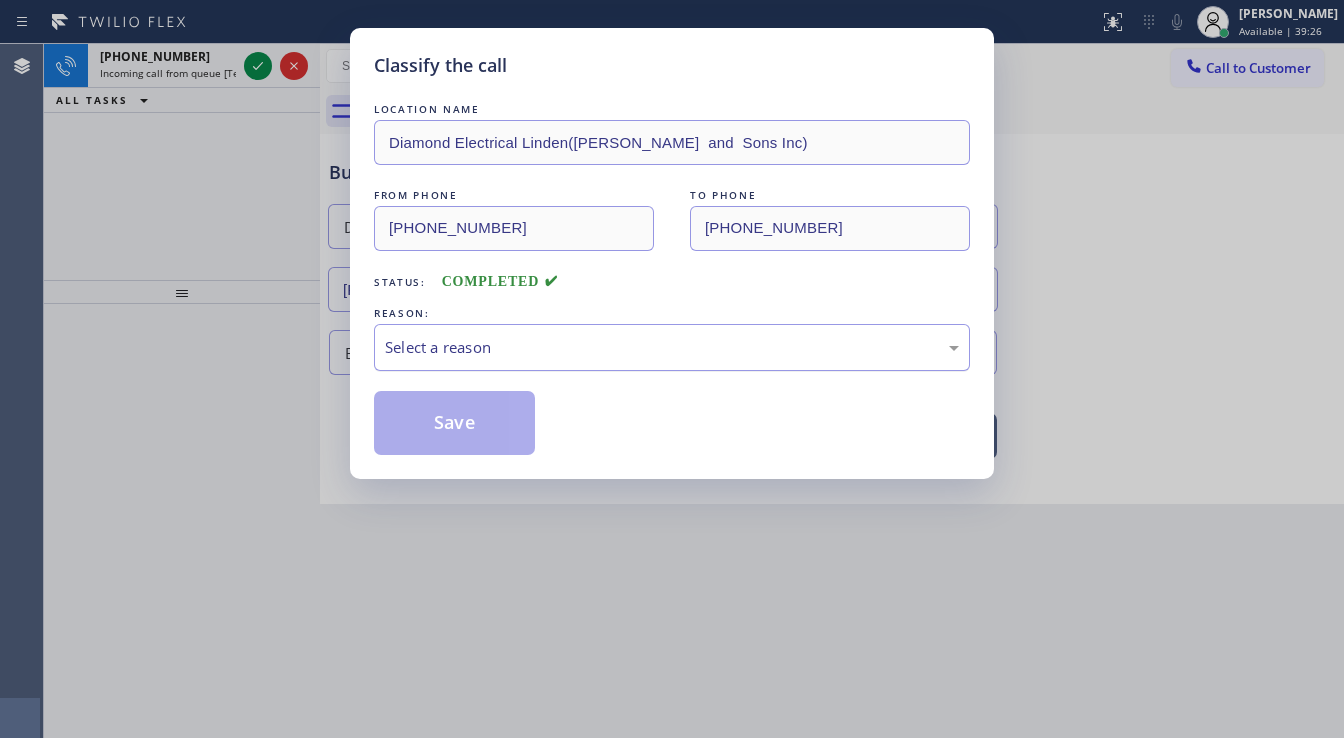 click on "Select a reason" at bounding box center (672, 347) 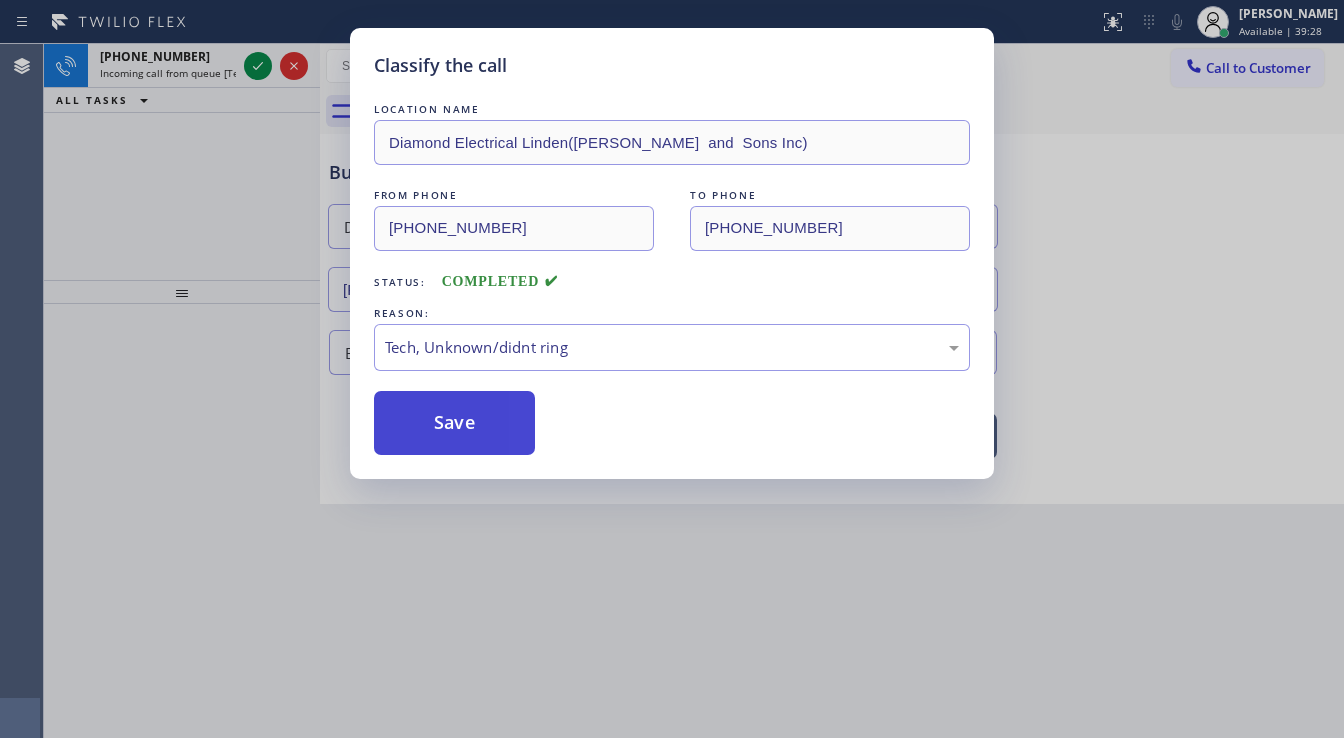 click on "Save" at bounding box center [454, 423] 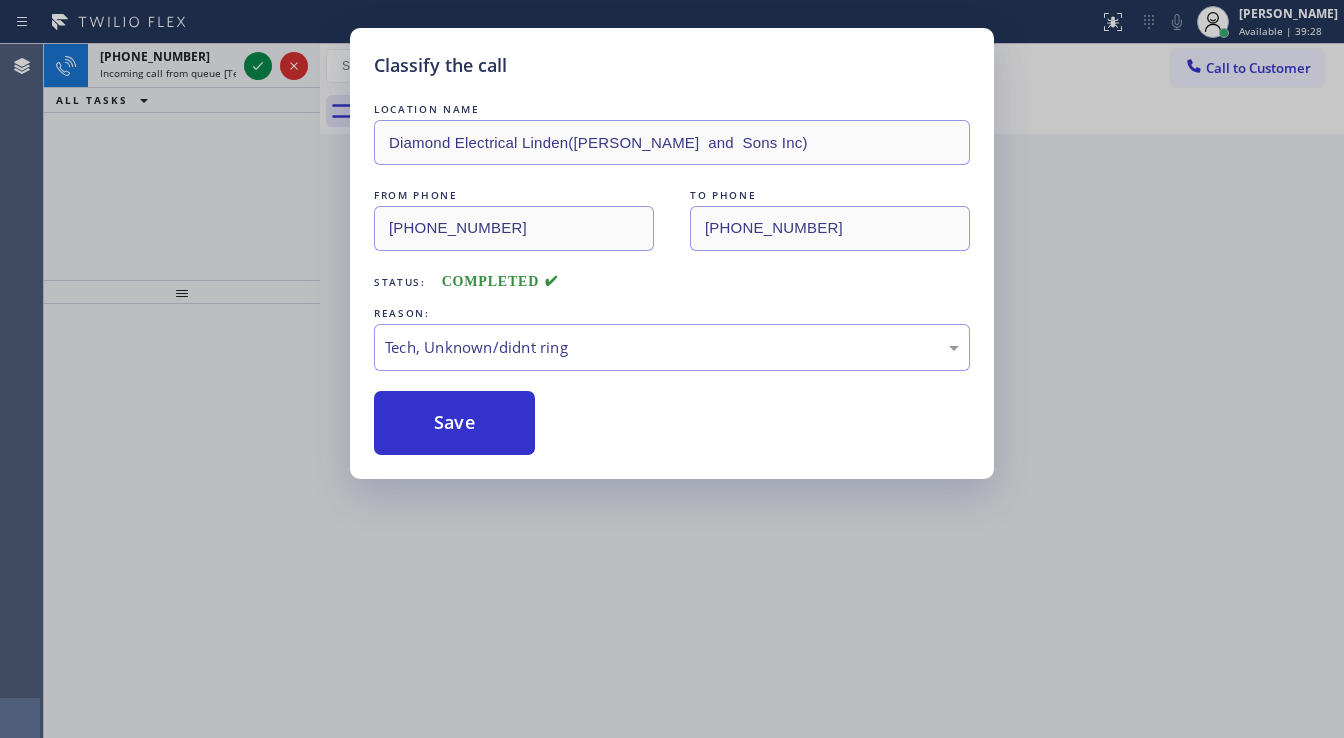 click on "Classify the call LOCATION NAME Diamond Electrical Linden([PERSON_NAME]  and  Sons Inc) FROM PHONE [PHONE_NUMBER] TO PHONE [PHONE_NUMBER] Status: COMPLETED REASON: Tech, Unknown/didnt ring Save" at bounding box center (672, 369) 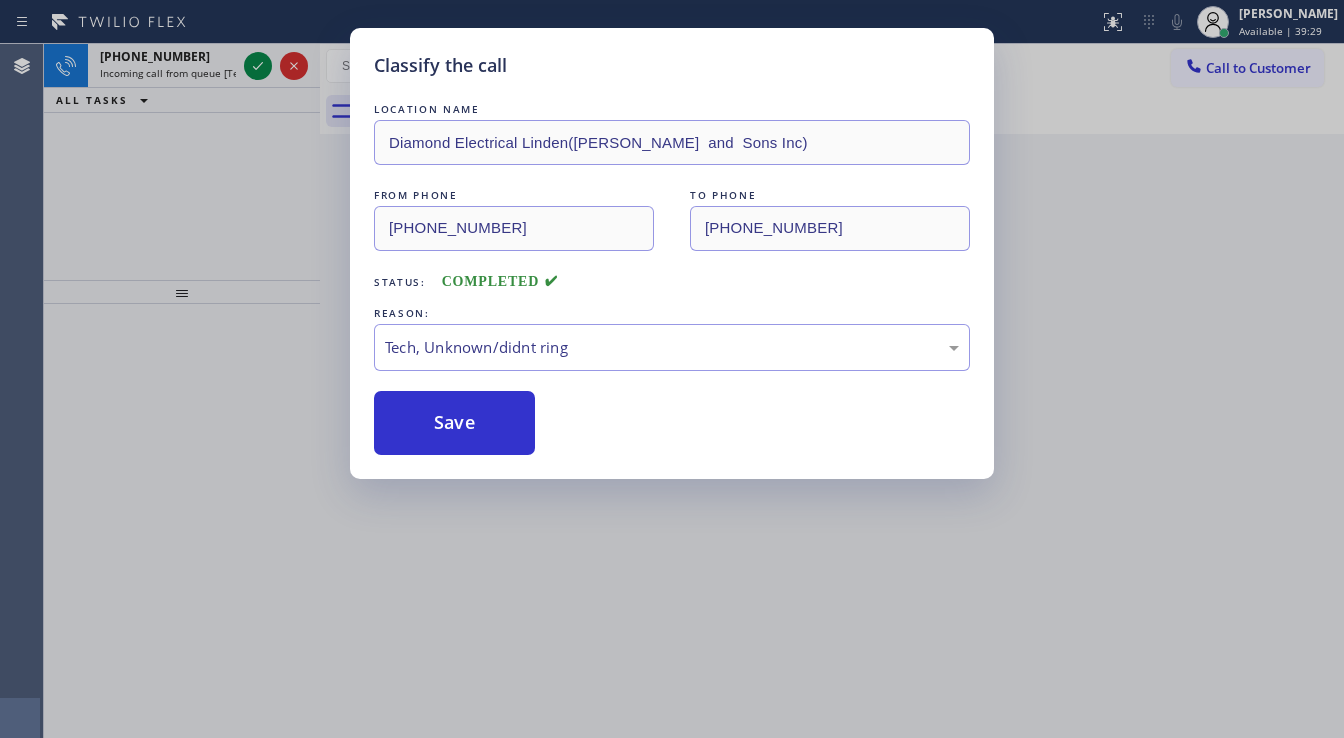 click on "Classify the call LOCATION NAME Diamond Electrical Linden([PERSON_NAME]  and  Sons Inc) FROM PHONE [PHONE_NUMBER] TO PHONE [PHONE_NUMBER] Status: COMPLETED REASON: Tech, Unknown/didnt ring Save" at bounding box center (672, 369) 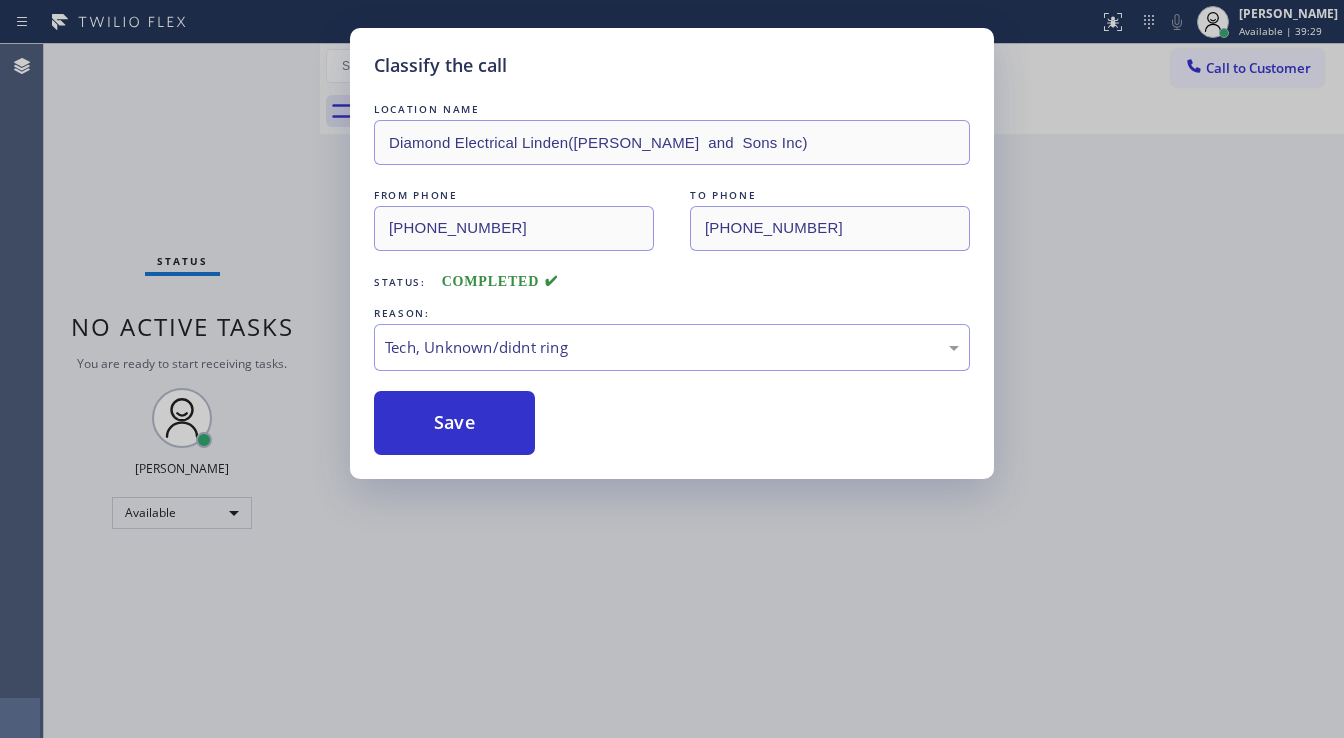 click on "Classify the call LOCATION NAME Diamond Electrical Linden([PERSON_NAME]  and  Sons Inc) FROM PHONE [PHONE_NUMBER] TO PHONE [PHONE_NUMBER] Status: COMPLETED REASON: Tech, Unknown/didnt ring Save" at bounding box center (672, 369) 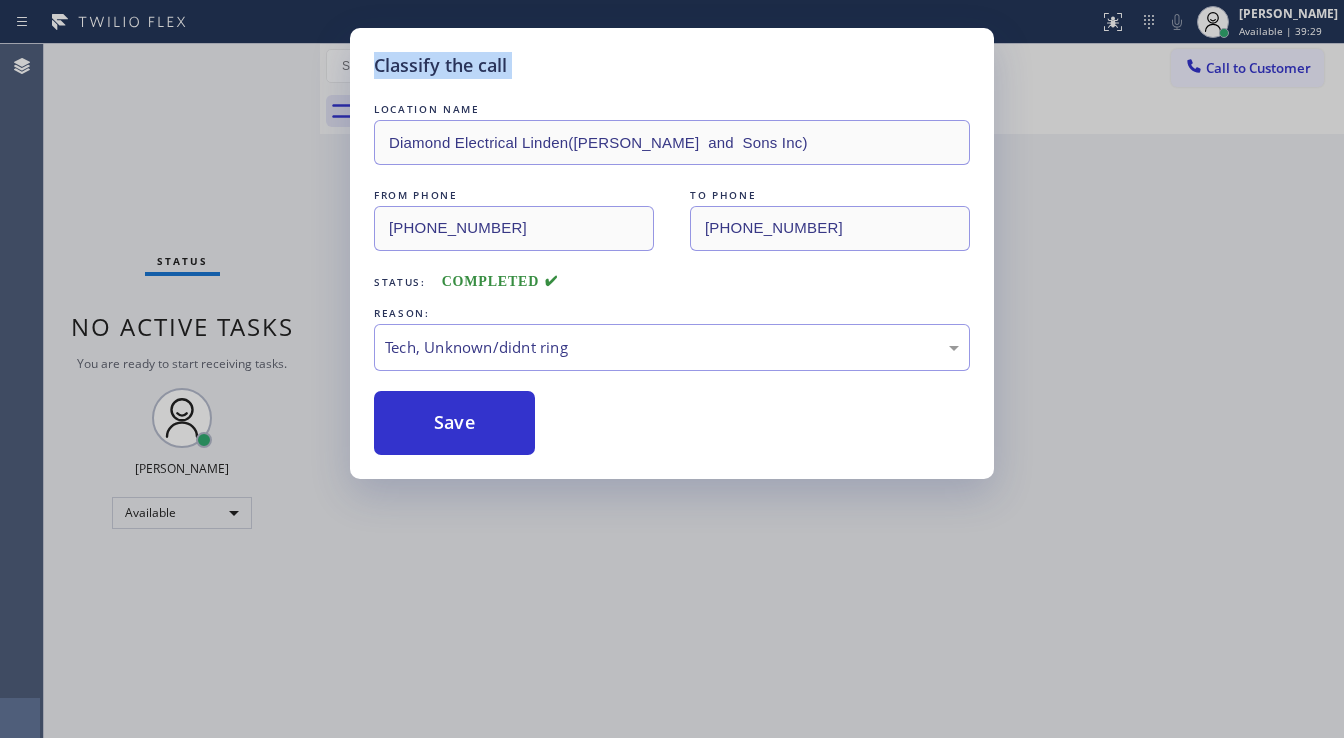 click on "Classify the call LOCATION NAME Diamond Electrical Linden([PERSON_NAME]  and  Sons Inc) FROM PHONE [PHONE_NUMBER] TO PHONE [PHONE_NUMBER] Status: COMPLETED REASON: Tech, Unknown/didnt ring Save" at bounding box center (672, 369) 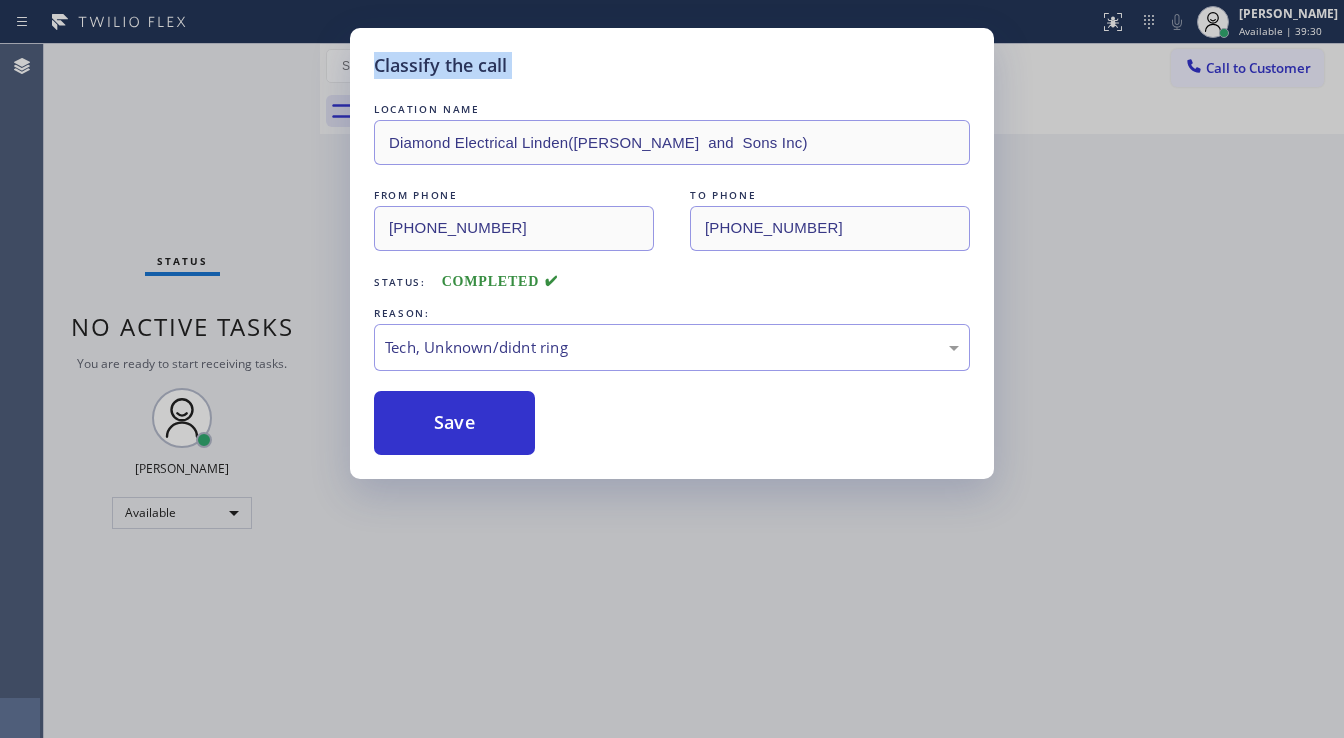 click on "Classify the call LOCATION NAME Diamond Electrical Linden([PERSON_NAME]  and  Sons Inc) FROM PHONE [PHONE_NUMBER] TO PHONE [PHONE_NUMBER] Status: COMPLETED REASON: Tech, Unknown/didnt ring Save" at bounding box center [672, 369] 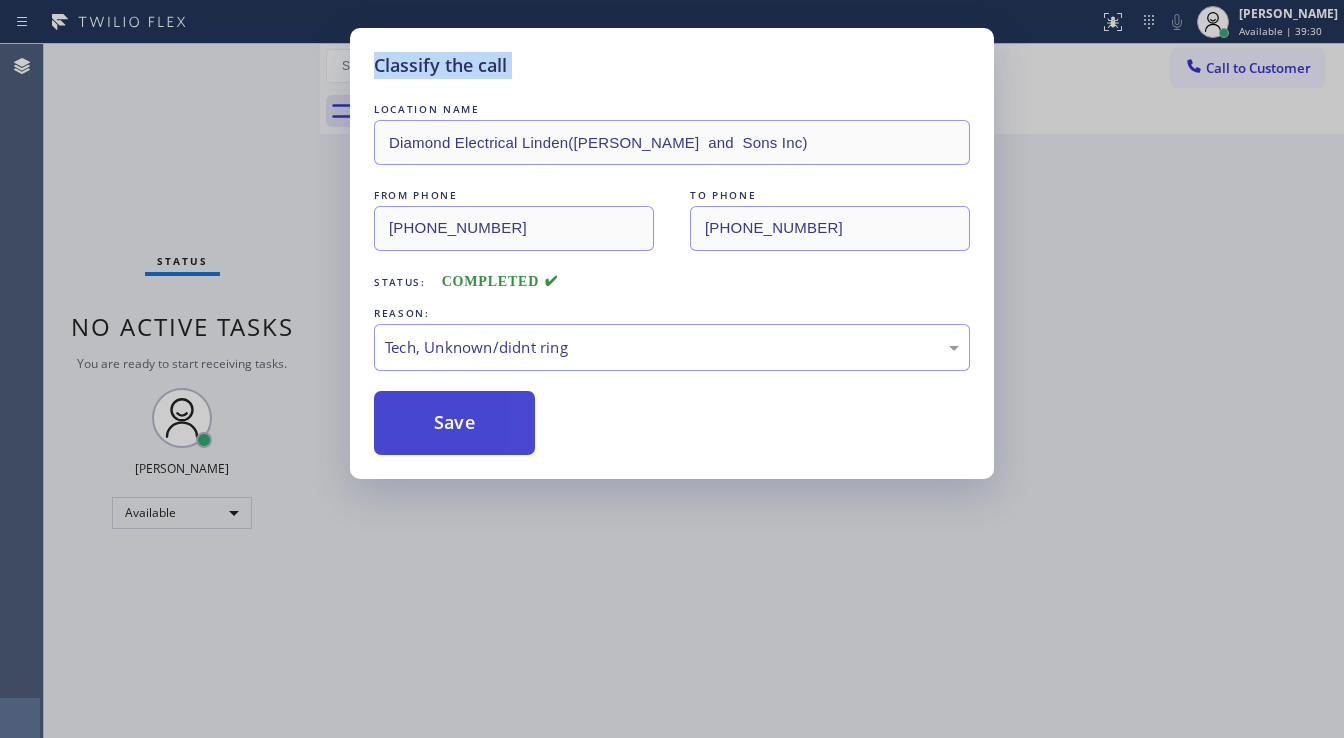 click on "Save" at bounding box center (454, 423) 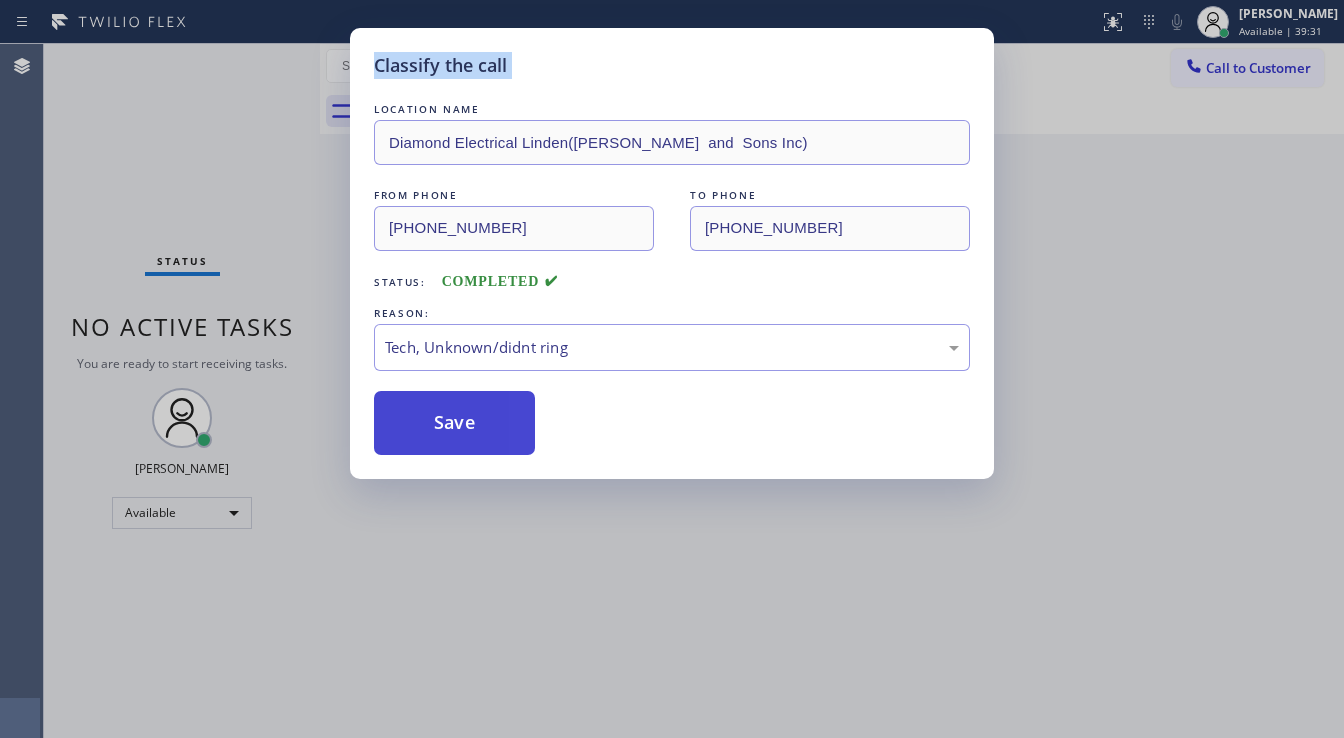 click on "Save" at bounding box center [454, 423] 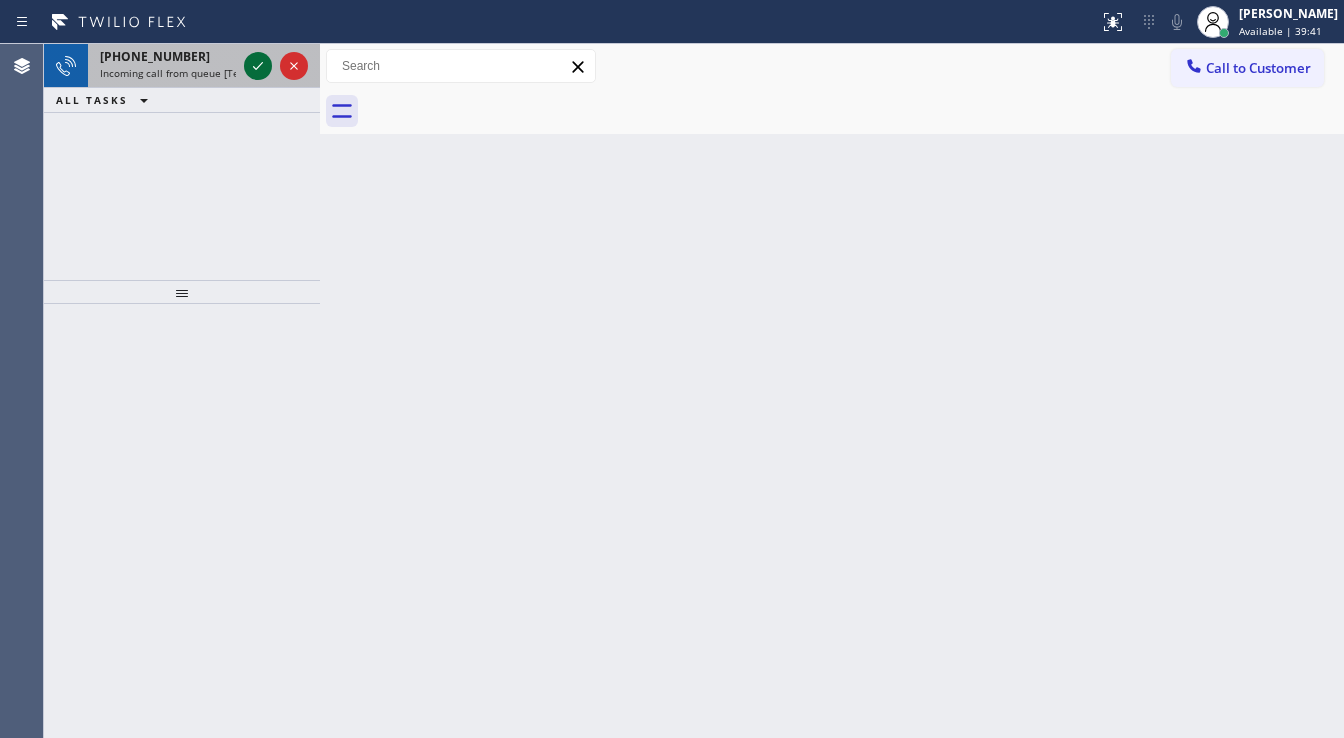click 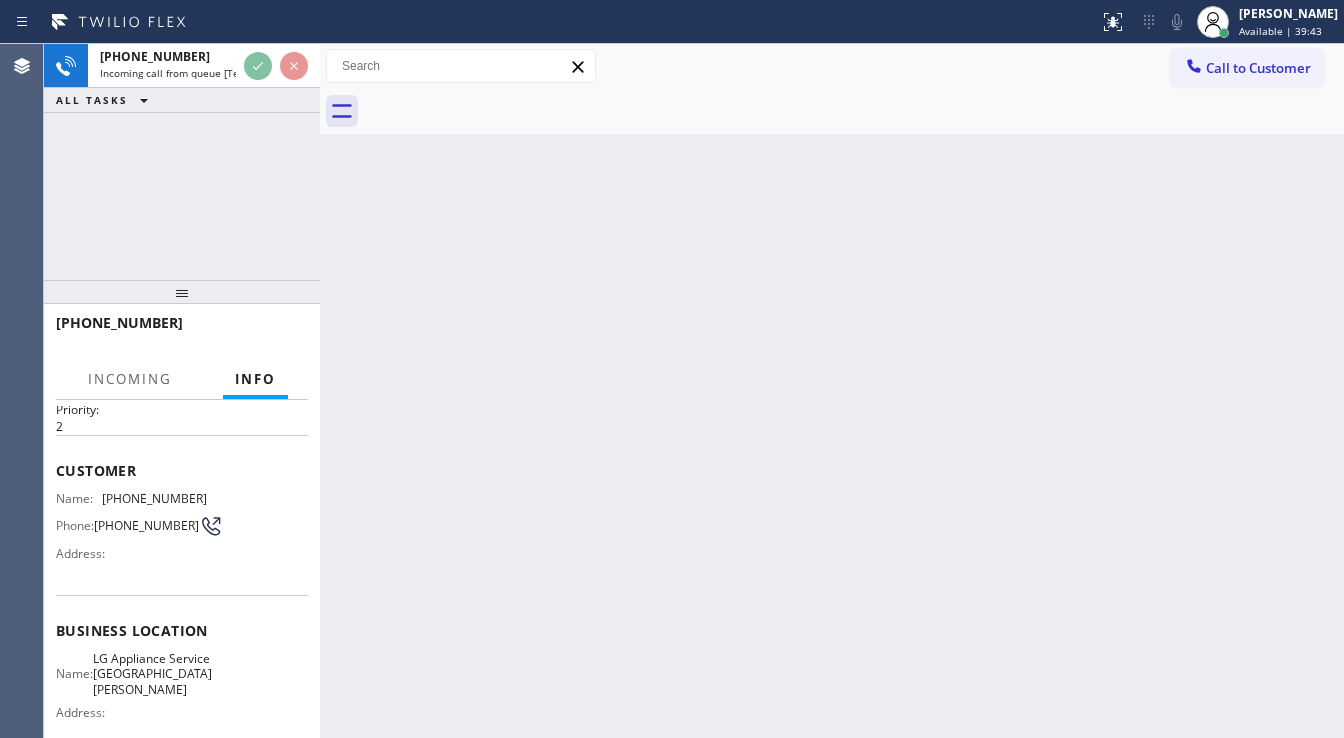 scroll, scrollTop: 80, scrollLeft: 0, axis: vertical 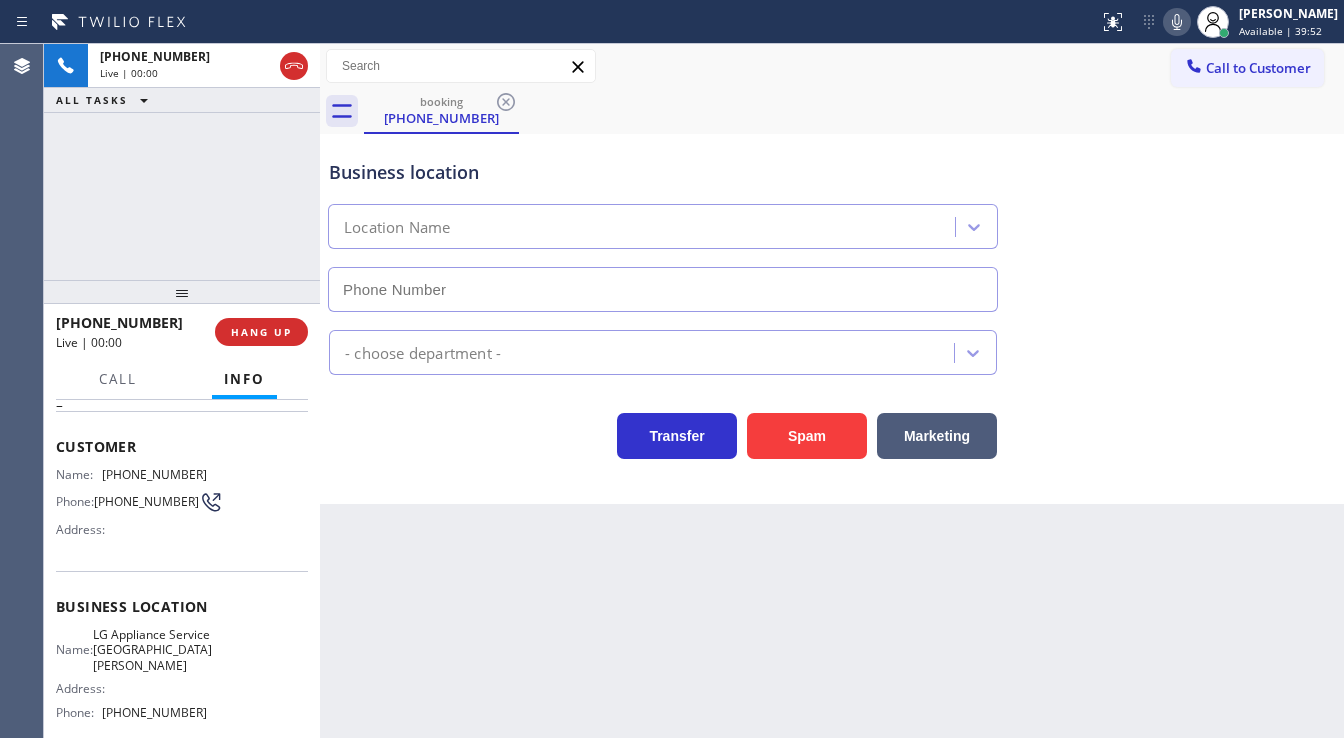 type on "[PHONE_NUMBER]" 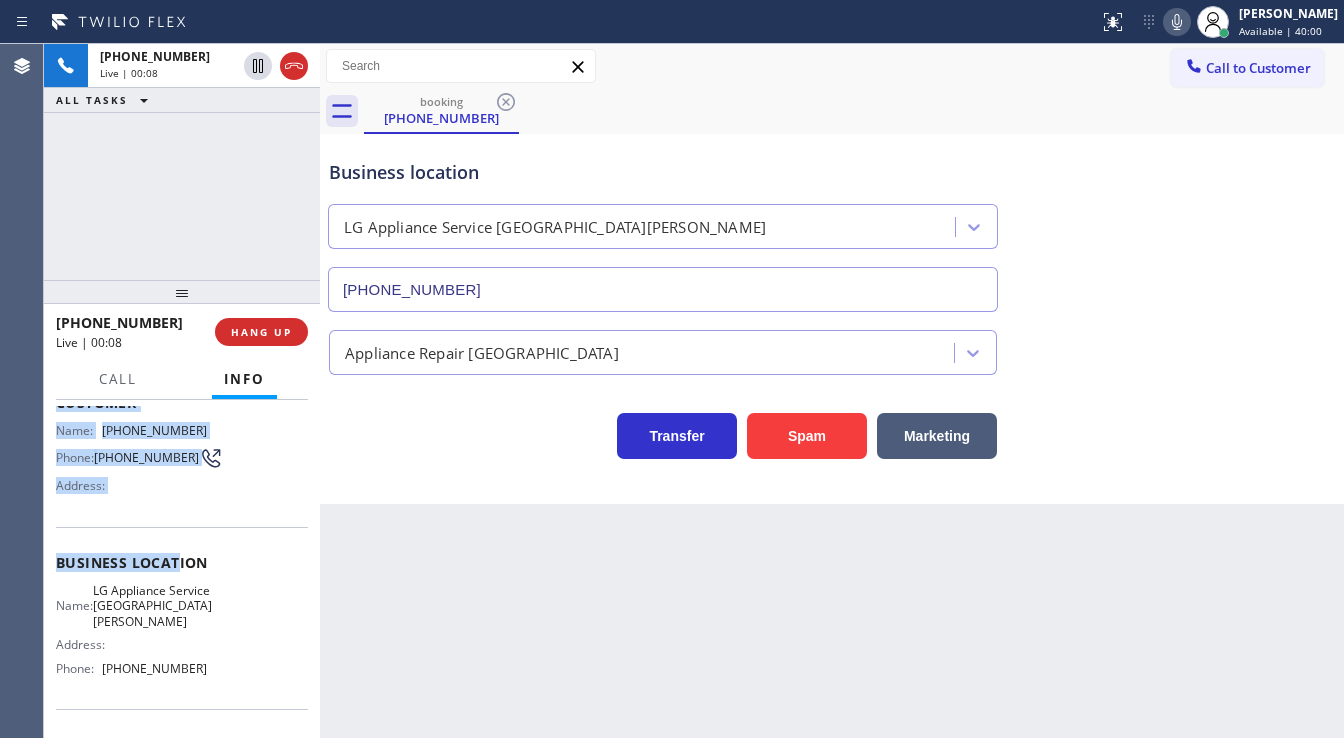 scroll, scrollTop: 160, scrollLeft: 0, axis: vertical 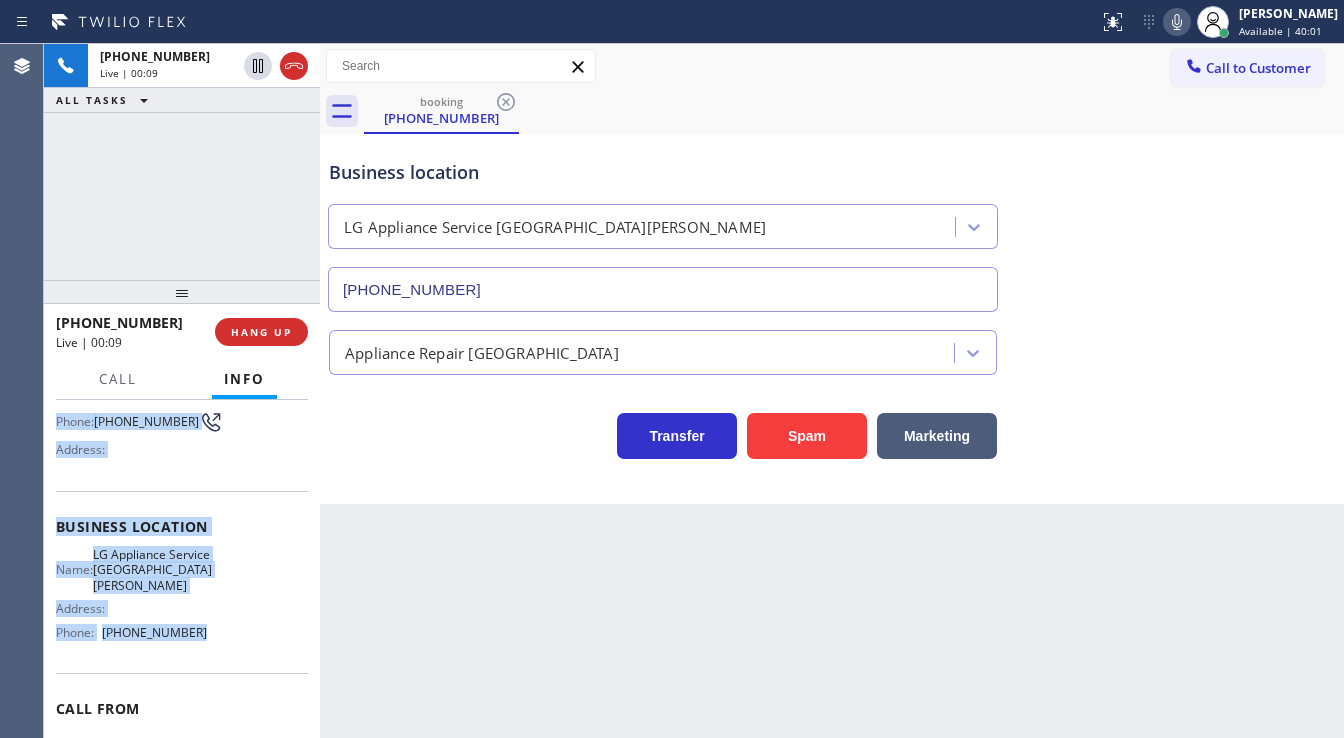 drag, startPoint x: 53, startPoint y: 438, endPoint x: 218, endPoint y: 632, distance: 254.67822 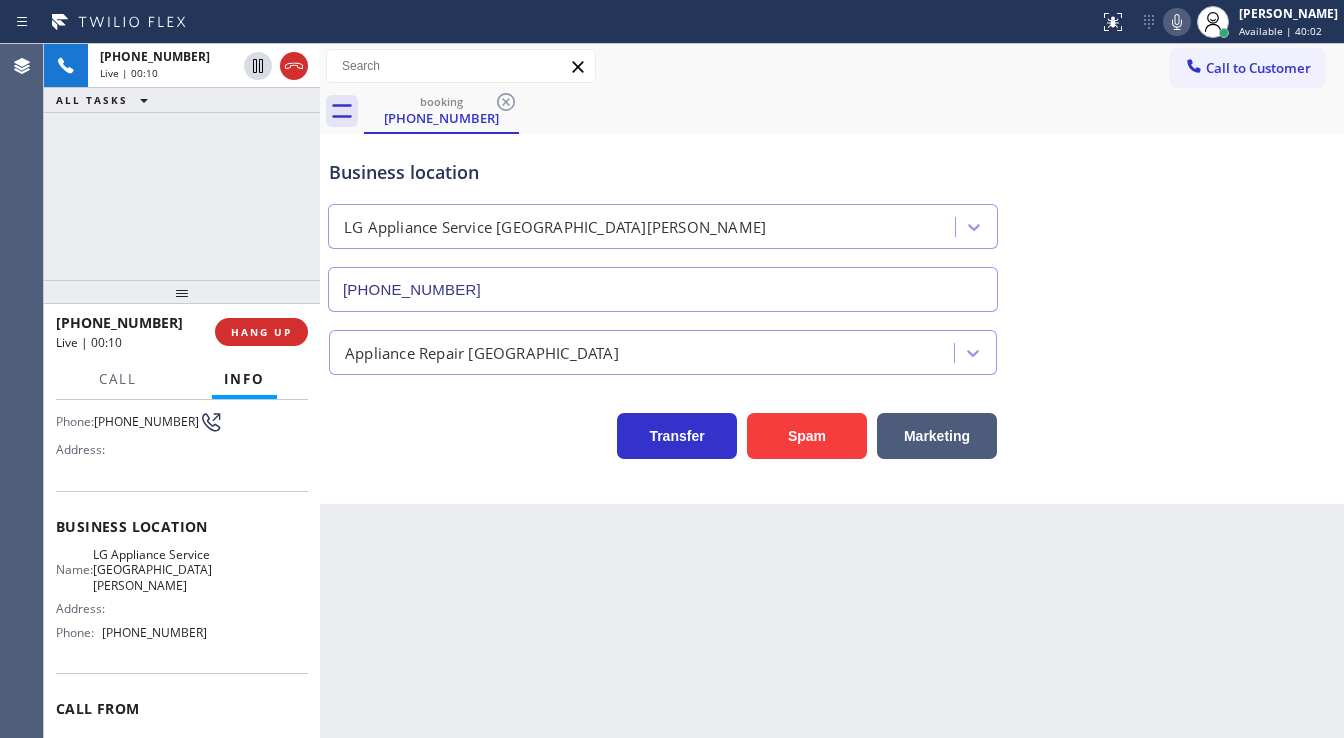 click on "[PHONE_NUMBER] Live | 00:10 ALL TASKS ALL TASKS ACTIVE TASKS TASKS IN WRAP UP" at bounding box center (182, 162) 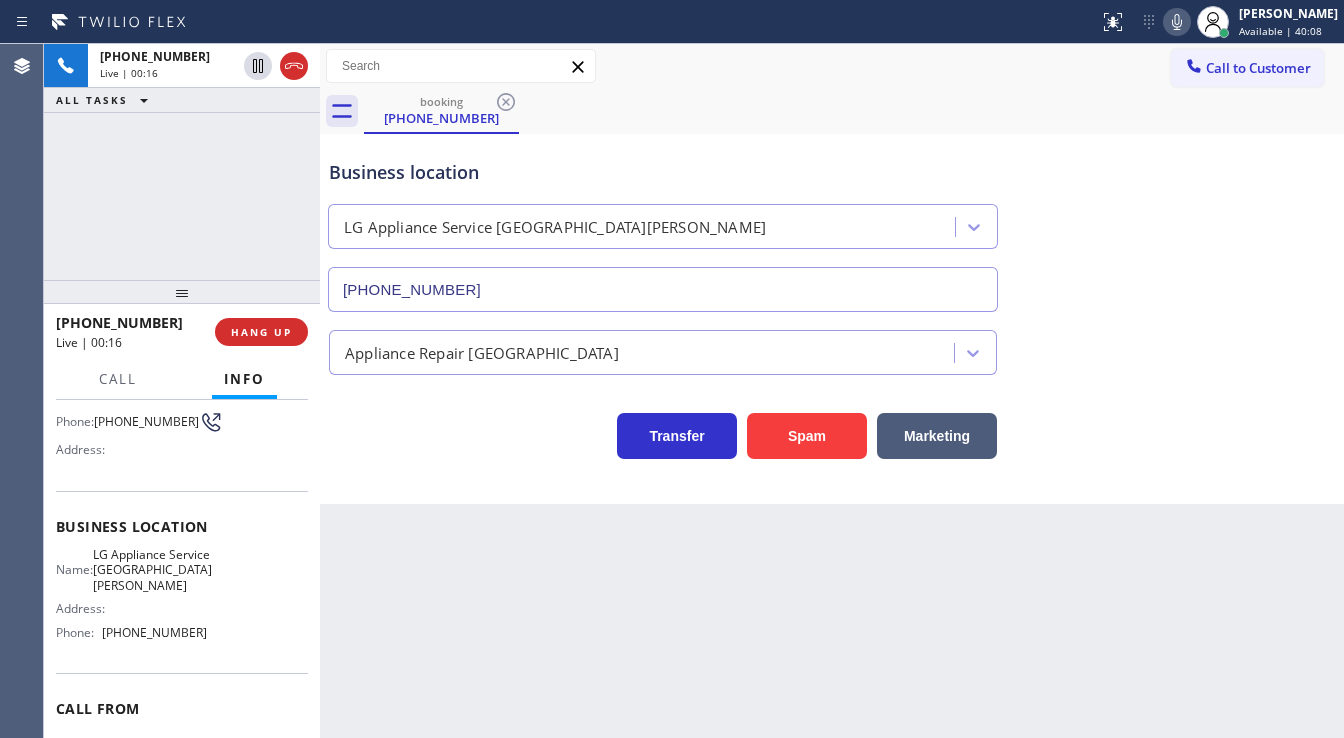 click on "[PHONE_NUMBER] Live | 00:16 ALL TASKS ALL TASKS ACTIVE TASKS TASKS IN WRAP UP" at bounding box center (182, 162) 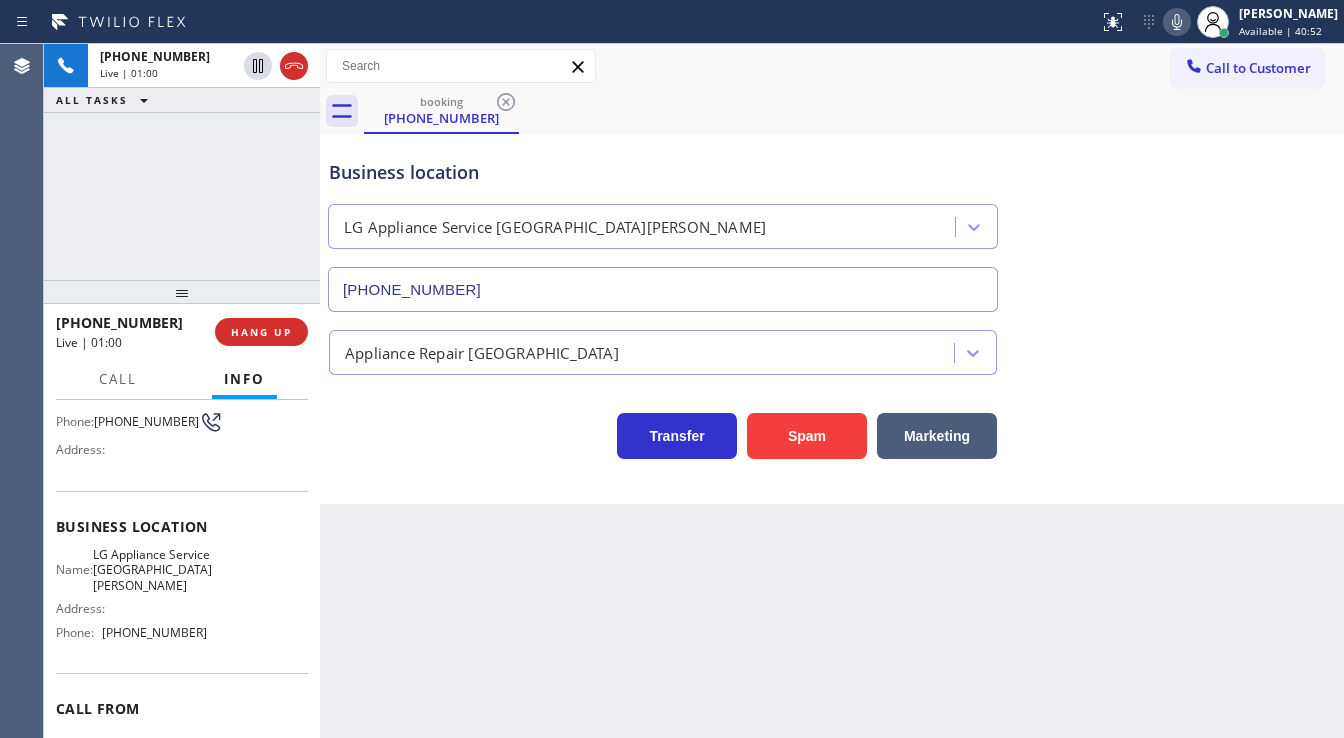 click on "[PHONE_NUMBER] Live | 01:00 ALL TASKS ALL TASKS ACTIVE TASKS TASKS IN WRAP UP" at bounding box center (182, 162) 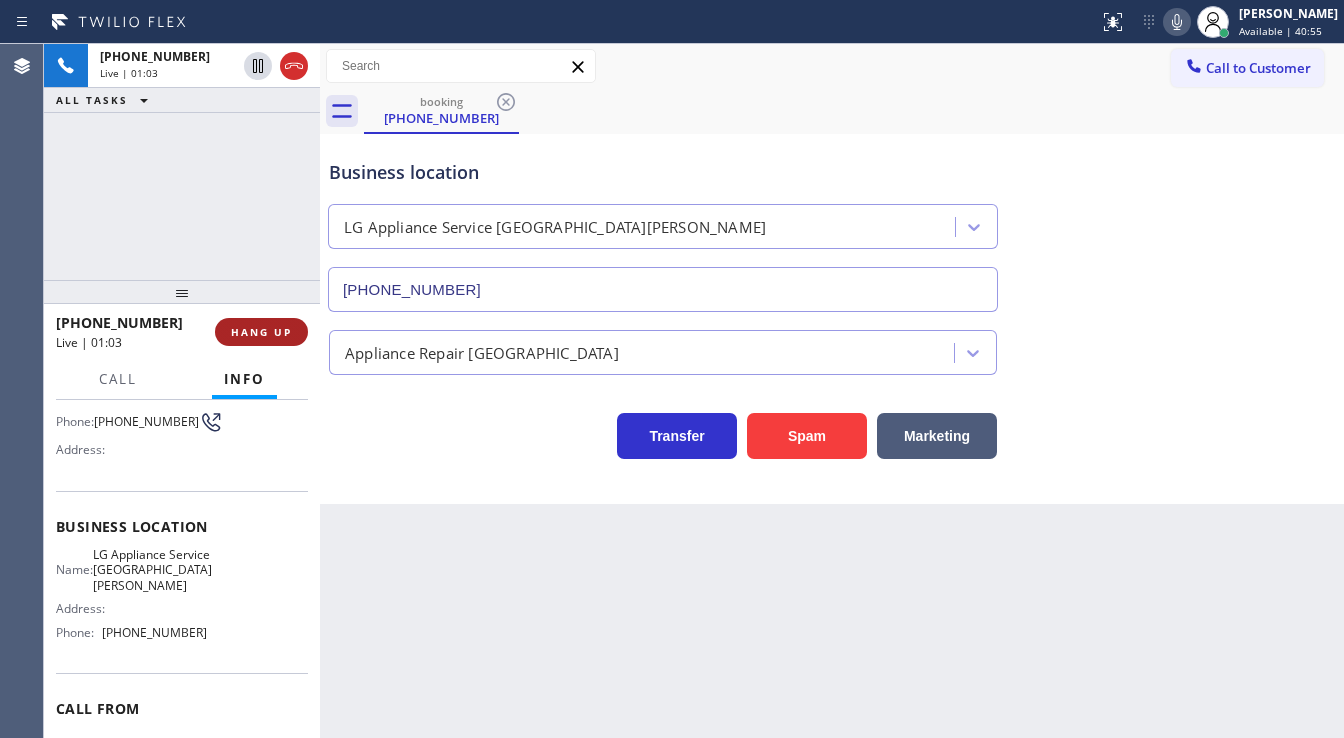 click on "HANG UP" at bounding box center [261, 332] 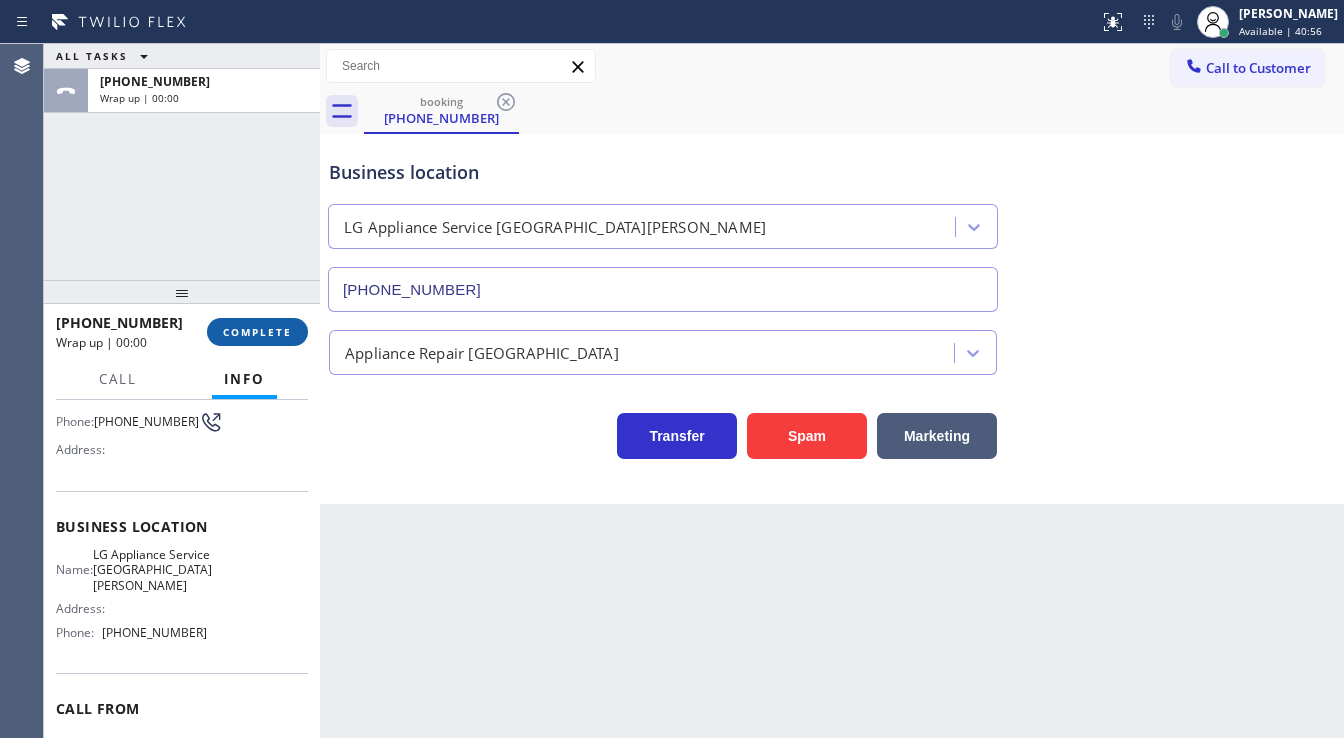 click on "COMPLETE" at bounding box center [257, 332] 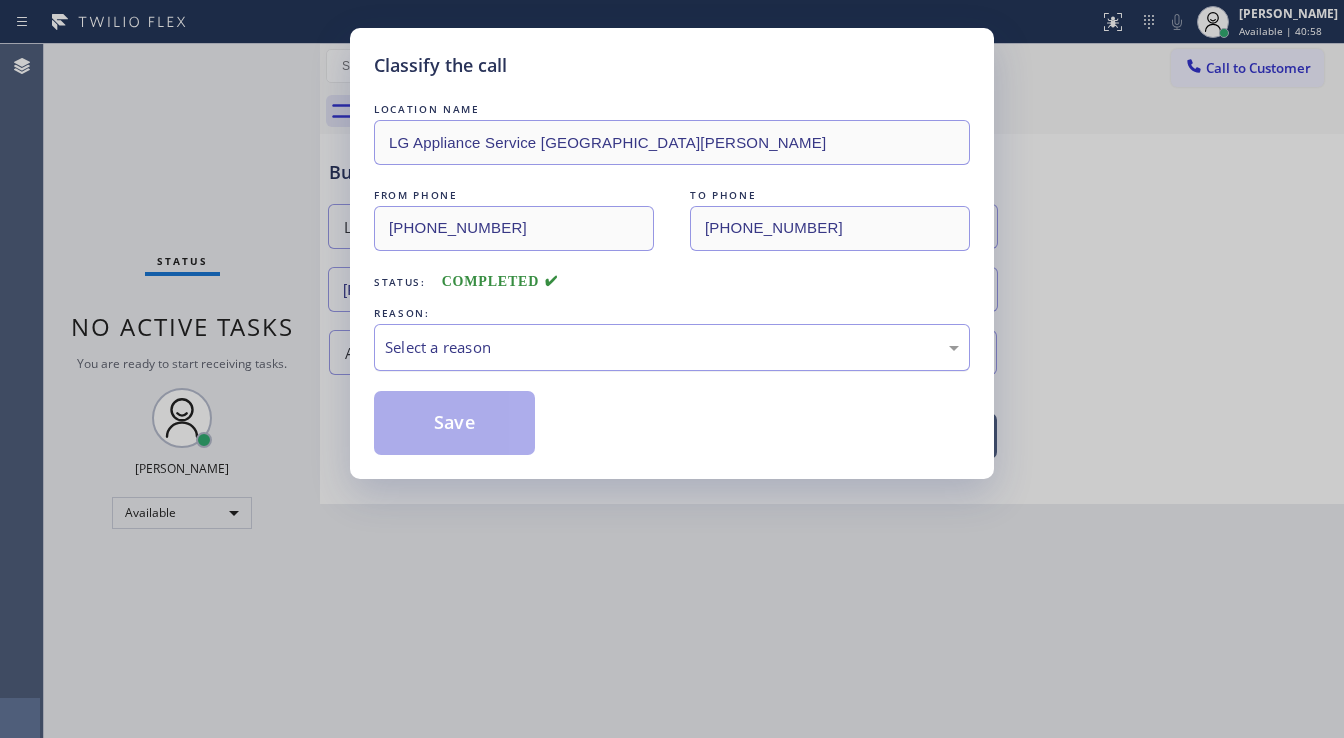 click on "Select a reason" at bounding box center (672, 347) 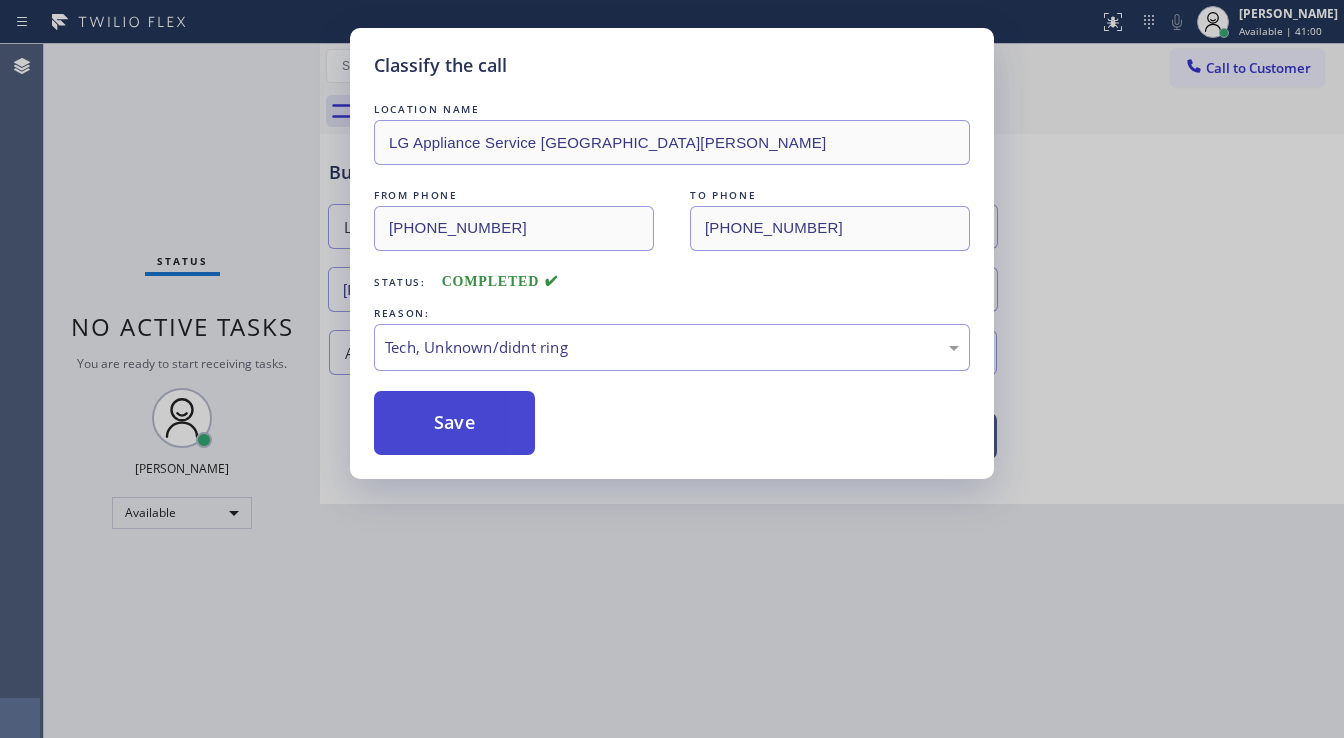 click on "Save" at bounding box center (454, 423) 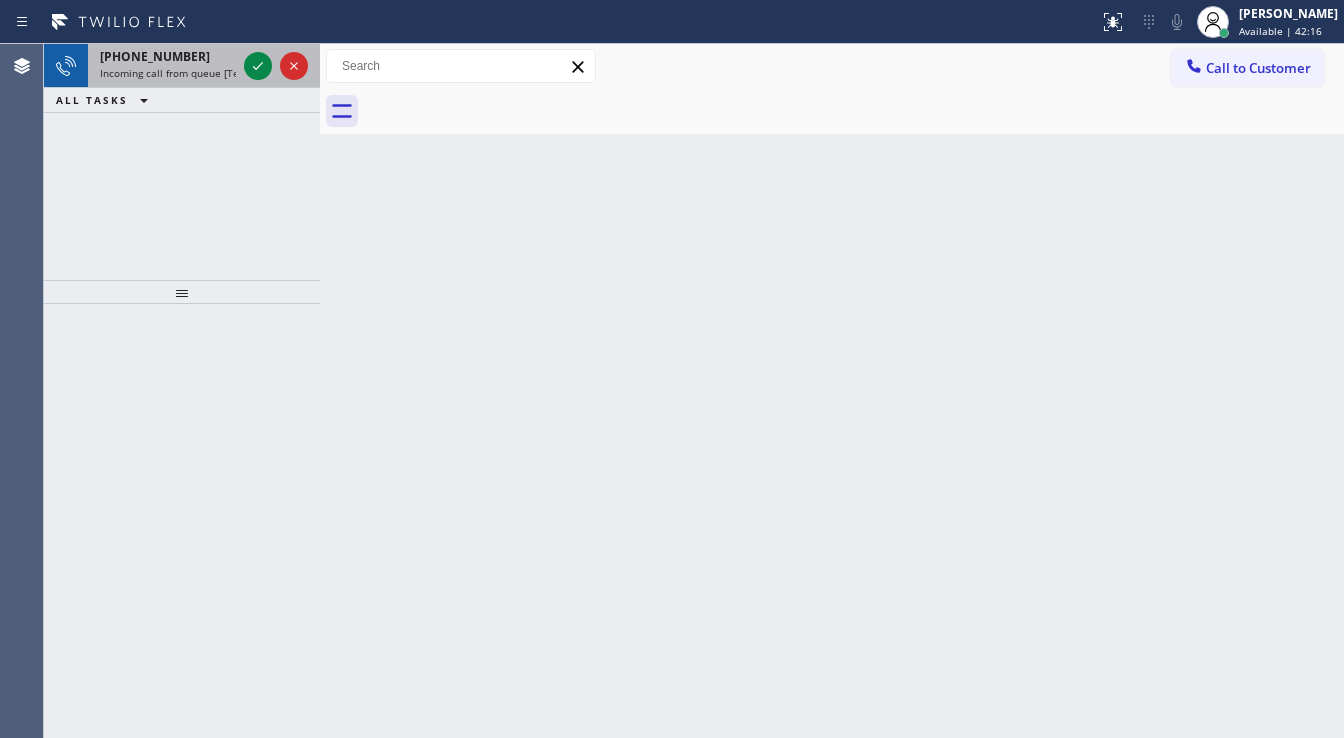 click at bounding box center [276, 66] 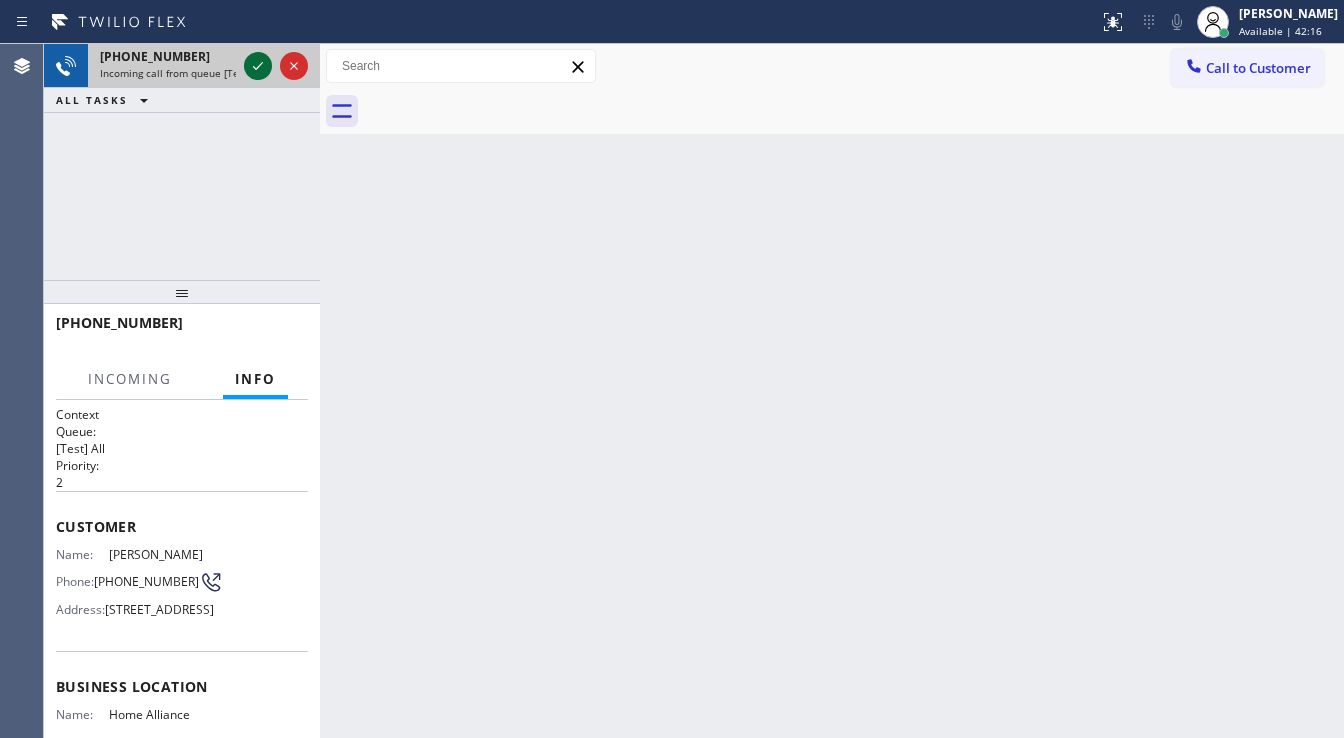 click at bounding box center [276, 66] 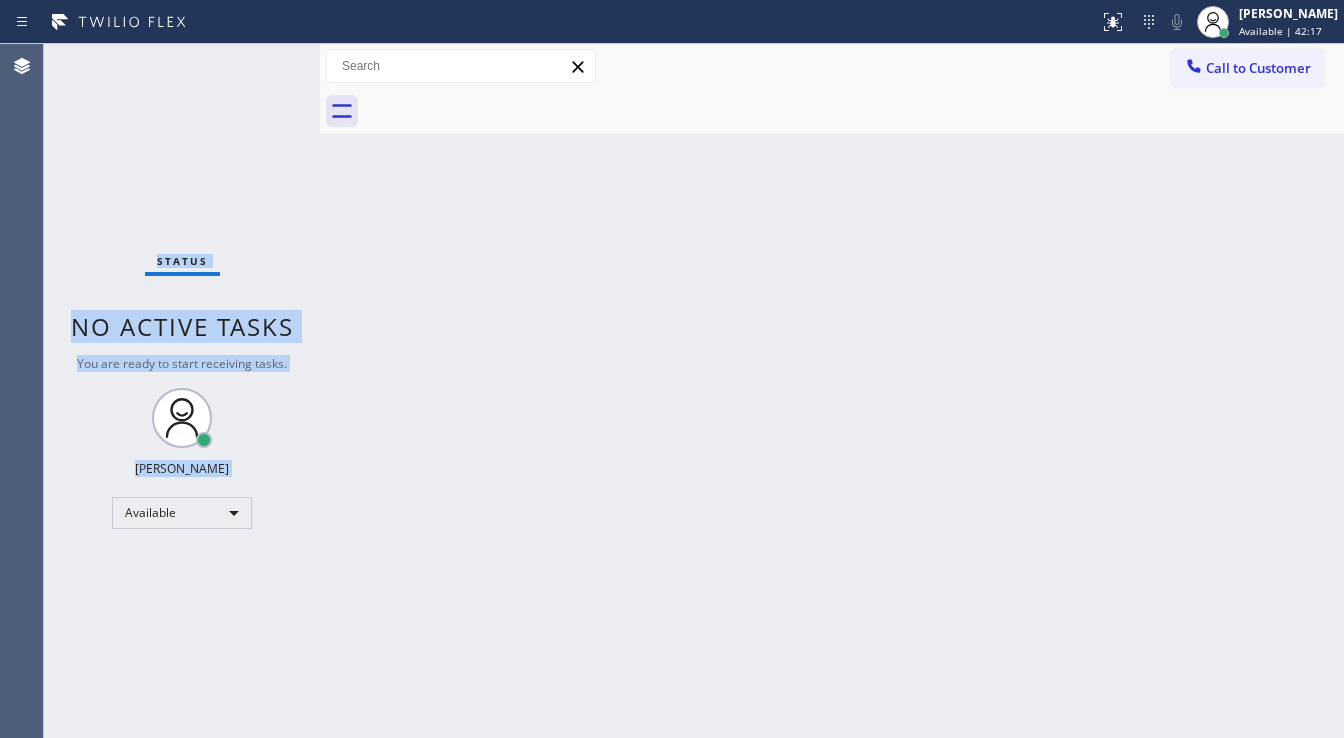 click on "Status   No active tasks     You are ready to start receiving tasks.   [PERSON_NAME]" at bounding box center (182, 391) 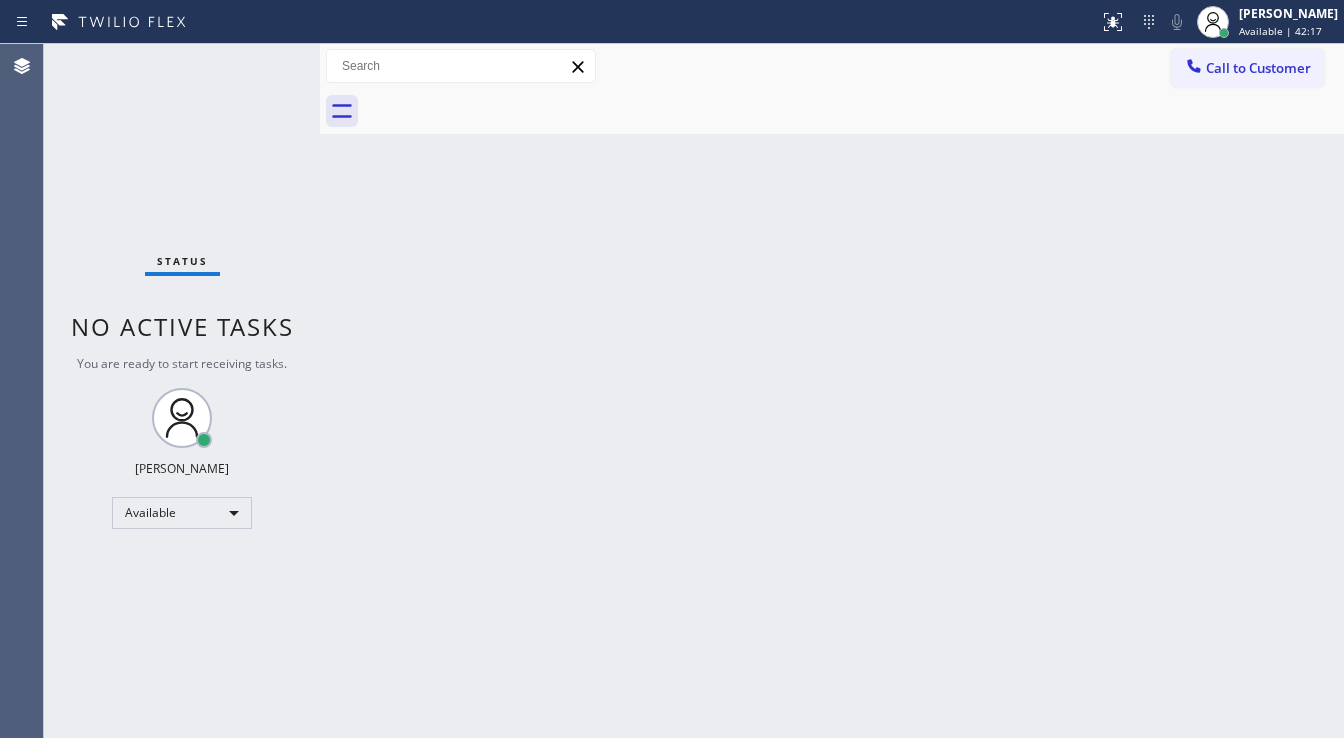 click on "Status   No active tasks     You are ready to start receiving tasks.   [PERSON_NAME]" at bounding box center [182, 391] 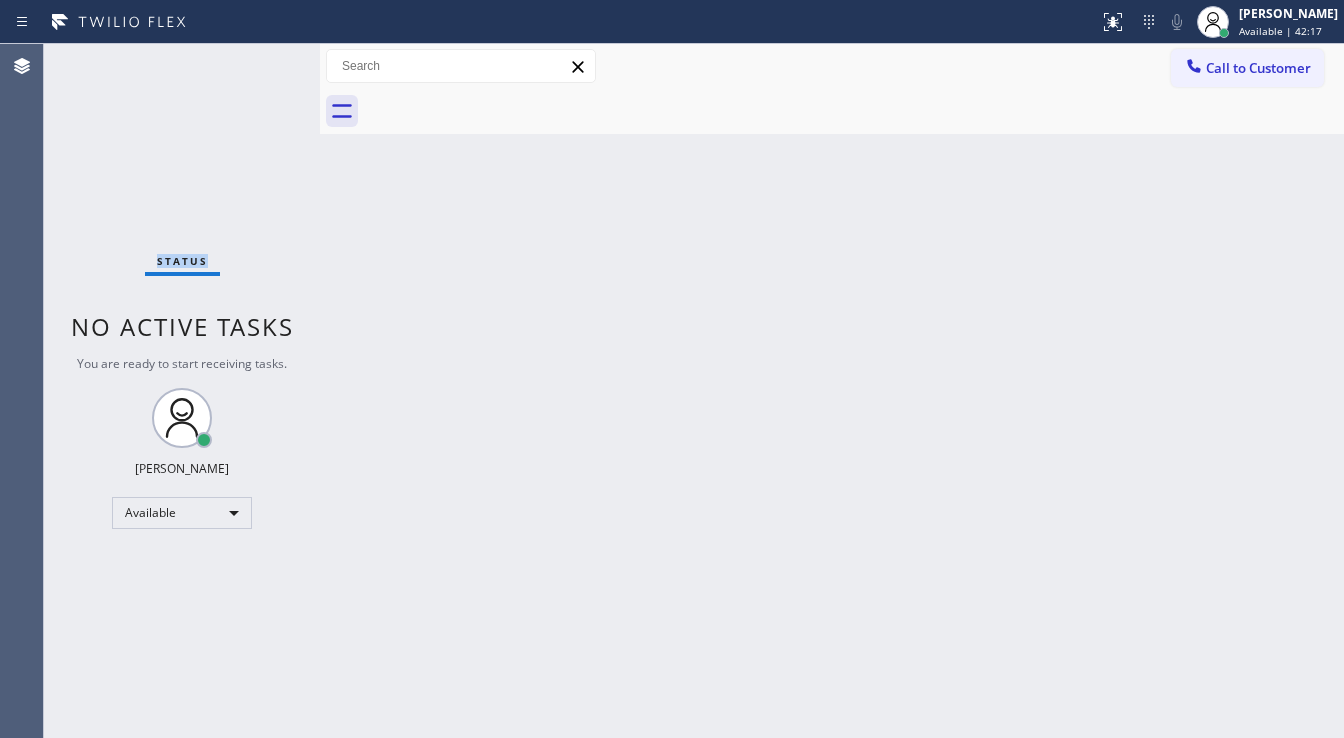 click on "Status   No active tasks     You are ready to start receiving tasks.   [PERSON_NAME]" at bounding box center (182, 391) 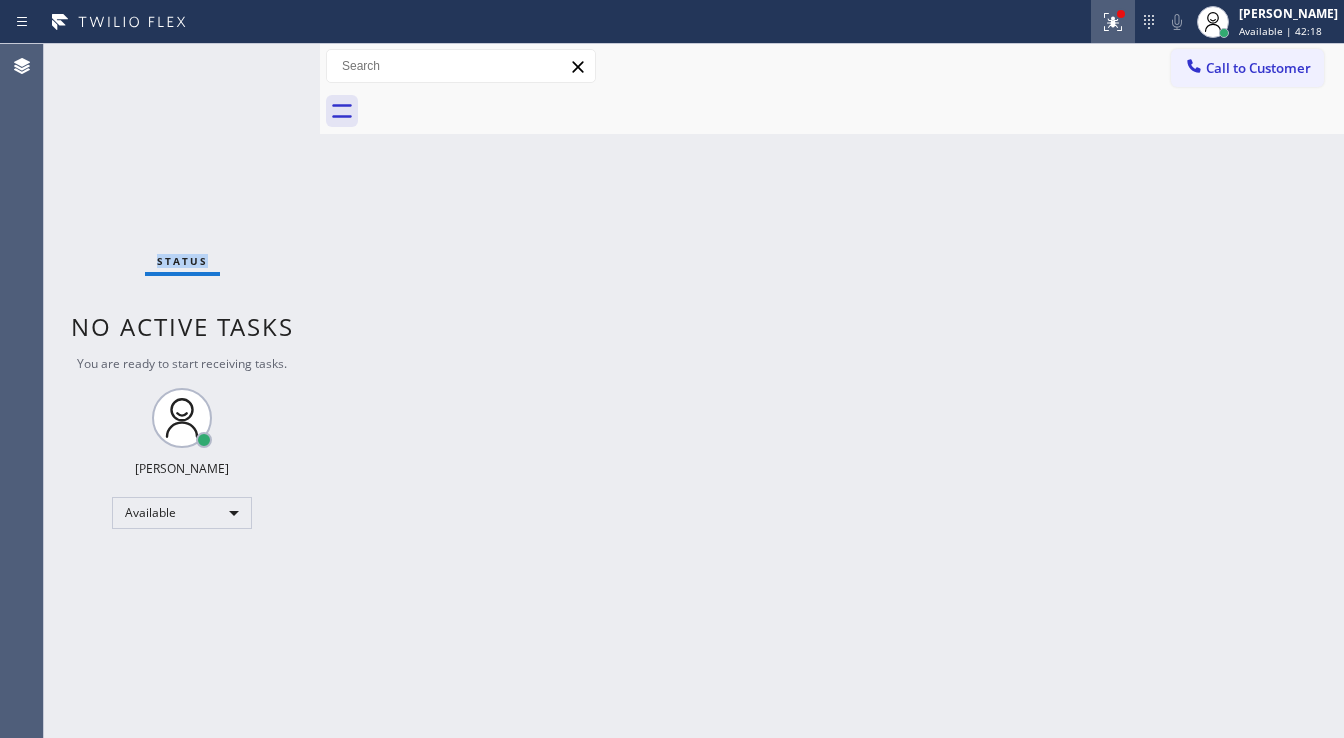click 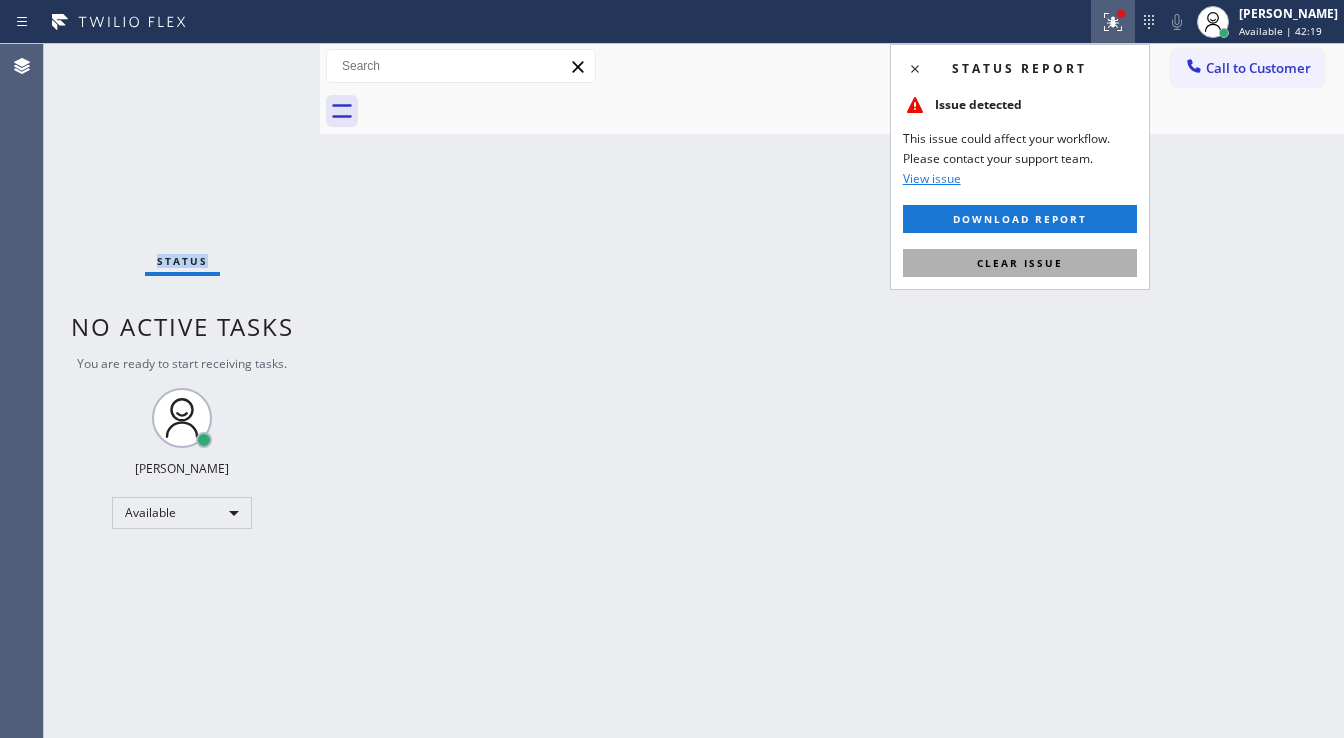 click on "Clear issue" at bounding box center [1020, 263] 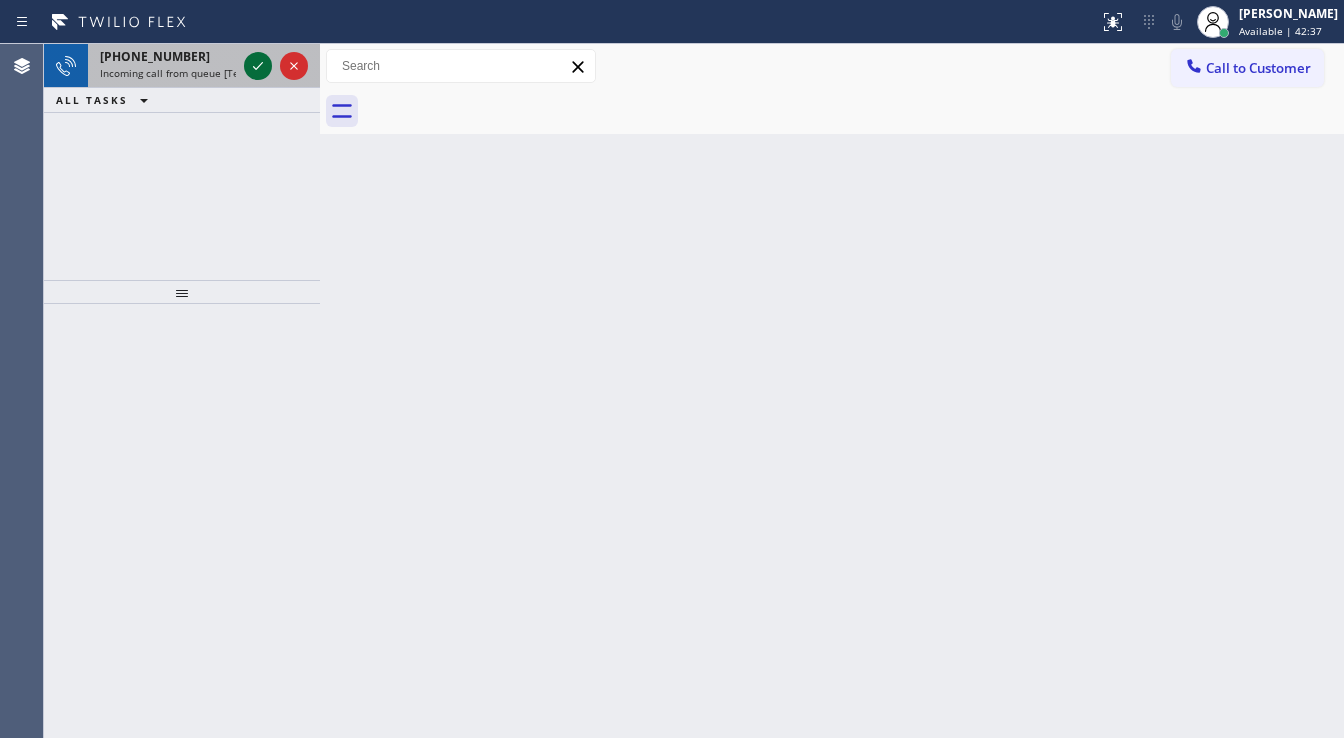 click at bounding box center [258, 66] 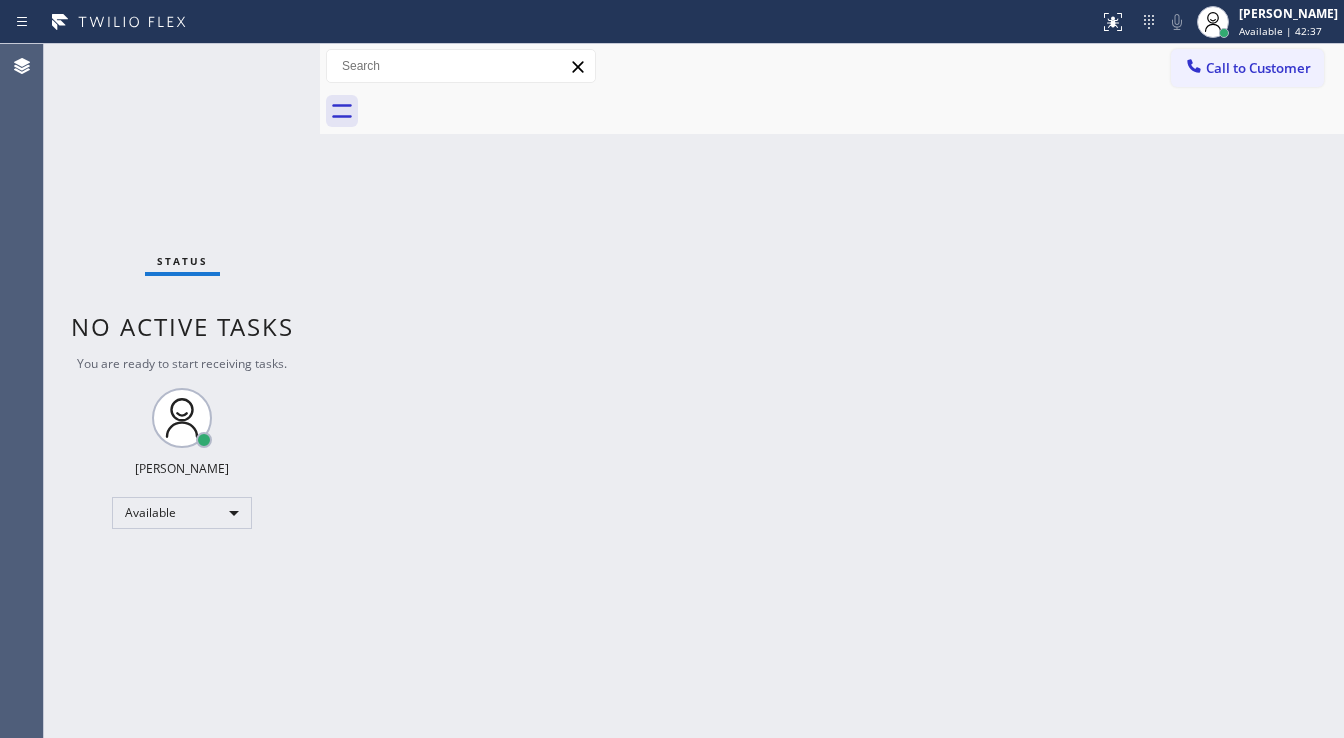 click on "Status   No active tasks     You are ready to start receiving tasks.   [PERSON_NAME]" at bounding box center [182, 391] 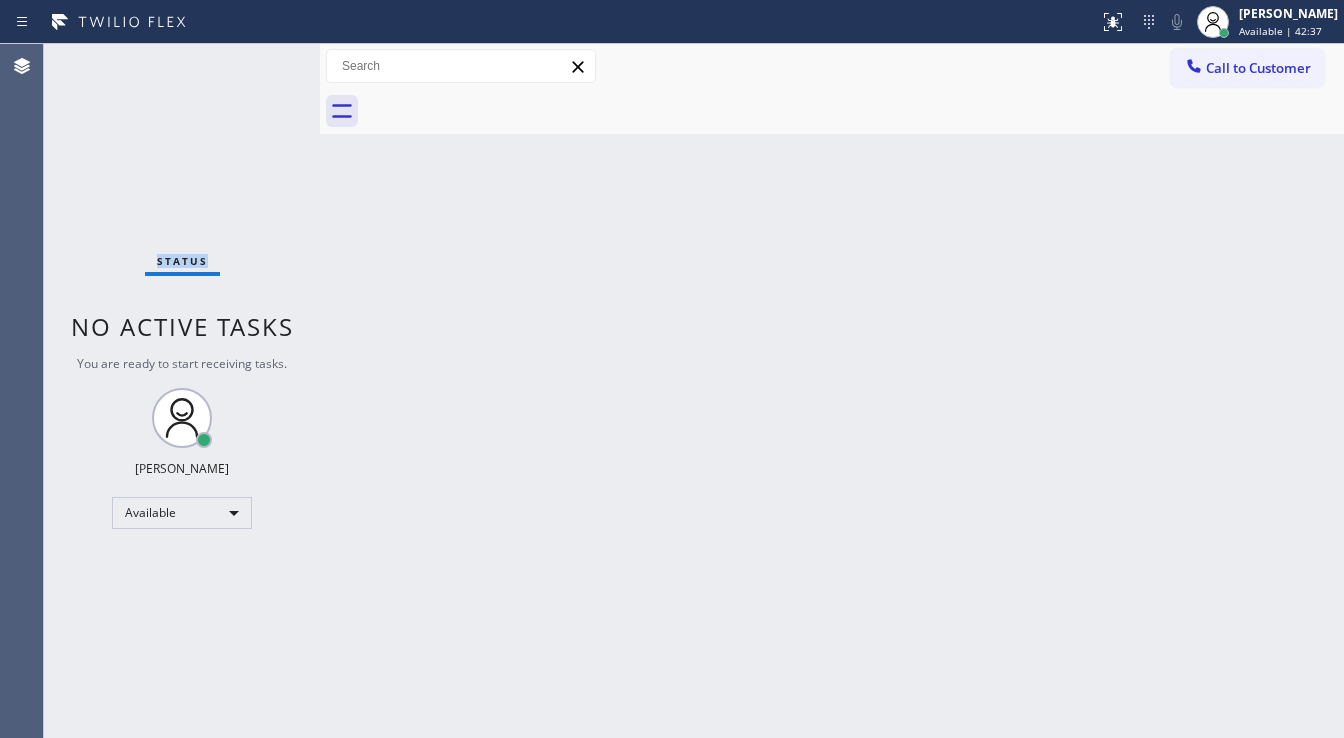 click on "Status   No active tasks     You are ready to start receiving tasks.   [PERSON_NAME]" at bounding box center (182, 391) 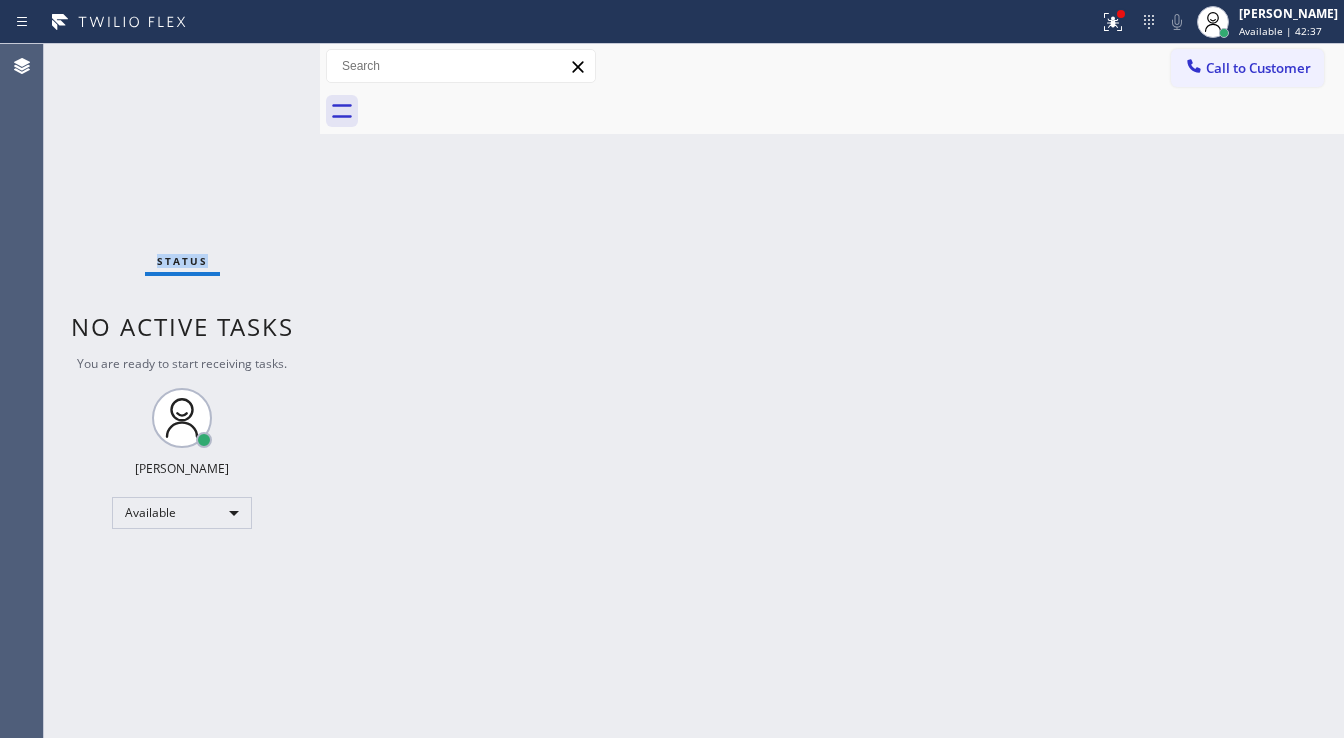 click on "Status   No active tasks     You are ready to start receiving tasks.   [PERSON_NAME]" at bounding box center (182, 391) 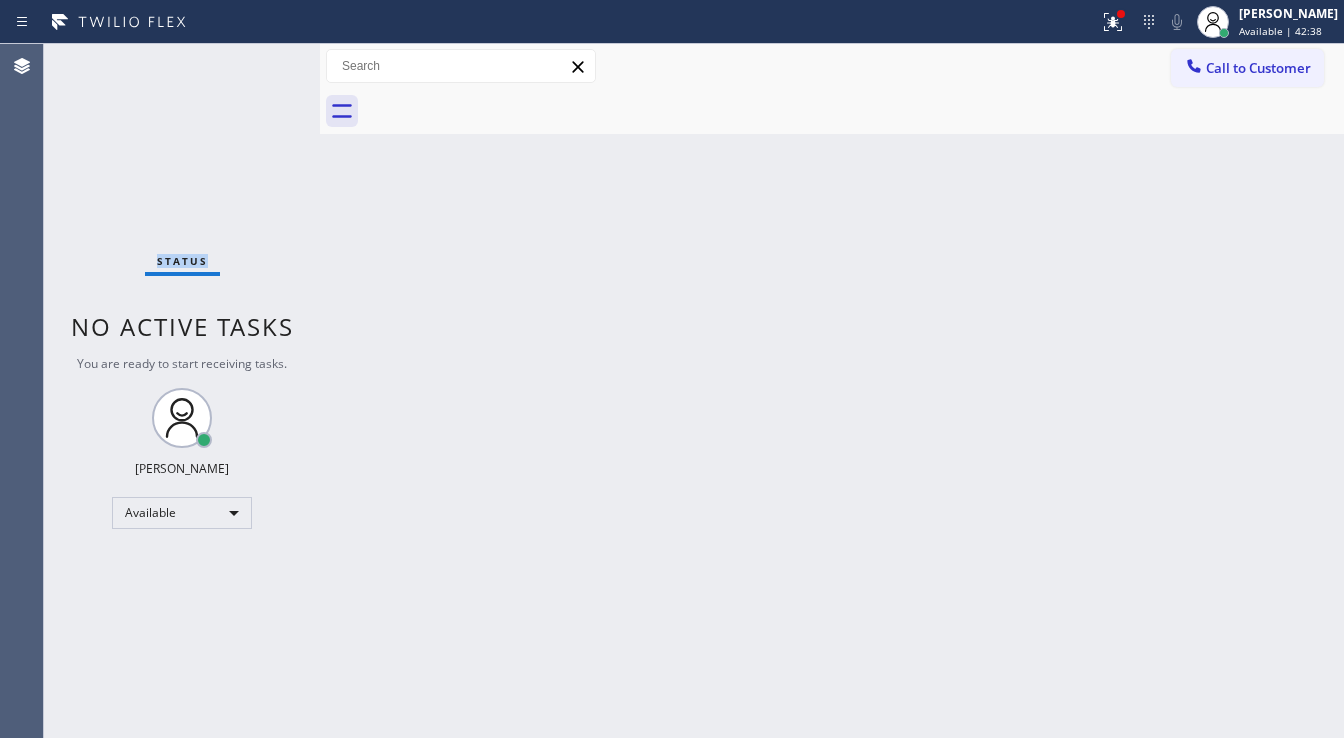 click on "Status   No active tasks     You are ready to start receiving tasks.   [PERSON_NAME]" at bounding box center (182, 391) 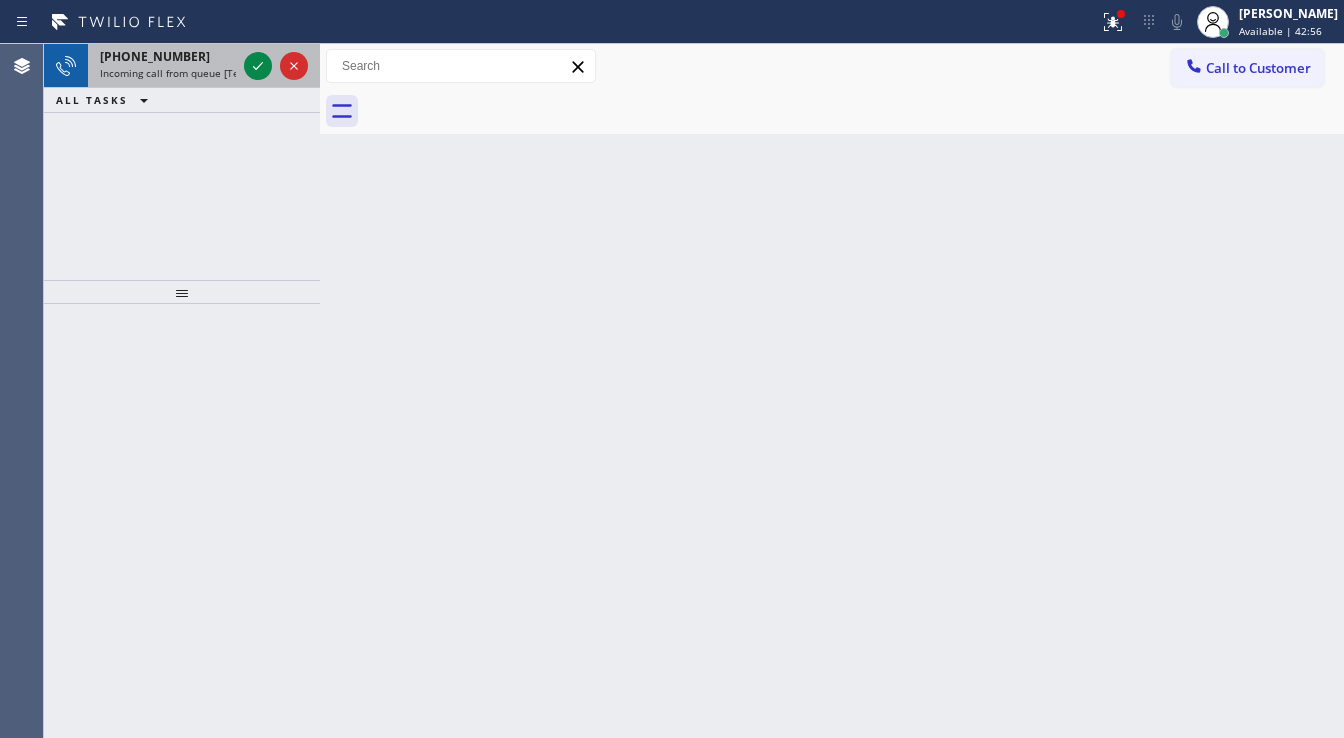 click at bounding box center [276, 66] 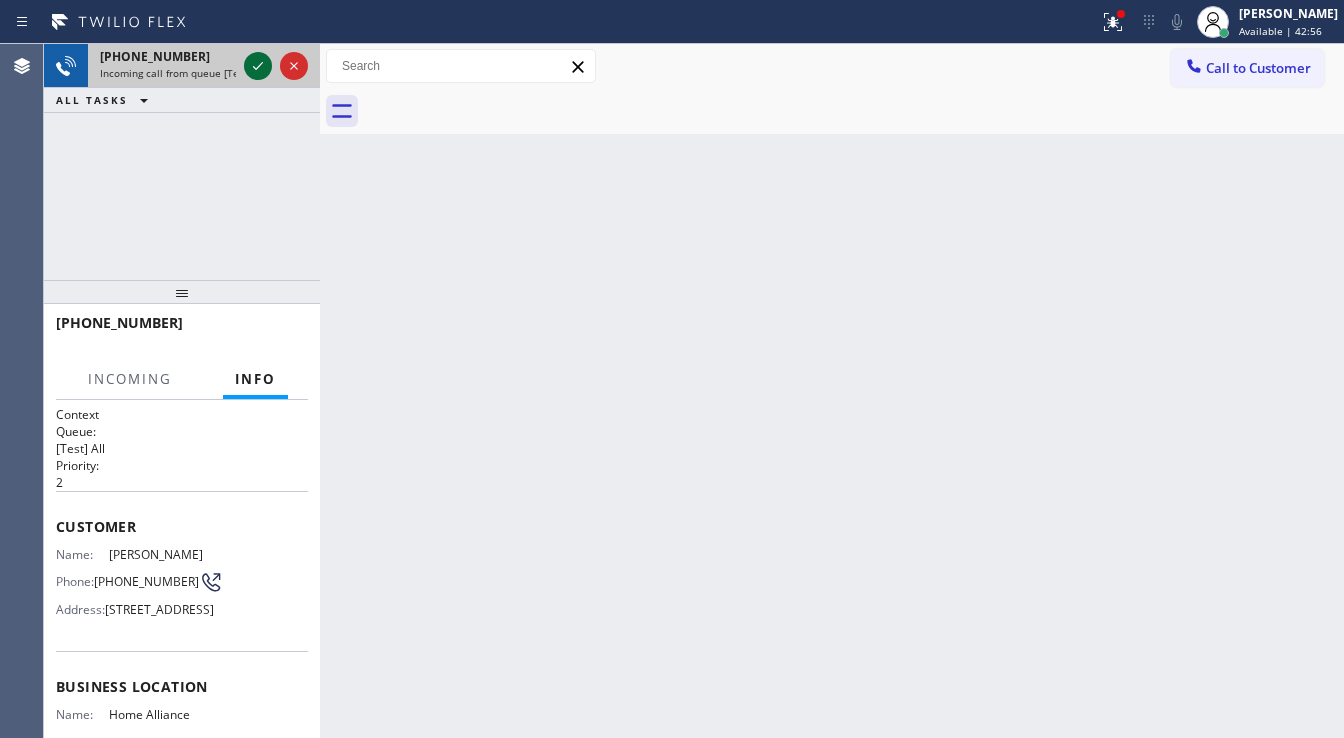 click 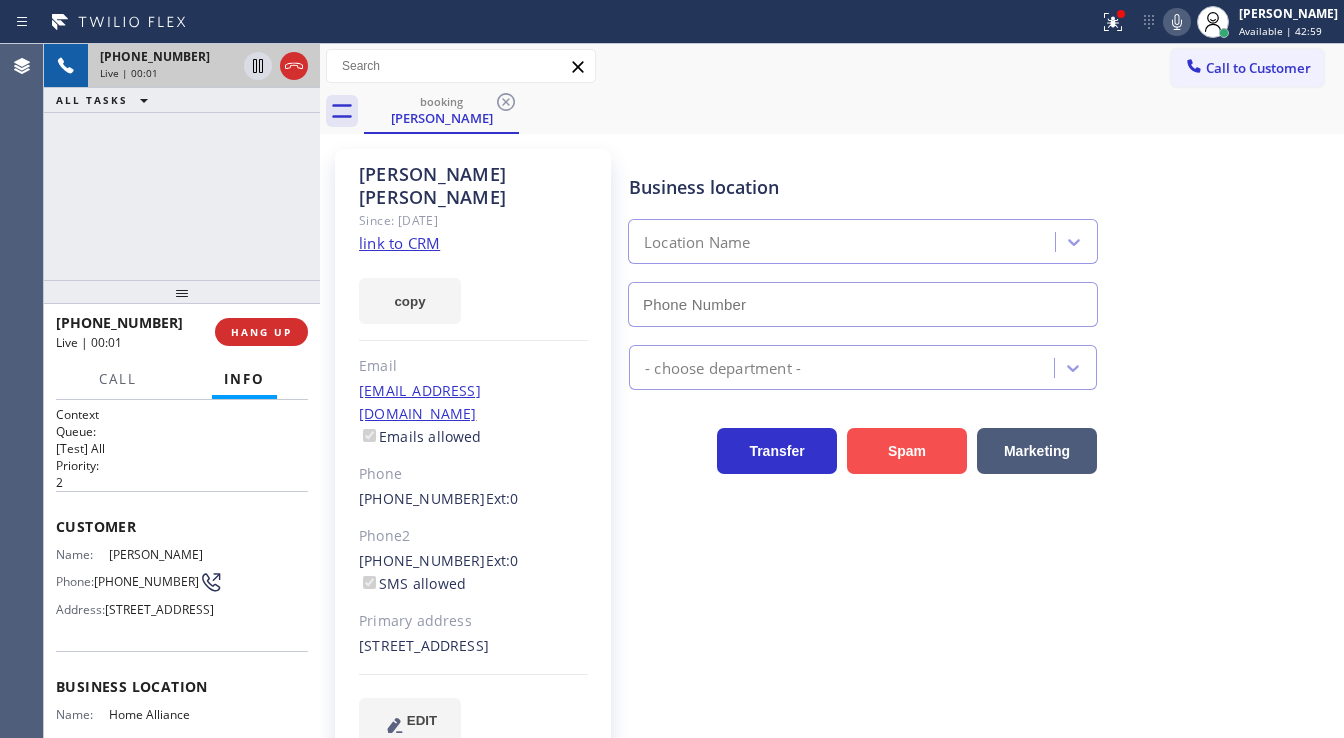 click on "Spam" at bounding box center [907, 451] 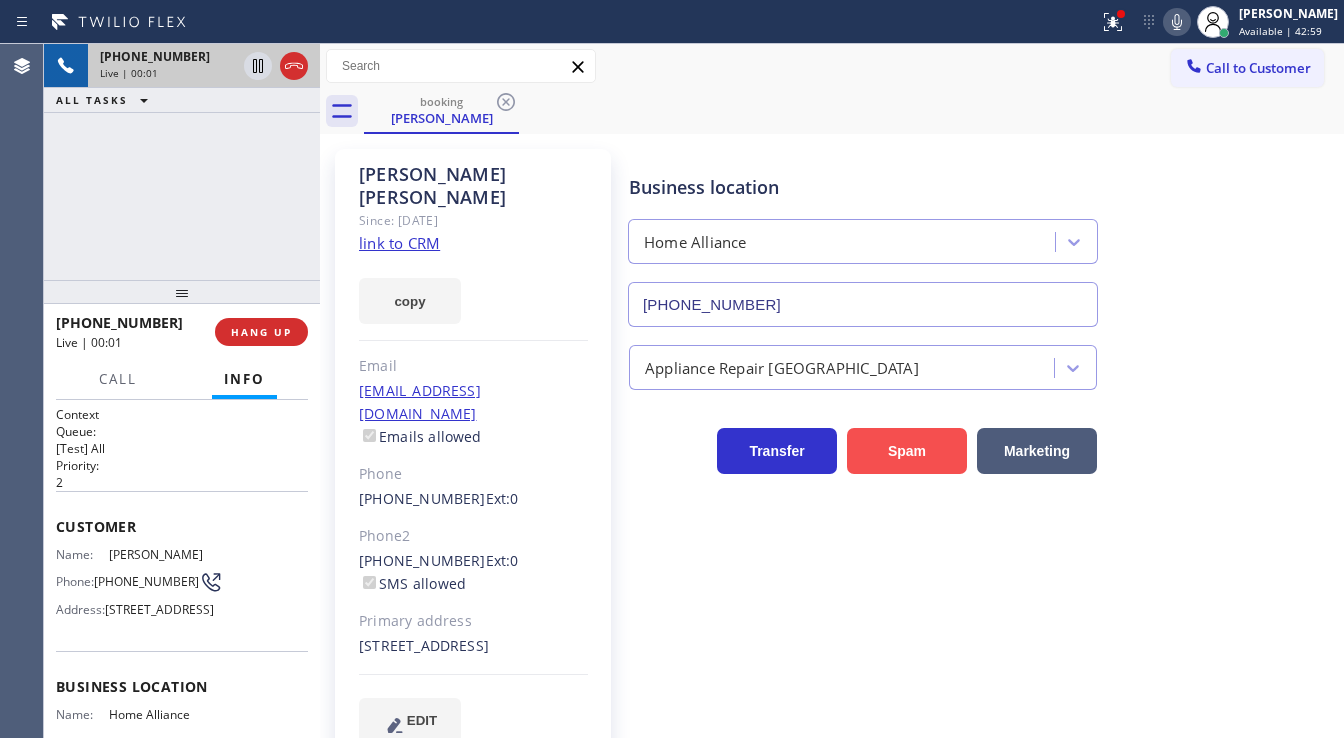 type on "[PHONE_NUMBER]" 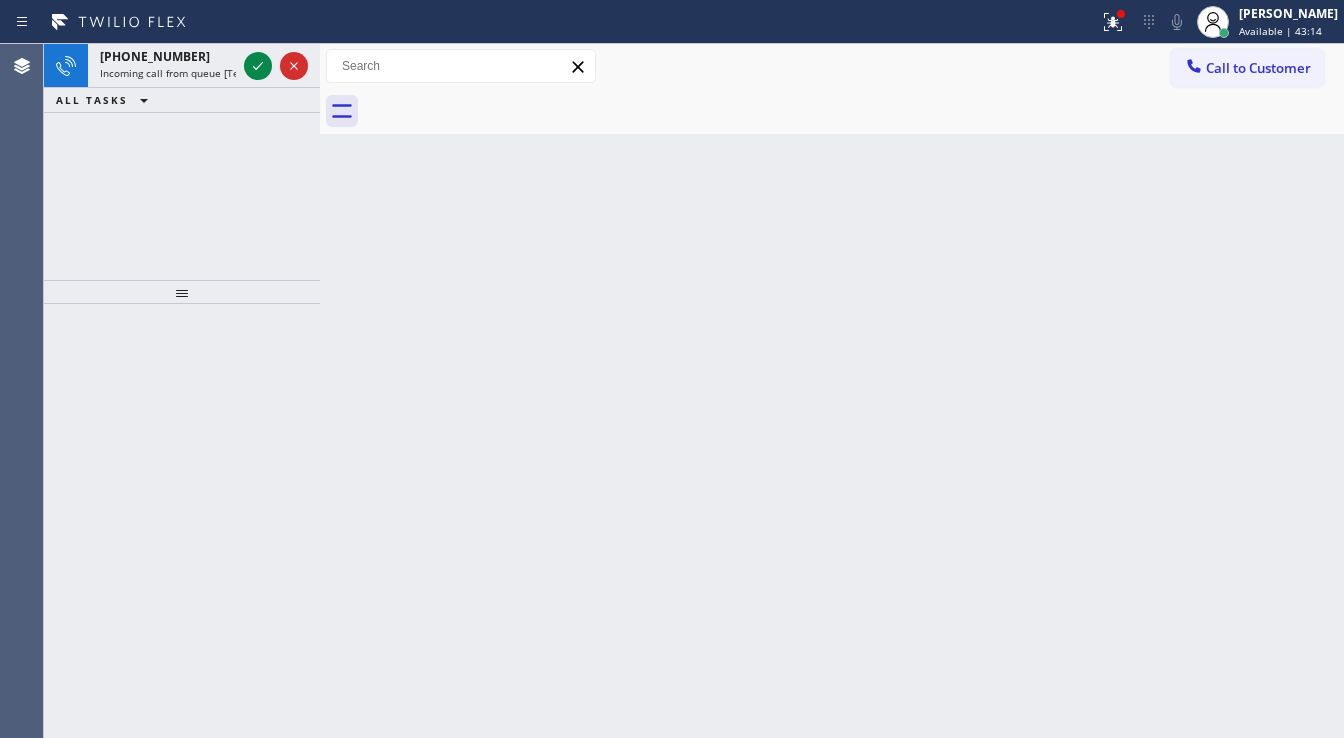 click on "[PHONE_NUMBER] Incoming call from queue [Test] All ALL TASKS ALL TASKS ACTIVE TASKS TASKS IN WRAP UP" at bounding box center [182, 162] 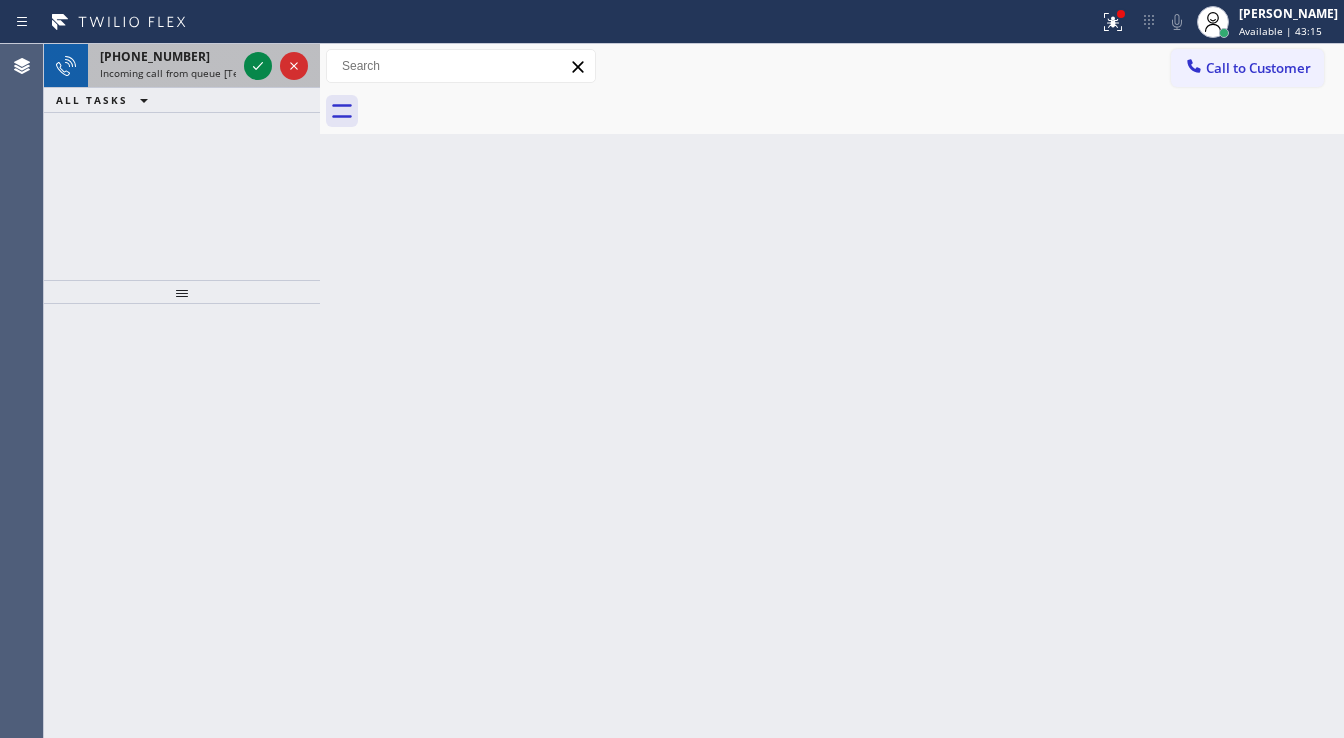 click on "Incoming call from queue [Test] All" at bounding box center (183, 73) 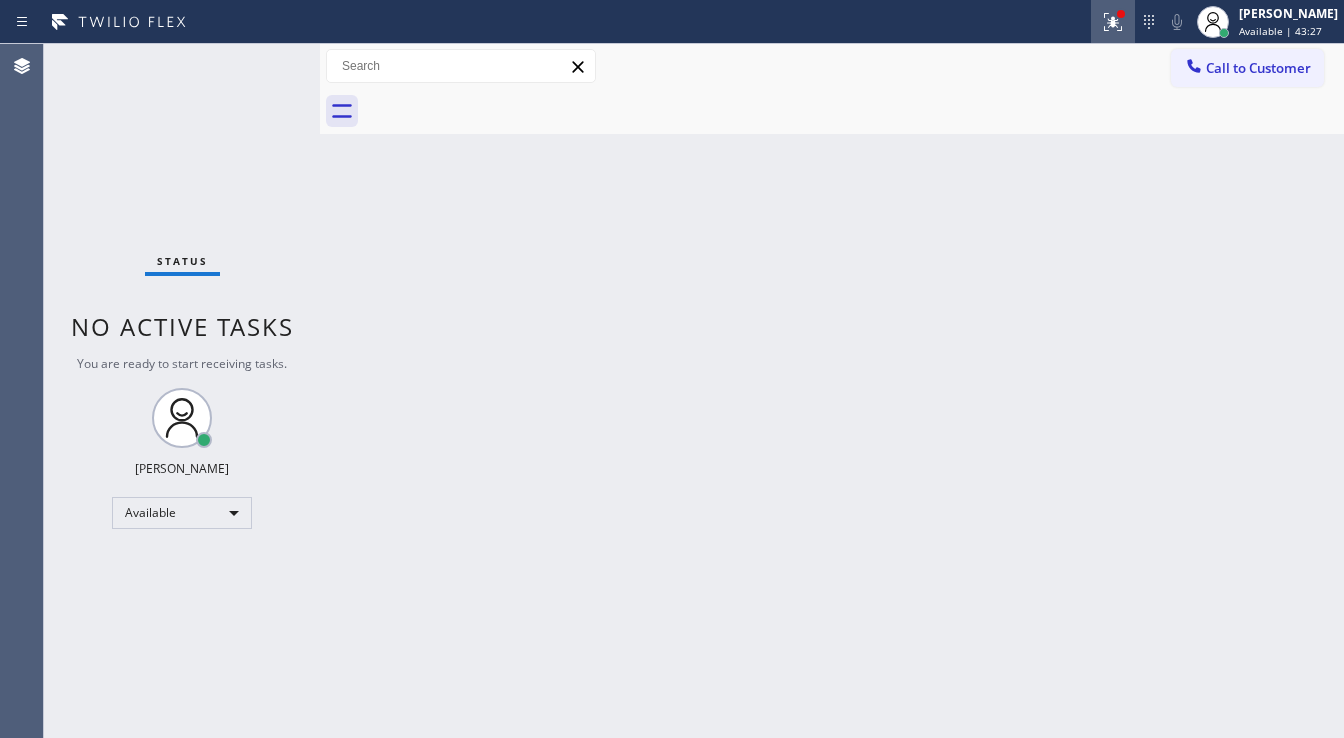 click 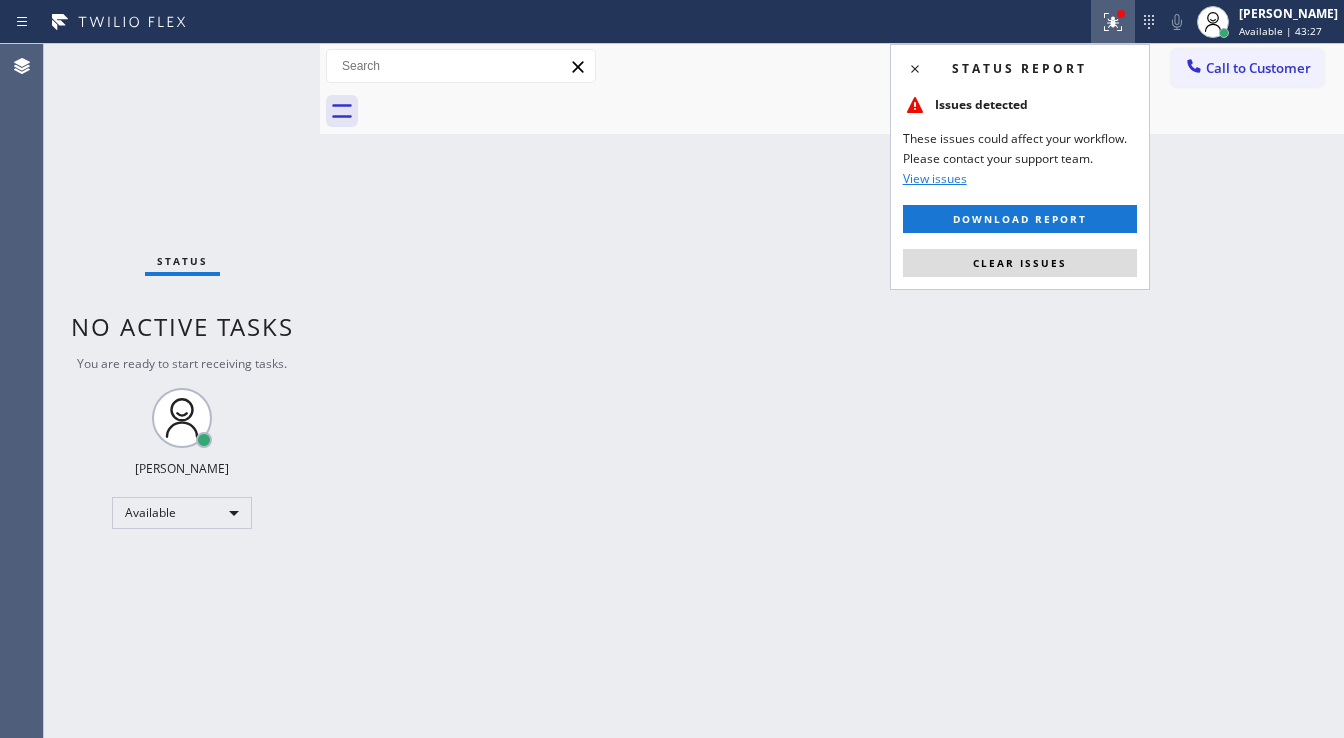 click on "Clear issues" at bounding box center [1020, 263] 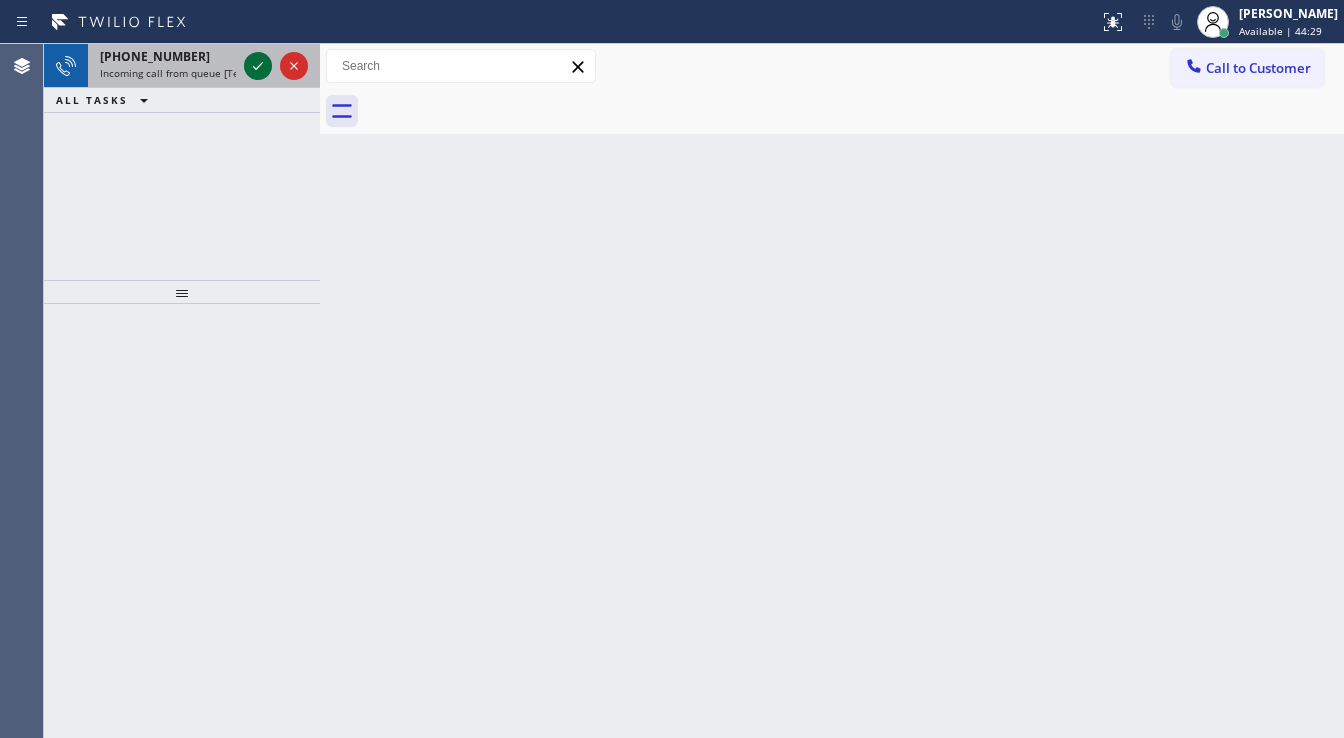click 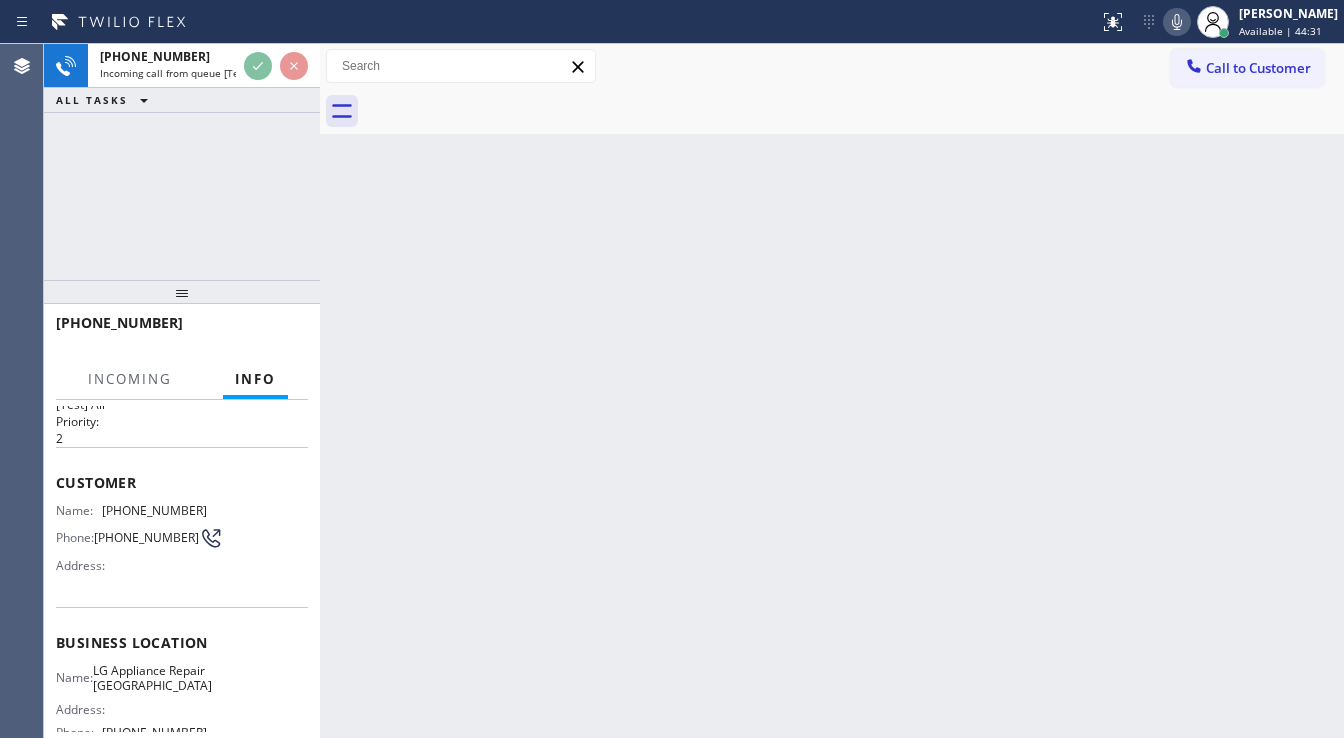 scroll, scrollTop: 80, scrollLeft: 0, axis: vertical 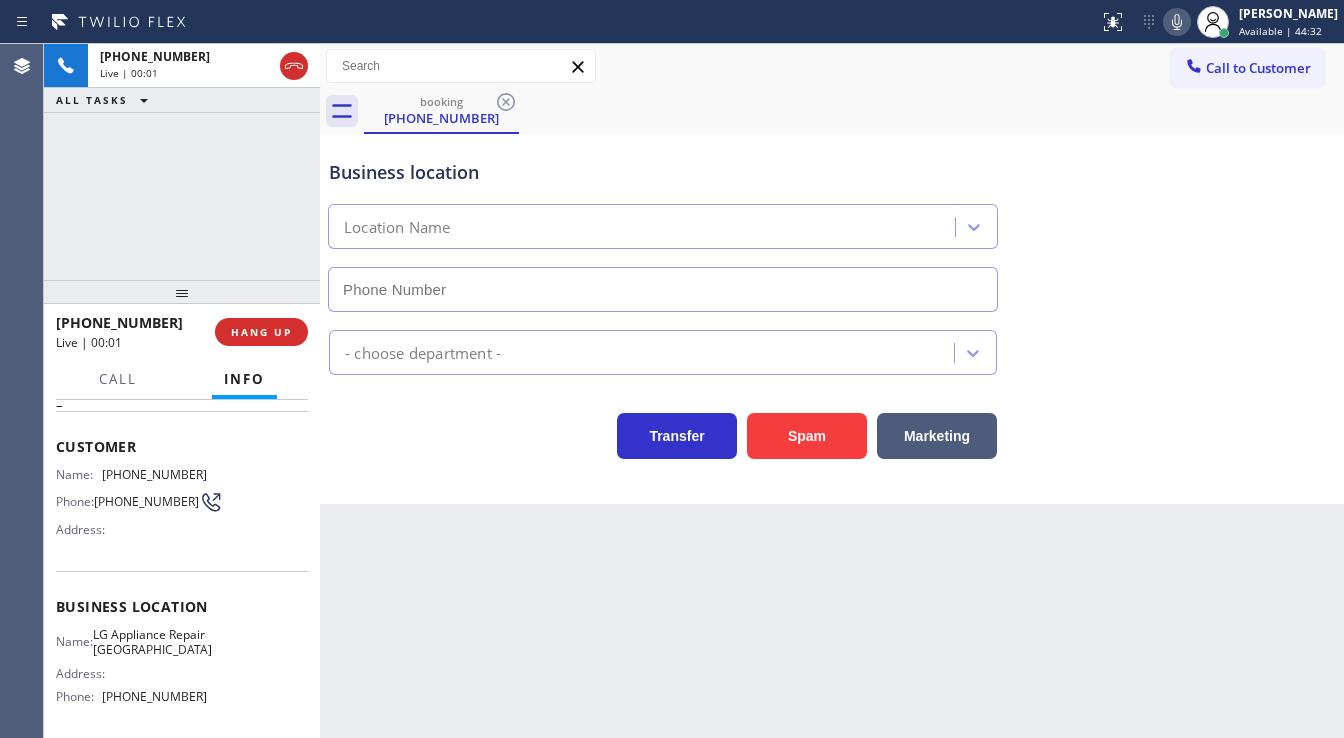 type on "[PHONE_NUMBER]" 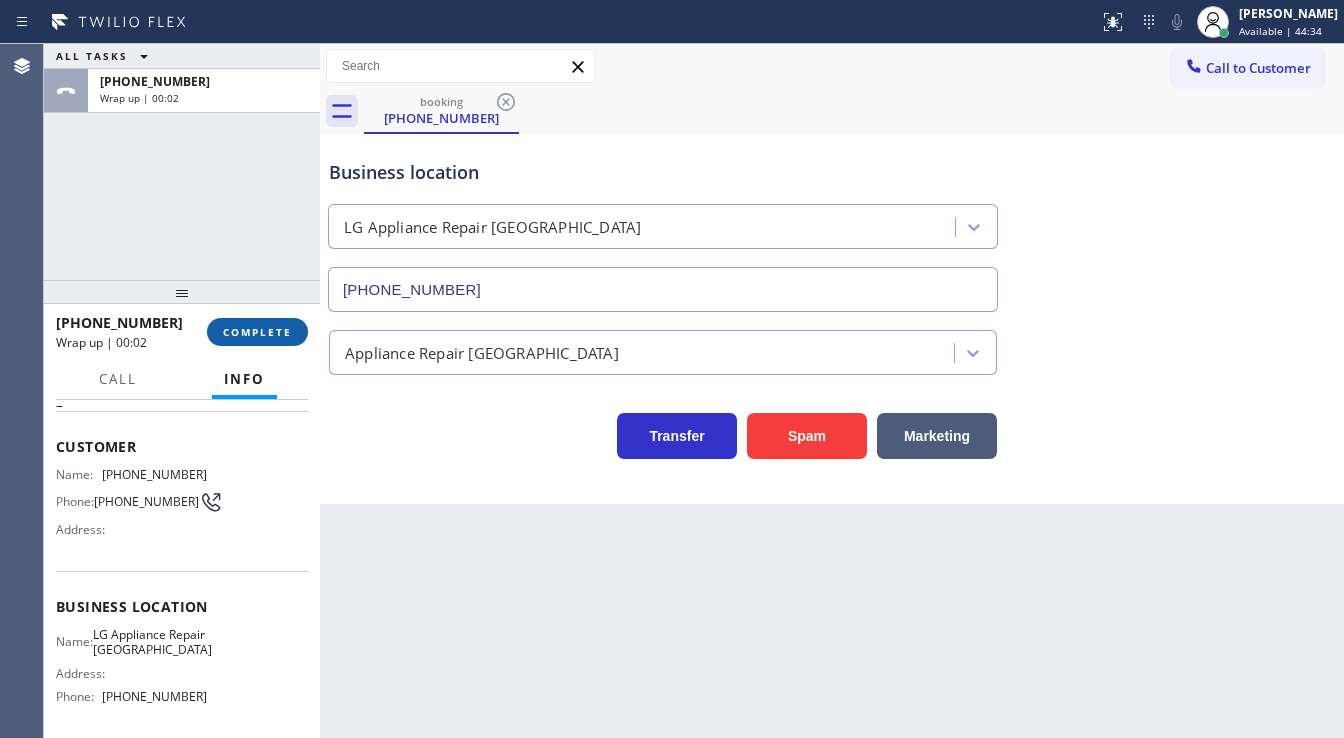 click on "COMPLETE" at bounding box center (257, 332) 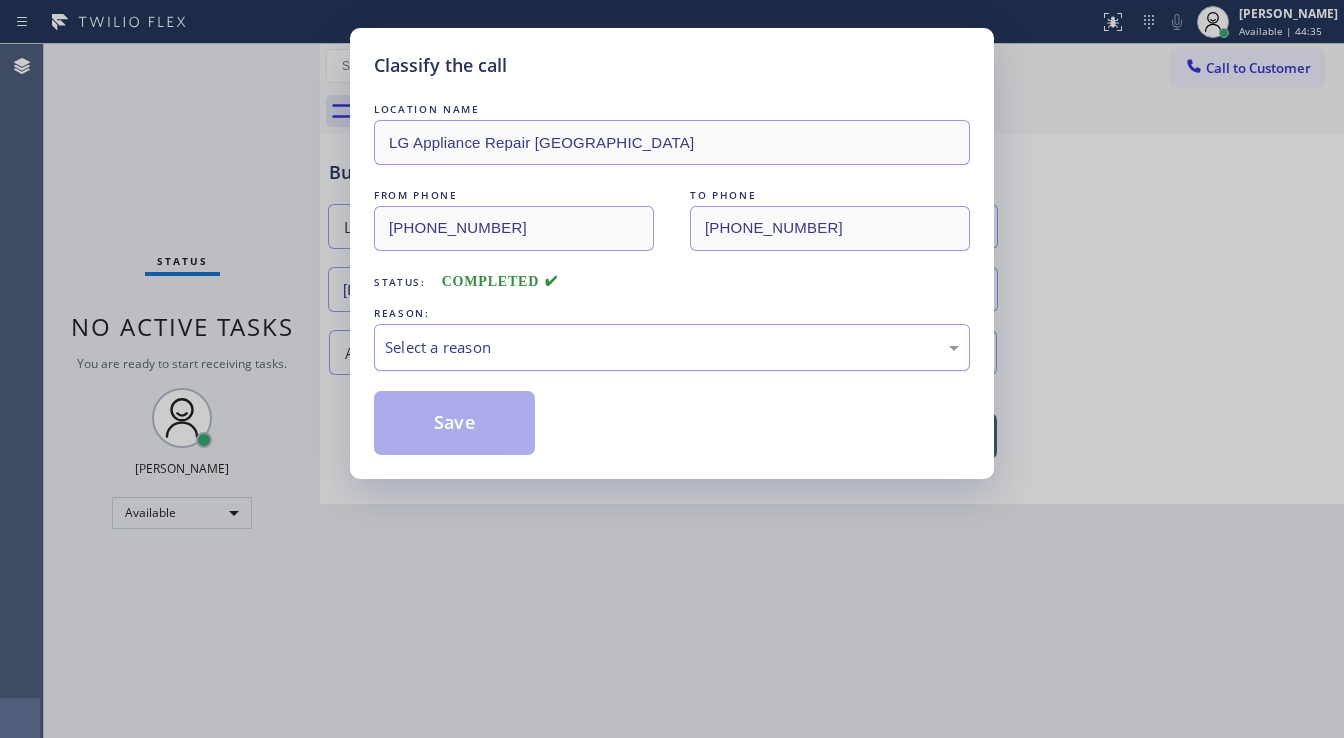 click on "Select a reason" at bounding box center [672, 347] 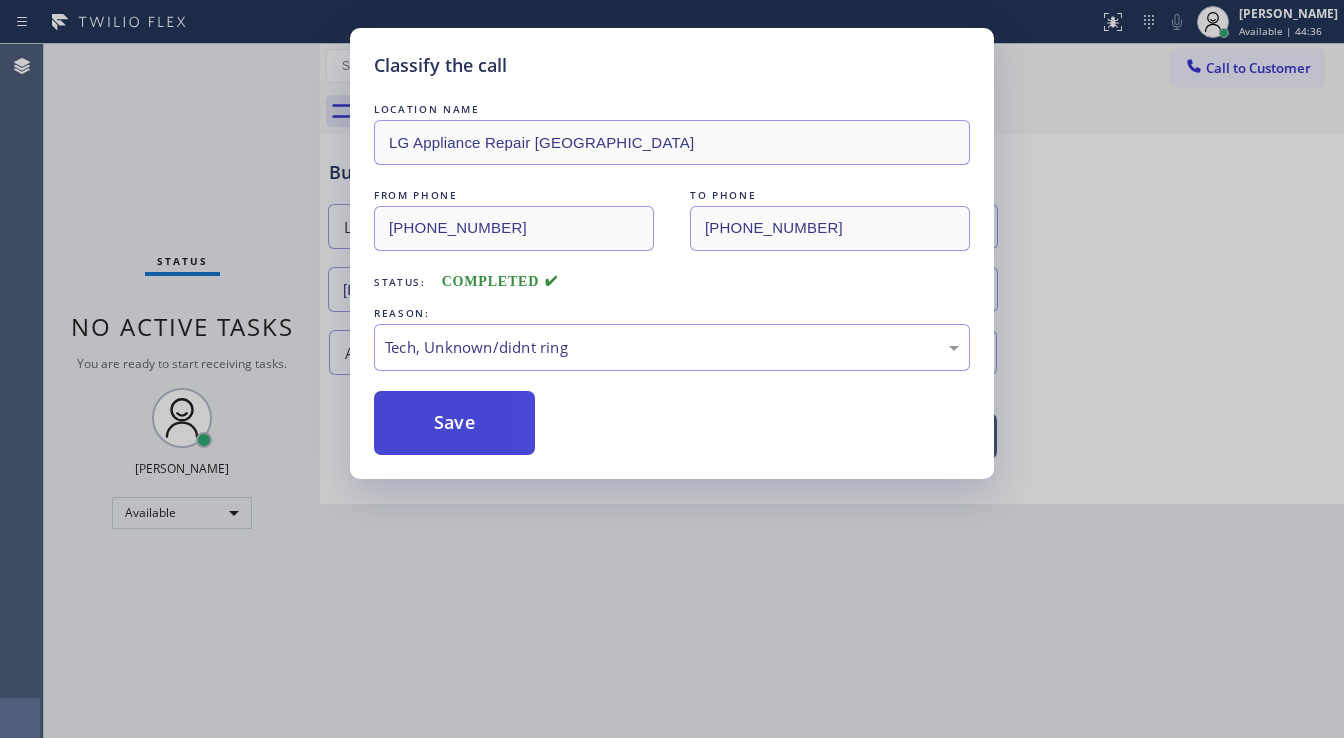 click on "Save" at bounding box center (454, 423) 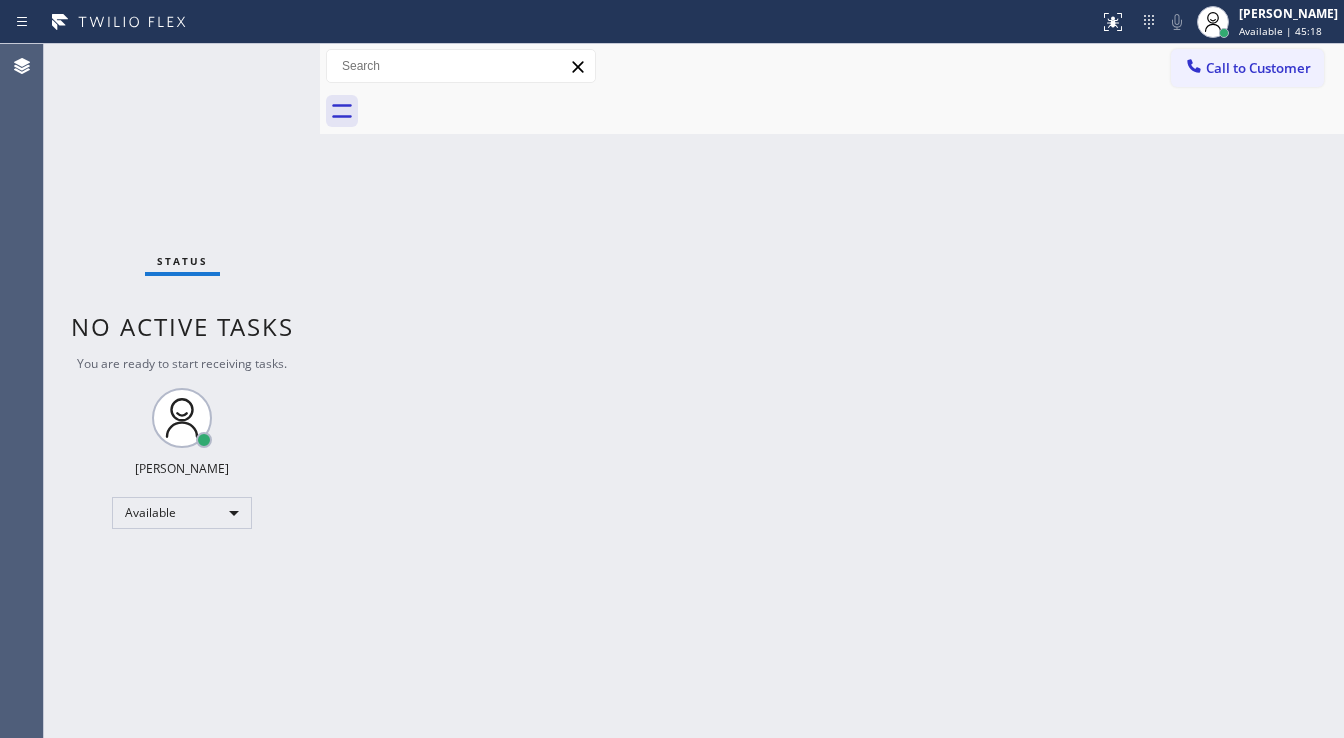 click on "Status   No active tasks     You are ready to start receiving tasks.   [PERSON_NAME]" at bounding box center [182, 391] 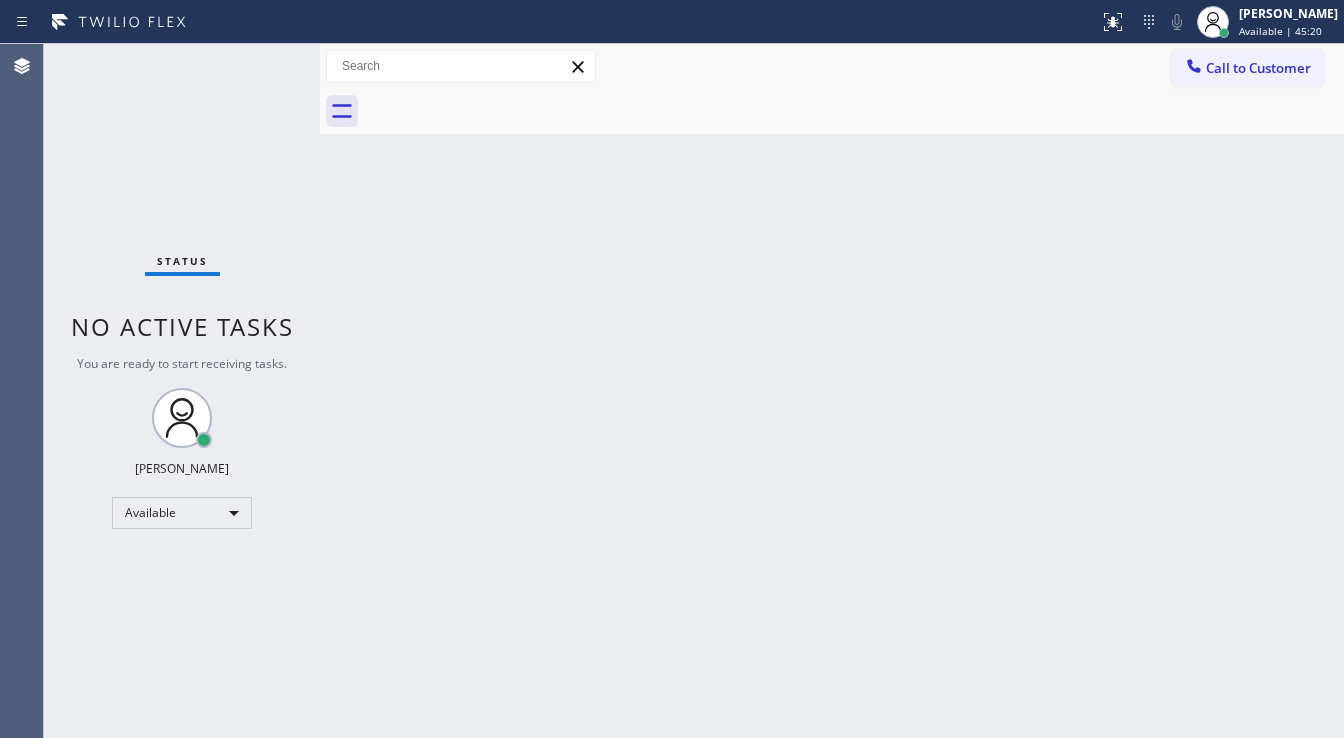 click on "Status   No active tasks     You are ready to start receiving tasks.   [PERSON_NAME]" at bounding box center [182, 391] 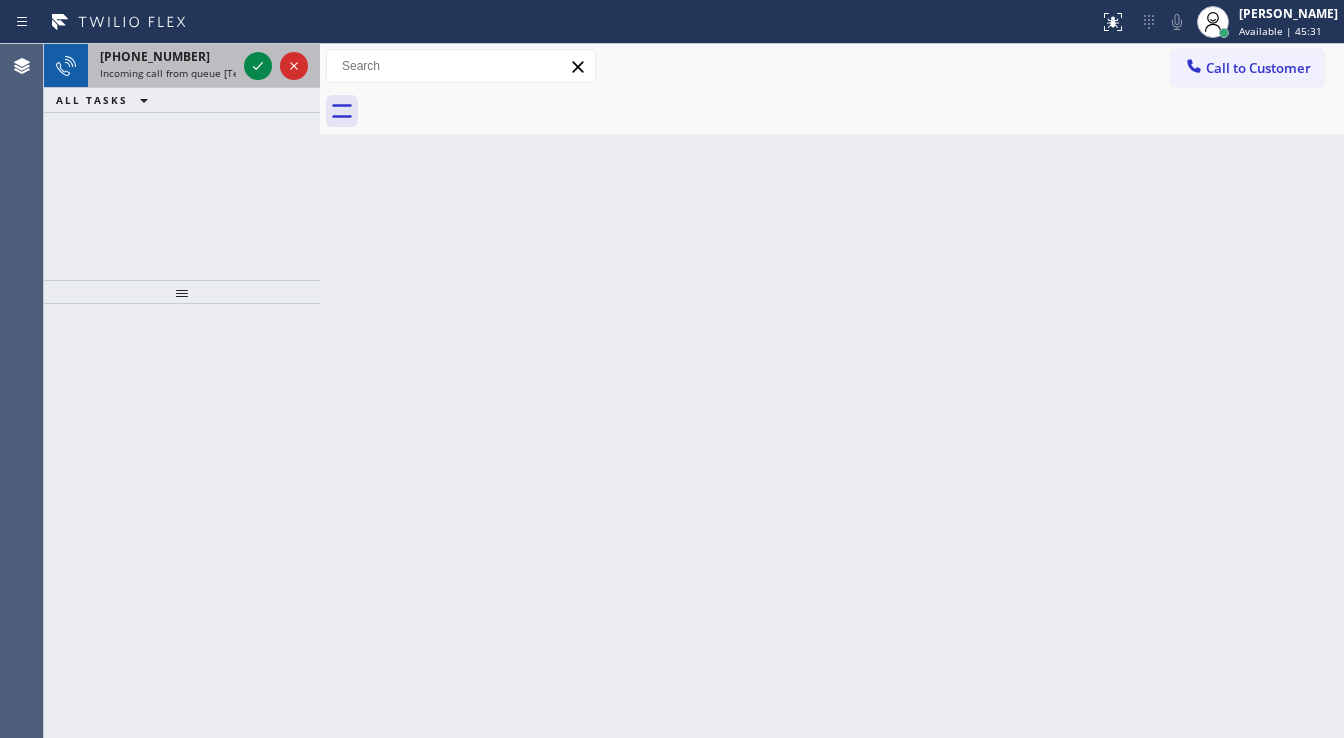drag, startPoint x: 234, startPoint y: 47, endPoint x: 259, endPoint y: 51, distance: 25.317978 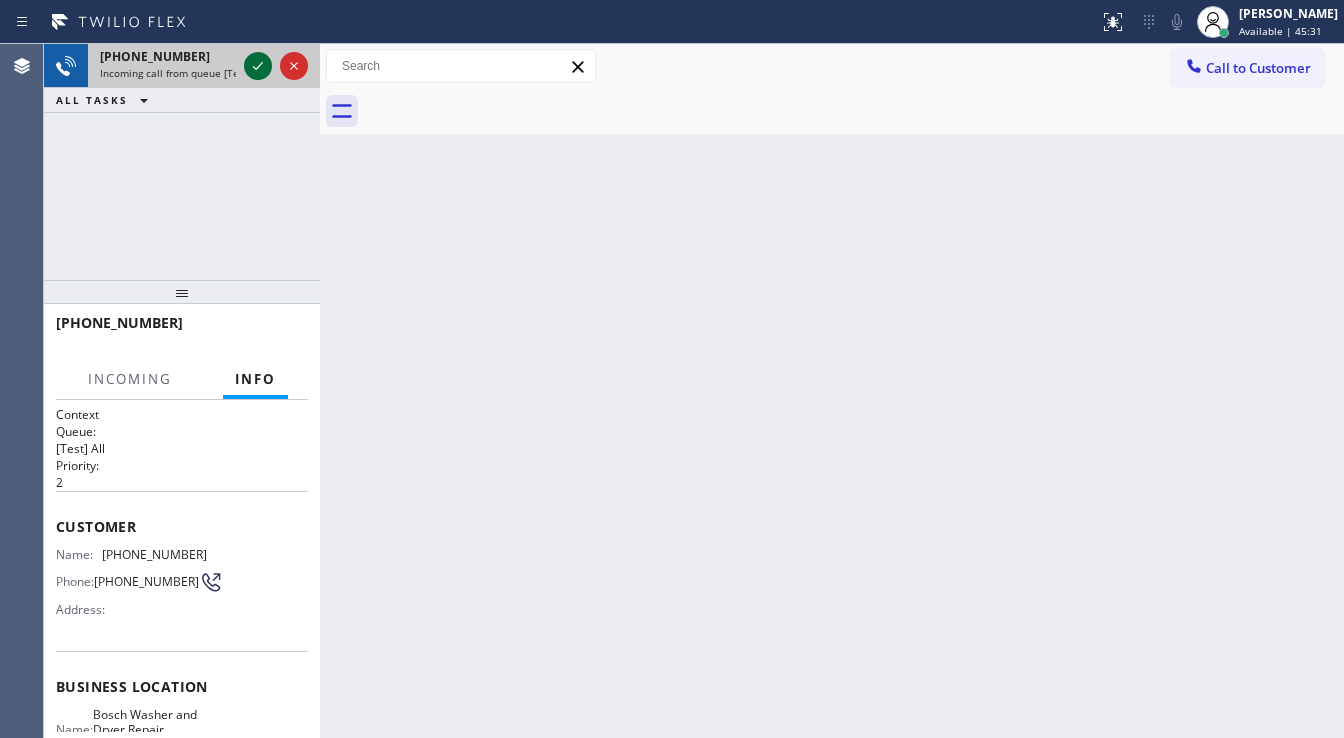 click 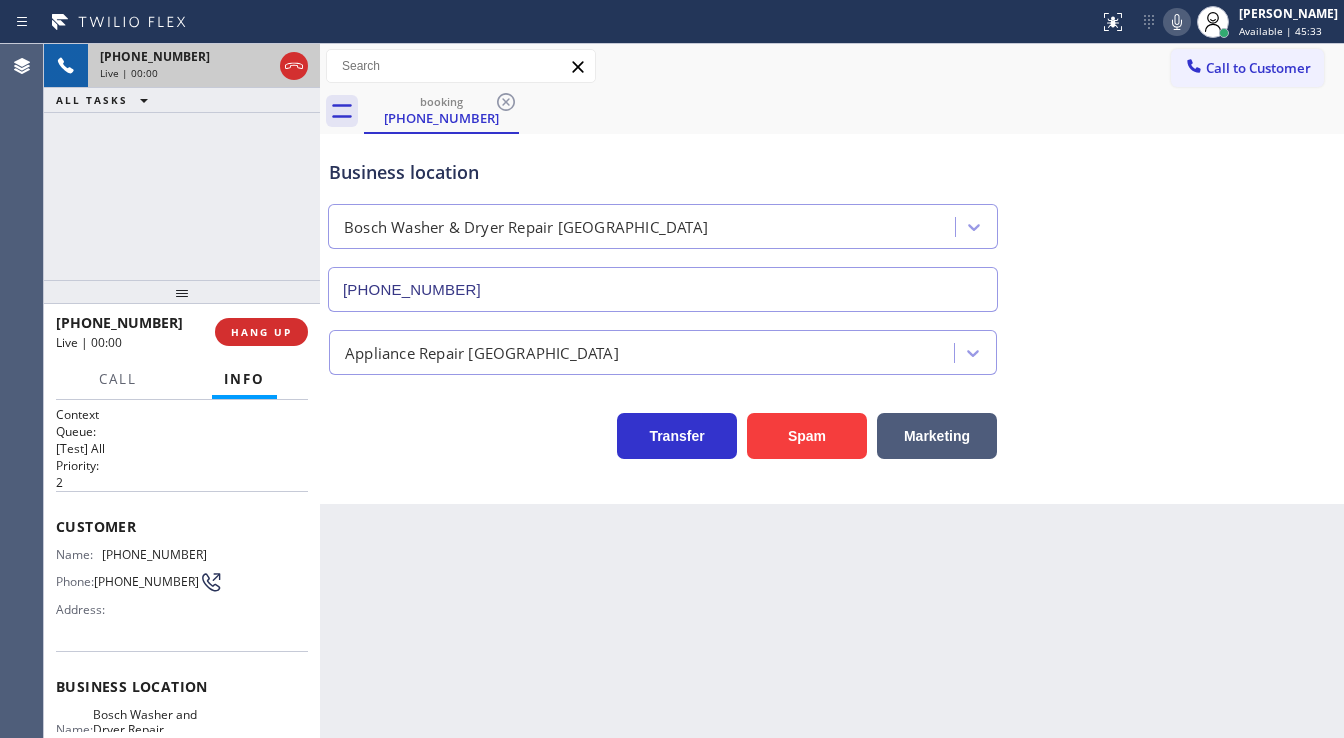 type on "[PHONE_NUMBER]" 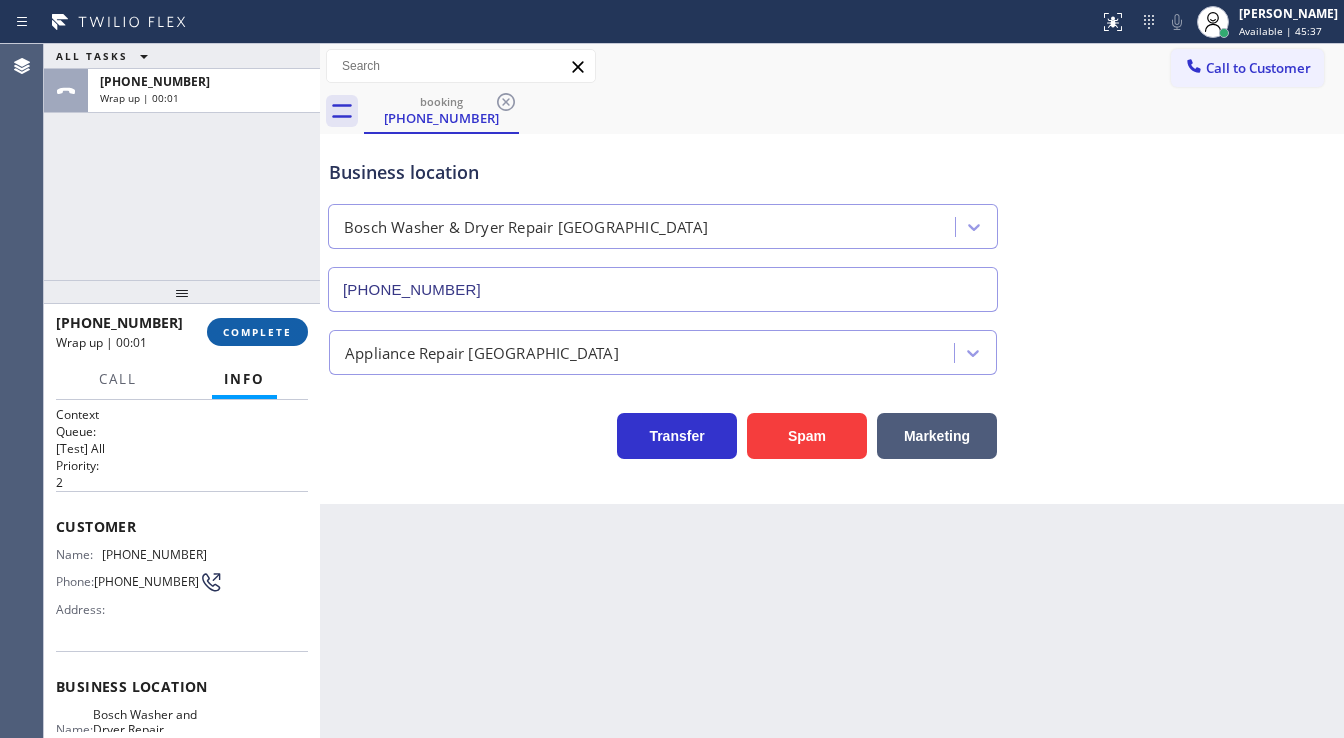 click on "COMPLETE" at bounding box center [257, 332] 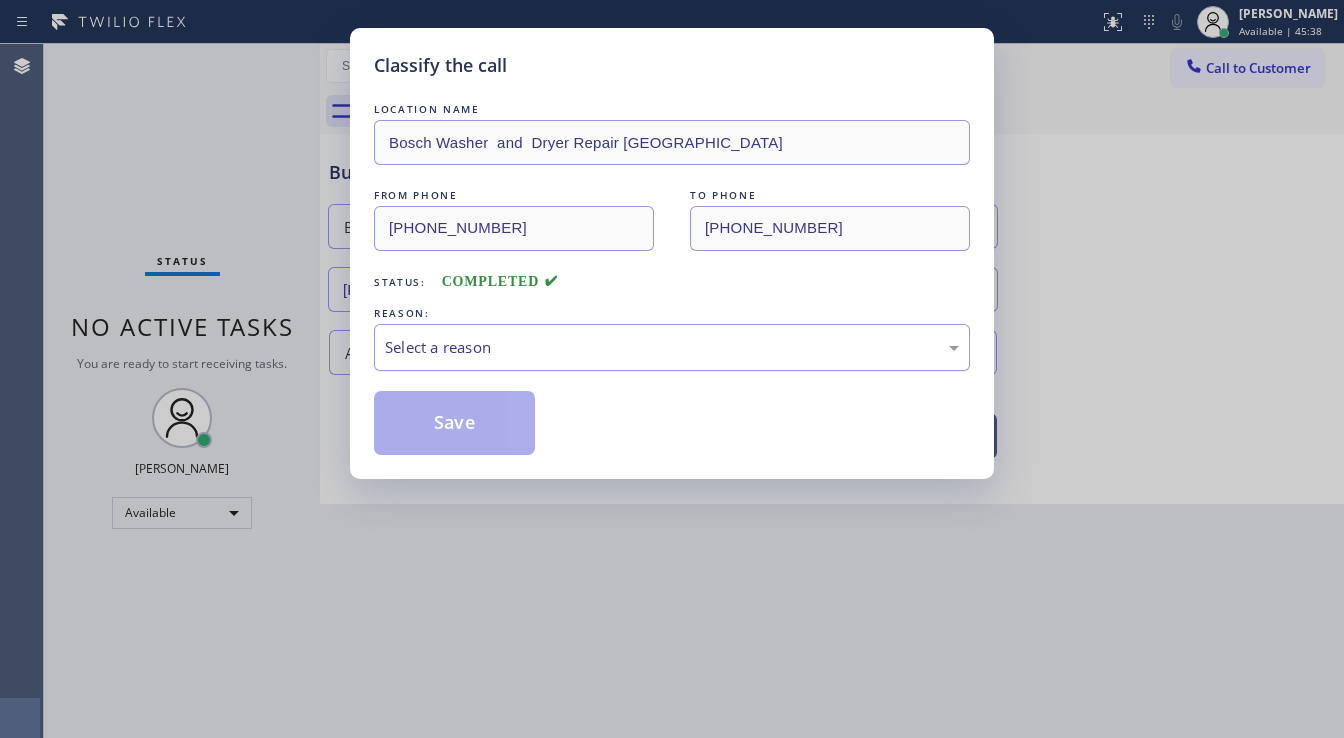 click on "Select a reason" at bounding box center [672, 347] 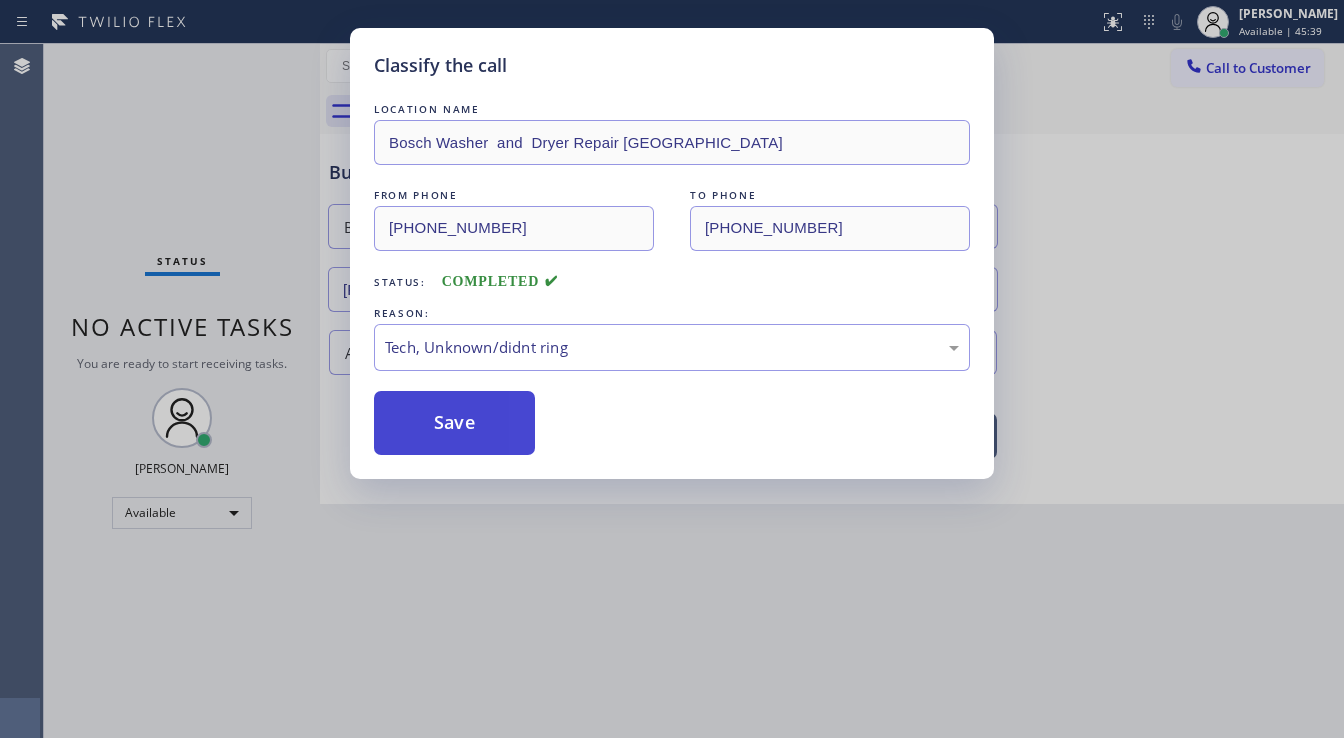 click on "Save" at bounding box center [454, 423] 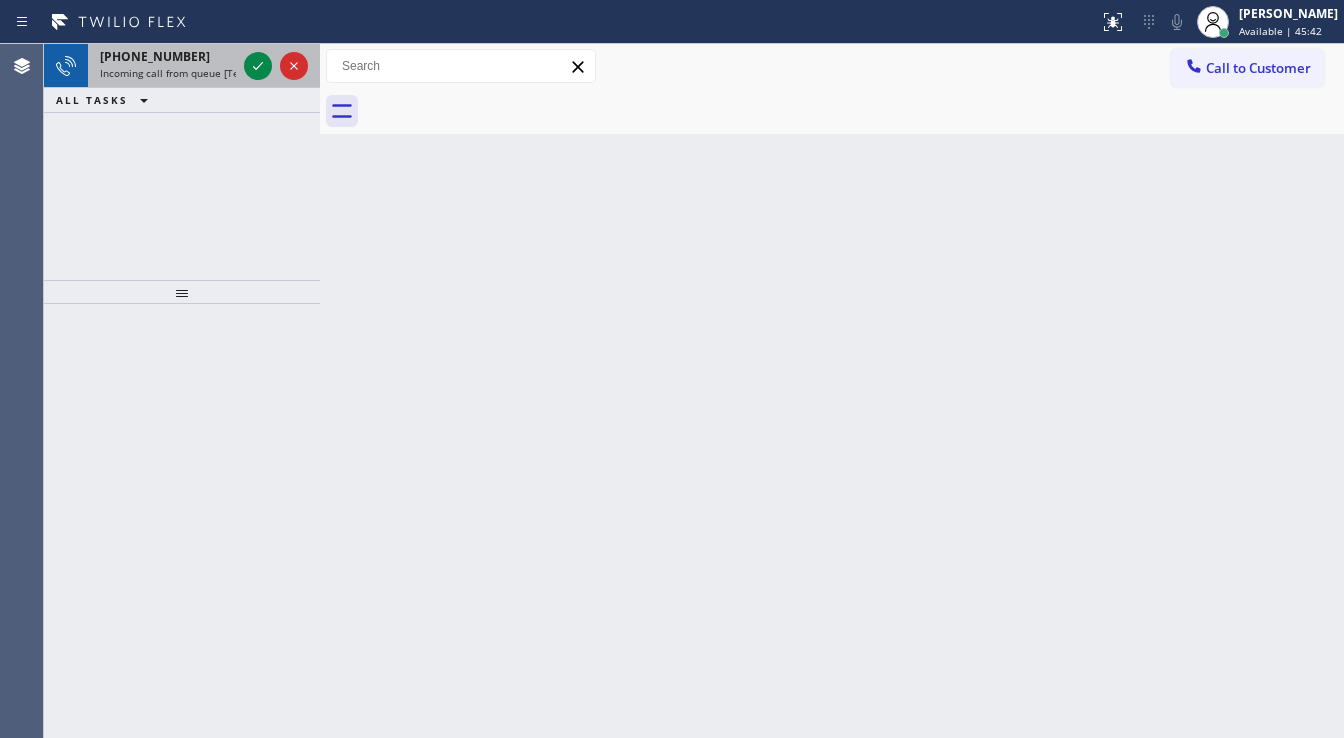 click on "Incoming call from queue [Test] All" at bounding box center [183, 73] 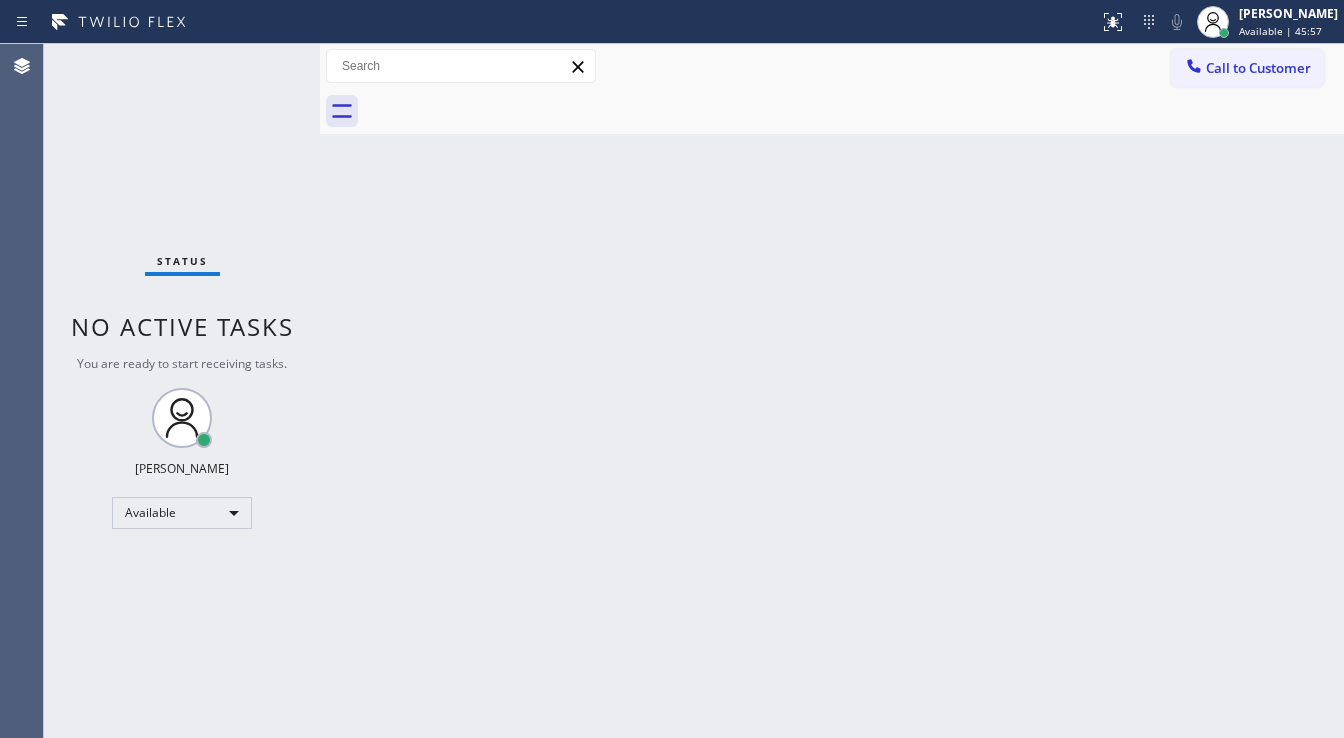 click on "Status   No active tasks     You are ready to start receiving tasks.   [PERSON_NAME]" at bounding box center [182, 391] 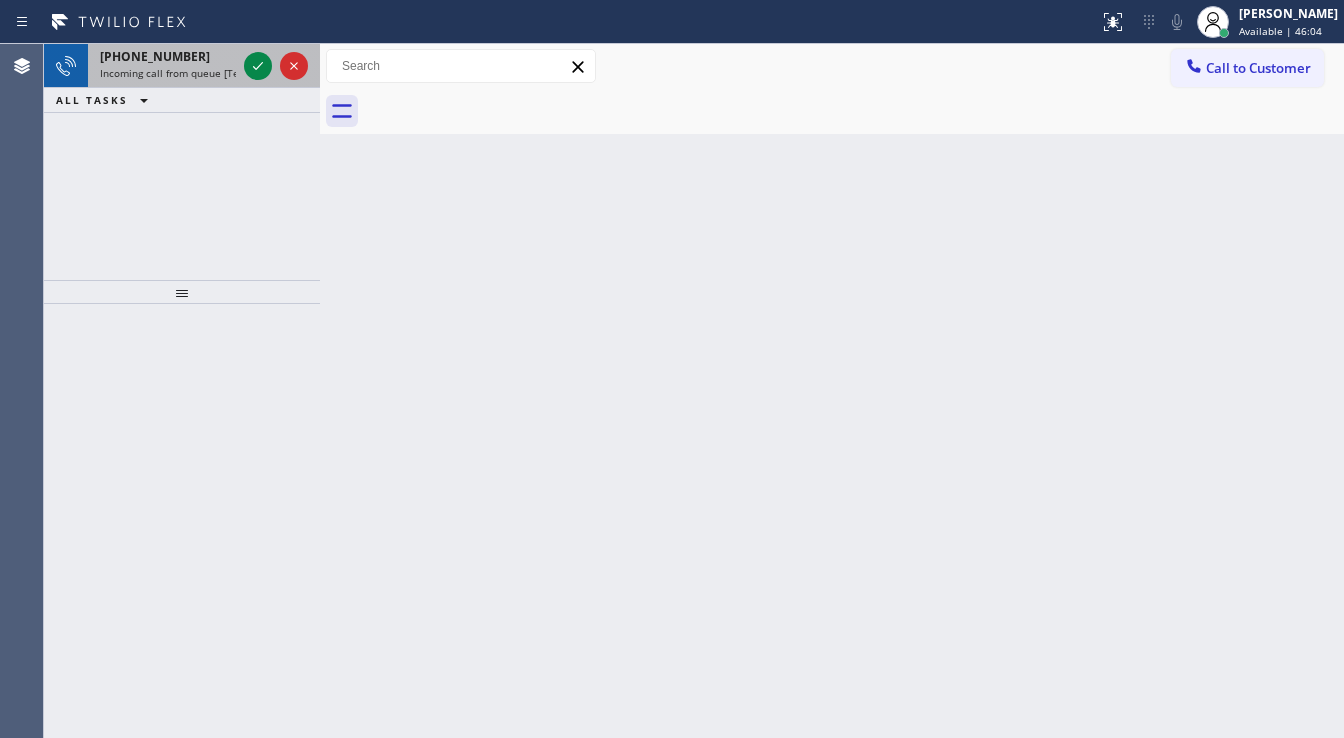 click on "Incoming call from queue [Test] All" at bounding box center (183, 73) 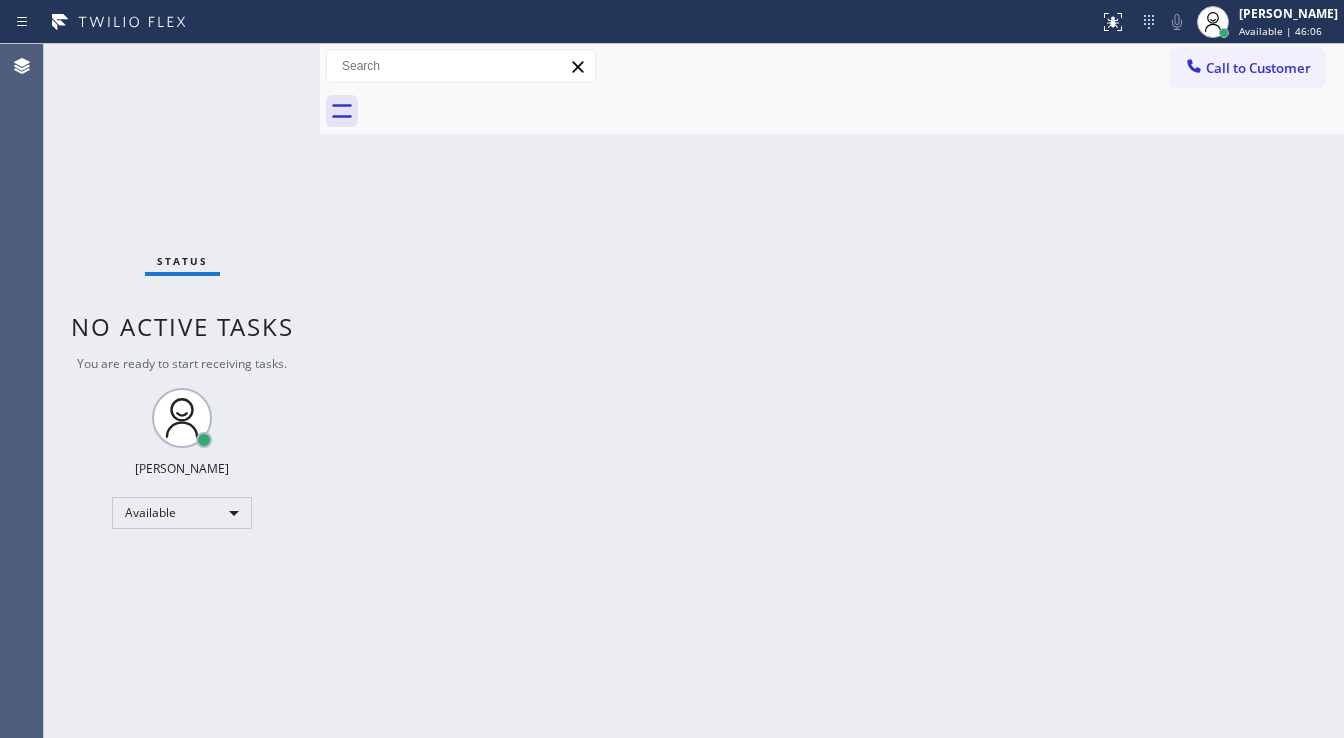 click on "Status   No active tasks     You are ready to start receiving tasks.   [PERSON_NAME]" at bounding box center (182, 391) 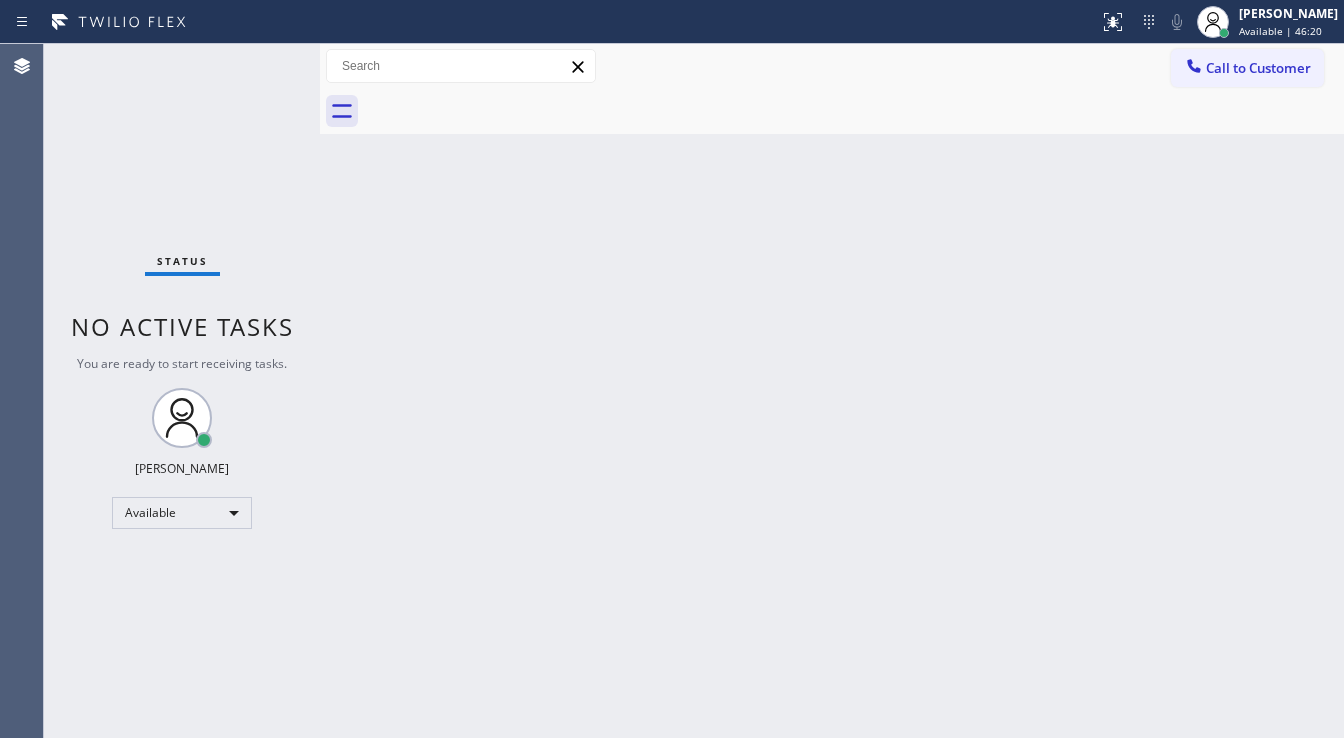 click on "Status   No active tasks     You are ready to start receiving tasks.   [PERSON_NAME]" at bounding box center (182, 391) 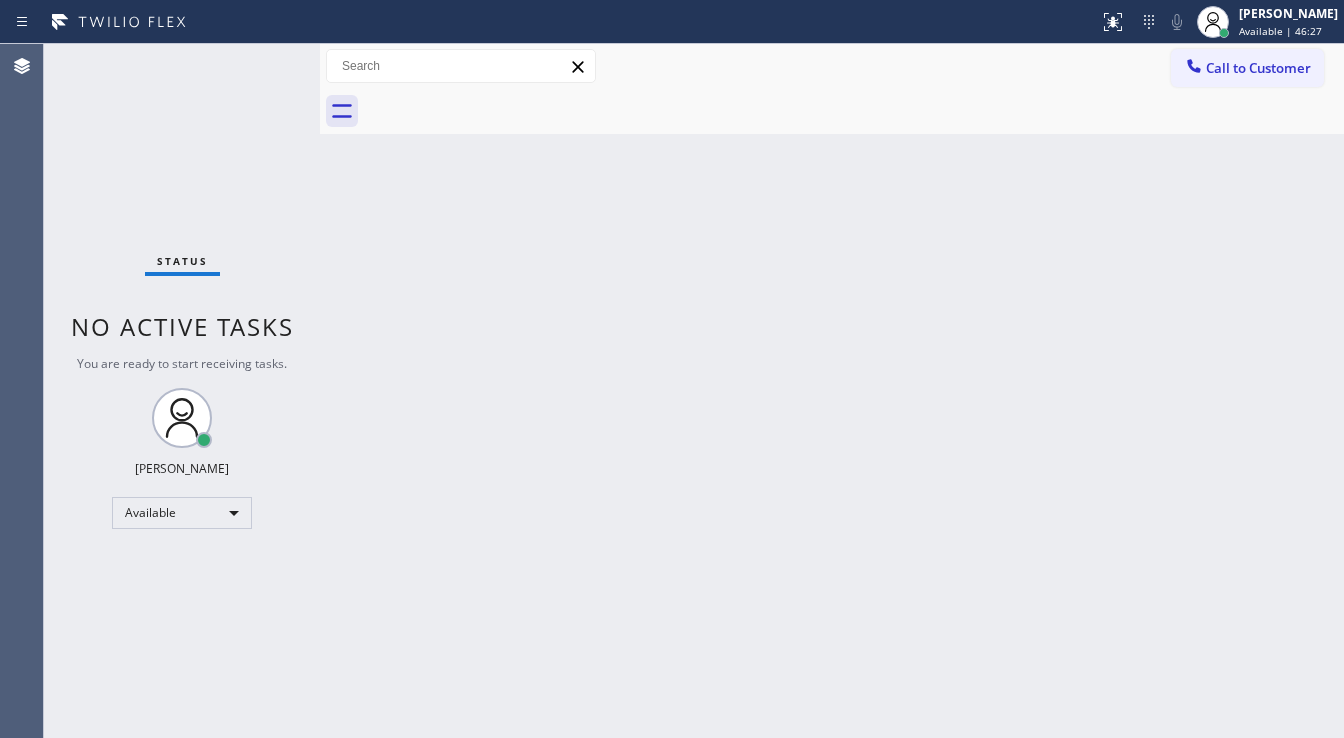 click on "Status   No active tasks     You are ready to start receiving tasks.   [PERSON_NAME]" at bounding box center [182, 391] 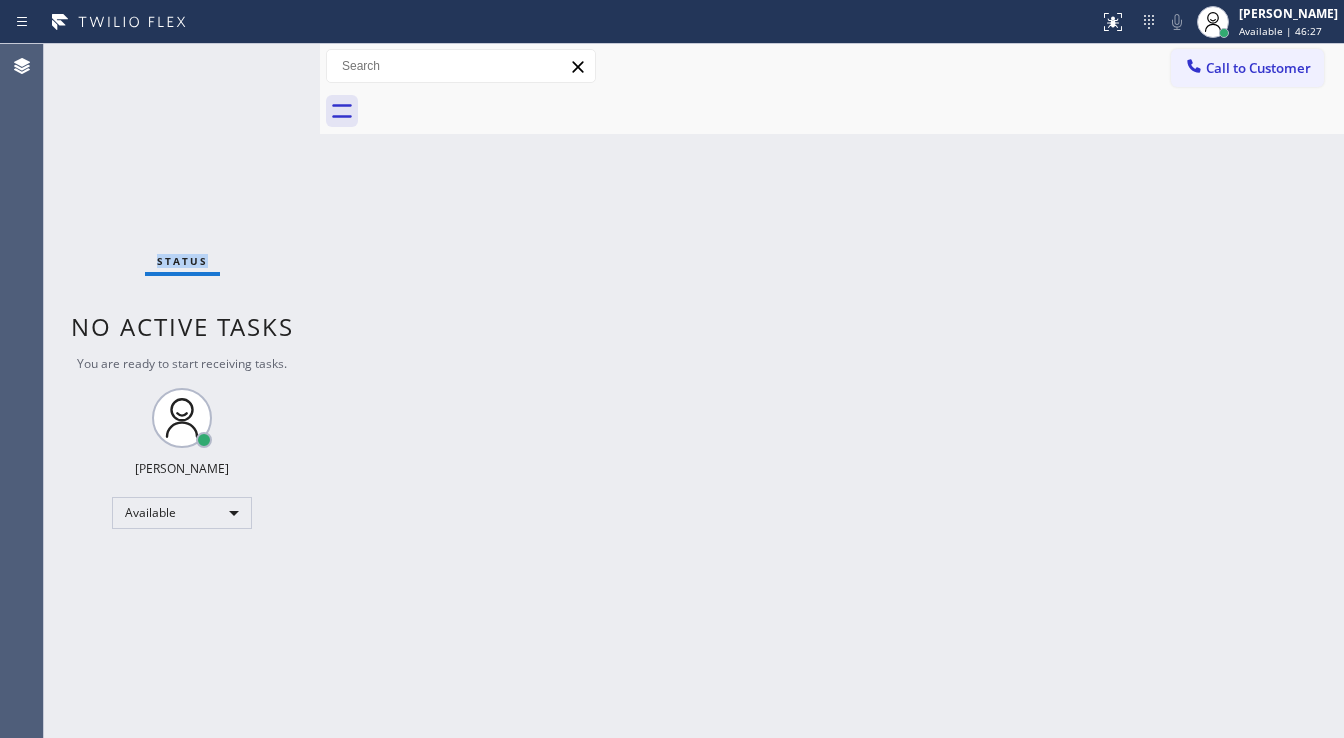 click on "Status   No active tasks     You are ready to start receiving tasks.   [PERSON_NAME]" at bounding box center (182, 391) 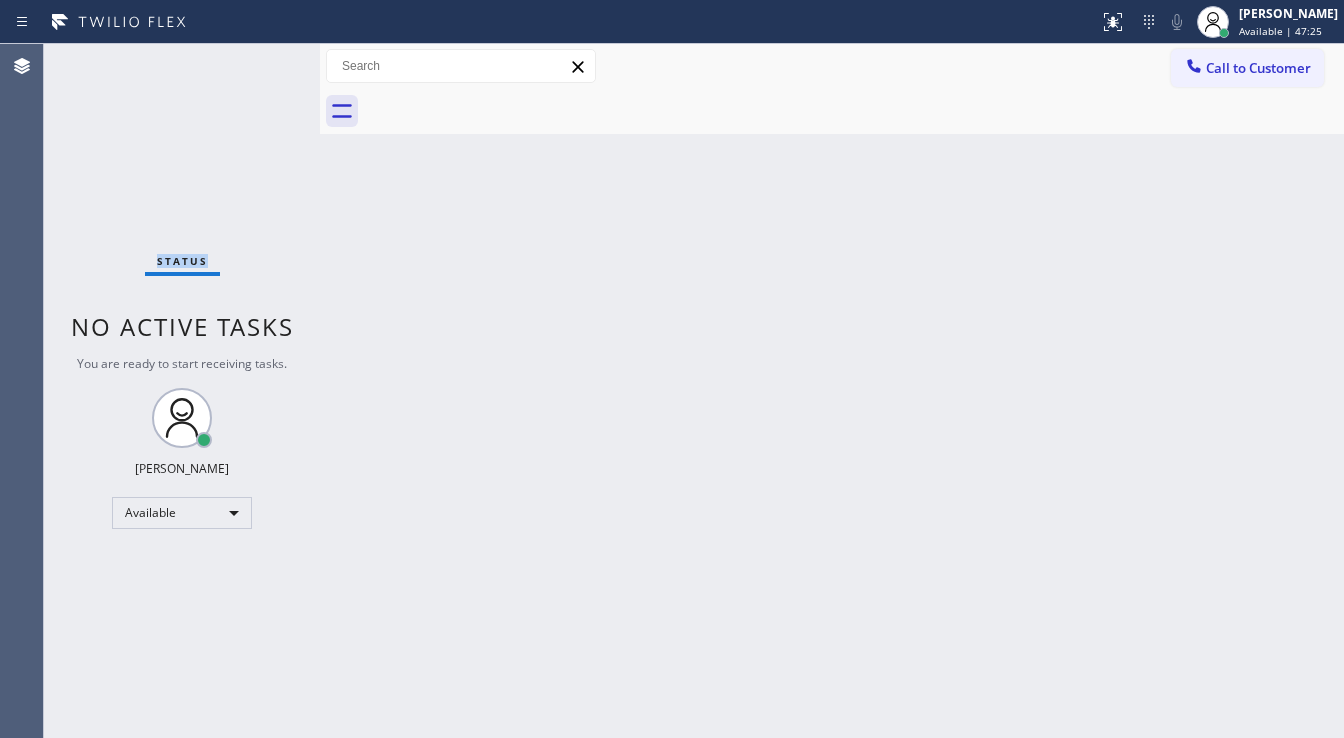 click on "Status   No active tasks     You are ready to start receiving tasks.   [PERSON_NAME]" at bounding box center (182, 391) 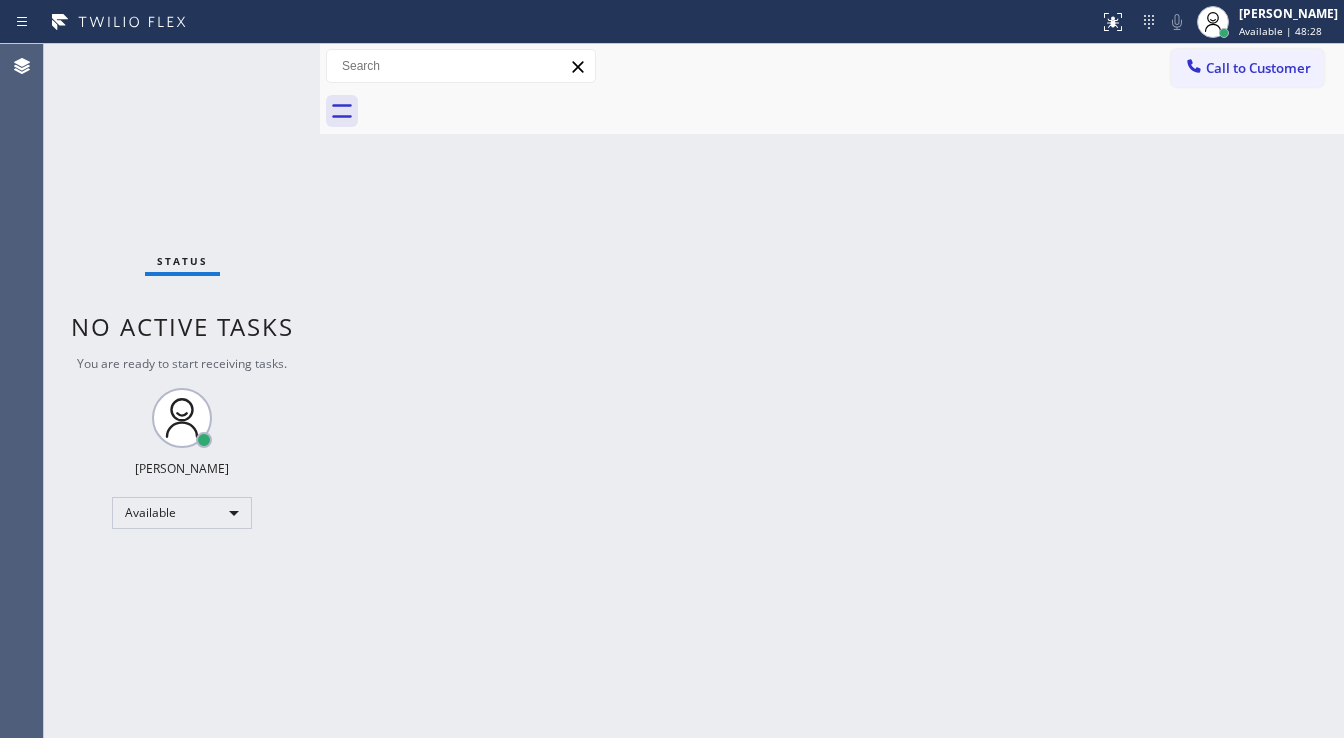 click on "Status   No active tasks     You are ready to start receiving tasks.   [PERSON_NAME]" at bounding box center (182, 391) 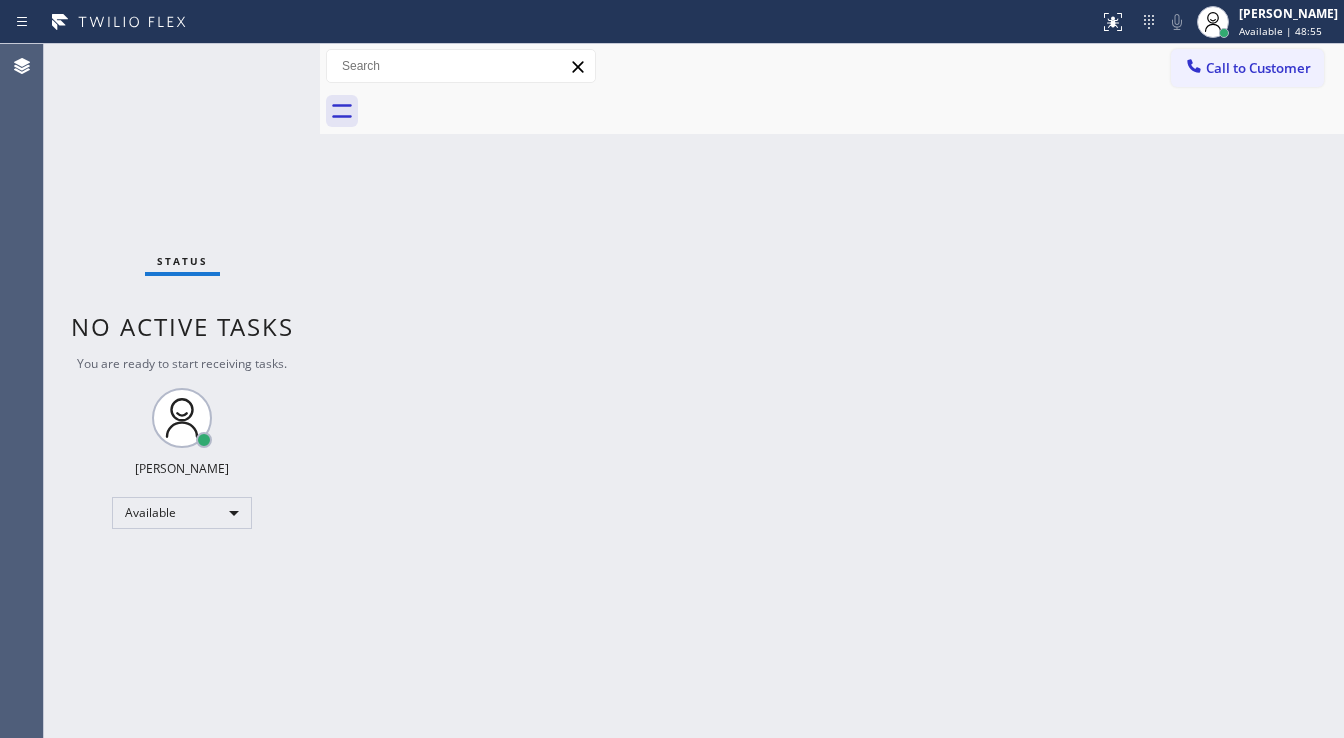 click on "Agent Desktop" at bounding box center [21, 391] 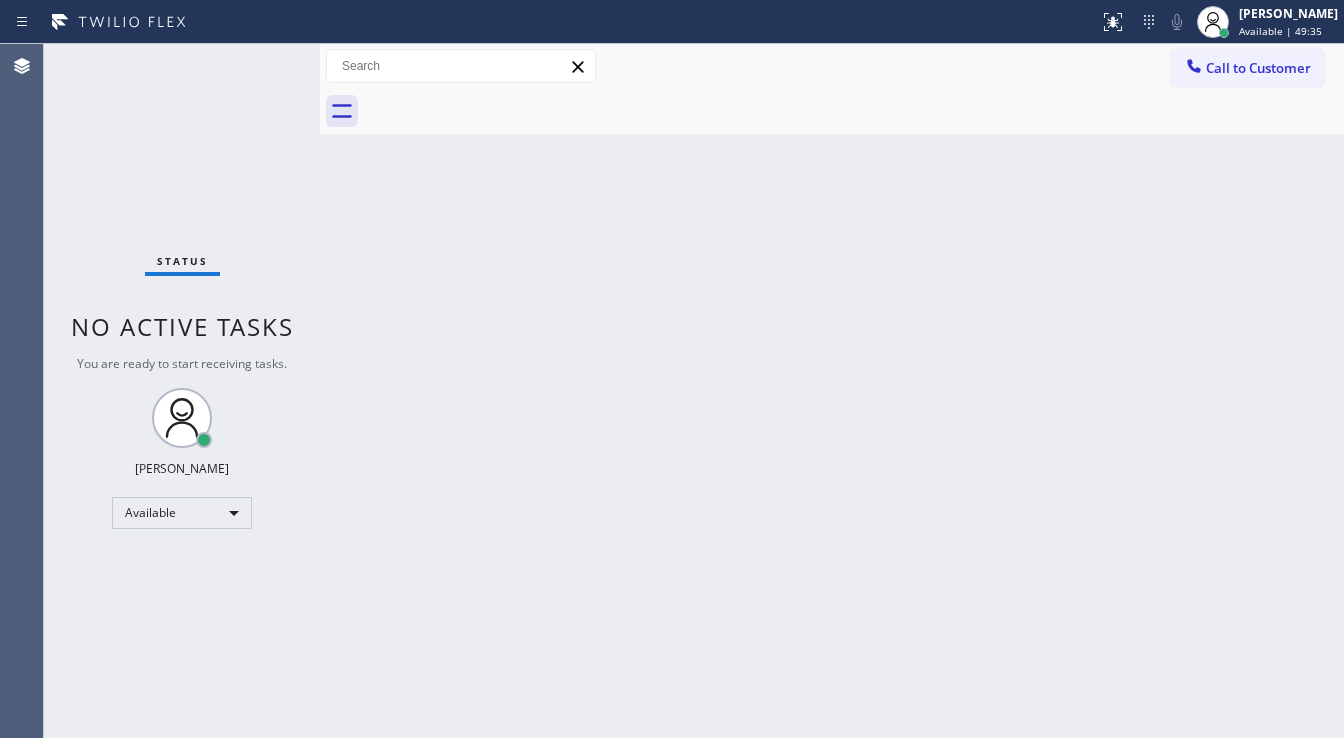 click on "Status   No active tasks     You are ready to start receiving tasks.   [PERSON_NAME]" at bounding box center [182, 391] 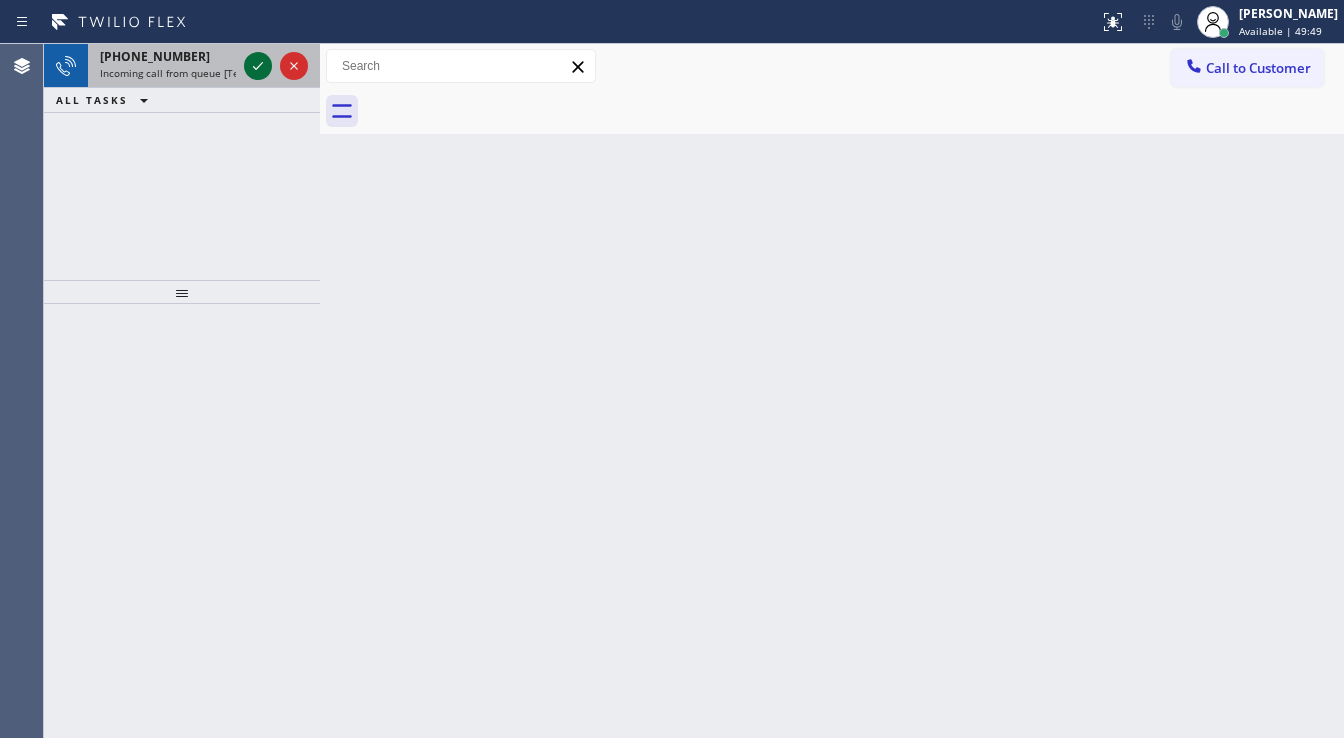 click 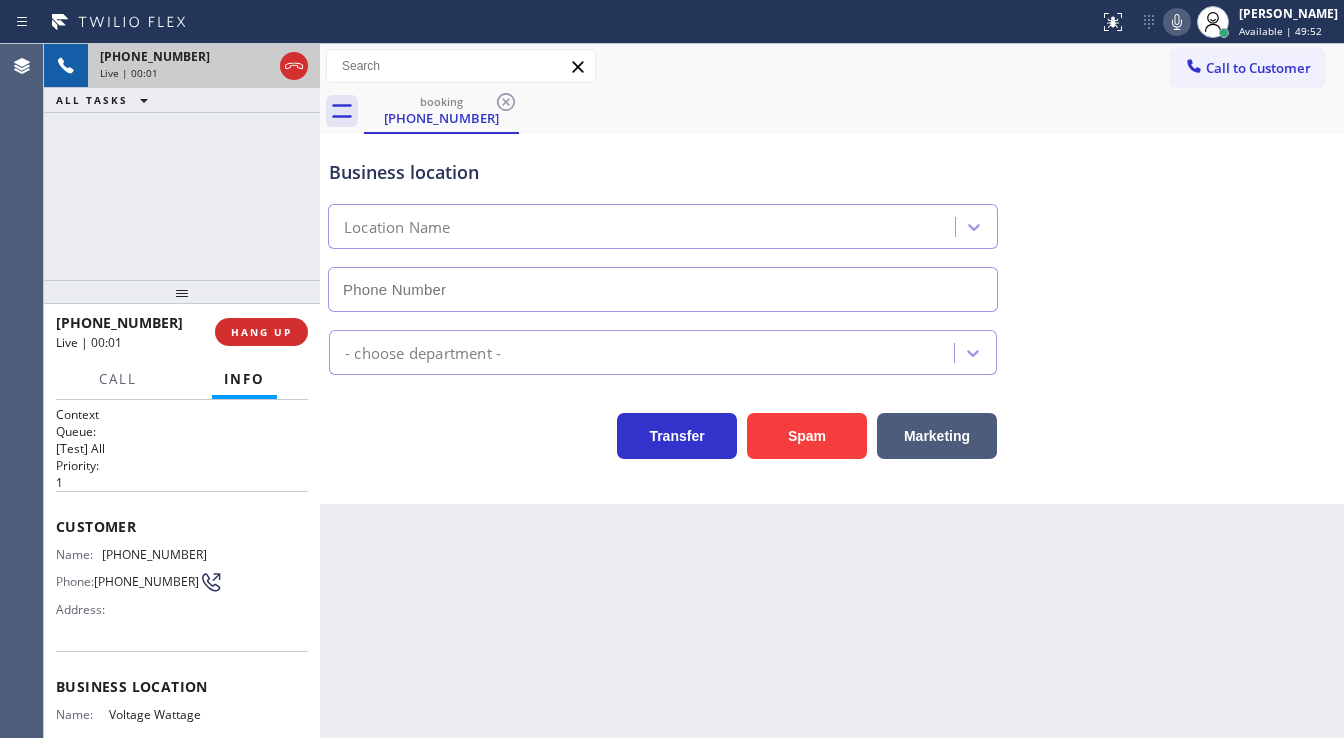 type on "[PHONE_NUMBER]" 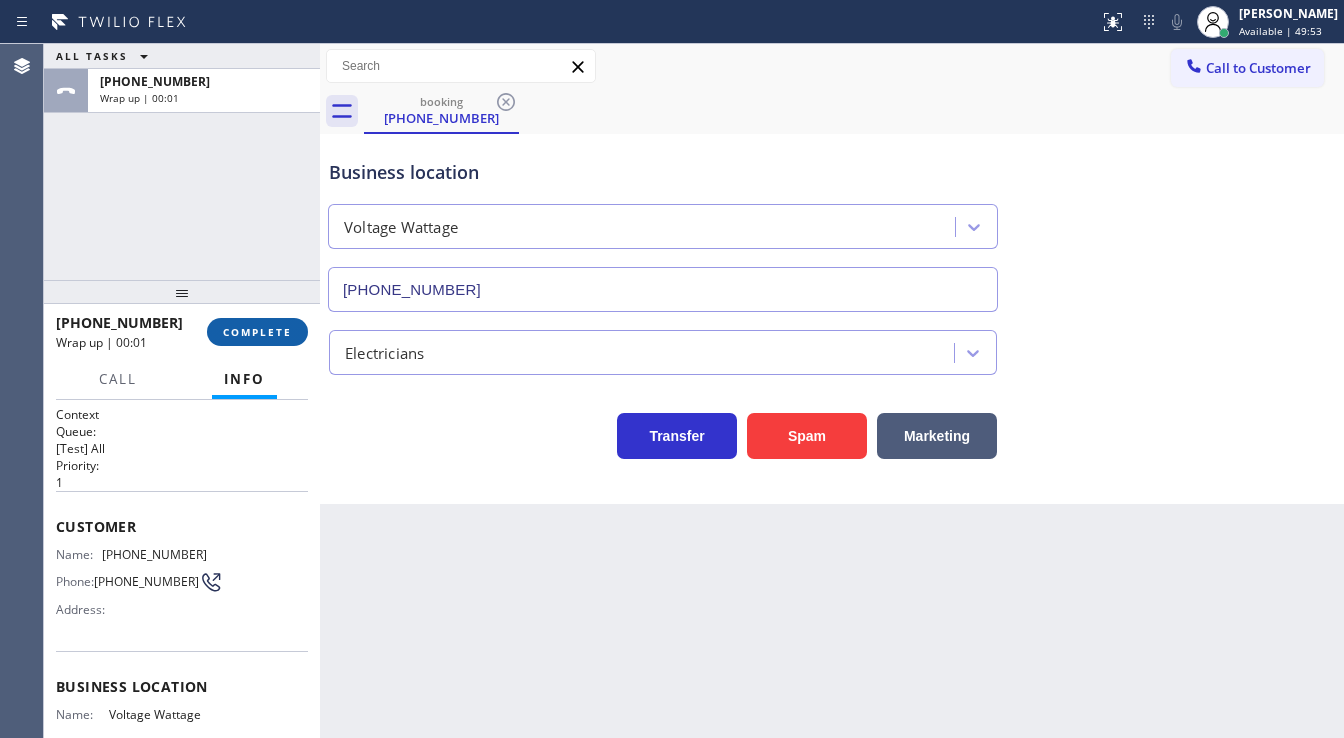 click on "COMPLETE" at bounding box center (257, 332) 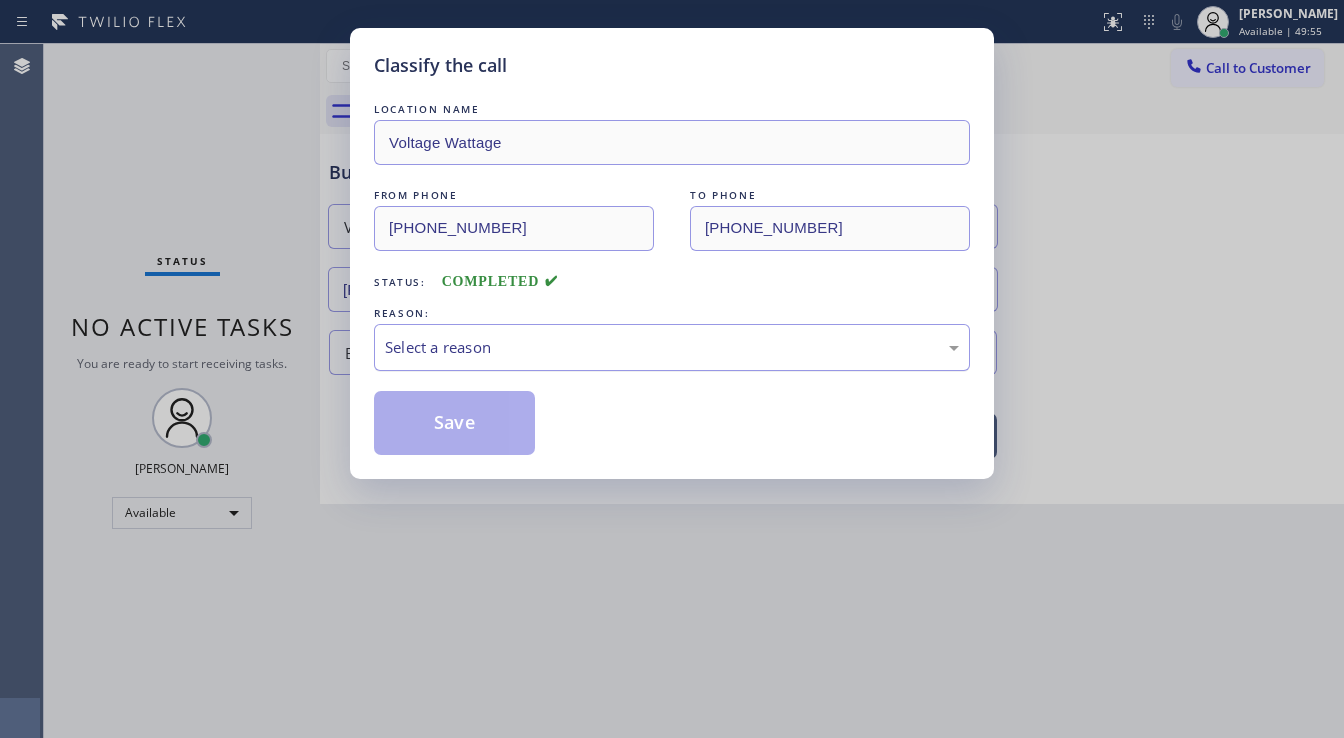 click on "Select a reason" at bounding box center [672, 347] 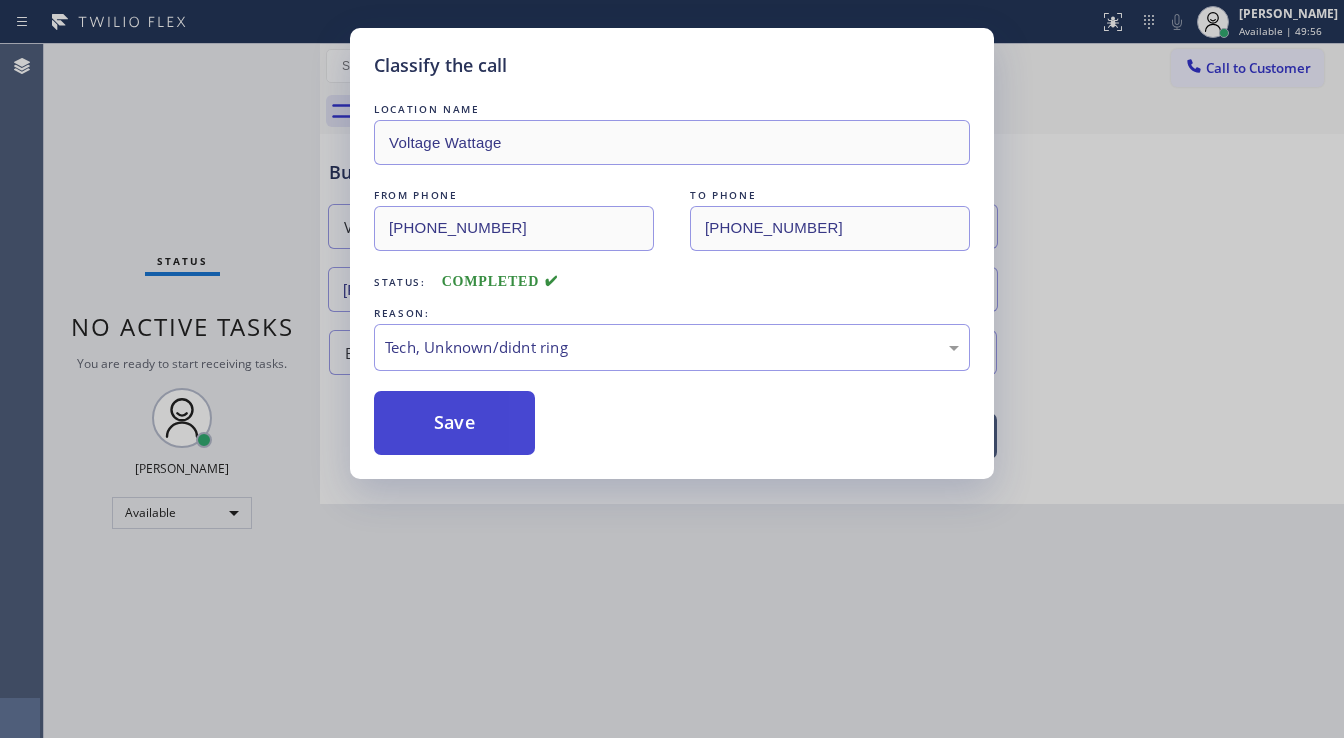 click on "Save" at bounding box center (454, 423) 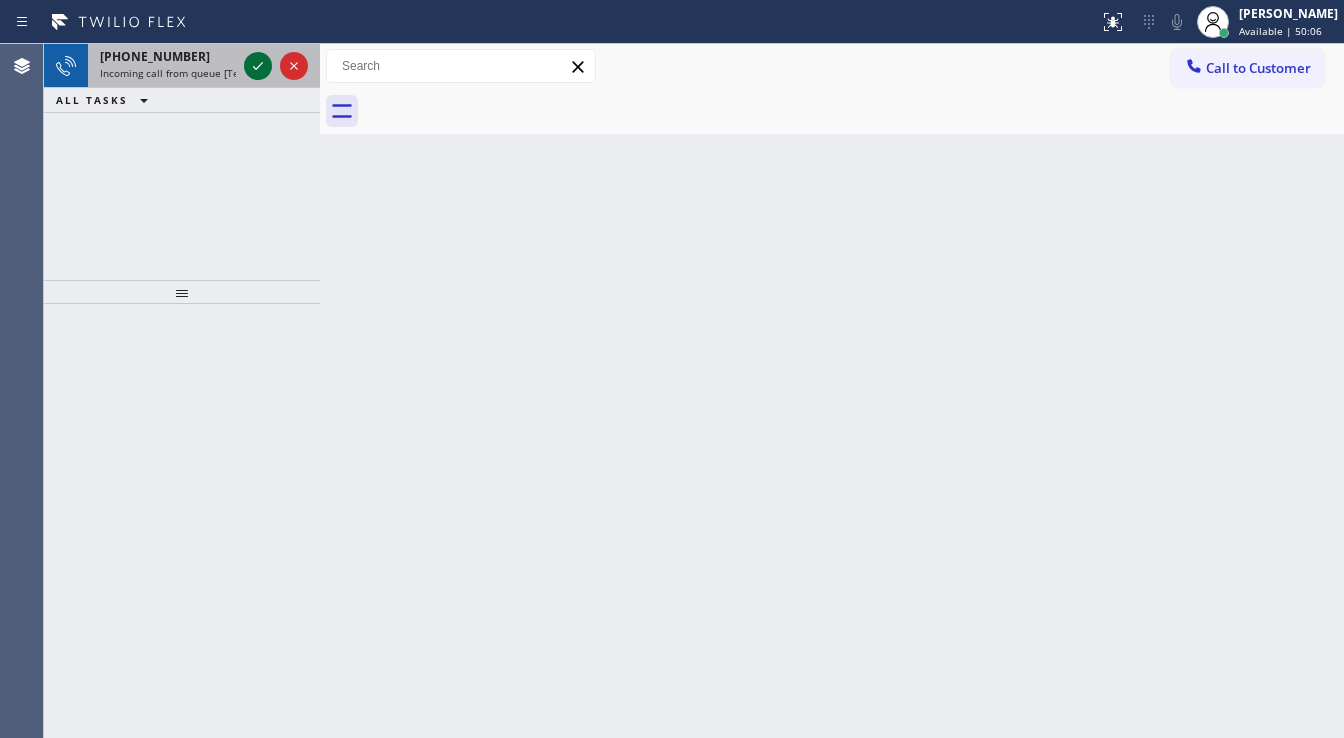 click 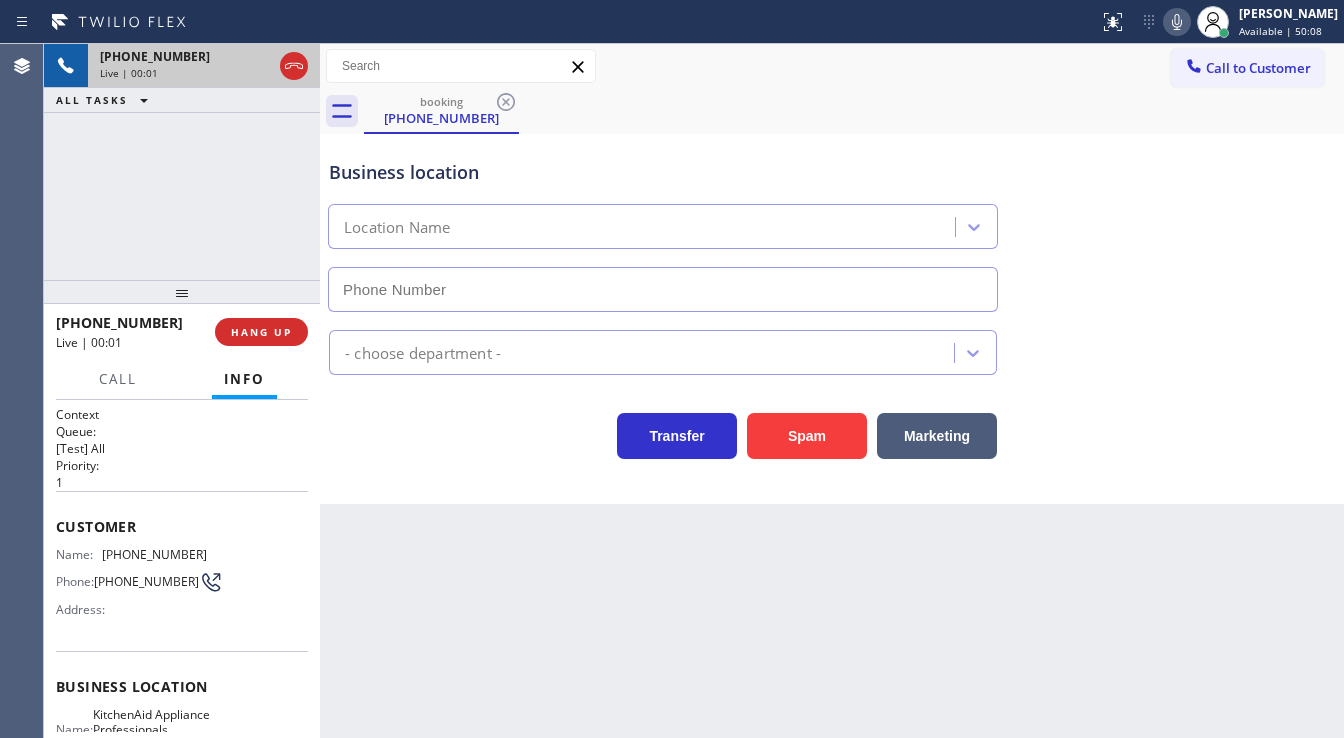 type on "[PHONE_NUMBER]" 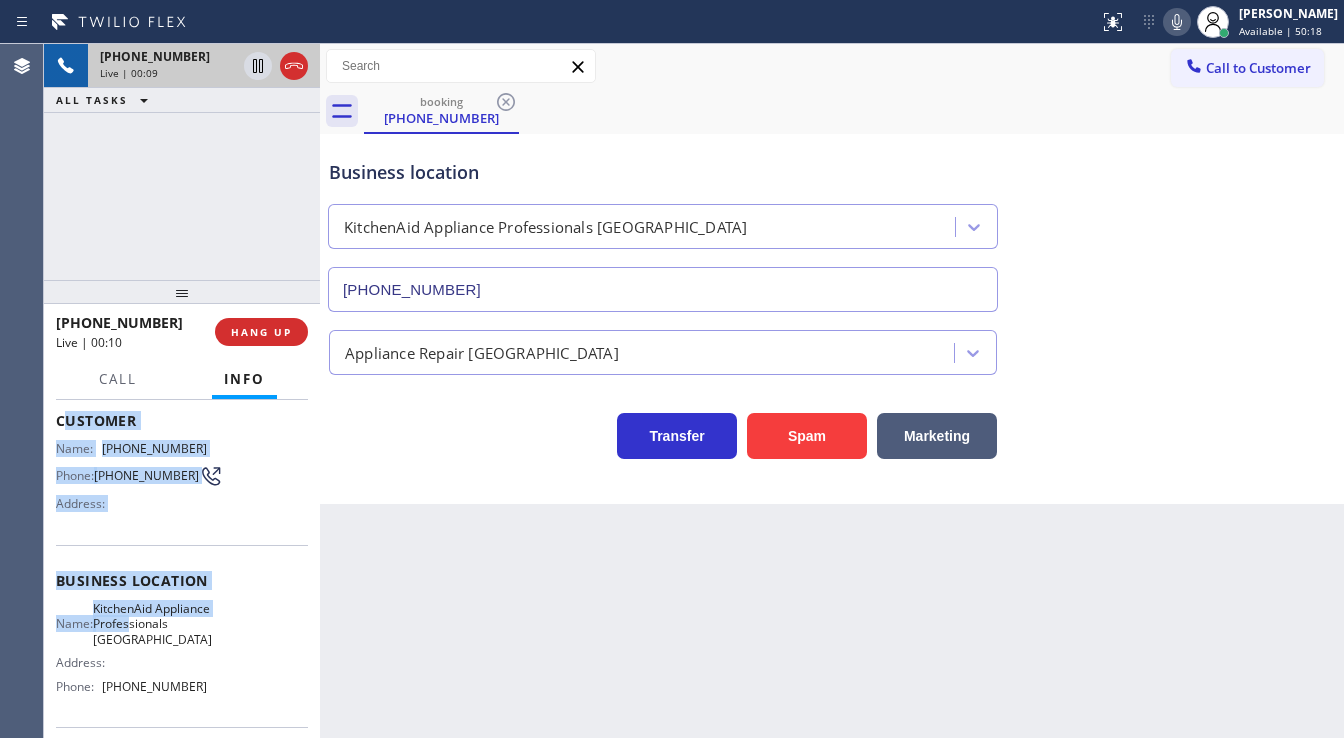 scroll, scrollTop: 240, scrollLeft: 0, axis: vertical 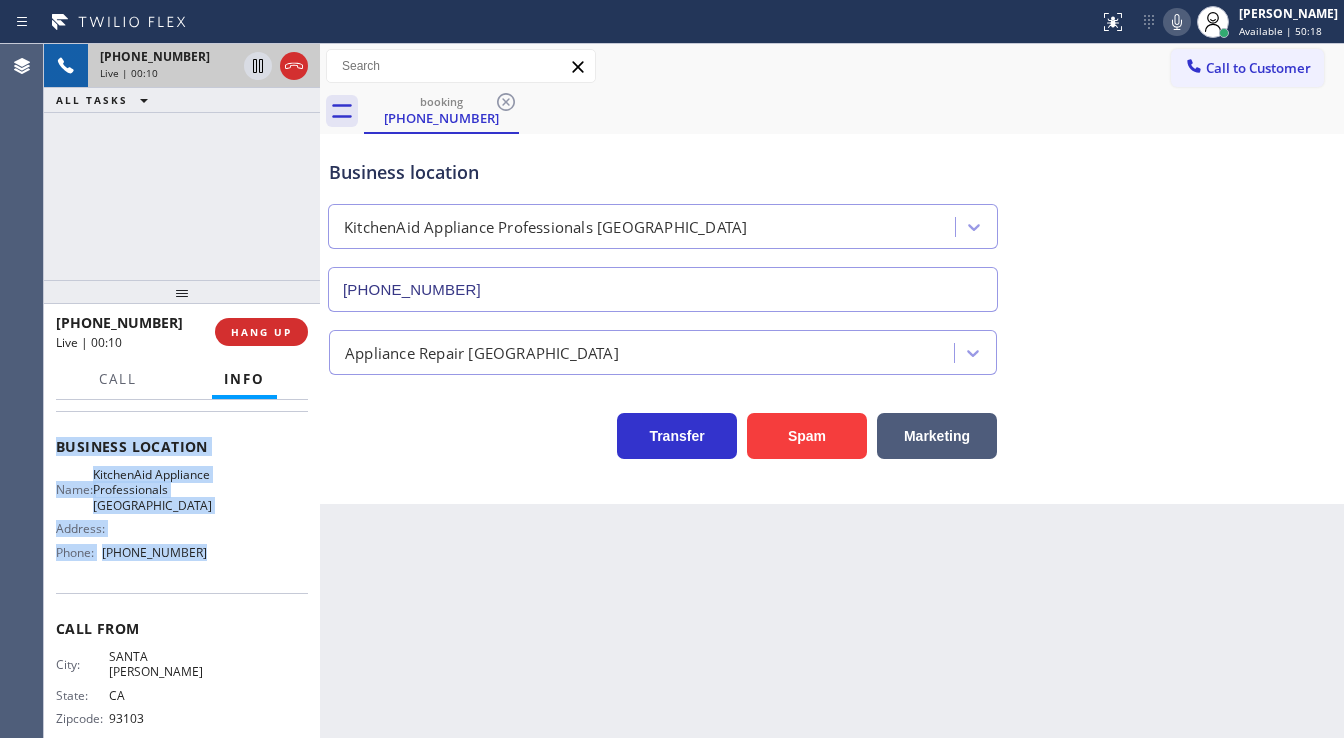 drag, startPoint x: 93, startPoint y: 533, endPoint x: 240, endPoint y: 566, distance: 150.65855 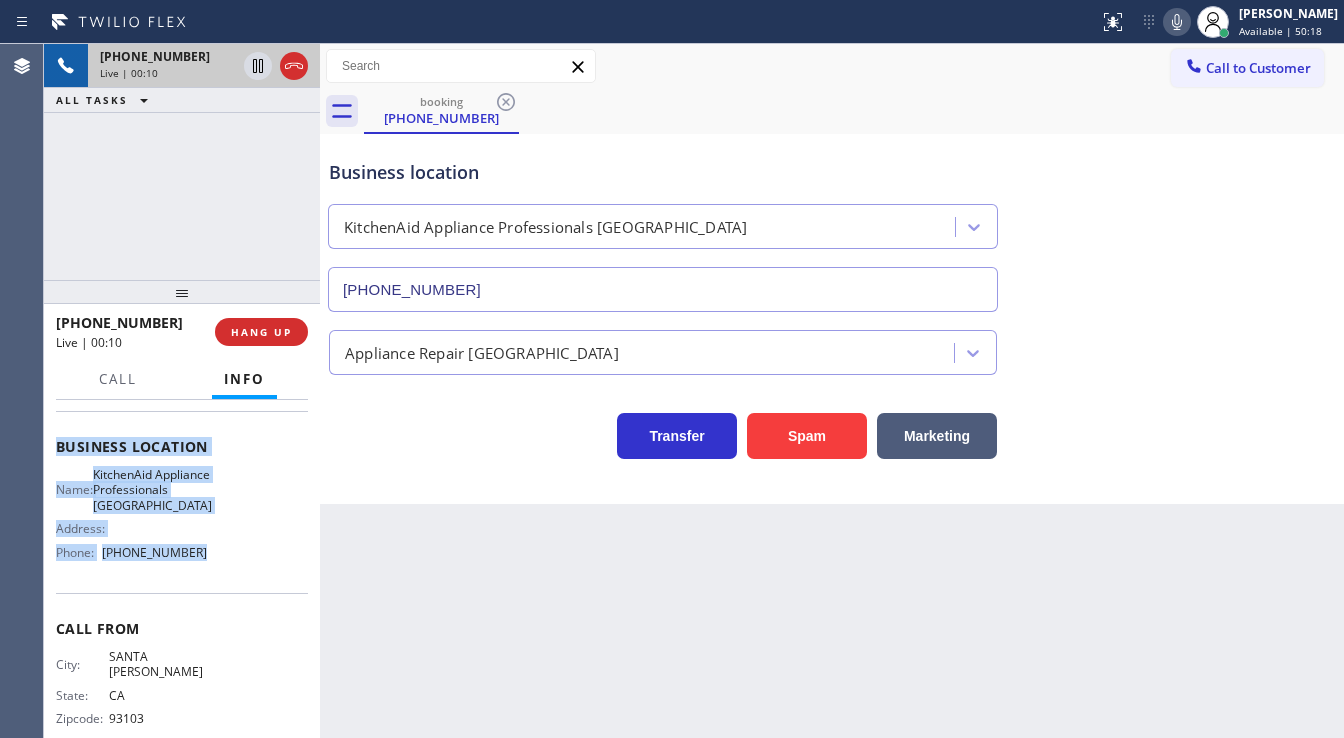 click on "Context Queue: [Test] All Priority: 1 Customer Name: [PHONE_NUMBER] Phone: [PHONE_NUMBER] Address: Business location Name: KitchenAid Appliance Professionals [GEOGRAPHIC_DATA] Address:   Phone: [PHONE_NUMBER] Call From City: [GEOGRAPHIC_DATA][PERSON_NAME]: [US_STATE] Zipcode: 93103 Outbound call Location KitchenAid Appliance Professionals [GEOGRAPHIC_DATA] Your caller id phone number [PHONE_NUMBER] Customer number [PHONE_NUMBER] Call" at bounding box center (182, 463) 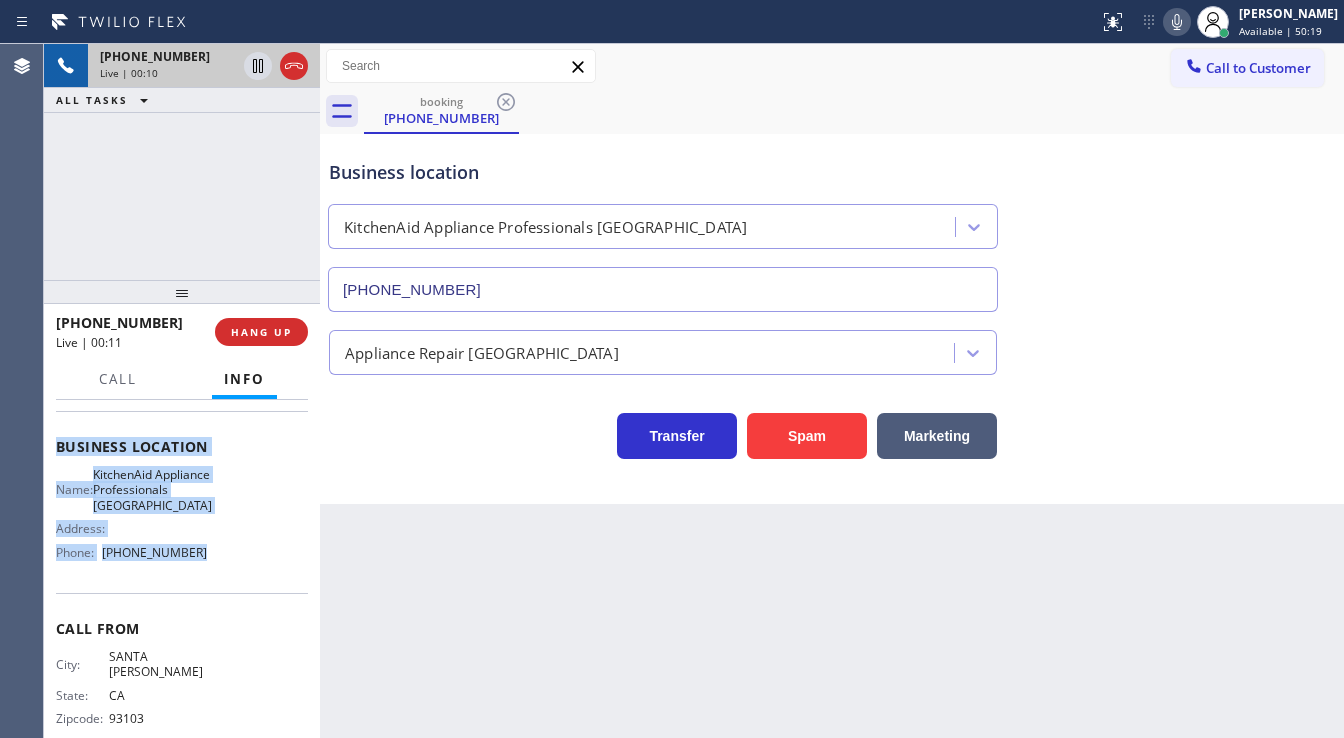 copy on "ustomer Name: [PHONE_NUMBER] Phone: [PHONE_NUMBER] Address: Business location Name: KitchenAid Appliance Professionals [GEOGRAPHIC_DATA] Address:   Phone: [PHONE_NUMBER]" 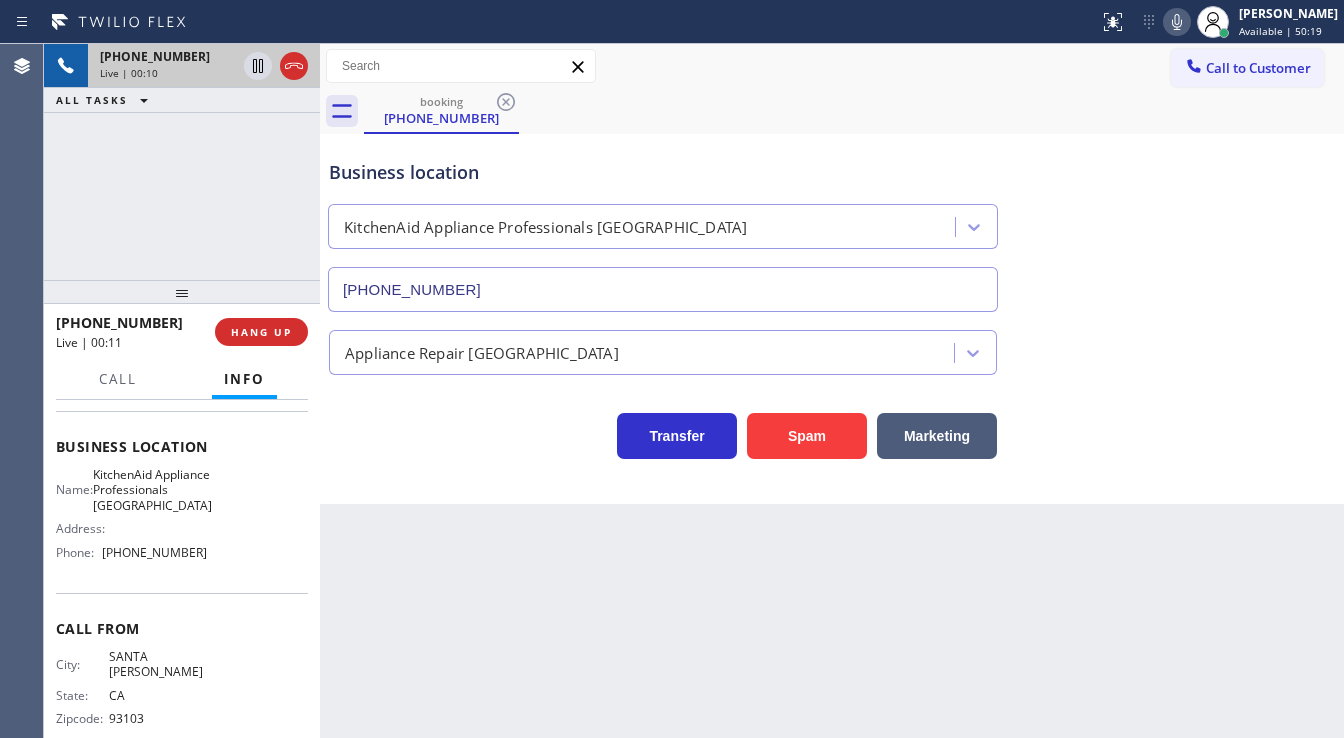click on "[PHONE_NUMBER] Live | 00:10 ALL TASKS ALL TASKS ACTIVE TASKS TASKS IN WRAP UP" at bounding box center [182, 162] 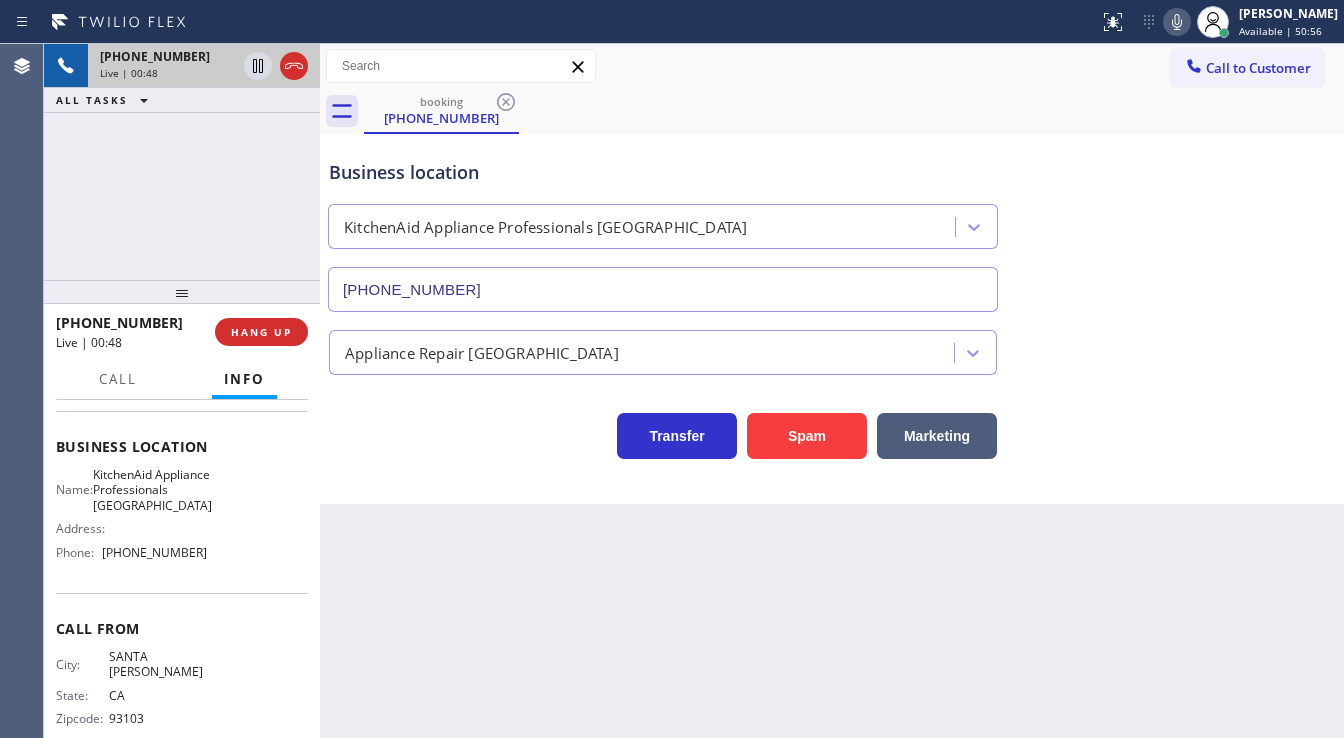 click on "[PHONE_NUMBER] Live | 00:48 ALL TASKS ALL TASKS ACTIVE TASKS TASKS IN WRAP UP" at bounding box center [182, 162] 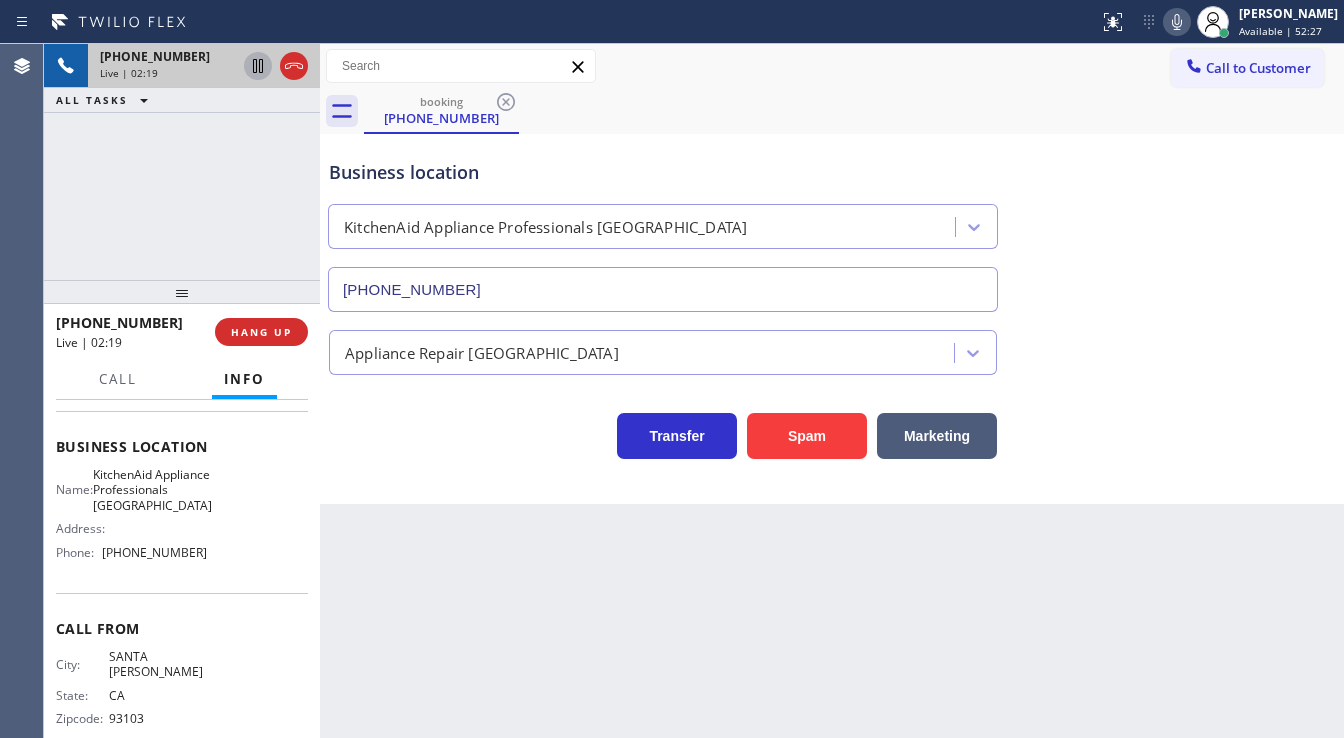 click 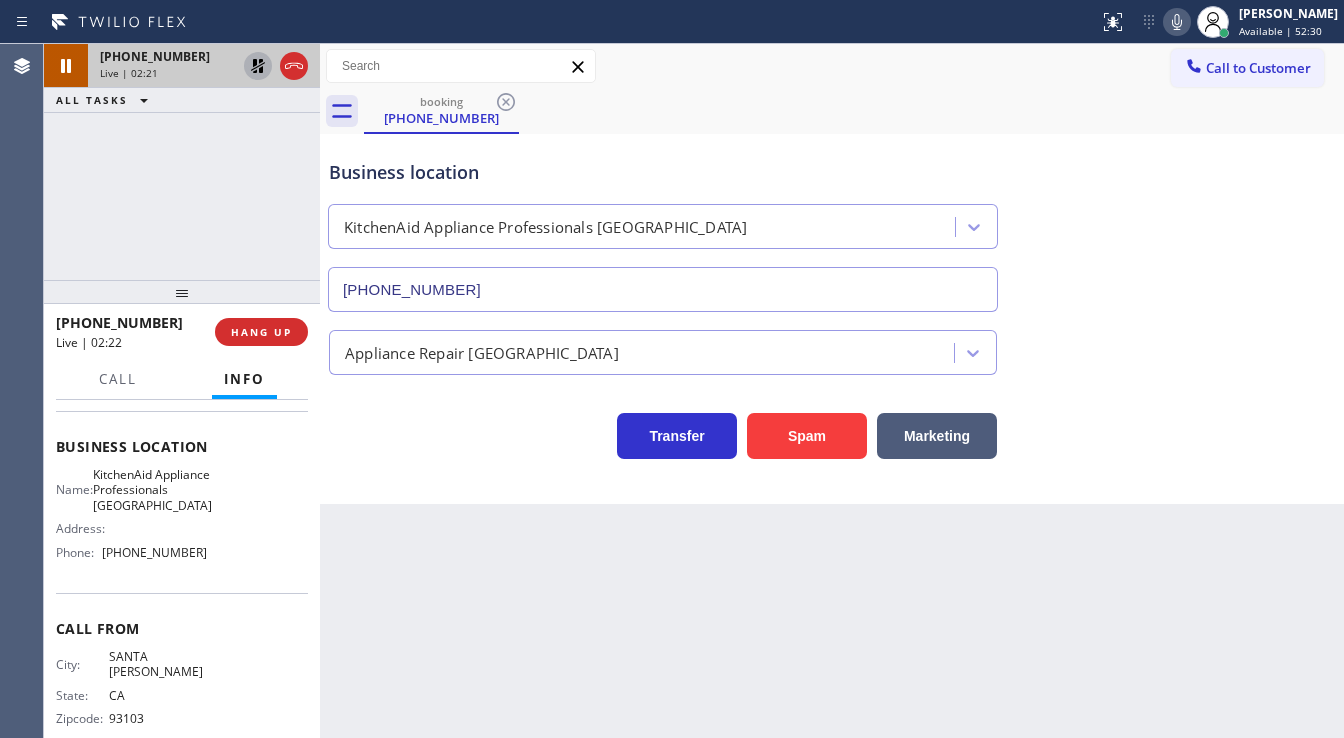 click 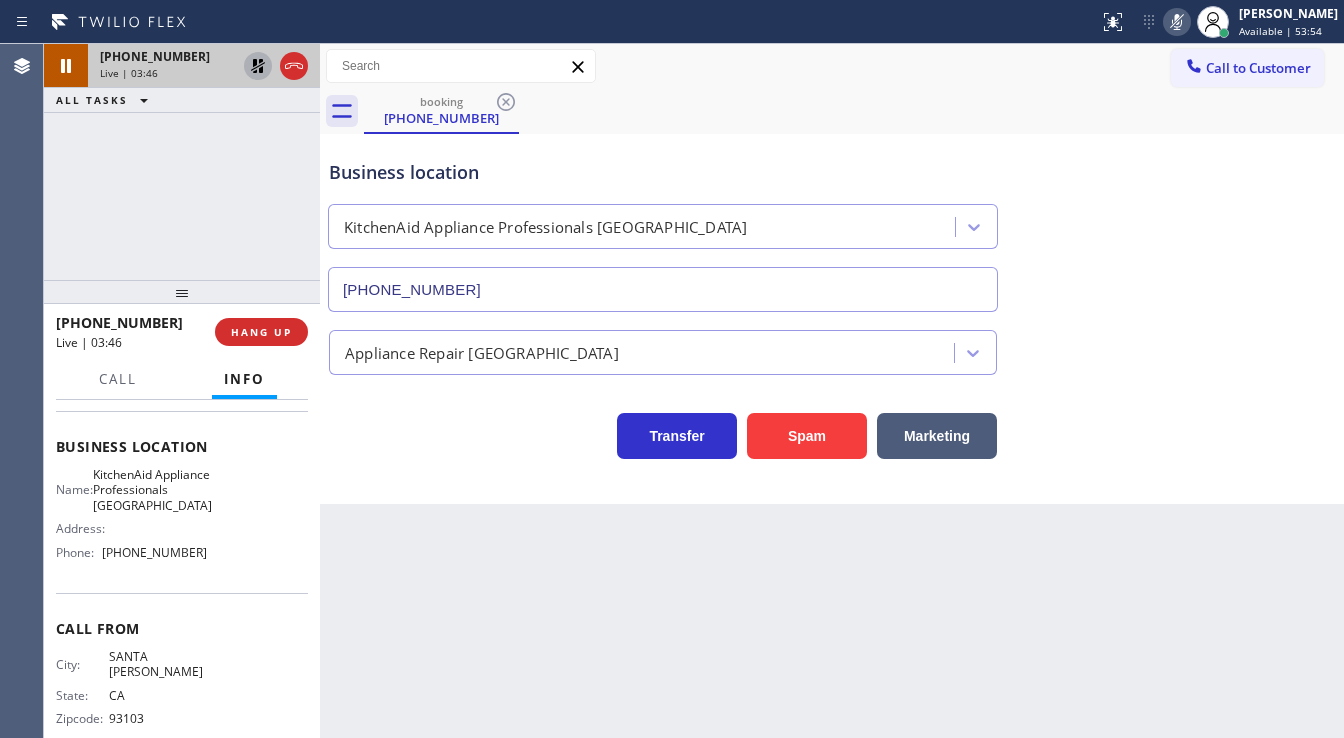click on "[PHONE_NUMBER] Live | 03:46 ALL TASKS ALL TASKS ACTIVE TASKS TASKS IN WRAP UP" at bounding box center (182, 162) 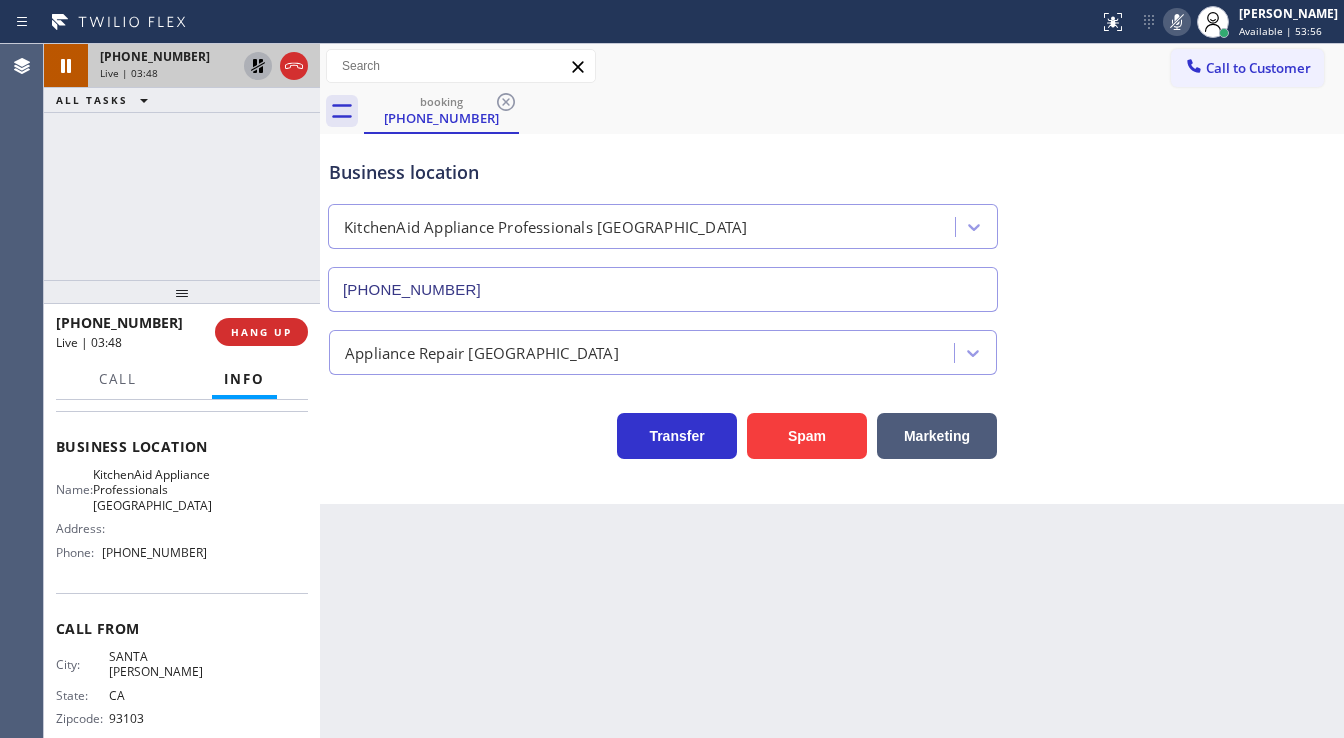 click 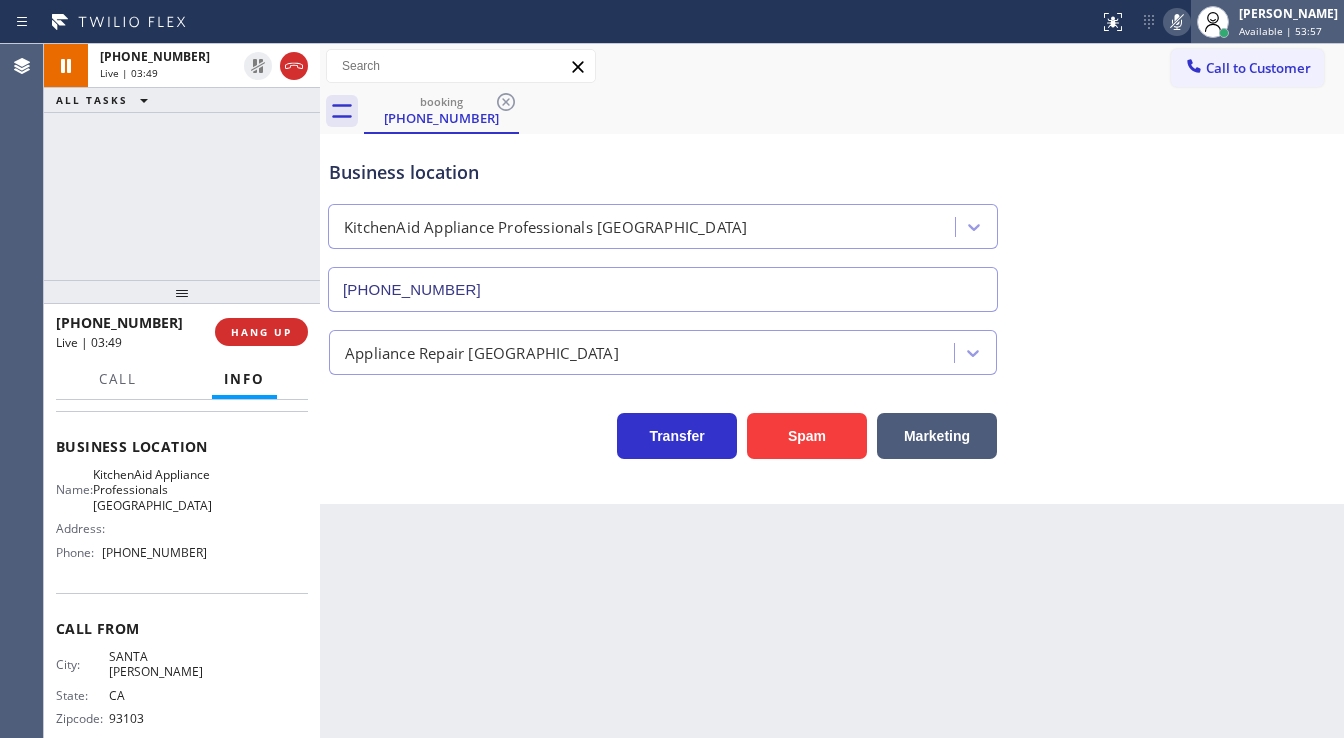 click at bounding box center [1213, 22] 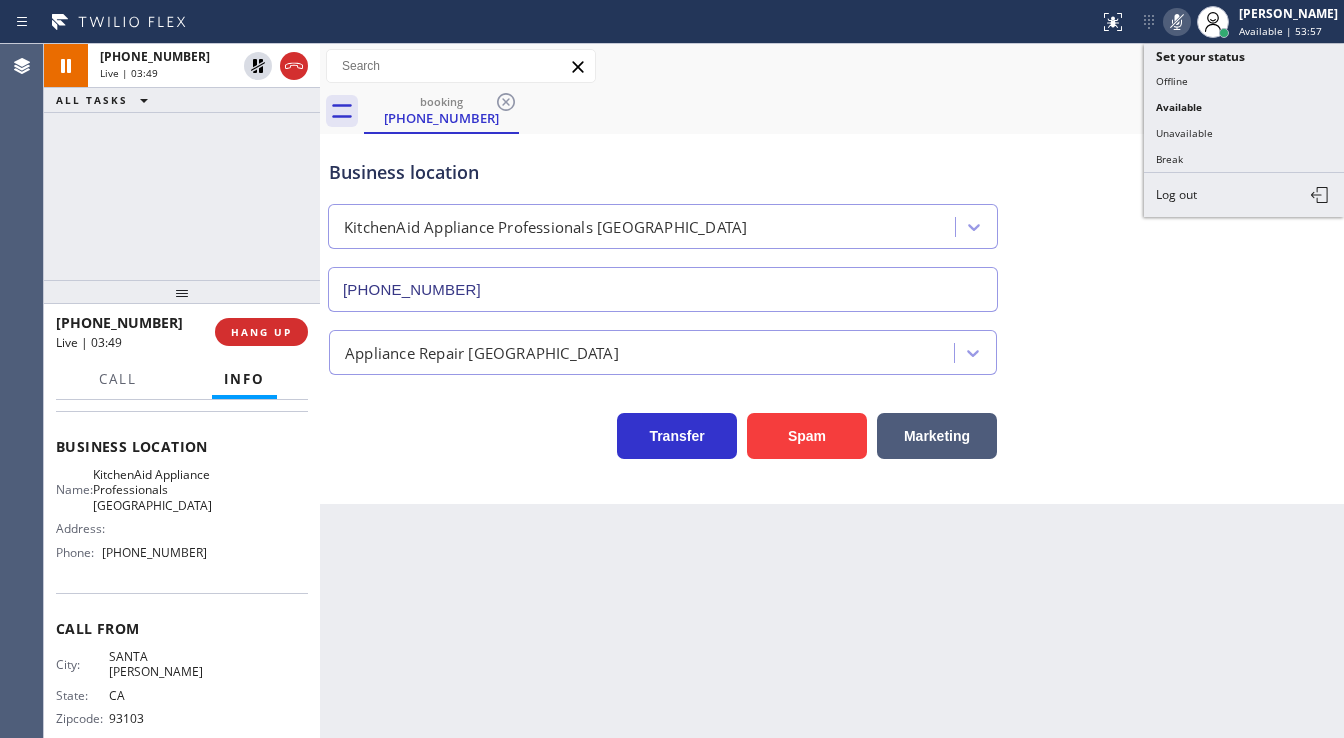click 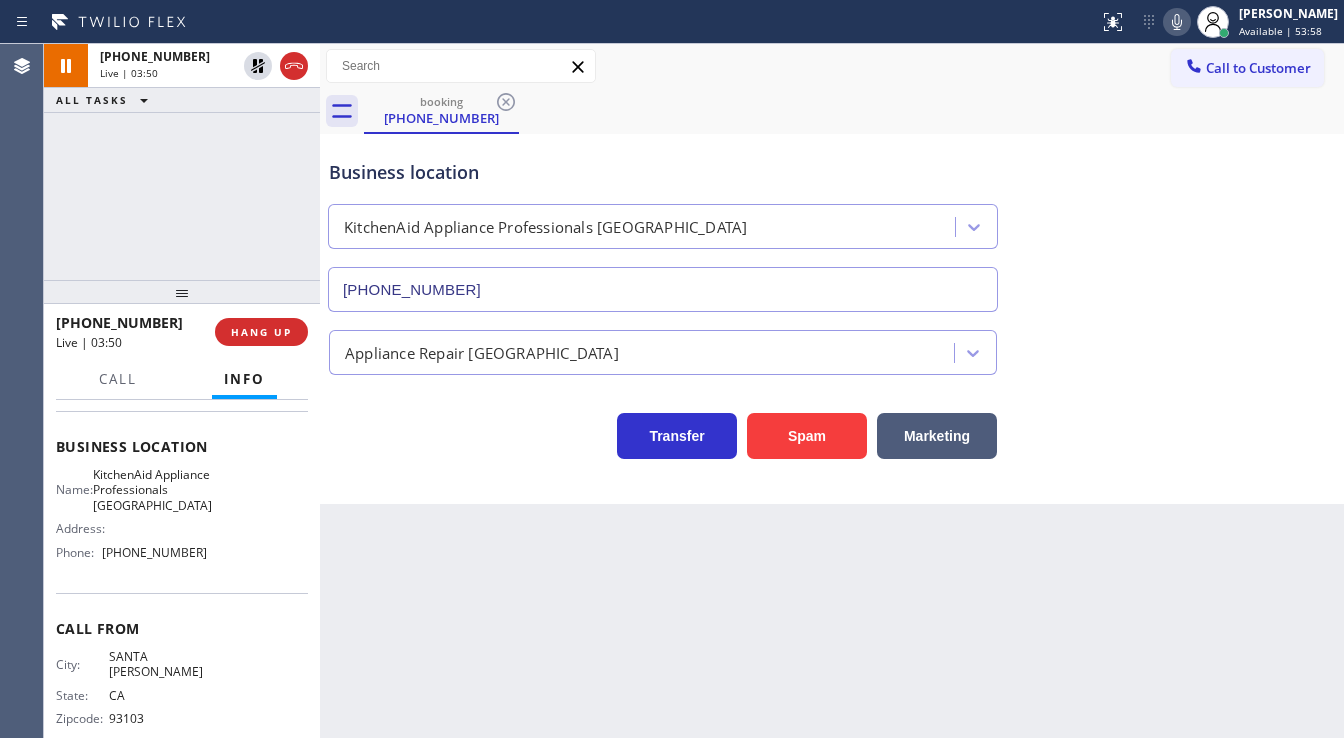 click on "Business location KitchenAid Appliance Professionals [GEOGRAPHIC_DATA] [PHONE_NUMBER]" at bounding box center [832, 221] 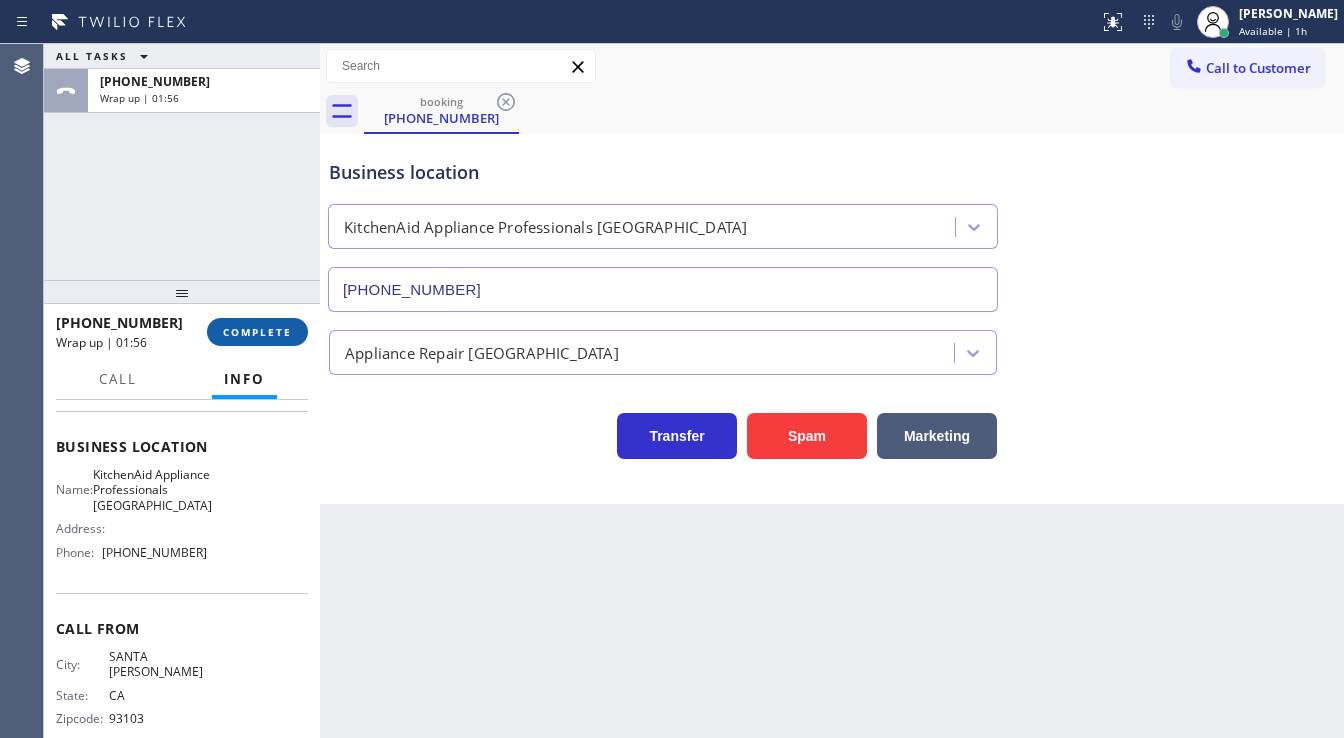click on "COMPLETE" at bounding box center [257, 332] 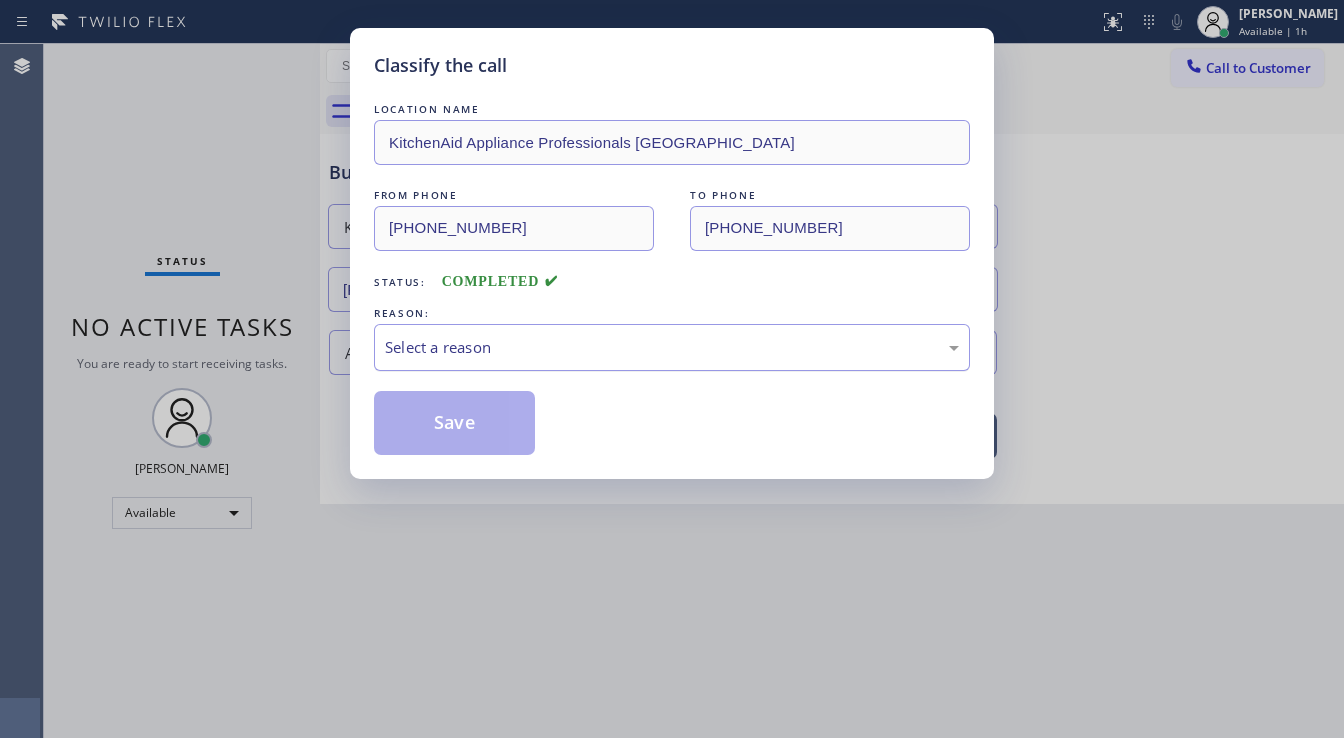drag, startPoint x: 416, startPoint y: 342, endPoint x: 460, endPoint y: 347, distance: 44.28318 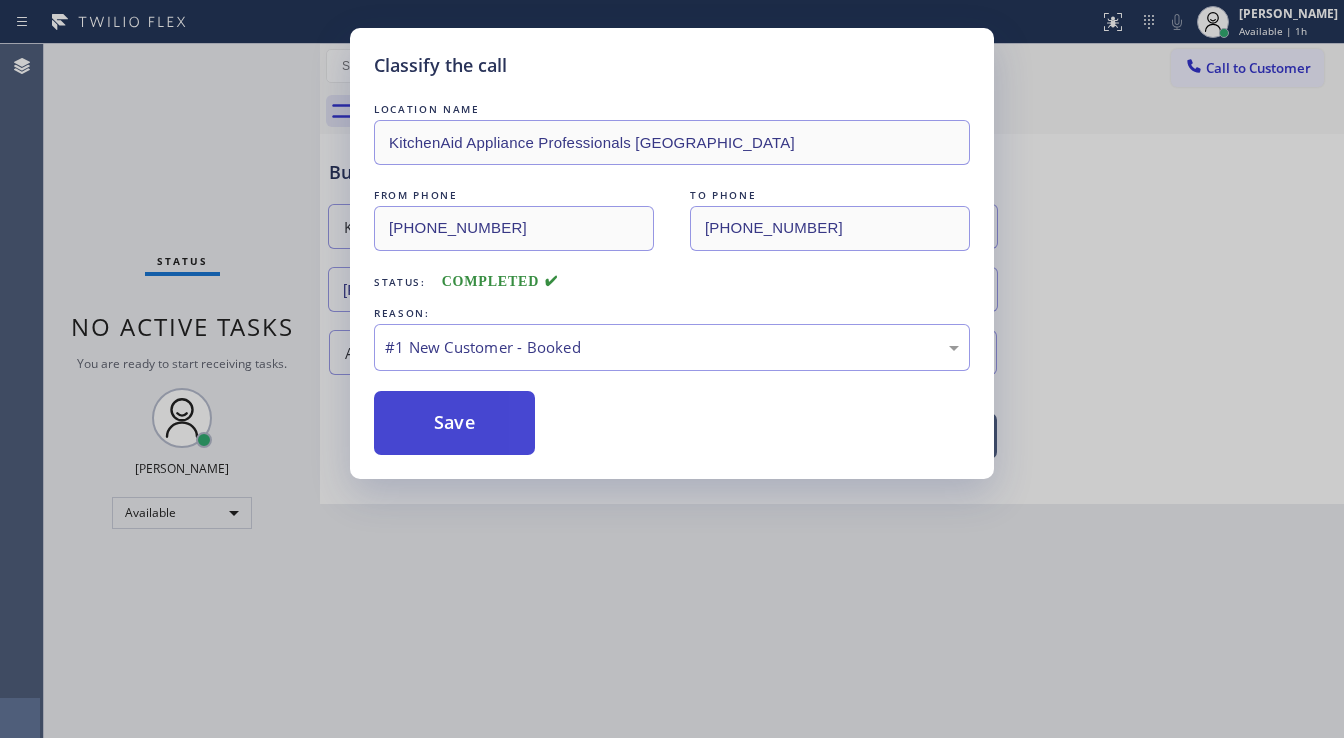 click on "Save" at bounding box center [454, 423] 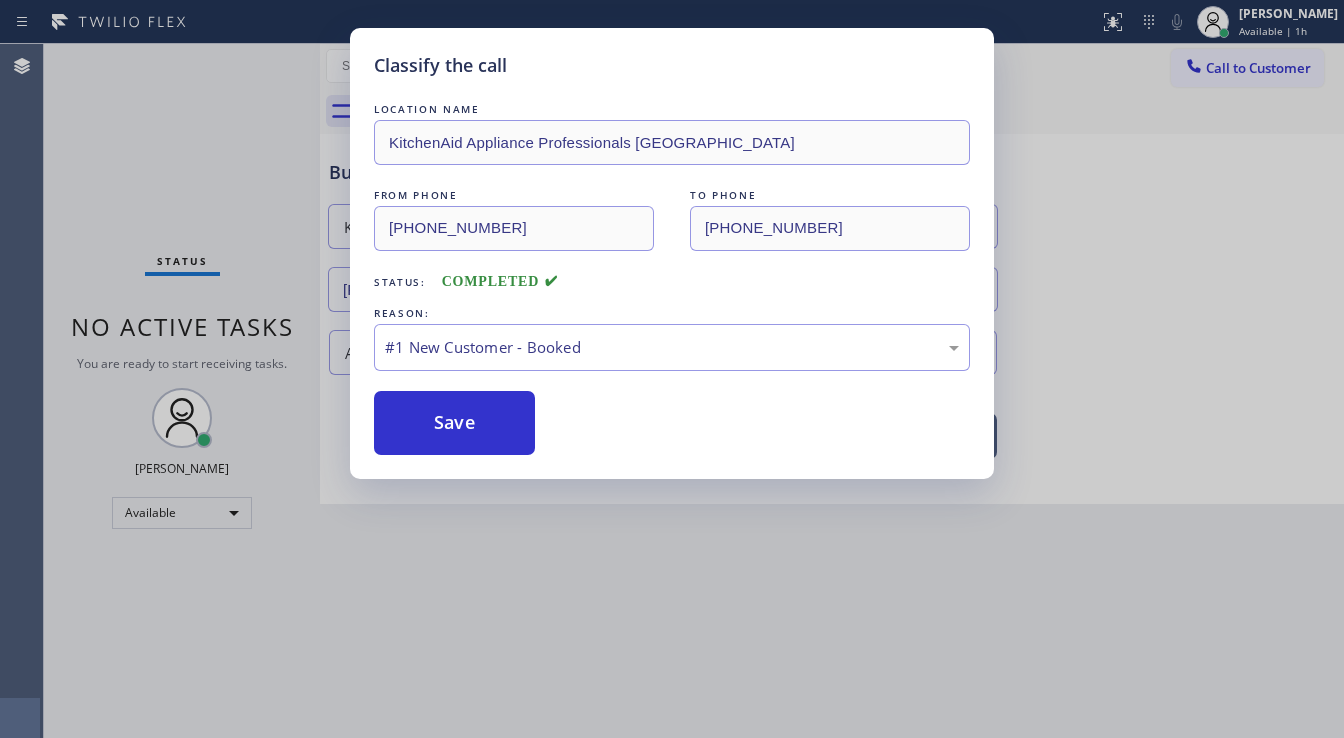 click on "Save" at bounding box center [454, 423] 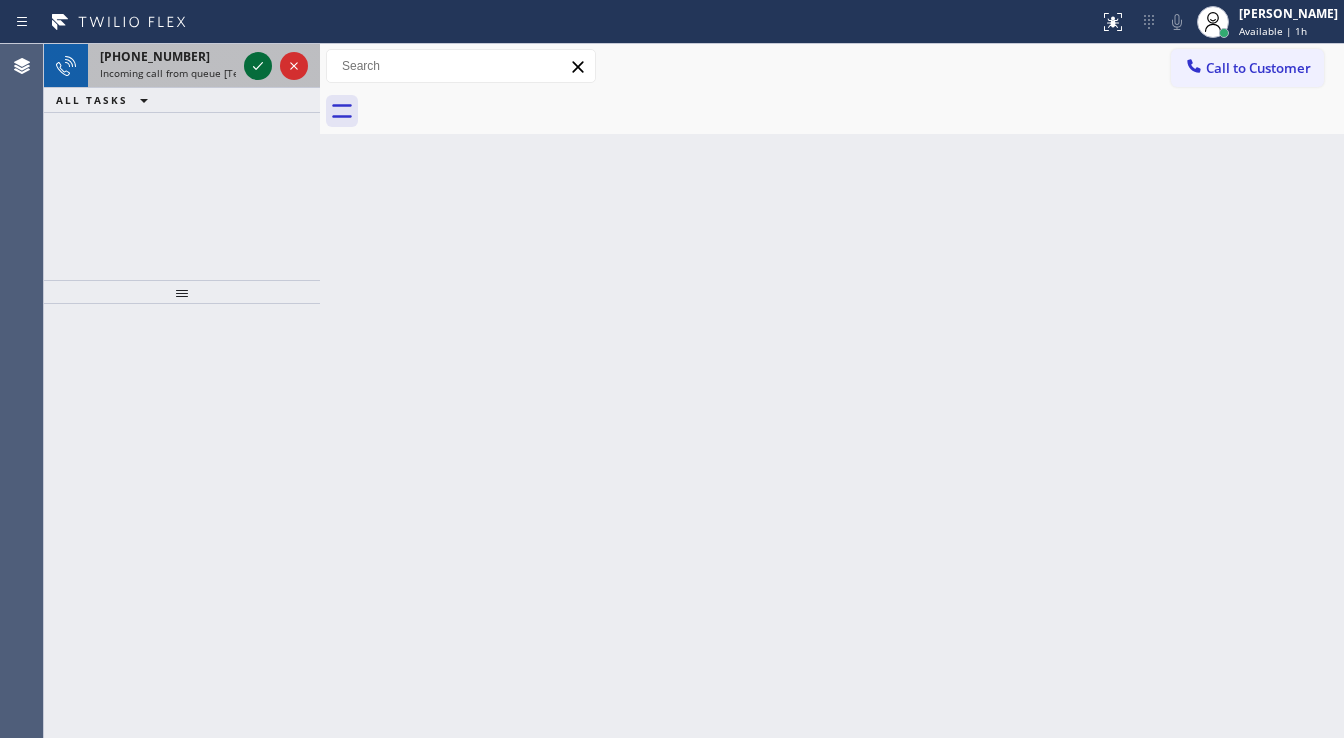 click 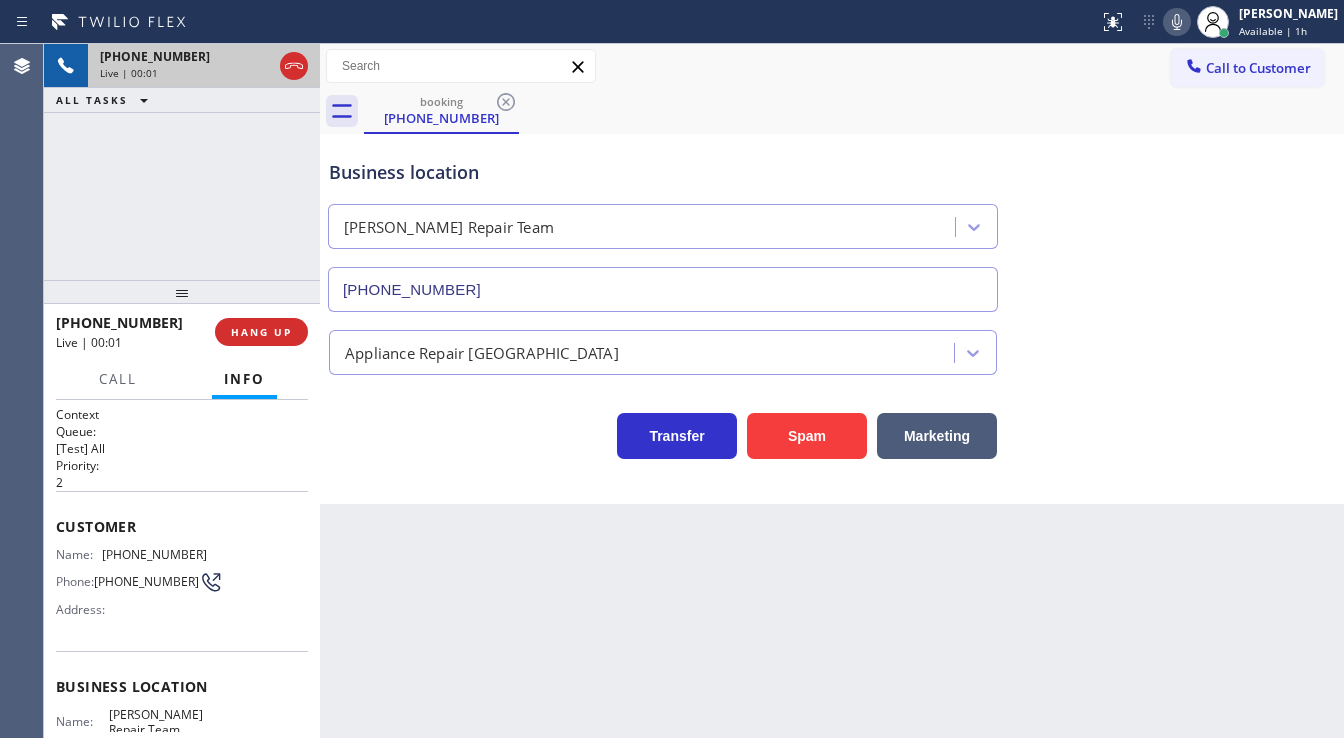 type on "[PHONE_NUMBER]" 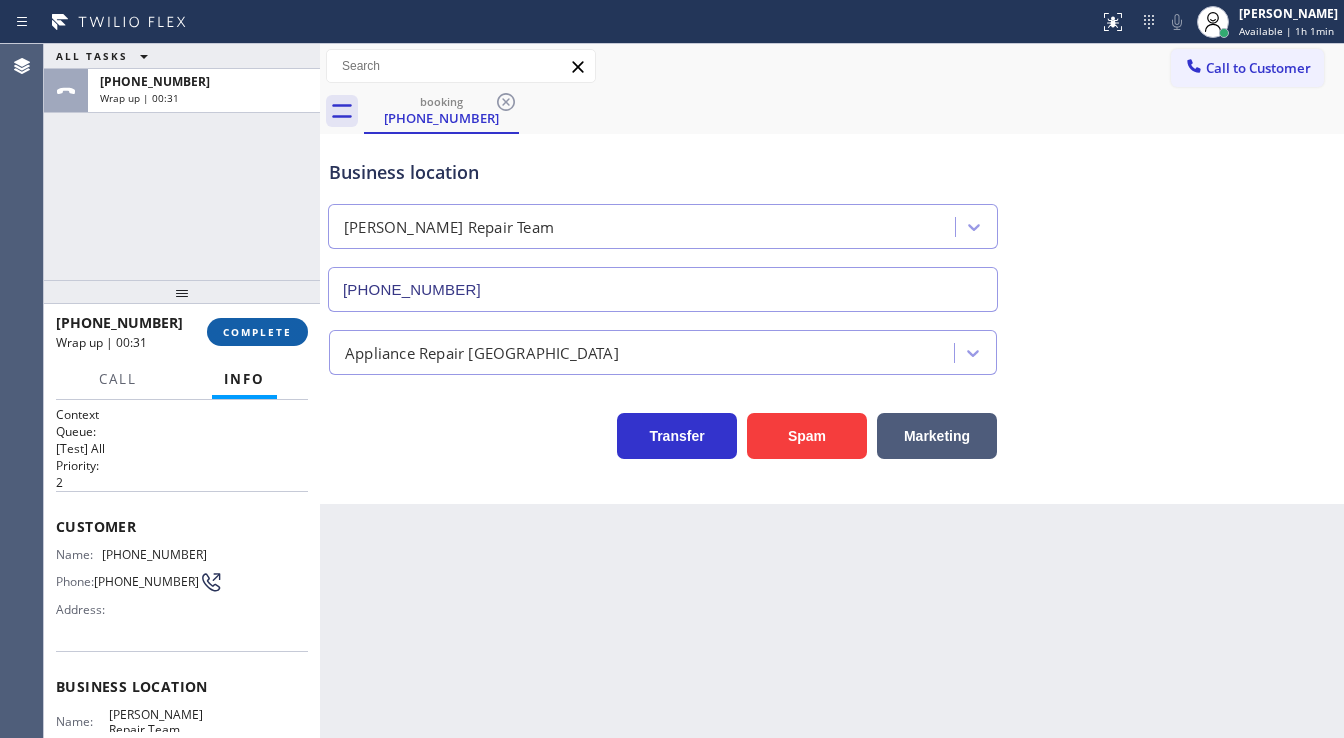 click on "COMPLETE" at bounding box center (257, 332) 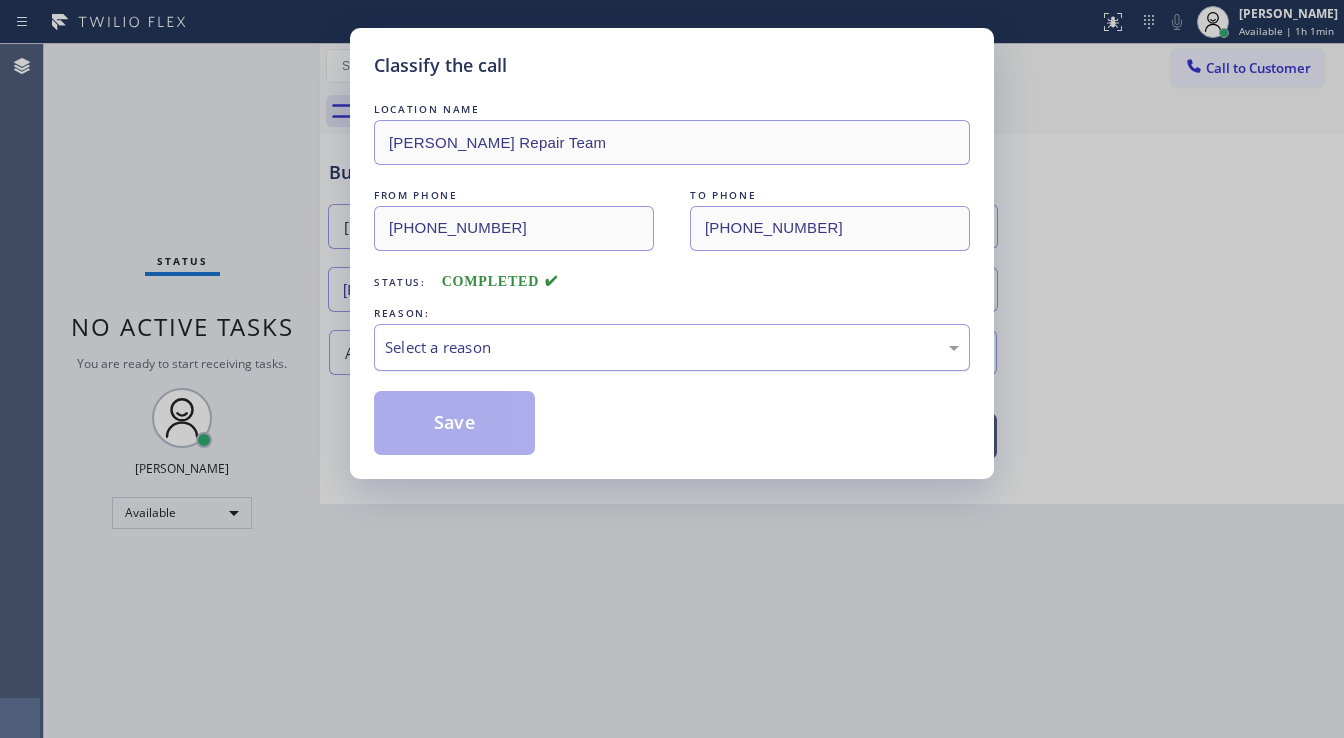 click on "Select a reason" at bounding box center [672, 347] 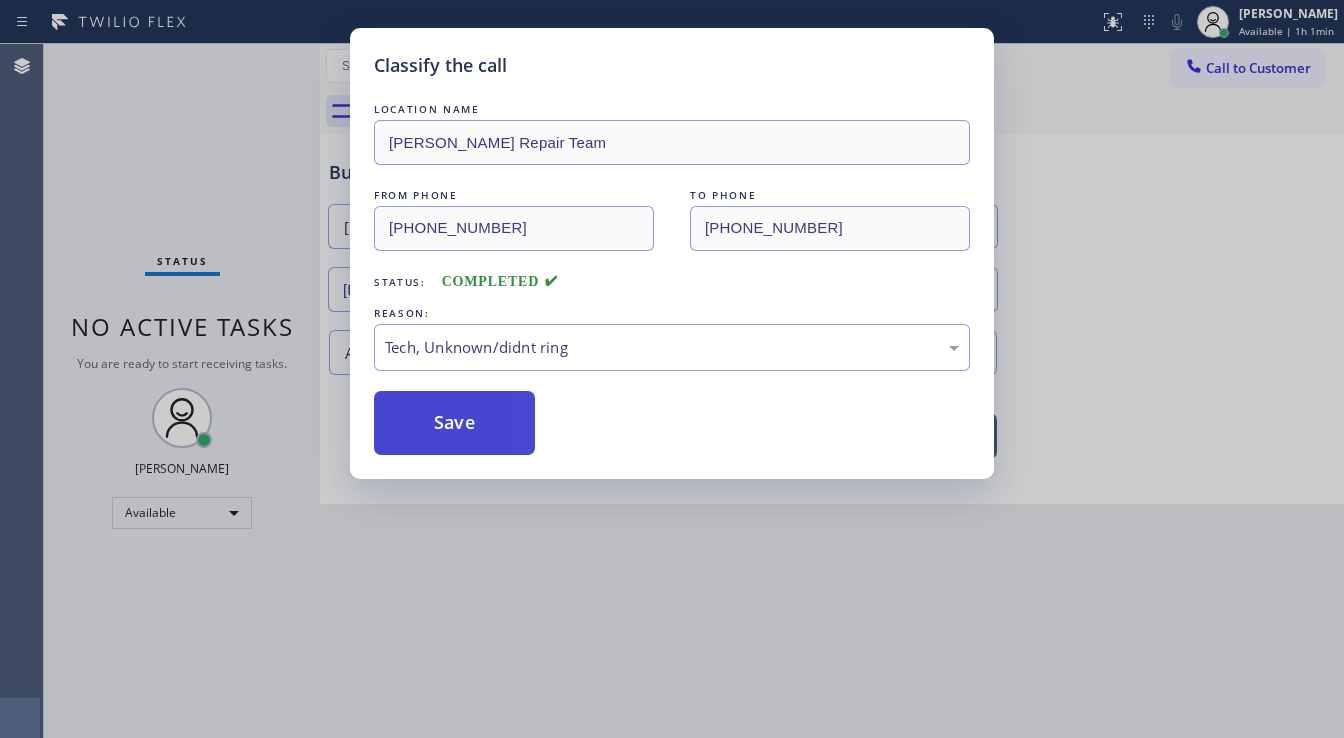 click on "Save" at bounding box center [454, 423] 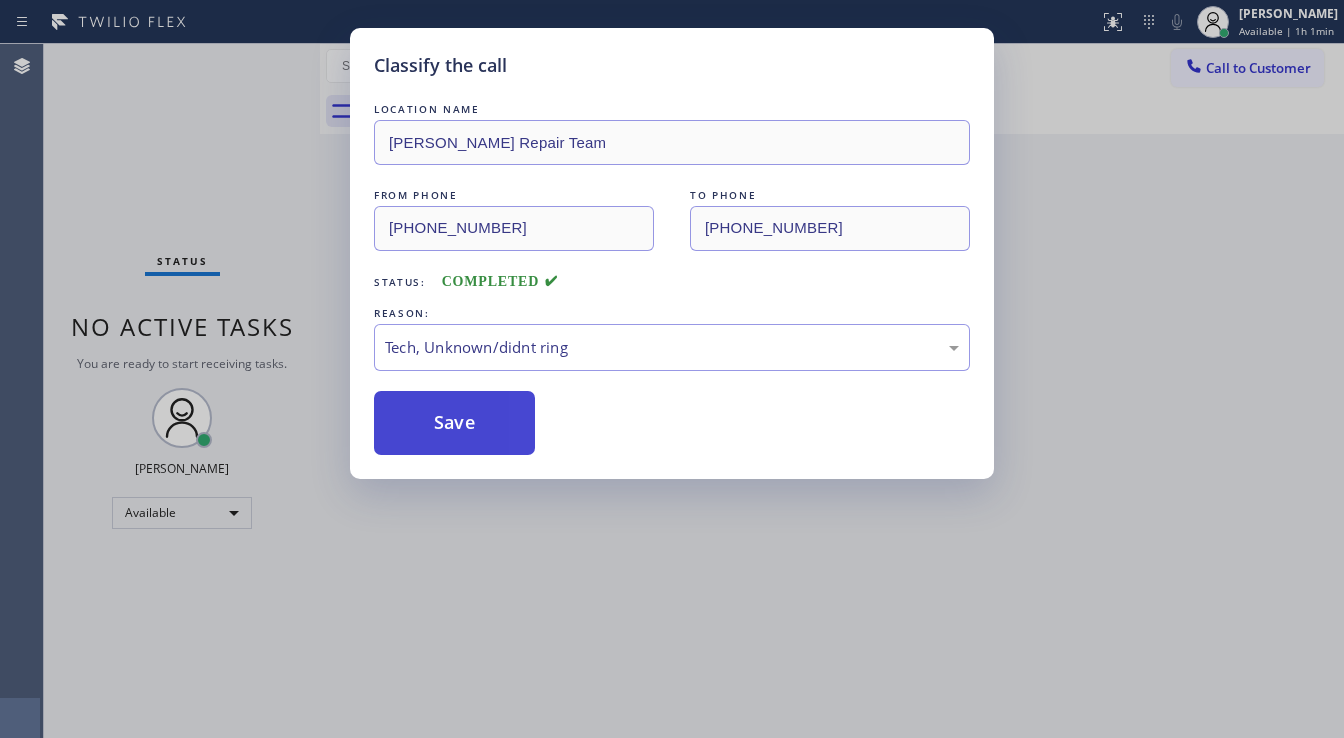 type 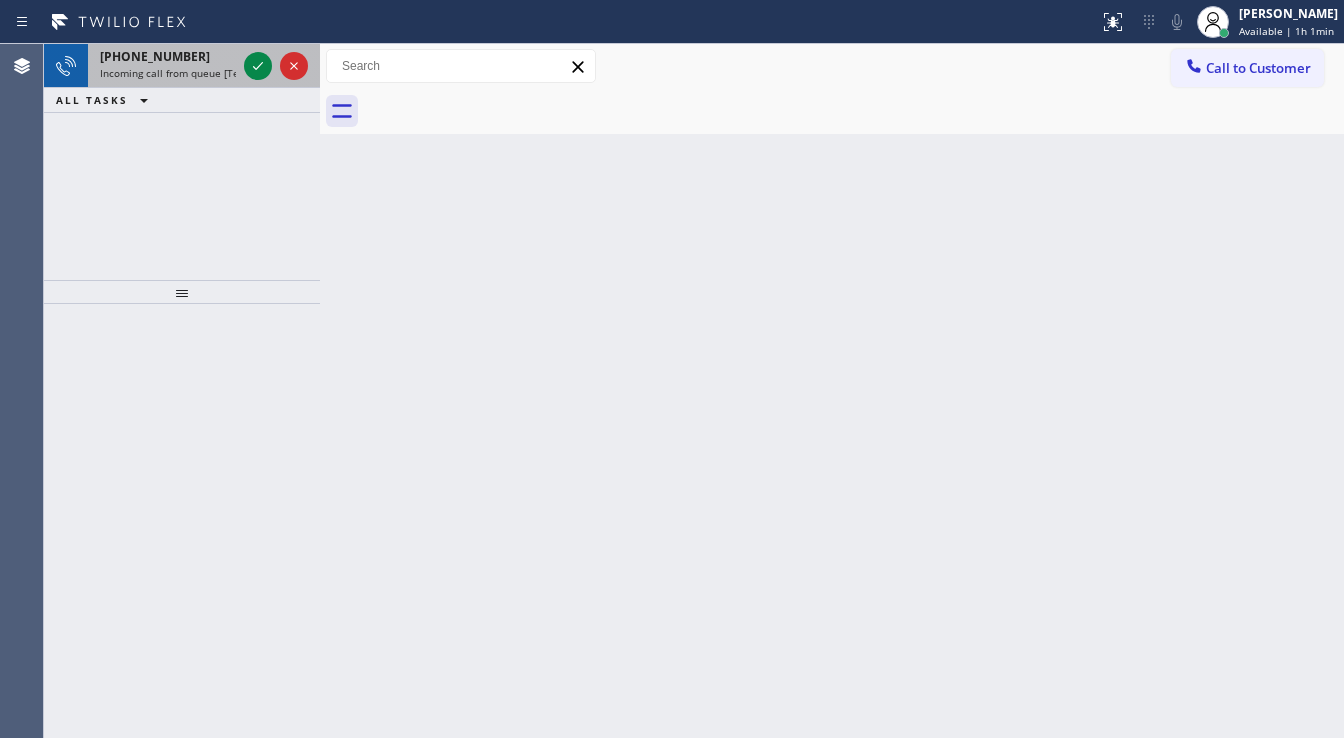 click at bounding box center (276, 66) 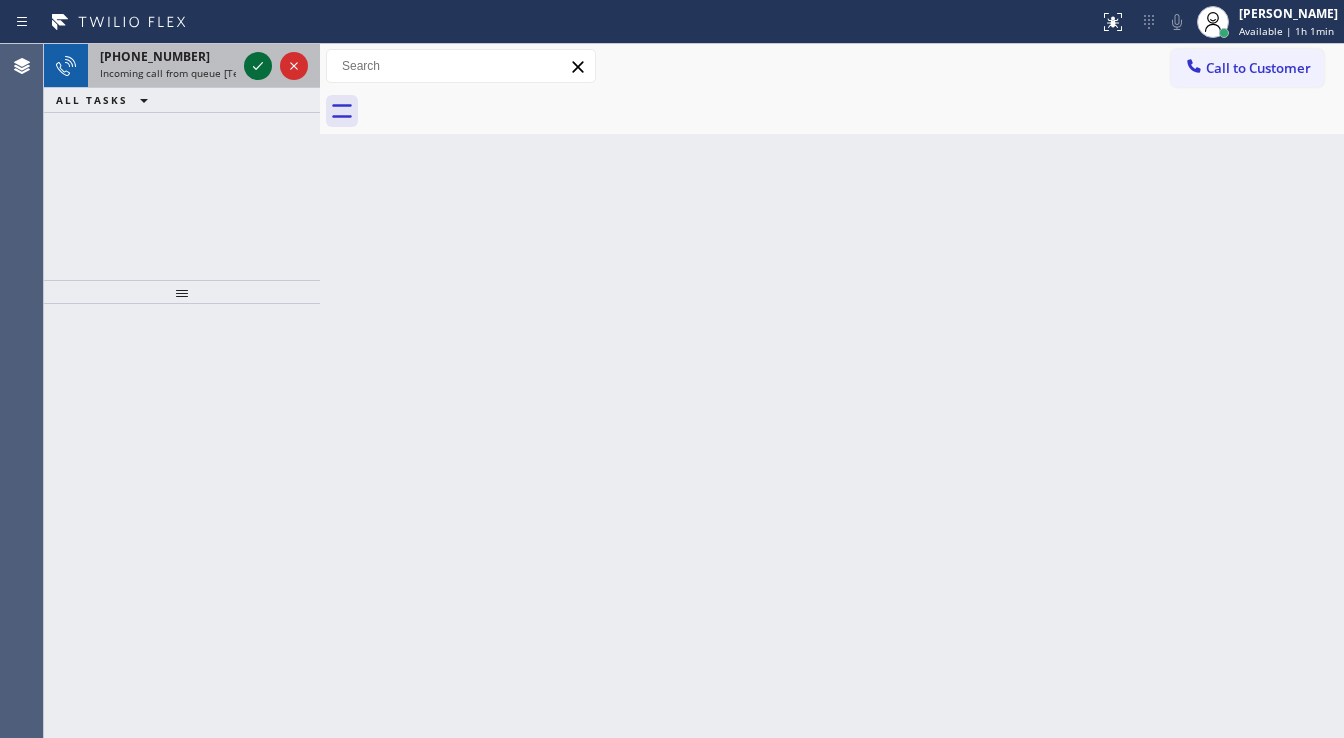 click 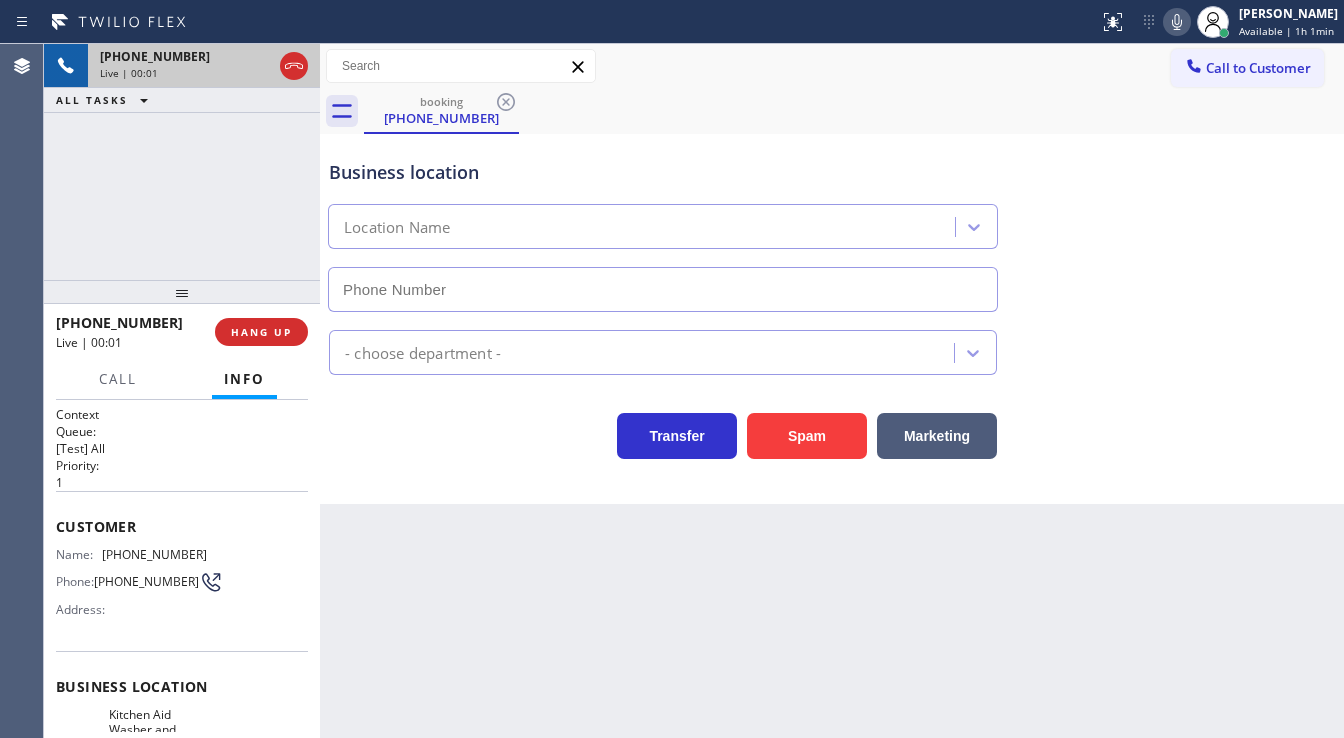 type on "[PHONE_NUMBER]" 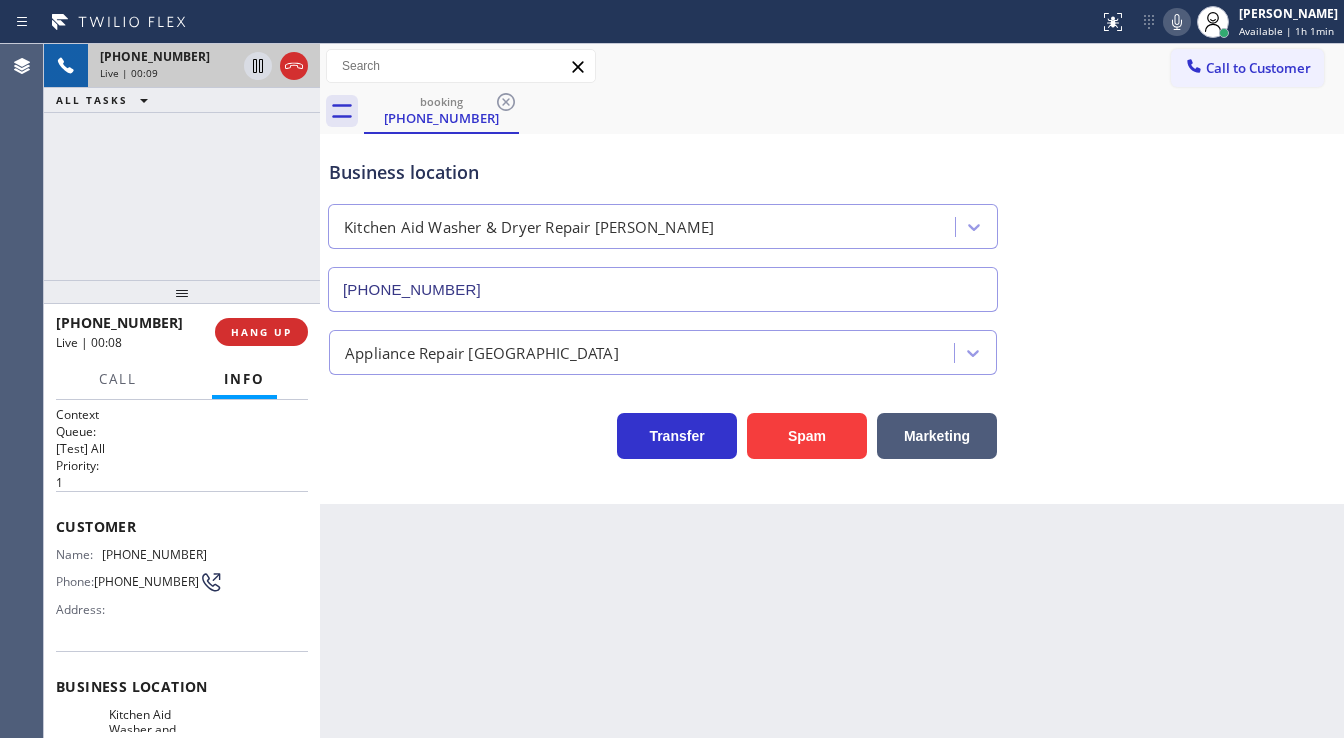 click on "[PHONE_NUMBER] Live | 00:09 ALL TASKS ALL TASKS ACTIVE TASKS TASKS IN WRAP UP" at bounding box center (182, 162) 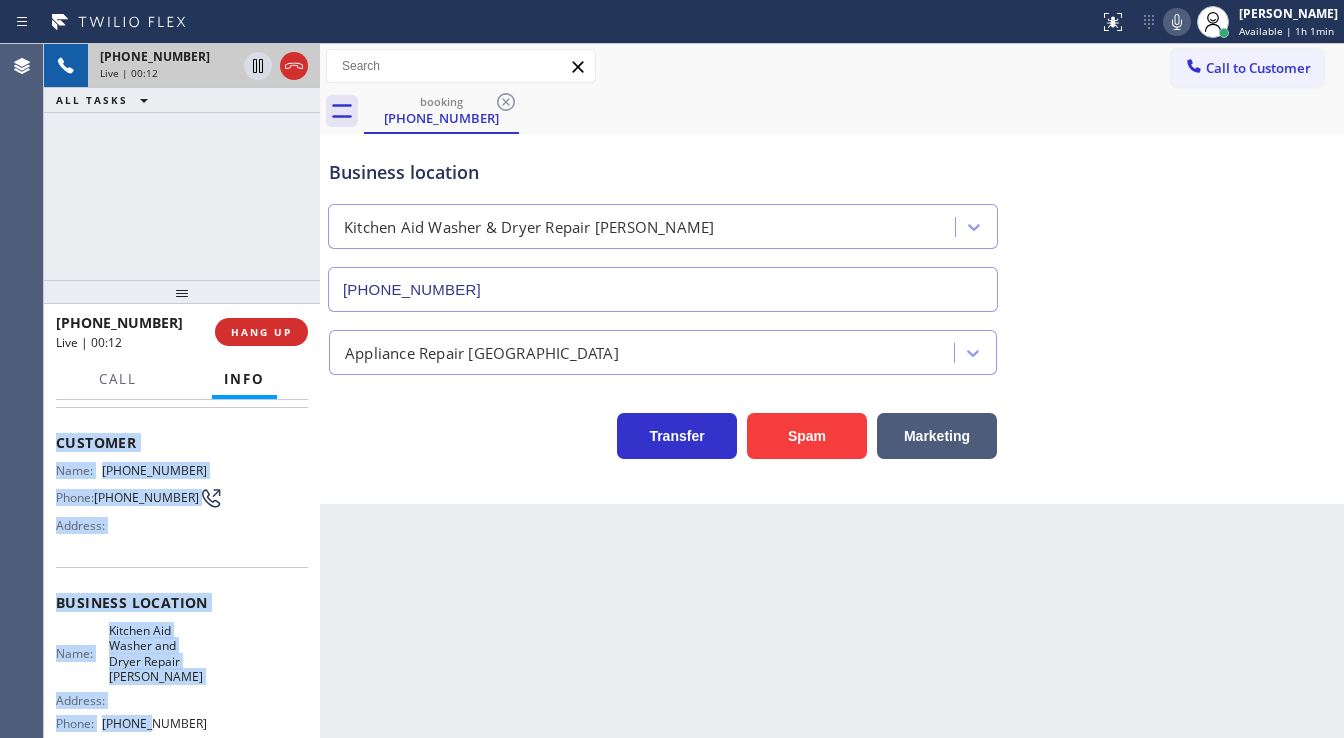 scroll, scrollTop: 240, scrollLeft: 0, axis: vertical 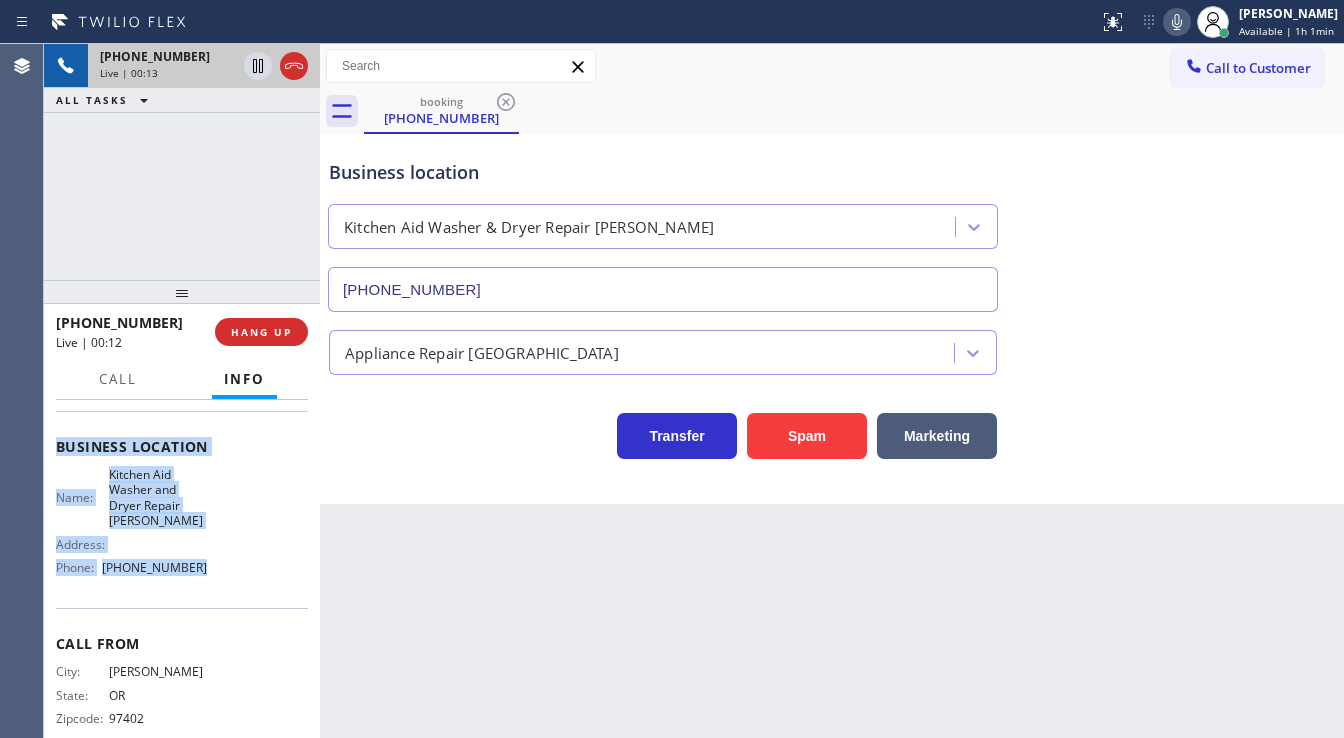 drag, startPoint x: 52, startPoint y: 515, endPoint x: 209, endPoint y: 581, distance: 170.30855 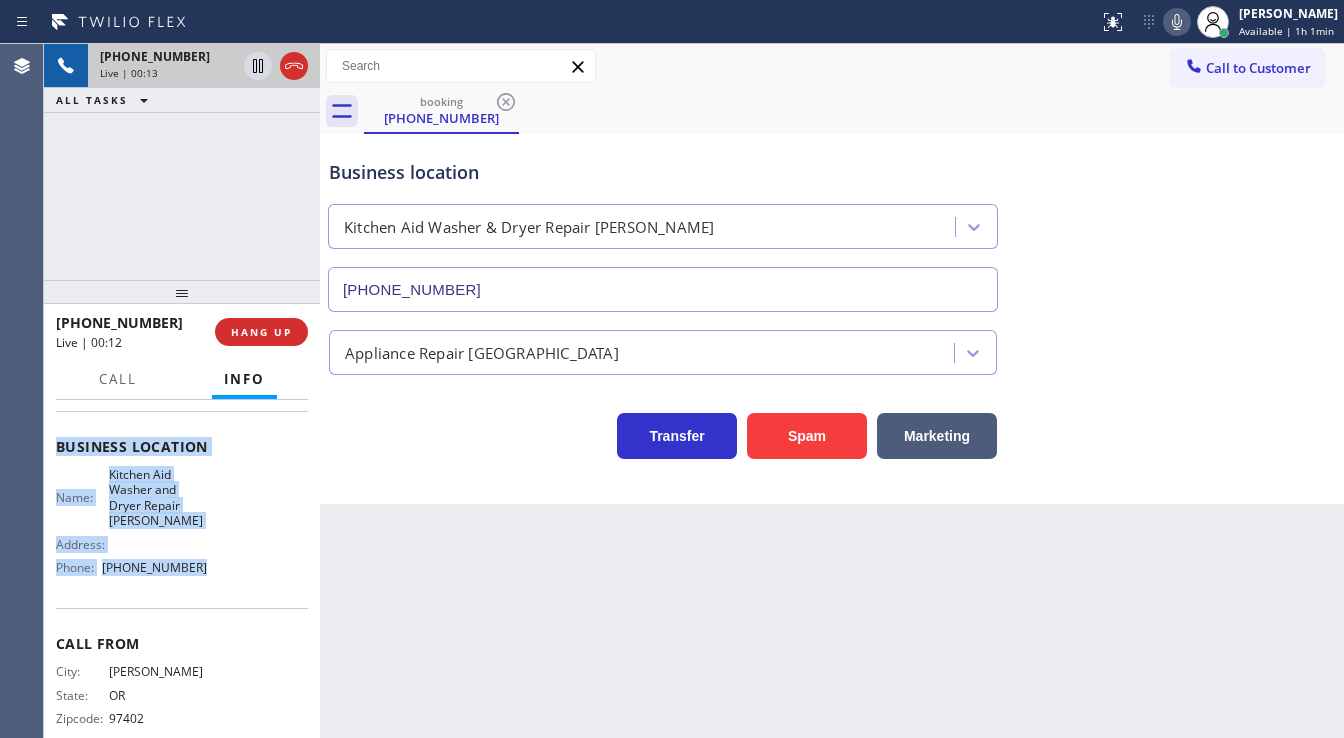 click on "Context Queue: [Test] All Priority: 1 Customer Name: [PHONE_NUMBER] Phone: [PHONE_NUMBER] Address: Business location Name: Kitchen Aid Washer  and  Dryer Repair [GEOGRAPHIC_DATA] Address:   Phone: [PHONE_NUMBER] Call From City: [GEOGRAPHIC_DATA] State: [US_STATE] Zipcode: 97402 Outbound call Location Kitchen Aid Washer & Dryer Repair [GEOGRAPHIC_DATA] Your caller id phone number [PHONE_NUMBER] Customer number [PHONE_NUMBER] Call" at bounding box center (182, 569) 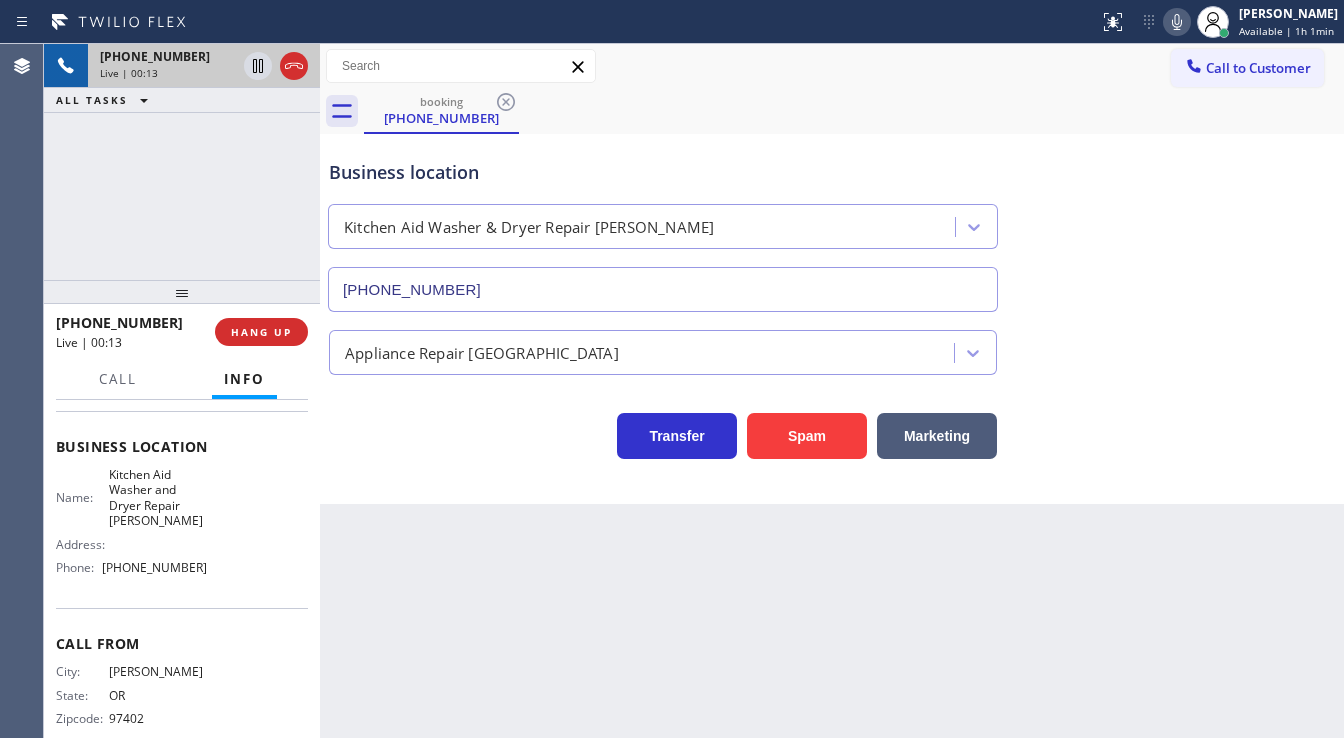 click on "[PHONE_NUMBER] Live | 00:13 ALL TASKS ALL TASKS ACTIVE TASKS TASKS IN WRAP UP" at bounding box center (182, 162) 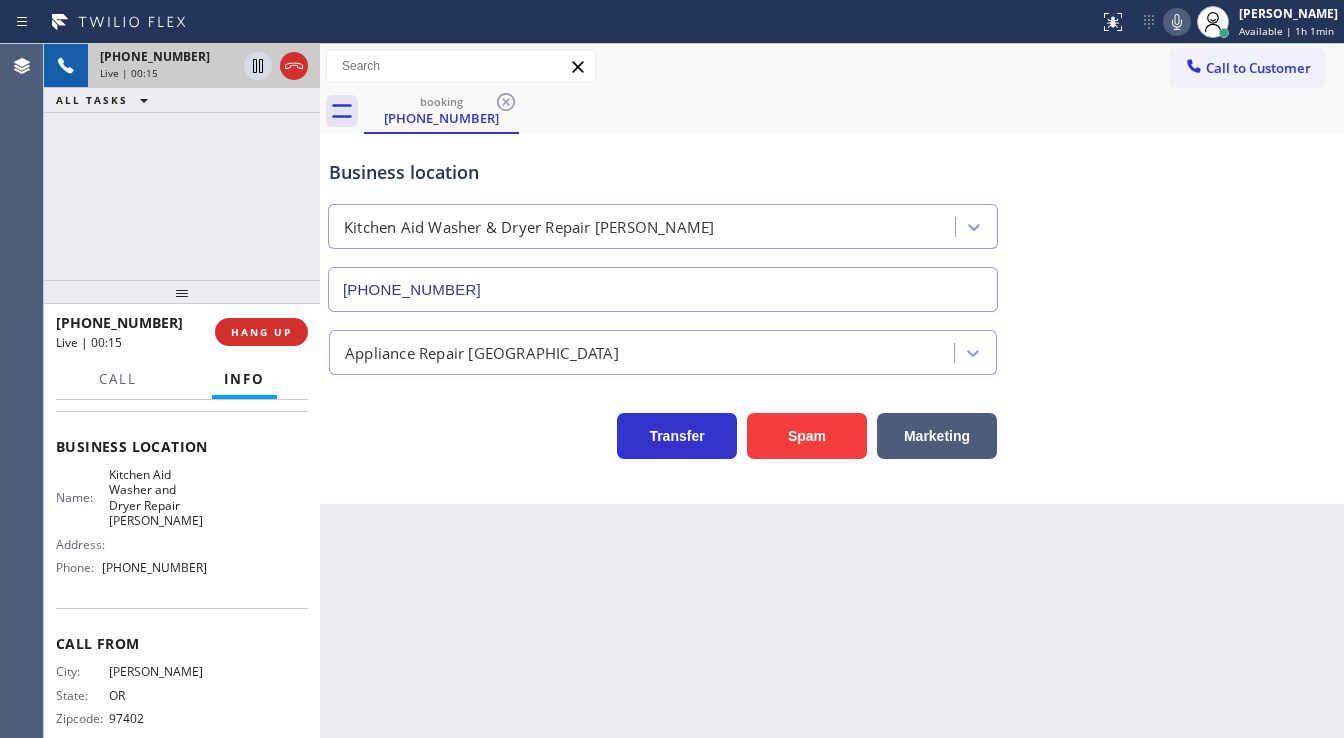 click on "[PHONE_NUMBER] Live | 00:15 ALL TASKS ALL TASKS ACTIVE TASKS TASKS IN WRAP UP" at bounding box center [182, 162] 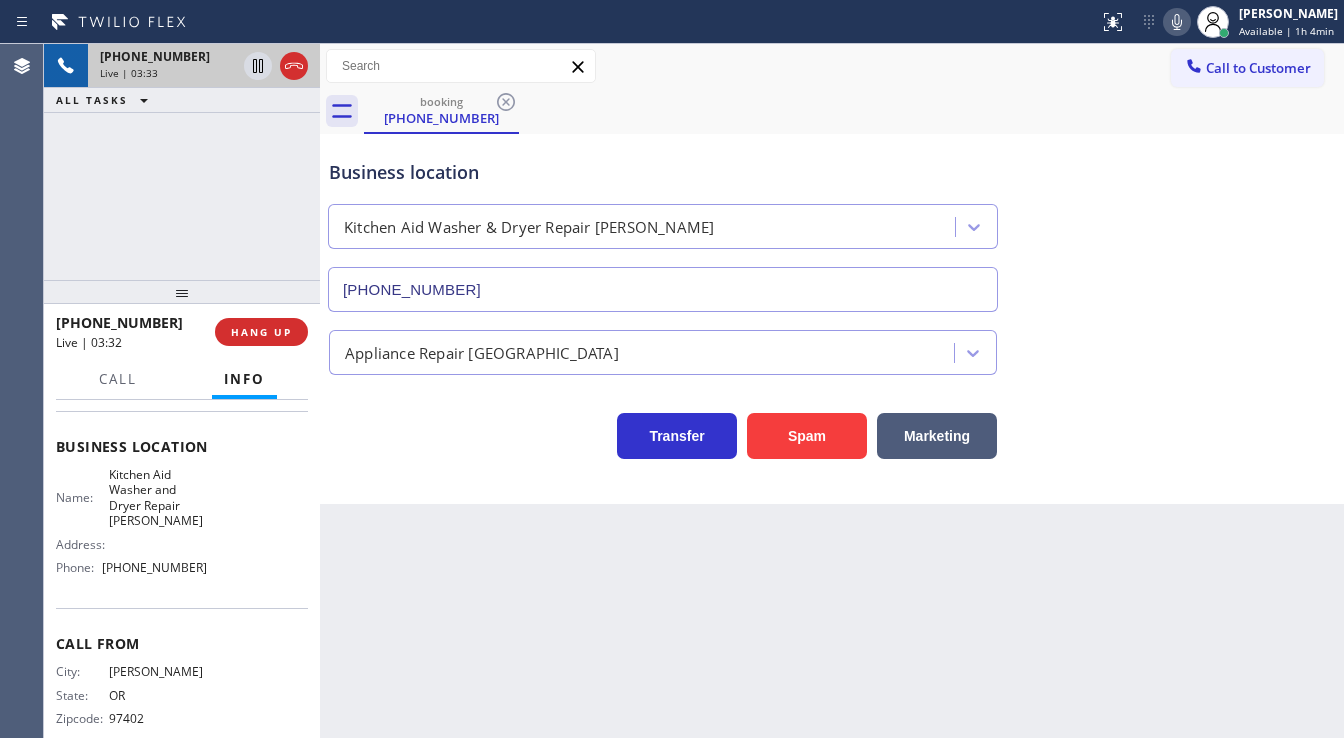click at bounding box center (1177, 22) 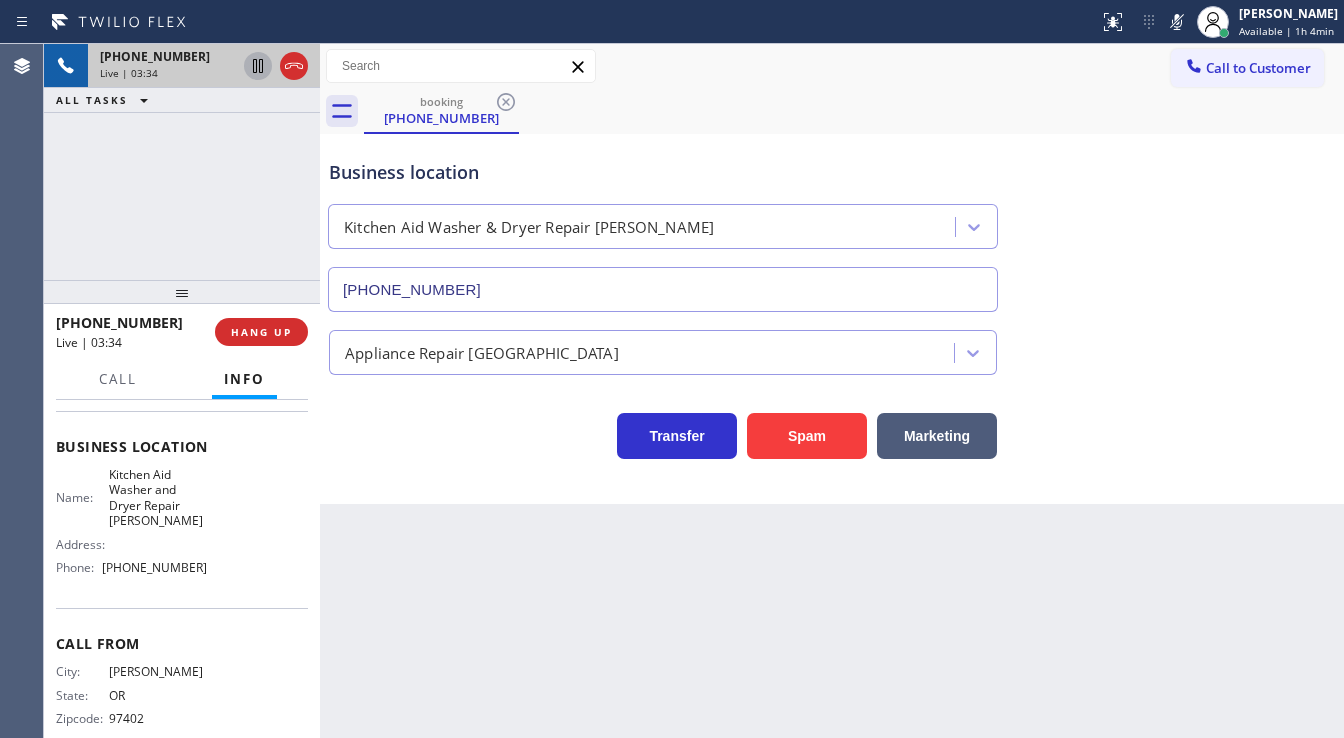 click 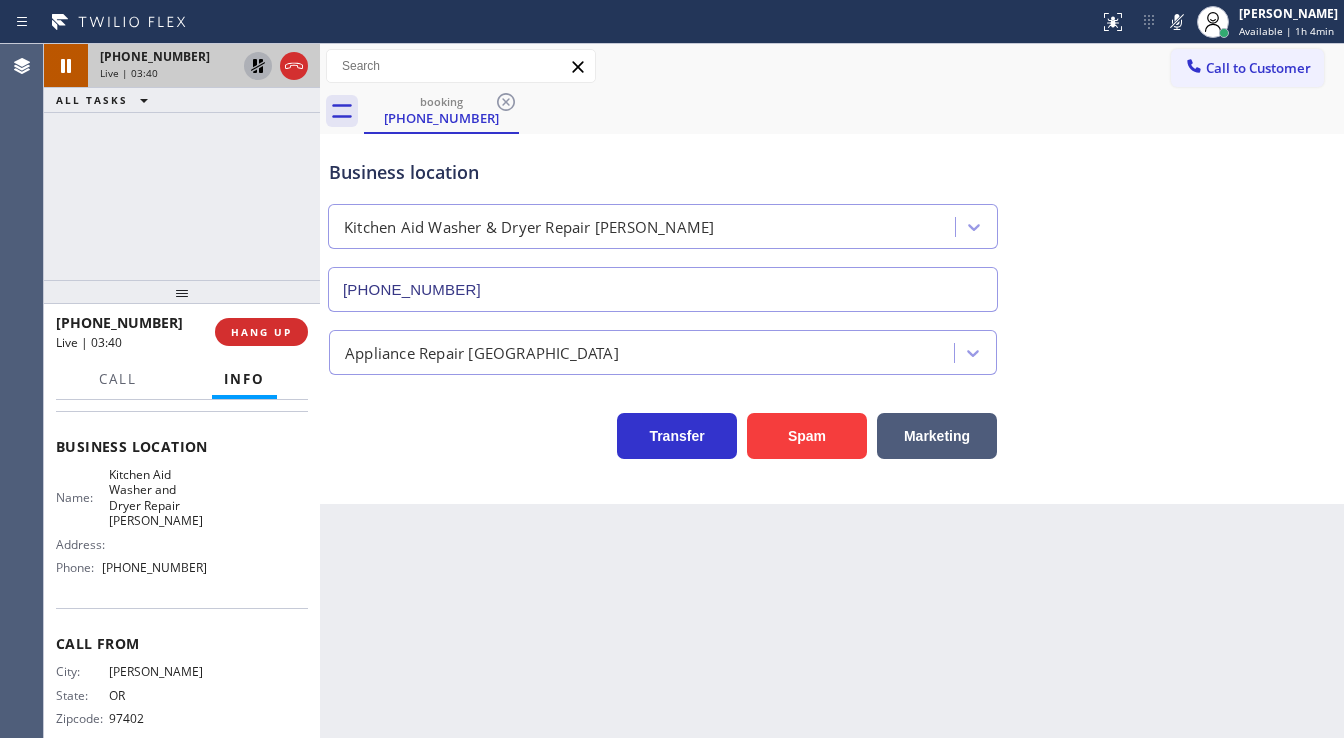 click on "[PHONE_NUMBER] Live | 03:40 ALL TASKS ALL TASKS ACTIVE TASKS TASKS IN WRAP UP" at bounding box center (182, 162) 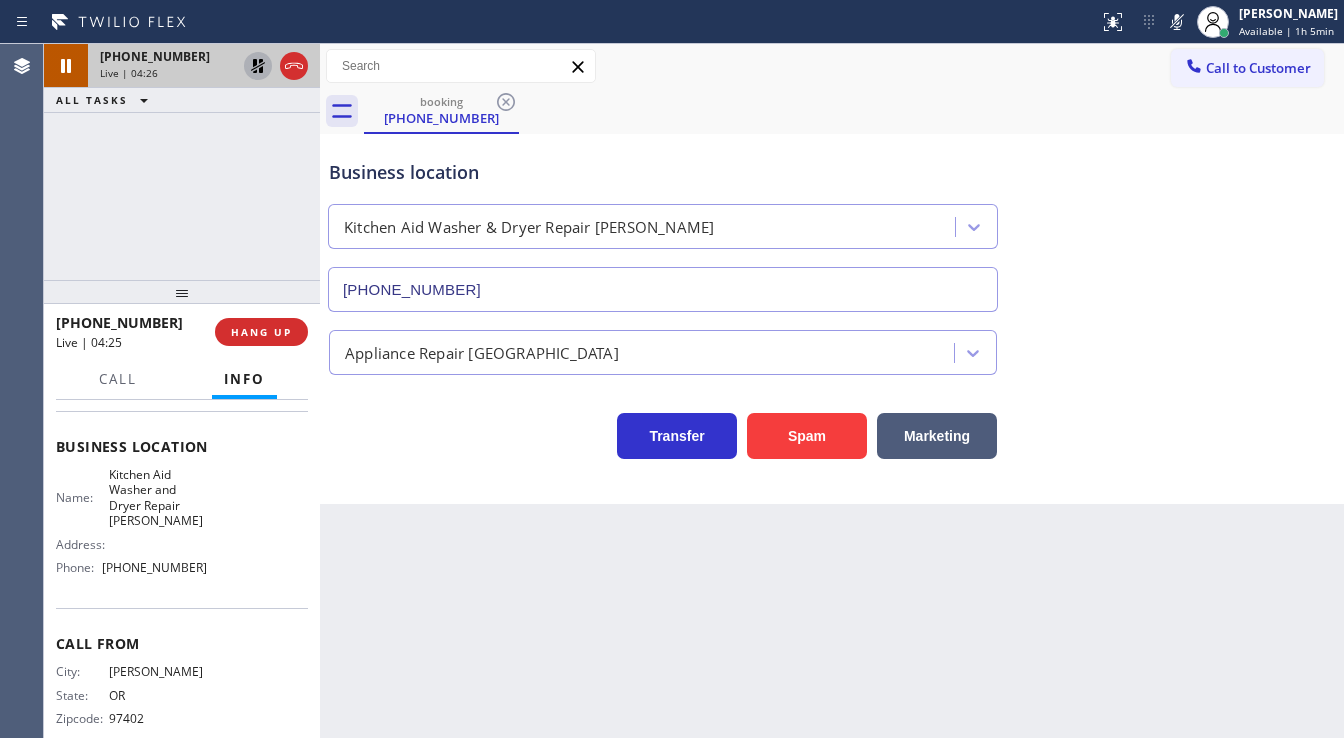 click 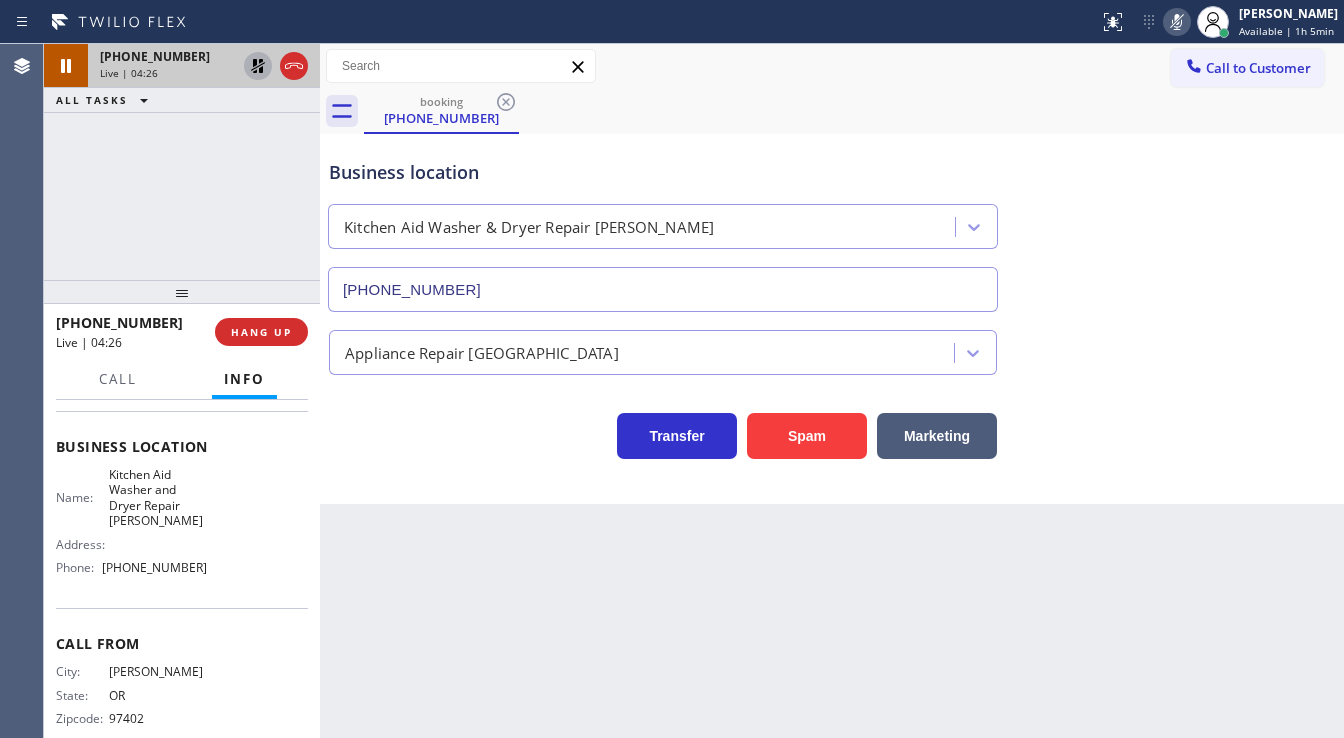click 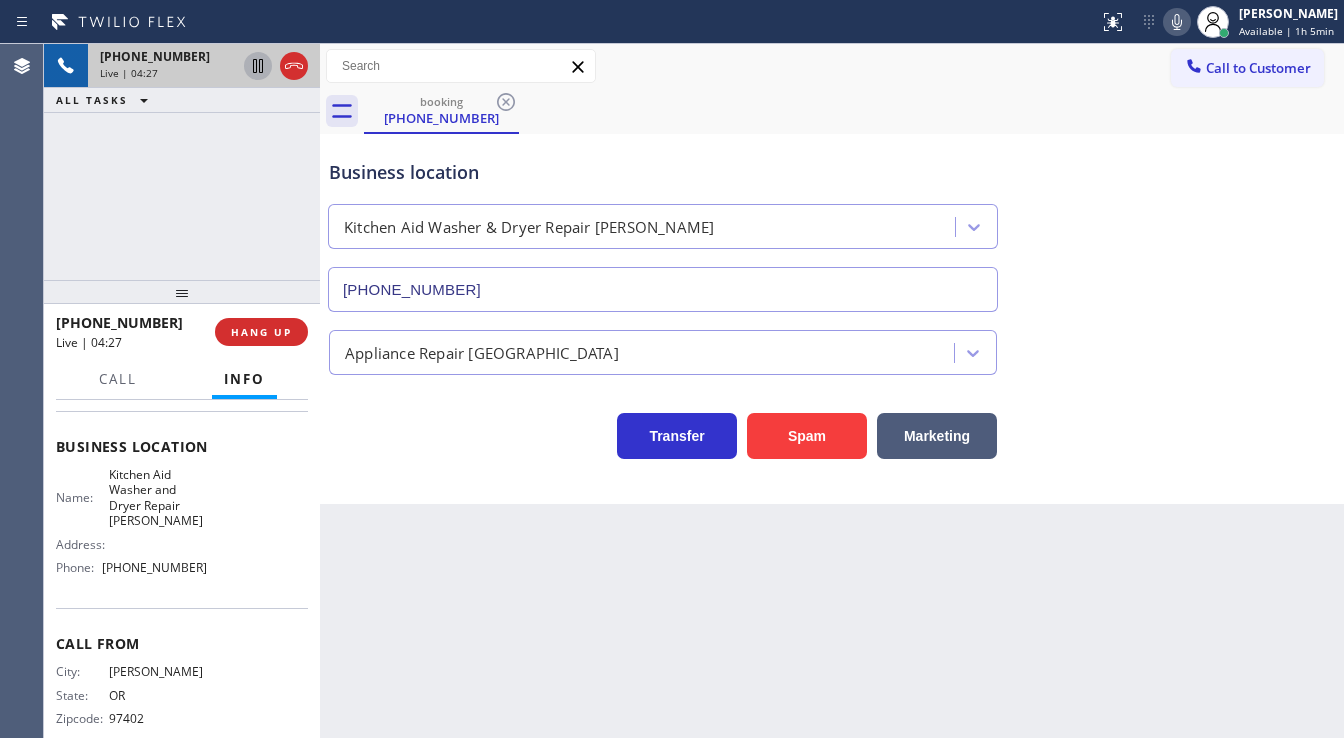 click on "Business location Kitchen Aid Washer & Dryer Repair [GEOGRAPHIC_DATA] [PHONE_NUMBER]" at bounding box center [832, 221] 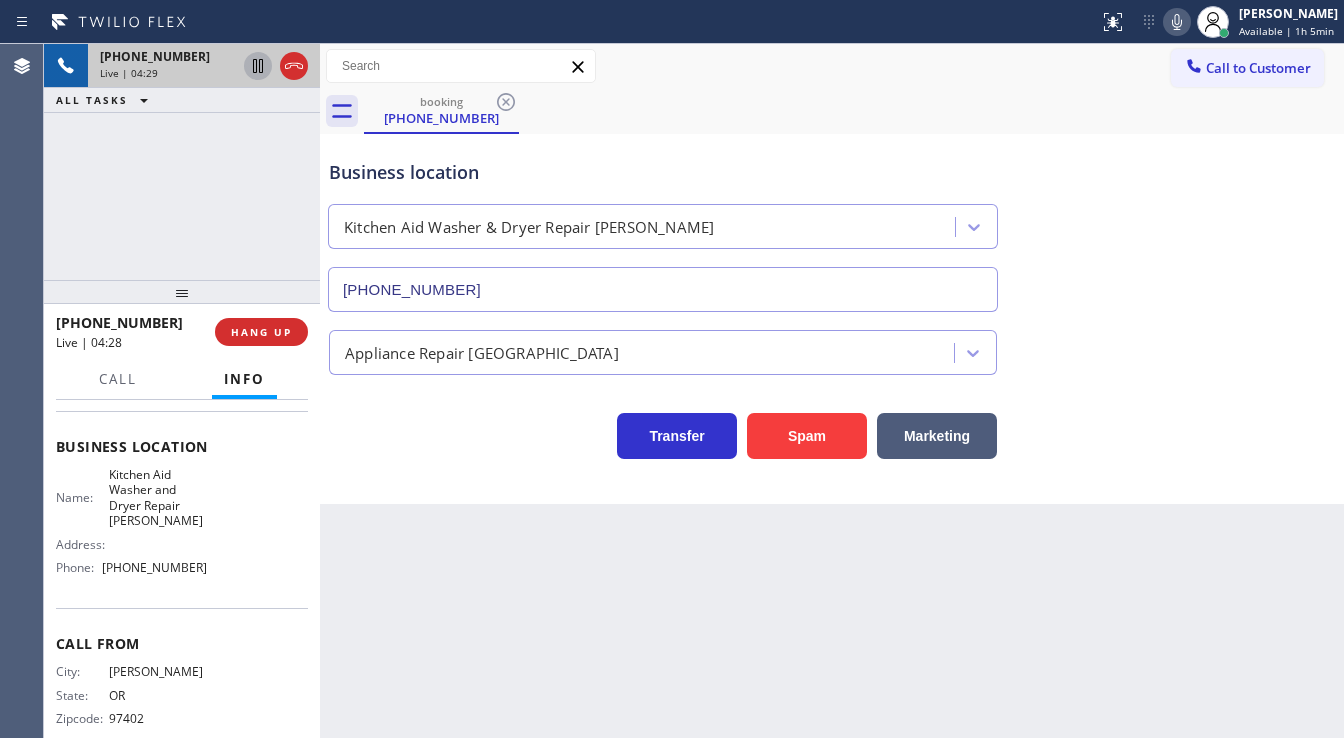 click on "[PHONE_NUMBER] Live | 04:29 ALL TASKS ALL TASKS ACTIVE TASKS TASKS IN WRAP UP" at bounding box center (182, 162) 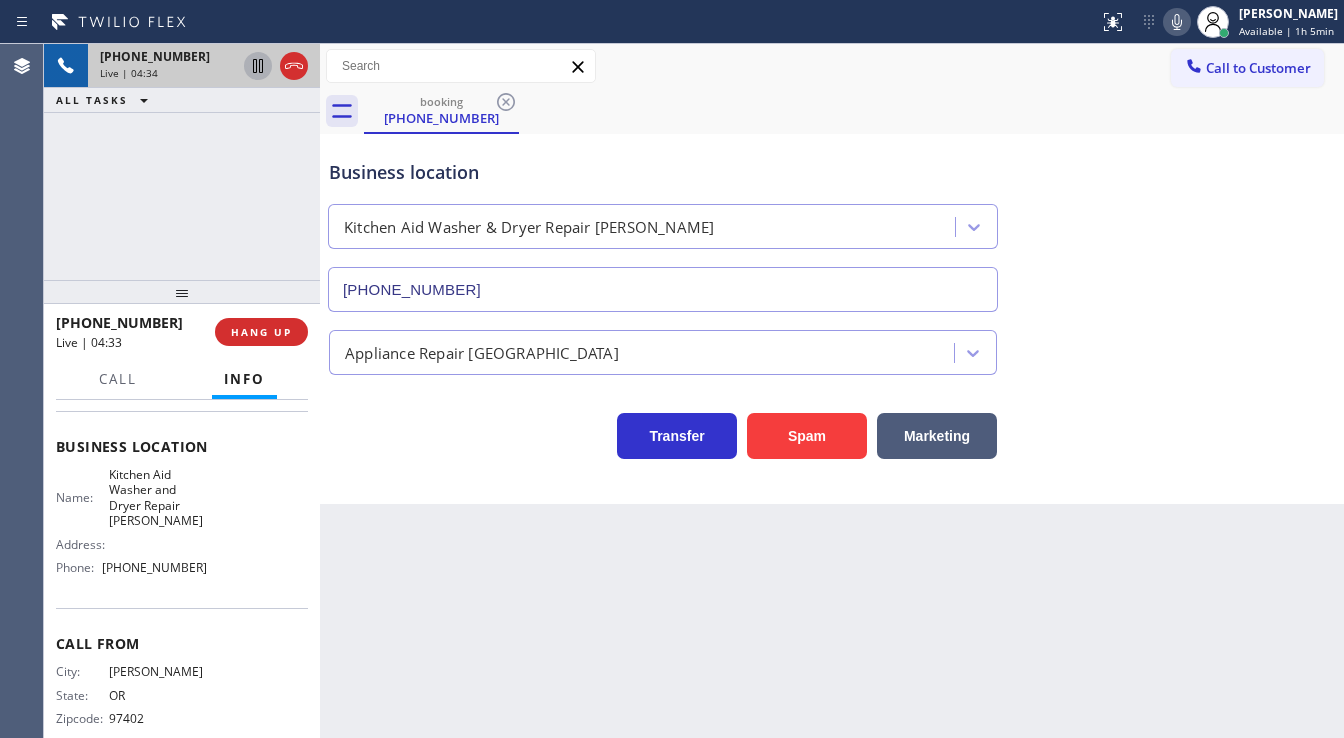 click on "[PHONE_NUMBER] Live | 04:34 ALL TASKS ALL TASKS ACTIVE TASKS TASKS IN WRAP UP" at bounding box center (182, 162) 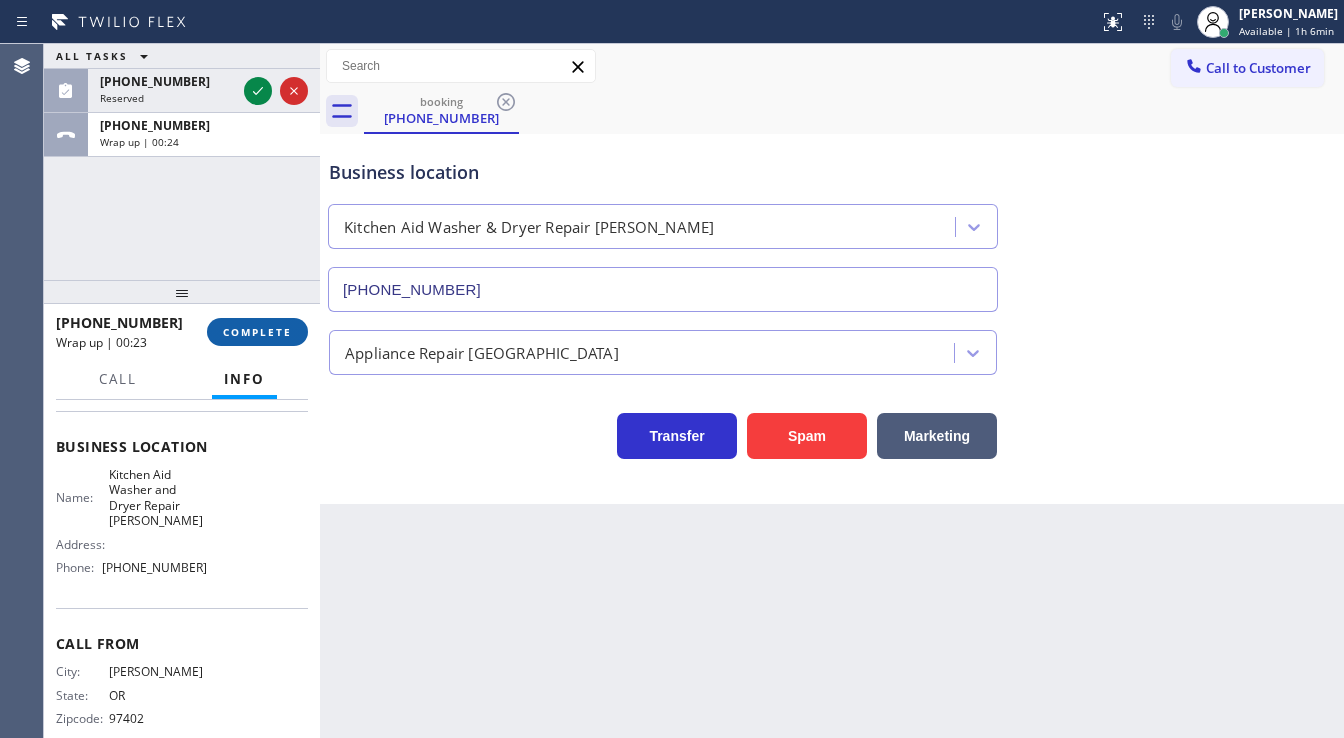click on "COMPLETE" at bounding box center (257, 332) 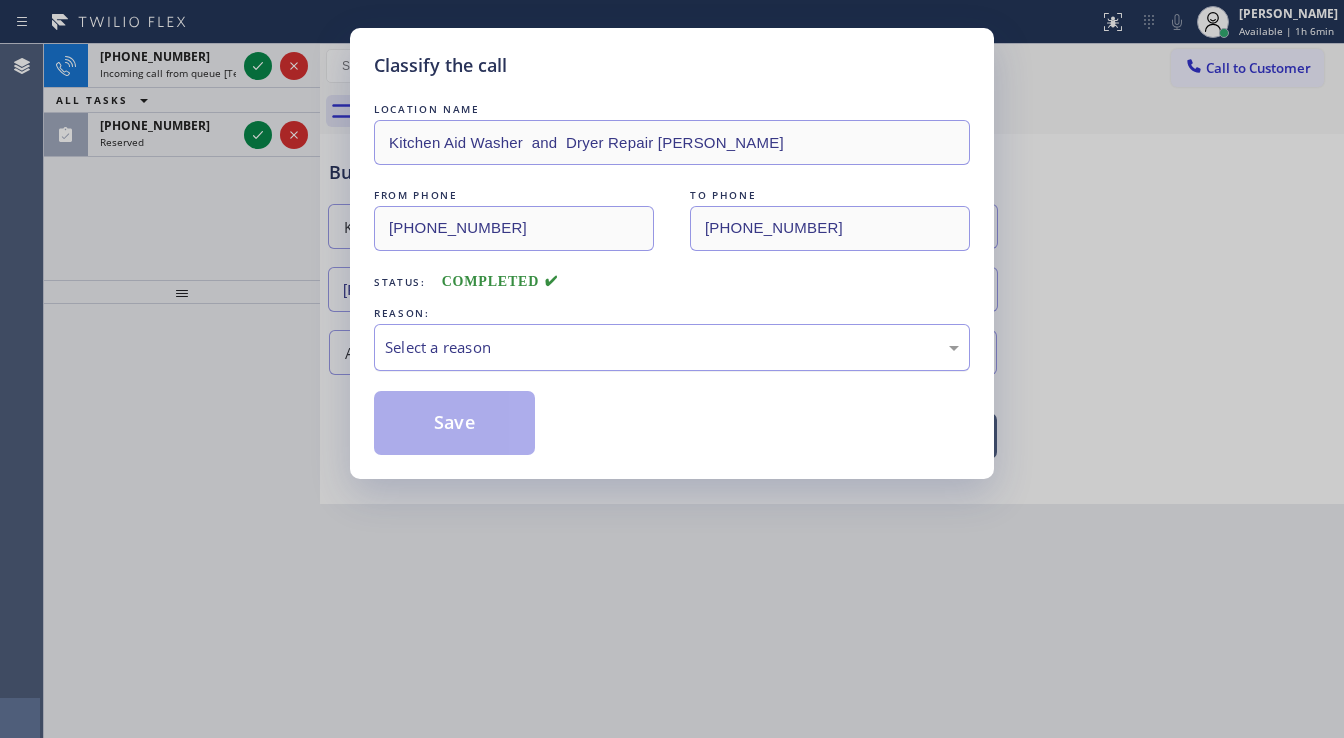 click on "Select a reason" at bounding box center [672, 347] 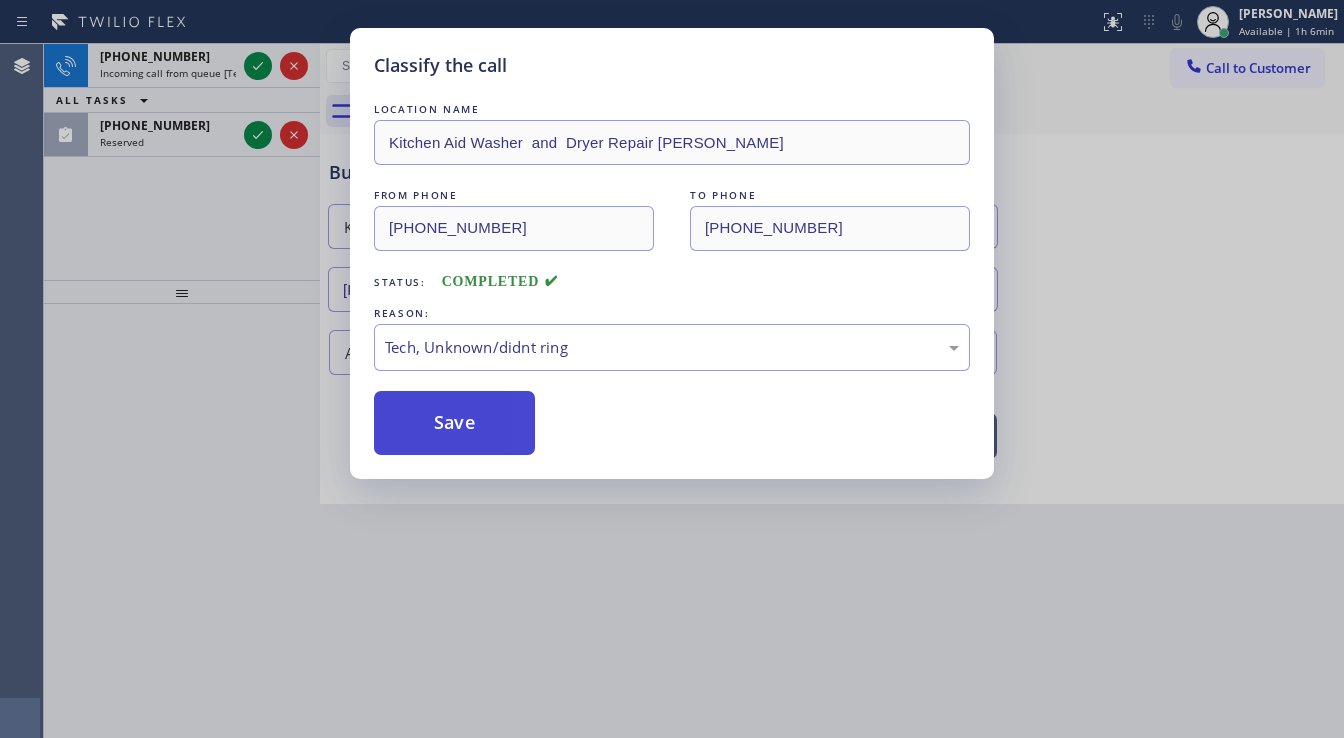 click on "Save" at bounding box center [454, 423] 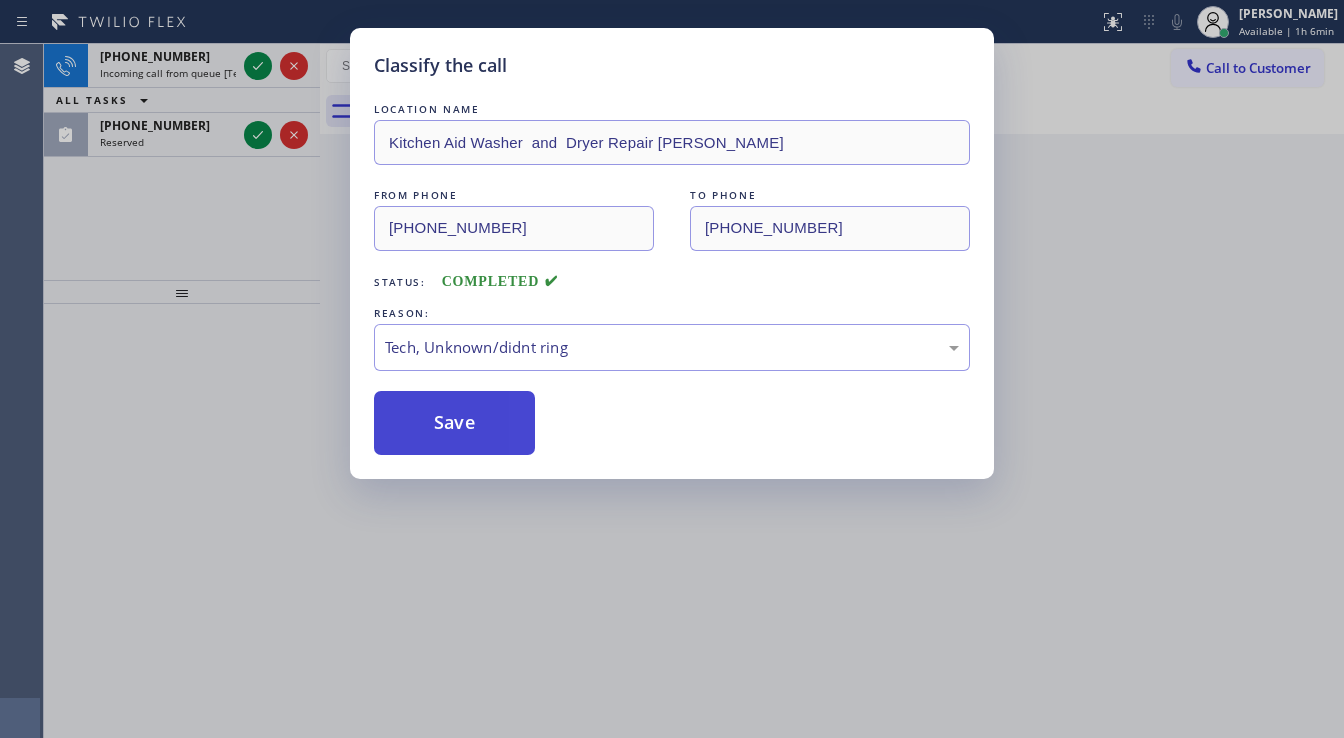 click on "Save" at bounding box center (454, 423) 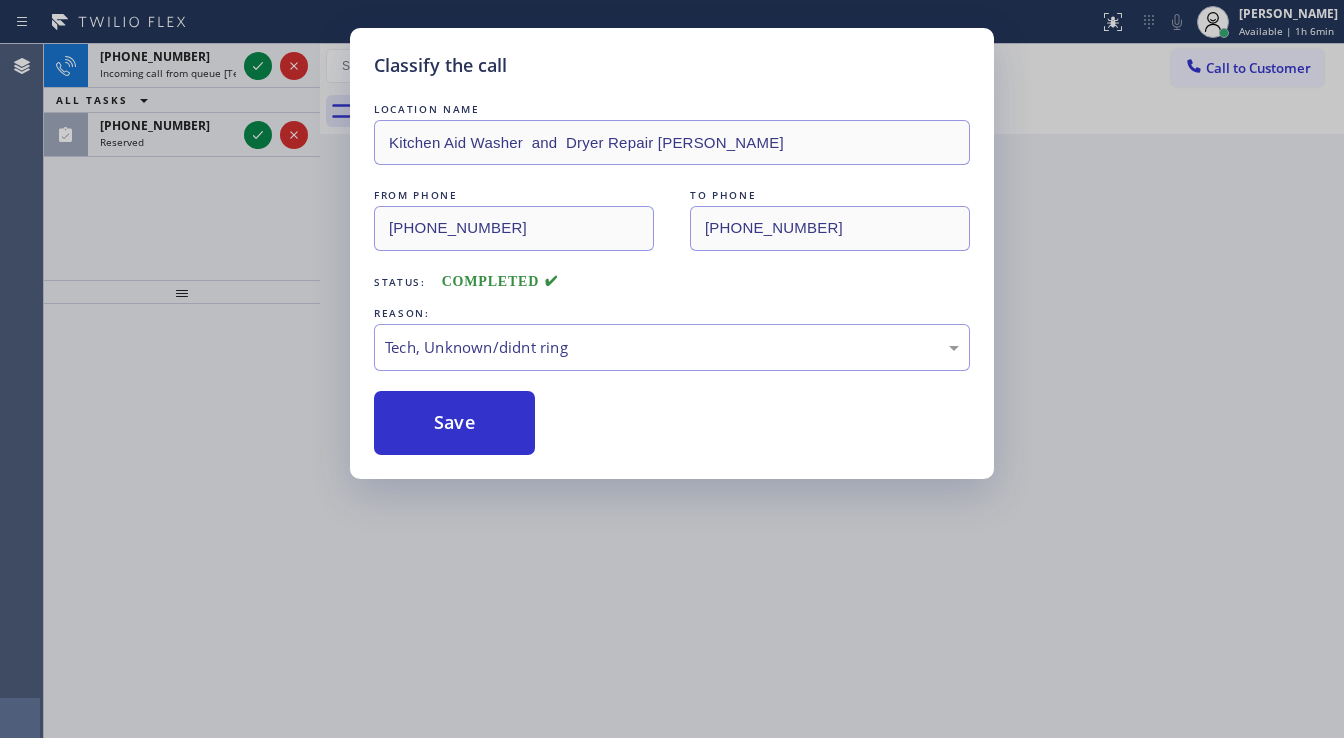 click on "Classify the call LOCATION NAME Kitchen Aid Washer  and  Dryer Repair [PERSON_NAME] FROM PHONE [PHONE_NUMBER] TO PHONE [PHONE_NUMBER] Status: COMPLETED REASON: Tech, Unknown/didnt ring Save" at bounding box center [672, 369] 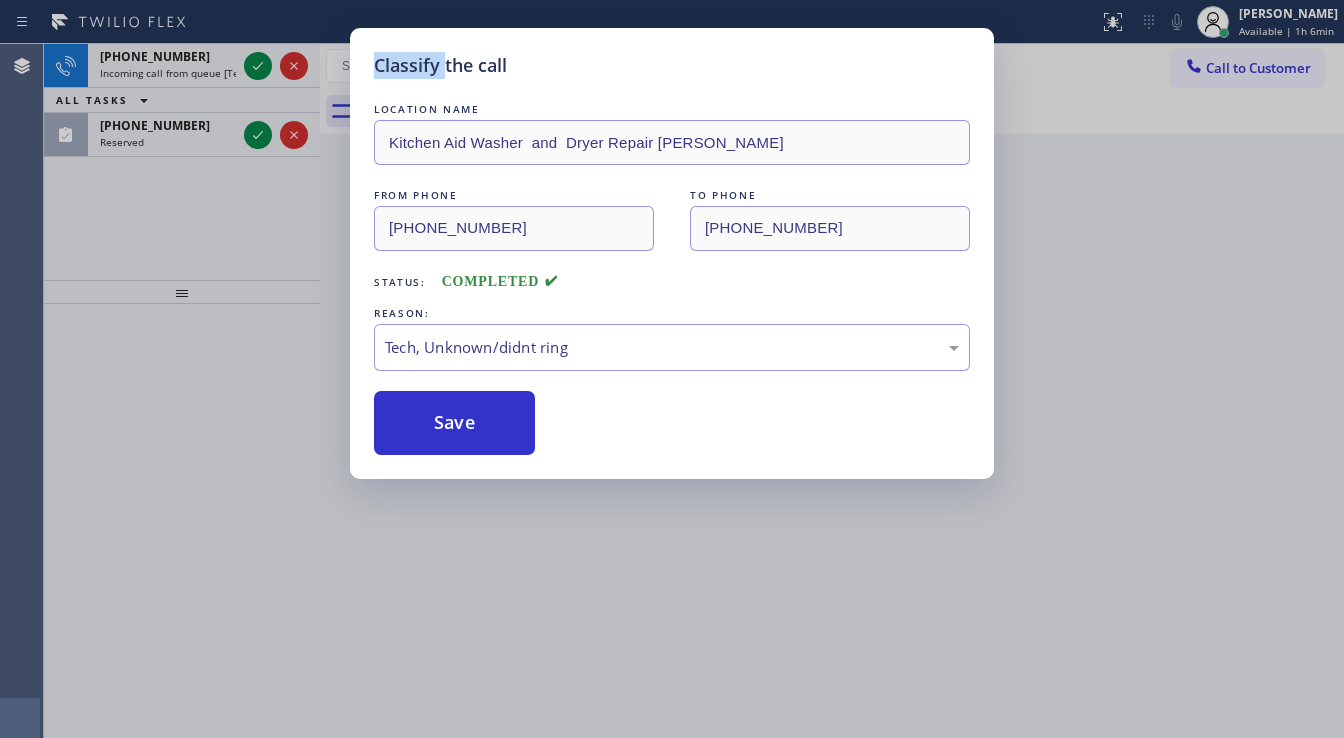 click on "Classify the call LOCATION NAME Kitchen Aid Washer  and  Dryer Repair [PERSON_NAME] FROM PHONE [PHONE_NUMBER] TO PHONE [PHONE_NUMBER] Status: COMPLETED REASON: Tech, Unknown/didnt ring Save" at bounding box center (672, 369) 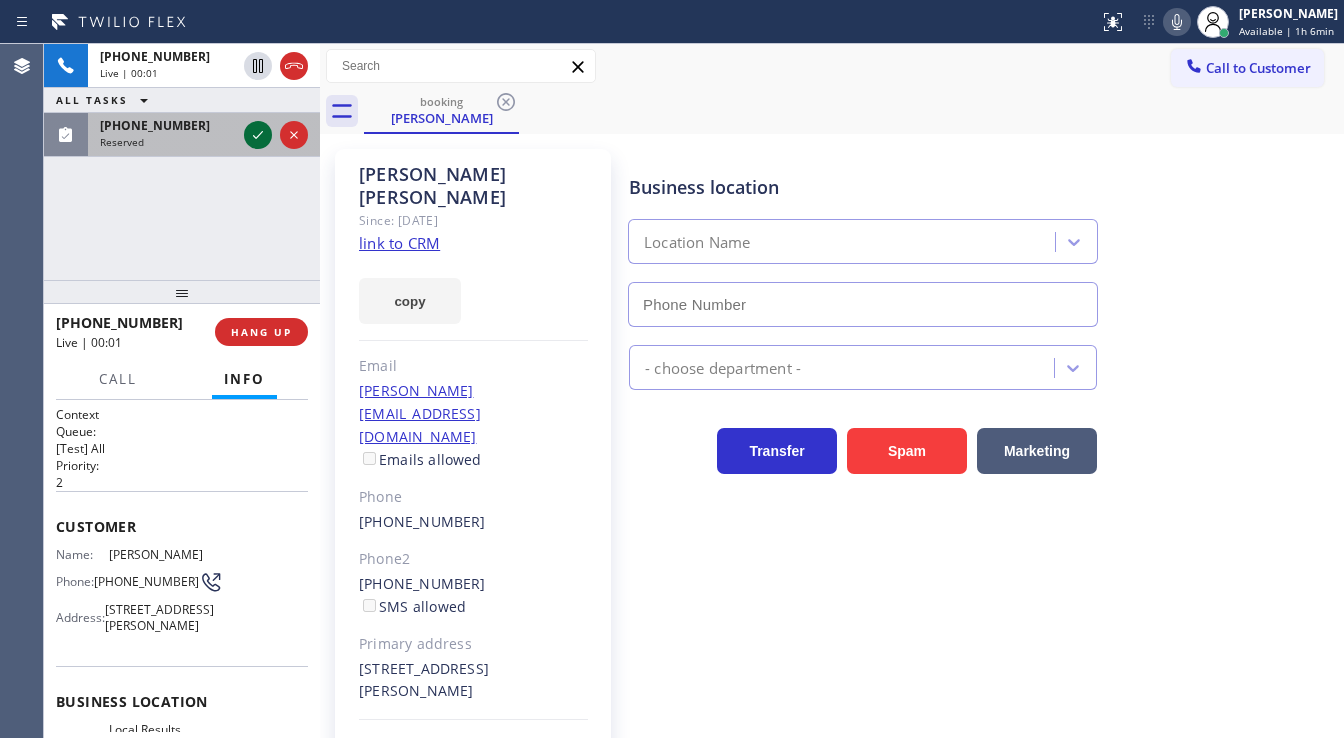 type on "[PHONE_NUMBER]" 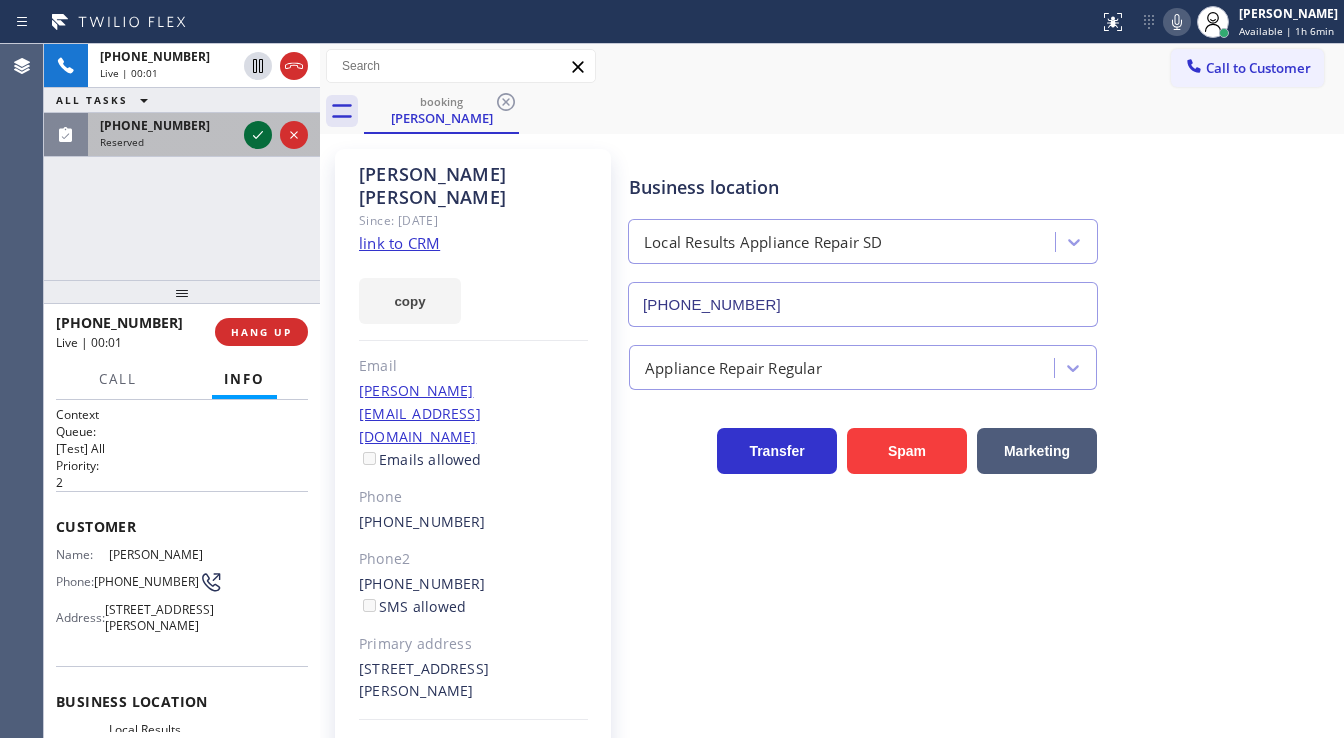 click 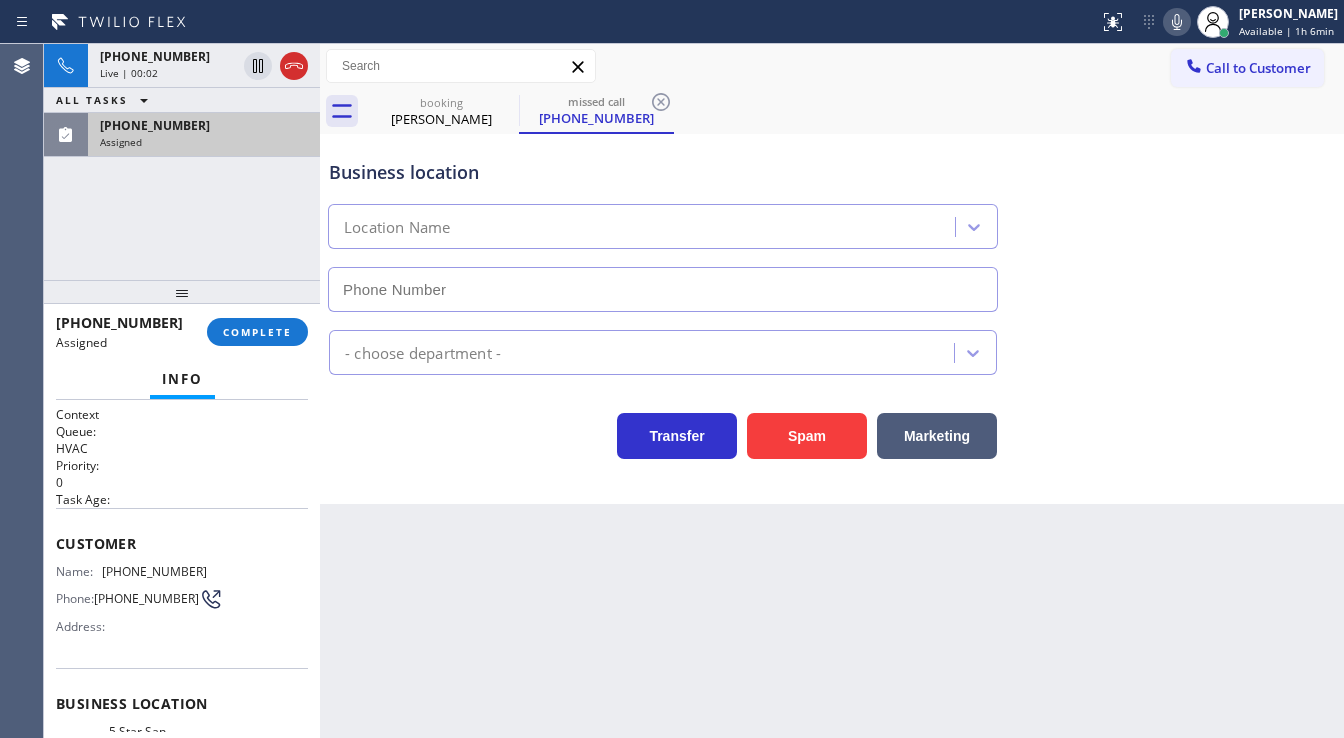 type on "[PHONE_NUMBER]" 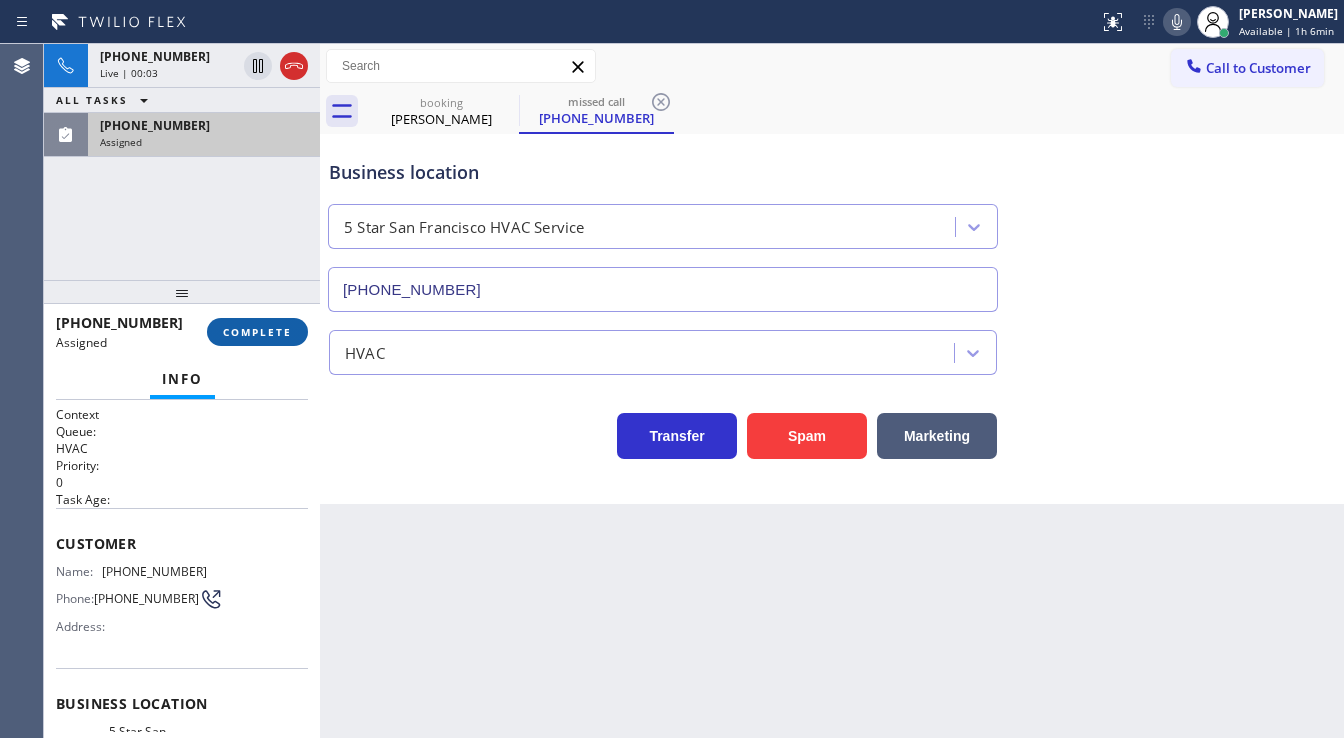 click on "COMPLETE" at bounding box center (257, 332) 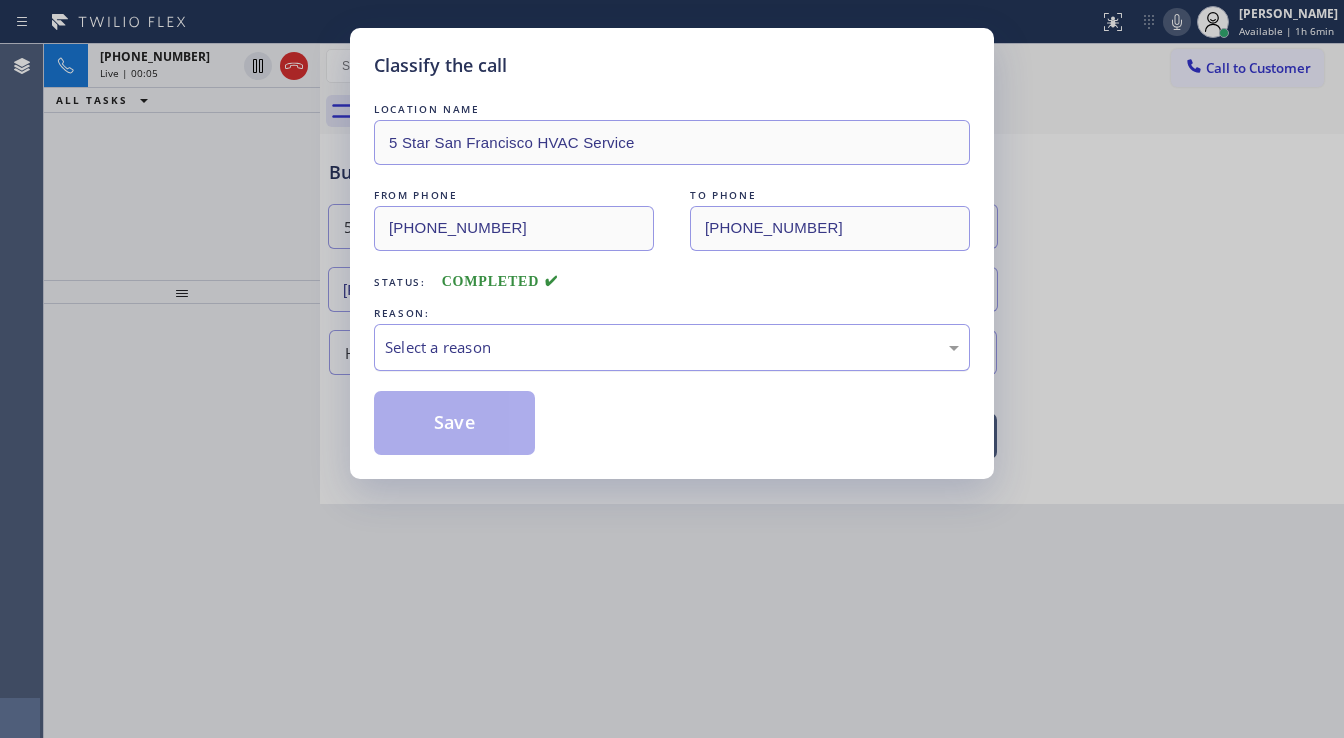 drag, startPoint x: 430, startPoint y: 344, endPoint x: 432, endPoint y: 362, distance: 18.110771 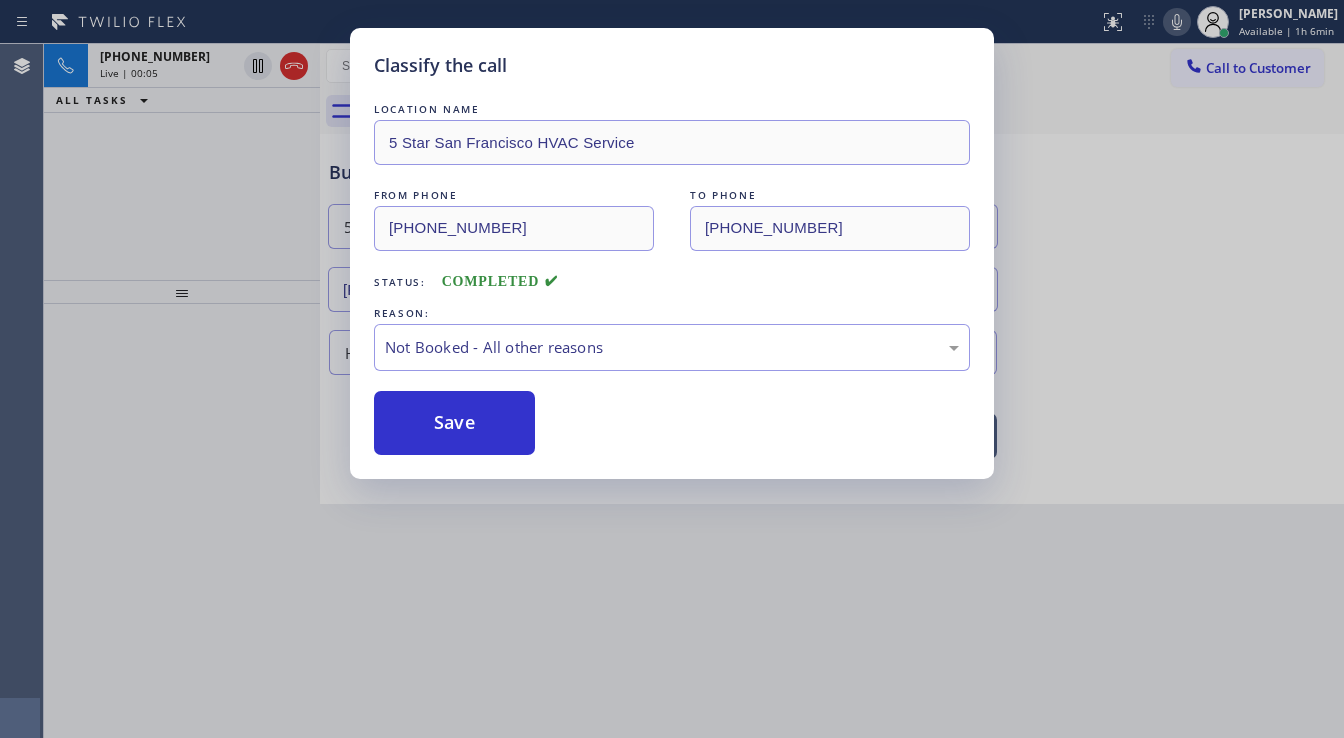 click on "Save" at bounding box center (454, 423) 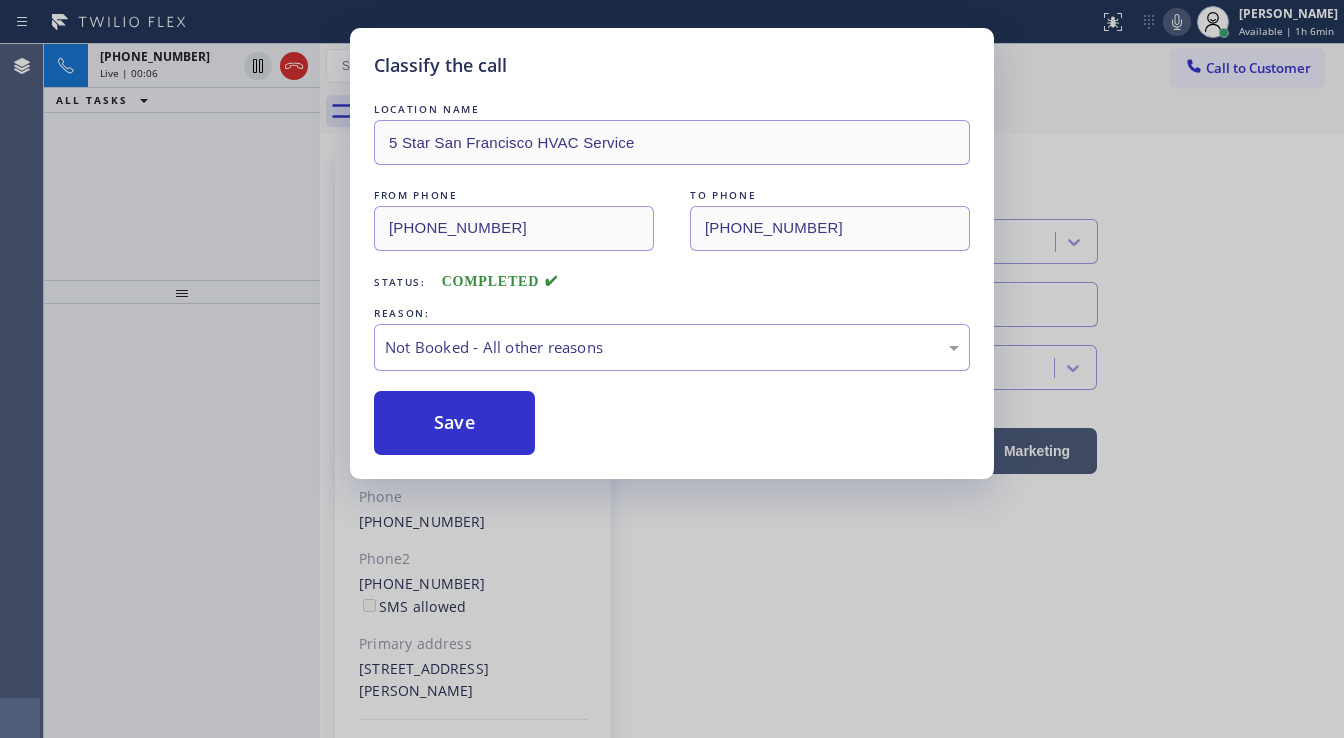 click on "Classify the call LOCATION NAME 5 Star San Francisco HVAC Service FROM PHONE [PHONE_NUMBER] TO PHONE [PHONE_NUMBER] Status: COMPLETED REASON: Not Booked - All other reasons Save" at bounding box center (672, 369) 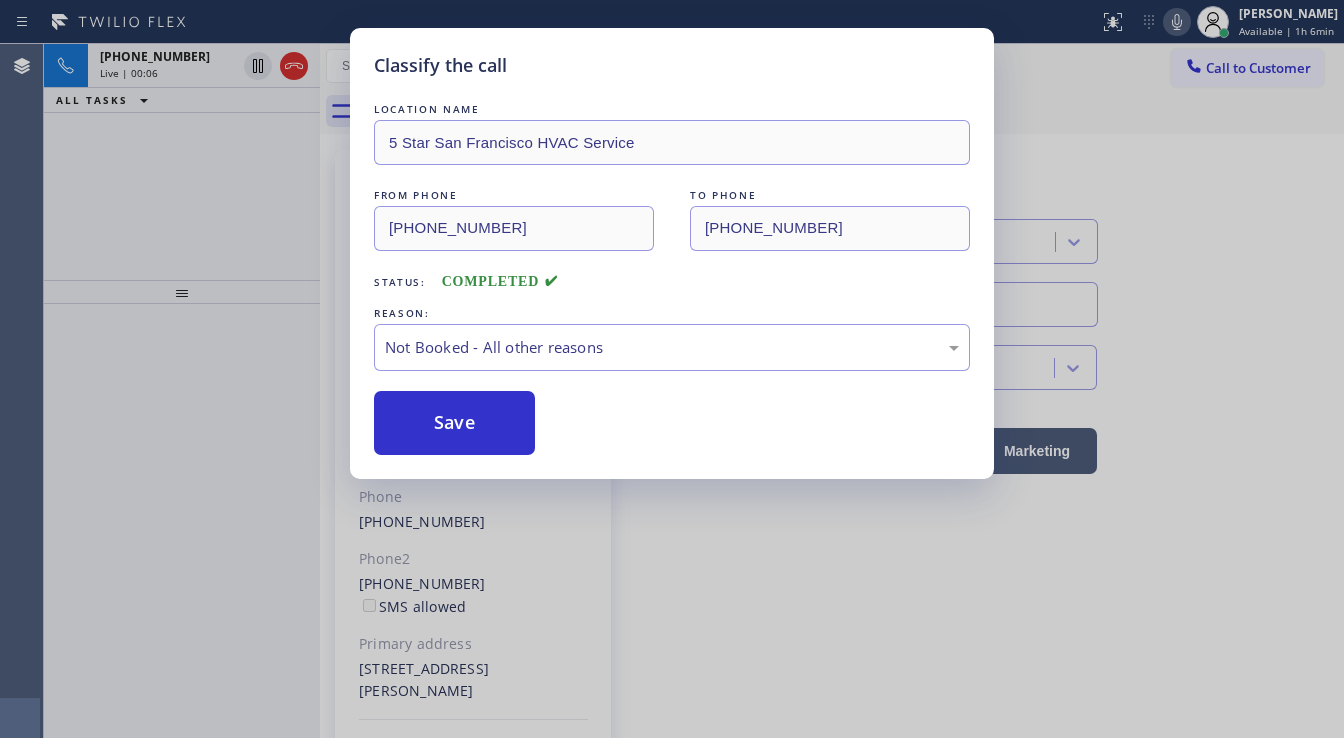 click on "Classify the call LOCATION NAME 5 Star San Francisco HVAC Service FROM PHONE [PHONE_NUMBER] TO PHONE [PHONE_NUMBER] Status: COMPLETED REASON: Not Booked - All other reasons Save" at bounding box center [672, 369] 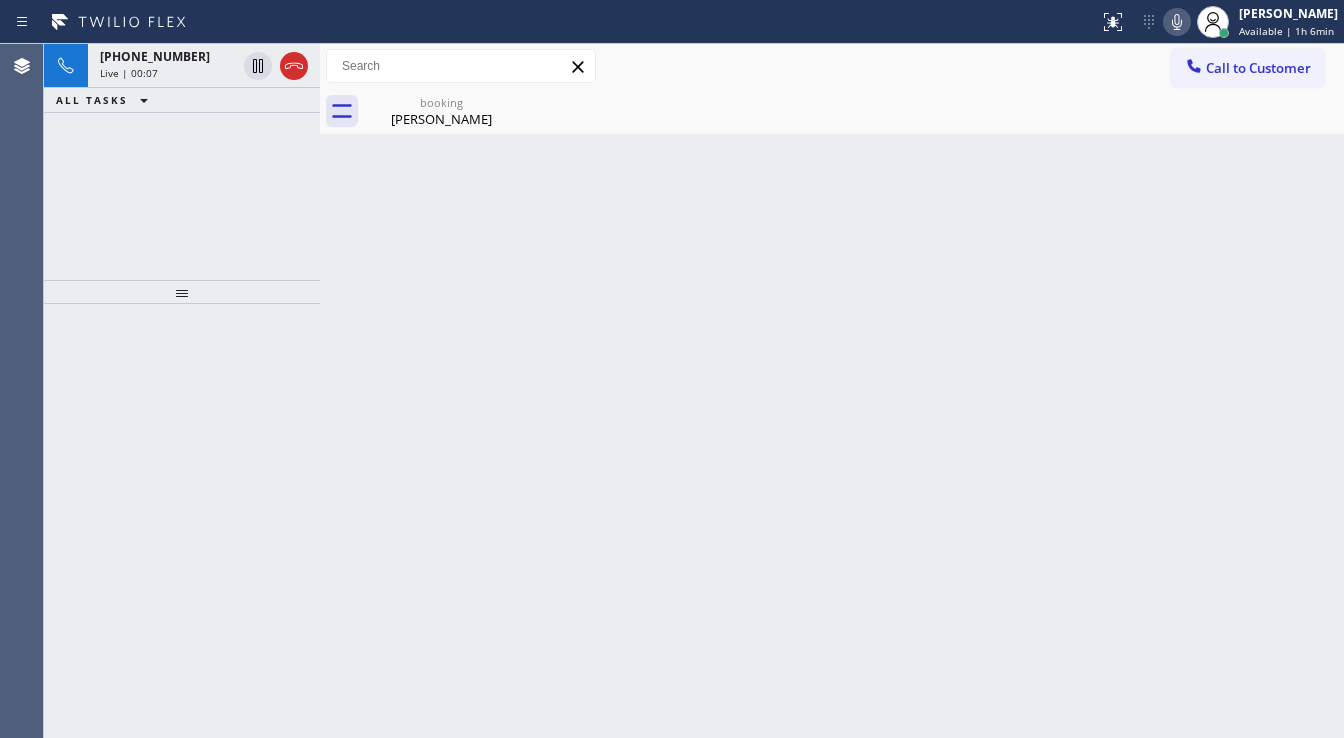 click on "[PHONE_NUMBER] Live | 00:07" at bounding box center [164, 66] 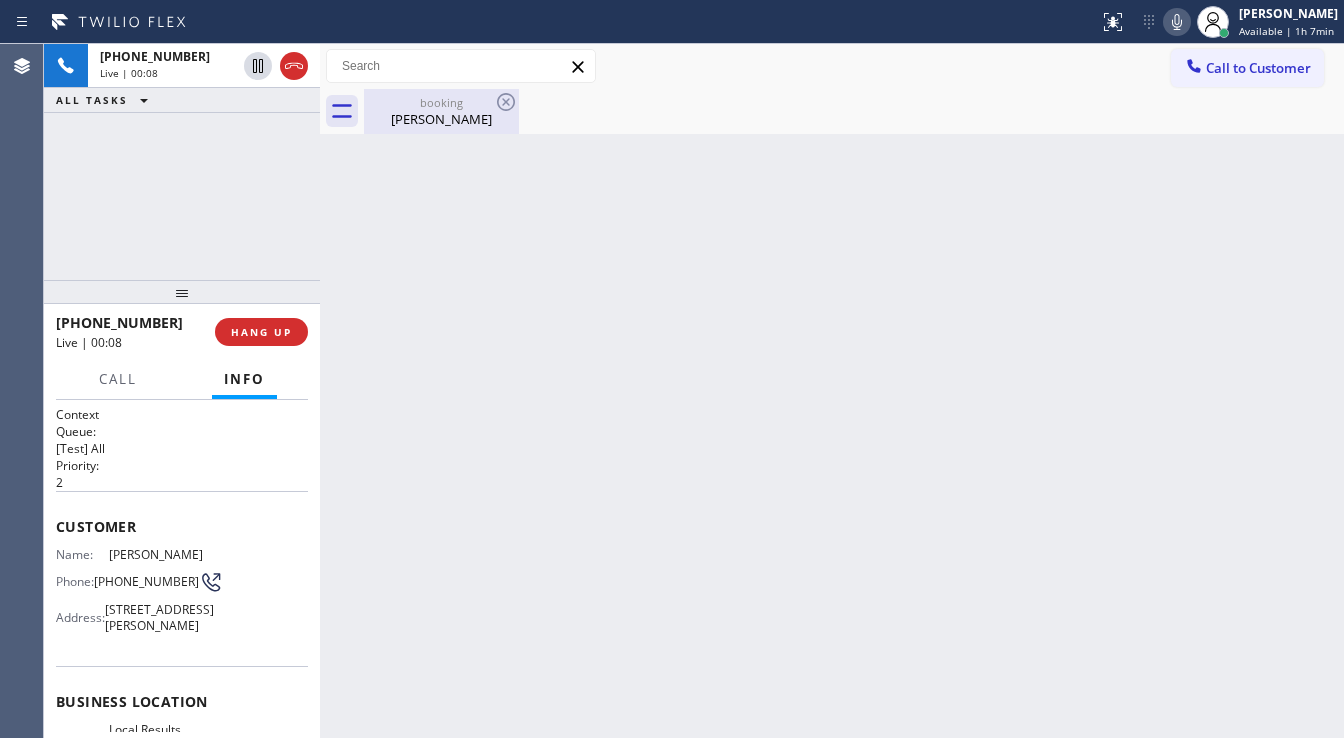 click on "booking [PERSON_NAME]" at bounding box center (441, 111) 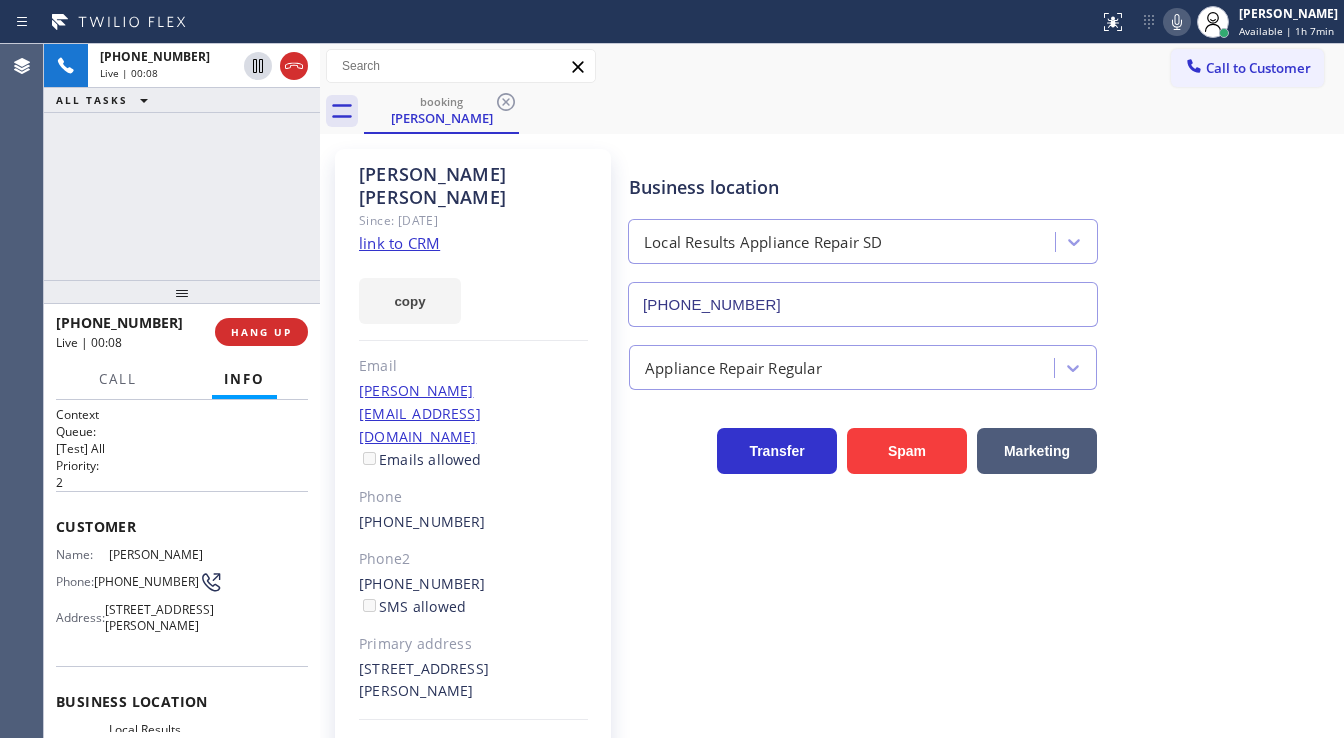click on "link to CRM" 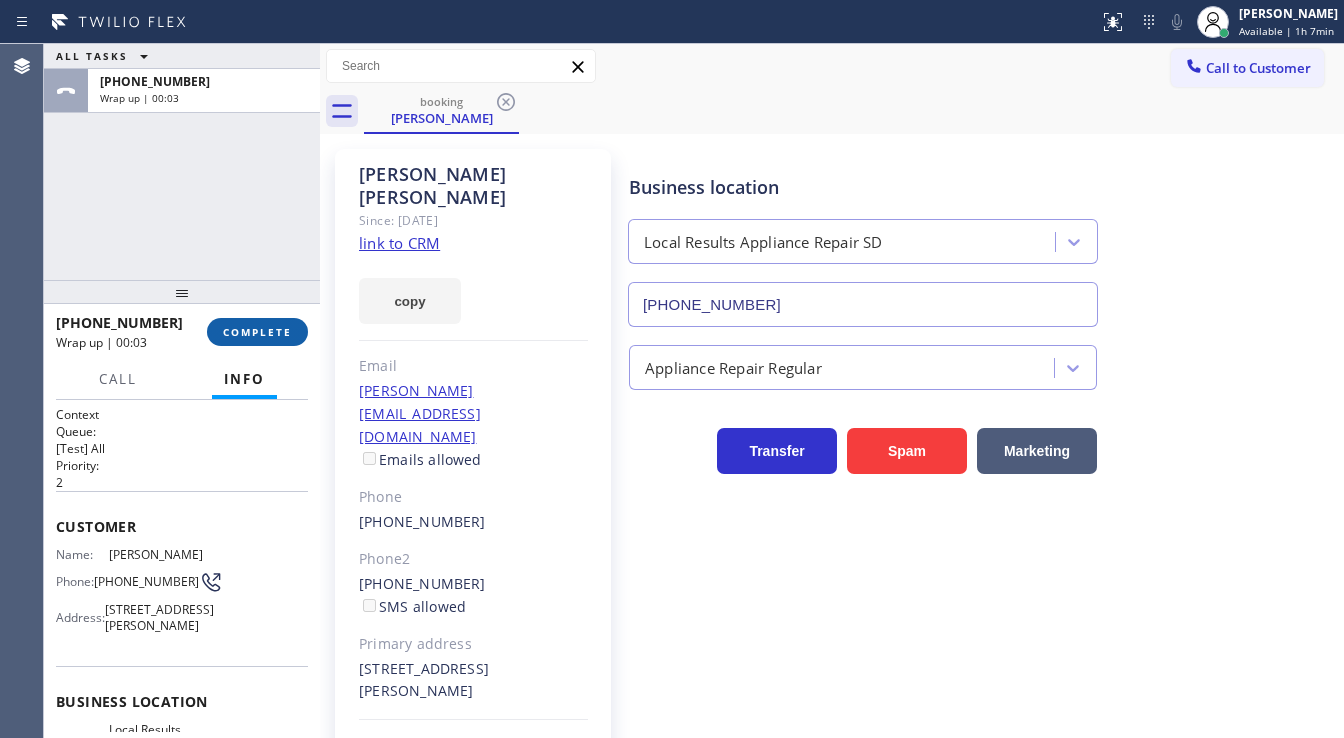 click on "COMPLETE" at bounding box center [257, 332] 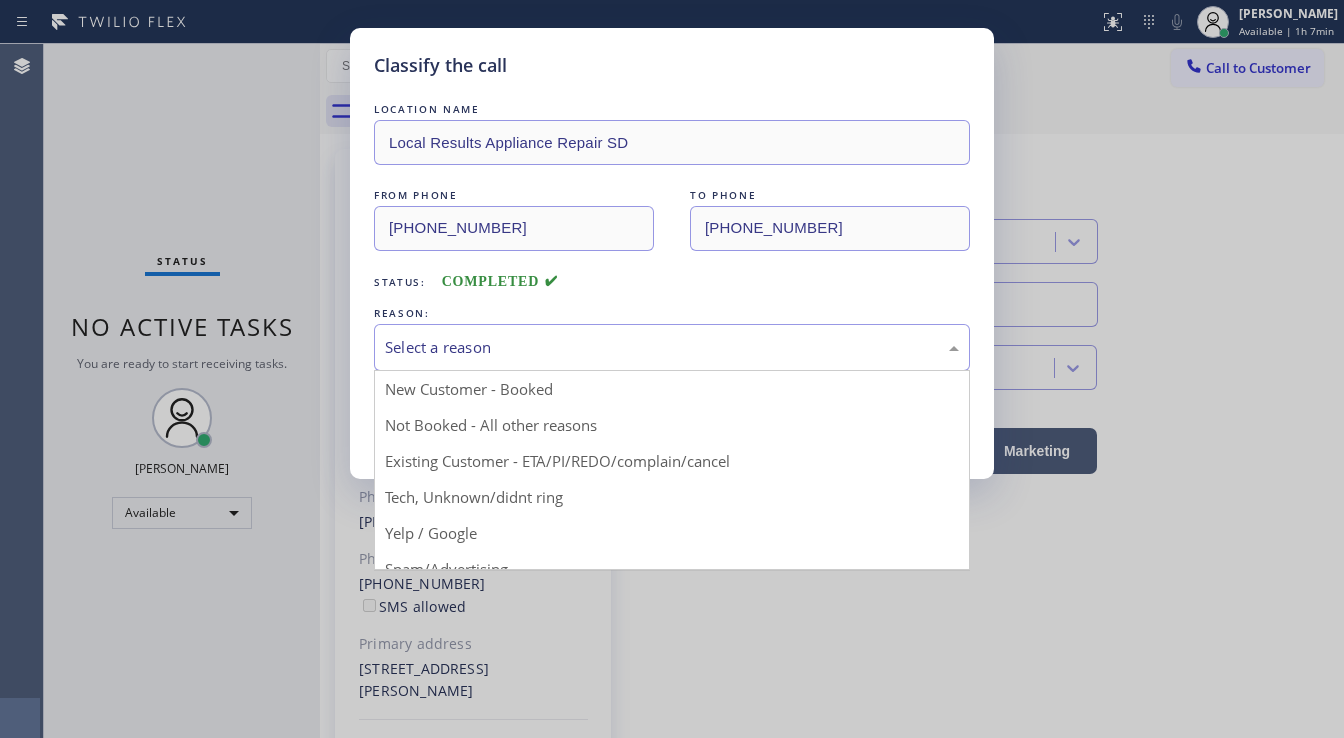 drag, startPoint x: 448, startPoint y: 339, endPoint x: 456, endPoint y: 351, distance: 14.422205 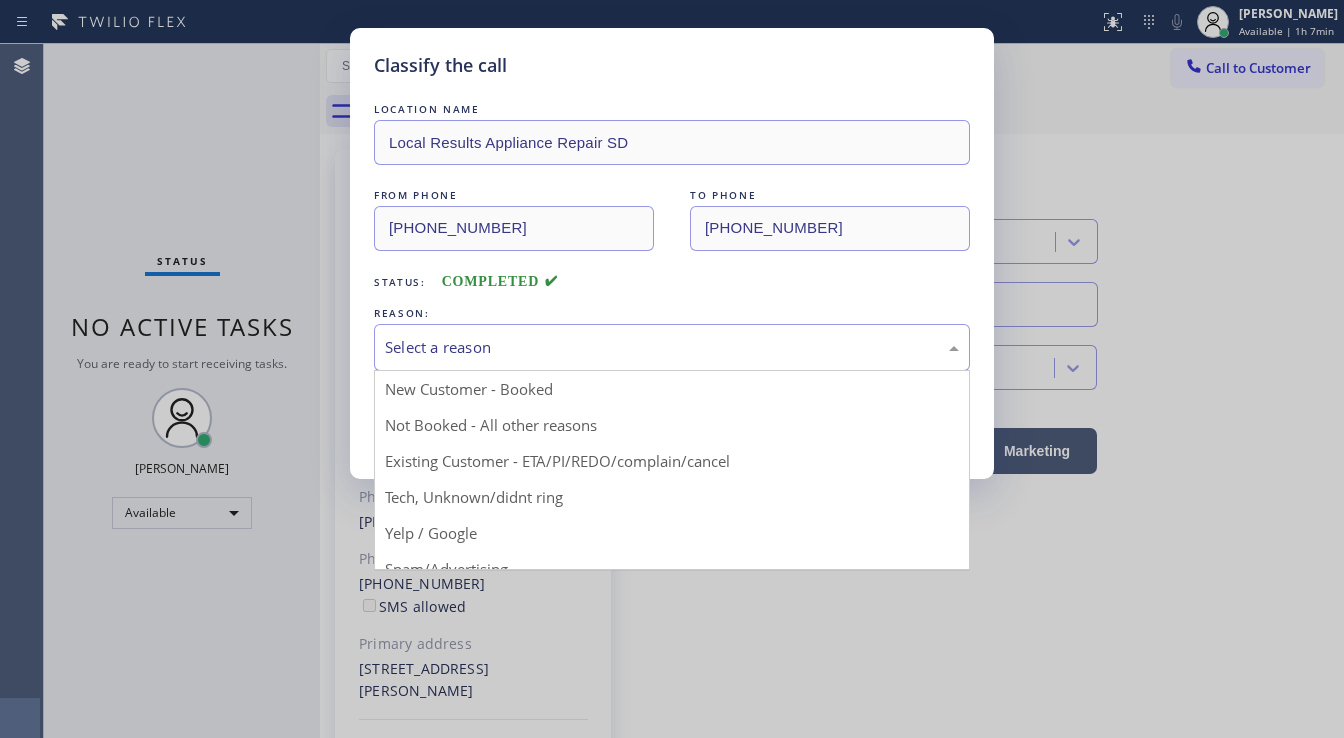click on "Select a reason" at bounding box center (672, 347) 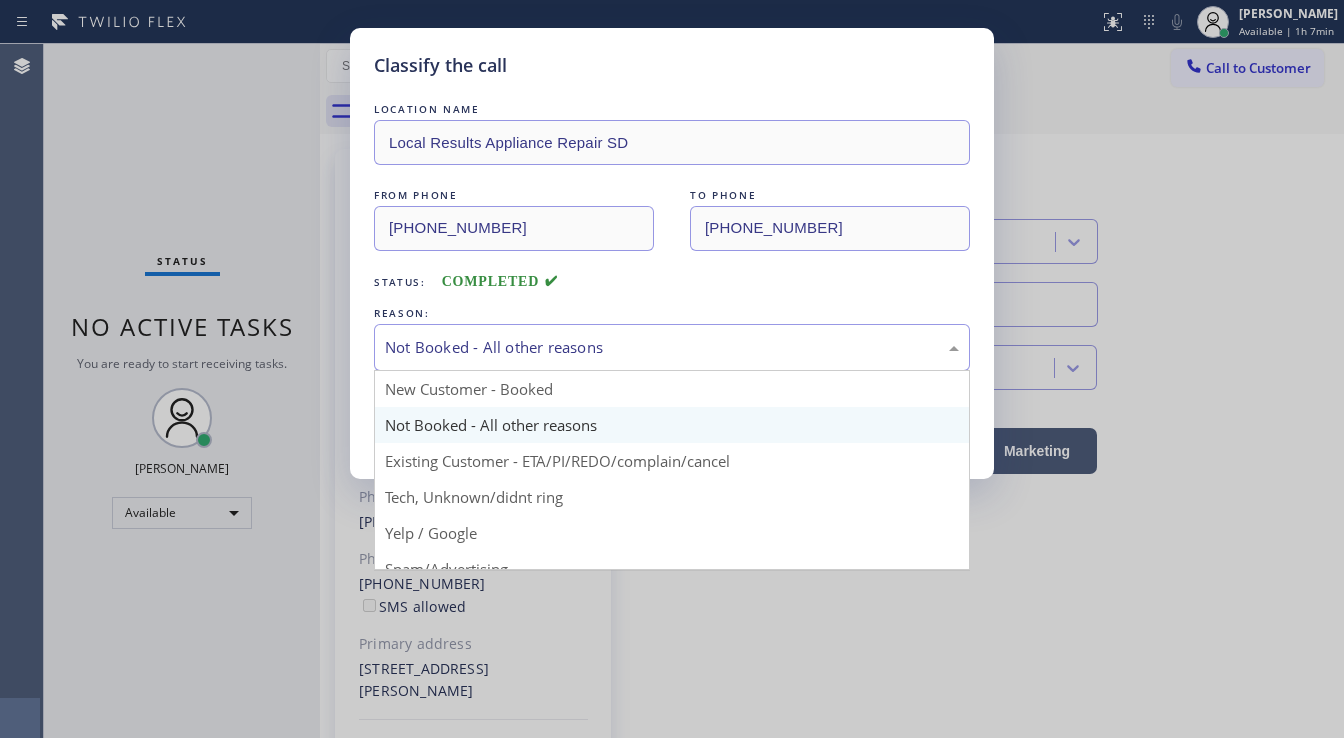 click on "Not Booked - All other reasons" at bounding box center (672, 347) 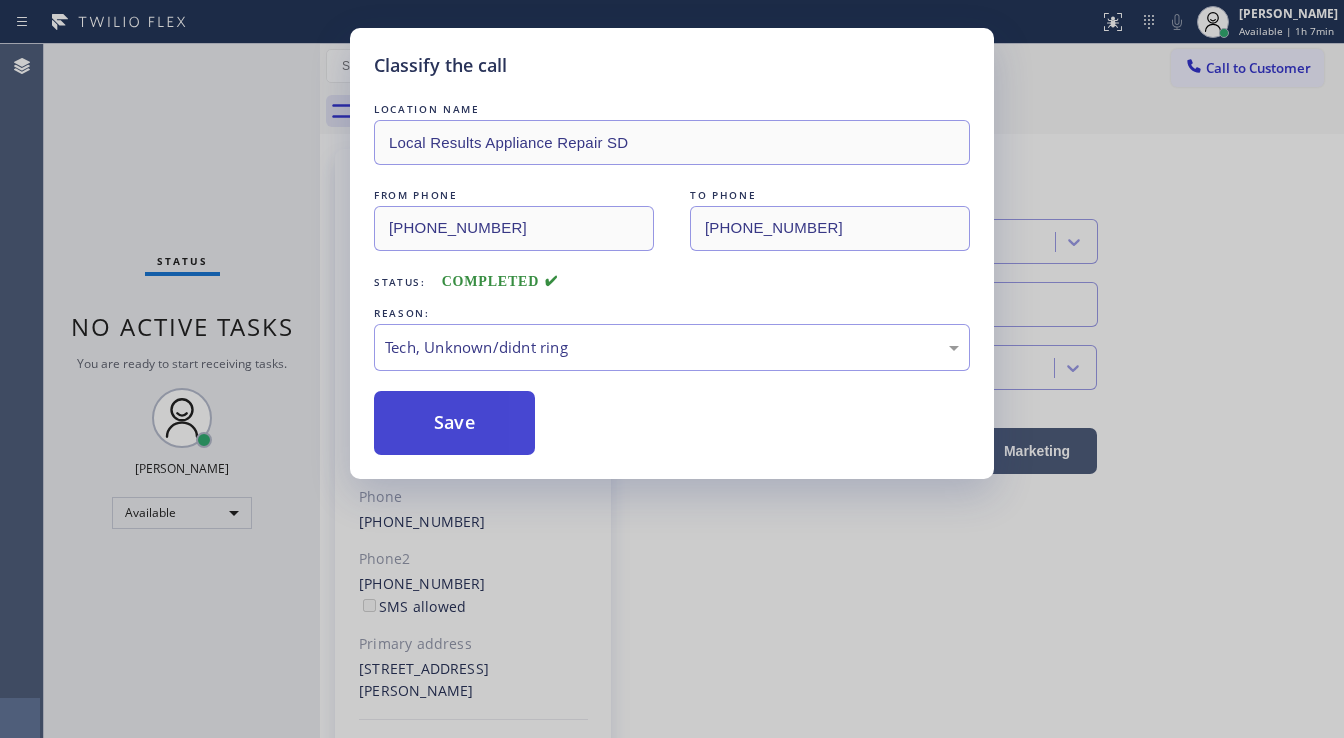 click on "Save" at bounding box center (454, 423) 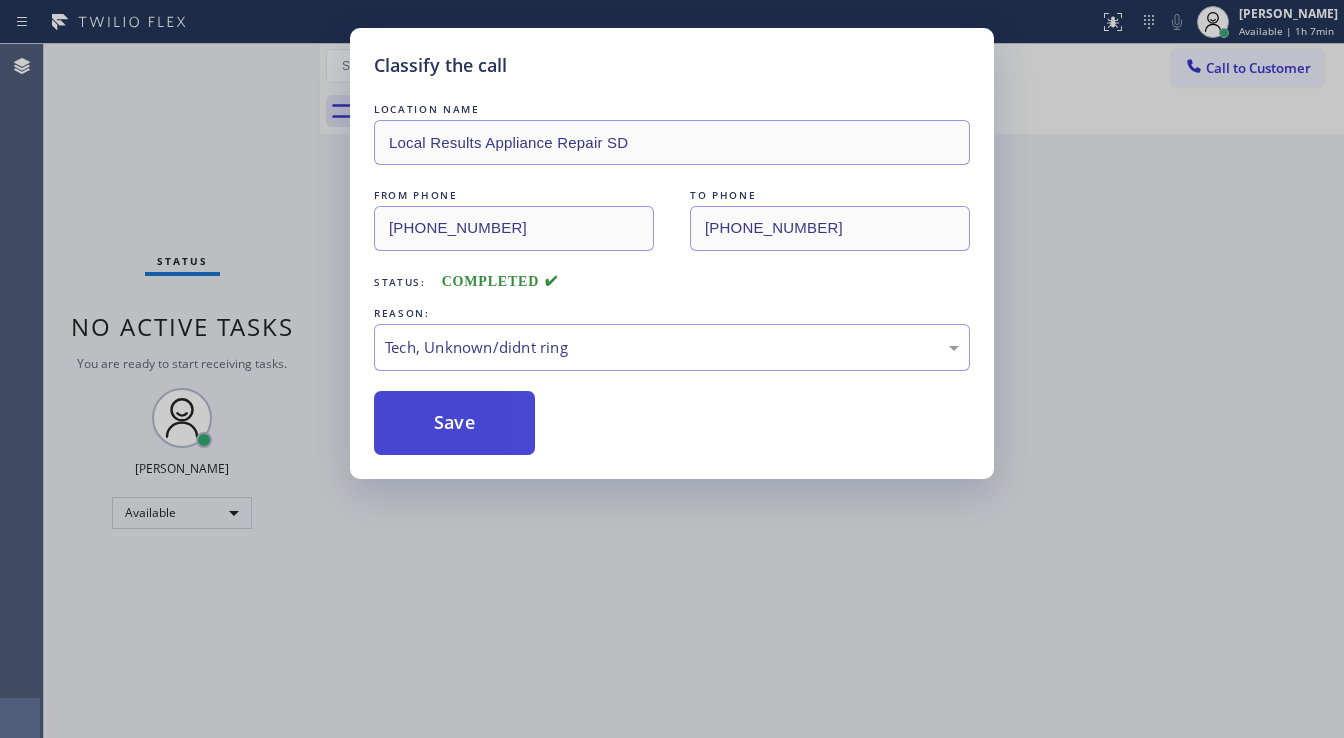 type 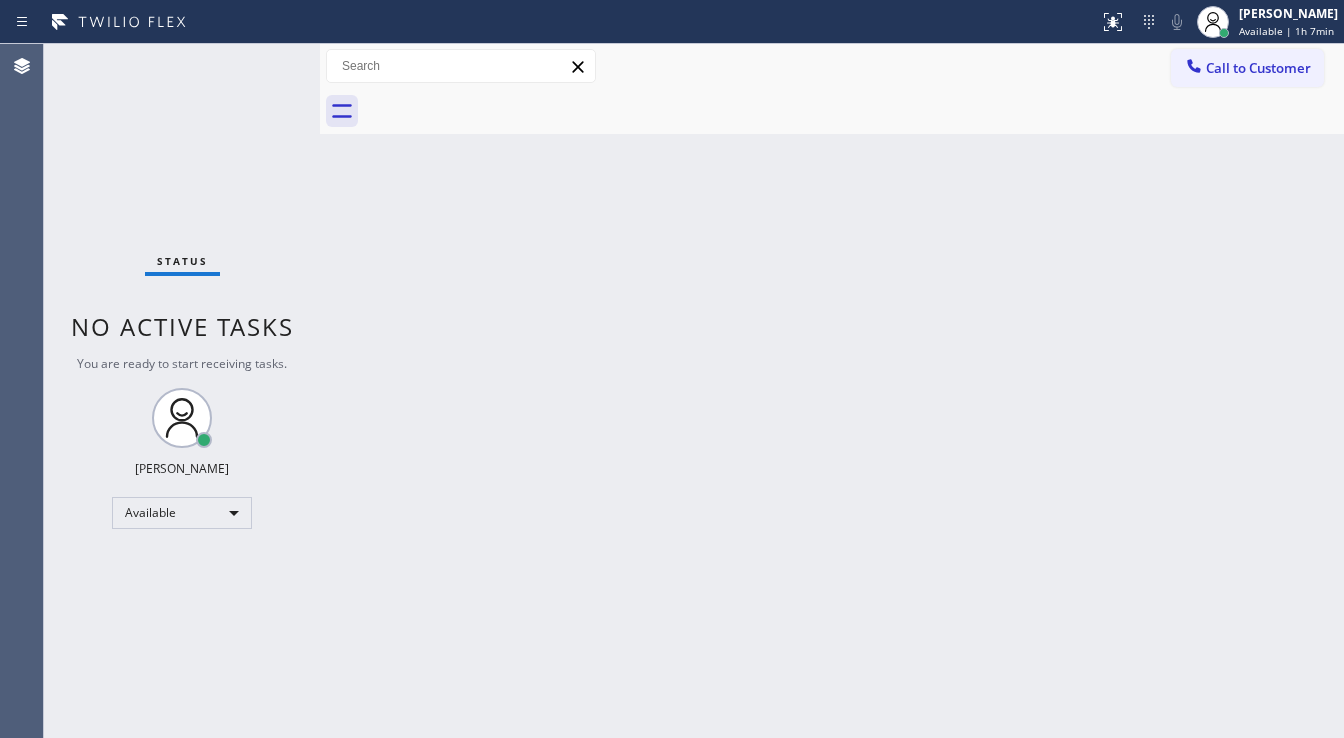 click on "Status   No active tasks     You are ready to start receiving tasks.   [PERSON_NAME]" at bounding box center [182, 391] 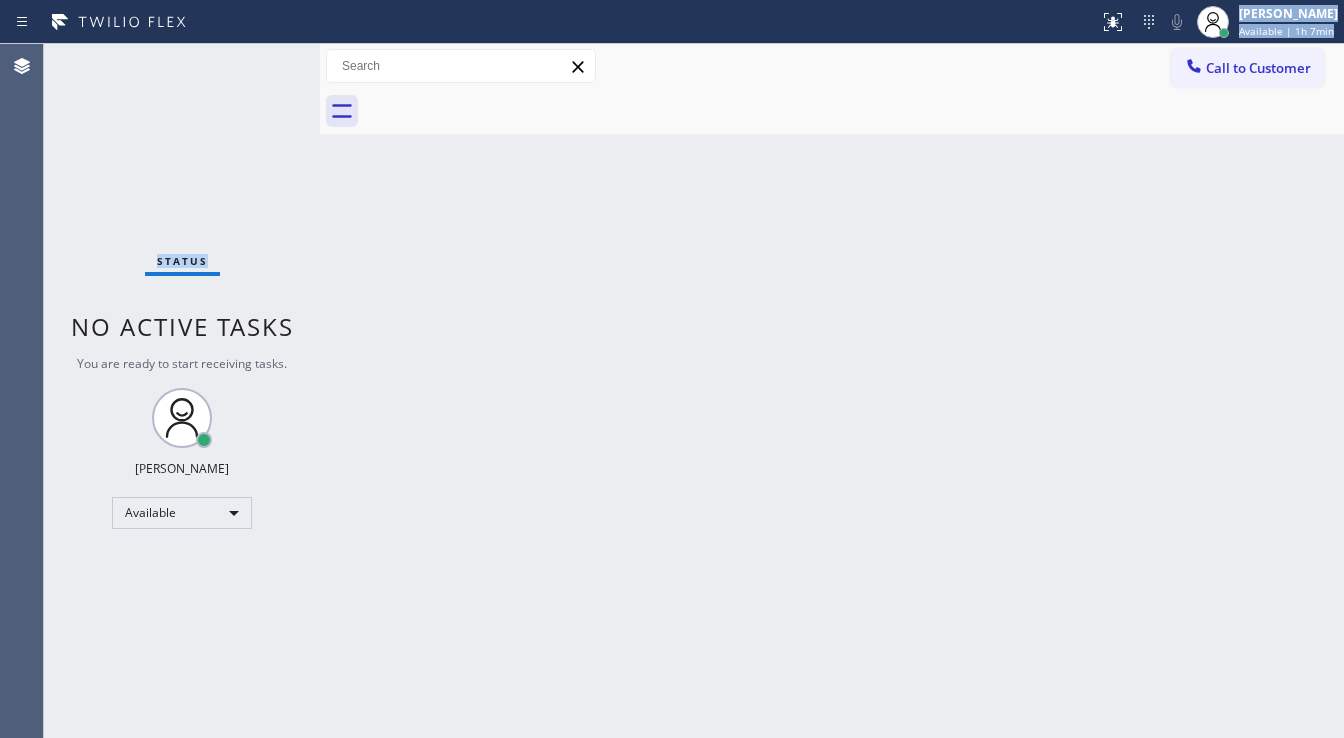 drag, startPoint x: 254, startPoint y: 36, endPoint x: 263, endPoint y: 42, distance: 10.816654 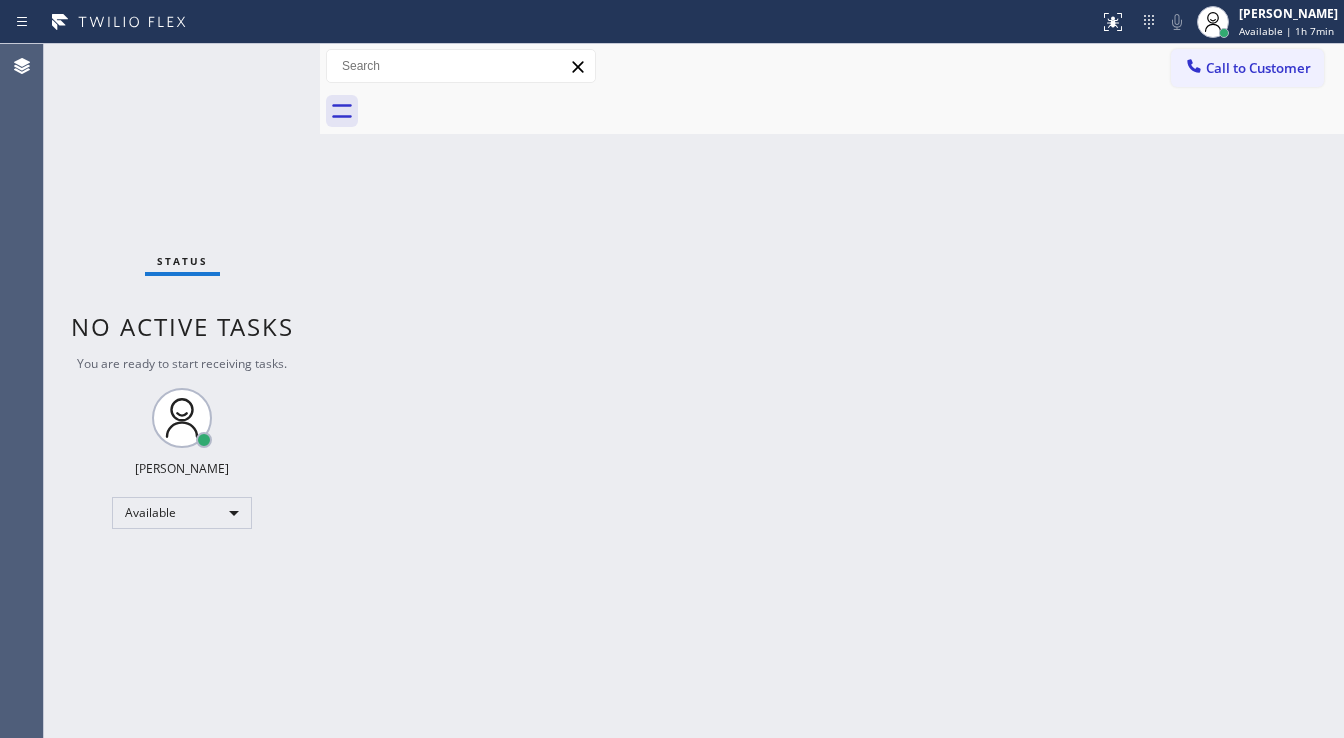 drag, startPoint x: 263, startPoint y: 42, endPoint x: 266, endPoint y: 59, distance: 17.262676 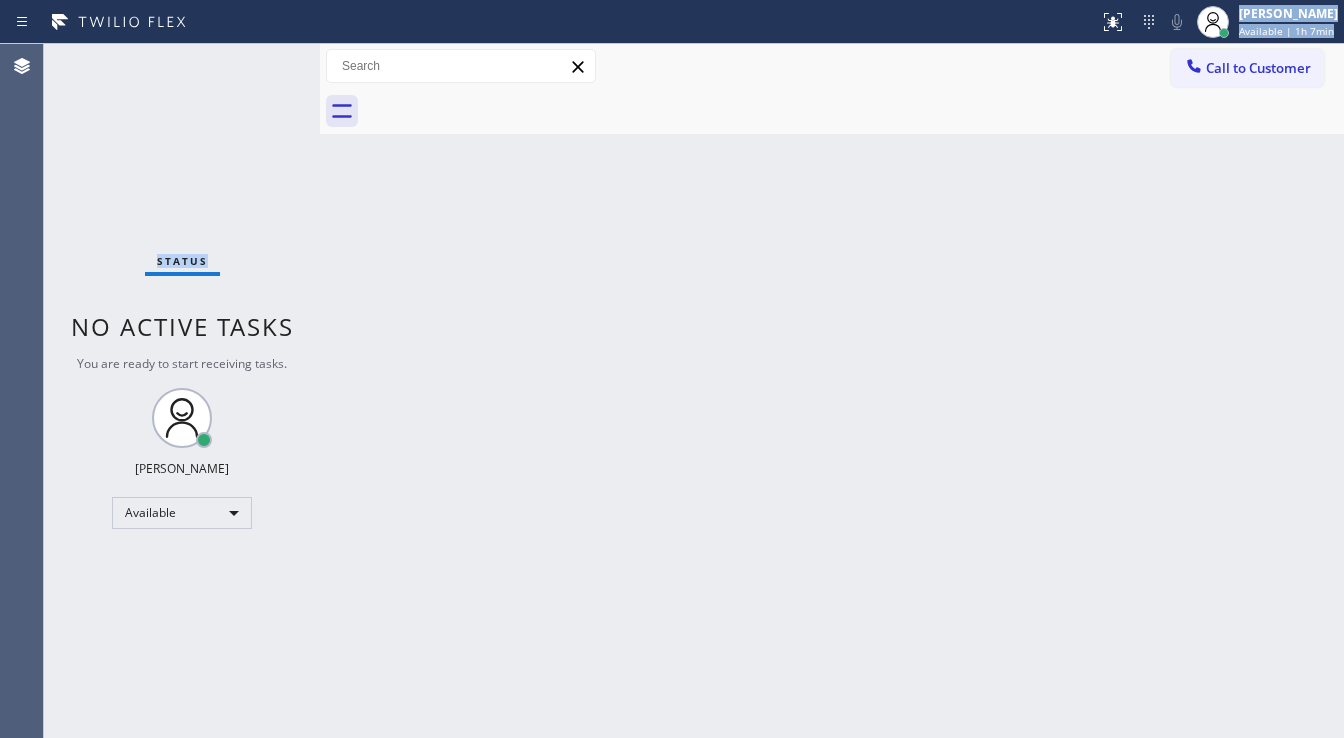 click on "Status   No active tasks     You are ready to start receiving tasks.   [PERSON_NAME]" at bounding box center (182, 391) 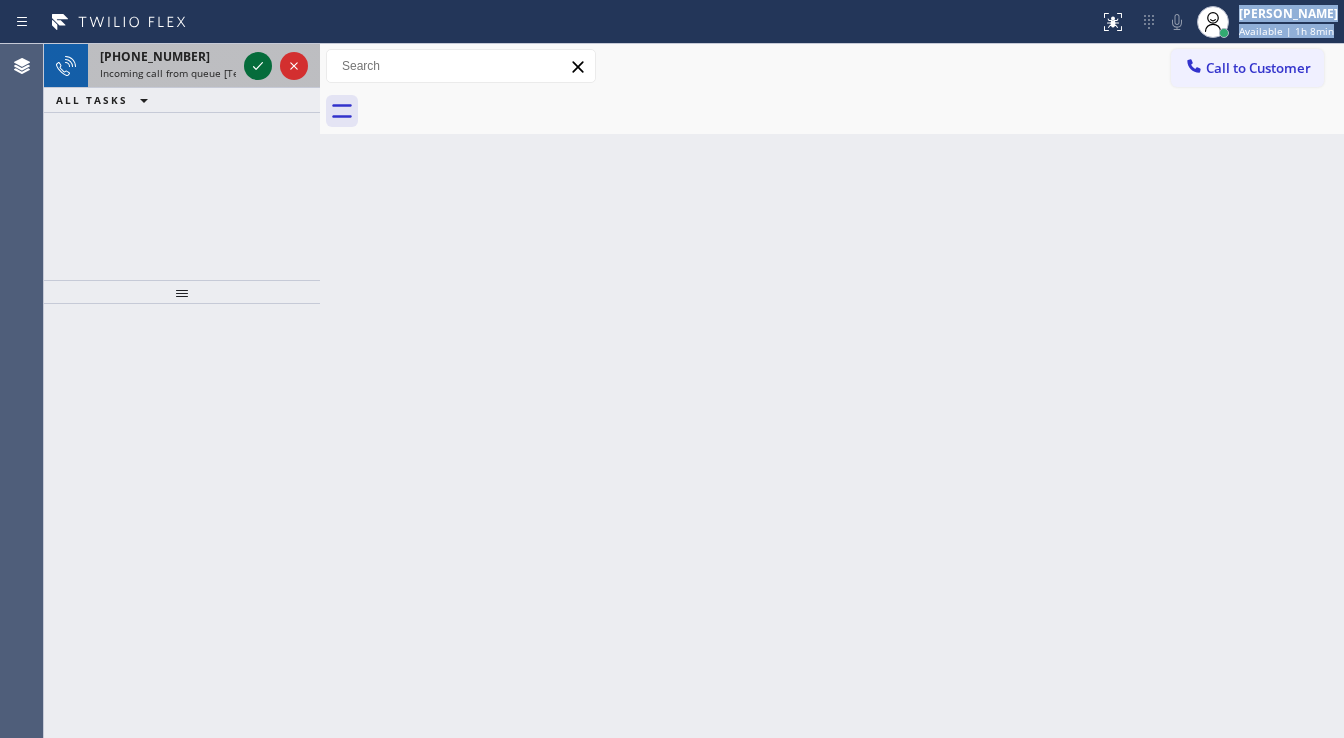 click 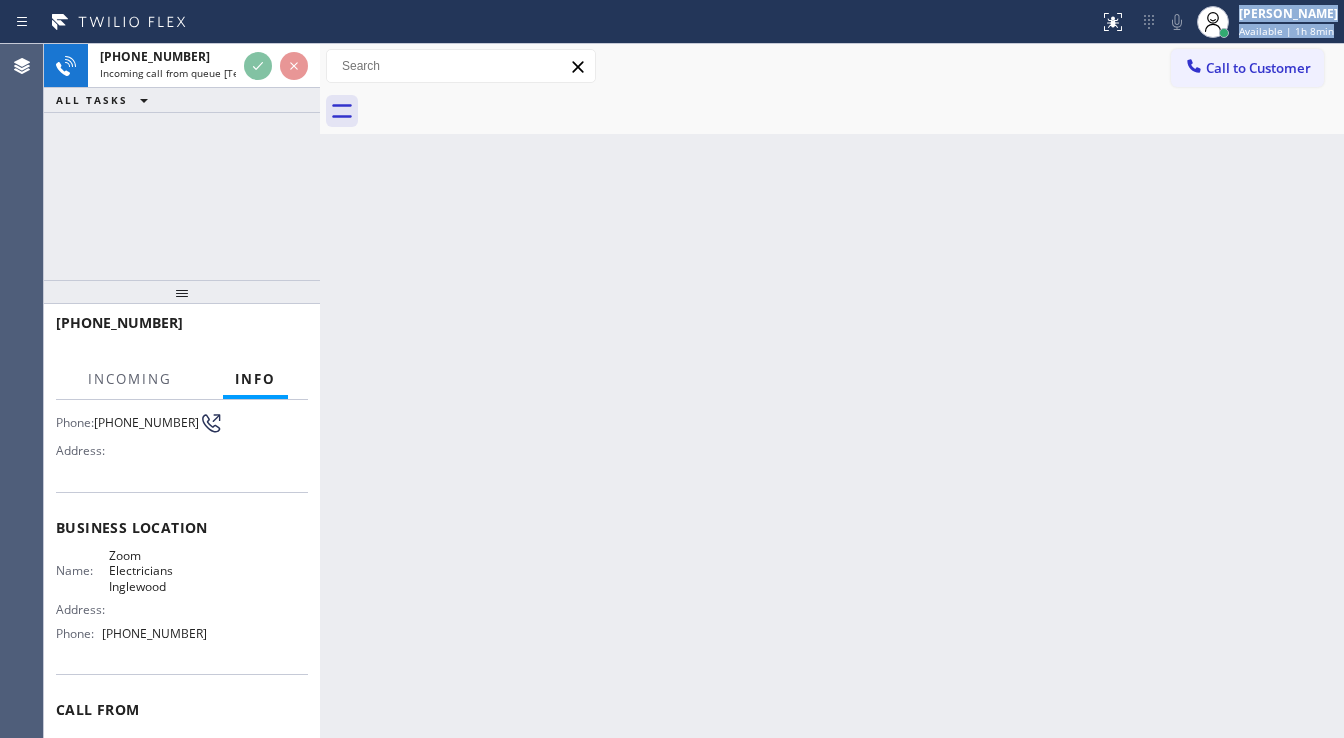 scroll, scrollTop: 160, scrollLeft: 0, axis: vertical 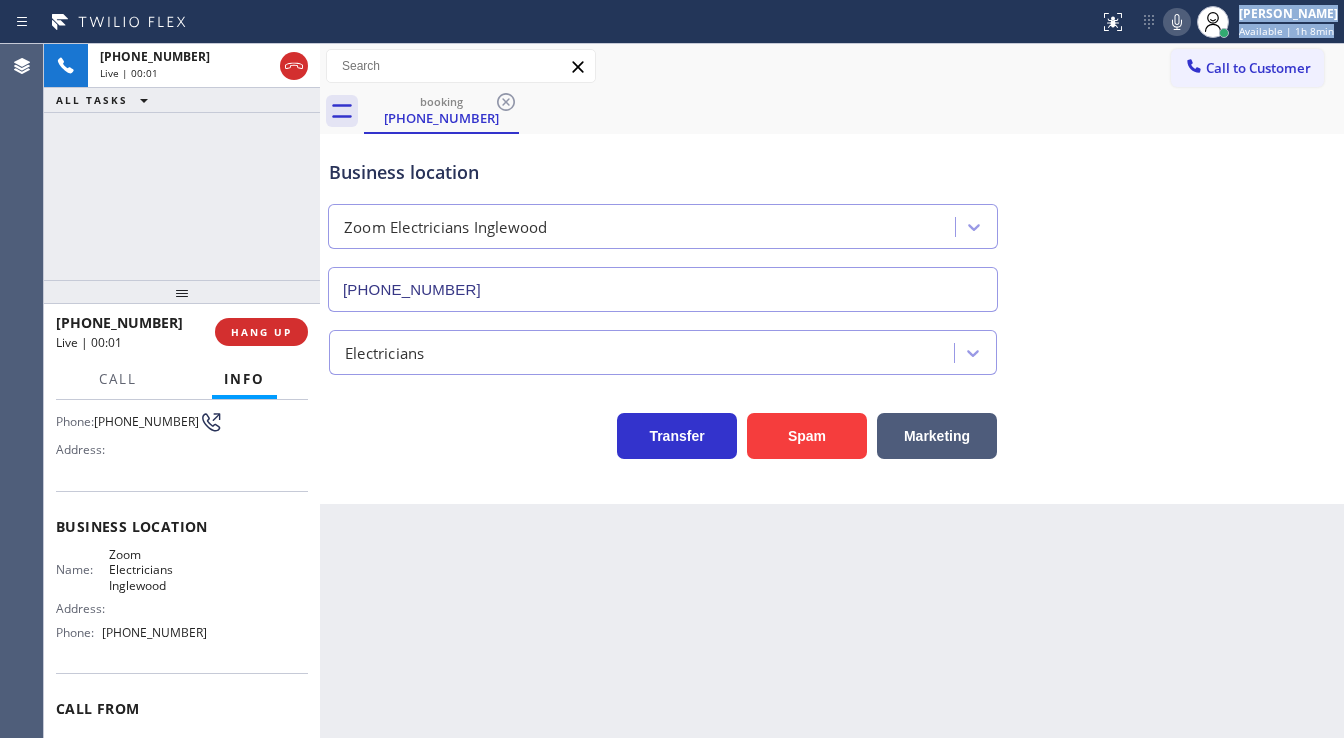type on "[PHONE_NUMBER]" 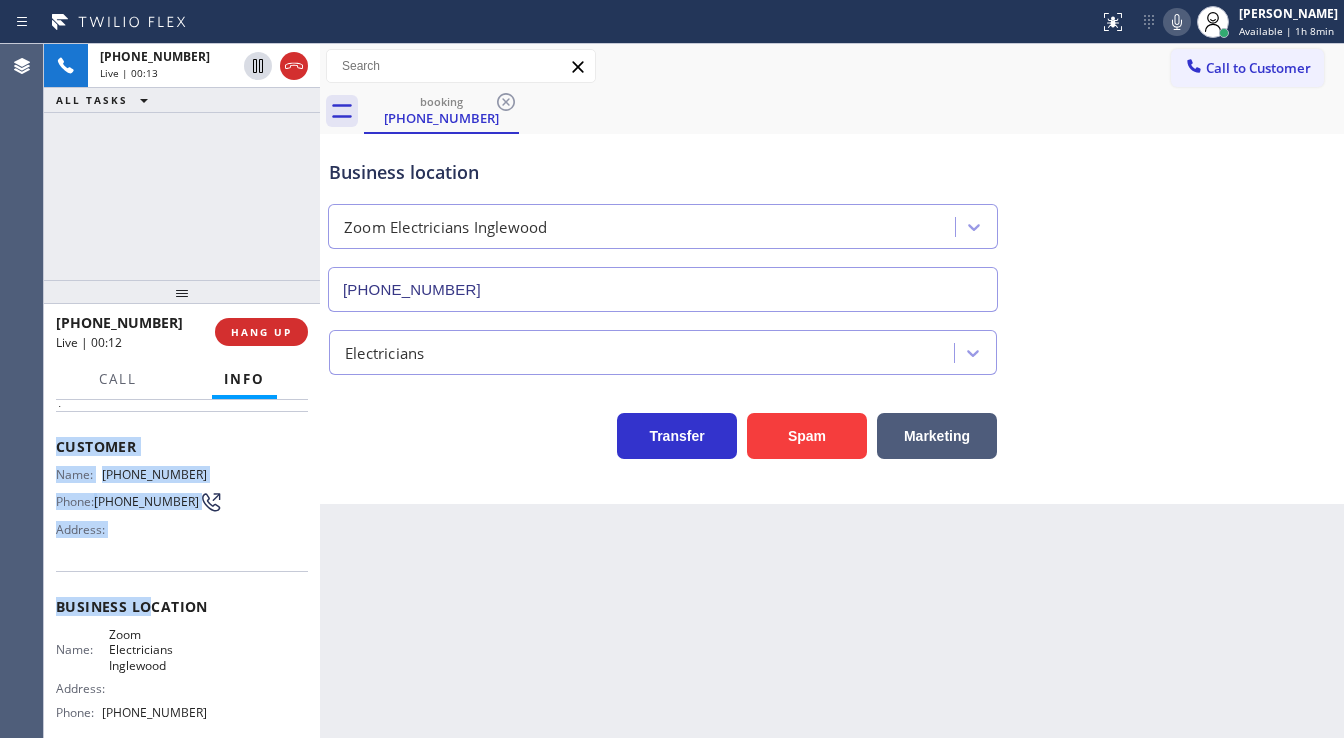 scroll, scrollTop: 160, scrollLeft: 0, axis: vertical 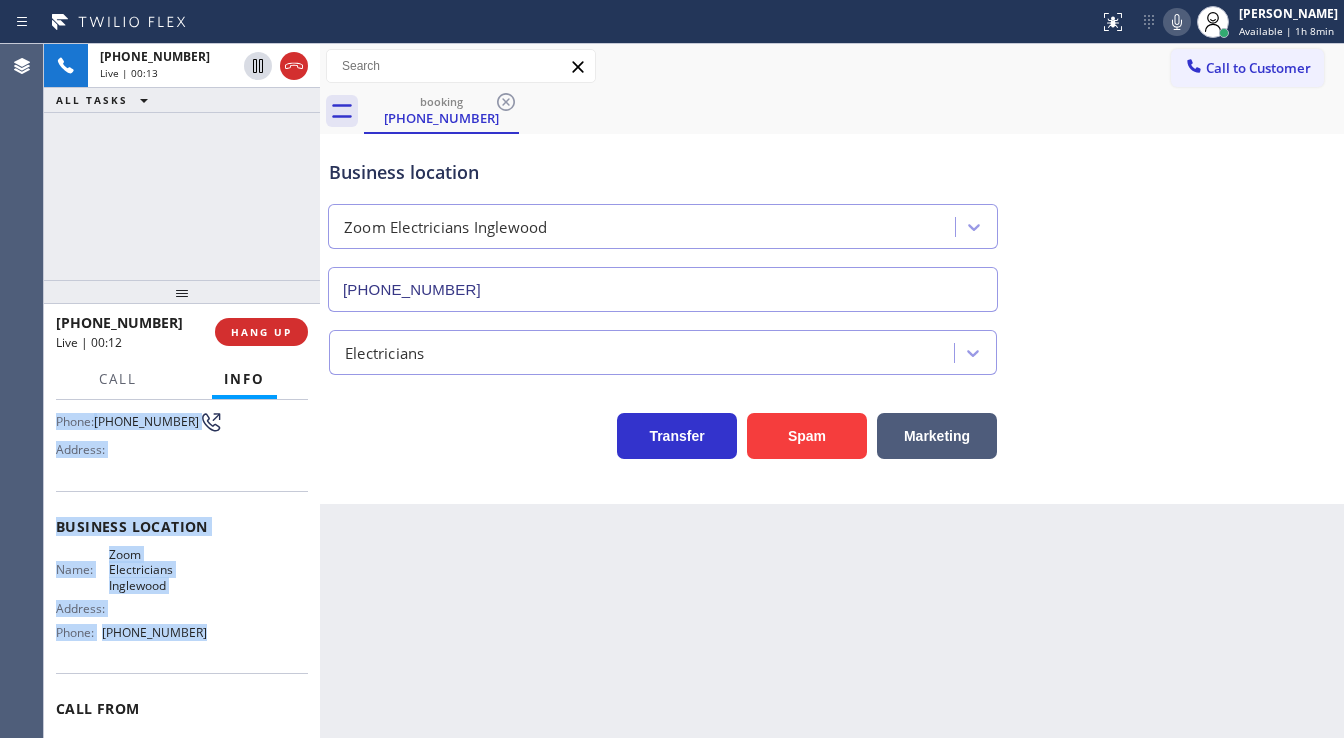 drag, startPoint x: 52, startPoint y: 440, endPoint x: 226, endPoint y: 628, distance: 256.164 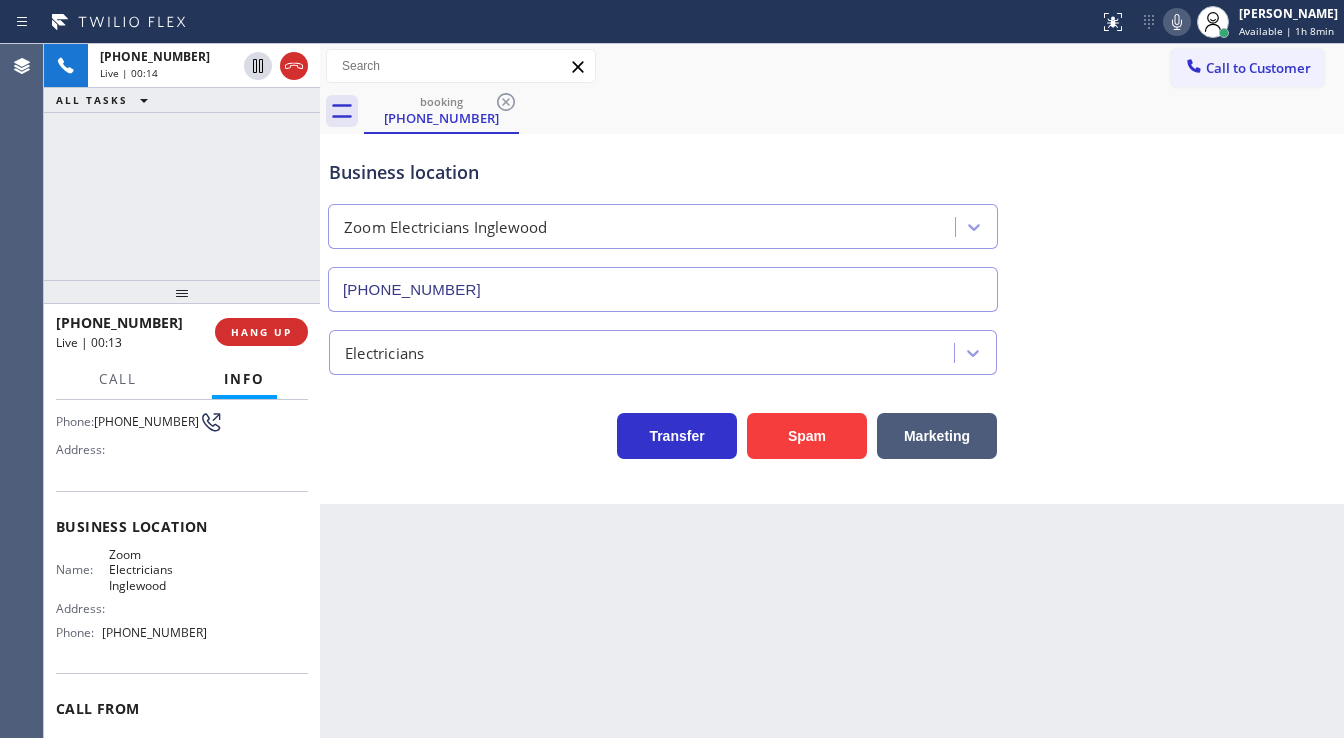 click on "[PHONE_NUMBER] Live | 00:14 ALL TASKS ALL TASKS ACTIVE TASKS TASKS IN WRAP UP" at bounding box center [182, 162] 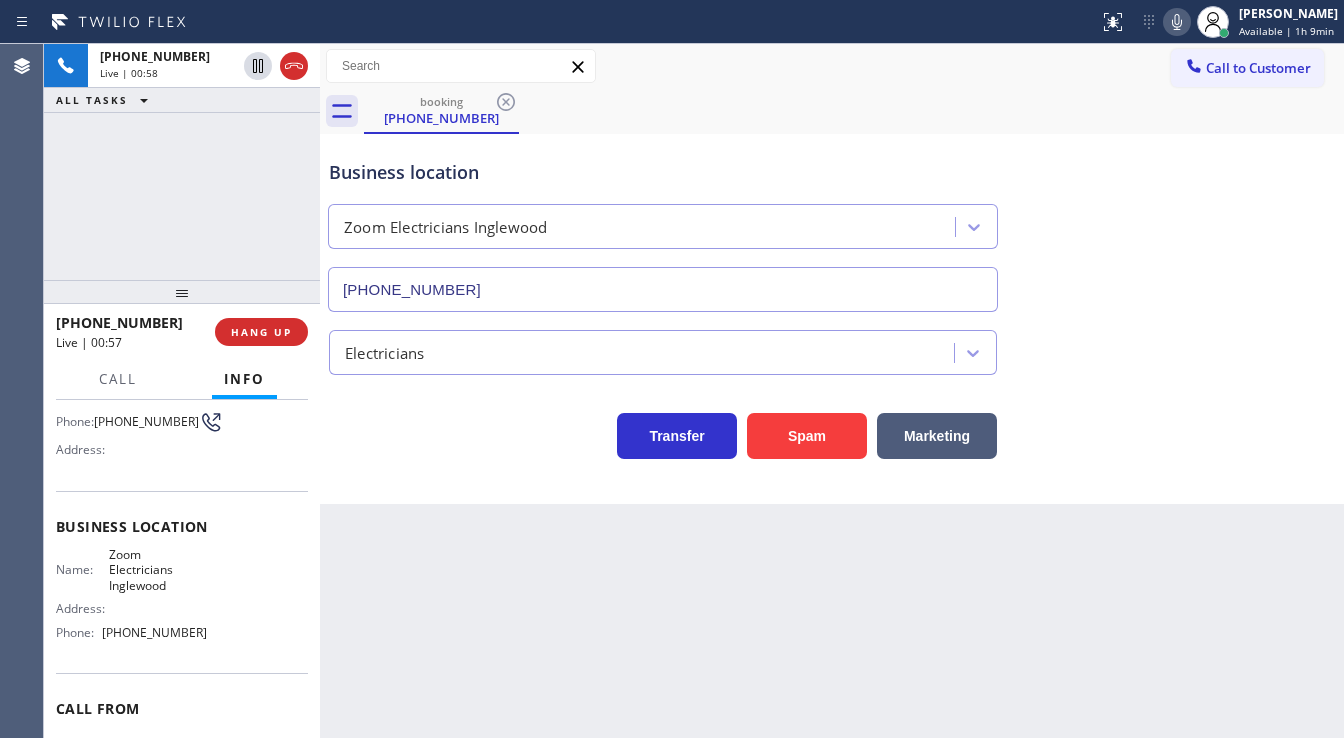 click on "[PHONE_NUMBER] Live | 00:58 ALL TASKS ALL TASKS ACTIVE TASKS TASKS IN WRAP UP" at bounding box center [182, 162] 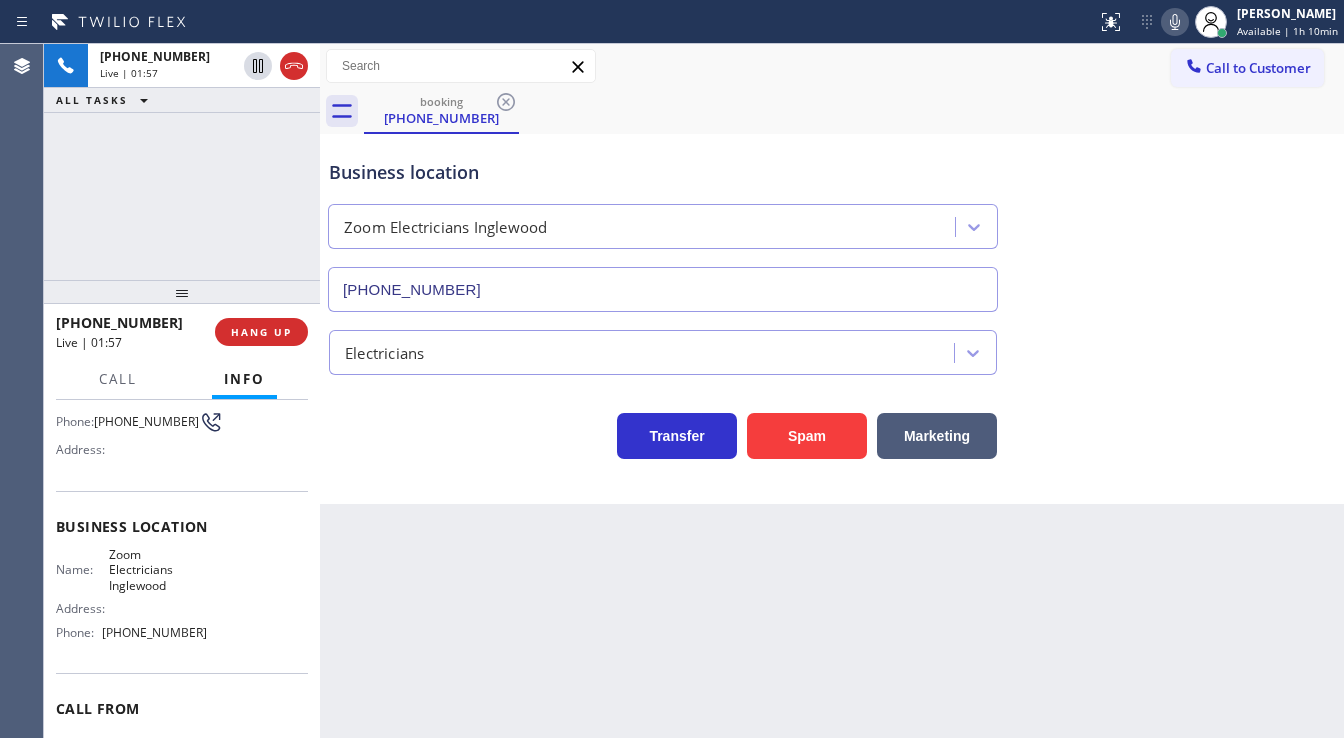 click on "[PHONE_NUMBER] Live | 01:57 ALL TASKS ALL TASKS ACTIVE TASKS TASKS IN WRAP UP" at bounding box center (182, 162) 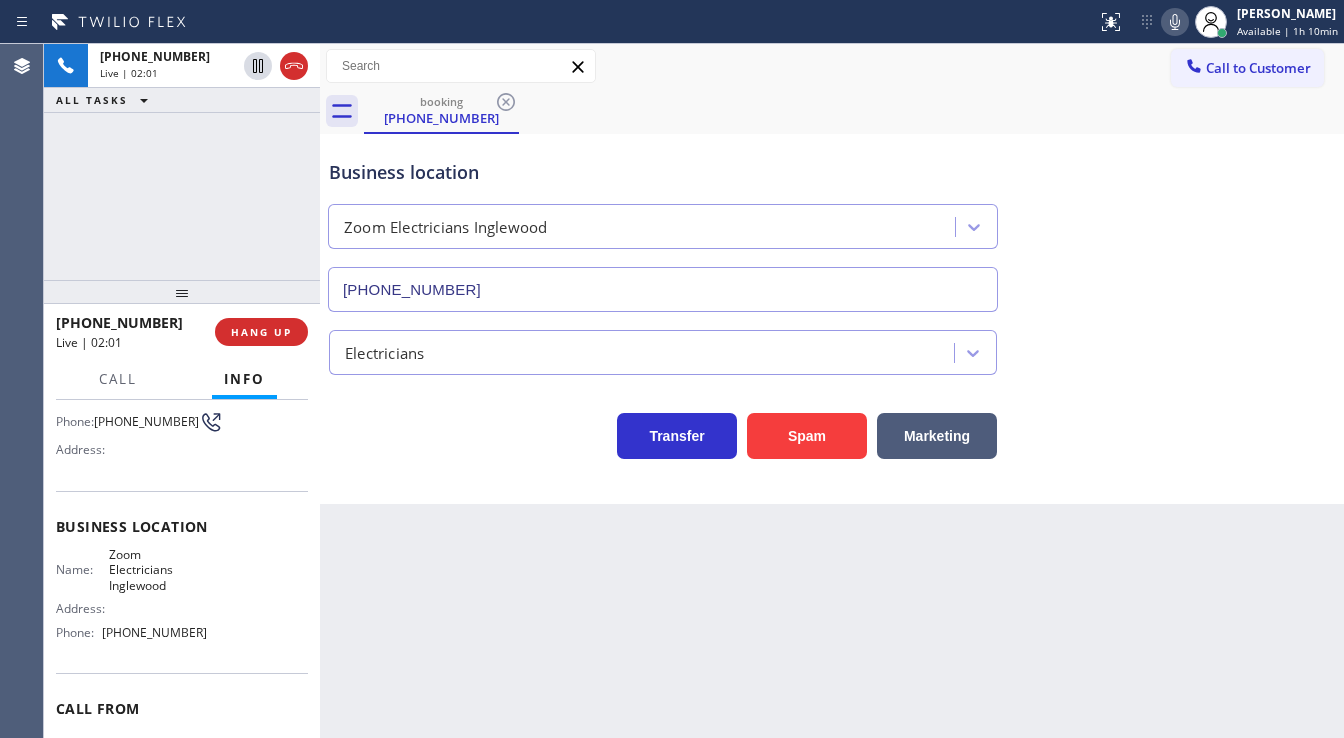 drag, startPoint x: 832, startPoint y: 126, endPoint x: 948, endPoint y: 100, distance: 118.87809 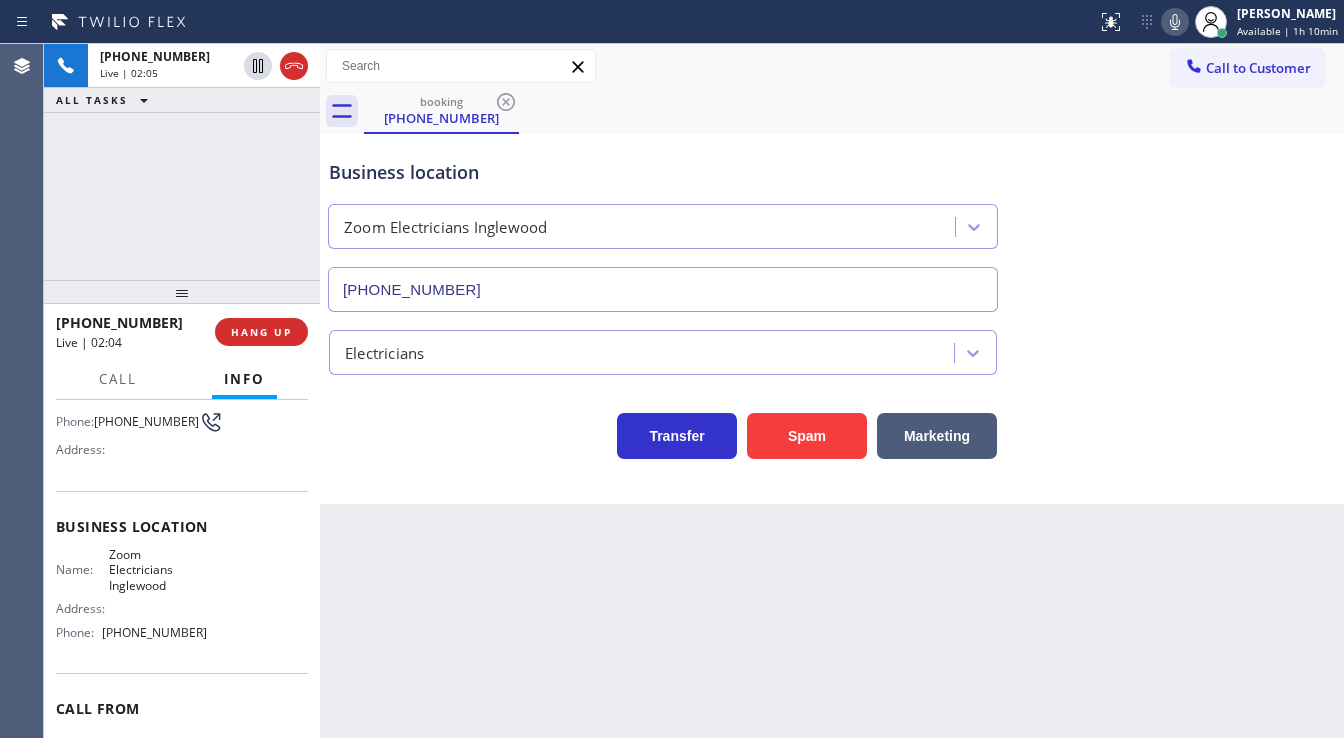 click 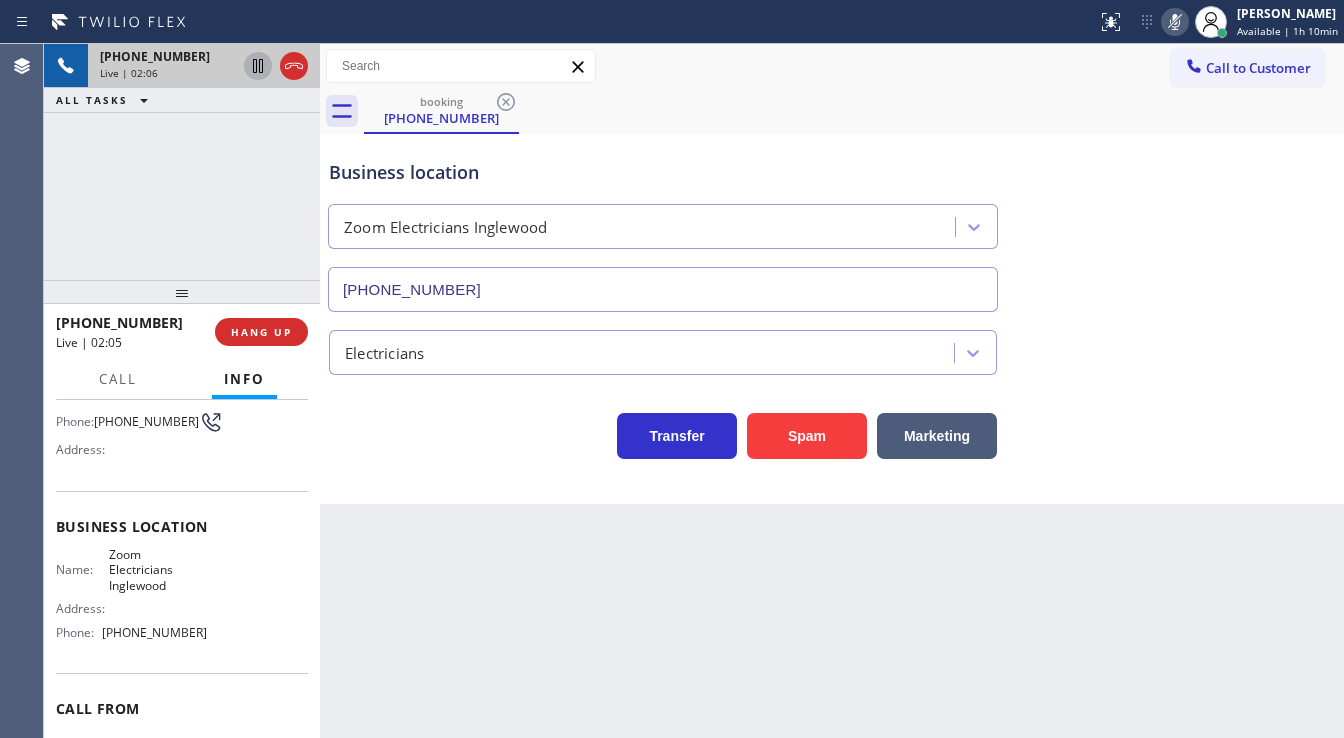 click 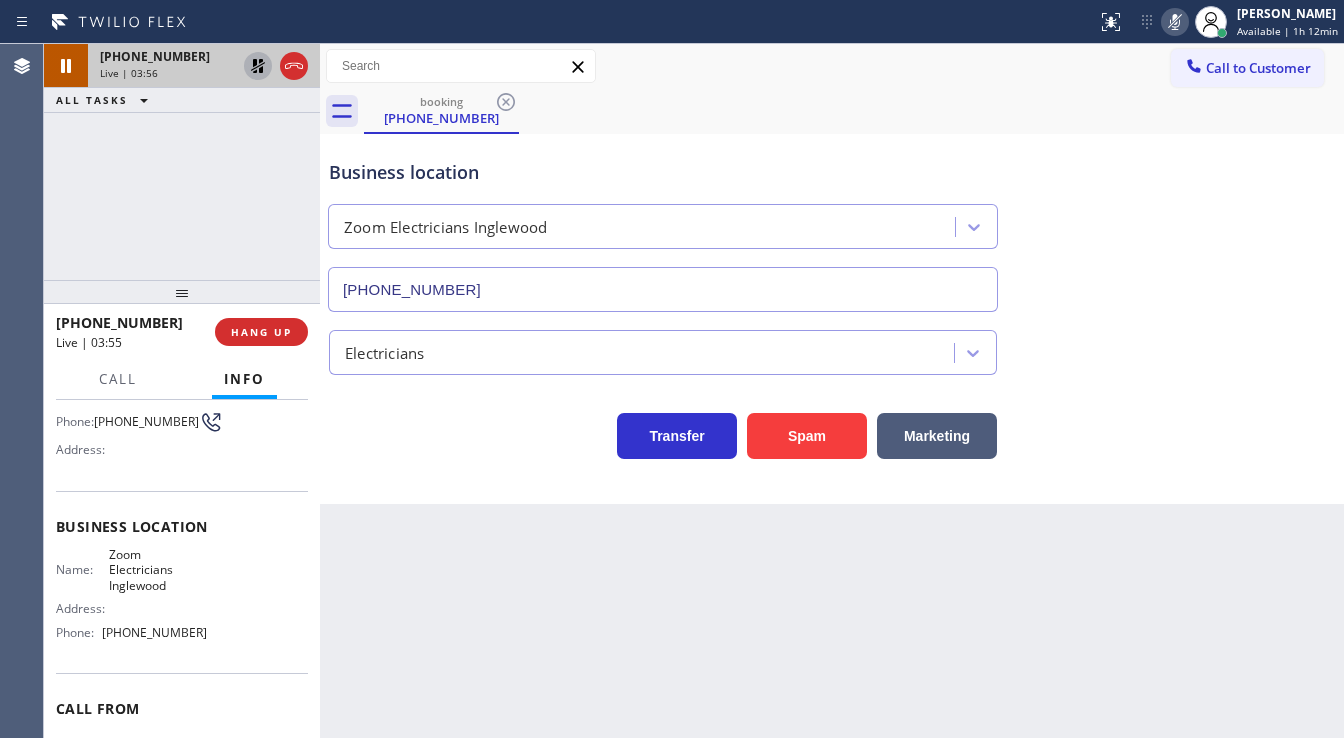 click 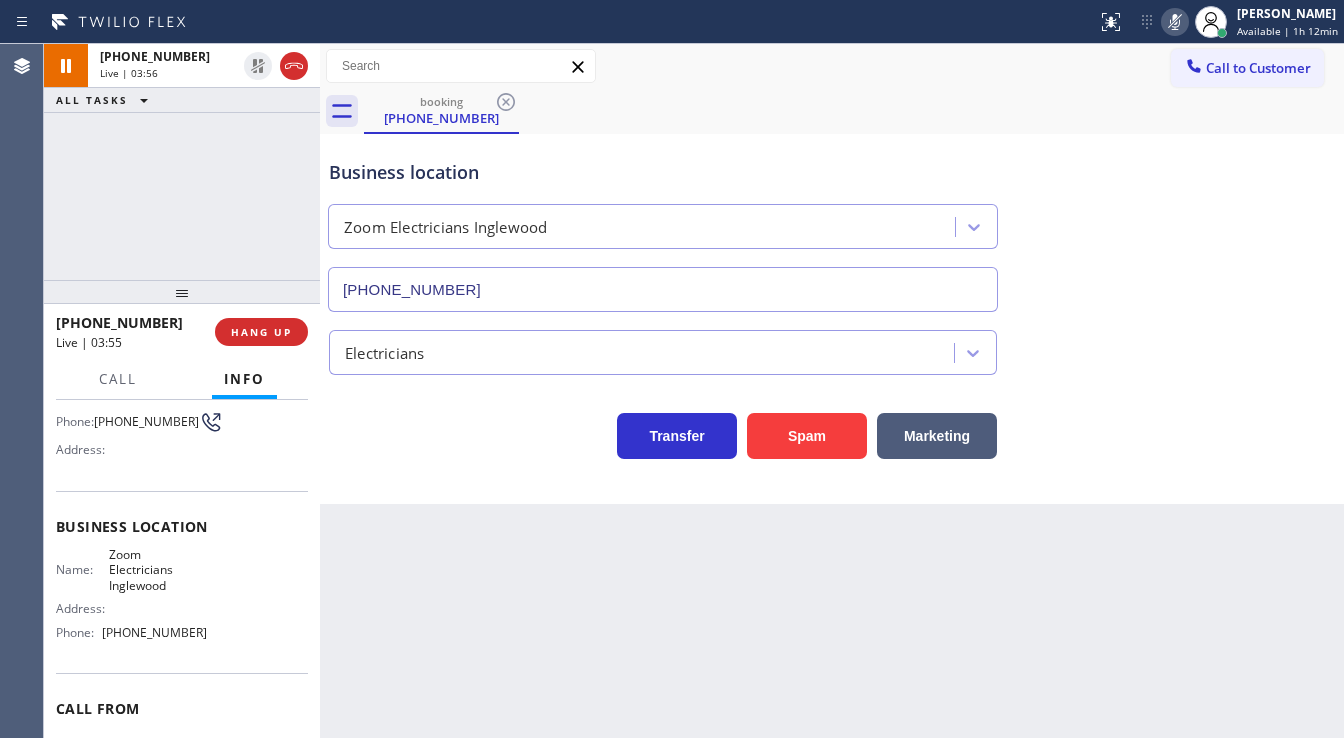 click 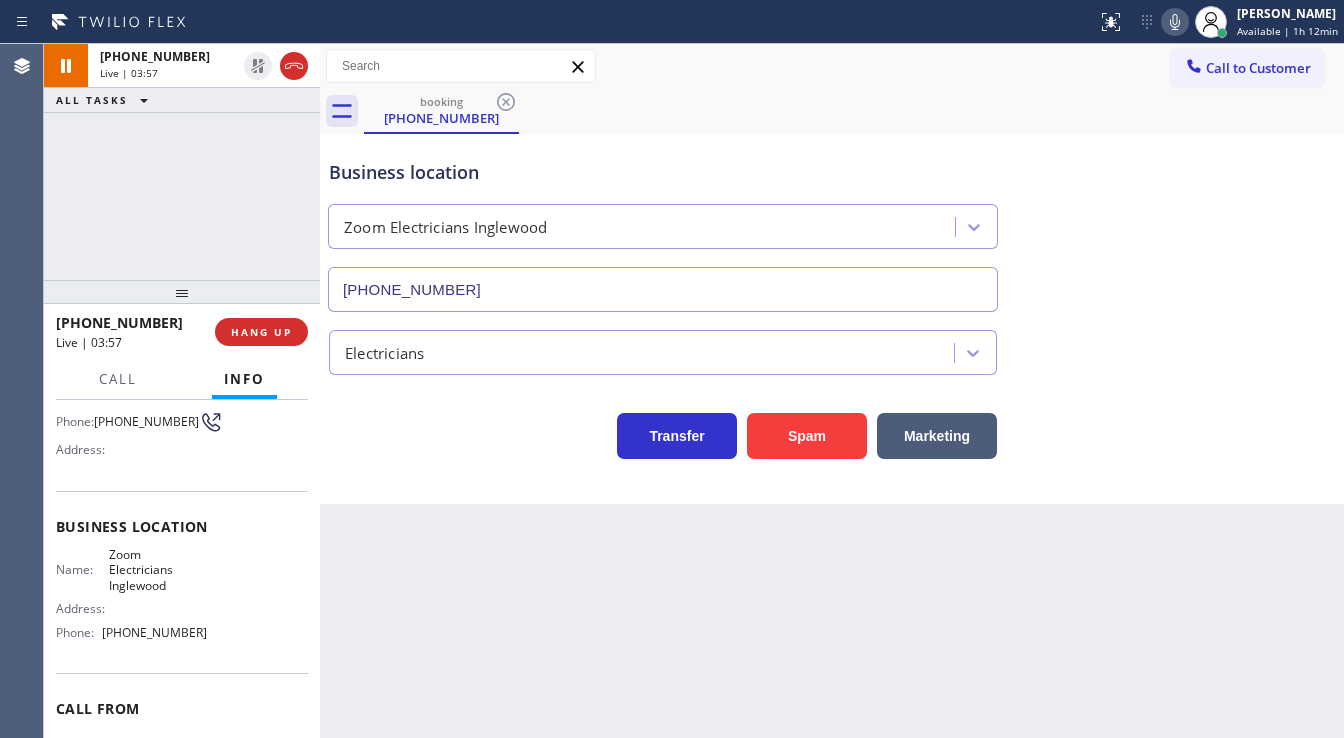 click on "Business location Zoom Electricians [GEOGRAPHIC_DATA] [PHONE_NUMBER]" at bounding box center (832, 221) 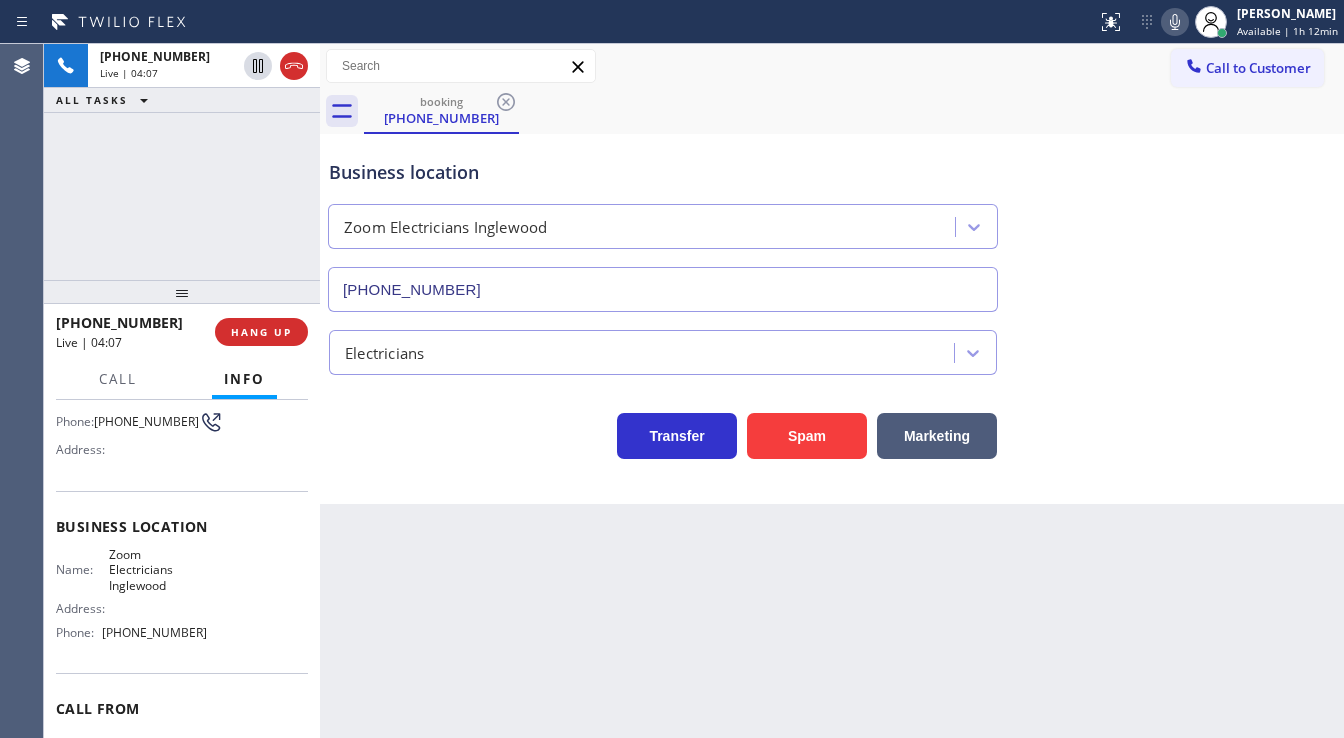 click on "[PHONE_NUMBER] Live | 04:07 ALL TASKS ALL TASKS ACTIVE TASKS TASKS IN WRAP UP" at bounding box center [182, 162] 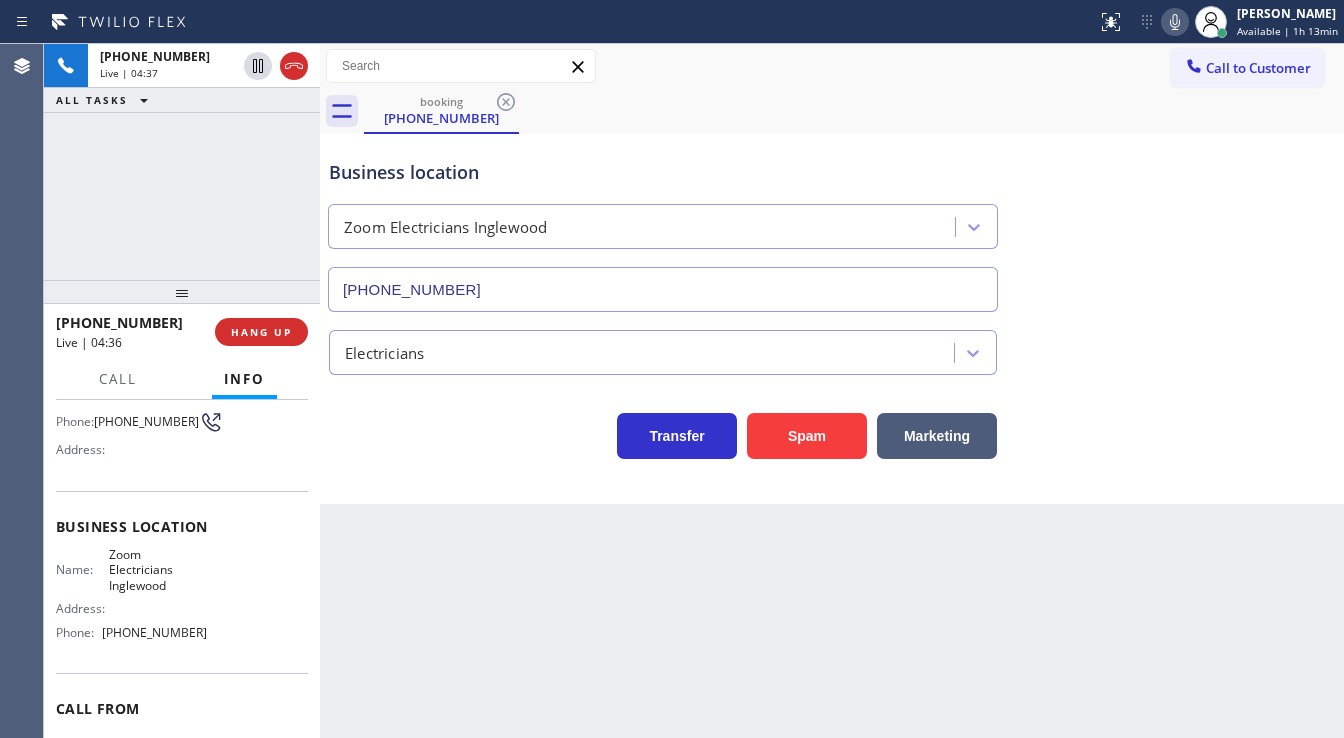 click on "Call to Customer Outbound call Location American Service [GEOGRAPHIC_DATA] Your caller id phone number [PHONE_NUMBER] Customer number Call Outbound call Technician Search Technician Your caller id phone number Your caller id phone number Call" at bounding box center [832, 66] 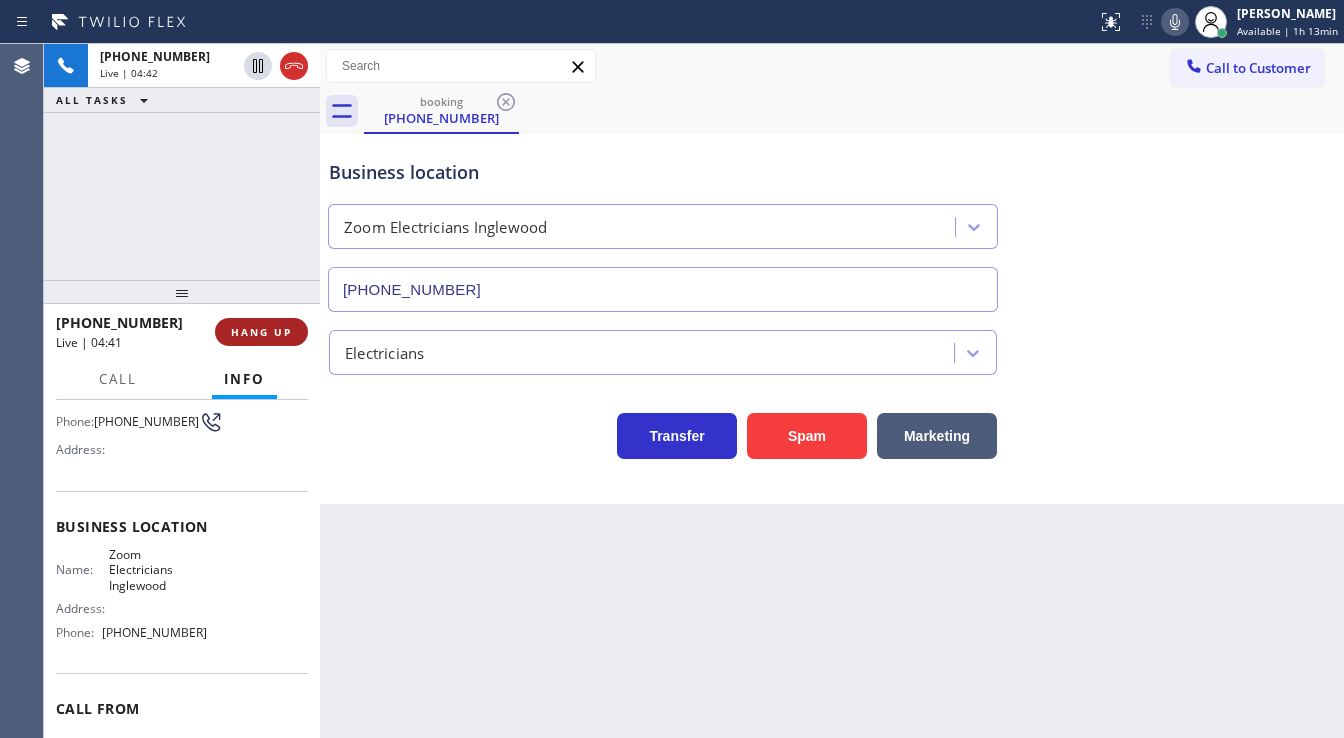 click on "HANG UP" at bounding box center [261, 332] 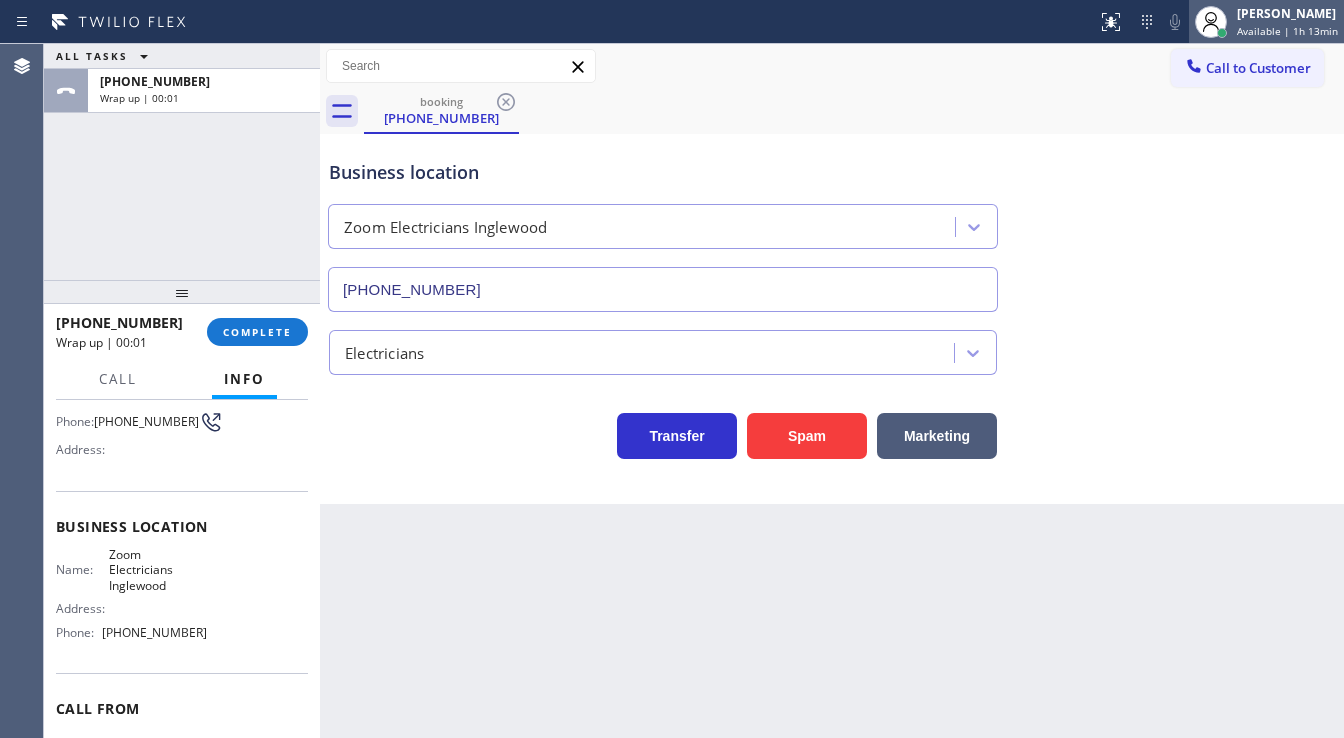 click on "Available | 1h 13min" at bounding box center [1287, 31] 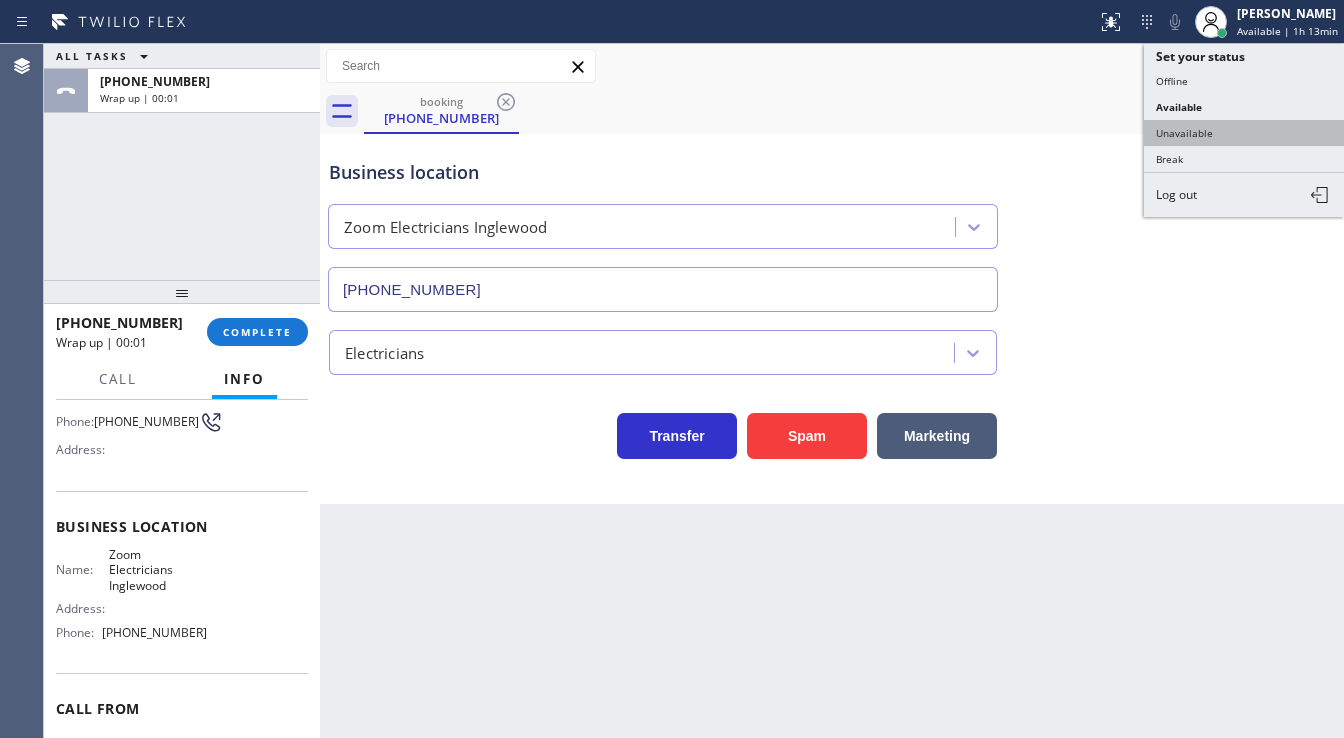 click on "Unavailable" at bounding box center [1244, 133] 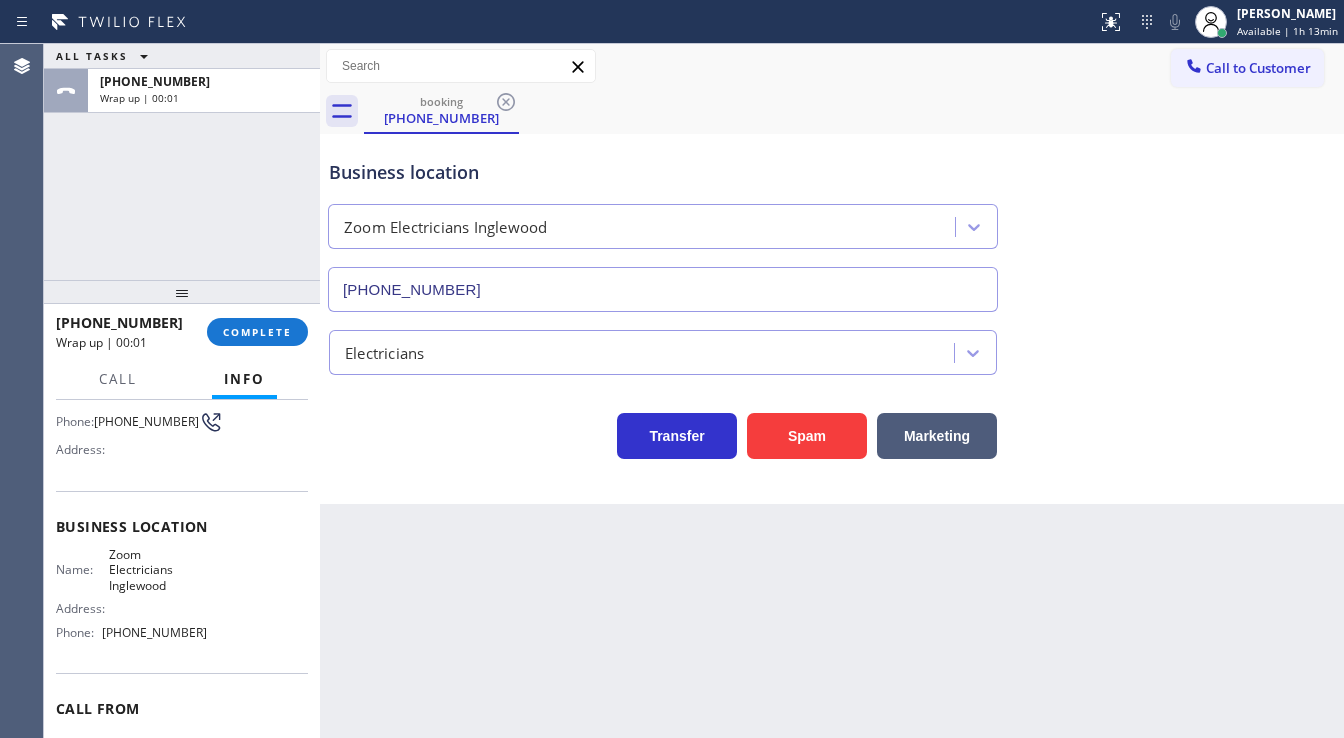 click on "booking [PHONE_NUMBER]" at bounding box center [854, 111] 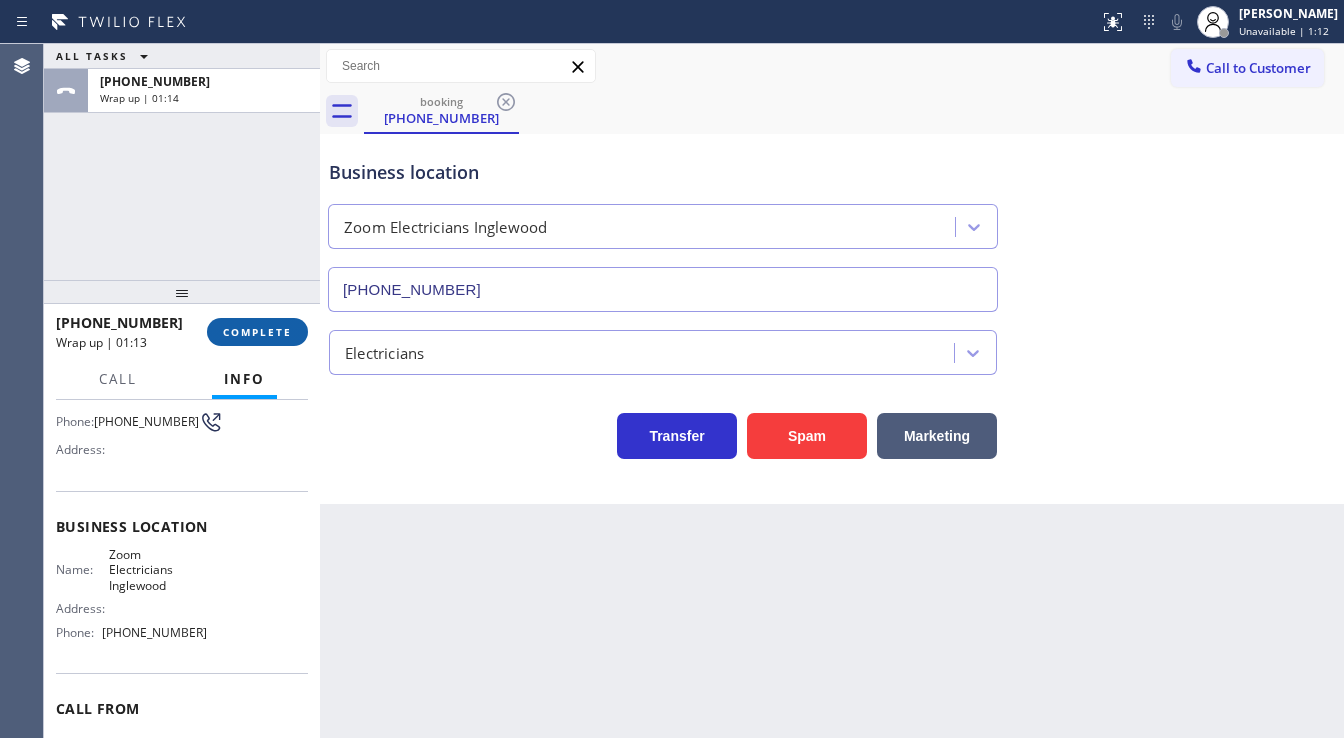 click on "COMPLETE" at bounding box center (257, 332) 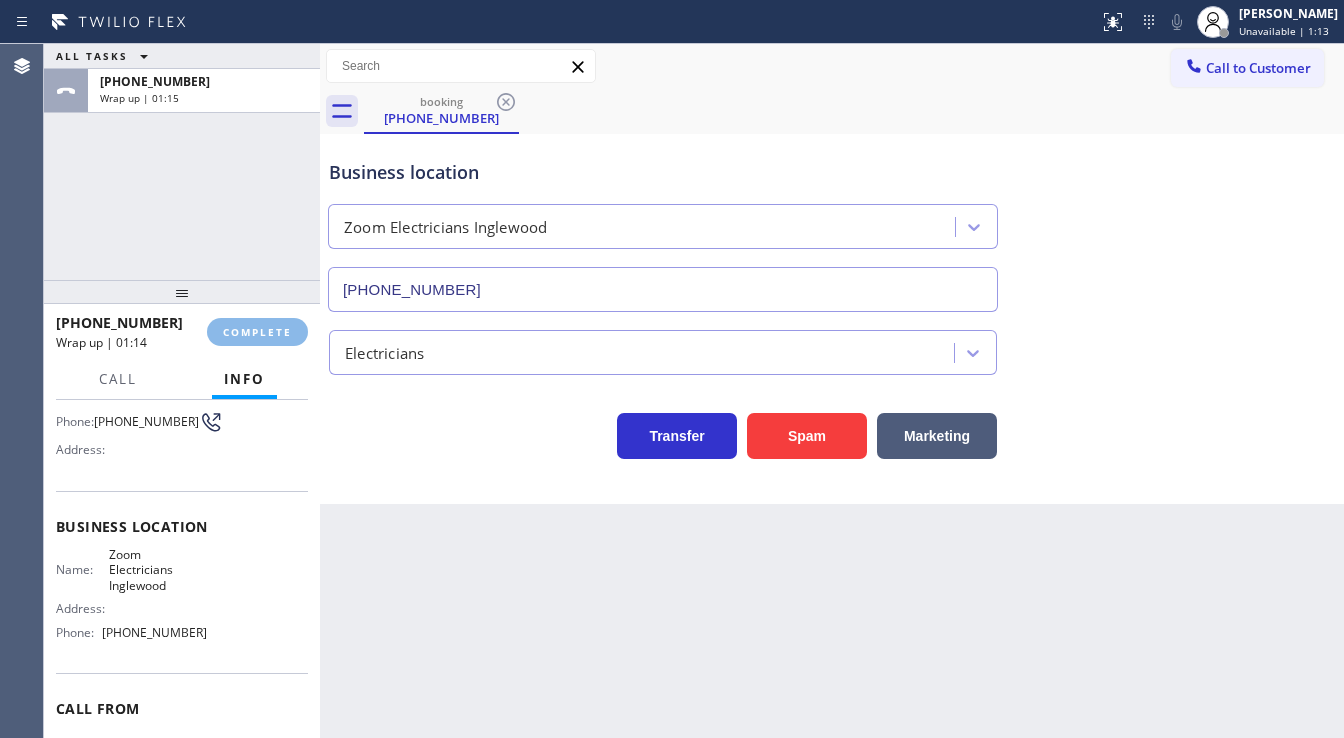 click on "Electricians" at bounding box center [644, 352] 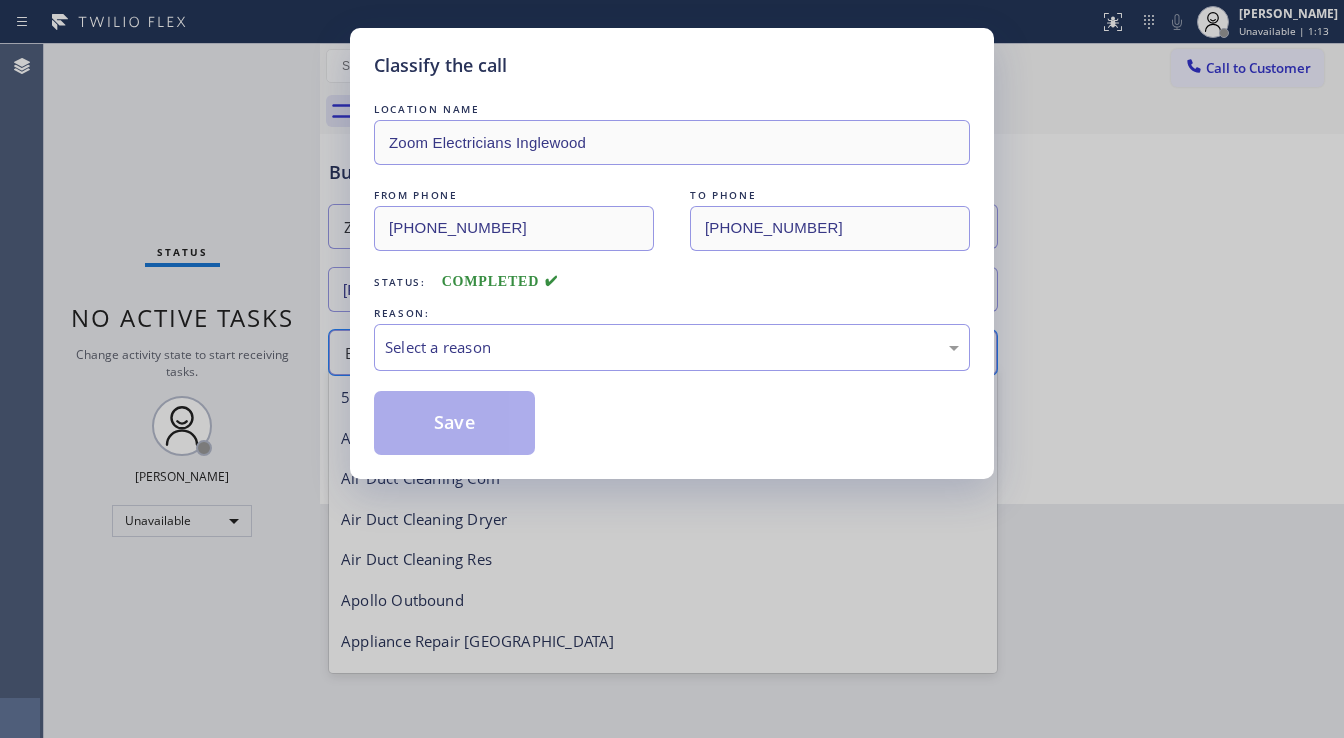 scroll, scrollTop: 205, scrollLeft: 0, axis: vertical 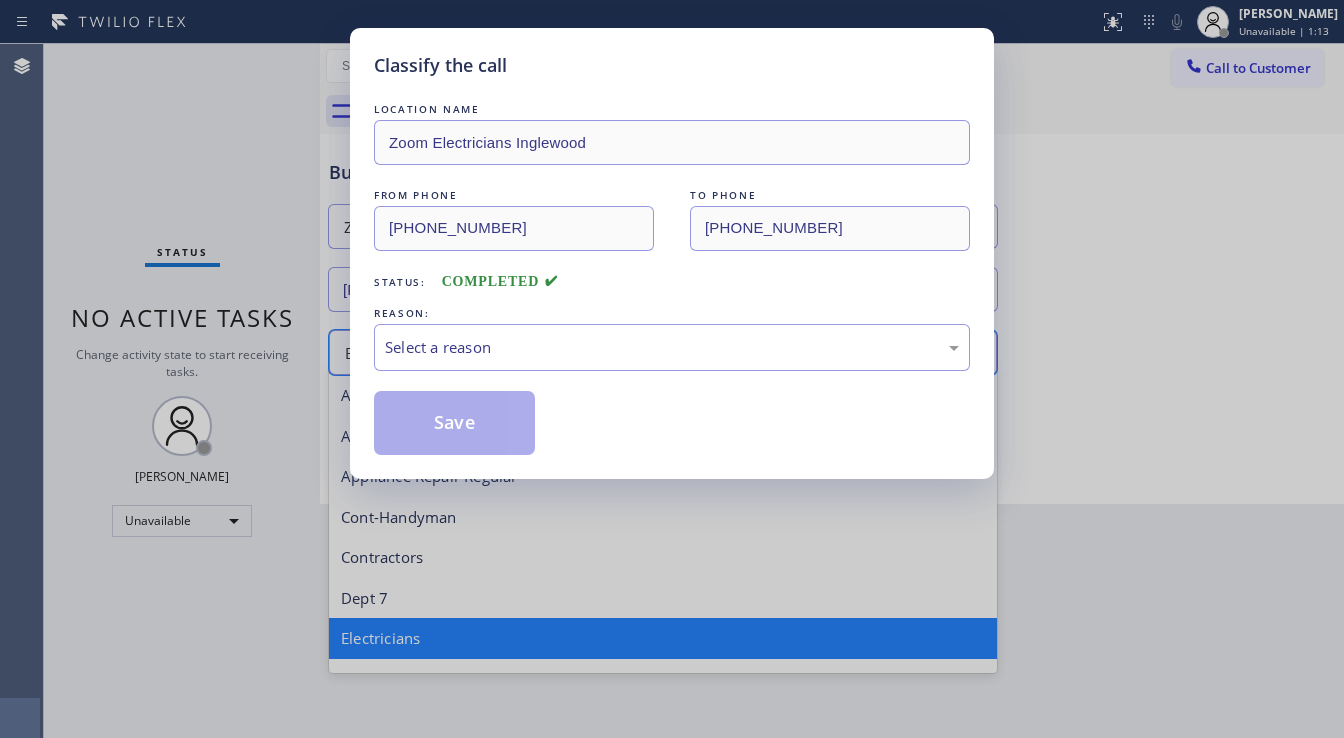 click on "Select a reason" at bounding box center (672, 347) 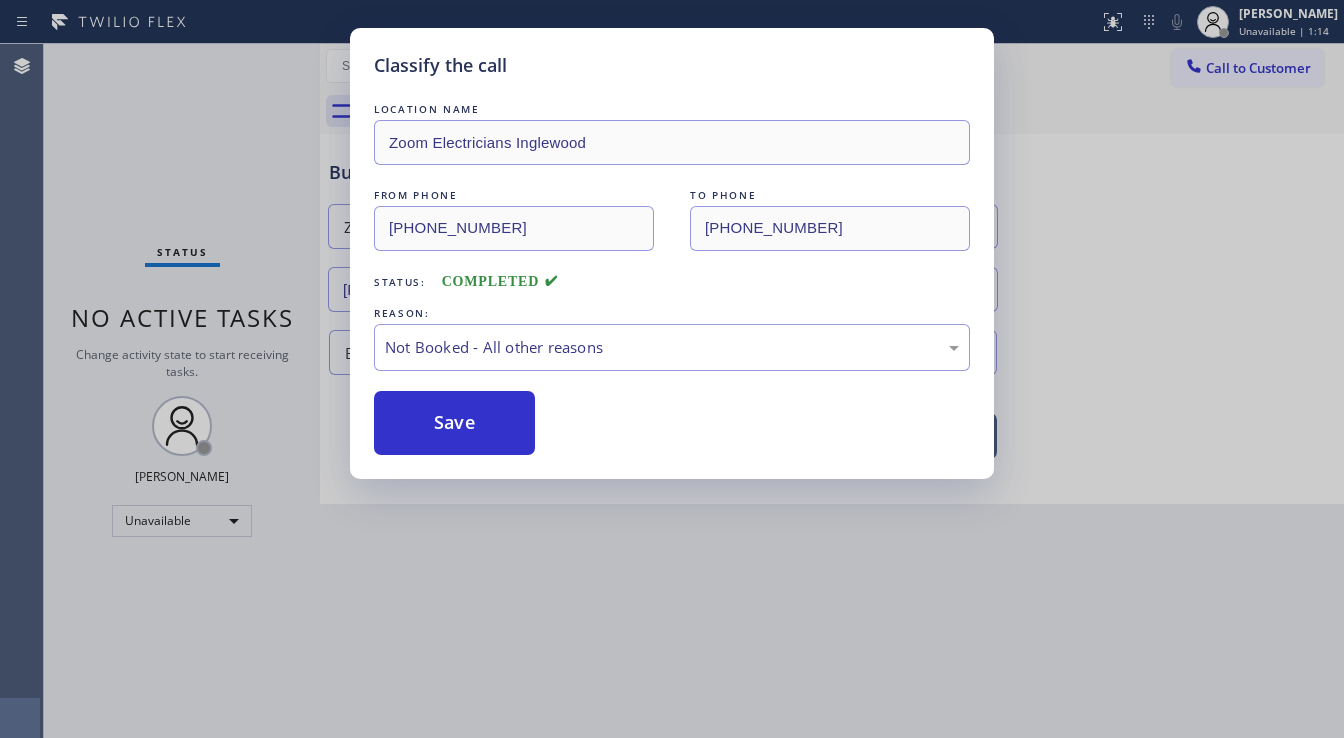 click on "Save" at bounding box center (454, 423) 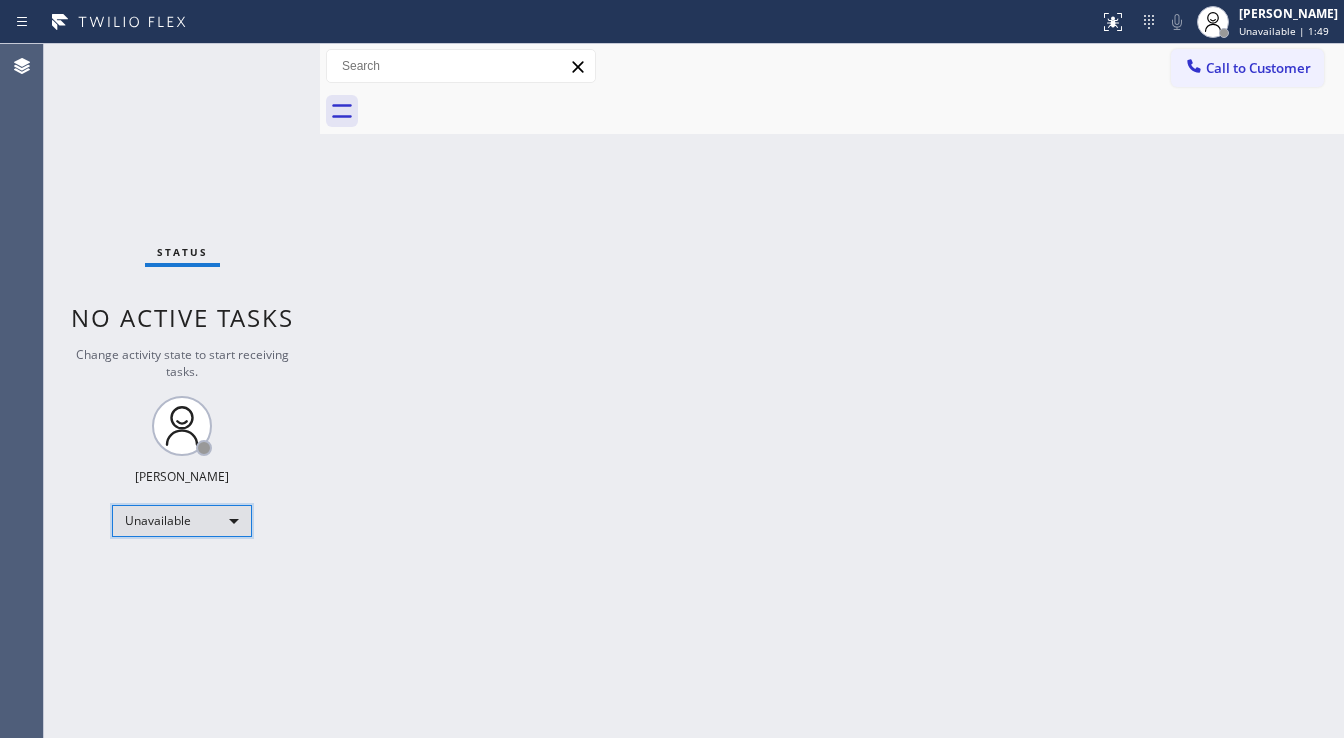 click on "Unavailable" at bounding box center [182, 521] 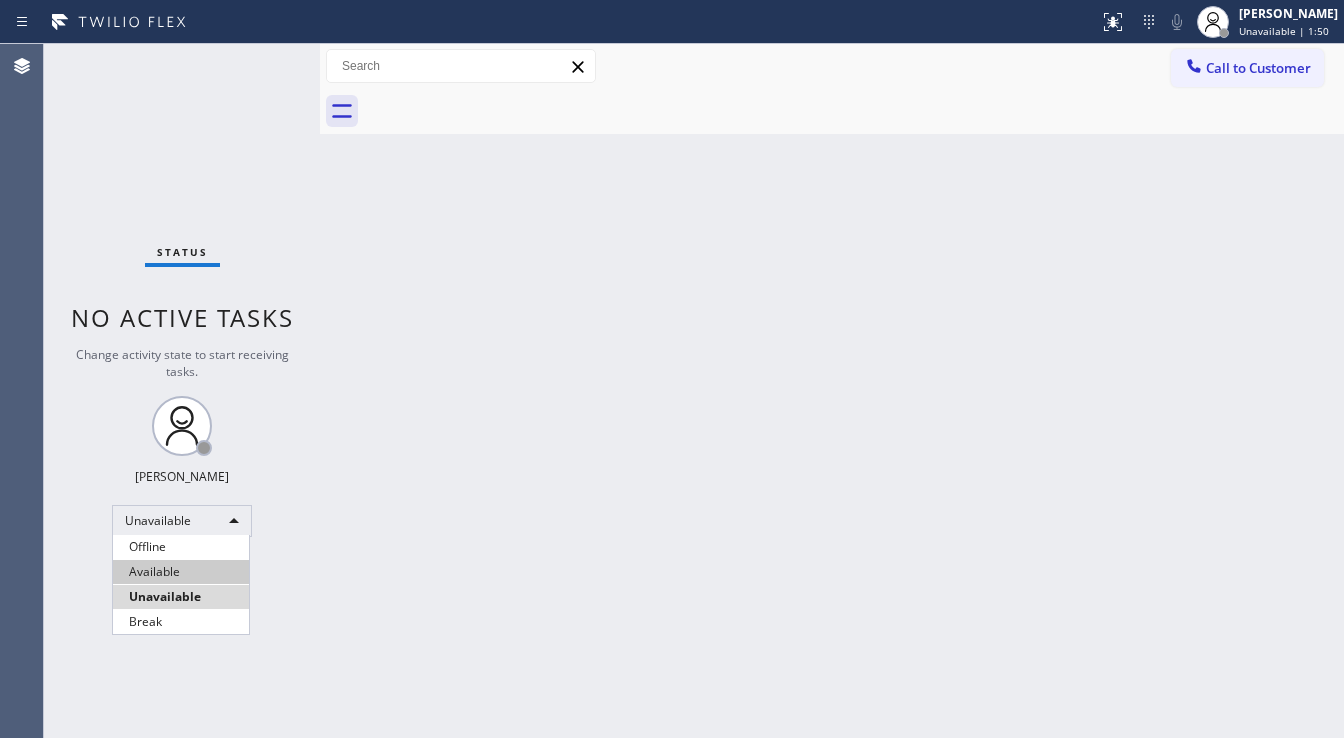 click on "Available" at bounding box center [181, 572] 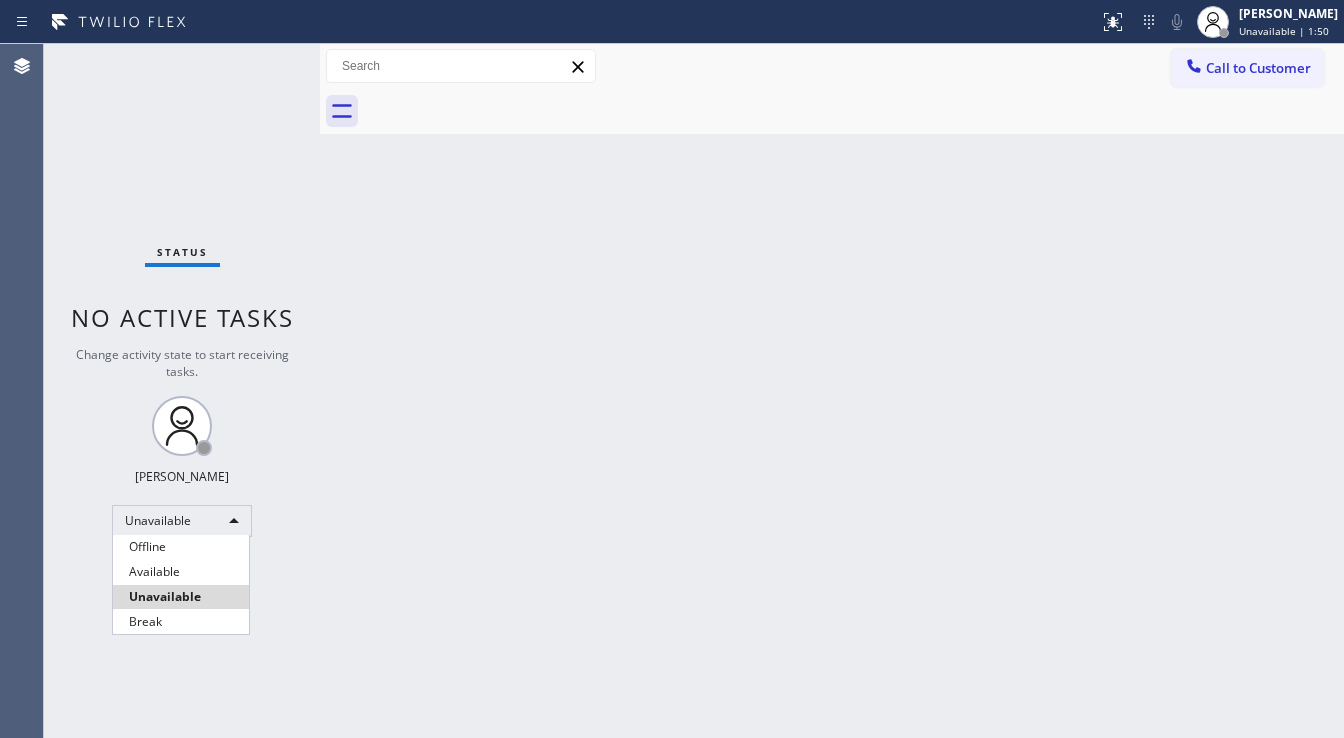 click on "Status   No active tasks     Change activity state to start receiving tasks.   [PERSON_NAME]" at bounding box center (182, 391) 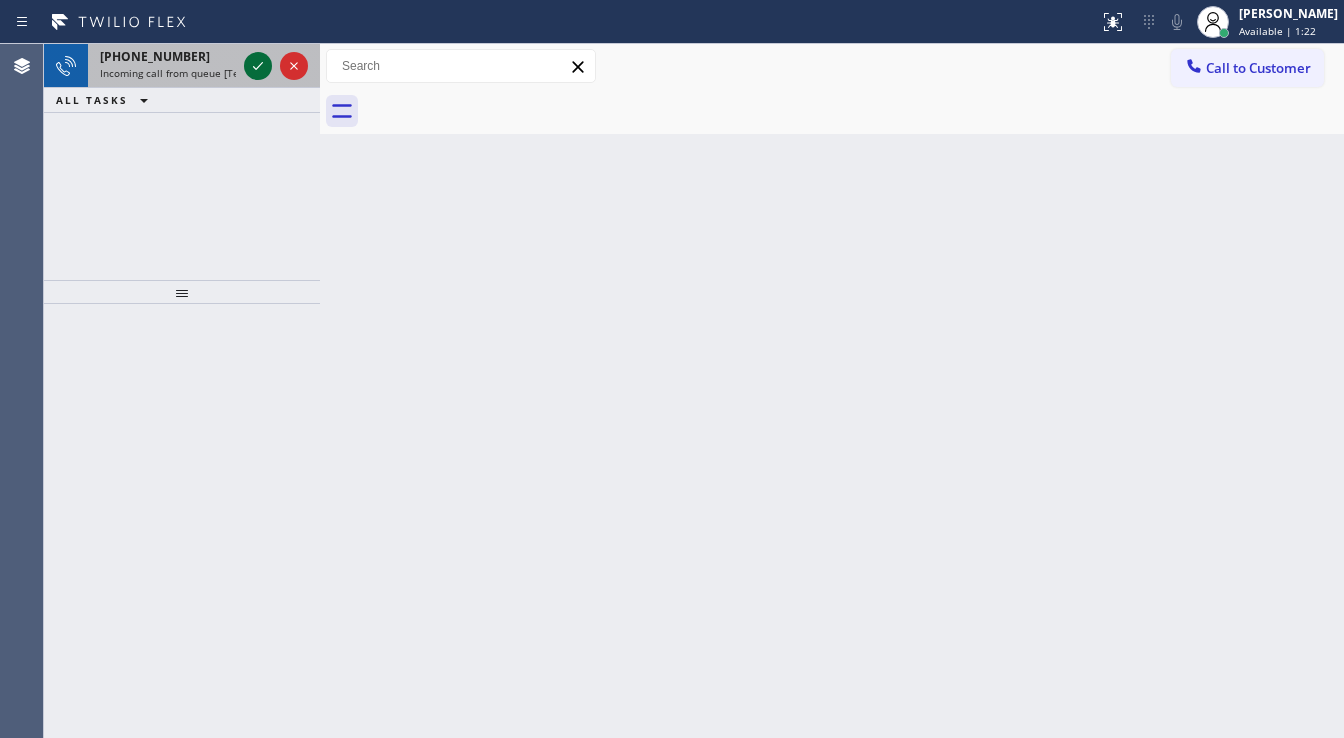 click 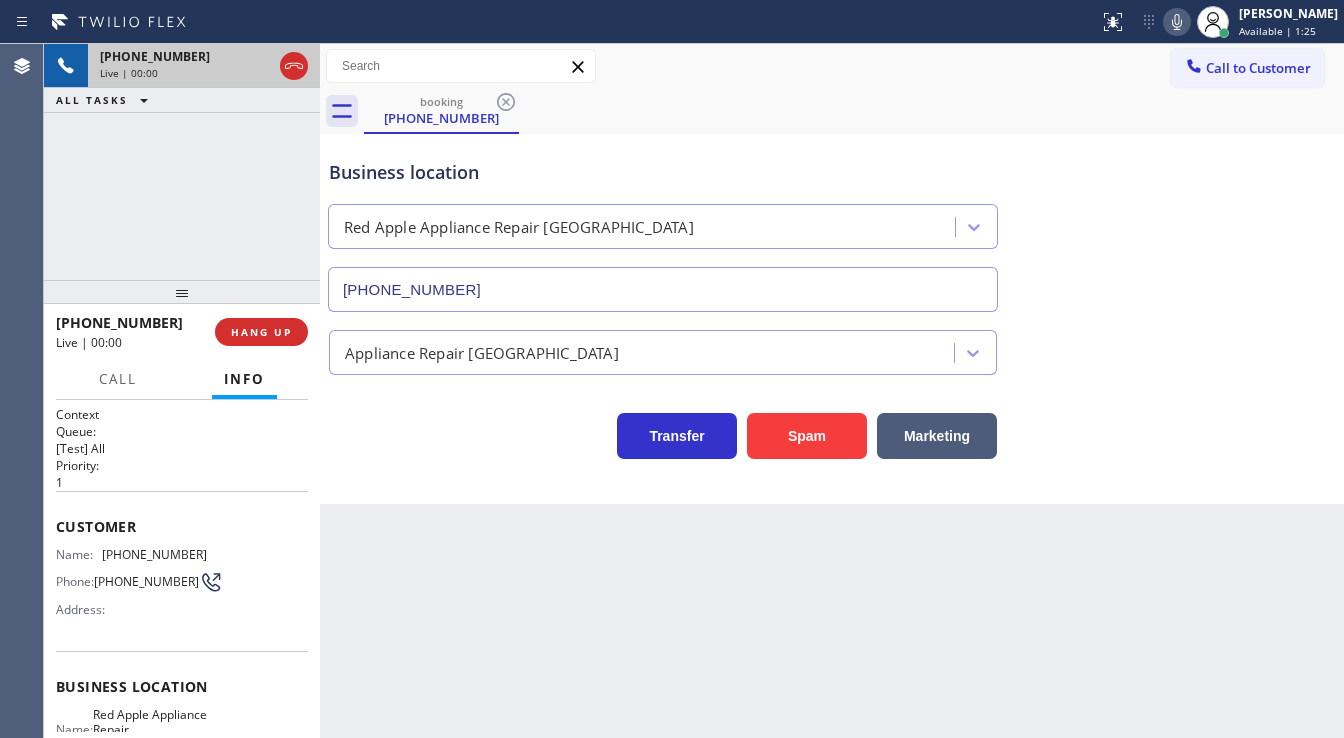 type on "[PHONE_NUMBER]" 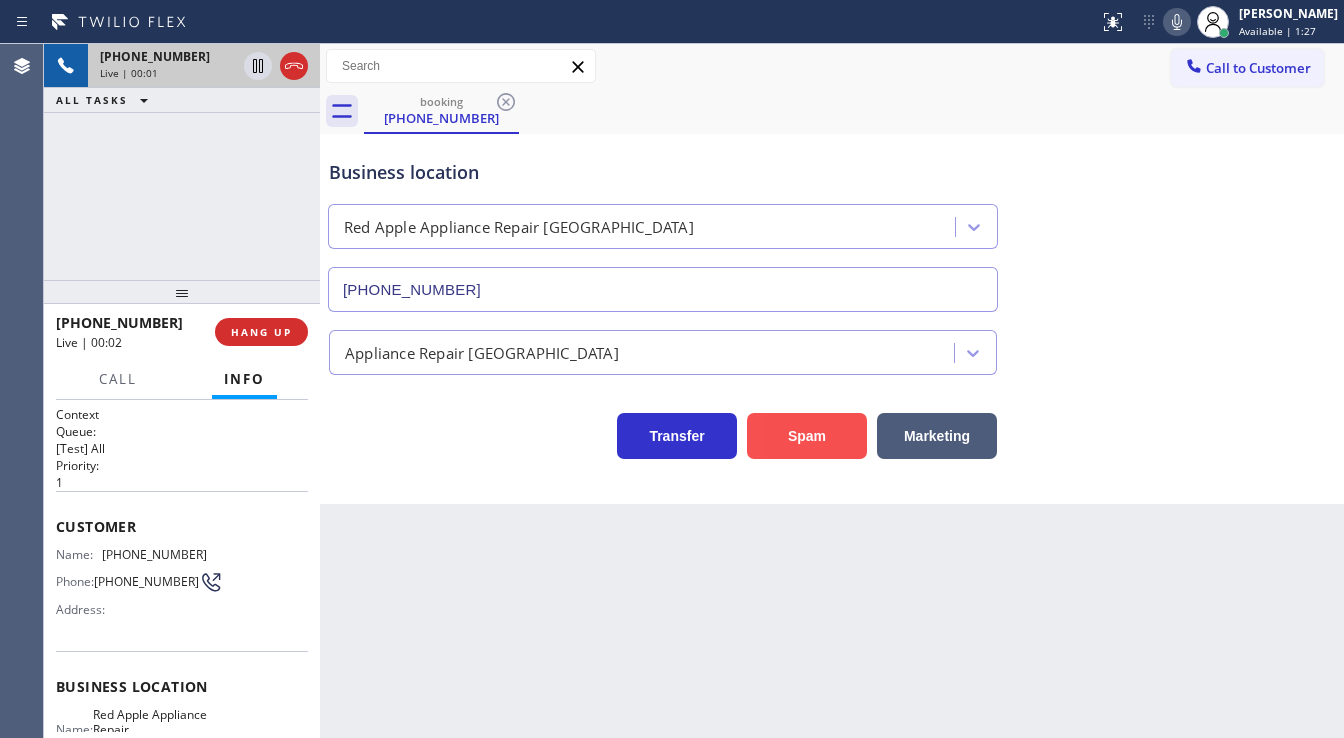 click on "Spam" at bounding box center (807, 436) 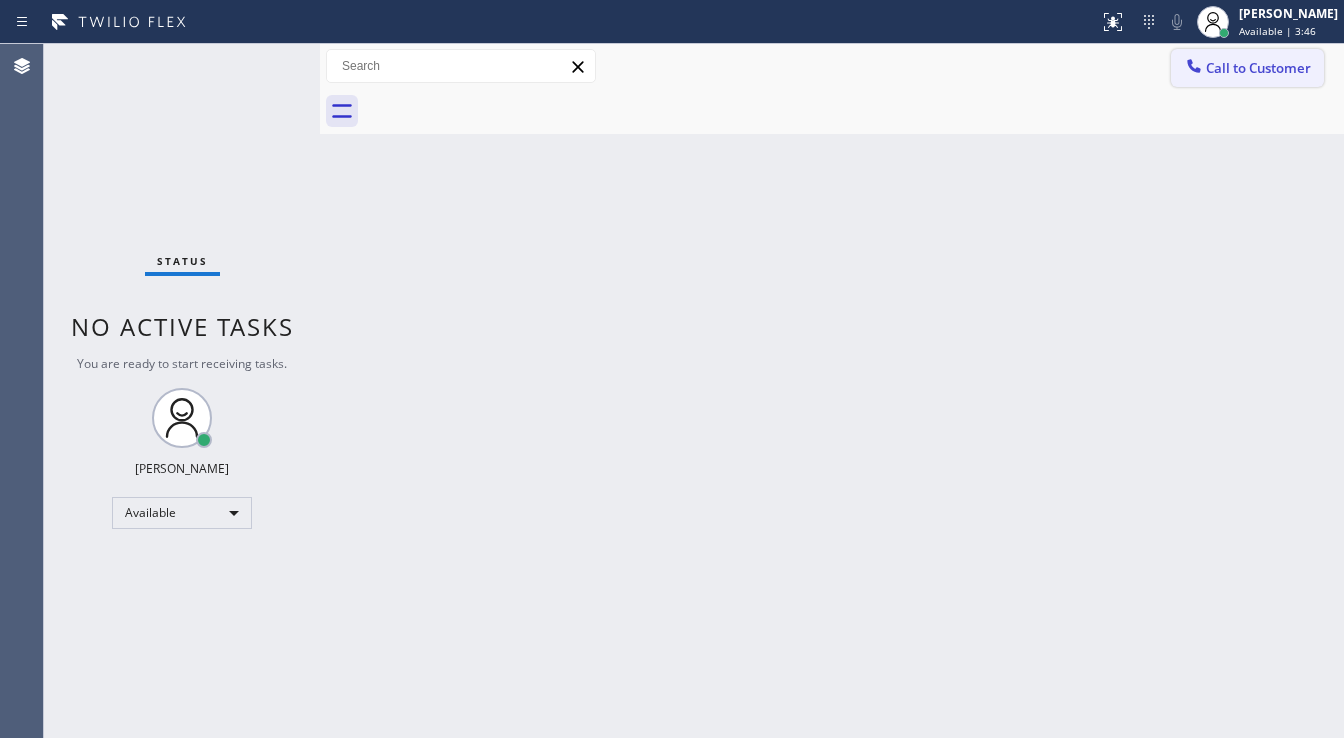 click on "Call to Customer" at bounding box center [1247, 68] 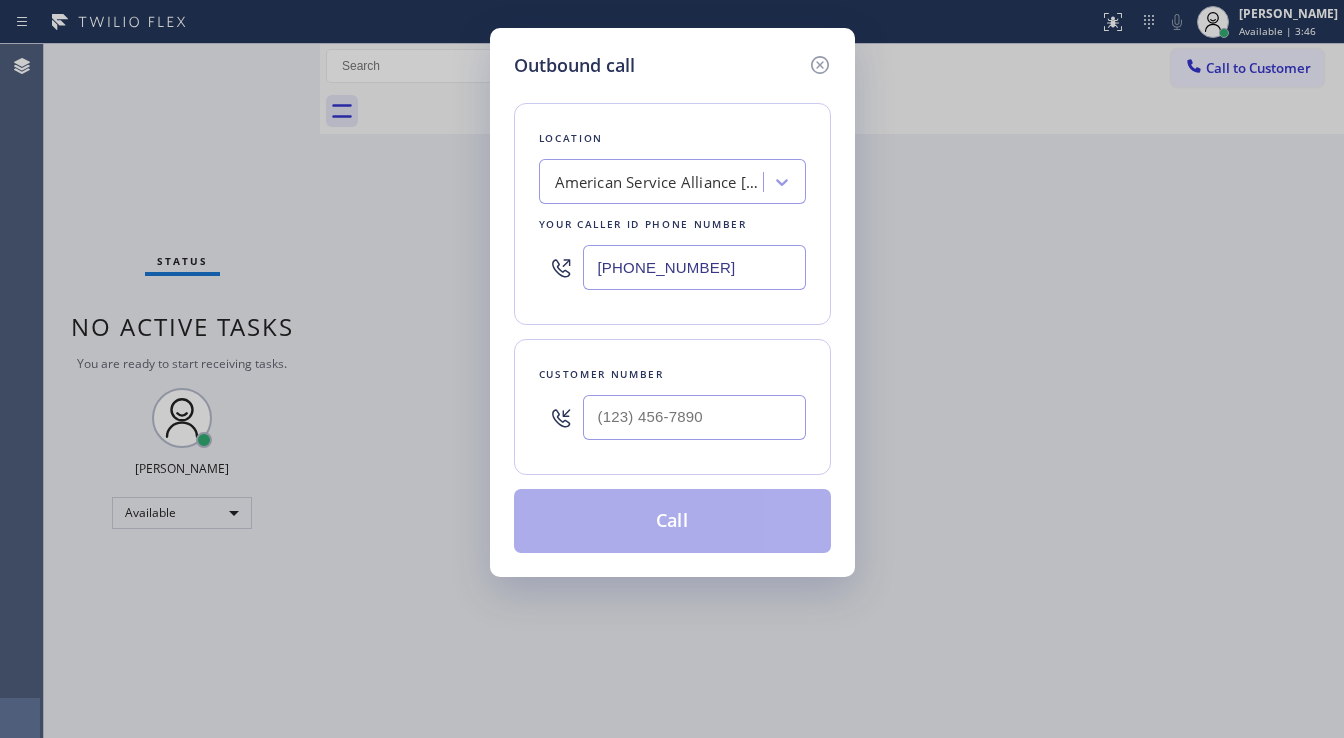 type 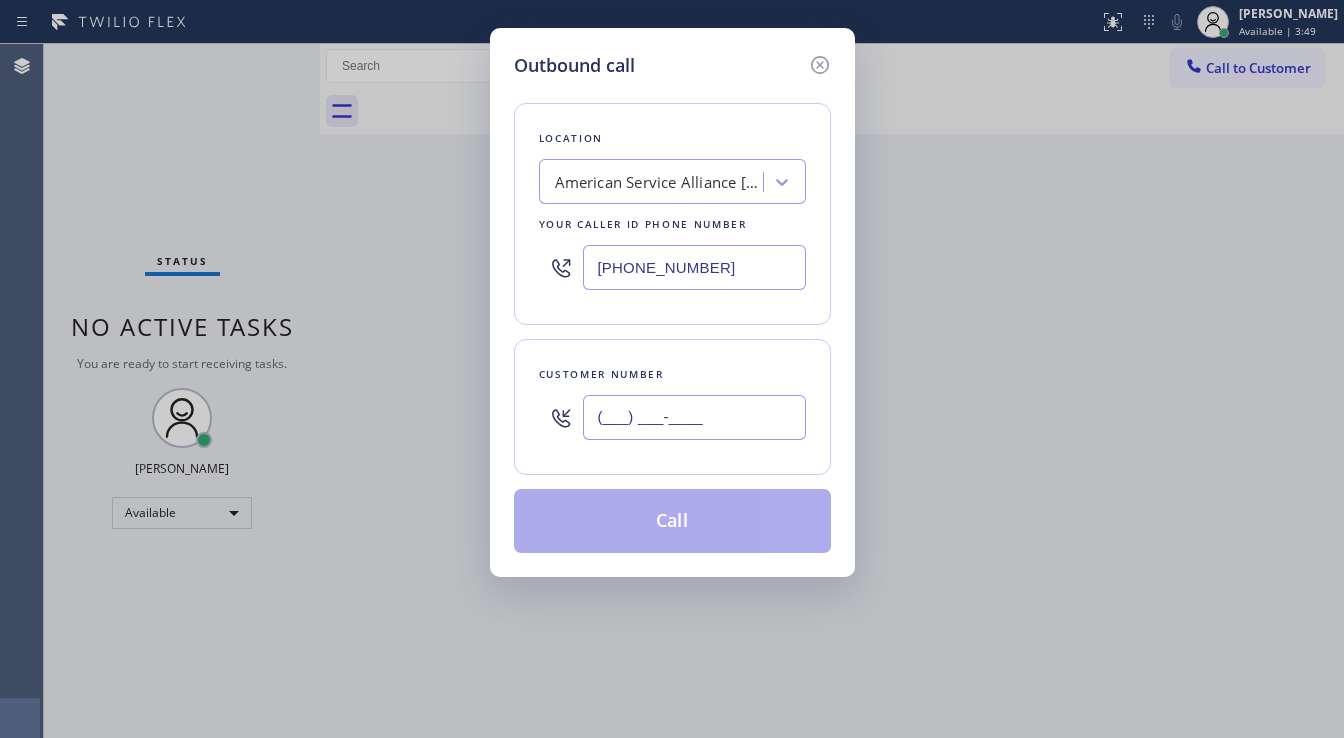 click on "(___) ___-____" at bounding box center [694, 417] 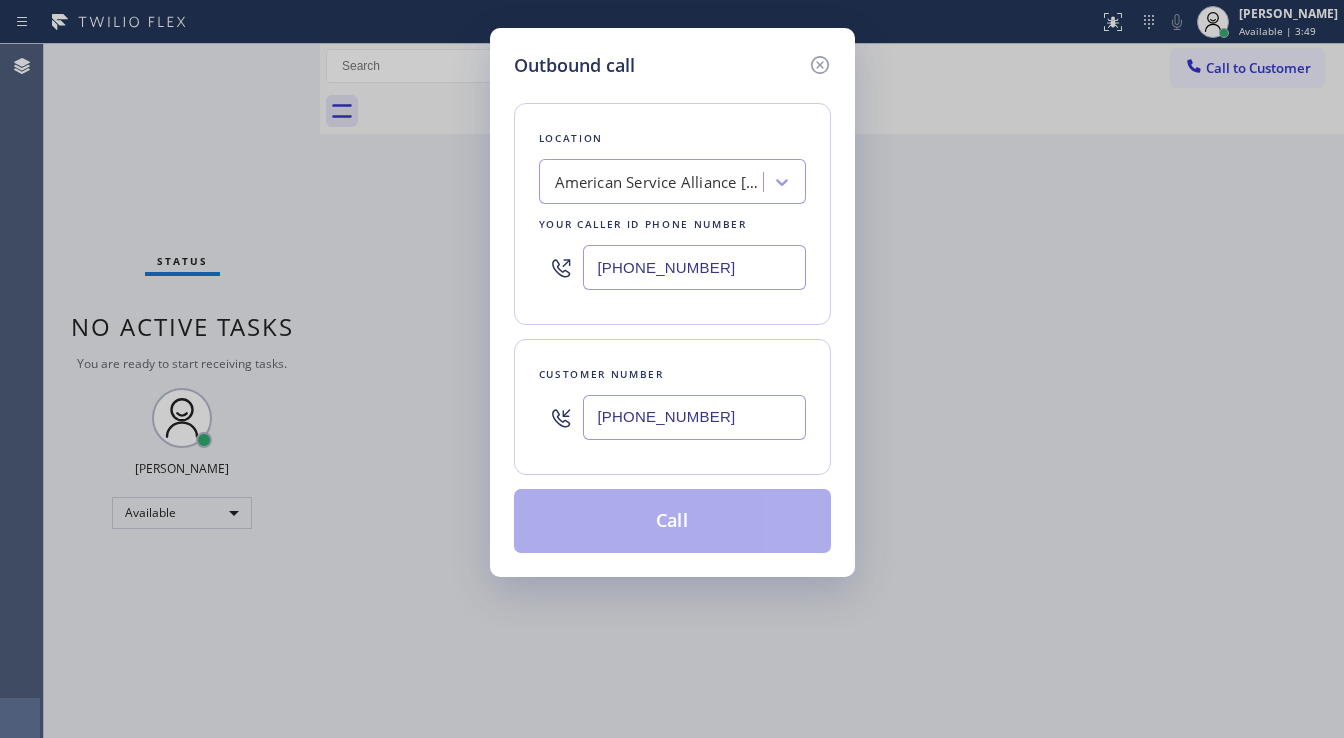type on "[PHONE_NUMBER]" 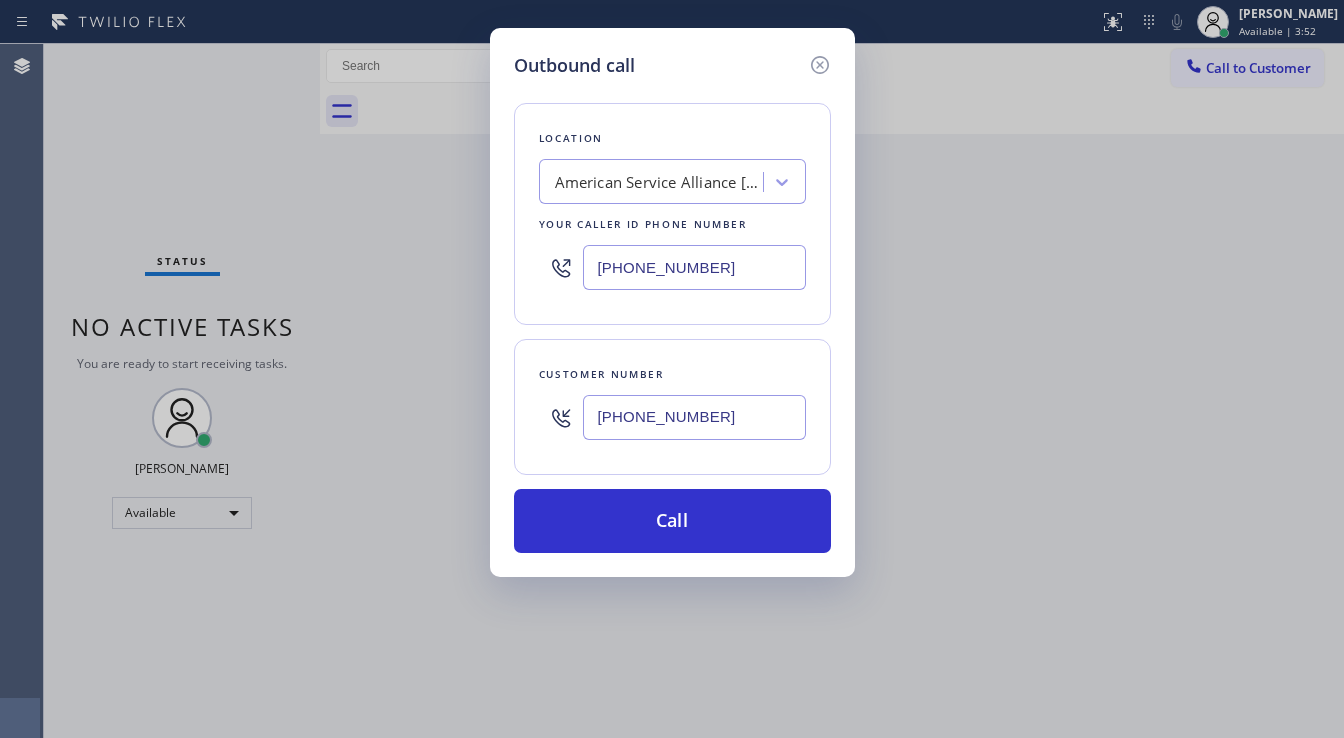 paste on "424) 392-7301" 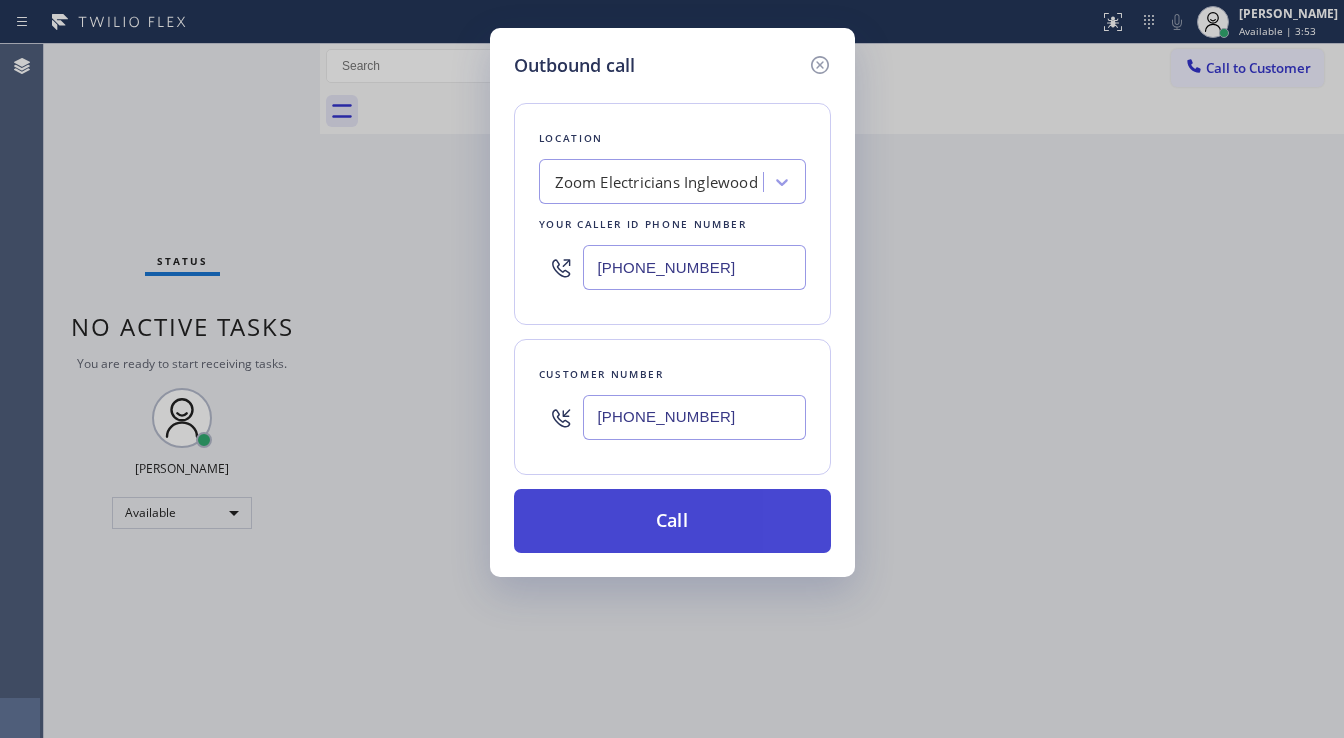 type on "[PHONE_NUMBER]" 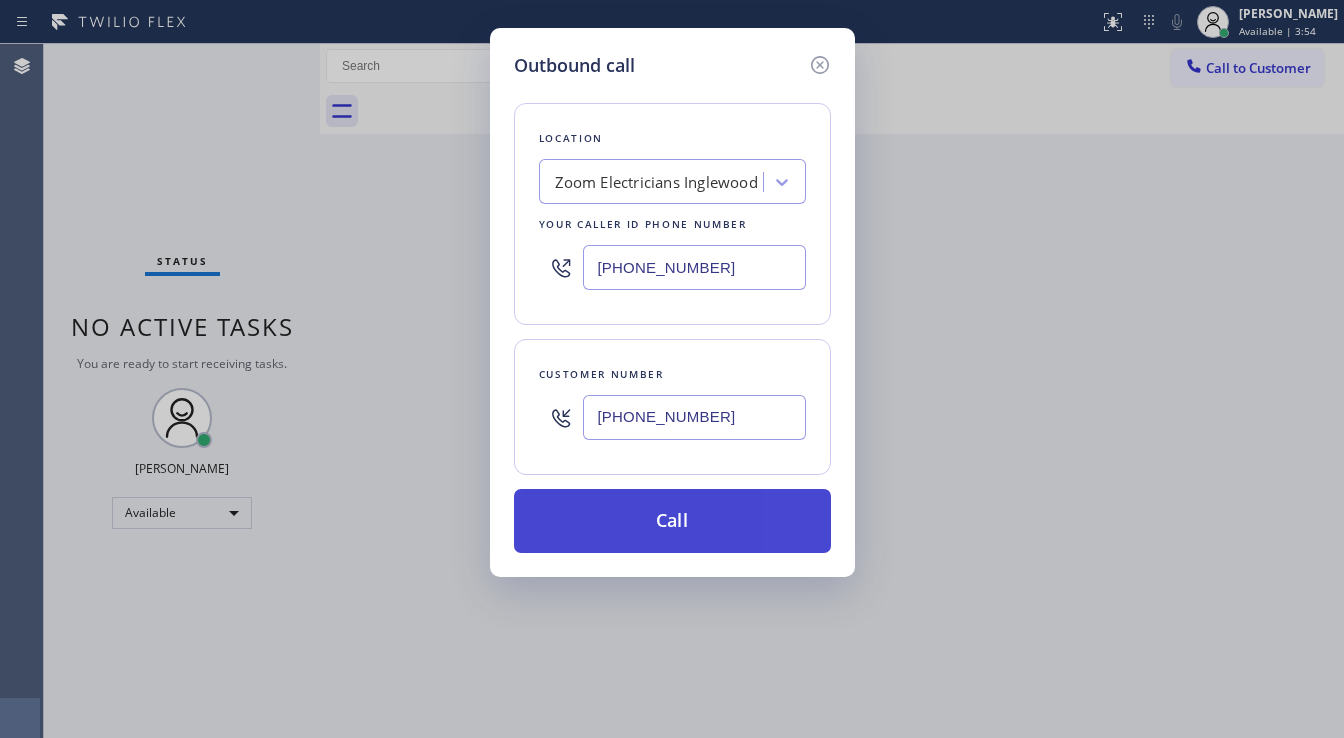 type 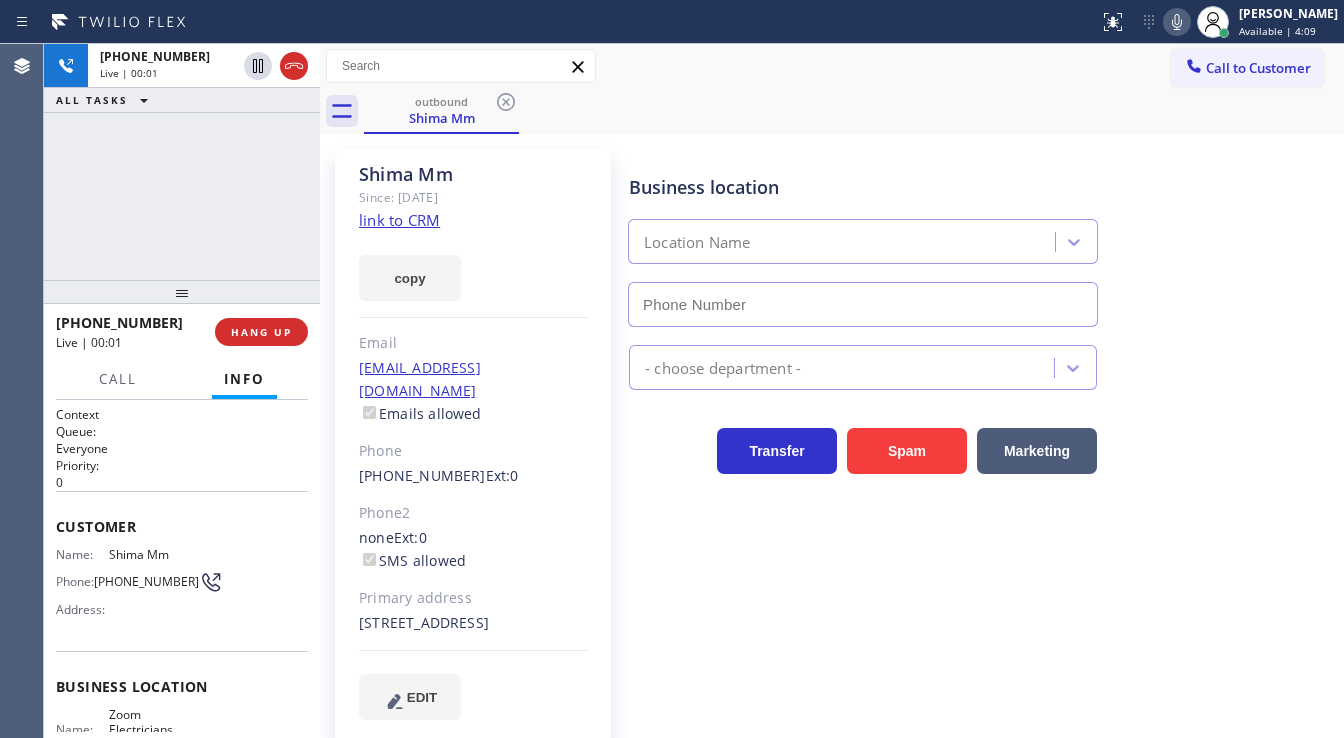 type on "[PHONE_NUMBER]" 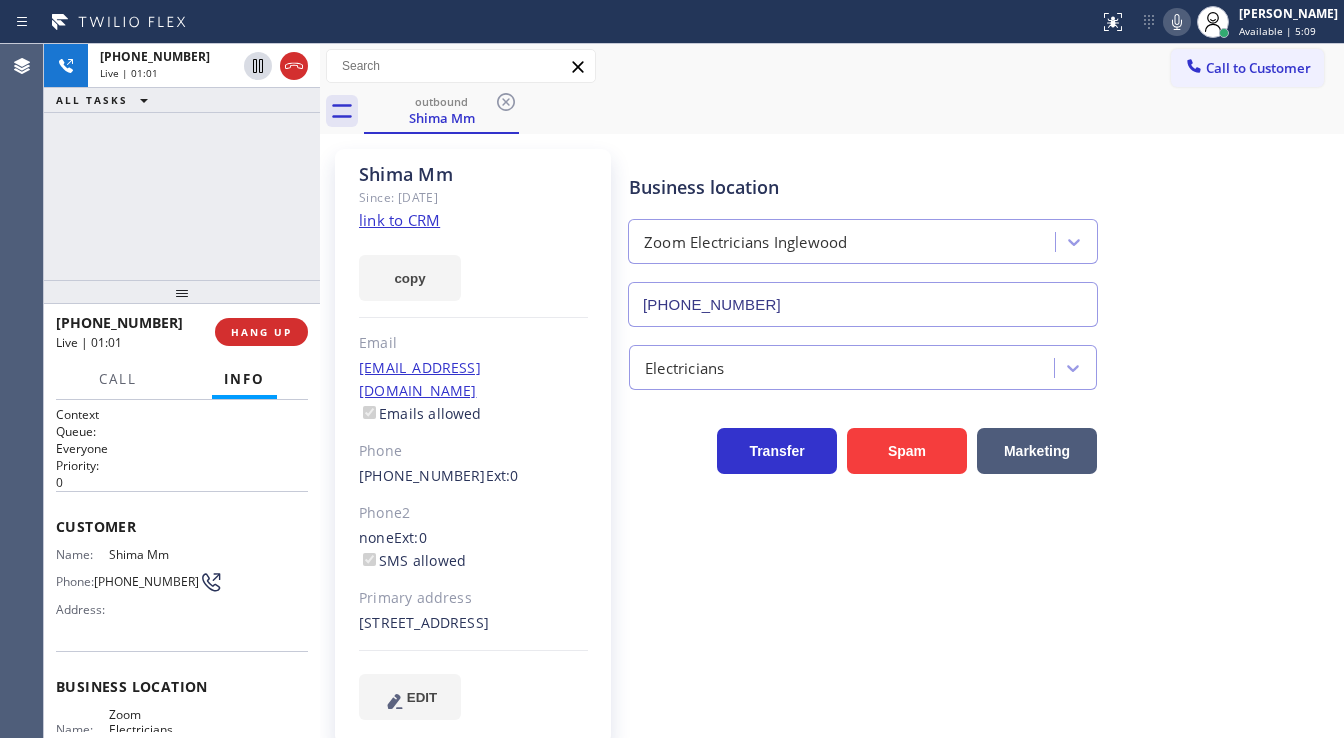 click on "[PHONE_NUMBER] Live | 01:01 ALL TASKS ALL TASKS ACTIVE TASKS TASKS IN WRAP UP" at bounding box center [182, 162] 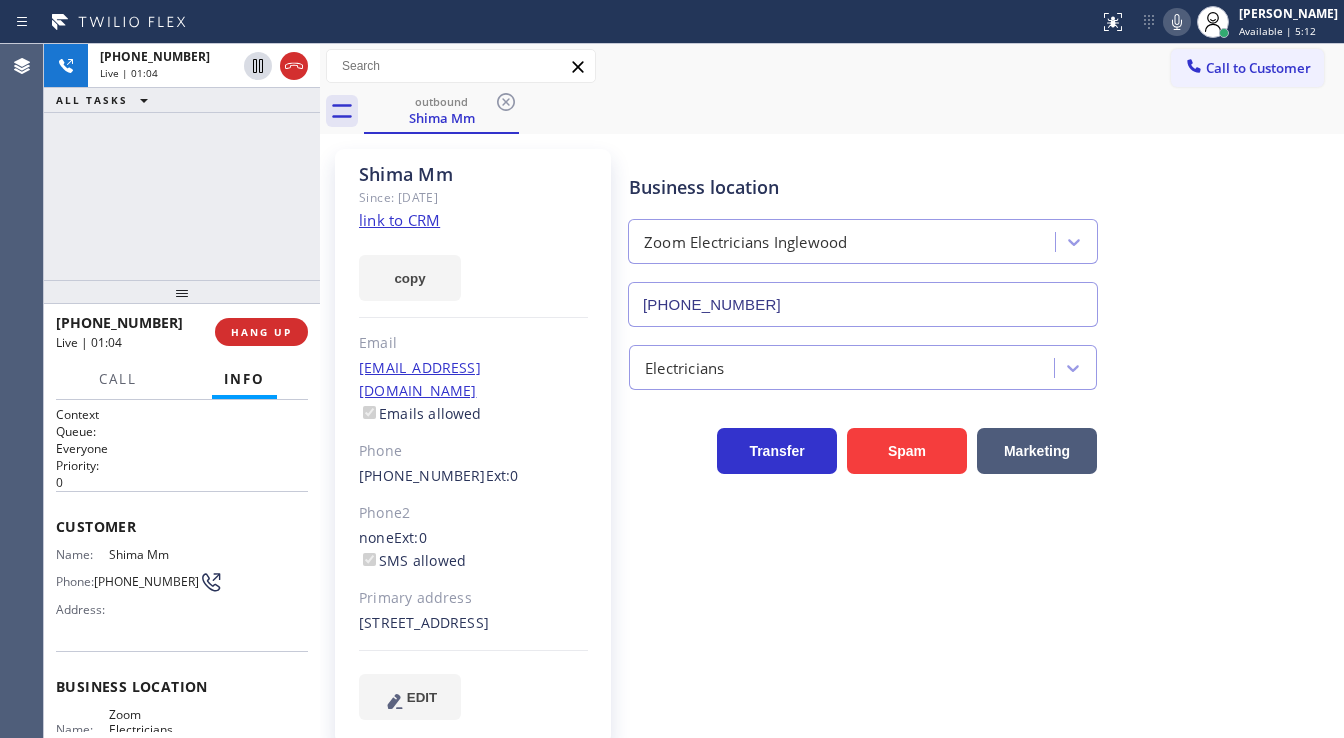 click on "[PHONE_NUMBER] Live | 01:04 ALL TASKS ALL TASKS ACTIVE TASKS TASKS IN WRAP UP" at bounding box center (182, 162) 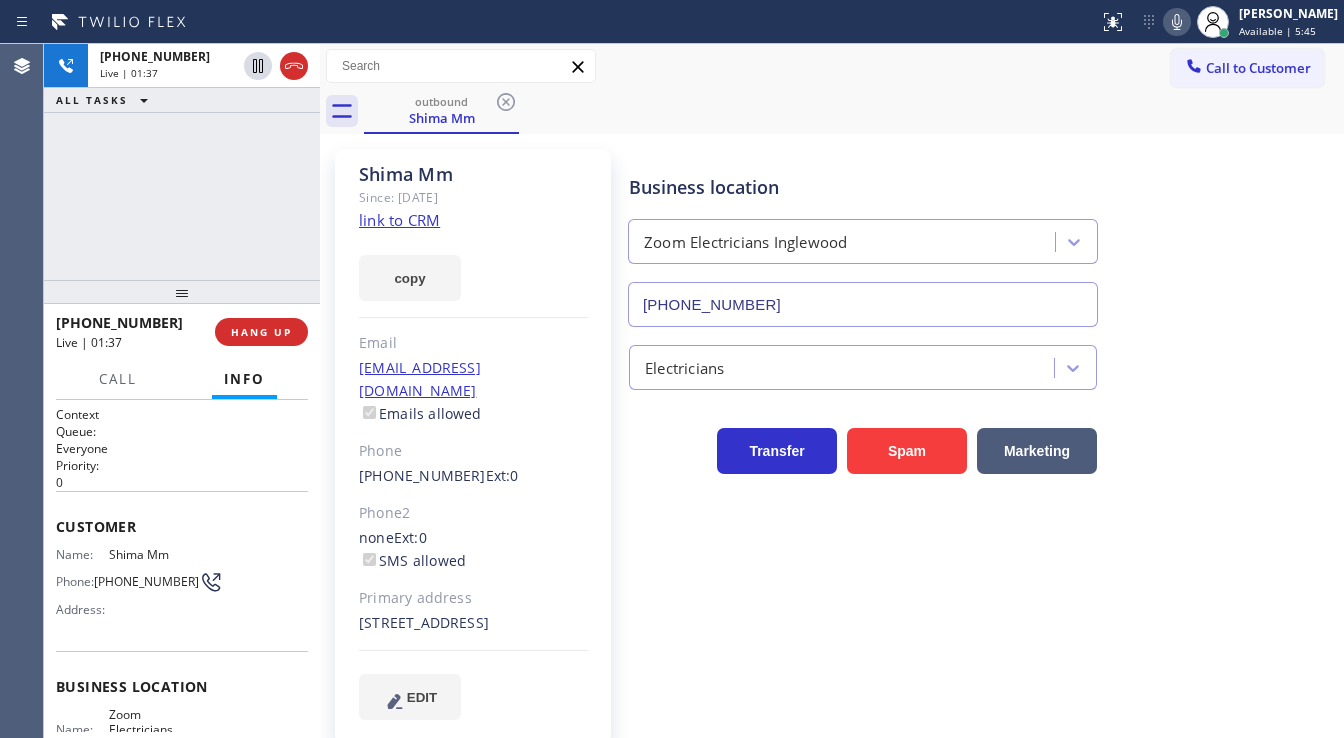 click on "[PHONE_NUMBER] Live | 01:37 ALL TASKS ALL TASKS ACTIVE TASKS TASKS IN WRAP UP" at bounding box center [182, 162] 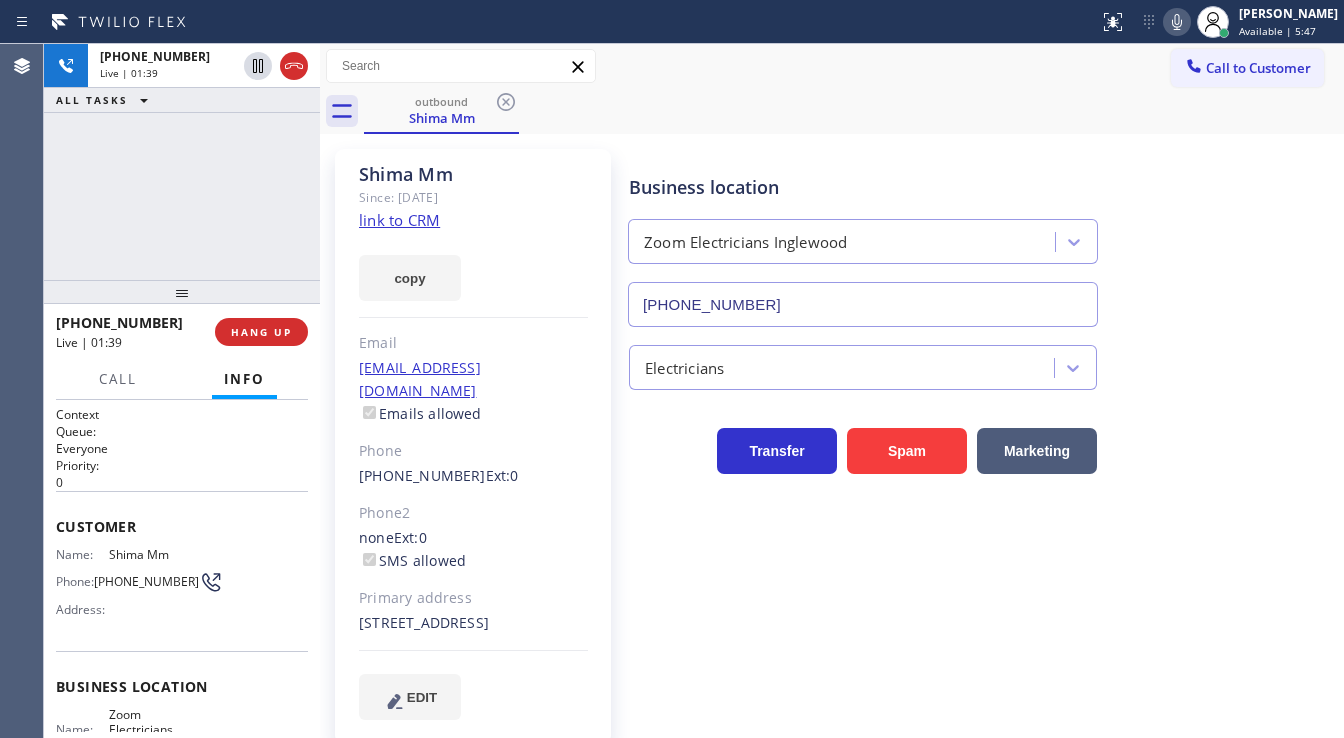 click on "[PHONE_NUMBER] Live | 01:39 ALL TASKS ALL TASKS ACTIVE TASKS TASKS IN WRAP UP" at bounding box center (182, 162) 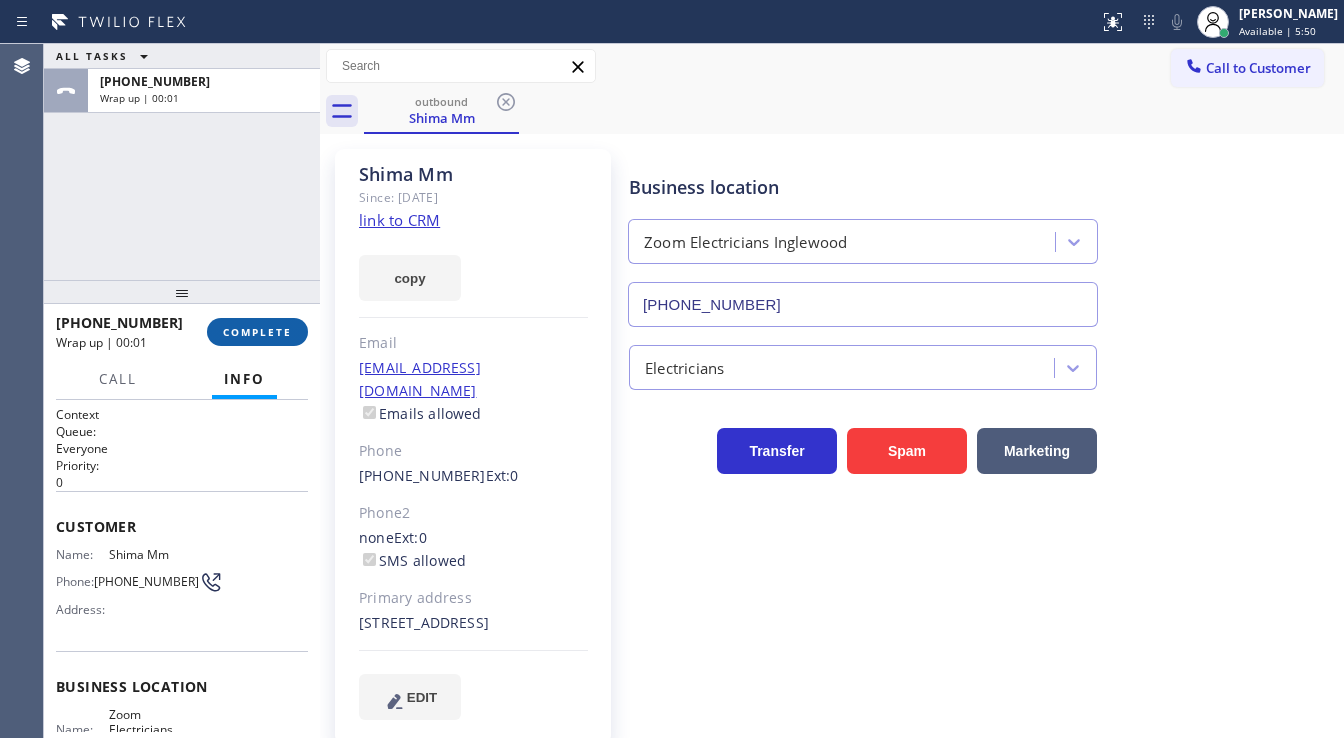 click on "COMPLETE" at bounding box center [257, 332] 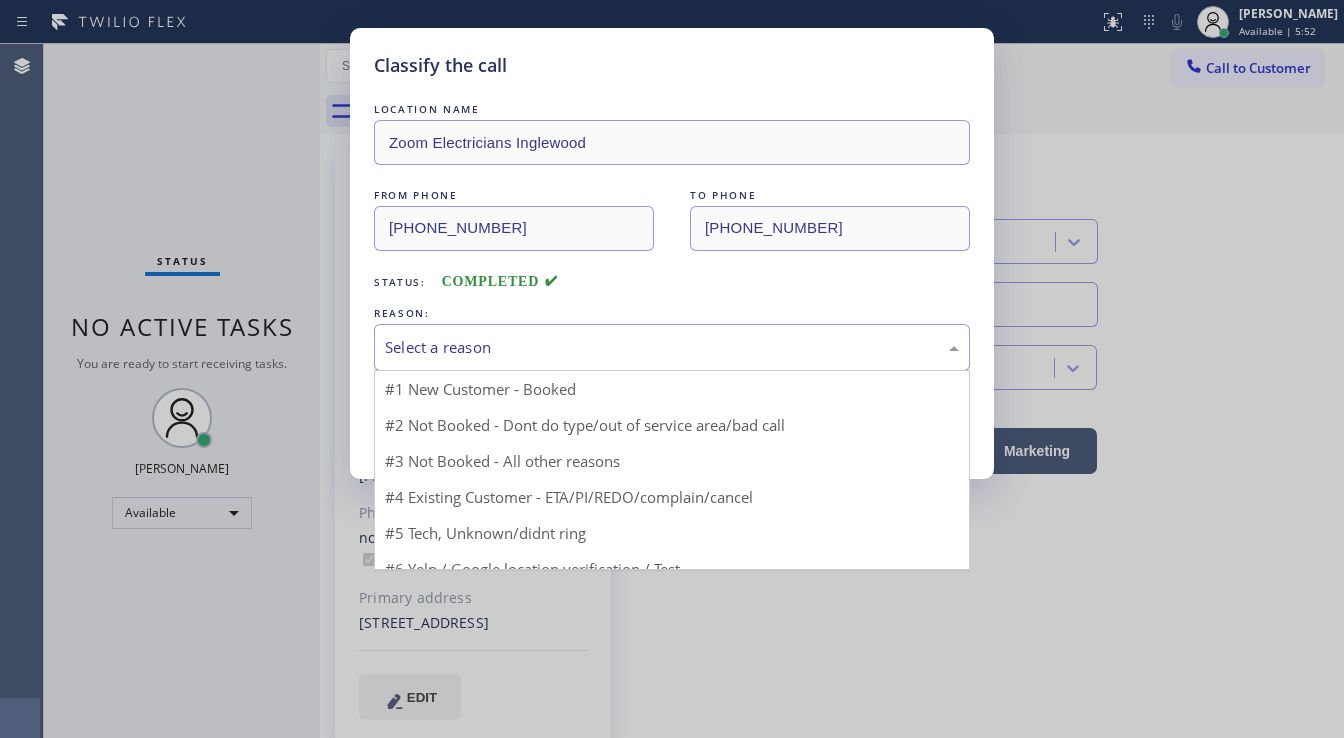 click on "Select a reason" at bounding box center (672, 347) 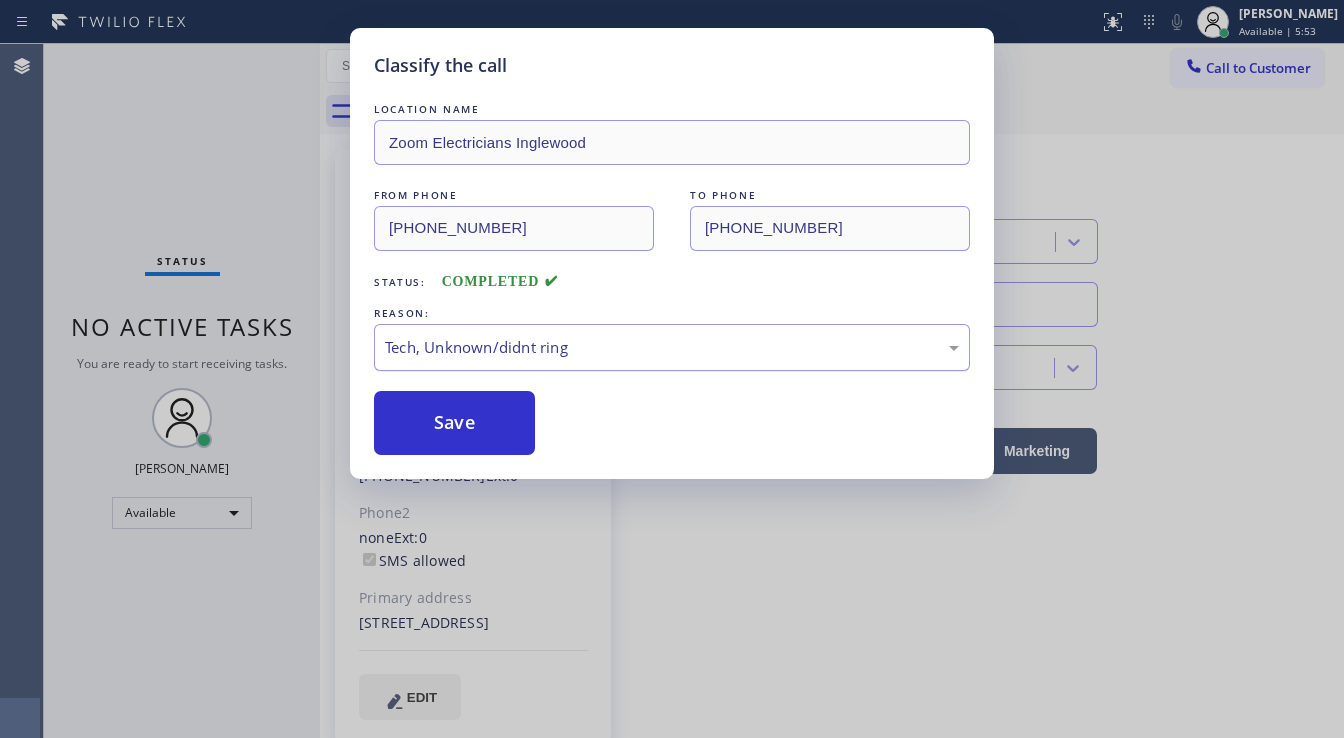 click on "Tech, Unknown/didnt ring" at bounding box center (672, 347) 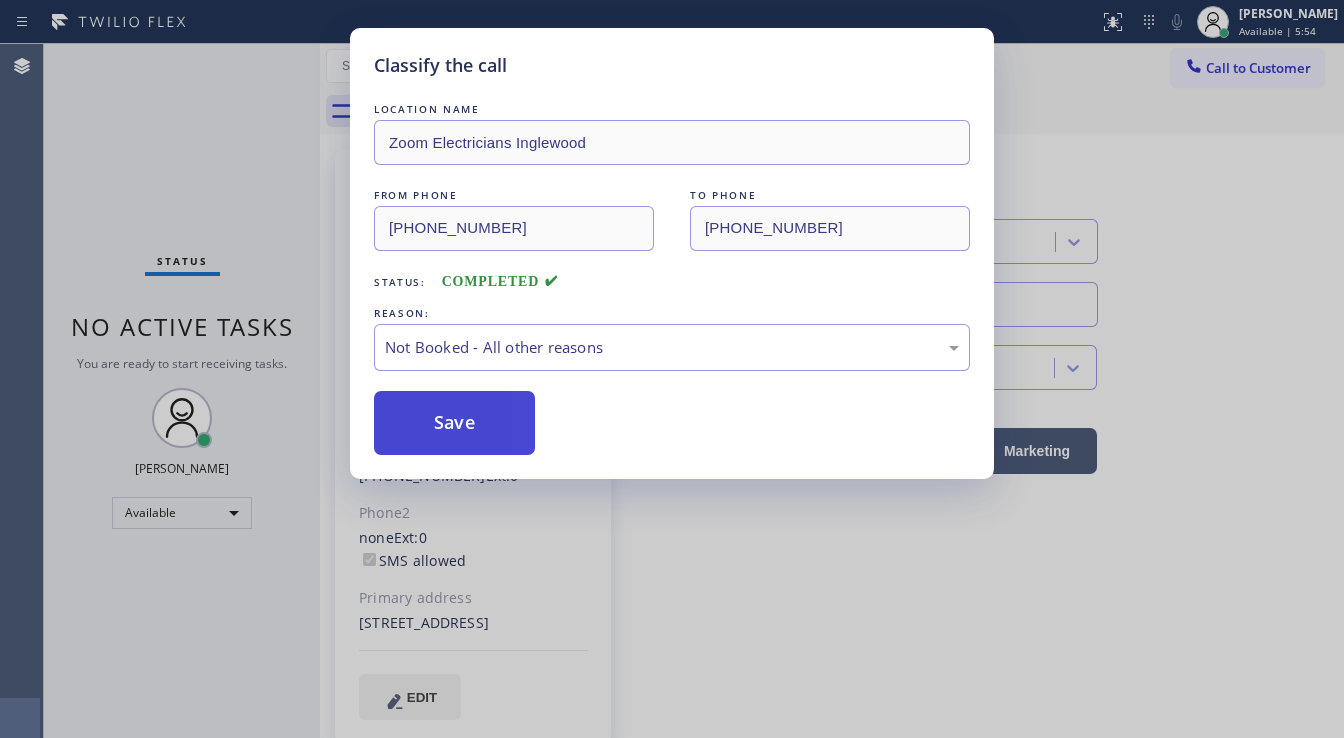 click on "Save" at bounding box center [454, 423] 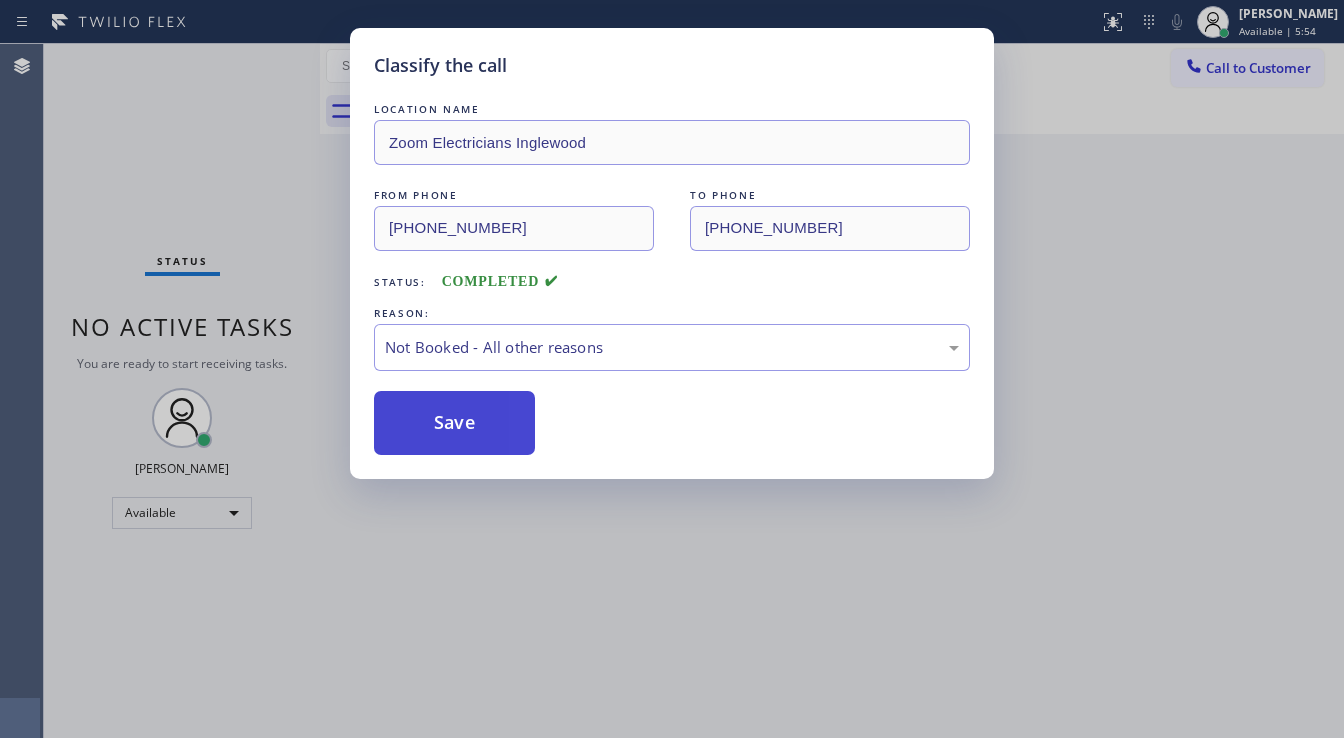 type 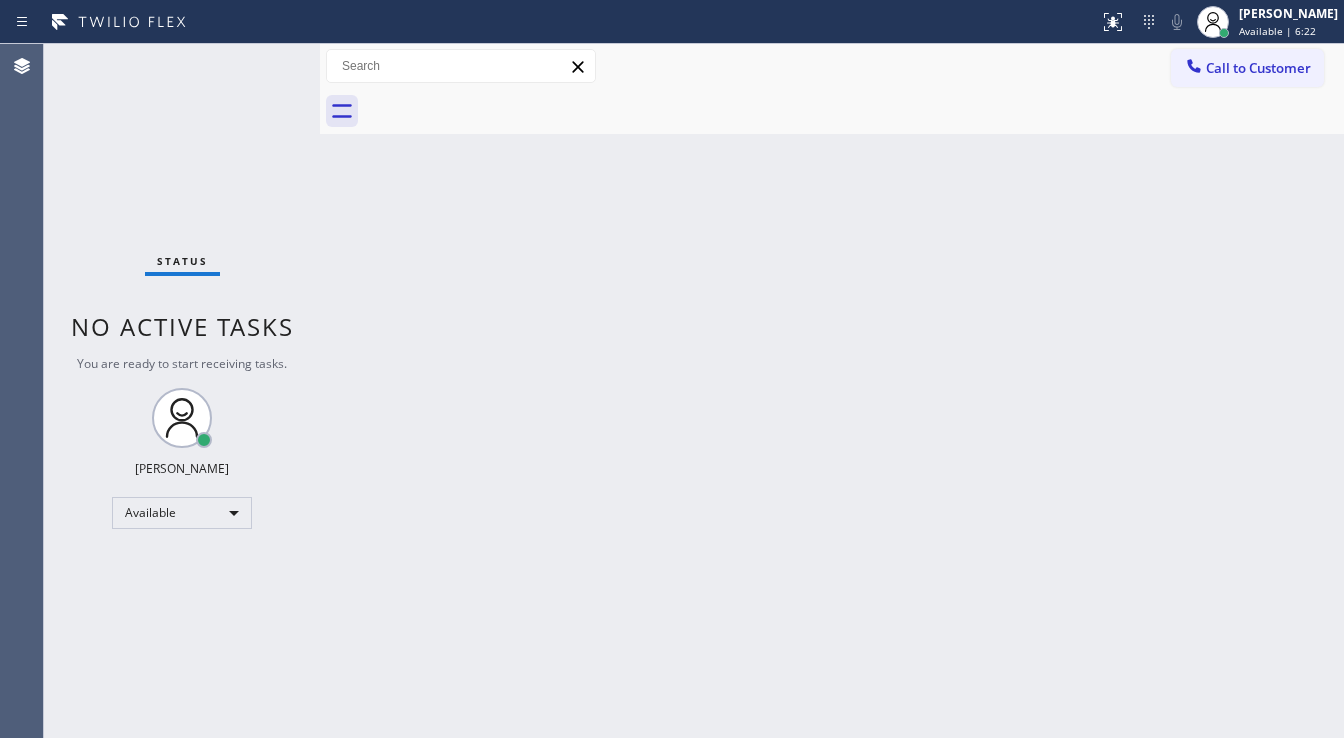click on "Status   No active tasks     You are ready to start receiving tasks.   [PERSON_NAME]" at bounding box center [182, 391] 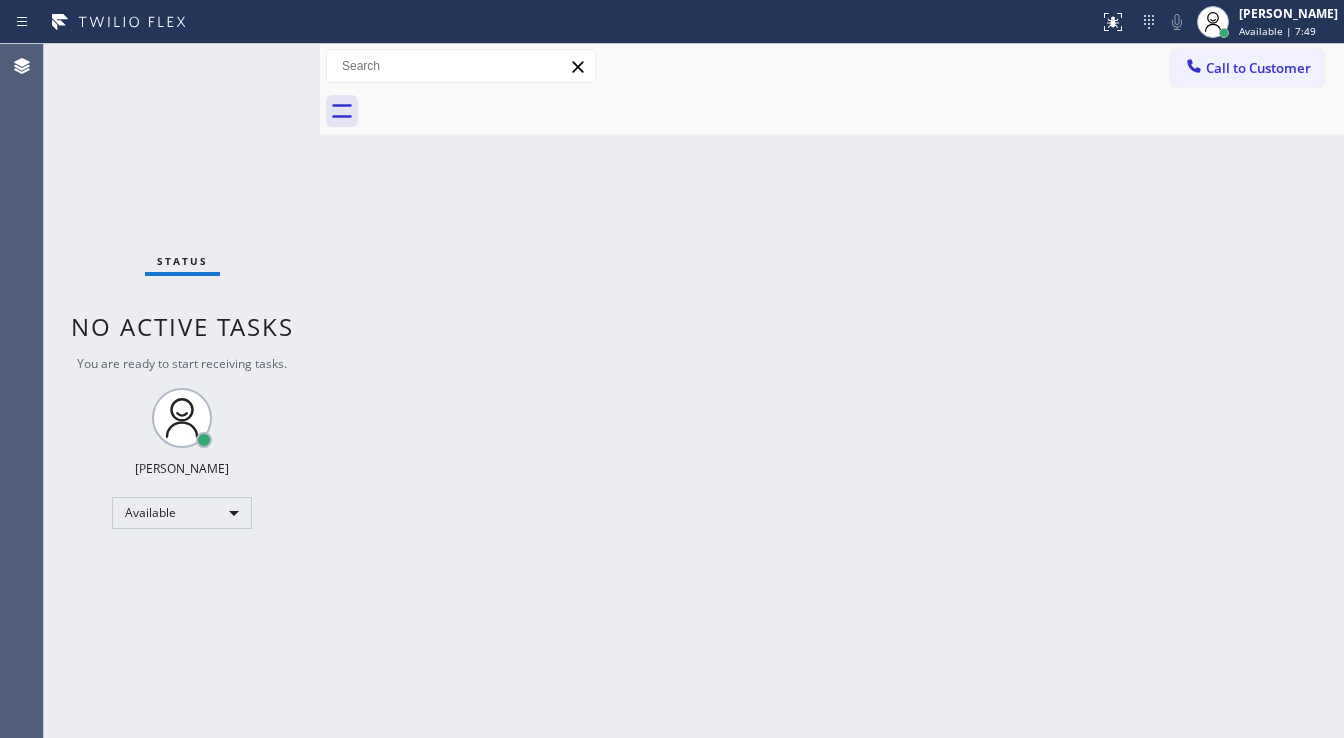 click on "No active tasks" at bounding box center [182, 326] 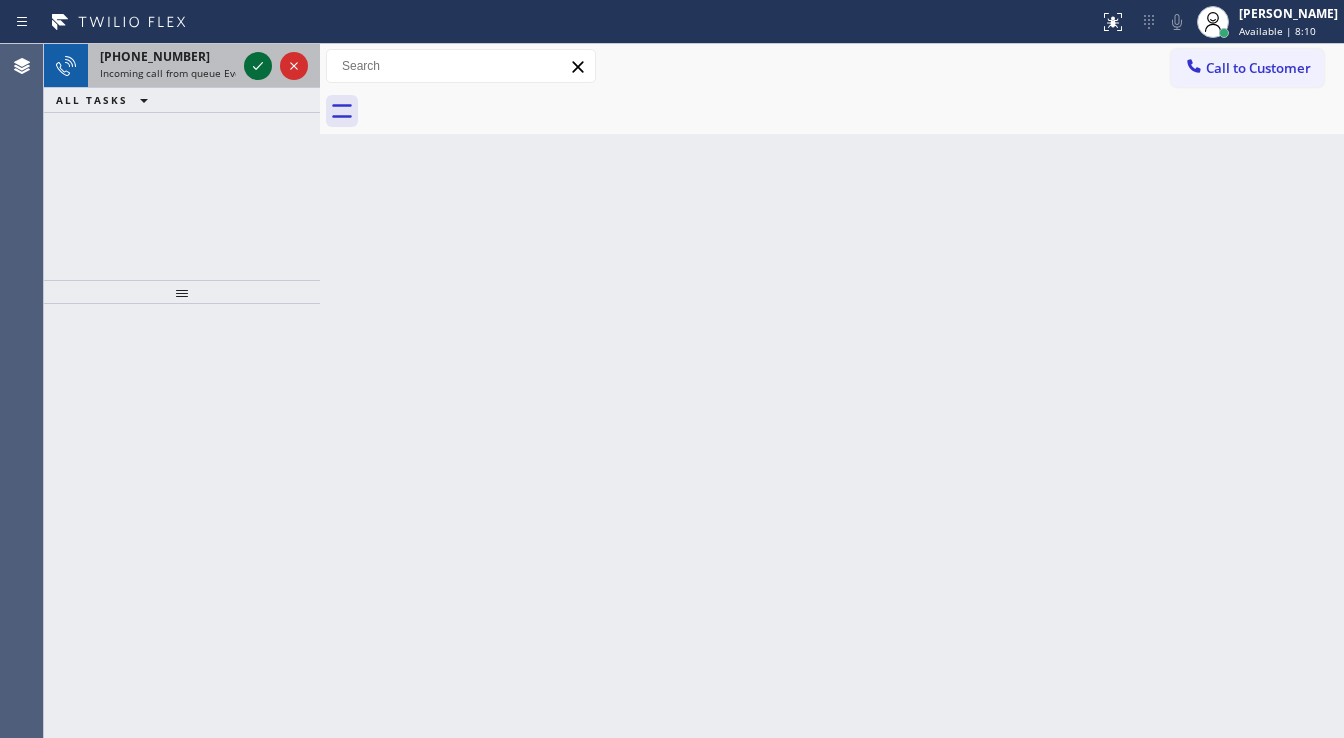 click 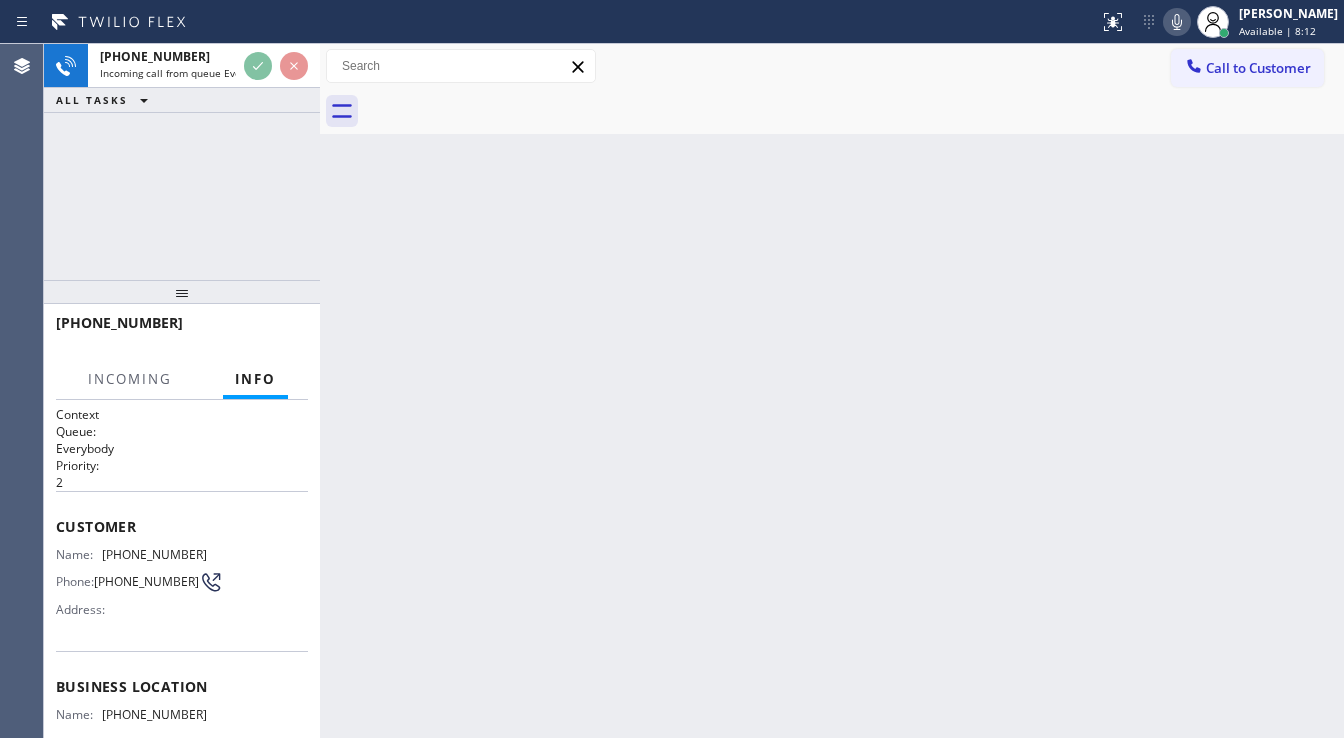 click 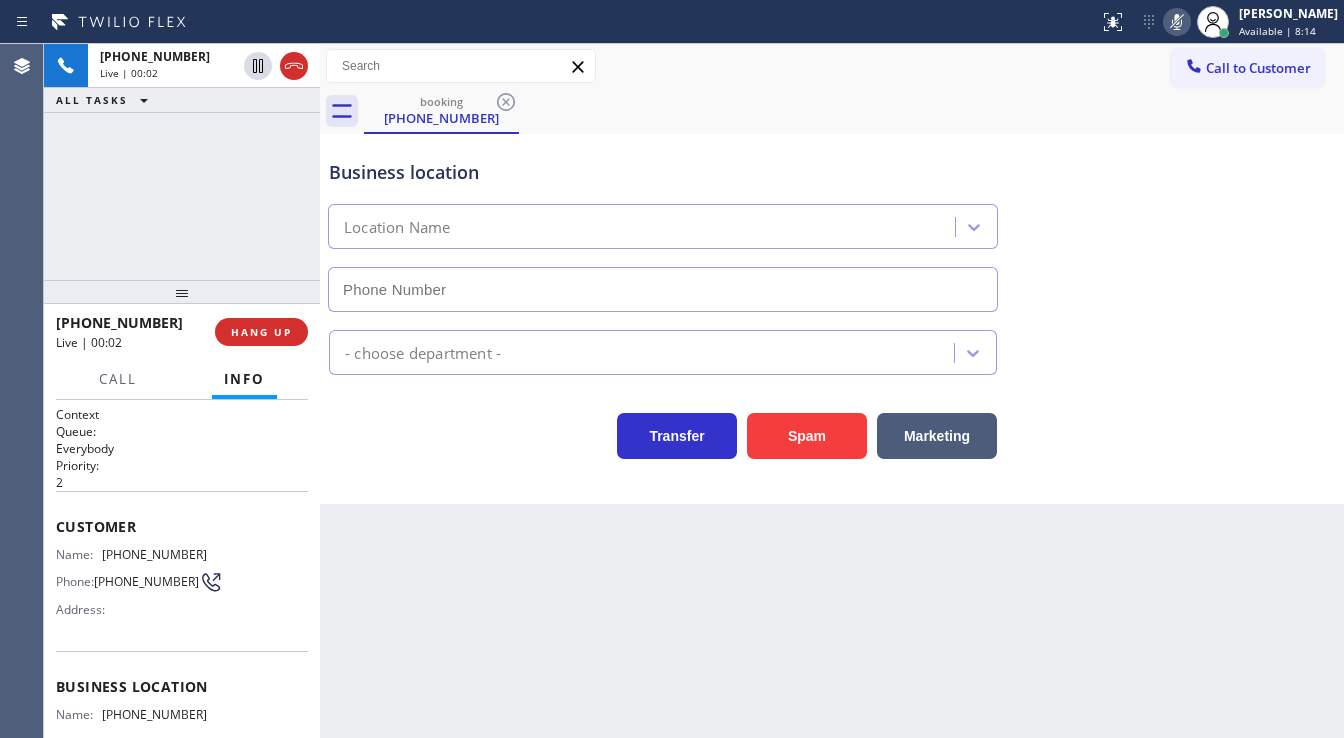 click 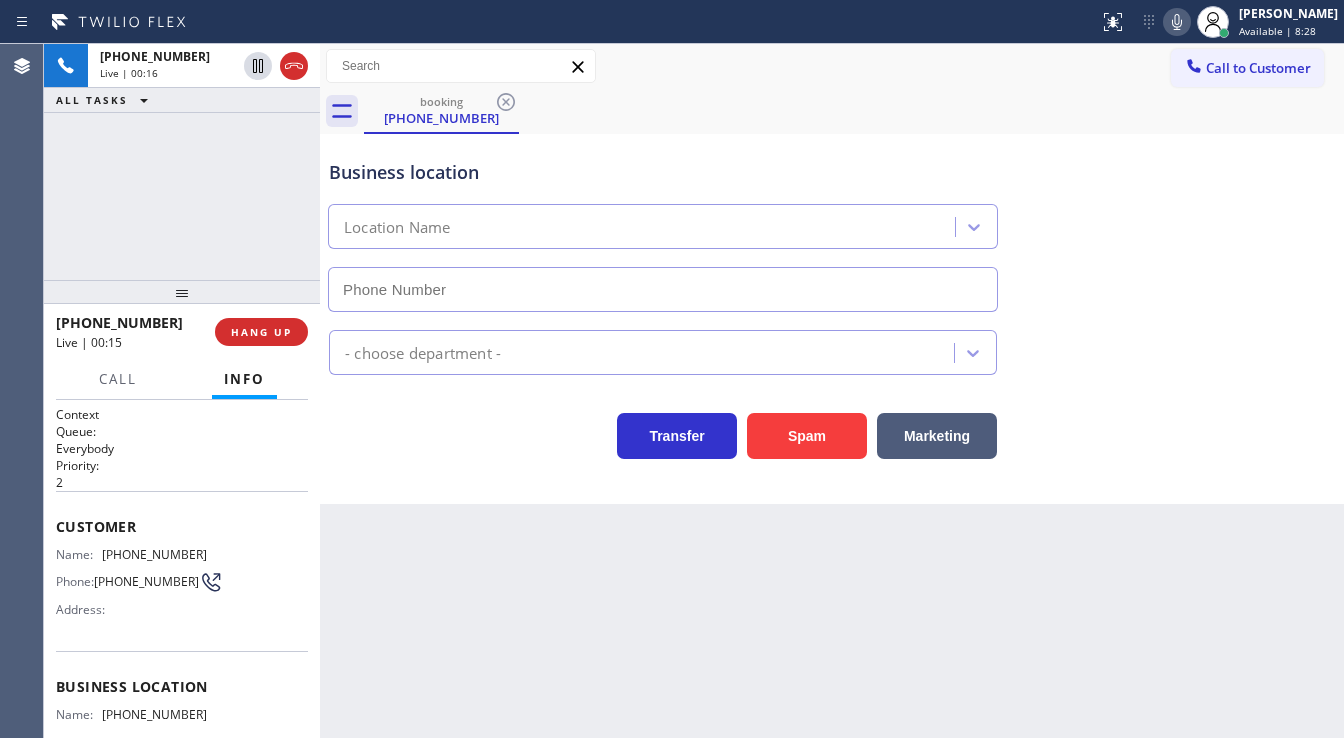 drag, startPoint x: 316, startPoint y: 241, endPoint x: 283, endPoint y: 238, distance: 33.13608 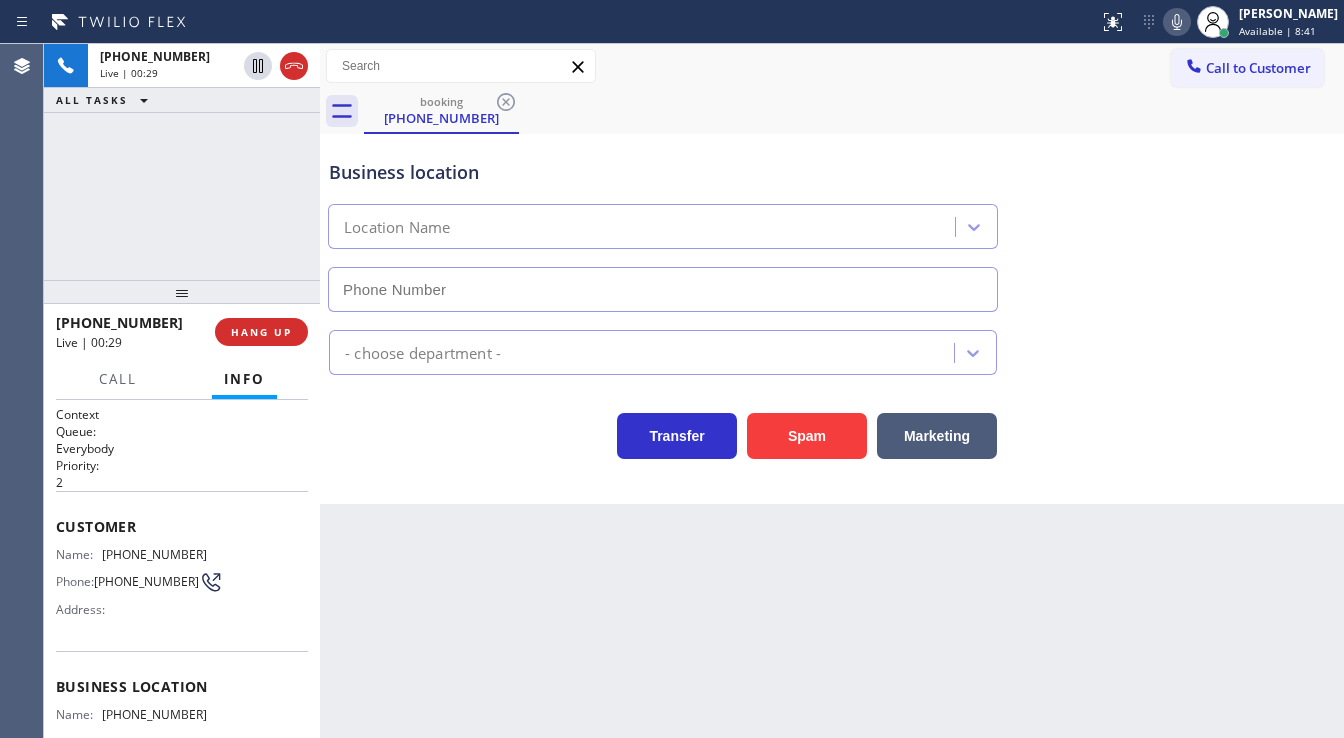 click on "[PHONE_NUMBER] Live | 00:29 ALL TASKS ALL TASKS ACTIVE TASKS TASKS IN WRAP UP" at bounding box center [182, 162] 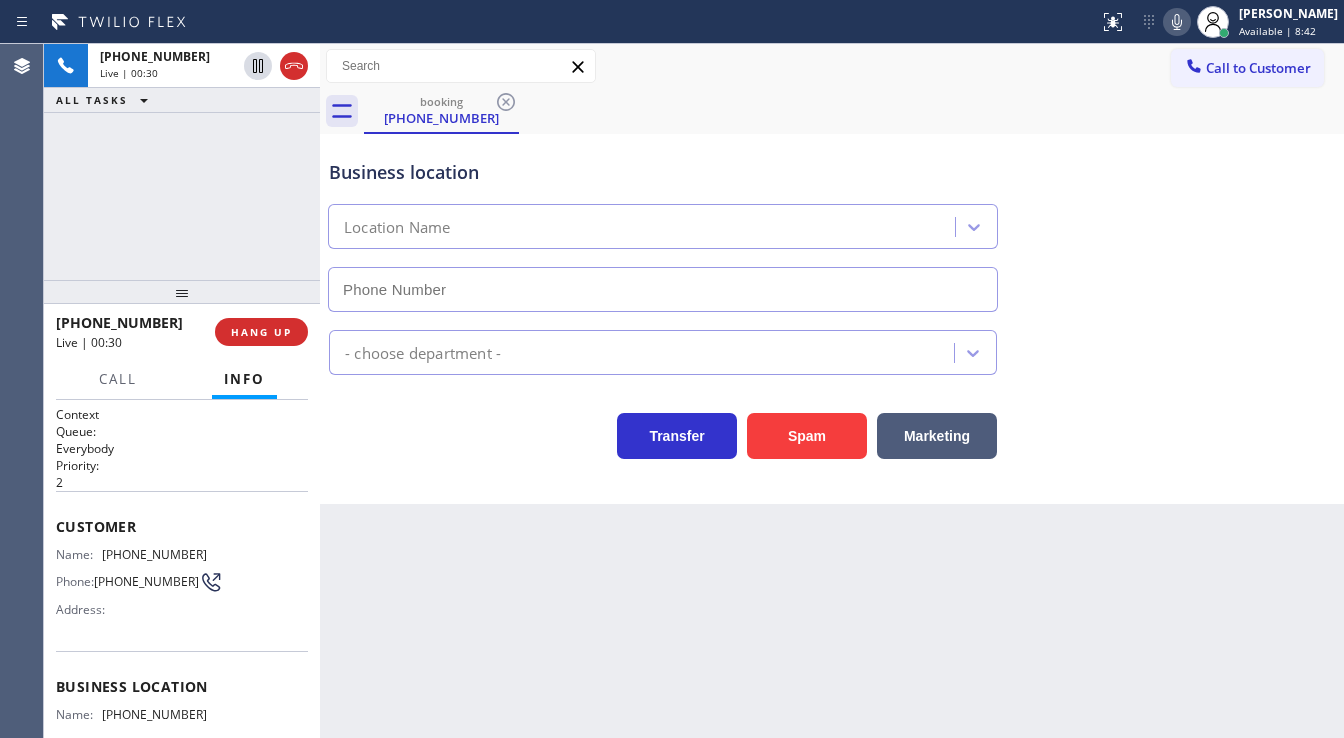 click on "[PHONE_NUMBER] Live | 00:30 ALL TASKS ALL TASKS ACTIVE TASKS TASKS IN WRAP UP" at bounding box center (182, 162) 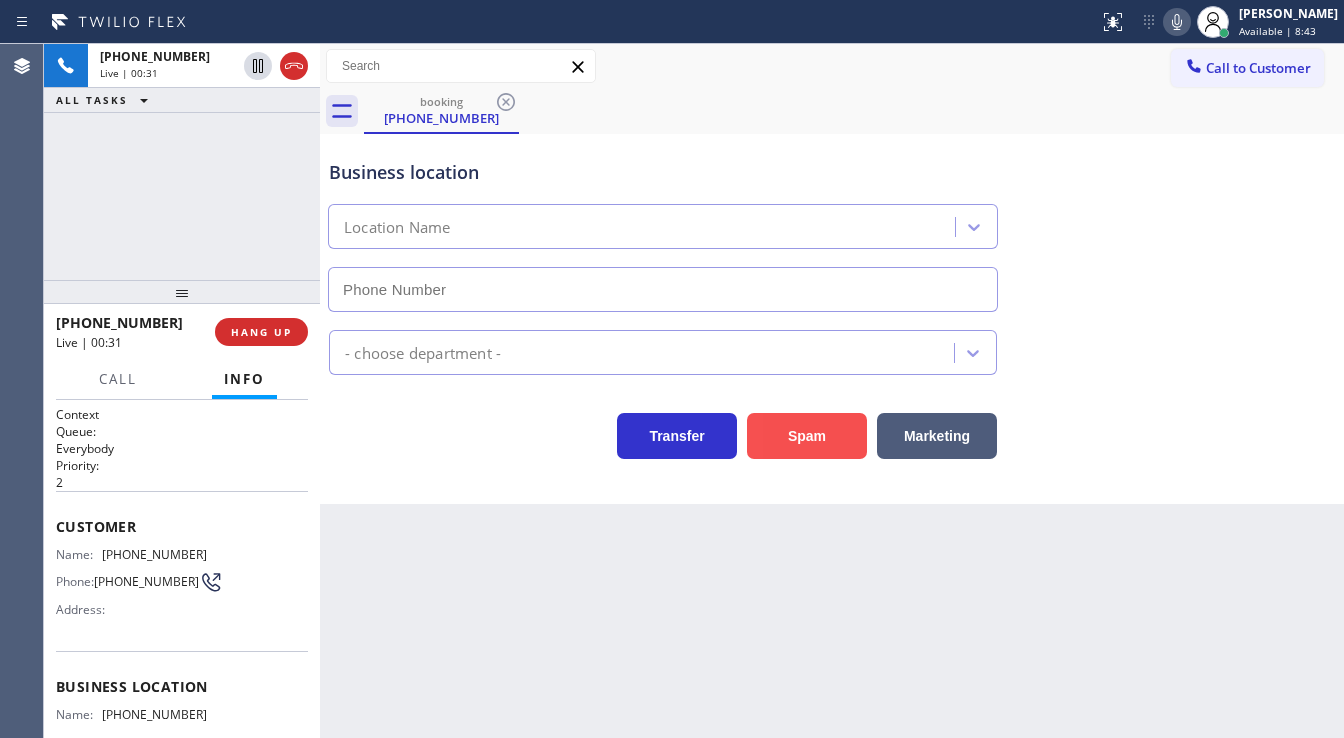 click on "Spam" at bounding box center (807, 436) 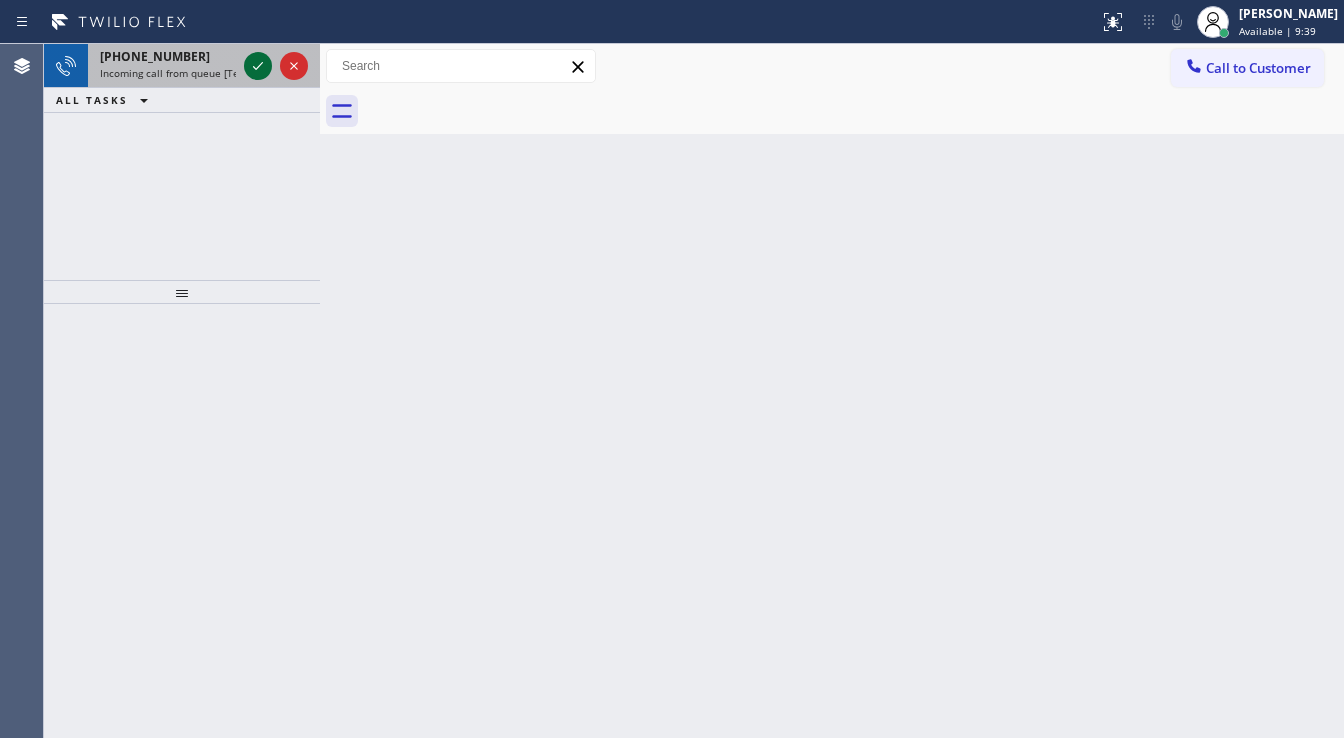 click 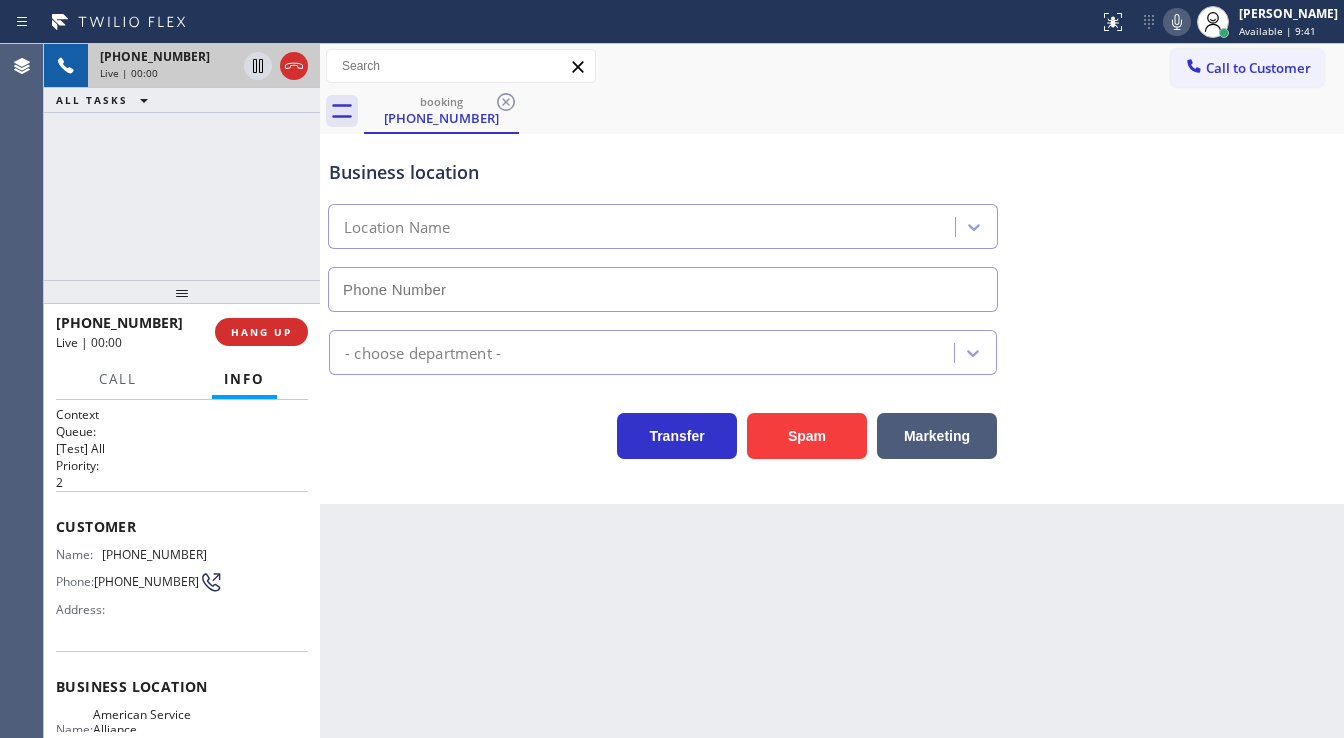 scroll, scrollTop: 80, scrollLeft: 0, axis: vertical 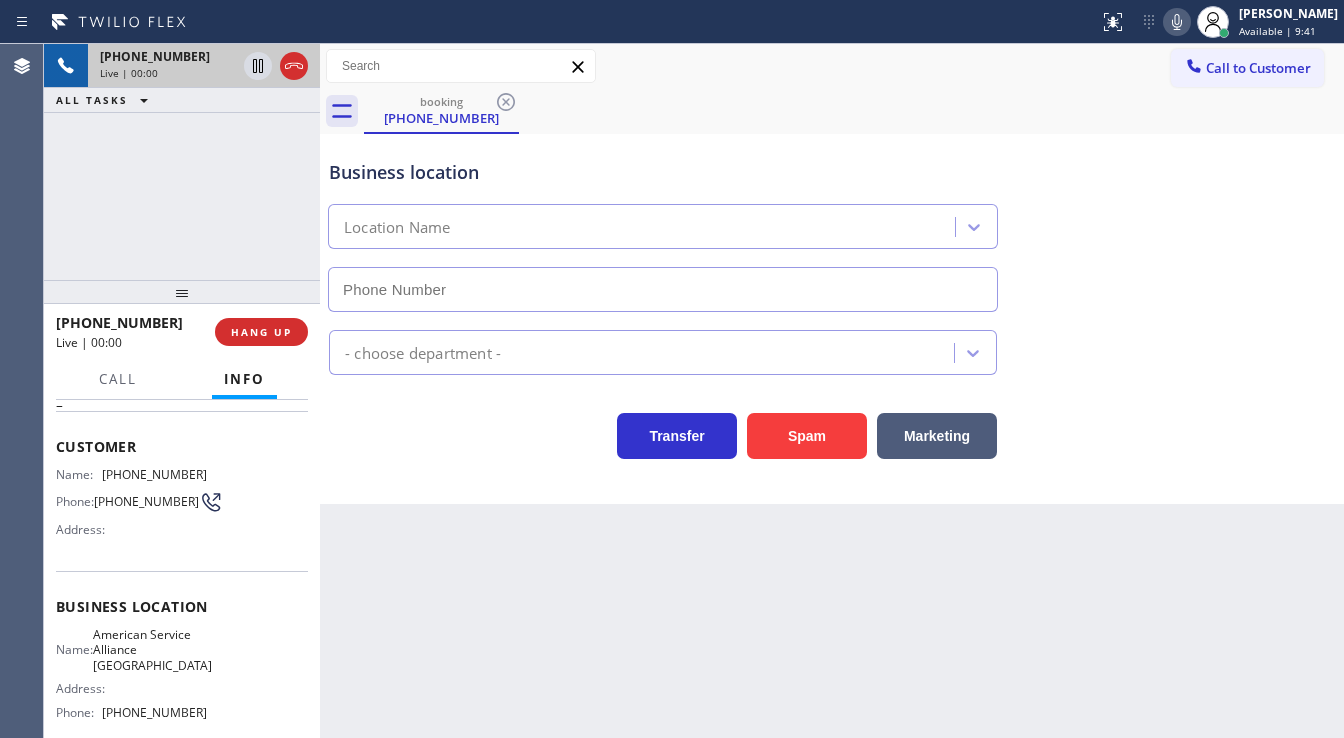 type on "[PHONE_NUMBER]" 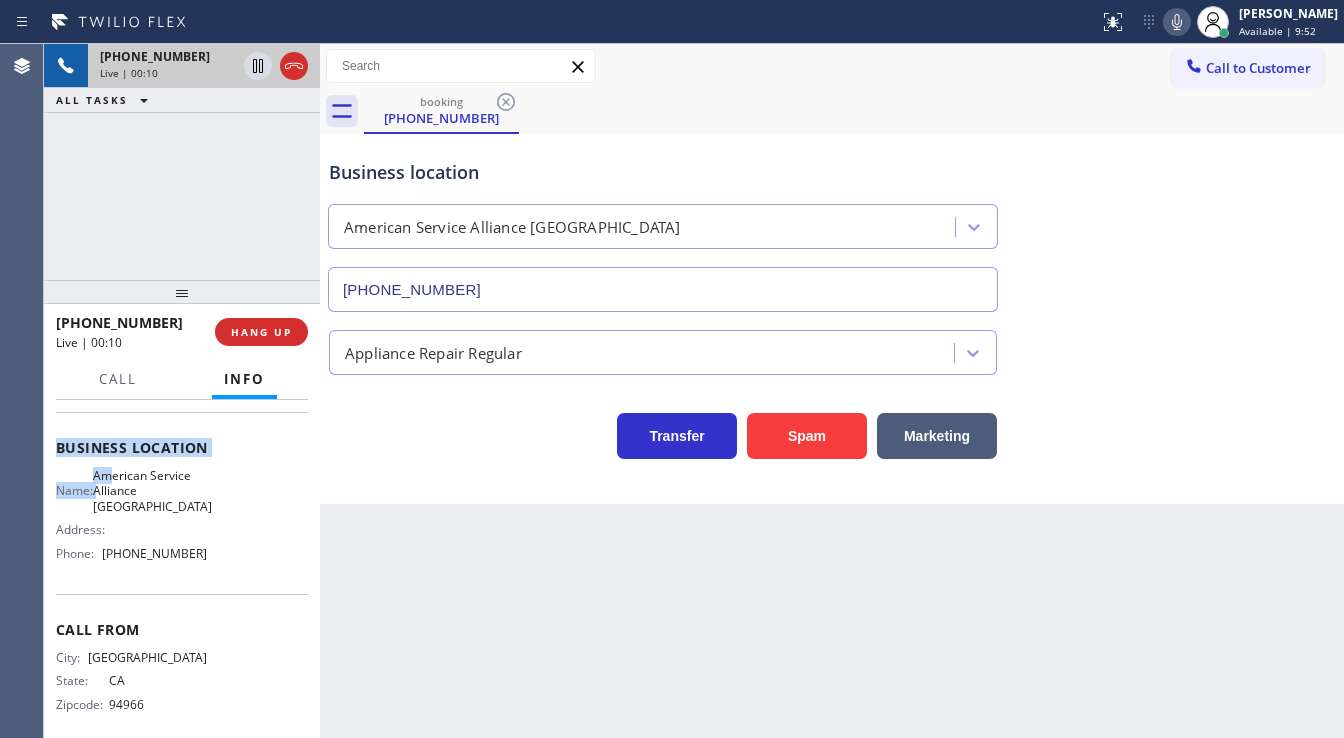 scroll, scrollTop: 240, scrollLeft: 0, axis: vertical 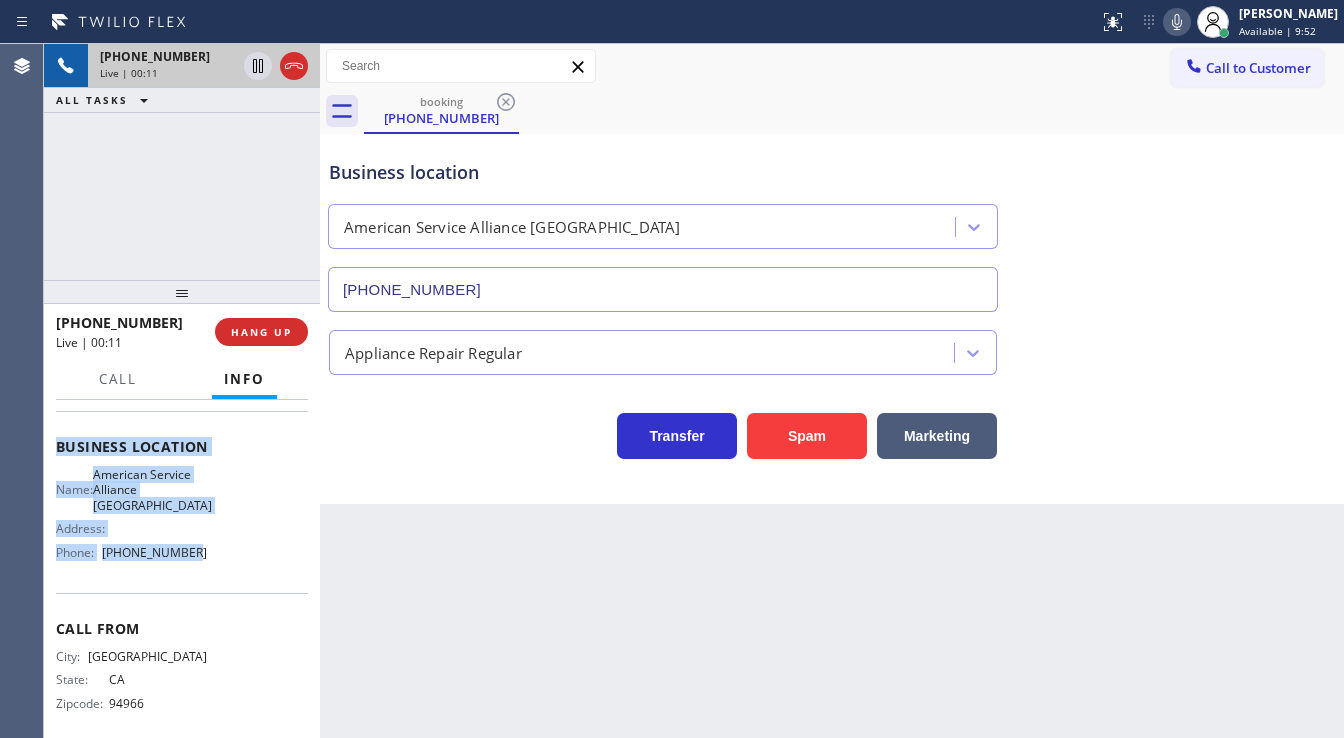 drag, startPoint x: 57, startPoint y: 437, endPoint x: 184, endPoint y: 552, distance: 171.3301 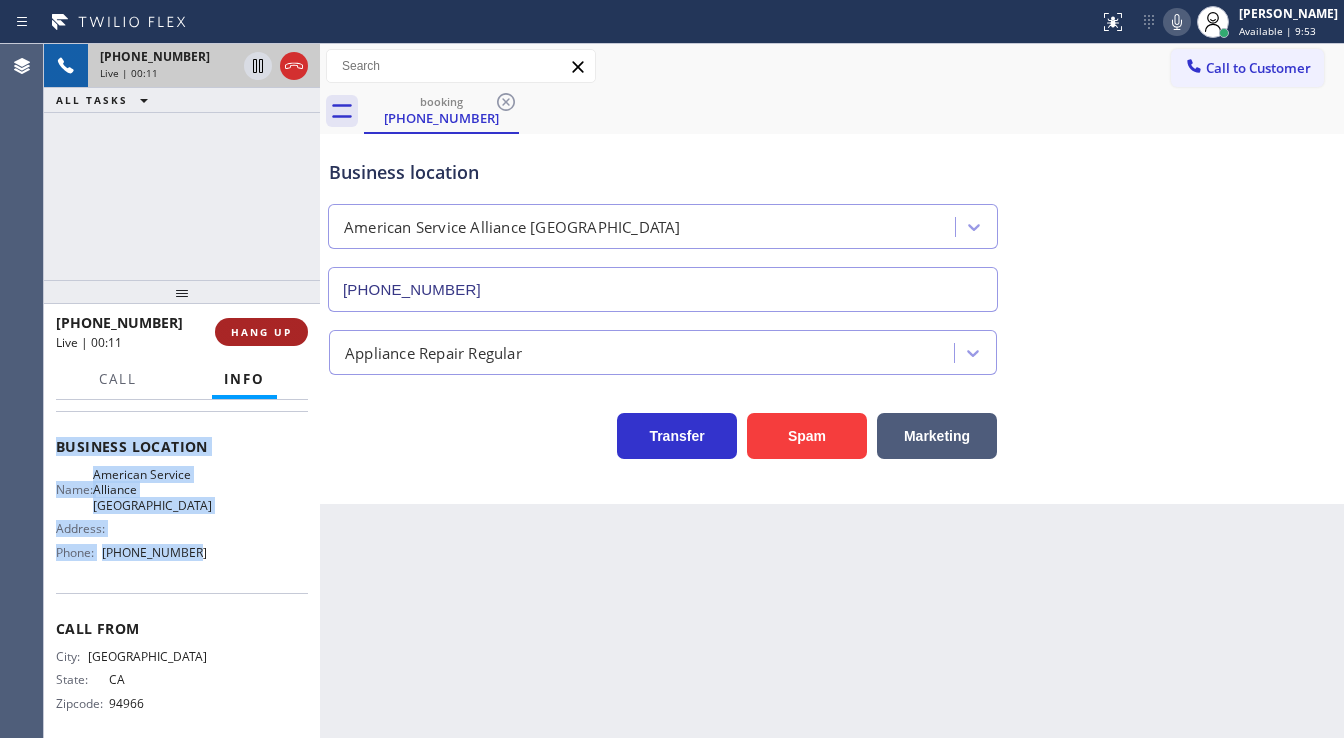 copy on "Customer Name: [PHONE_NUMBER] Phone: [PHONE_NUMBER] Address: Business location Name: American Service Alliance Sunset District Address:   Phone: (415) 548-978" 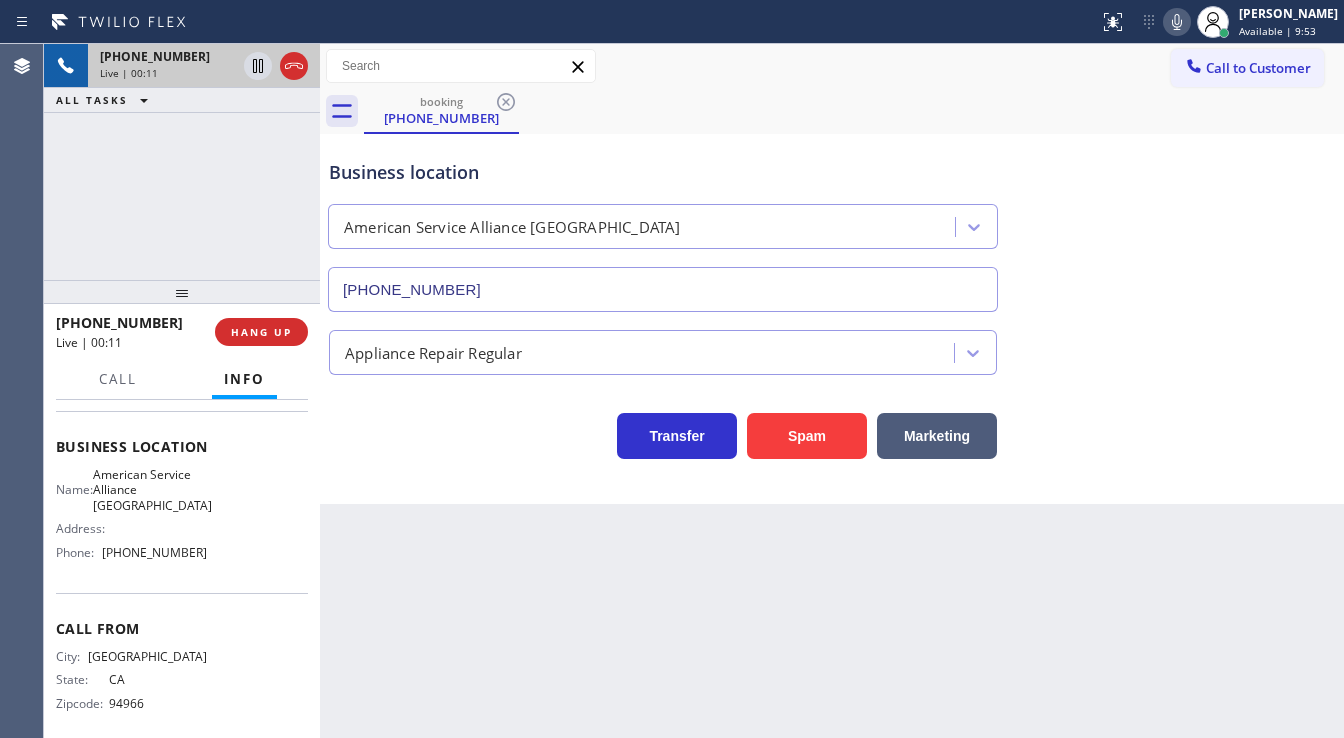 click on "[PHONE_NUMBER] Live | 00:11 ALL TASKS ALL TASKS ACTIVE TASKS TASKS IN WRAP UP" at bounding box center [182, 162] 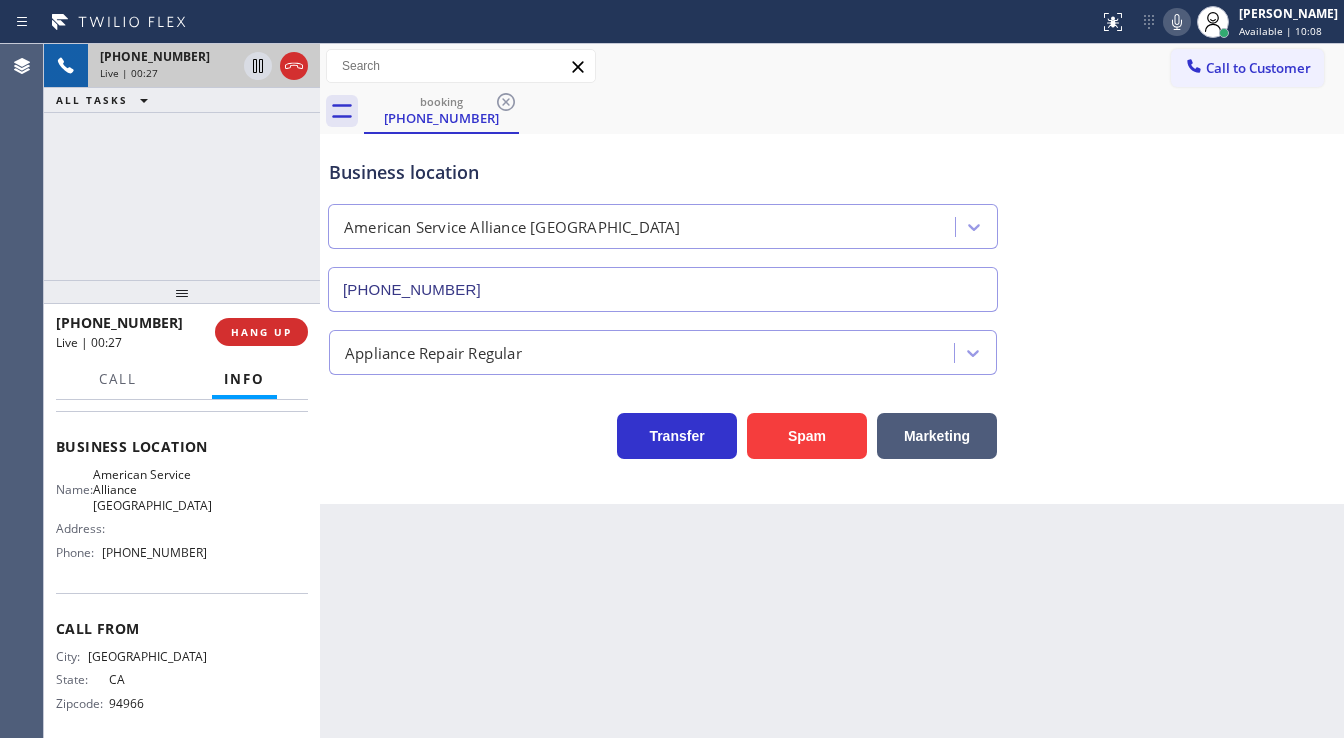 click on "[PHONE_NUMBER] Live | 00:27 ALL TASKS ALL TASKS ACTIVE TASKS TASKS IN WRAP UP" at bounding box center (182, 162) 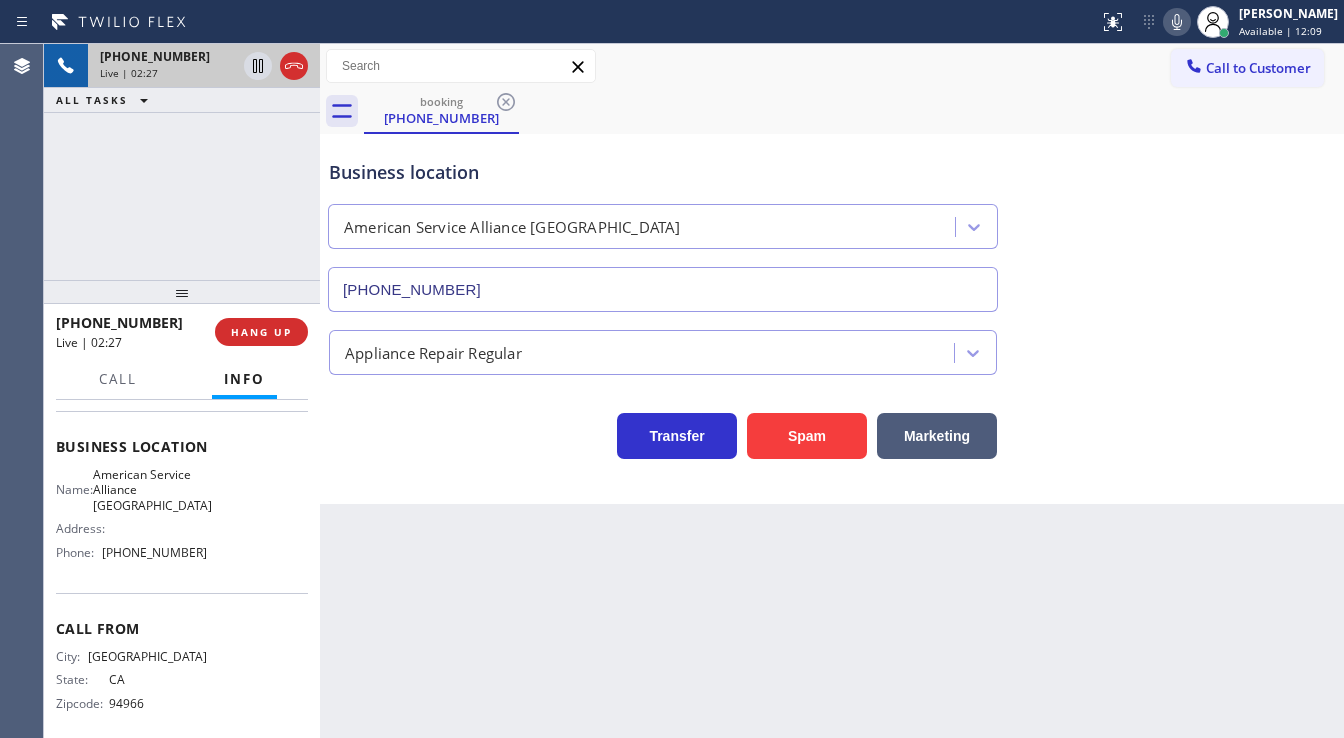 click on "[PHONE_NUMBER] Live | 02:27 ALL TASKS ALL TASKS ACTIVE TASKS TASKS IN WRAP UP" at bounding box center [182, 162] 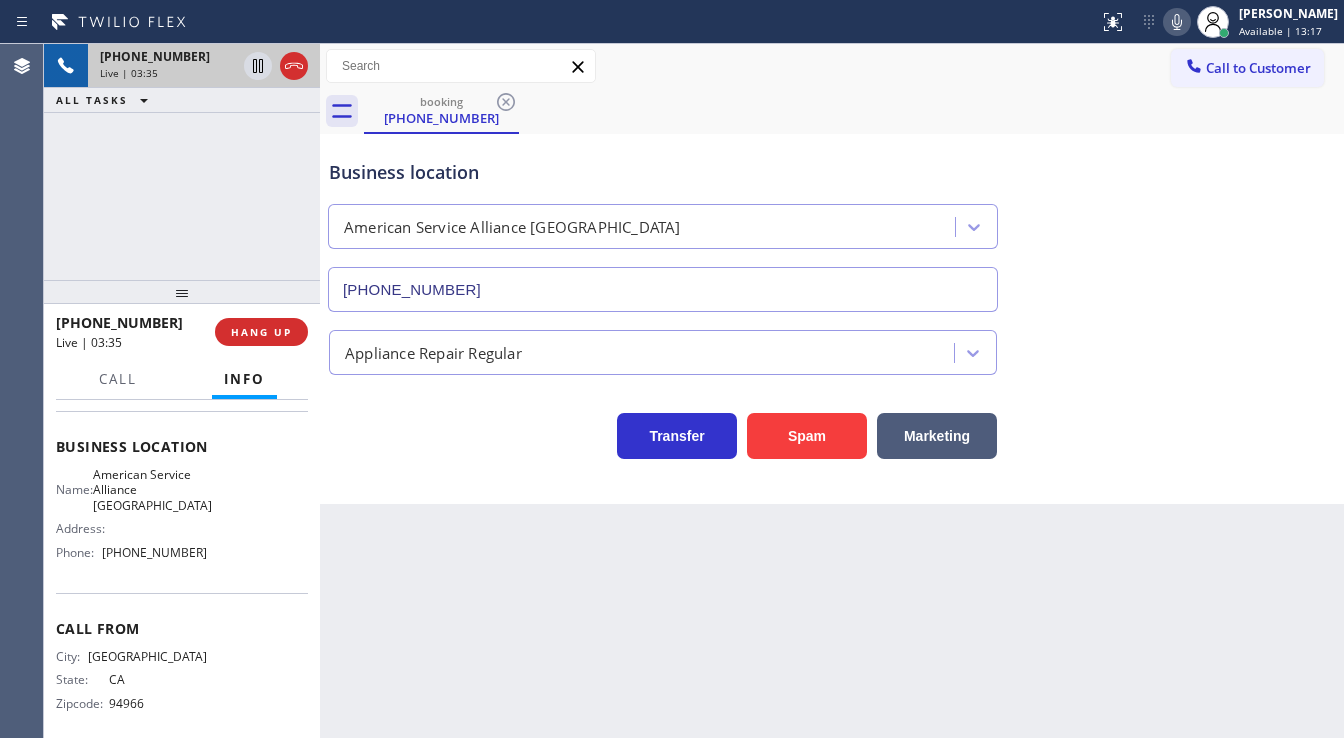 click on "[PHONE_NUMBER] Live | 03:35 ALL TASKS ALL TASKS ACTIVE TASKS TASKS IN WRAP UP" at bounding box center [182, 162] 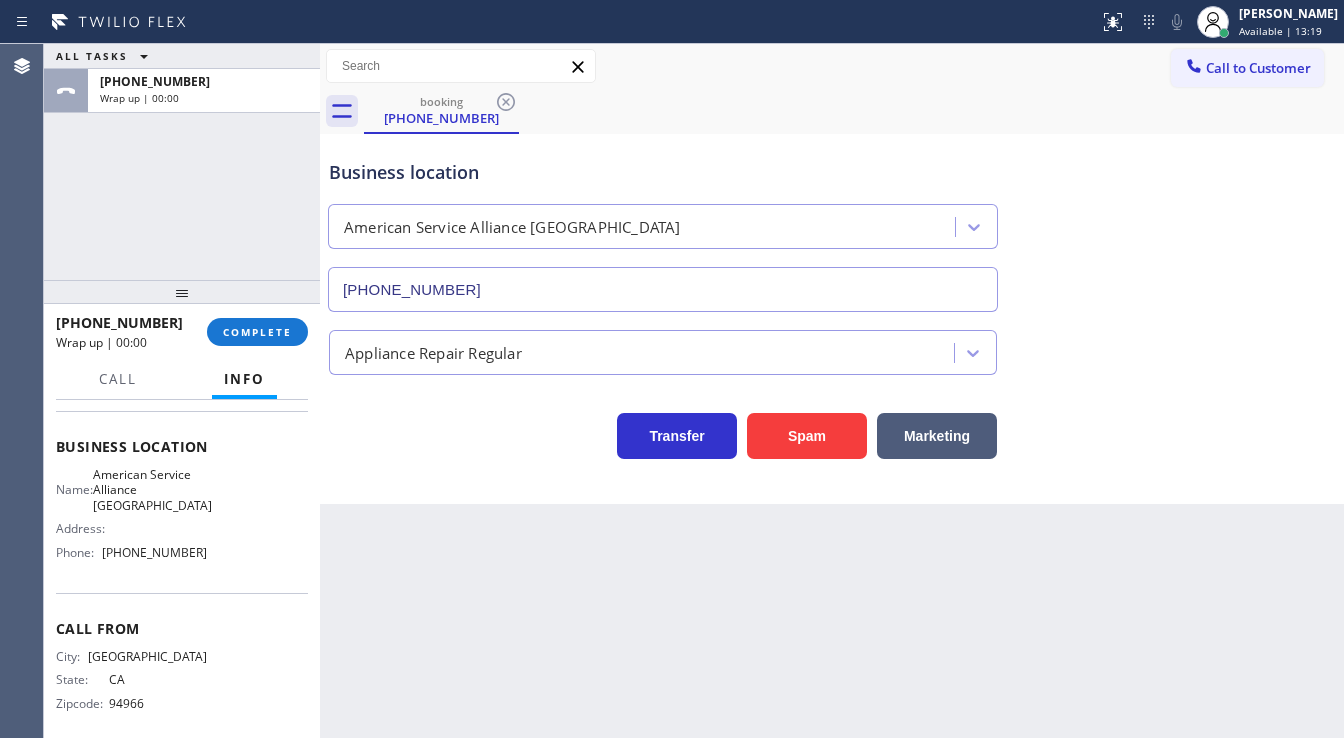 drag, startPoint x: 788, startPoint y: 425, endPoint x: 266, endPoint y: 427, distance: 522.00385 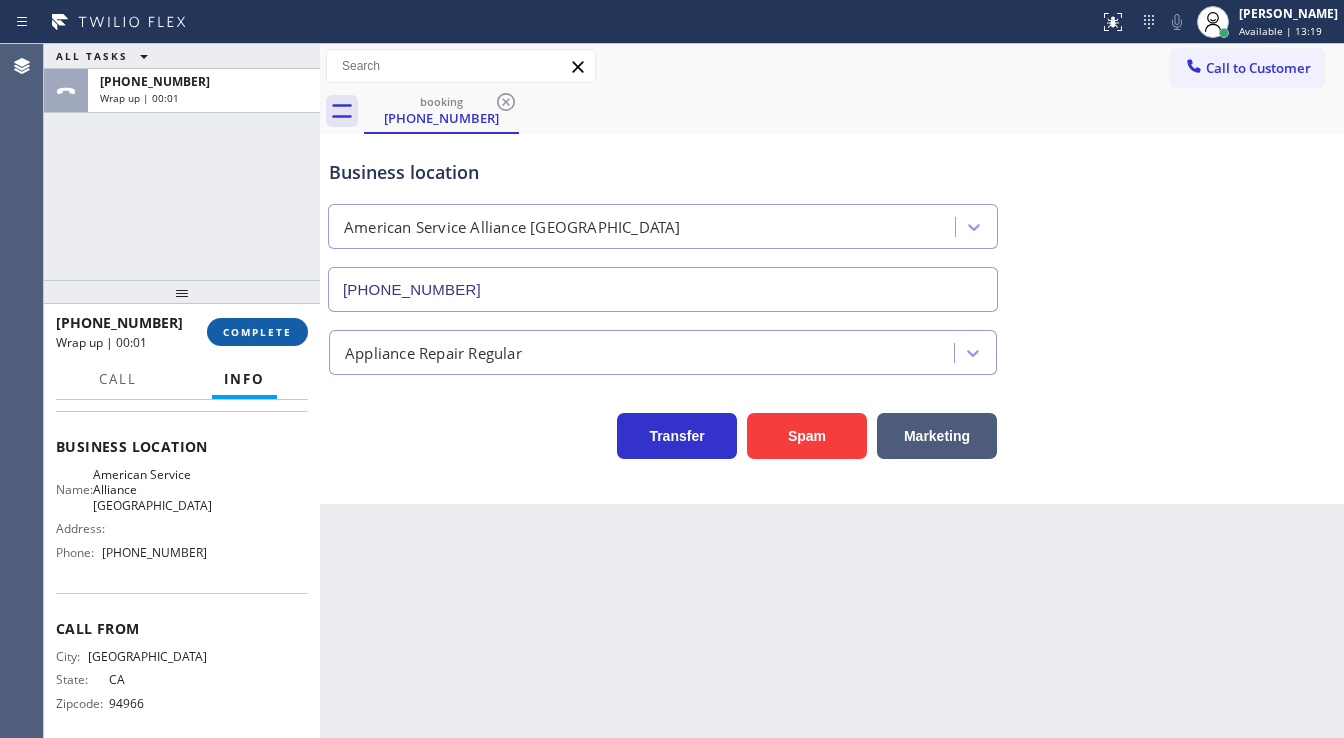 click on "COMPLETE" at bounding box center (257, 332) 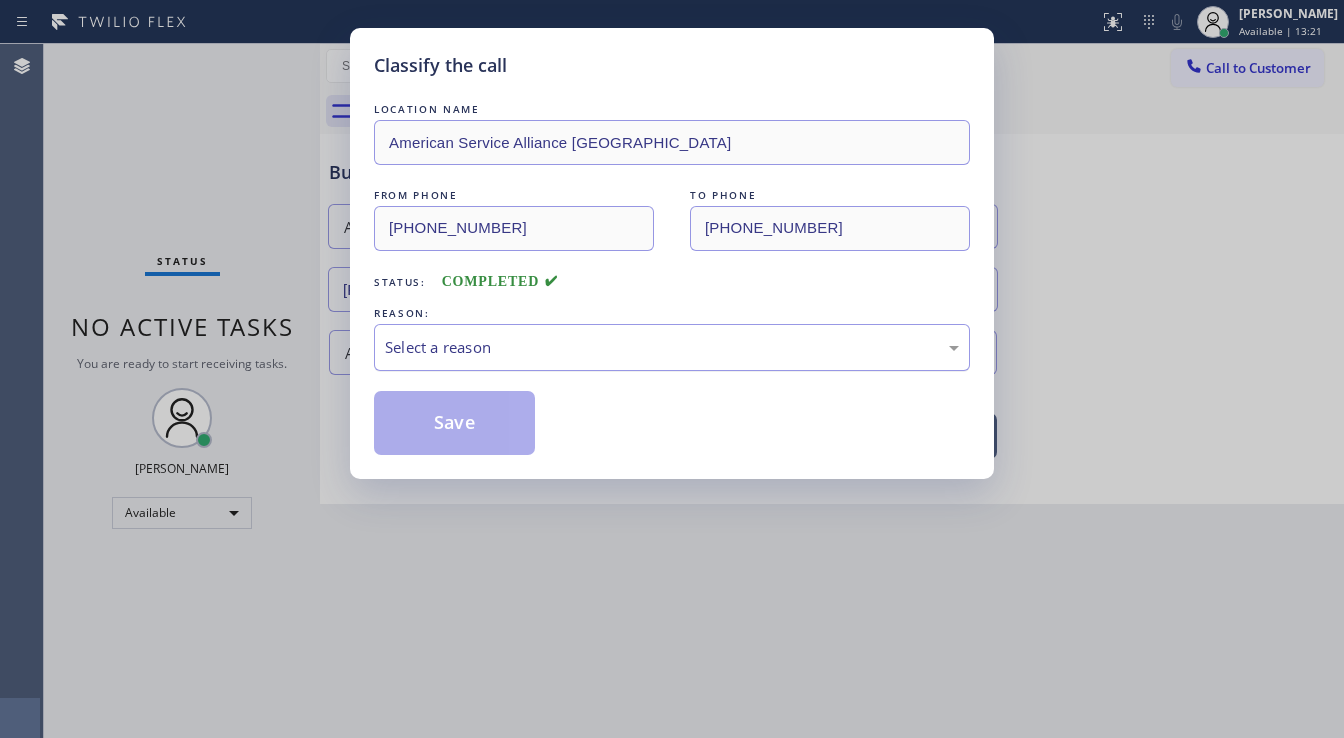 click on "Select a reason" at bounding box center (672, 347) 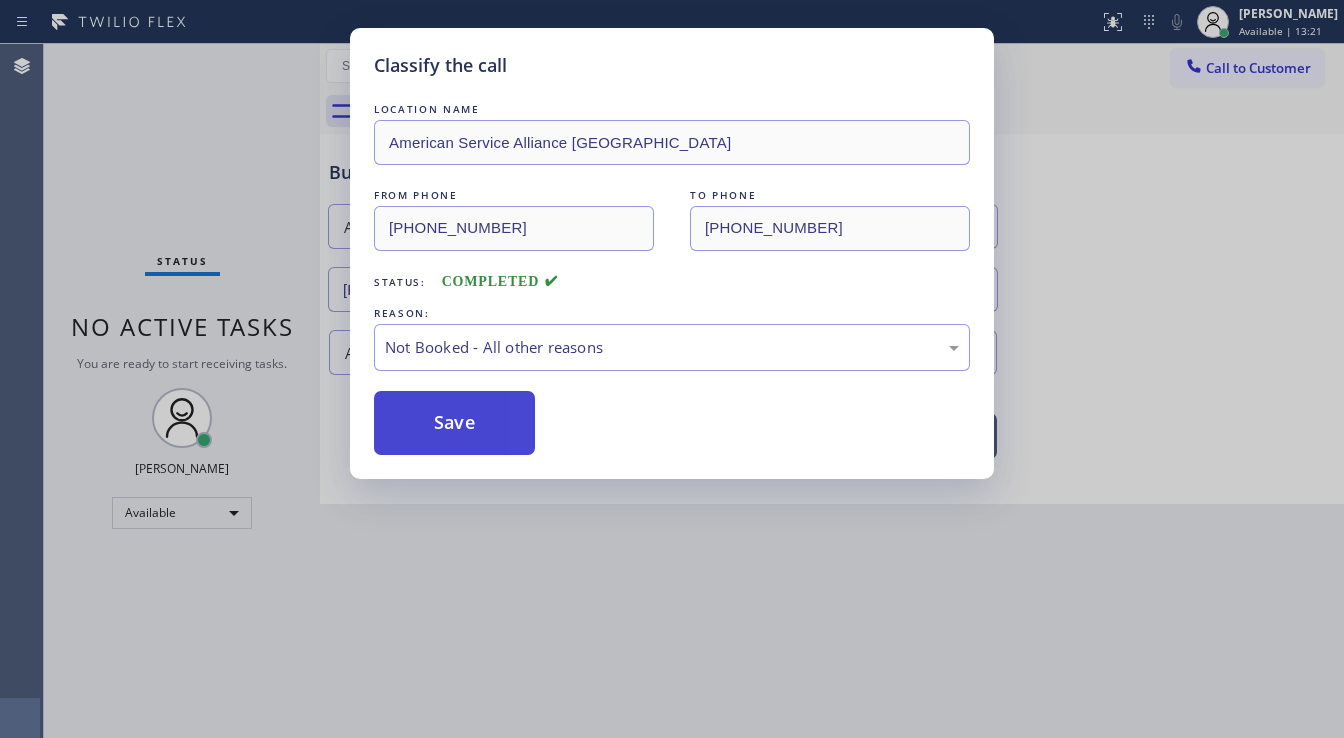 click on "Save" at bounding box center [454, 423] 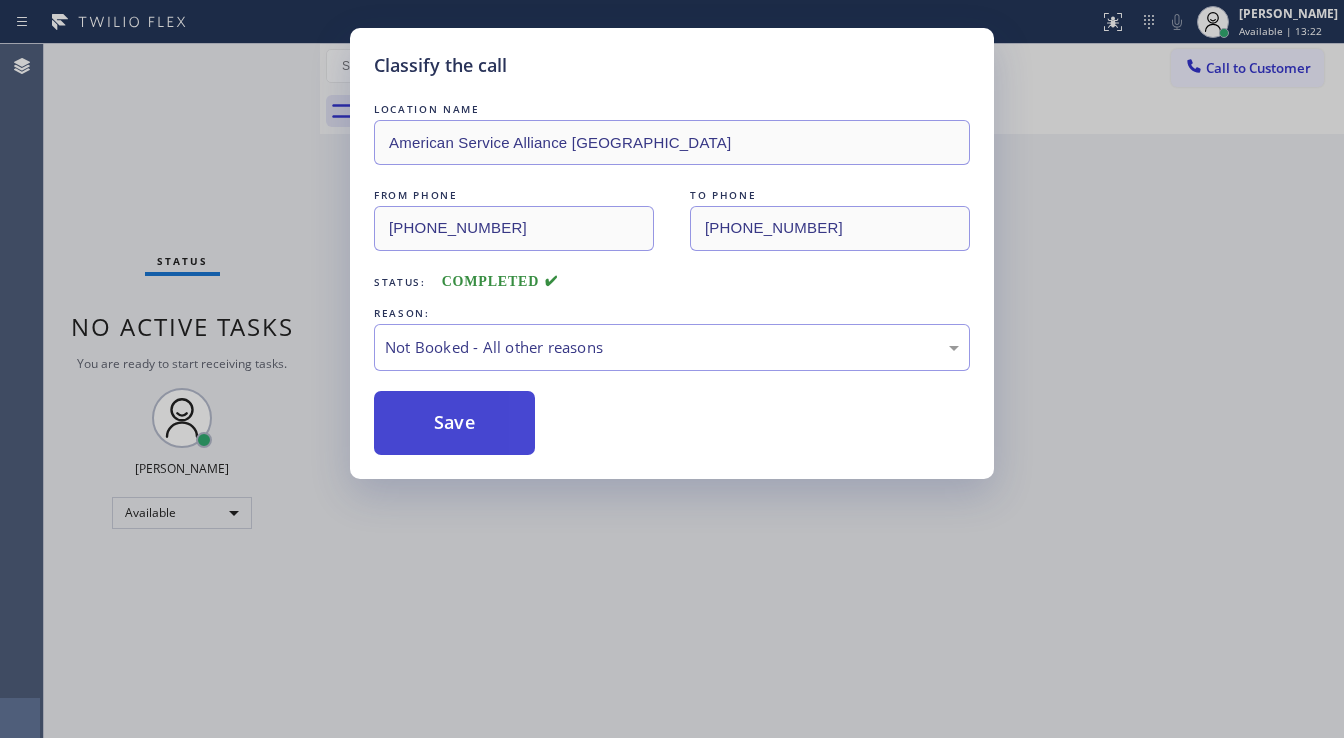 click on "Save" at bounding box center [454, 423] 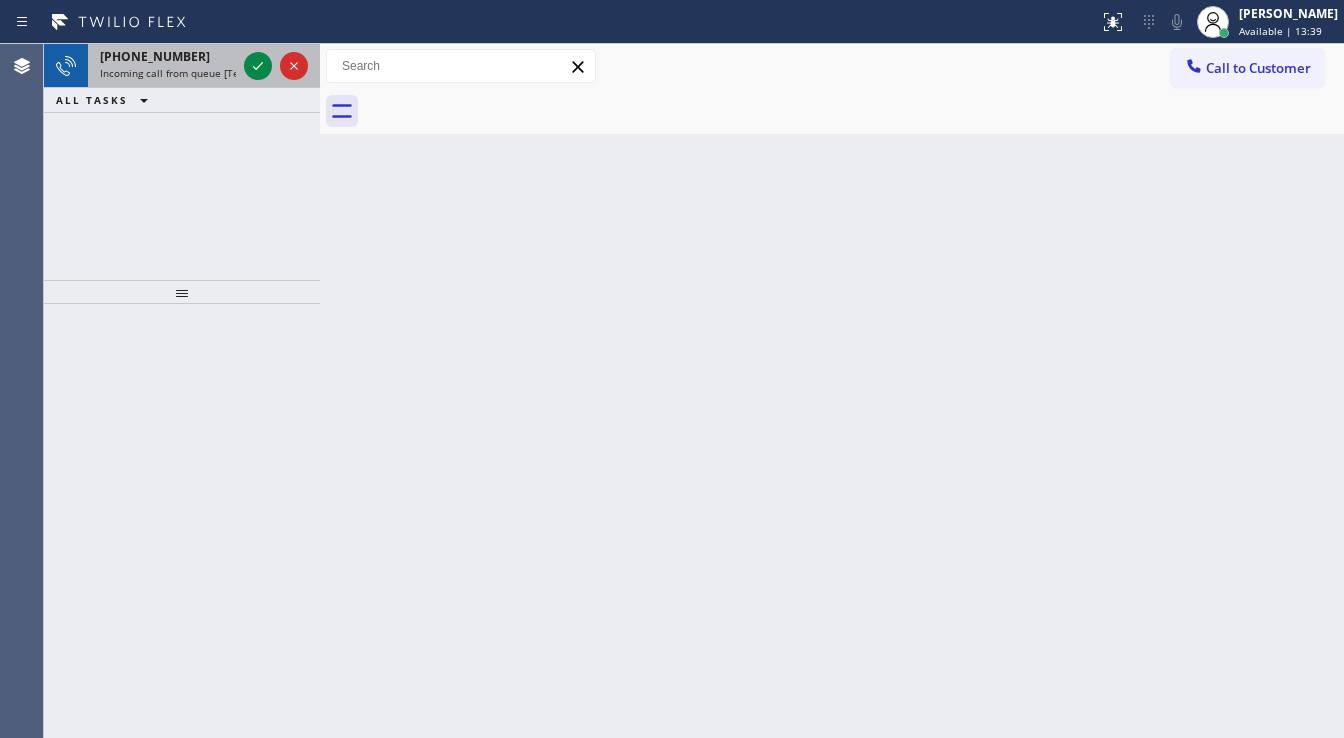 click on "[PHONE_NUMBER]" at bounding box center [168, 56] 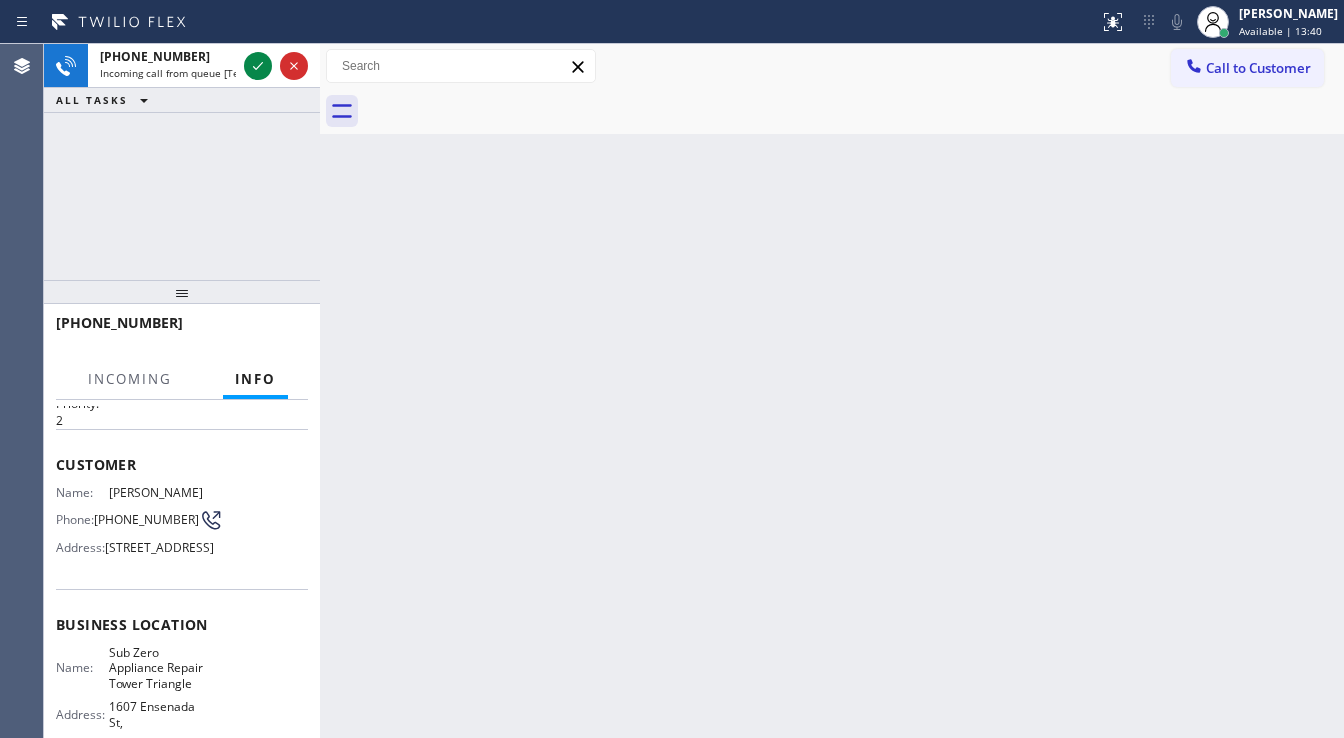 scroll, scrollTop: 160, scrollLeft: 0, axis: vertical 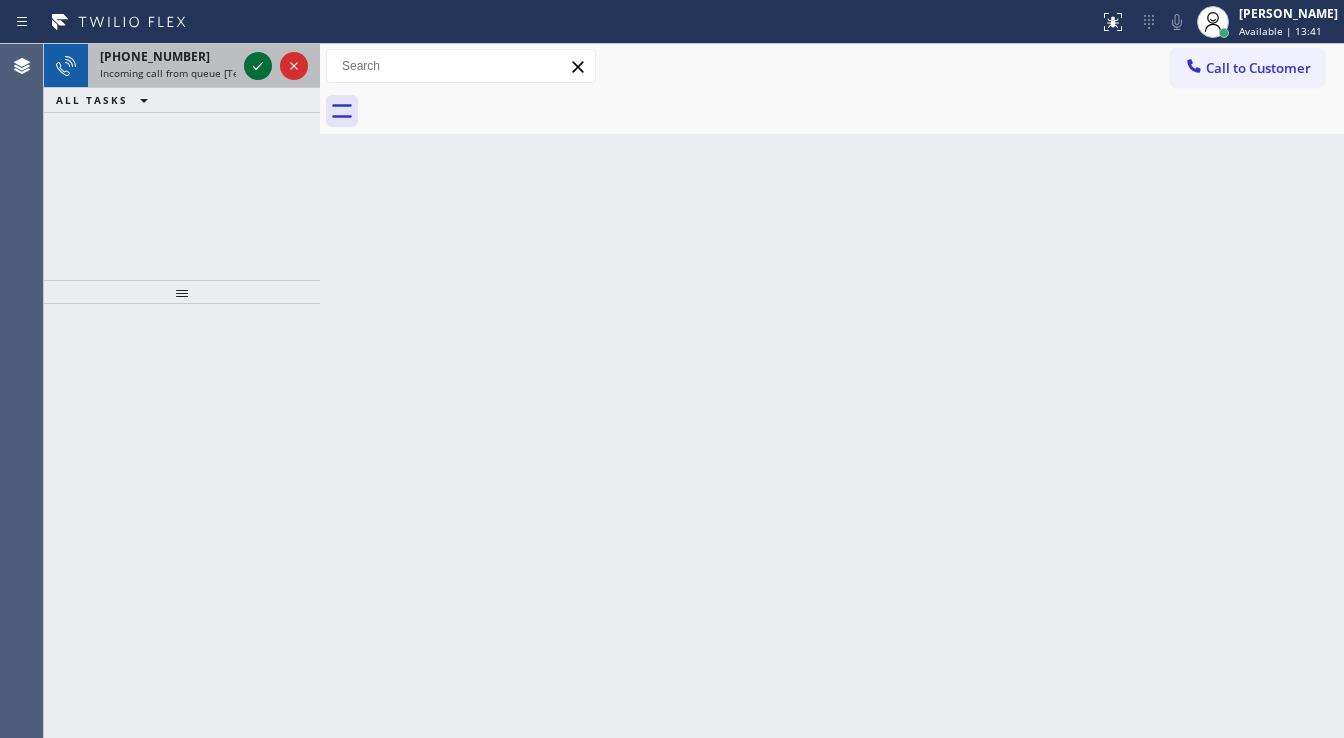 click 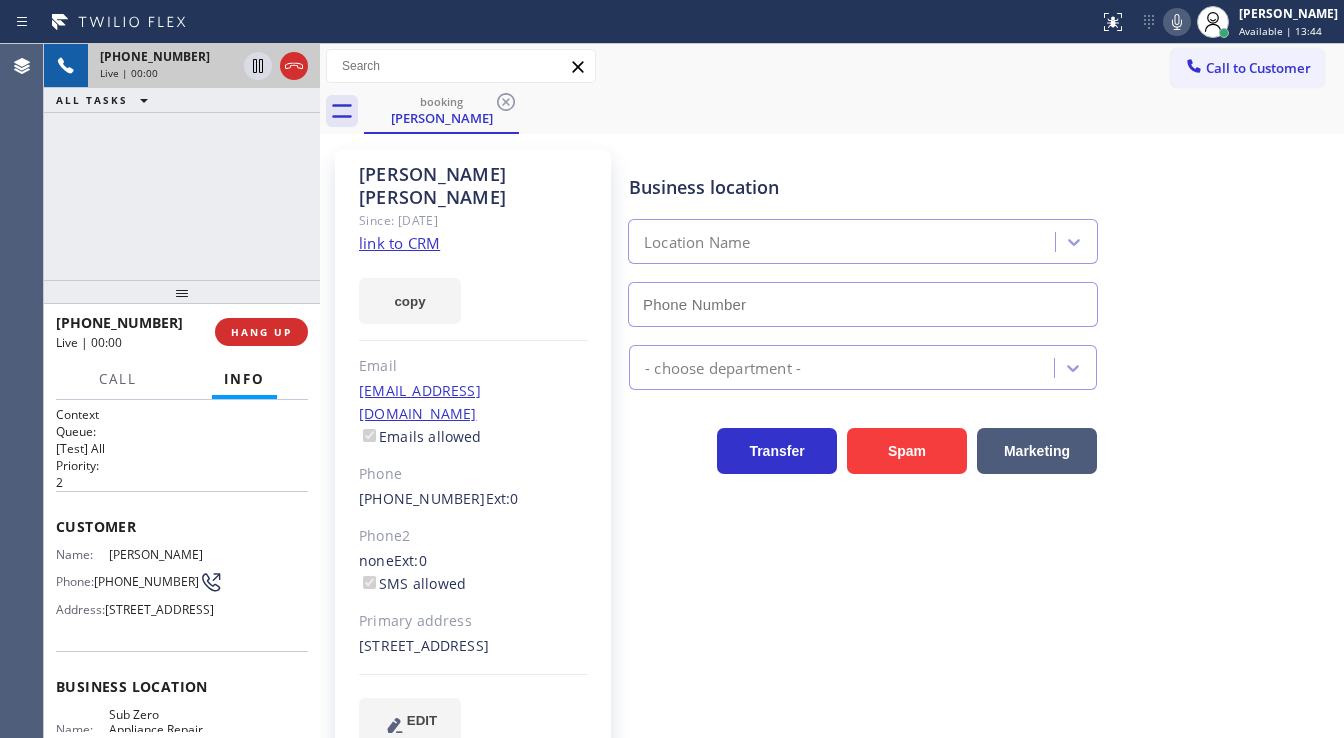 type on "[PHONE_NUMBER]" 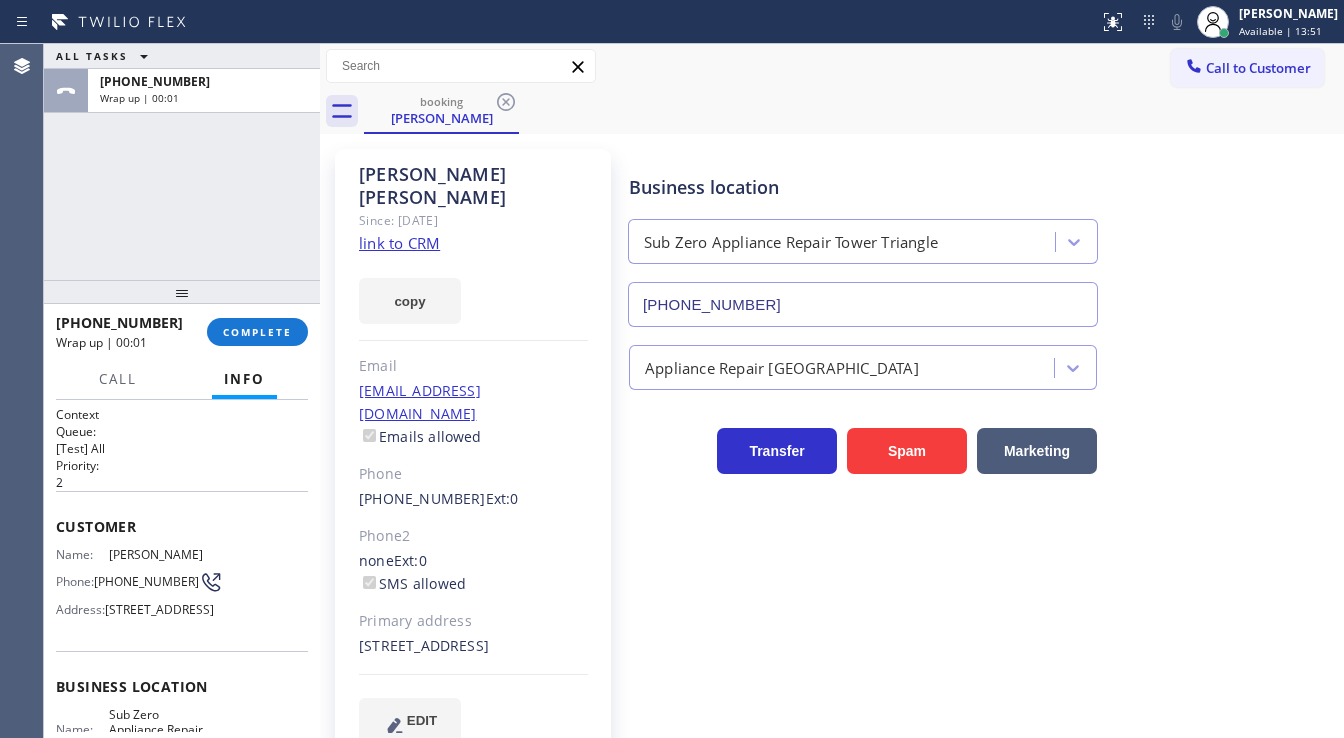 click on "link to CRM" 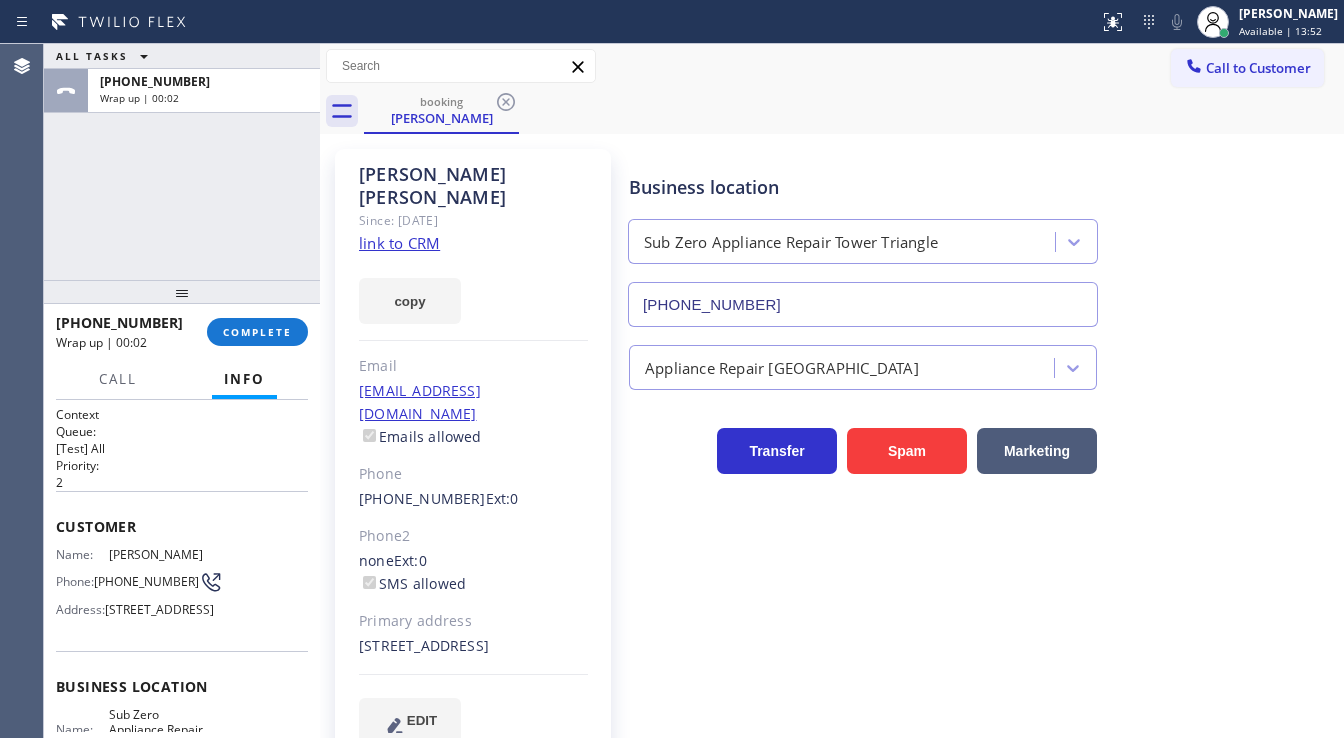 click on "[PHONE_NUMBER] Wrap up | 00:02 COMPLETE" at bounding box center [182, 332] 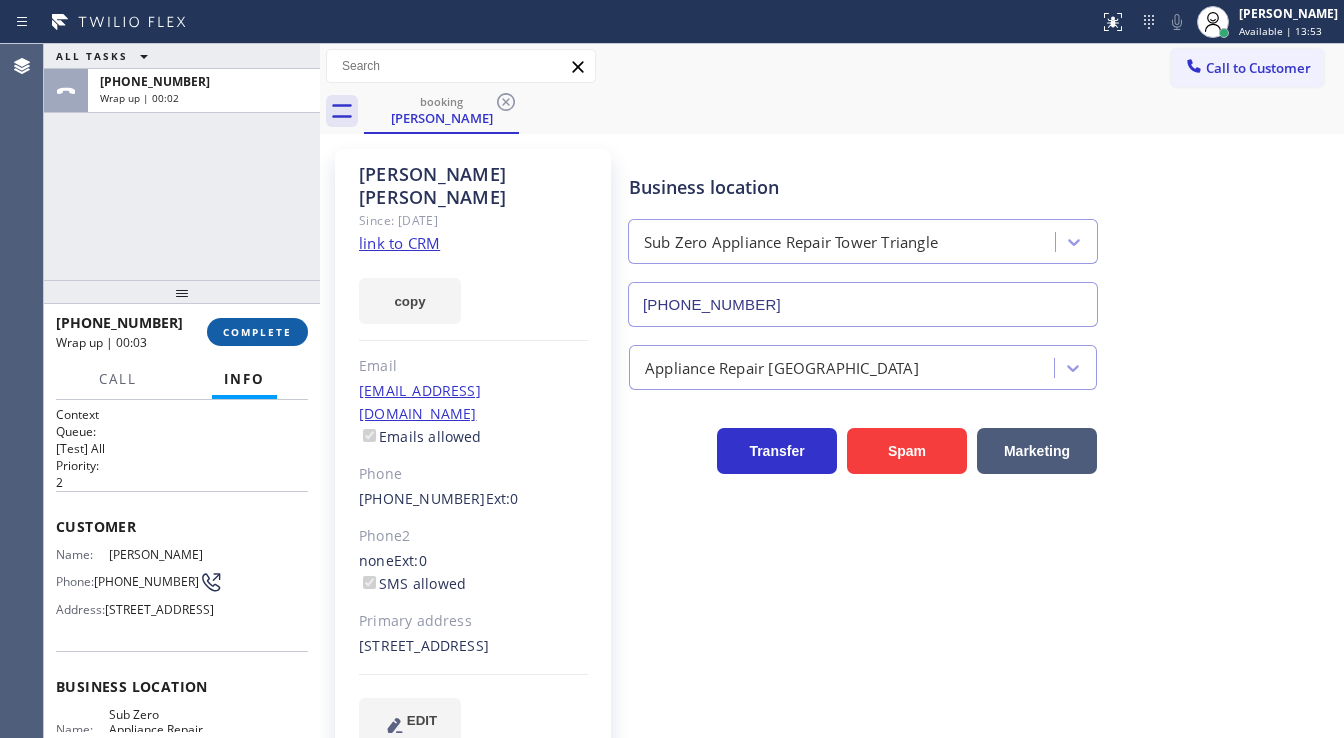 click on "COMPLETE" at bounding box center (257, 332) 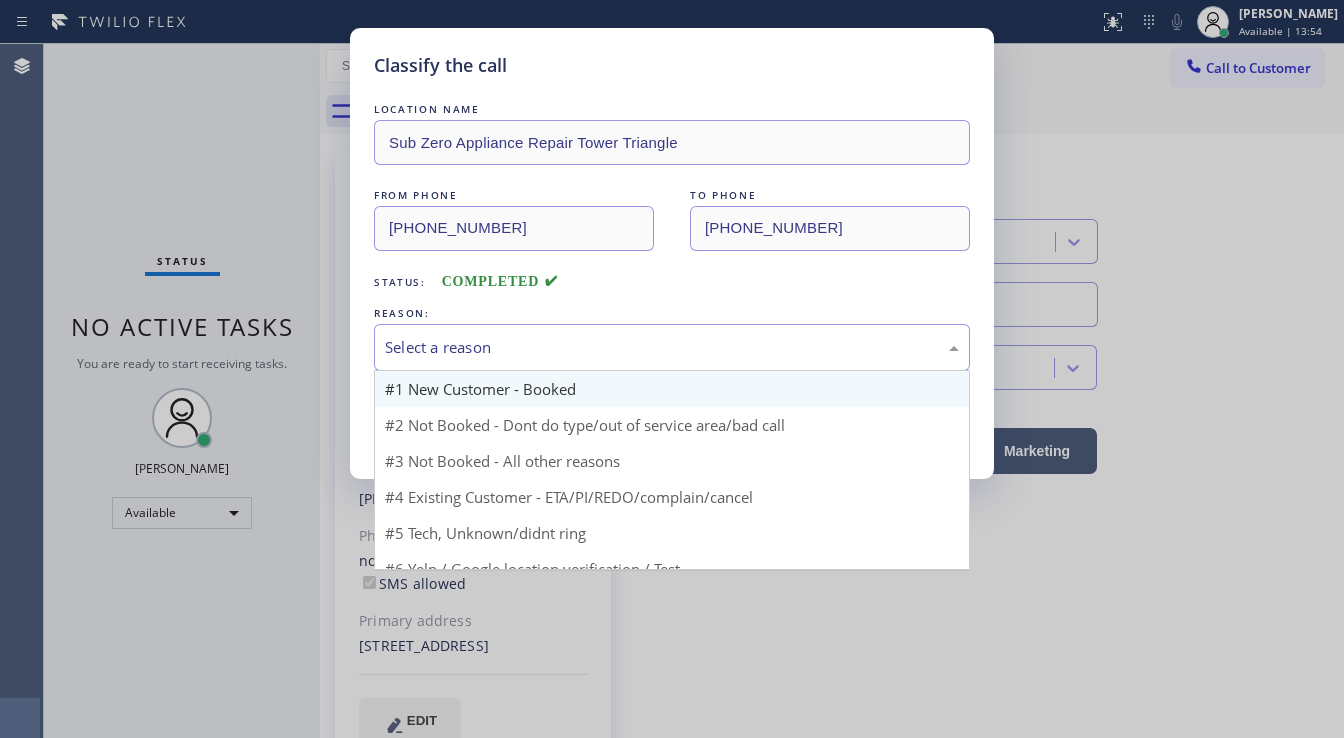 drag, startPoint x: 424, startPoint y: 336, endPoint x: 475, endPoint y: 401, distance: 82.61961 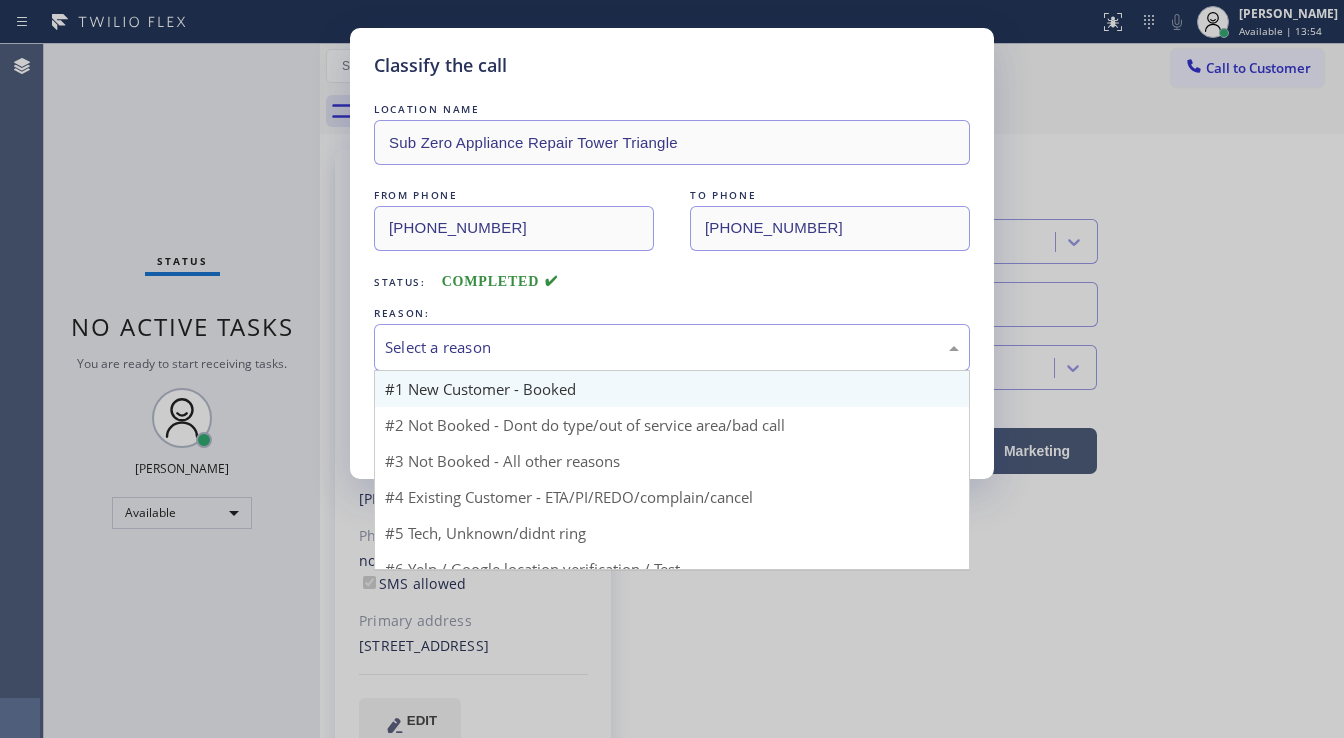 click on "Select a reason" at bounding box center (672, 347) 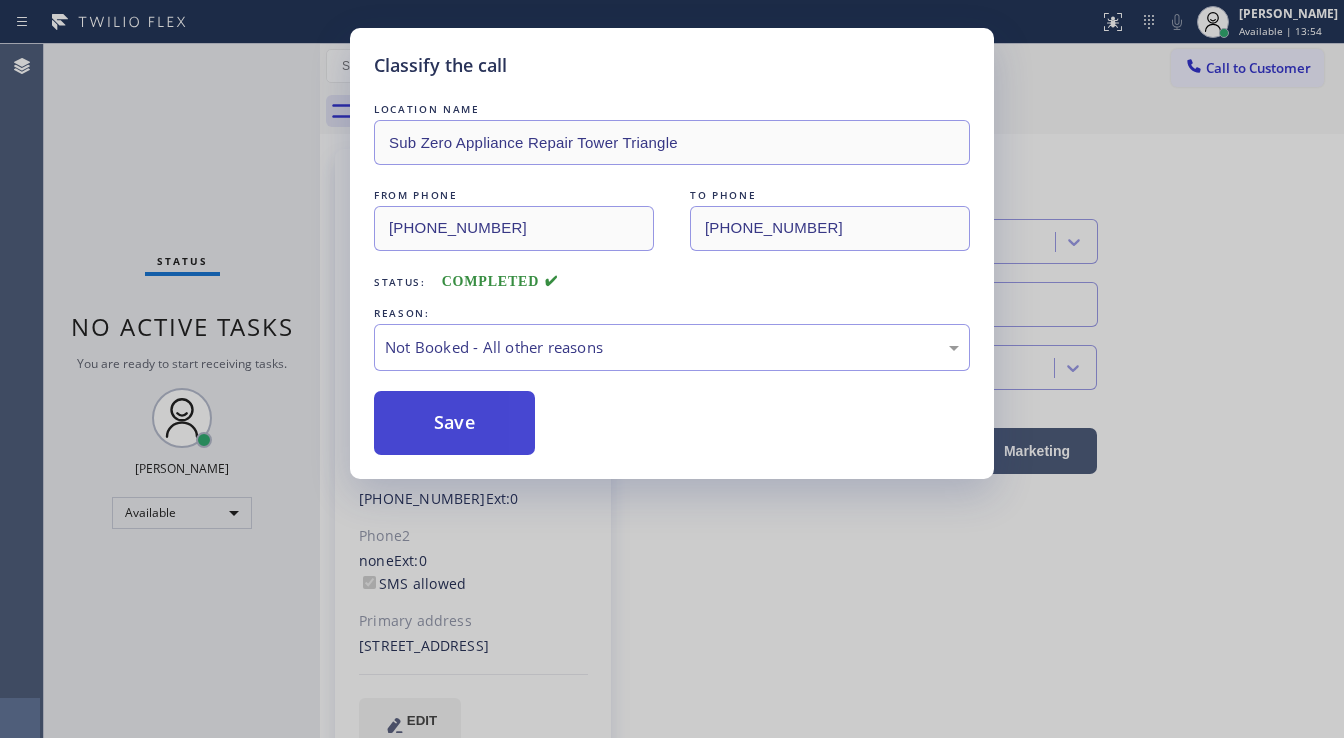 click on "Save" at bounding box center [454, 423] 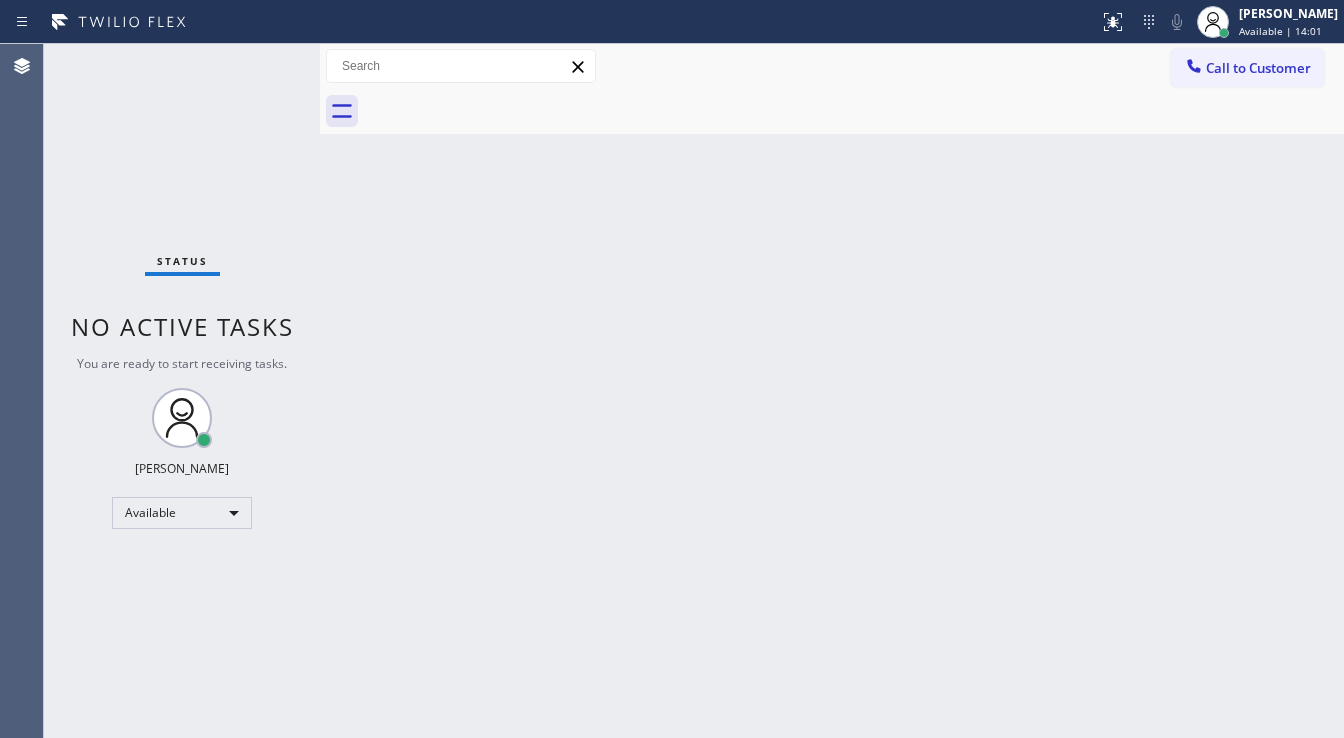 click on "Back to Dashboard Change Sender ID Customers Technicians Select a contact Outbound call Technician Search Technician Your caller id phone number Your caller id phone number Call Technician info Name   Phone none Address none Change Sender ID HVAC [PHONE_NUMBER] 5 Star Appliance [PHONE_NUMBER] Appliance Repair [PHONE_NUMBER] Plumbing [PHONE_NUMBER] Air Duct Cleaning [PHONE_NUMBER]  Electricians [PHONE_NUMBER] Cancel Change Check personal SMS Reset Change No tabs Call to Customer Outbound call Location Search location Your caller id phone number [PHONE_NUMBER] Customer number Call Outbound call Technician Search Technician Your caller id phone number Your caller id phone number Call" at bounding box center [832, 391] 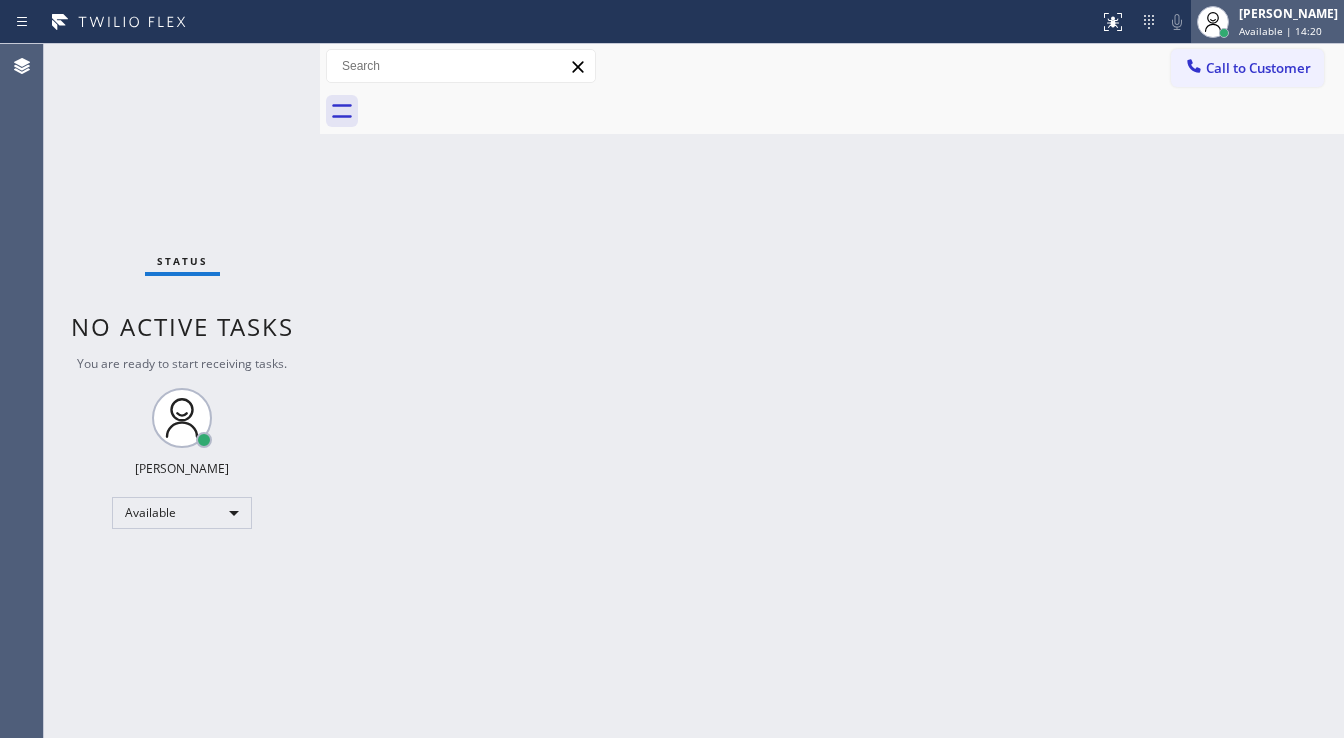 click on "Available | 14:20" at bounding box center (1280, 31) 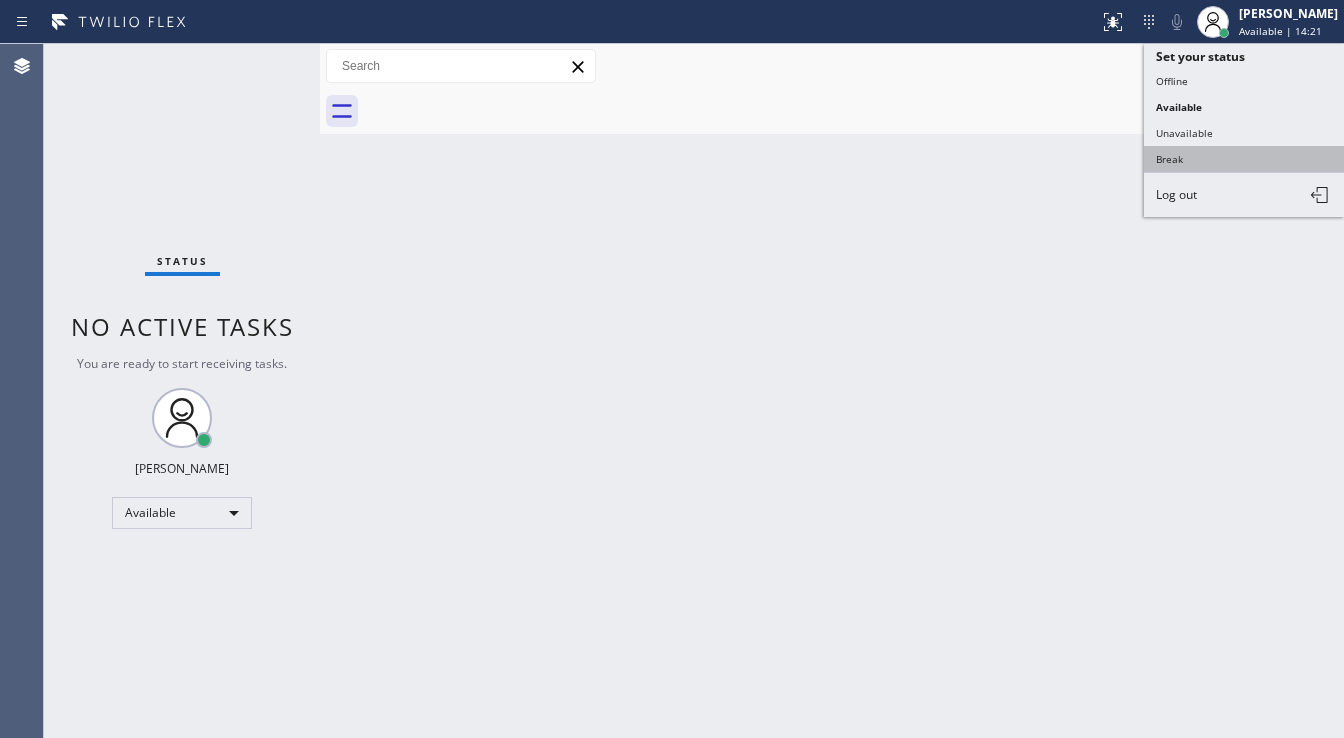 click on "Break" at bounding box center (1244, 159) 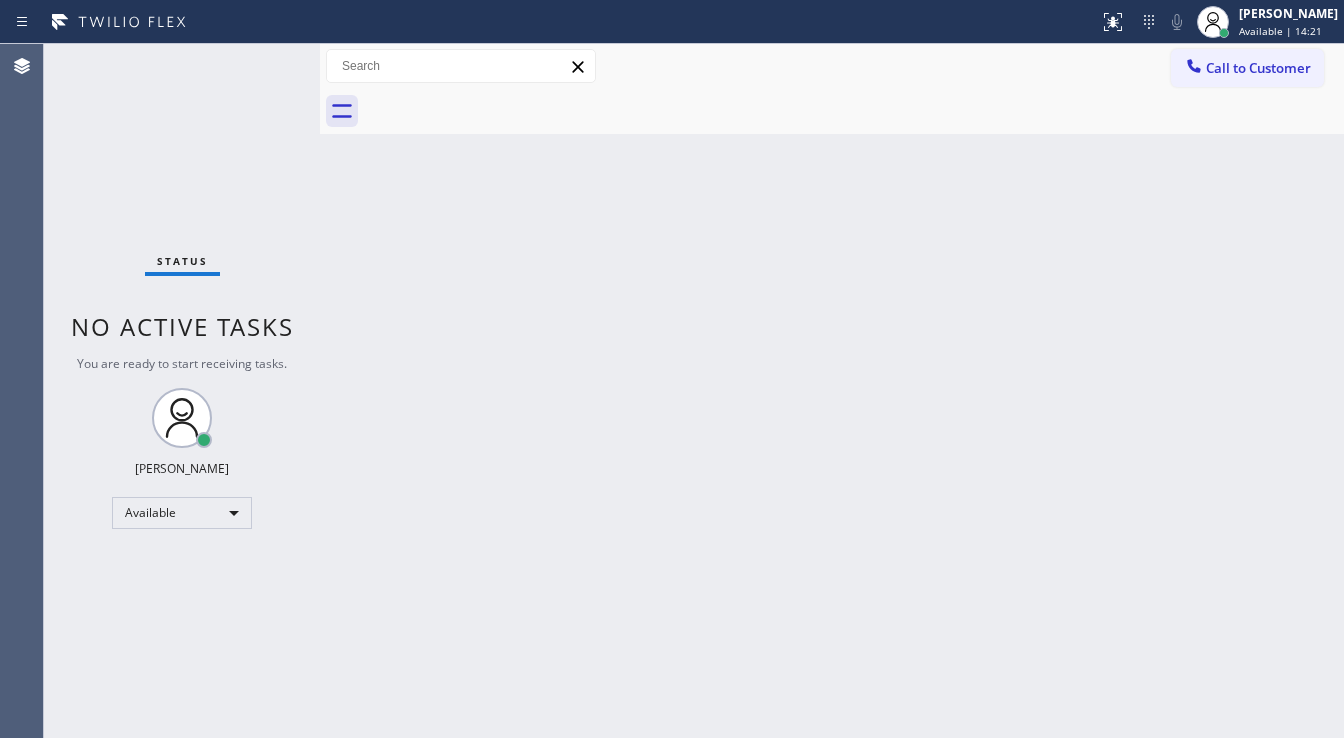 click on "Back to Dashboard Change Sender ID Customers Technicians Select a contact Outbound call Technician Search Technician Your caller id phone number Your caller id phone number Call Technician info Name   Phone none Address none Change Sender ID HVAC [PHONE_NUMBER] 5 Star Appliance [PHONE_NUMBER] Appliance Repair [PHONE_NUMBER] Plumbing [PHONE_NUMBER] Air Duct Cleaning [PHONE_NUMBER]  Electricians [PHONE_NUMBER] Cancel Change Check personal SMS Reset Change No tabs Call to Customer Outbound call Location Search location Your caller id phone number [PHONE_NUMBER] Customer number Call Outbound call Technician Search Technician Your caller id phone number Your caller id phone number Call" at bounding box center (832, 391) 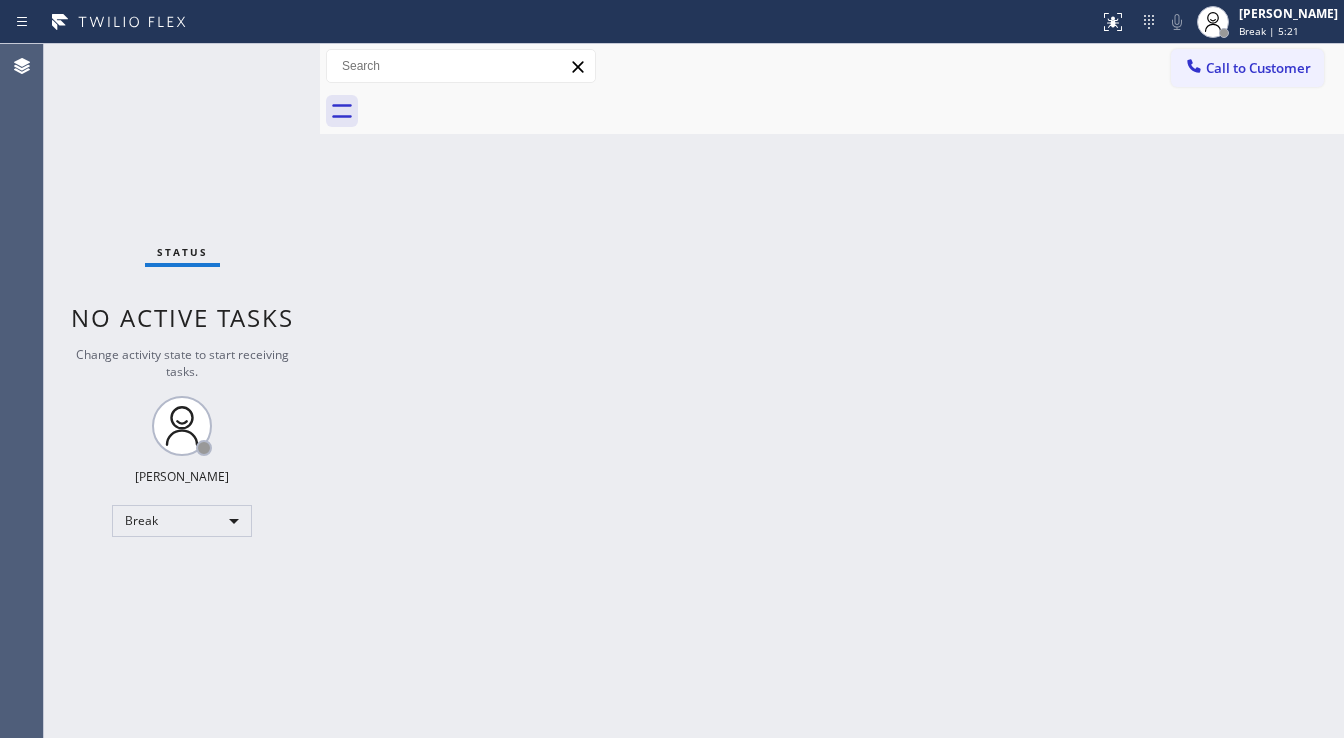 click on "Status   No active tasks     Change activity state to start receiving tasks.   [PERSON_NAME] Break" at bounding box center (182, 391) 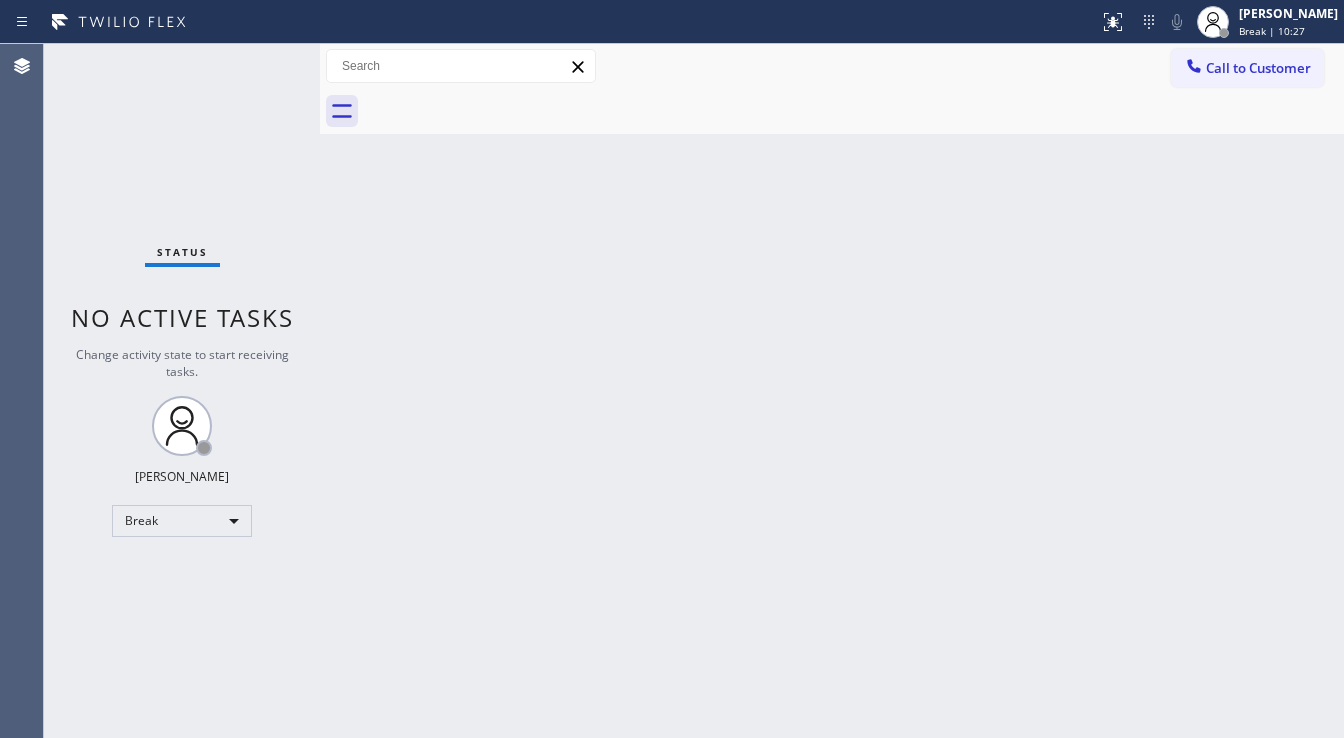 click on "Back to Dashboard Change Sender ID Customers Technicians Select a contact Outbound call Technician Search Technician Your caller id phone number Your caller id phone number Call Technician info Name   Phone none Address none Change Sender ID HVAC [PHONE_NUMBER] 5 Star Appliance [PHONE_NUMBER] Appliance Repair [PHONE_NUMBER] Plumbing [PHONE_NUMBER] Air Duct Cleaning [PHONE_NUMBER]  Electricians [PHONE_NUMBER] Cancel Change Check personal SMS Reset Change No tabs Call to Customer Outbound call Location Search location Your caller id phone number [PHONE_NUMBER] Customer number Call Outbound call Technician Search Technician Your caller id phone number Your caller id phone number Call" at bounding box center [832, 391] 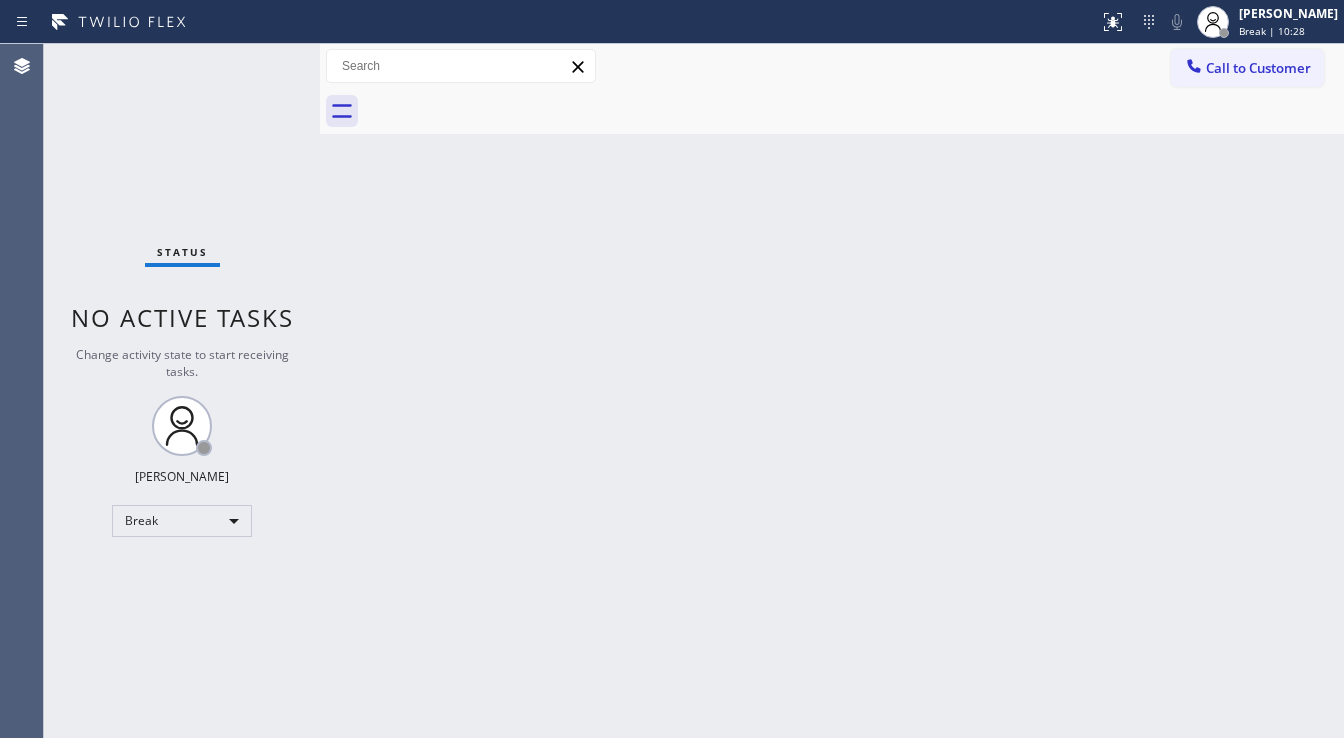 click on "Back to Dashboard Change Sender ID Customers Technicians Select a contact Outbound call Technician Search Technician Your caller id phone number Your caller id phone number Call Technician info Name   Phone none Address none Change Sender ID HVAC [PHONE_NUMBER] 5 Star Appliance [PHONE_NUMBER] Appliance Repair [PHONE_NUMBER] Plumbing [PHONE_NUMBER] Air Duct Cleaning [PHONE_NUMBER]  Electricians [PHONE_NUMBER] Cancel Change Check personal SMS Reset Change No tabs Call to Customer Outbound call Location Search location Your caller id phone number [PHONE_NUMBER] Customer number Call Outbound call Technician Search Technician Your caller id phone number Your caller id phone number Call" at bounding box center [832, 391] 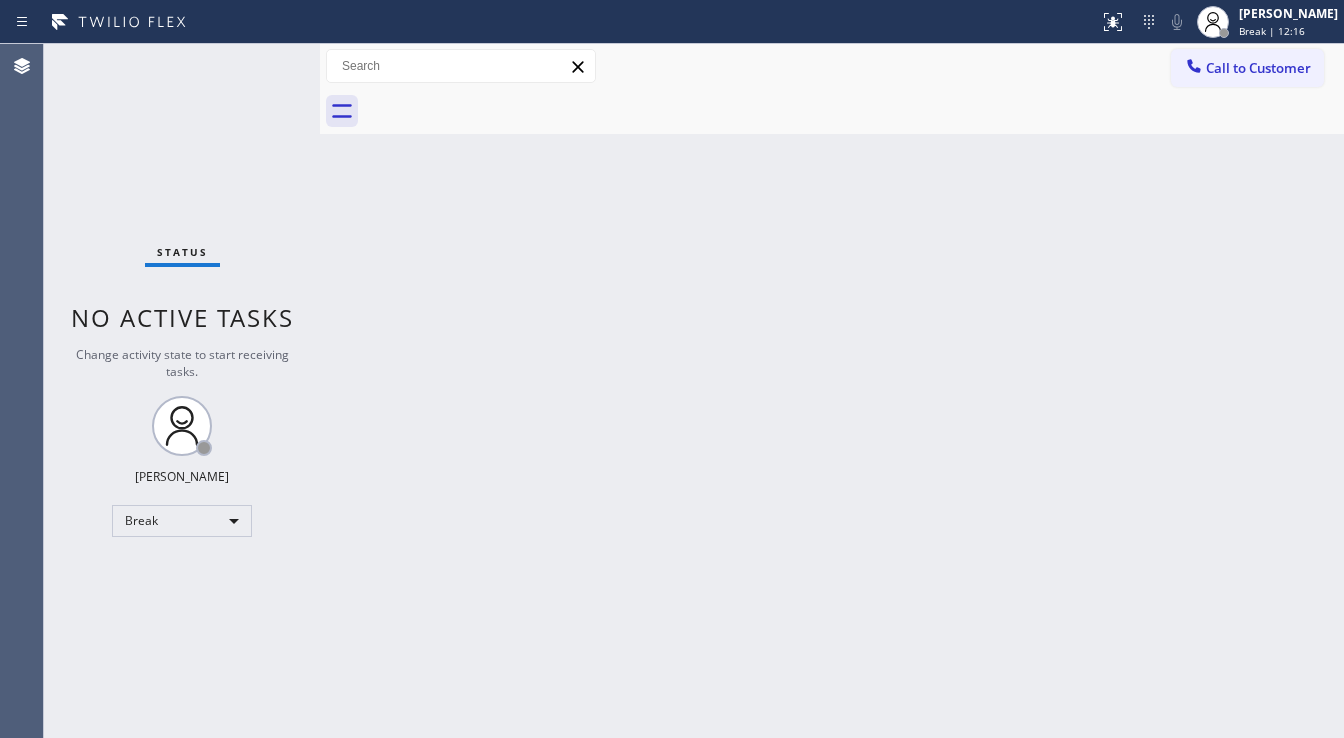 drag, startPoint x: 975, startPoint y: 208, endPoint x: 840, endPoint y: 228, distance: 136.47343 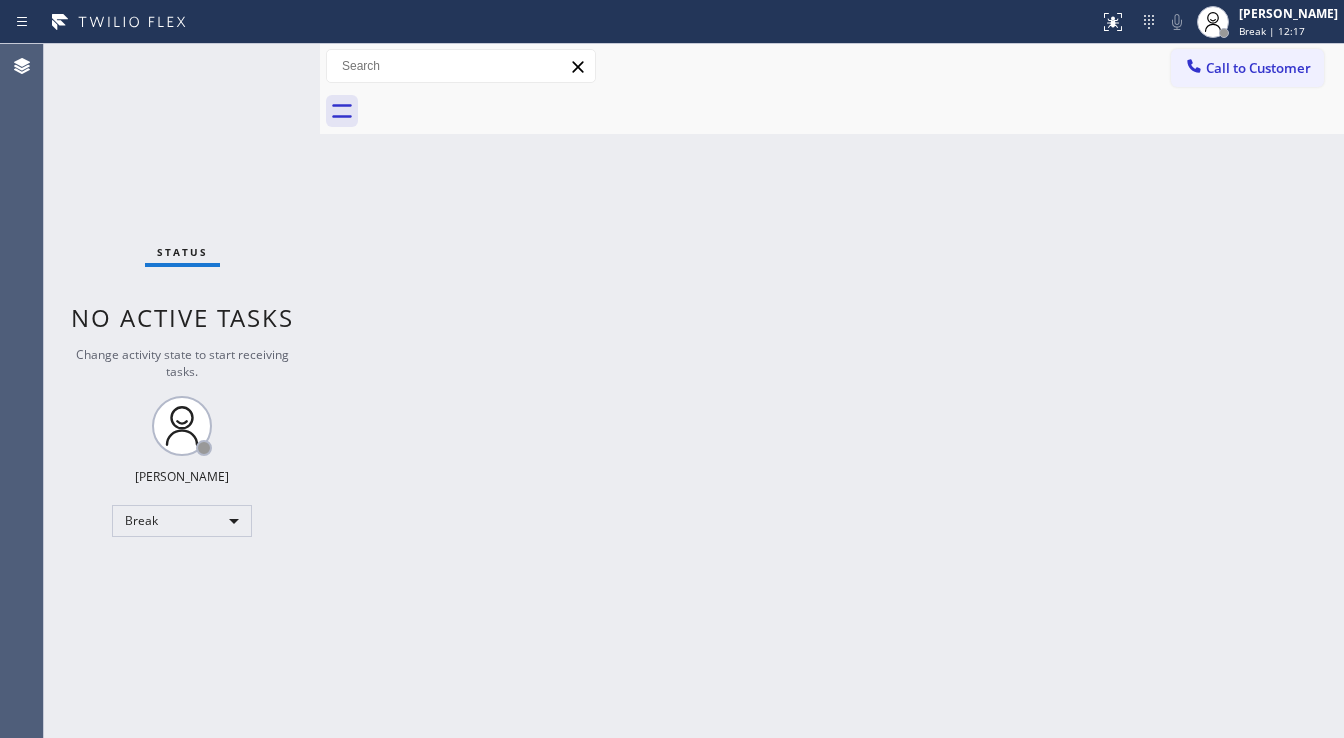 drag, startPoint x: 839, startPoint y: 228, endPoint x: 830, endPoint y: 223, distance: 10.29563 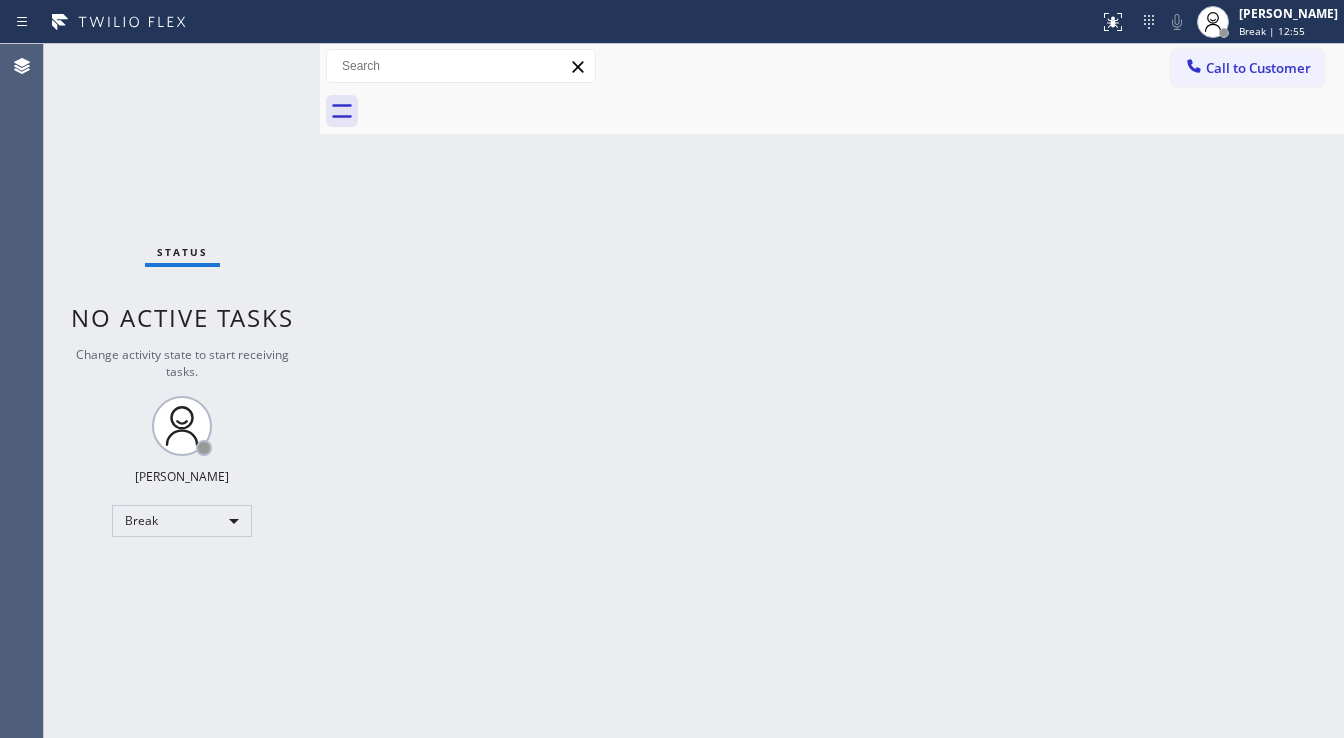 click on "Back to Dashboard Change Sender ID Customers Technicians Select a contact Outbound call Technician Search Technician Your caller id phone number Your caller id phone number Call Technician info Name   Phone none Address none Change Sender ID HVAC [PHONE_NUMBER] 5 Star Appliance [PHONE_NUMBER] Appliance Repair [PHONE_NUMBER] Plumbing [PHONE_NUMBER] Air Duct Cleaning [PHONE_NUMBER]  Electricians [PHONE_NUMBER] Cancel Change Check personal SMS Reset Change No tabs Call to Customer Outbound call Location Search location Your caller id phone number [PHONE_NUMBER] Customer number Call Outbound call Technician Search Technician Your caller id phone number Your caller id phone number Call" at bounding box center (832, 391) 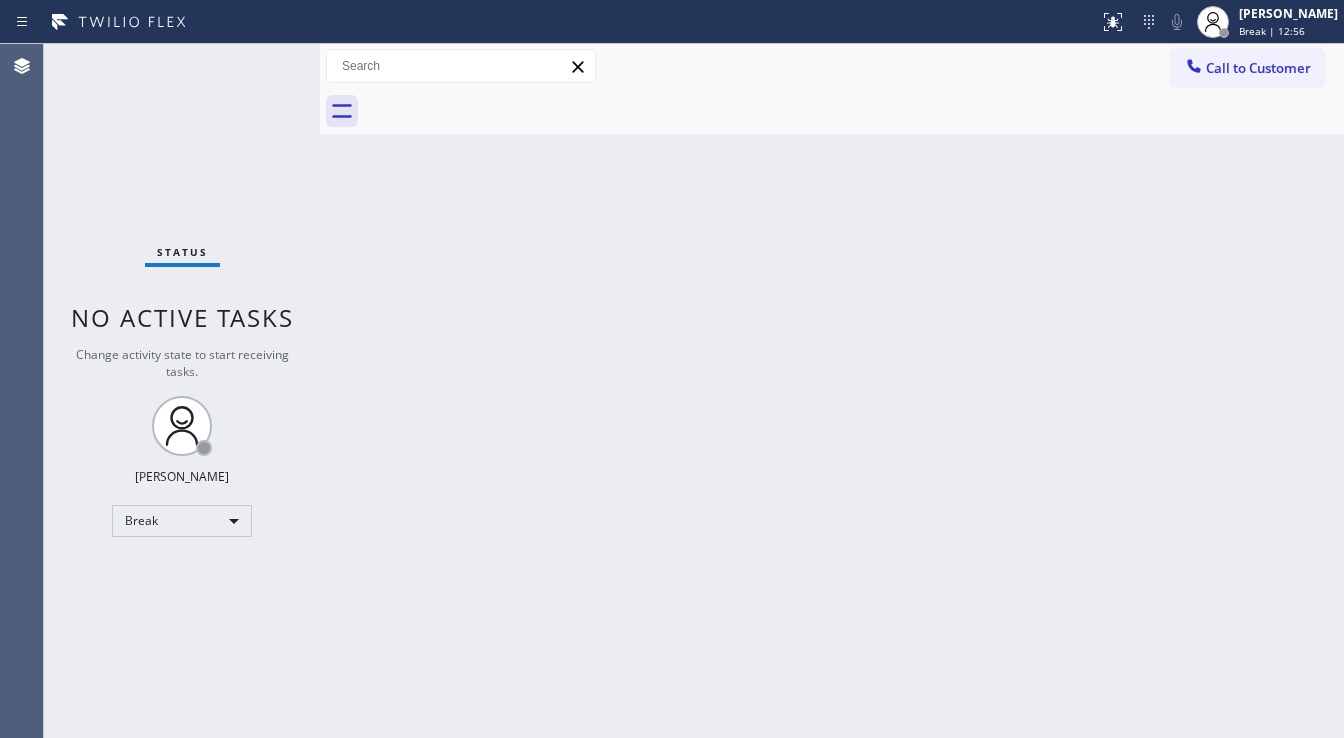 click on "Back to Dashboard Change Sender ID Customers Technicians Select a contact Outbound call Technician Search Technician Your caller id phone number Your caller id phone number Call Technician info Name   Phone none Address none Change Sender ID HVAC [PHONE_NUMBER] 5 Star Appliance [PHONE_NUMBER] Appliance Repair [PHONE_NUMBER] Plumbing [PHONE_NUMBER] Air Duct Cleaning [PHONE_NUMBER]  Electricians [PHONE_NUMBER] Cancel Change Check personal SMS Reset Change No tabs Call to Customer Outbound call Location Search location Your caller id phone number [PHONE_NUMBER] Customer number Call Outbound call Technician Search Technician Your caller id phone number Your caller id phone number Call" at bounding box center (832, 391) 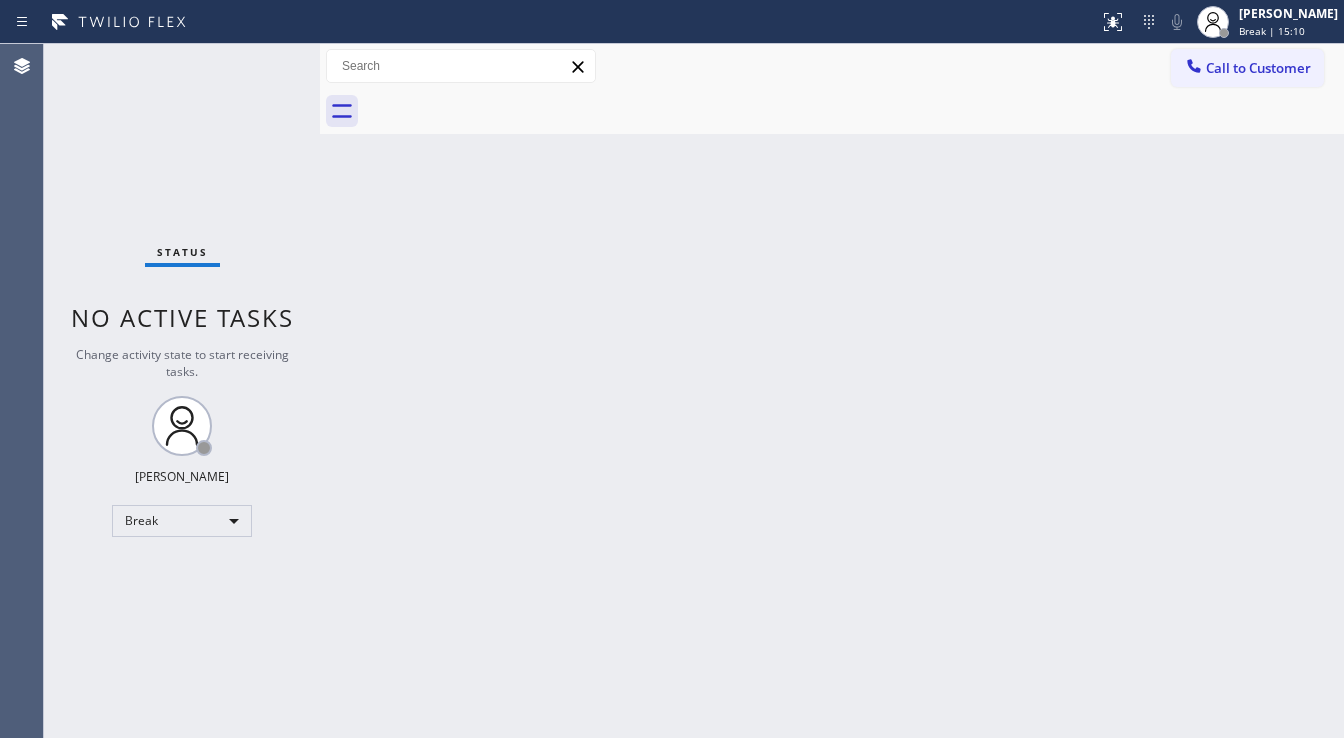 click on "Status   No active tasks     Change activity state to start receiving tasks.   [PERSON_NAME] Break" at bounding box center (182, 391) 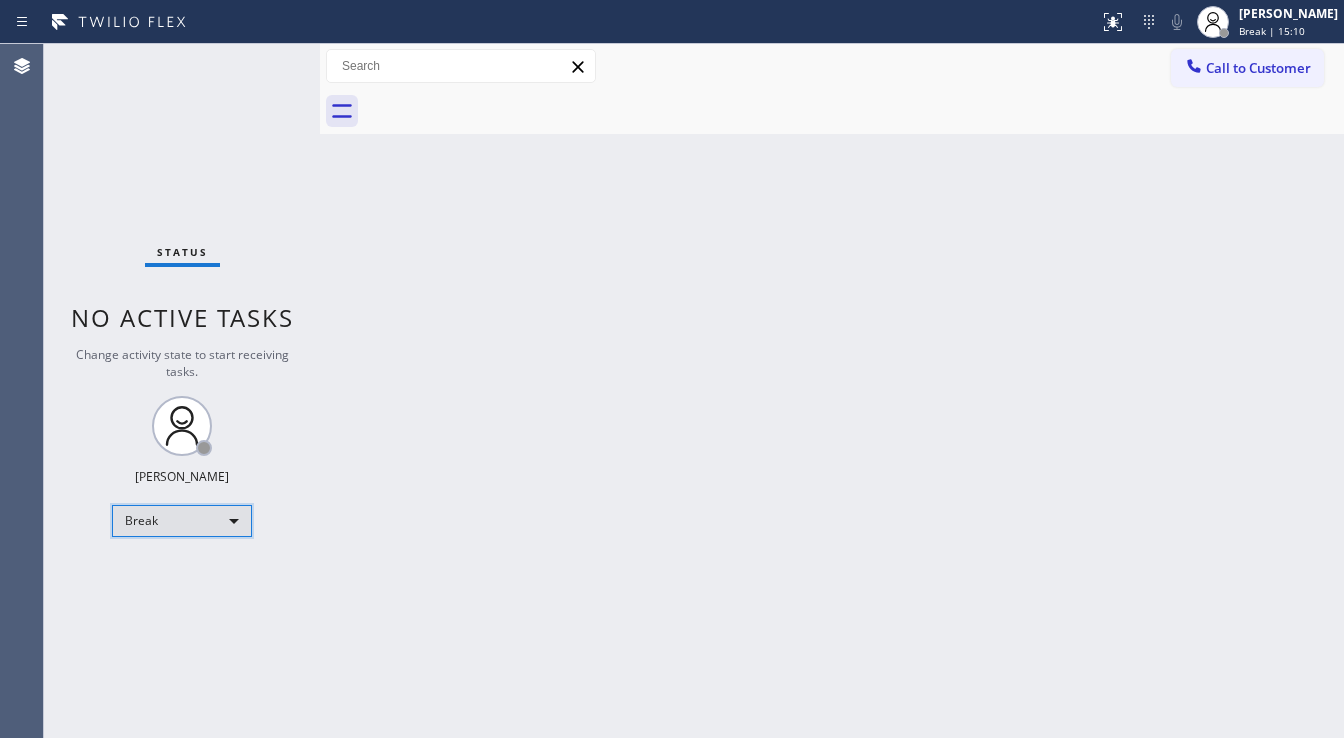 click on "Break" at bounding box center [182, 521] 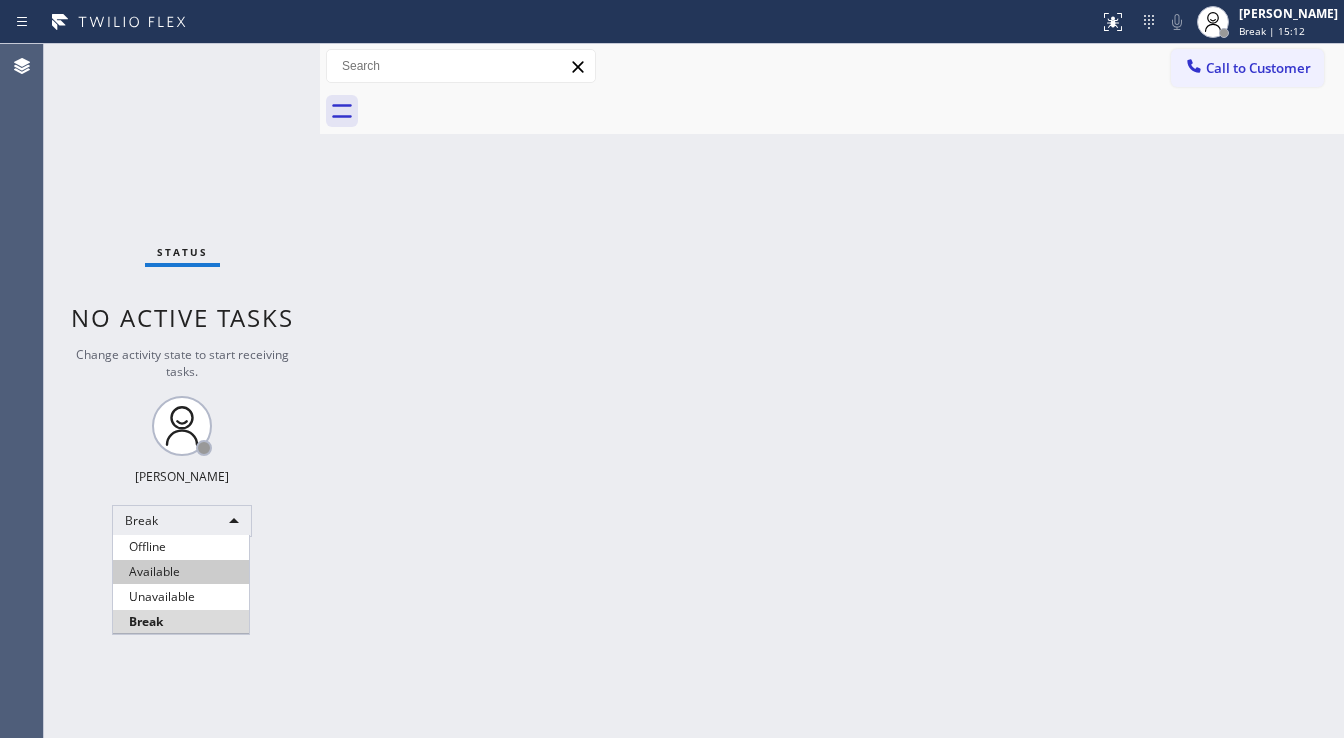 click on "Available" at bounding box center [181, 572] 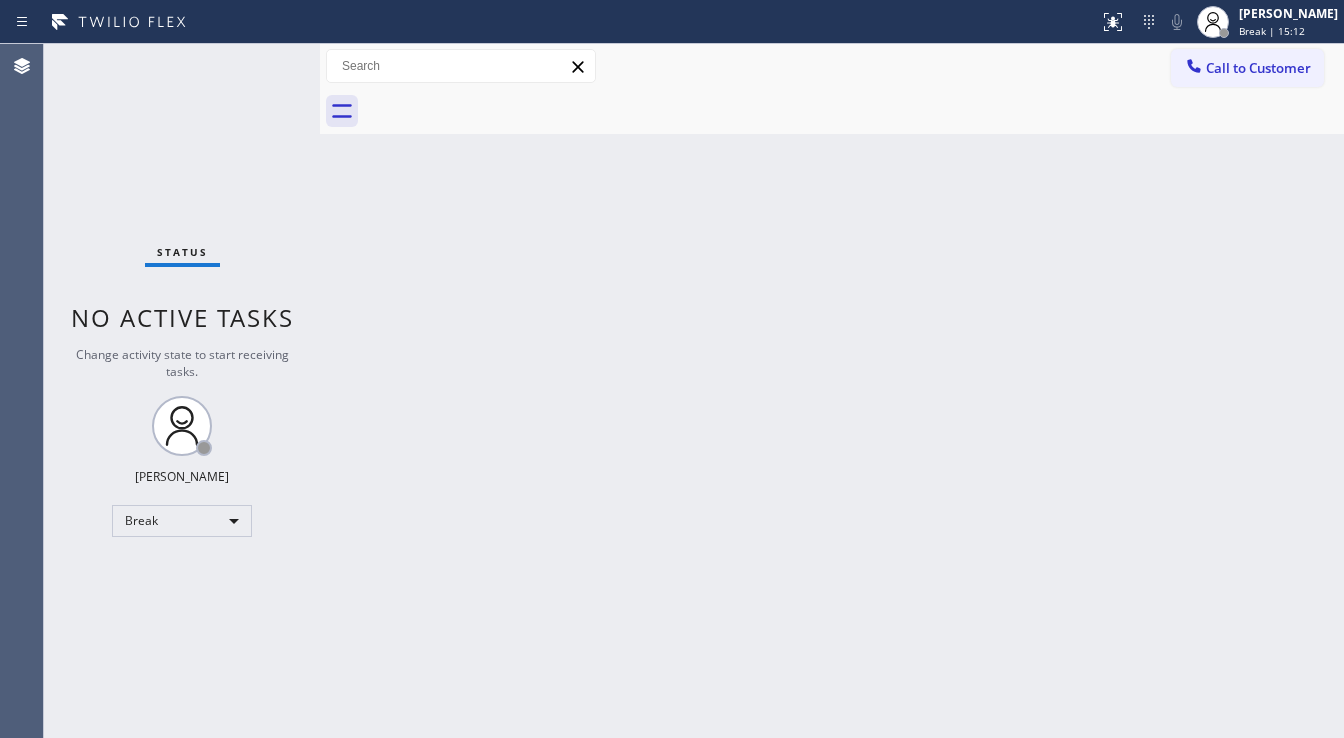 click on "Back to Dashboard Change Sender ID Customers Technicians Select a contact Outbound call Technician Search Technician Your caller id phone number Your caller id phone number Call Technician info Name   Phone none Address none Change Sender ID HVAC [PHONE_NUMBER] 5 Star Appliance [PHONE_NUMBER] Appliance Repair [PHONE_NUMBER] Plumbing [PHONE_NUMBER] Air Duct Cleaning [PHONE_NUMBER]  Electricians [PHONE_NUMBER] Cancel Change Check personal SMS Reset Change No tabs Call to Customer Outbound call Location Search location Your caller id phone number [PHONE_NUMBER] Customer number Call Outbound call Technician Search Technician Your caller id phone number Your caller id phone number Call" at bounding box center (832, 391) 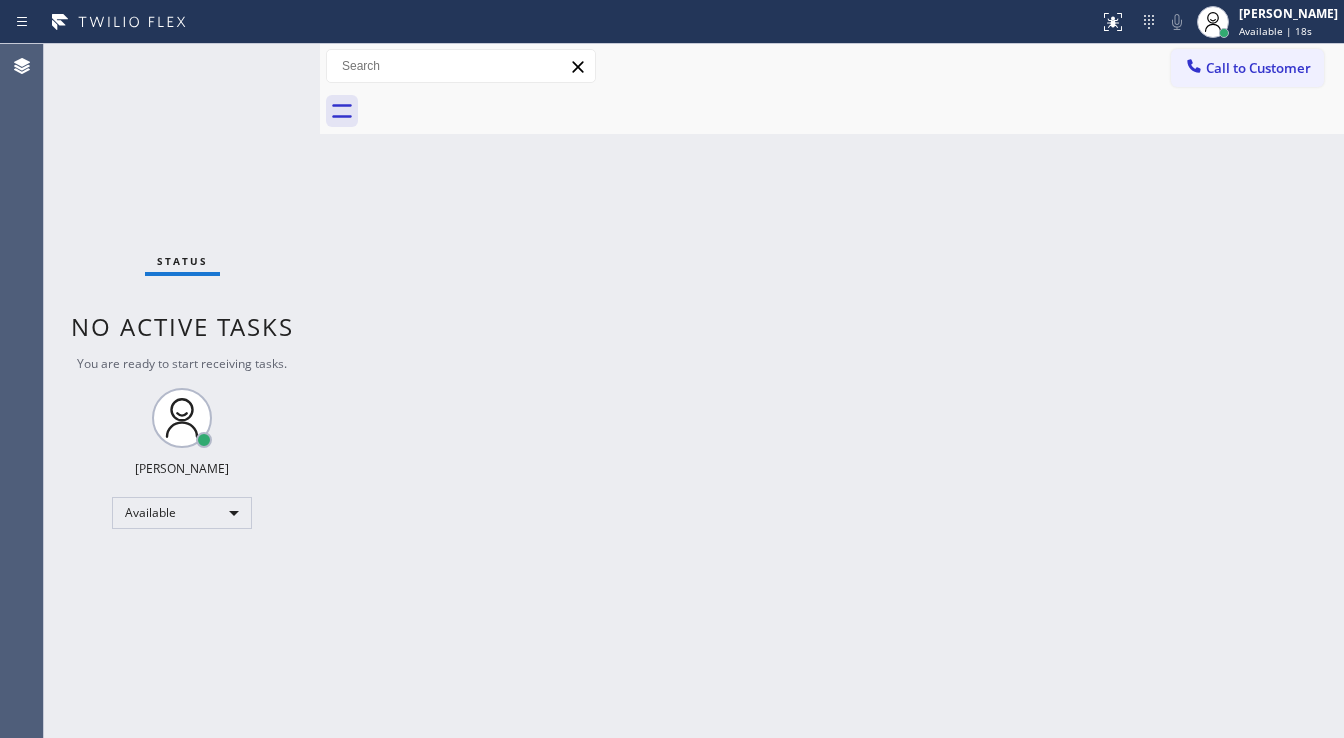click on "Status   No active tasks     You are ready to start receiving tasks.   [PERSON_NAME]" at bounding box center [182, 391] 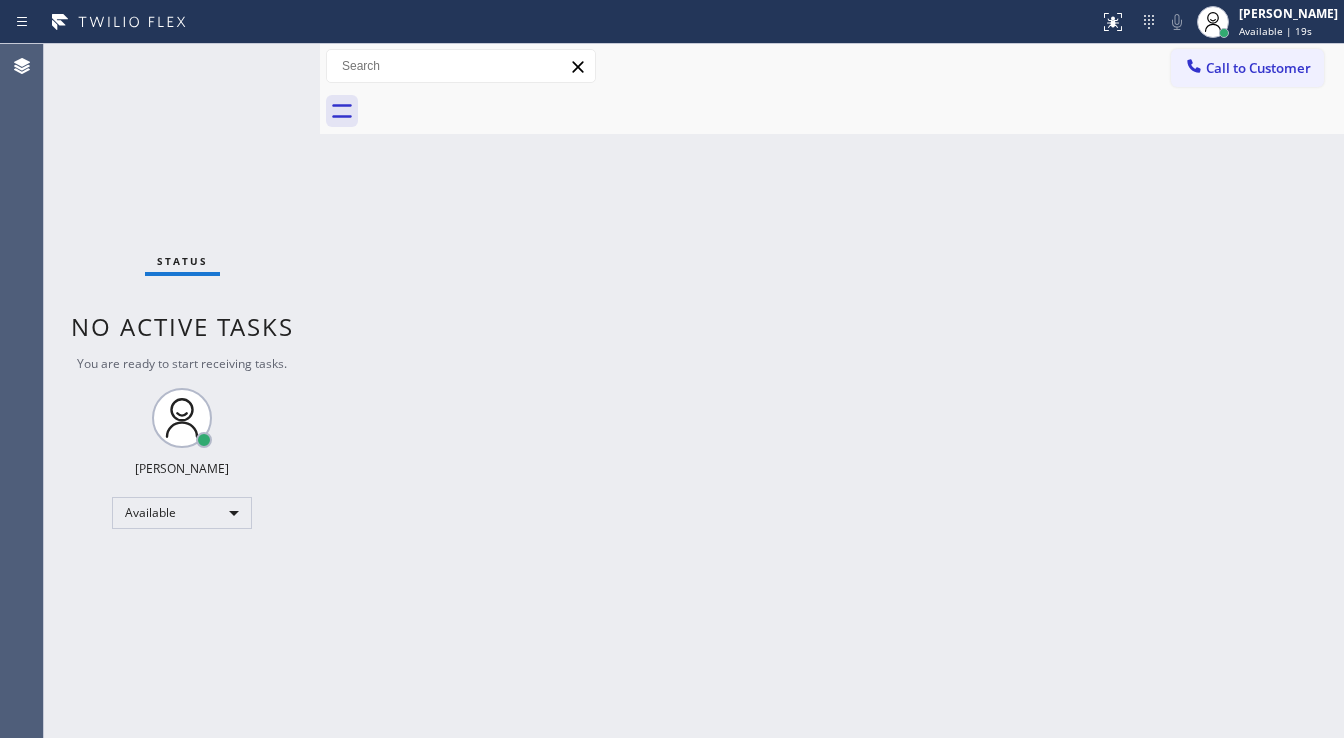 click on "Status   No active tasks     You are ready to start receiving tasks.   [PERSON_NAME]" at bounding box center [182, 391] 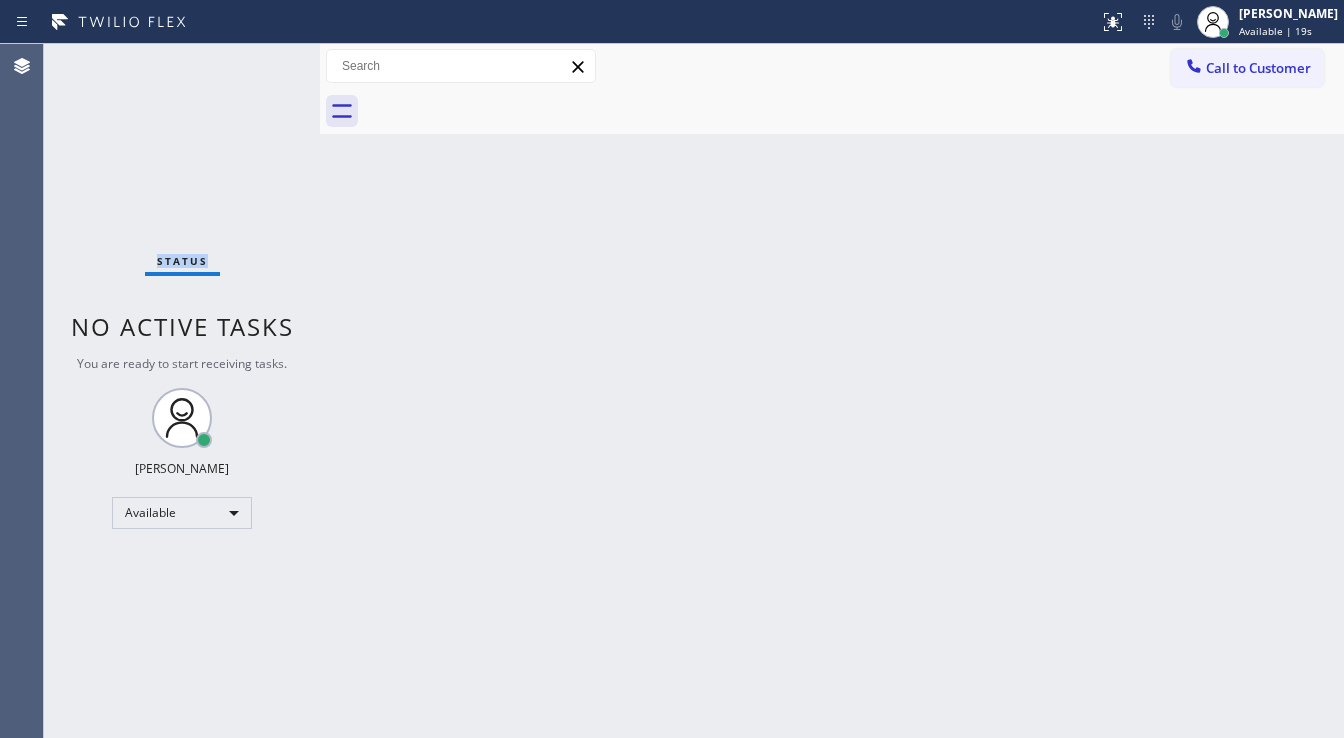 click on "Status   No active tasks     You are ready to start receiving tasks.   [PERSON_NAME]" at bounding box center (182, 391) 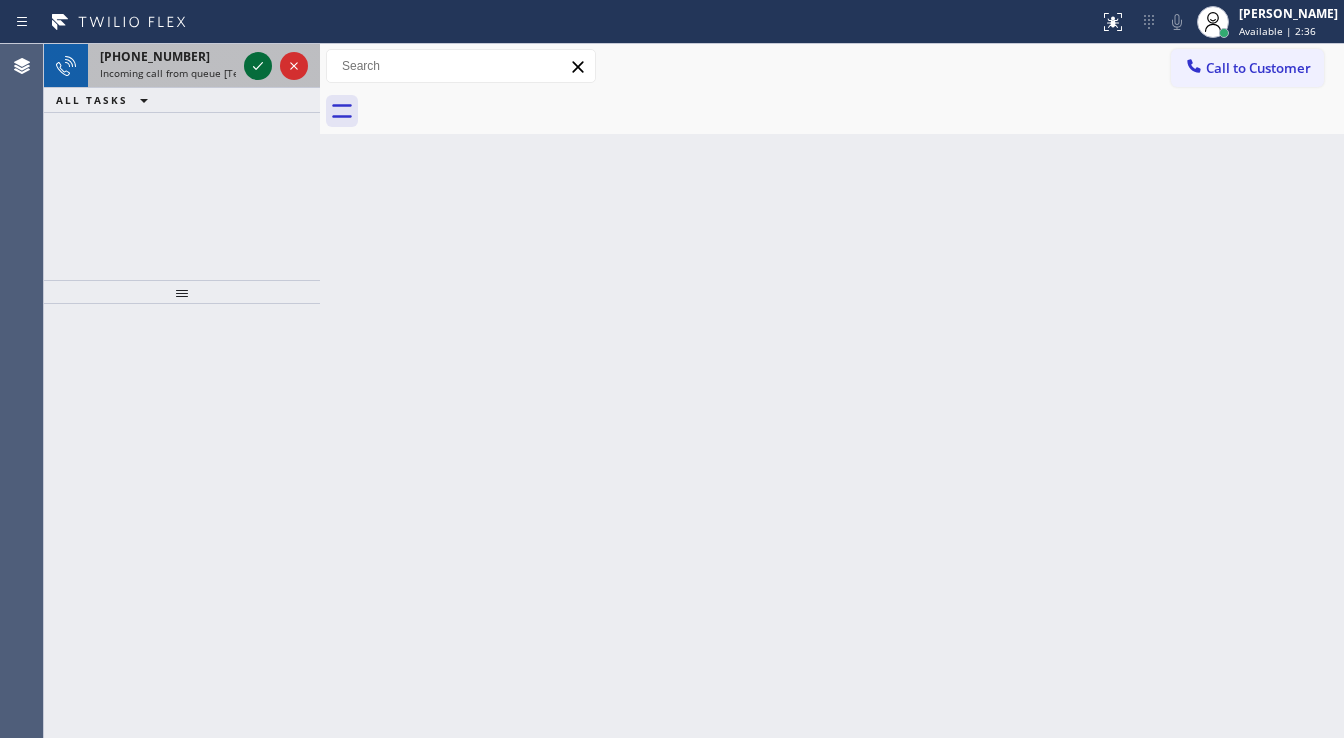 click 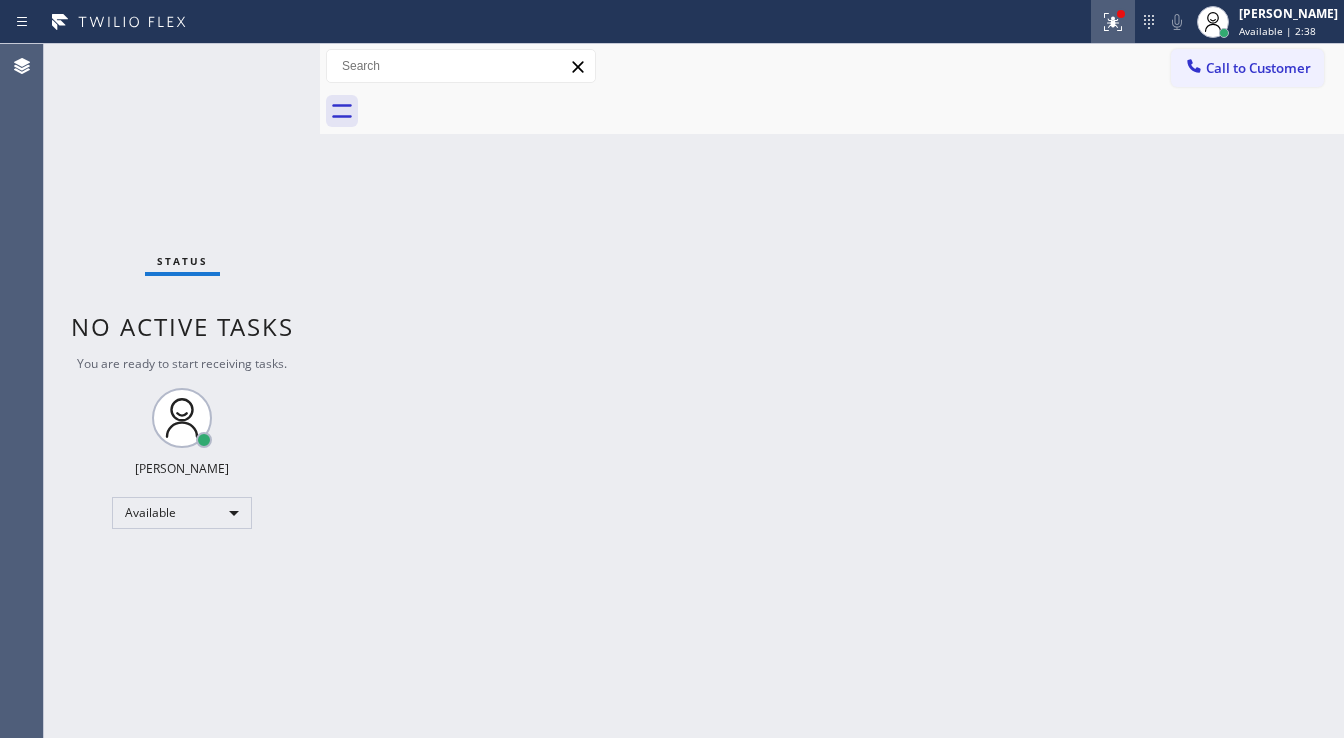 click 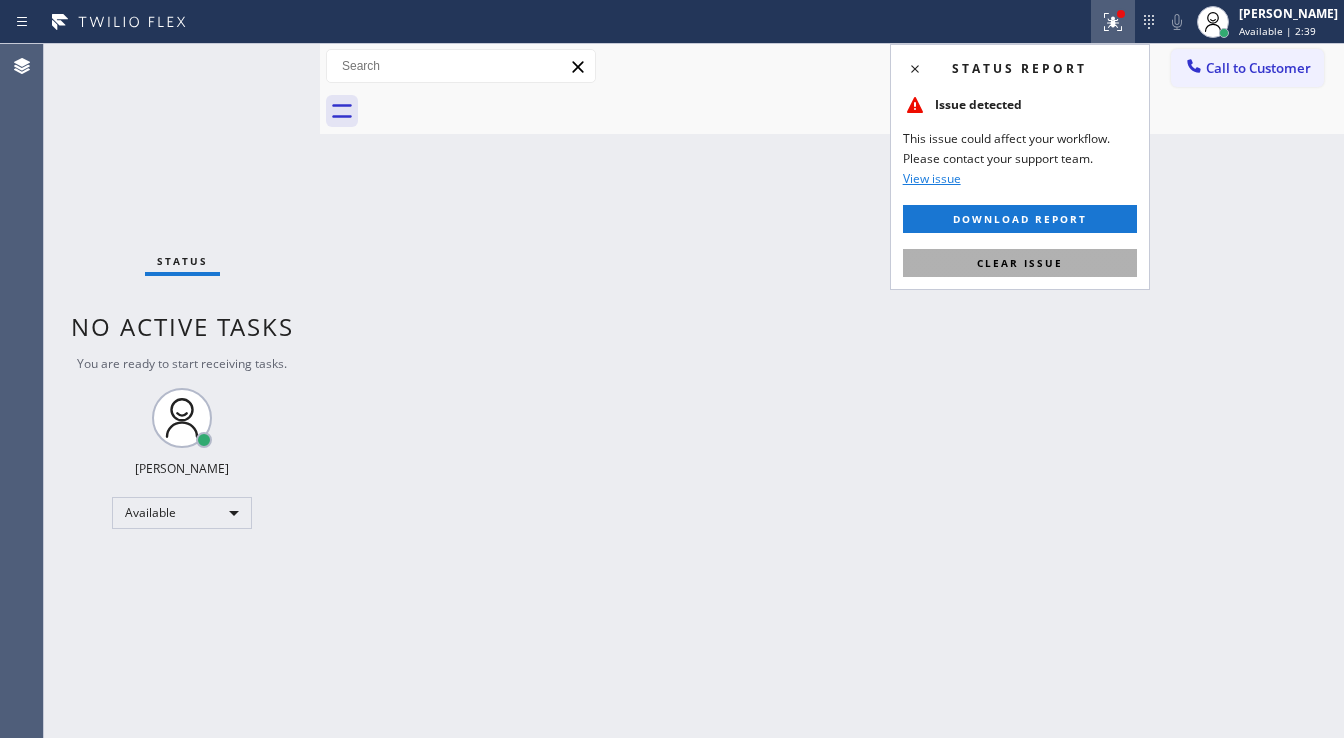 click on "Clear issue" at bounding box center [1020, 263] 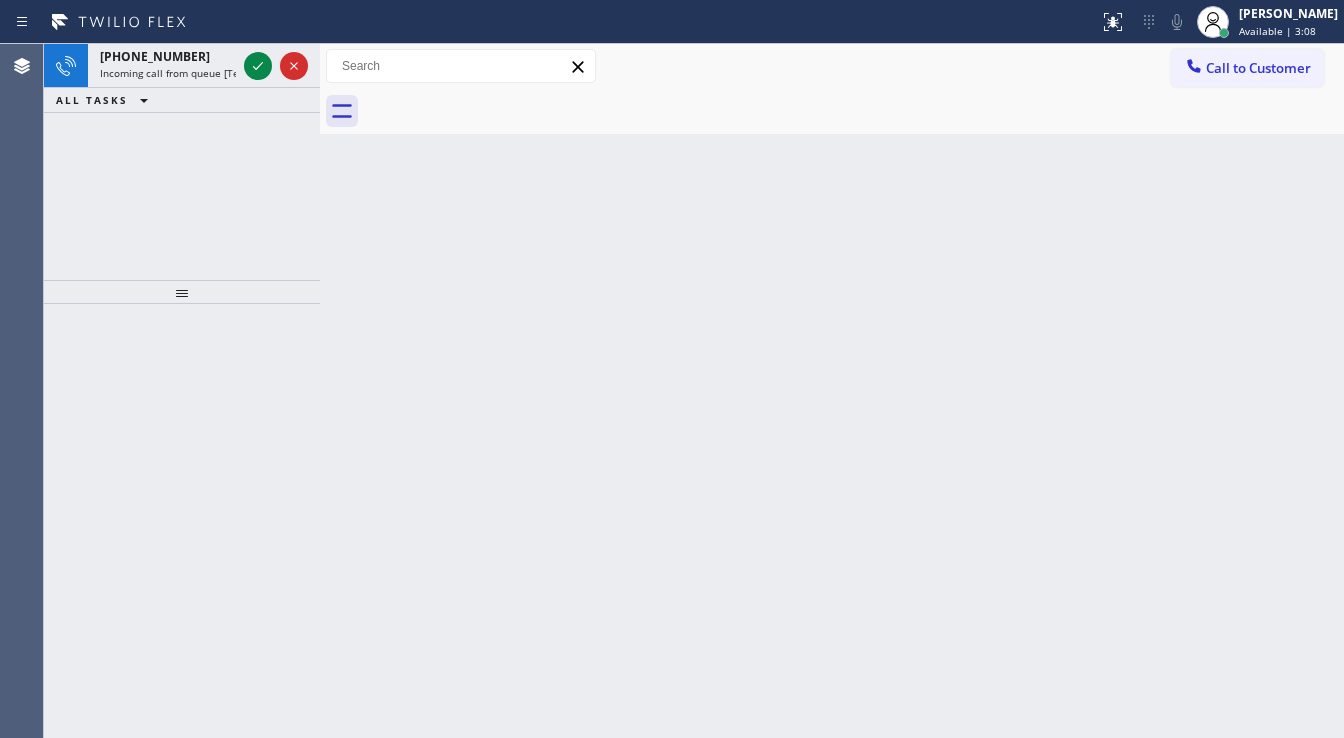 click on "[PHONE_NUMBER] Incoming call from queue [Test] All ALL TASKS ALL TASKS ACTIVE TASKS TASKS IN WRAP UP" at bounding box center [182, 162] 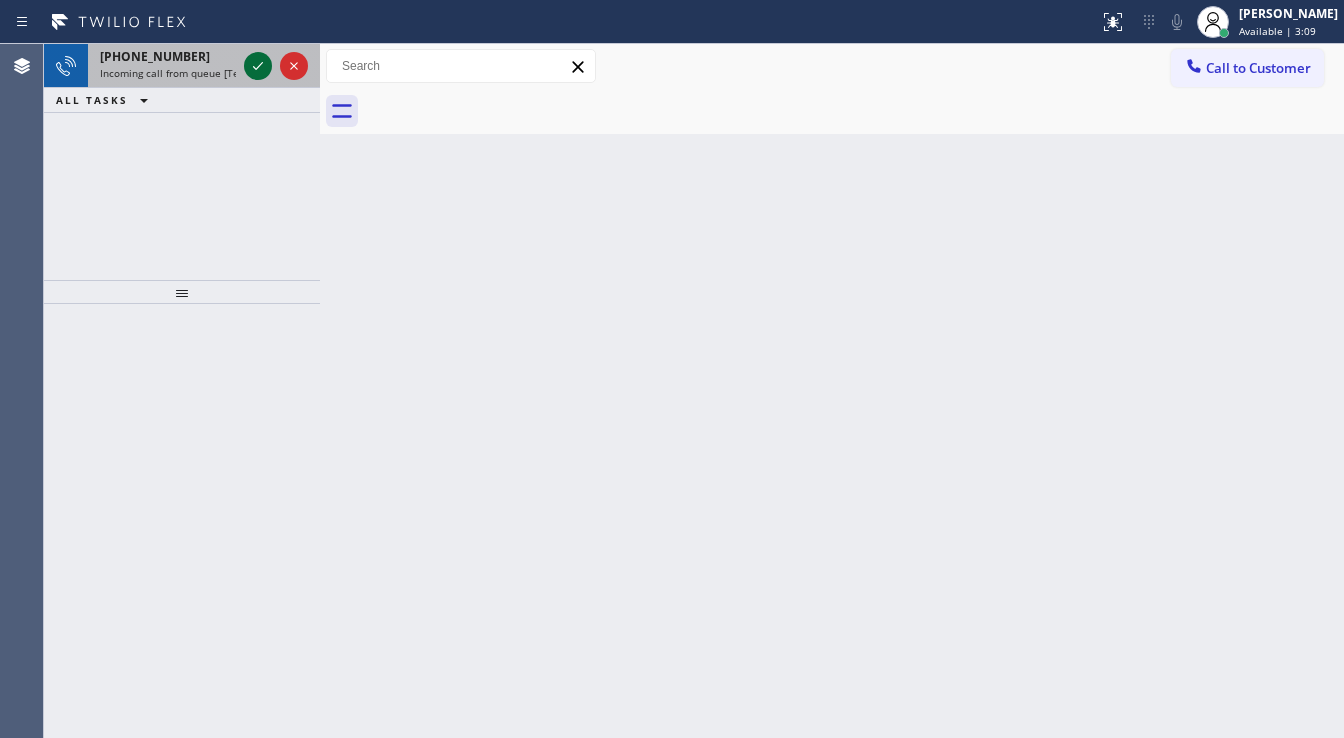 click 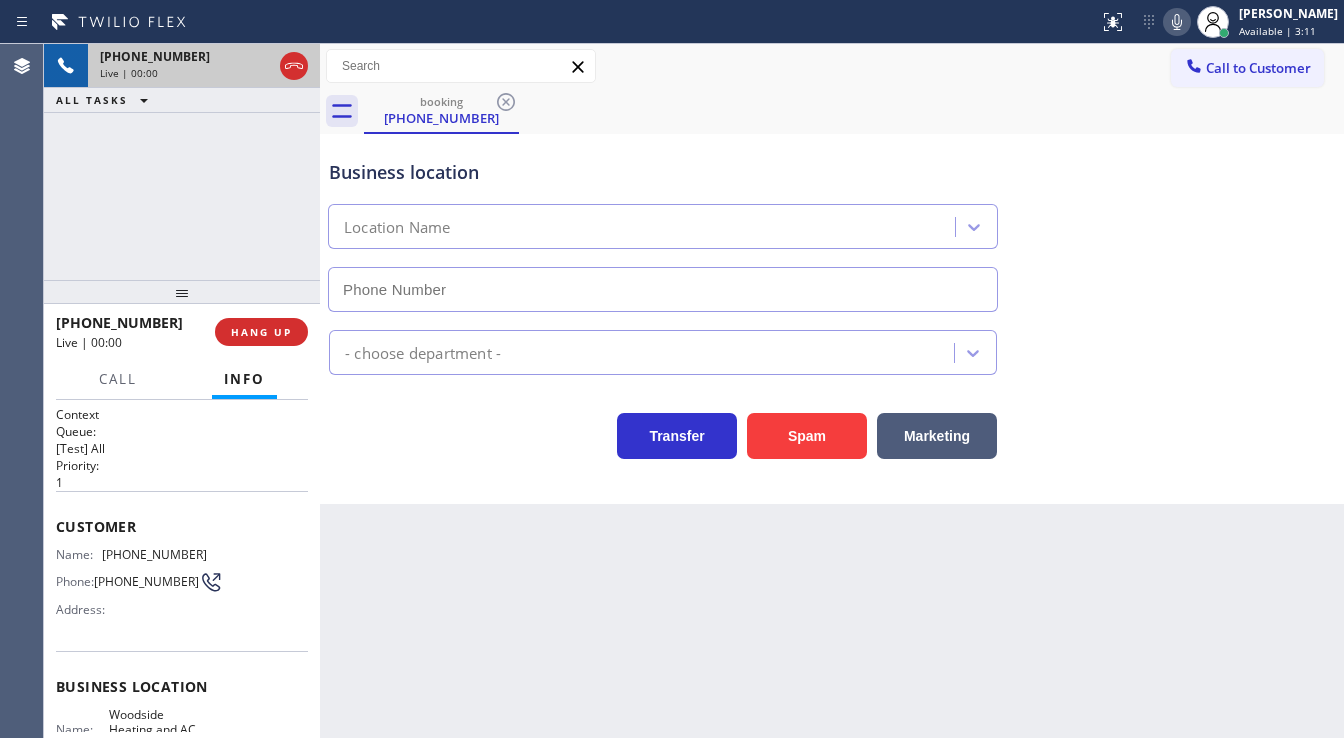 type on "[PHONE_NUMBER]" 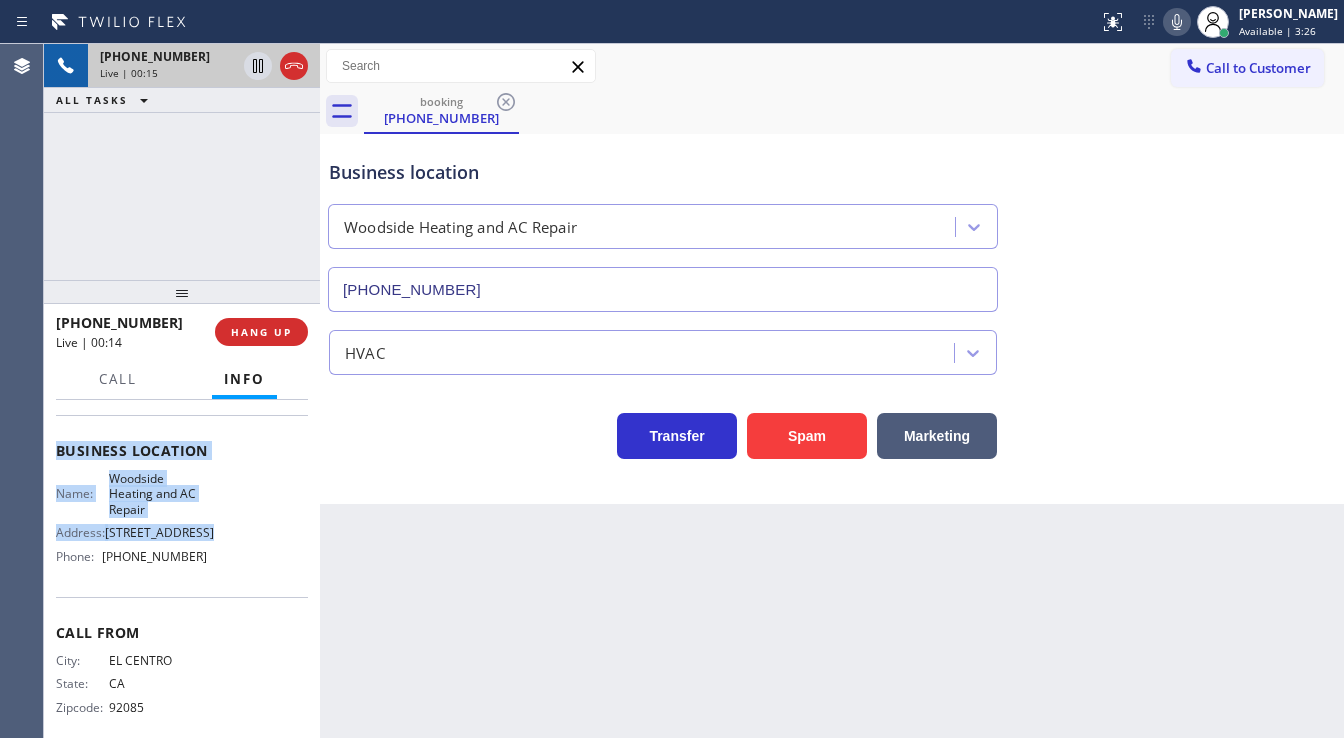 scroll, scrollTop: 240, scrollLeft: 0, axis: vertical 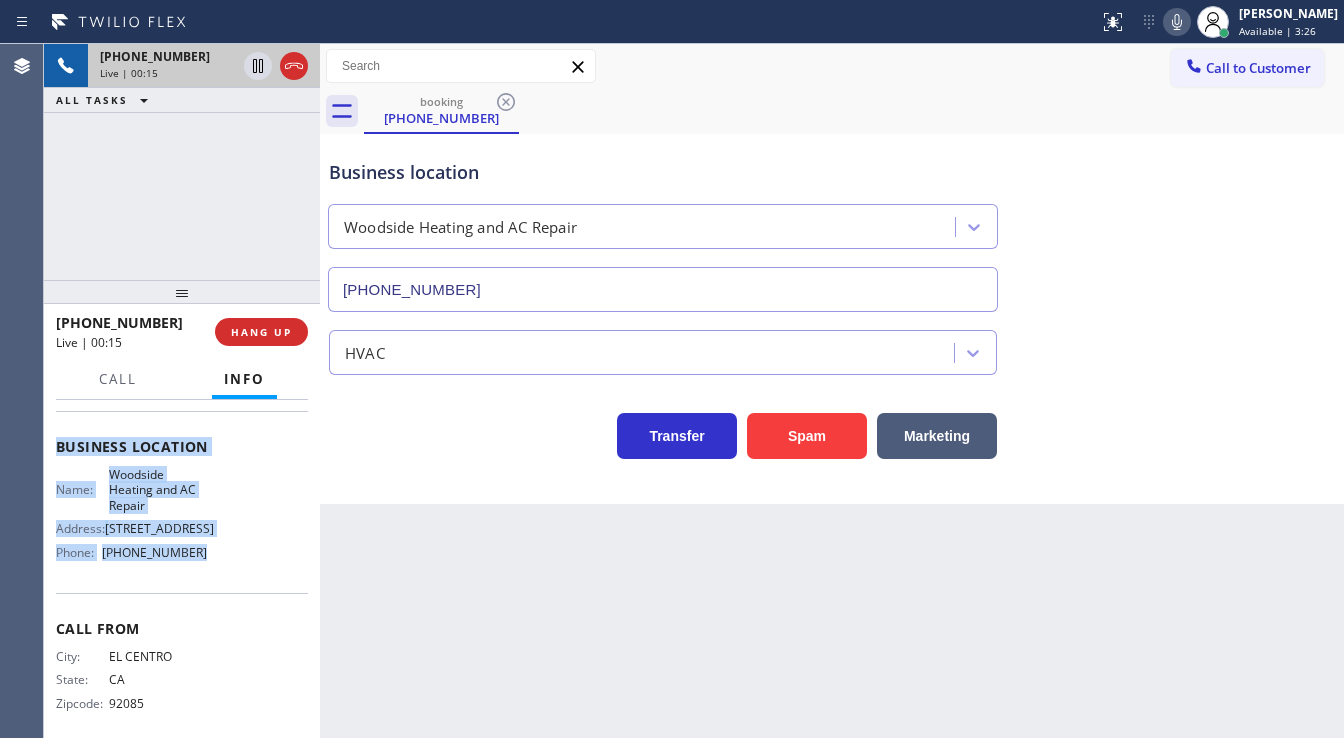 drag, startPoint x: 57, startPoint y: 518, endPoint x: 215, endPoint y: 575, distance: 167.96725 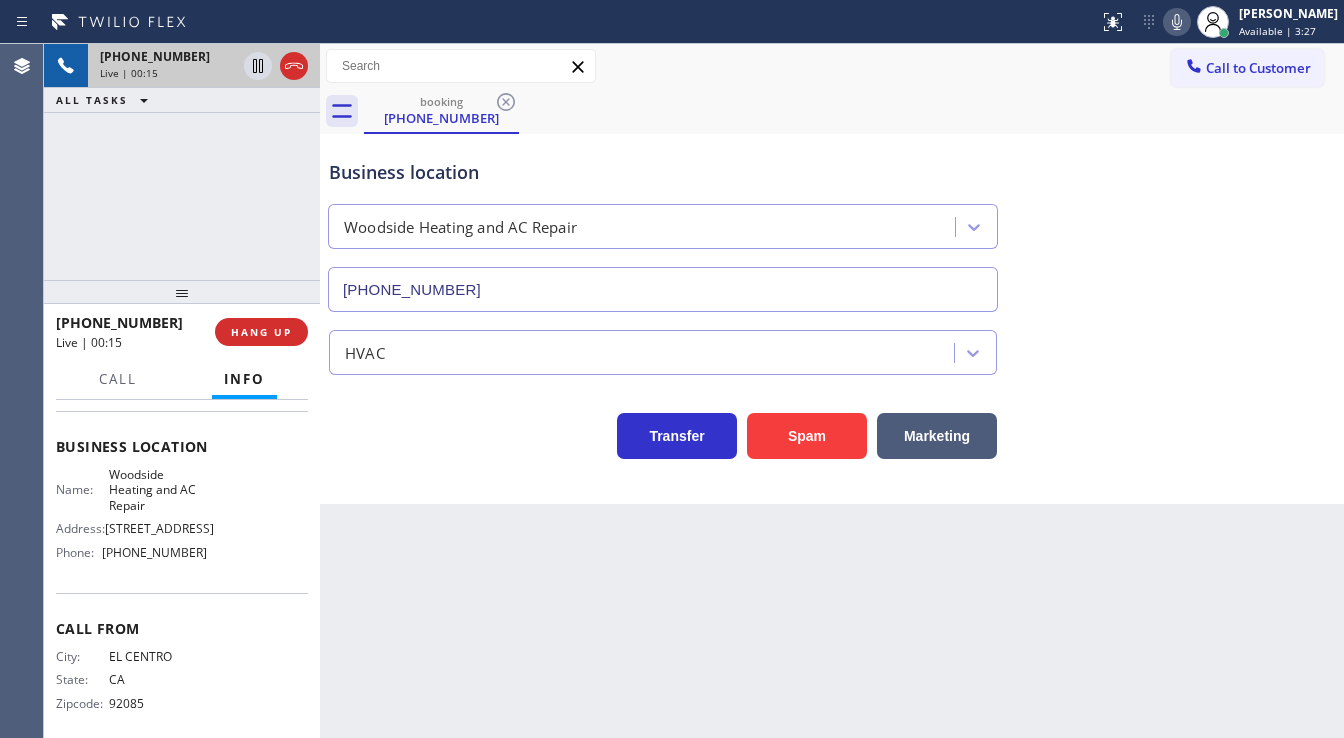 click on "[PHONE_NUMBER] Live | 00:15 ALL TASKS ALL TASKS ACTIVE TASKS TASKS IN WRAP UP" at bounding box center (182, 162) 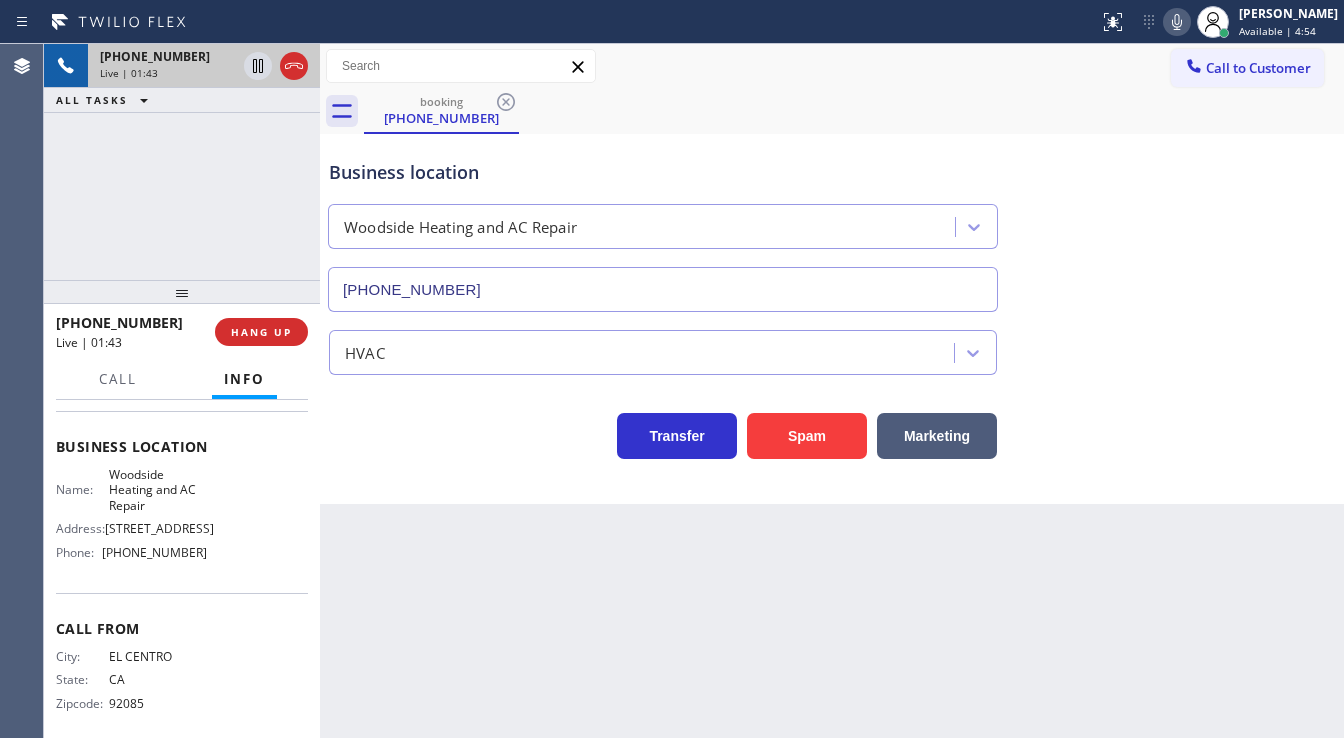 click on "[PHONE_NUMBER] Live | 01:43 ALL TASKS ALL TASKS ACTIVE TASKS TASKS IN WRAP UP" at bounding box center (182, 162) 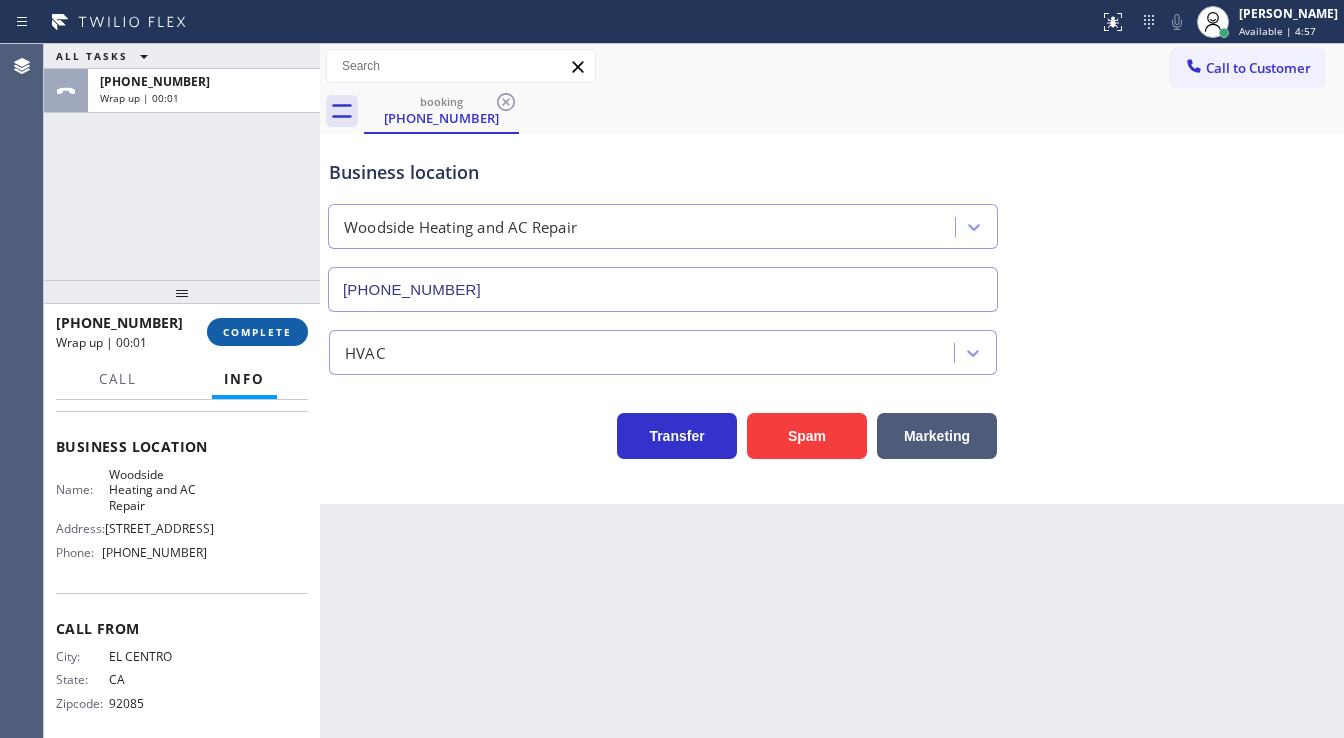 click on "COMPLETE" at bounding box center (257, 332) 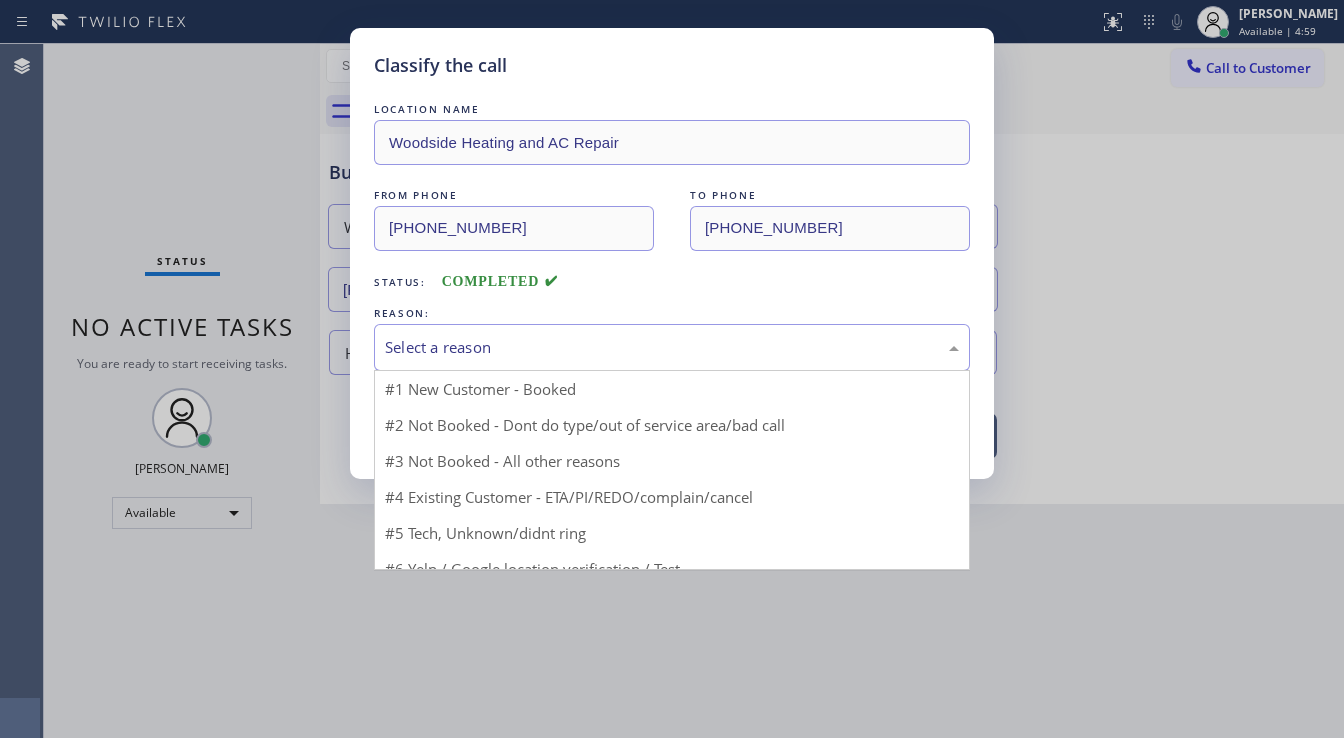 drag, startPoint x: 449, startPoint y: 346, endPoint x: 470, endPoint y: 360, distance: 25.23886 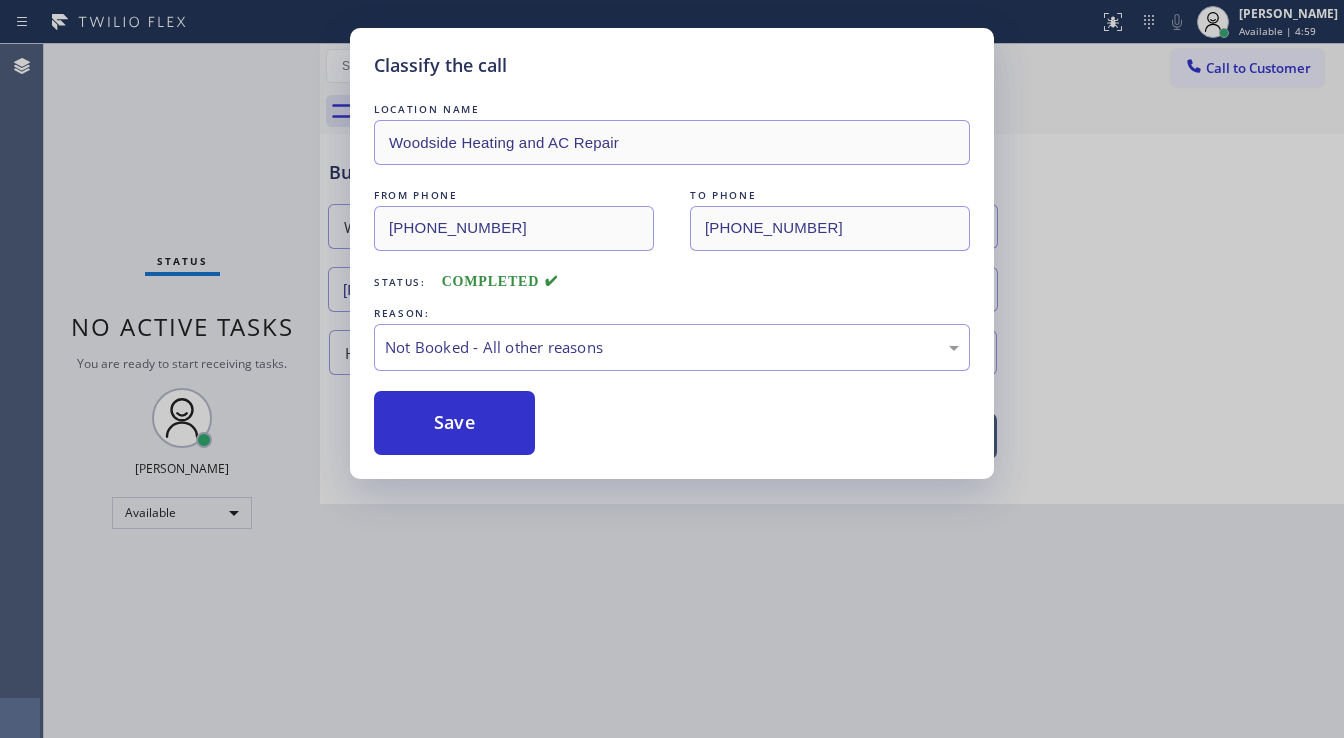 click on "Save" at bounding box center (454, 423) 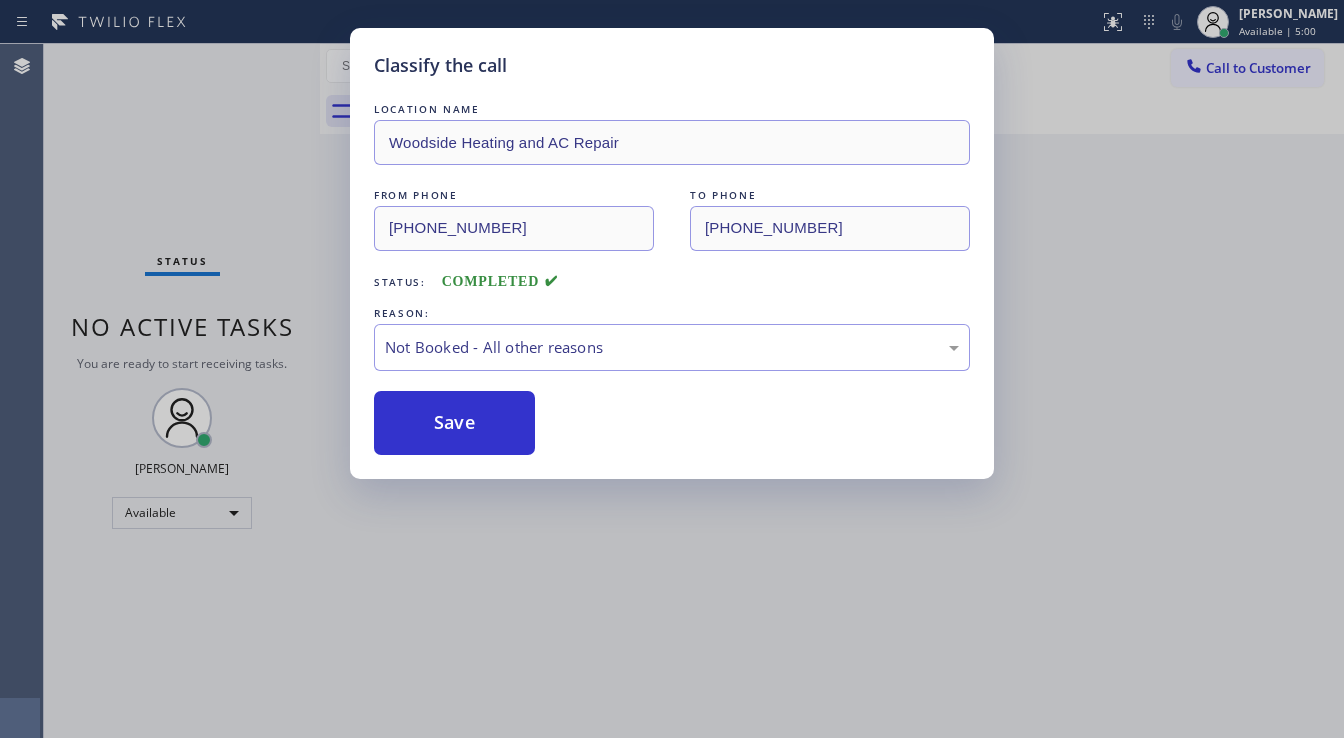 click on "Save" at bounding box center (454, 423) 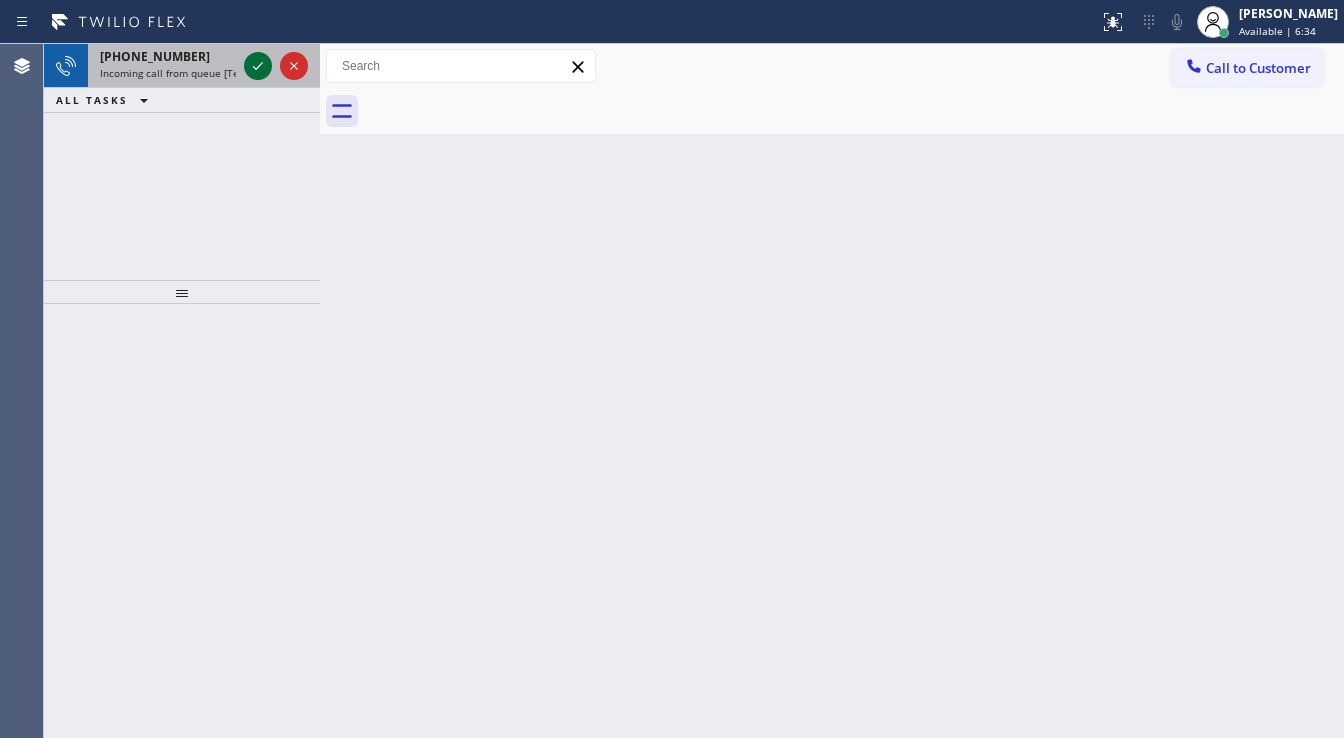 click 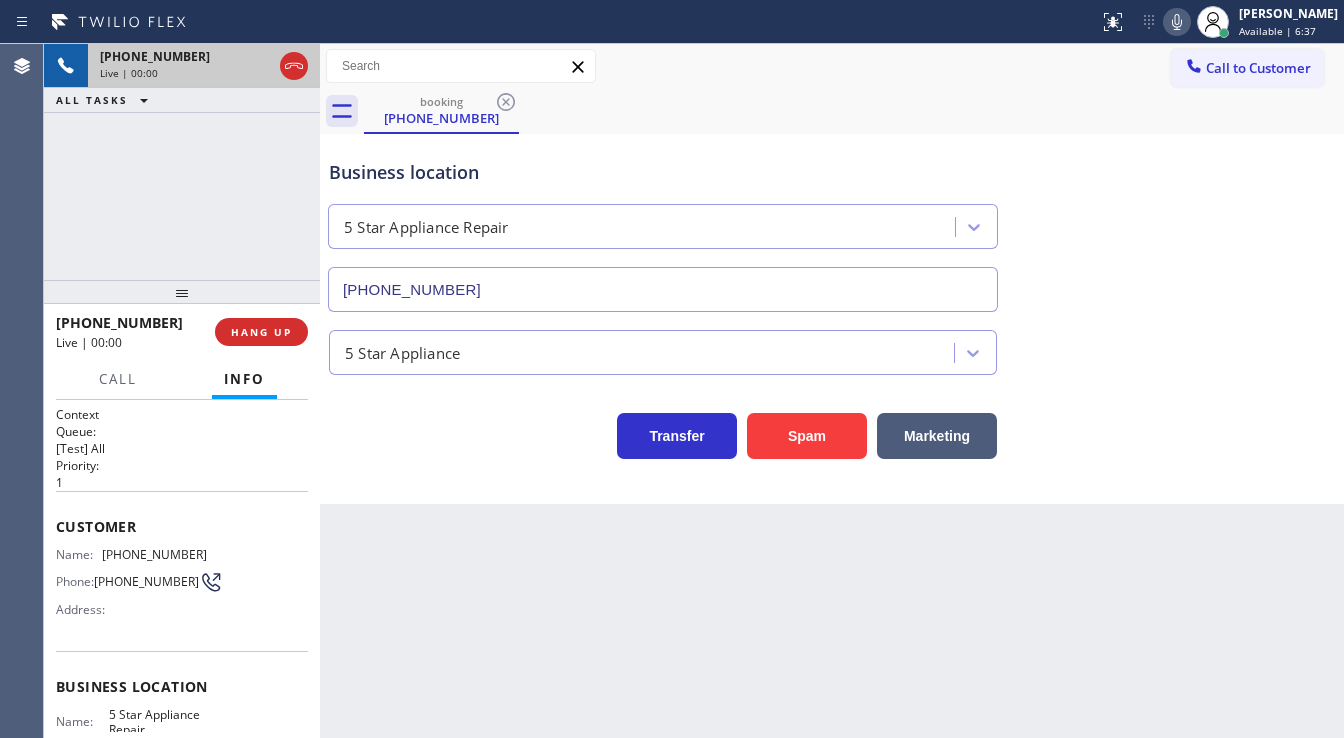 type on "[PHONE_NUMBER]" 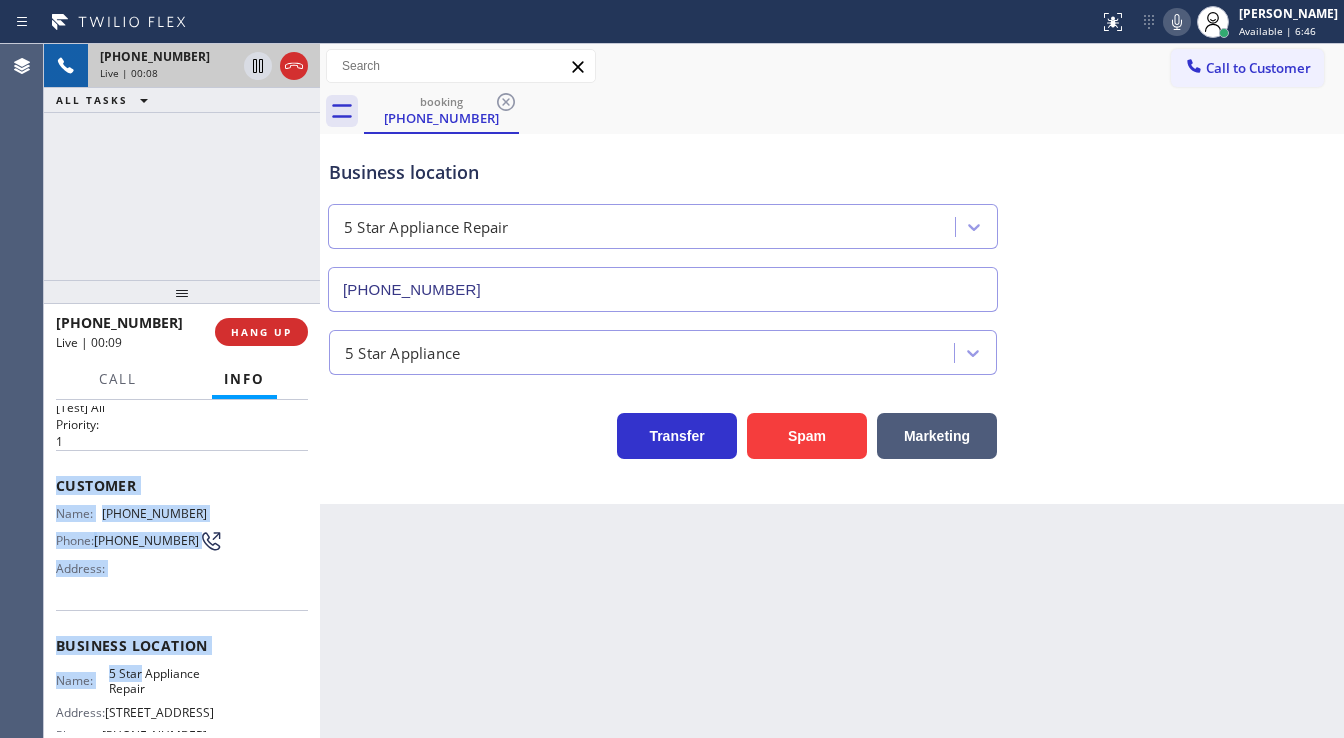 scroll, scrollTop: 238, scrollLeft: 0, axis: vertical 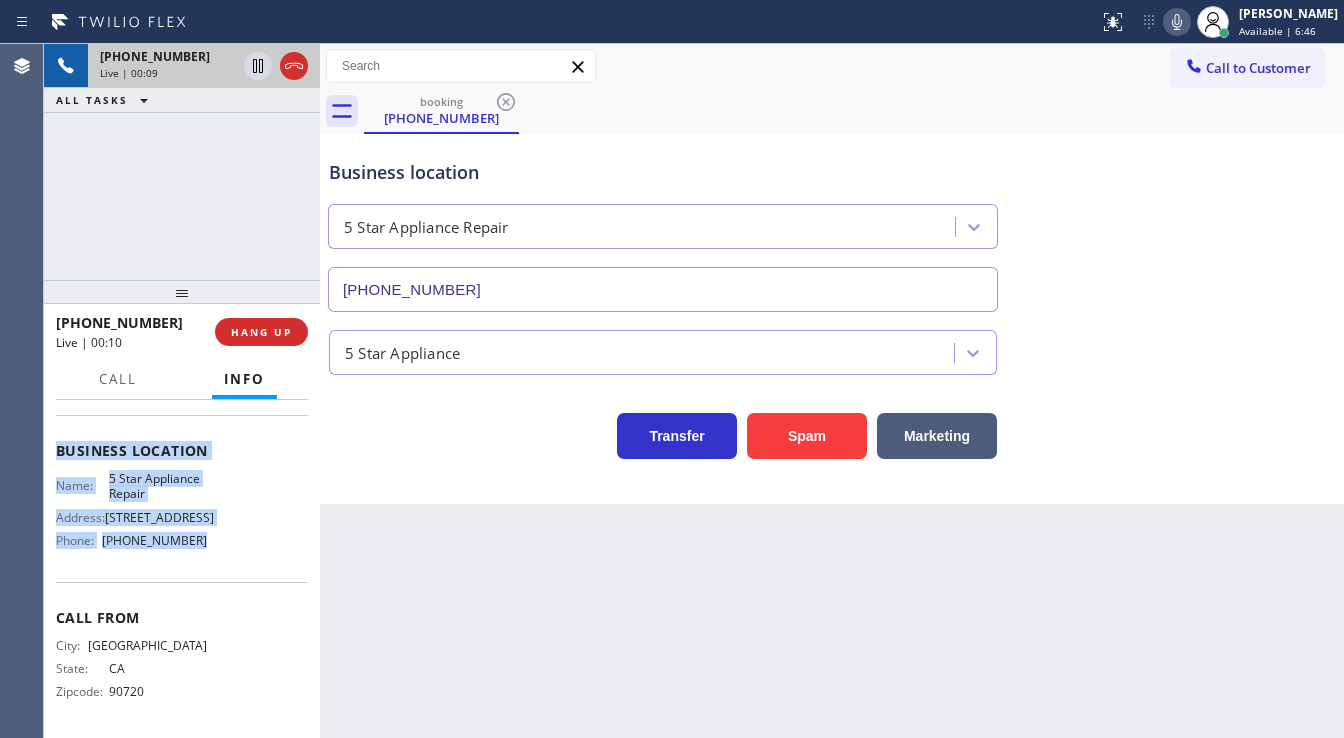 drag, startPoint x: 58, startPoint y: 515, endPoint x: 208, endPoint y: 540, distance: 152.06906 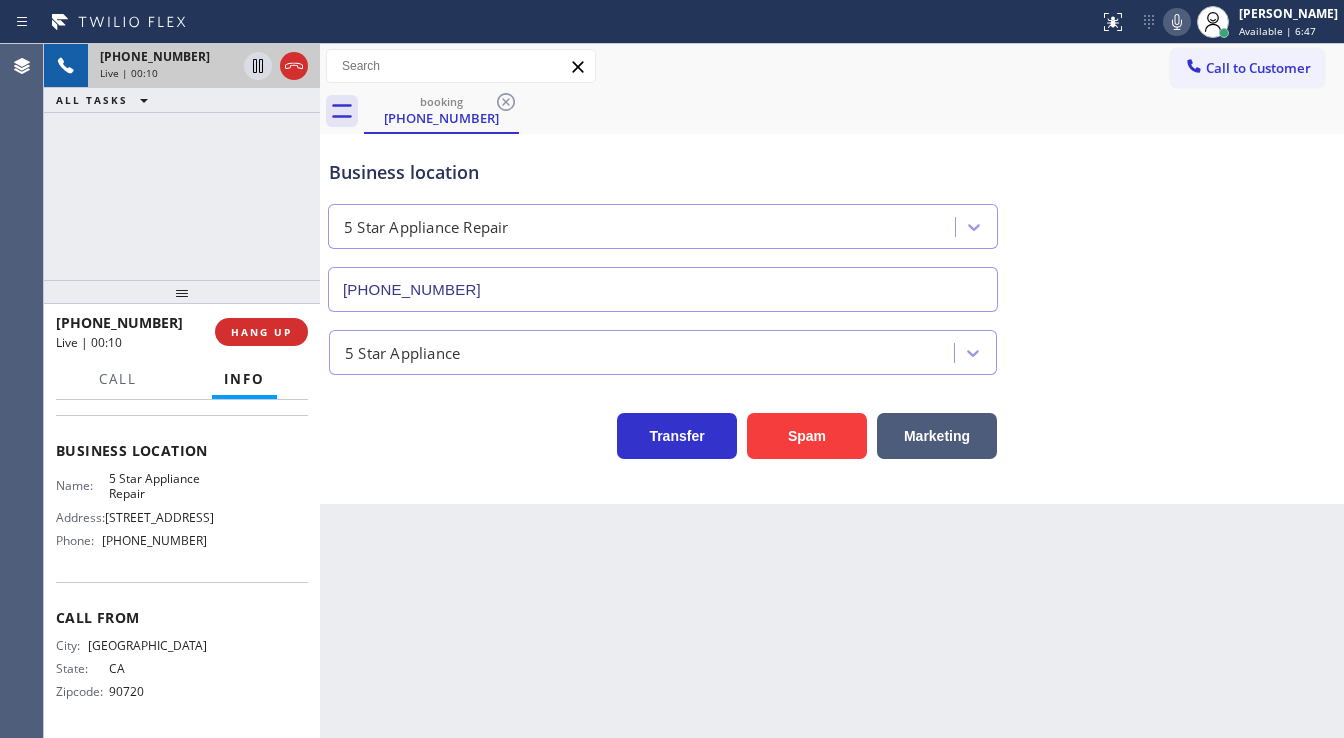 click on "[PHONE_NUMBER] Live | 00:10 ALL TASKS ALL TASKS ACTIVE TASKS TASKS IN WRAP UP" at bounding box center [182, 162] 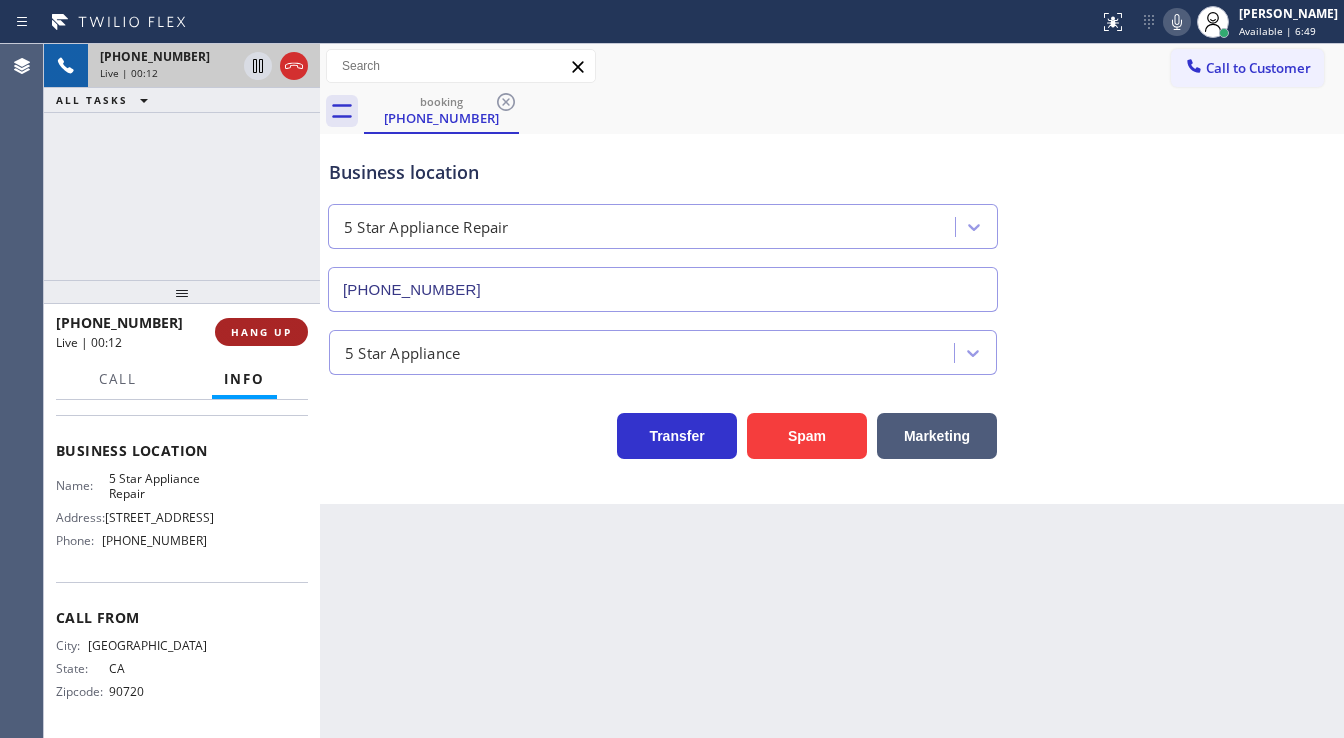 click on "HANG UP" at bounding box center [261, 332] 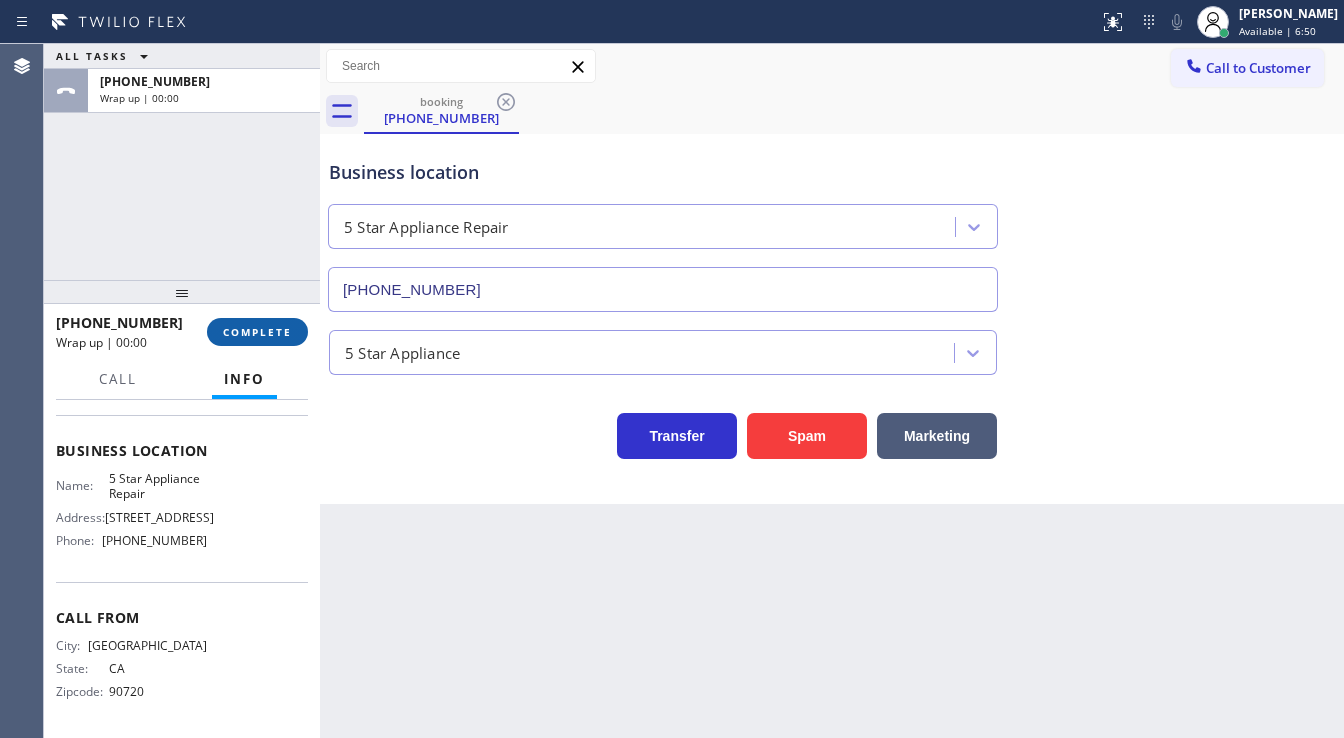 click on "COMPLETE" at bounding box center [257, 332] 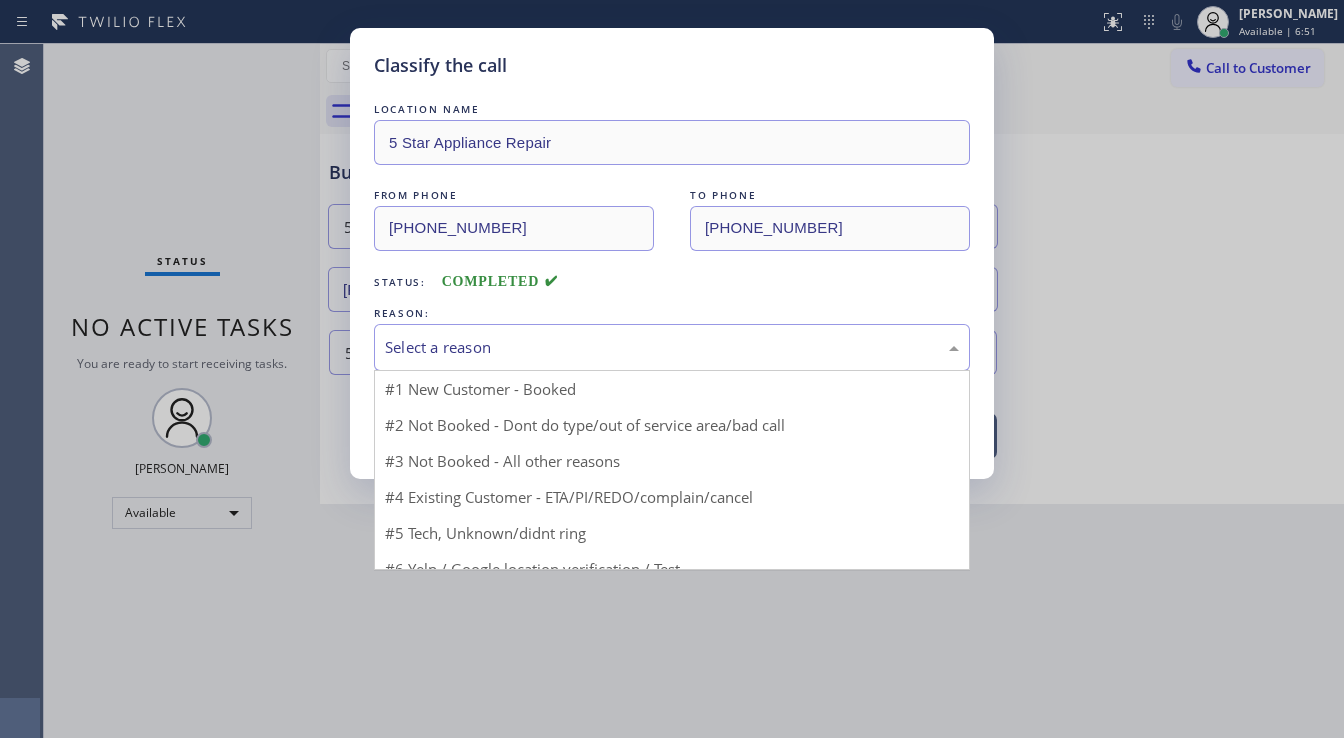 click on "Select a reason" at bounding box center (672, 347) 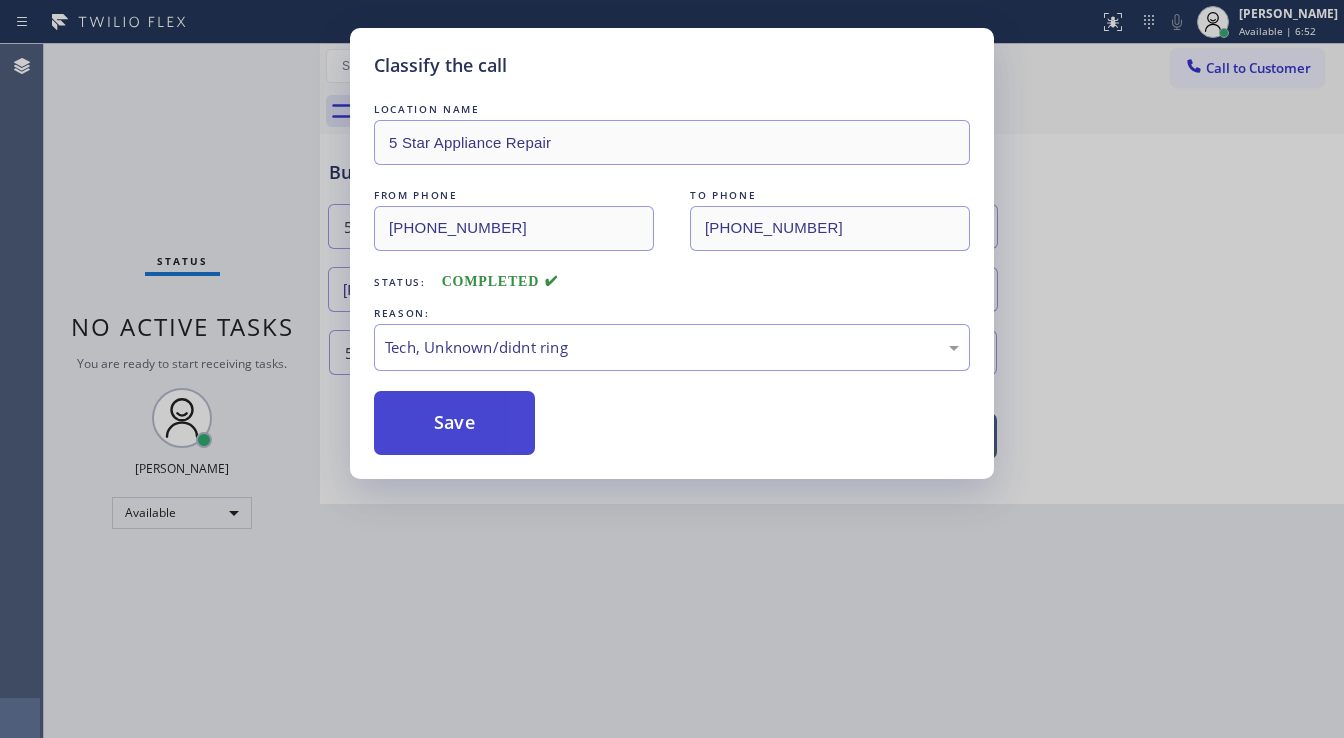 click on "Save" at bounding box center (454, 423) 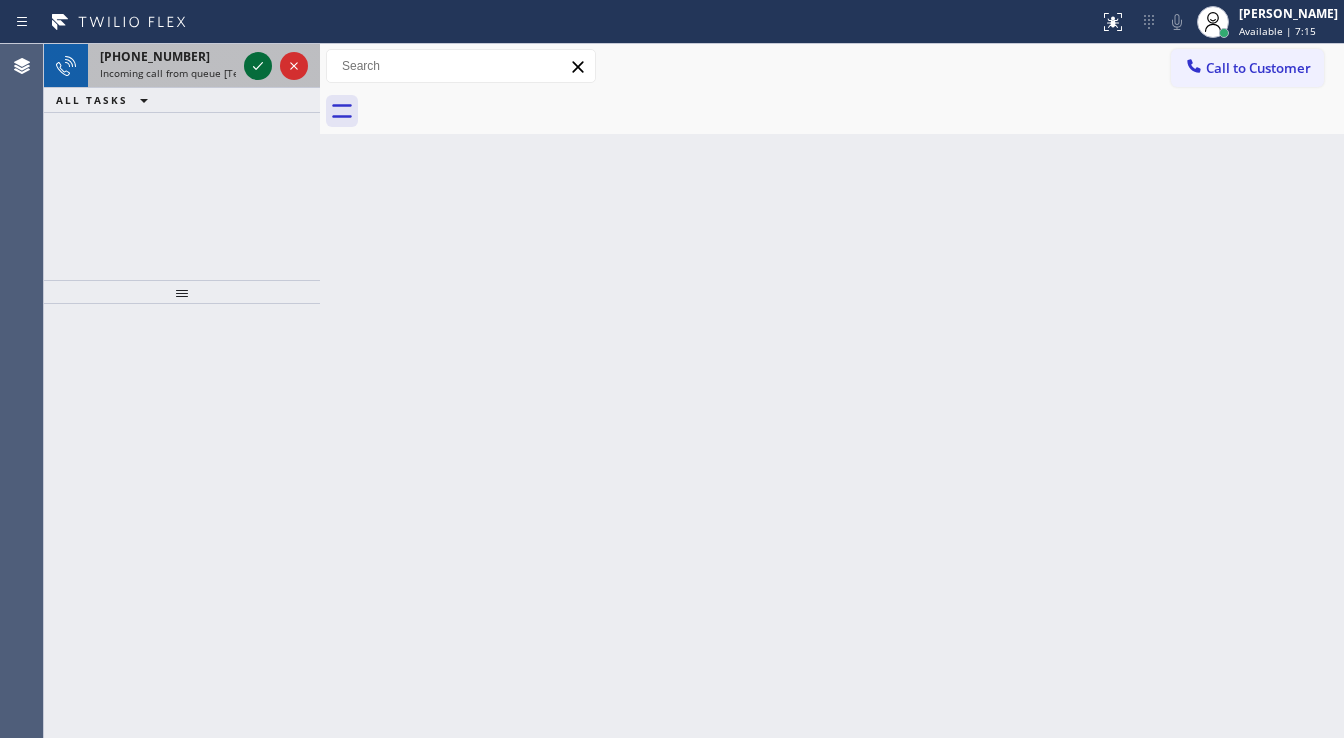 click 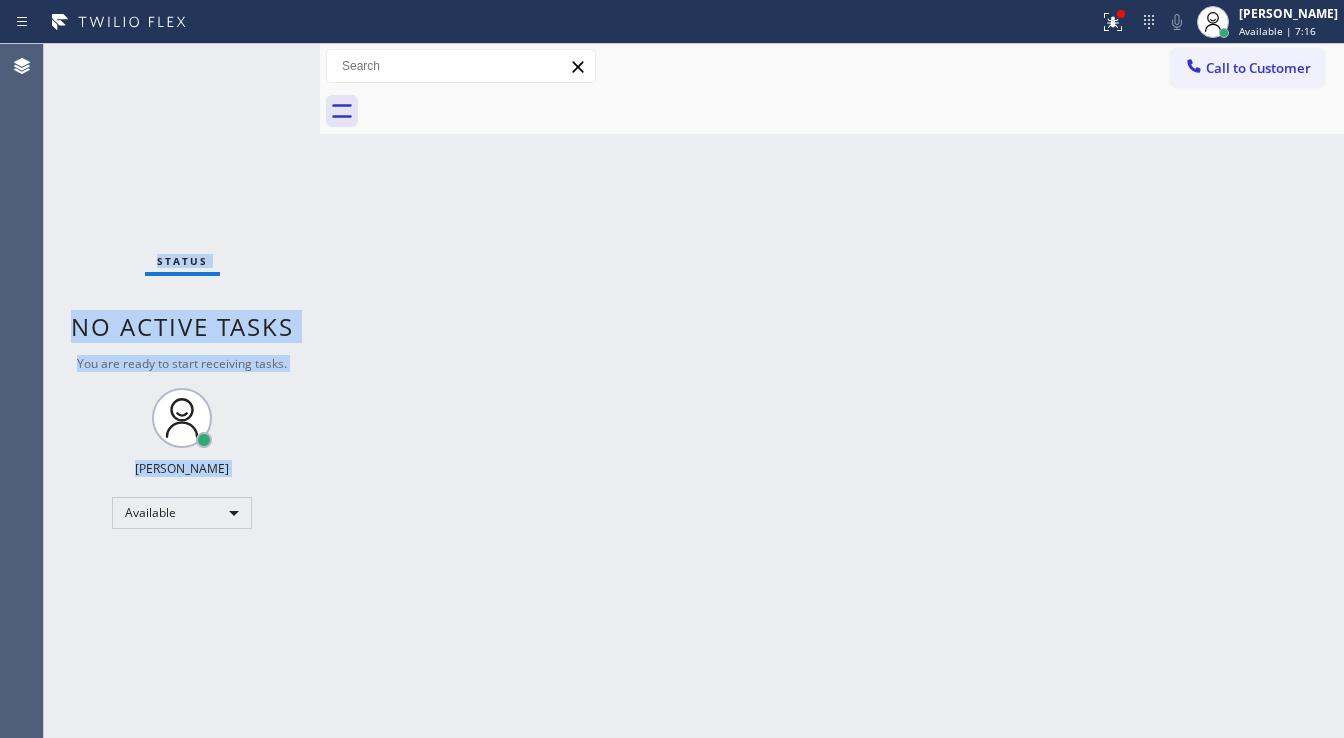click on "Status   No active tasks     You are ready to start receiving tasks.   [PERSON_NAME]" at bounding box center [182, 391] 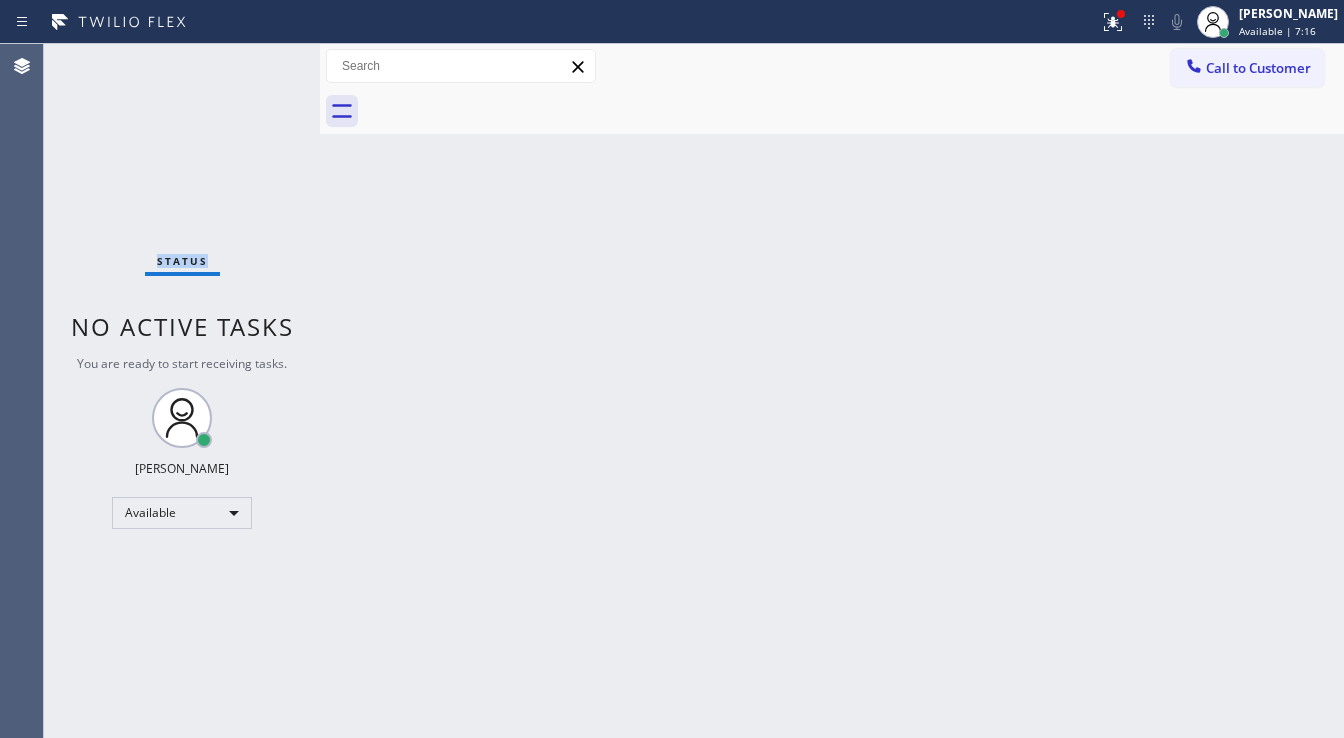click on "Status   No active tasks     You are ready to start receiving tasks.   [PERSON_NAME]" at bounding box center [182, 391] 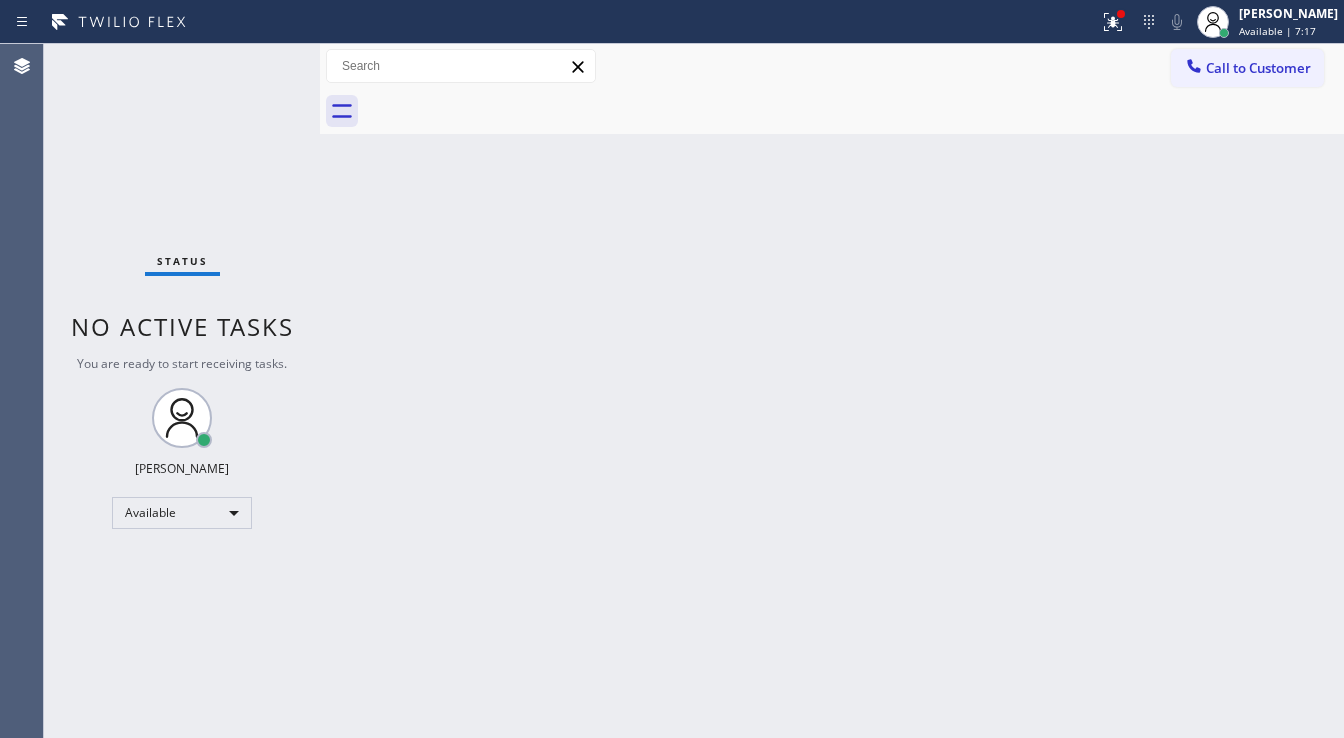 click on "Call to Customer Outbound call Location Search location Your caller id phone number [PHONE_NUMBER] Customer number Call Outbound call Technician Search Technician Your caller id phone number Your caller id phone number Call" at bounding box center [832, 66] 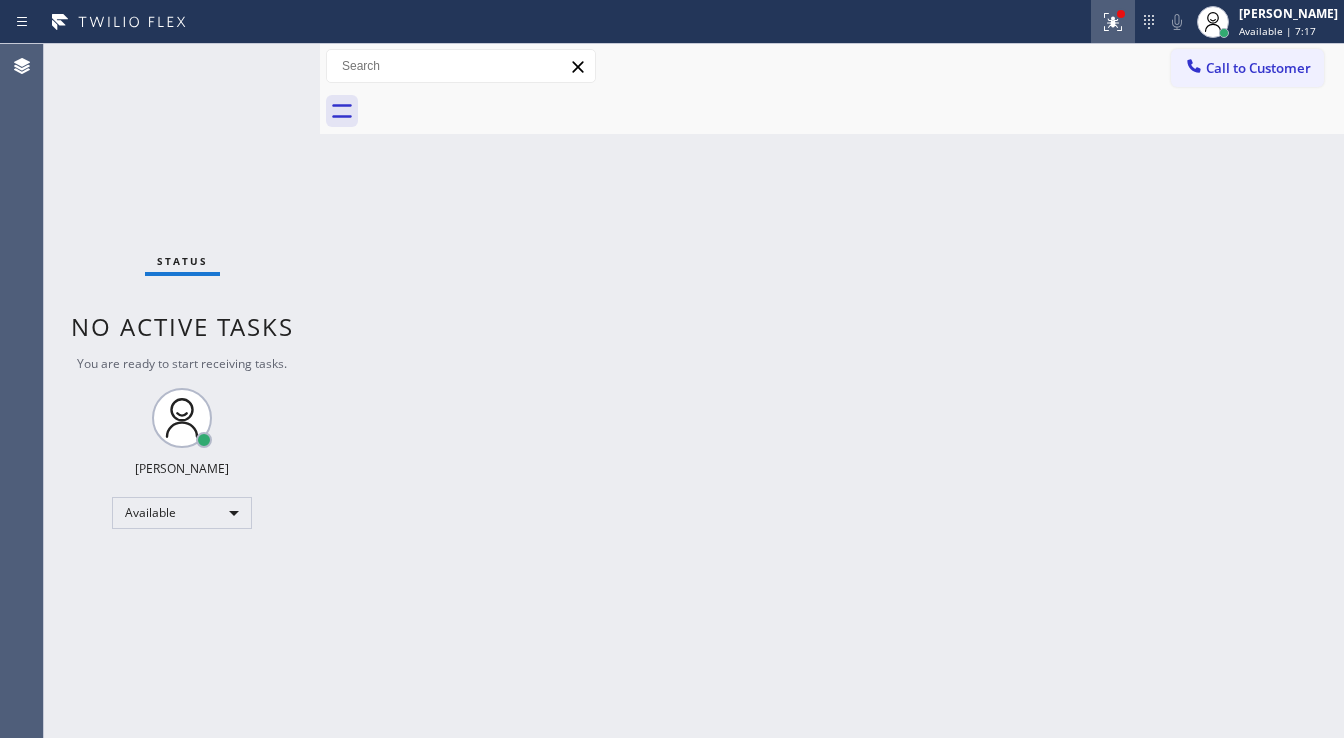 click at bounding box center [1113, 22] 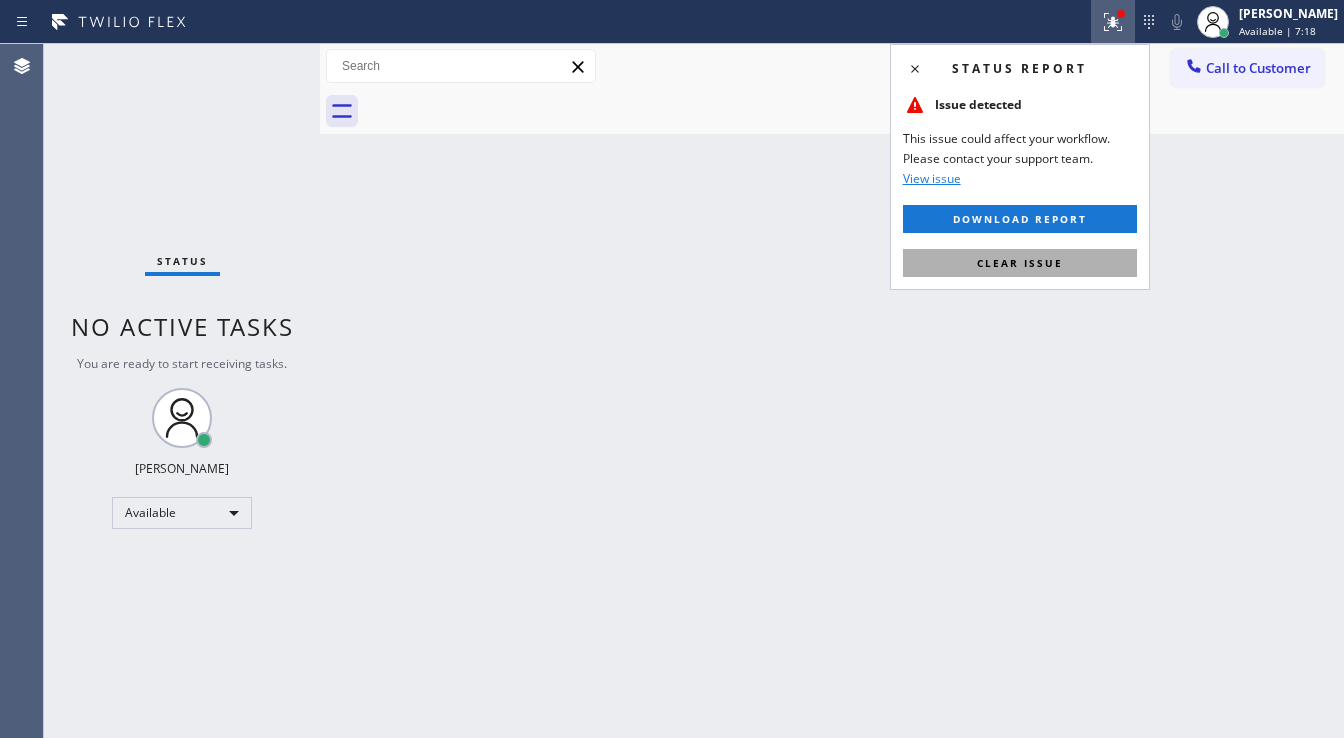 click on "Clear issue" at bounding box center [1020, 263] 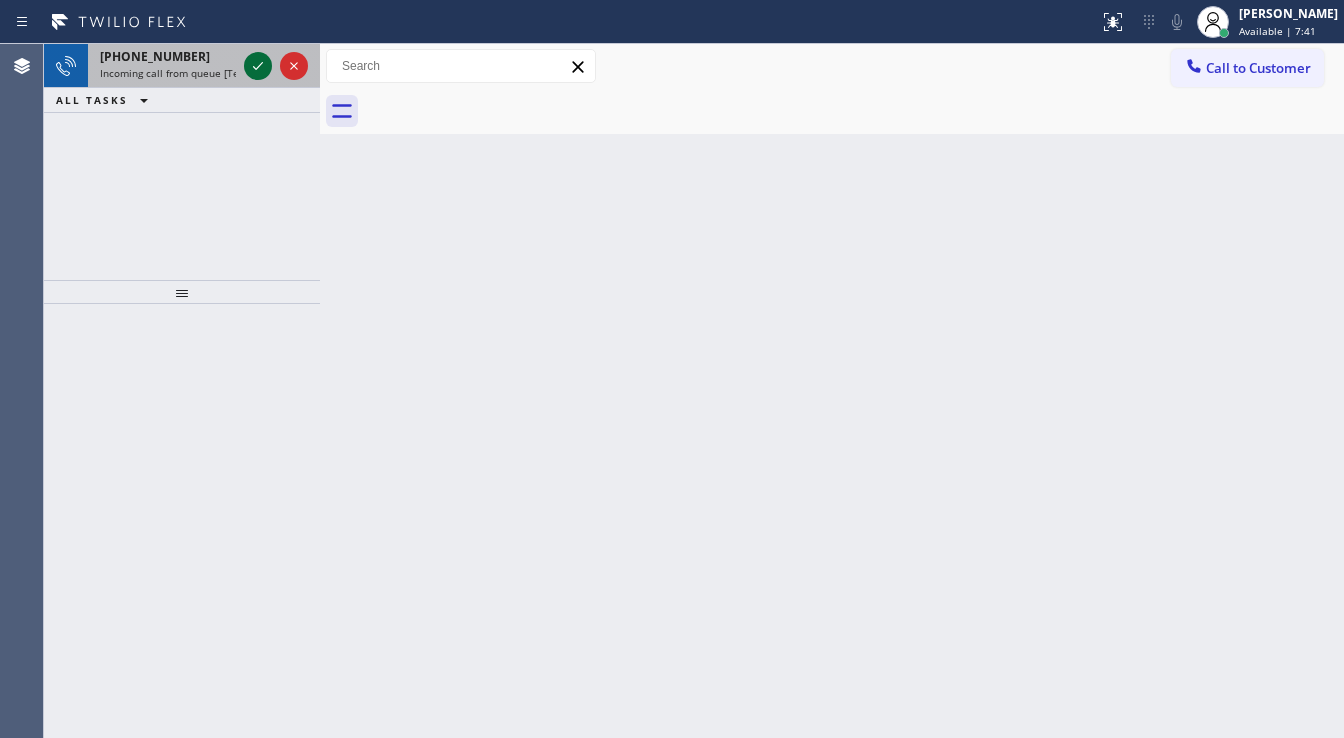 click 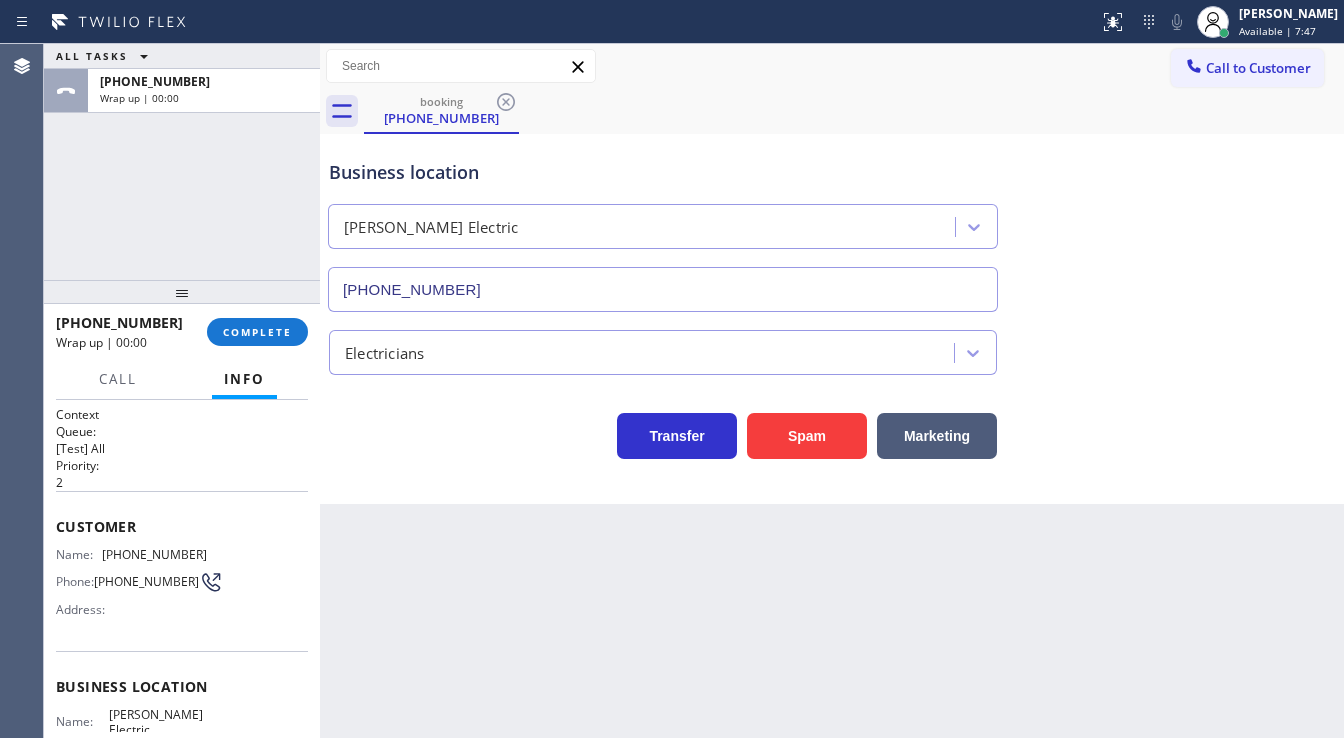 type on "[PHONE_NUMBER]" 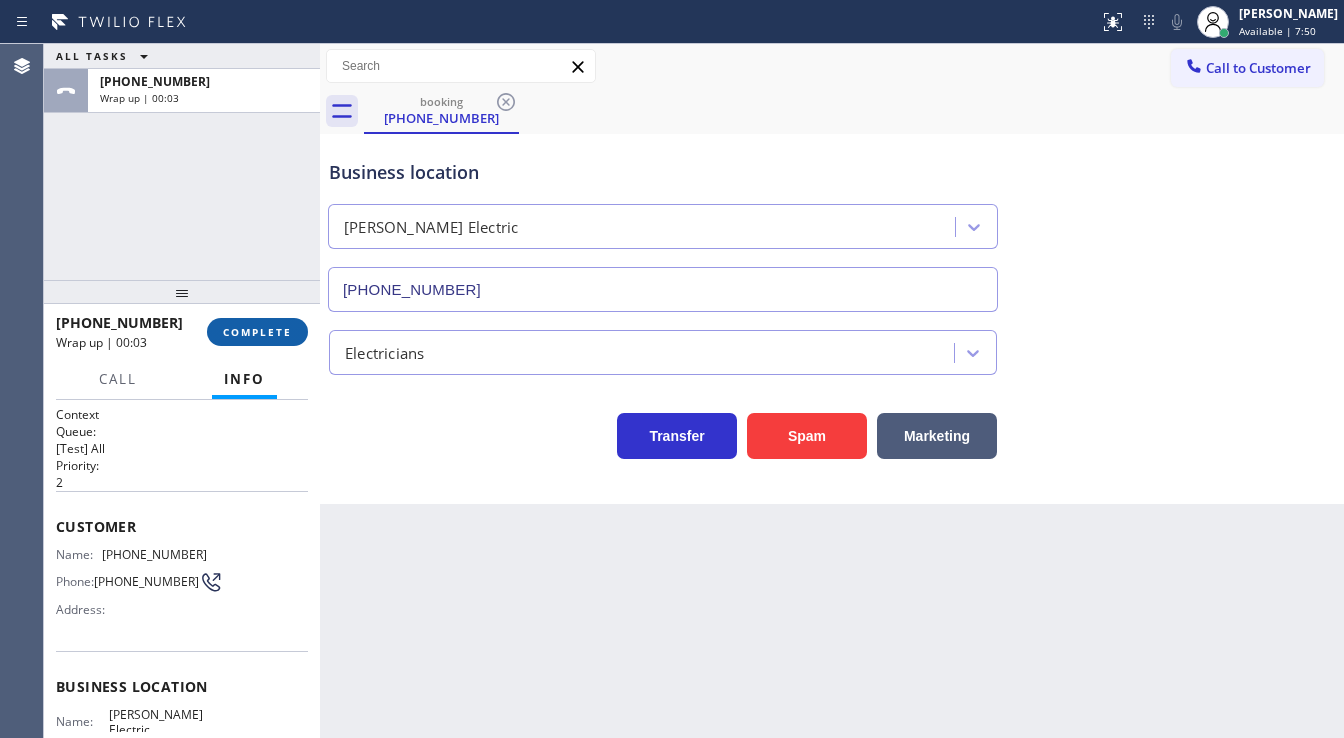 click on "COMPLETE" at bounding box center [257, 332] 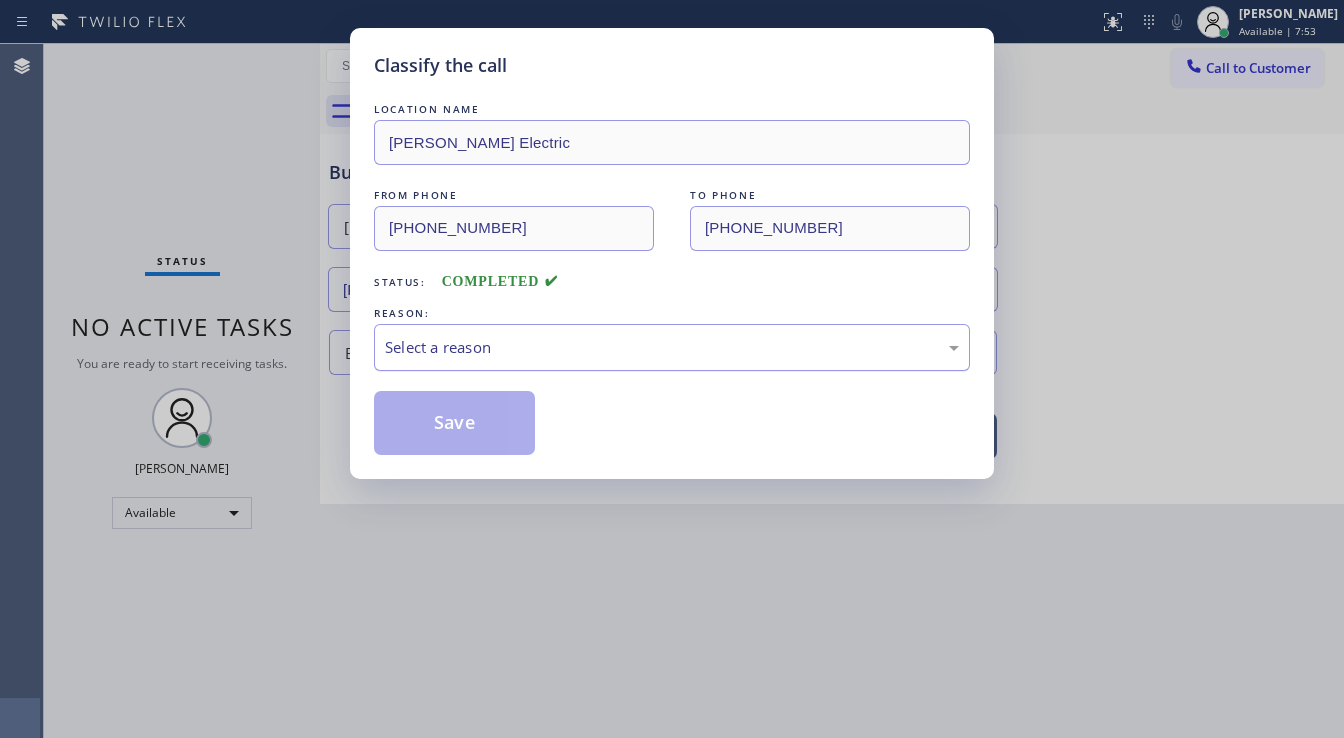 click on "Select a reason" at bounding box center (672, 347) 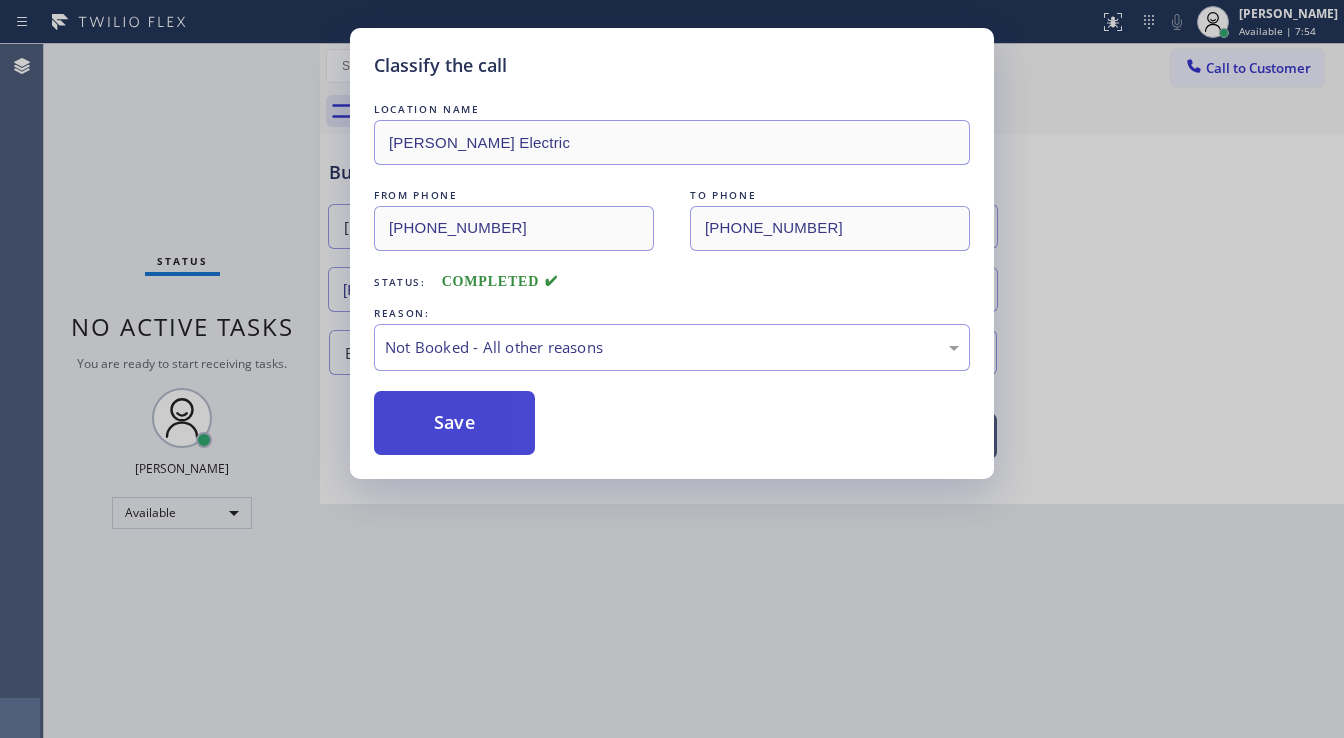 click on "Save" at bounding box center [454, 423] 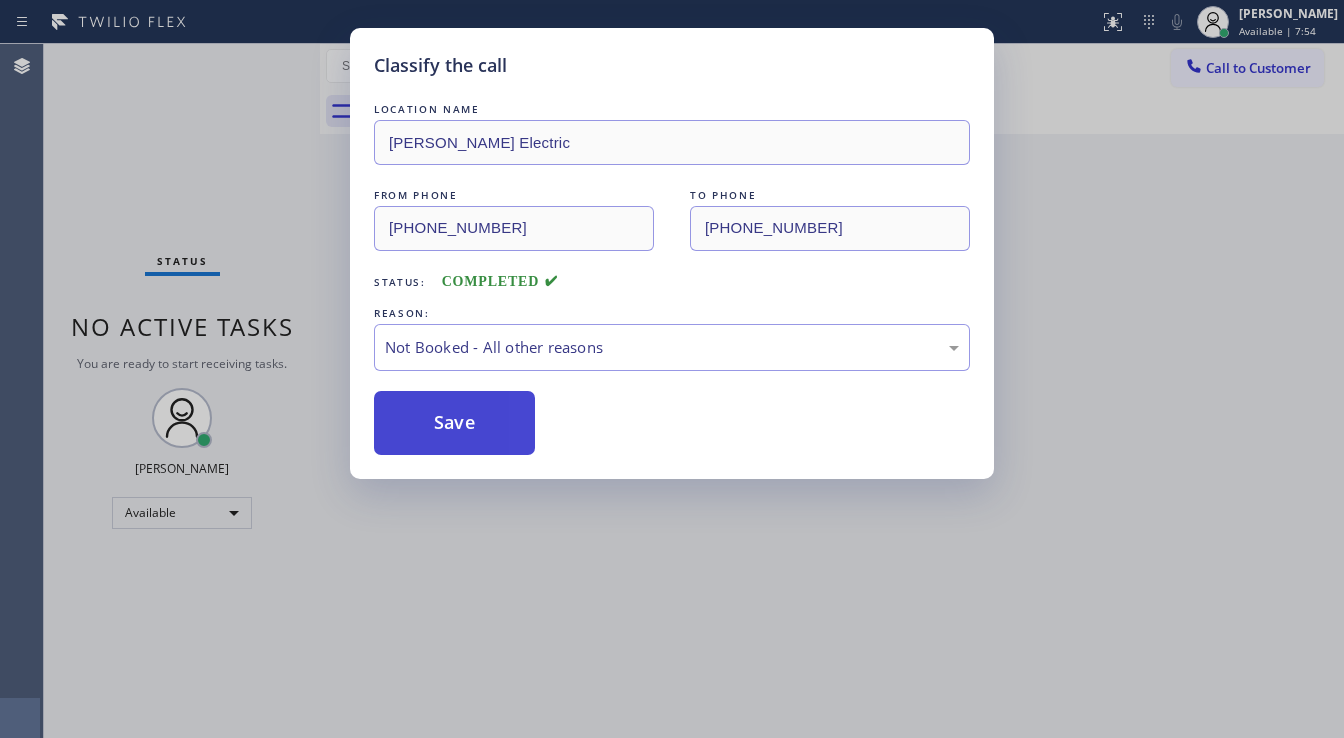 click on "Save" at bounding box center [454, 423] 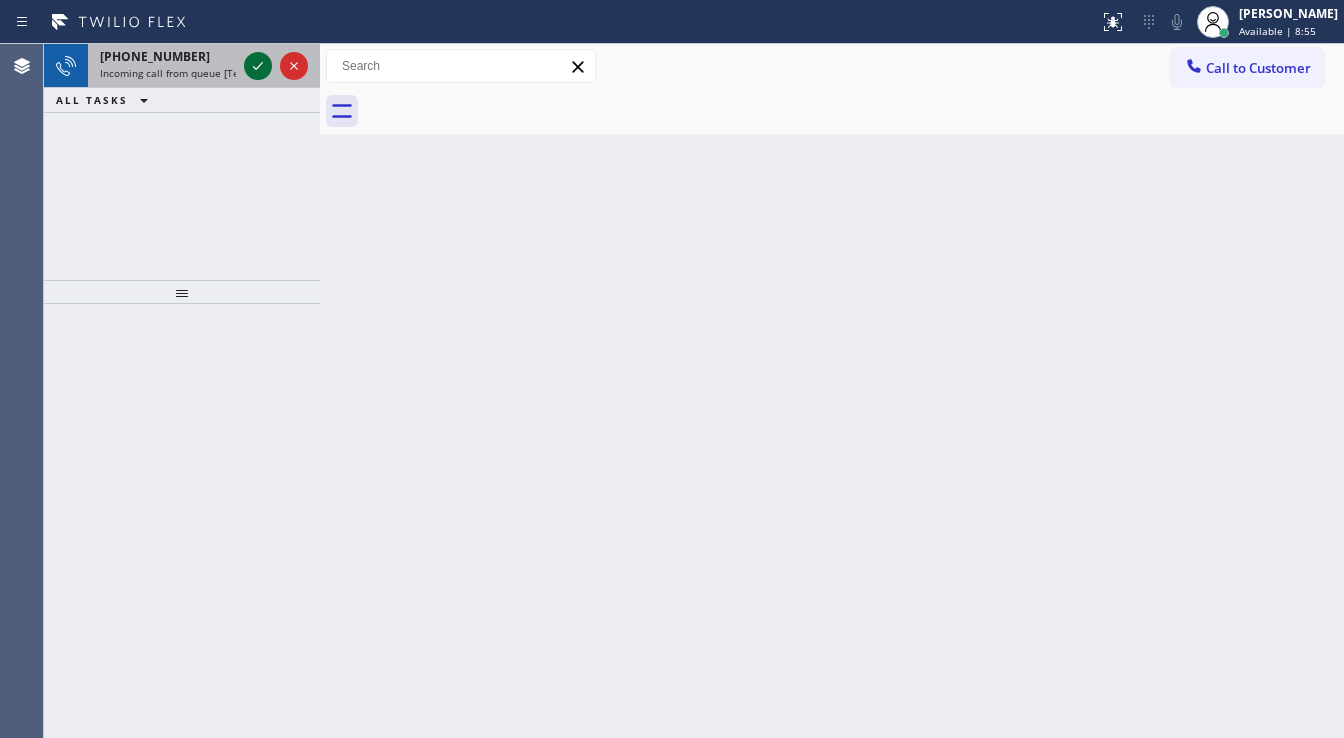 click 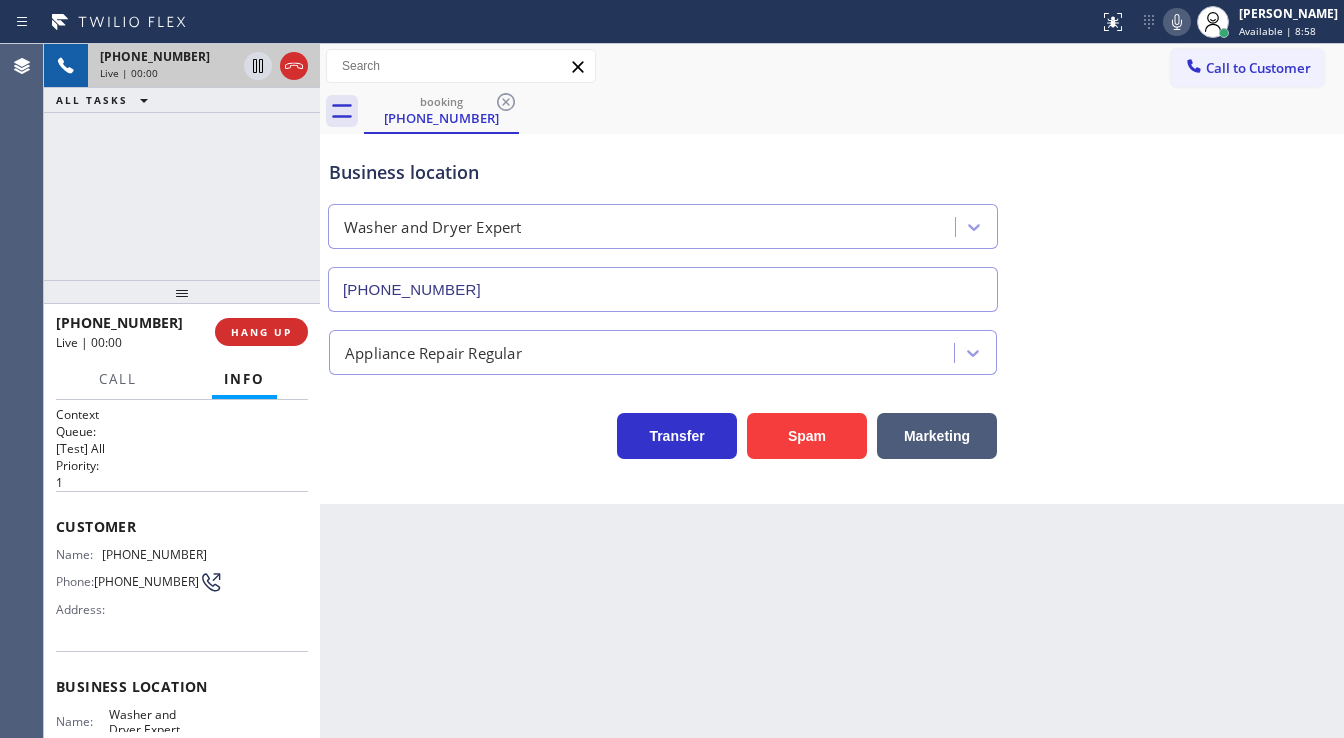 type on "[PHONE_NUMBER]" 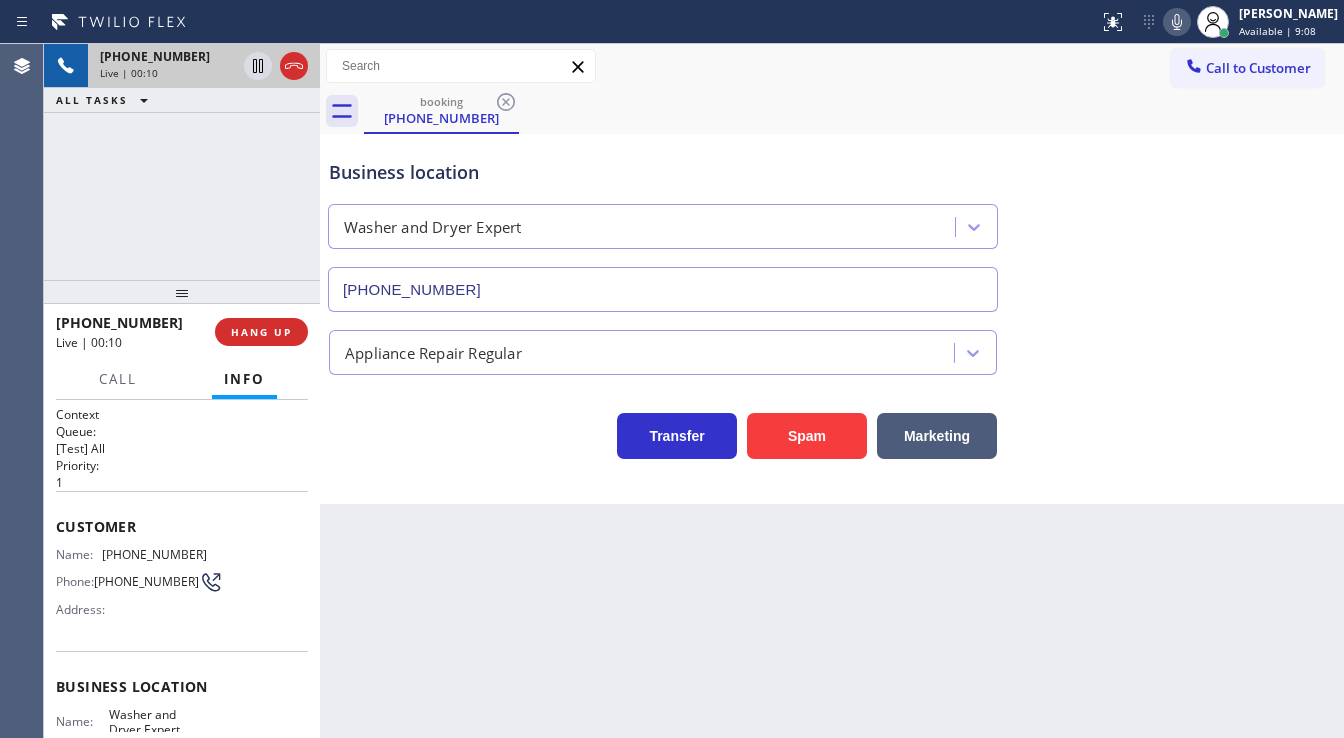 click 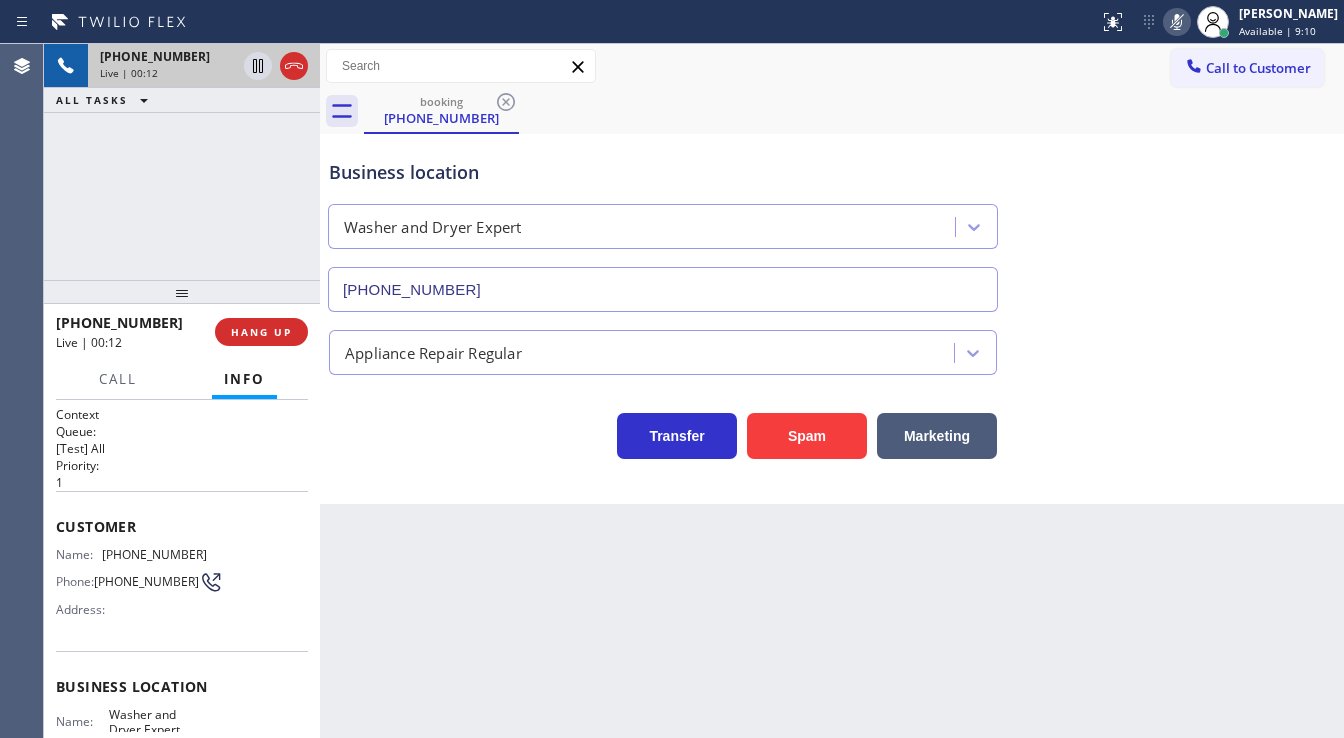 click 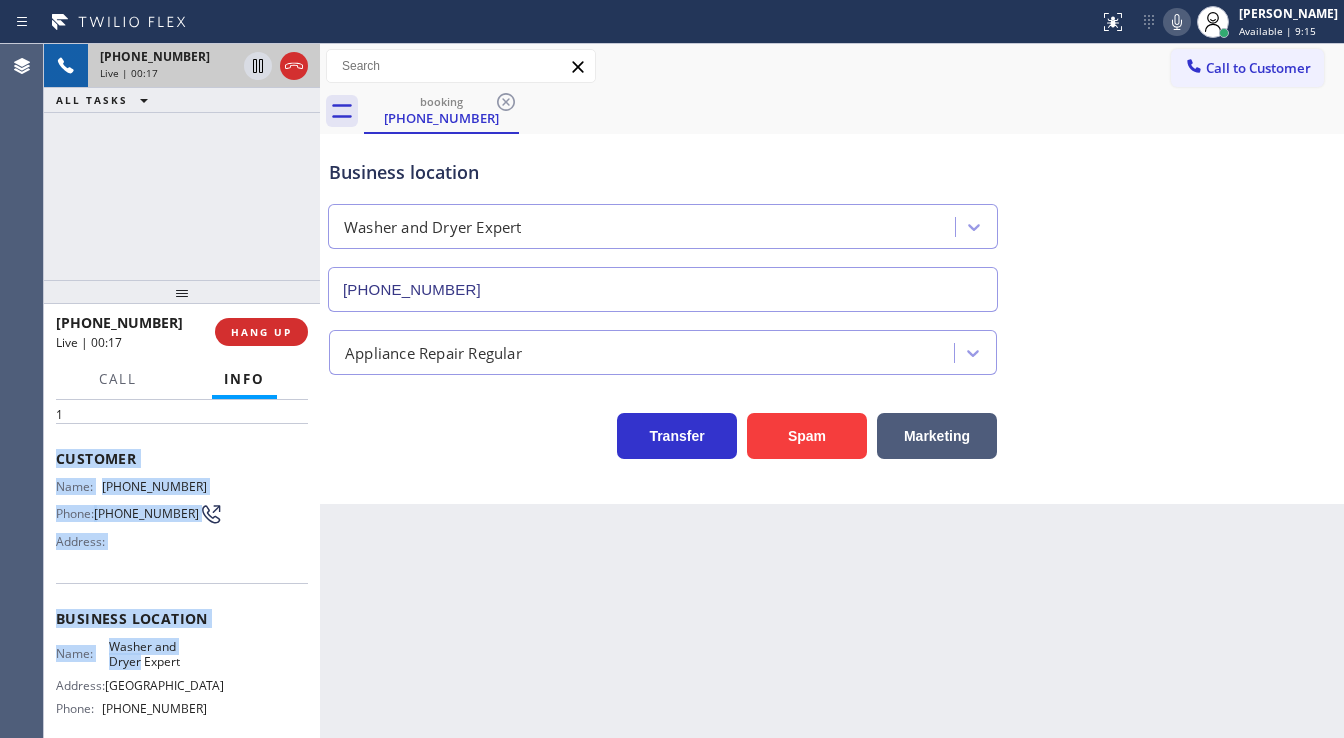 scroll, scrollTop: 253, scrollLeft: 0, axis: vertical 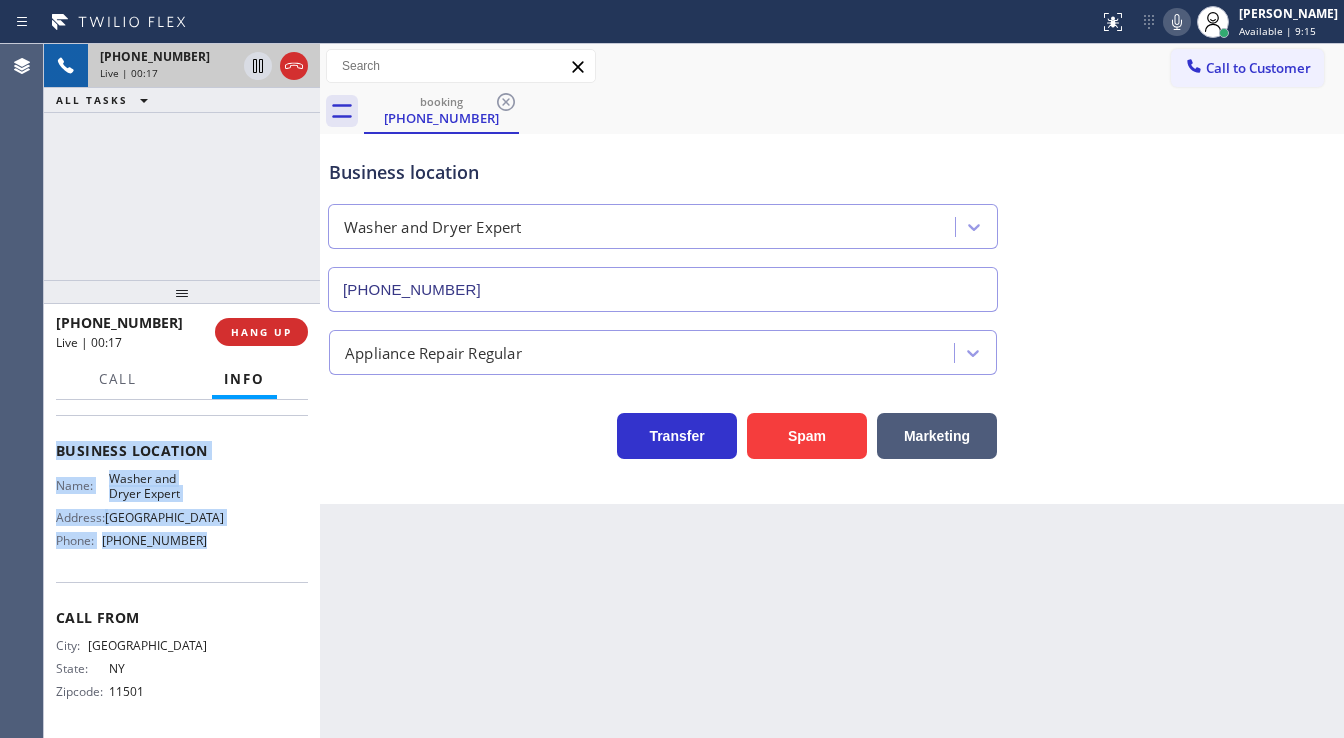 drag, startPoint x: 72, startPoint y: 538, endPoint x: 212, endPoint y: 547, distance: 140.28899 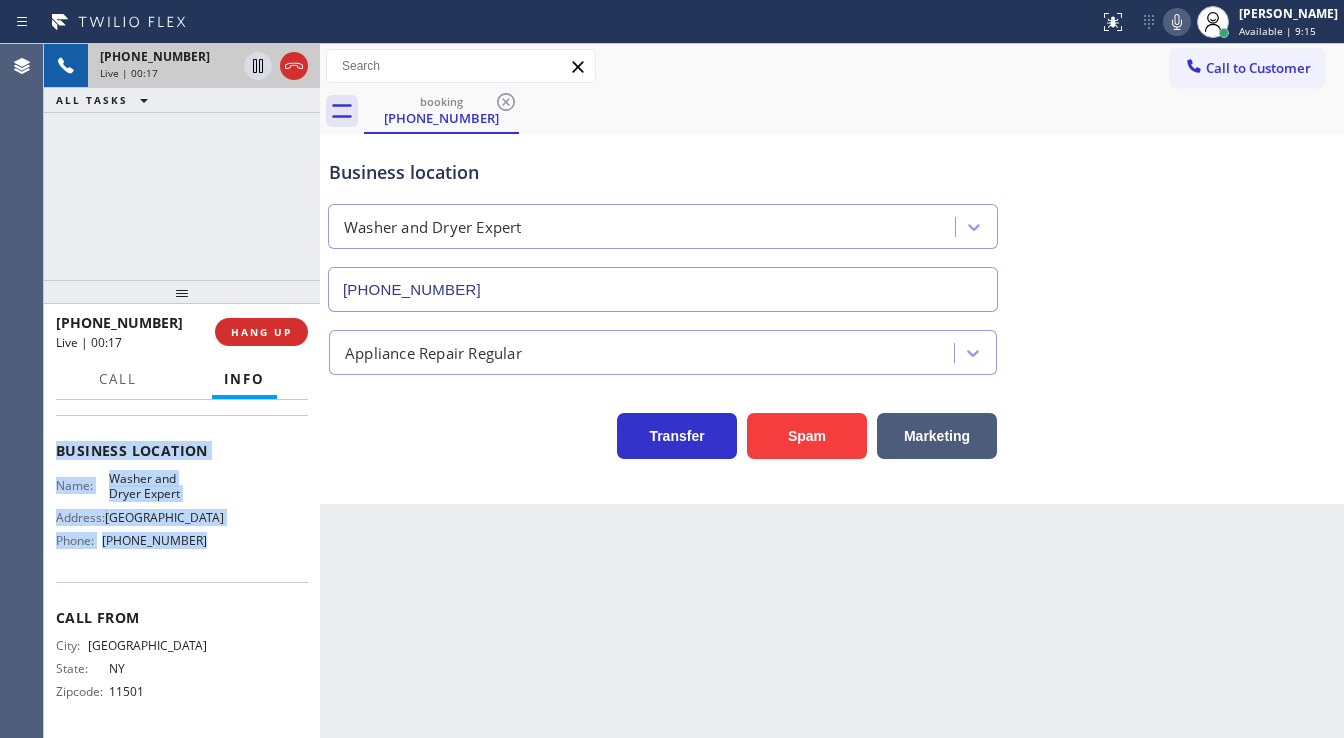 click on "Context Queue: [Test] All Priority: 1 Customer Name: [PHONE_NUMBER] Phone: [PHONE_NUMBER] Address: Business location Name: Washer and Dryer Expert Address: [GEOGRAPHIC_DATA]  Phone: [PHONE_NUMBER] Call From City: [GEOGRAPHIC_DATA]: [US_STATE] Zipcode: 11501 Outbound call Location Washer and Dryer Expert Your caller id phone number [PHONE_NUMBER] Customer number [PHONE_NUMBER] Call" at bounding box center [182, 451] 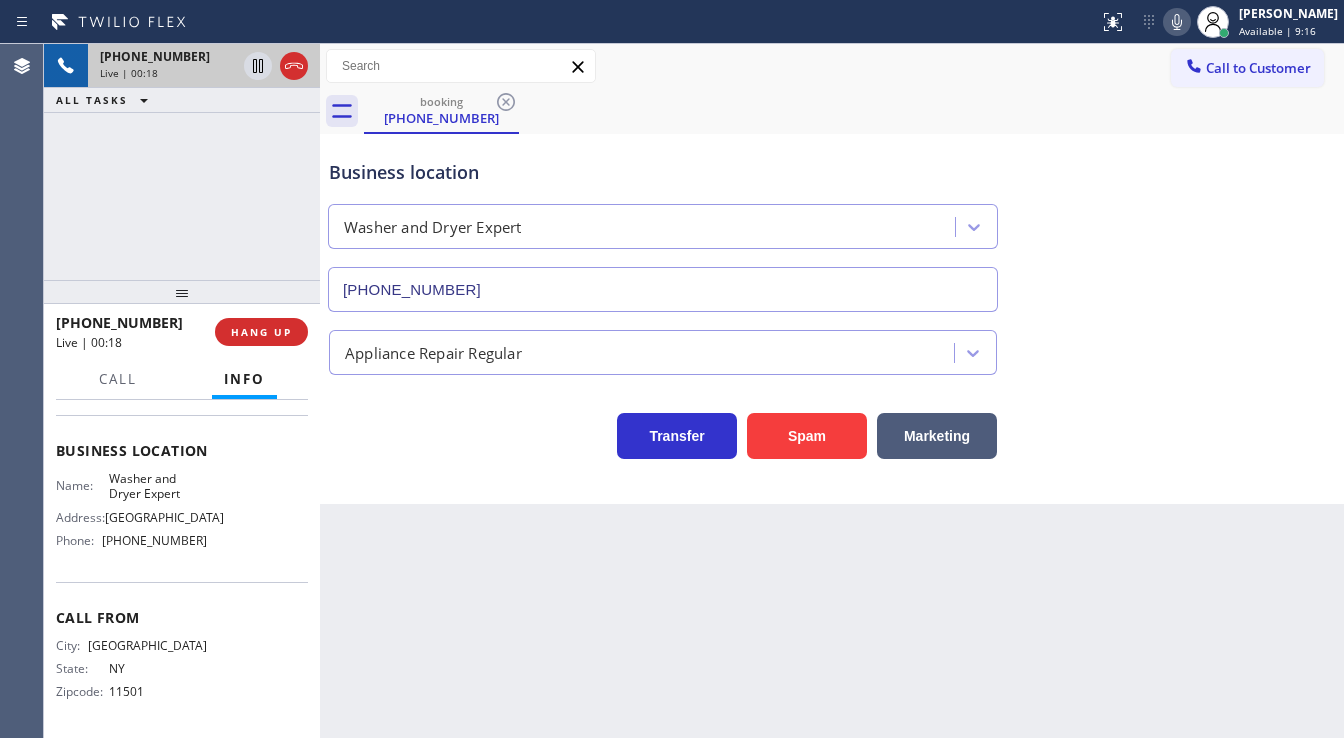 click on "[PHONE_NUMBER] Live | 00:18 ALL TASKS ALL TASKS ACTIVE TASKS TASKS IN WRAP UP" at bounding box center [182, 162] 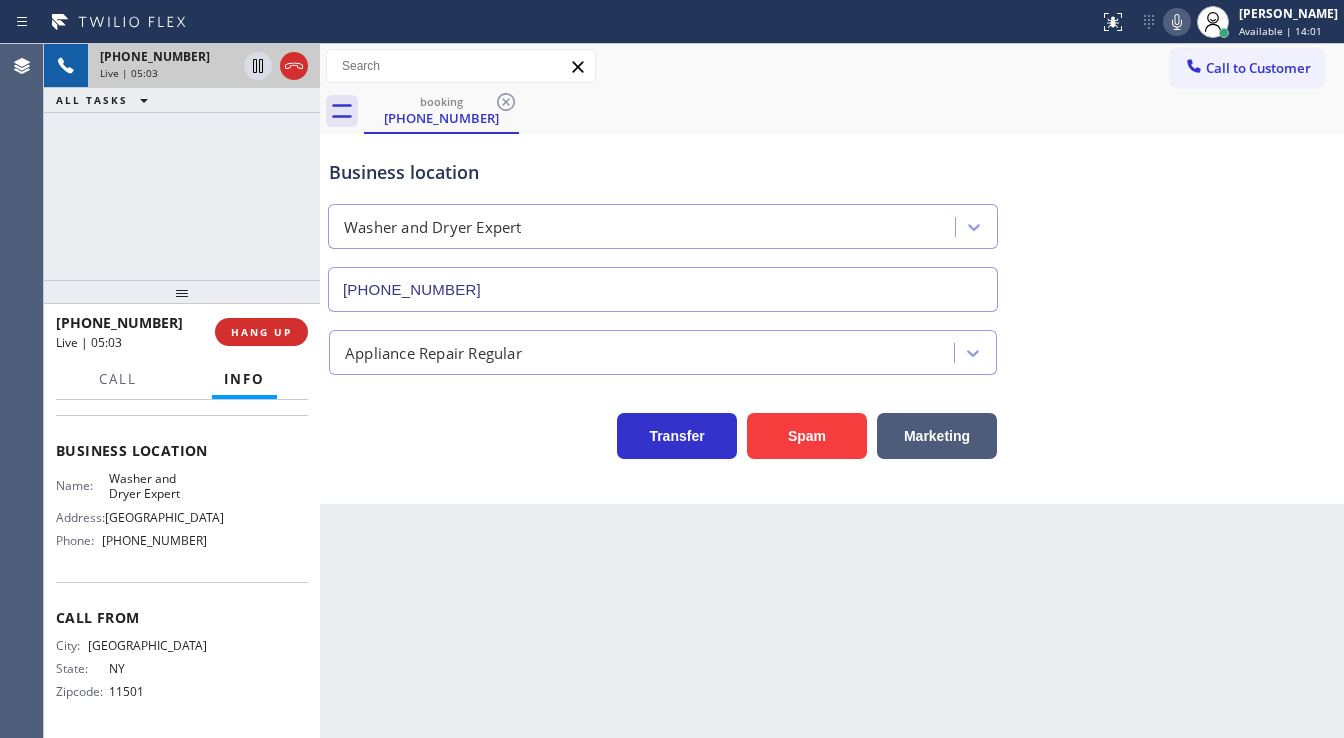 drag, startPoint x: 272, startPoint y: 199, endPoint x: 333, endPoint y: 183, distance: 63.06346 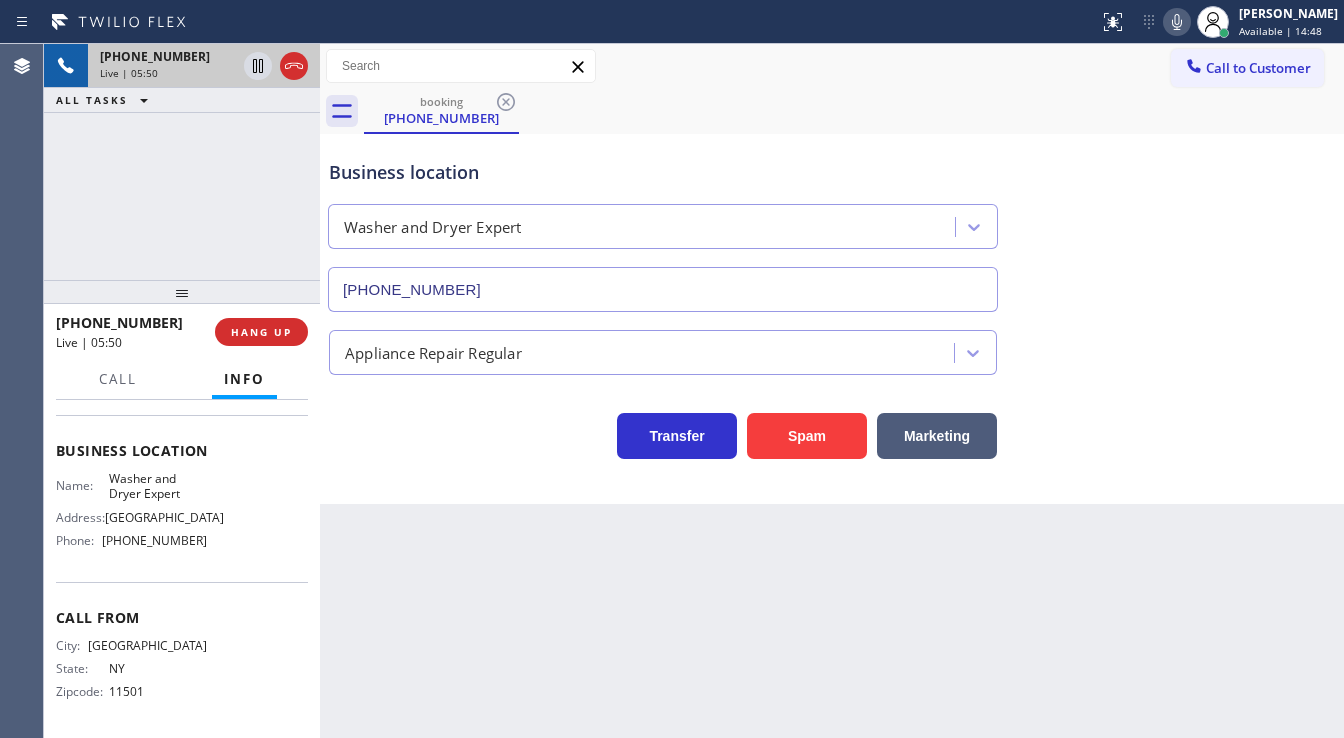 drag, startPoint x: 232, startPoint y: 231, endPoint x: 250, endPoint y: 34, distance: 197.82063 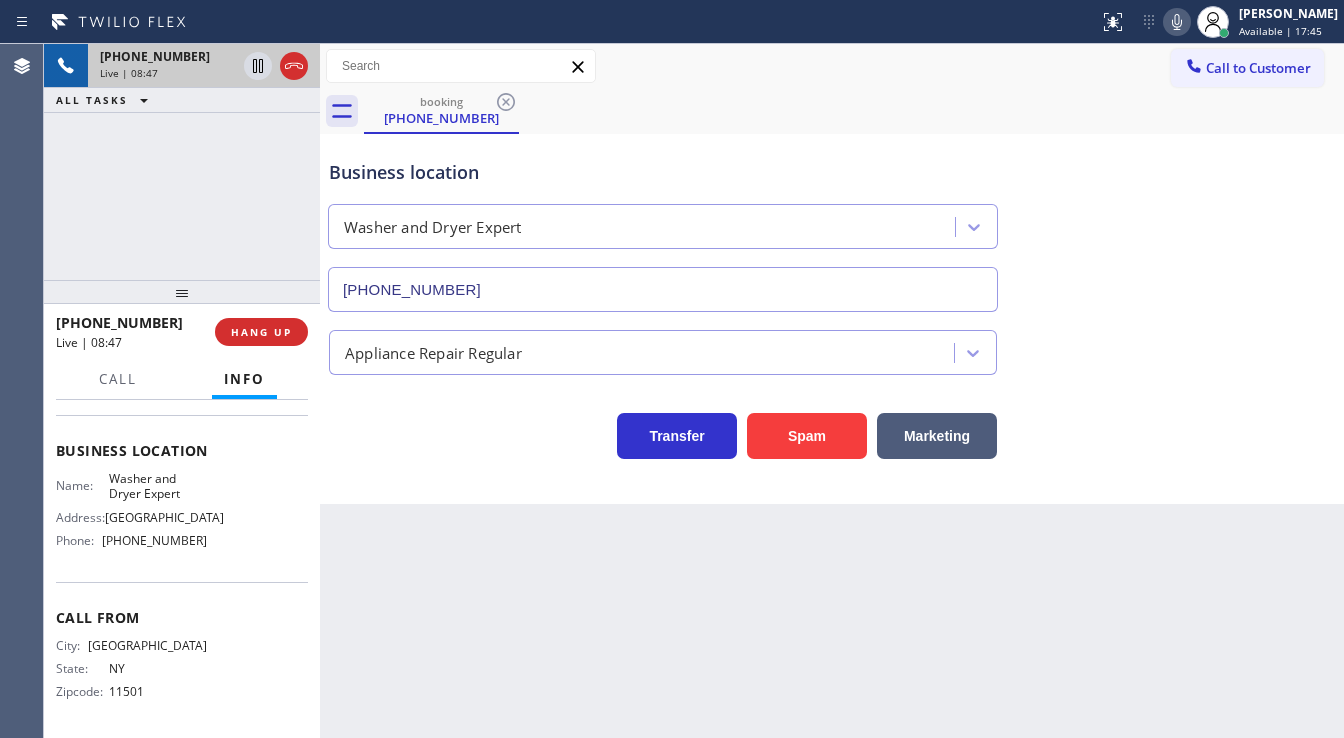 click on "[PHONE_NUMBER] Live | 08:47 ALL TASKS ALL TASKS ACTIVE TASKS TASKS IN WRAP UP" at bounding box center (182, 162) 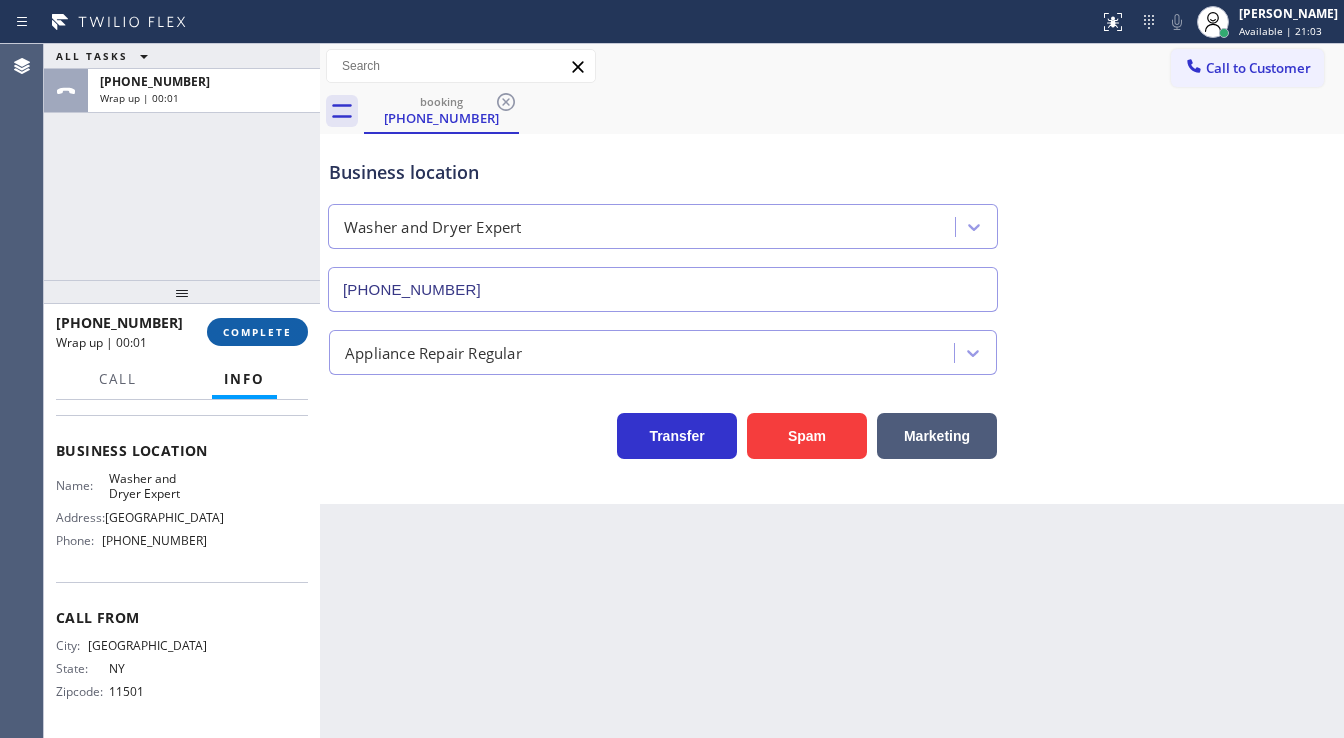 click on "COMPLETE" at bounding box center [257, 332] 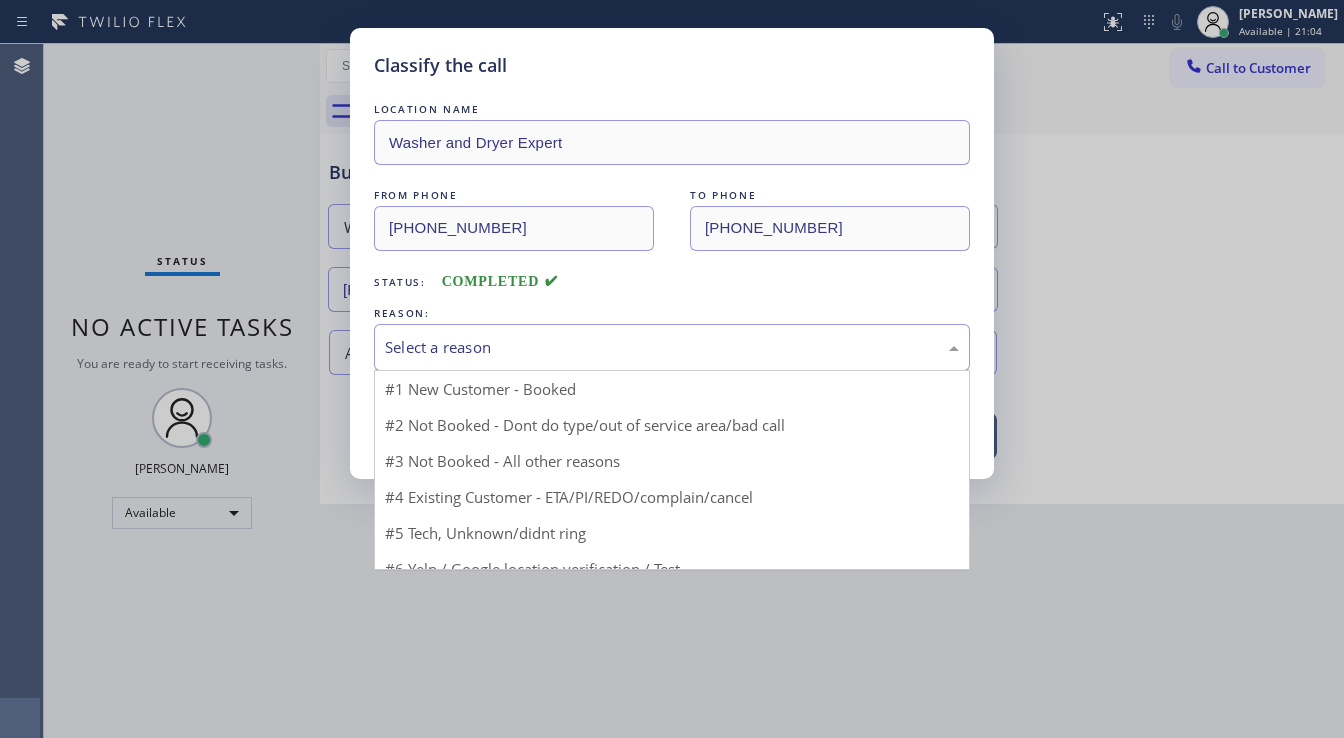 click on "Select a reason" at bounding box center [672, 347] 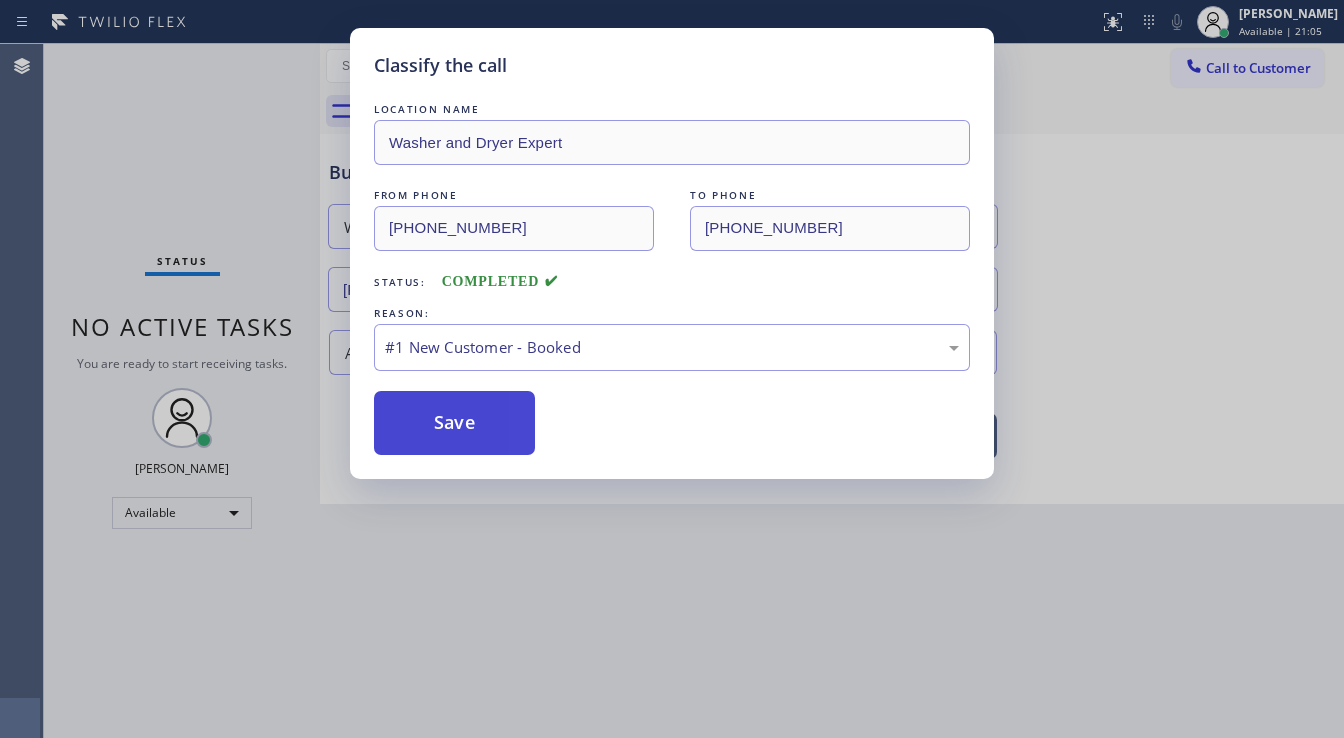 click on "Save" at bounding box center [454, 423] 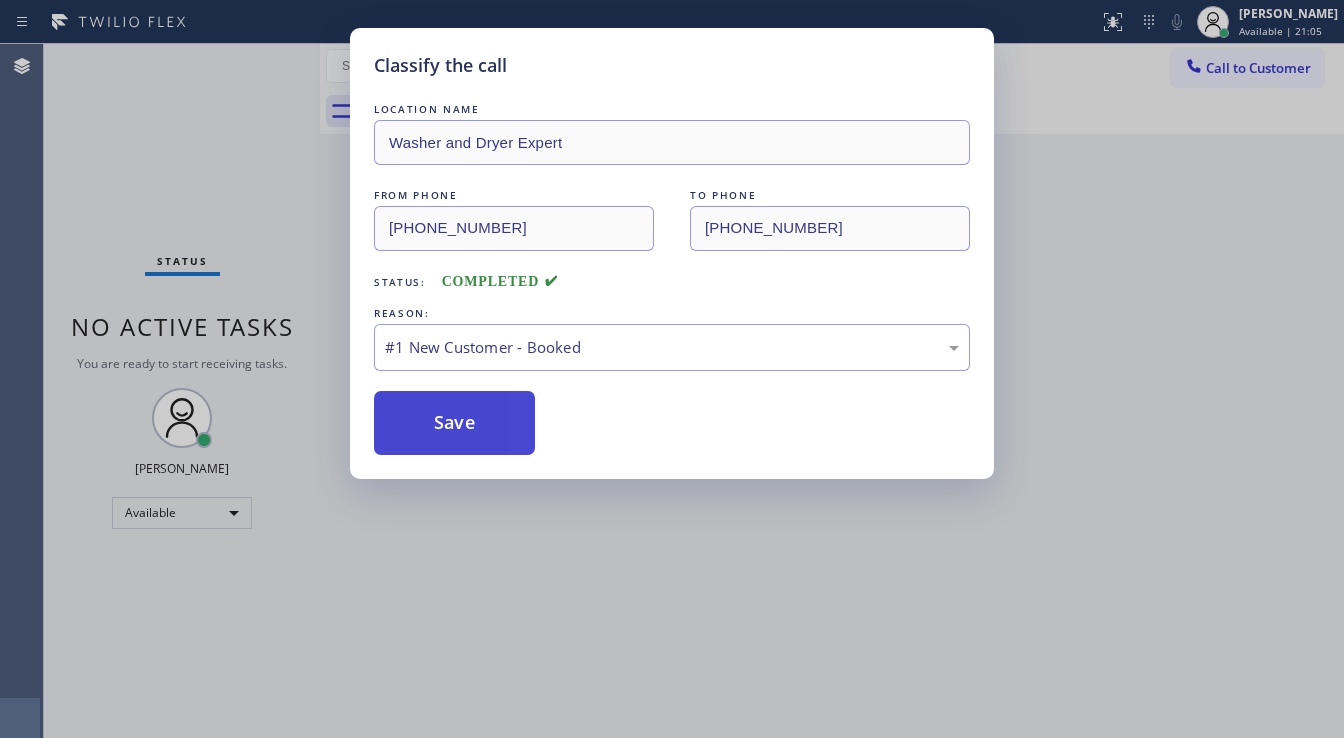 click on "Save" at bounding box center [454, 423] 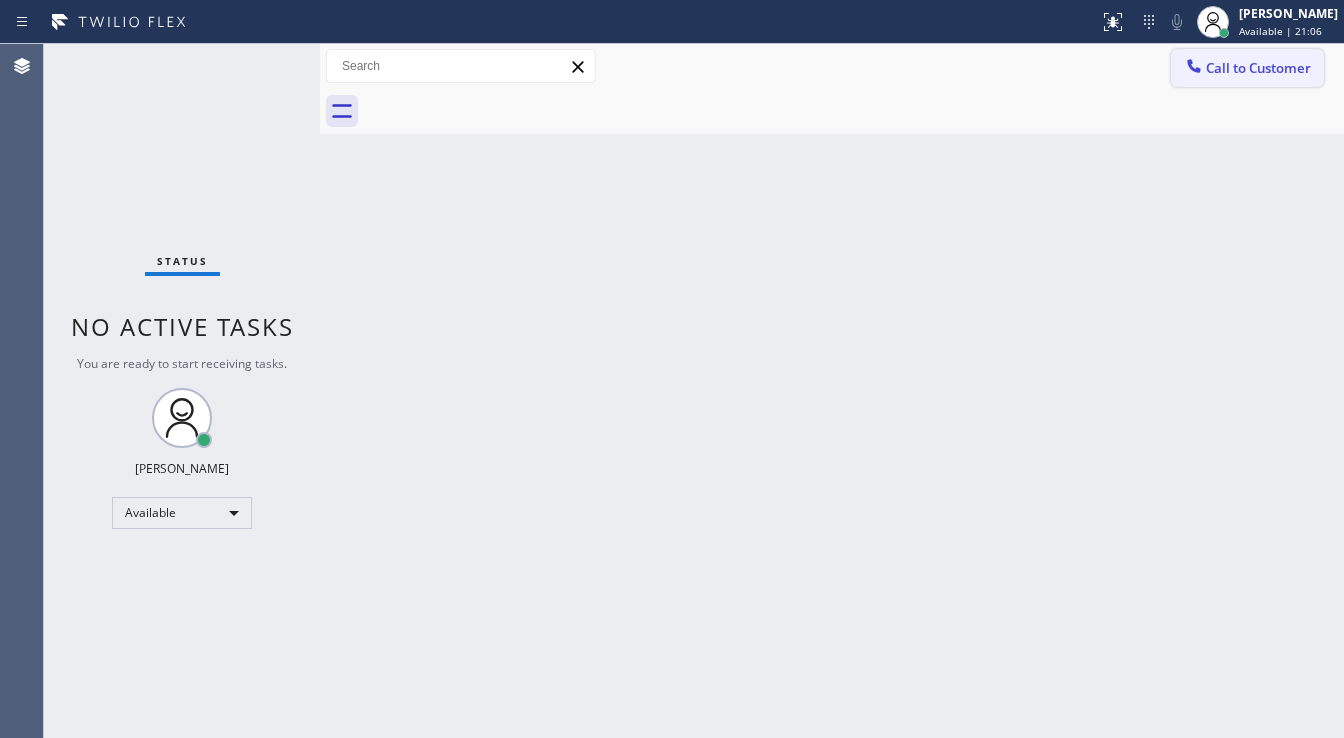 click on "Call to Customer" at bounding box center [1258, 68] 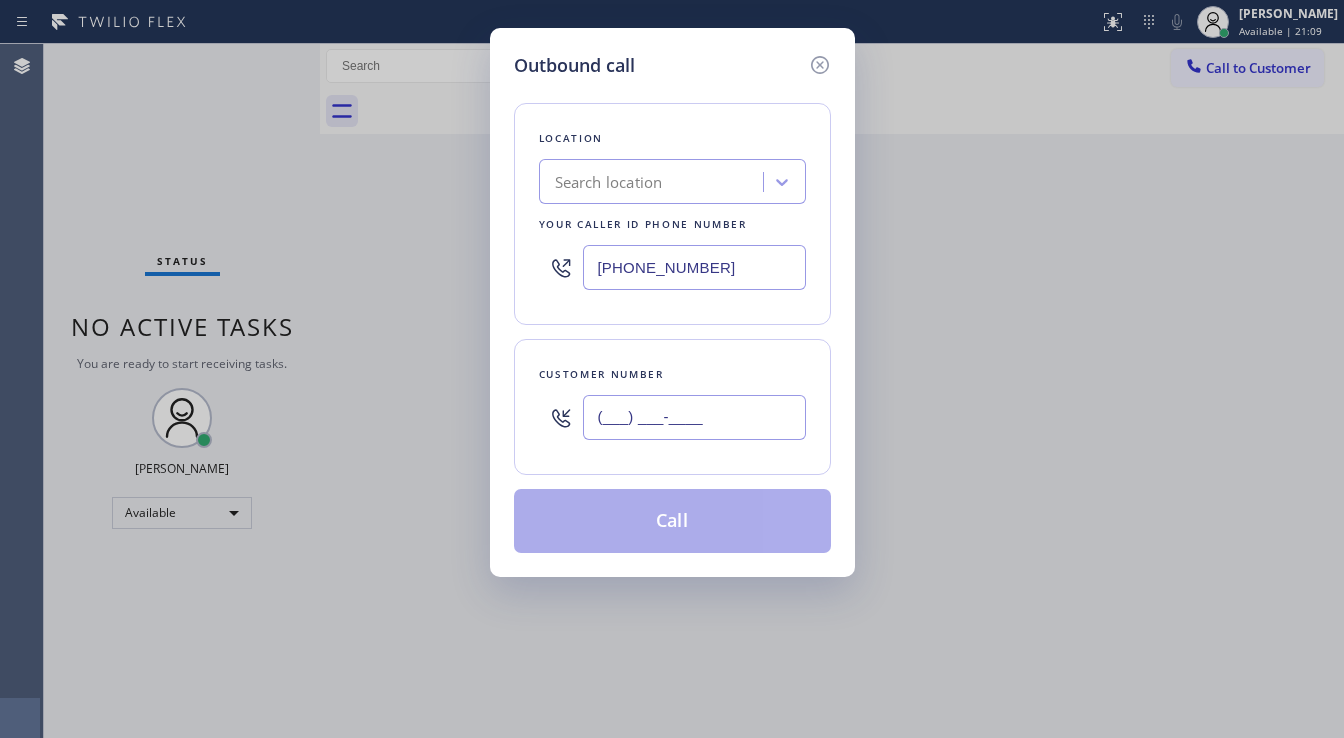 click on "(___) ___-____" at bounding box center (694, 417) 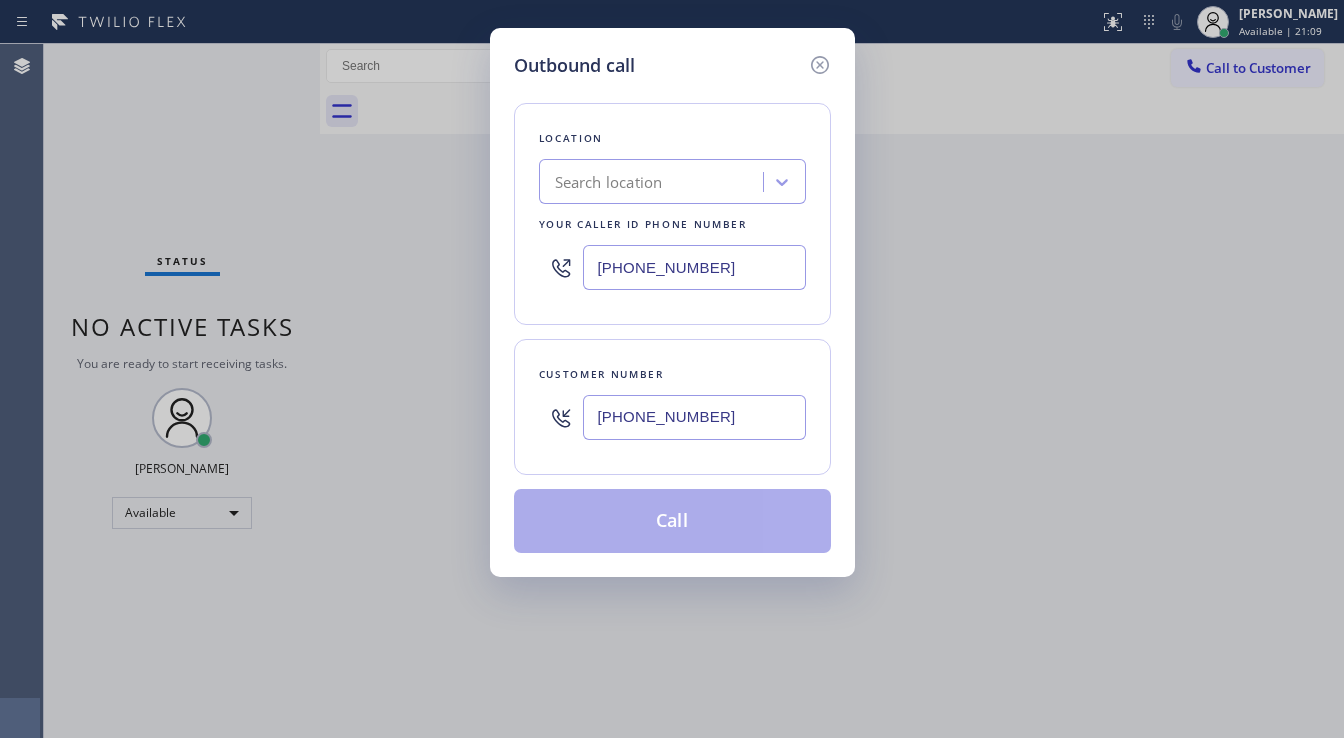 type on "[PHONE_NUMBER]" 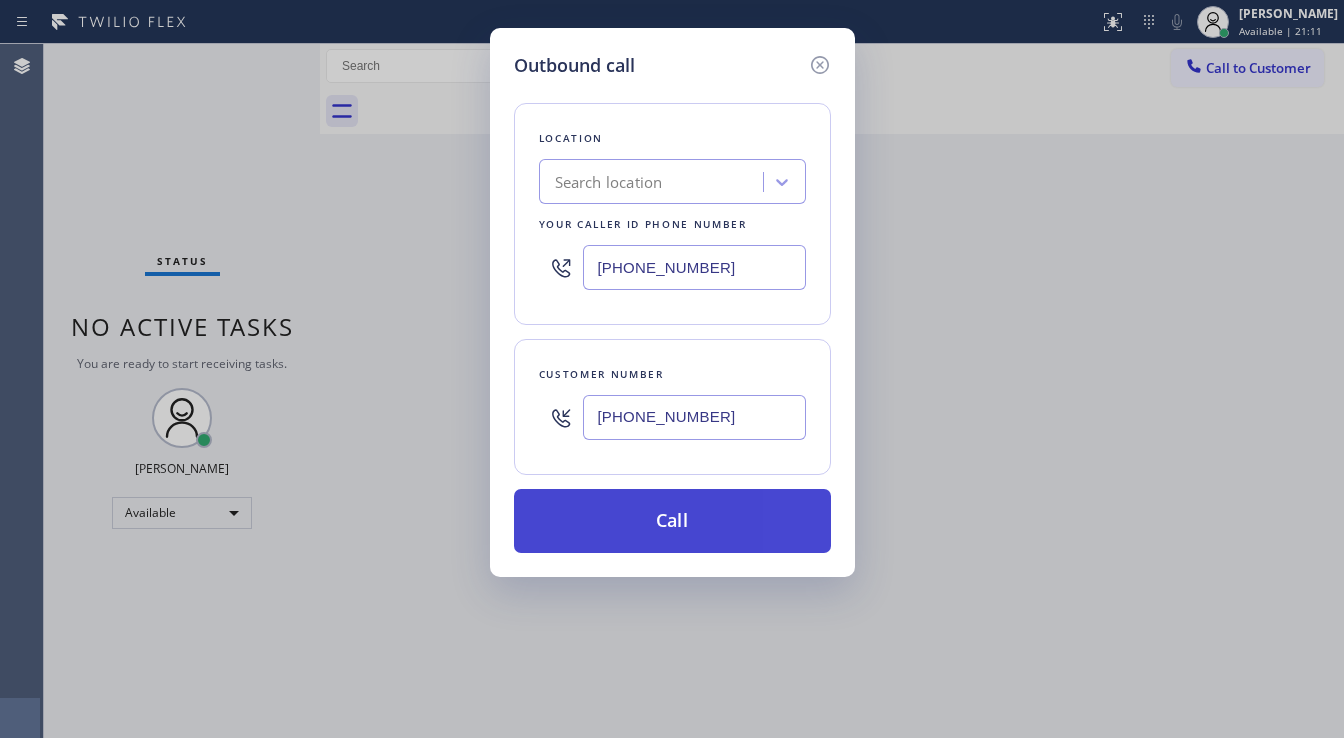 paste on "347) 836-5354" 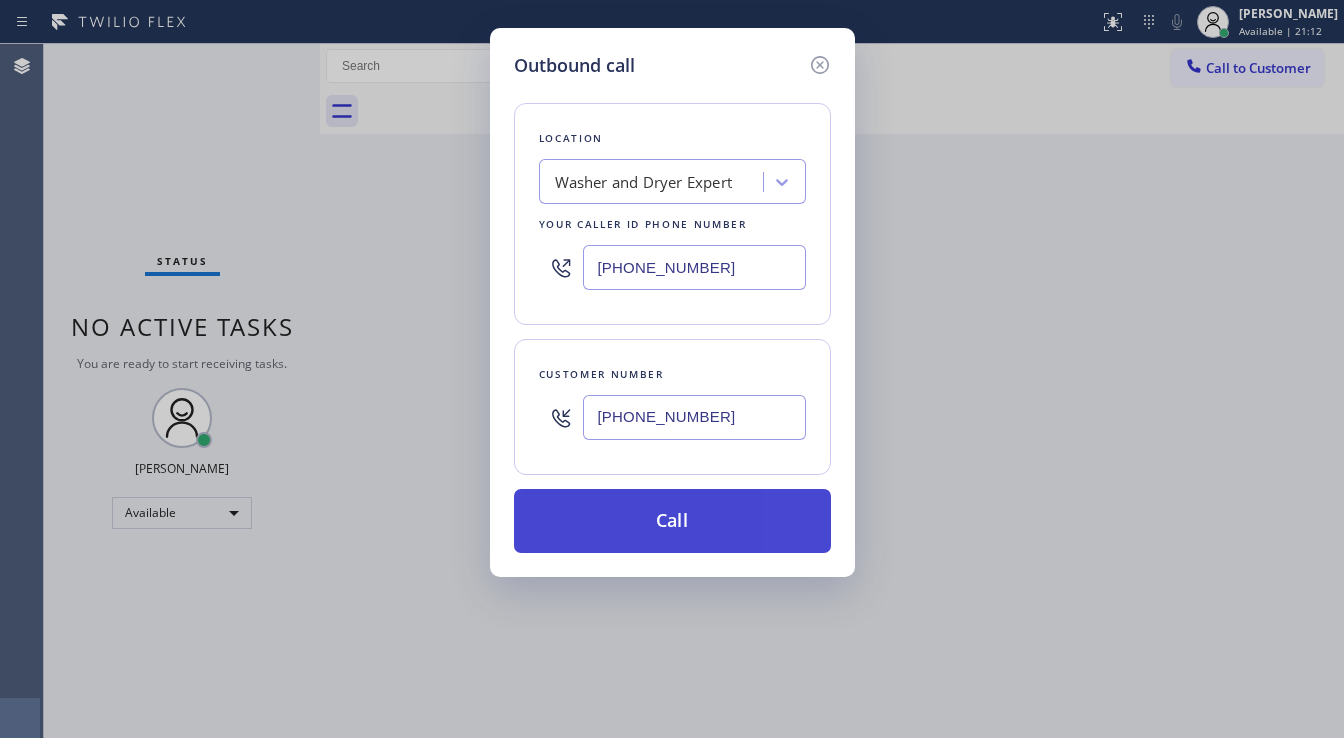 type on "[PHONE_NUMBER]" 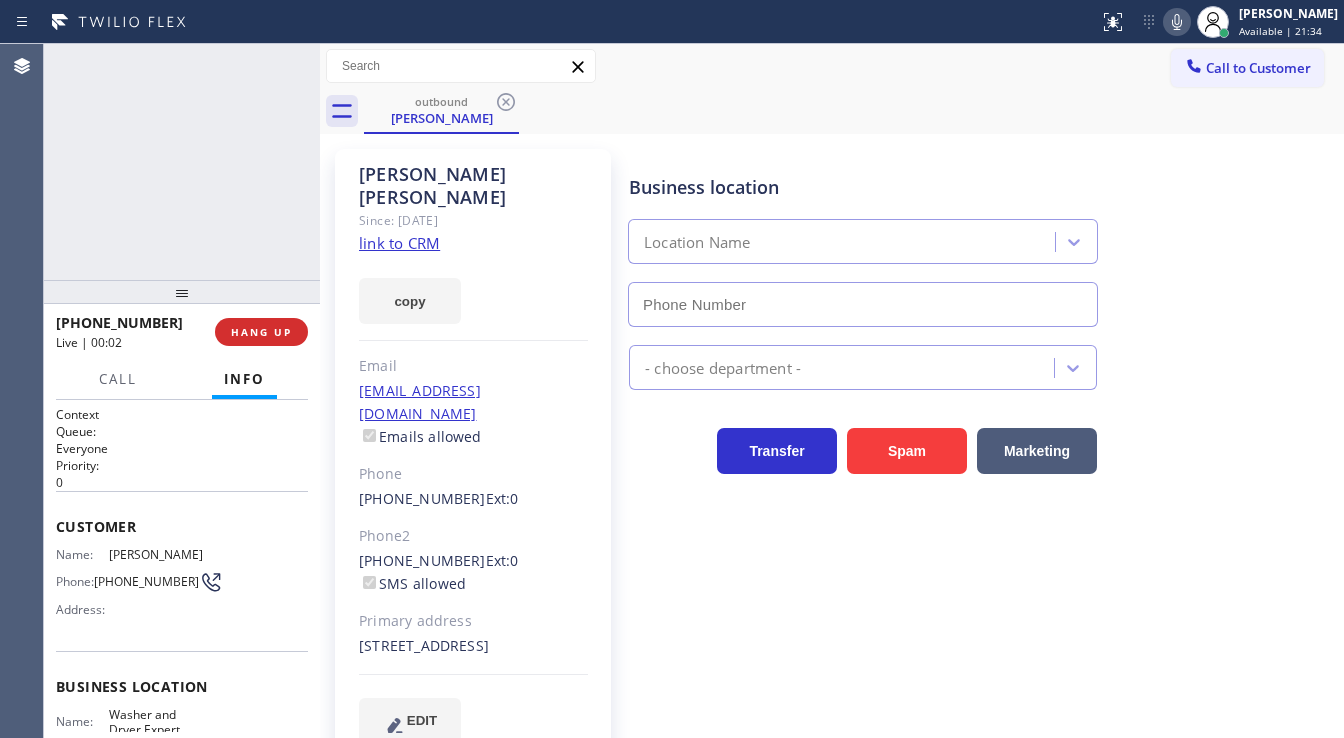 type on "[PHONE_NUMBER]" 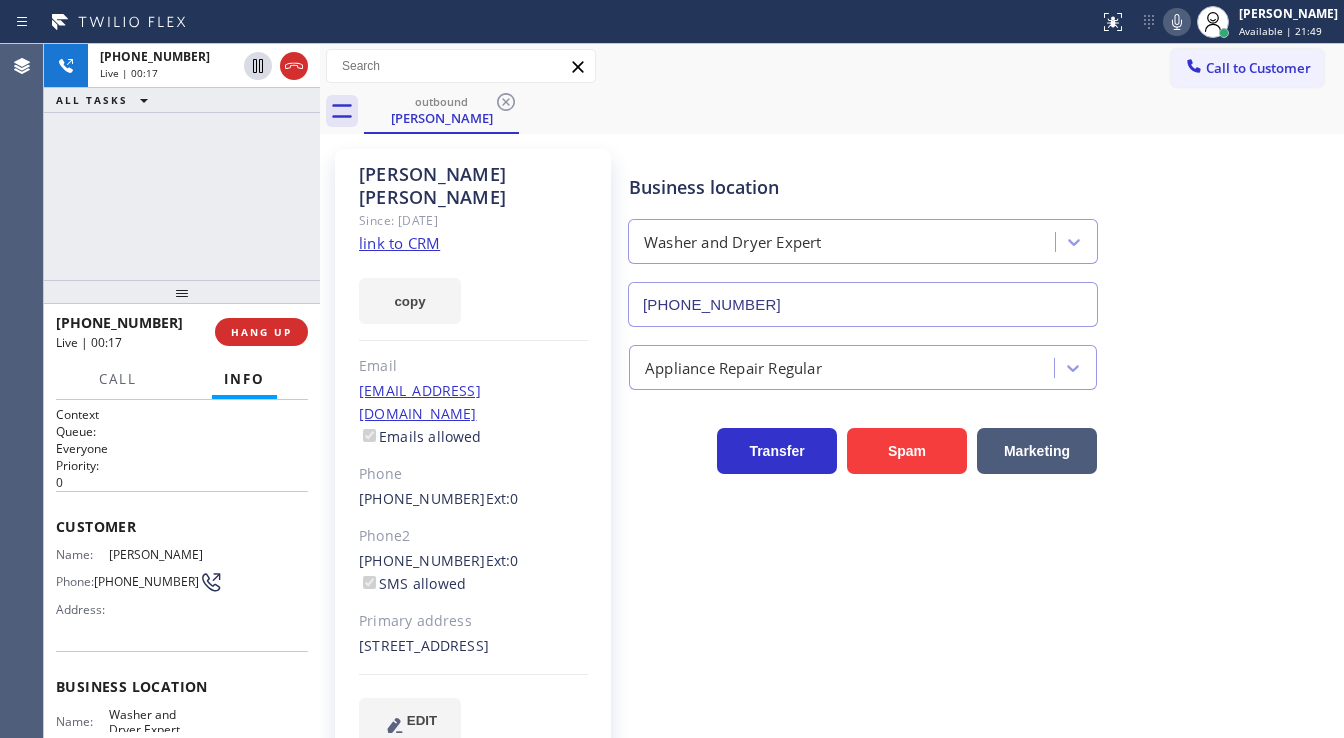 click on "[PHONE_NUMBER] Live | 00:17 ALL TASKS ALL TASKS ACTIVE TASKS TASKS IN WRAP UP" at bounding box center [182, 162] 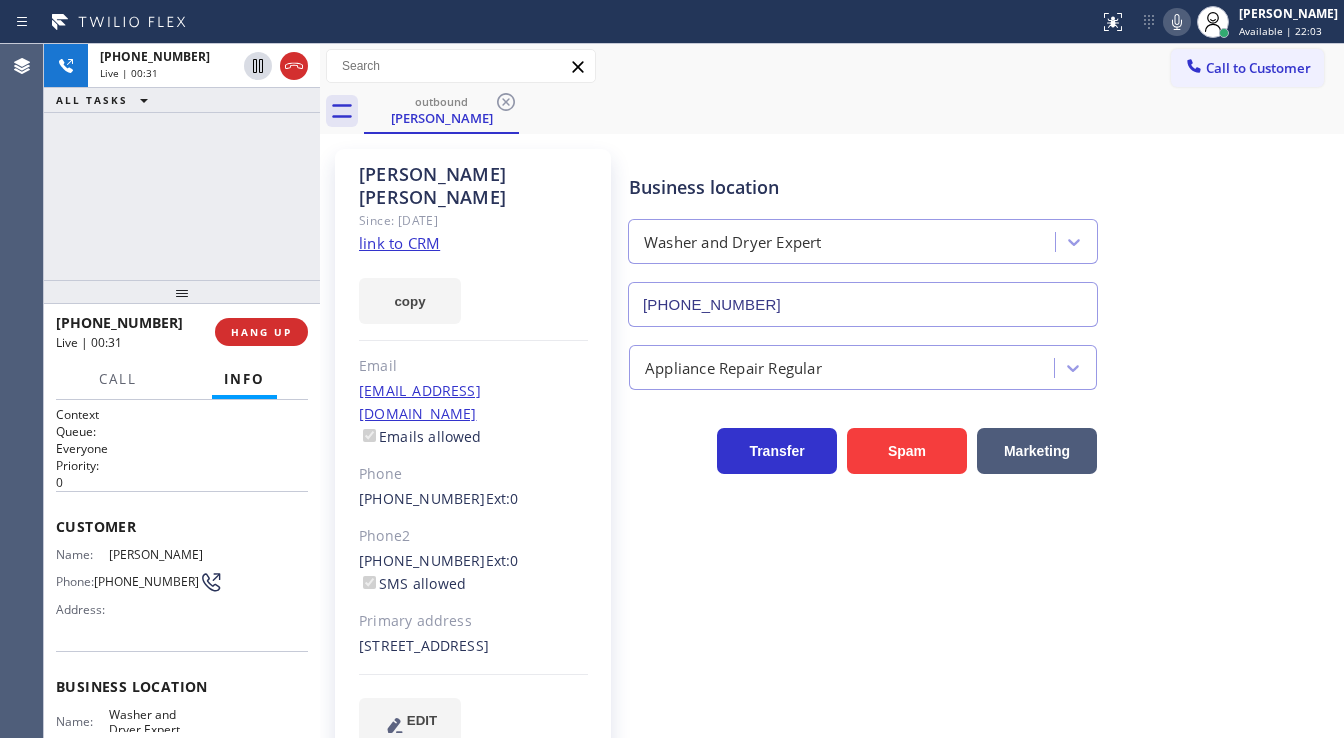 click on "[PHONE_NUMBER] Live | 00:31 ALL TASKS ALL TASKS ACTIVE TASKS TASKS IN WRAP UP" at bounding box center [182, 162] 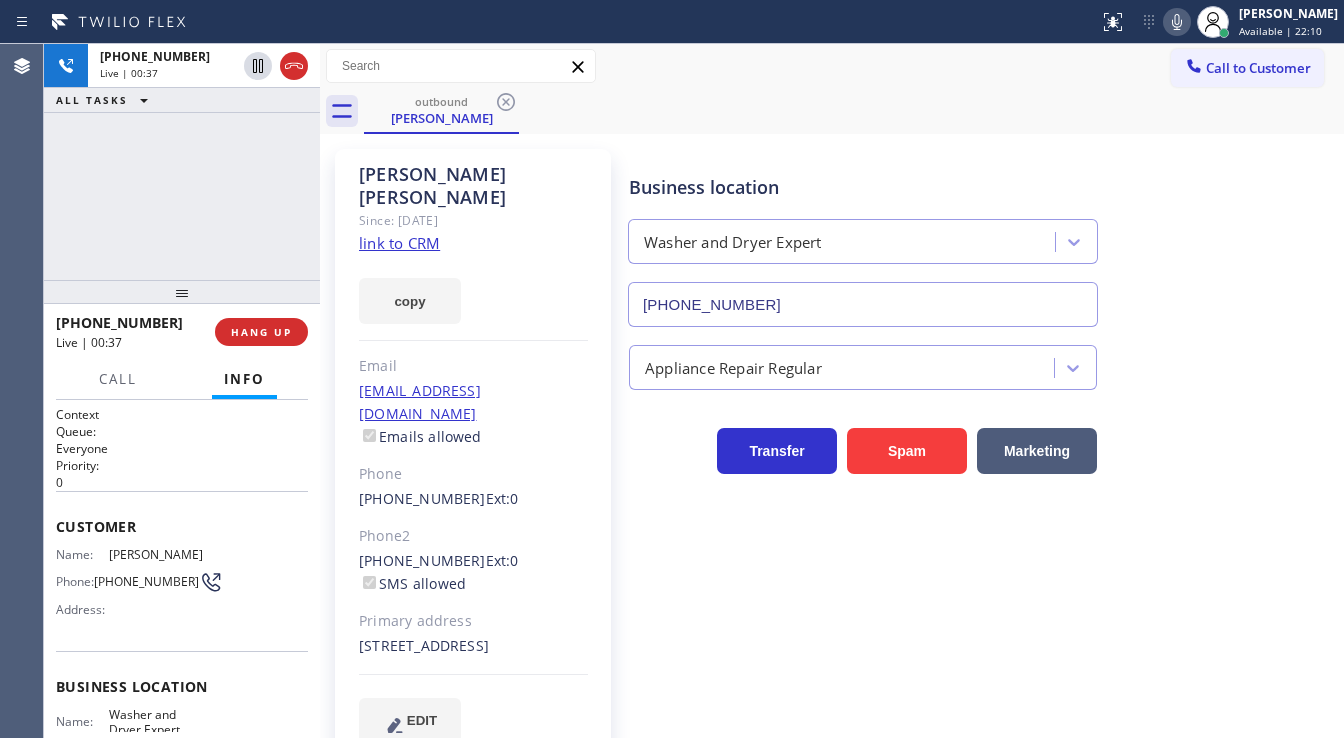 click on "[PHONE_NUMBER] Live | 00:37 ALL TASKS ALL TASKS ACTIVE TASKS TASKS IN WRAP UP" at bounding box center (182, 162) 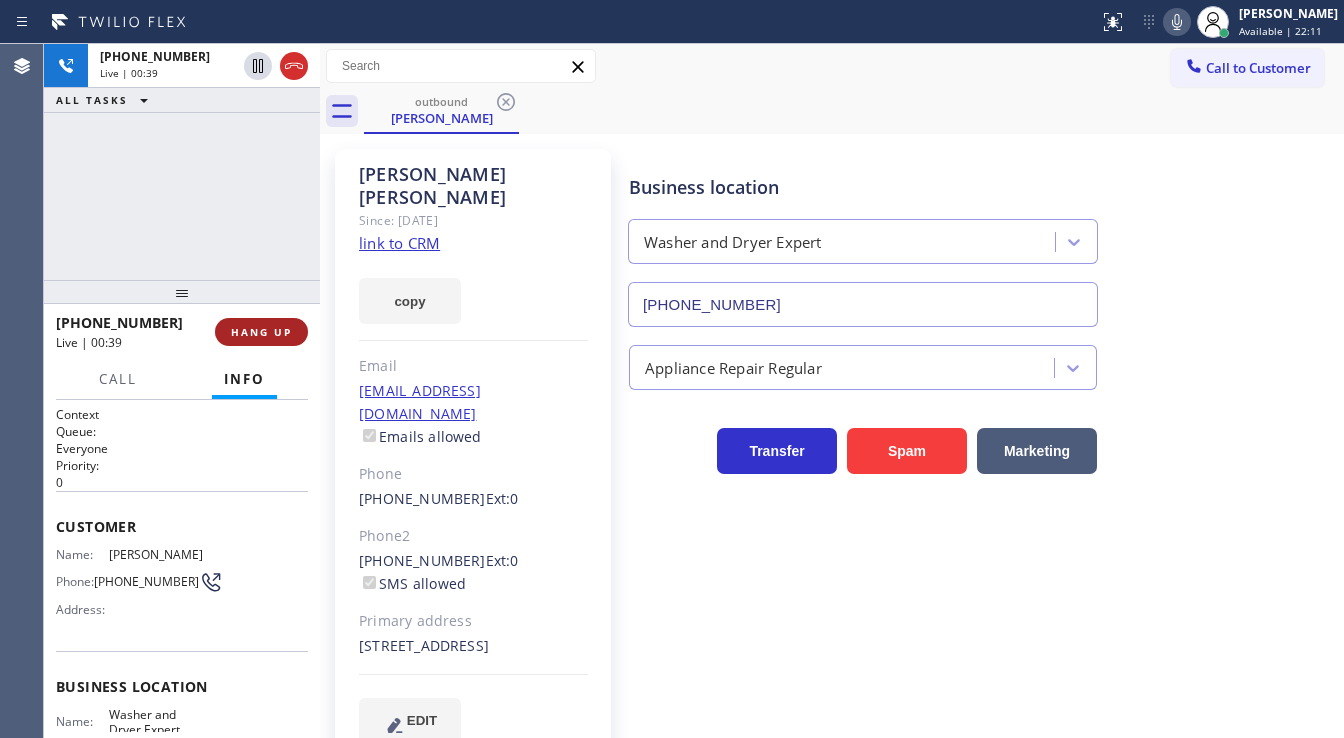 click on "HANG UP" at bounding box center [261, 332] 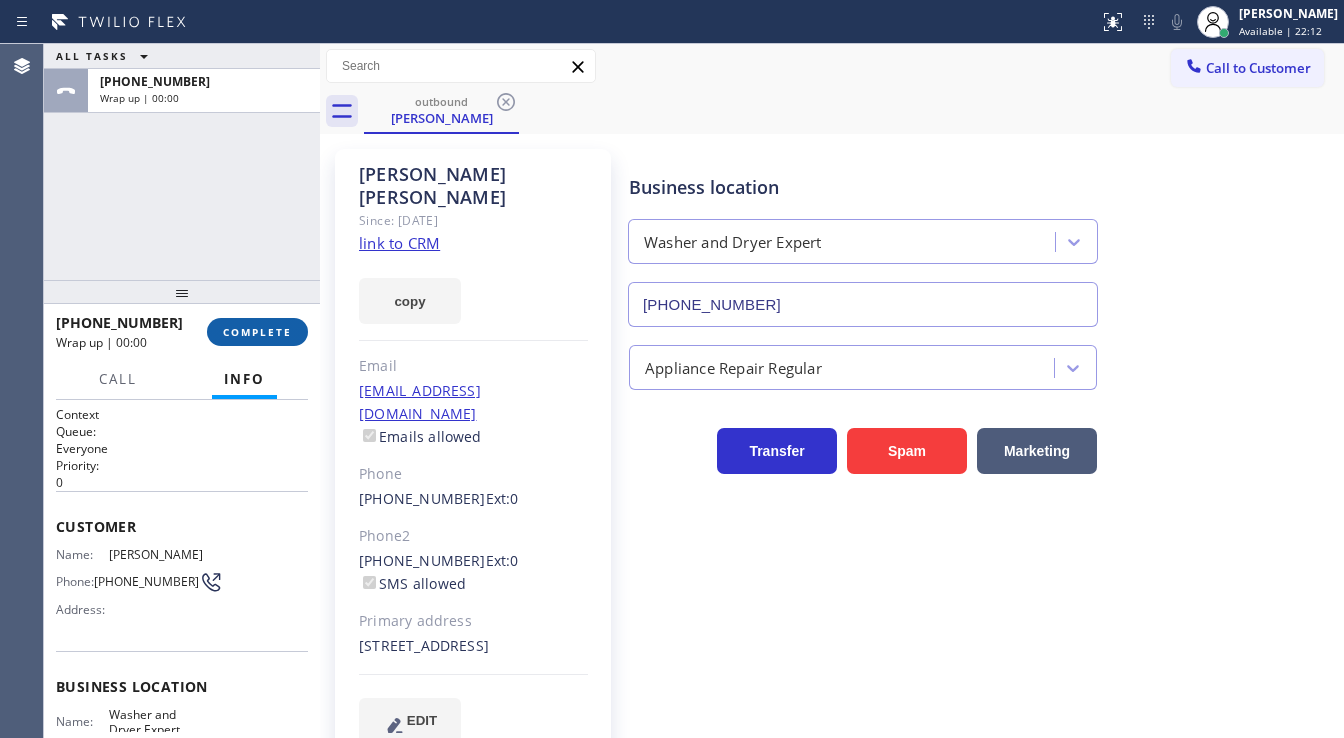 click on "COMPLETE" at bounding box center [257, 332] 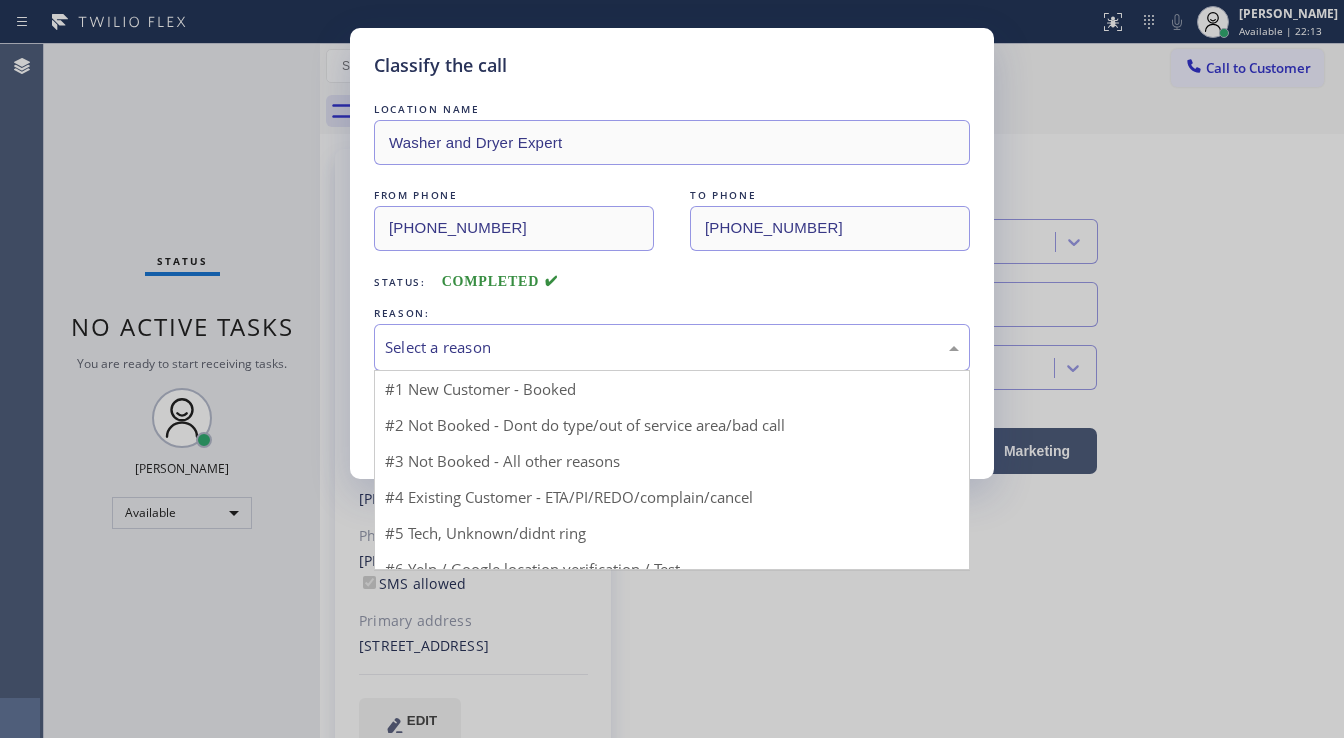 click on "Select a reason" at bounding box center [672, 347] 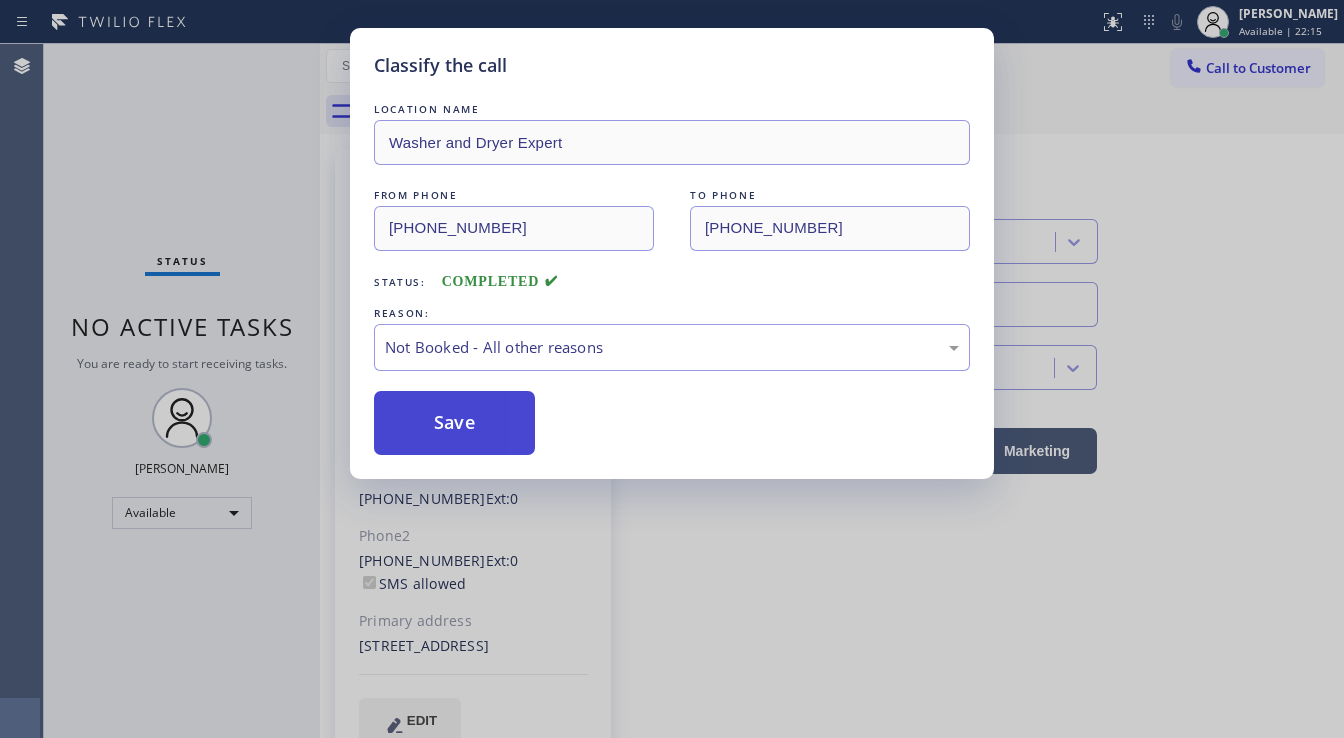 click on "Save" at bounding box center [454, 423] 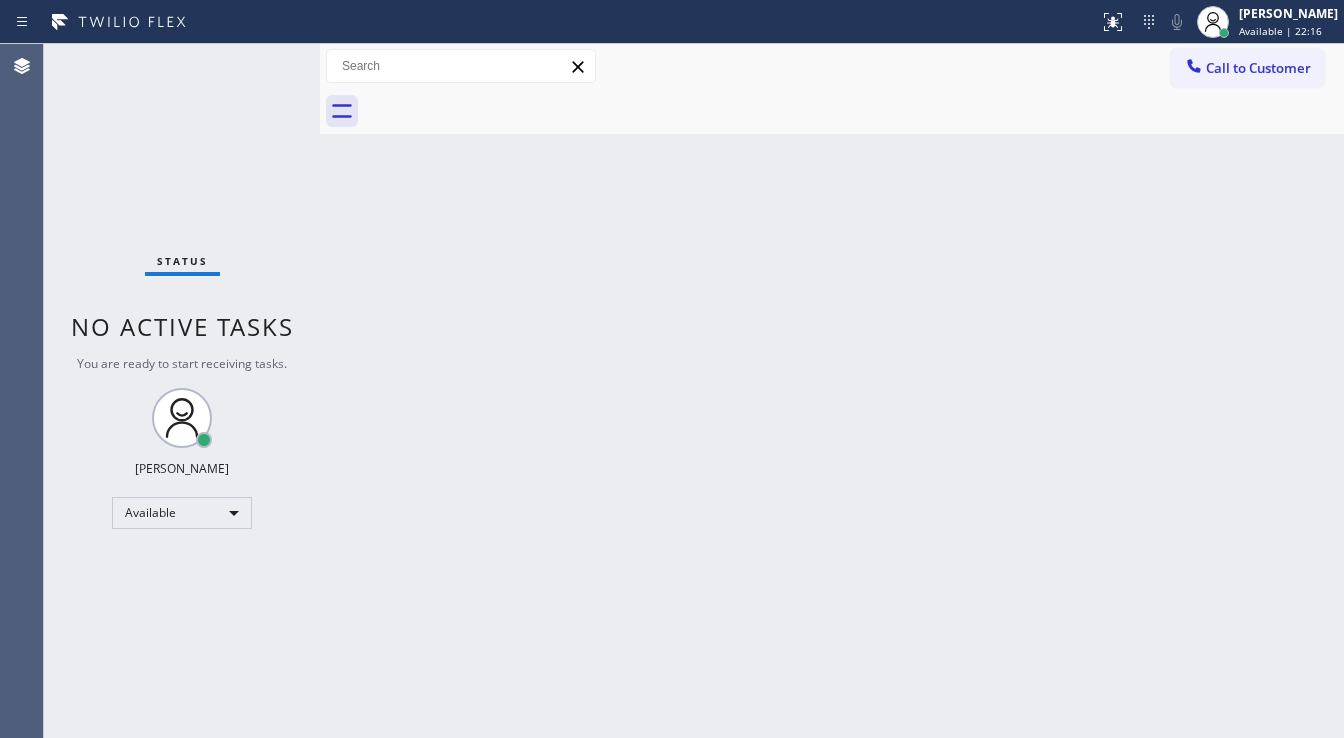 click on "Call to Customer" at bounding box center (1258, 68) 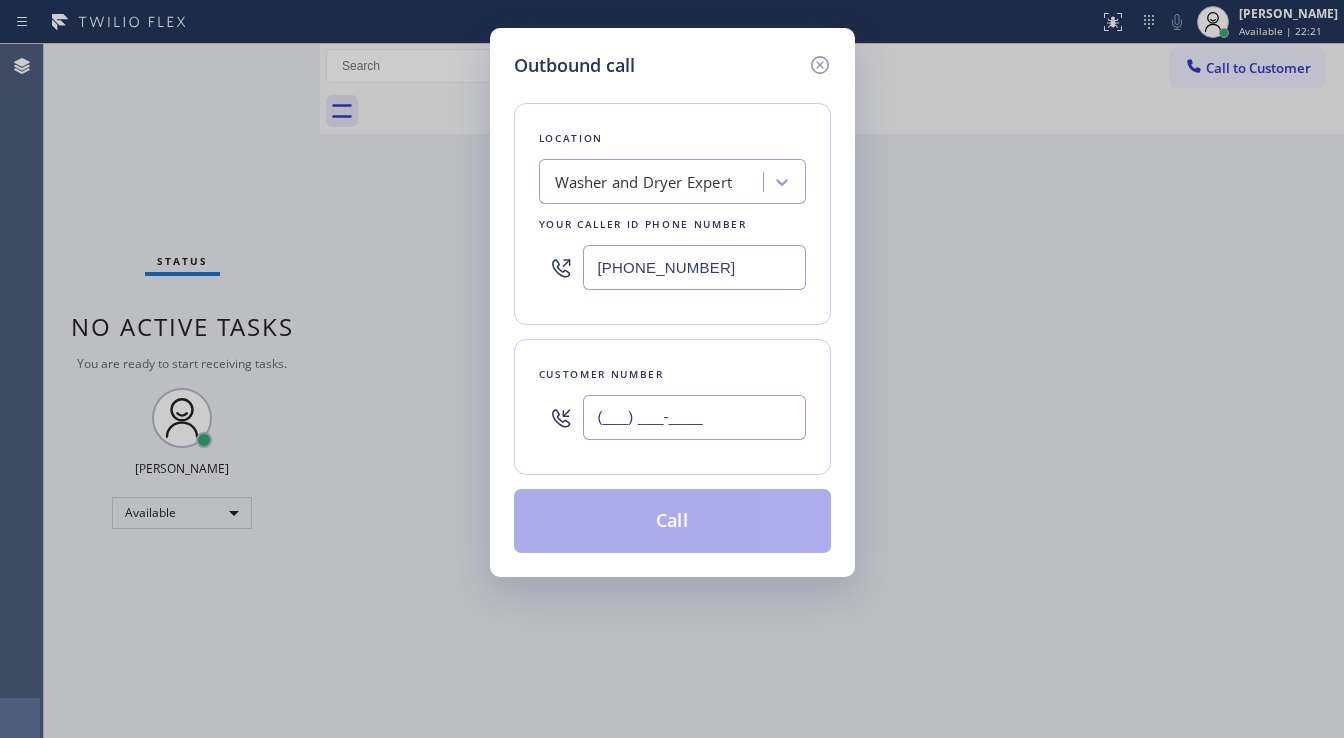 click on "(___) ___-____" at bounding box center (694, 417) 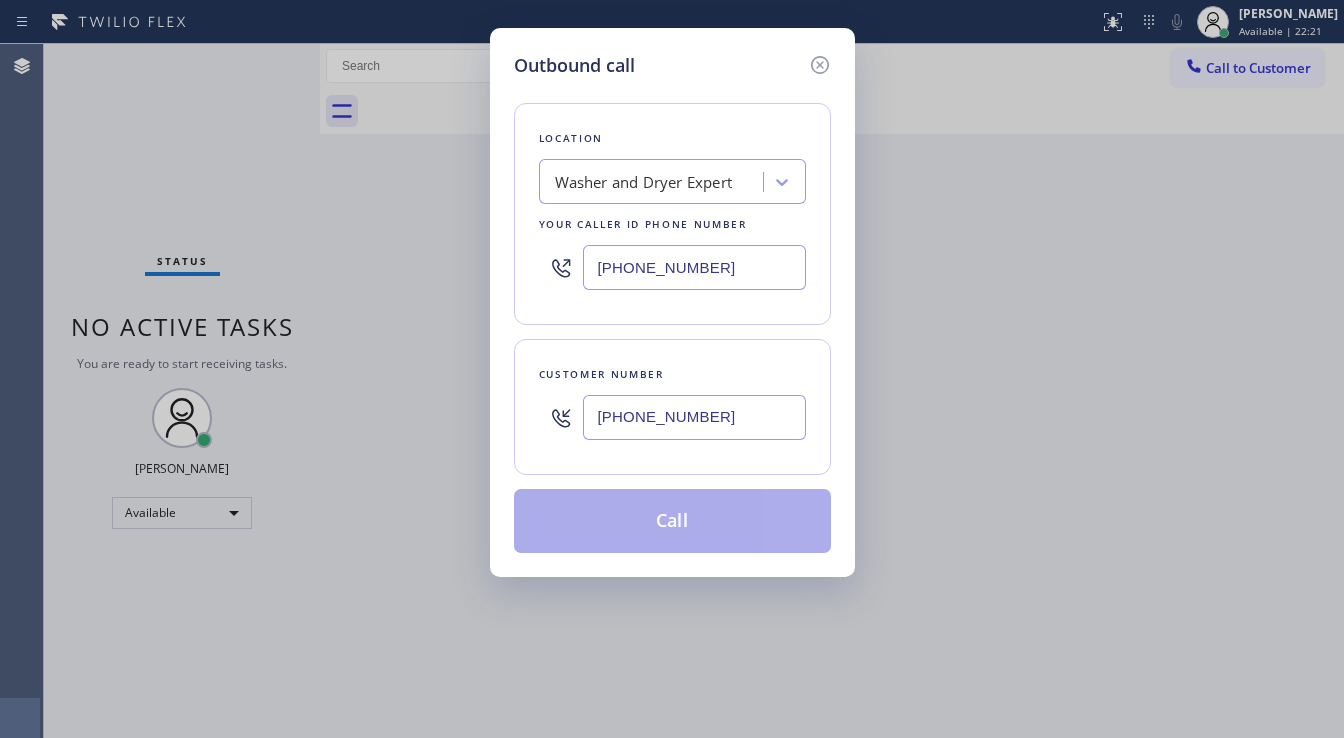 type on "[PHONE_NUMBER]" 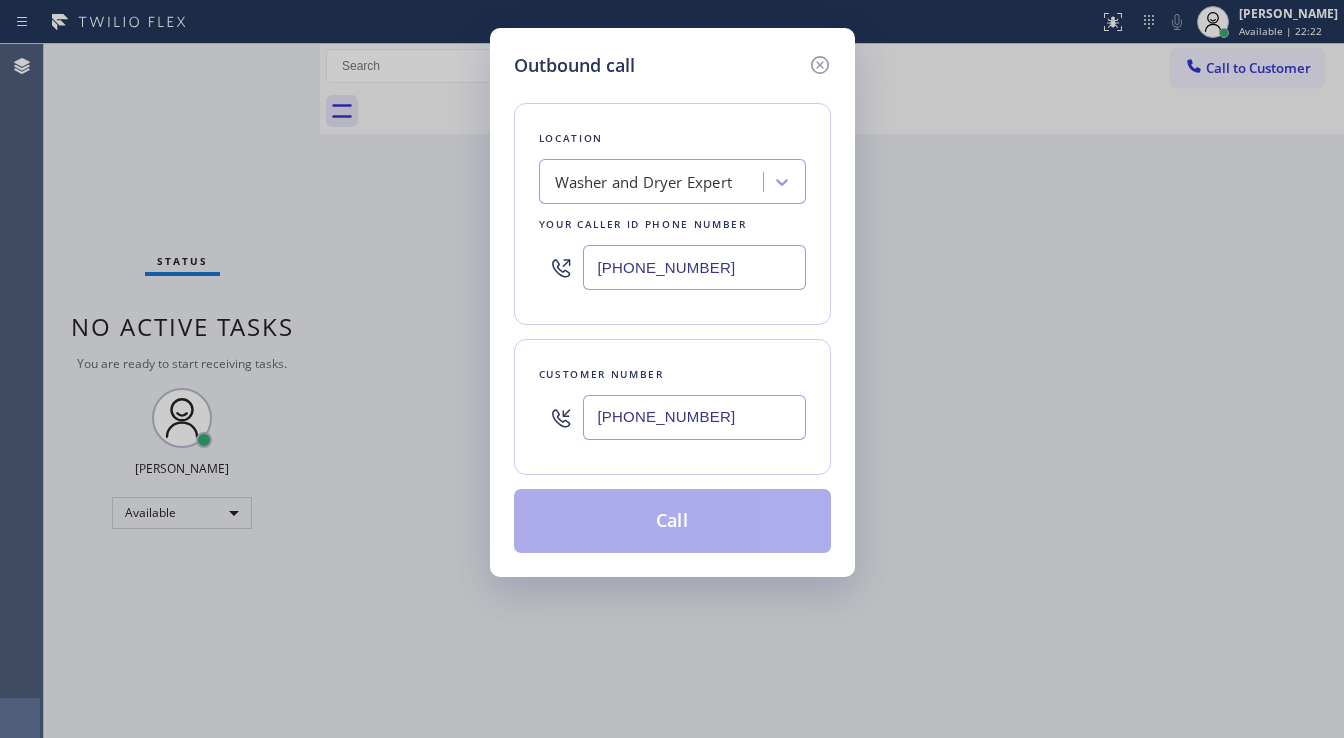 click on "Location Washer and Dryer Expert Your caller id phone number [PHONE_NUMBER] Customer number [PHONE_NUMBER] Call" at bounding box center [672, 316] 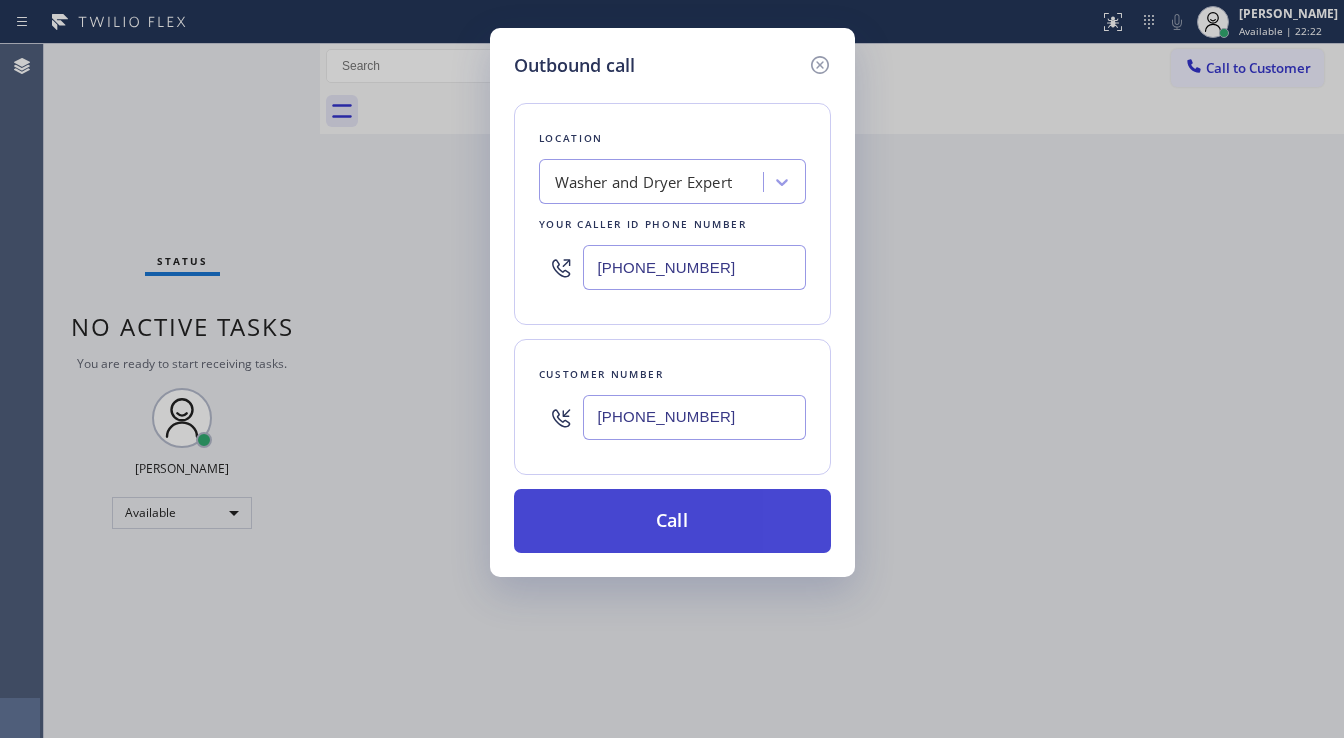 click on "Call" at bounding box center (672, 521) 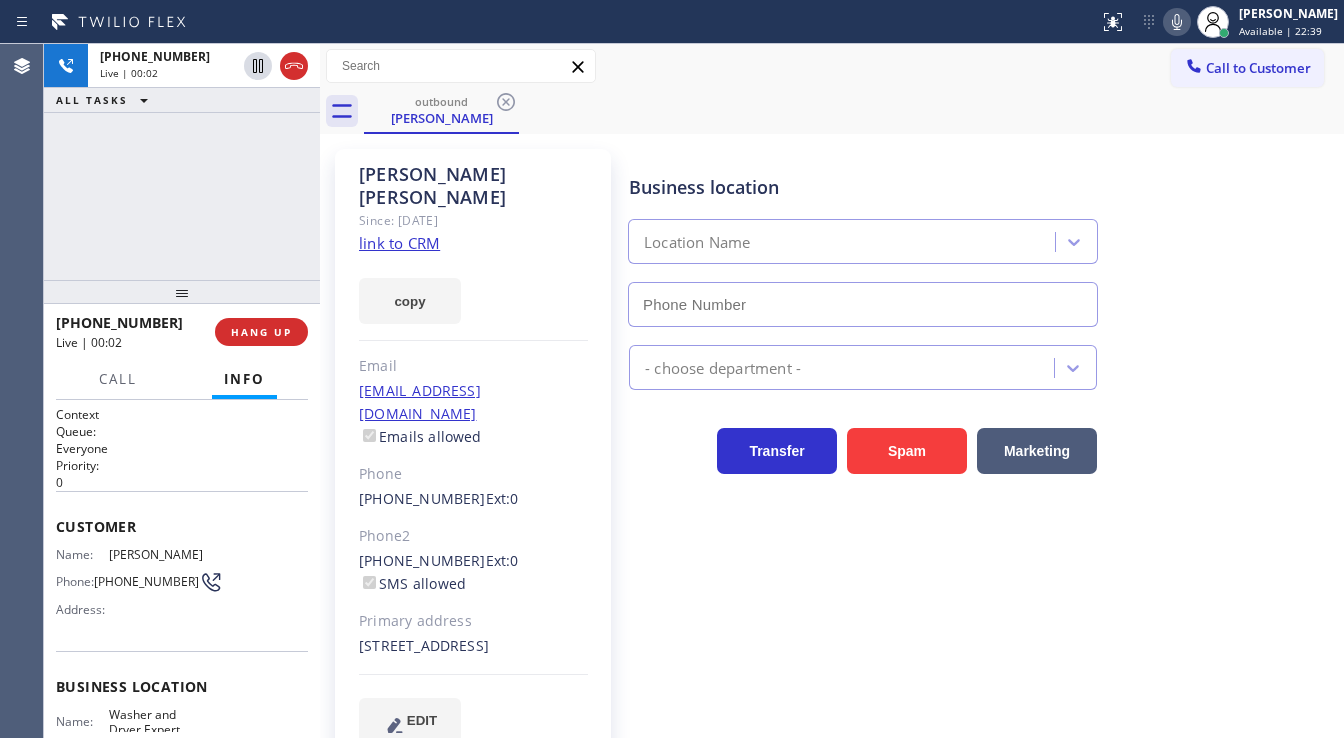 type on "[PHONE_NUMBER]" 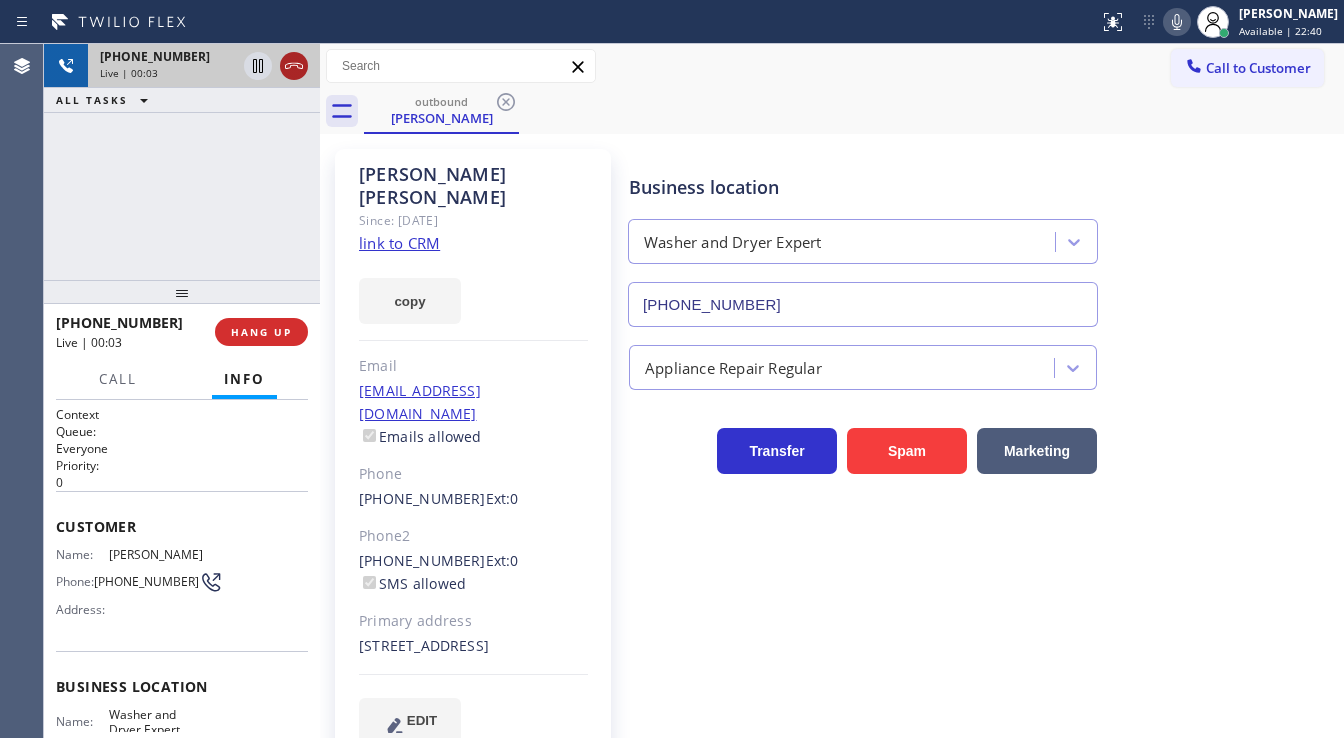 click 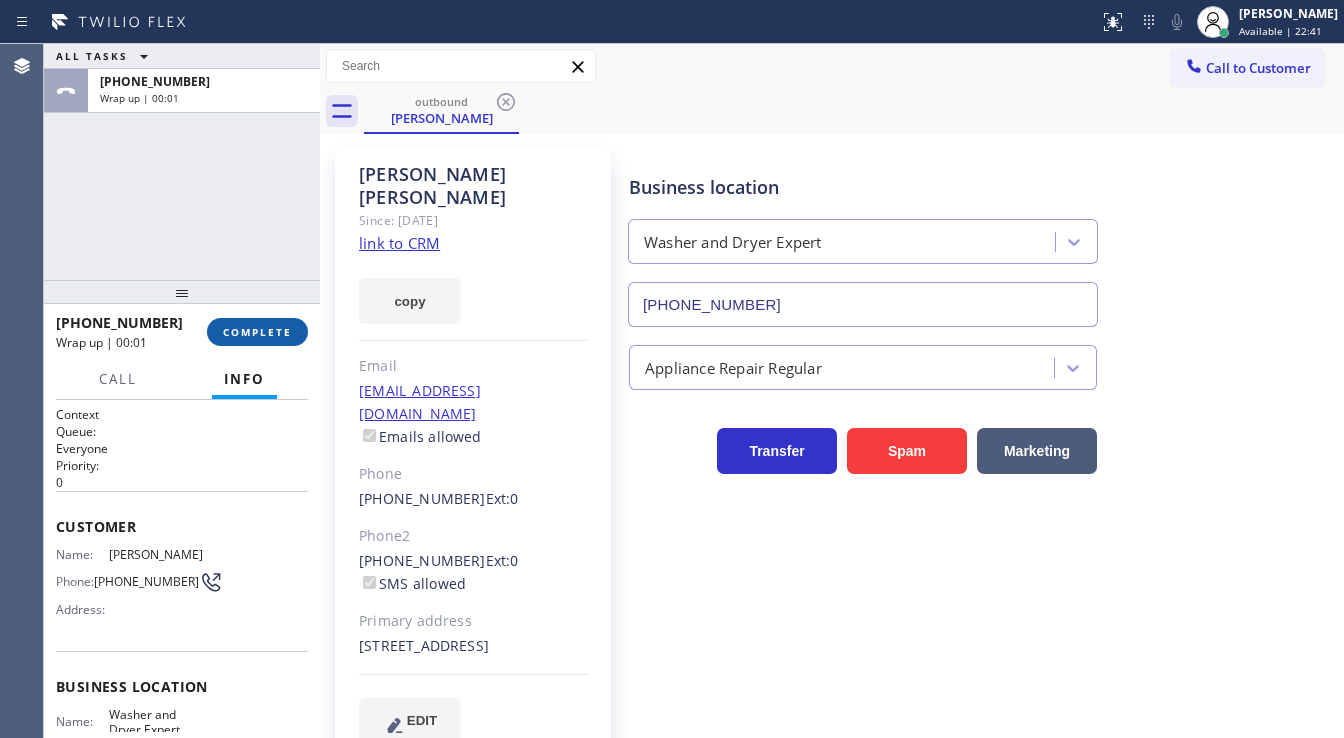 click on "COMPLETE" at bounding box center [257, 332] 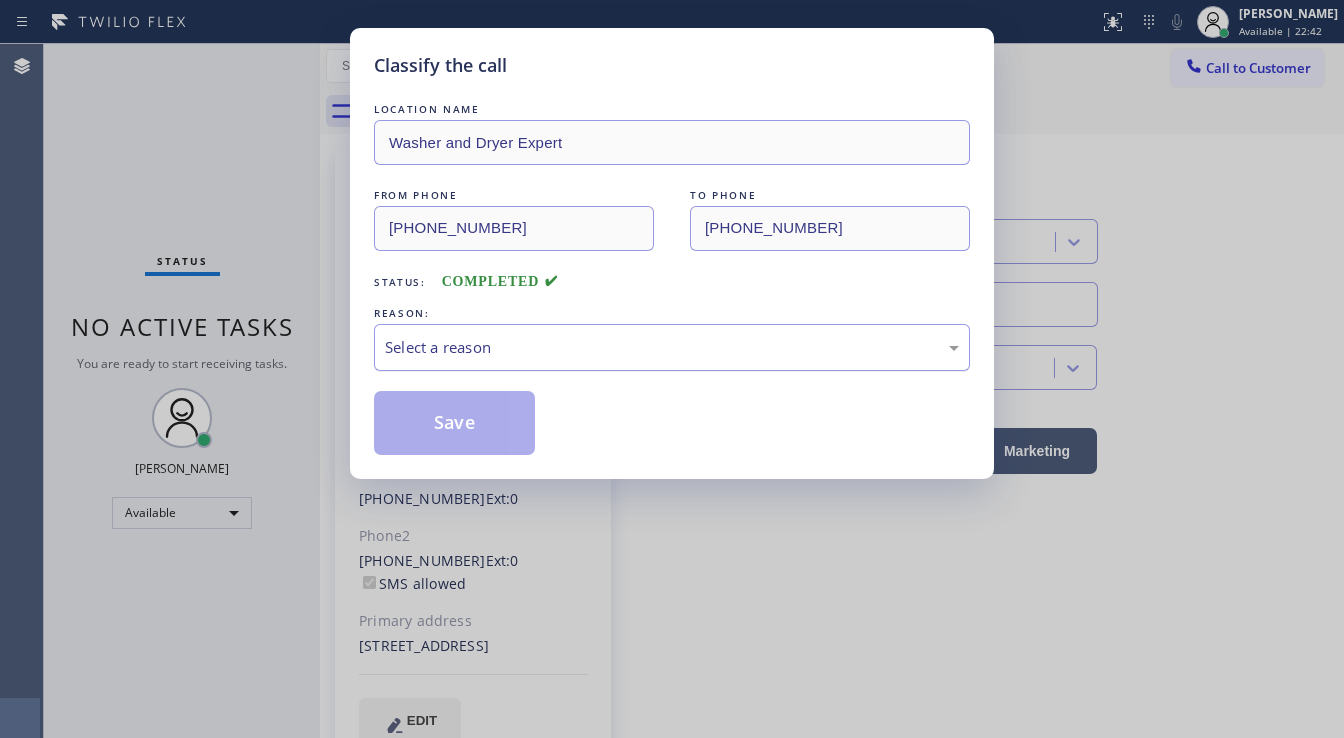 click on "Select a reason" at bounding box center [672, 347] 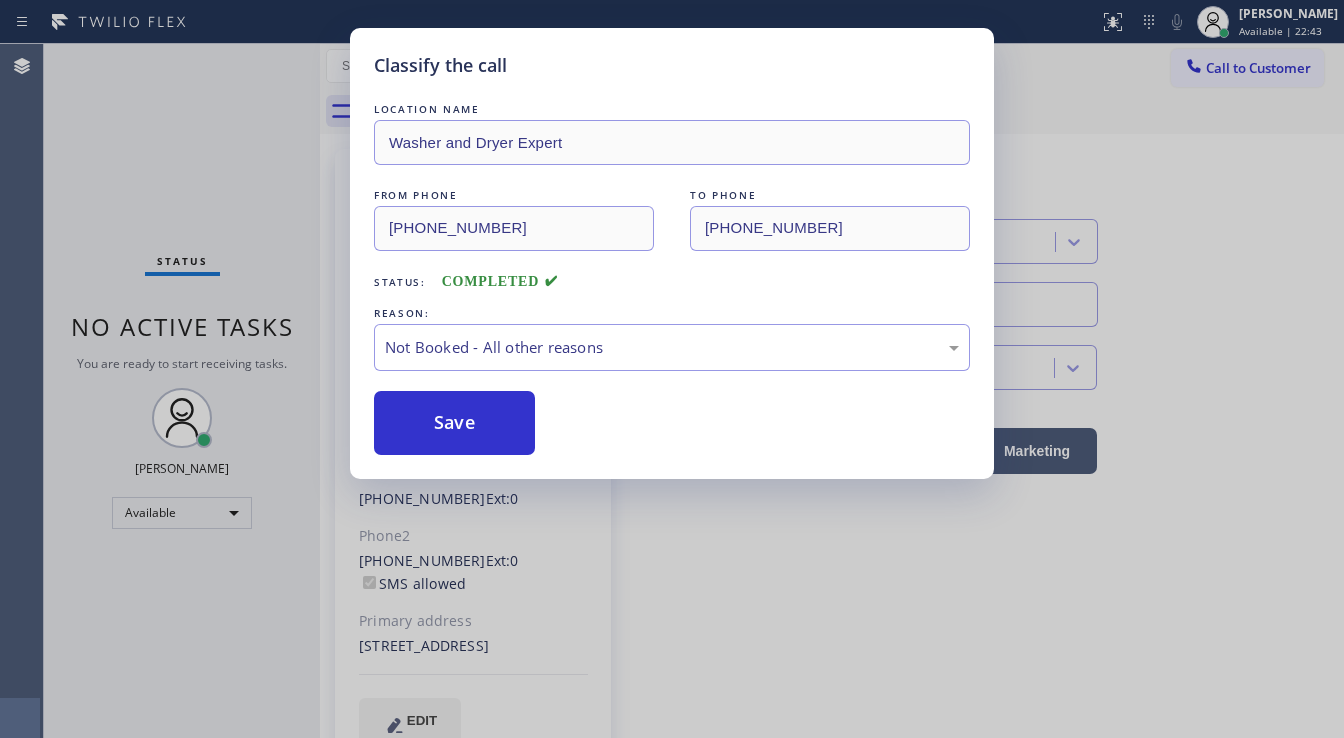 click on "Save" at bounding box center (454, 423) 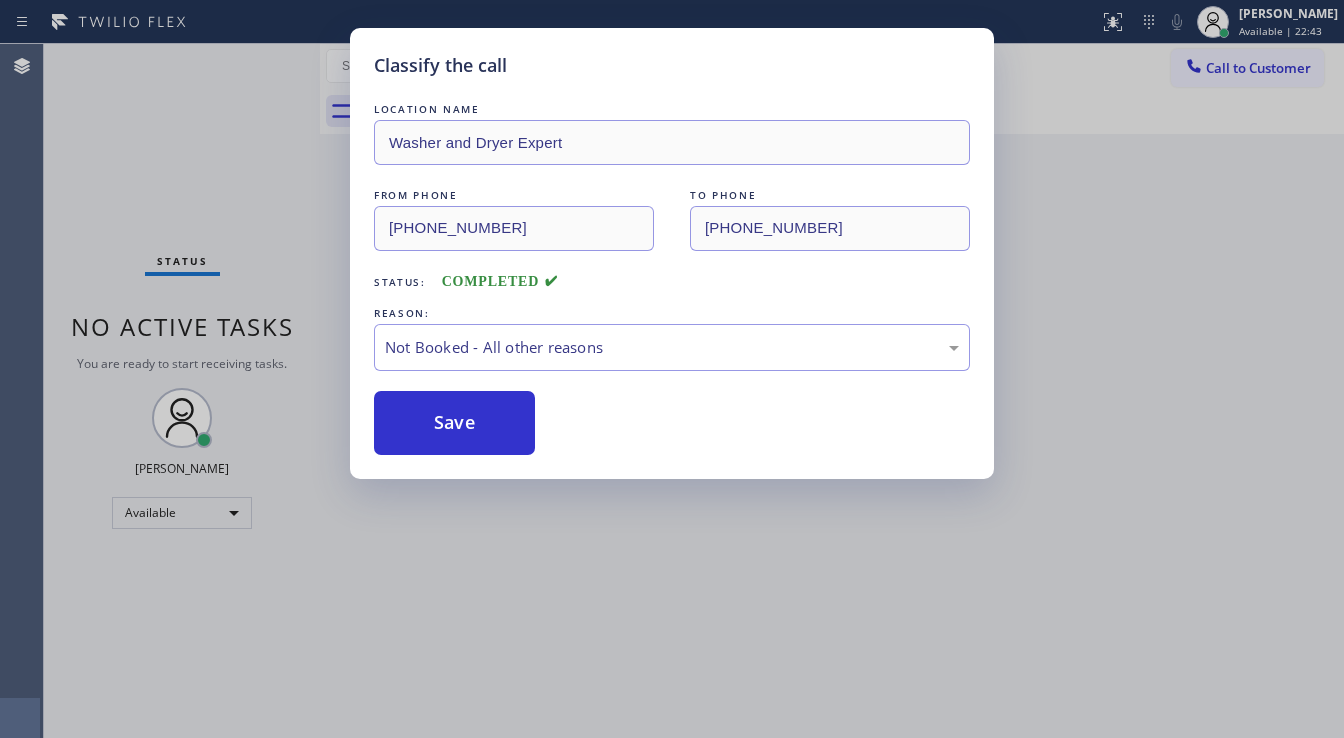 click on "Save" at bounding box center (454, 423) 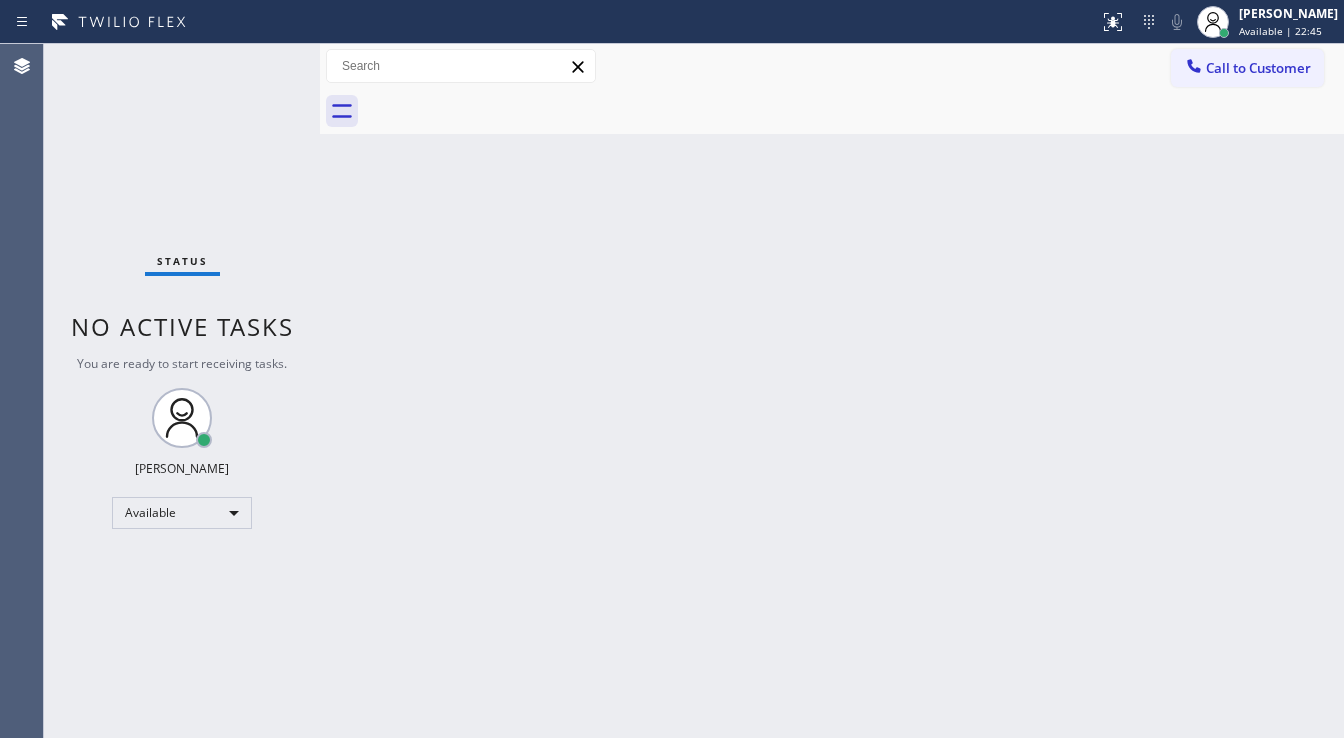 click on "Status   No active tasks     You are ready to start receiving tasks.   [PERSON_NAME]" at bounding box center [182, 391] 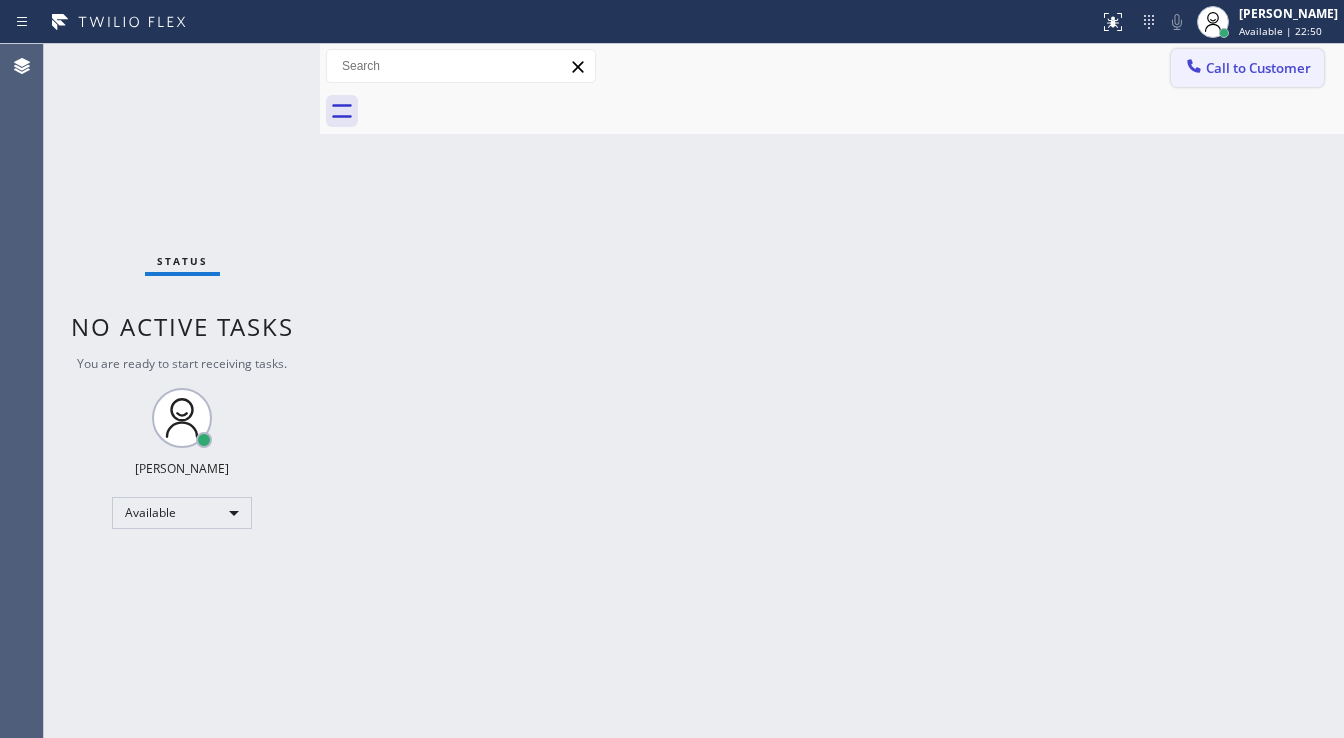 click on "Call to Customer" at bounding box center (1258, 68) 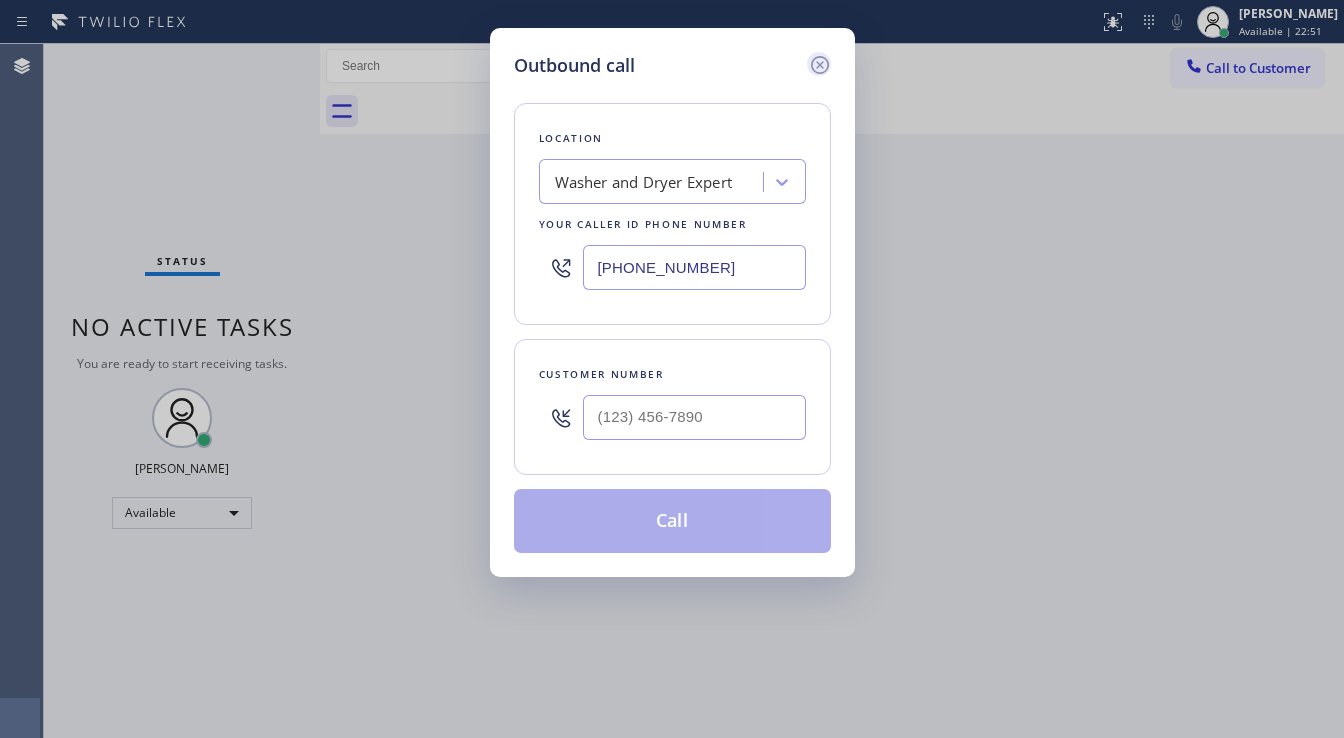 click 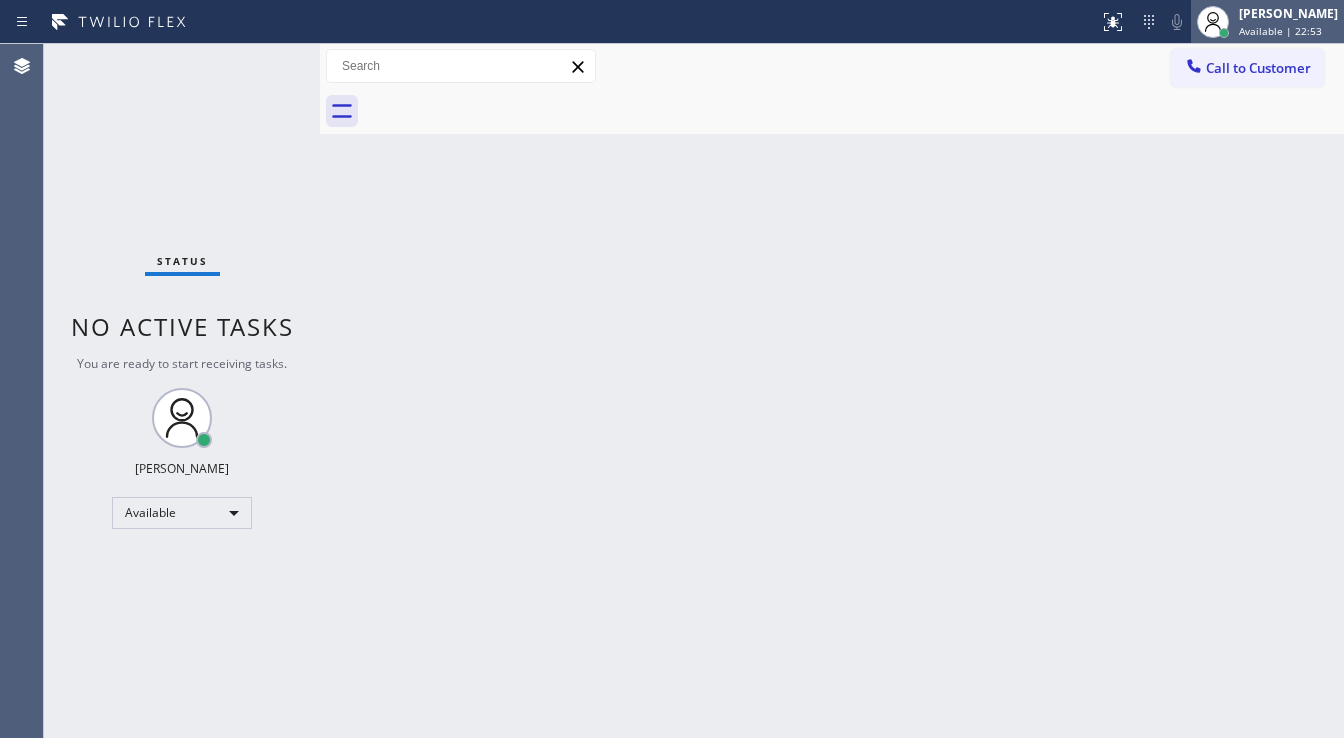 click at bounding box center (1213, 22) 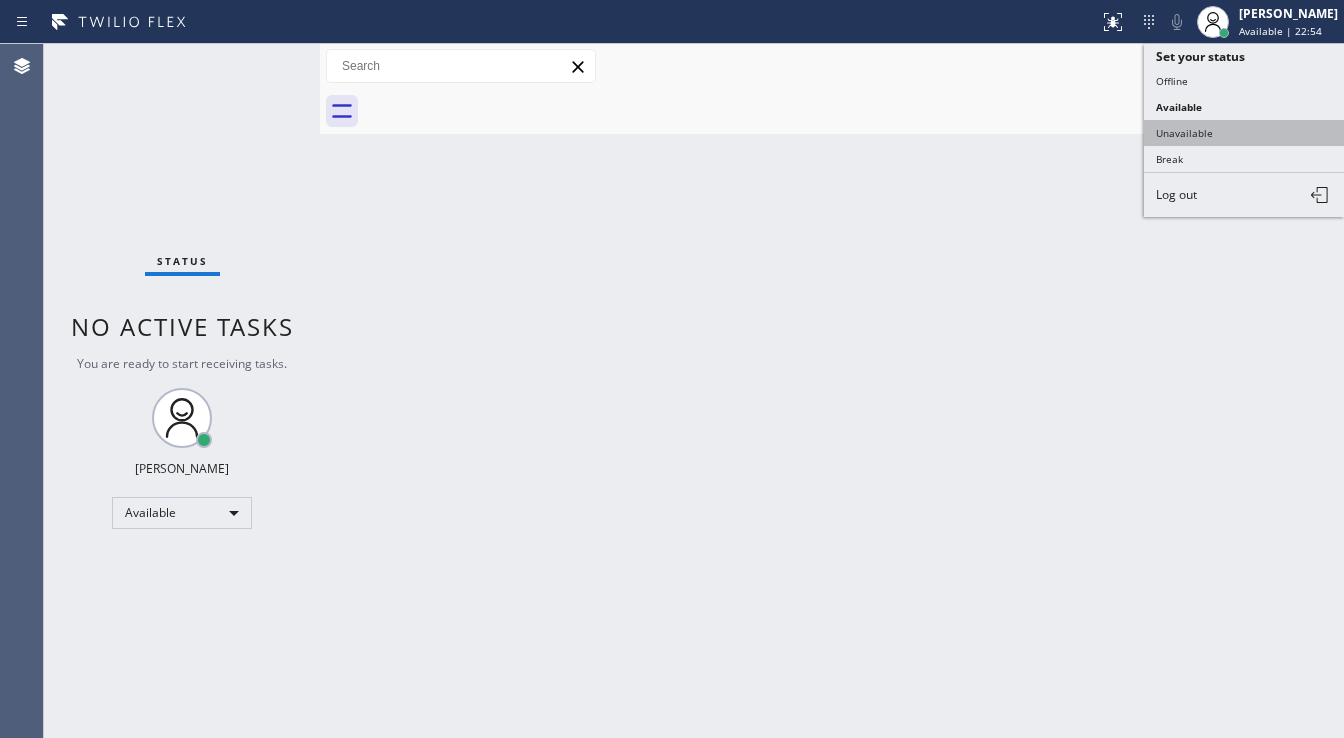 click on "Unavailable" at bounding box center [1244, 133] 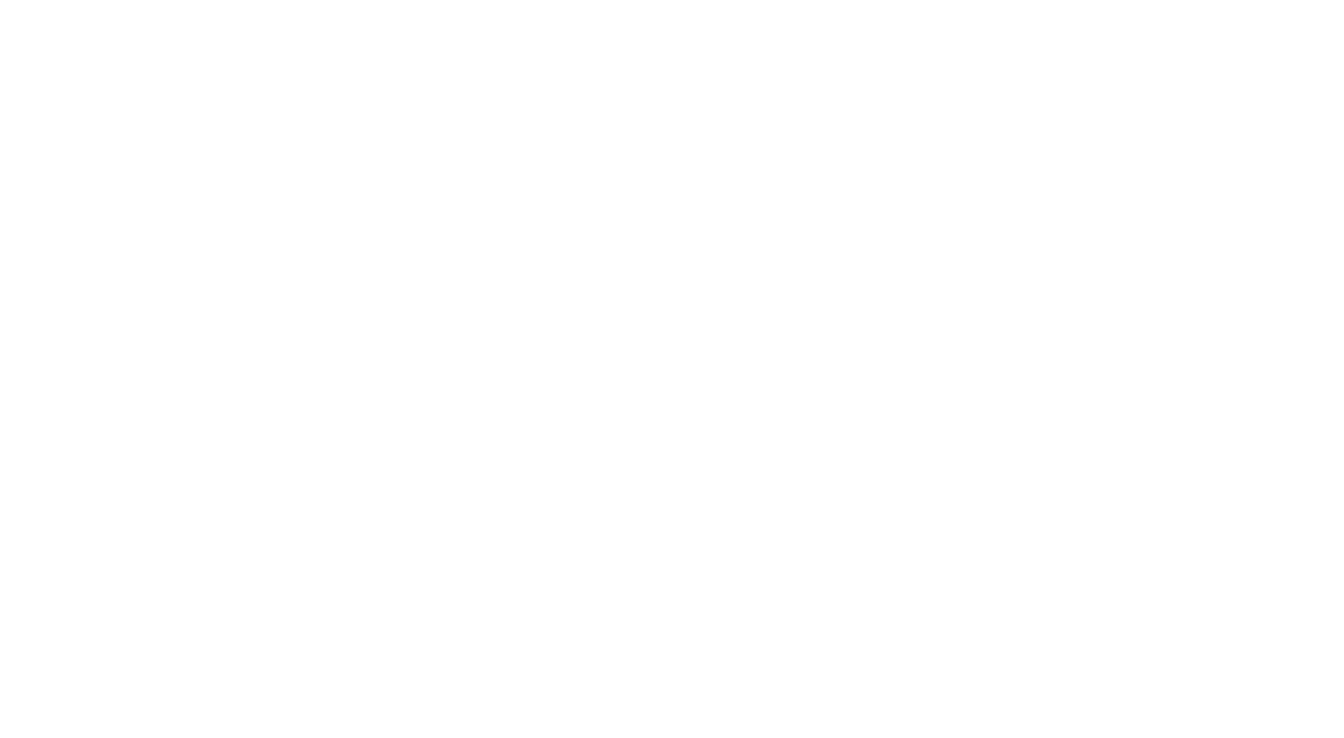 scroll, scrollTop: 0, scrollLeft: 0, axis: both 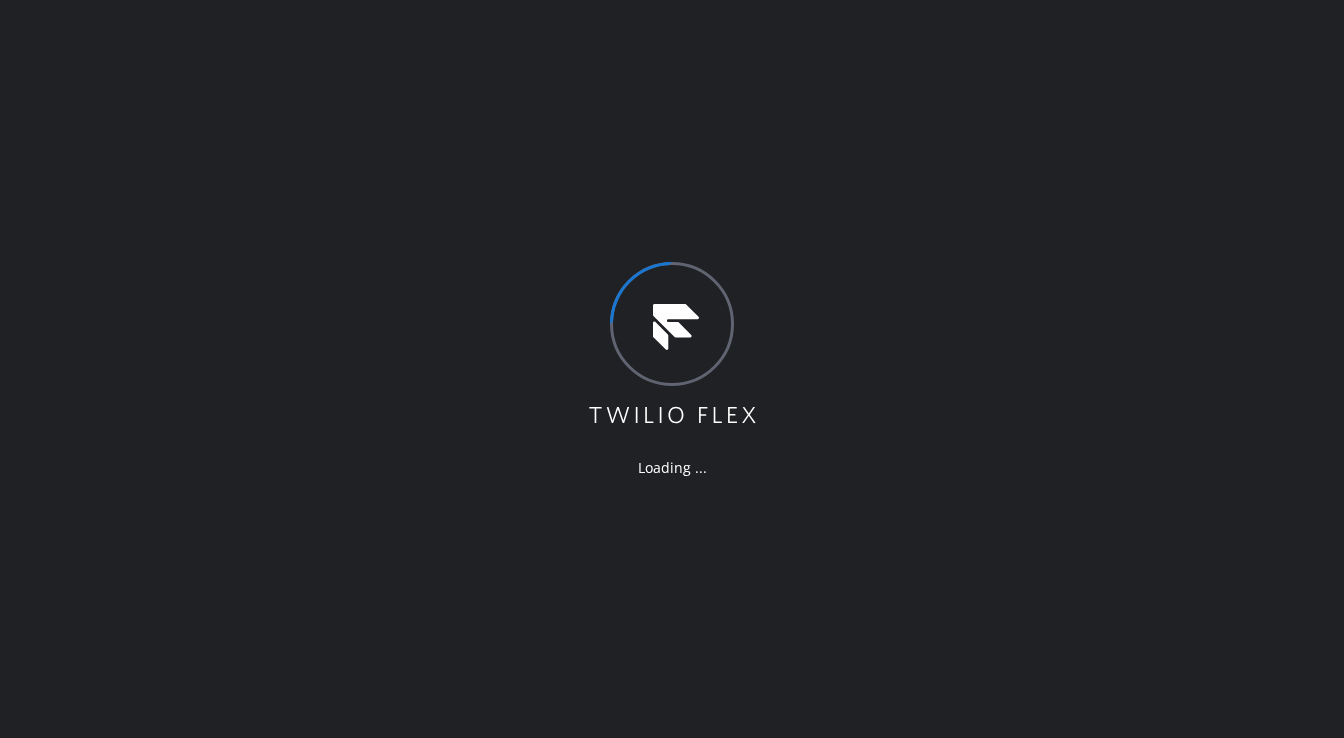 click on "Loading ..." at bounding box center (672, 369) 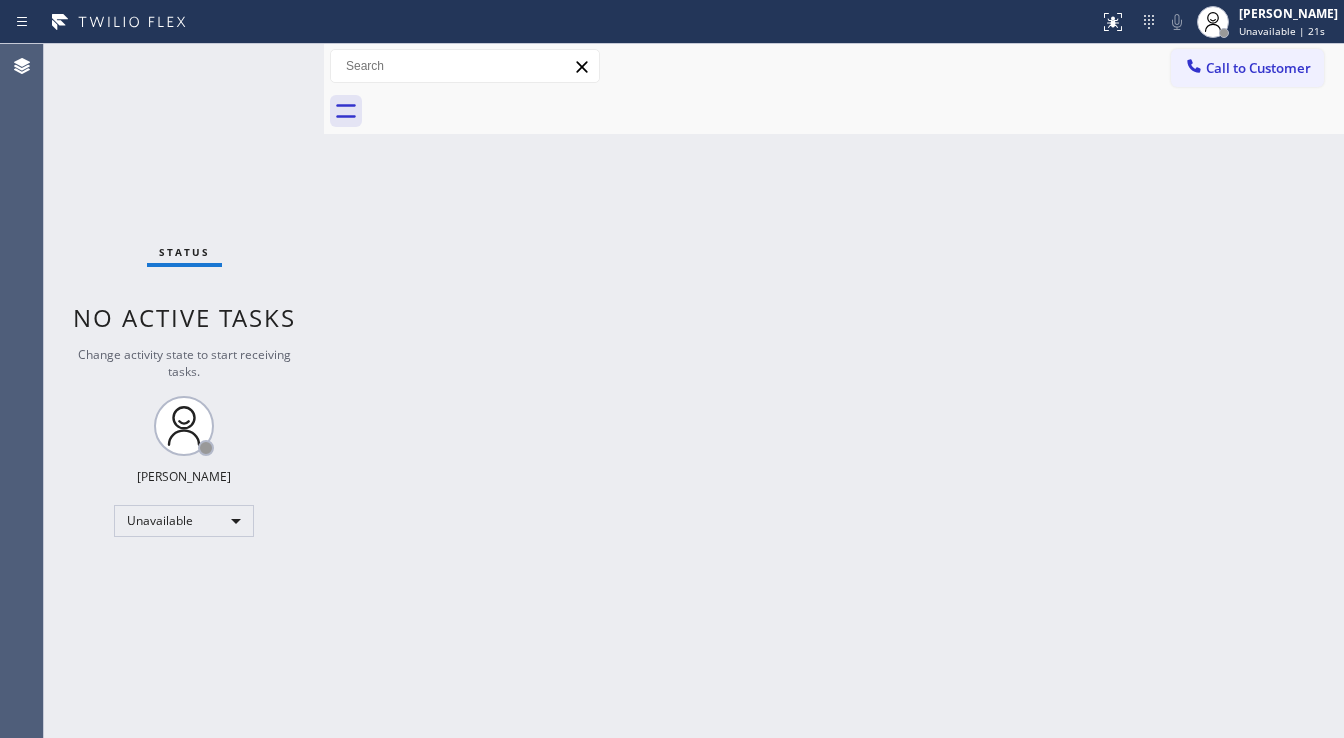 click on "Status   No active tasks     Change activity state to start receiving tasks.   [PERSON_NAME]" at bounding box center (184, 391) 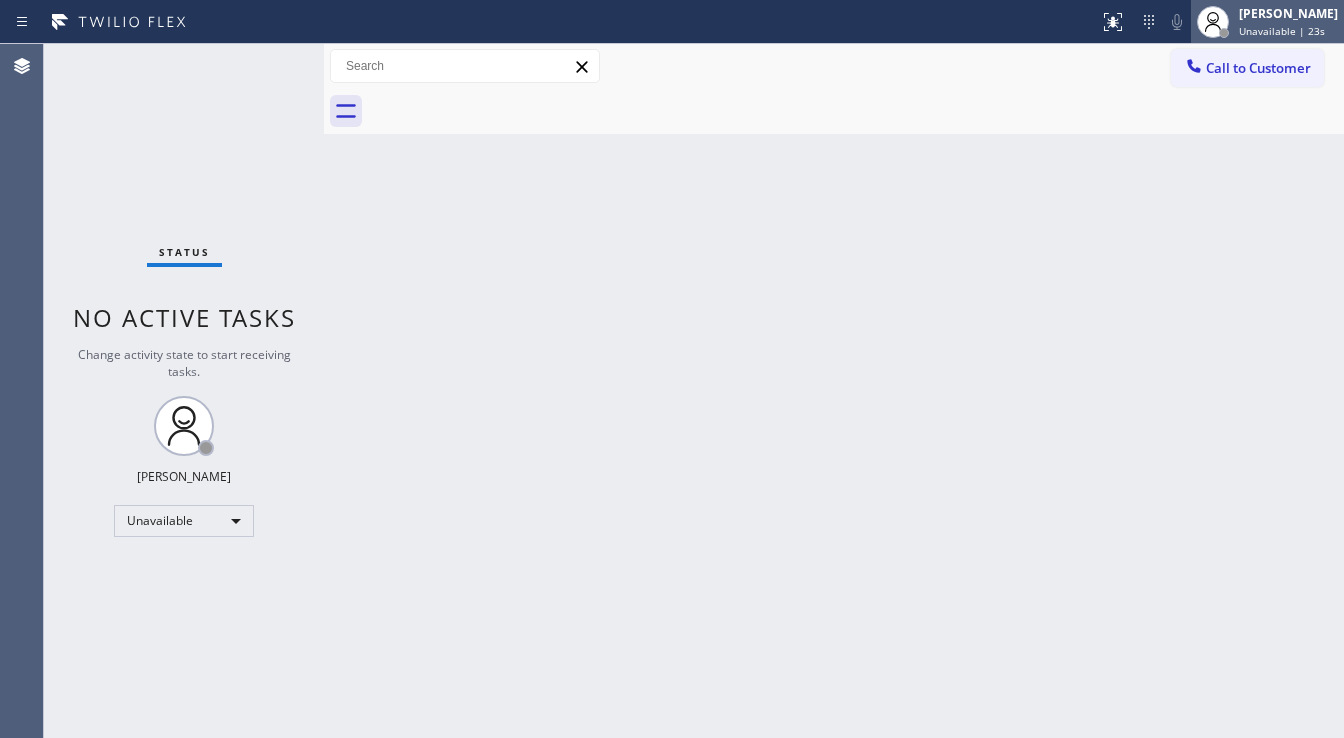 click on "Michael Javier Unavailable | 23s" at bounding box center [1289, 21] 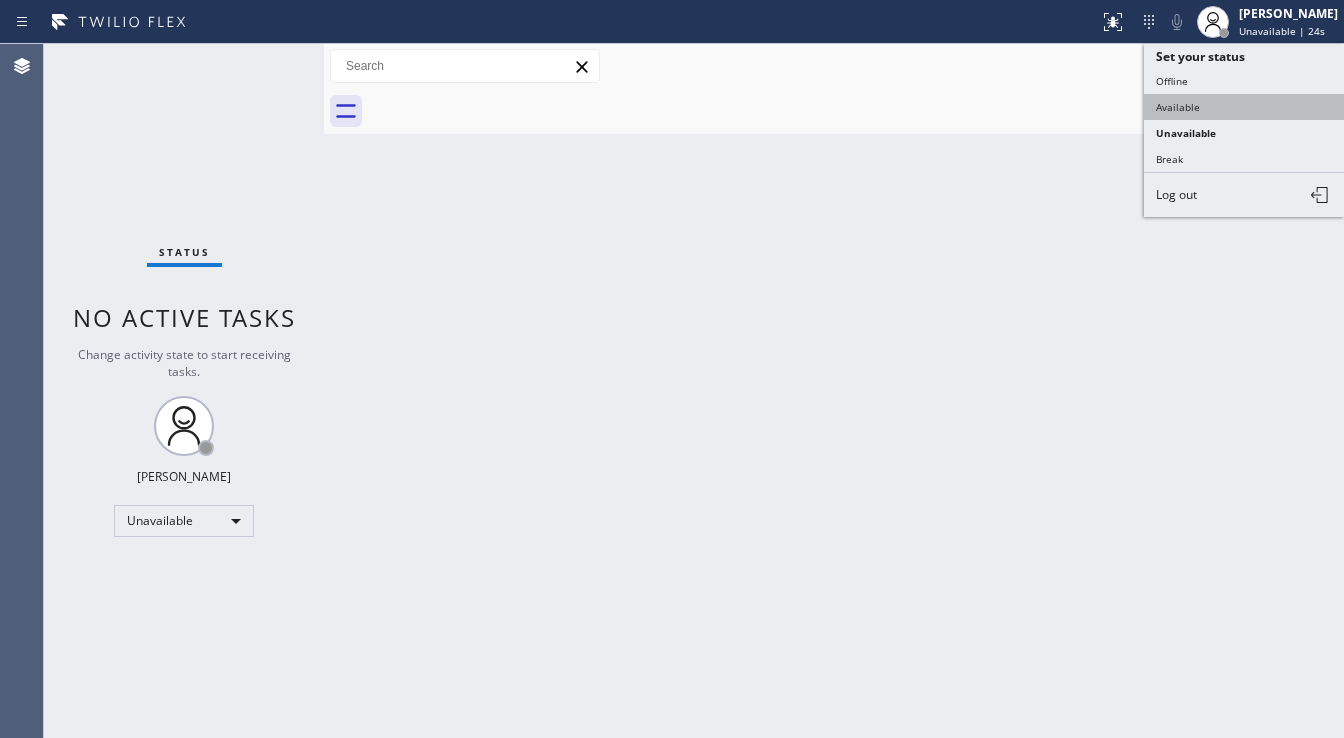 click on "Available" at bounding box center [1244, 107] 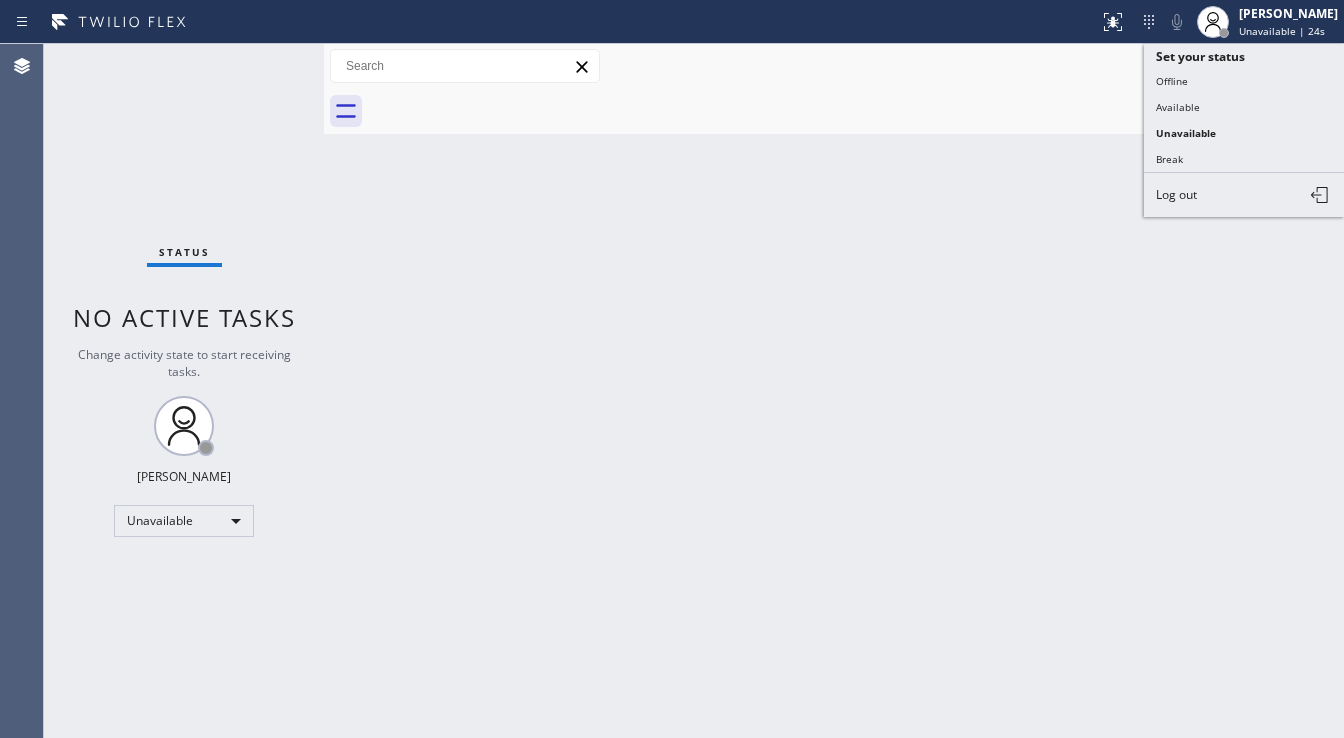 click at bounding box center (856, 111) 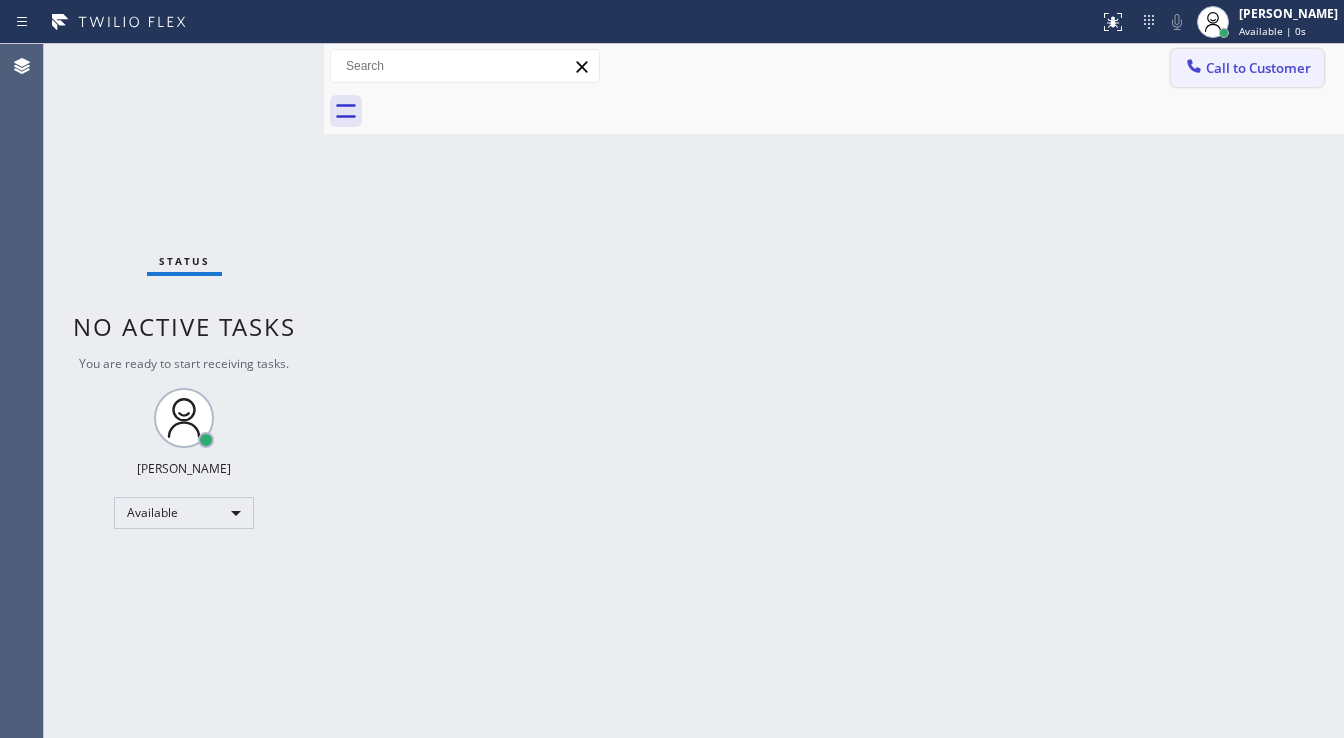 click on "Call to Customer" at bounding box center [1258, 68] 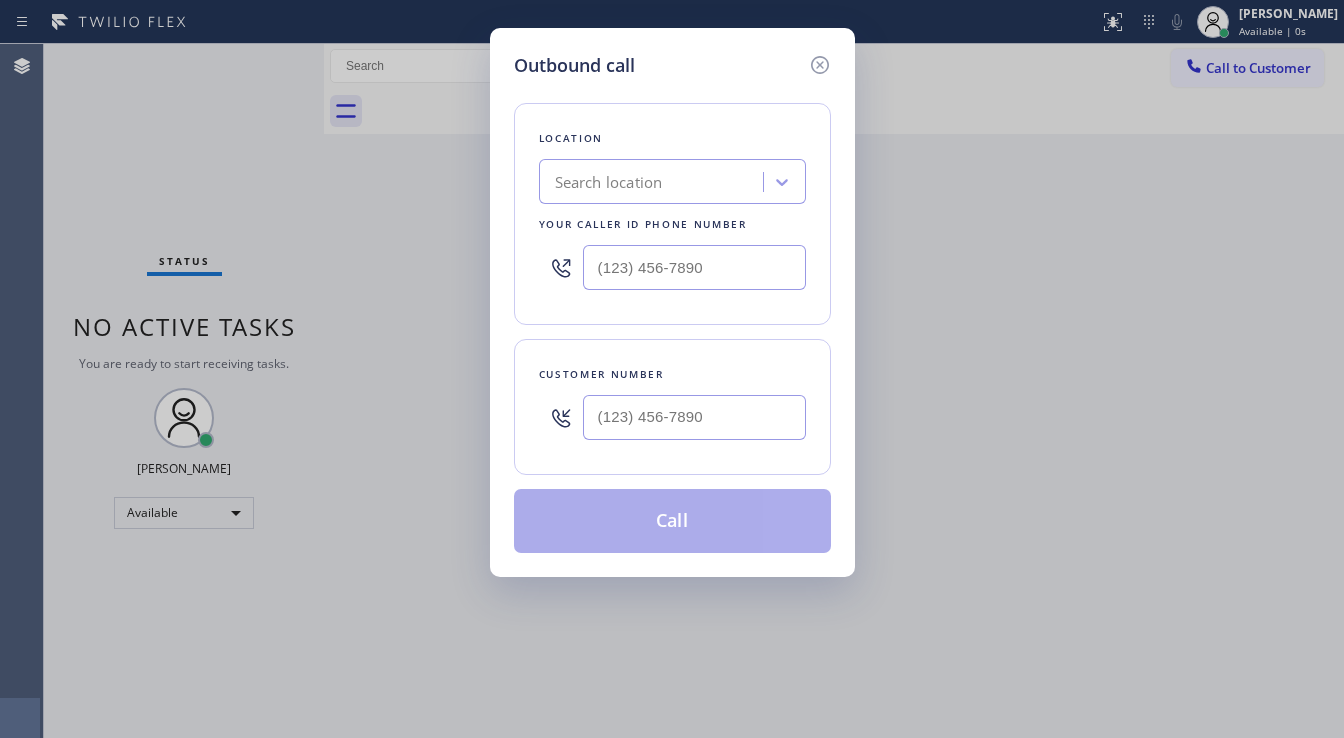 type 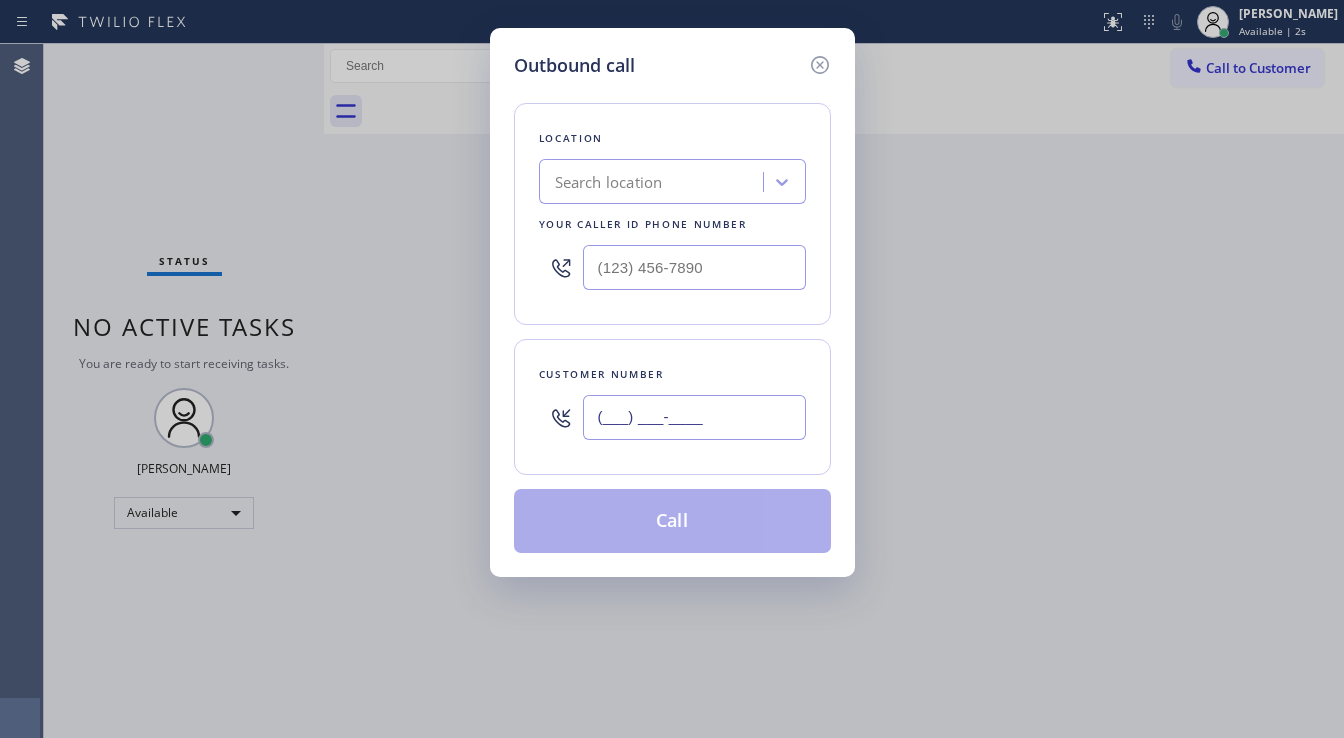 click on "(___) ___-____" at bounding box center [694, 417] 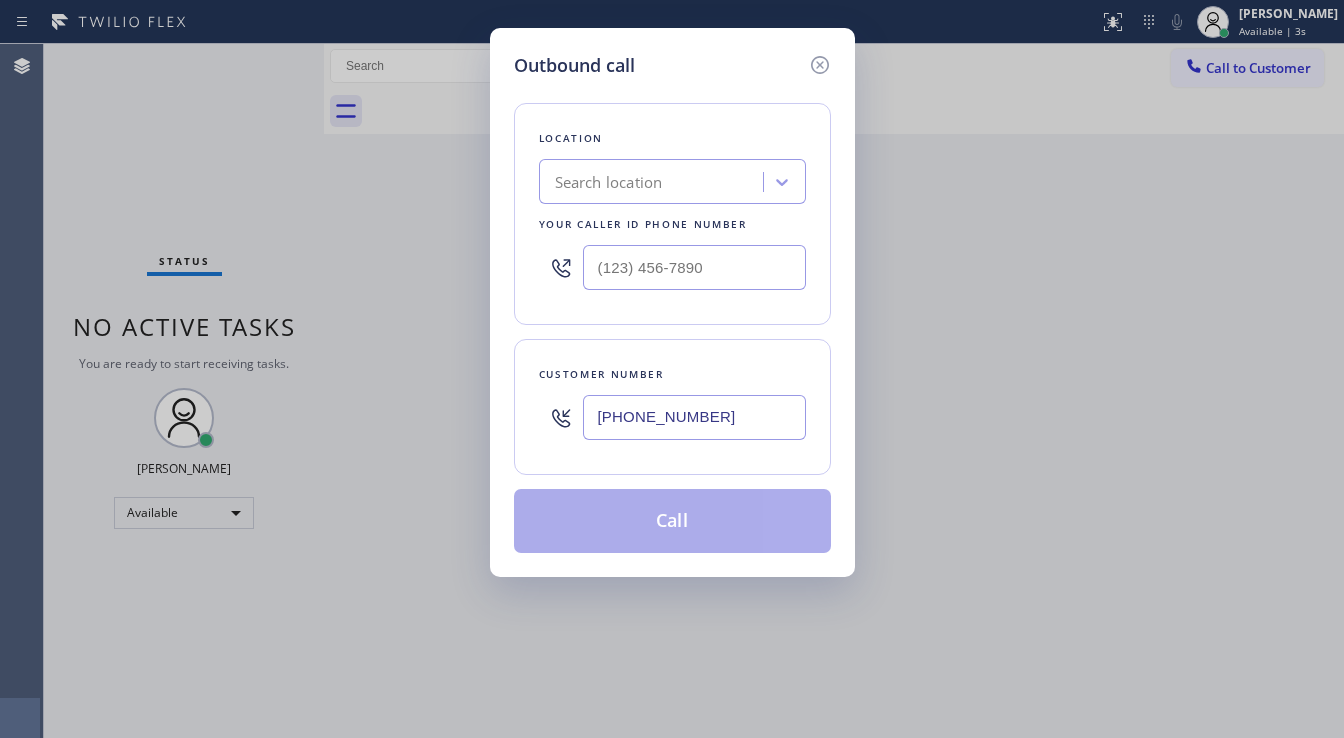 type on "[PHONE_NUMBER]" 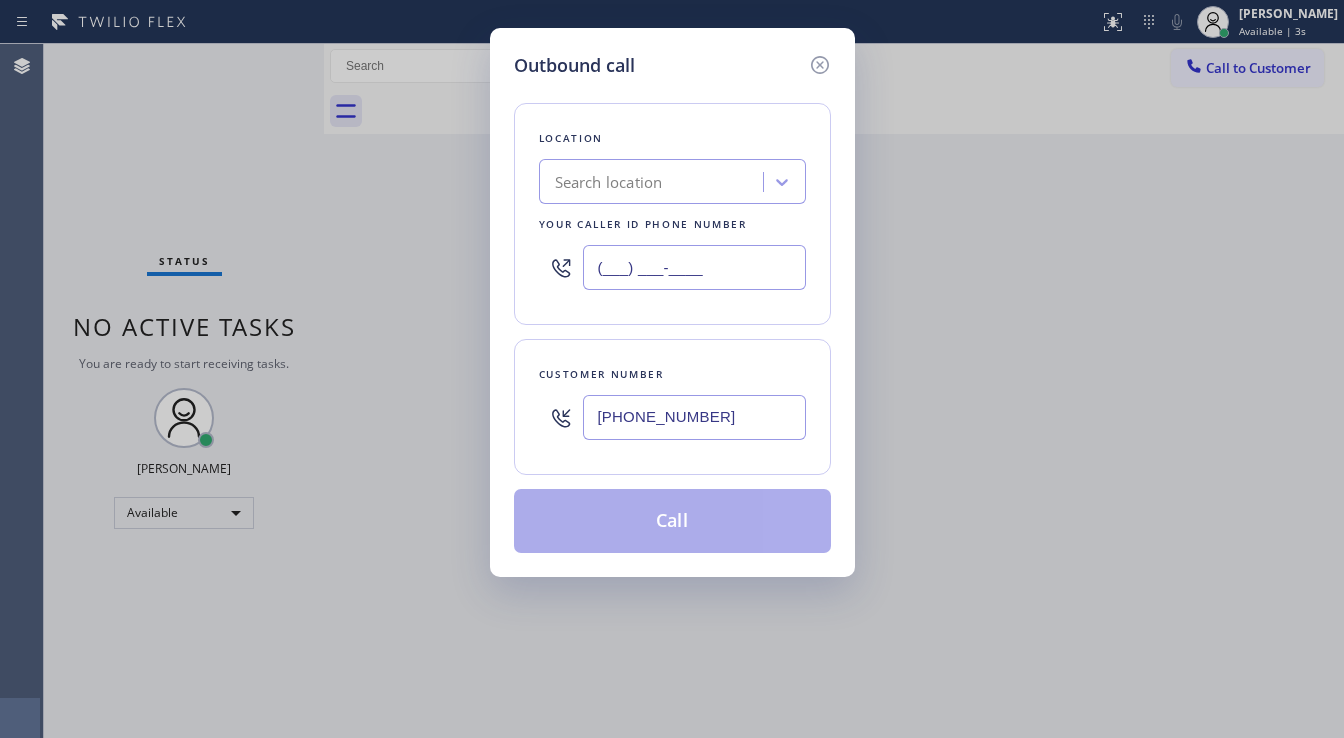 click on "(___) ___-____" at bounding box center (694, 267) 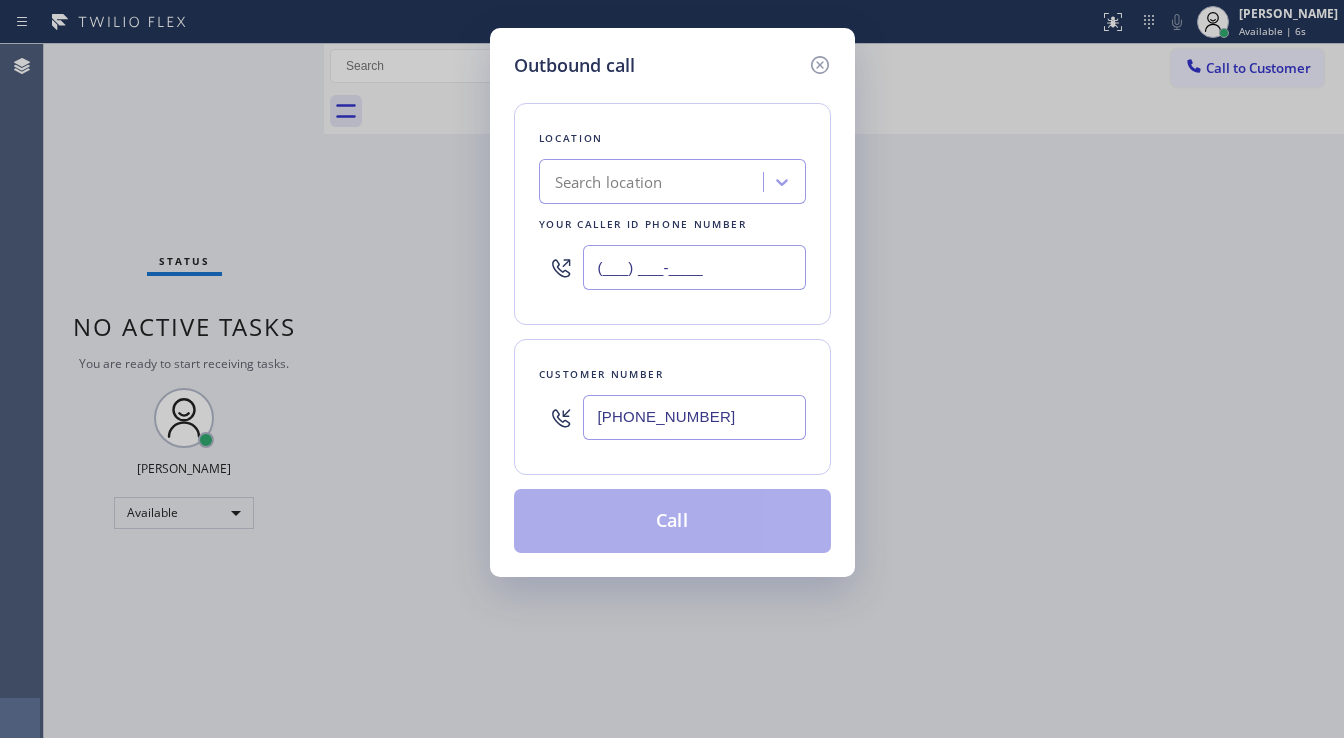 paste on "347) 836-5354" 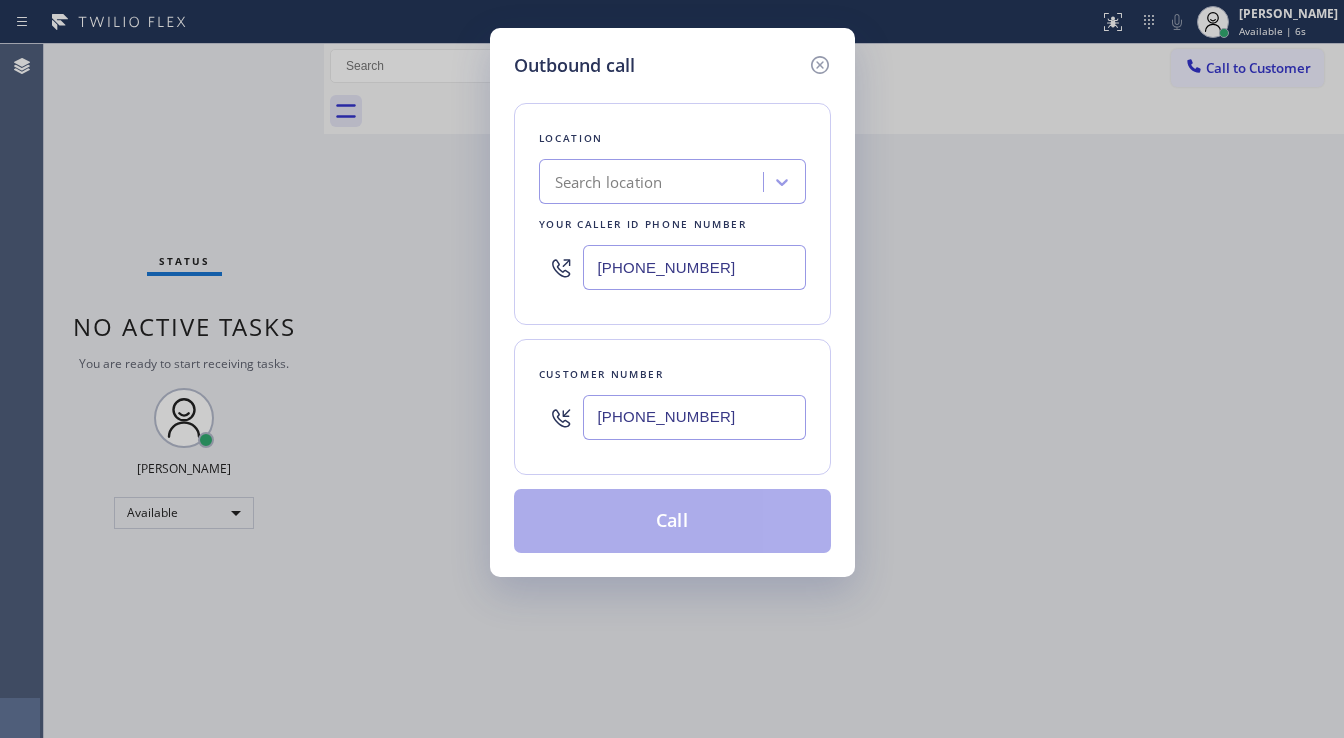 type on "[PHONE_NUMBER]" 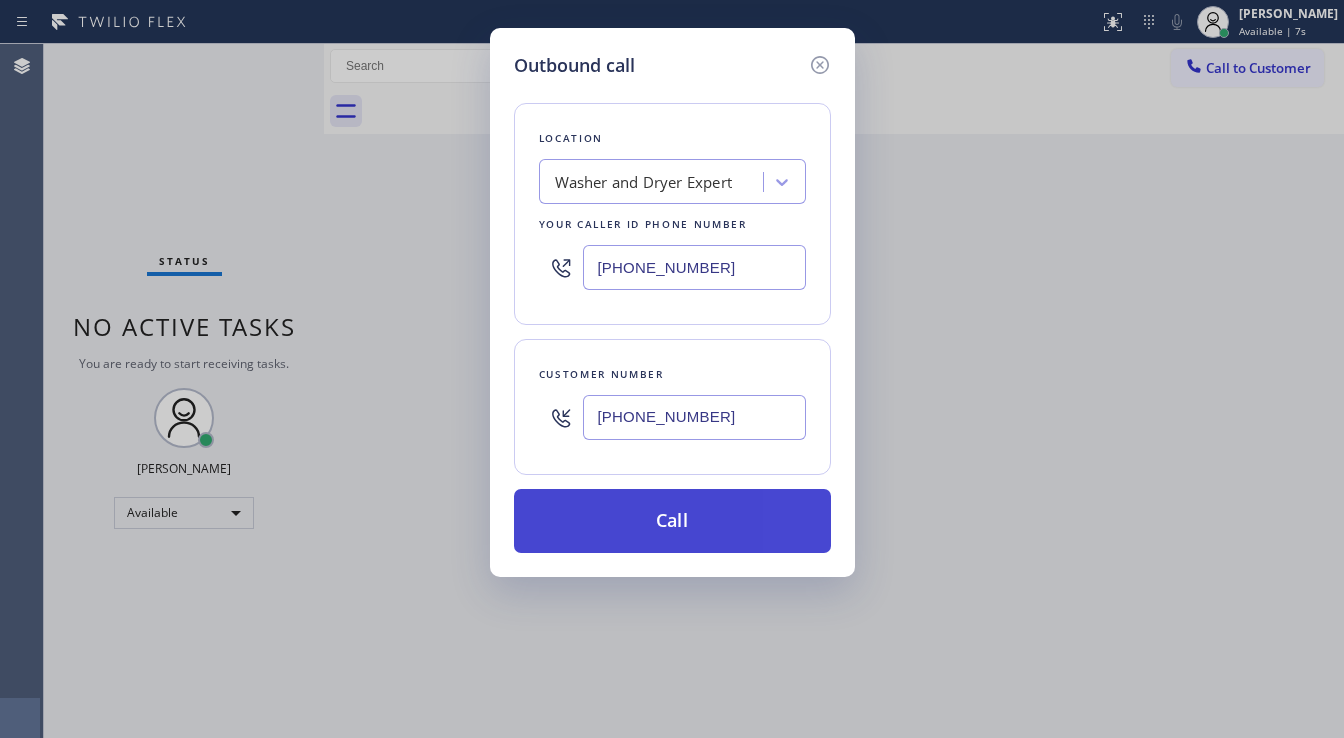 click on "Call" at bounding box center (672, 521) 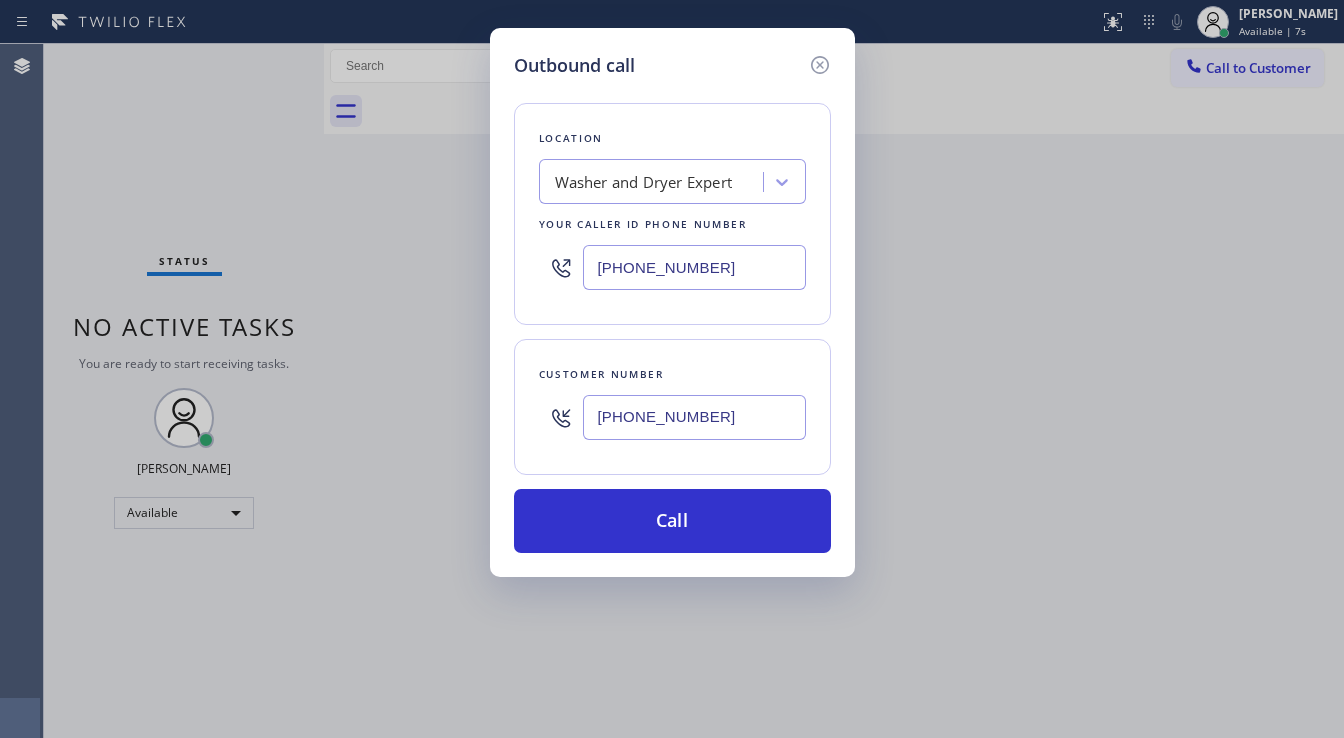 type 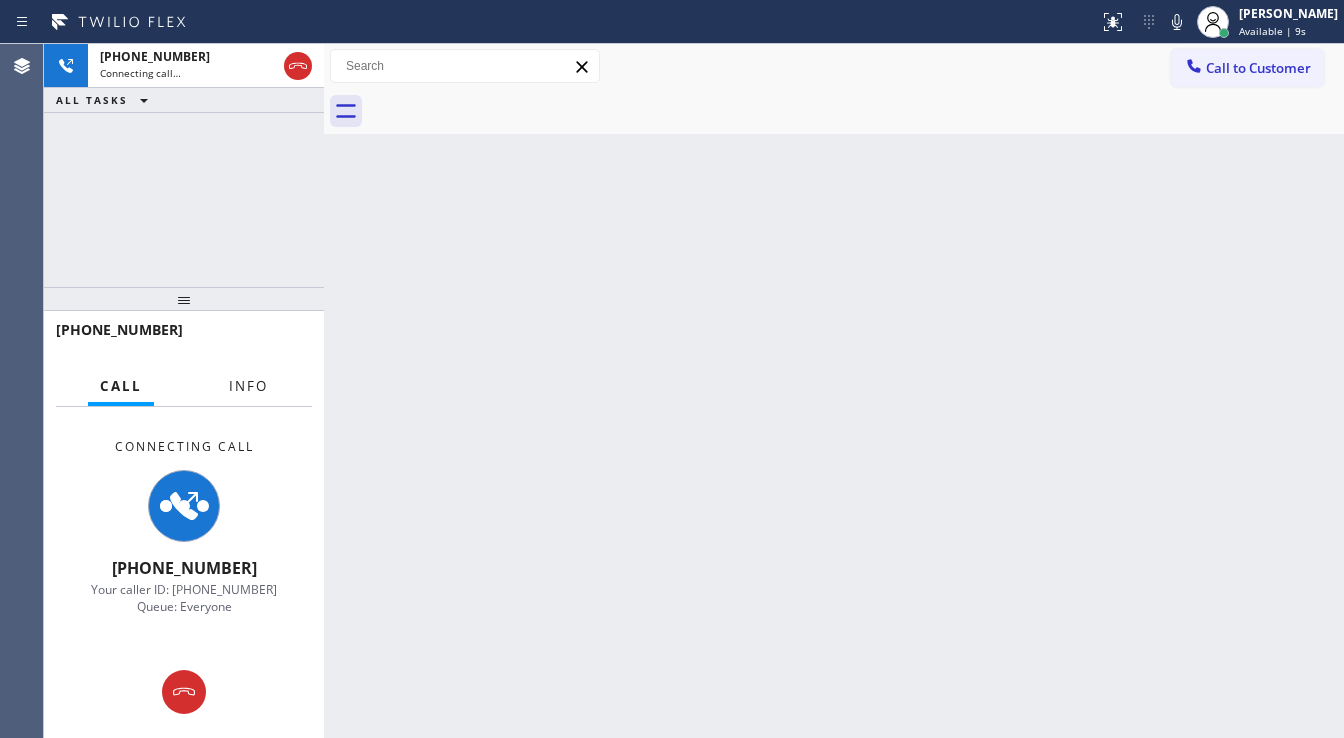click on "Info" at bounding box center [248, 386] 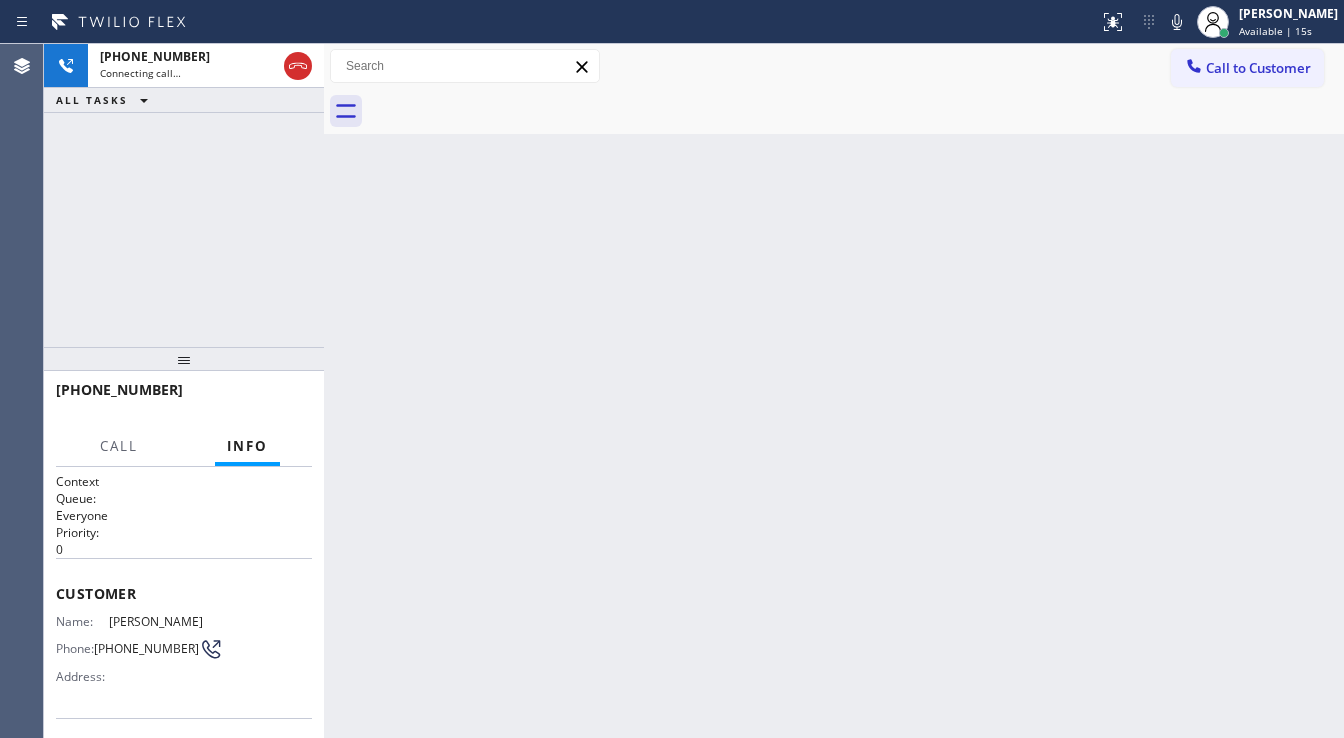 drag, startPoint x: 184, startPoint y: 300, endPoint x: 169, endPoint y: 360, distance: 61.846584 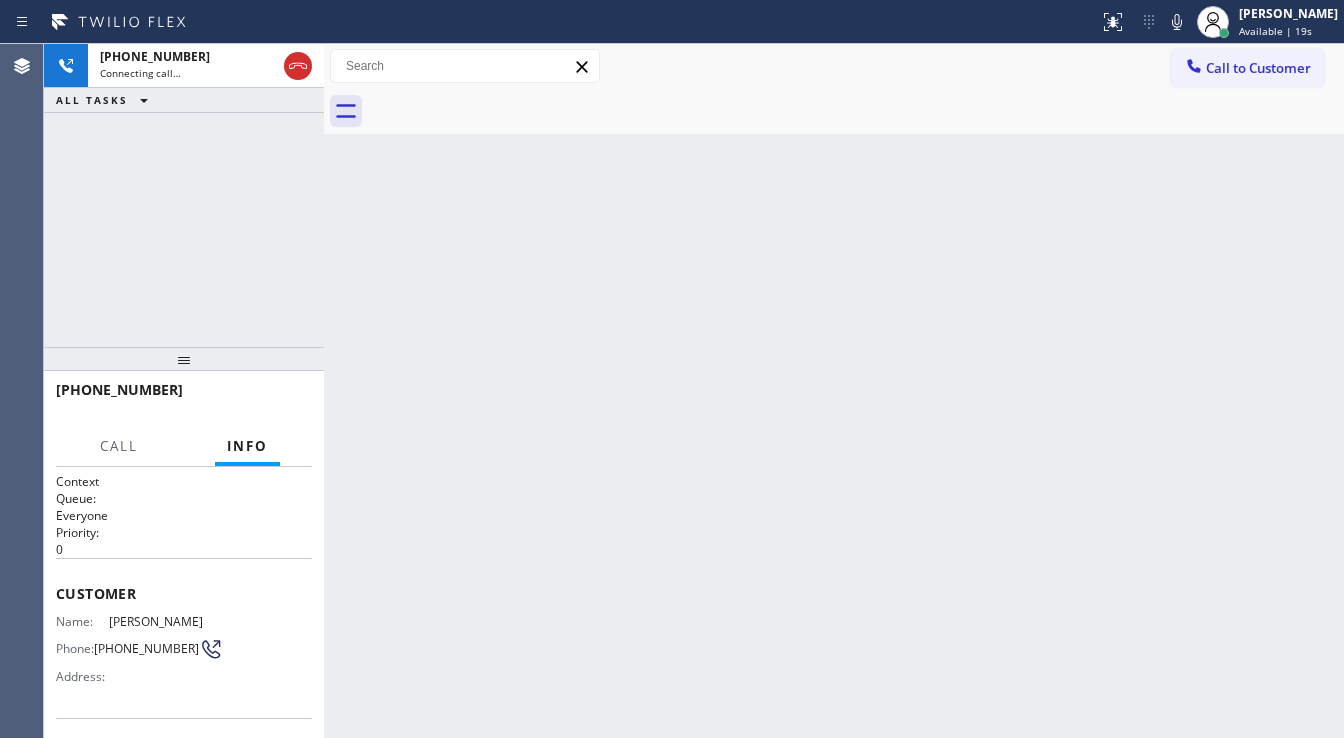 click on "+15167763349 Connecting call… ALL TASKS ALL TASKS ACTIVE TASKS TASKS IN WRAP UP" at bounding box center (184, 195) 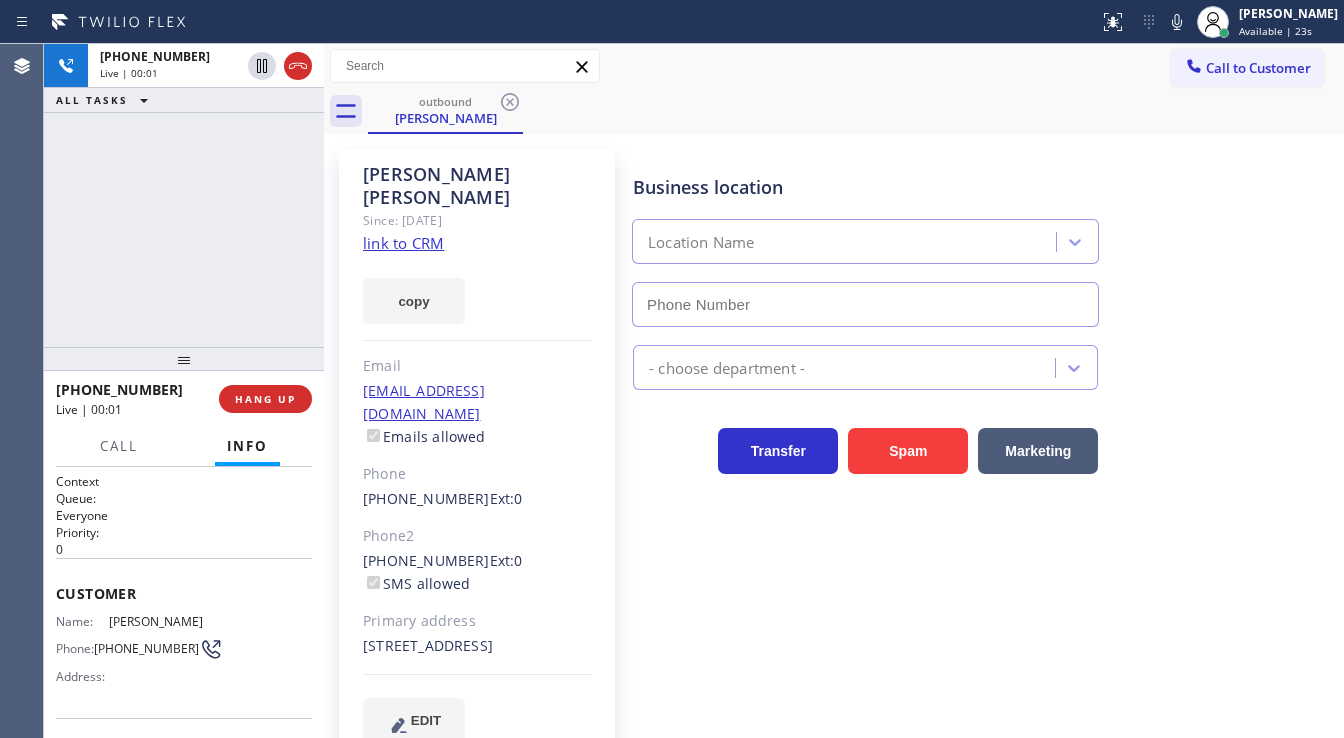 type on "[PHONE_NUMBER]" 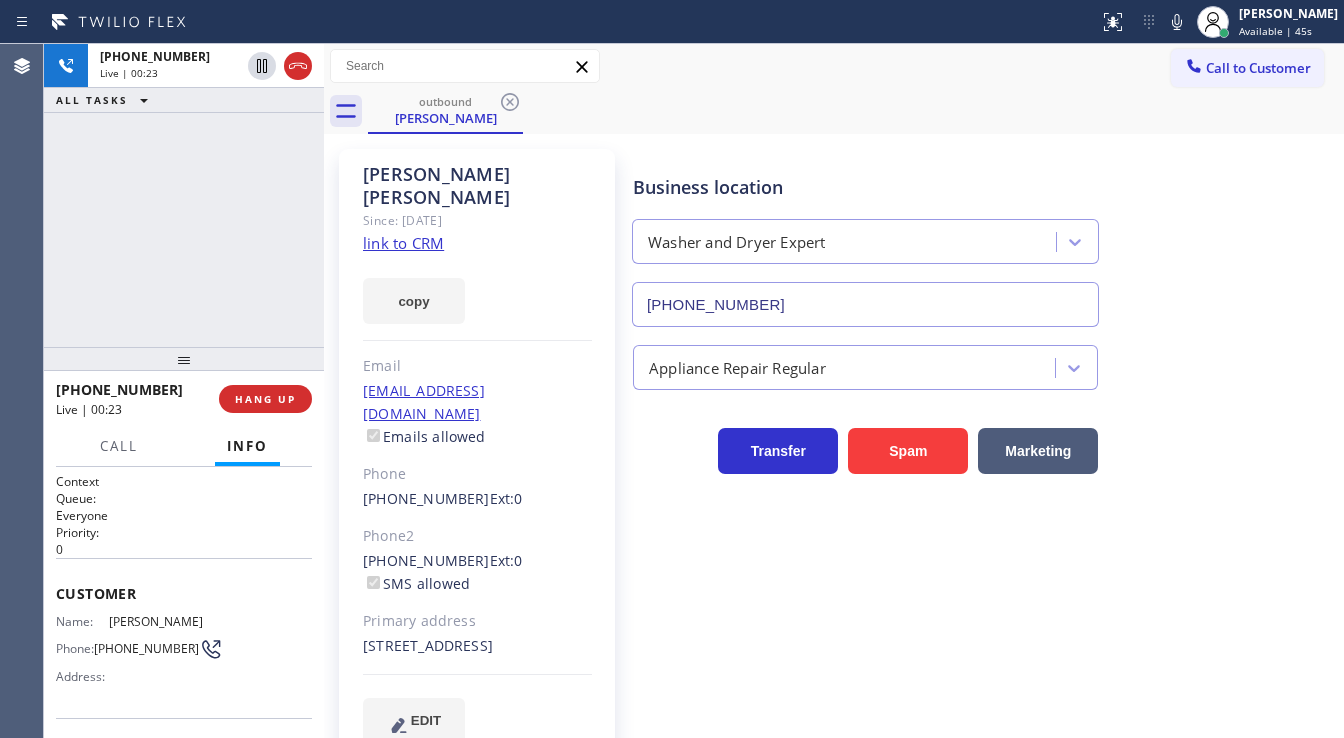 click on "+15167763349 Live | 00:23 ALL TASKS ALL TASKS ACTIVE TASKS TASKS IN WRAP UP" at bounding box center (184, 195) 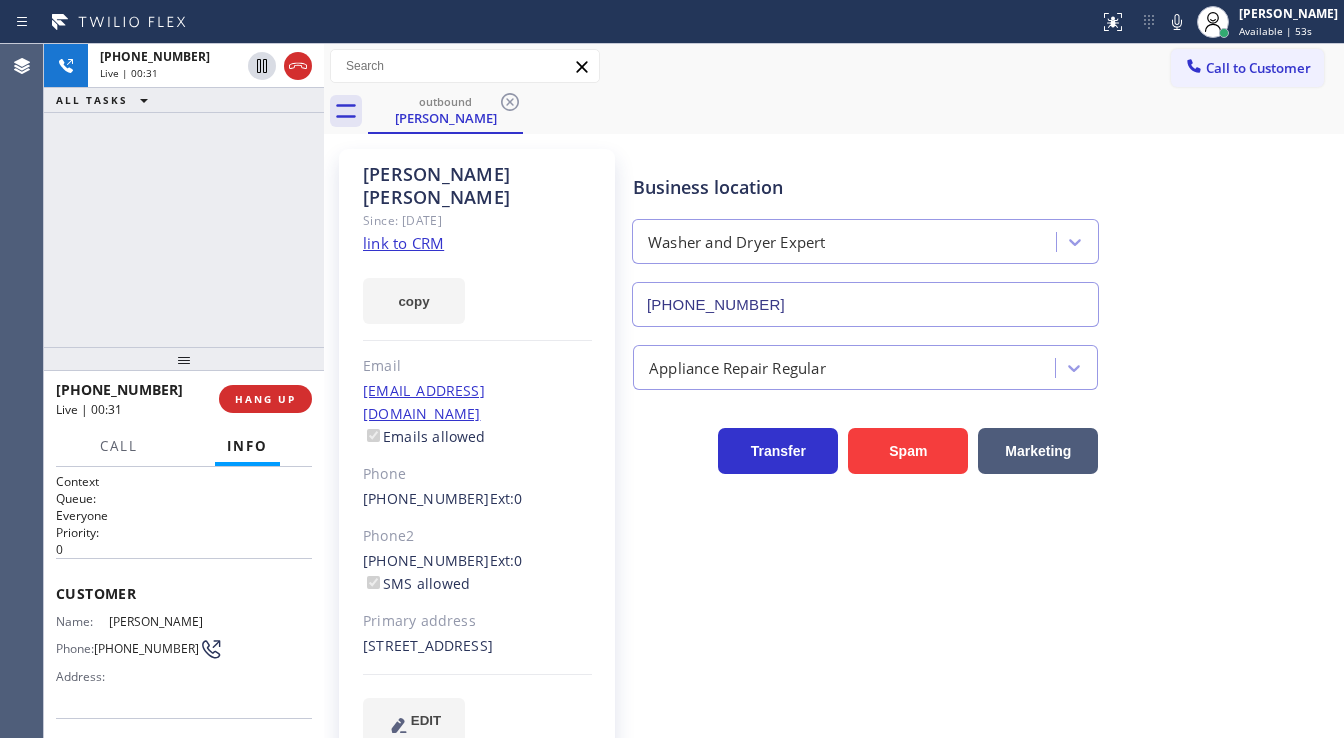 click on "+15167763349 Live | 00:31 ALL TASKS ALL TASKS ACTIVE TASKS TASKS IN WRAP UP" at bounding box center (184, 195) 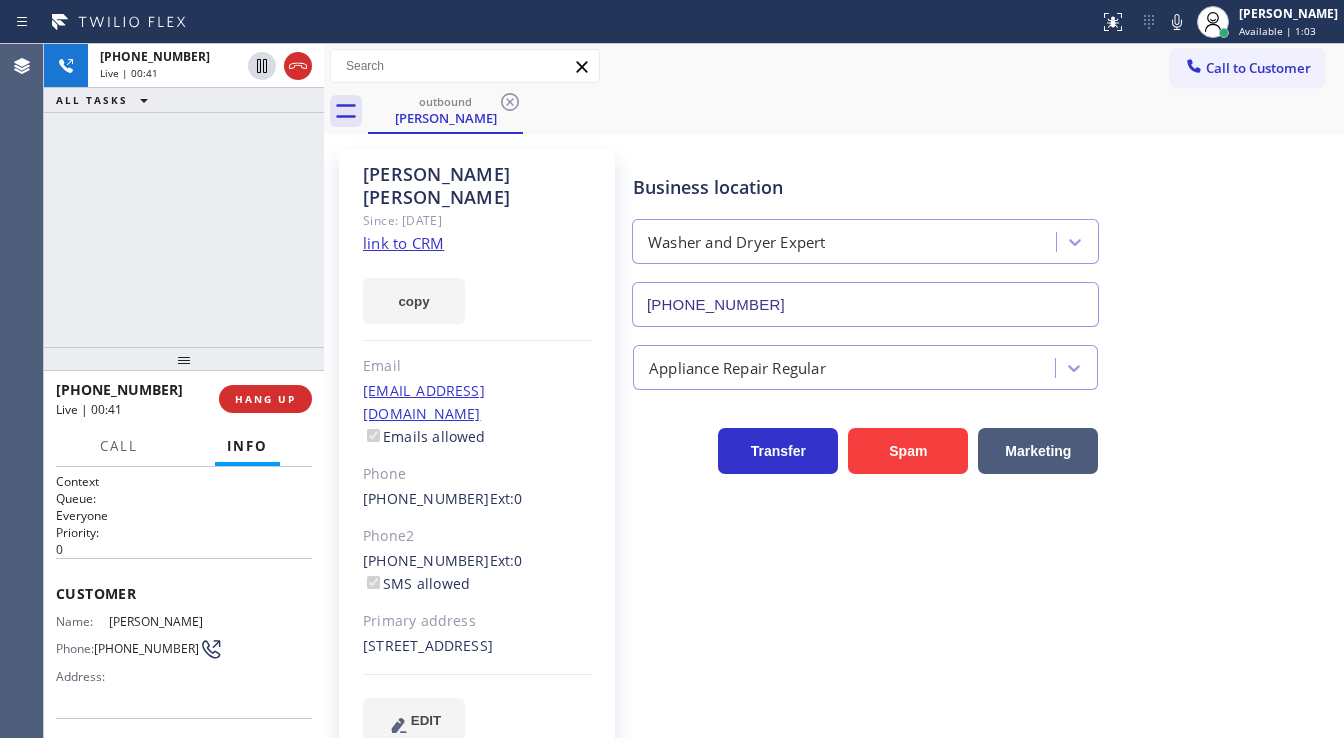 click on "+15167763349 Live | 00:41 ALL TASKS ALL TASKS ACTIVE TASKS TASKS IN WRAP UP" at bounding box center (184, 195) 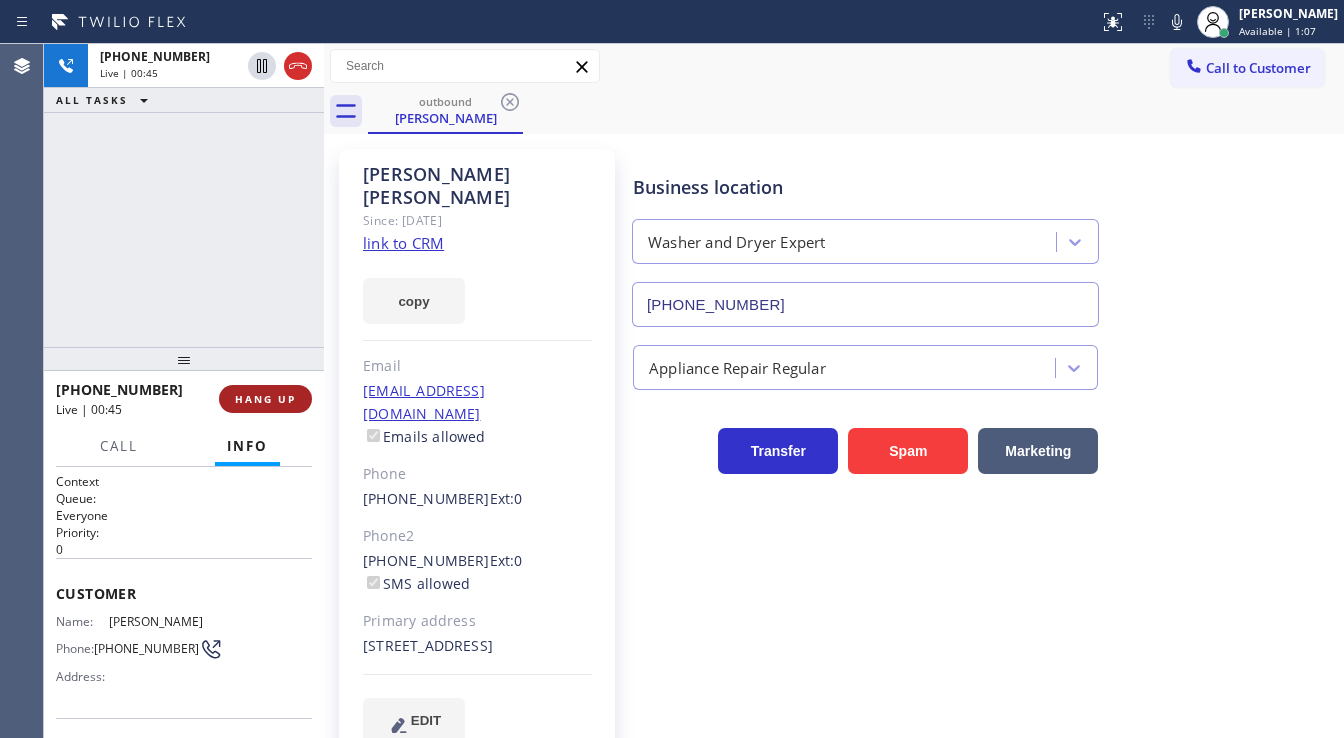 click on "HANG UP" at bounding box center (265, 399) 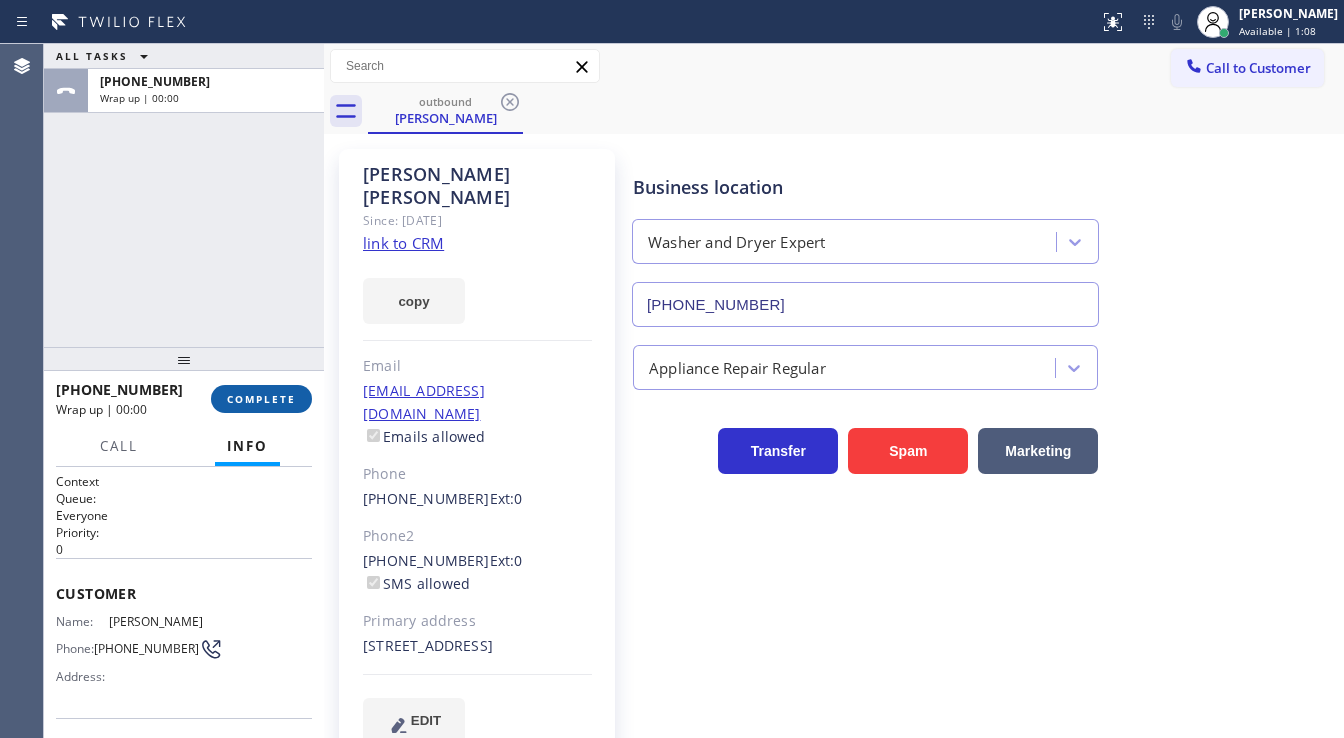 click on "COMPLETE" at bounding box center (261, 399) 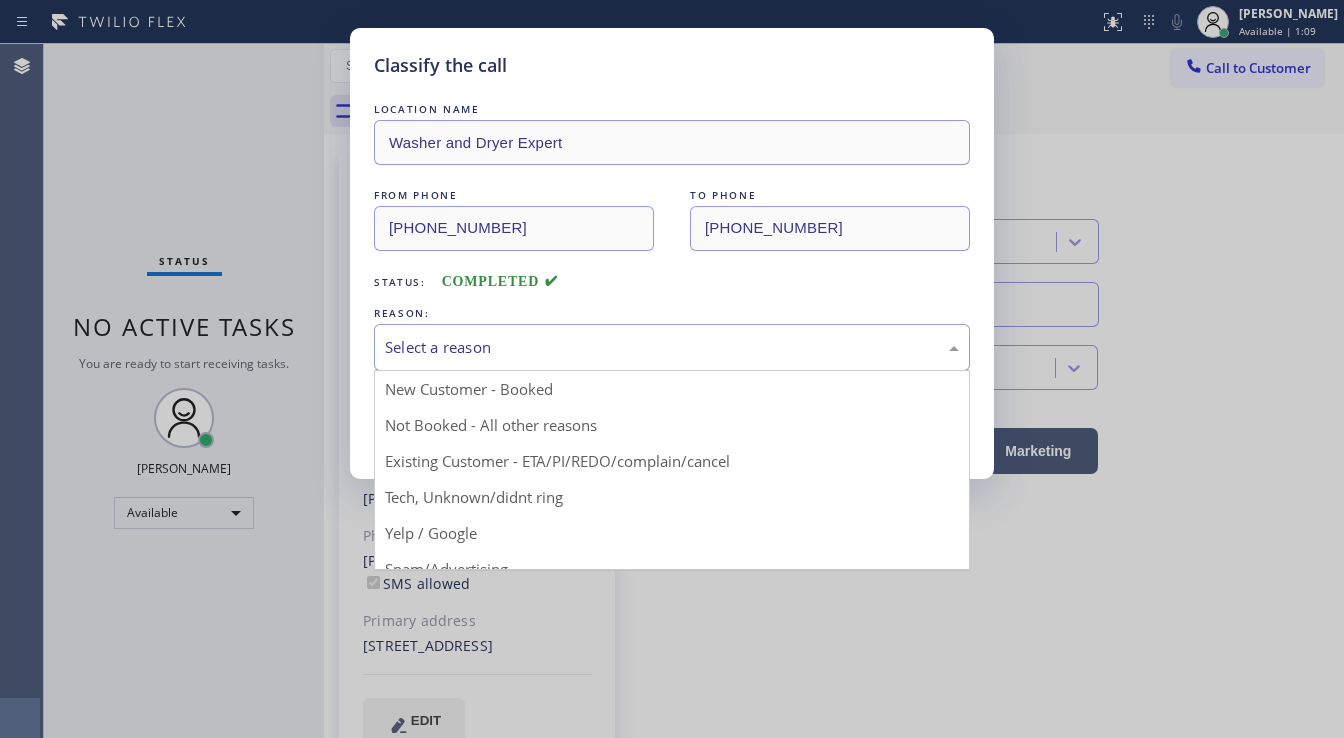 click on "Select a reason" at bounding box center (672, 347) 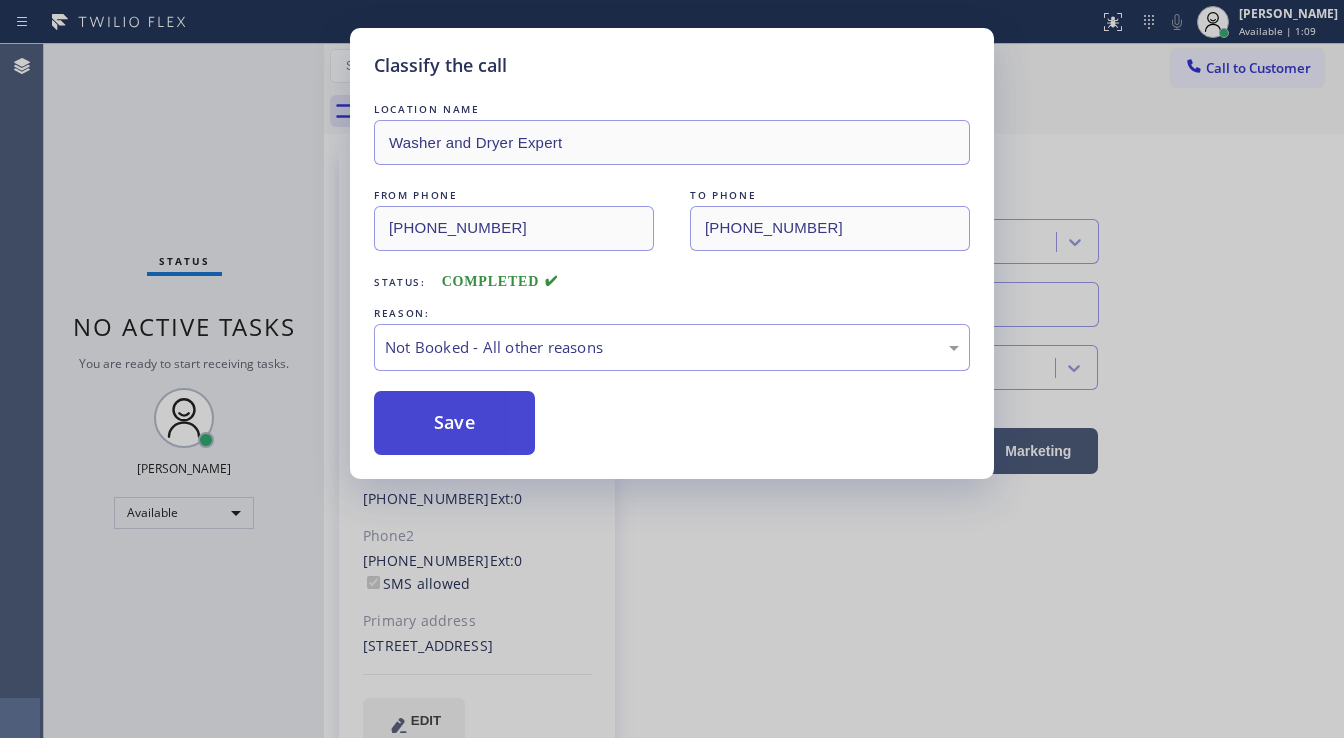 click on "Save" at bounding box center [454, 423] 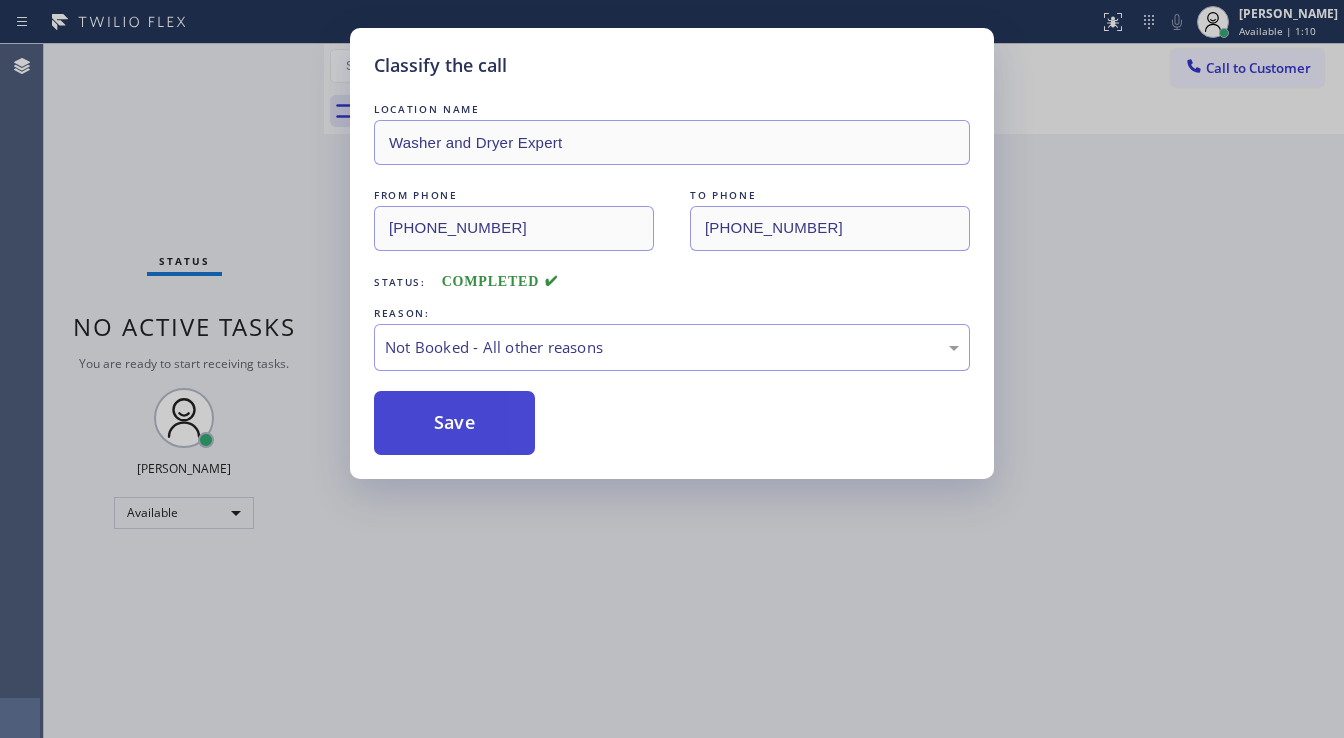click on "Save" at bounding box center (454, 423) 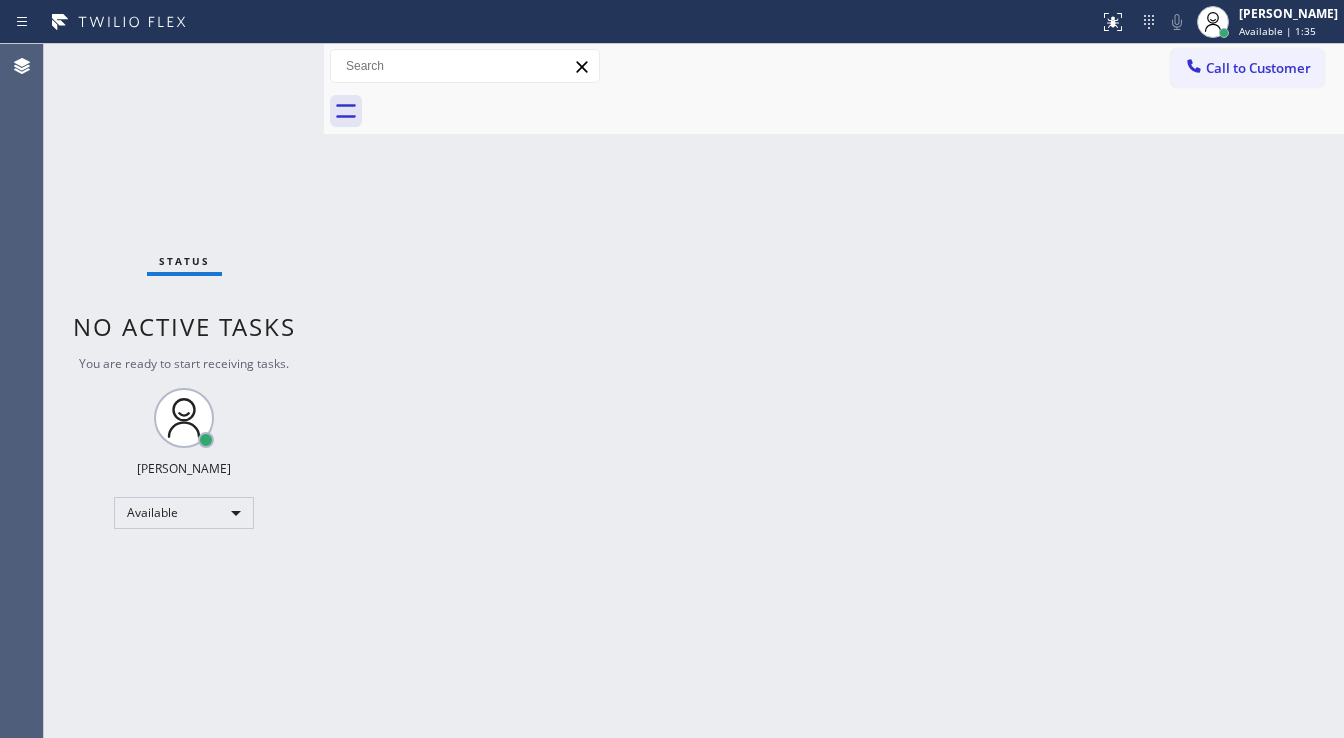 click on "Status   No active tasks     You are ready to start receiving tasks.   [PERSON_NAME]" at bounding box center [184, 391] 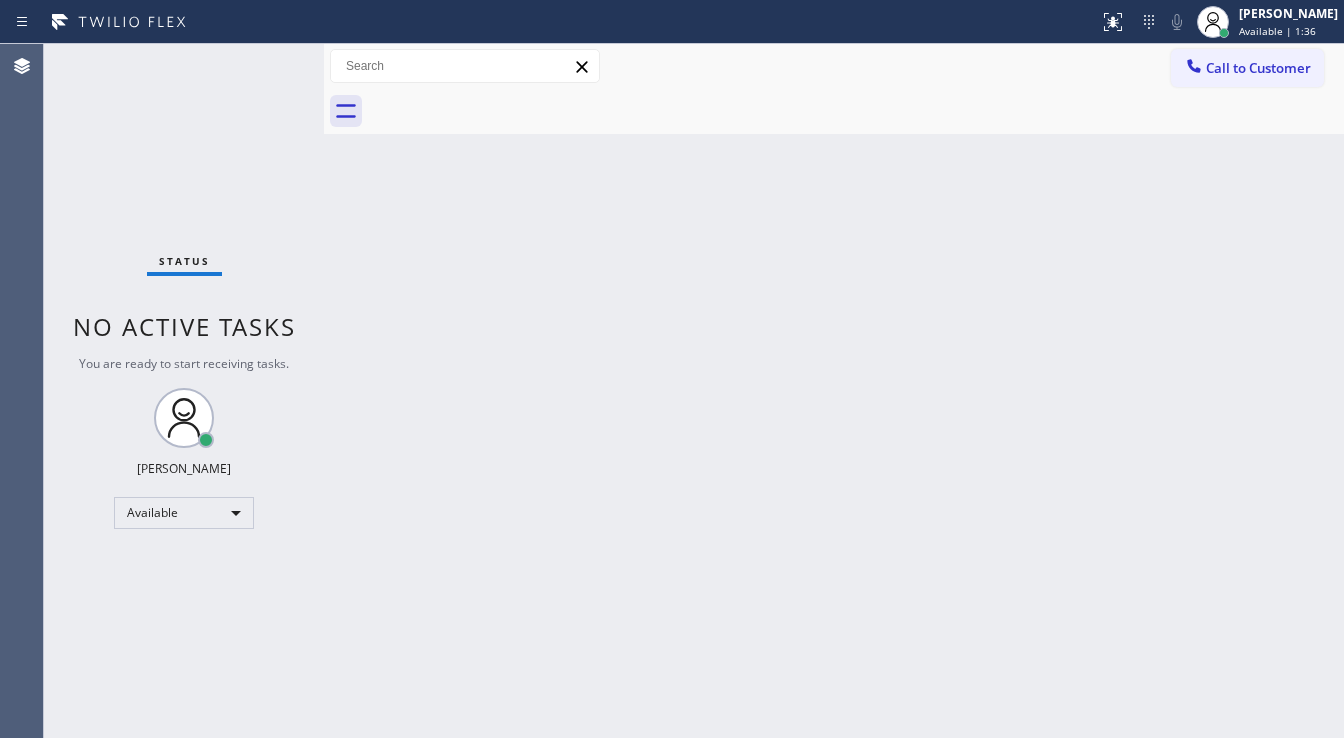 click on "Call to Customer" at bounding box center [1247, 68] 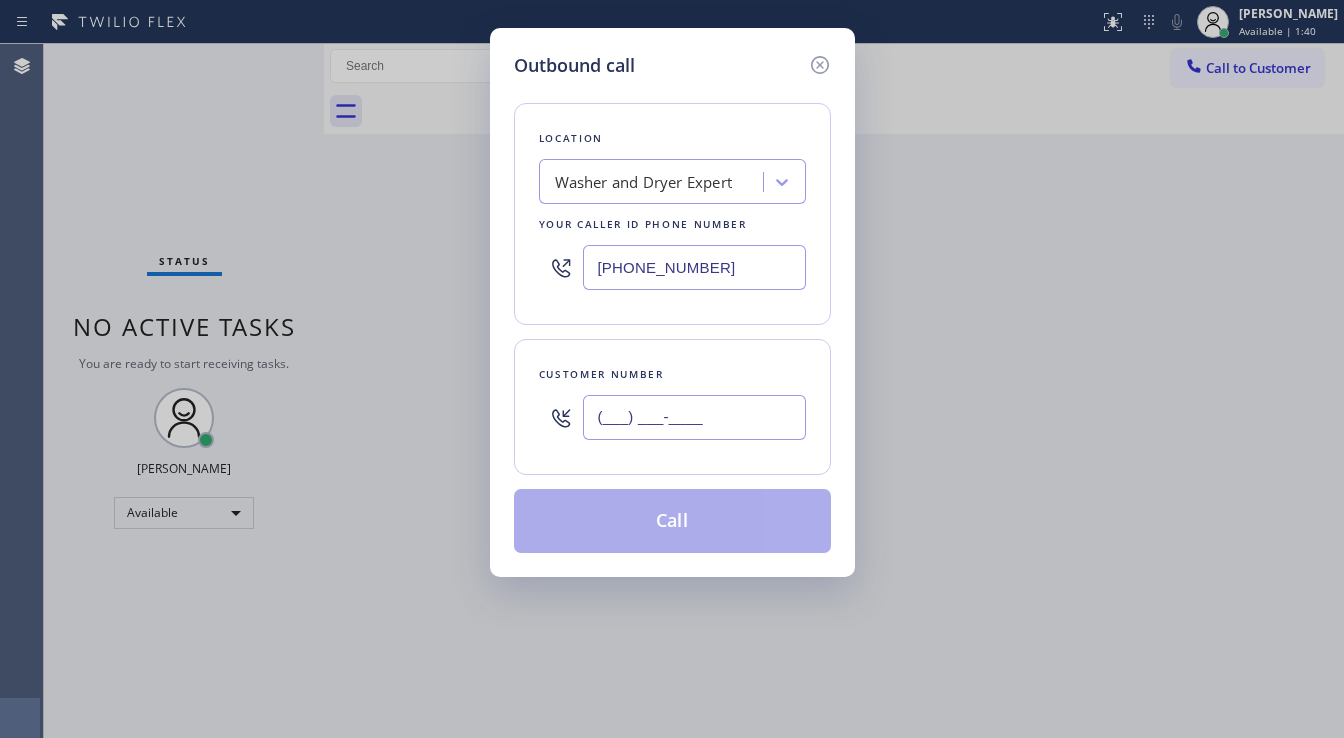 click on "(___) ___-____" at bounding box center [694, 417] 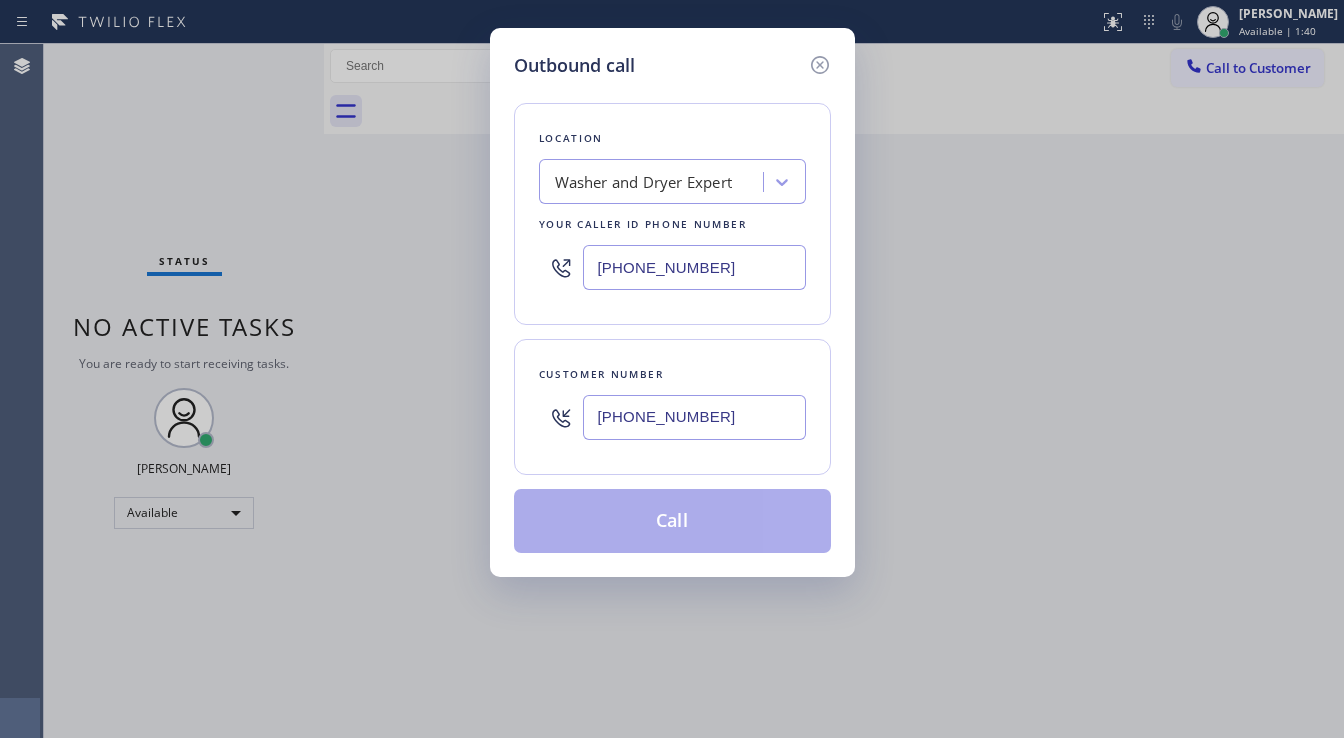 type on "[PHONE_NUMBER]" 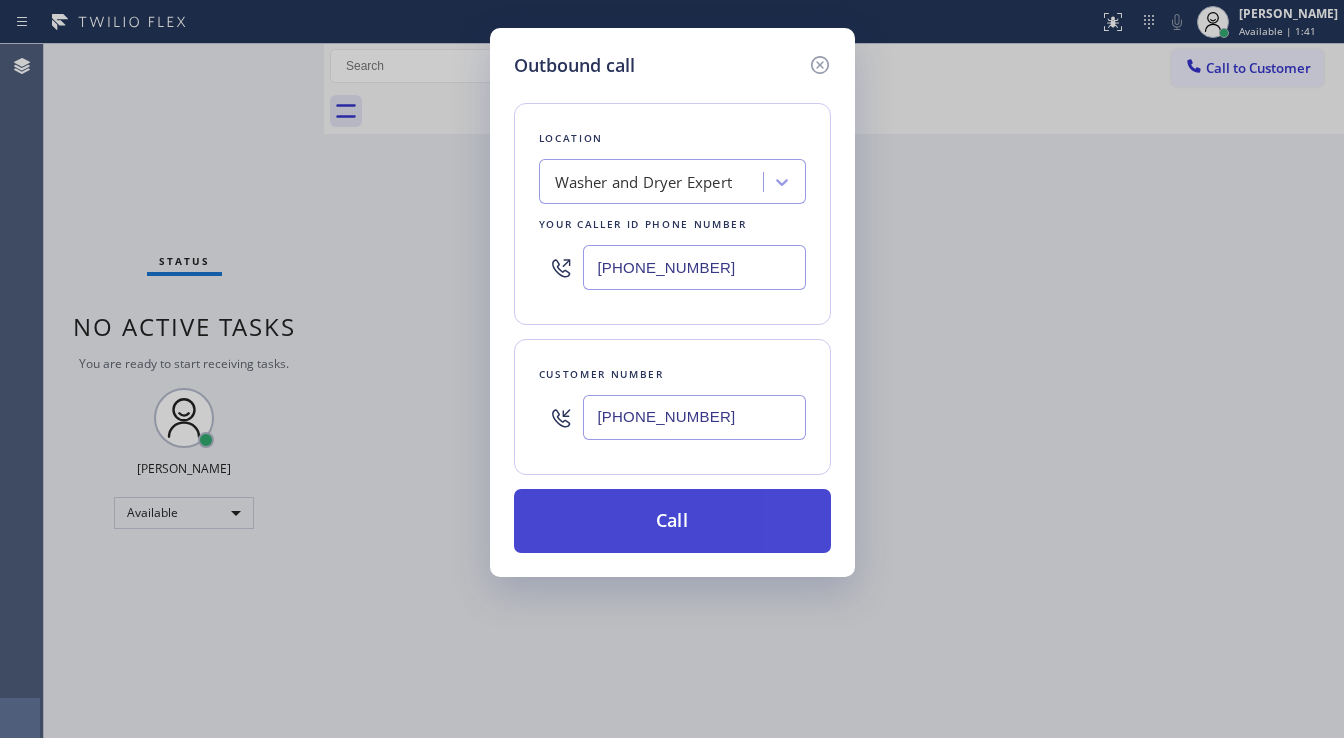 click on "Call" at bounding box center (672, 521) 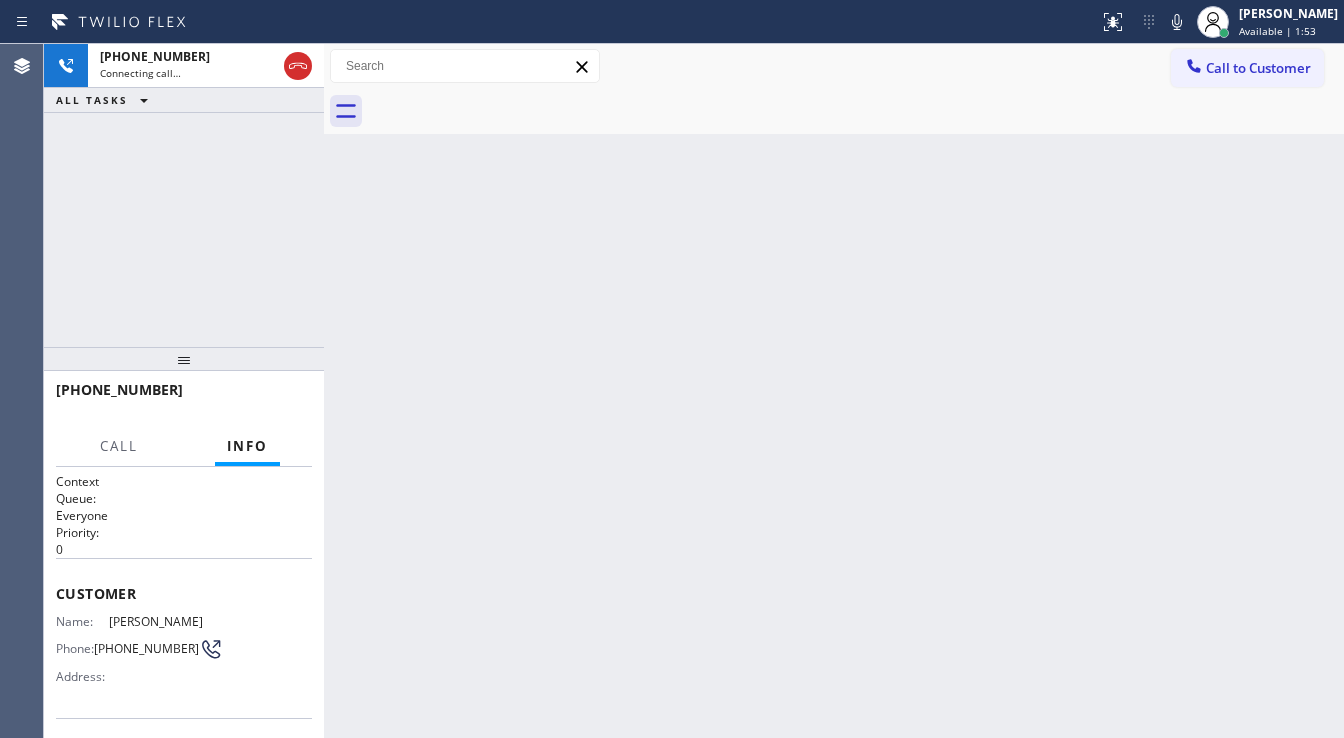 click on "Back to Dashboard Change Sender ID Customers Technicians Select a contact Outbound call Technician Search Technician Your caller id phone number Your caller id phone number Call Technician info Name   Phone none Address none Change Sender ID HVAC +18559994417 5 Star Appliance +18557314952 Appliance Repair +18554611149 Plumbing +18889090120 Air Duct Cleaning +18006865038  Electricians +18005688664 Cancel Change Check personal SMS Reset Change No tabs Call to Customer Outbound call Location Washer and Dryer Expert Your caller id phone number (347) 836-5354 Customer number Call Outbound call Technician Search Technician Your caller id phone number Your caller id phone number Call" at bounding box center (834, 391) 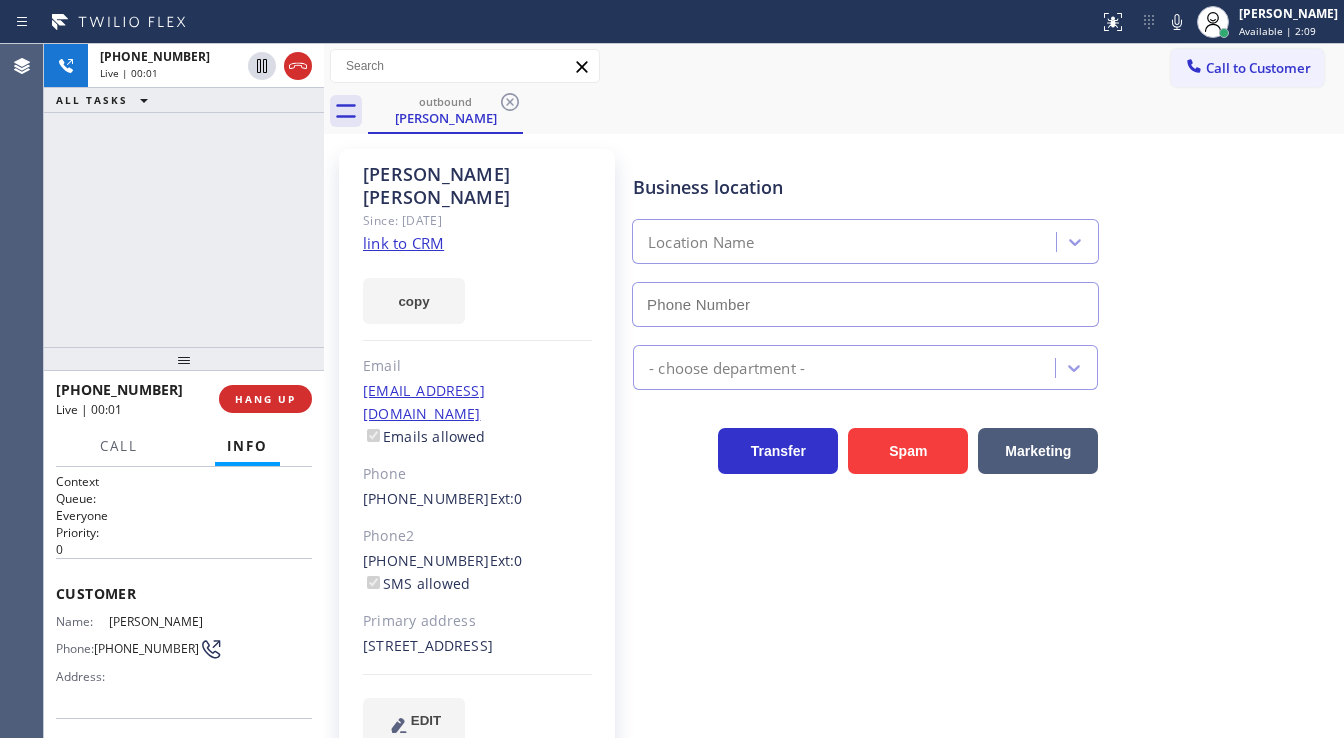 type on "[PHONE_NUMBER]" 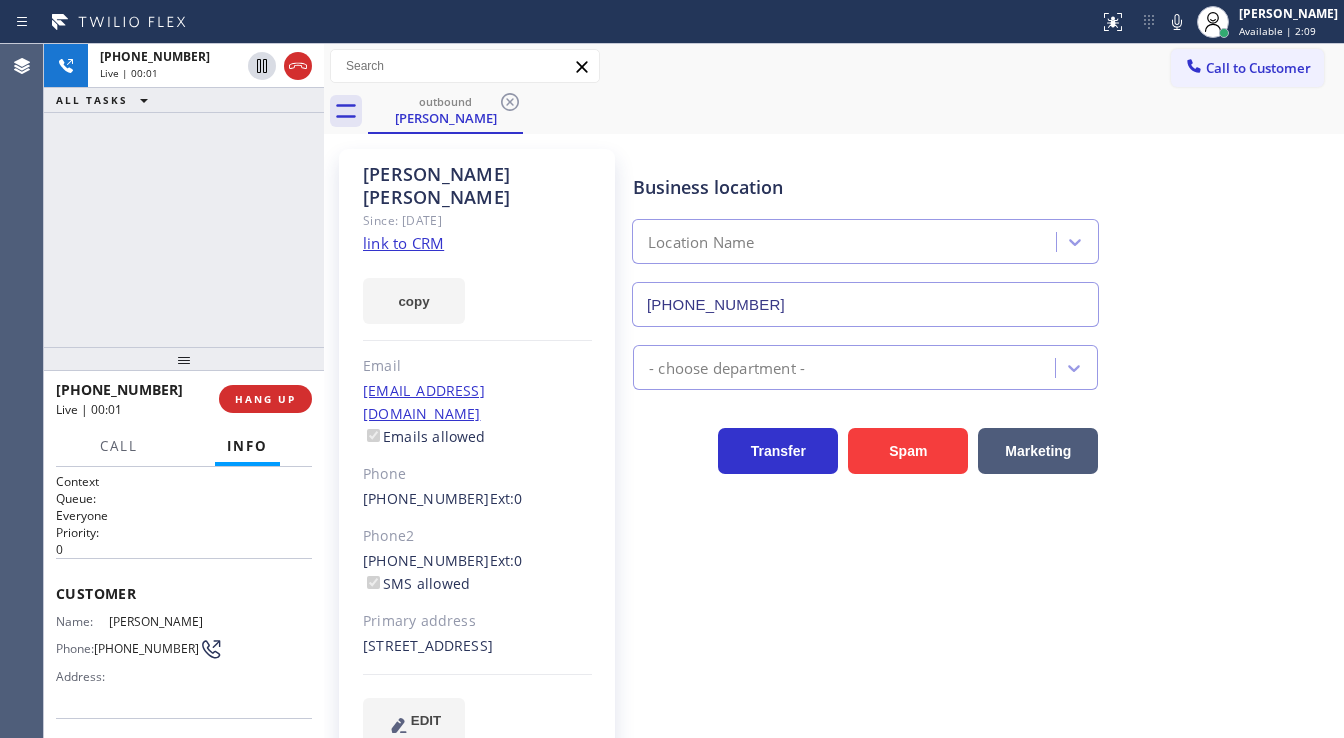 click on "+16176530852 Live | 00:01 ALL TASKS ALL TASKS ACTIVE TASKS TASKS IN WRAP UP" at bounding box center [184, 195] 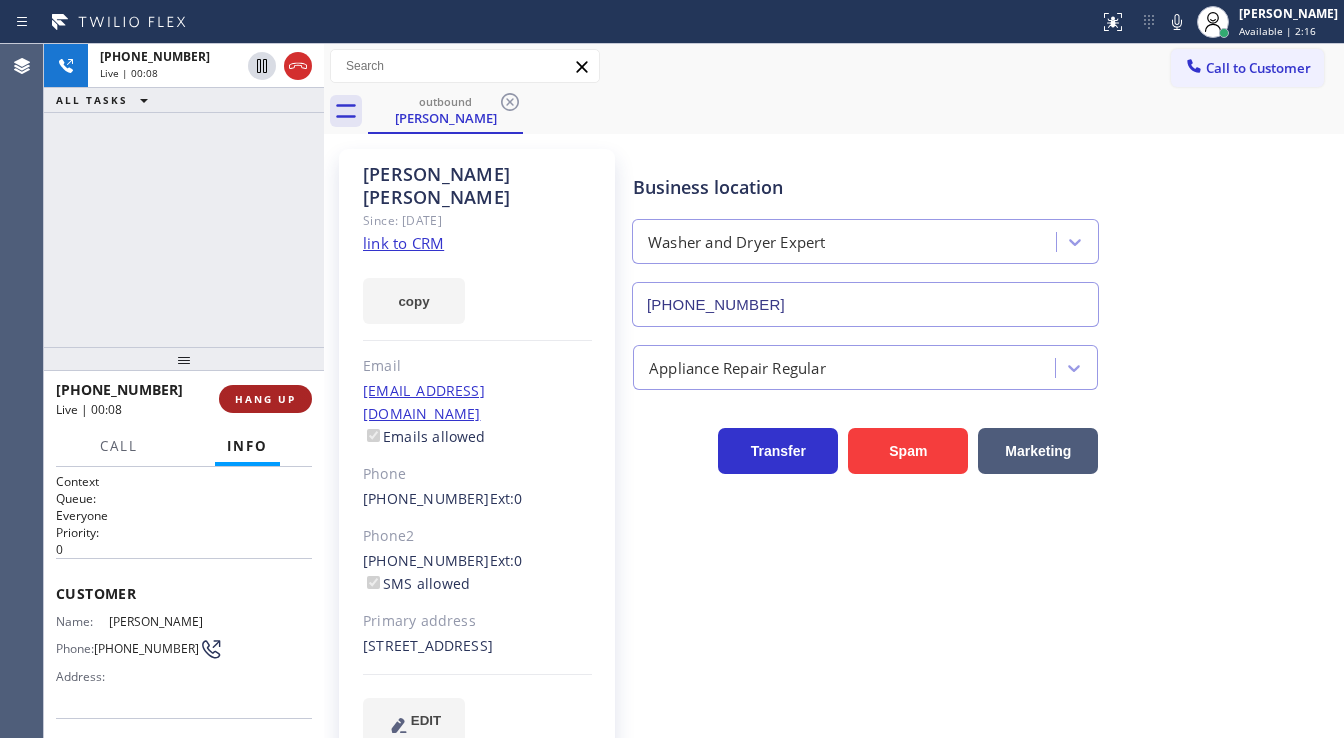 click on "HANG UP" at bounding box center [265, 399] 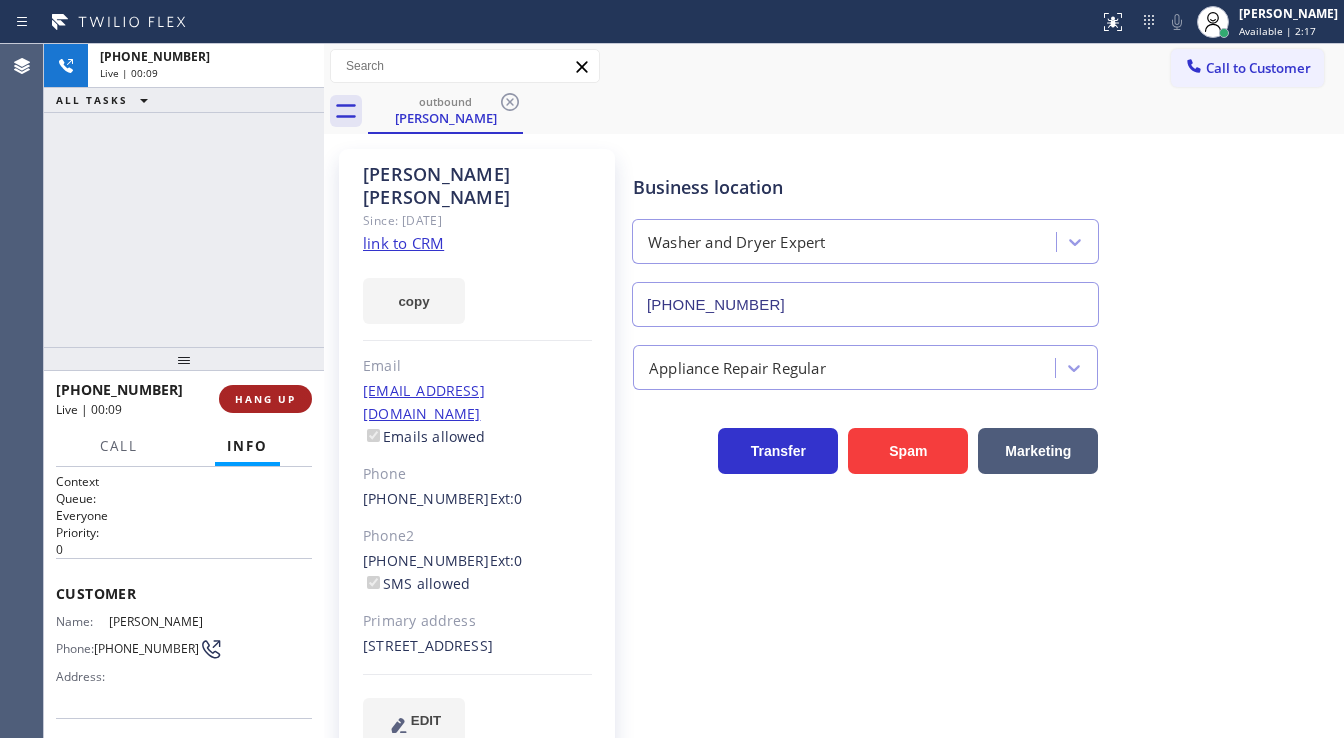 click on "HANG UP" at bounding box center [265, 399] 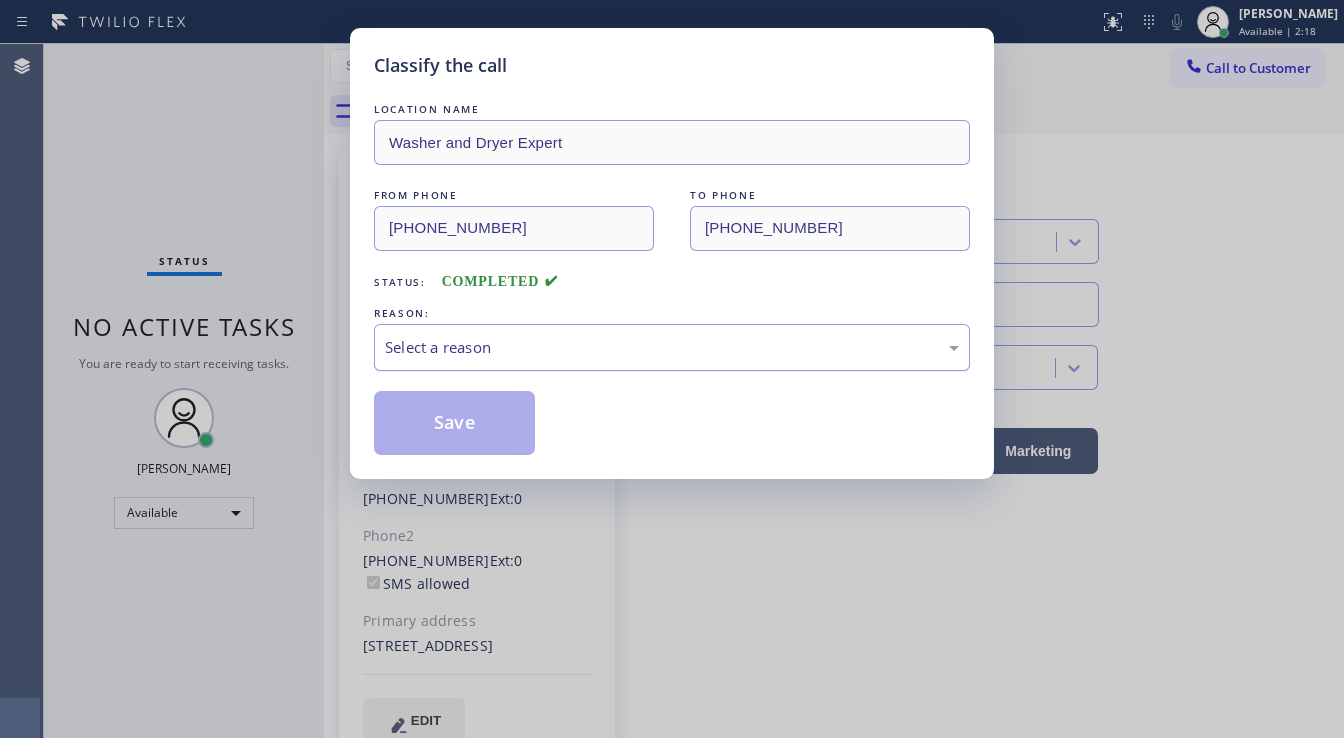 click on "Select a reason" at bounding box center [672, 347] 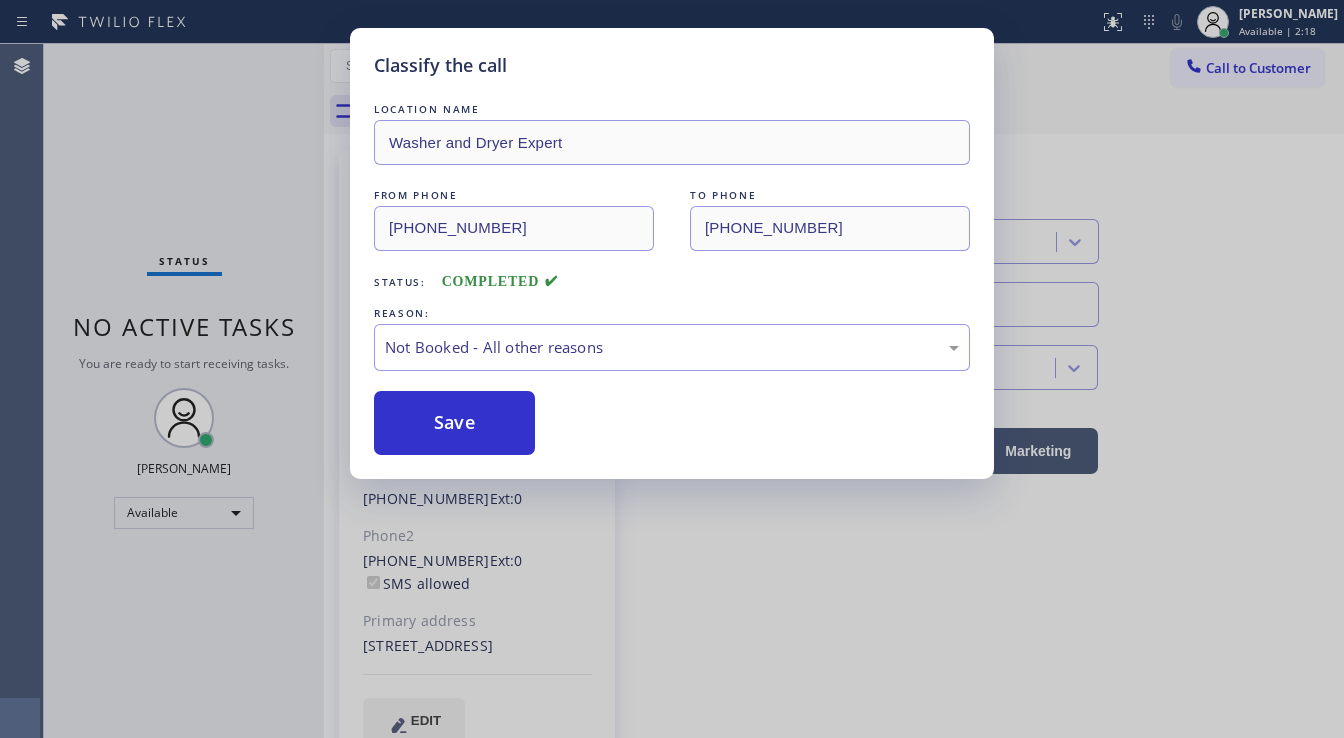 click on "Save" at bounding box center [454, 423] 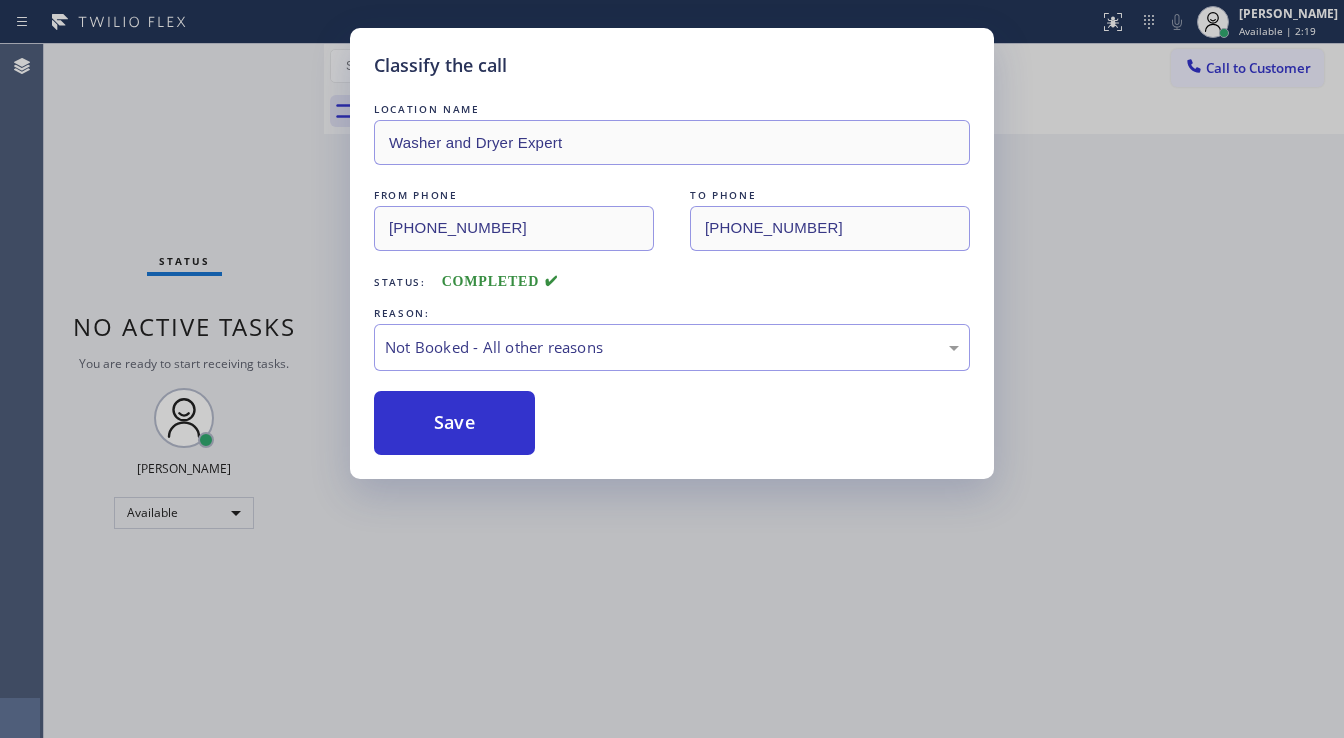 click on "Save" at bounding box center (454, 423) 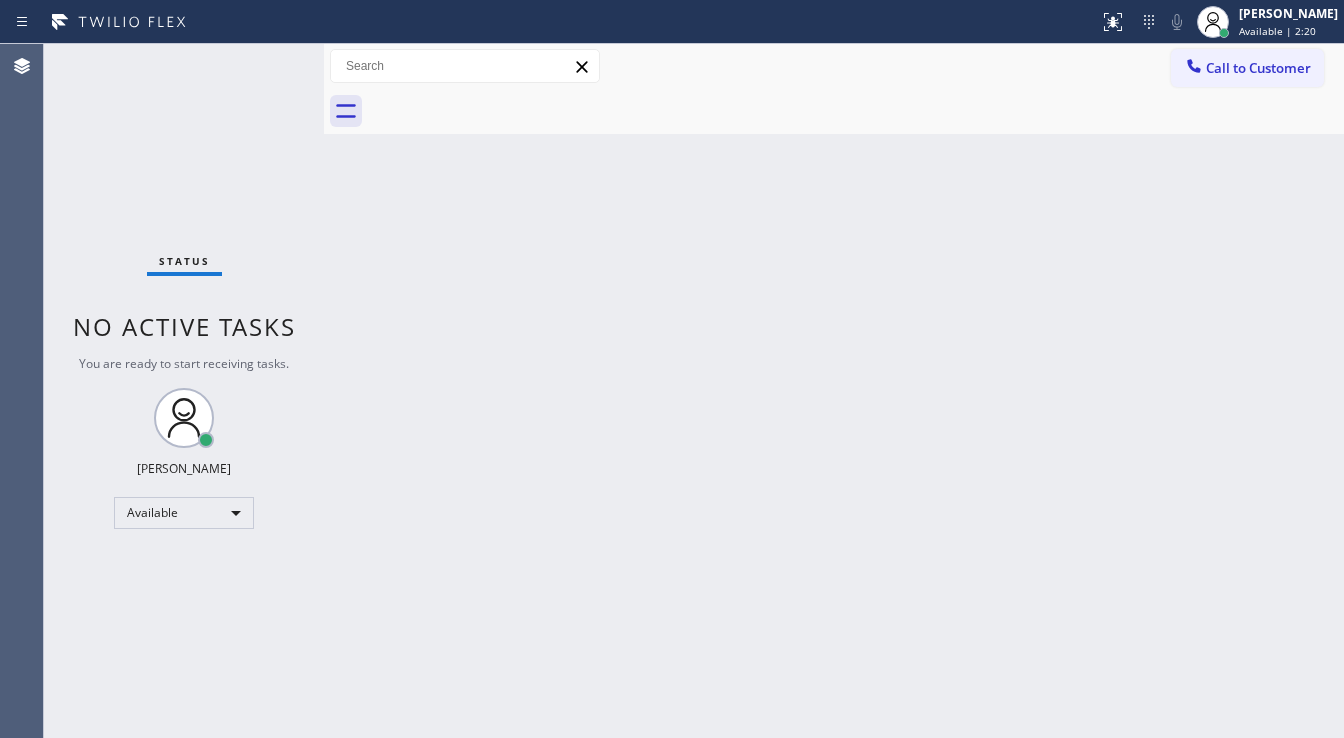 click on "Call to Customer" at bounding box center [1247, 68] 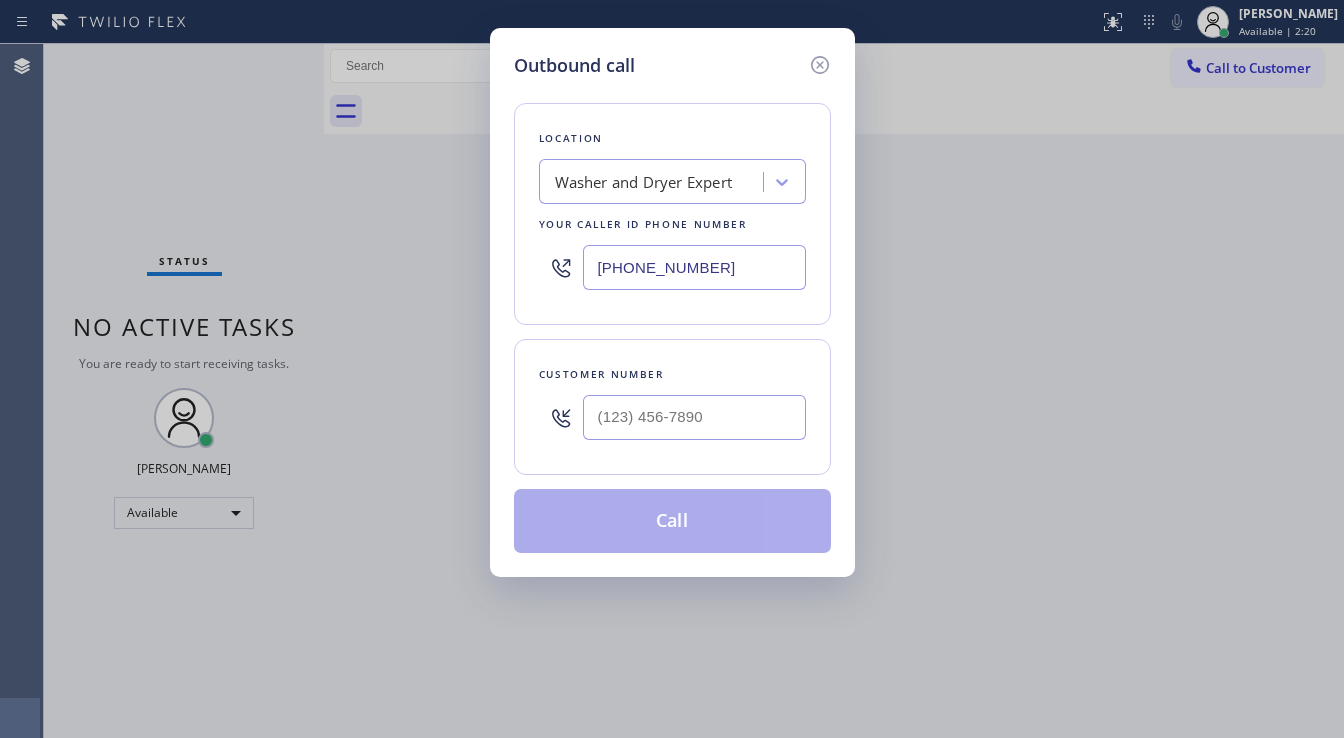 type on "(___) ___-____" 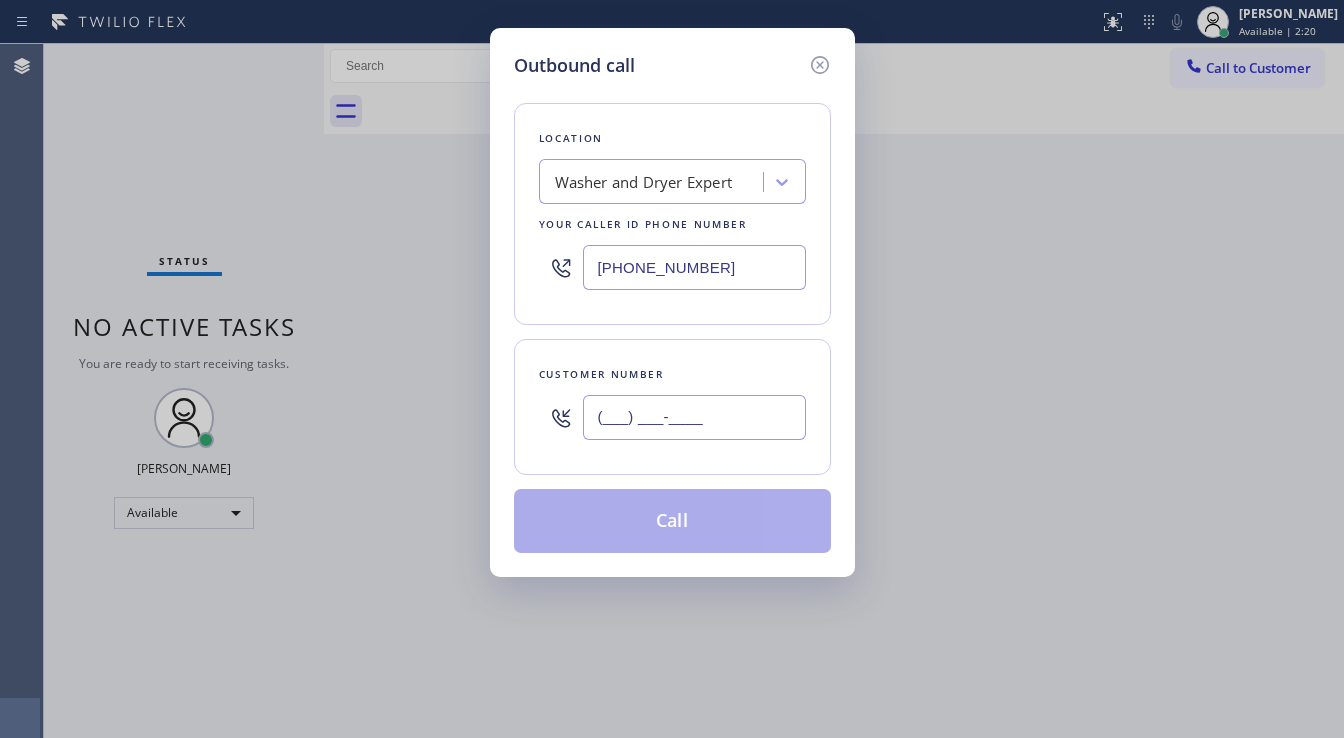 click on "(___) ___-____" at bounding box center [694, 417] 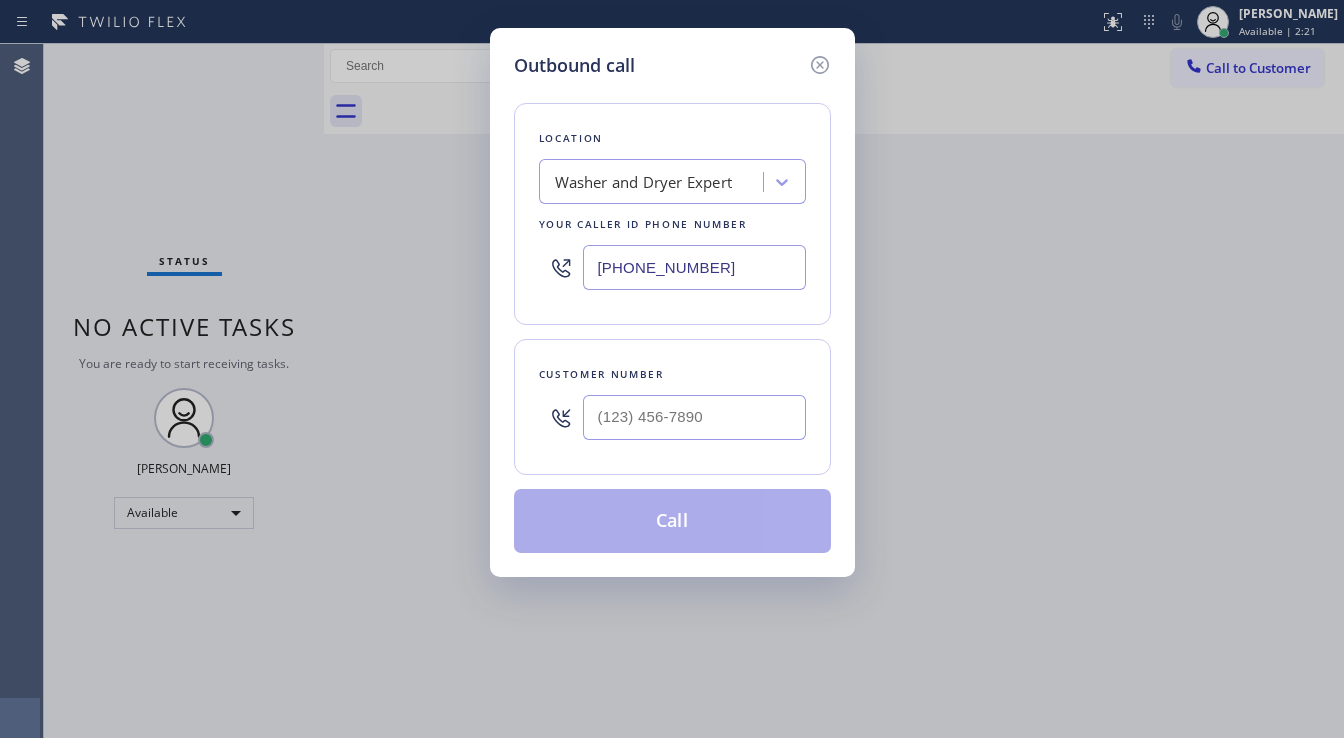 type on "(___) ___-____" 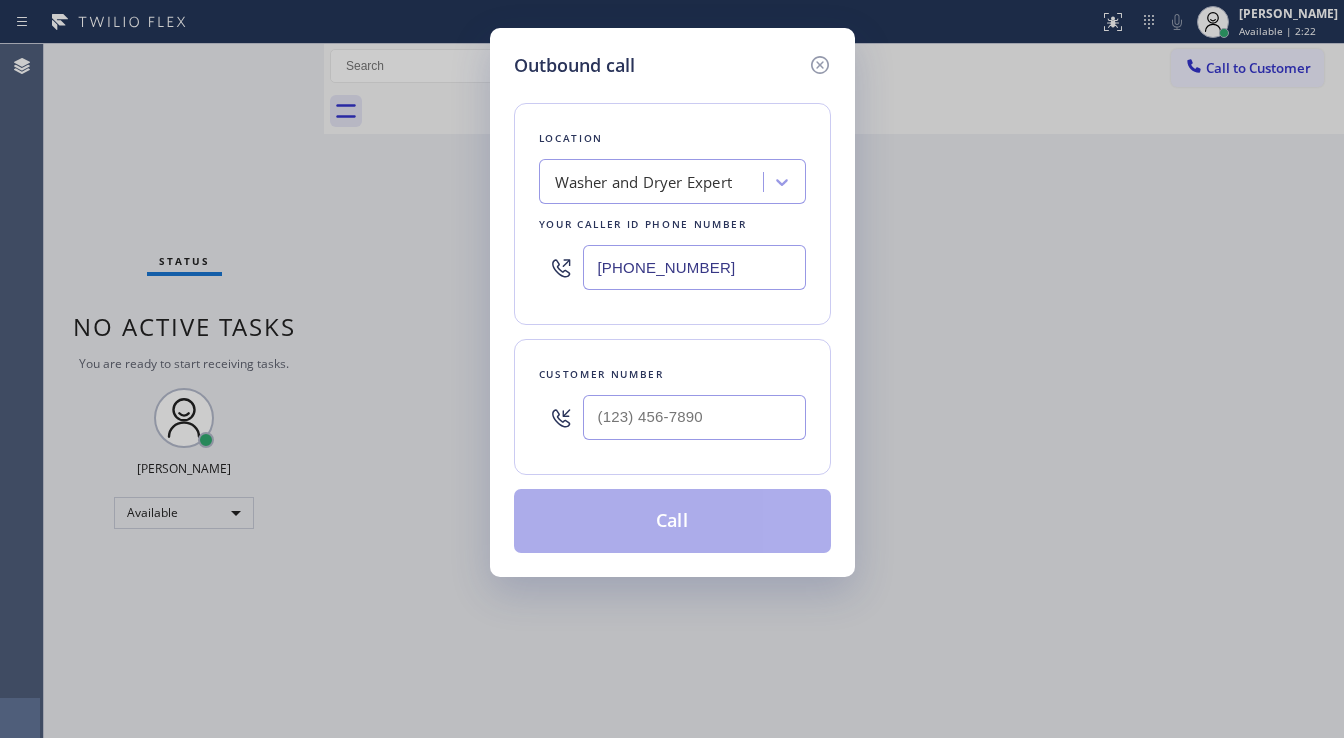 type on "(___) ___-____" 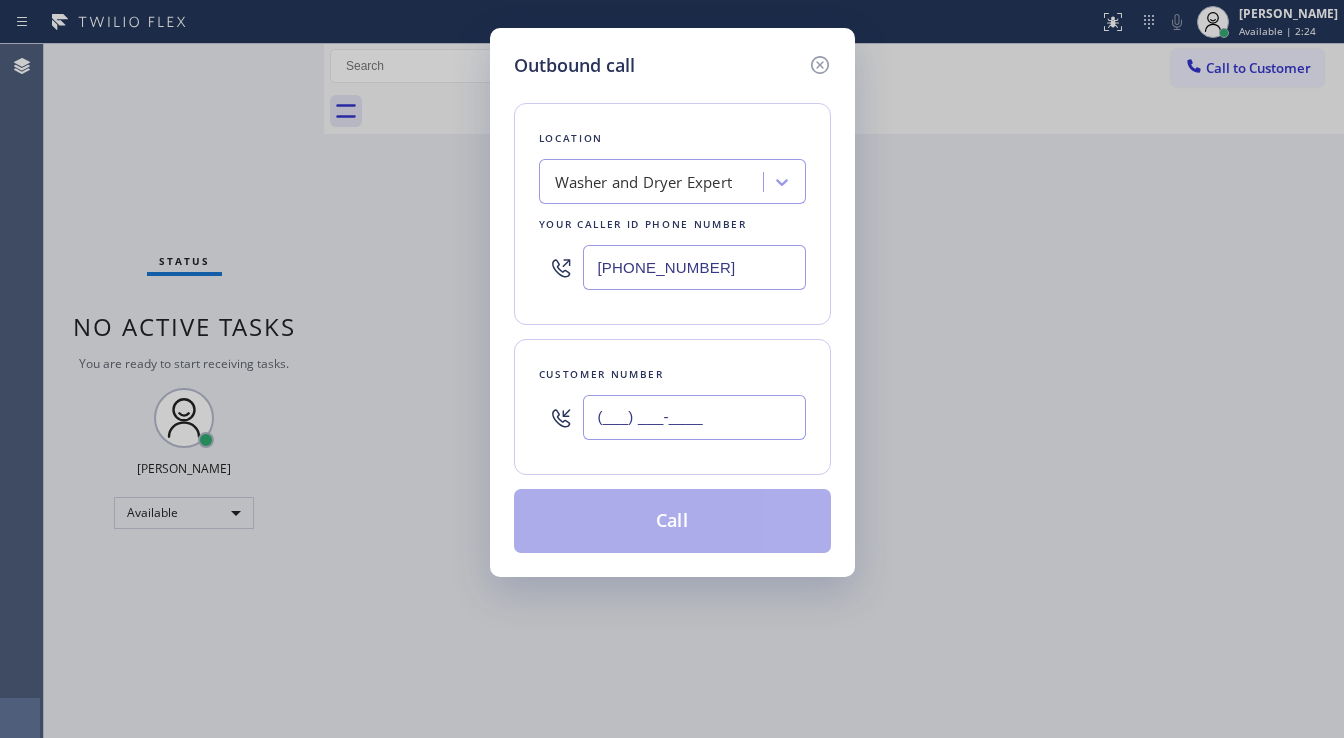 paste on "617) 653-0852" 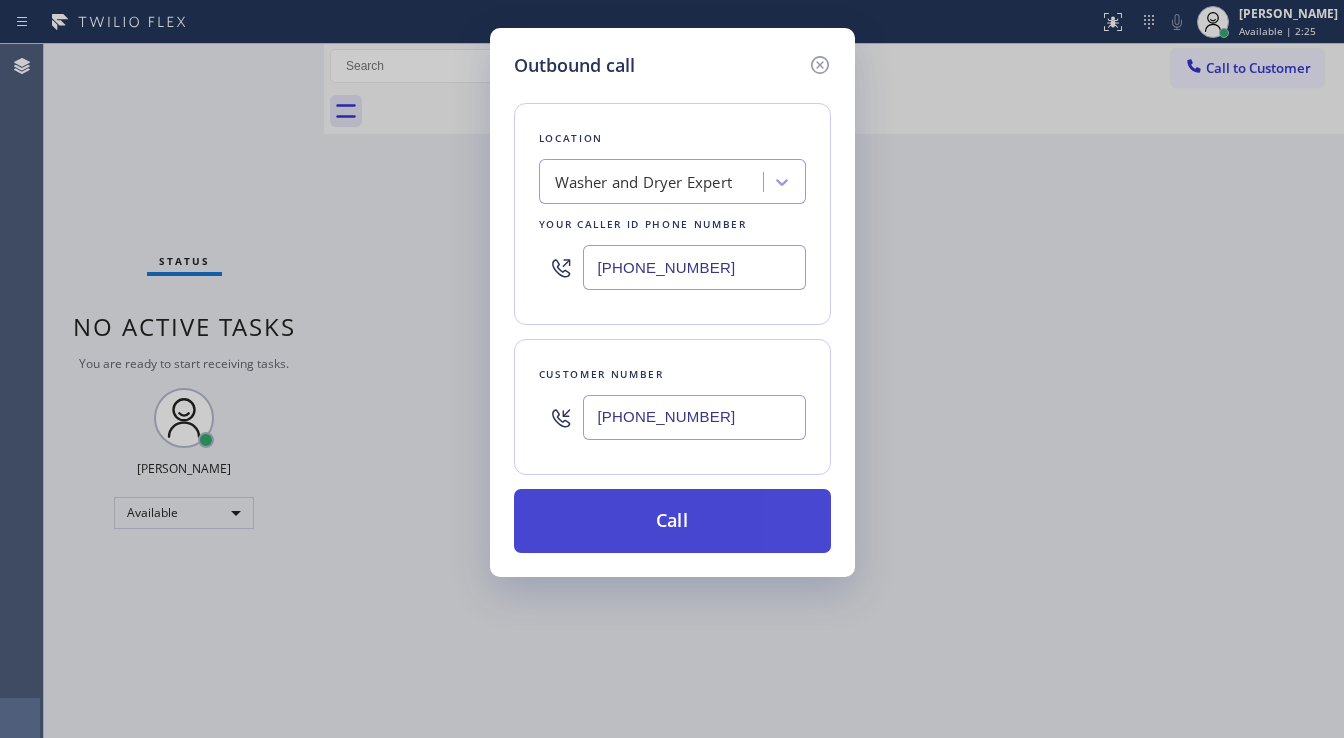 type on "[PHONE_NUMBER]" 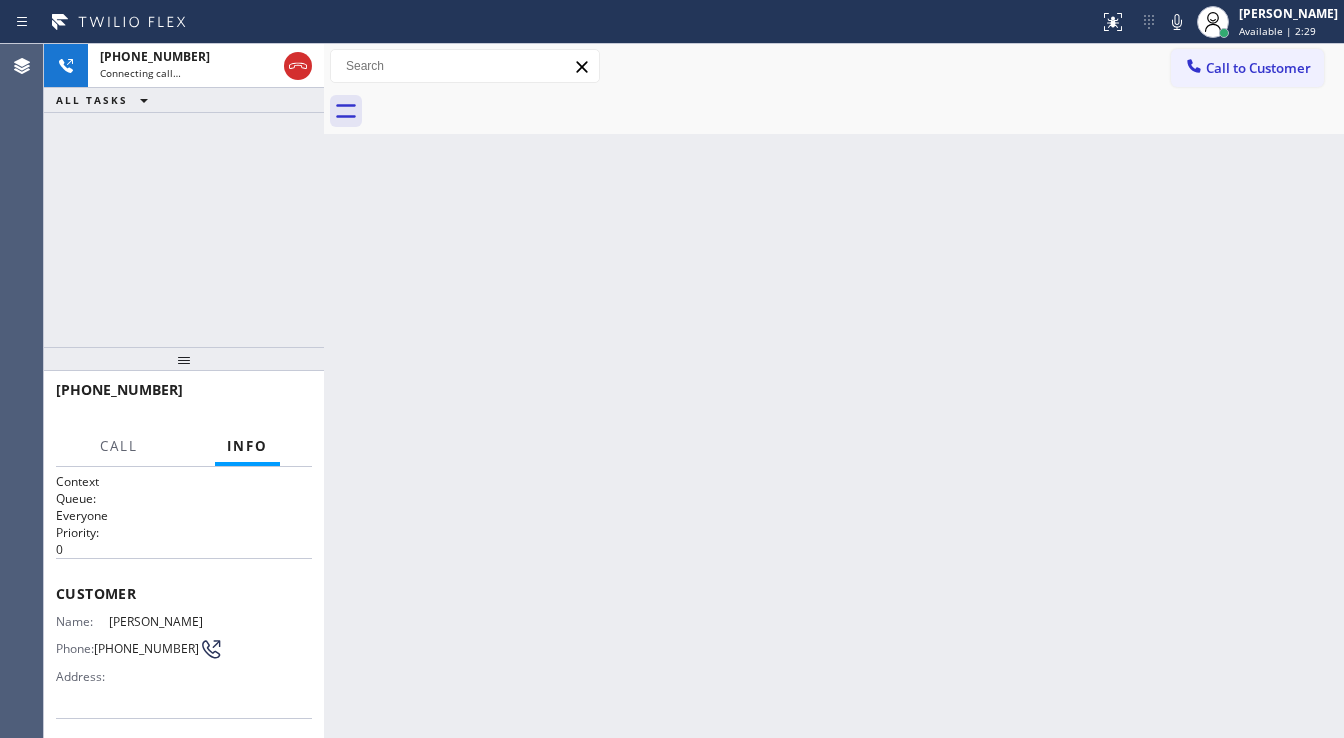 click on "+16176530852 Connecting call… ALL TASKS ALL TASKS ACTIVE TASKS TASKS IN WRAP UP" at bounding box center [184, 195] 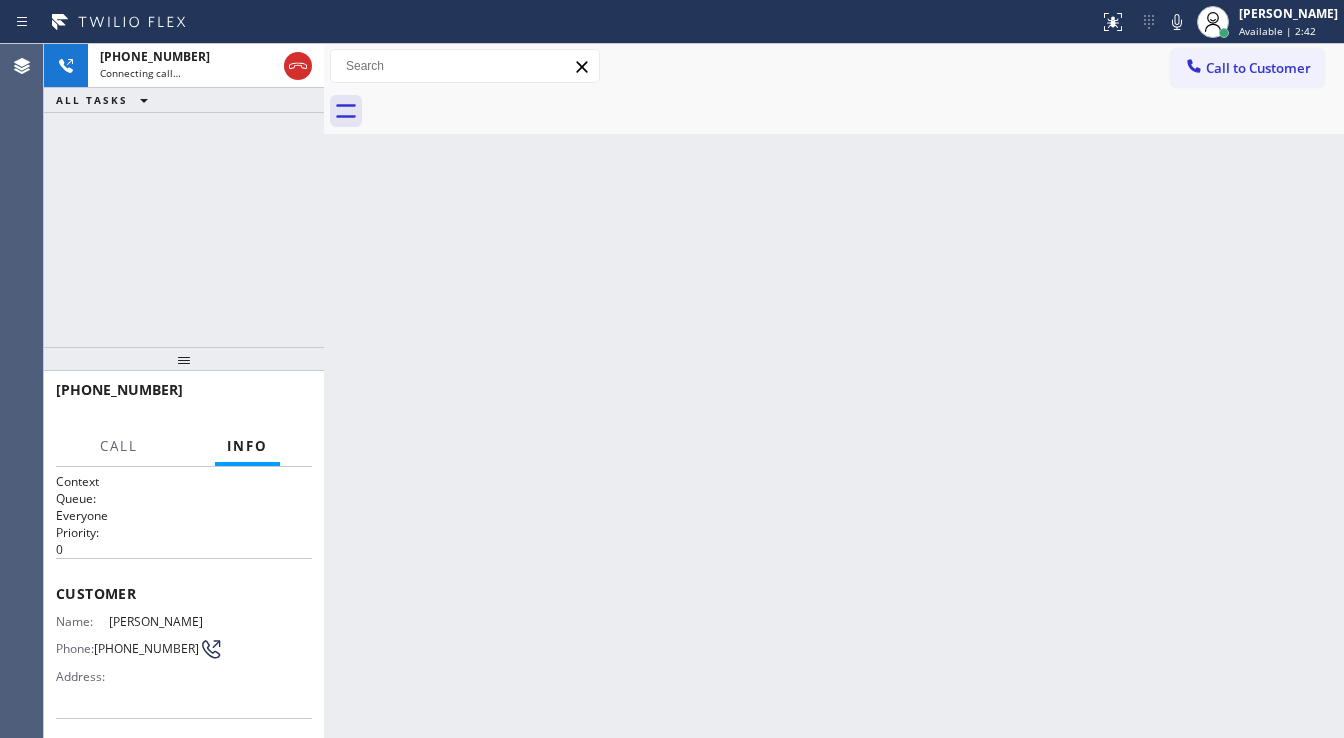 click on "+16176530852 Connecting call… ALL TASKS ALL TASKS ACTIVE TASKS TASKS IN WRAP UP" at bounding box center (184, 195) 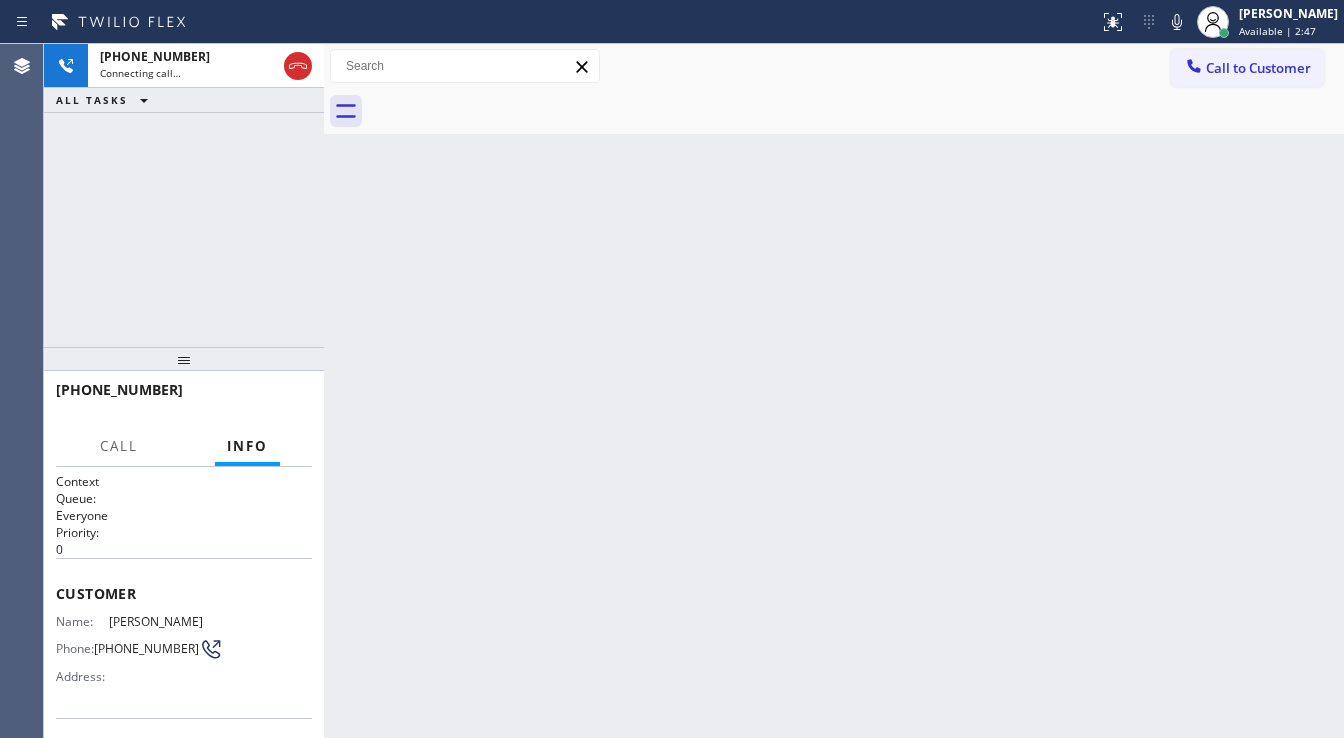 click on "+16176530852 Connecting call… ALL TASKS ALL TASKS ACTIVE TASKS TASKS IN WRAP UP" at bounding box center (184, 195) 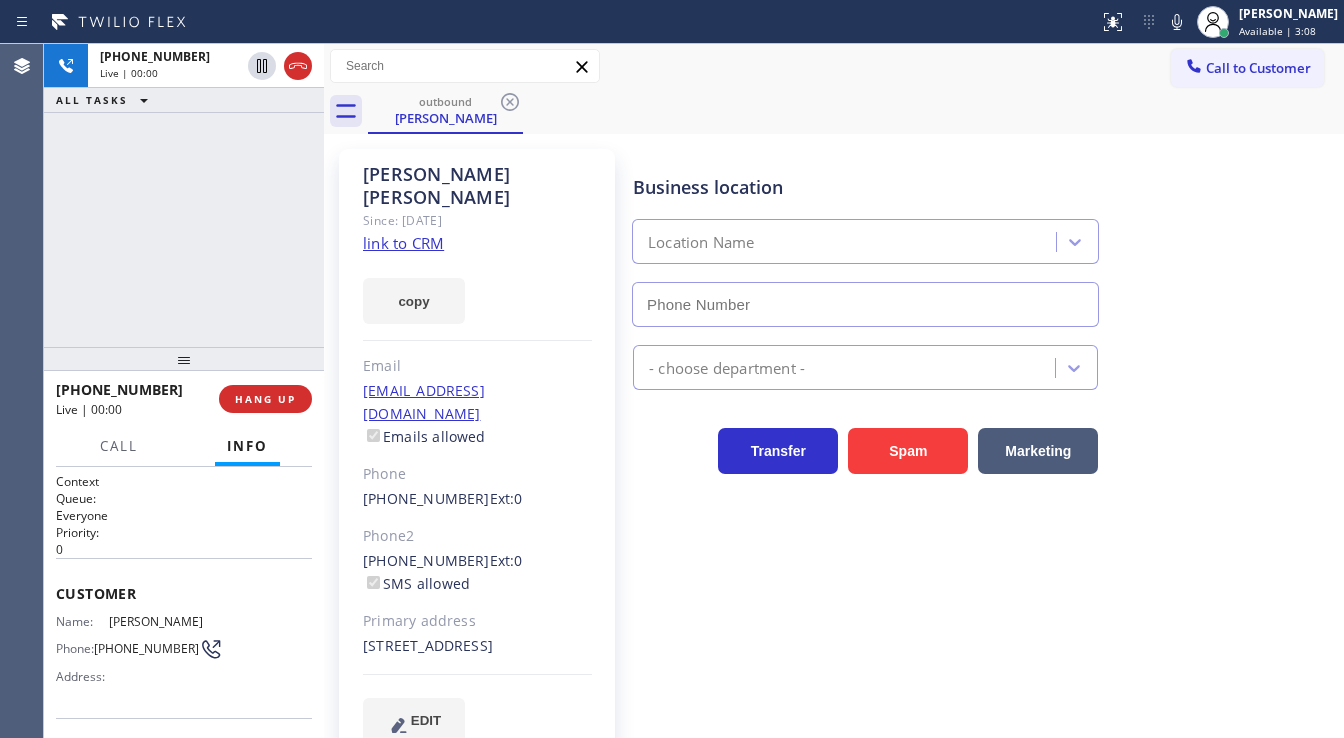 type on "[PHONE_NUMBER]" 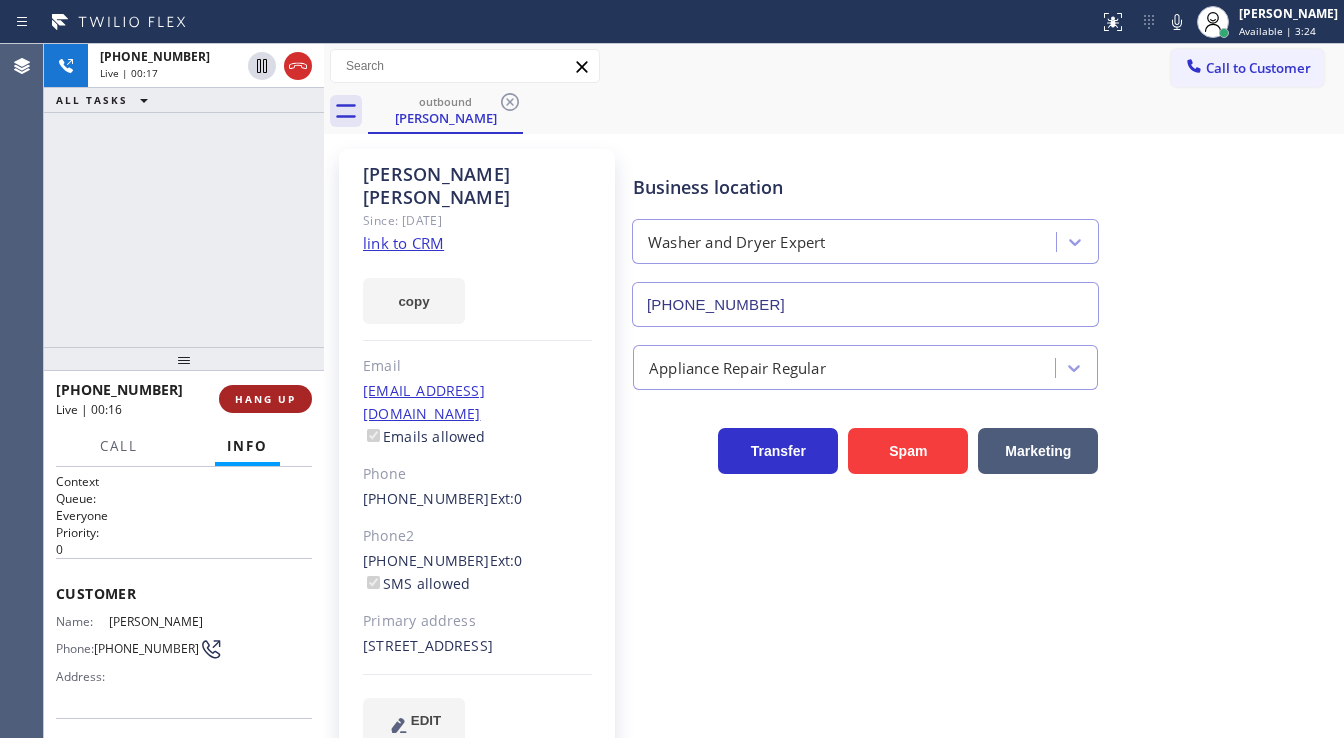 click on "HANG UP" at bounding box center (265, 399) 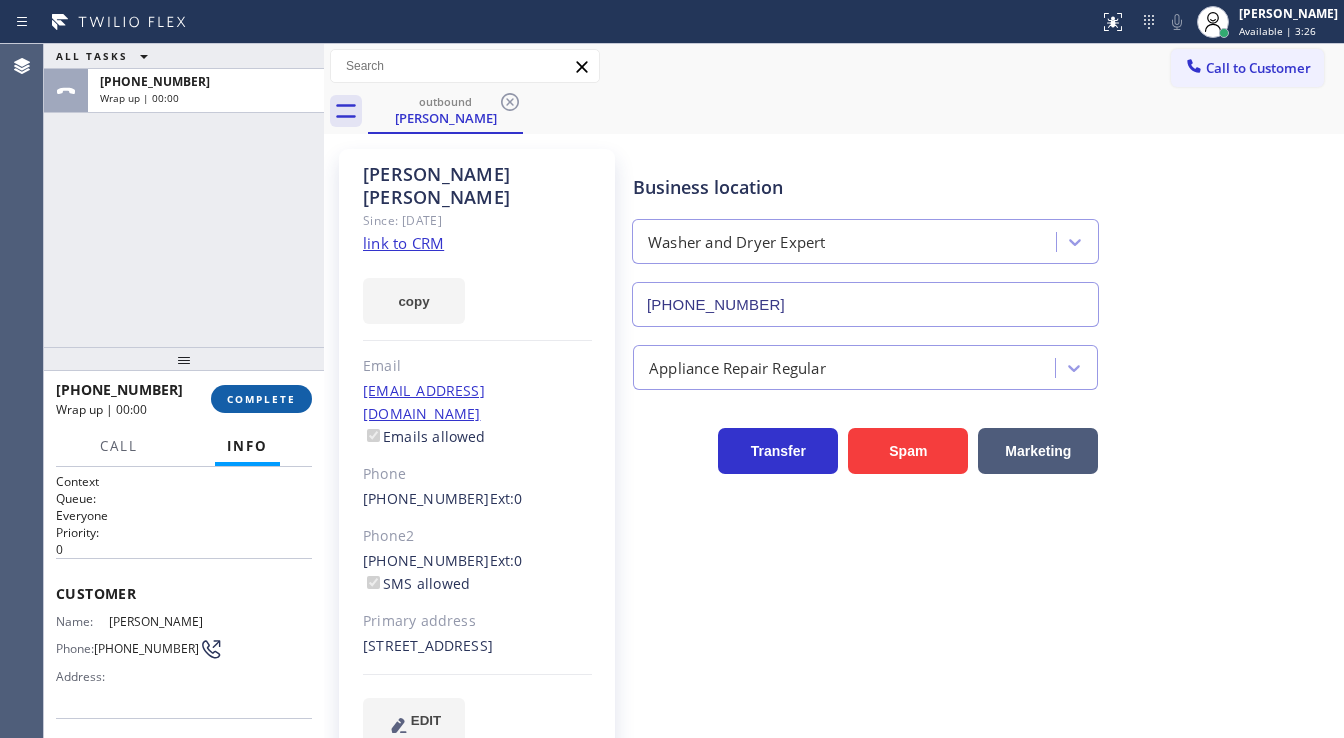 click on "COMPLETE" at bounding box center (261, 399) 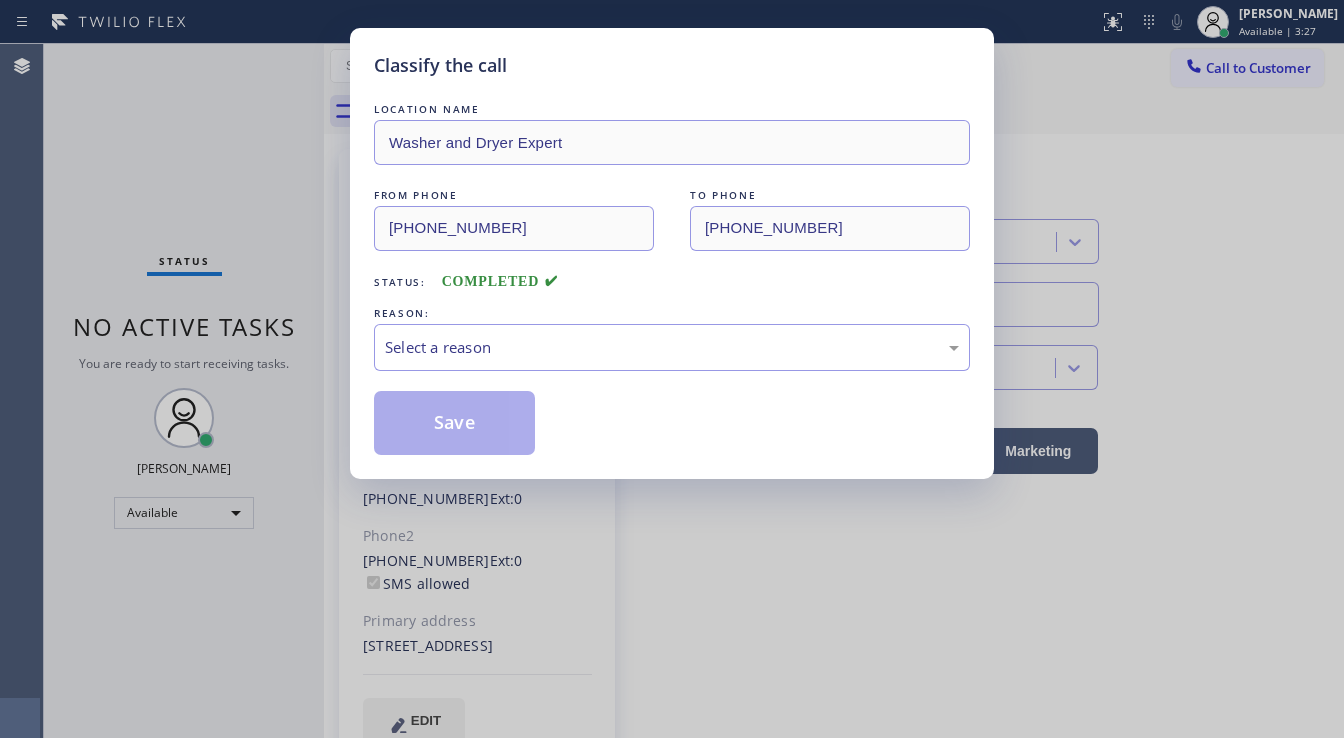 click on "LOCATION NAME Washer and Dryer Expert FROM PHONE (347) 836-5354 TO PHONE (617) 653-0852 Status: COMPLETED REASON: Select a reason Save" at bounding box center (672, 277) 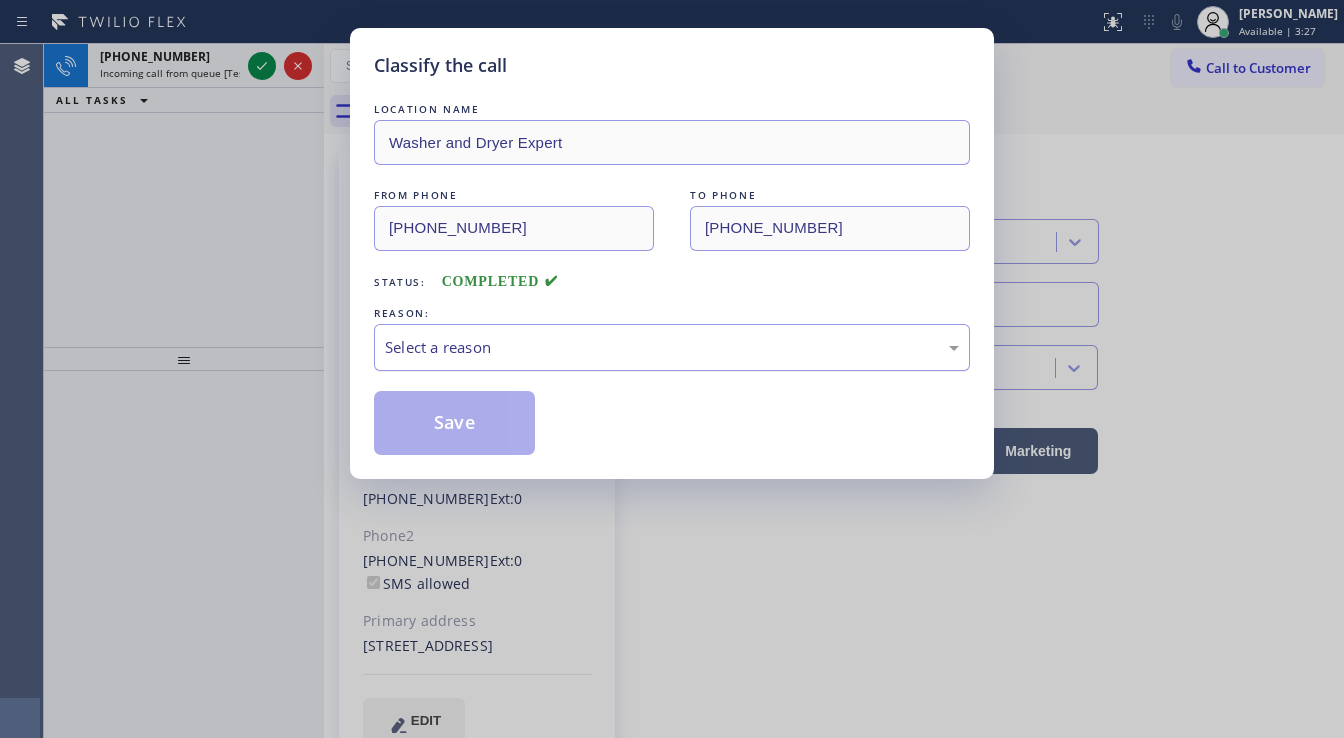 click on "Select a reason" at bounding box center (672, 347) 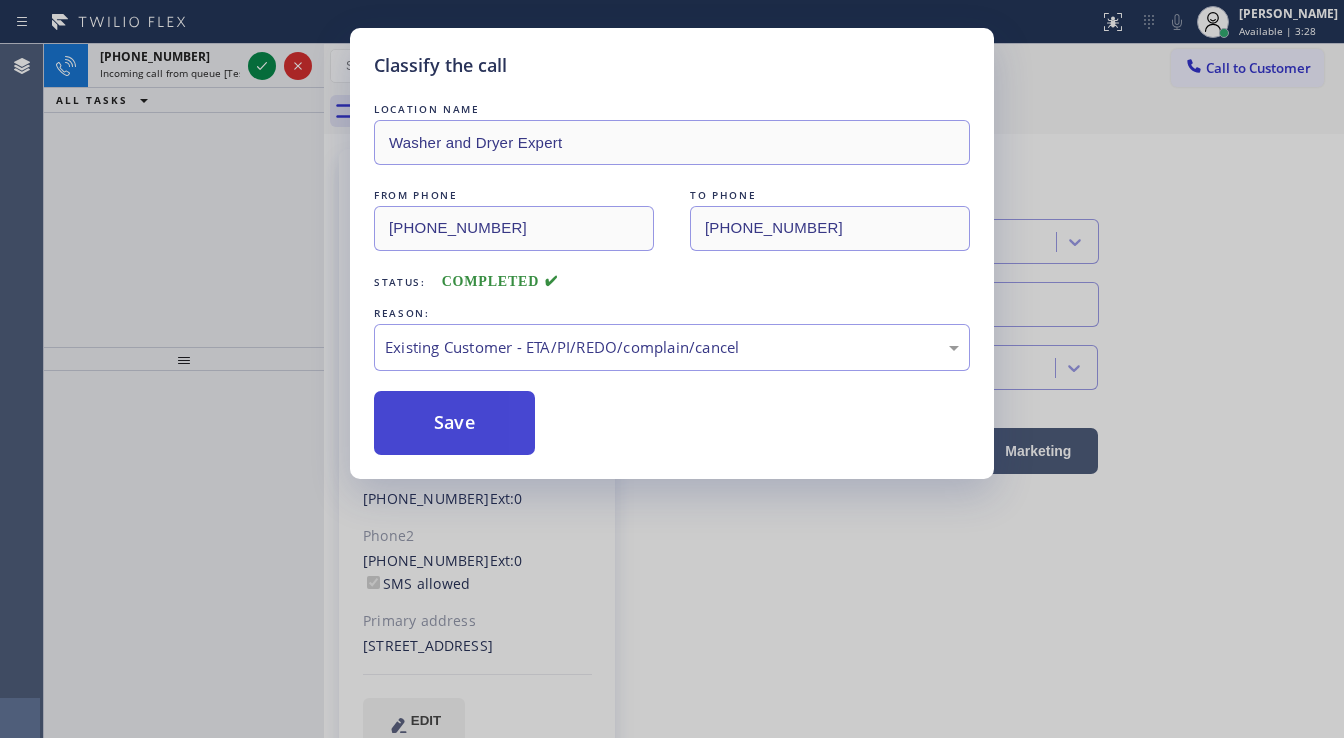 click on "Save" at bounding box center (454, 423) 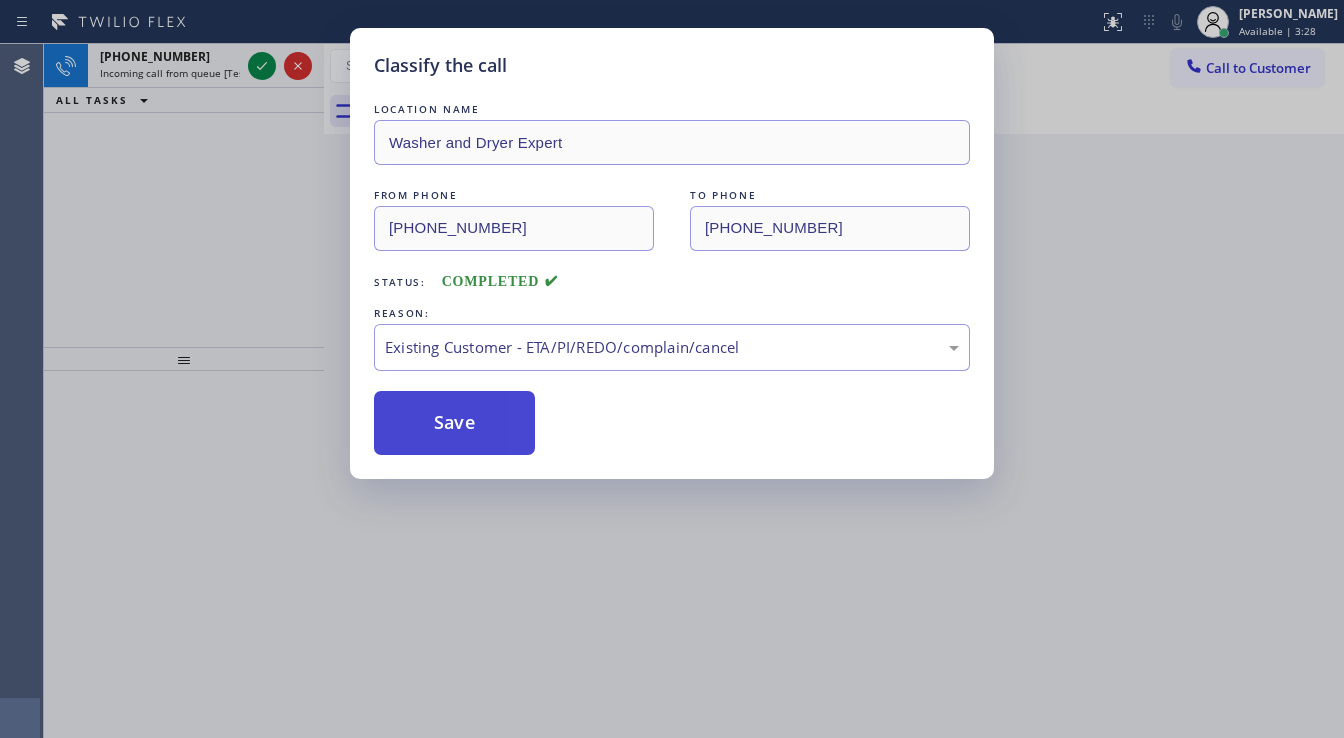 click on "Save" at bounding box center [454, 423] 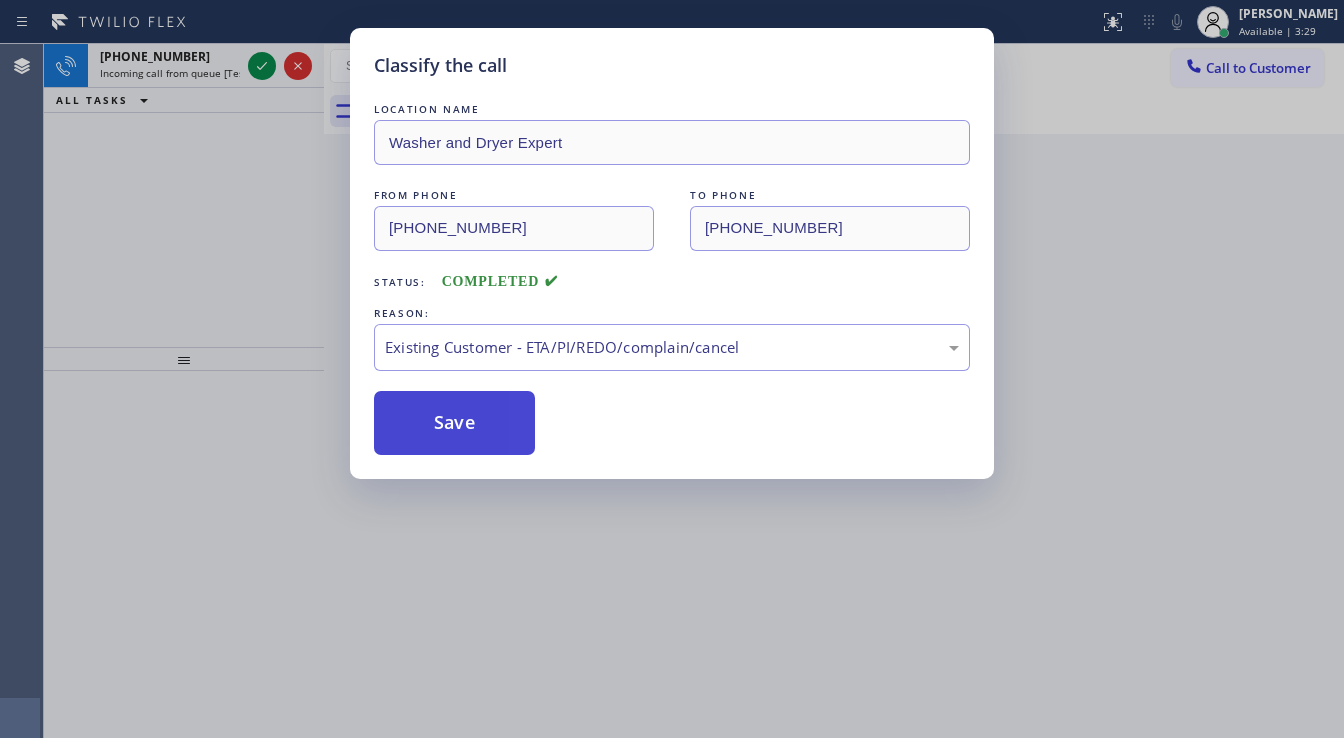 click on "Save" at bounding box center (454, 423) 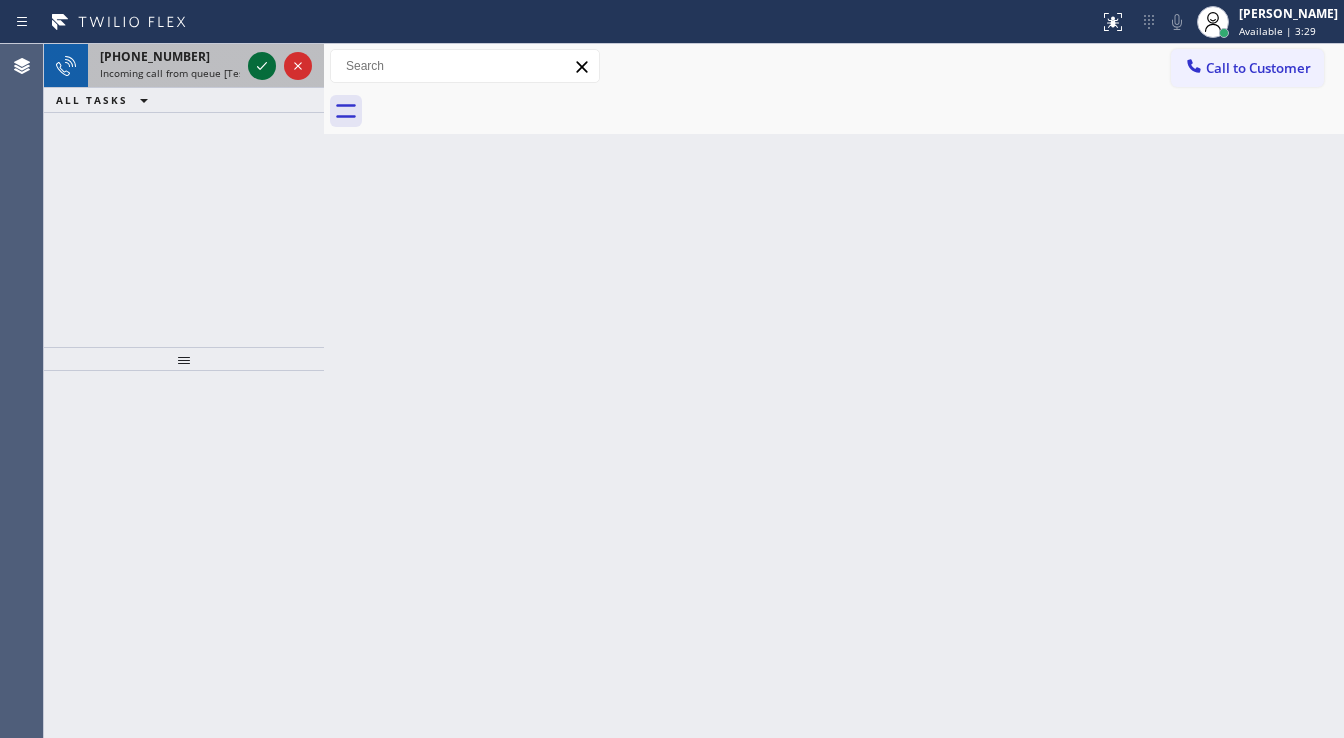 click at bounding box center [262, 66] 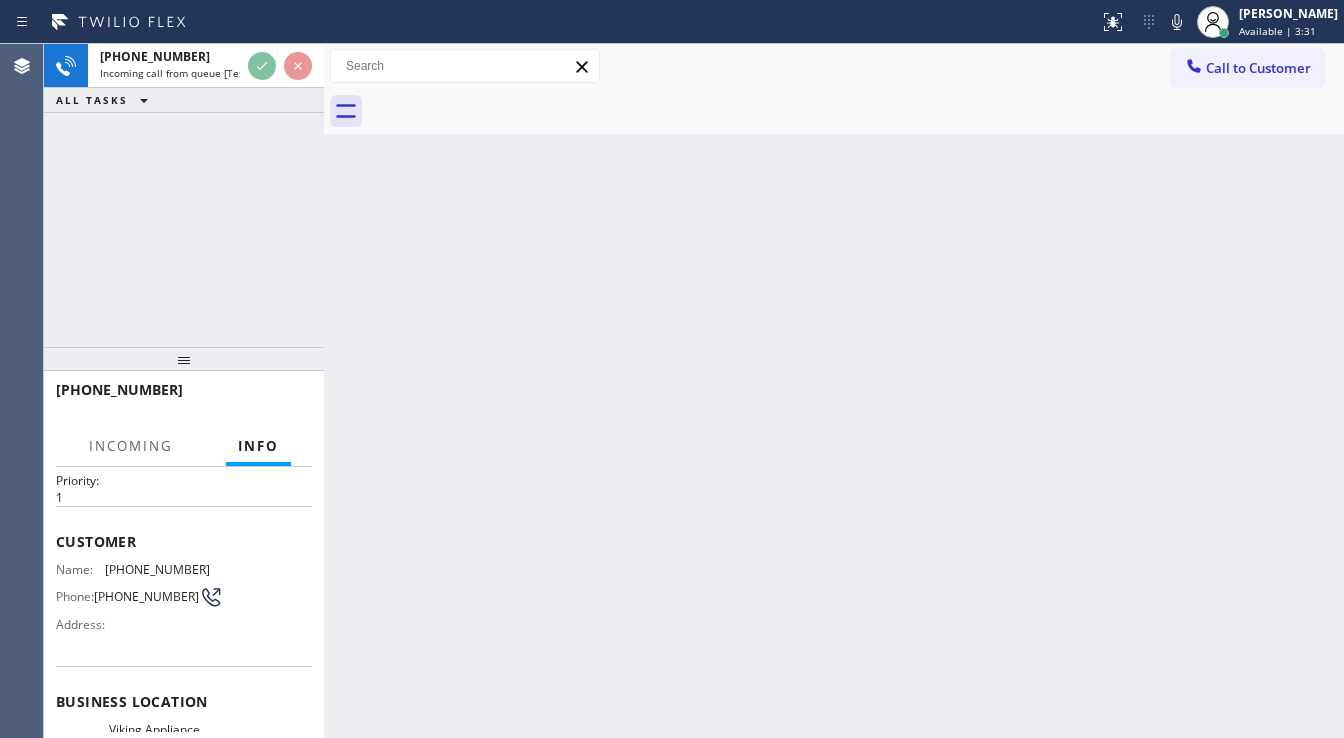 scroll, scrollTop: 80, scrollLeft: 0, axis: vertical 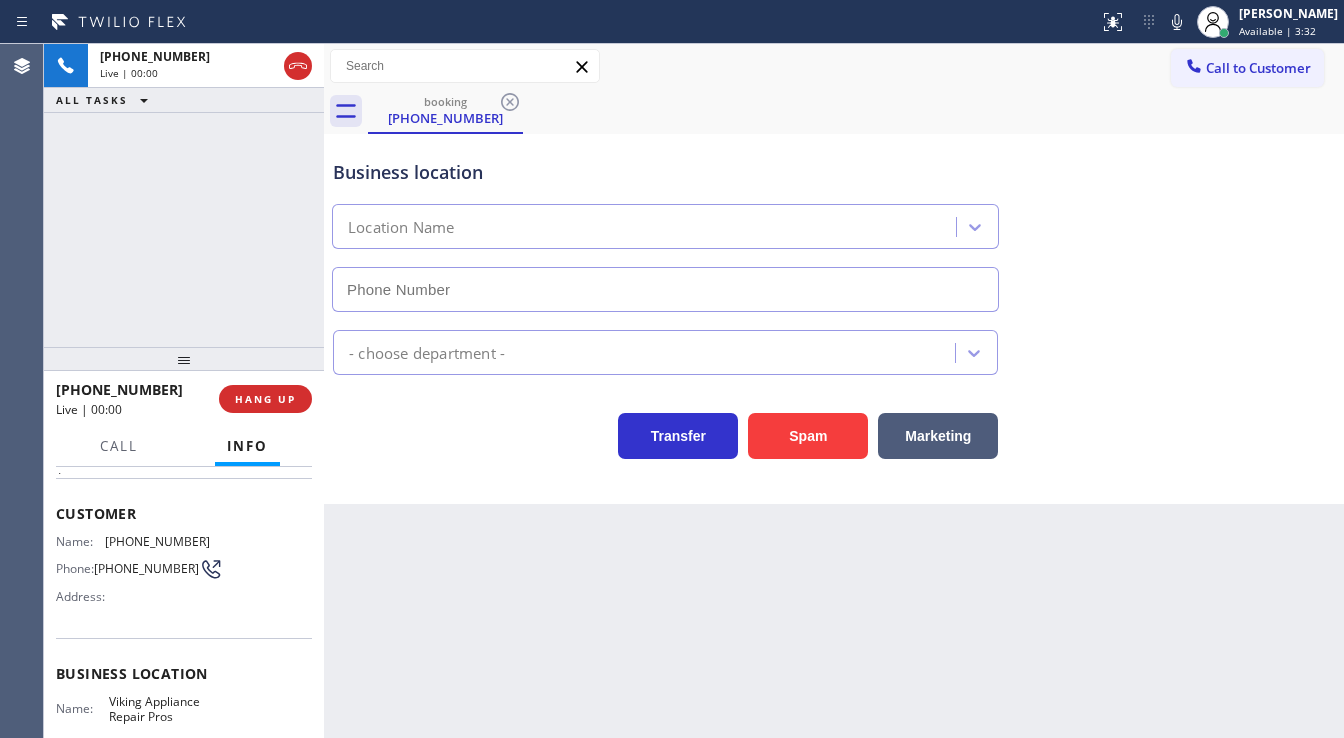 type on "(855) 666-9755" 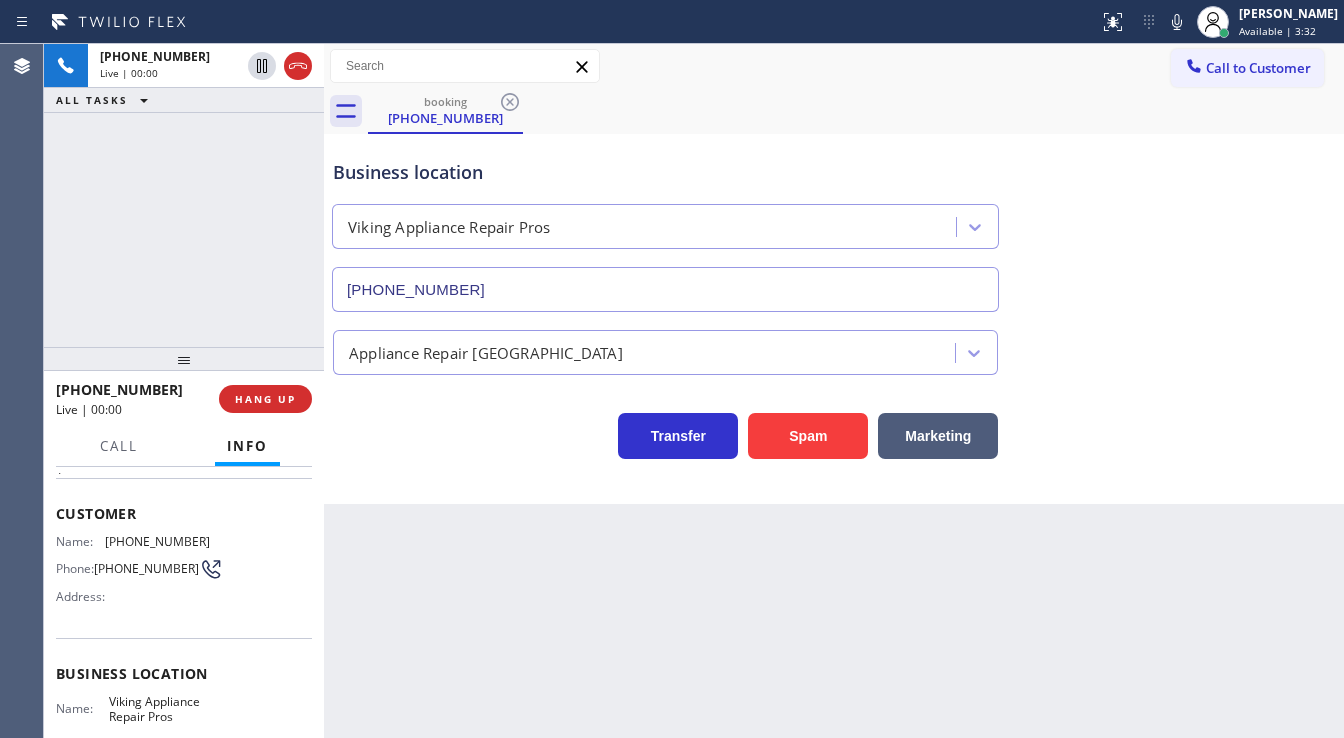 click on "+16232609766 Live | 00:00 ALL TASKS ALL TASKS ACTIVE TASKS TASKS IN WRAP UP" at bounding box center [184, 195] 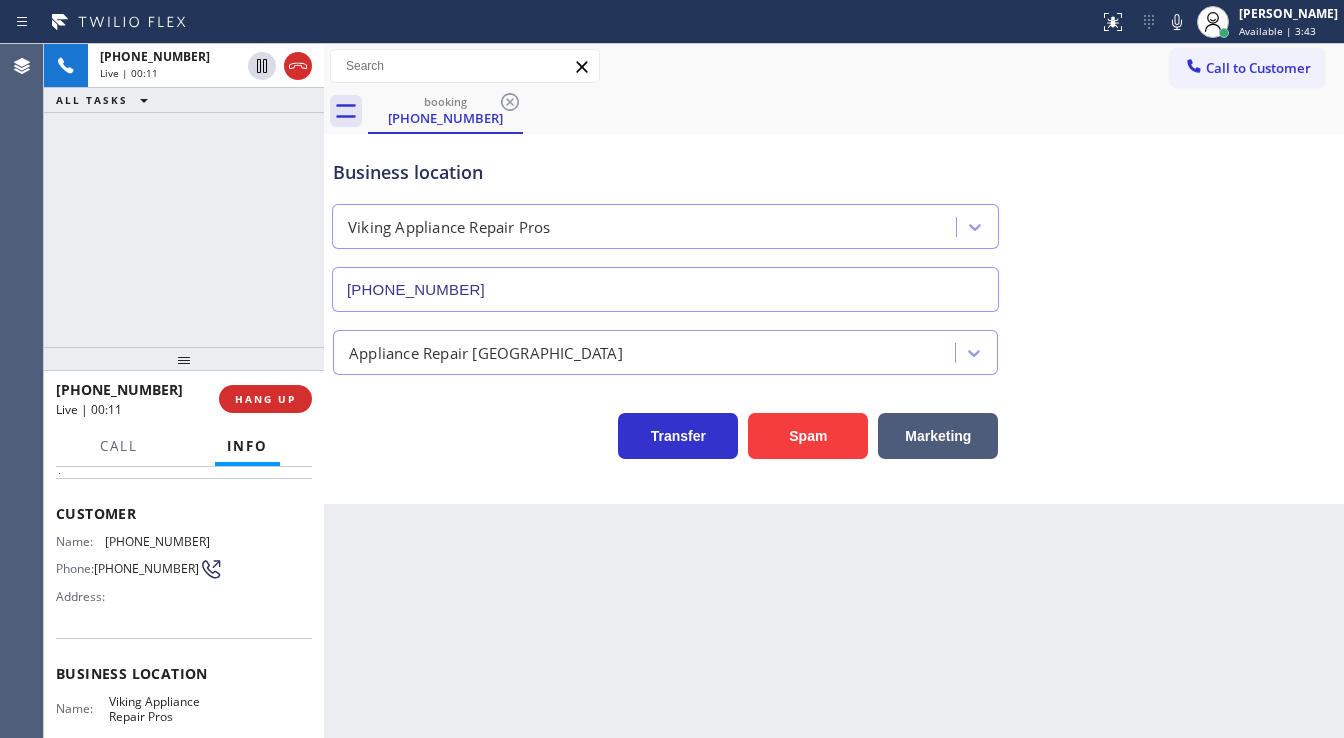 click on "Customer" at bounding box center (184, 513) 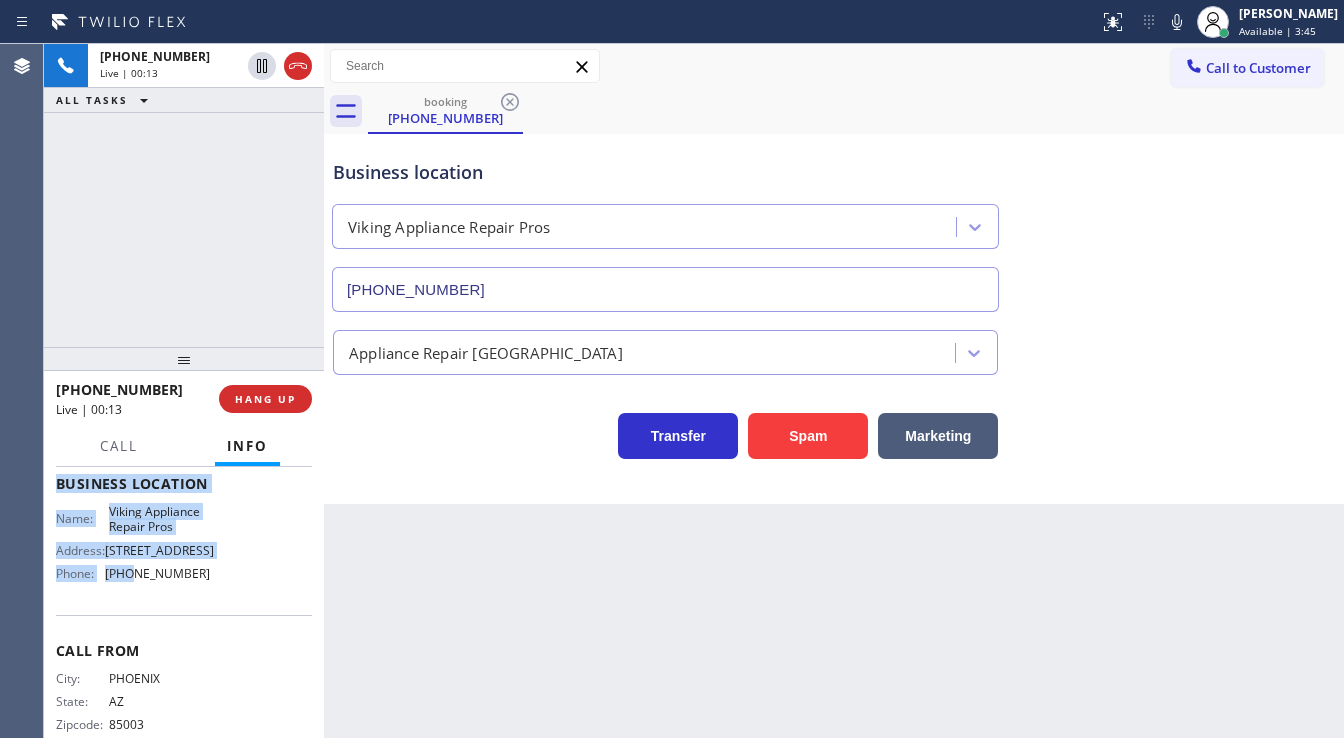 scroll, scrollTop: 320, scrollLeft: 0, axis: vertical 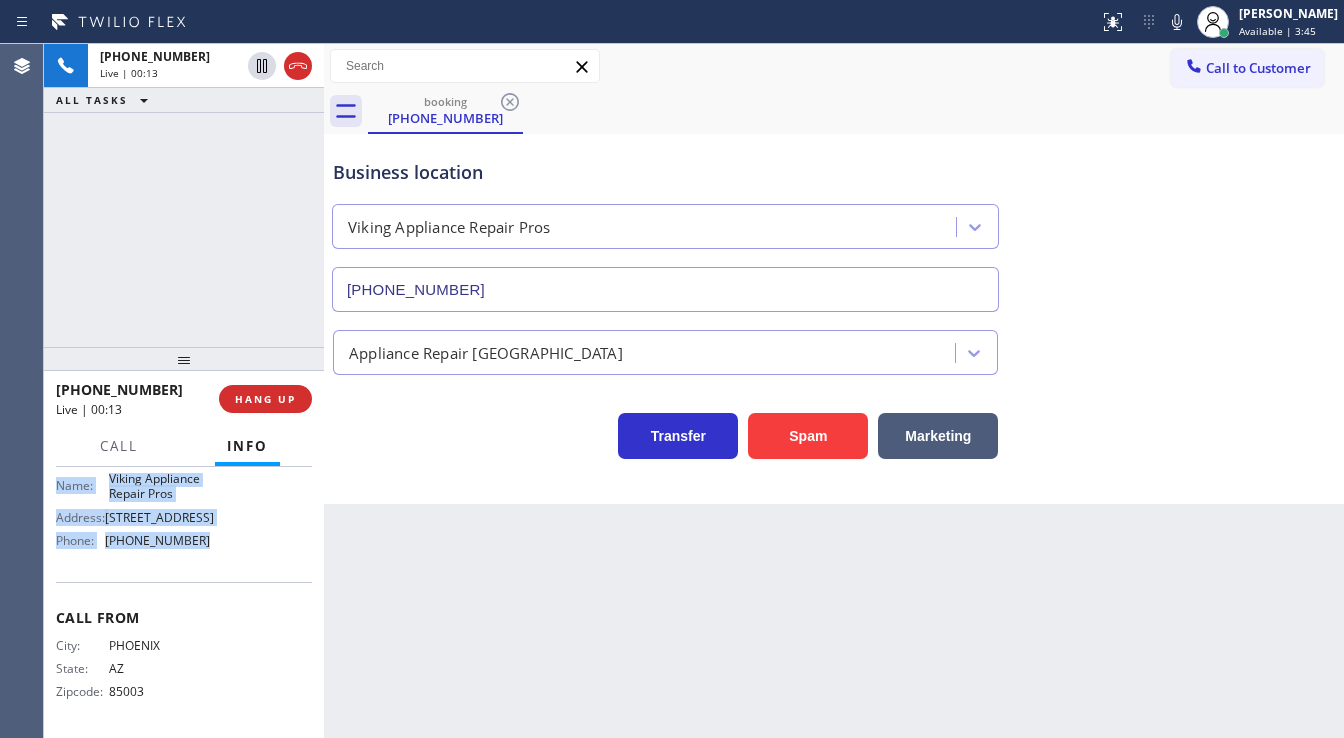 drag, startPoint x: 56, startPoint y: 507, endPoint x: 212, endPoint y: 548, distance: 161.29787 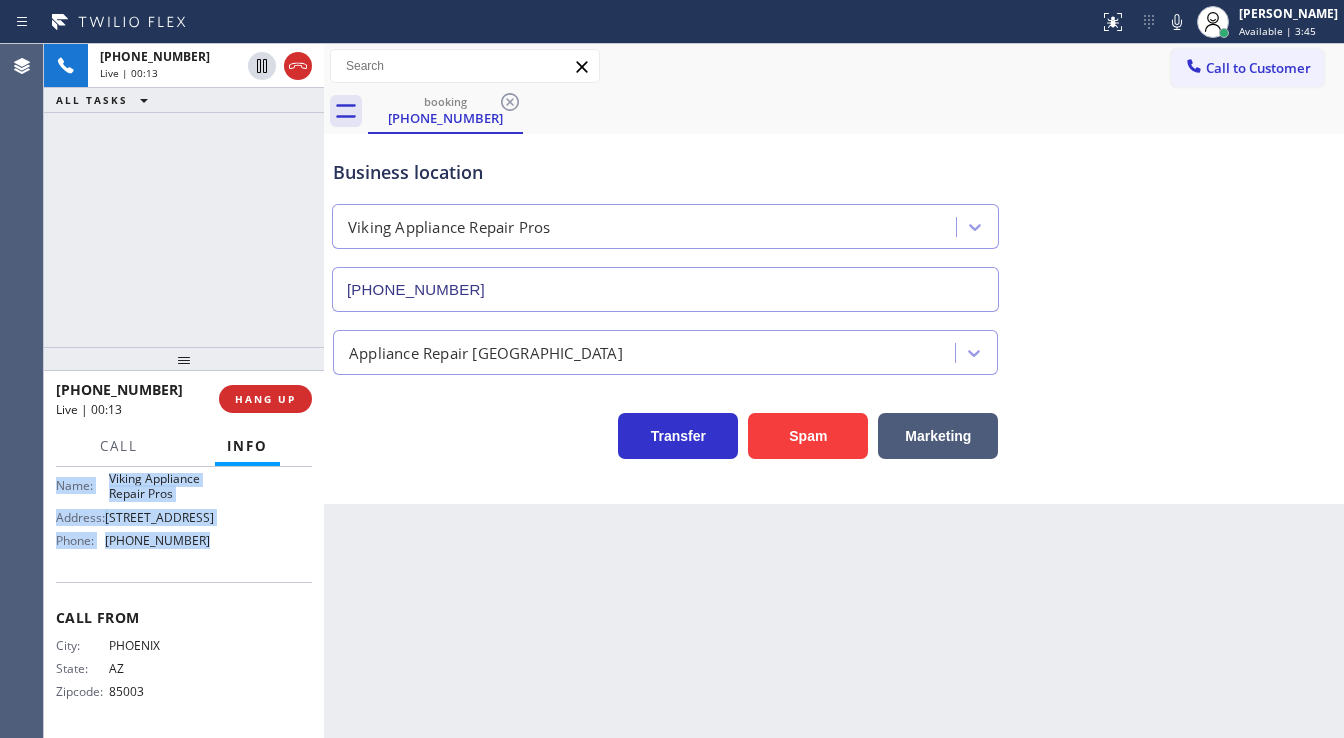 copy on "Customer Name: (623) 260-9766 Phone: (623) 260-9766 Address: Business location Name: Viking Appliance Repair Pros Address: 1249 N Clybourn Ave,  Phone: (855) 666-9755" 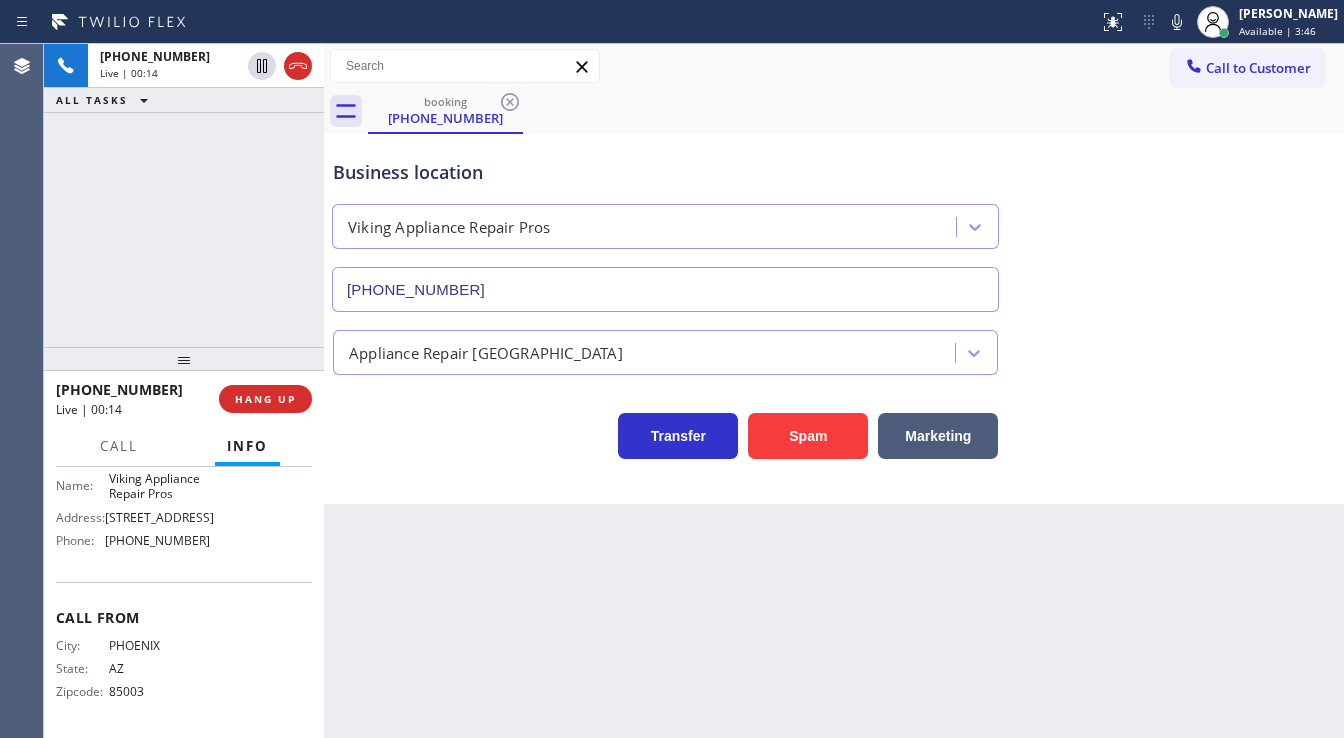 click on "+16232609766 Live | 00:14 ALL TASKS ALL TASKS ACTIVE TASKS TASKS IN WRAP UP" at bounding box center (184, 195) 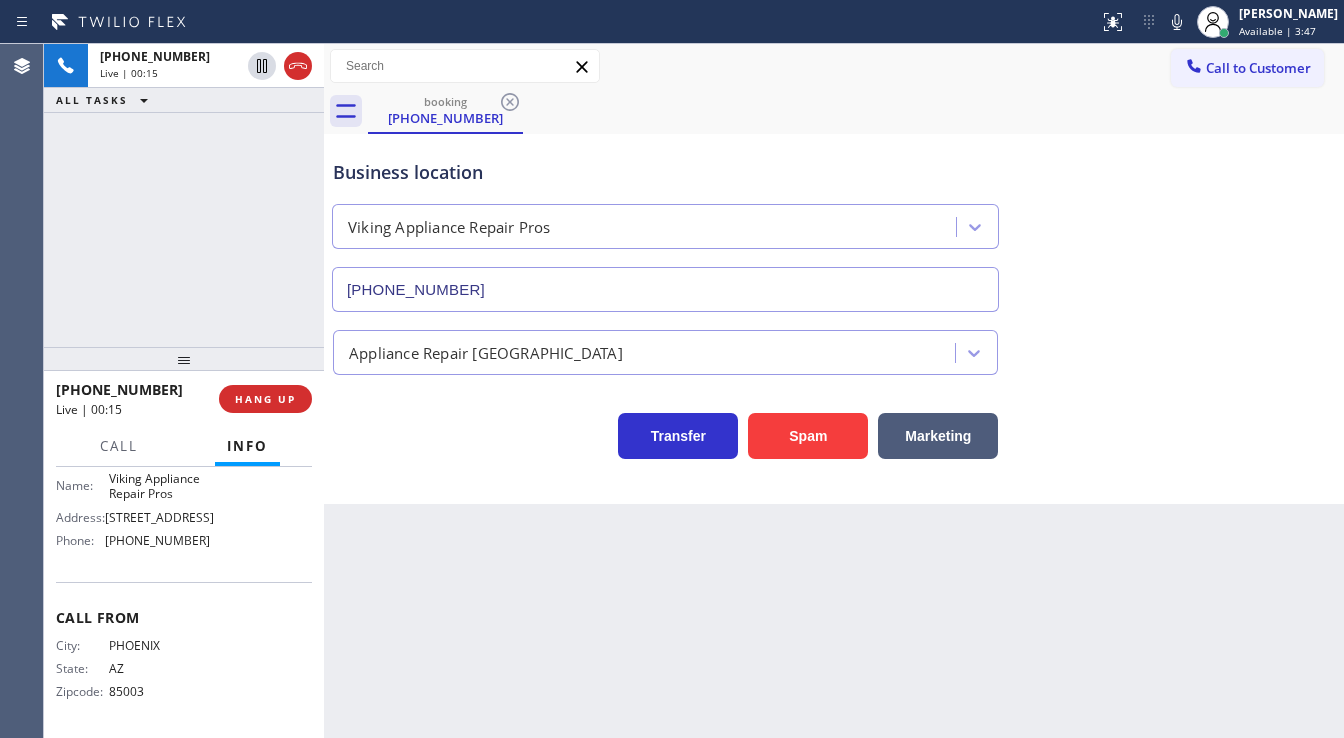 click on "+16232609766 Live | 00:15 ALL TASKS ALL TASKS ACTIVE TASKS TASKS IN WRAP UP" at bounding box center (184, 195) 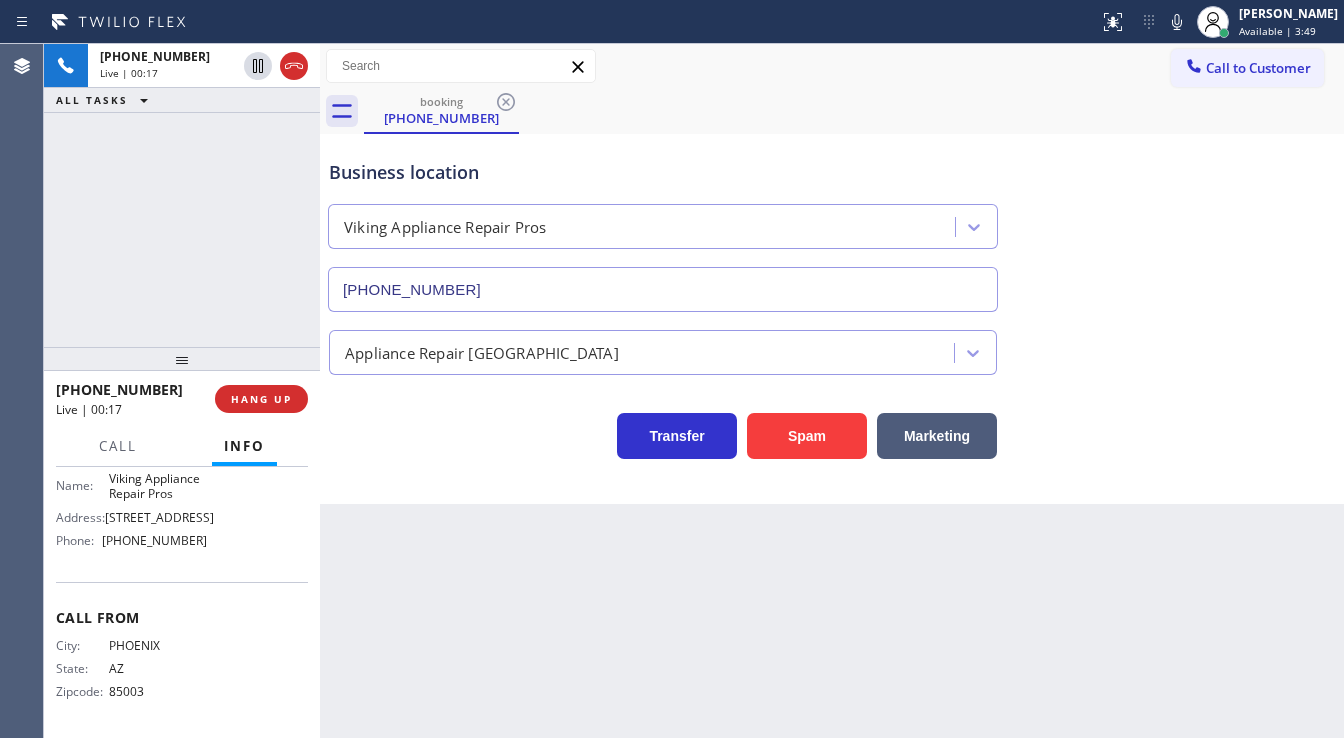 drag, startPoint x: 322, startPoint y: 301, endPoint x: 205, endPoint y: 309, distance: 117.273186 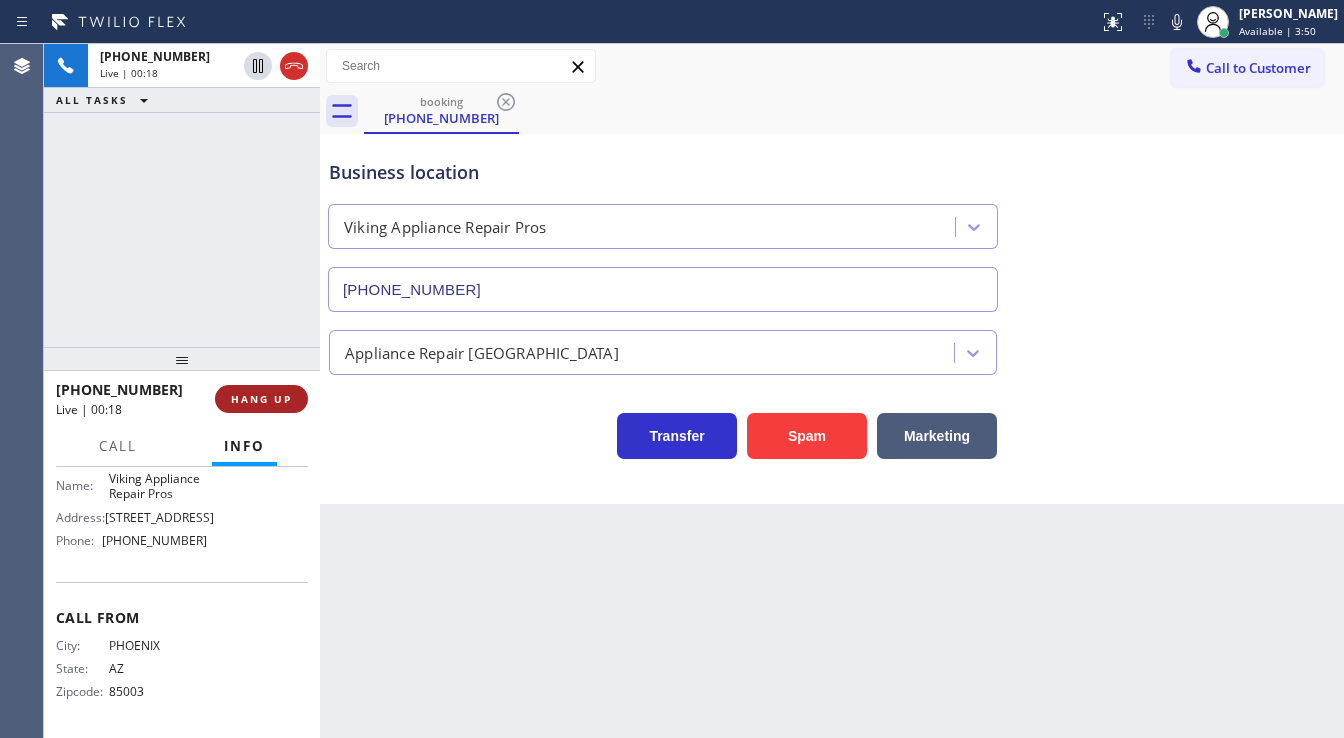 click on "HANG UP" at bounding box center (261, 399) 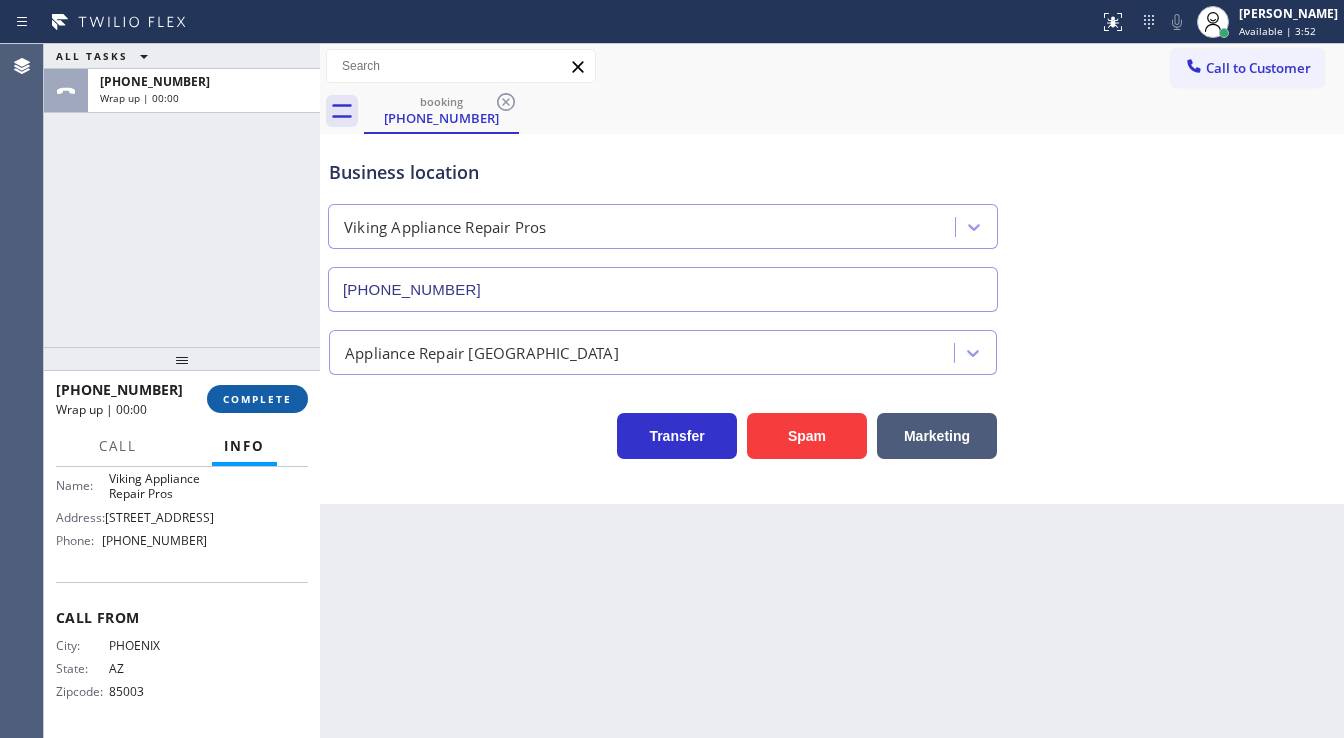 click on "COMPLETE" at bounding box center [257, 399] 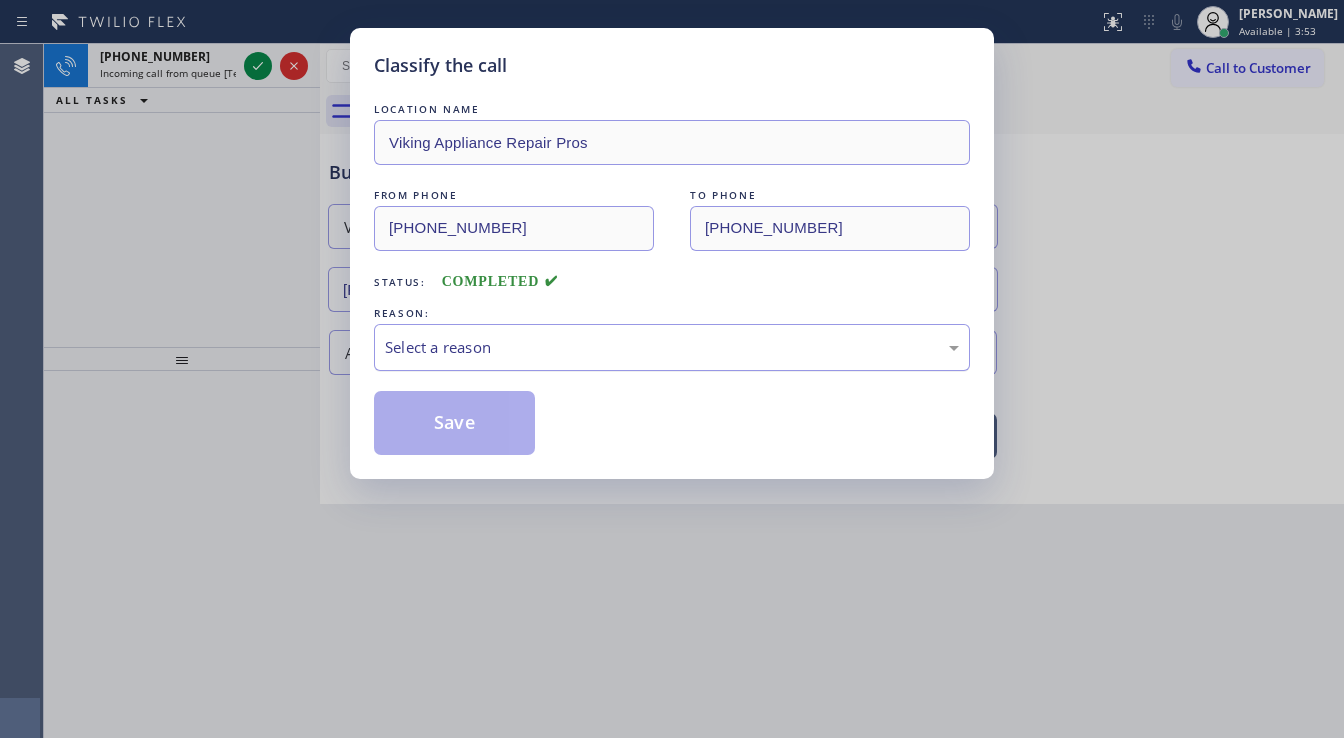 click on "LOCATION NAME Viking Appliance Repair Pros FROM PHONE (623) 260-9766 TO PHONE (855) 666-9755 Status: COMPLETED REASON: Select a reason Save" at bounding box center (672, 277) 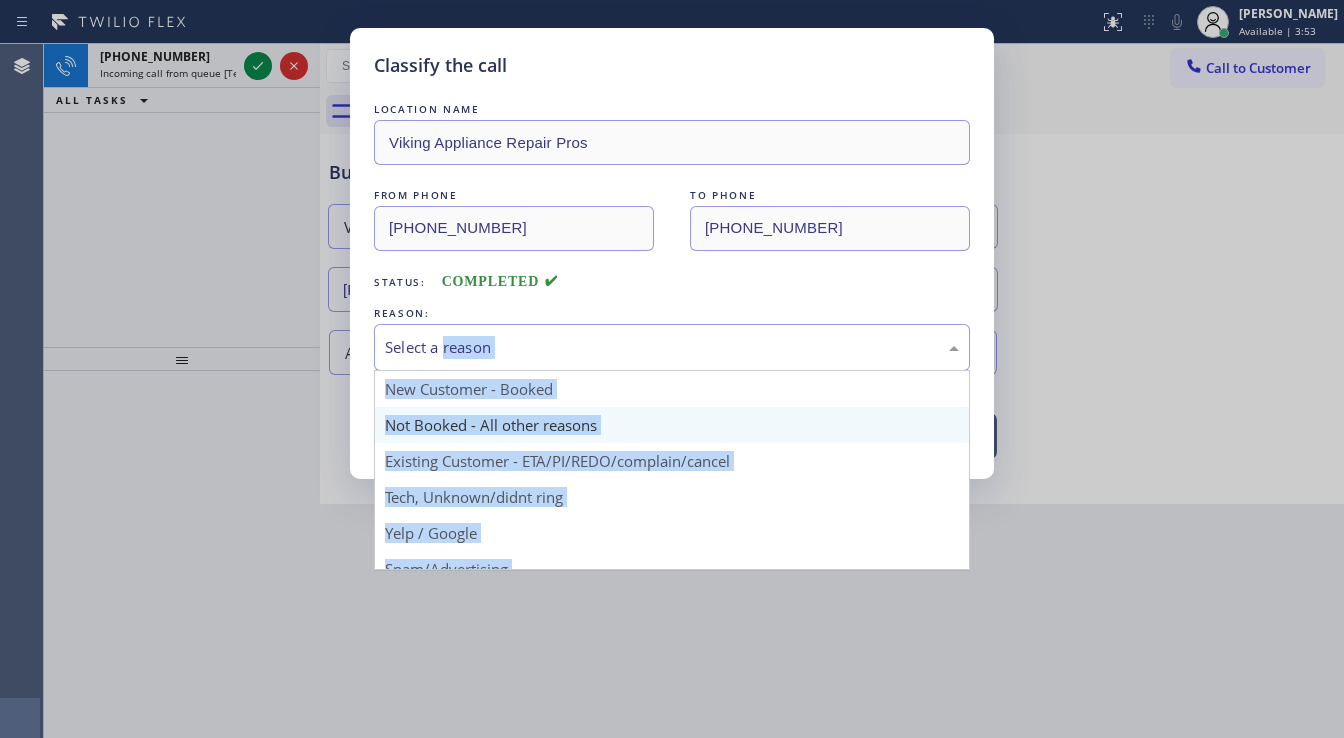 drag, startPoint x: 451, startPoint y: 358, endPoint x: 442, endPoint y: 433, distance: 75.53807 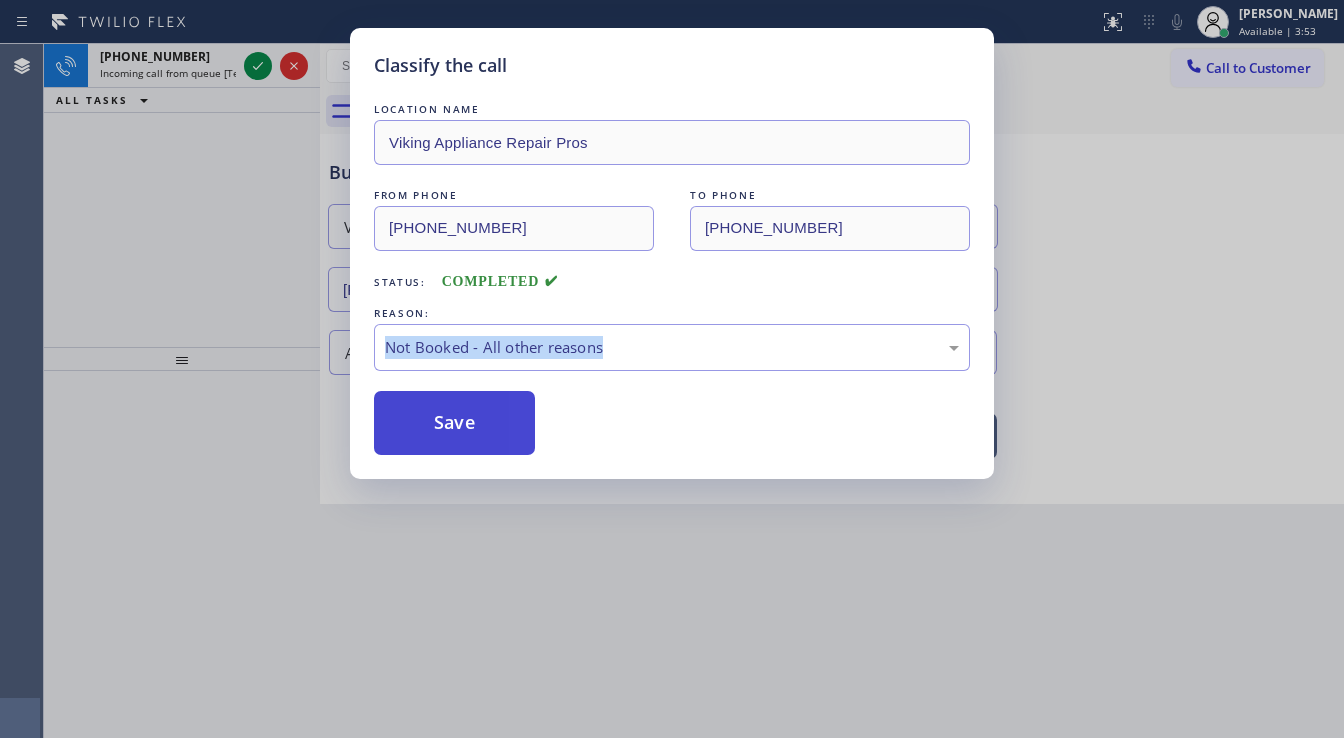 click on "Save" at bounding box center [454, 423] 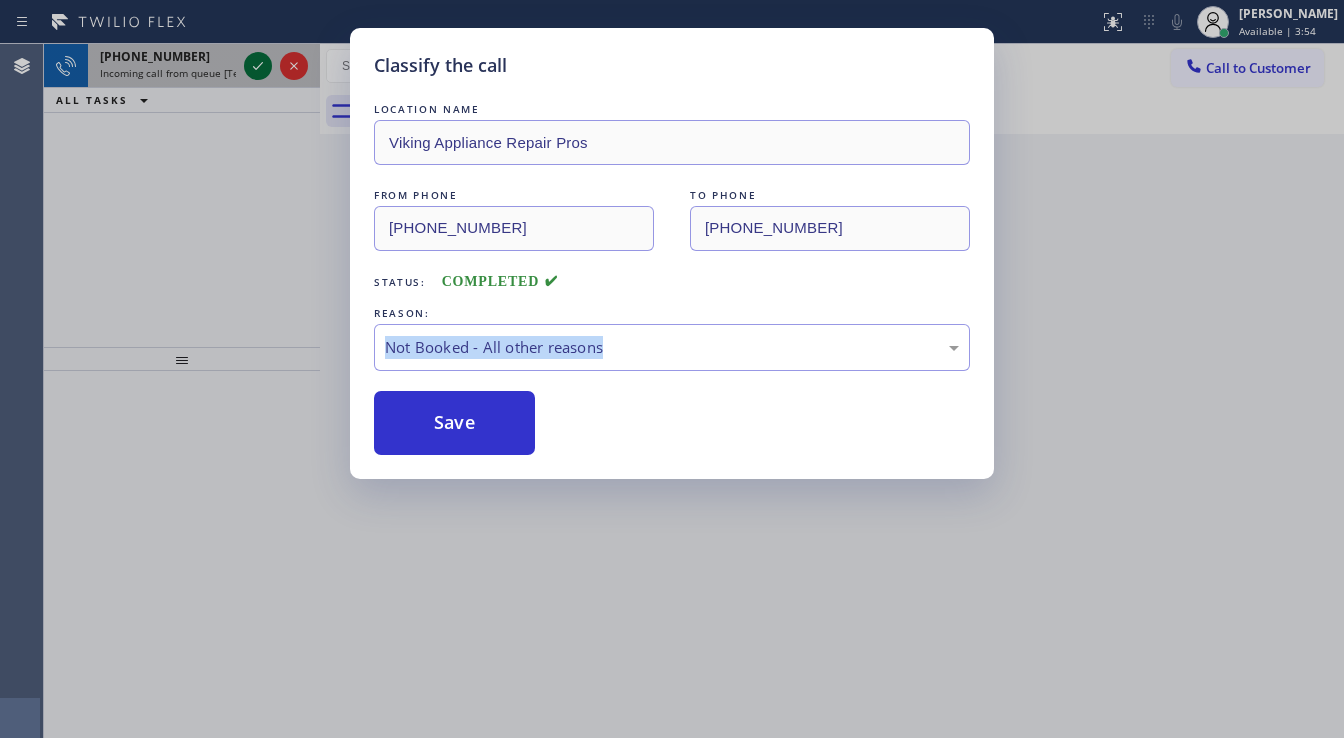 click on "Classify the call LOCATION NAME Washer and Dryer Expert FROM PHONE (347) 836-5354 TO PHONE (516) 776-3349 Status: COMPLETED REASON: Not Booked - All other reasons Save Classify the call LOCATION NAME Washer and Dryer Expert FROM PHONE (347) 836-5354 TO PHONE (617) 653-0852 Status: COMPLETED REASON: Not Booked - All other reasons Save Classify the call LOCATION NAME Washer and Dryer Expert FROM PHONE (347) 836-5354 TO PHONE (617) 653-0852 Status: COMPLETED REASON: Existing Customer - ETA/PI/REDO/complain/cancel Save Classify the call LOCATION NAME Viking Appliance Repair Pros FROM PHONE (623) 260-9766 TO PHONE (855) 666-9755 Status: COMPLETED REASON: Not Booked - All other reasons Save +18478901441 Incoming call from queue [Test] All ALL TASKS ALL TASKS ACTIVE TASKS TASKS IN WRAP UP Transfer Back to Dashboard Change Sender ID Customers Technicians Select a contact Outbound call Technician Search Technician Your caller id phone number Your caller id phone number Call Technician info Name   Phone none Address" at bounding box center [694, 391] 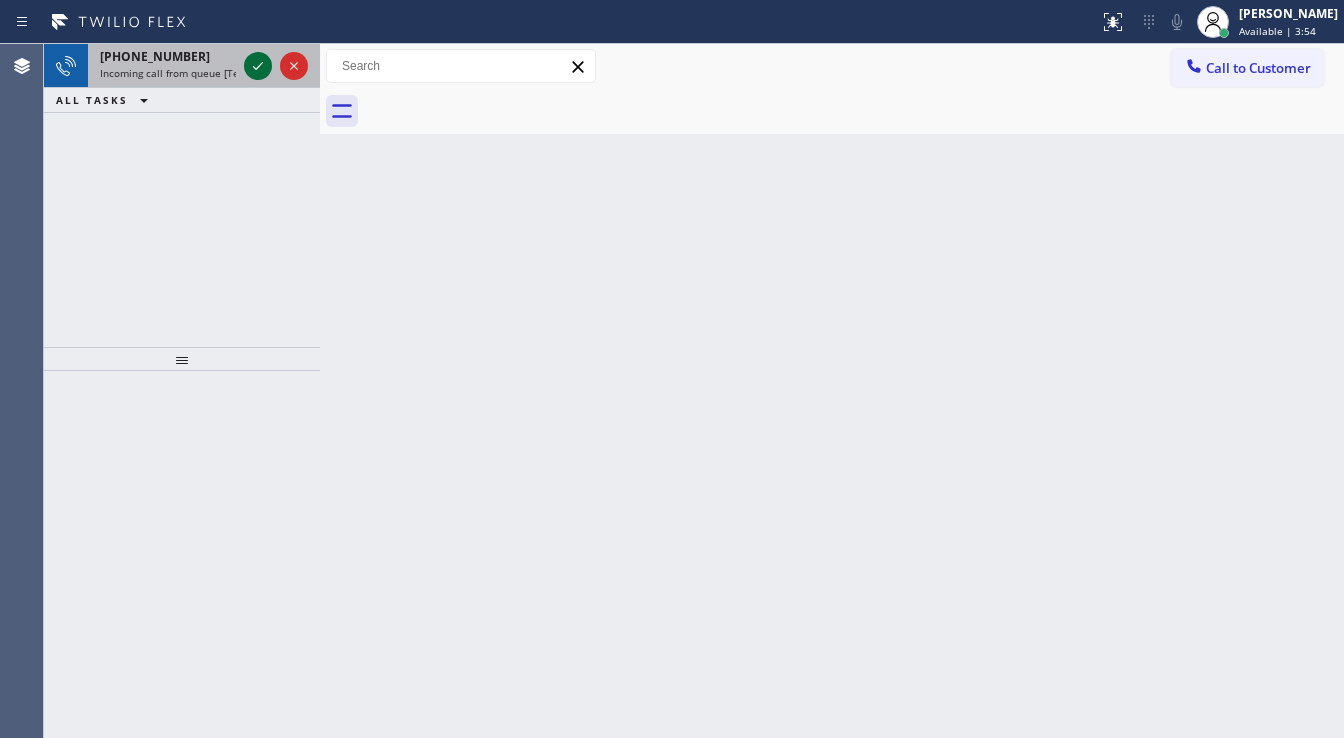 click 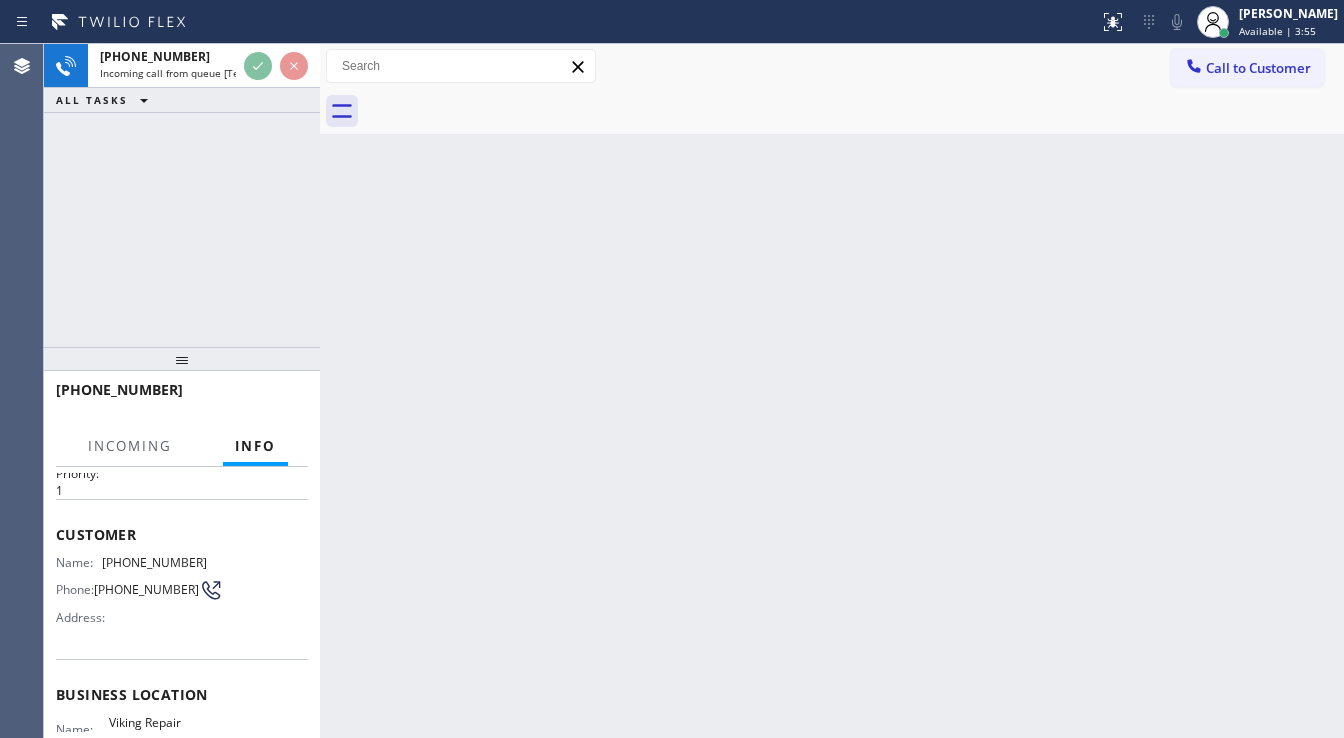 scroll, scrollTop: 160, scrollLeft: 0, axis: vertical 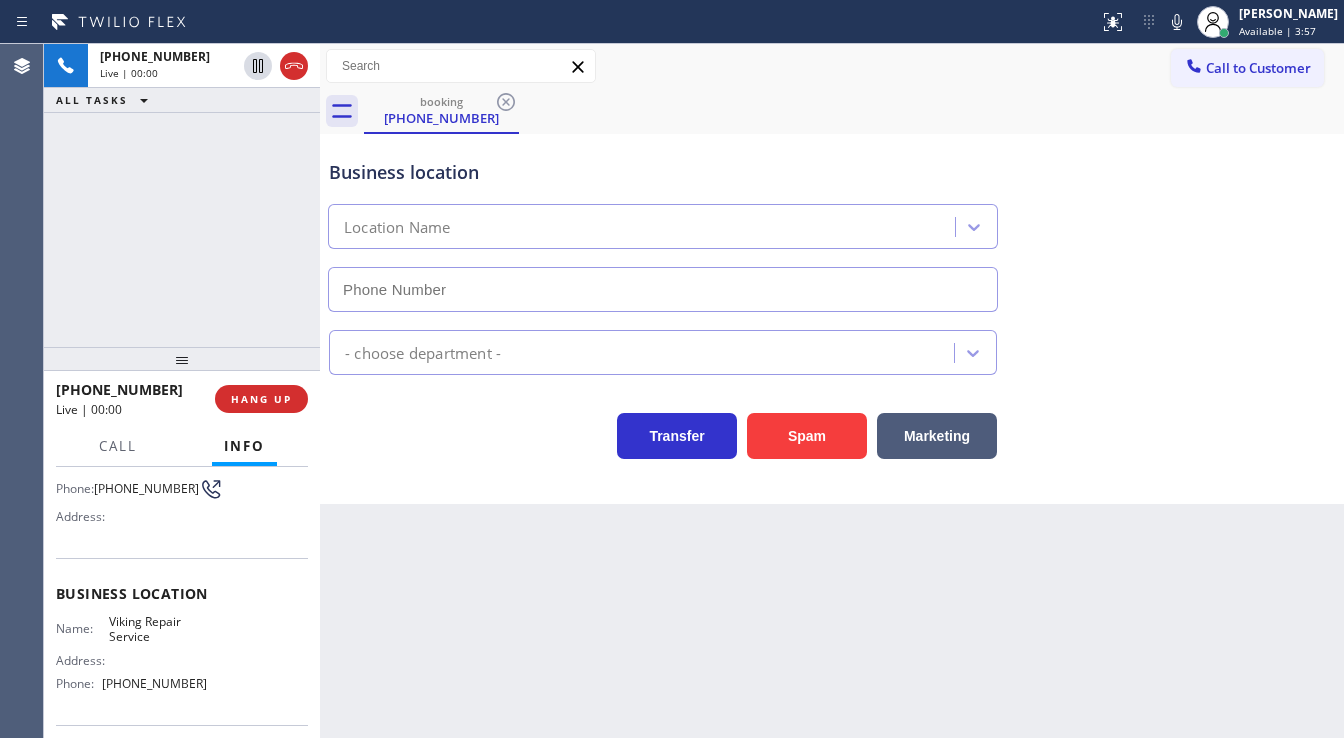type on "(630) 791-5511" 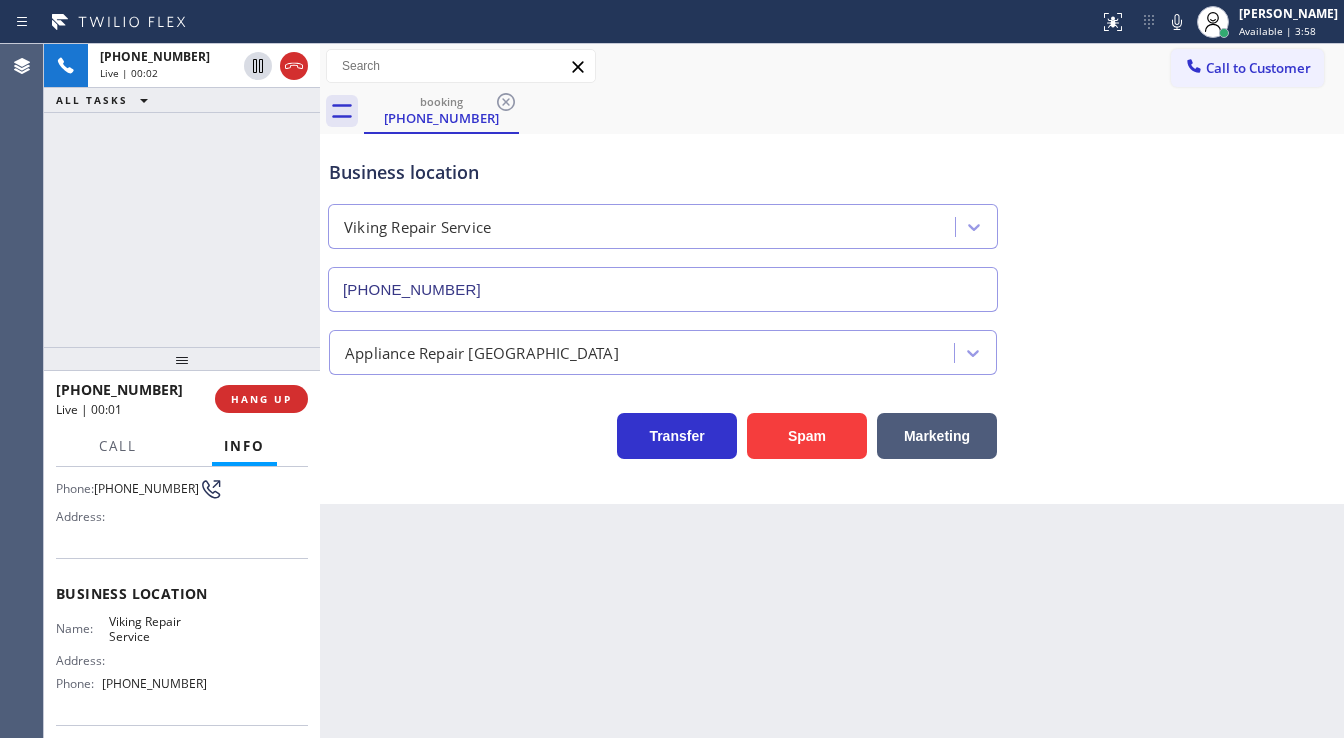 click on "+18478901441 Live | 00:02 ALL TASKS ALL TASKS ACTIVE TASKS TASKS IN WRAP UP" at bounding box center [182, 195] 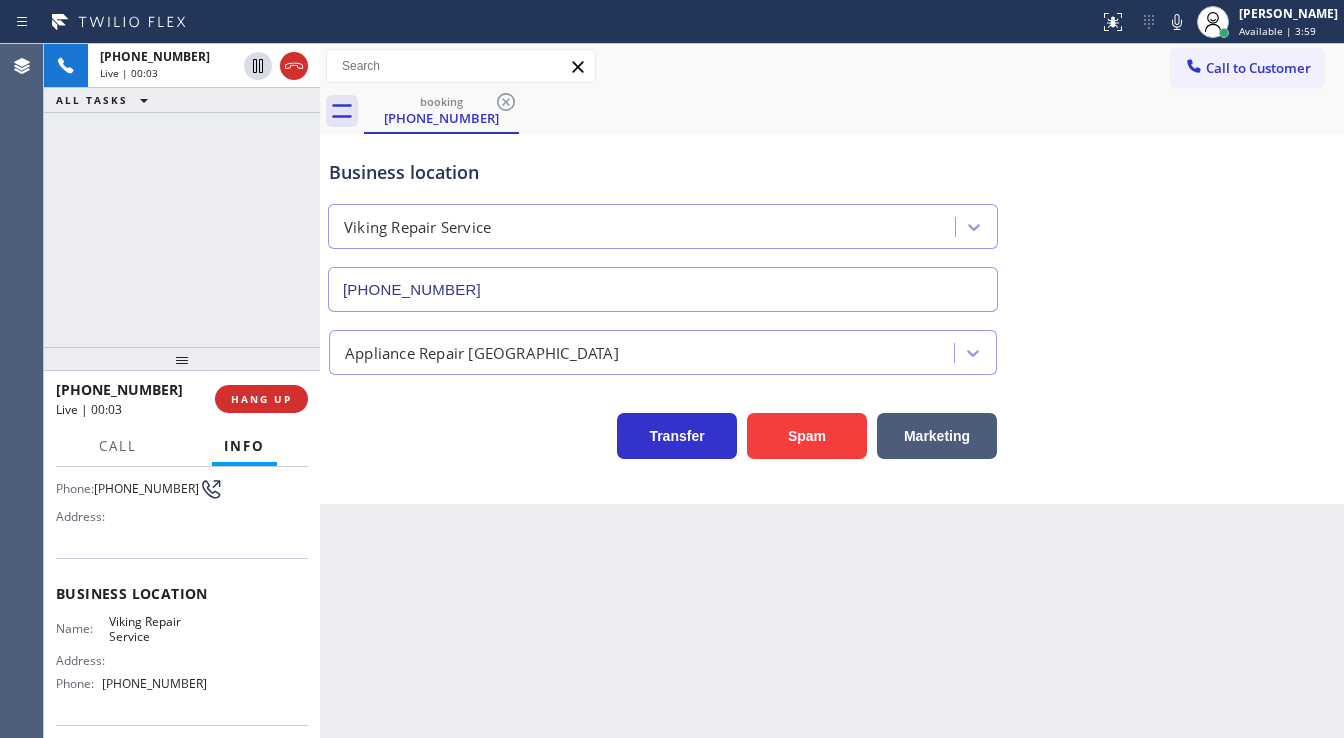 click on "+18478901441 Live | 00:03 ALL TASKS ALL TASKS ACTIVE TASKS TASKS IN WRAP UP" at bounding box center [182, 195] 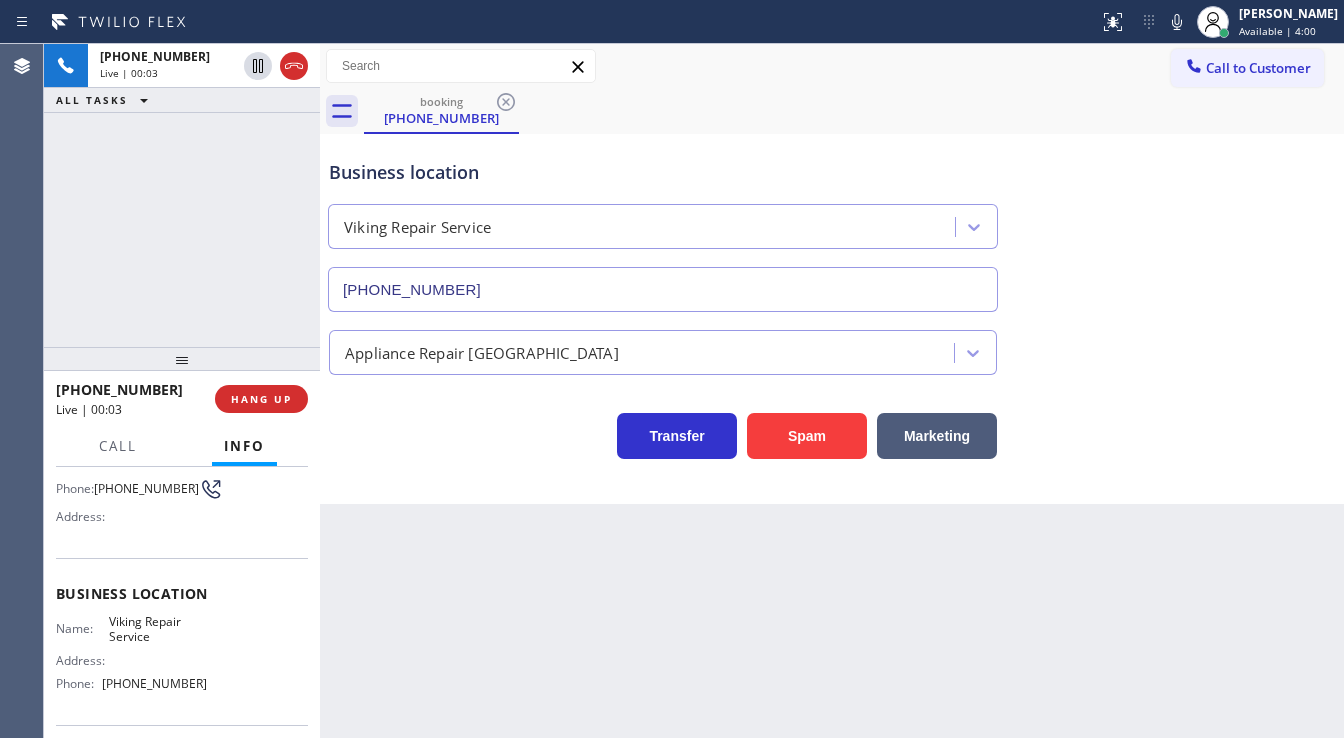 click on "+18478901441 Live | 00:03 ALL TASKS ALL TASKS ACTIVE TASKS TASKS IN WRAP UP" at bounding box center [182, 195] 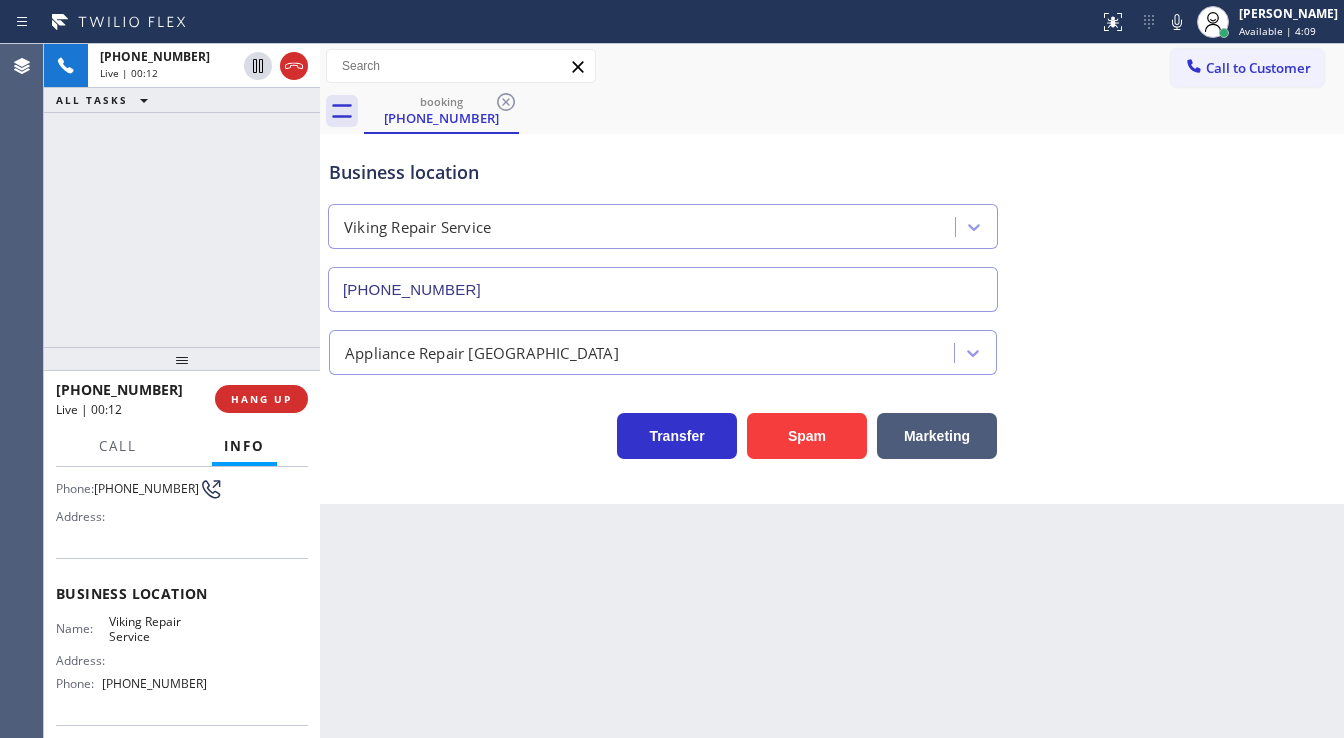 click on "Address:" at bounding box center (131, 516) 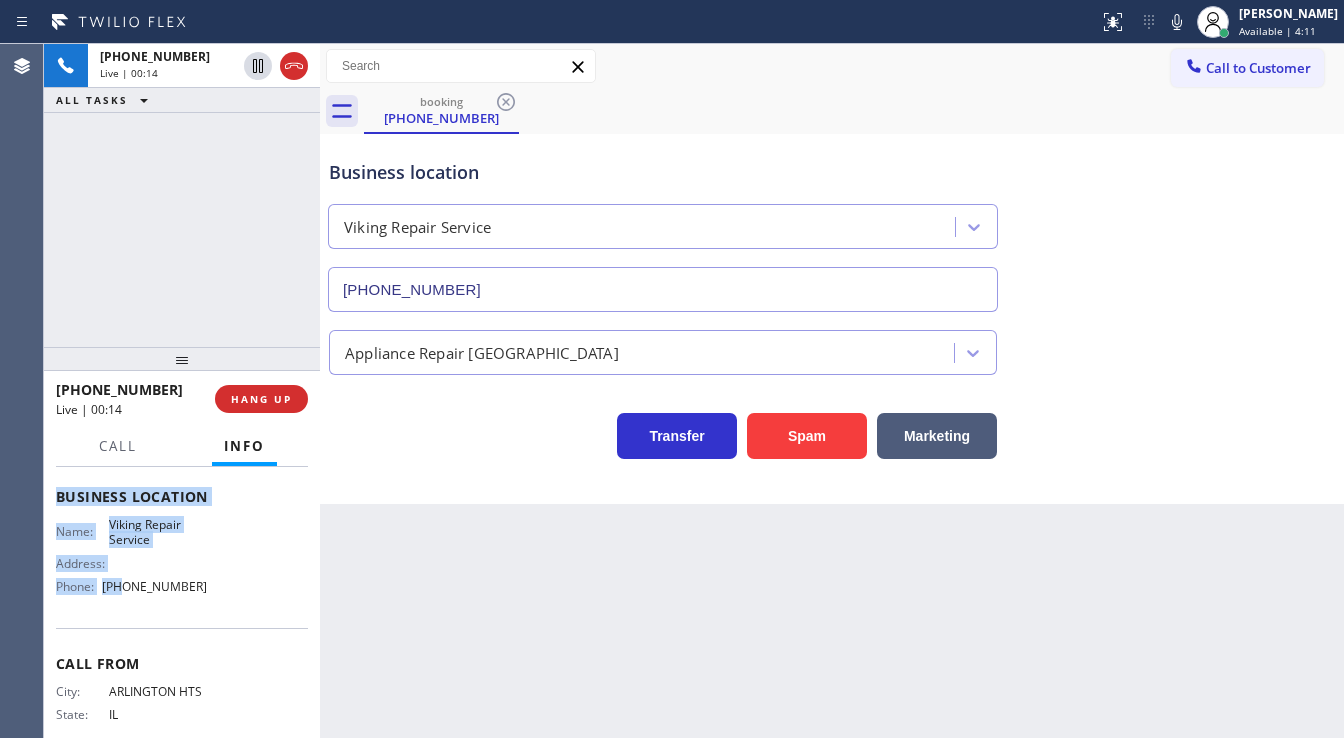 scroll, scrollTop: 305, scrollLeft: 0, axis: vertical 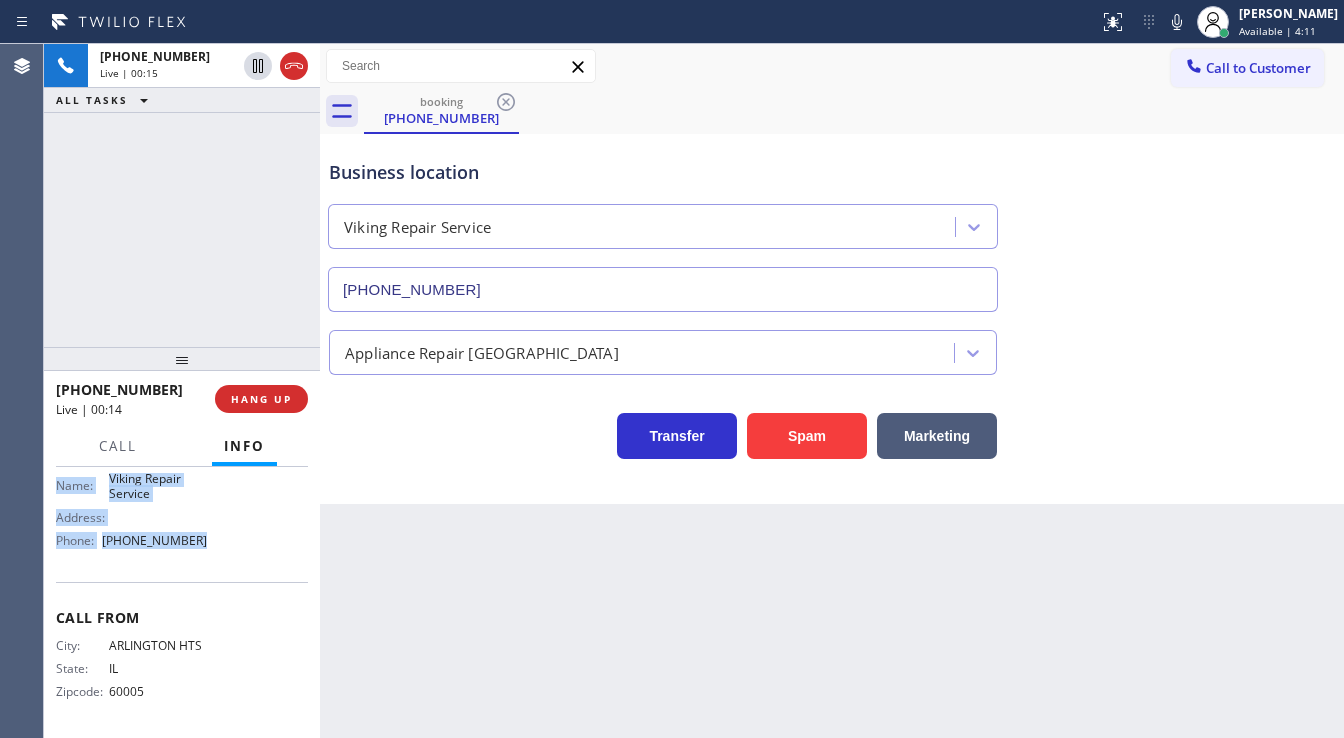 drag, startPoint x: 54, startPoint y: 505, endPoint x: 198, endPoint y: 549, distance: 150.57224 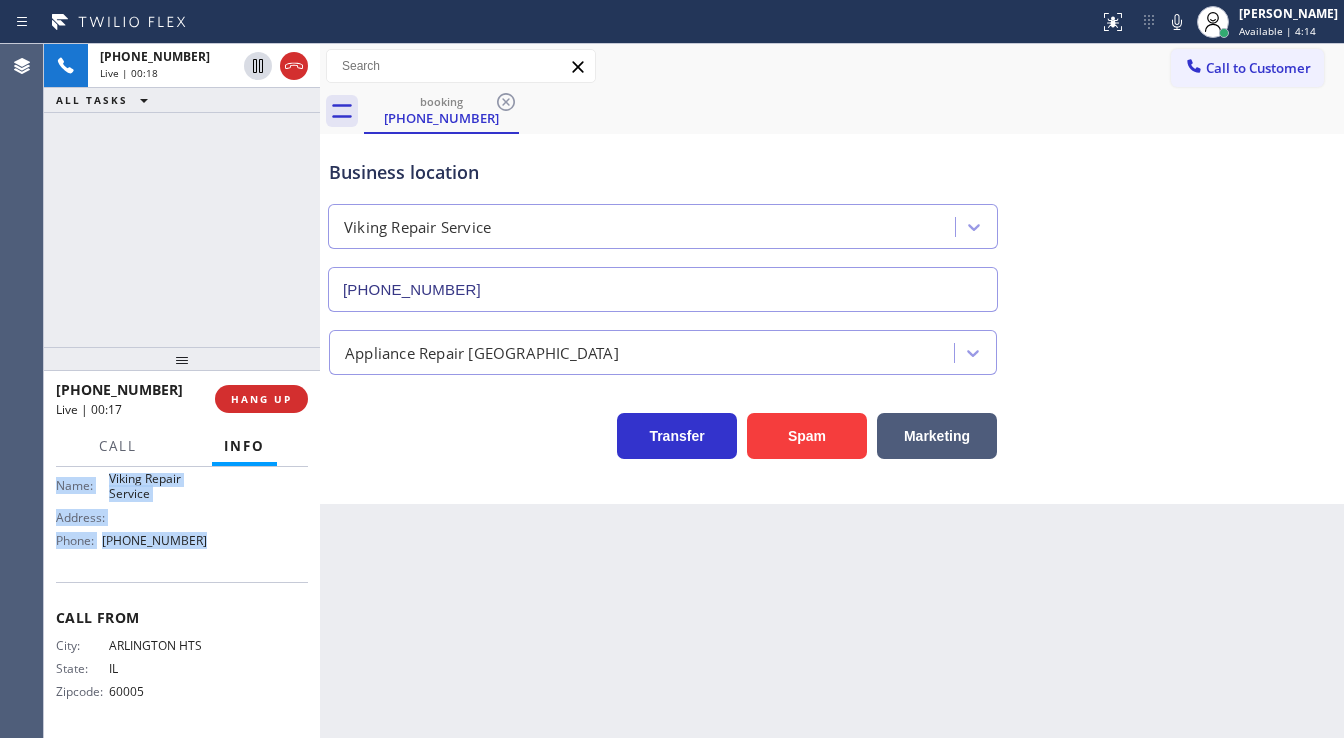 copy on "Customer Name: (847) 890-1441 Phone: (847) 890-1441 Address: Business location Name: Viking Repair  Service Address:   Phone: (630) 791-5511" 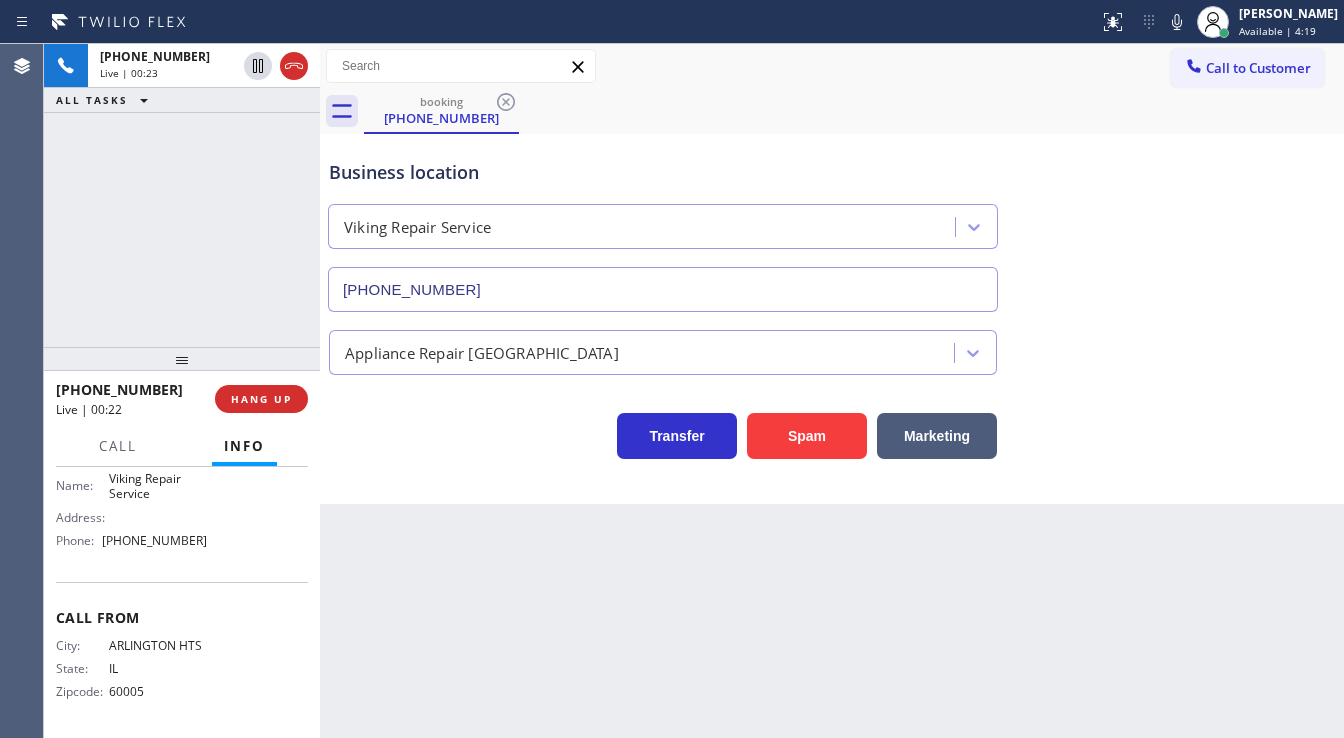 click on "+18478901441 Live | 00:23 ALL TASKS ALL TASKS ACTIVE TASKS TASKS IN WRAP UP" at bounding box center (182, 195) 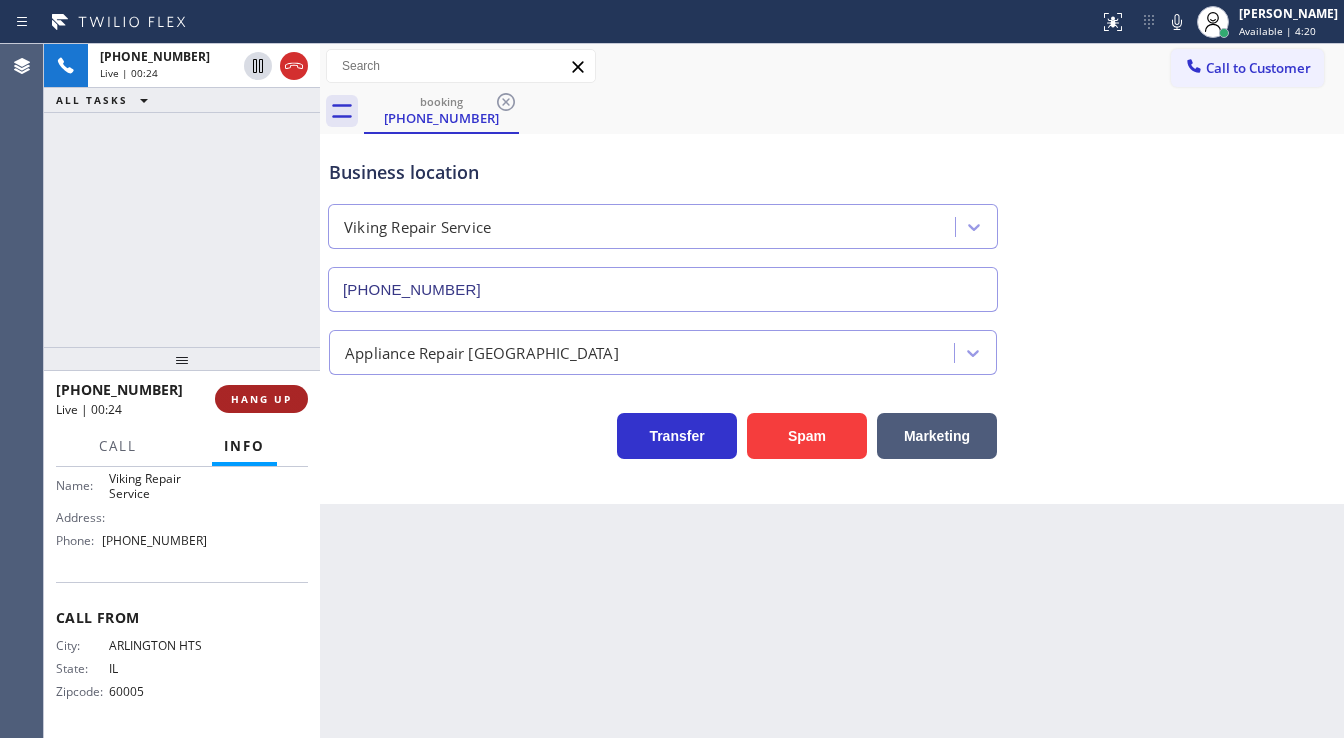 click on "HANG UP" at bounding box center (261, 399) 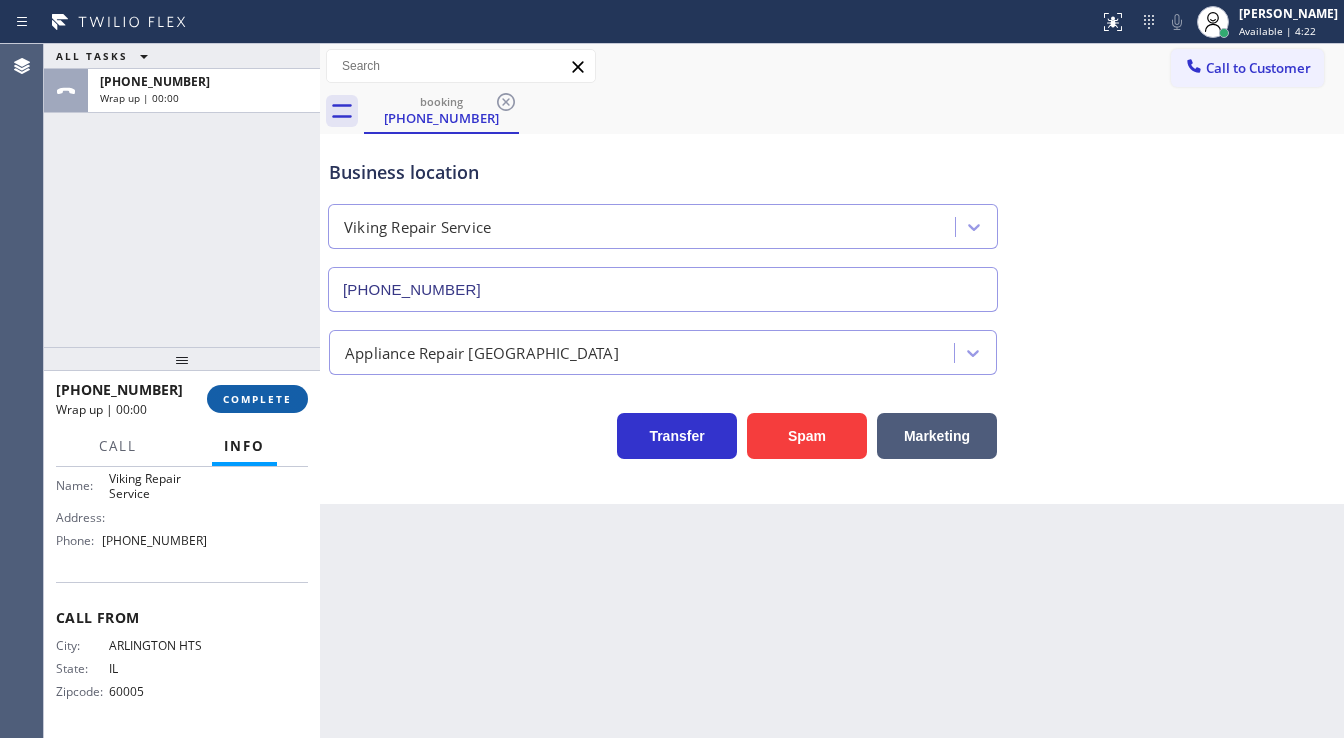 click on "COMPLETE" at bounding box center [257, 399] 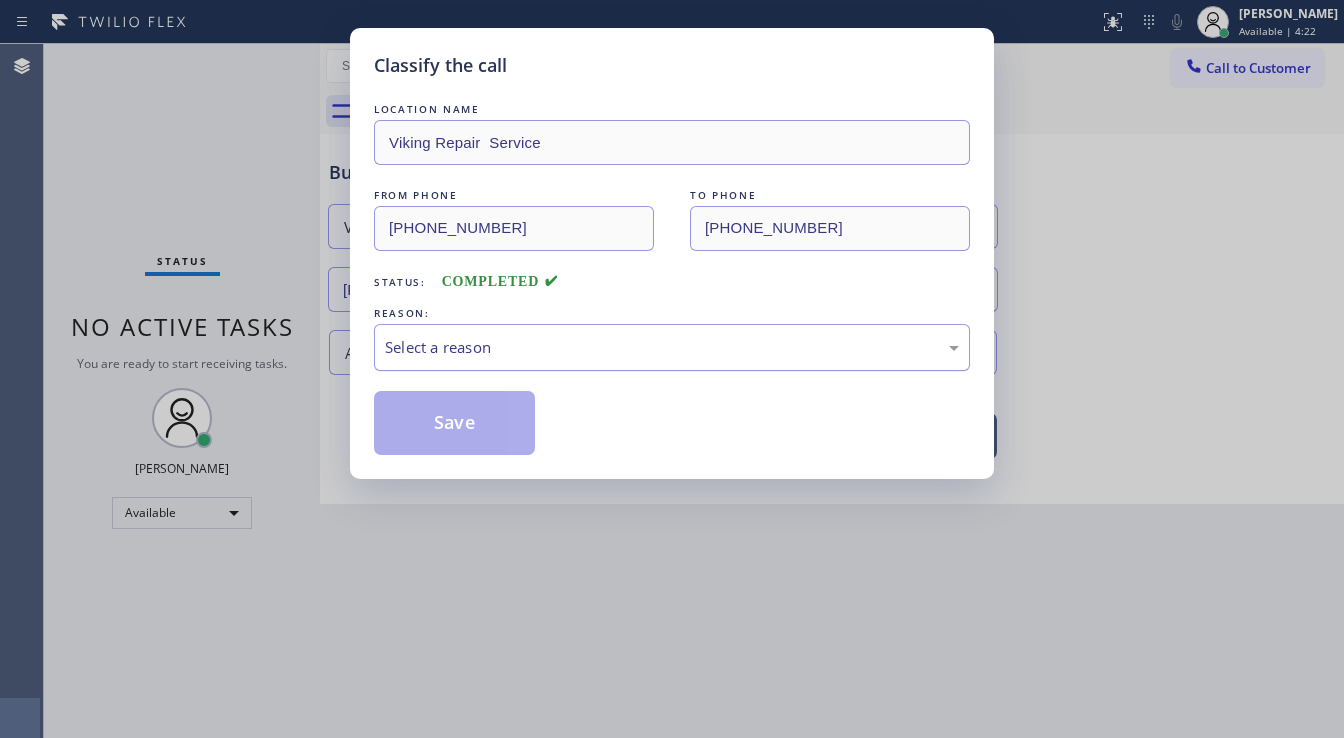 click on "Select a reason" at bounding box center (672, 347) 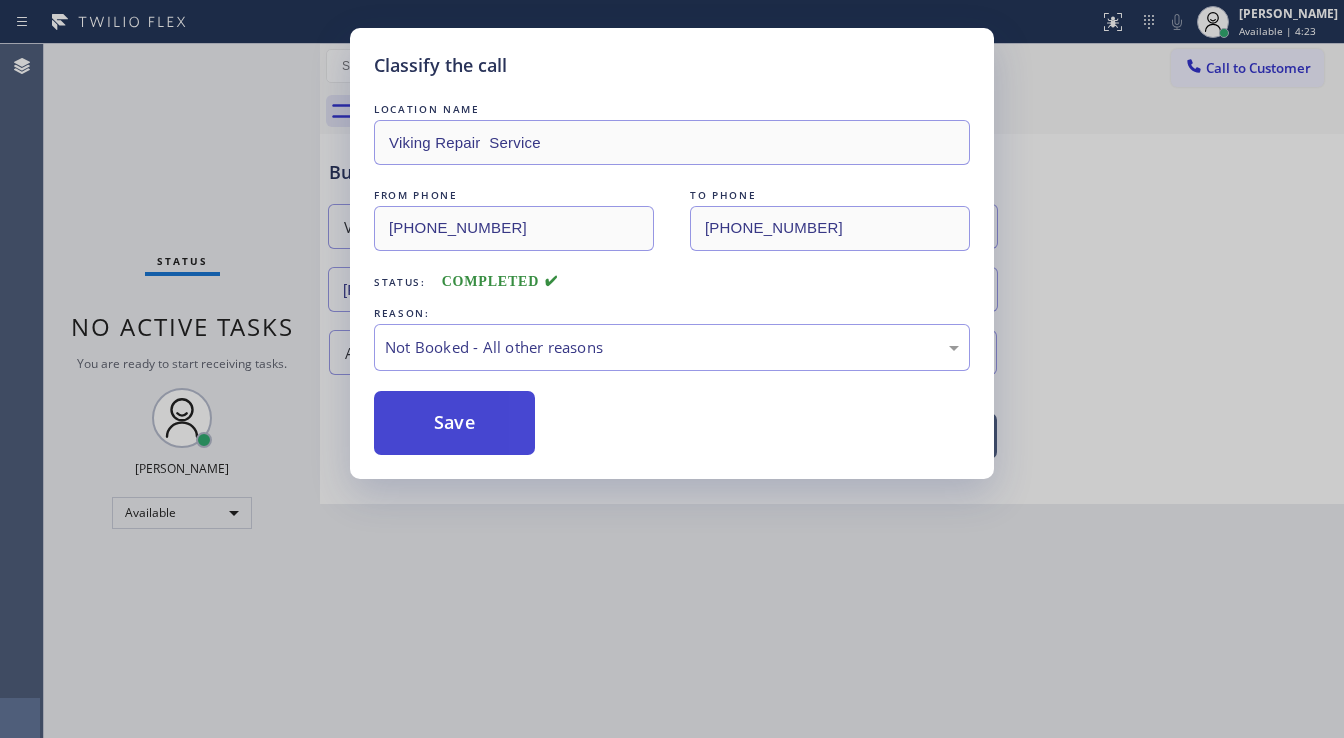click on "Save" at bounding box center (454, 423) 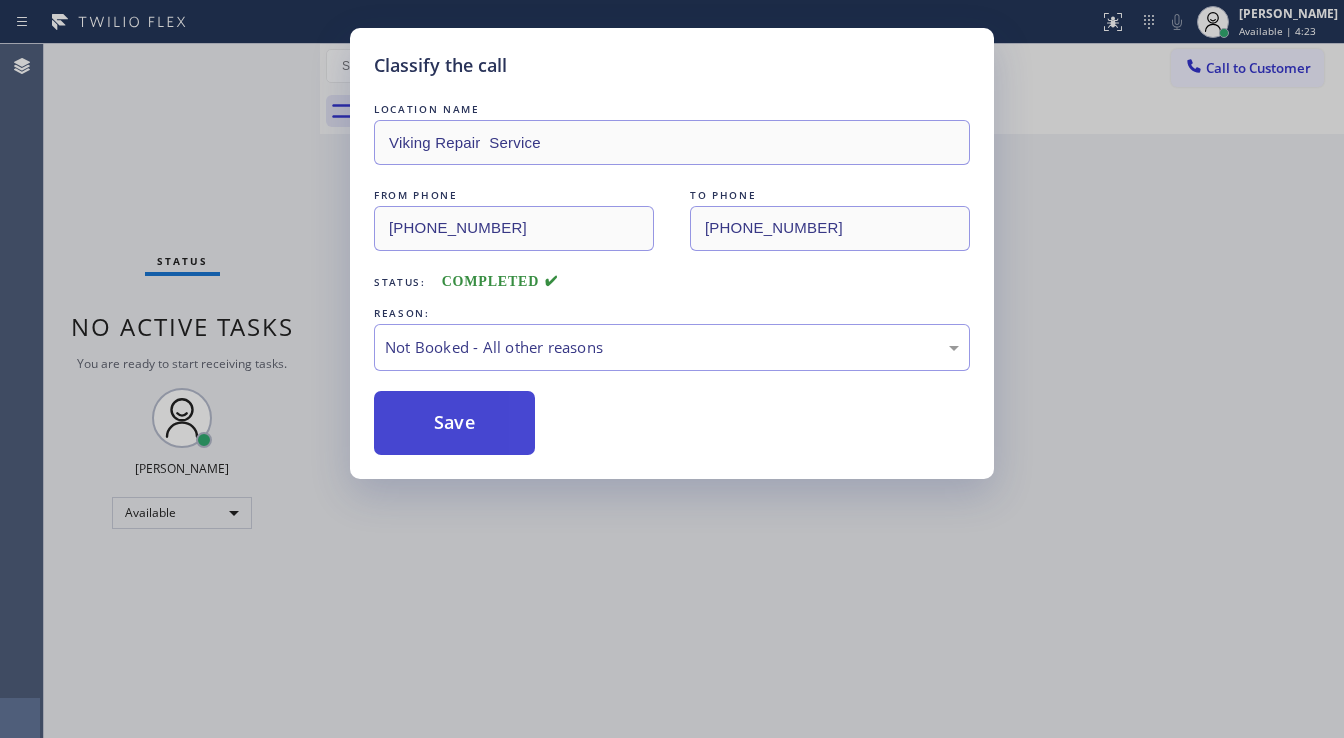click on "Save" at bounding box center [454, 423] 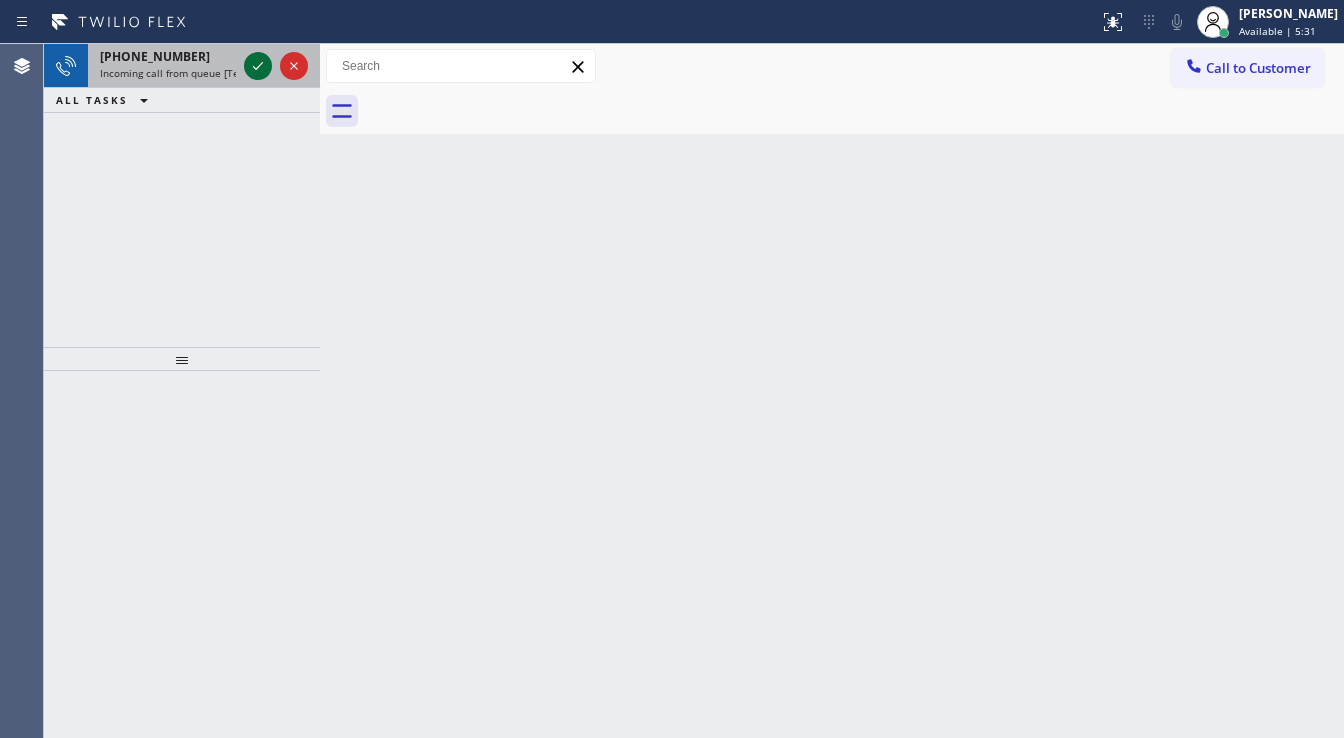 click 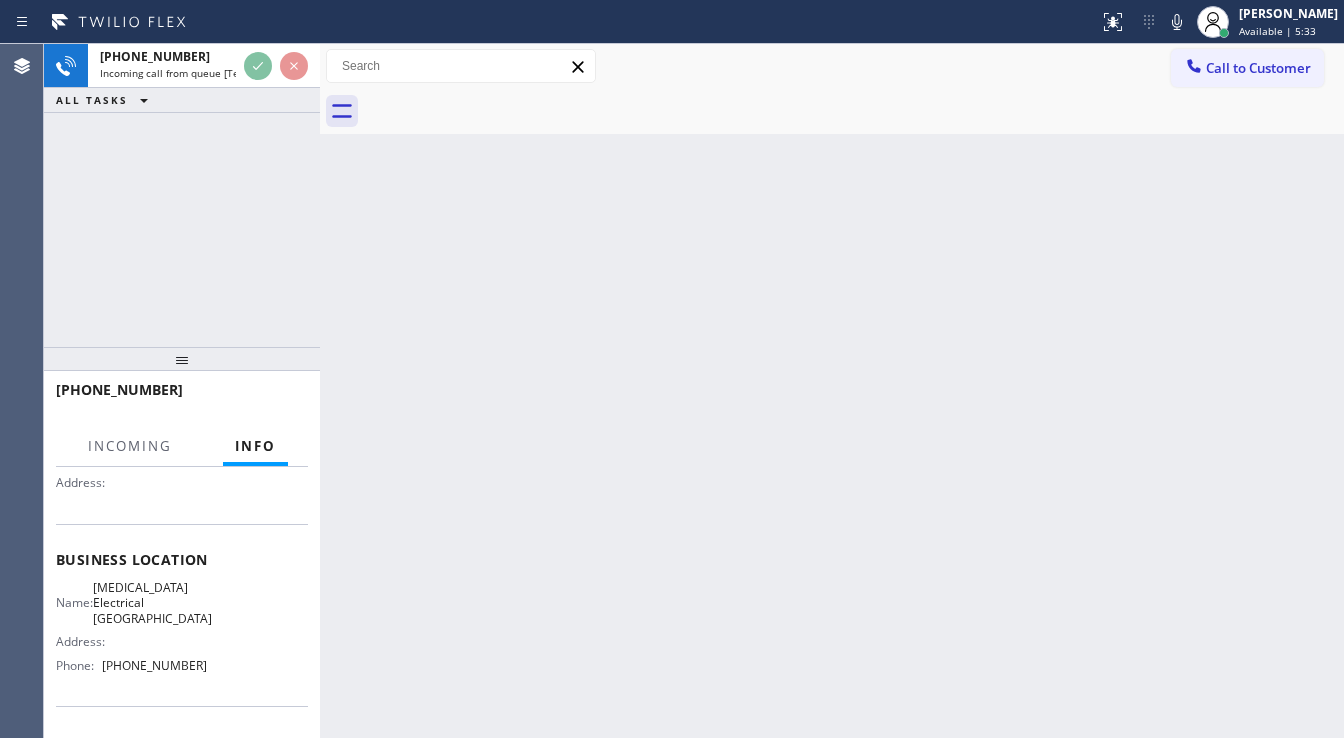 scroll, scrollTop: 240, scrollLeft: 0, axis: vertical 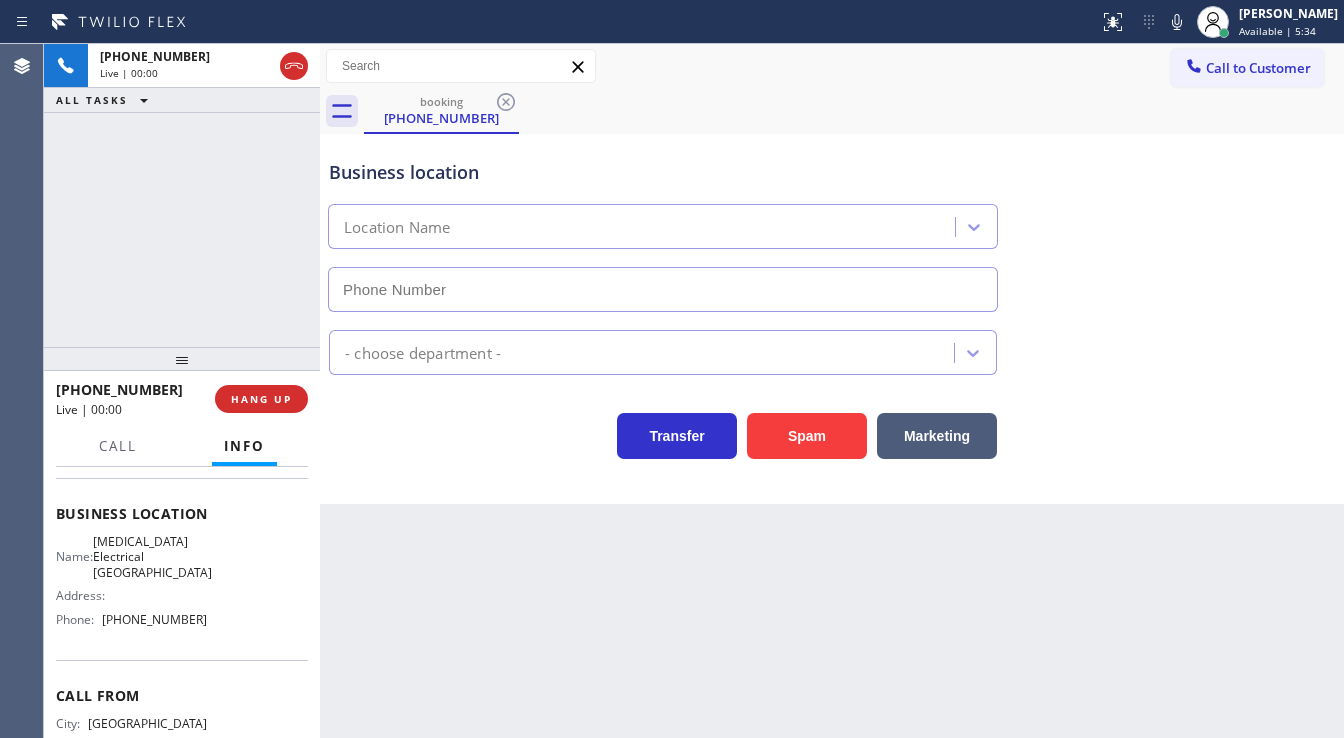 type on "(310) 388-3749" 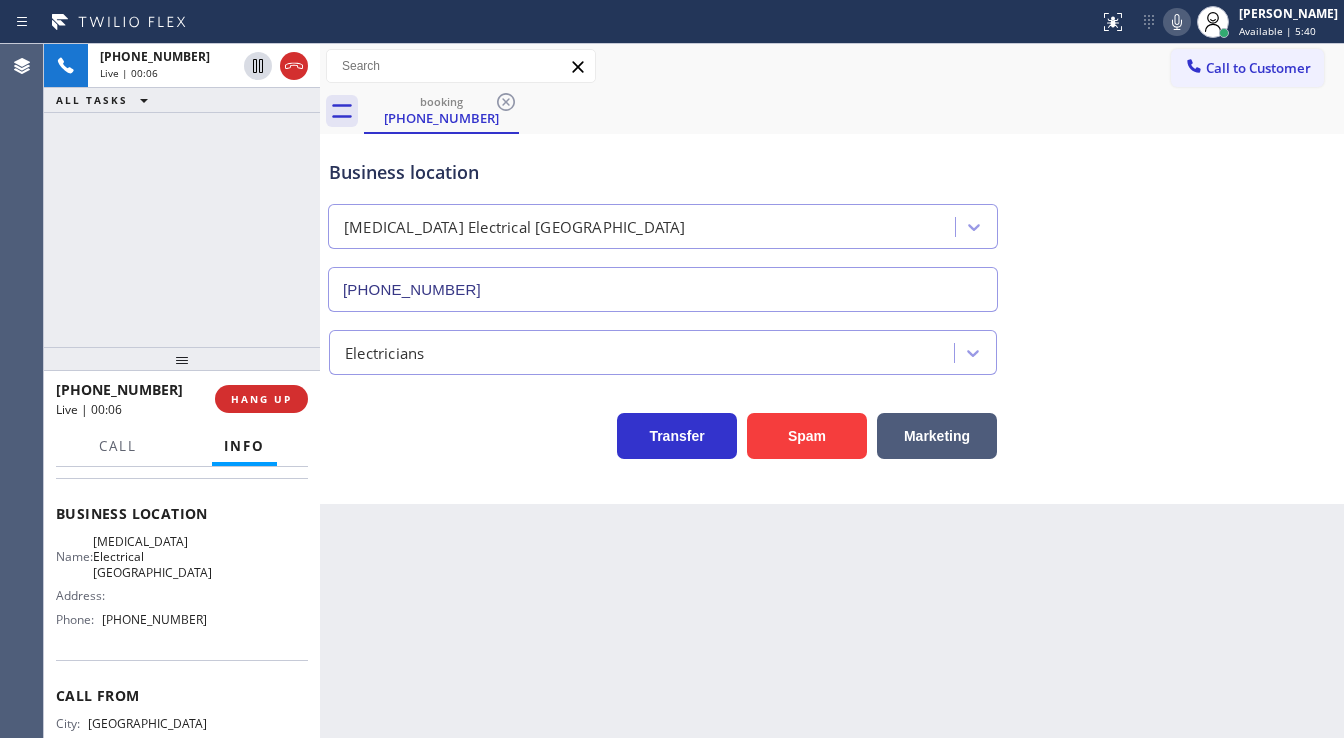 click 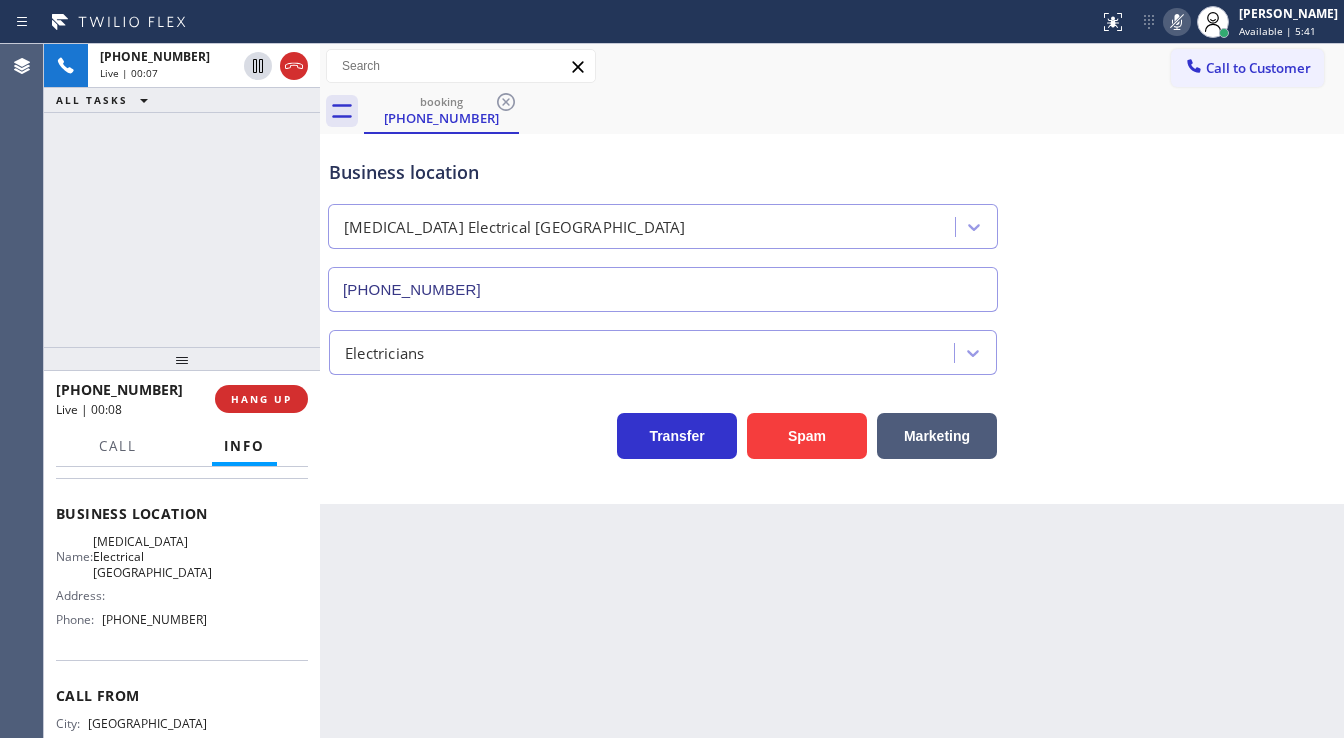 click 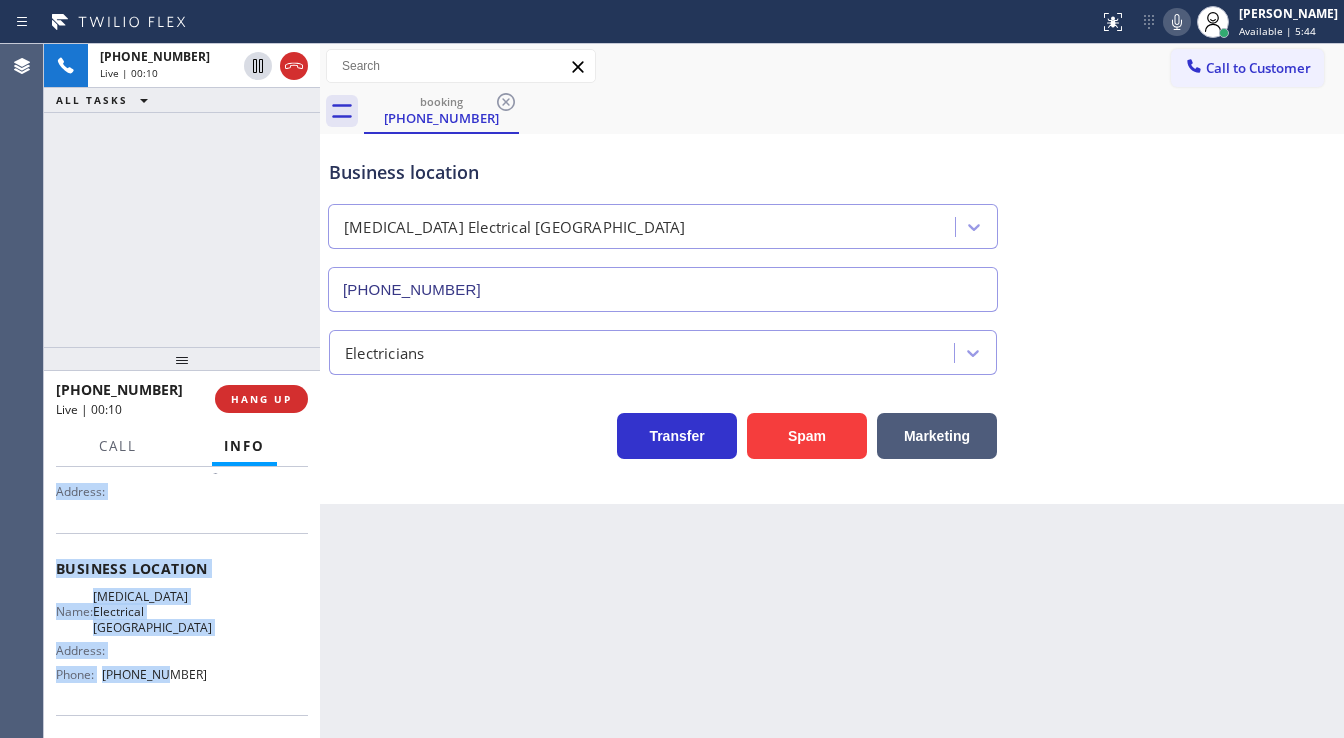 scroll, scrollTop: 320, scrollLeft: 0, axis: vertical 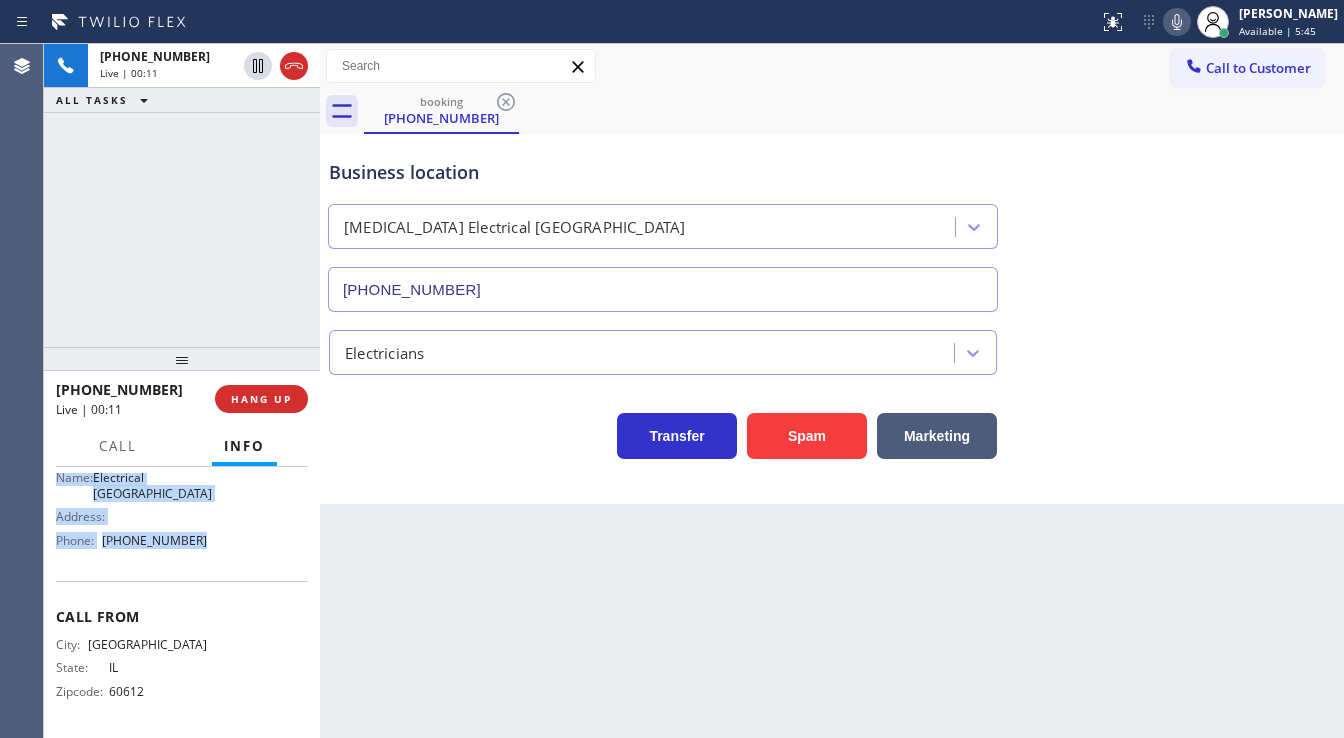 drag, startPoint x: 53, startPoint y: 501, endPoint x: 215, endPoint y: 541, distance: 166.86522 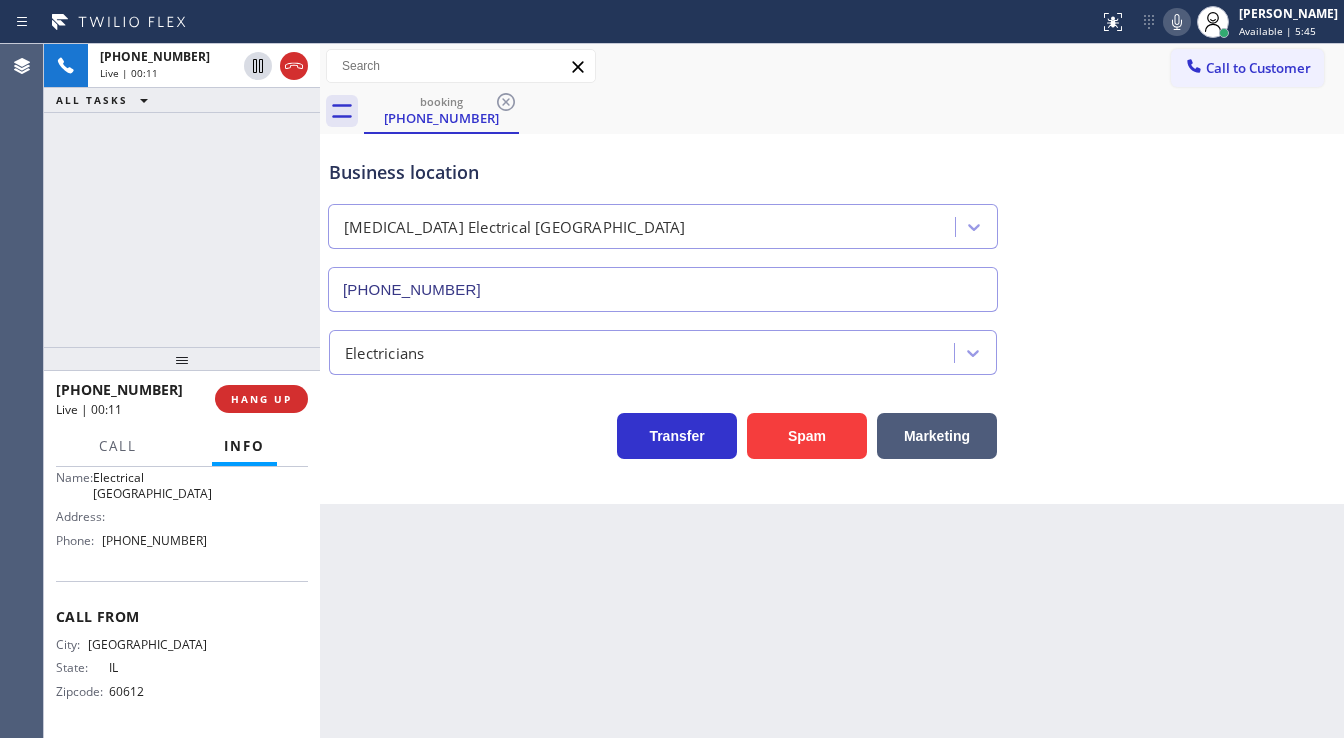 click on "+17737448992 Live | 00:11 ALL TASKS ALL TASKS ACTIVE TASKS TASKS IN WRAP UP" at bounding box center [182, 195] 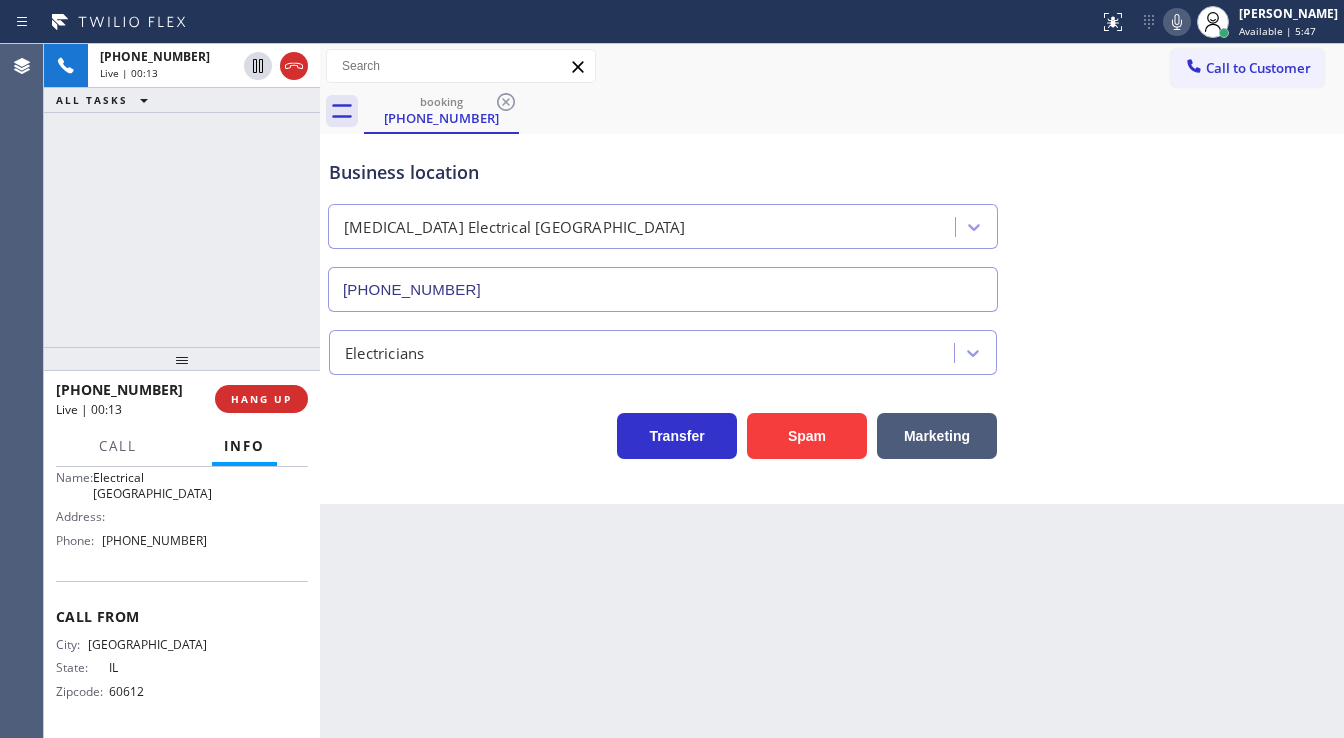 click on "+17737448992 Live | 00:13 ALL TASKS ALL TASKS ACTIVE TASKS TASKS IN WRAP UP" at bounding box center (182, 195) 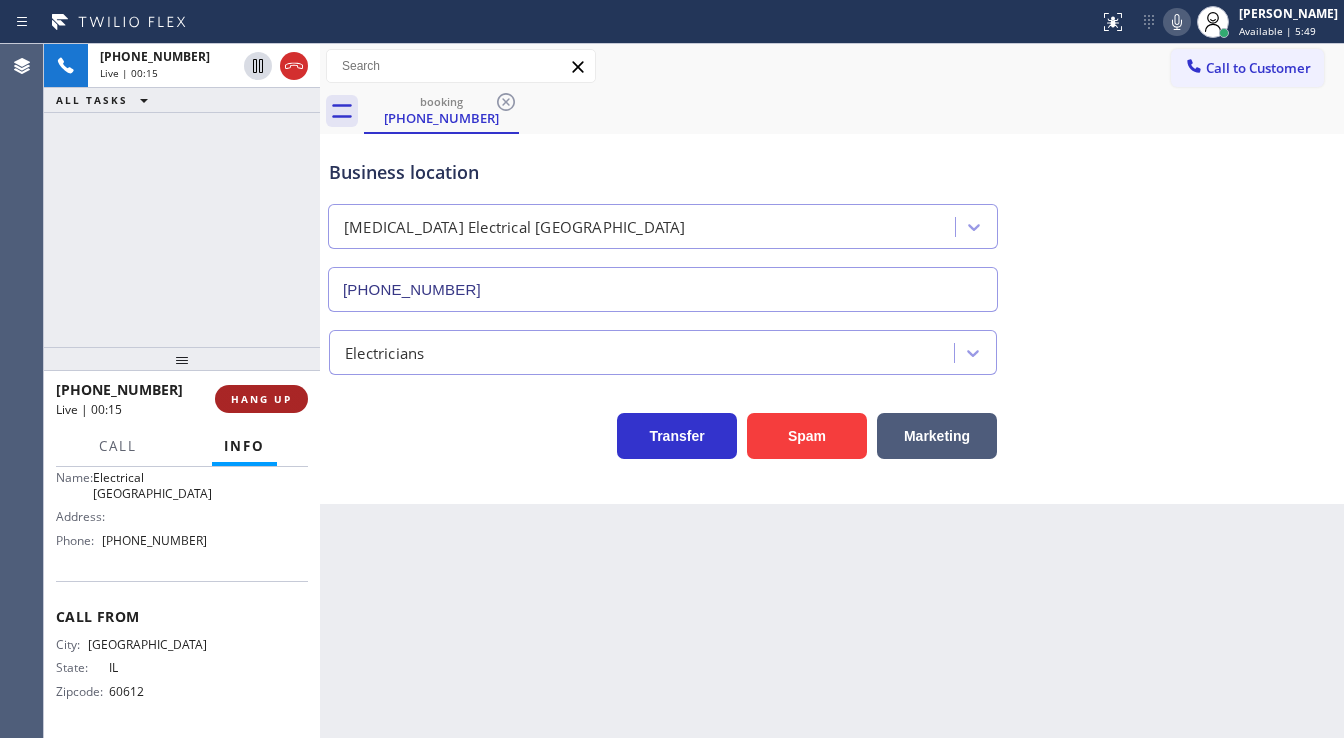 click on "HANG UP" at bounding box center (261, 399) 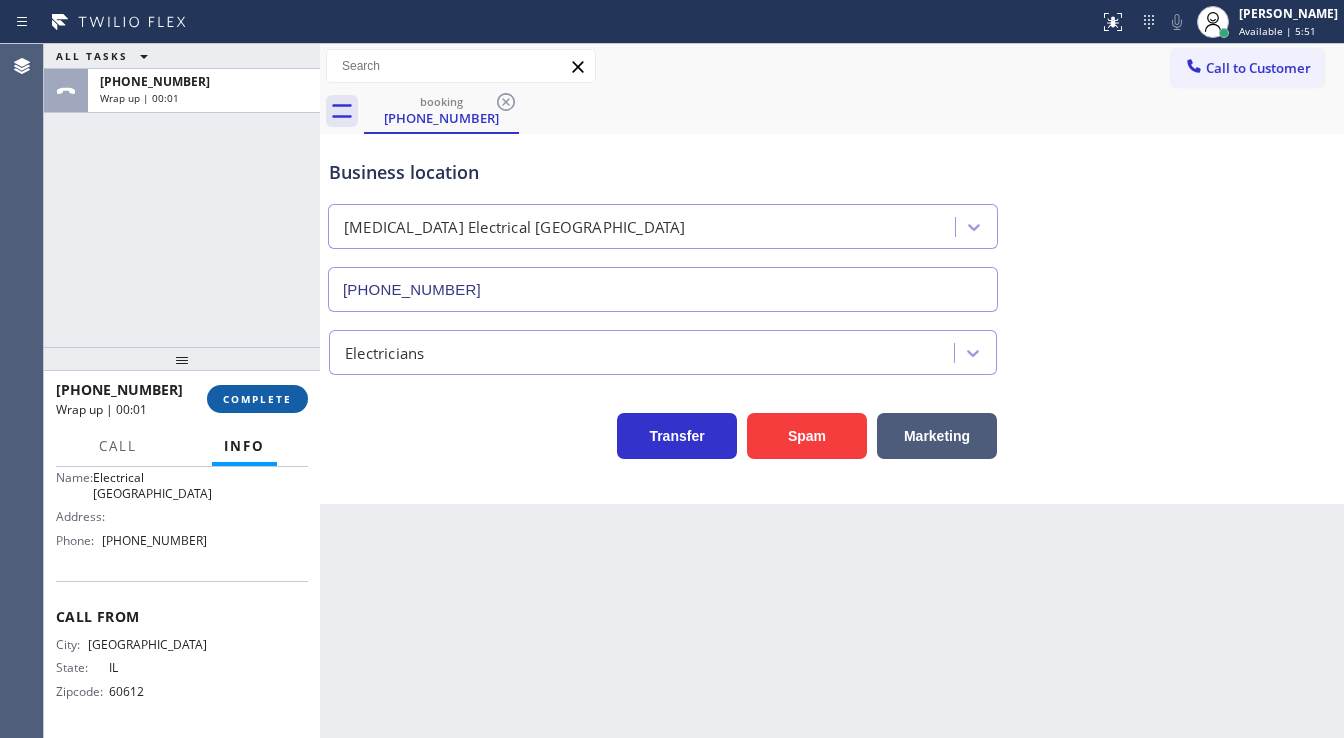 click on "COMPLETE" at bounding box center [257, 399] 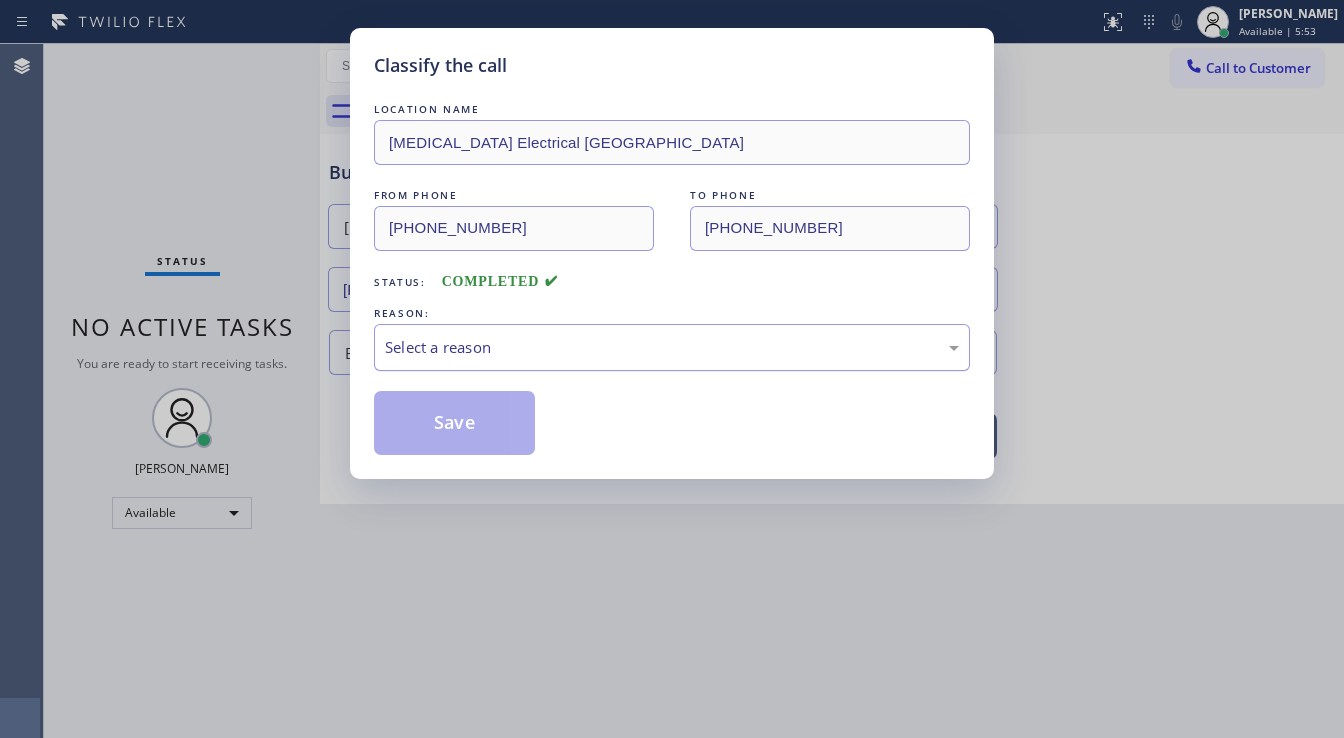 click on "Select a reason" at bounding box center [672, 347] 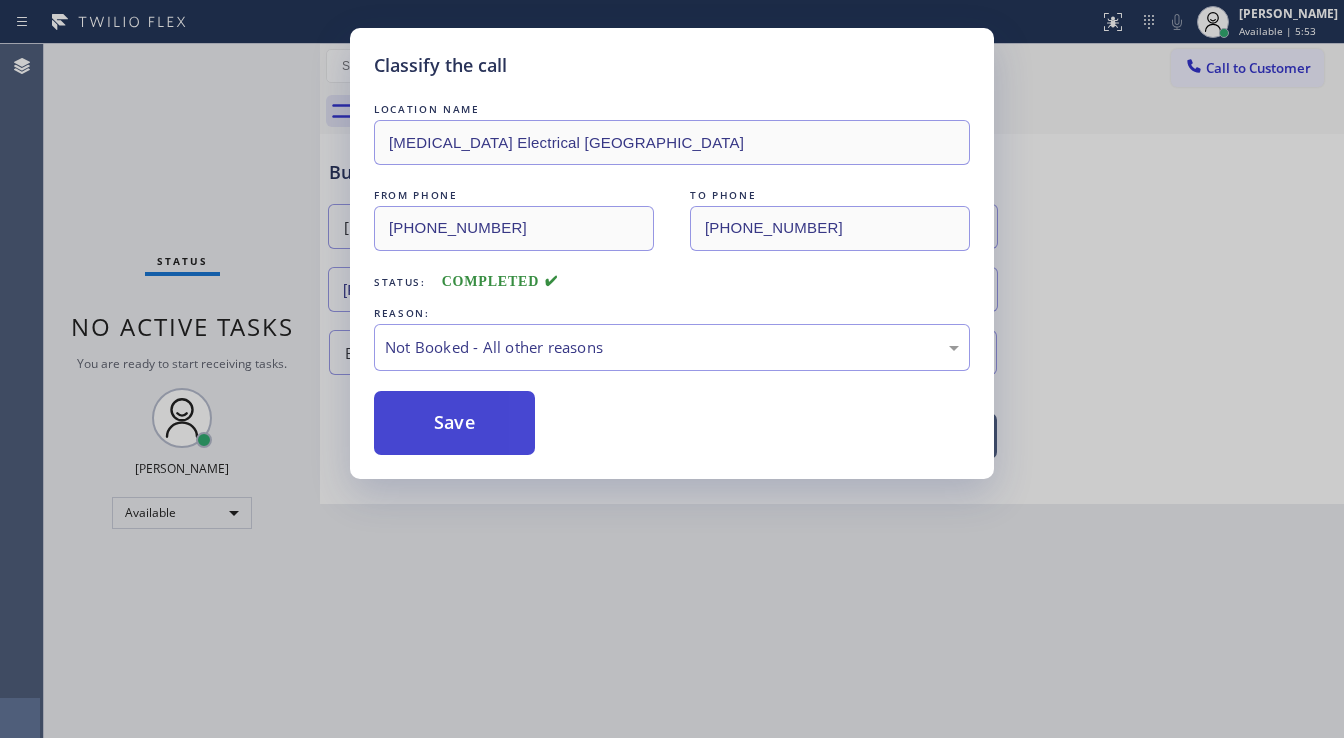 click on "Save" at bounding box center (454, 423) 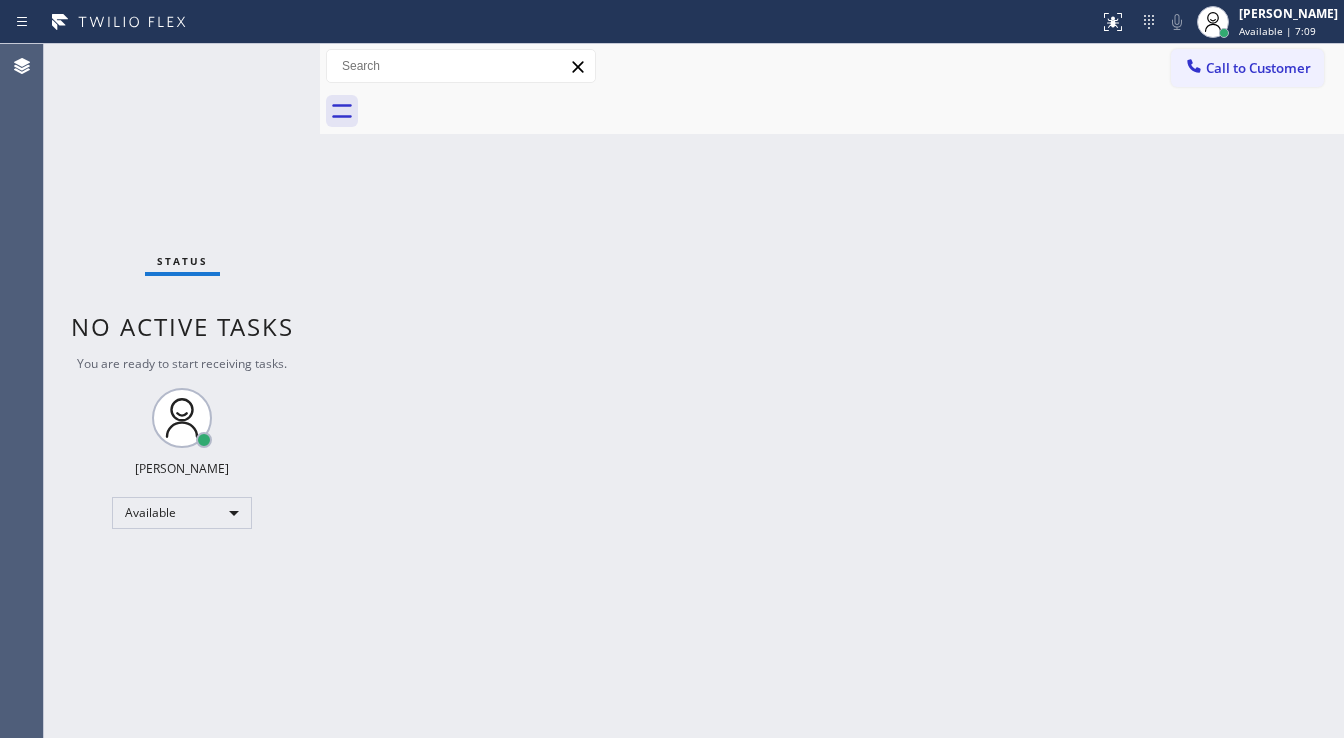 click on "Status   No active tasks     You are ready to start receiving tasks.   [PERSON_NAME]" at bounding box center (182, 391) 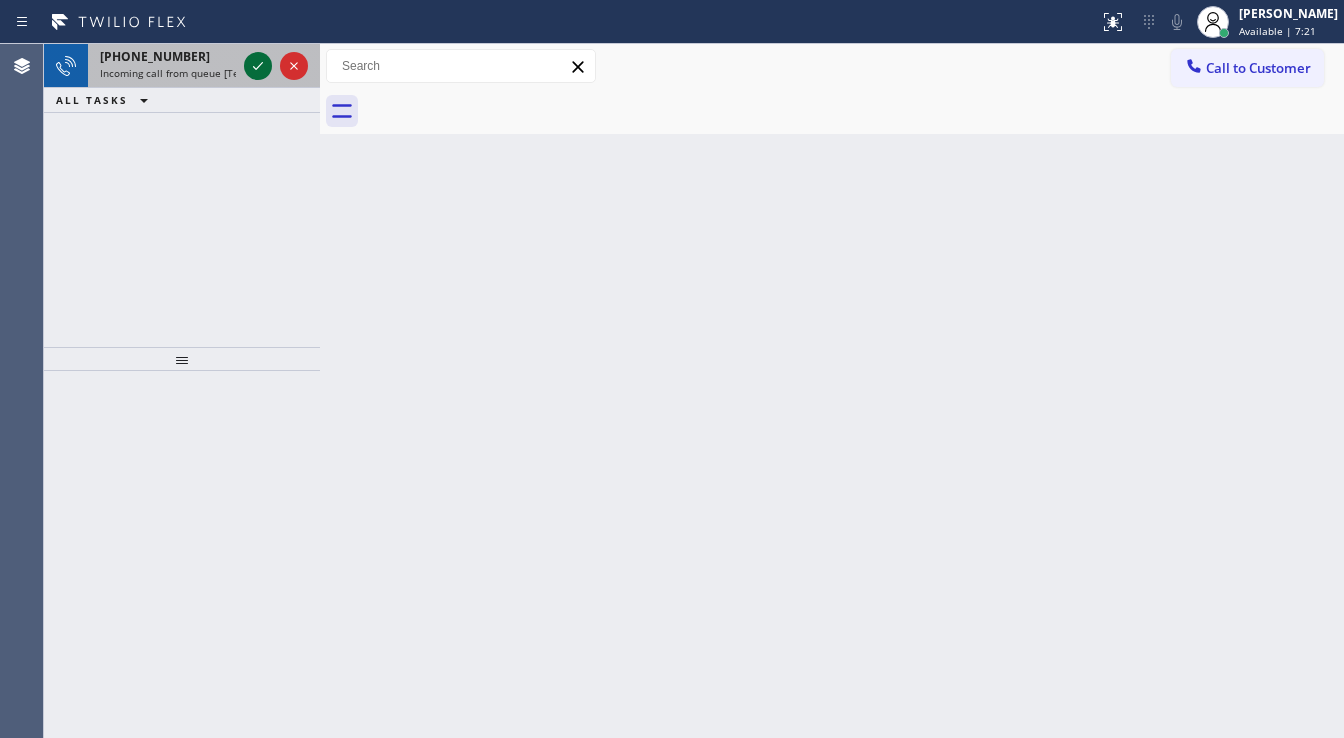 click 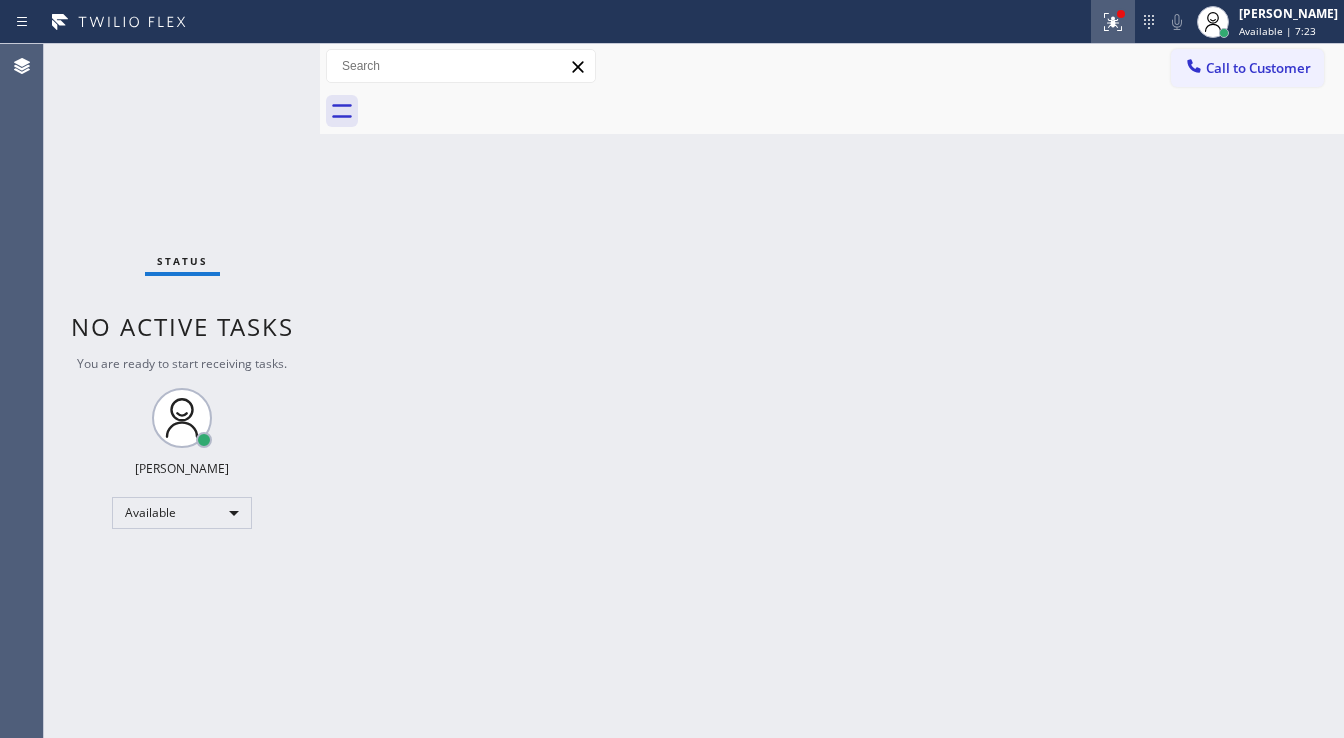 click at bounding box center (1113, 22) 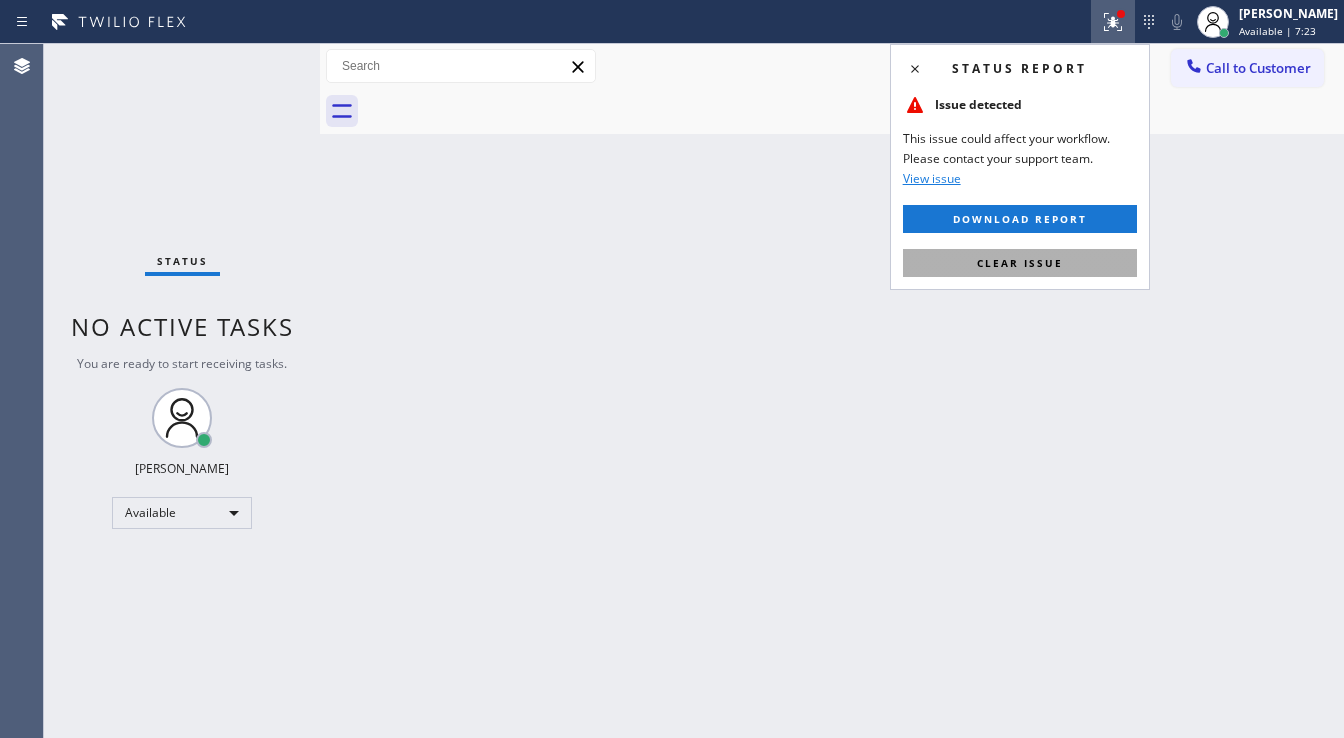 click on "Clear issue" at bounding box center [1020, 263] 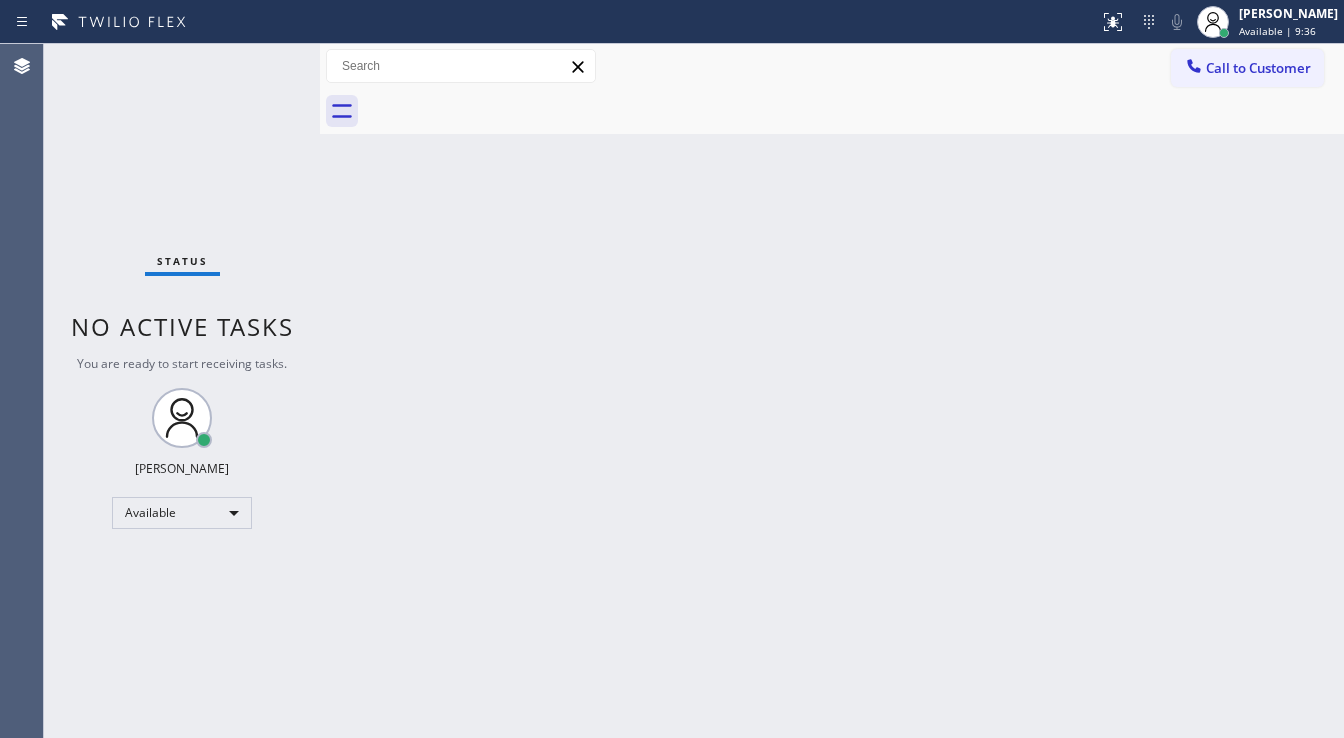 click on "Call to Customer" at bounding box center [1258, 68] 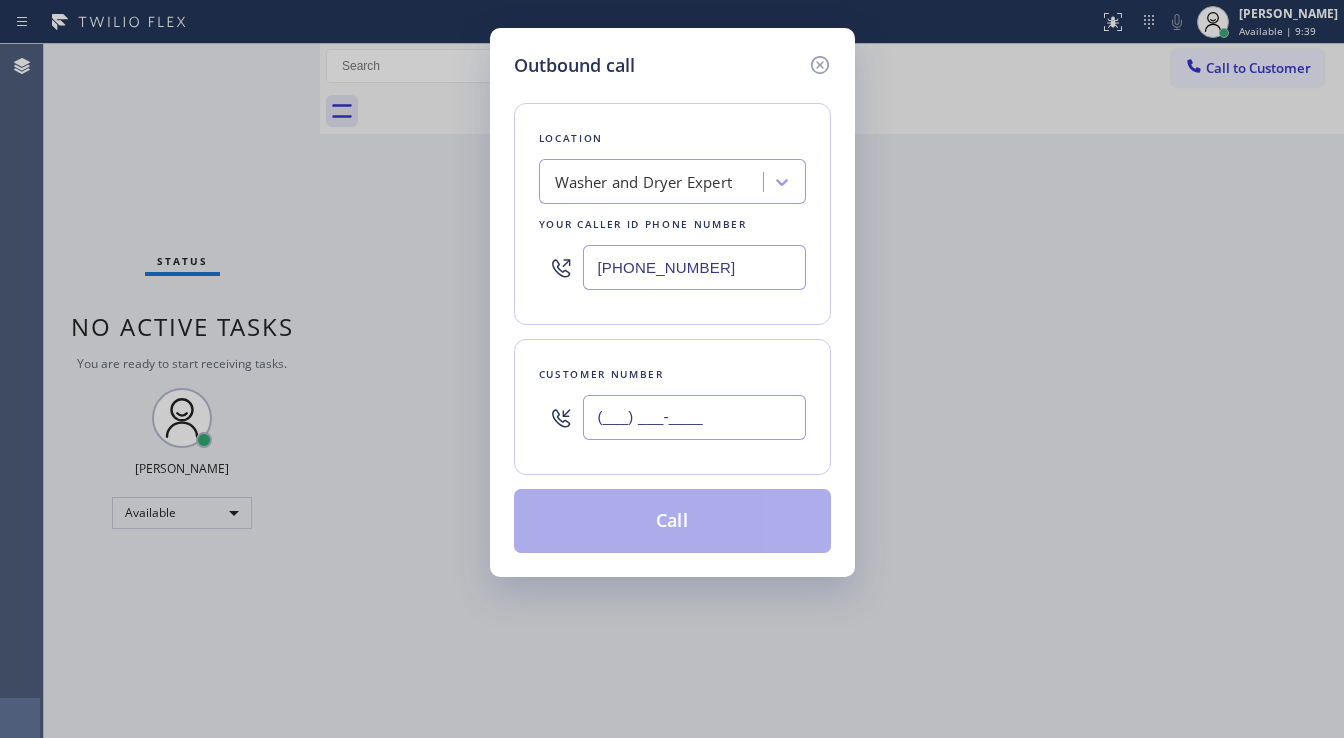 click on "(___) ___-____" at bounding box center (694, 417) 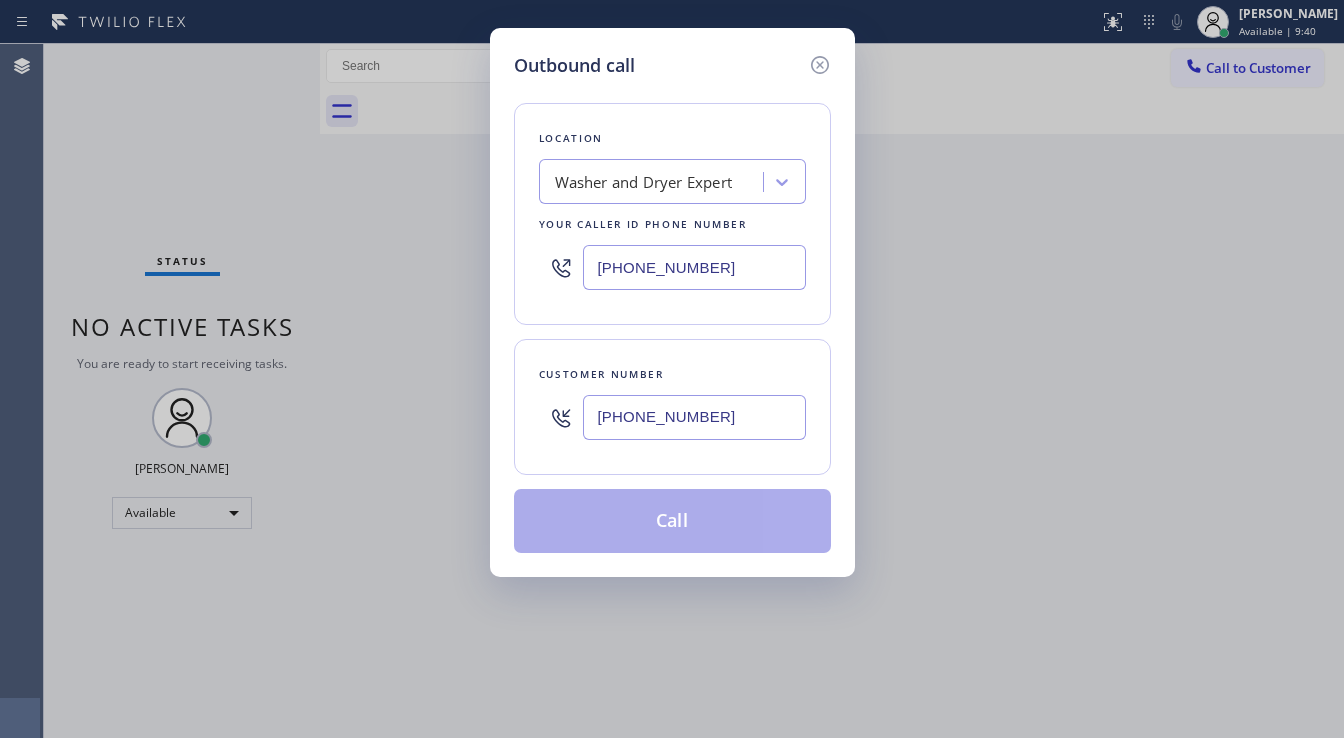 type on "[PHONE_NUMBER]" 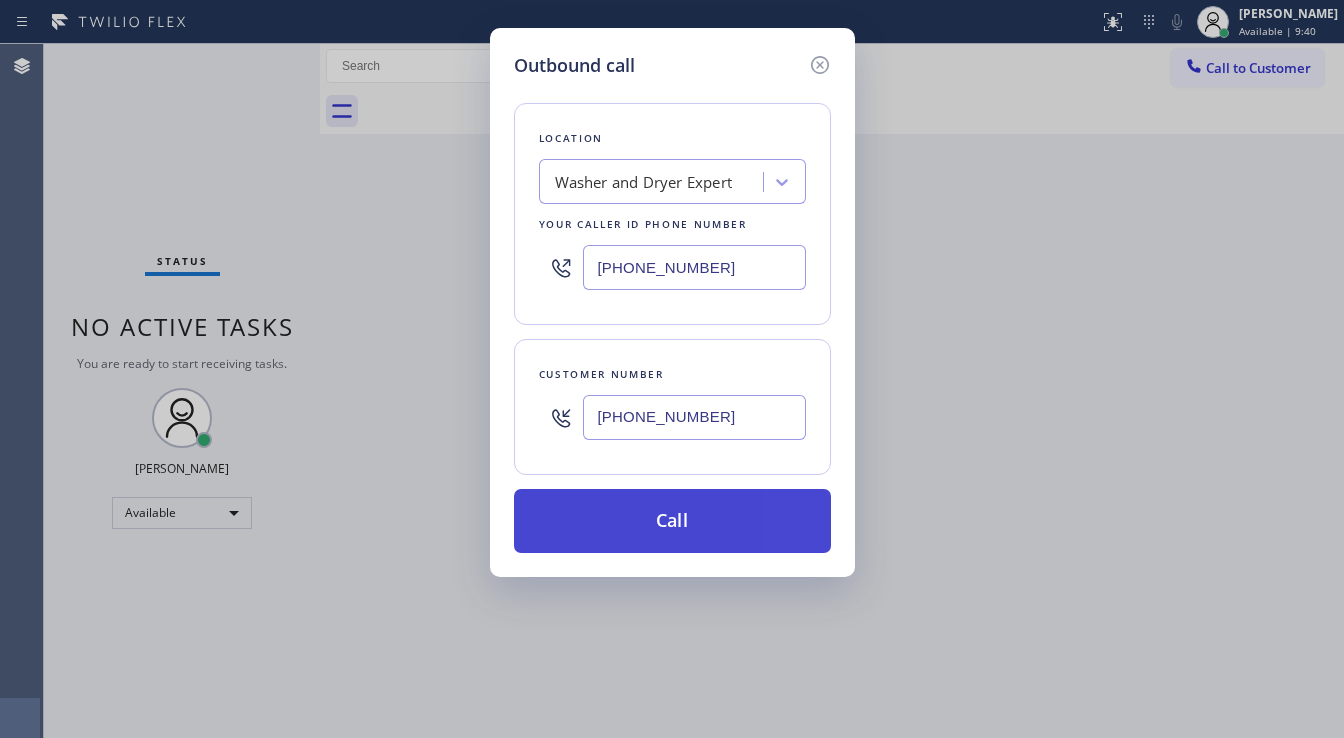 click on "Call" at bounding box center [672, 521] 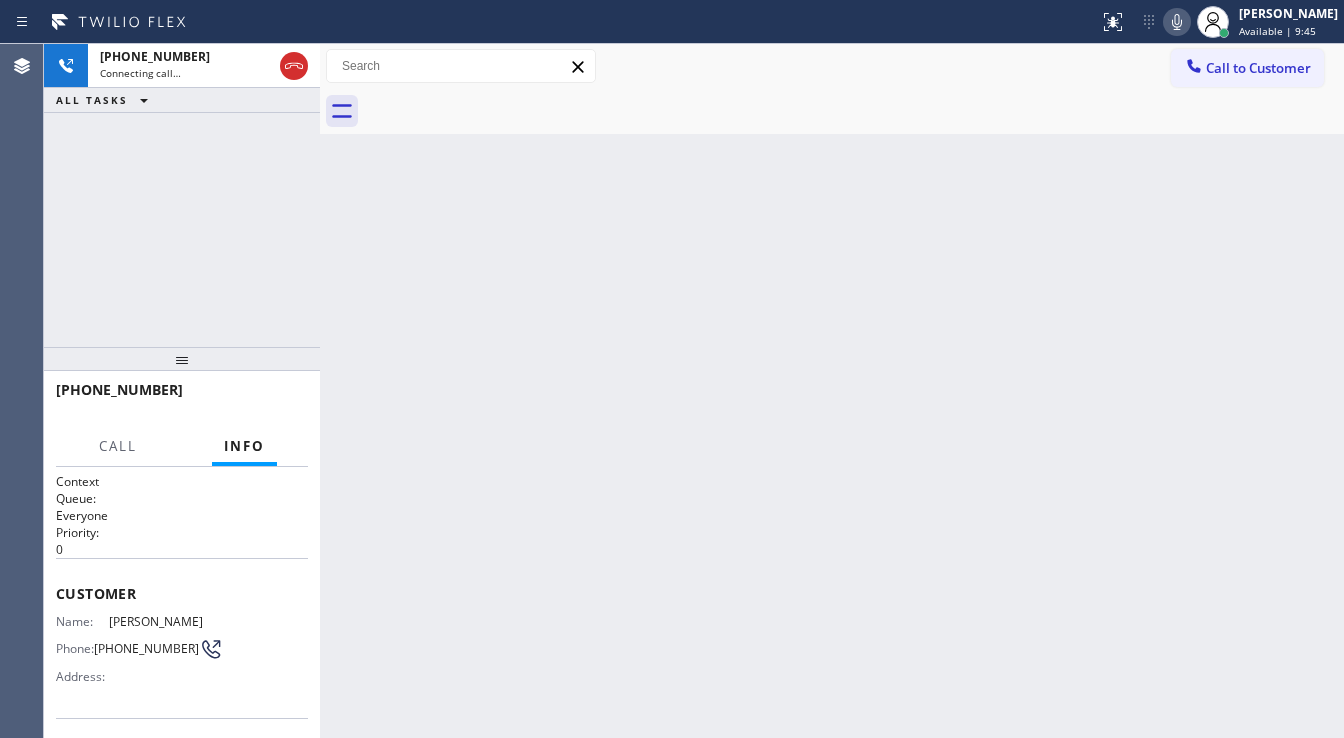 click 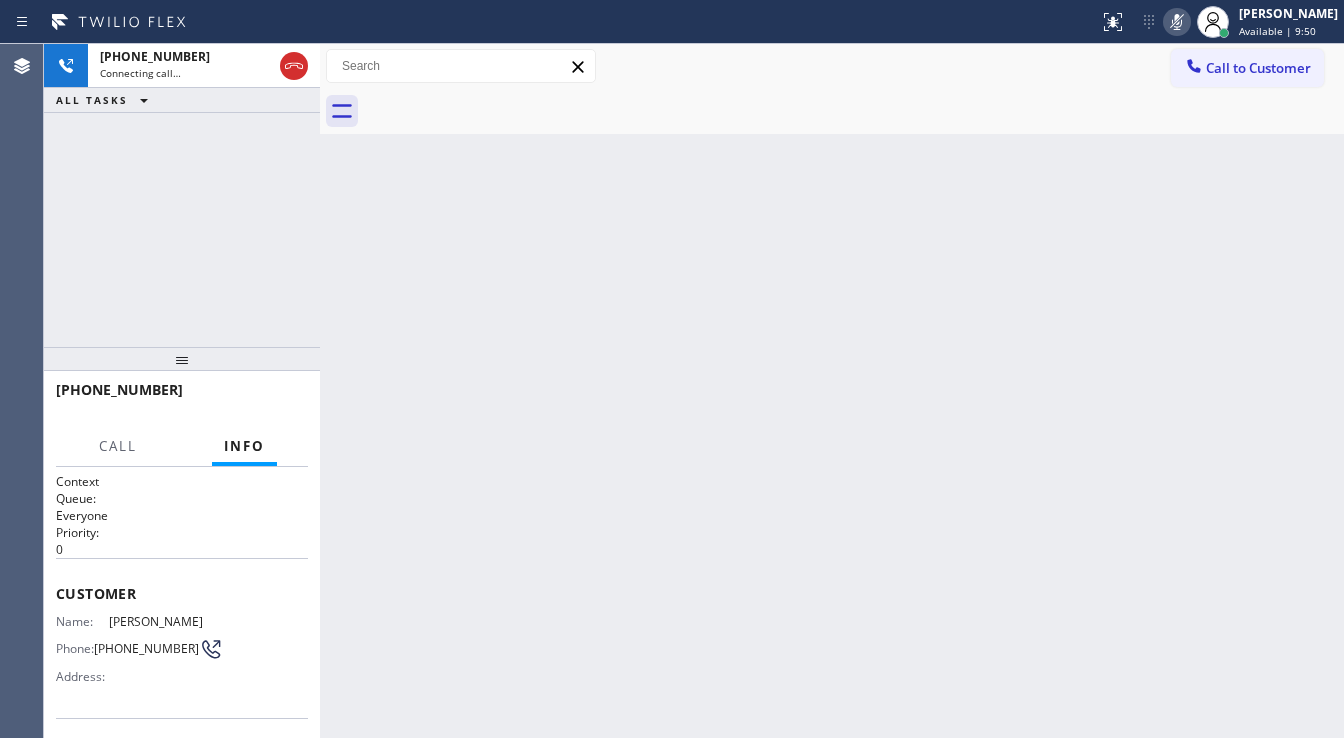 click 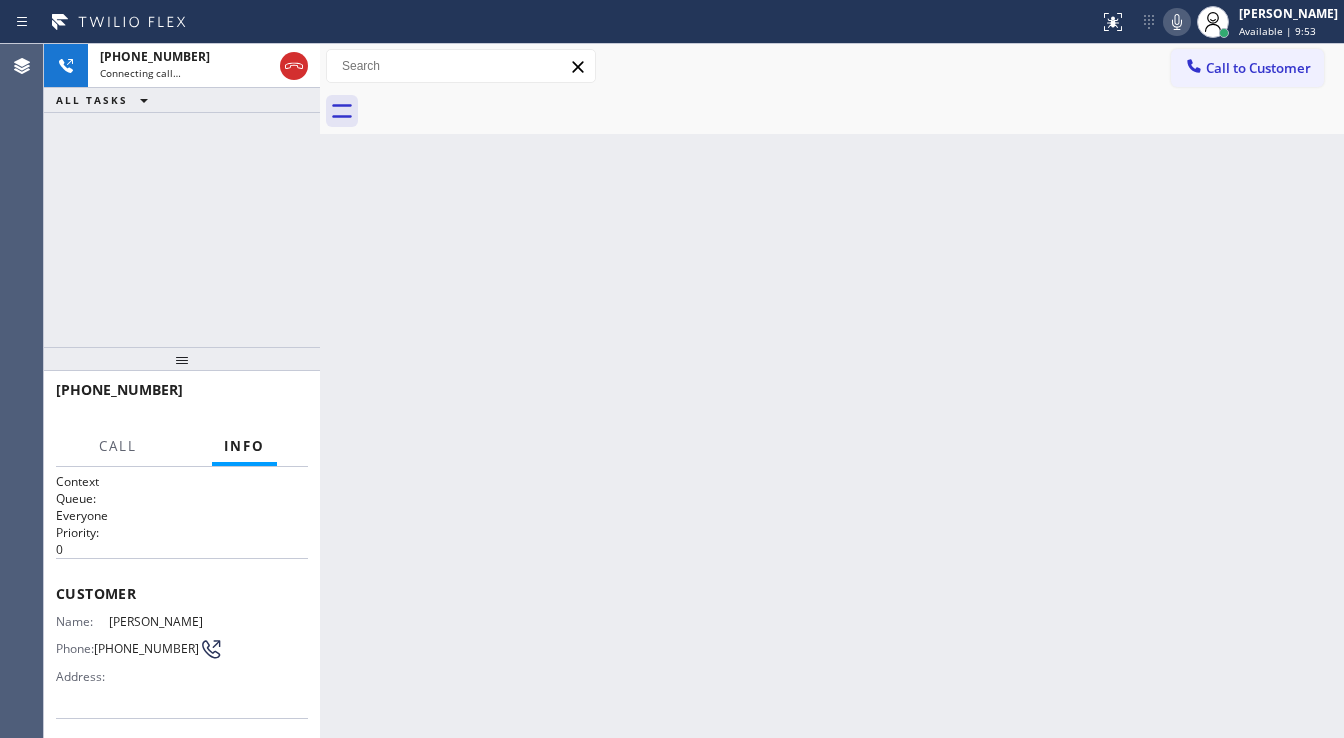 click 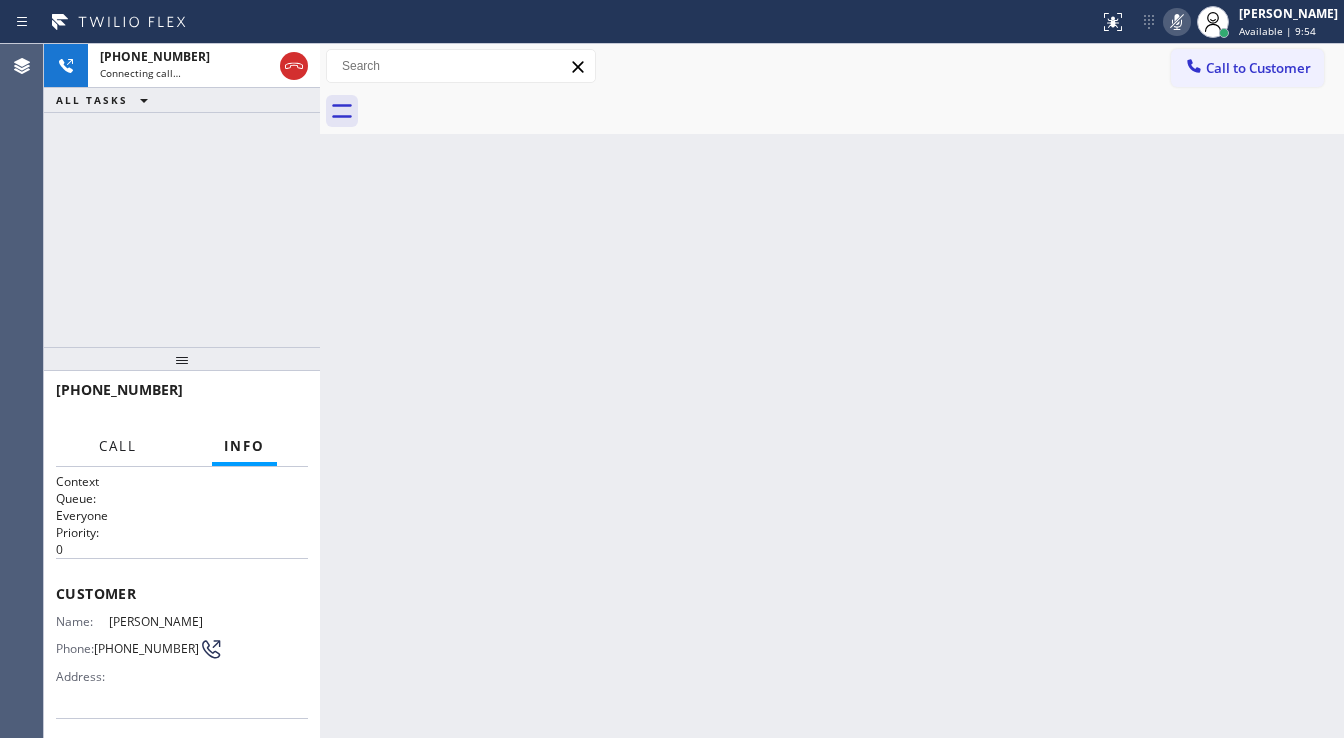 click on "Call" at bounding box center [118, 446] 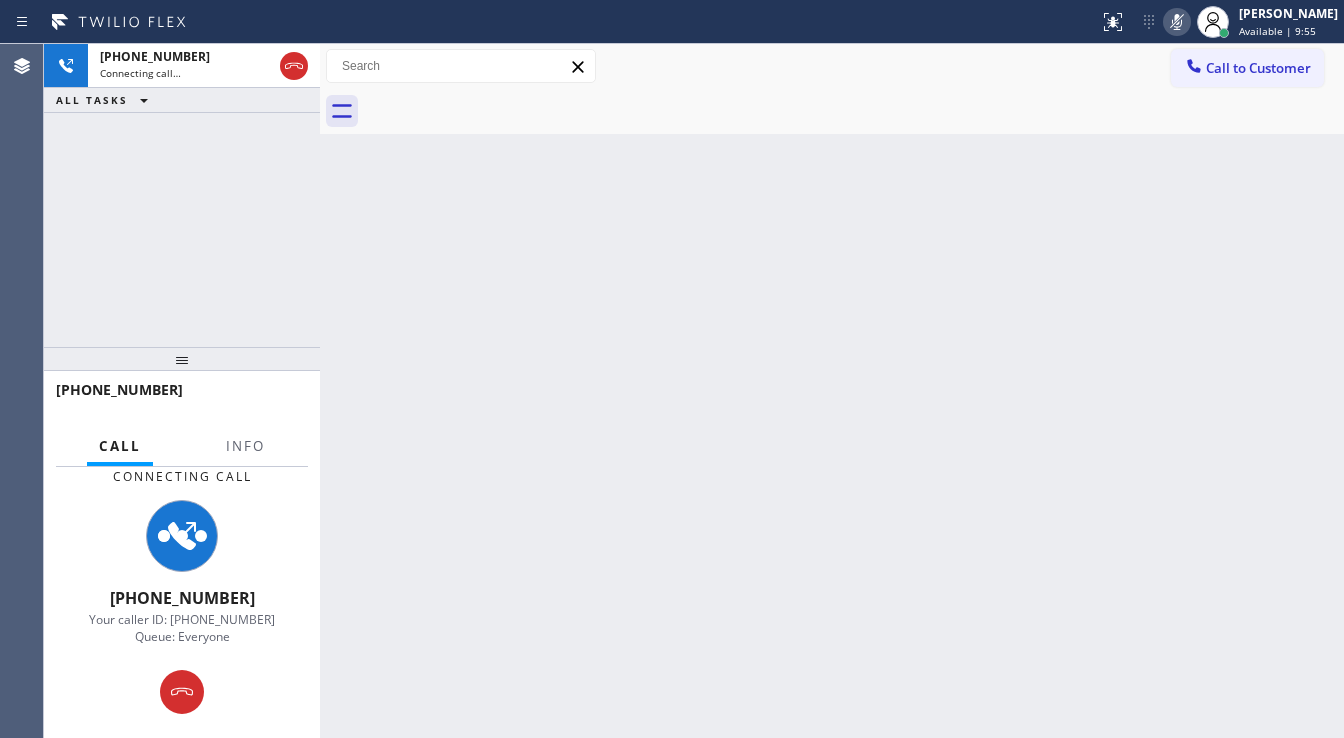 click on "Call Info" at bounding box center (182, 447) 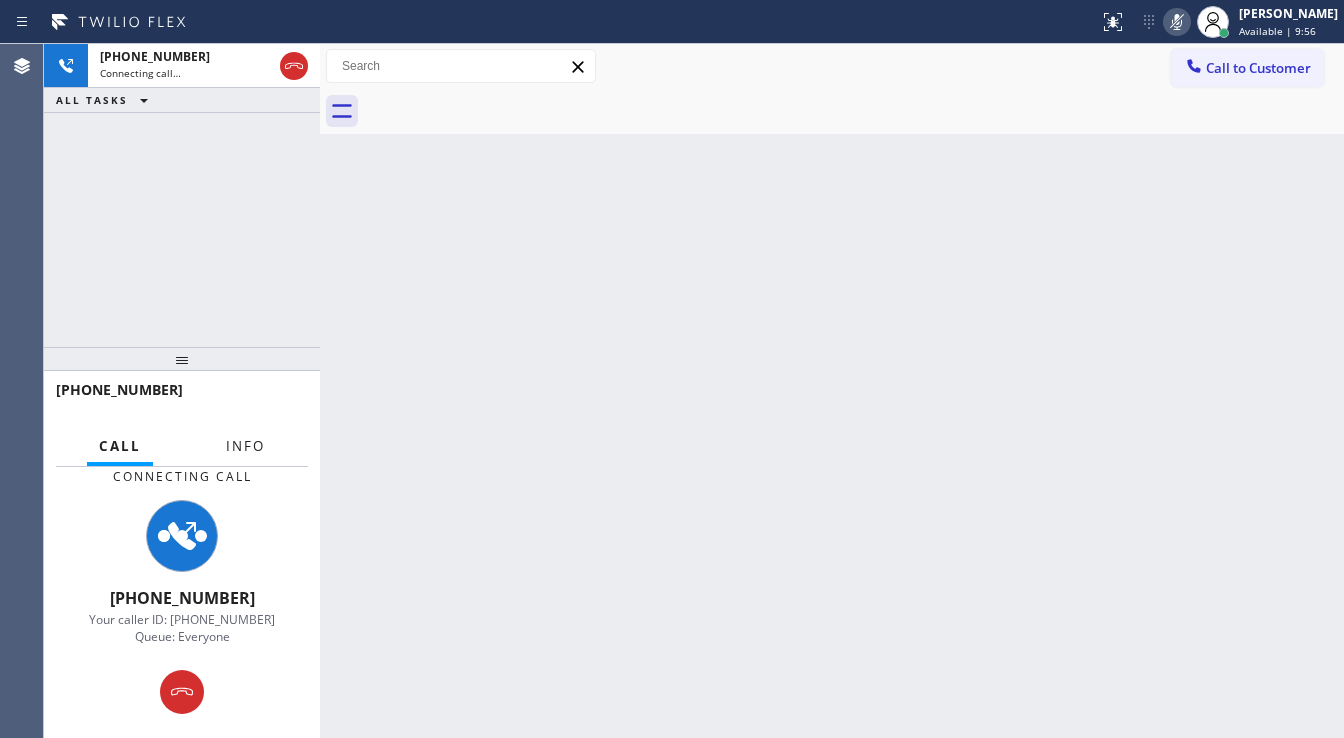 click on "Info" at bounding box center [245, 446] 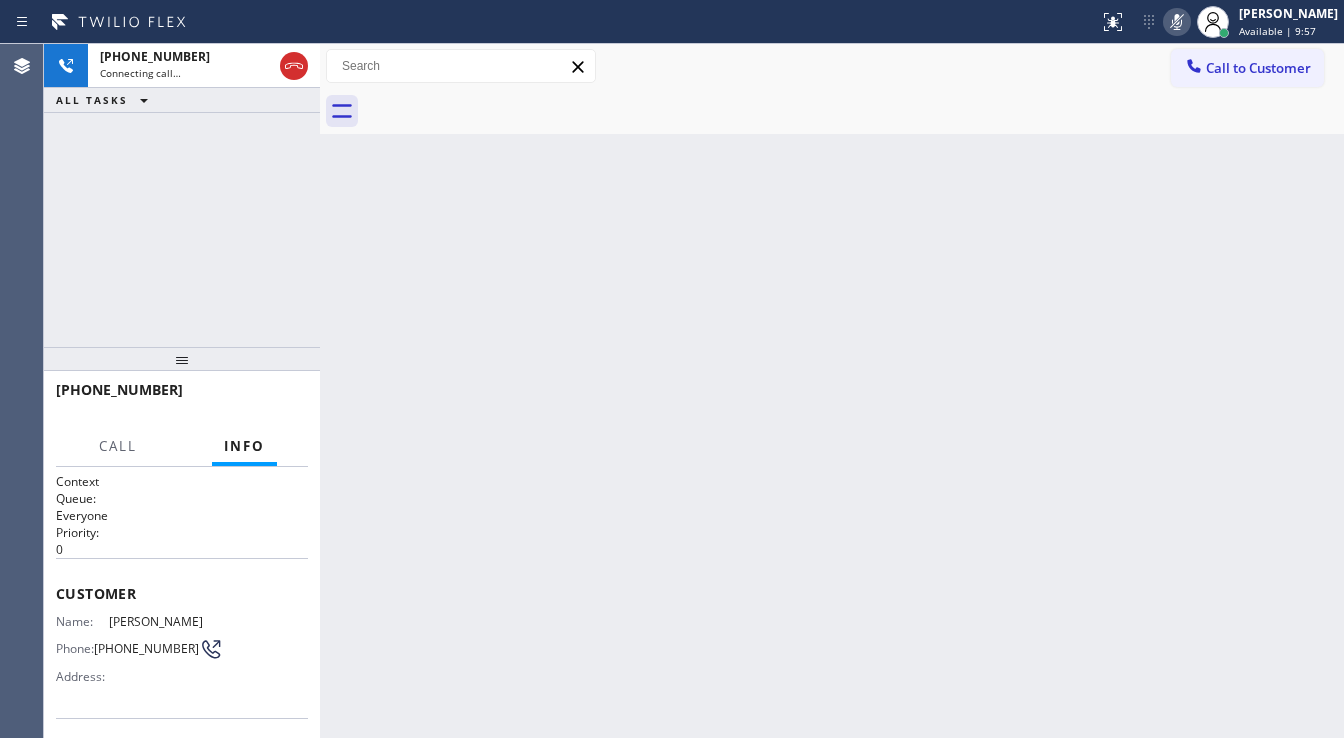 click 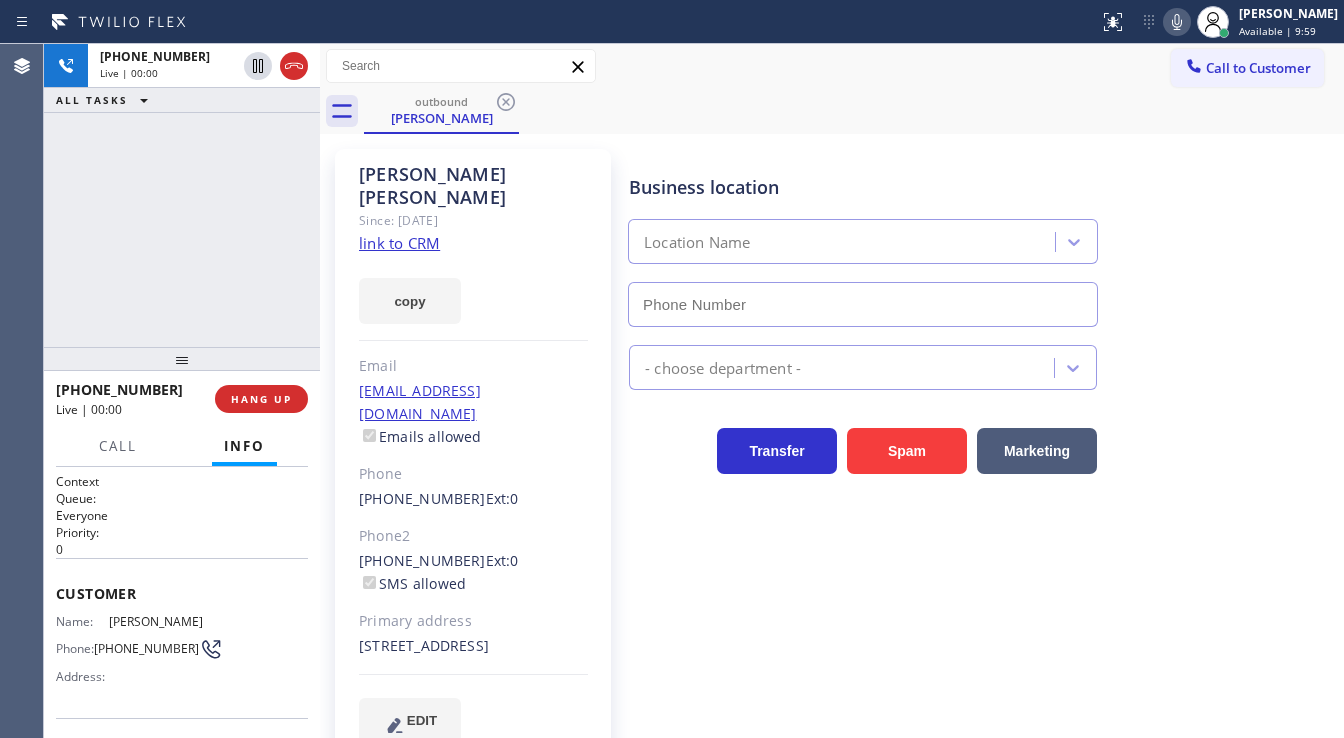 type on "[PHONE_NUMBER]" 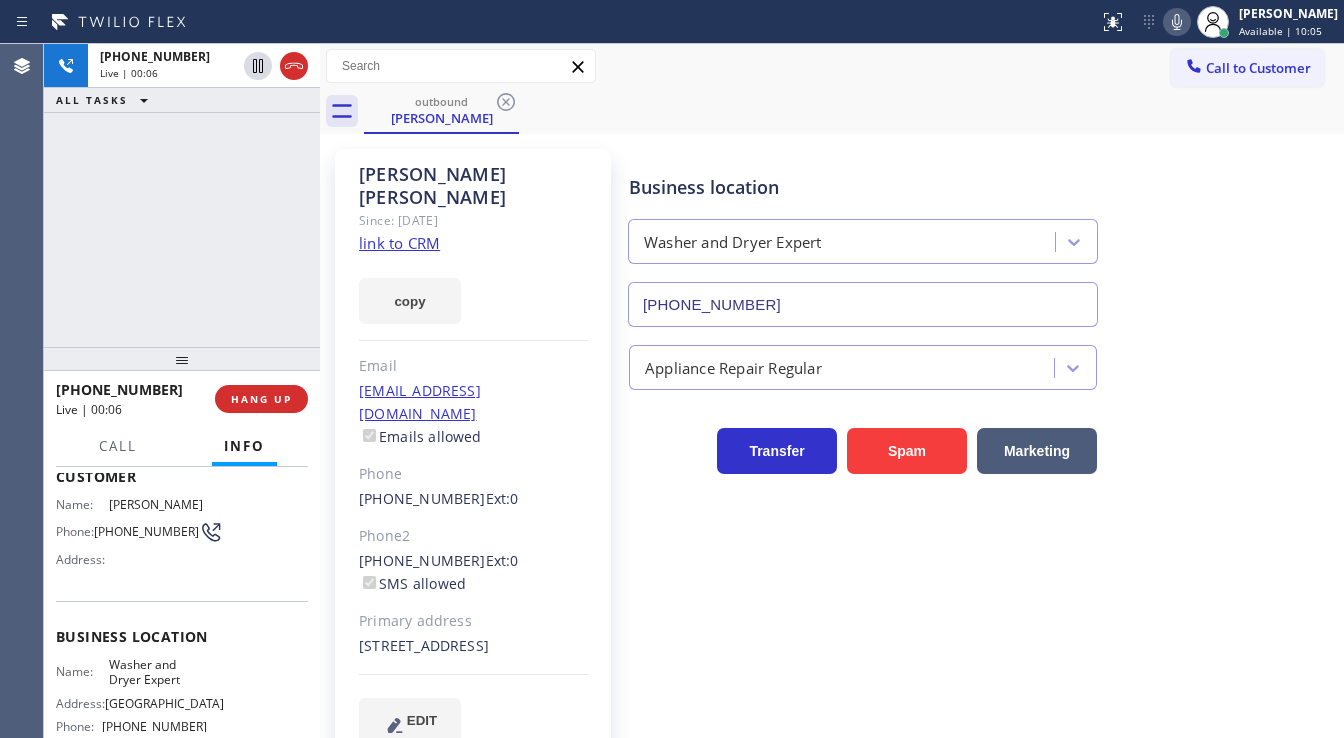 scroll, scrollTop: 240, scrollLeft: 0, axis: vertical 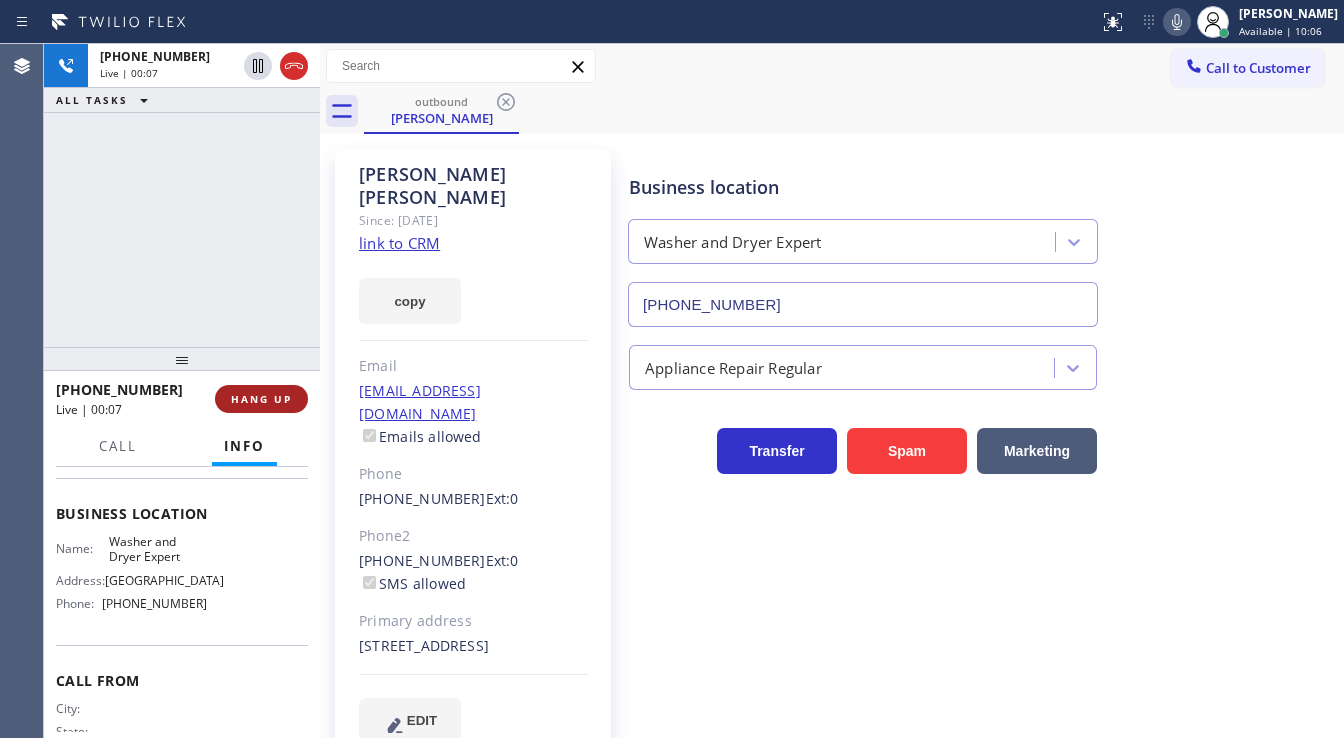 click on "HANG UP" at bounding box center (261, 399) 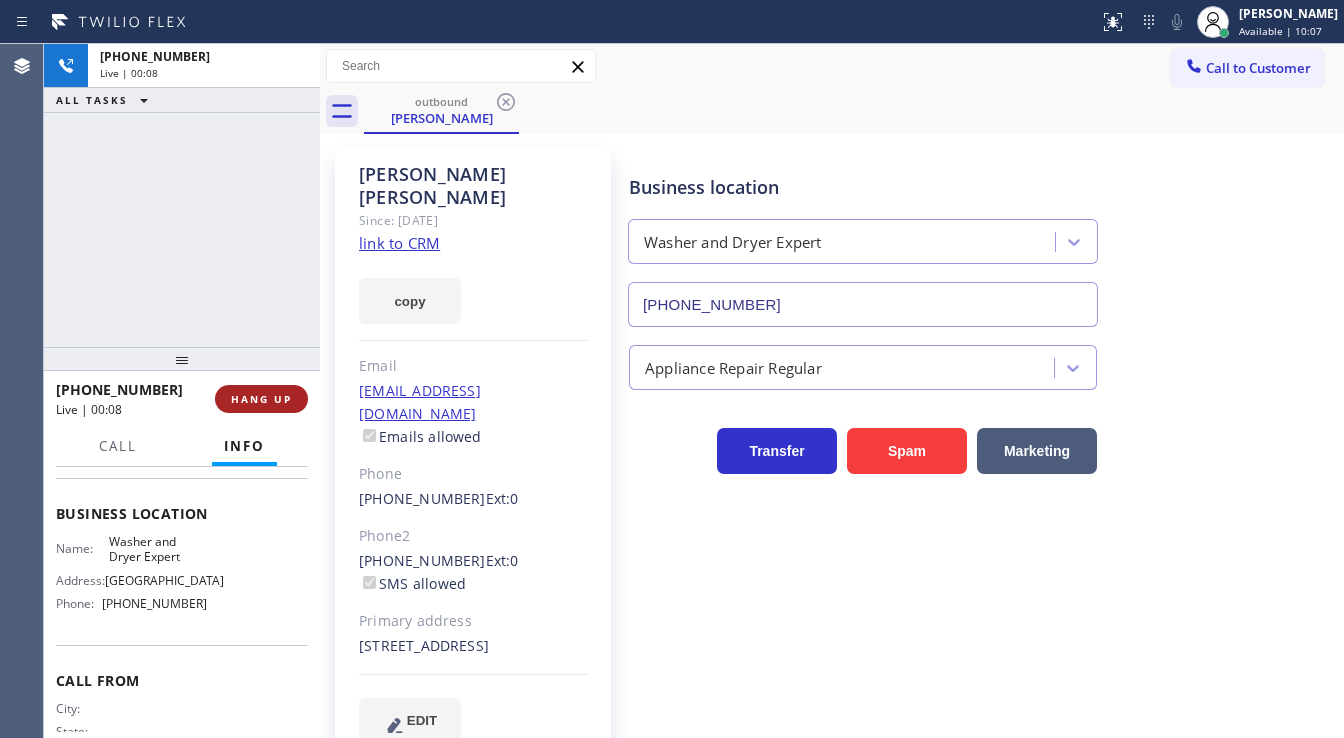 click on "HANG UP" at bounding box center (261, 399) 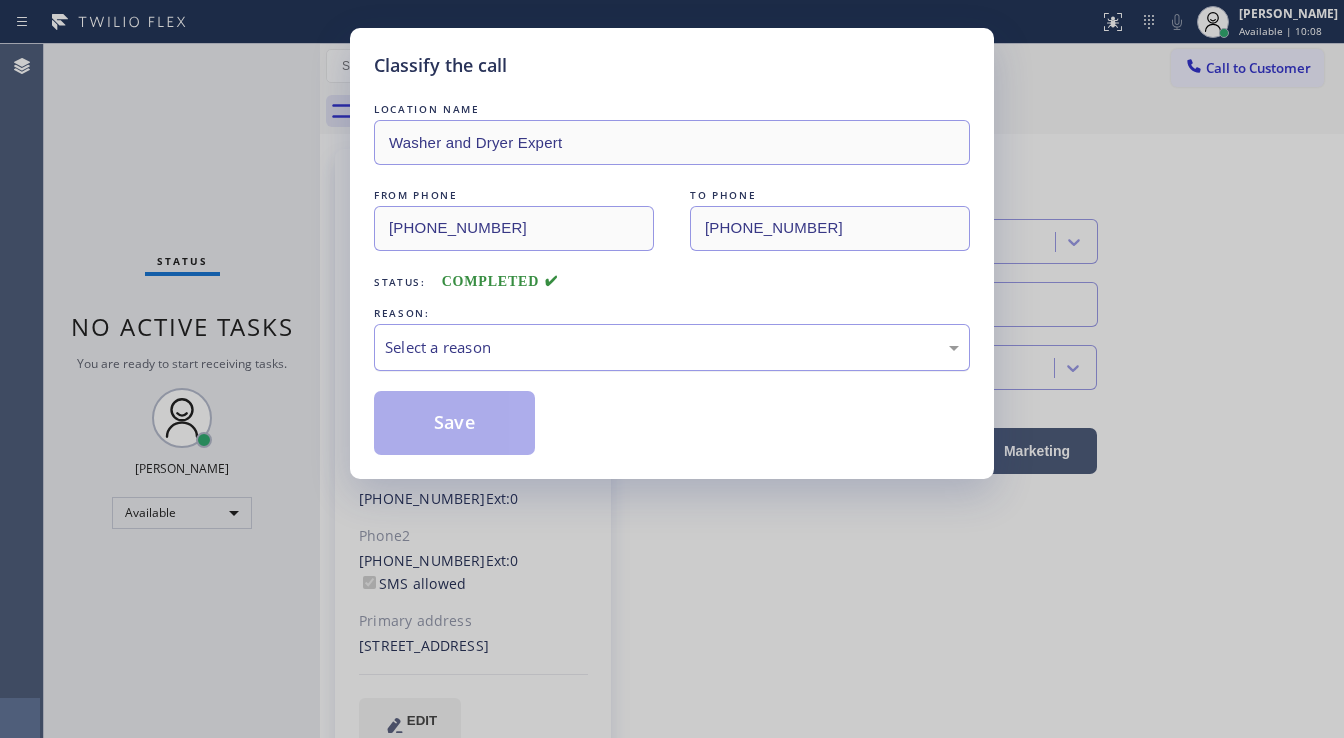 click on "Select a reason" at bounding box center [672, 347] 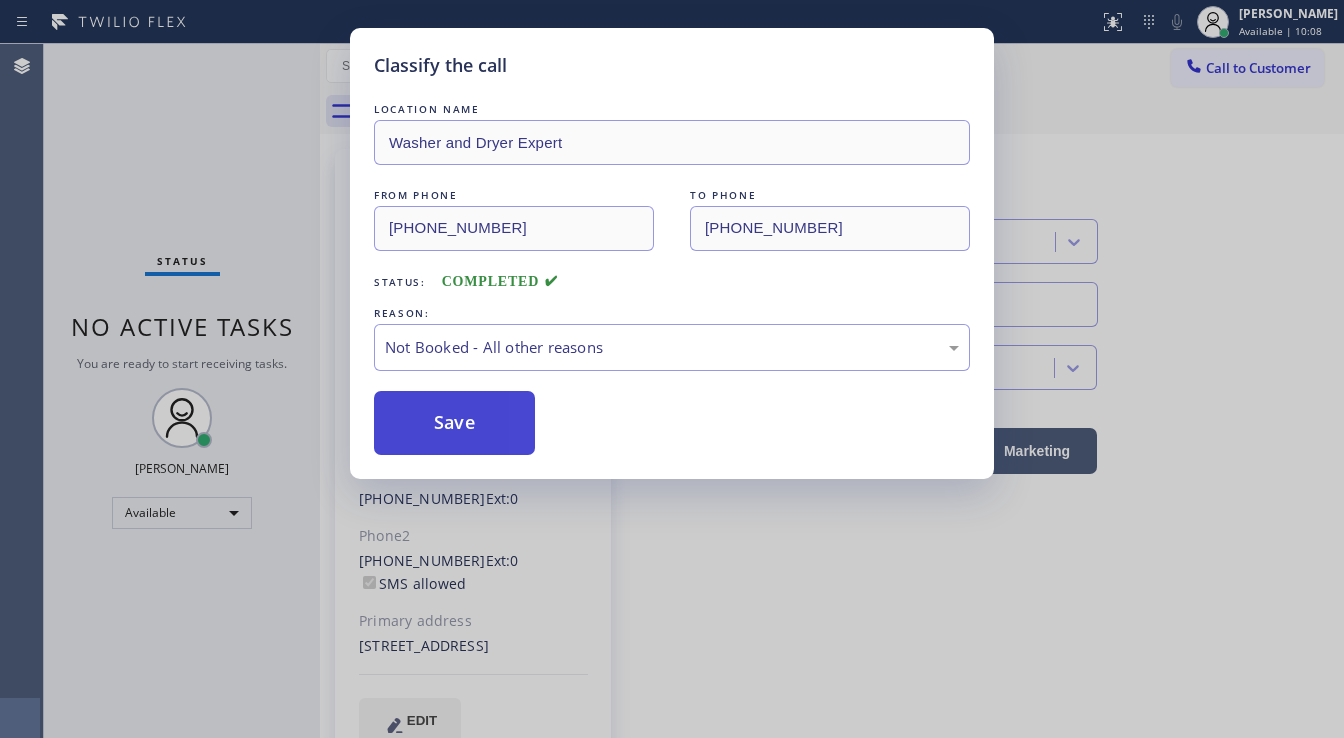 click on "Save" at bounding box center (454, 423) 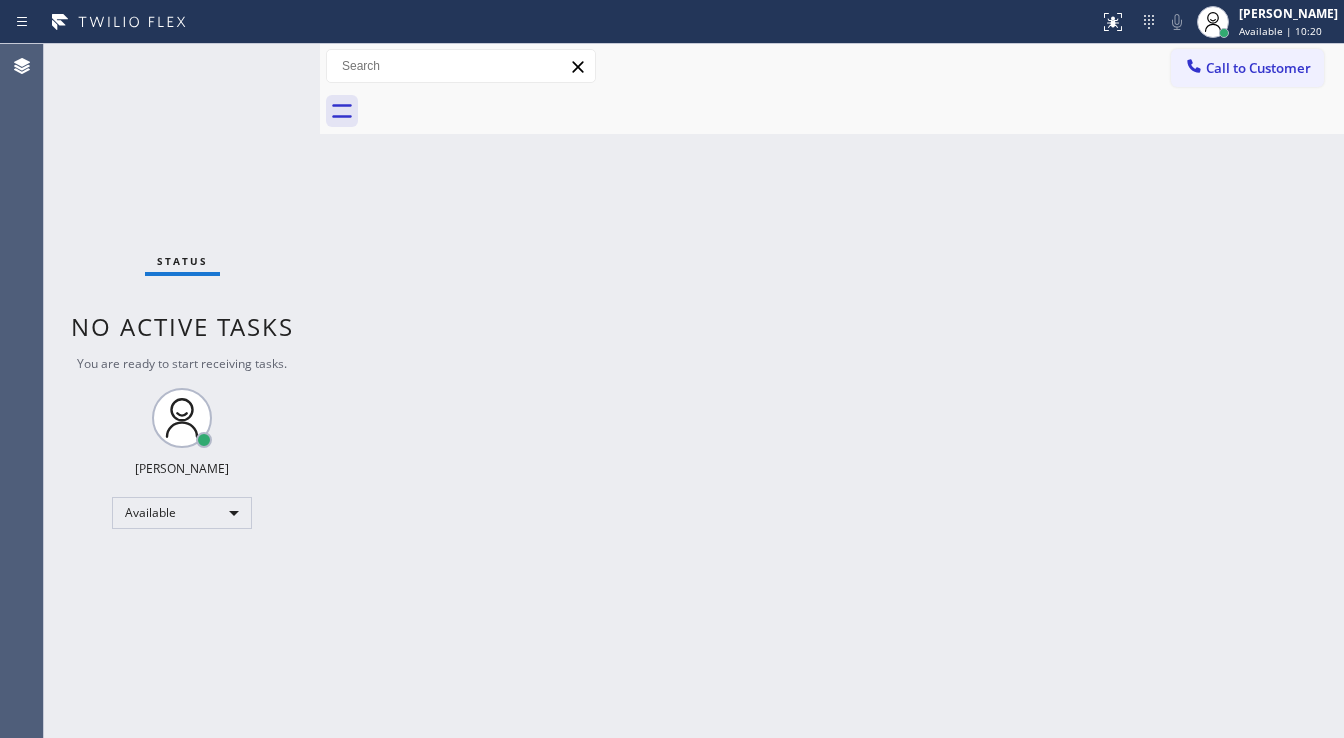 click on "No active tasks" at bounding box center (182, 326) 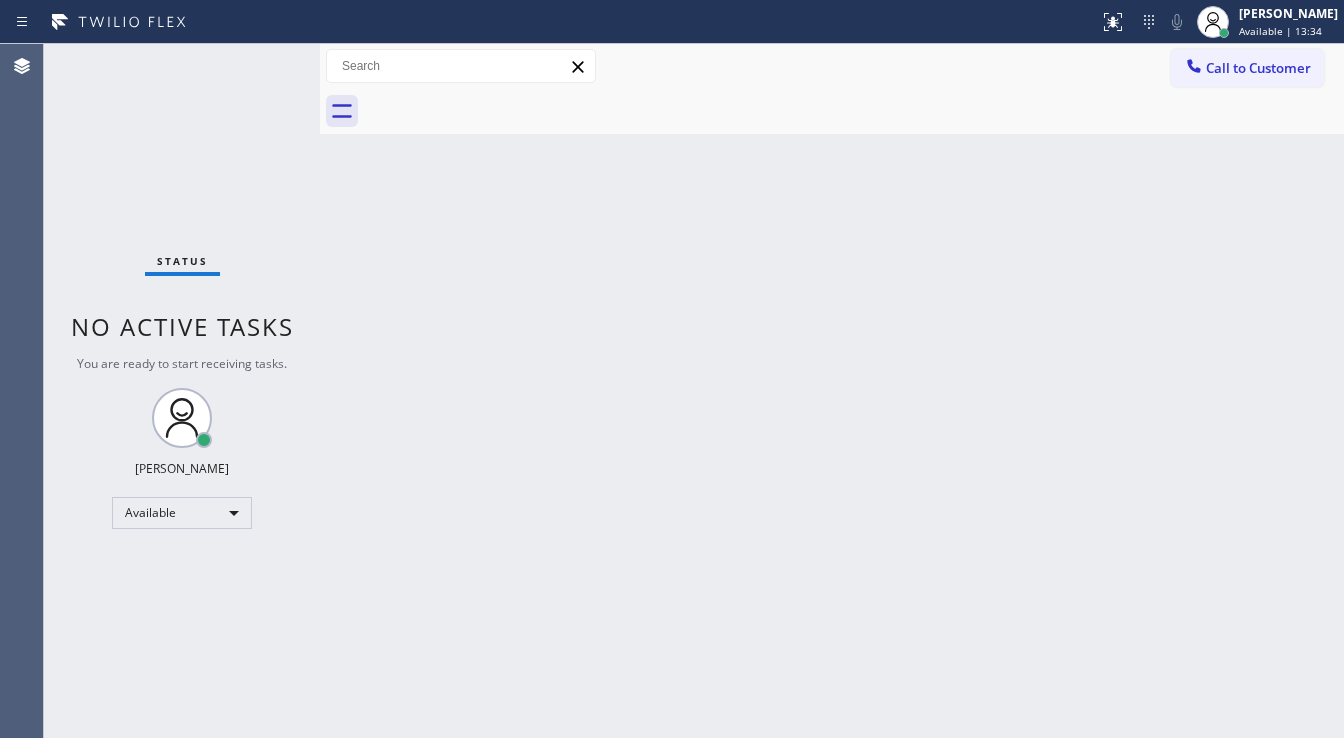 click on "Status   No active tasks     You are ready to start receiving tasks.   [PERSON_NAME]" at bounding box center (182, 391) 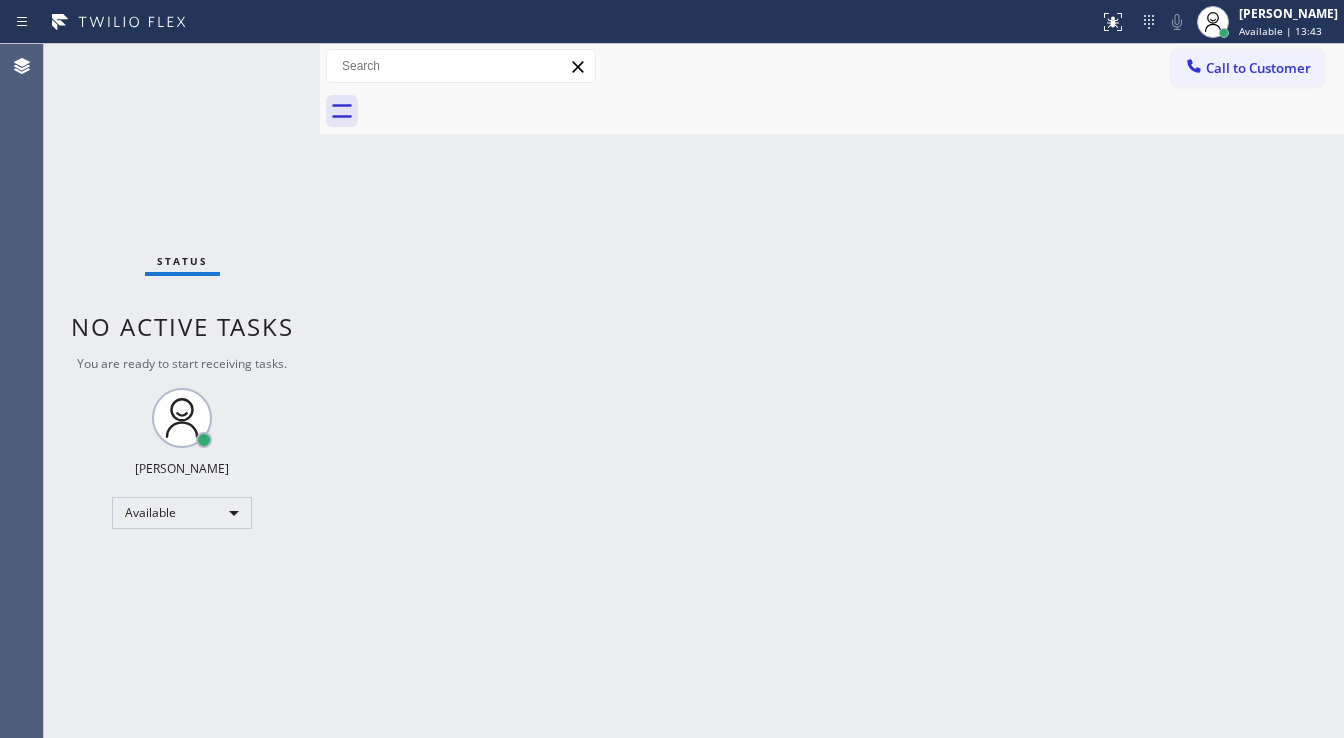 click on "Status   No active tasks     You are ready to start receiving tasks.   [PERSON_NAME]" at bounding box center (182, 391) 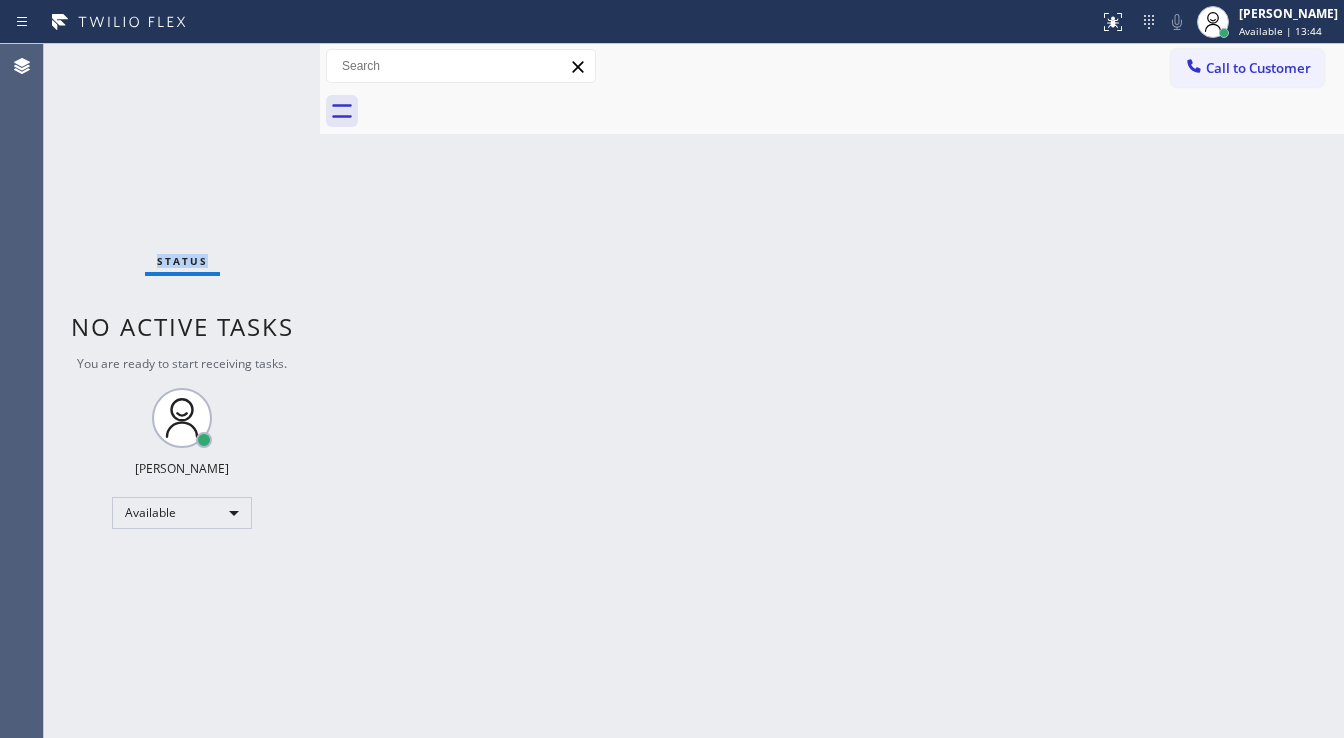 click on "Status   No active tasks     You are ready to start receiving tasks.   [PERSON_NAME]" at bounding box center (182, 391) 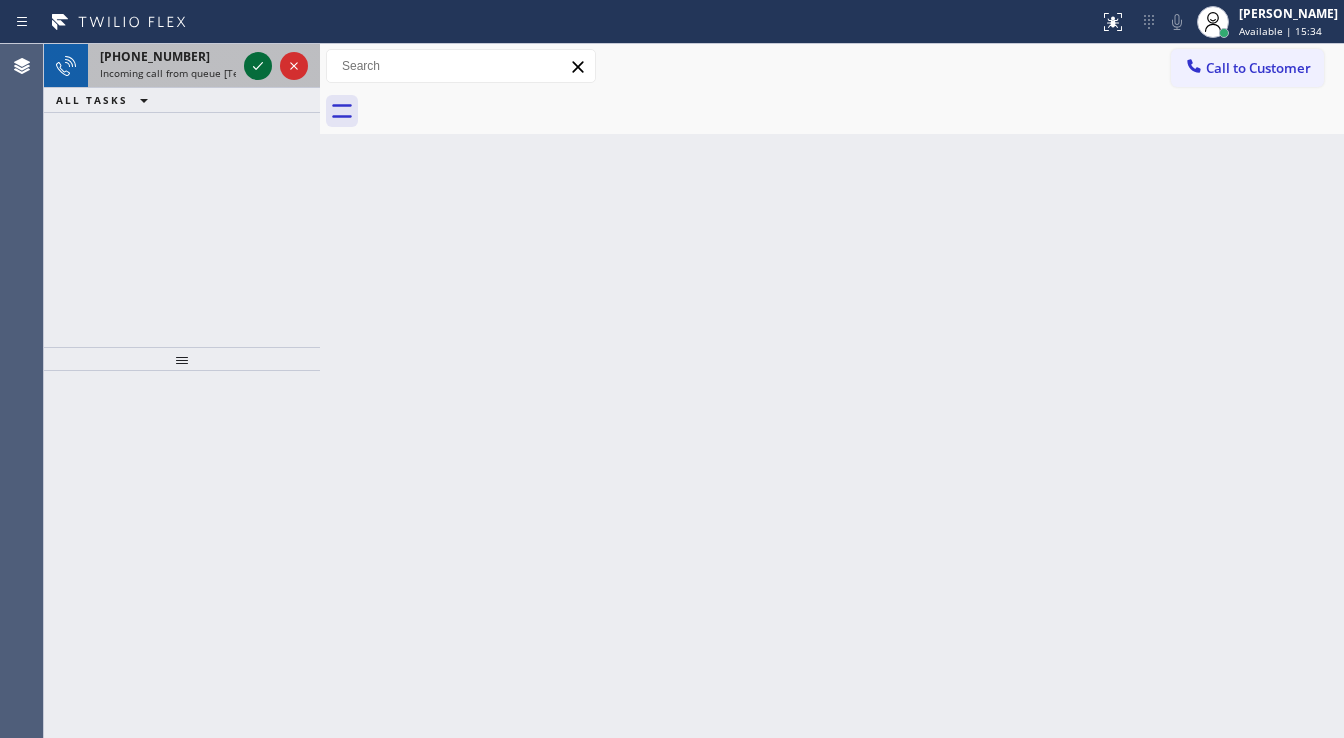 click 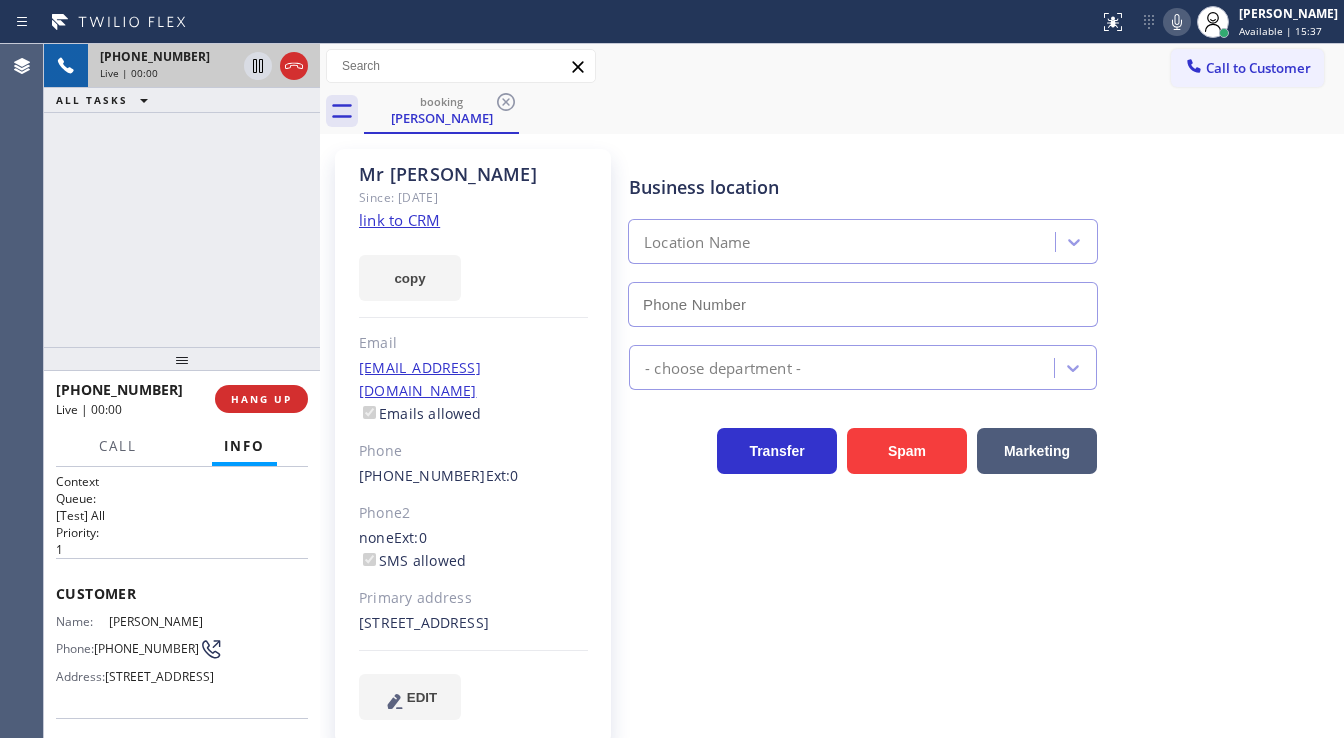 type on "[PHONE_NUMBER]" 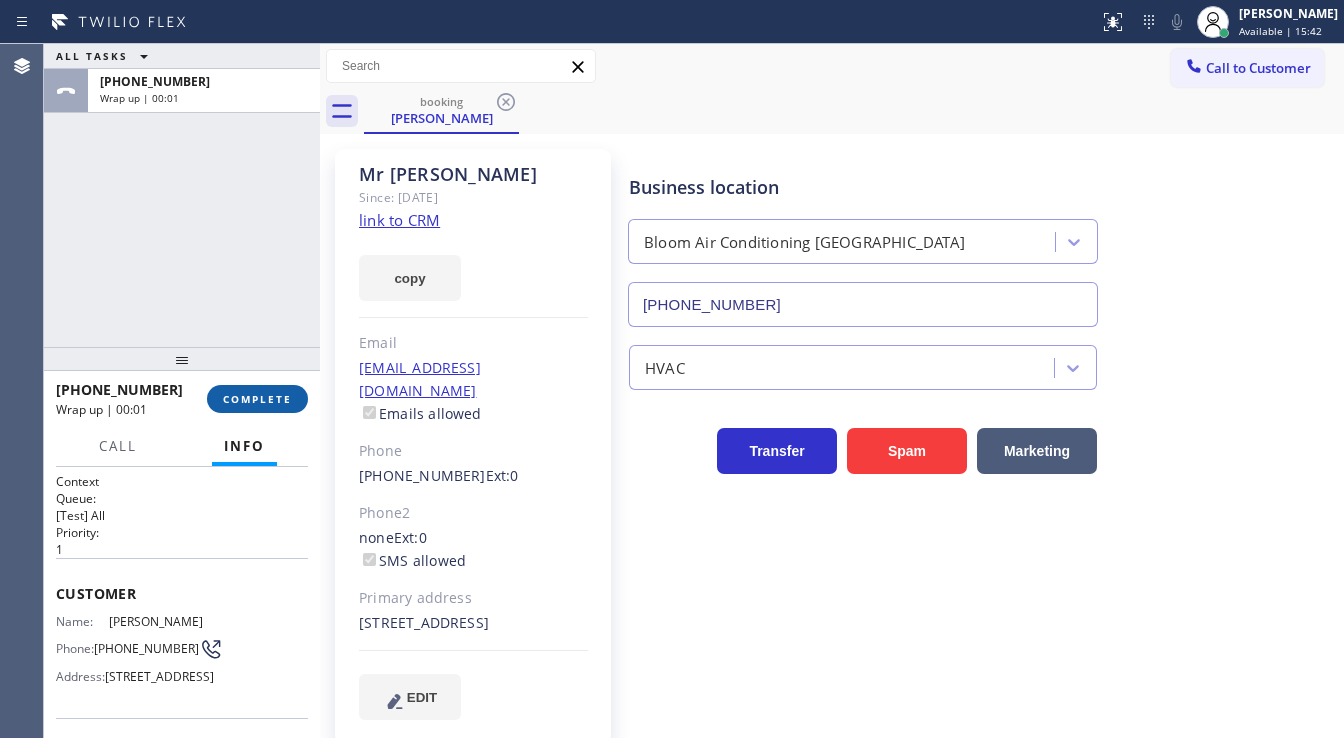 click on "COMPLETE" at bounding box center [257, 399] 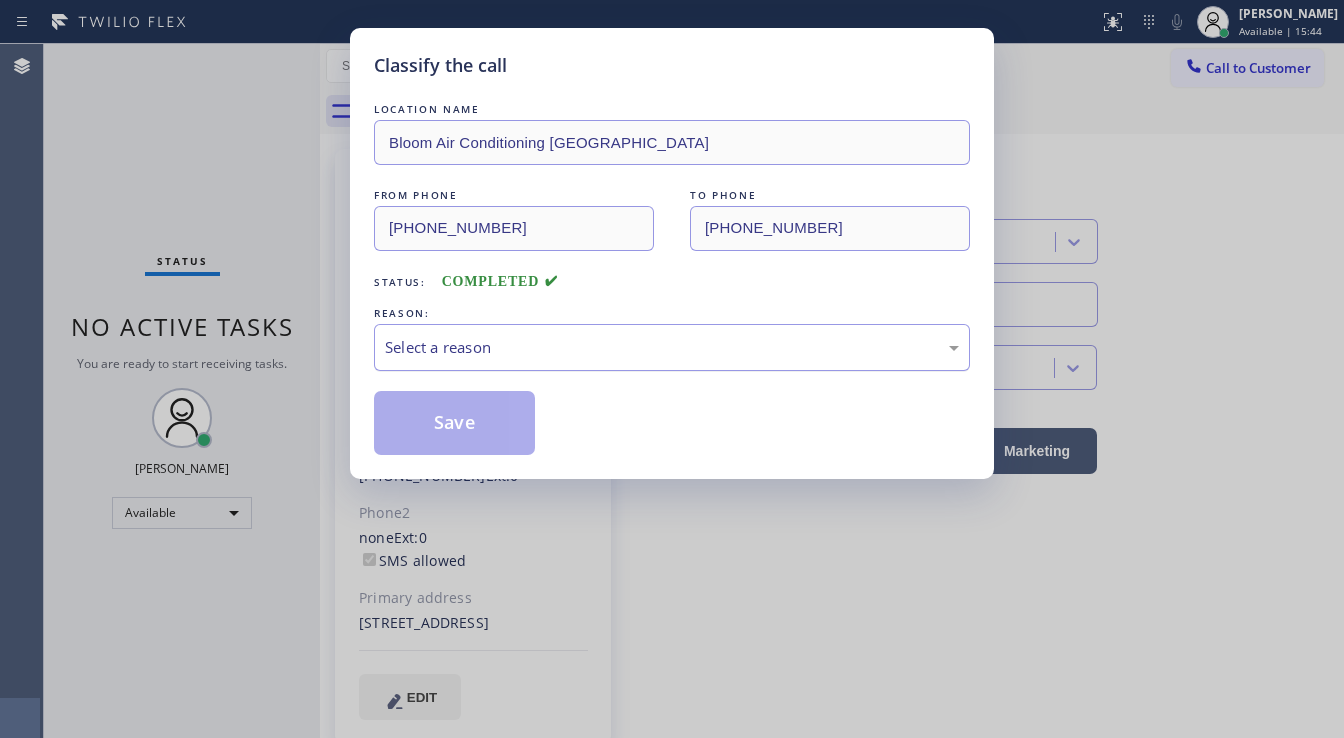 click on "Select a reason" at bounding box center (672, 347) 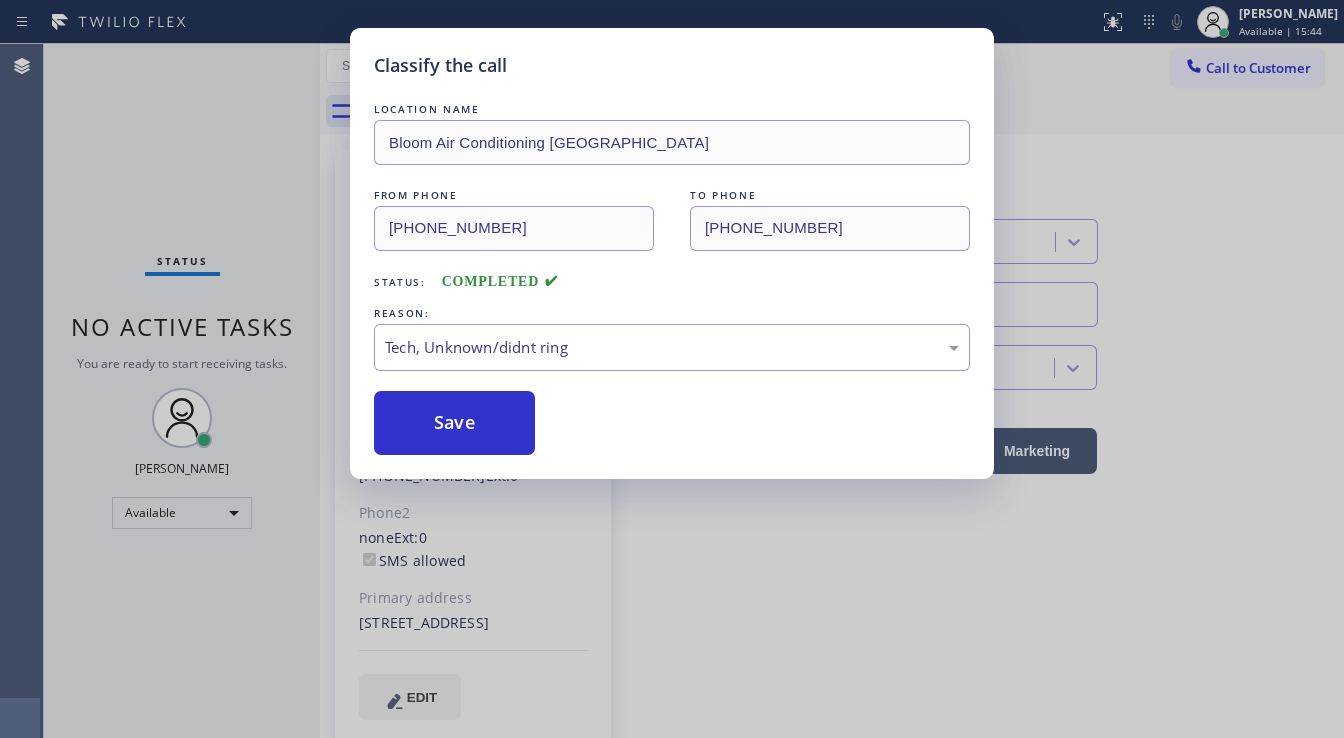click on "Save" at bounding box center [454, 423] 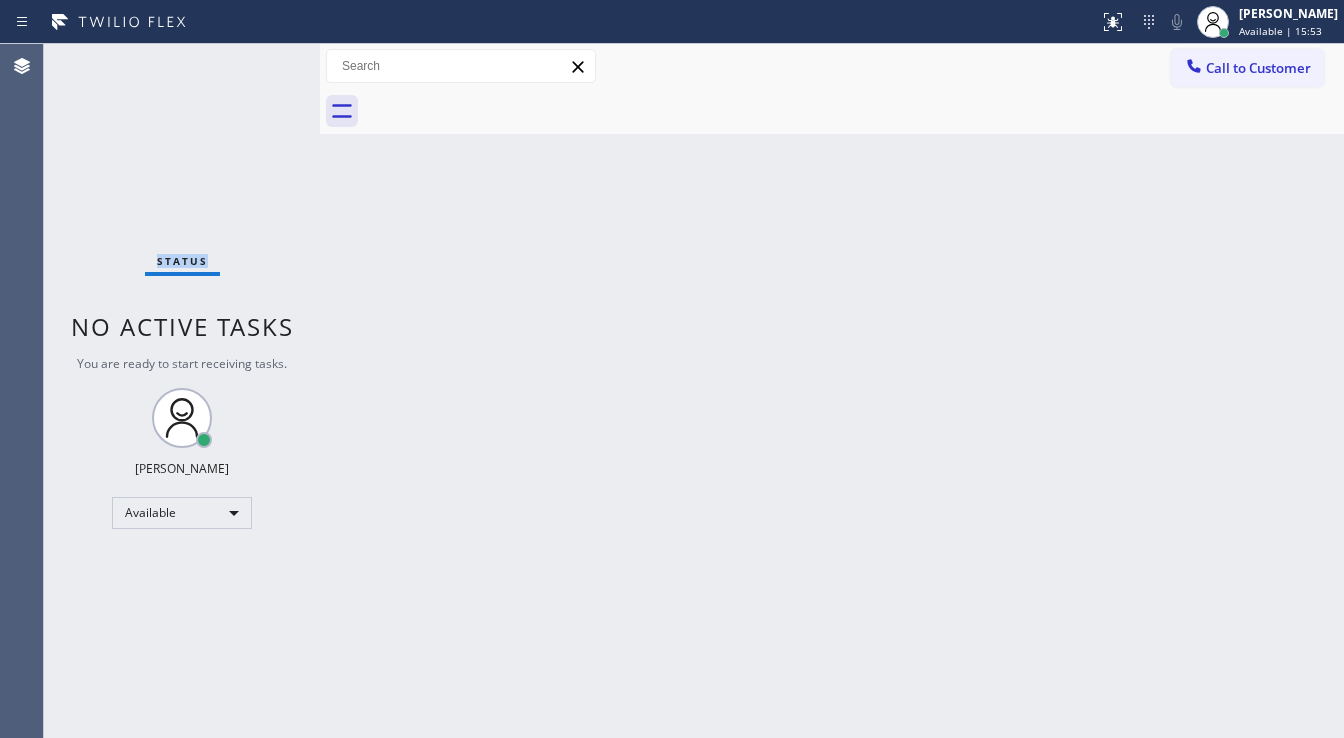 click on "Status   No active tasks     You are ready to start receiving tasks.   [PERSON_NAME]" at bounding box center [182, 391] 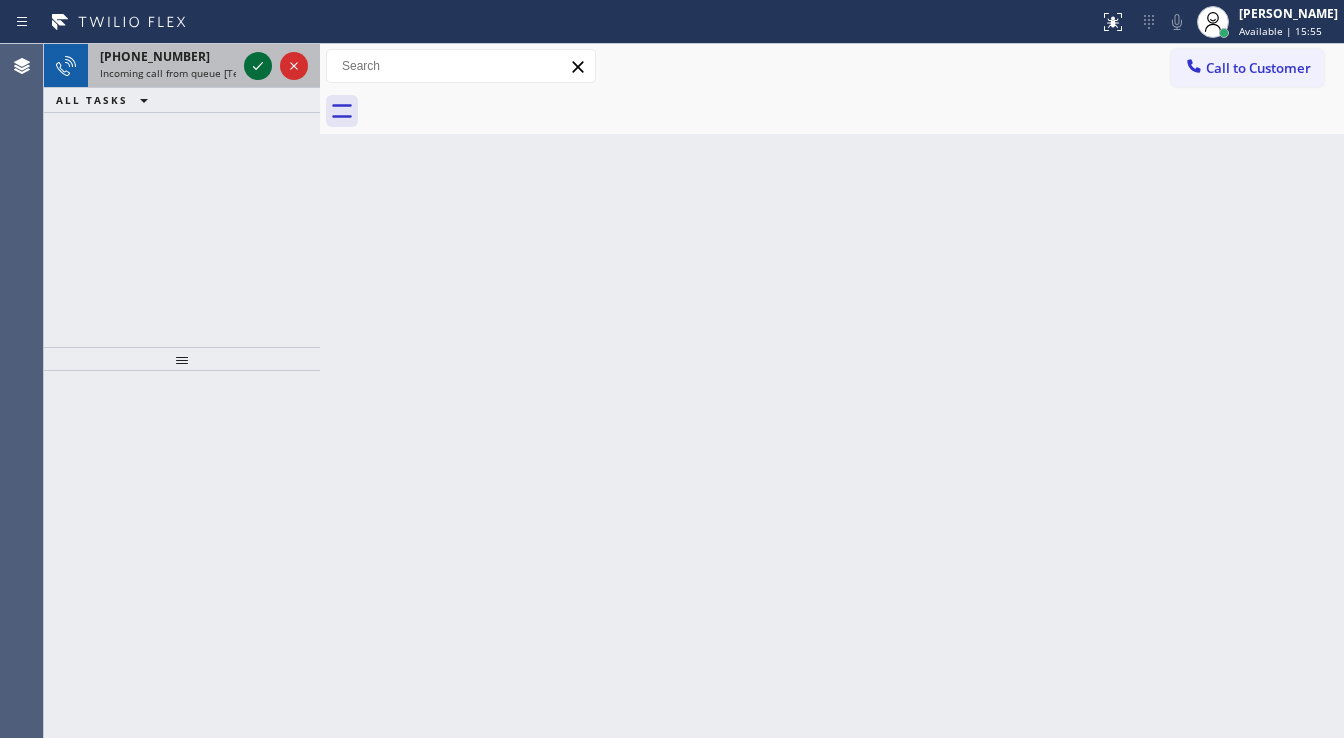 click 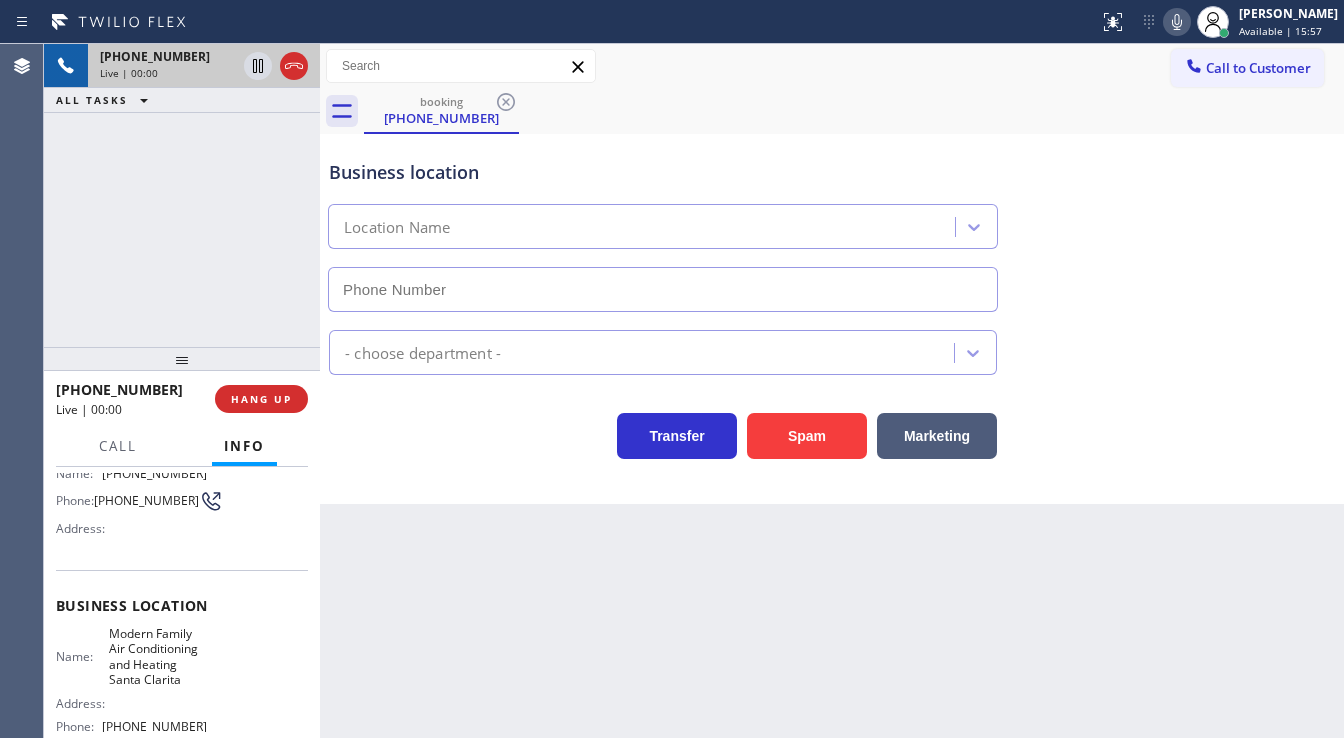 scroll, scrollTop: 160, scrollLeft: 0, axis: vertical 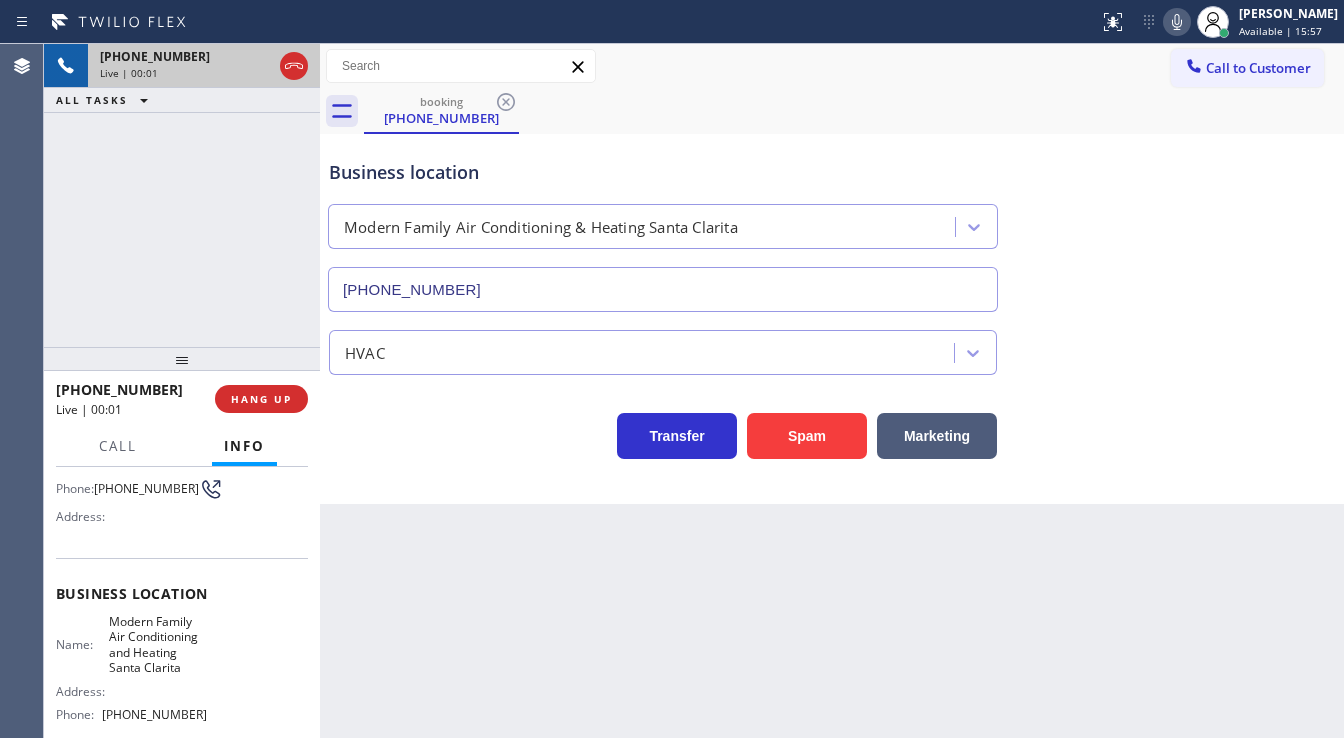type on "(661) 276-9769" 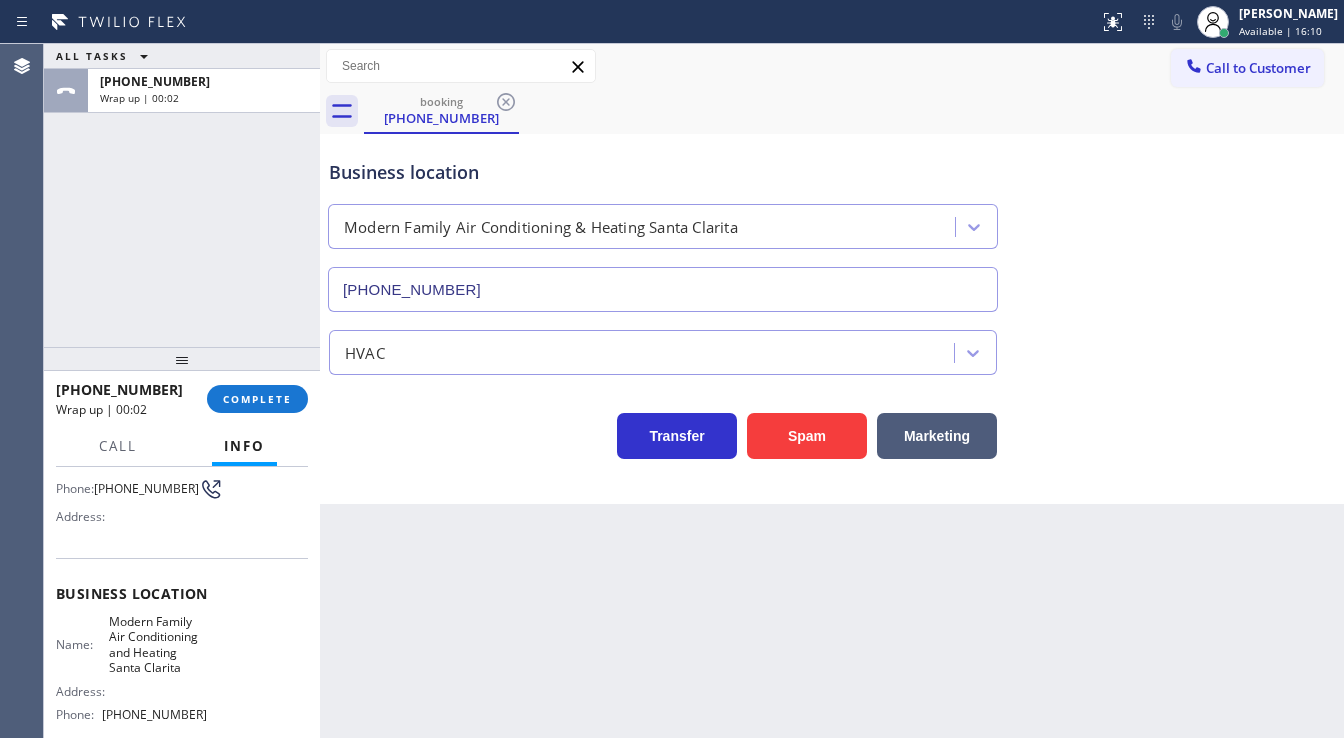 click on "ALL TASKS ALL TASKS ACTIVE TASKS TASKS IN WRAP UP +16464270763 Wrap up | 00:02" at bounding box center (182, 195) 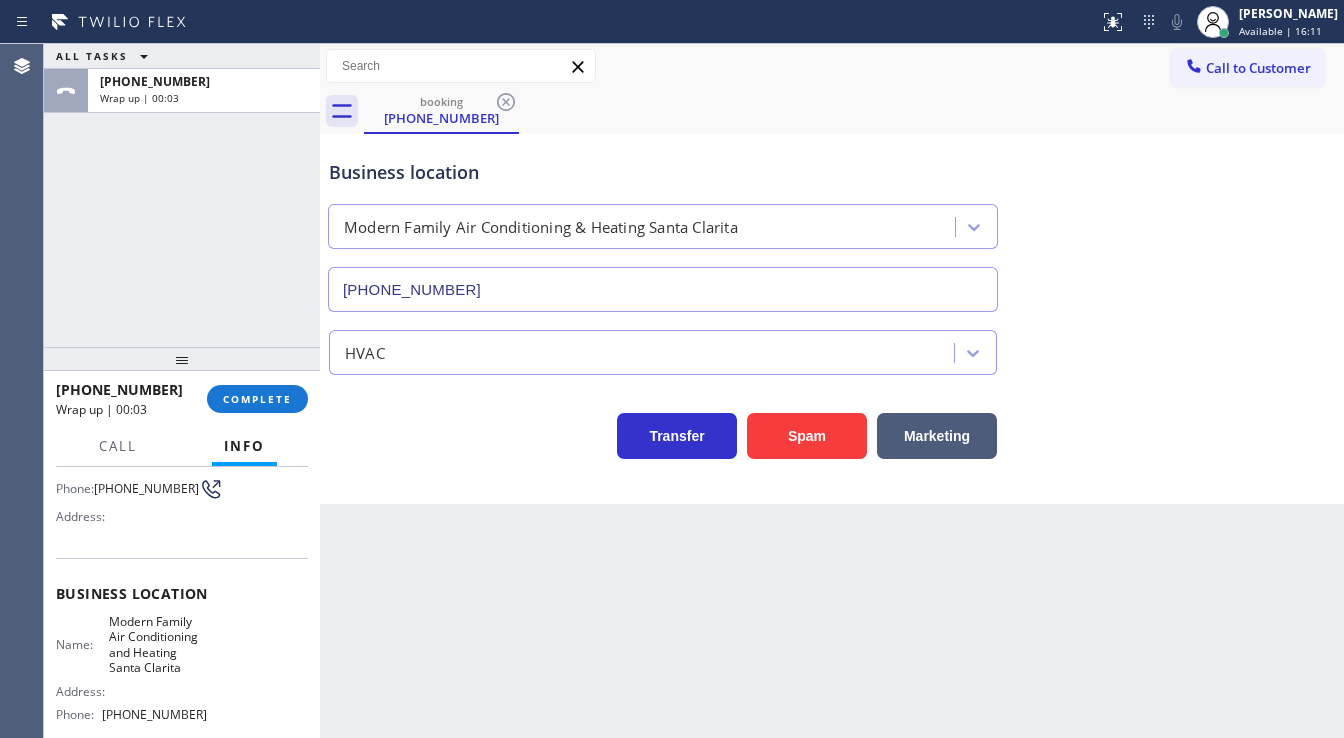 click on "+16464270763 Wrap up | 00:03 COMPLETE" at bounding box center [182, 399] 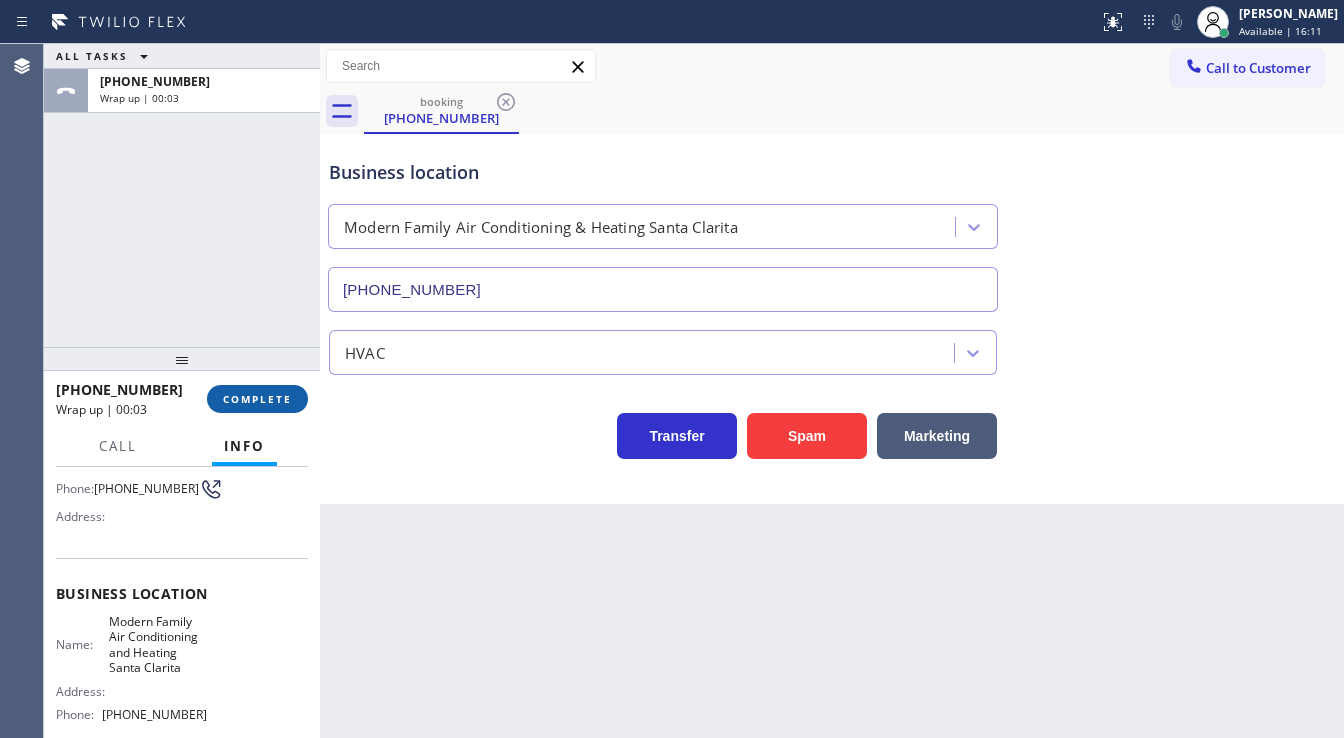 click on "COMPLETE" at bounding box center [257, 399] 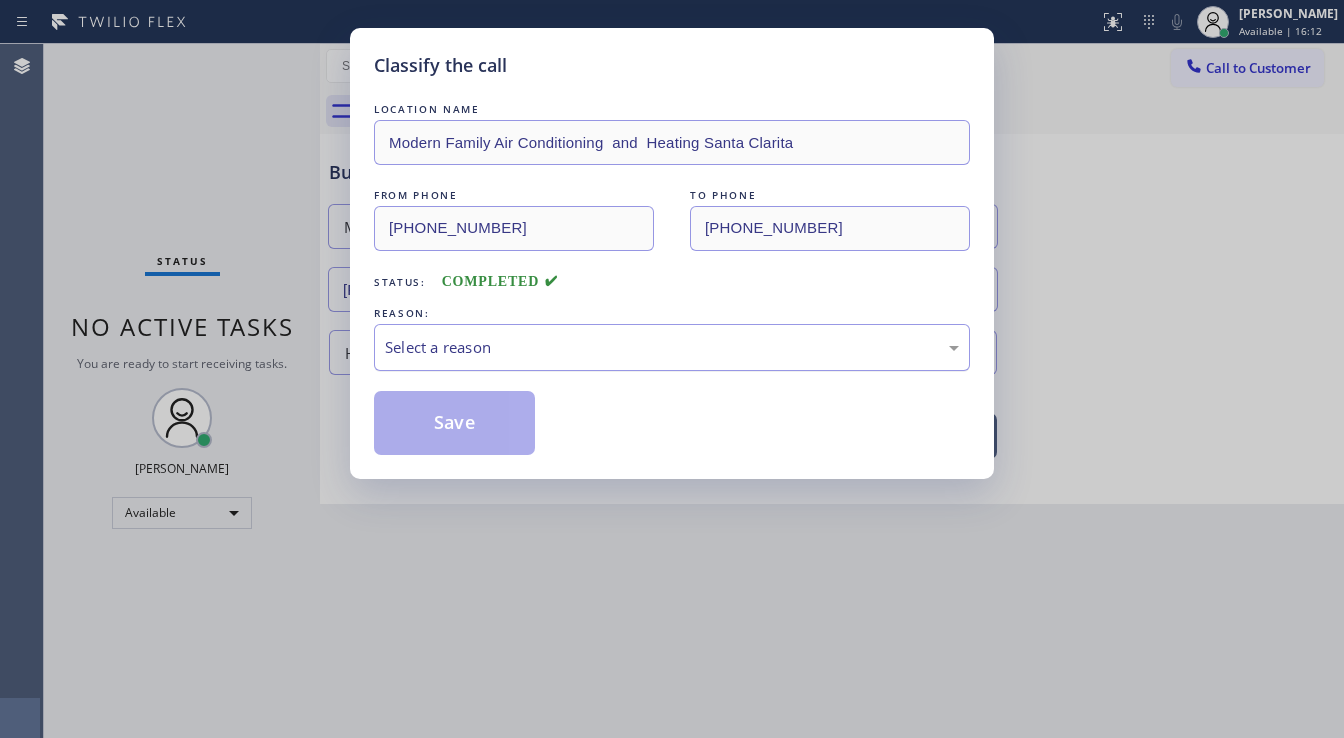 click on "Select a reason" at bounding box center (672, 347) 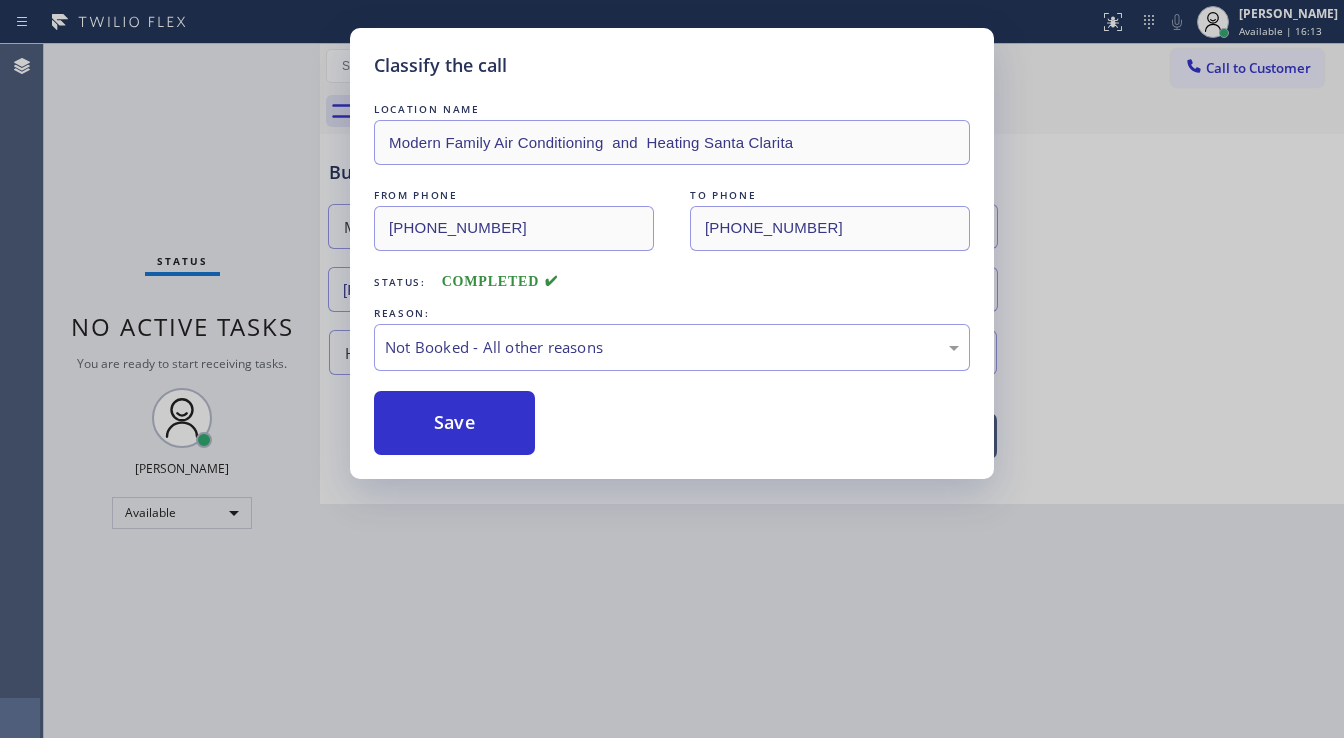 click on "Save" at bounding box center [454, 423] 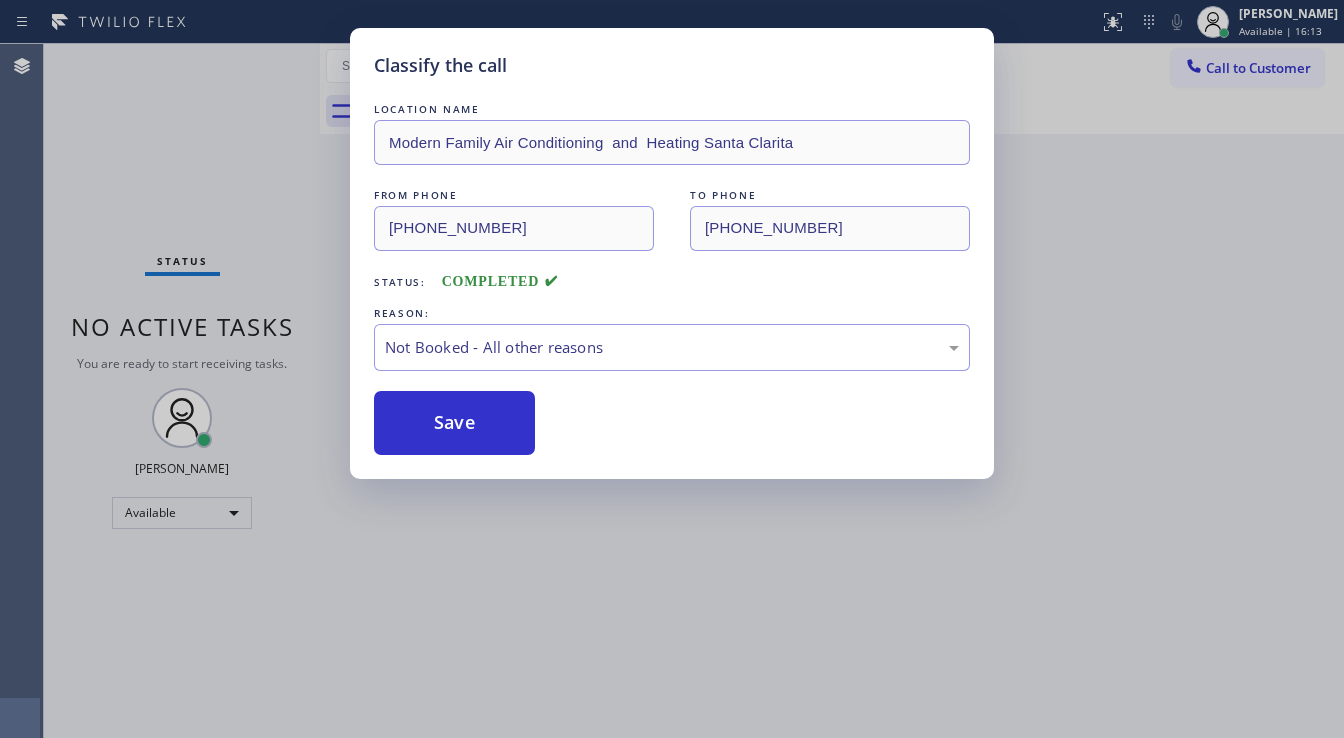 click on "Classify the call LOCATION NAME Modern Family Air Conditioning  and  Heating Santa Clarita FROM PHONE (646) 427-0763 TO PHONE (661) 276-9769 Status: COMPLETED REASON: Not Booked - All other reasons Save" at bounding box center (672, 369) 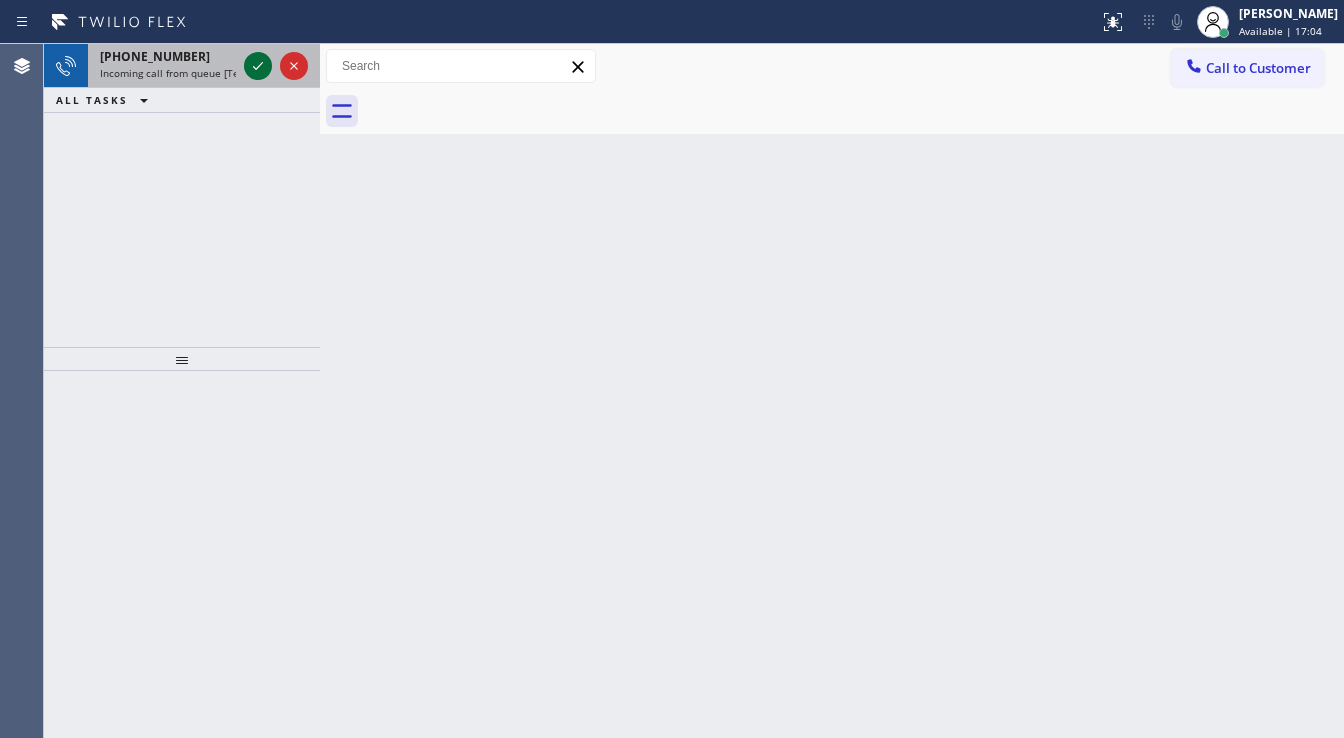 click 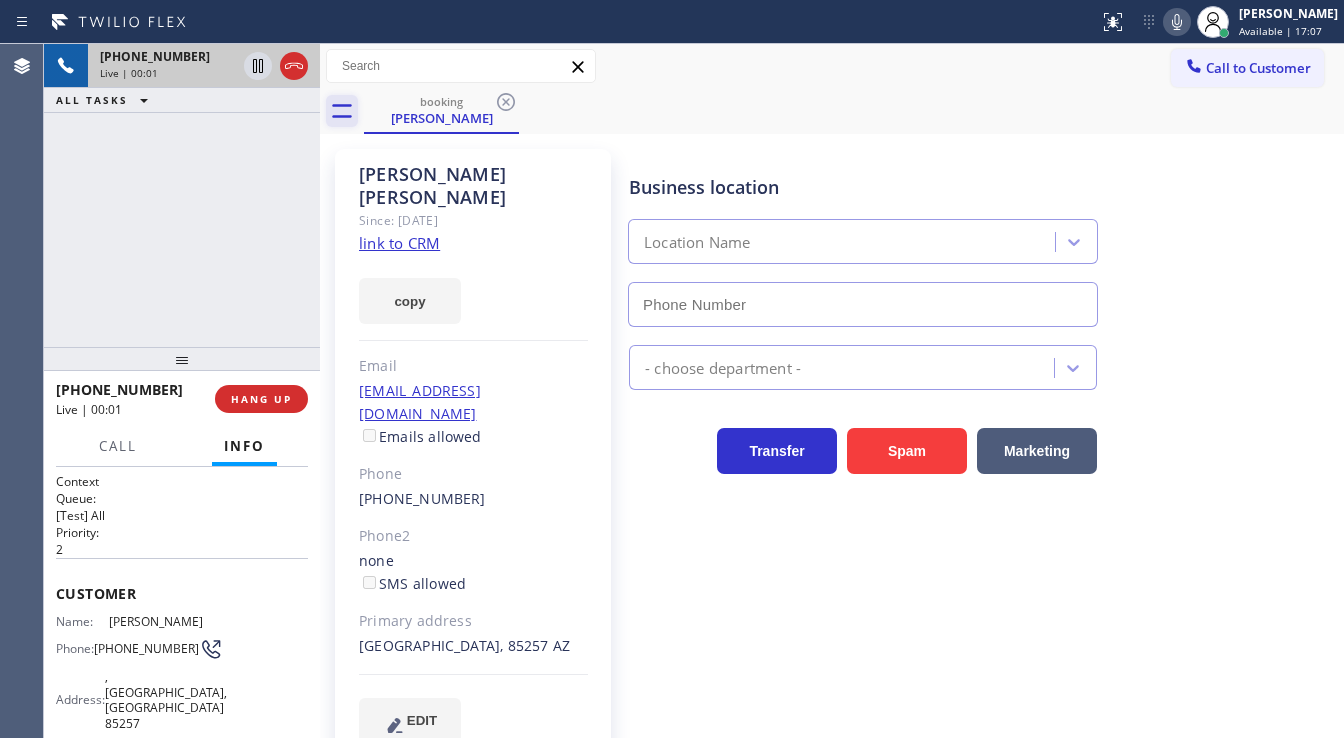 type on "(480) 269-8504" 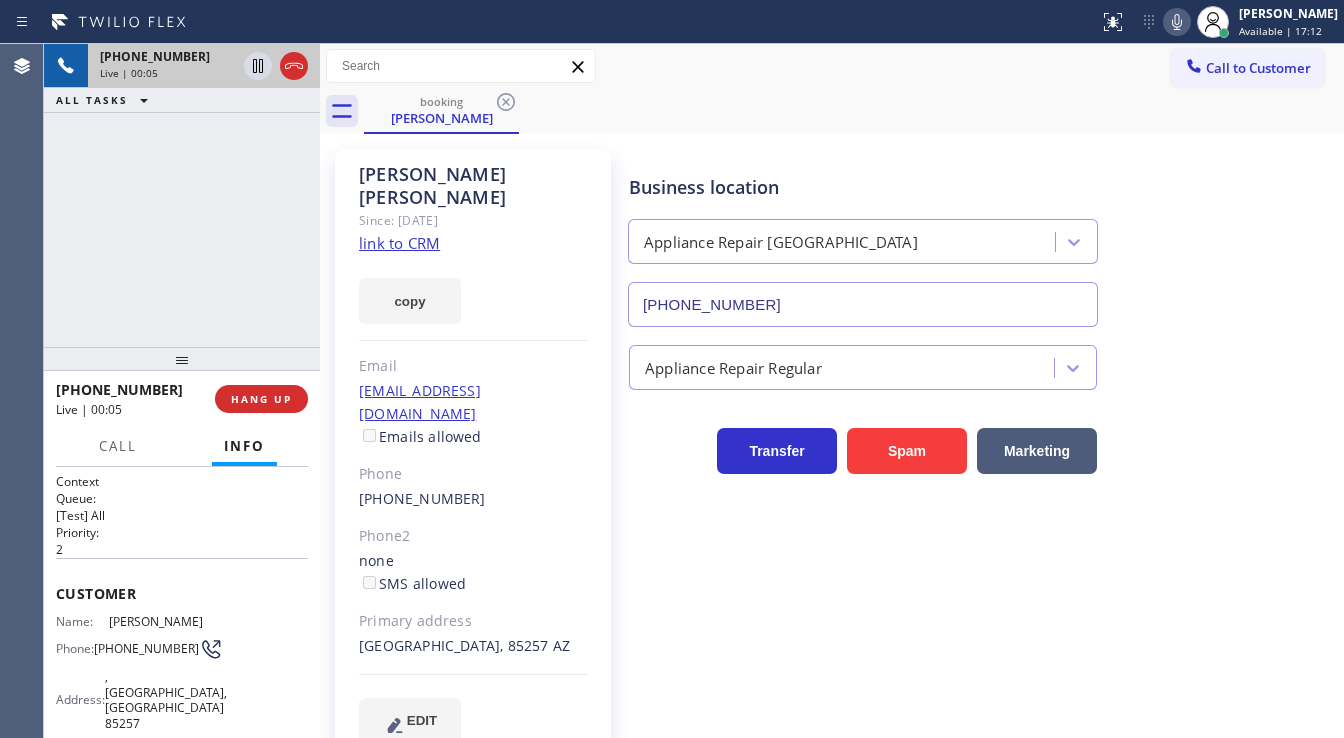 click on "link to CRM" 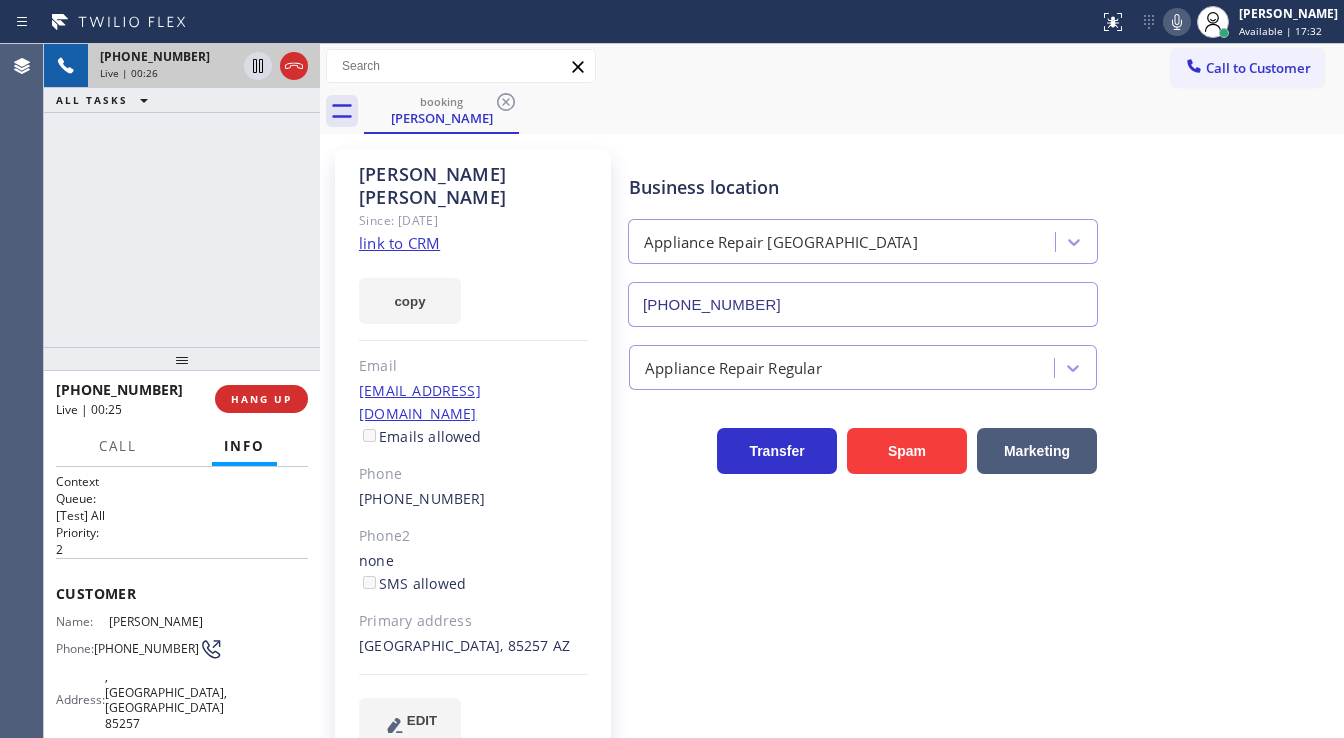 click 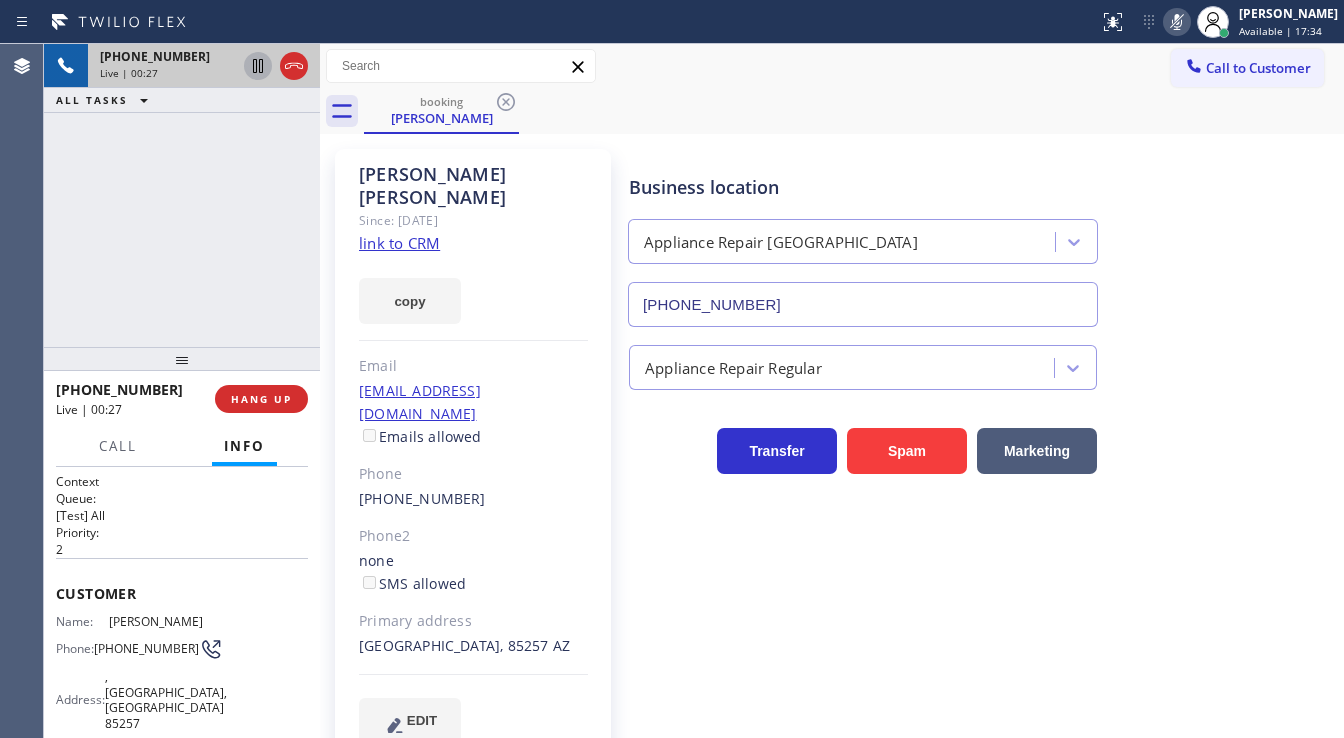 click 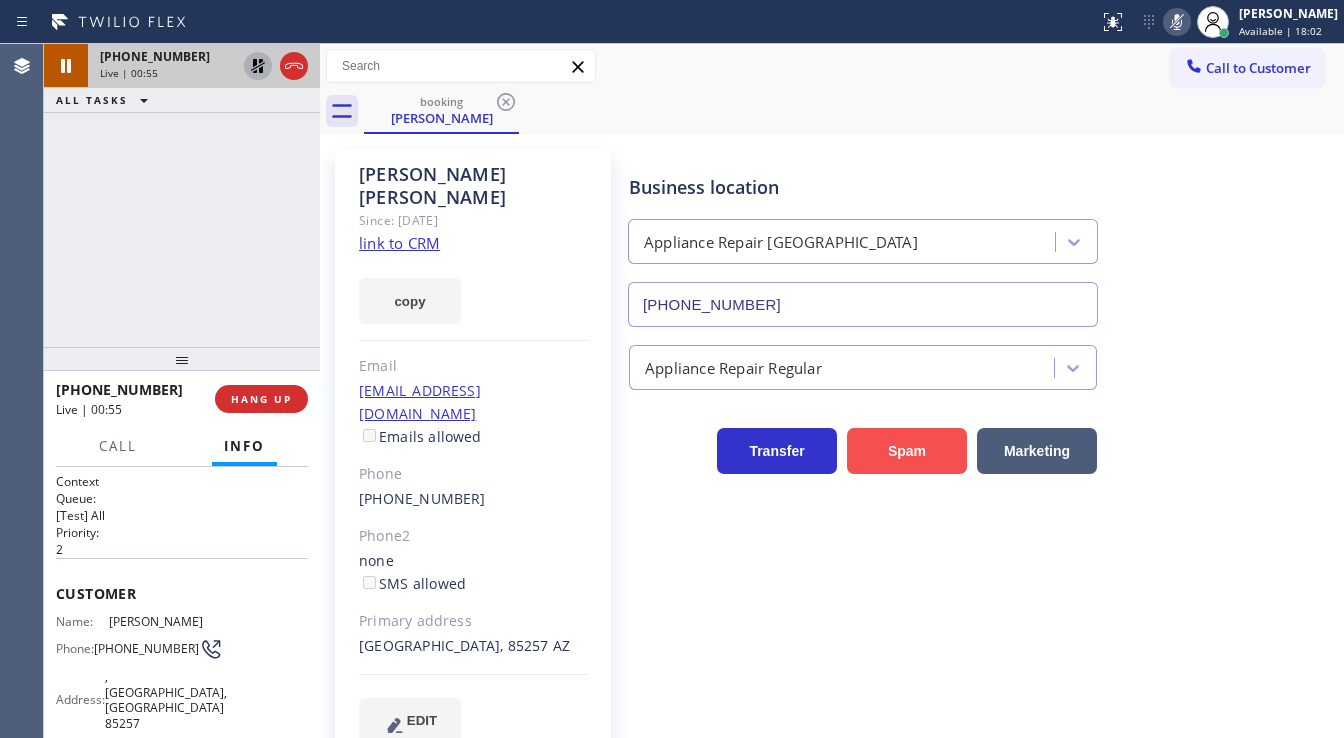 click on "Spam" at bounding box center [907, 451] 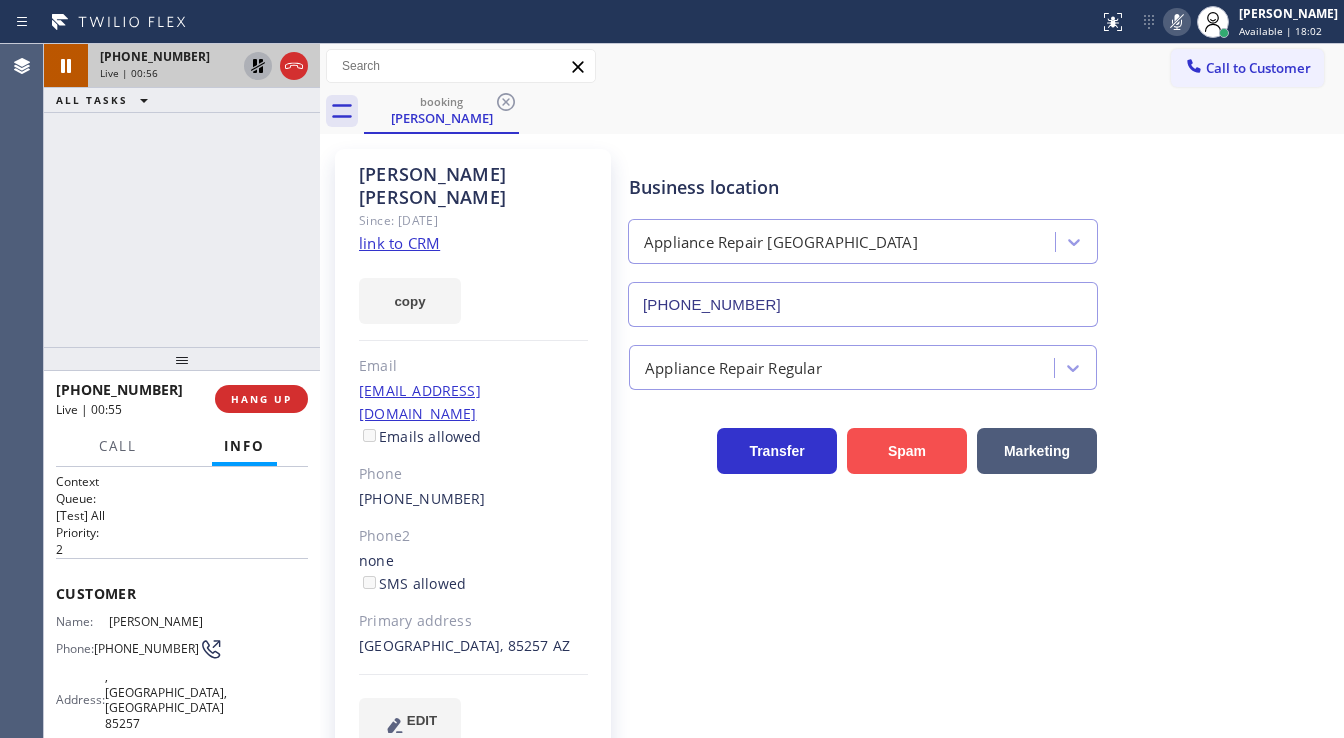 drag, startPoint x: 856, startPoint y: 436, endPoint x: 807, endPoint y: 420, distance: 51.546097 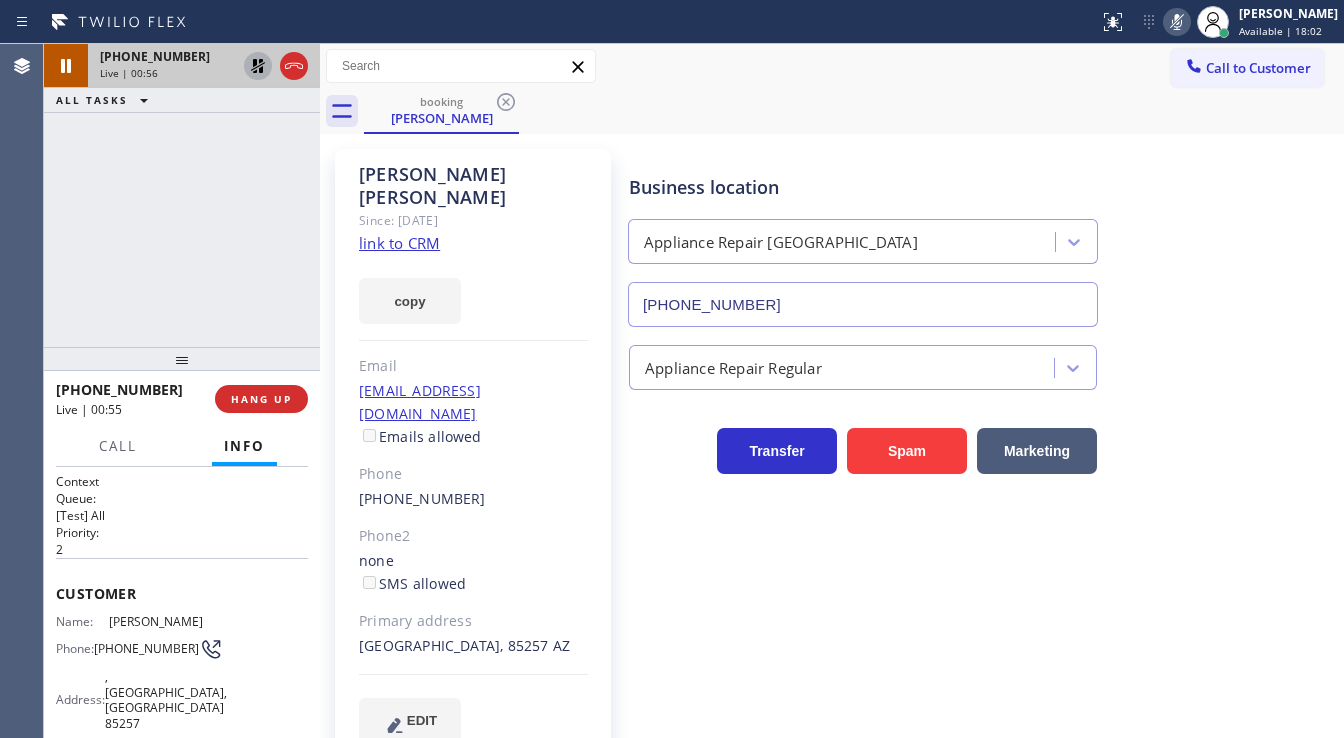 click on "Spam" at bounding box center (907, 451) 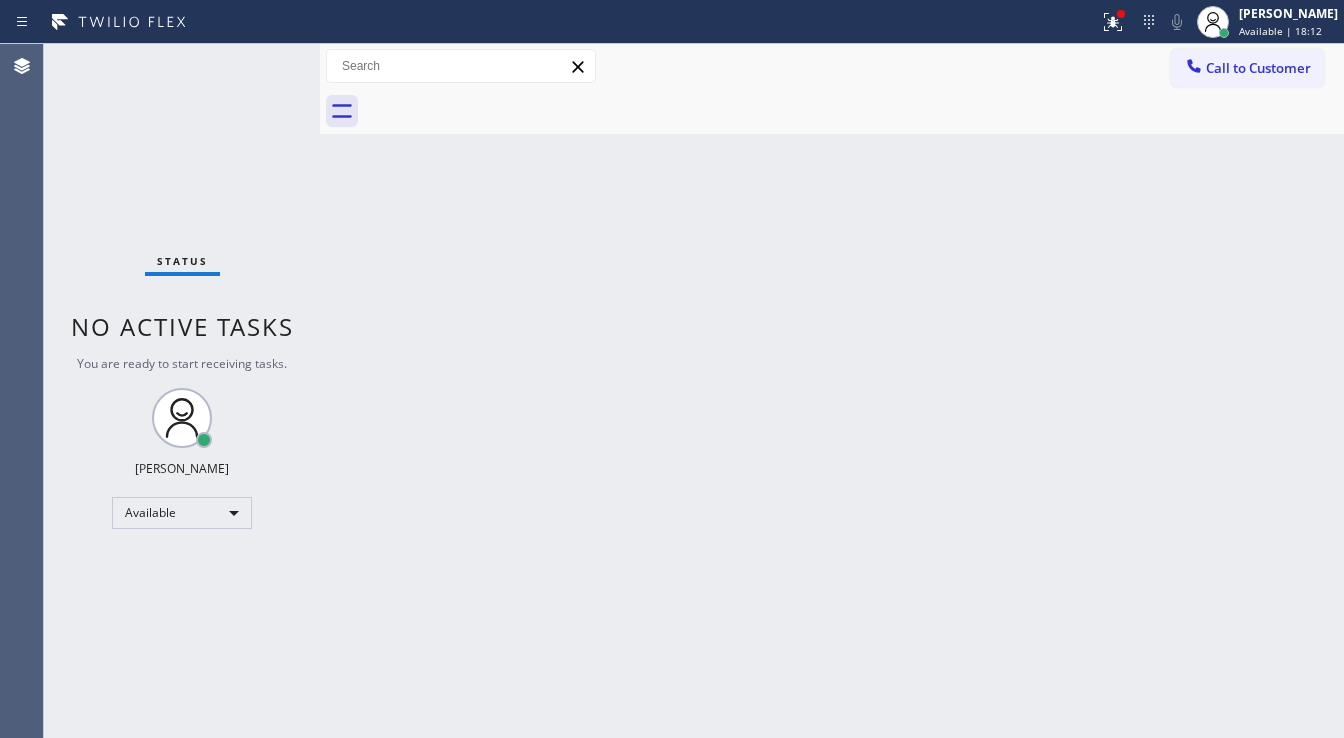 click on "Back to Dashboard Change Sender ID Customers Technicians Select a contact Outbound call Technician Search Technician Your caller id phone number Your caller id phone number Call Technician info Name   Phone none Address none Change Sender ID HVAC +18559994417 5 Star Appliance +18557314952 Appliance Repair +18554611149 Plumbing +18889090120 Air Duct Cleaning +18006865038  Electricians +18005688664 Cancel Change Check personal SMS Reset Change No tabs Call to Customer Outbound call Location Washer and Dryer Expert Your caller id phone number (347) 836-5354 Customer number Call Outbound call Technician Search Technician Your caller id phone number Your caller id phone number Call" at bounding box center (832, 391) 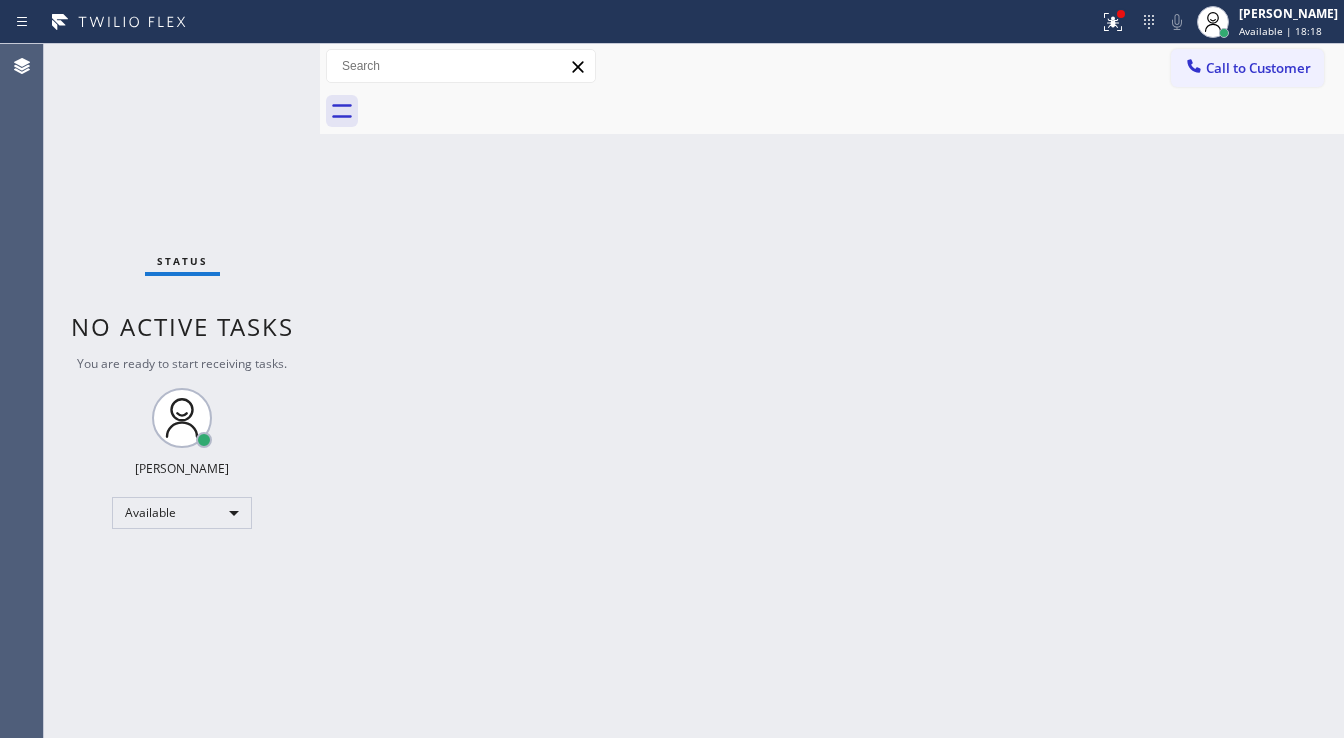 click on "Agent Desktop" at bounding box center [21, 391] 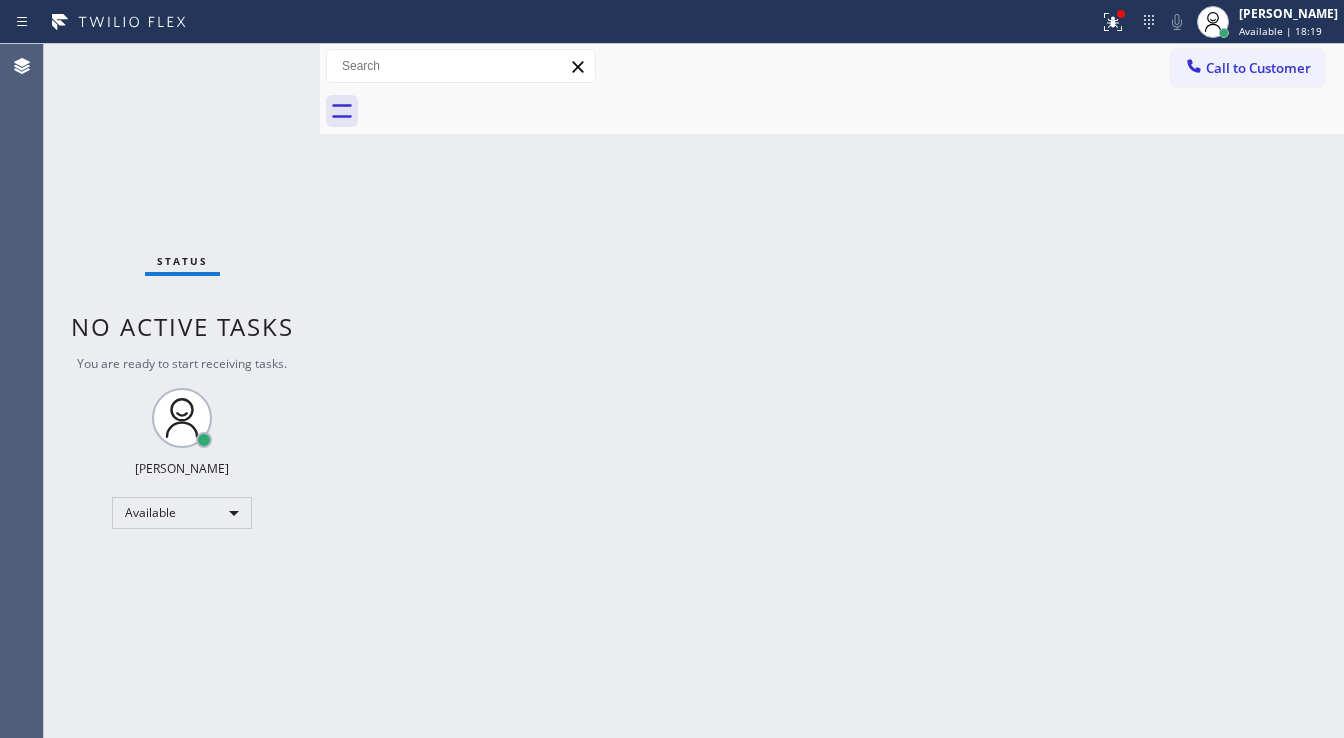 click on "Status   No active tasks     You are ready to start receiving tasks.   [PERSON_NAME]" at bounding box center [182, 391] 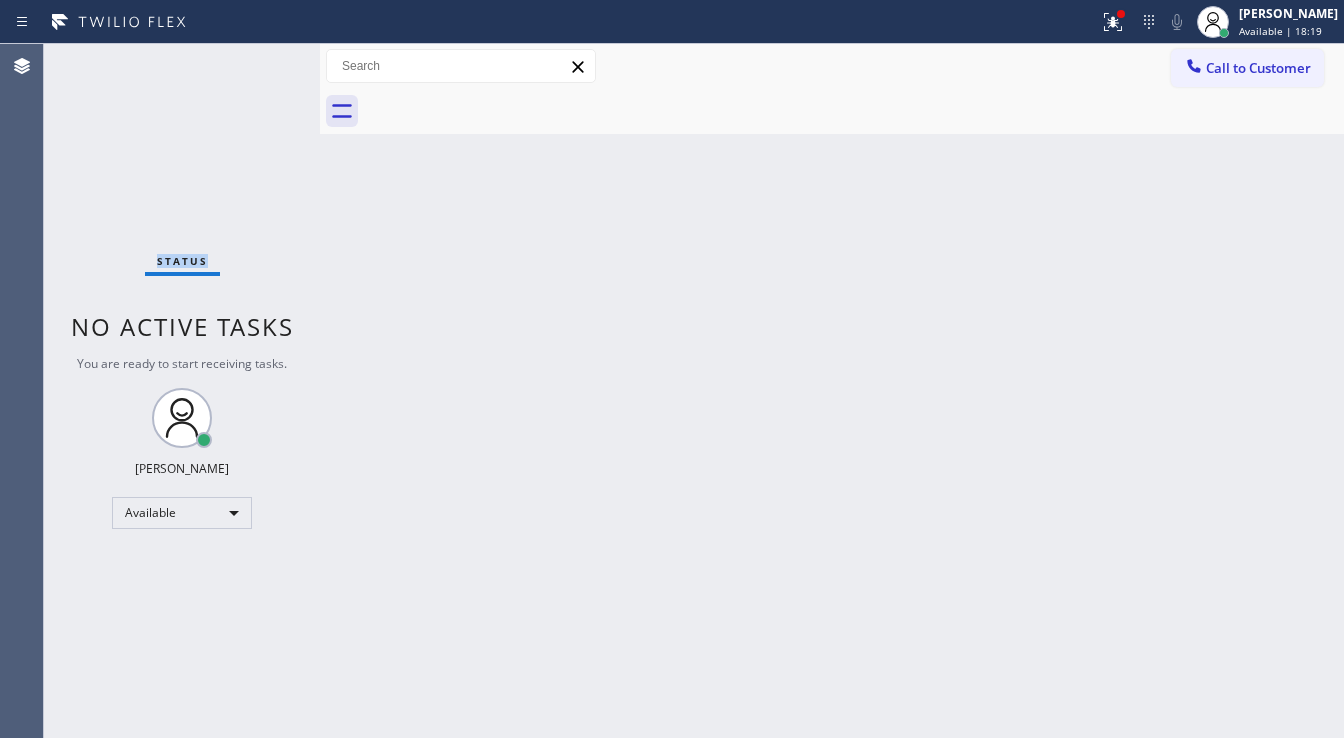 click on "Status   No active tasks     You are ready to start receiving tasks.   [PERSON_NAME]" at bounding box center [182, 391] 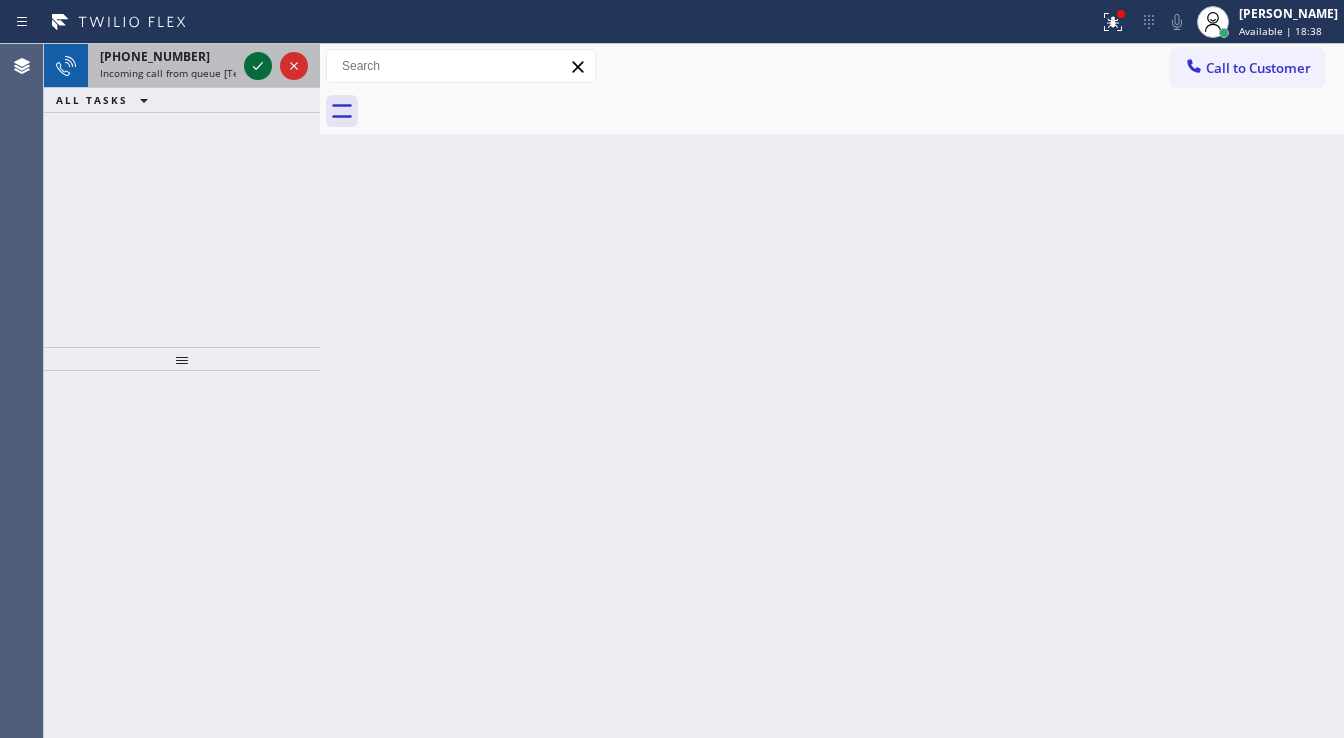 click 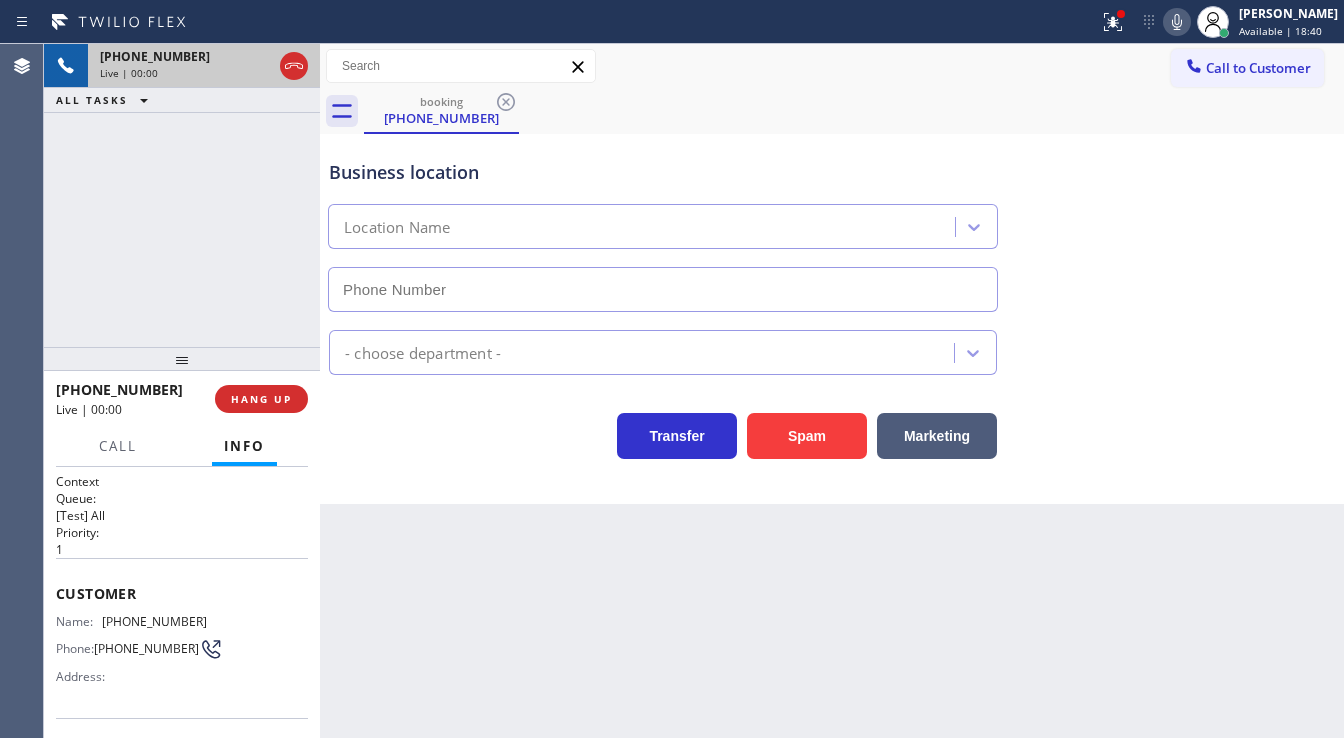 type on "(720) 903-1865" 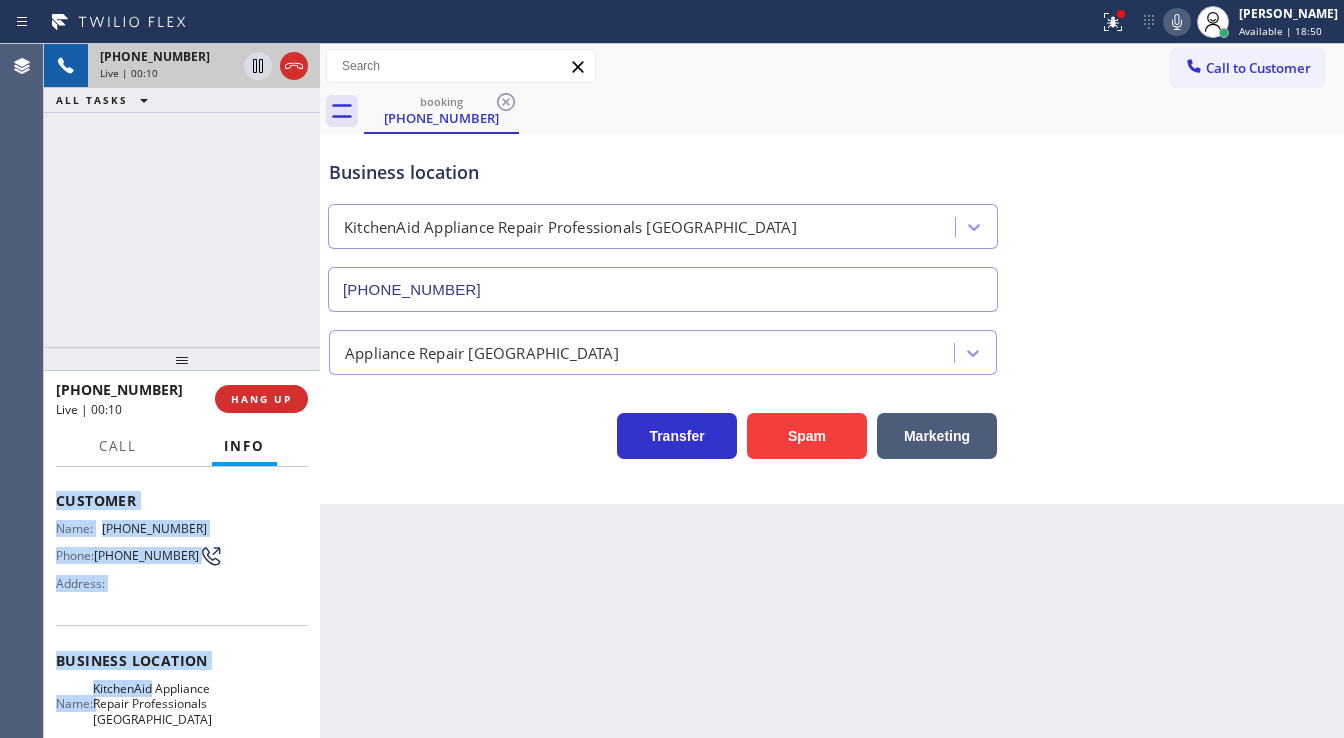 scroll, scrollTop: 320, scrollLeft: 0, axis: vertical 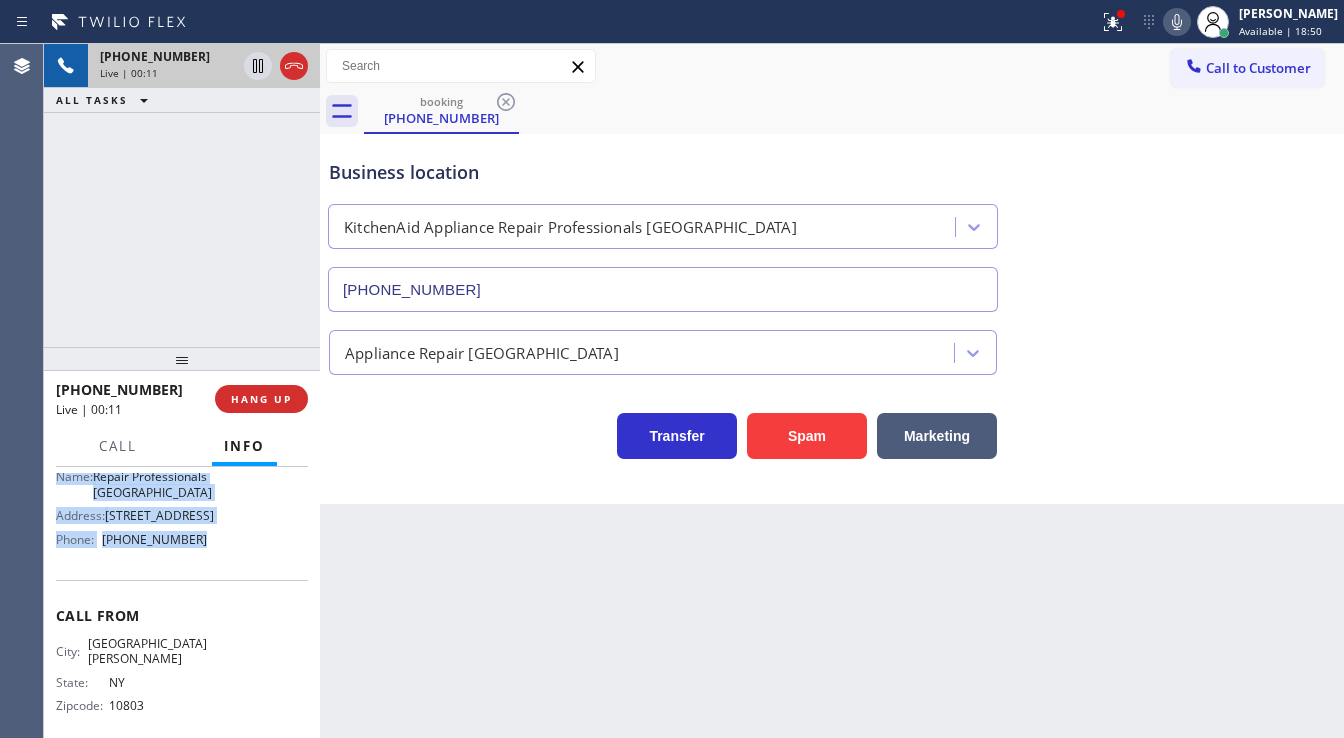 drag, startPoint x: 147, startPoint y: 601, endPoint x: 204, endPoint y: 568, distance: 65.863495 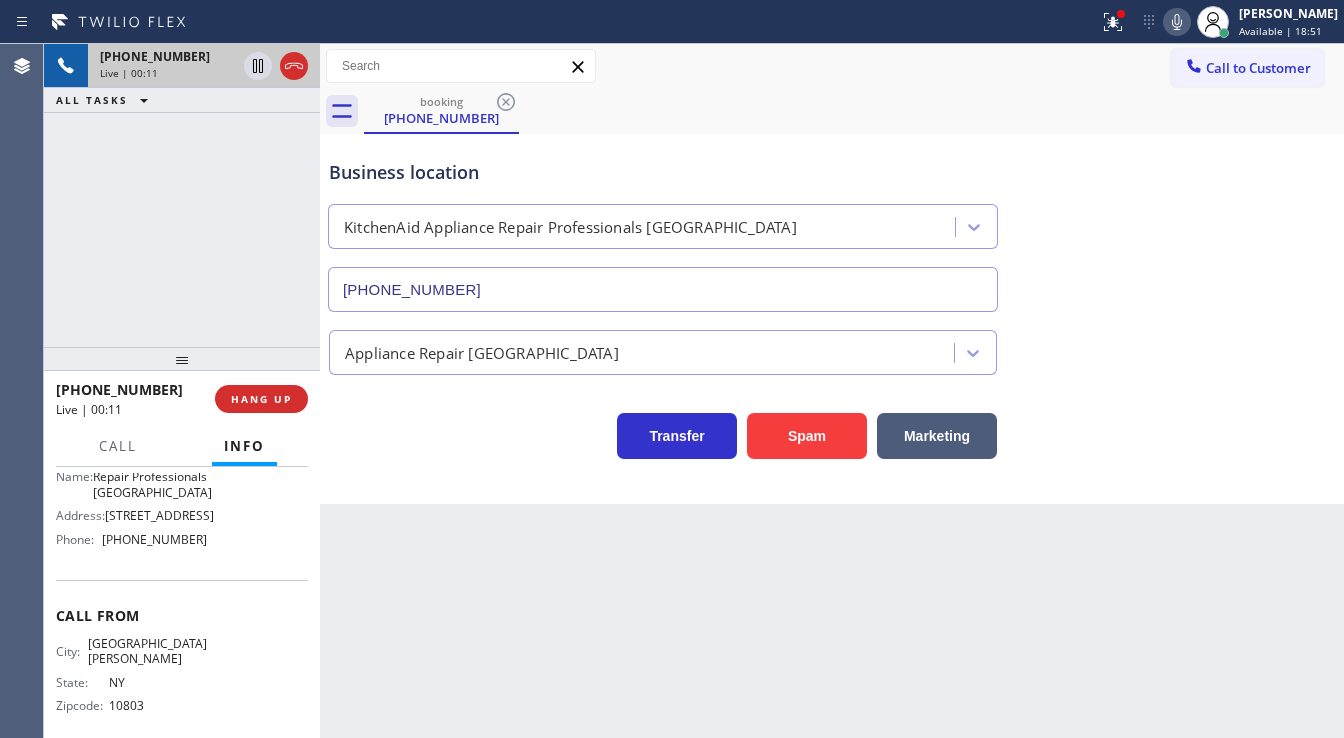 click on "+19145632991 Live | 00:11 ALL TASKS ALL TASKS ACTIVE TASKS TASKS IN WRAP UP" at bounding box center [182, 195] 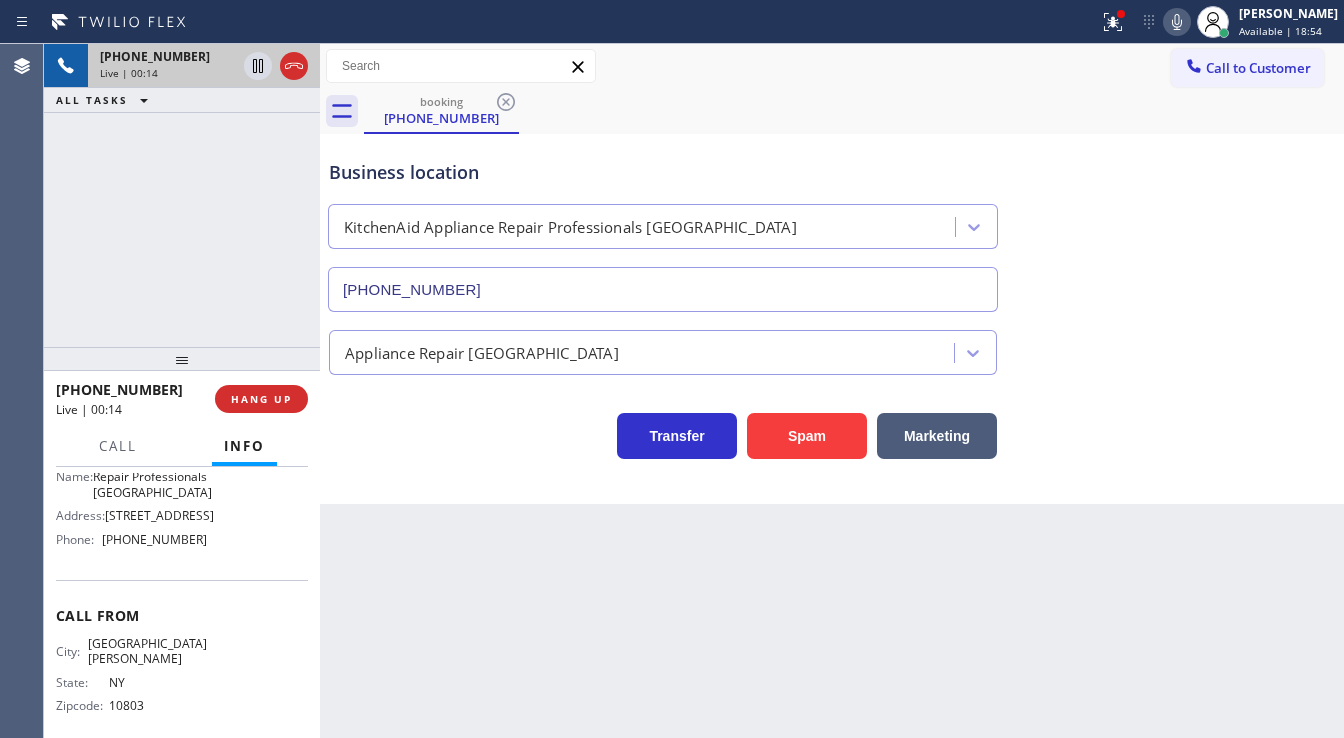 click on "+19145632991 Live | 00:14 ALL TASKS ALL TASKS ACTIVE TASKS TASKS IN WRAP UP" at bounding box center [182, 195] 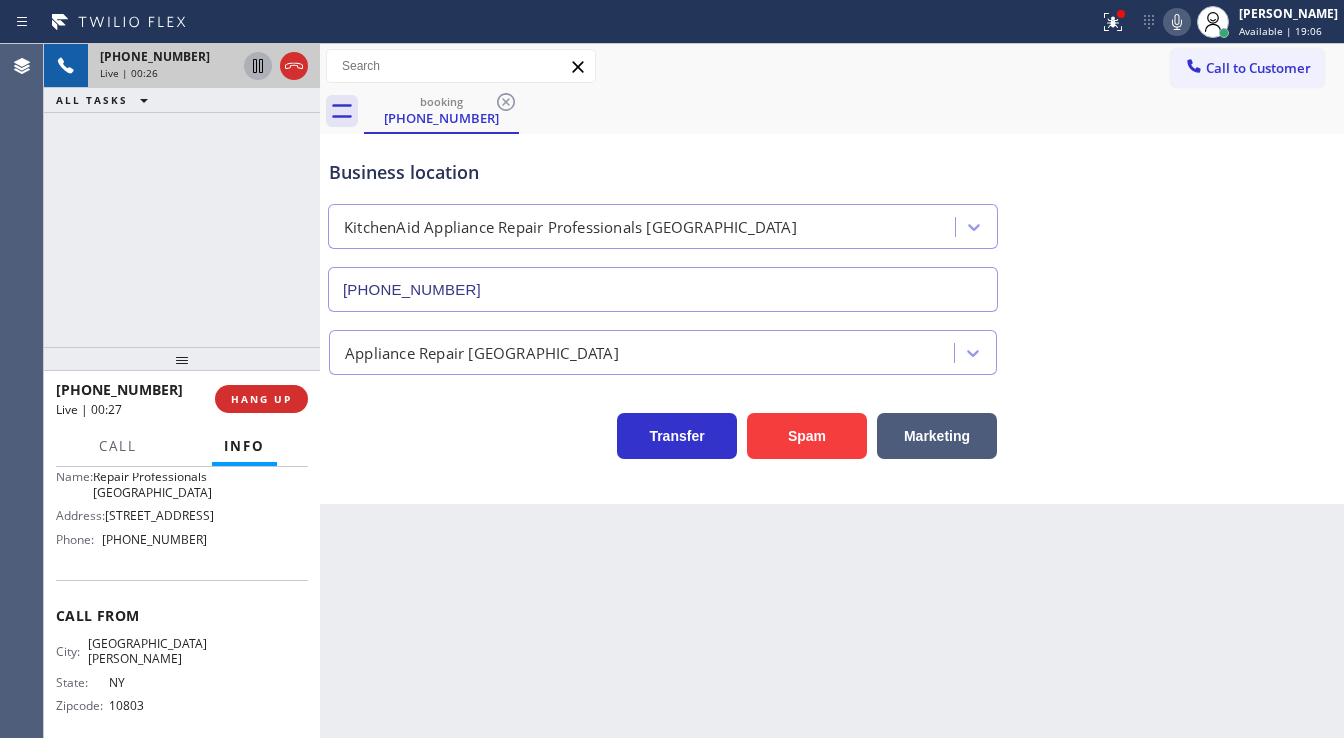 click 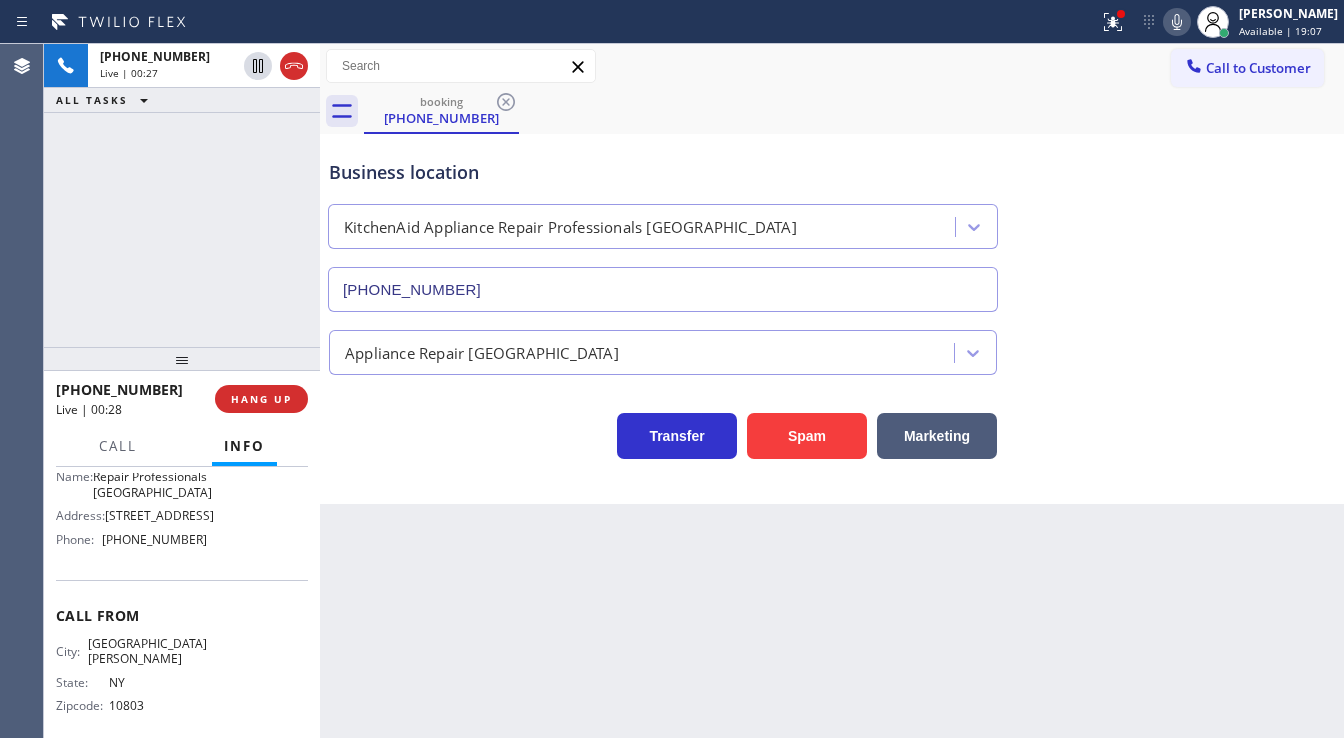 click 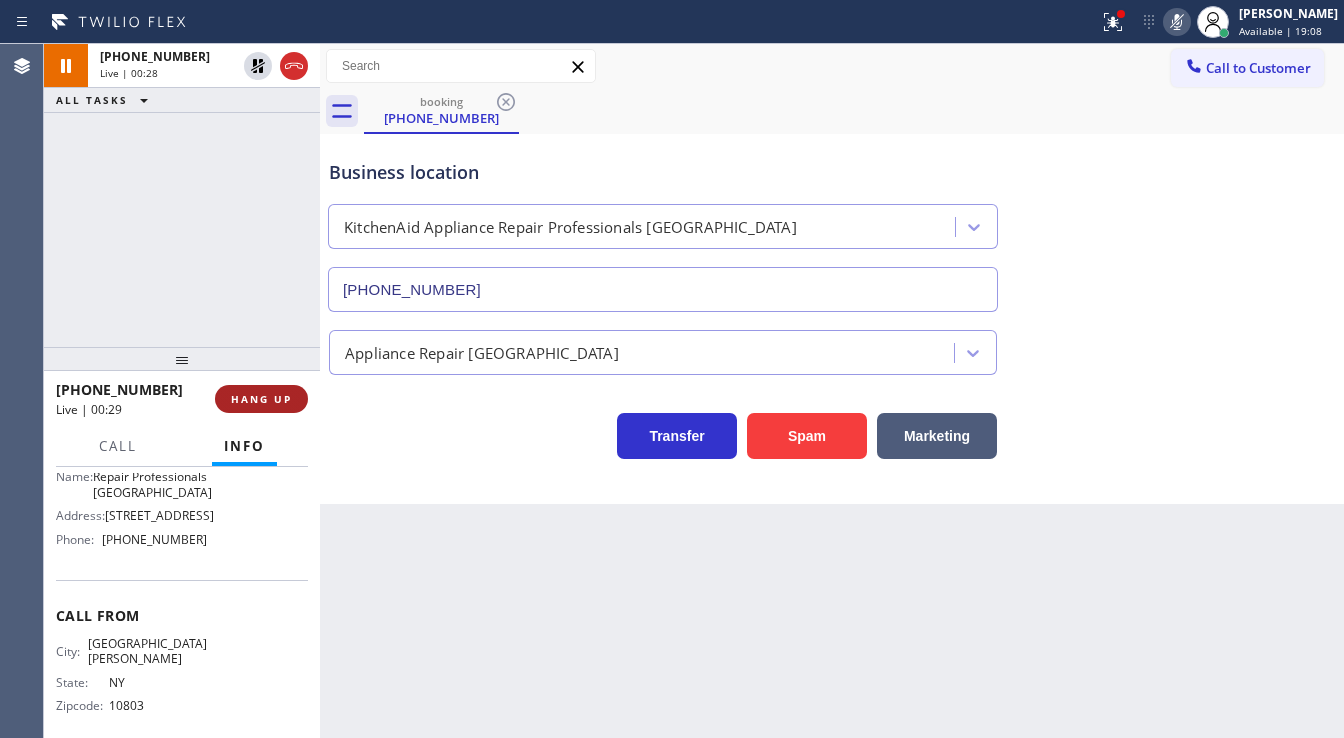 click on "HANG UP" at bounding box center [261, 399] 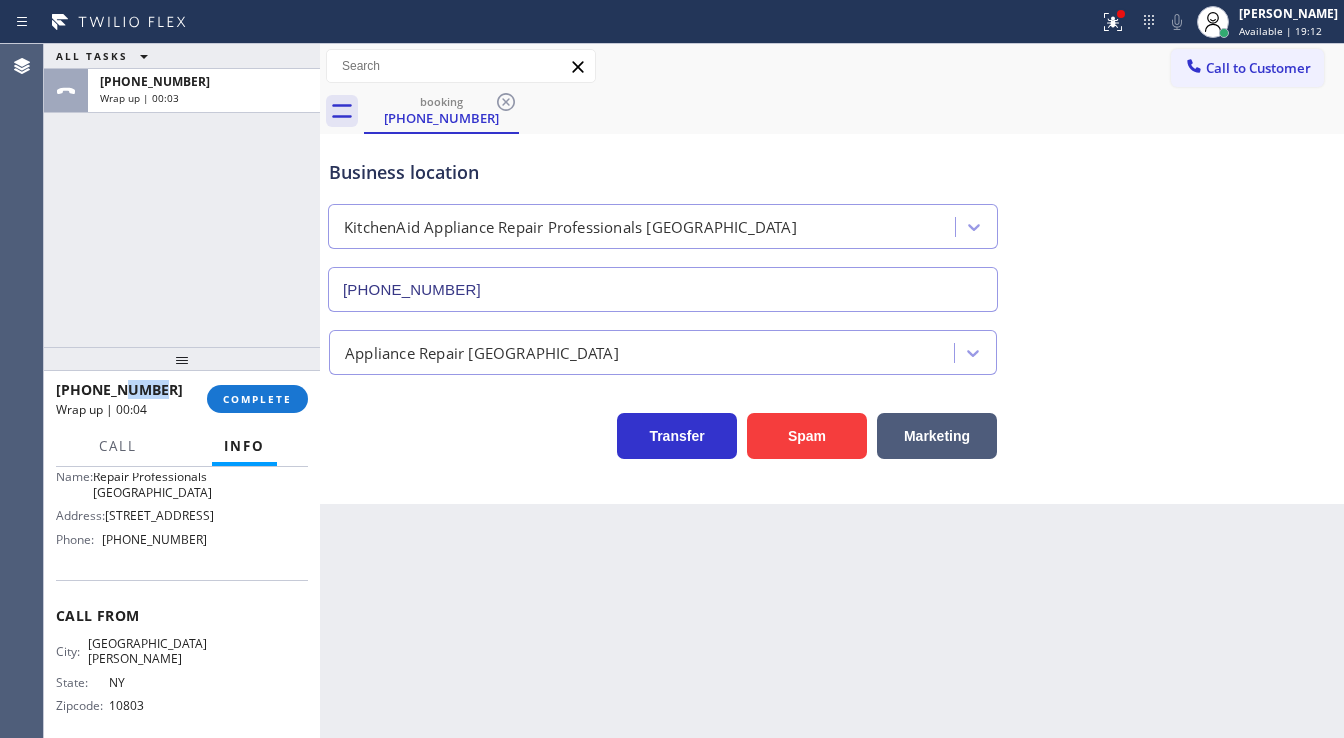 drag, startPoint x: 165, startPoint y: 389, endPoint x: 121, endPoint y: 392, distance: 44.102154 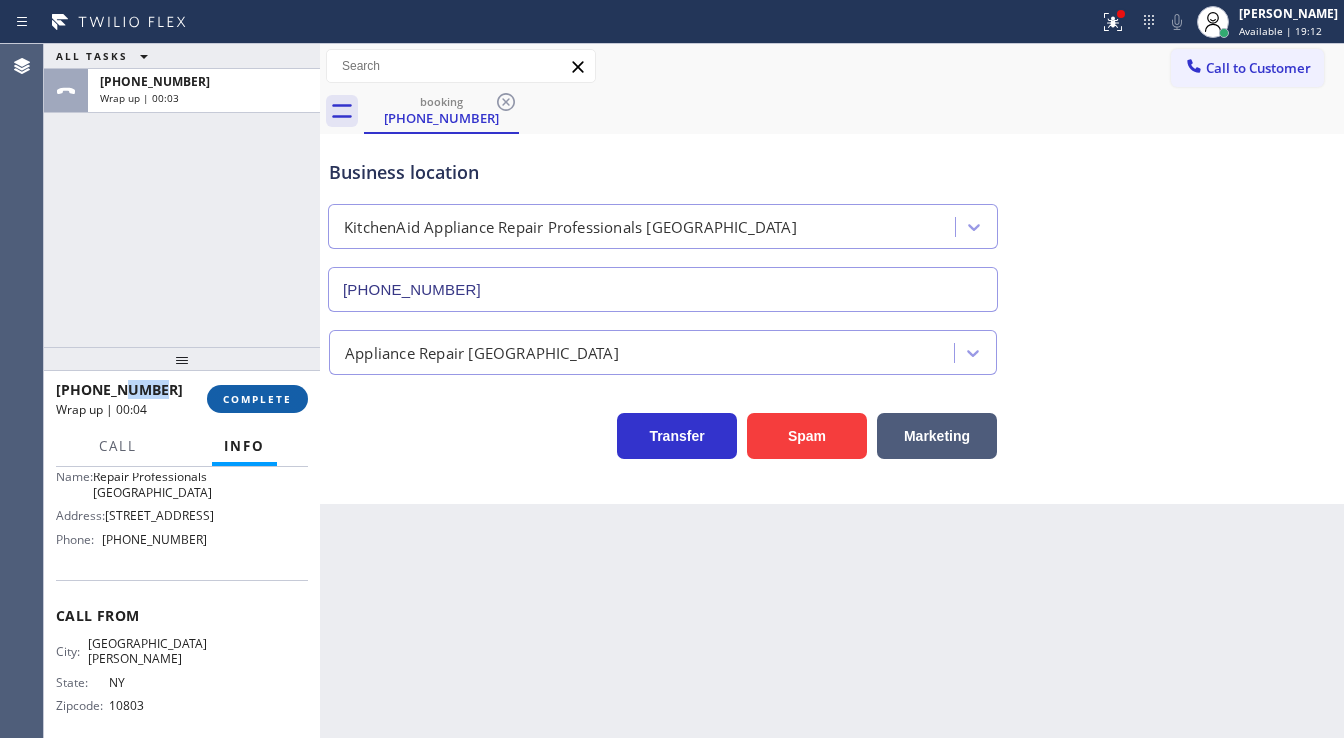 copy on "2991" 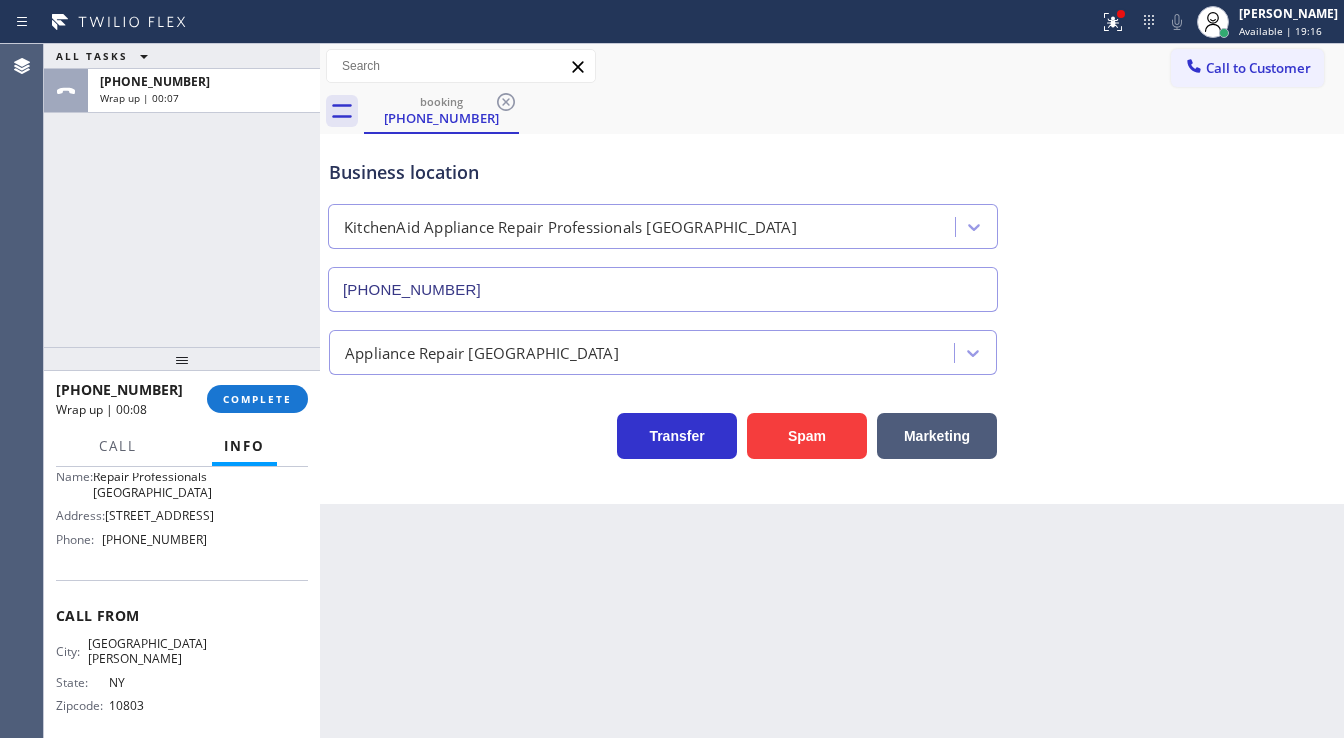 click on "ALL TASKS ALL TASKS ACTIVE TASKS TASKS IN WRAP UP +19145632991 Wrap up | 00:07" at bounding box center (182, 195) 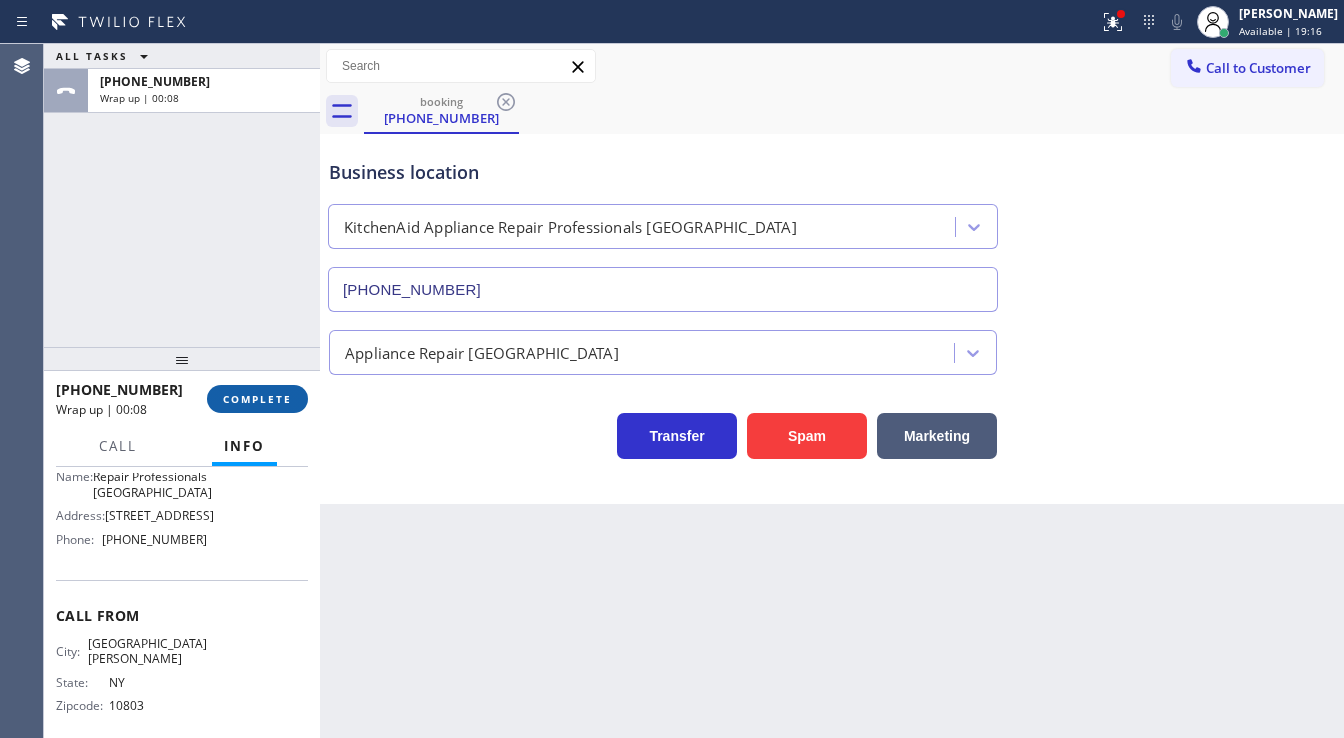 click on "COMPLETE" at bounding box center (257, 399) 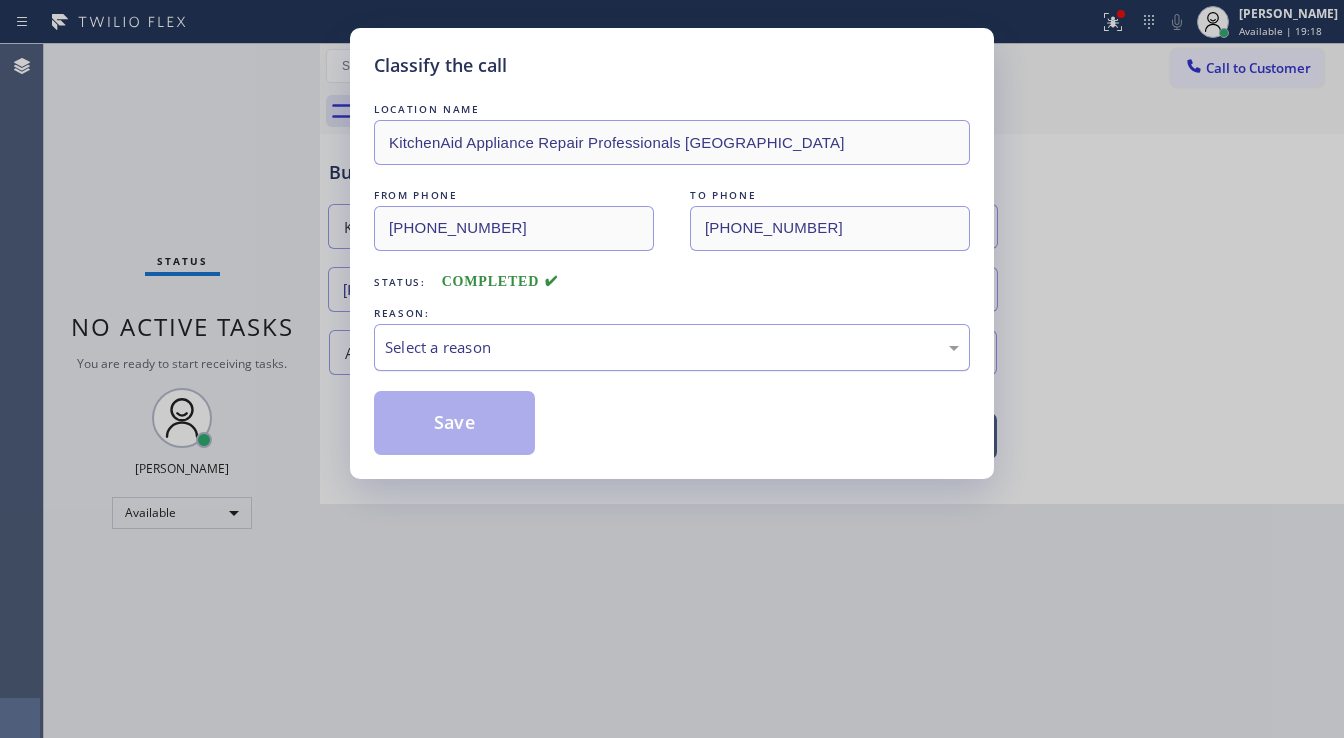 click on "Select a reason" at bounding box center (672, 347) 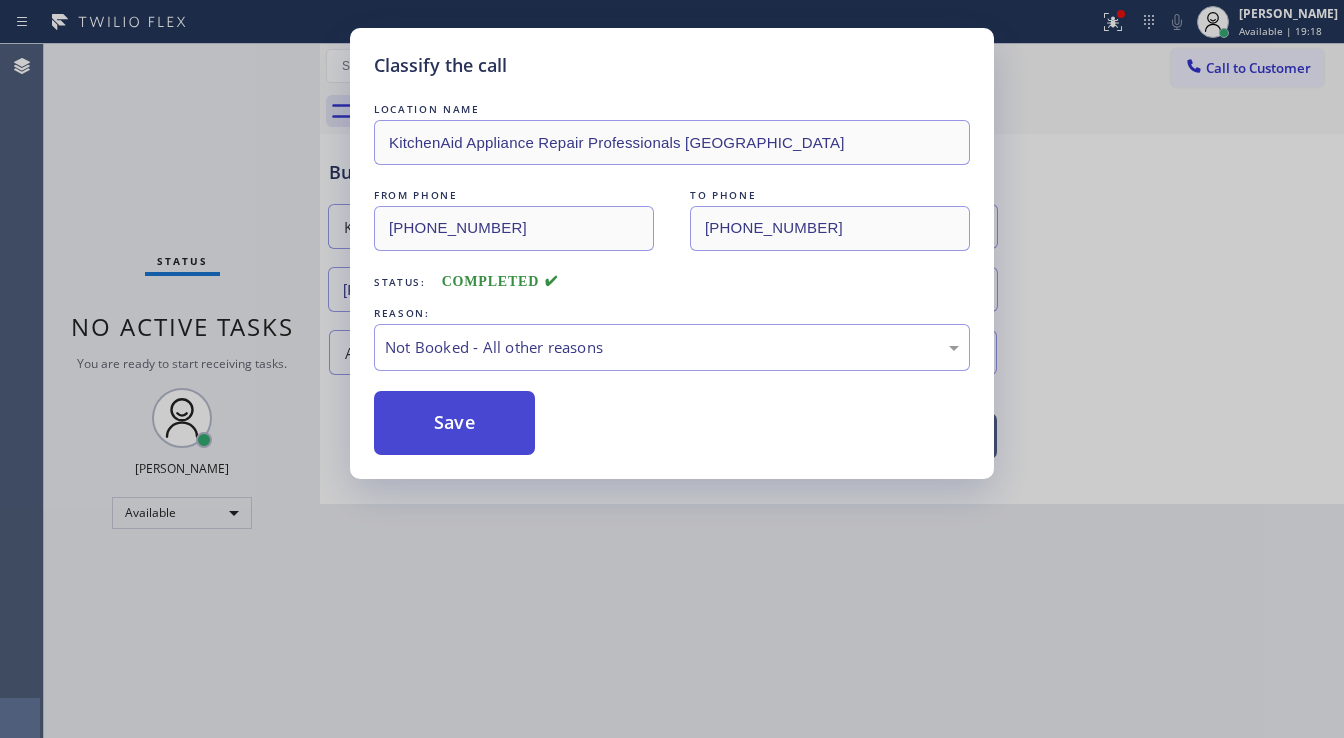 click on "Save" at bounding box center (454, 423) 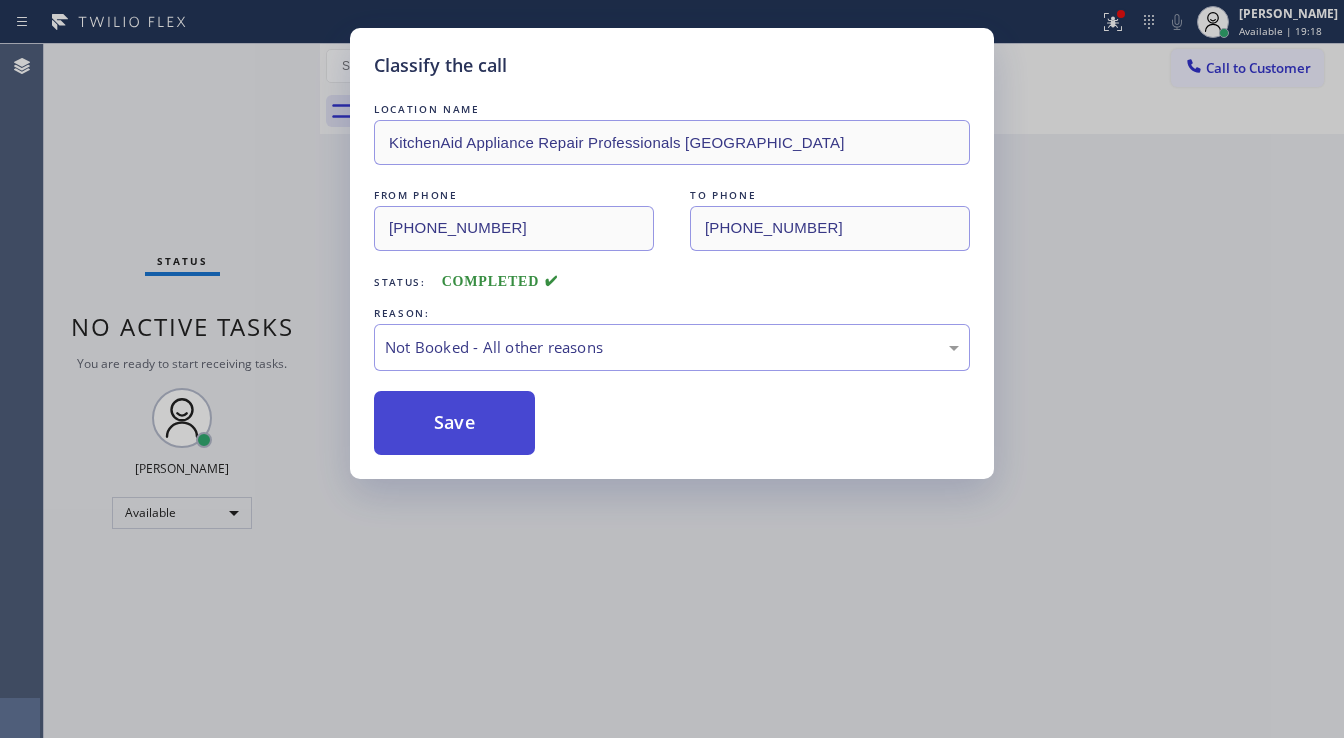 click on "Save" at bounding box center [454, 423] 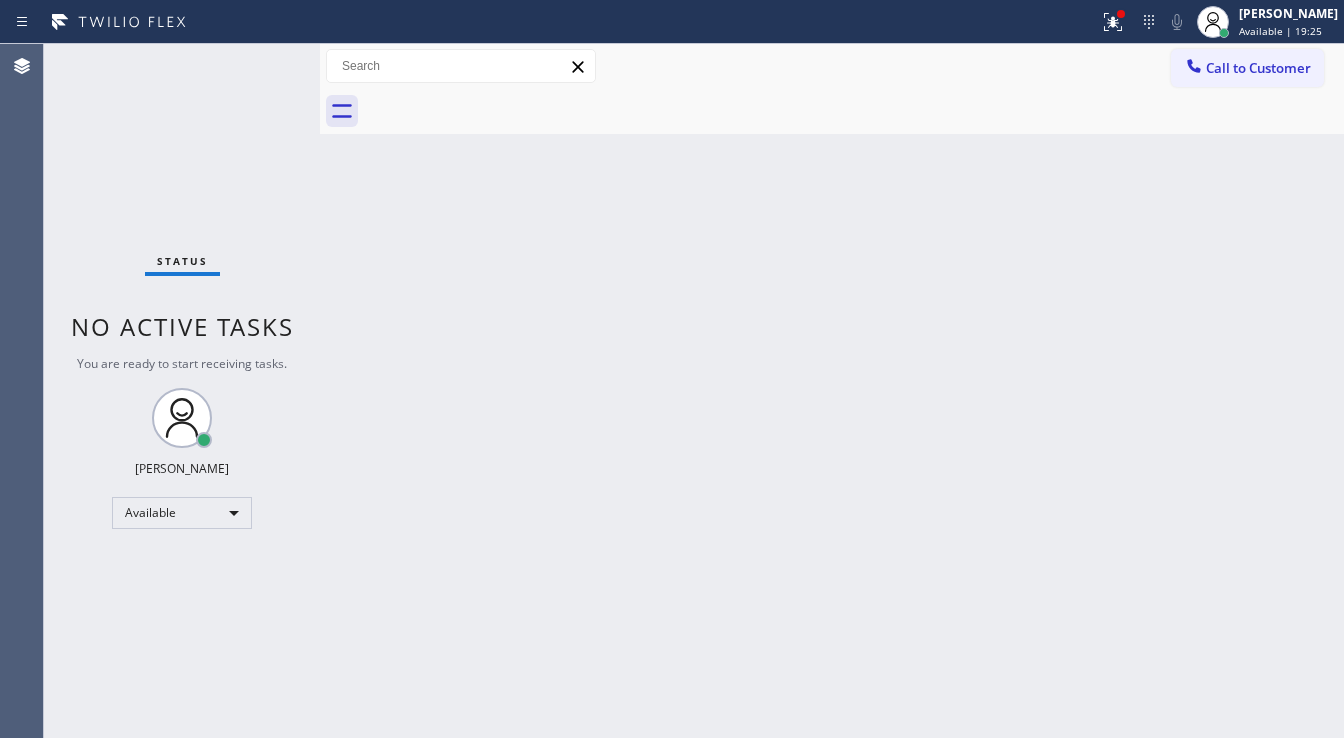drag, startPoint x: 348, startPoint y: 128, endPoint x: 681, endPoint y: 130, distance: 333.006 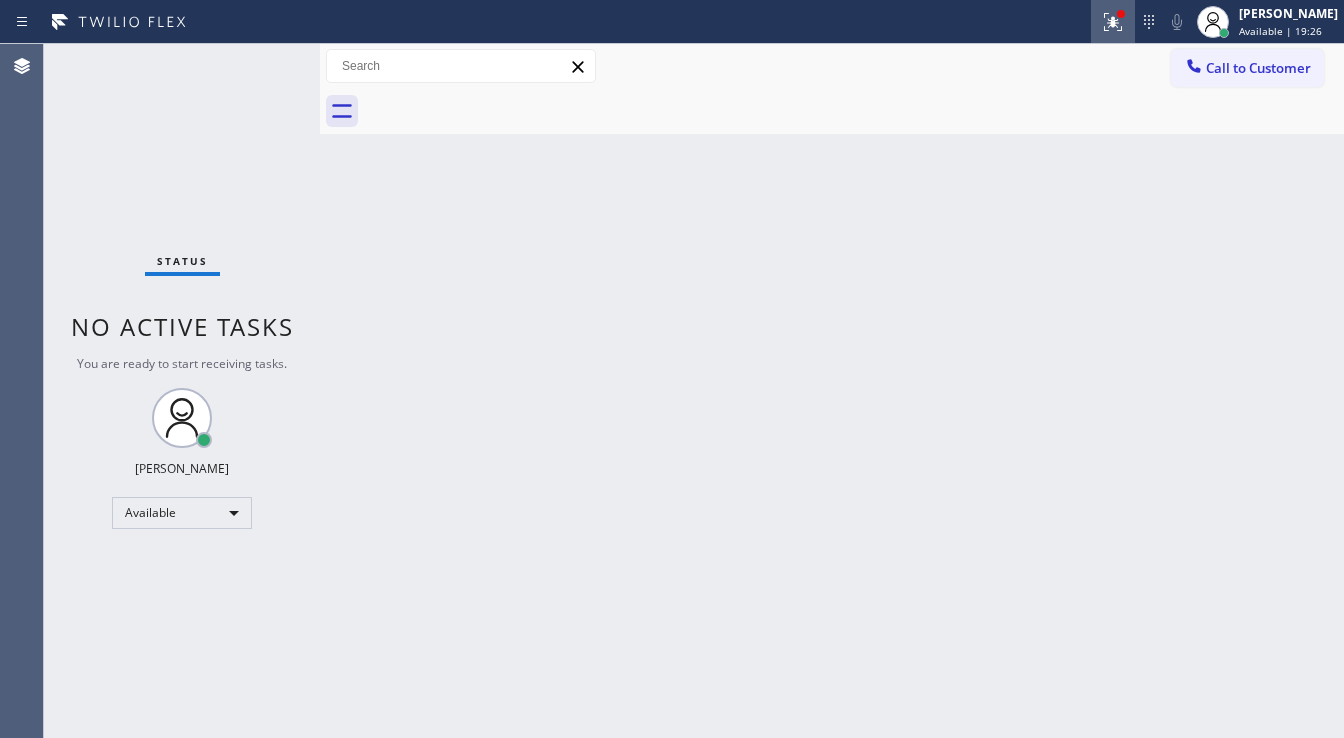 click 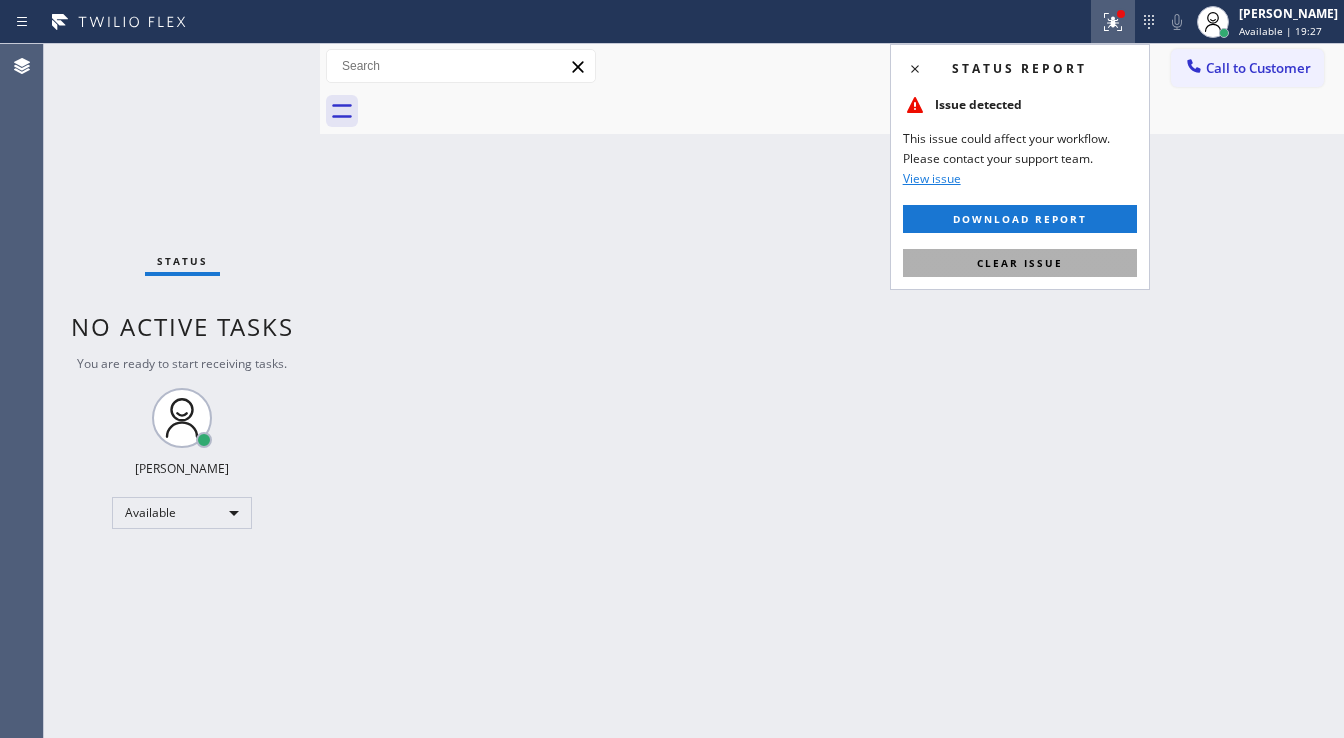 click on "Clear issue" at bounding box center [1020, 263] 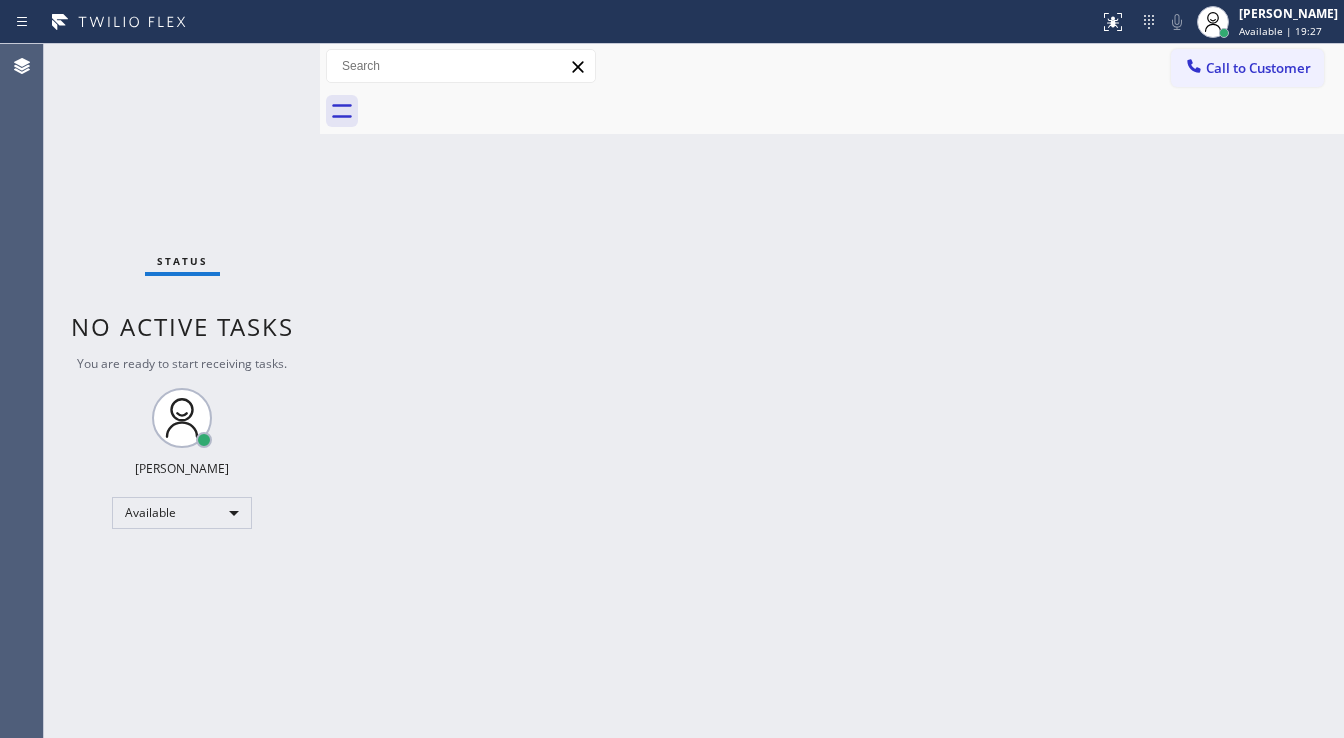 drag, startPoint x: 792, startPoint y: 267, endPoint x: 770, endPoint y: 263, distance: 22.36068 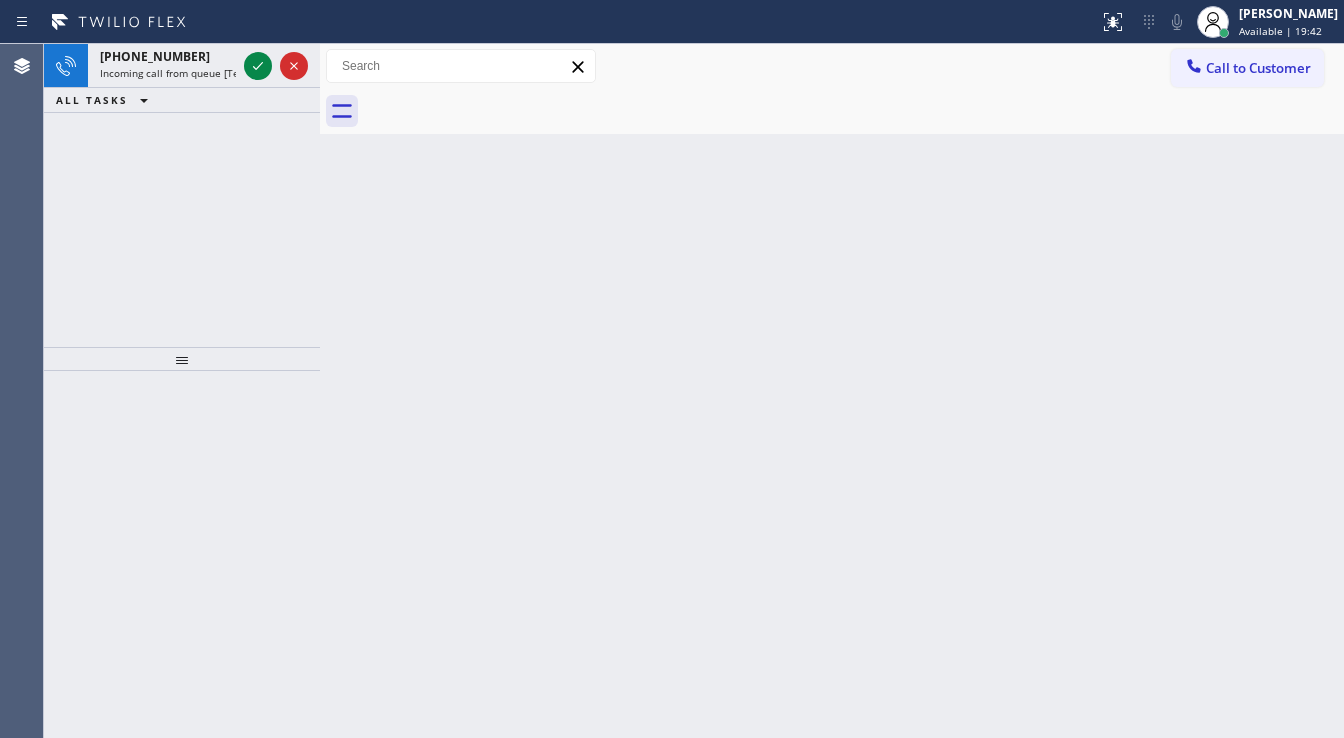 drag, startPoint x: 147, startPoint y: 252, endPoint x: 191, endPoint y: 155, distance: 106.51291 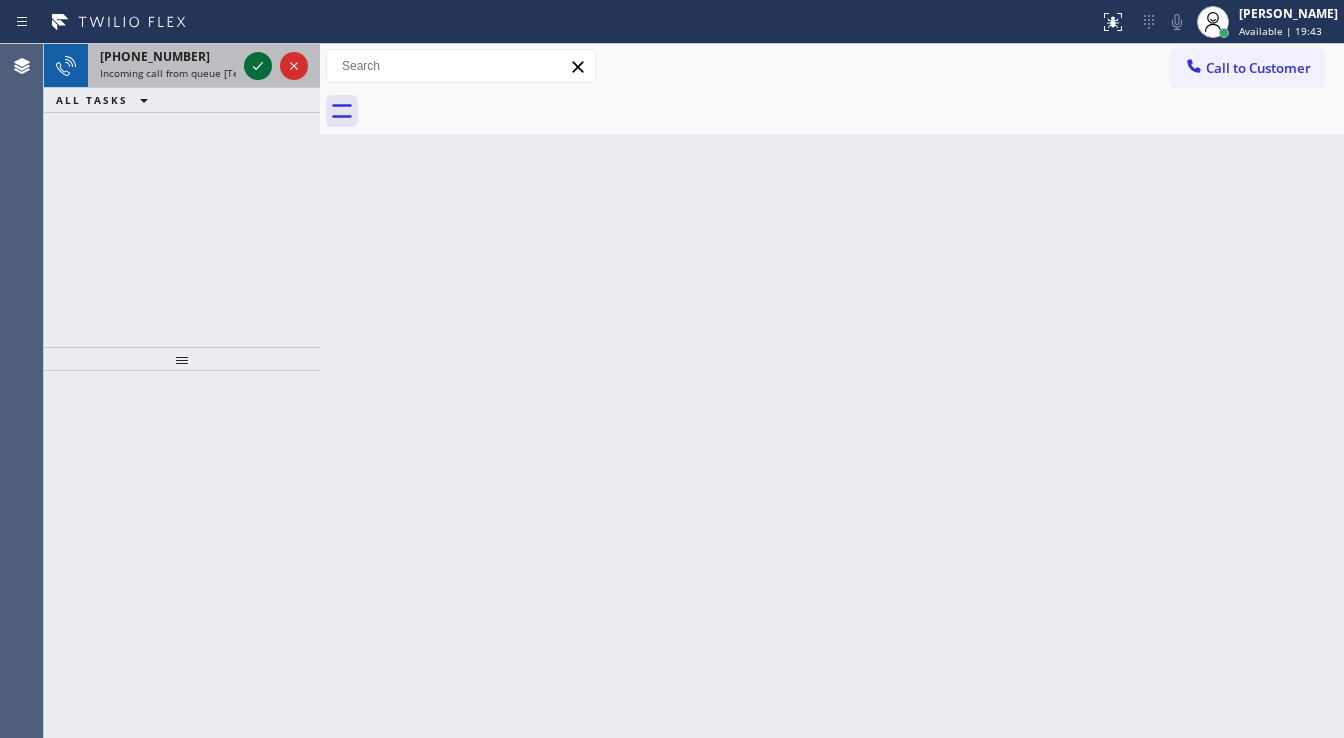 click 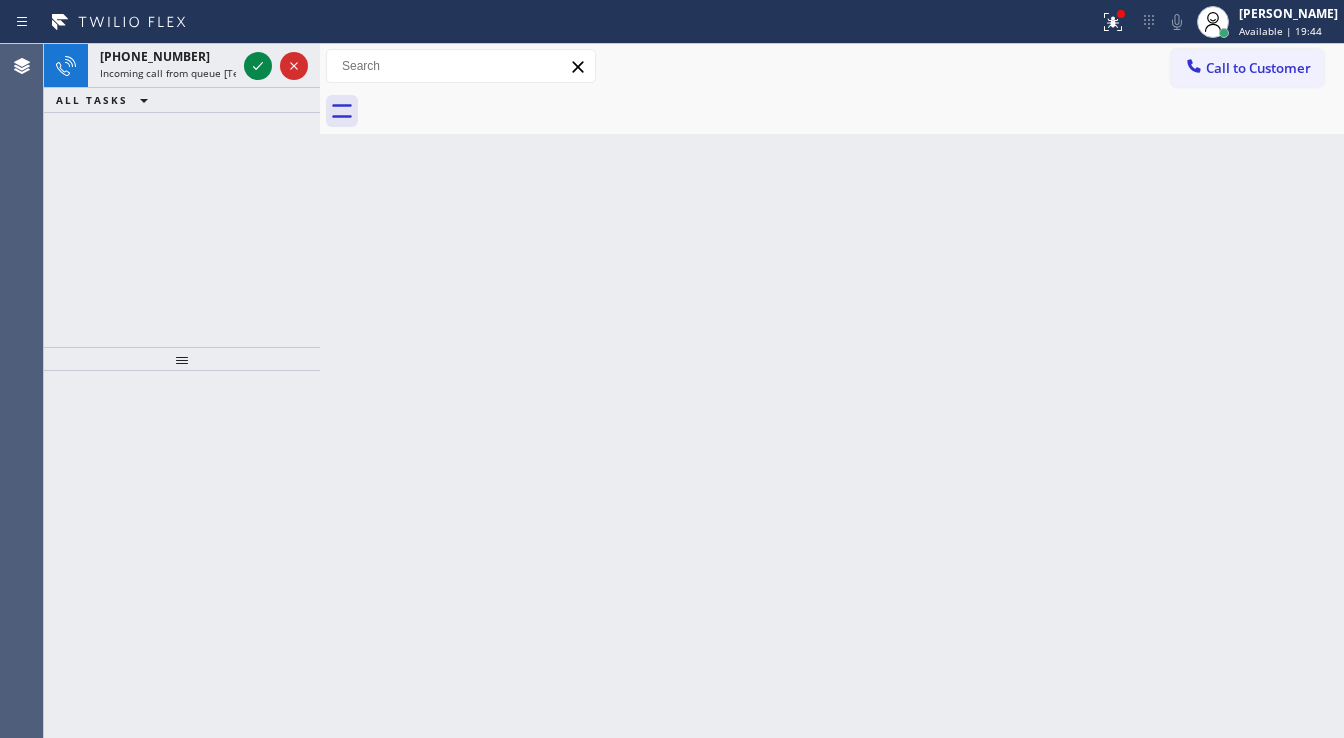 click 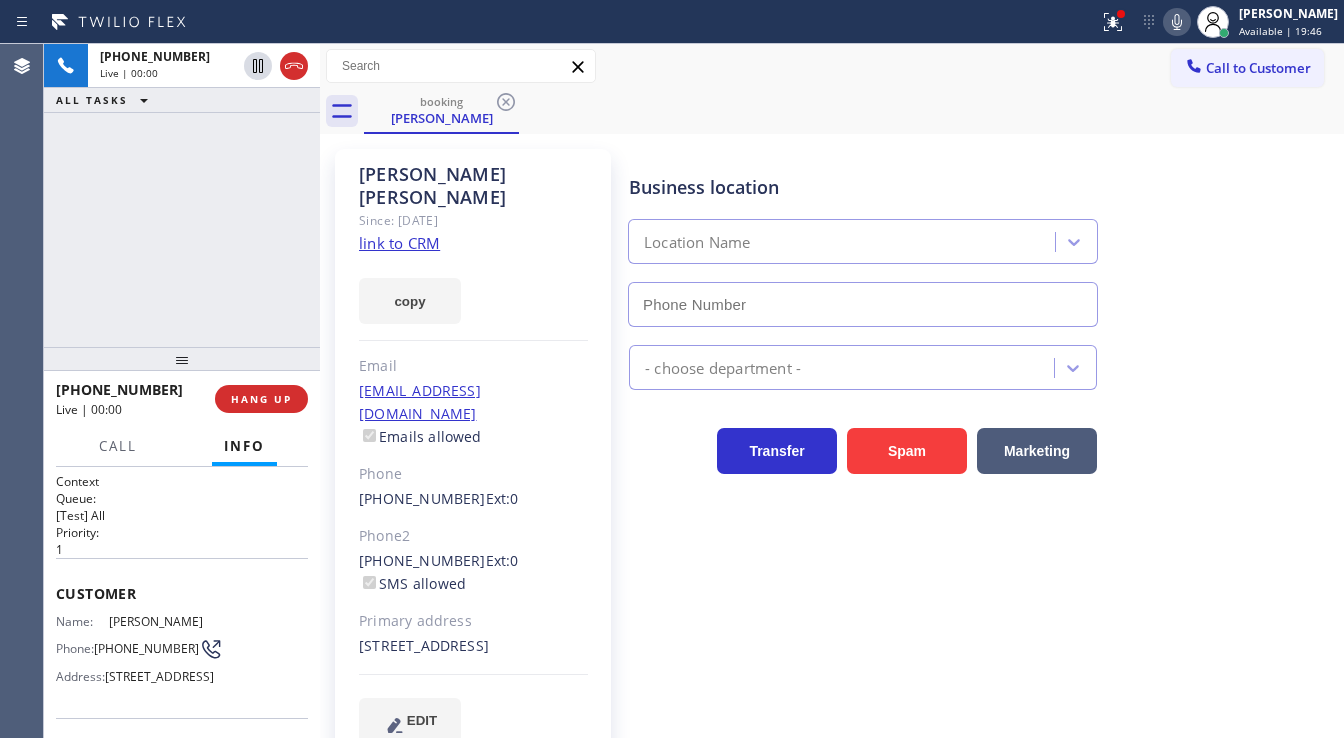 type on "[PHONE_NUMBER]" 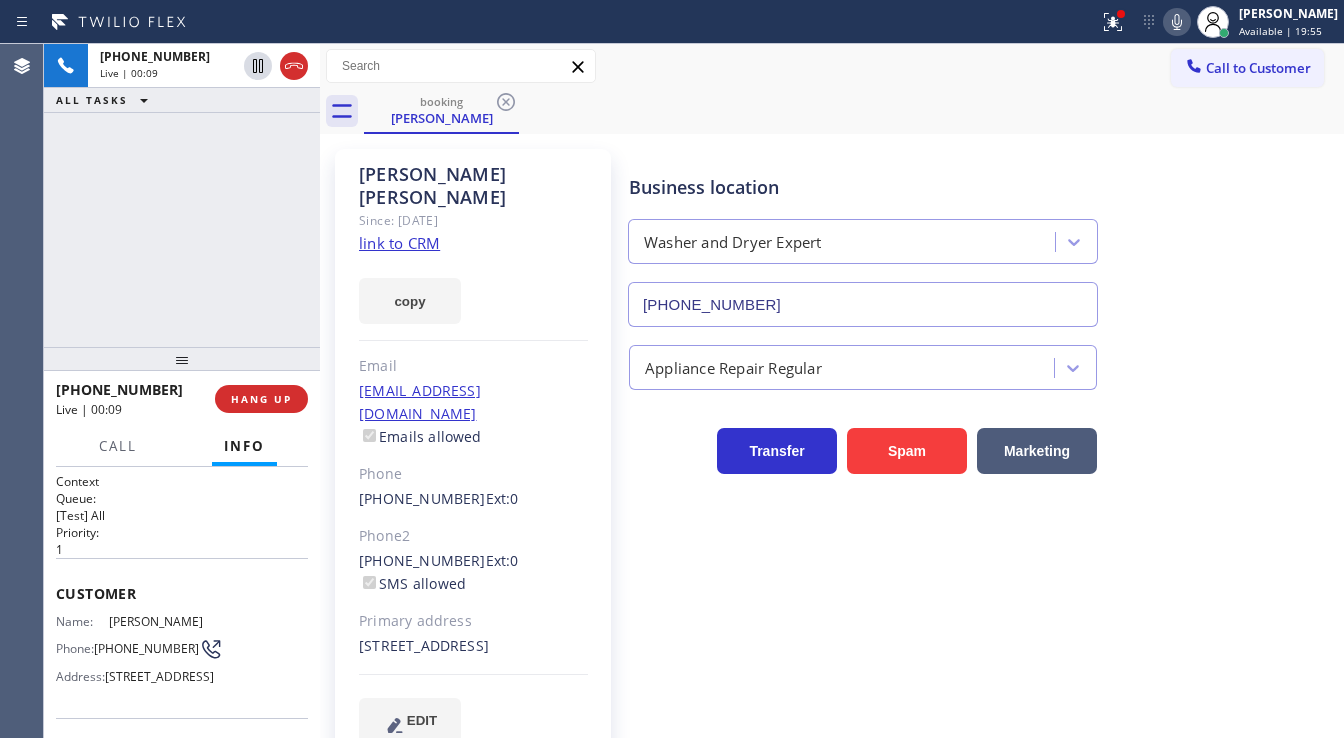 click on "+15167763349 Live | 00:09 ALL TASKS ALL TASKS ACTIVE TASKS TASKS IN WRAP UP" at bounding box center [182, 195] 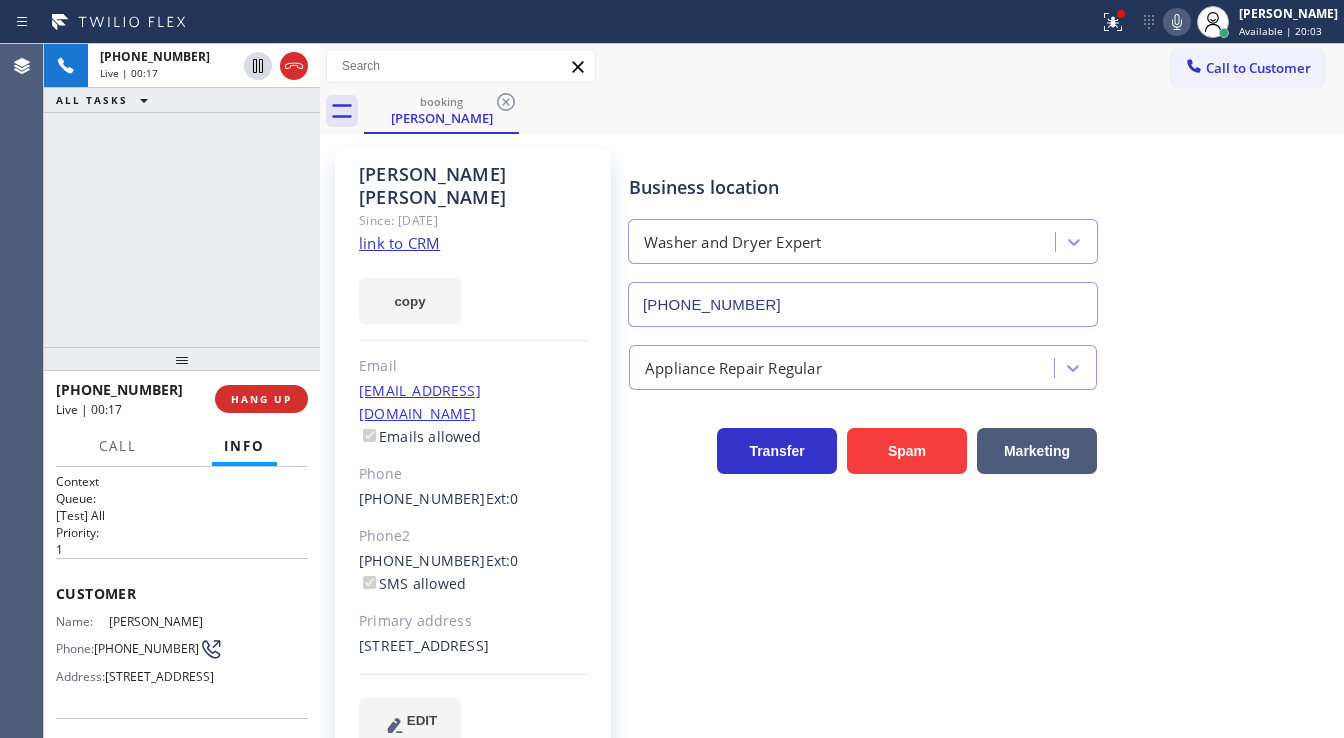 click on "+15167763349 Live | 00:17 ALL TASKS ALL TASKS ACTIVE TASKS TASKS IN WRAP UP" at bounding box center (182, 195) 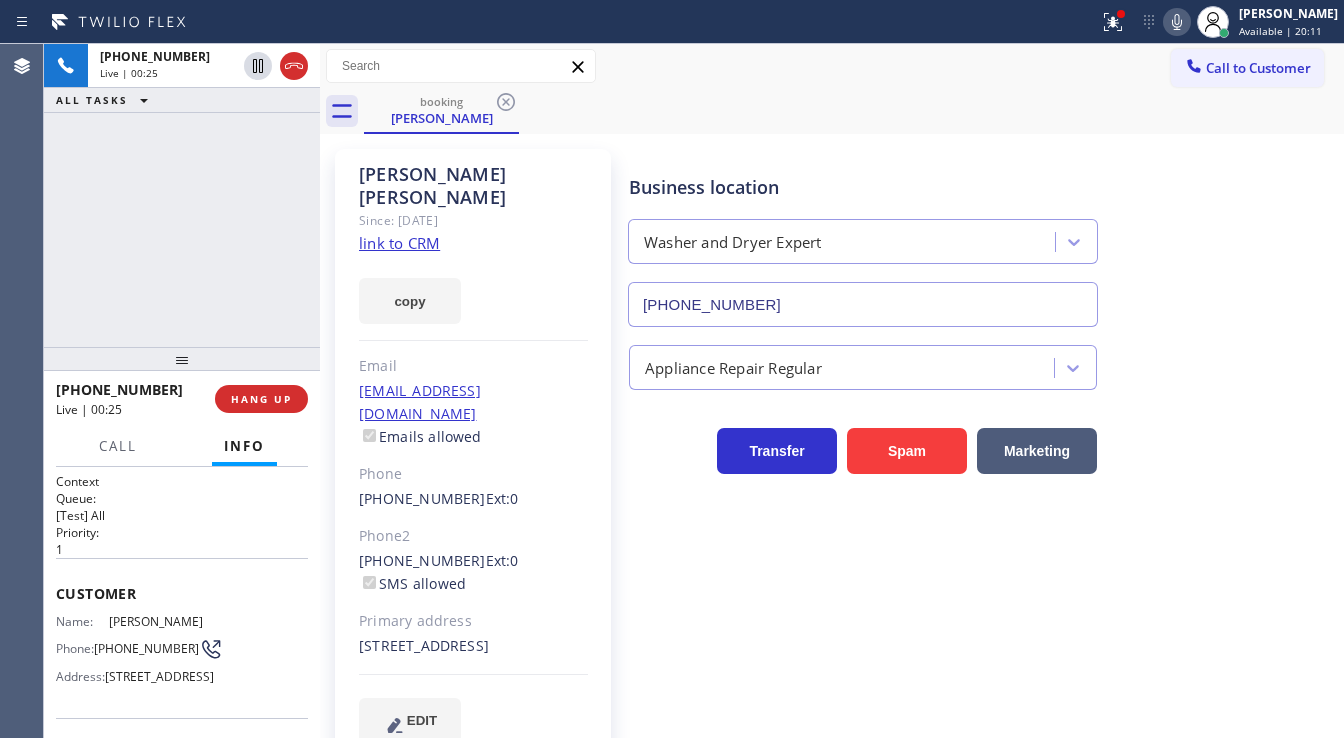 click on "+15167763349 Live | 00:25 ALL TASKS ALL TASKS ACTIVE TASKS TASKS IN WRAP UP" at bounding box center [182, 195] 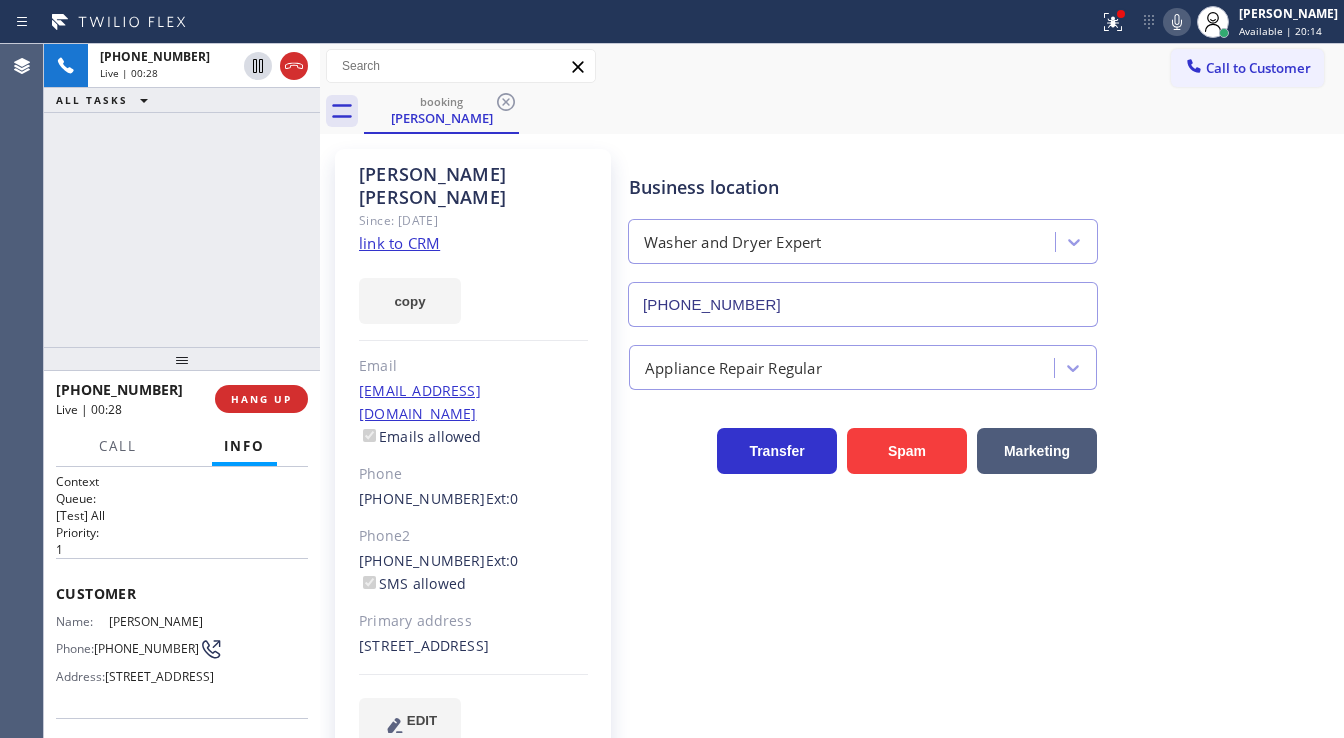 click on "+15167763349 Live | 00:28 ALL TASKS ALL TASKS ACTIVE TASKS TASKS IN WRAP UP" at bounding box center (182, 195) 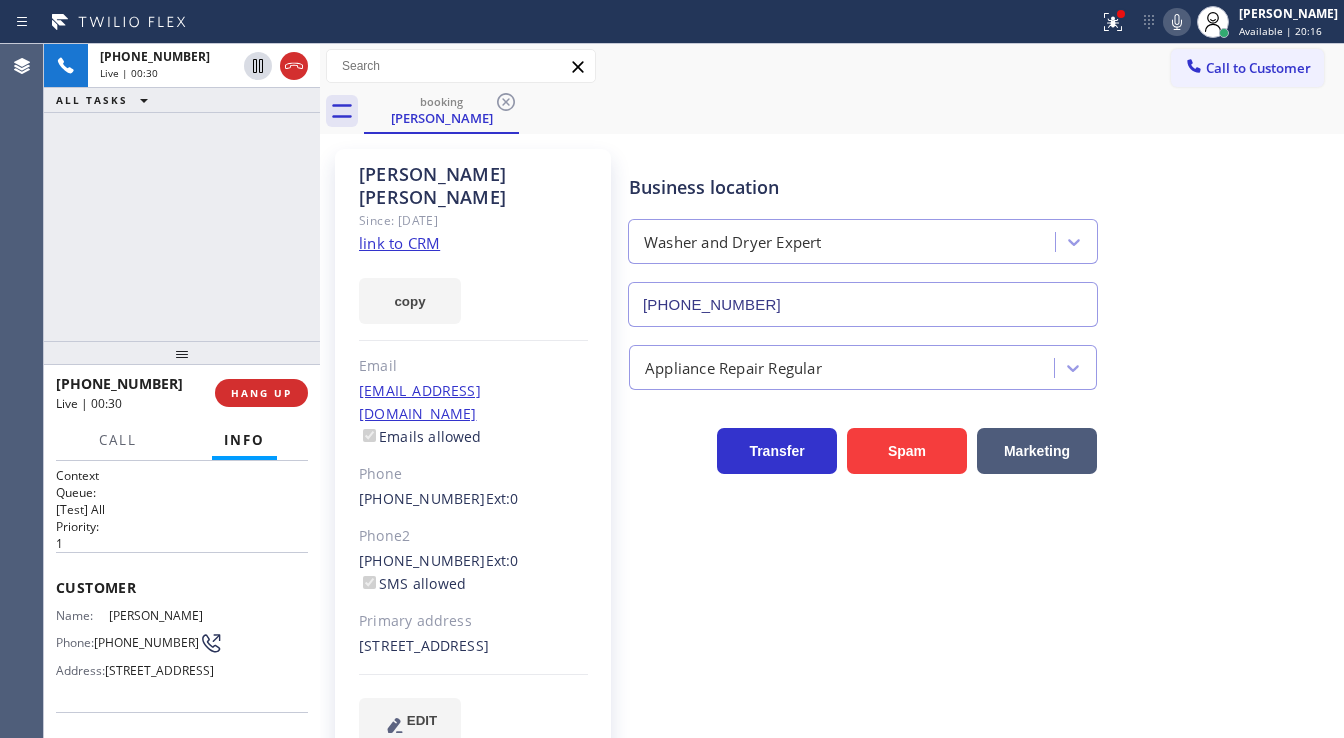 click at bounding box center (182, 353) 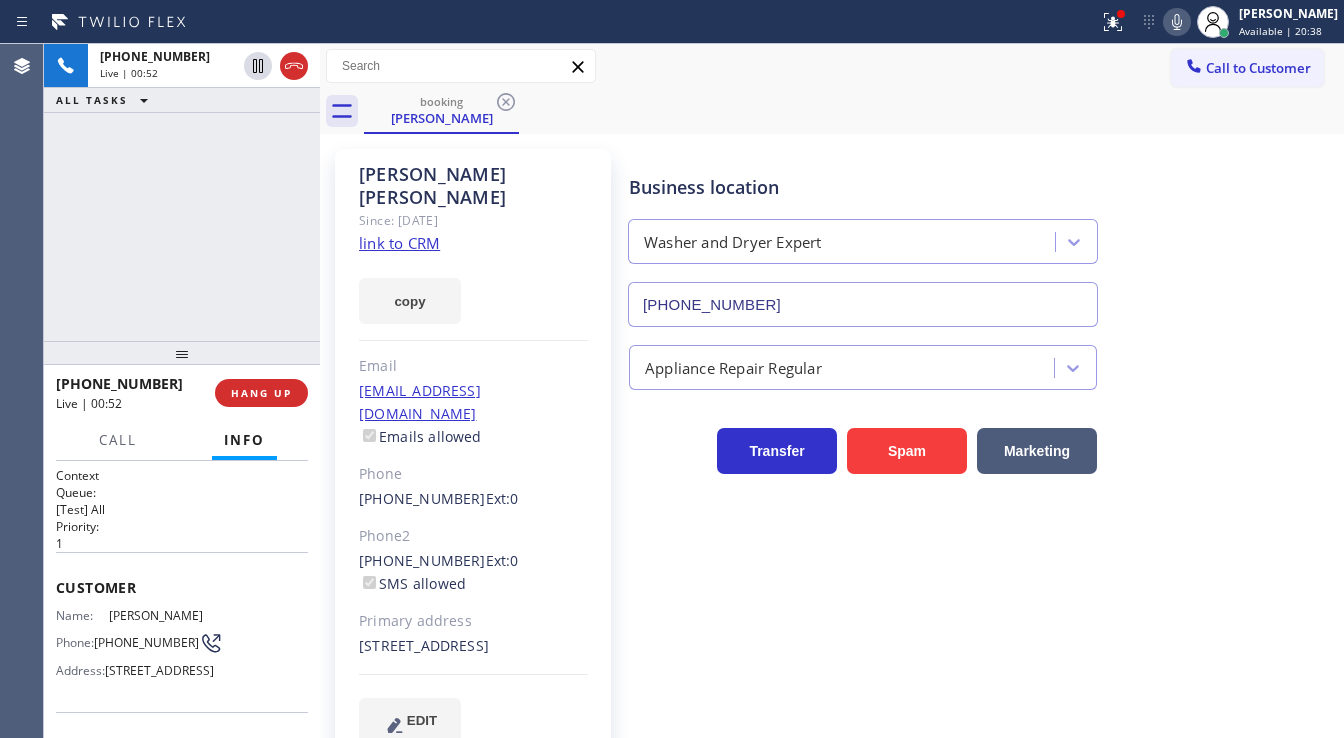 click on "+15167763349 Live | 00:52 ALL TASKS ALL TASKS ACTIVE TASKS TASKS IN WRAP UP" at bounding box center (182, 192) 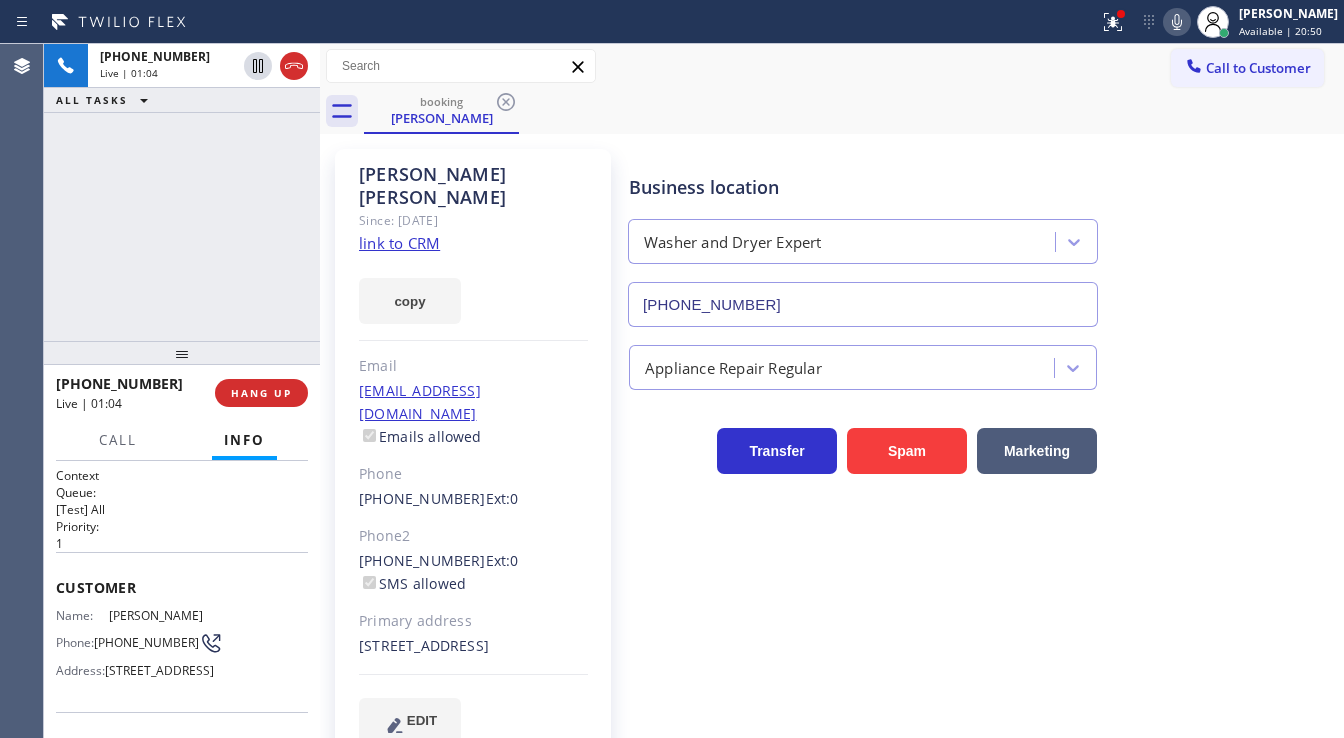 click on "+15167763349 Live | 01:04 ALL TASKS ALL TASKS ACTIVE TASKS TASKS IN WRAP UP" at bounding box center (182, 192) 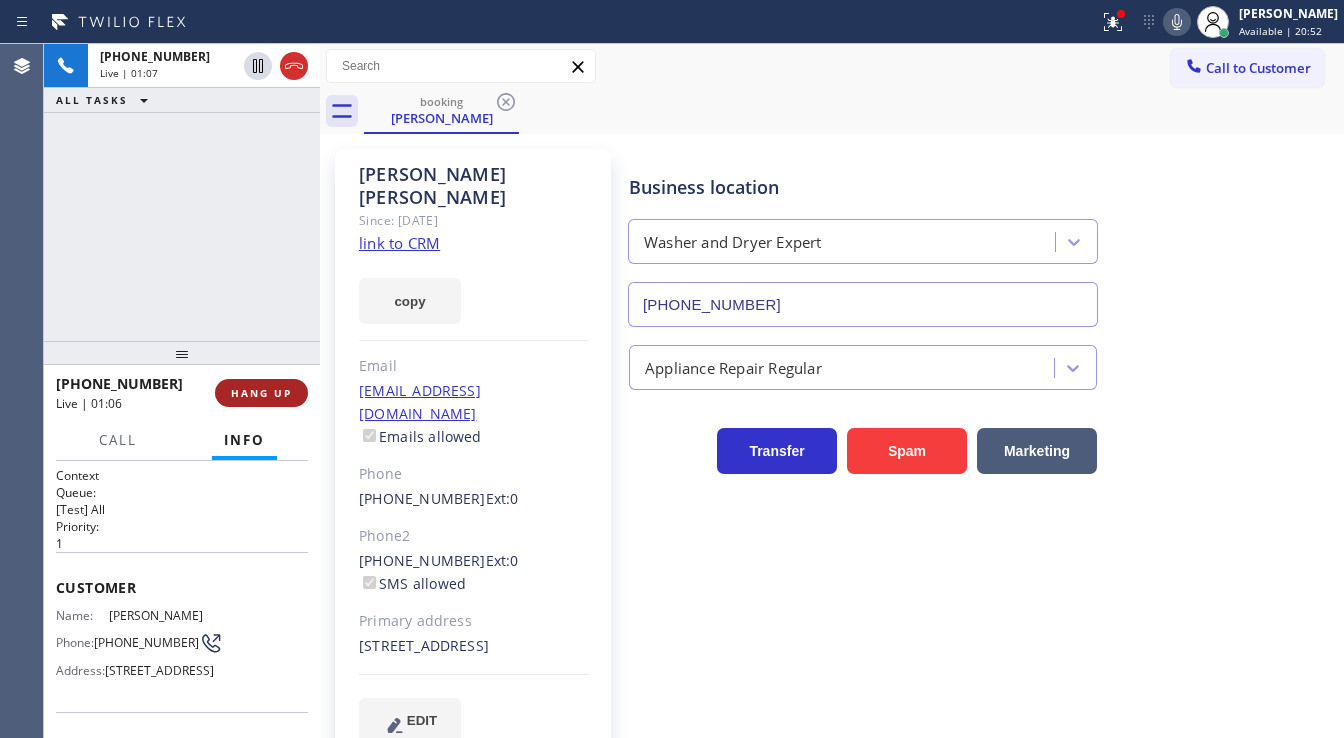 click on "HANG UP" at bounding box center [261, 393] 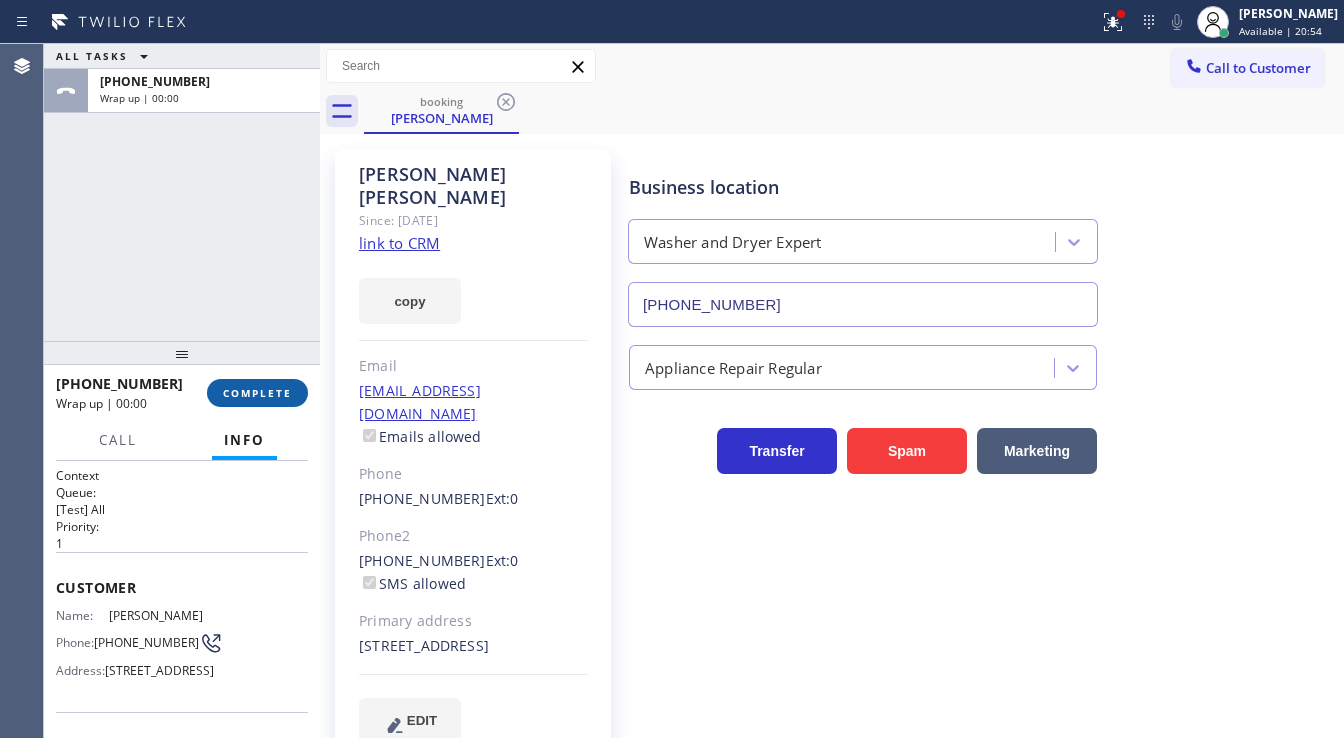 click on "COMPLETE" at bounding box center [257, 393] 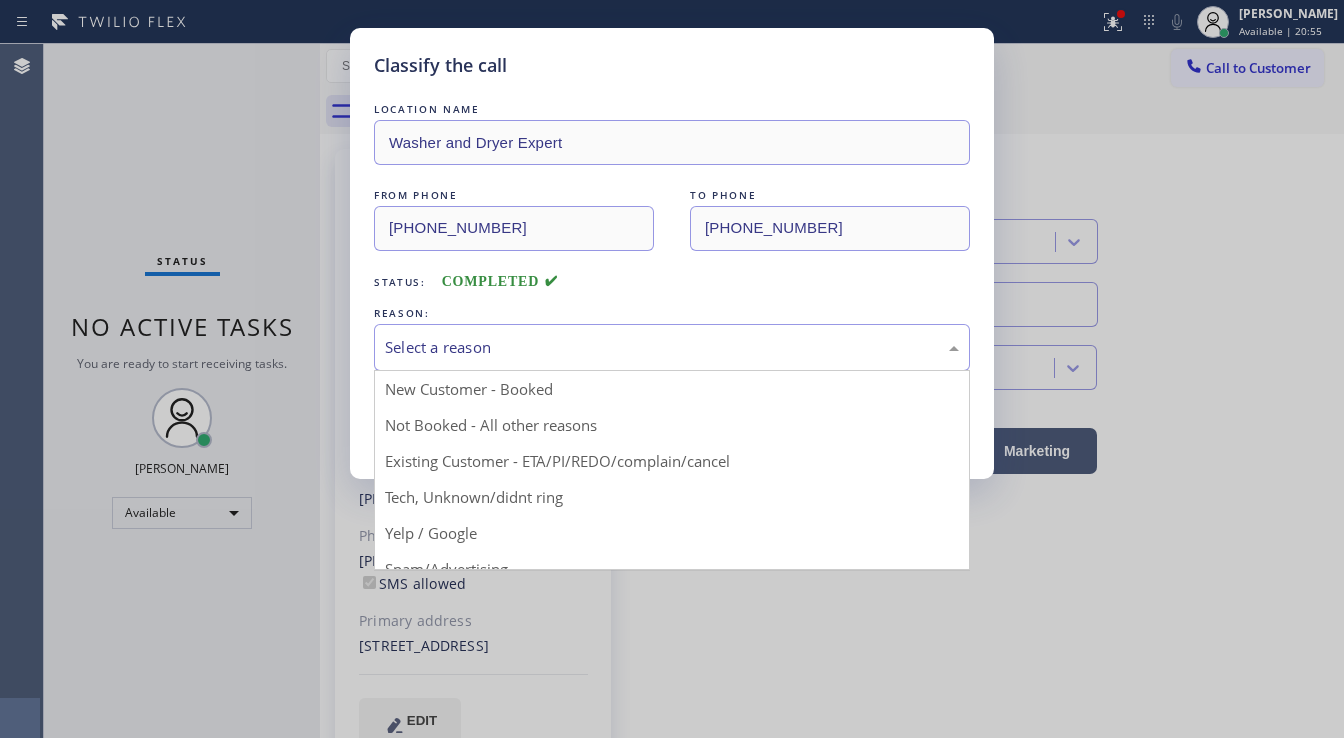 click on "Select a reason" at bounding box center [672, 347] 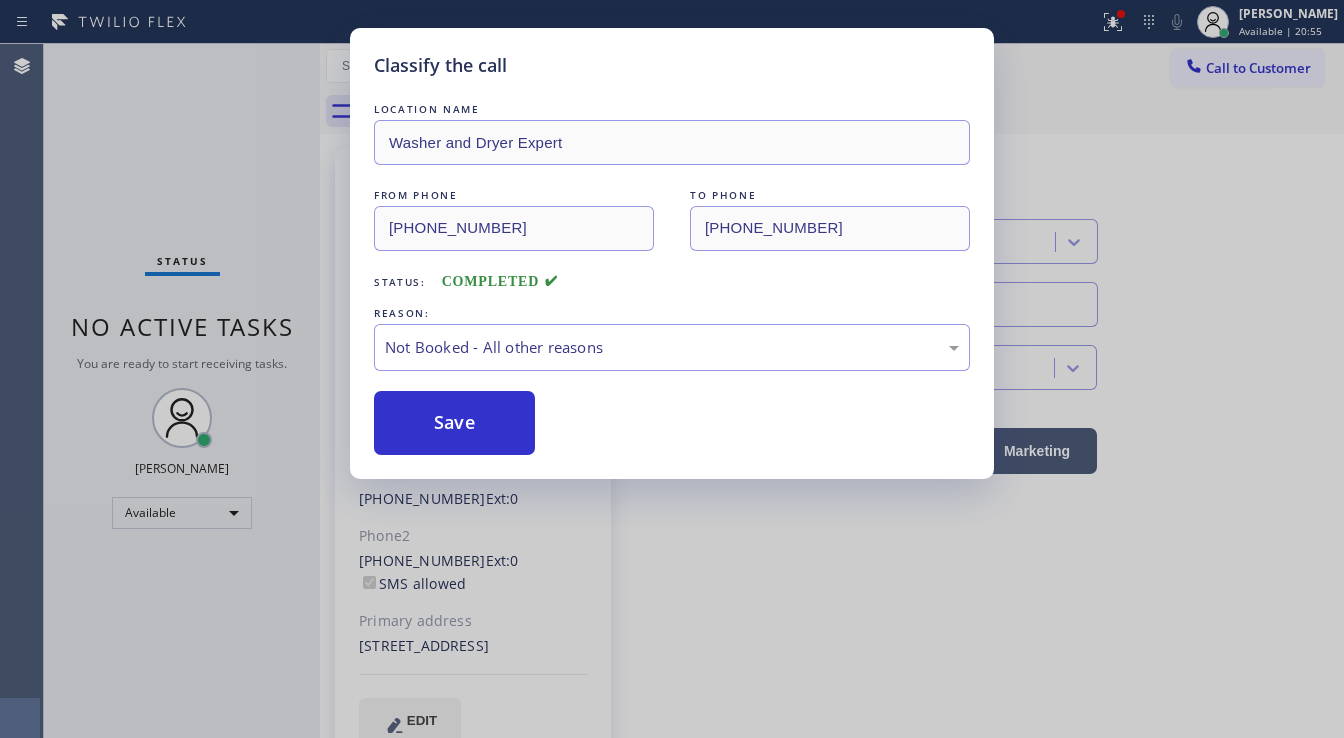 click on "Save" at bounding box center (454, 423) 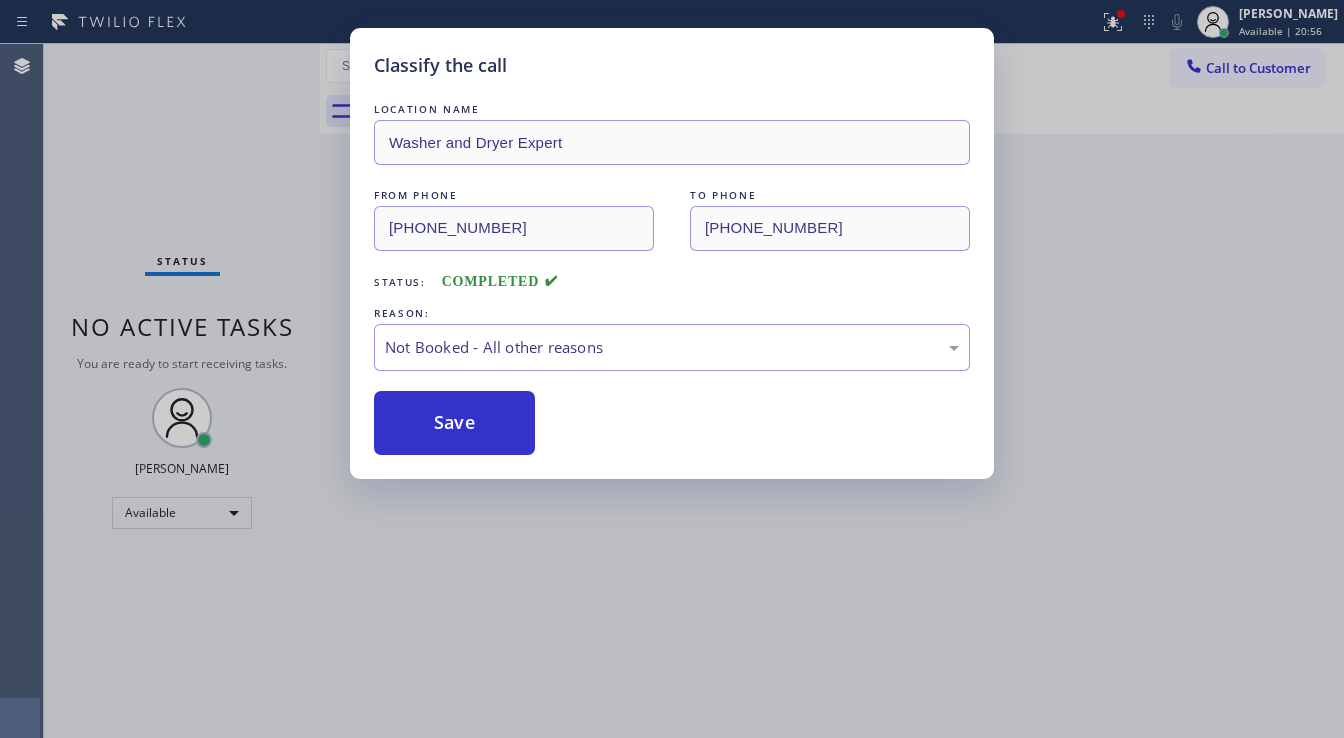 click on "Save" at bounding box center (454, 423) 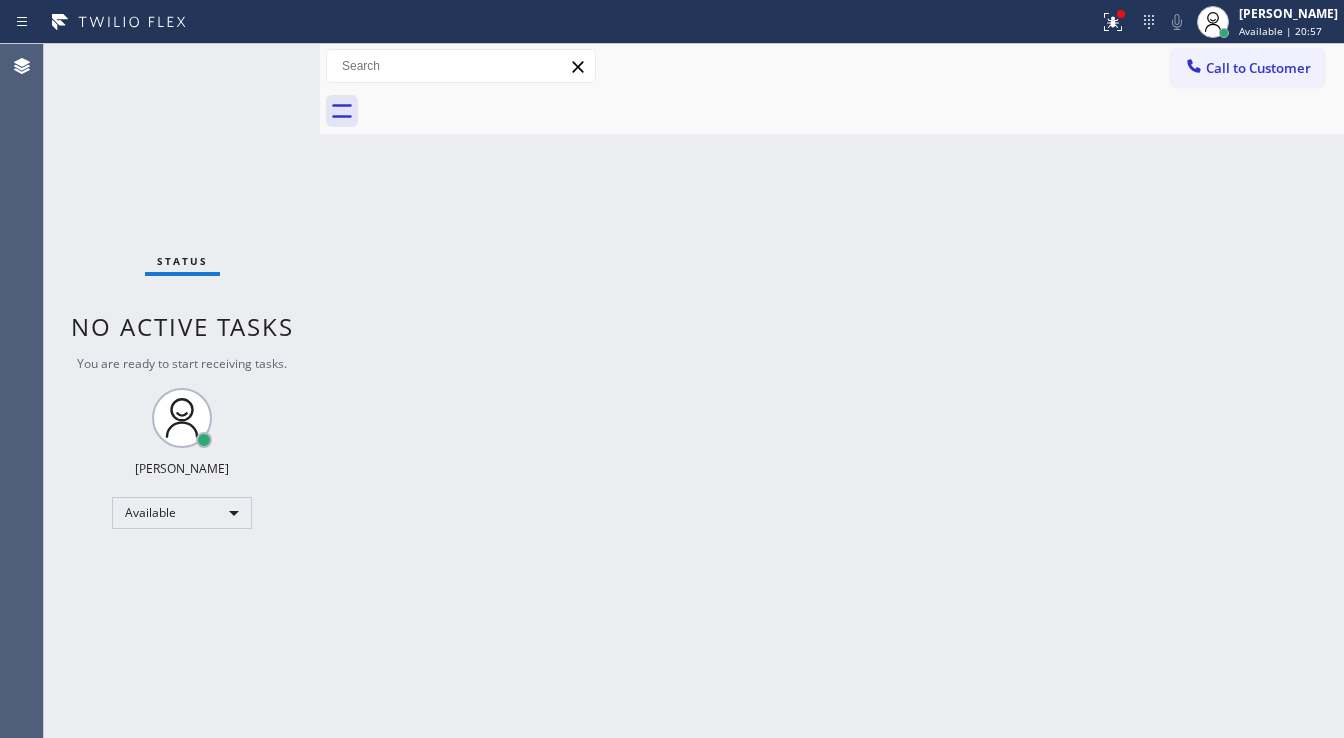 click at bounding box center (1121, 14) 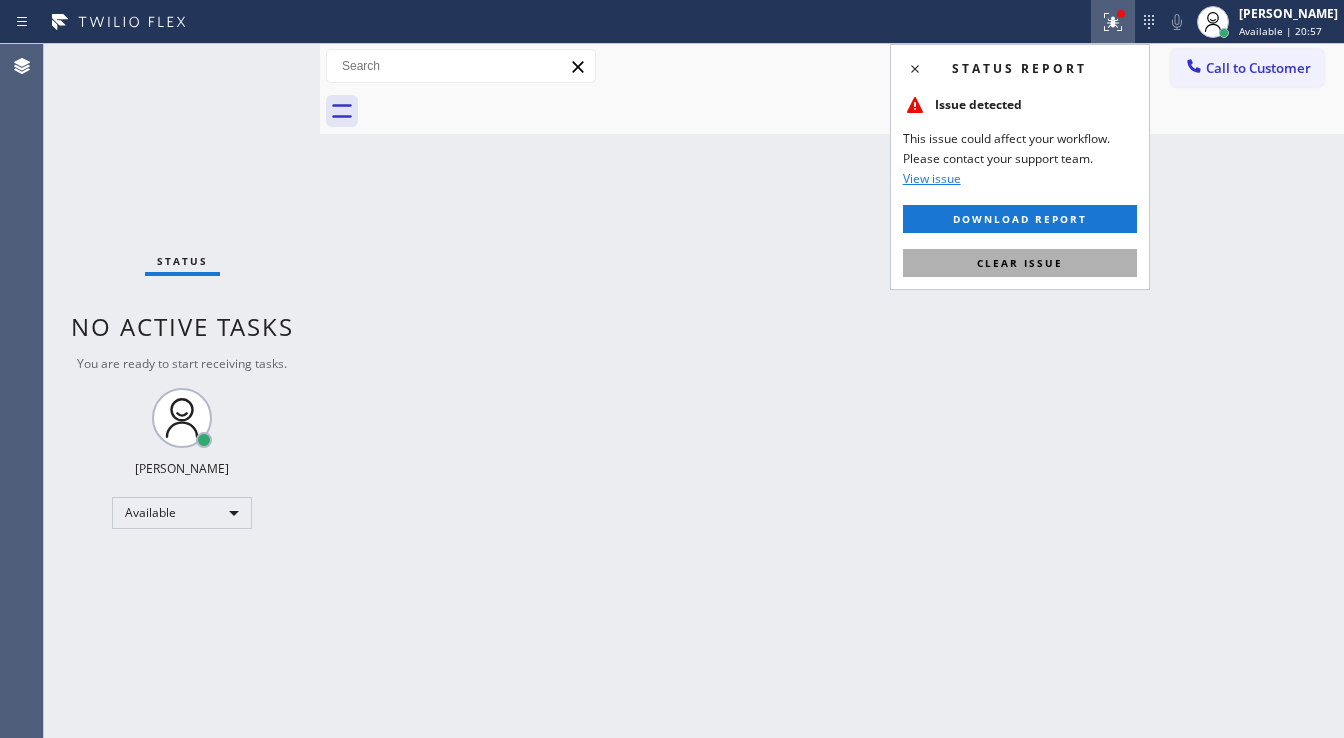 click on "Clear issue" at bounding box center (1020, 263) 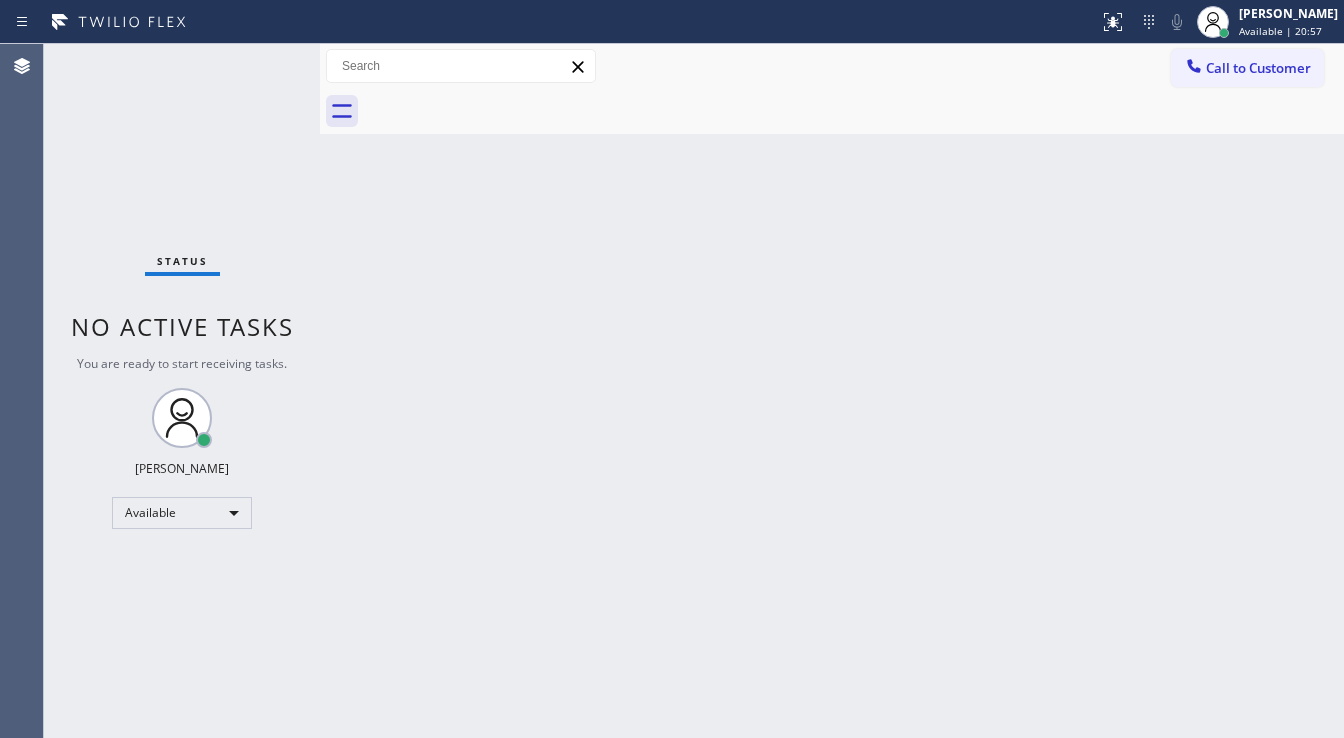 drag, startPoint x: 1188, startPoint y: 230, endPoint x: 1224, endPoint y: 126, distance: 110.054535 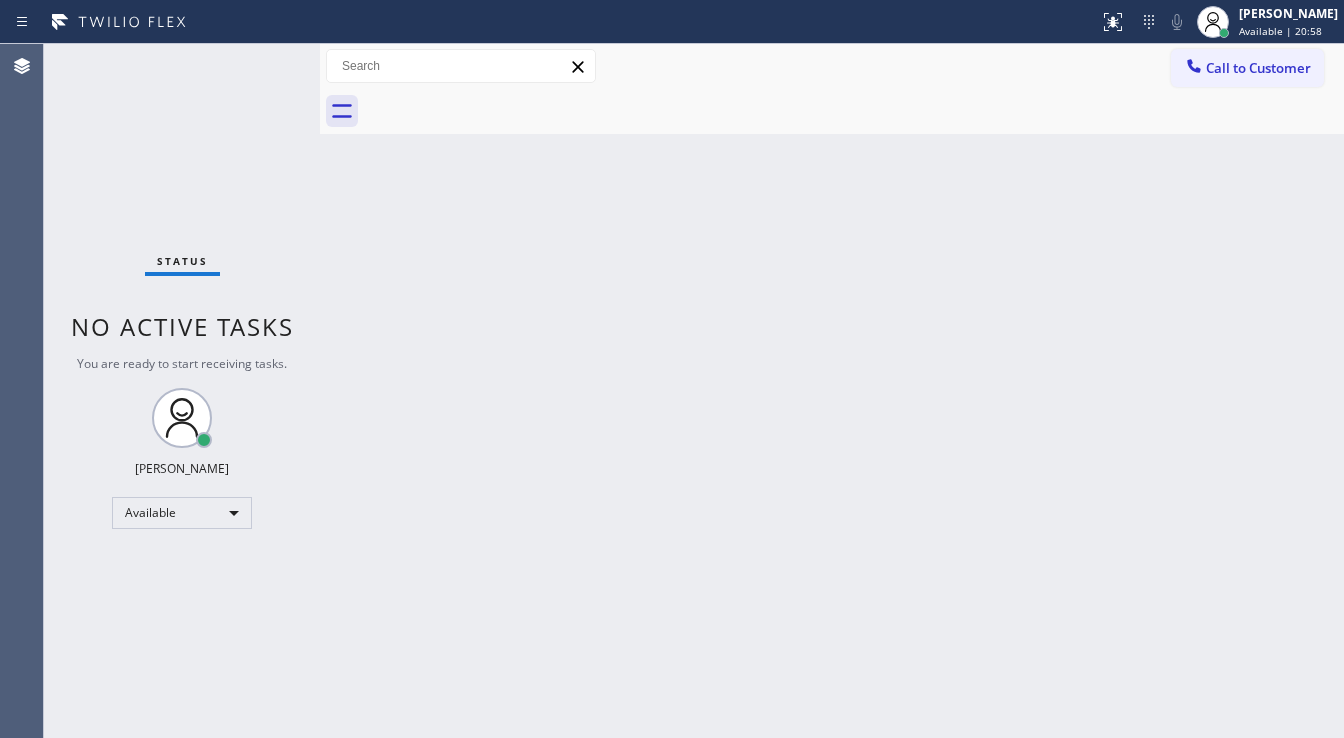 click on "Call to Customer Outbound call Location Washer and Dryer Expert Your caller id phone number (347) 836-5354 Customer number Call Outbound call Technician Search Technician Your caller id phone number Your caller id phone number Call" at bounding box center (832, 66) 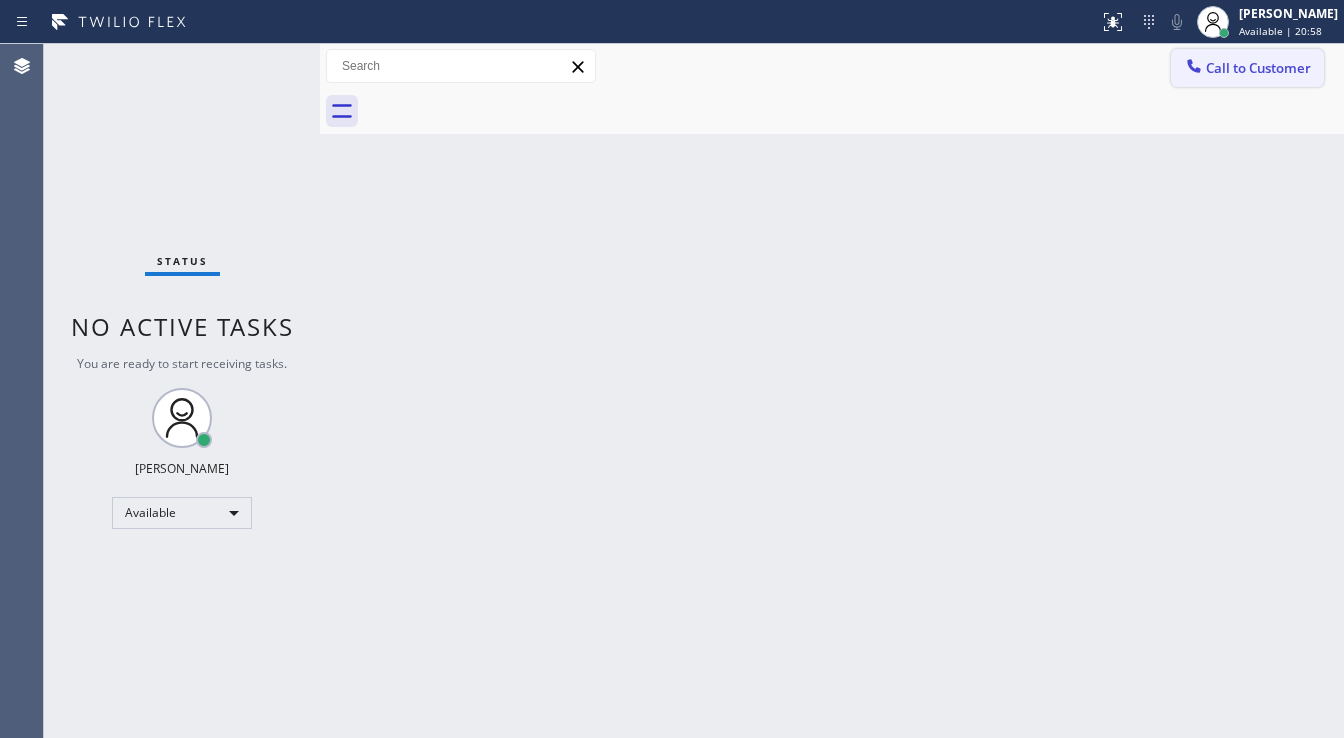 click on "Call to Customer" at bounding box center [1247, 68] 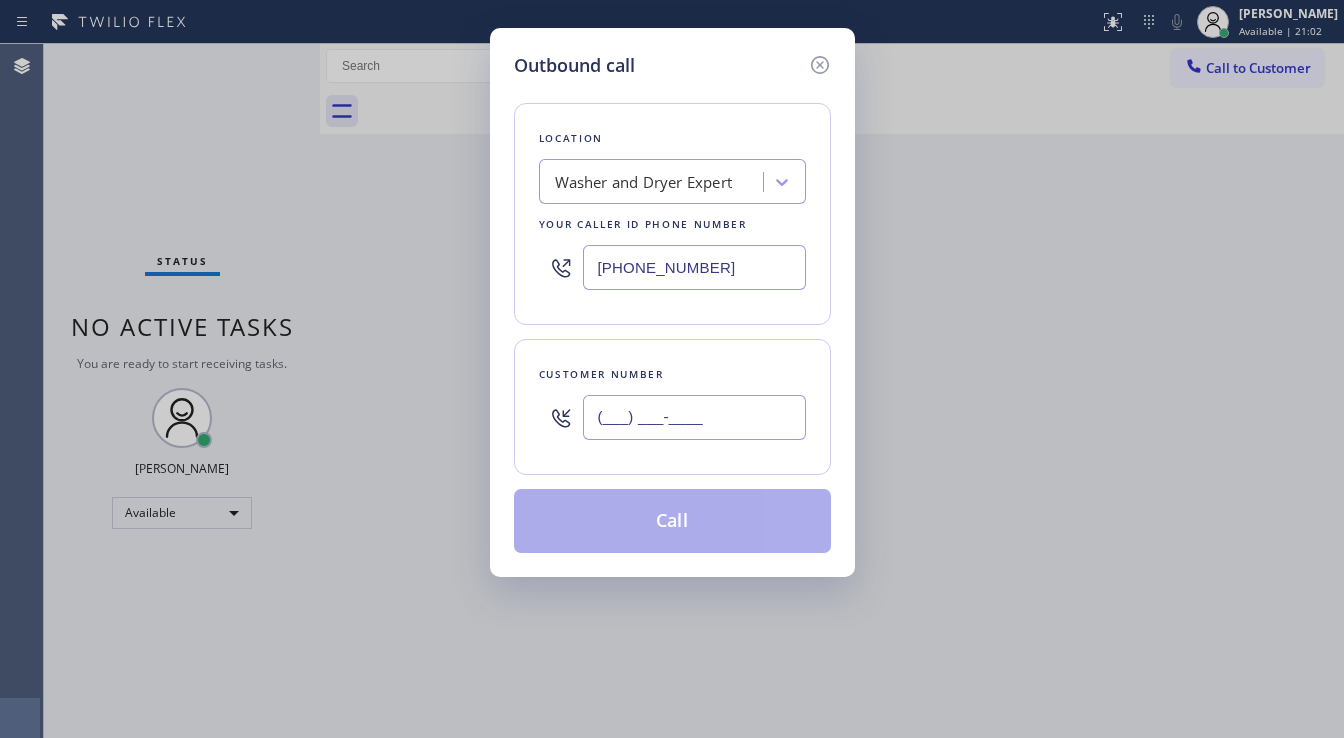 click on "(___) ___-____" at bounding box center (694, 417) 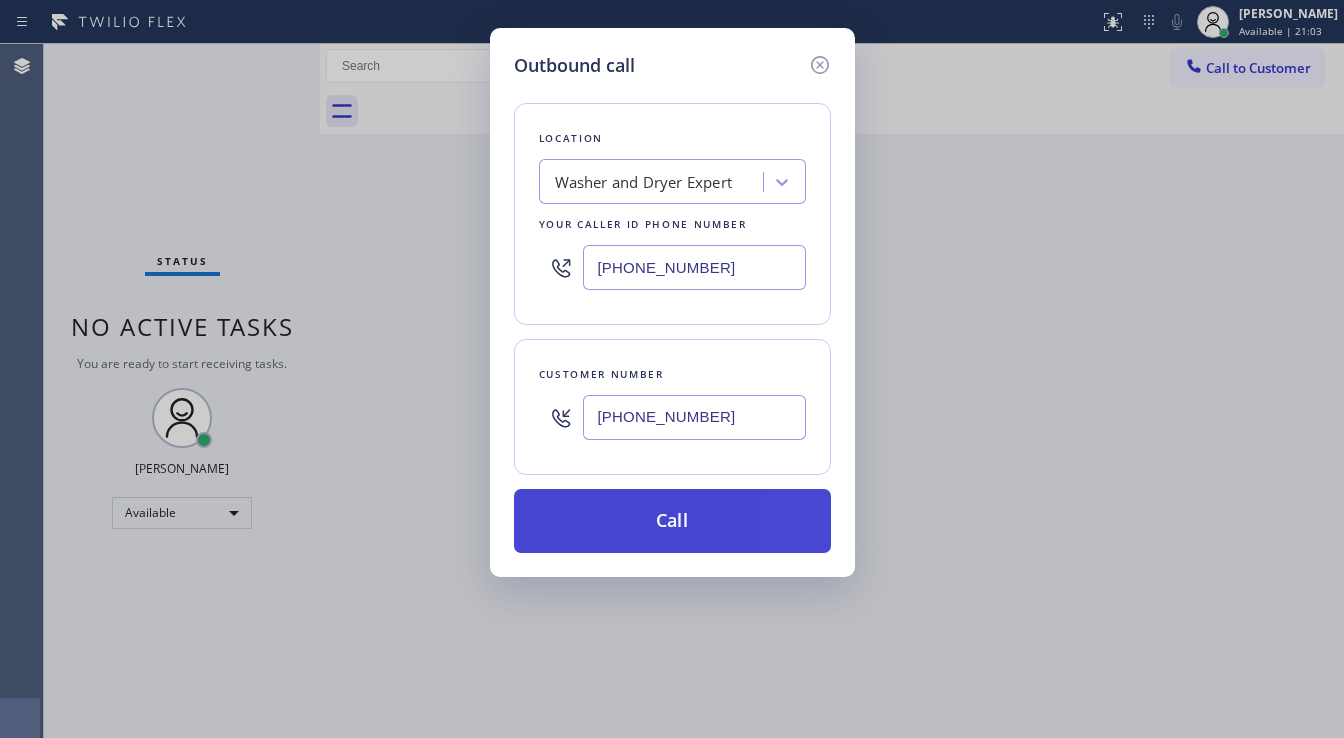 click on "Call" at bounding box center (672, 521) 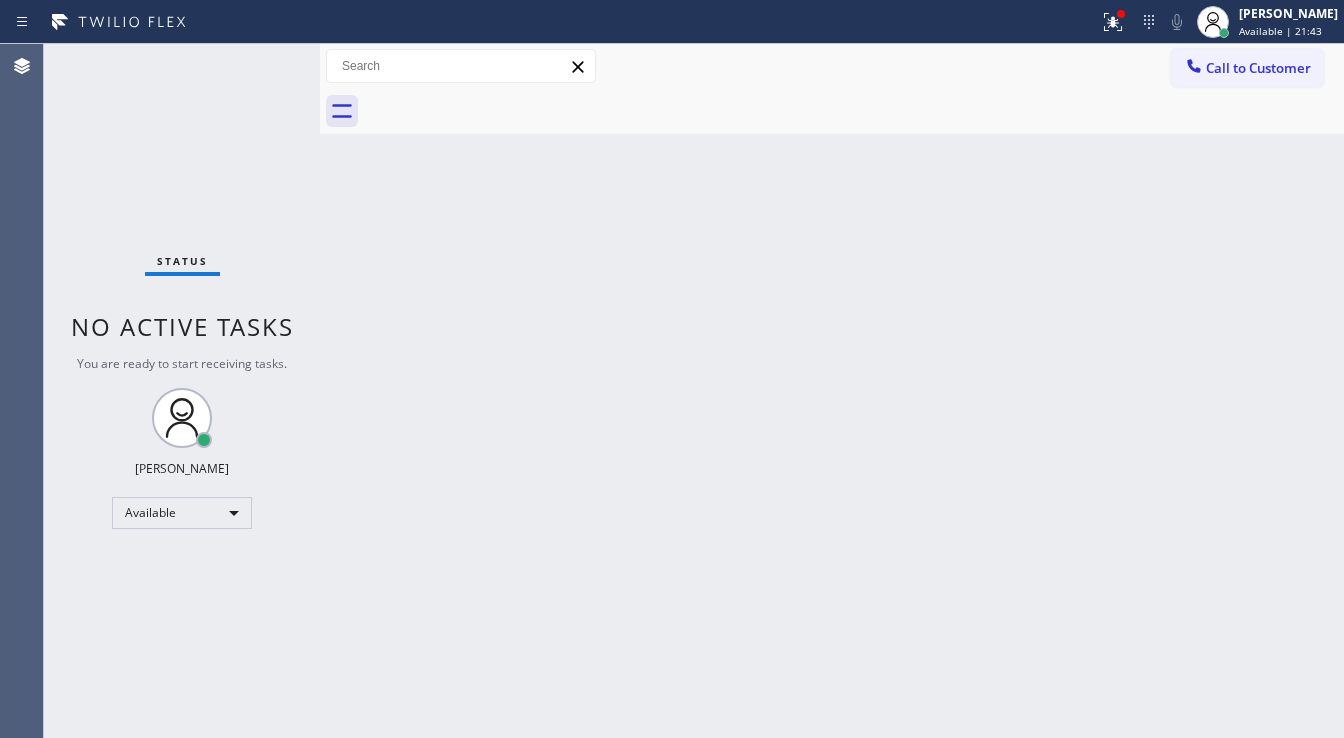 drag, startPoint x: 121, startPoint y: 327, endPoint x: 1105, endPoint y: 63, distance: 1018.7993 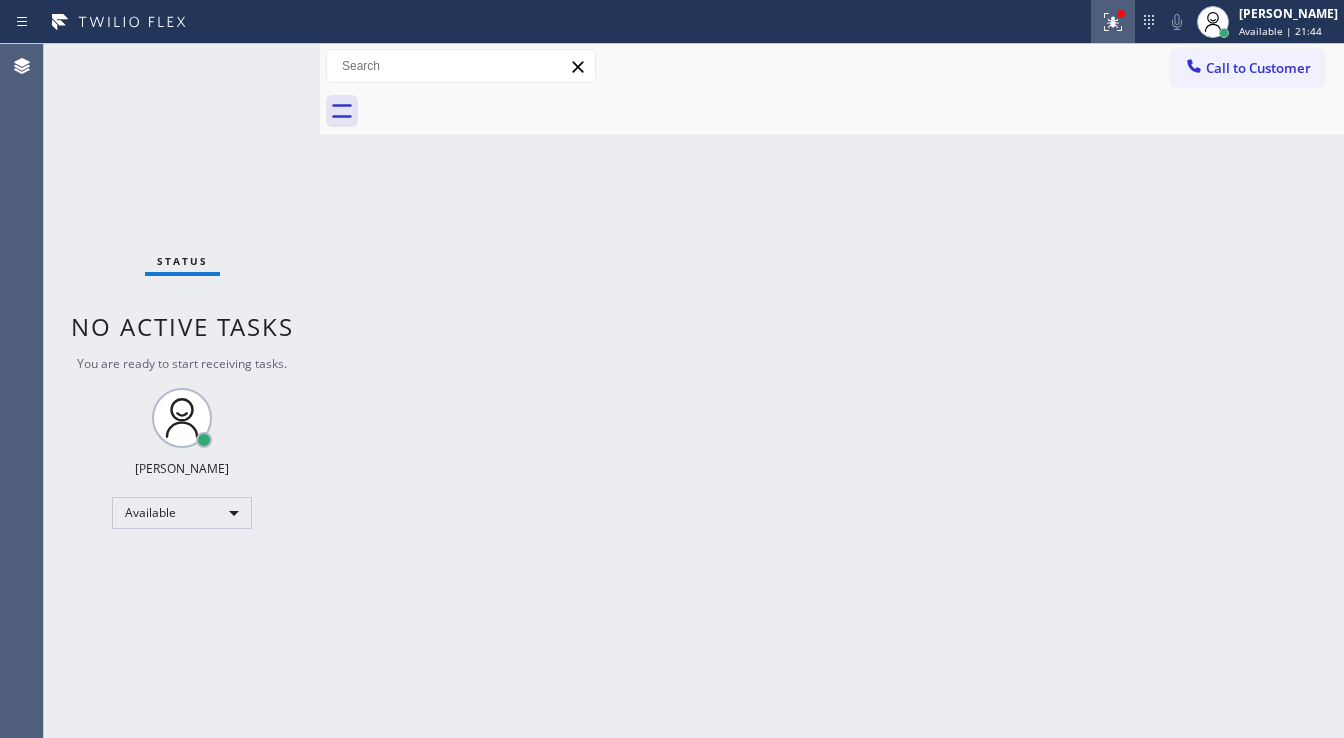 click 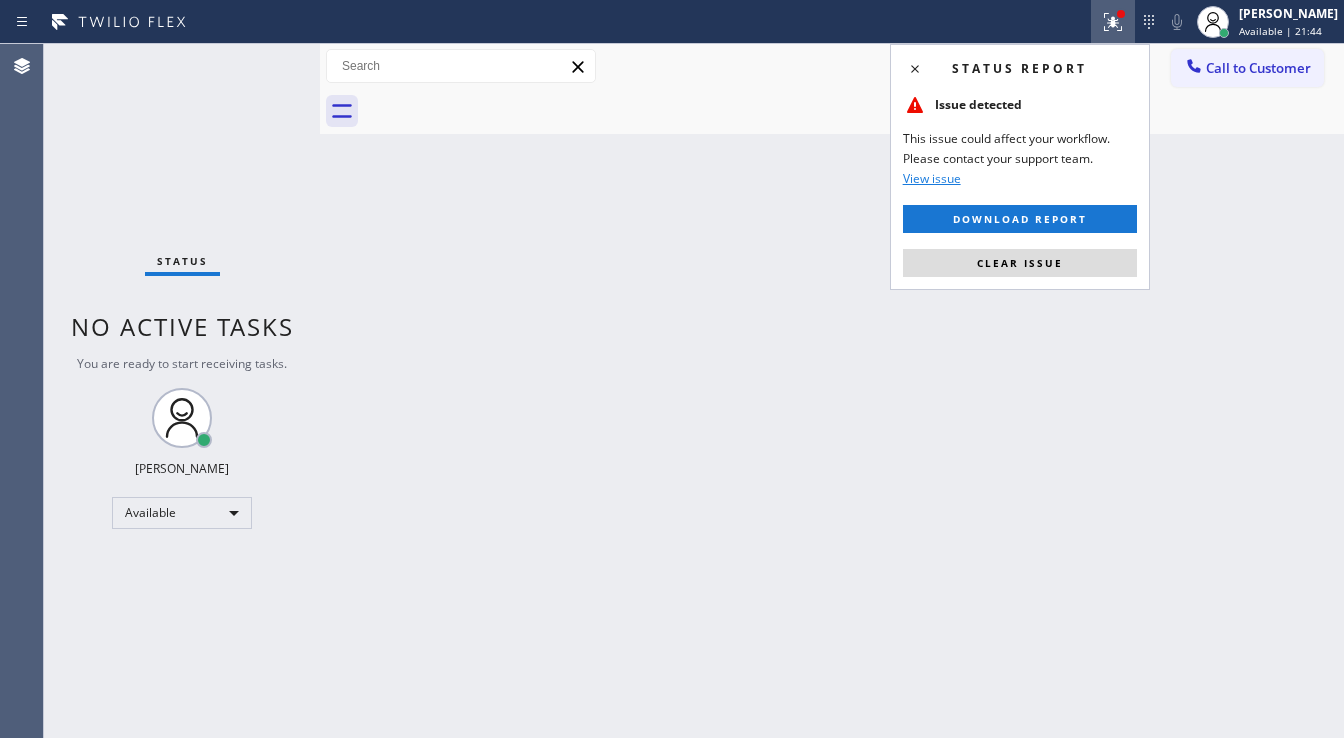 click on "Clear issue" at bounding box center (1020, 263) 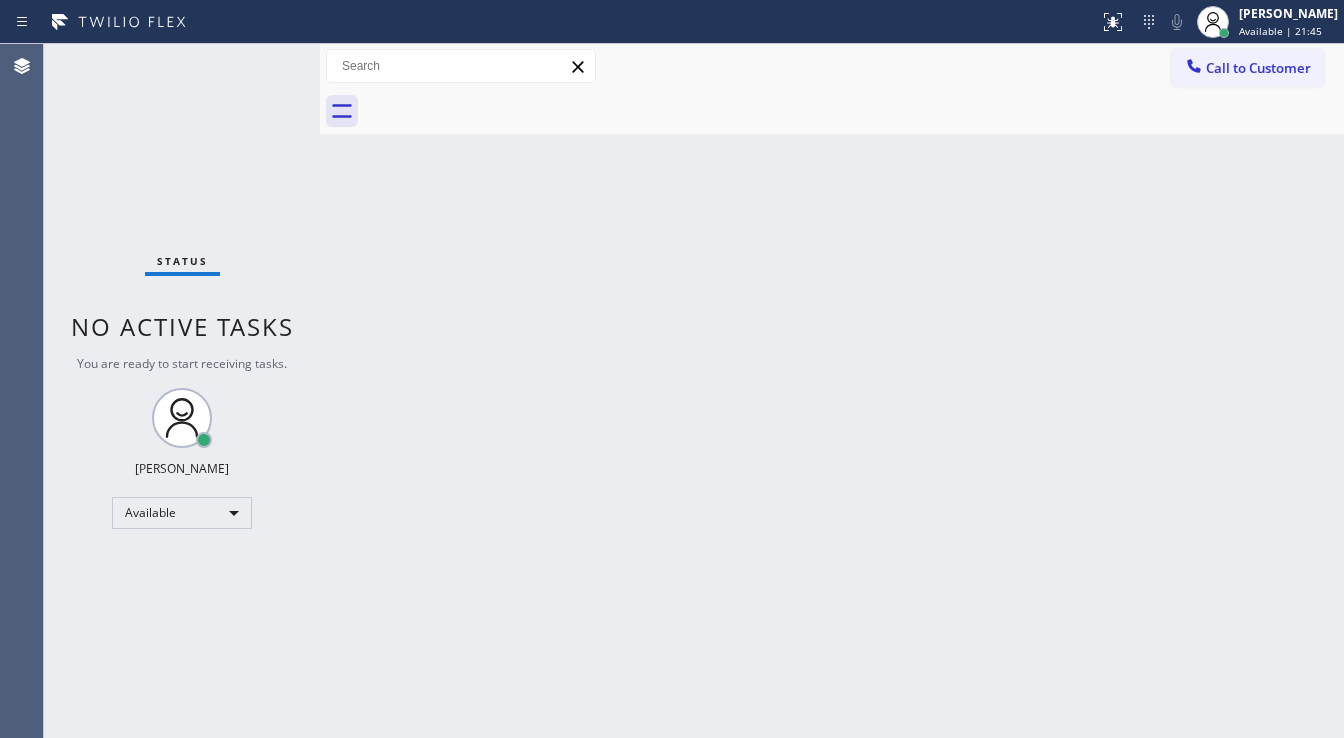 click on "Call to Customer" at bounding box center (1247, 68) 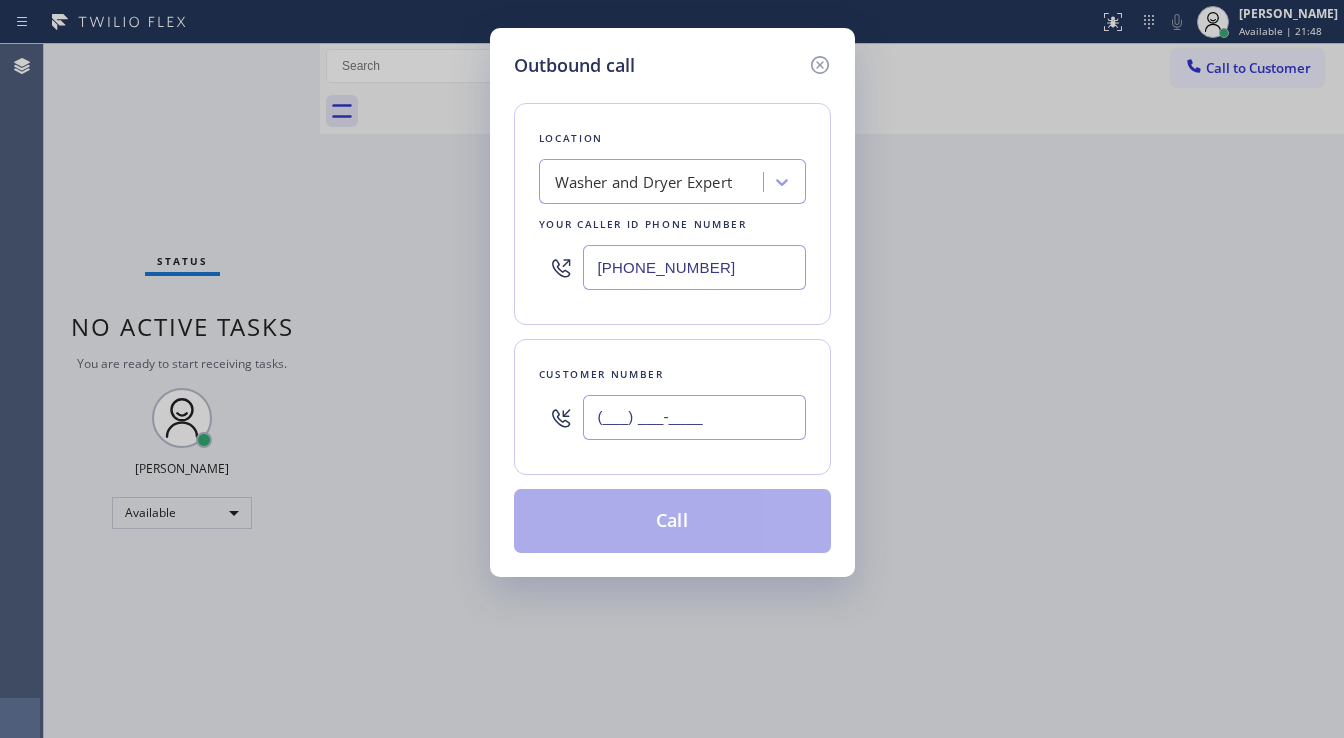 click on "(___) ___-____" at bounding box center (694, 417) 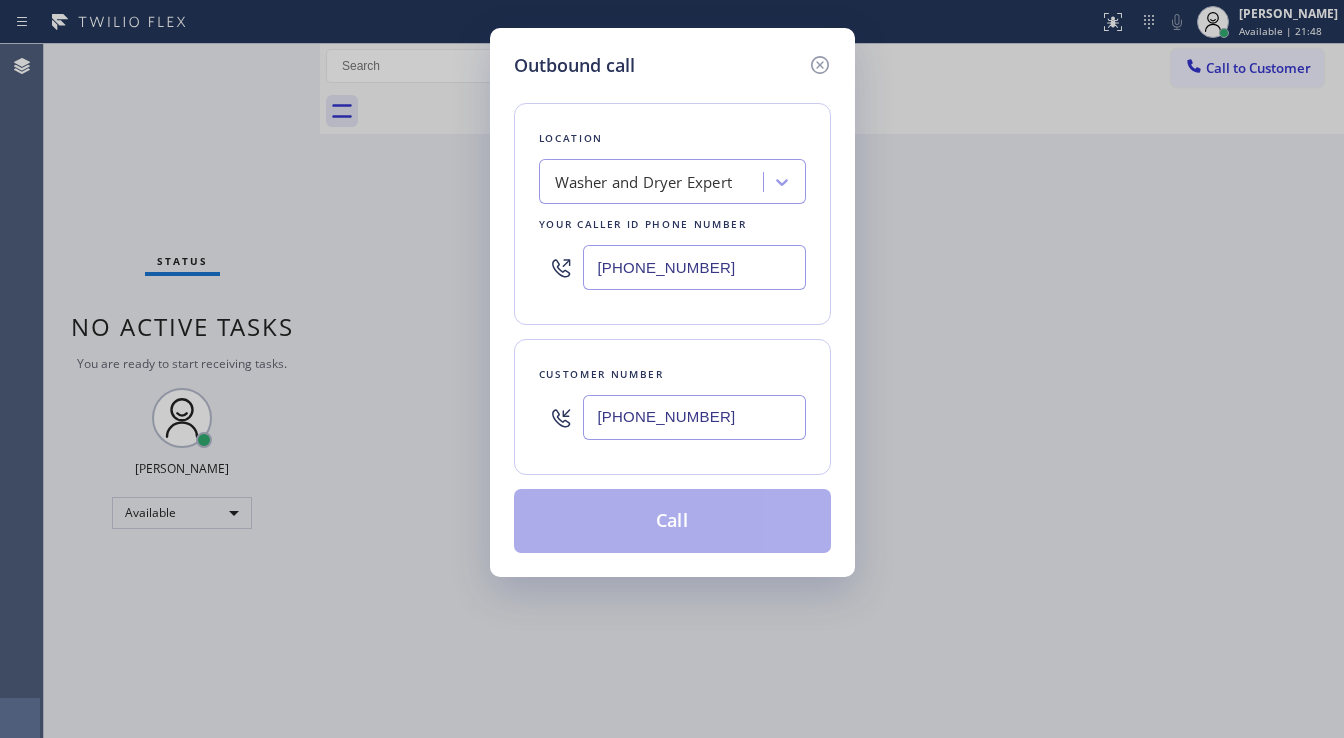 type on "[PHONE_NUMBER]" 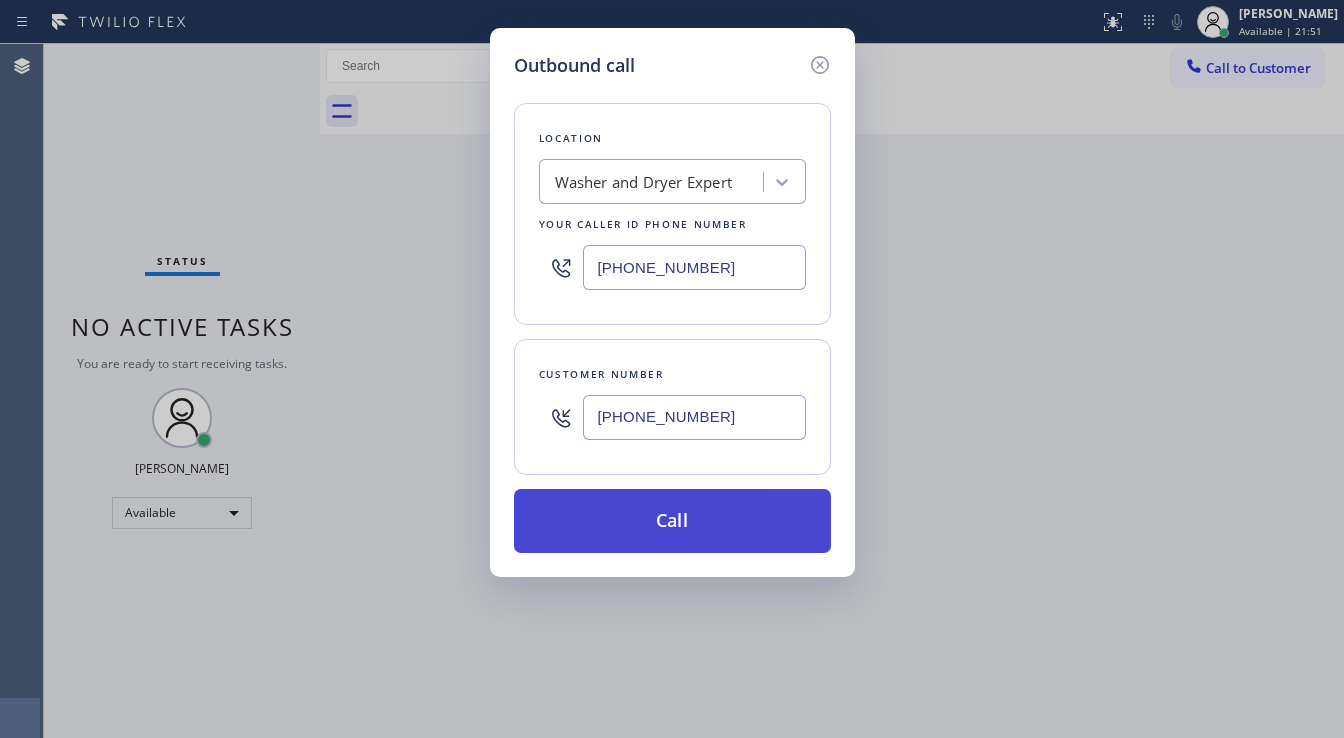 drag, startPoint x: 696, startPoint y: 495, endPoint x: 694, endPoint y: 511, distance: 16.124516 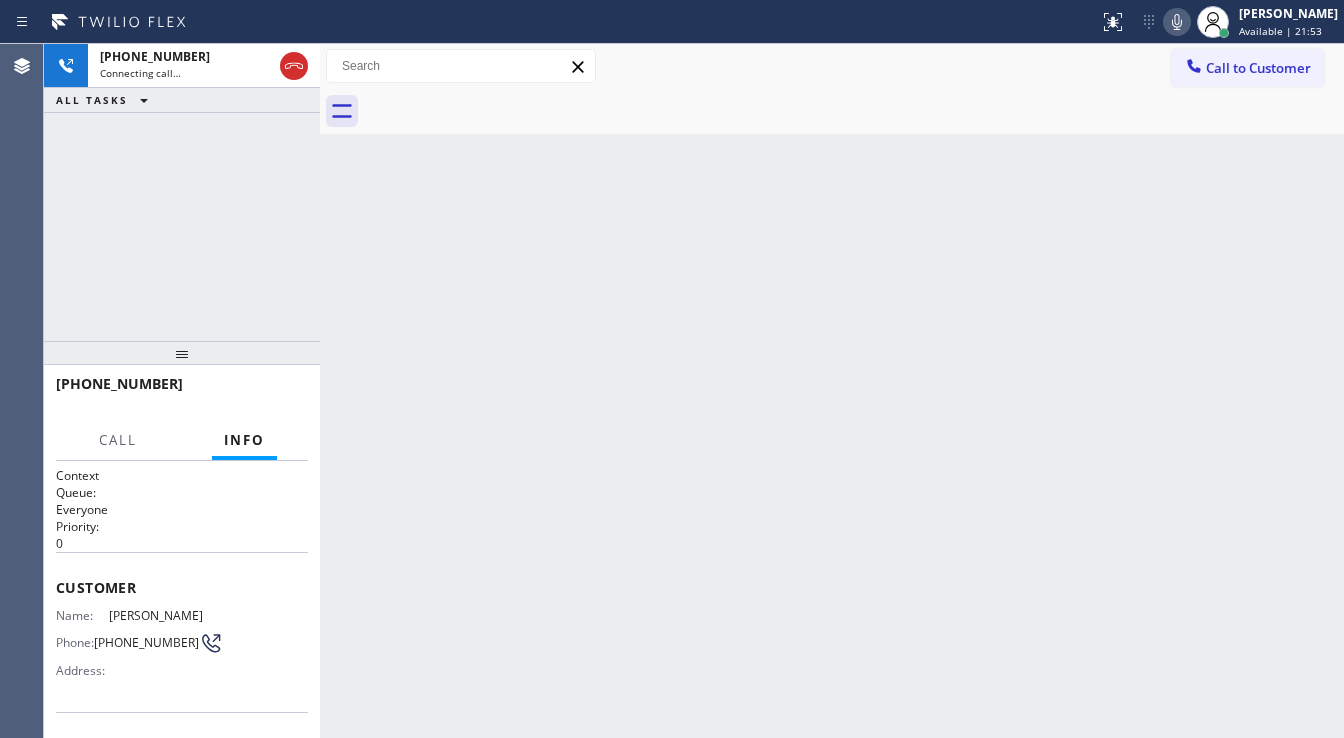 click on "+16176530852 Connecting call… ALL TASKS ALL TASKS ACTIVE TASKS TASKS IN WRAP UP" at bounding box center (182, 192) 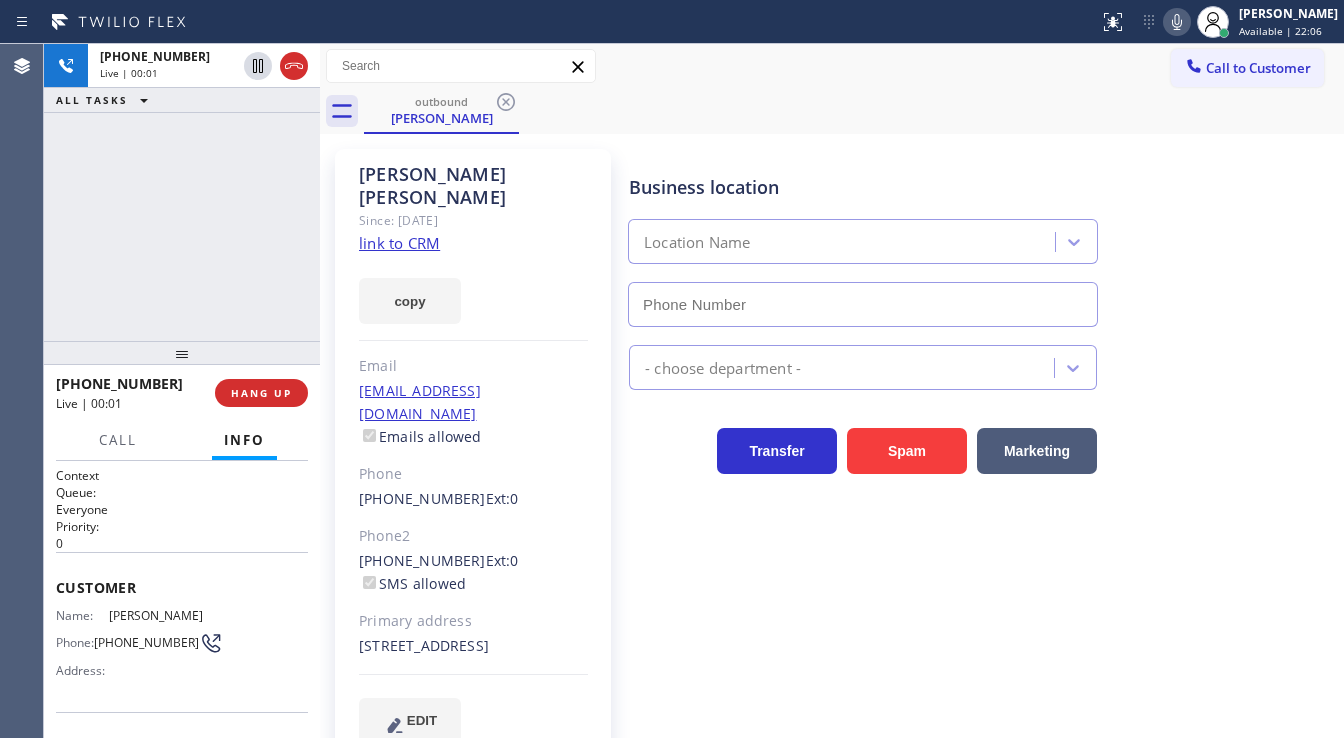 type on "[PHONE_NUMBER]" 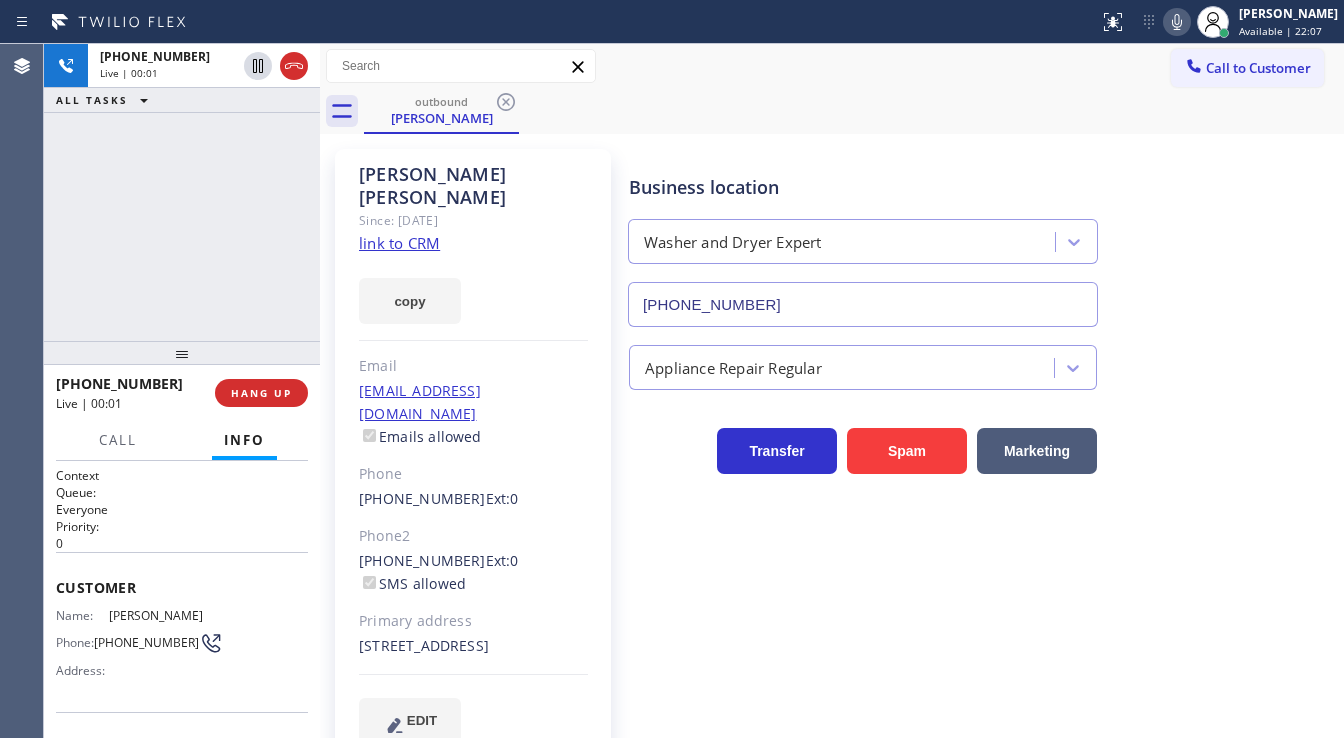 click on "+16176530852 Live | 00:01 ALL TASKS ALL TASKS ACTIVE TASKS TASKS IN WRAP UP" at bounding box center (182, 192) 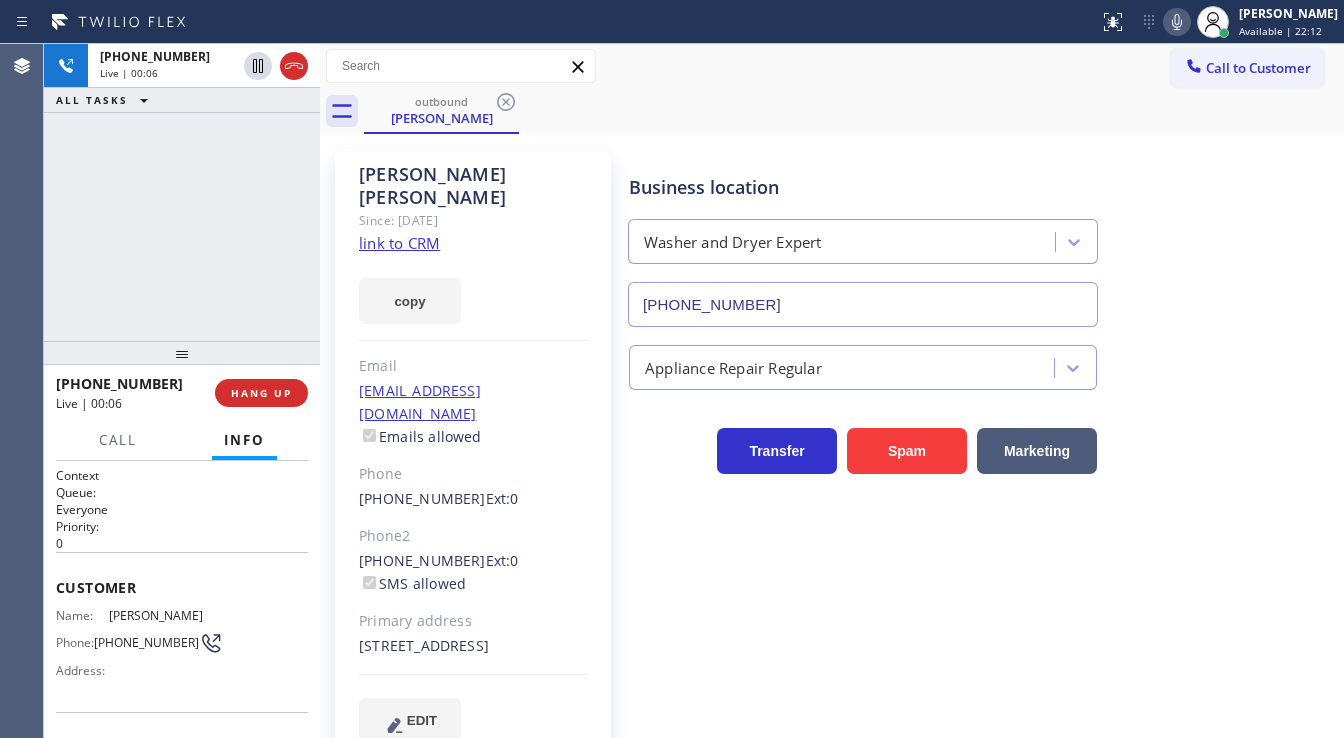click on "+16176530852 Live | 00:06 ALL TASKS ALL TASKS ACTIVE TASKS TASKS IN WRAP UP" at bounding box center (182, 192) 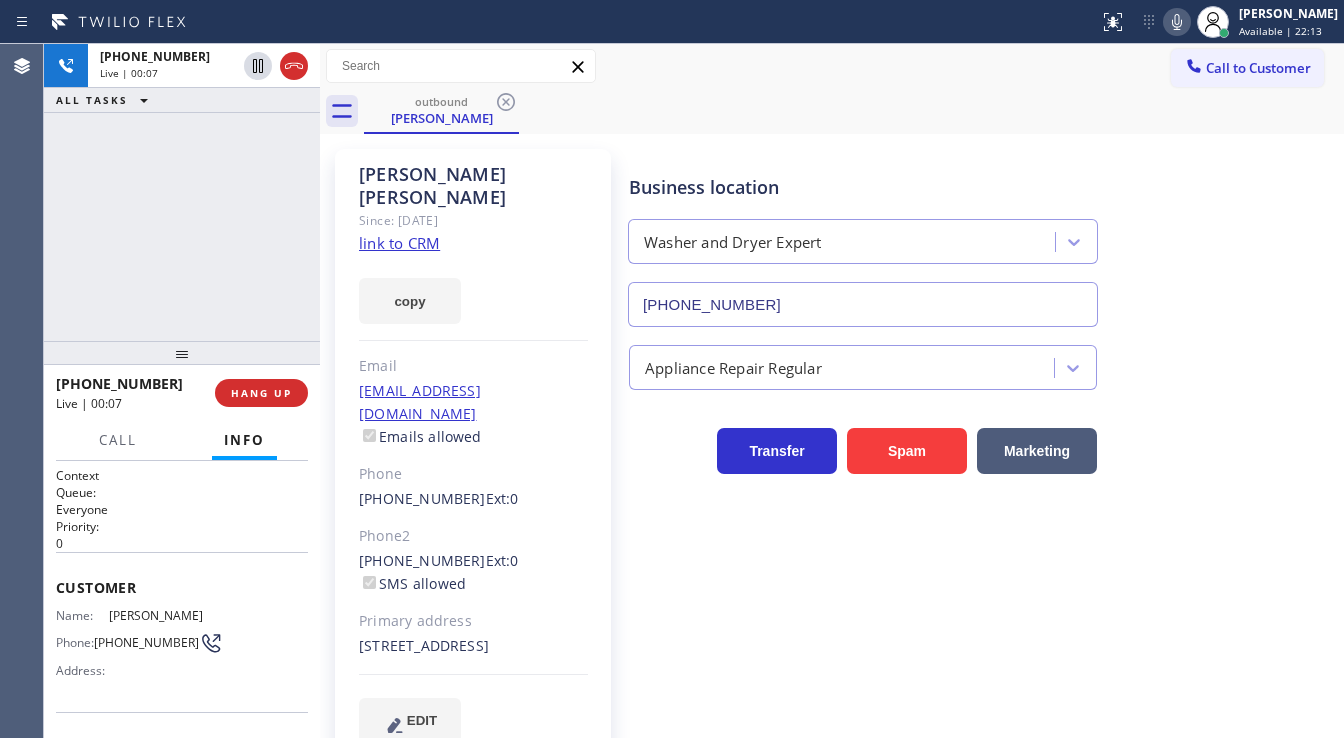 drag, startPoint x: 299, startPoint y: 394, endPoint x: 543, endPoint y: 667, distance: 366.14886 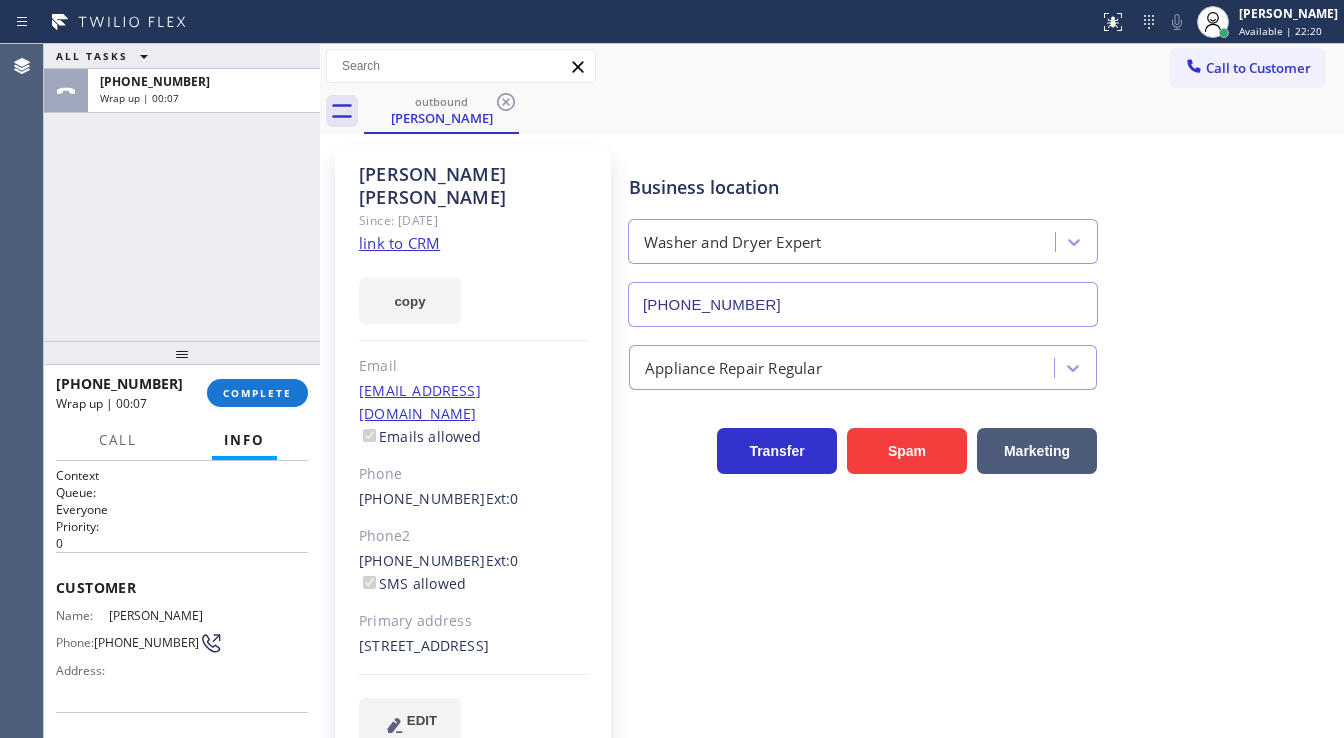 click on "ALL TASKS ALL TASKS ACTIVE TASKS TASKS IN WRAP UP +16176530852 Wrap up | 00:07" at bounding box center [182, 192] 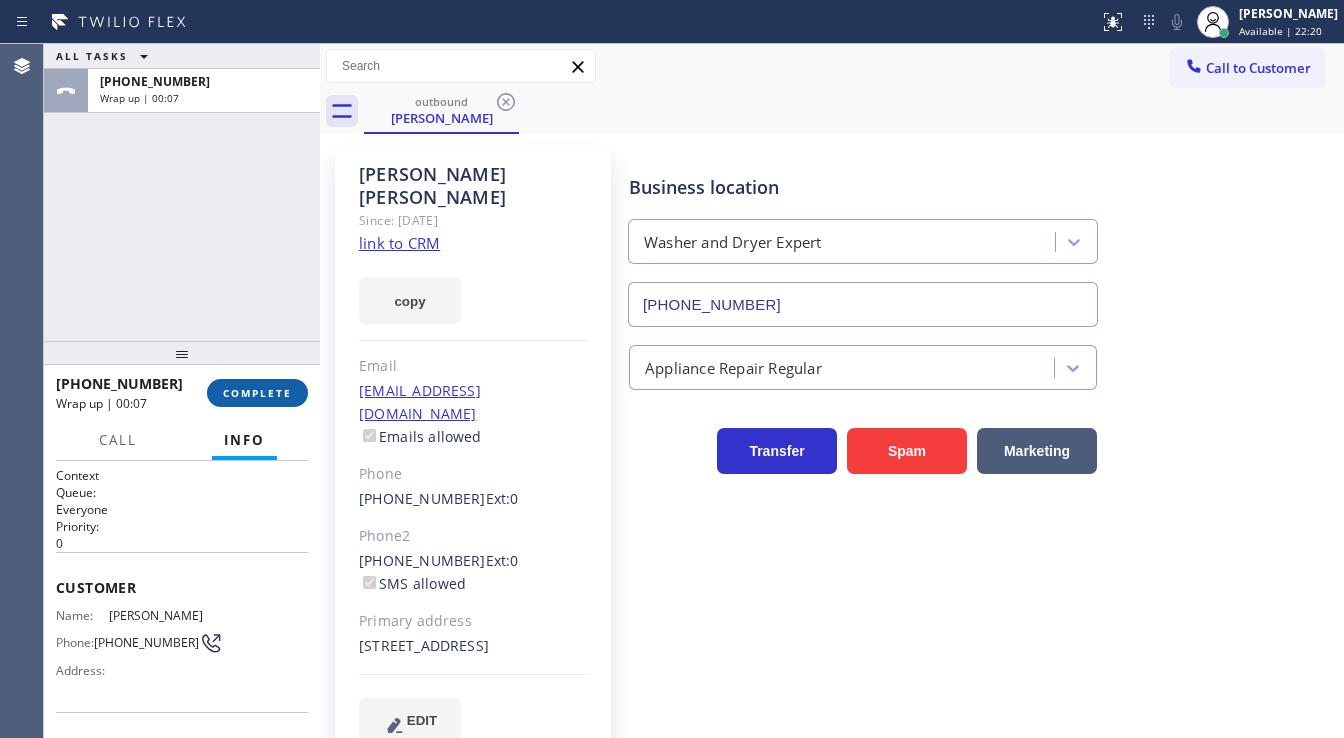 click on "COMPLETE" at bounding box center (257, 393) 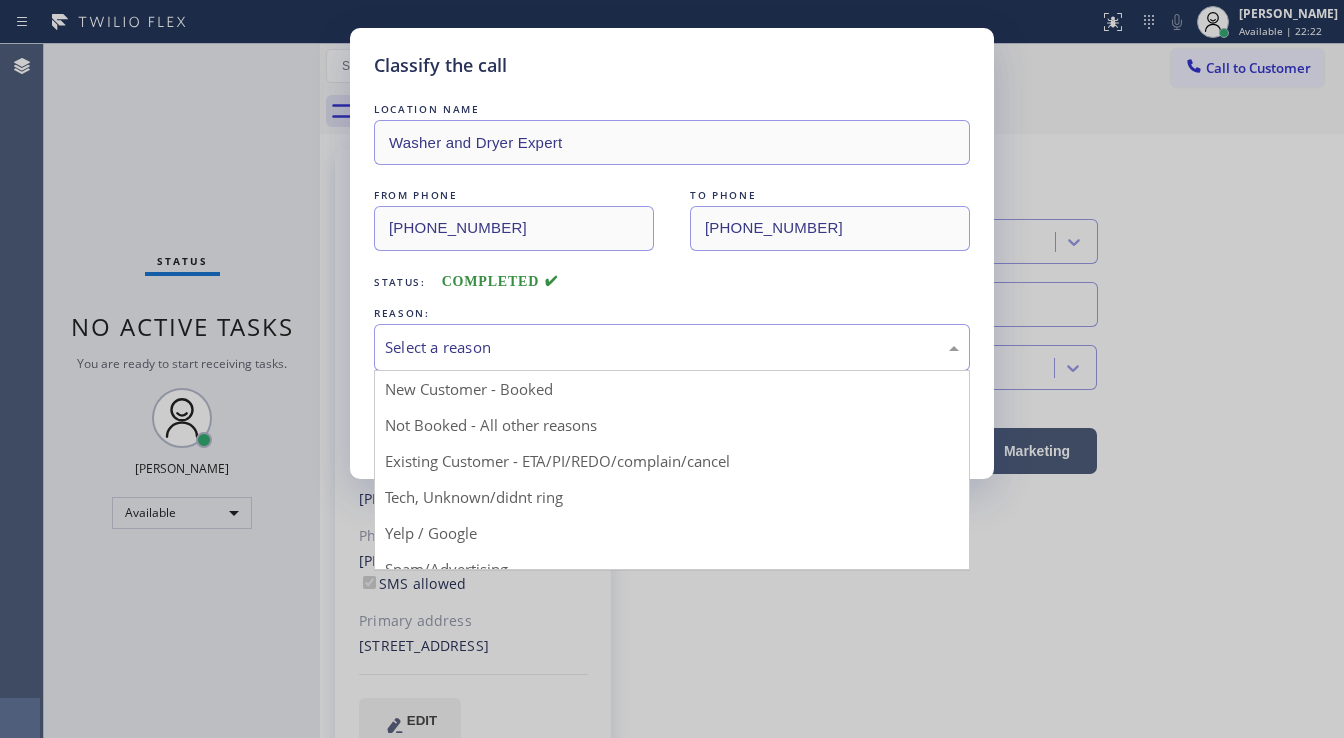 drag, startPoint x: 512, startPoint y: 351, endPoint x: 480, endPoint y: 424, distance: 79.70571 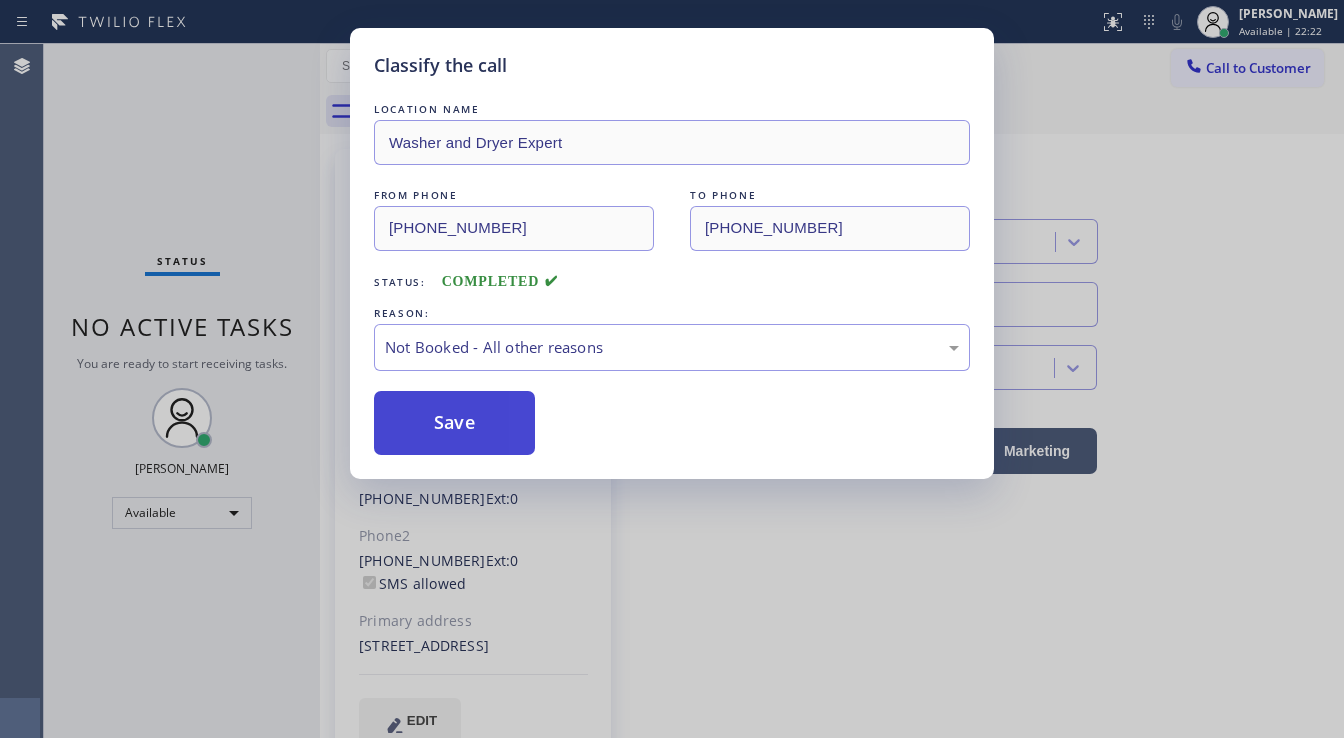 click on "Save" at bounding box center (454, 423) 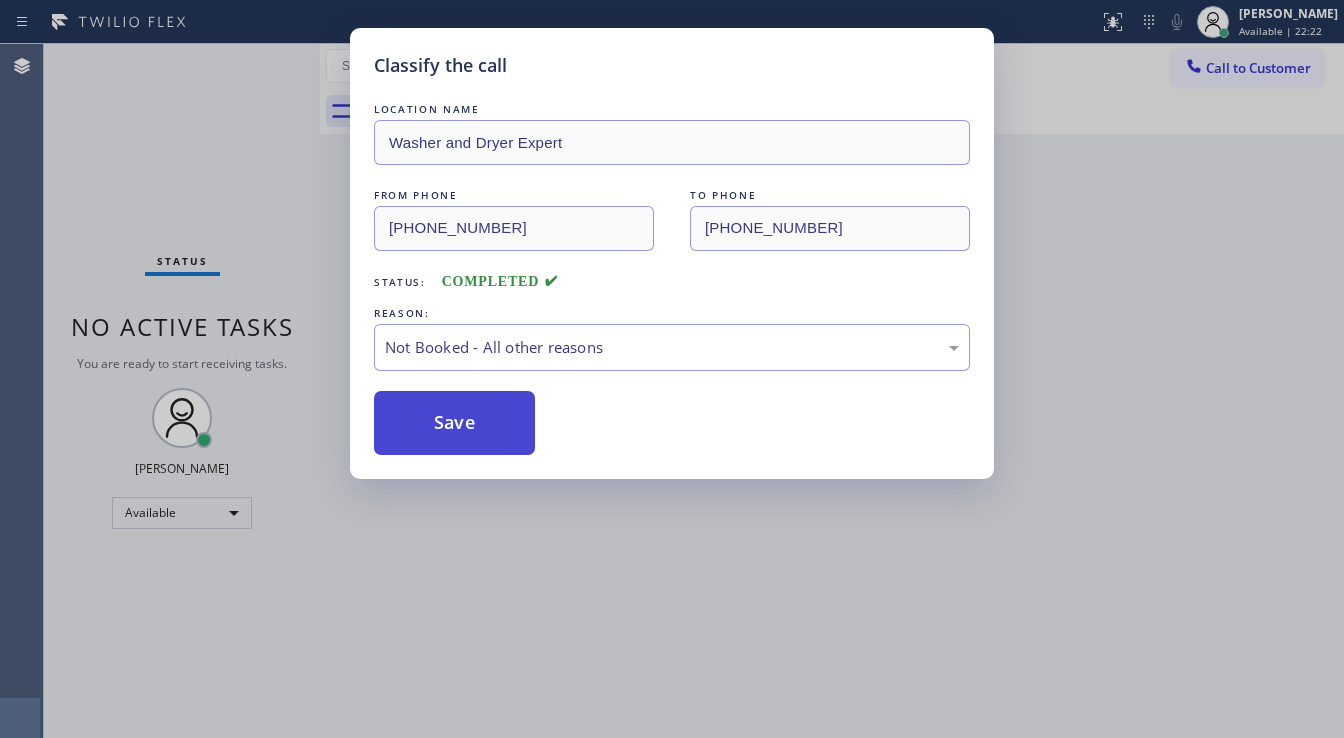 click on "Save" at bounding box center [454, 423] 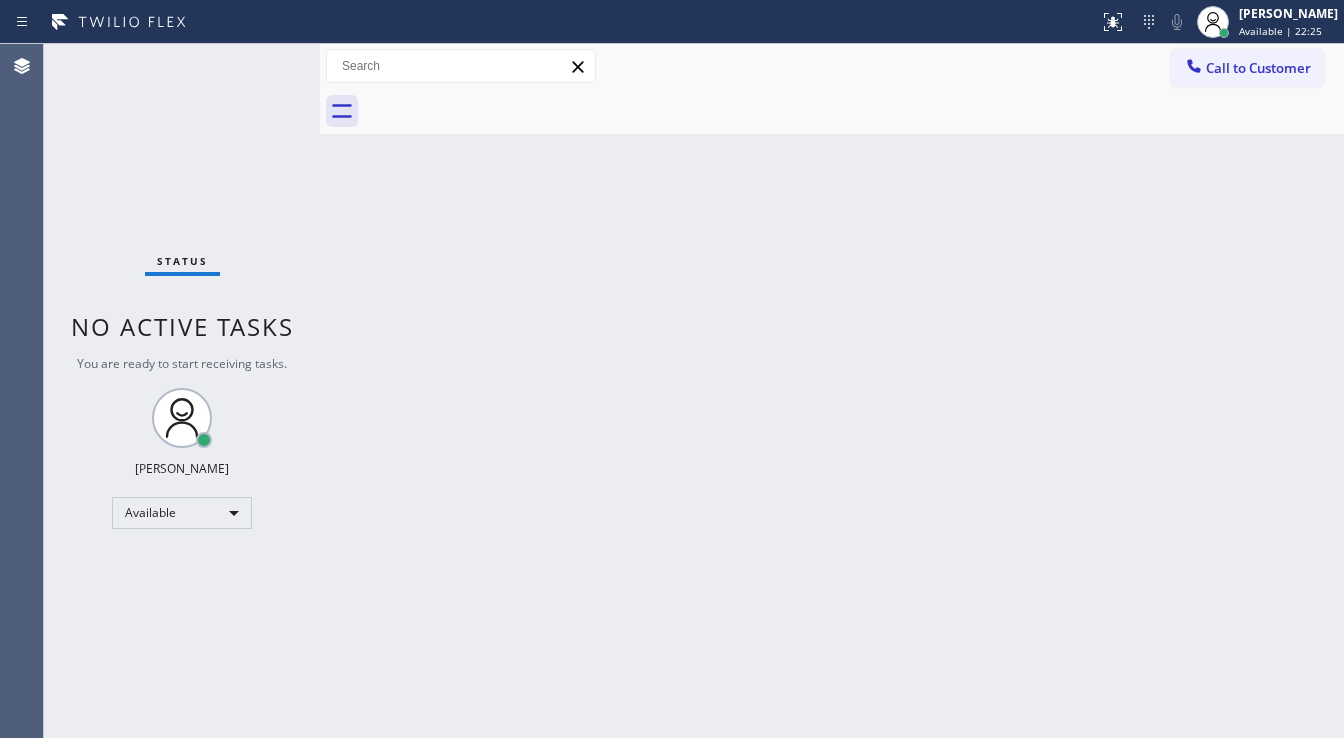 click on "Status   No active tasks     You are ready to start receiving tasks.   [PERSON_NAME]" at bounding box center (182, 391) 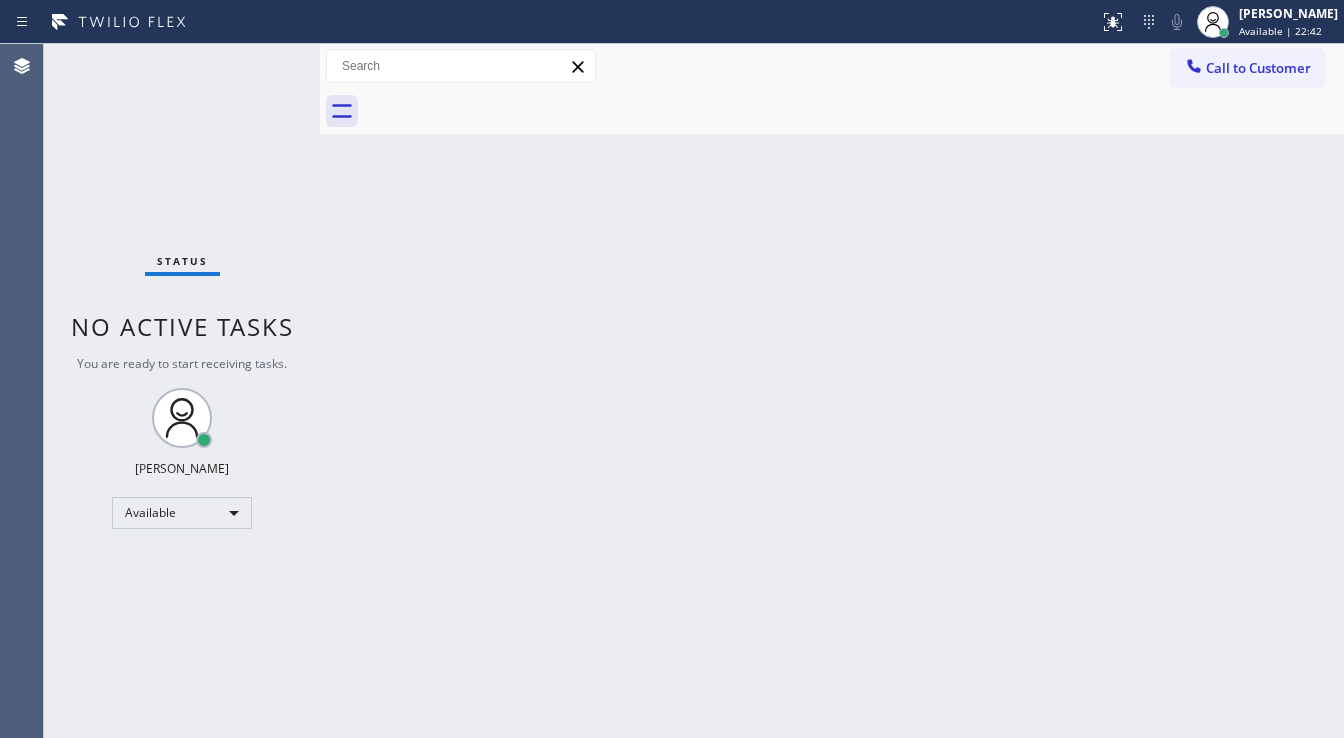 click on "Back to Dashboard Change Sender ID Customers Technicians Select a contact Outbound call Technician Search Technician Your caller id phone number Your caller id phone number Call Technician info Name   Phone none Address none Change Sender ID HVAC +18559994417 5 Star Appliance +18557314952 Appliance Repair +18554611149 Plumbing +18889090120 Air Duct Cleaning +18006865038  Electricians +18005688664 Cancel Change Check personal SMS Reset Change No tabs Call to Customer Outbound call Location Washer and Dryer Expert Your caller id phone number (347) 836-5354 Customer number Call Outbound call Technician Search Technician Your caller id phone number Your caller id phone number Call" at bounding box center (832, 391) 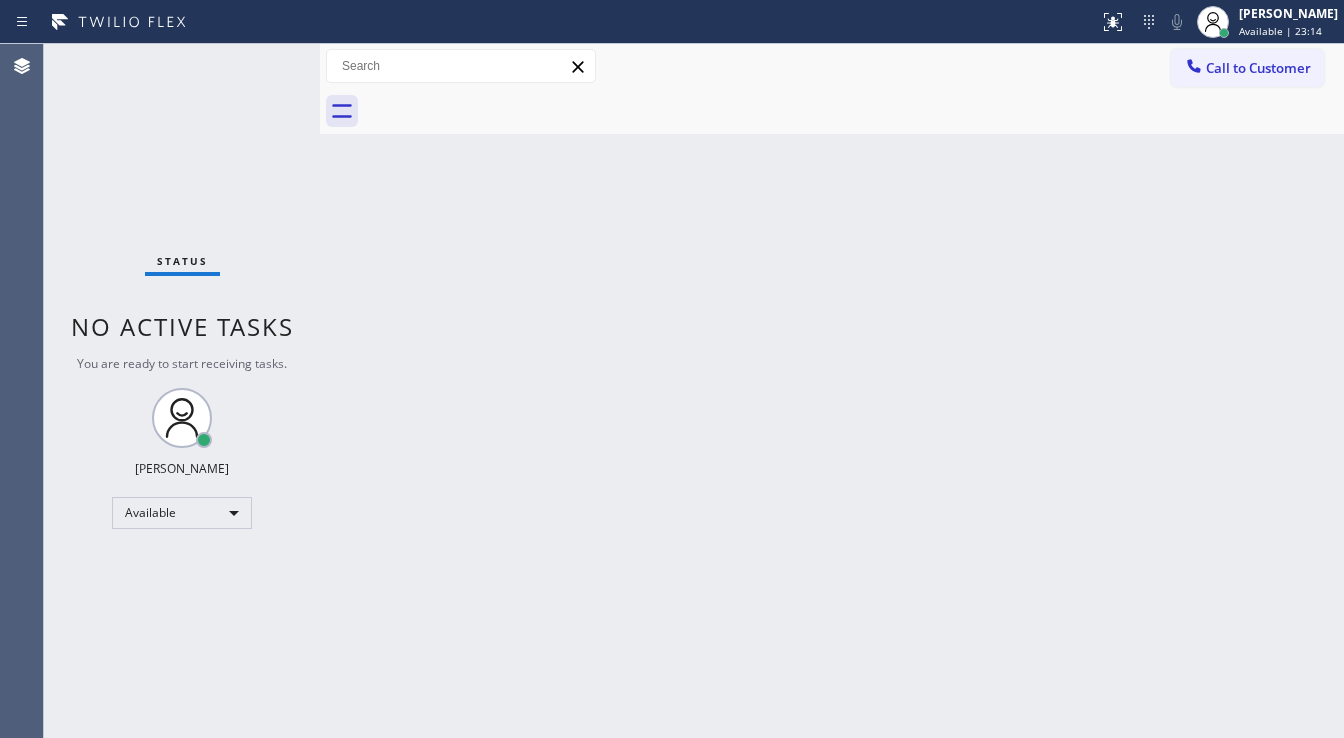 click on "Status   No active tasks     You are ready to start receiving tasks.   [PERSON_NAME]" at bounding box center (182, 391) 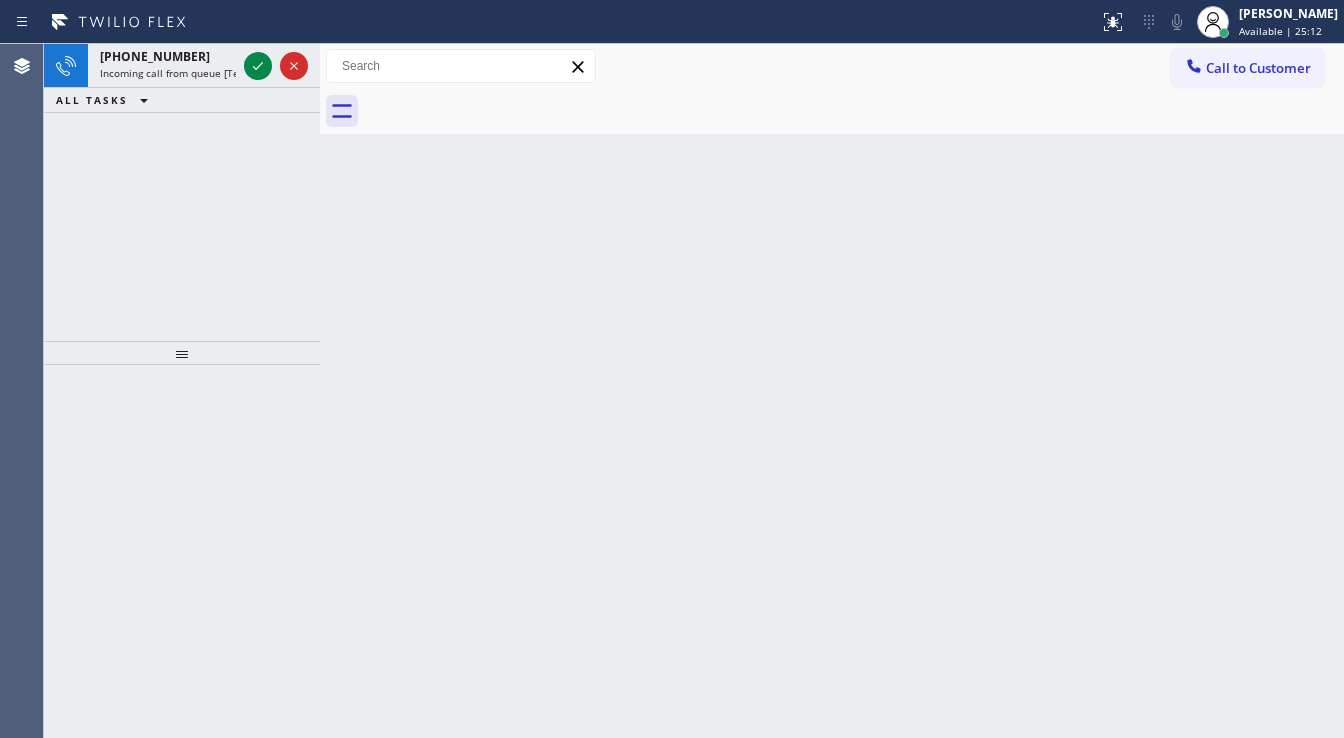click 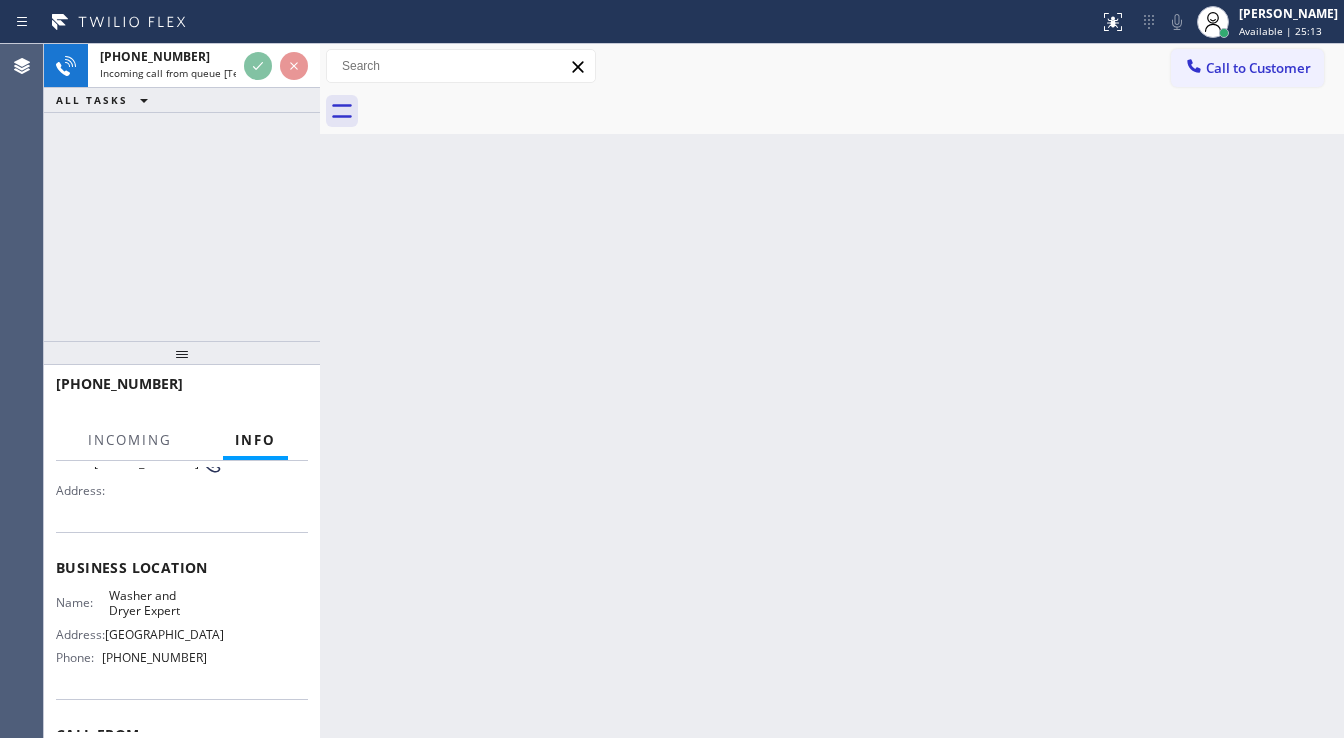 scroll, scrollTop: 240, scrollLeft: 0, axis: vertical 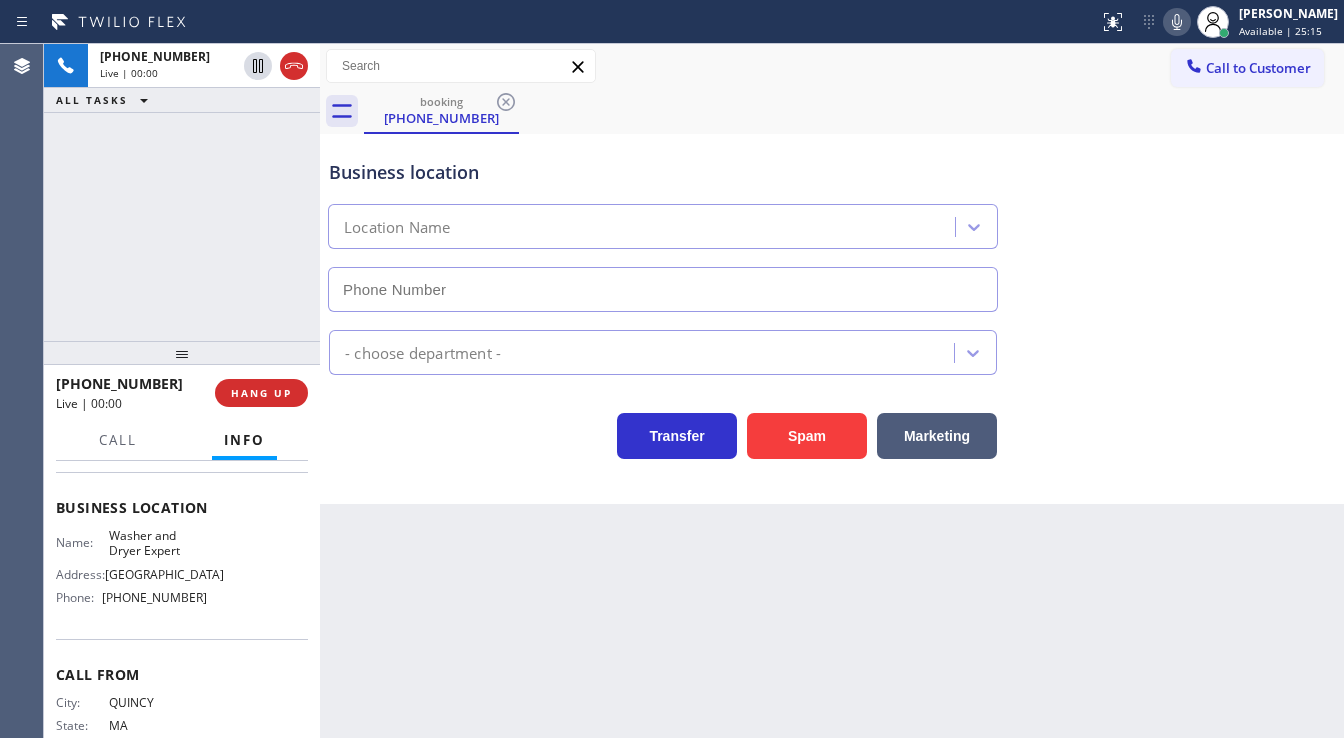 type on "[PHONE_NUMBER]" 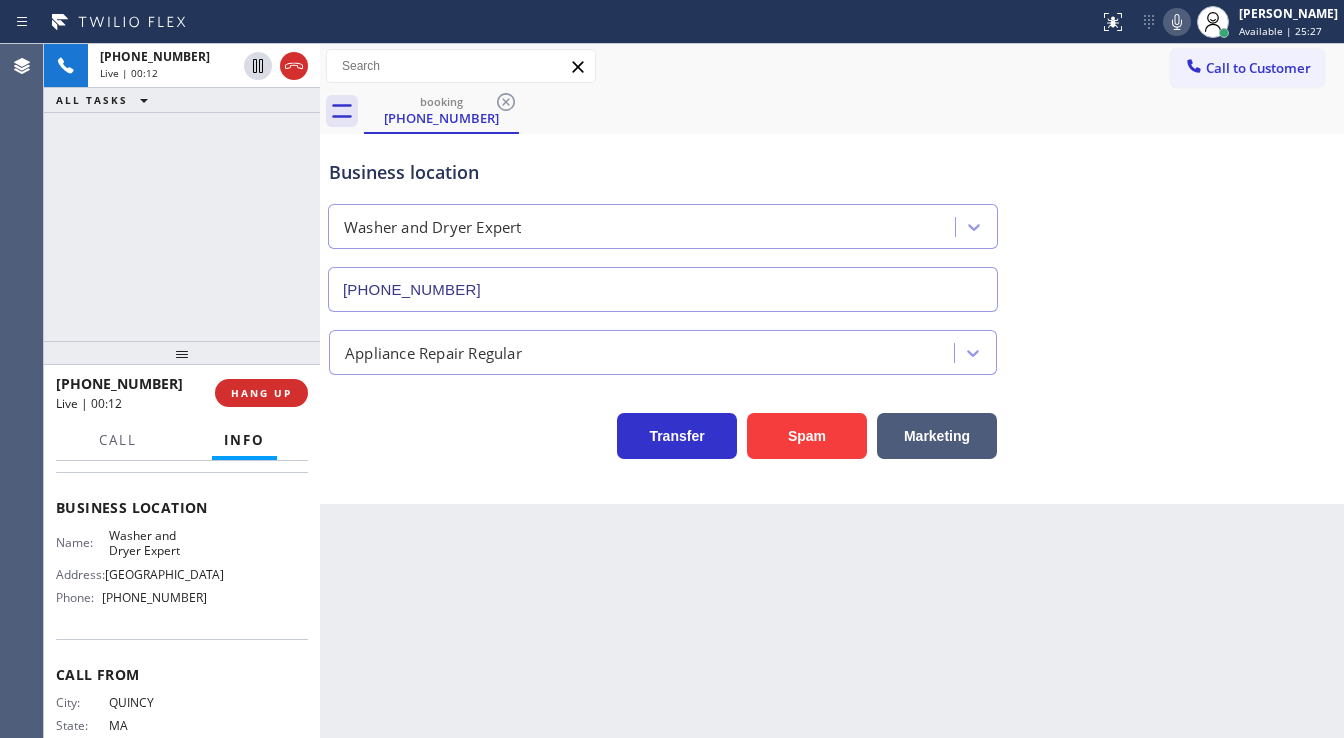 click on "+16176530862 Live | 00:12 ALL TASKS ALL TASKS ACTIVE TASKS TASKS IN WRAP UP" at bounding box center (182, 192) 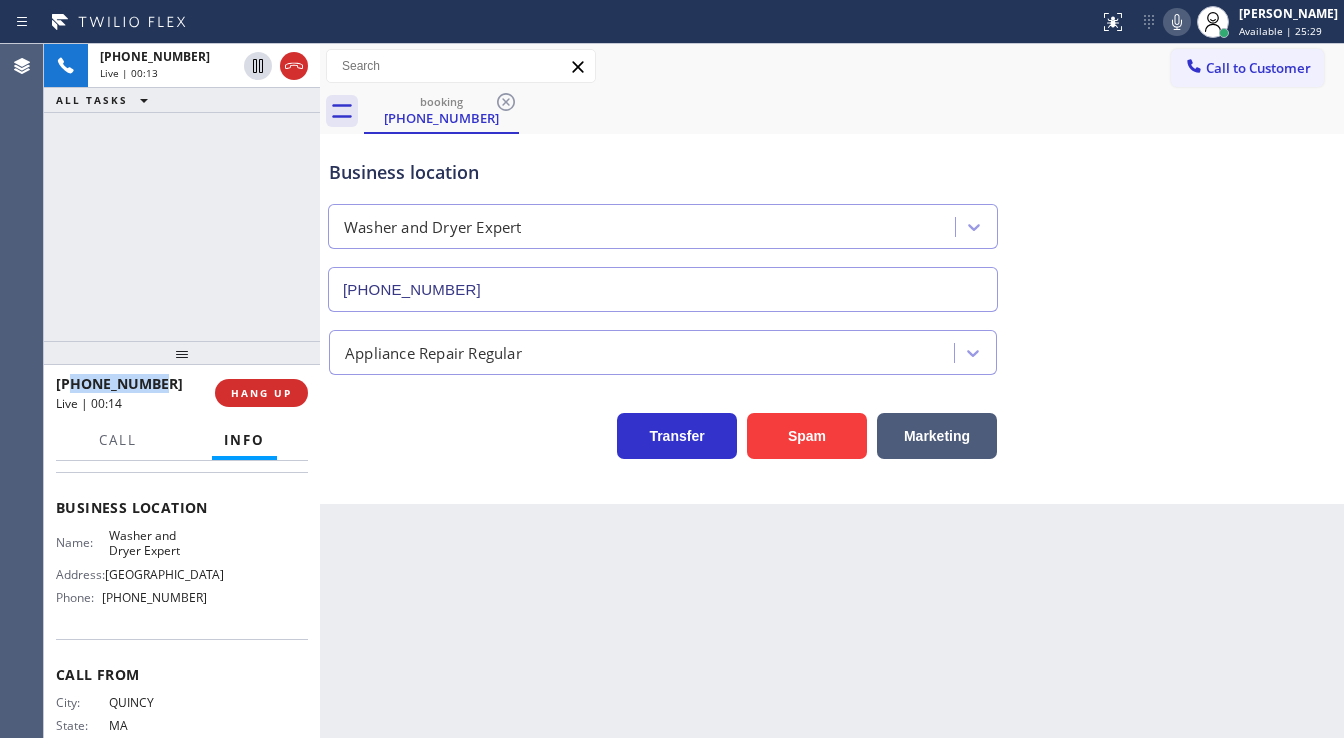 drag, startPoint x: 160, startPoint y: 382, endPoint x: 72, endPoint y: 392, distance: 88.56636 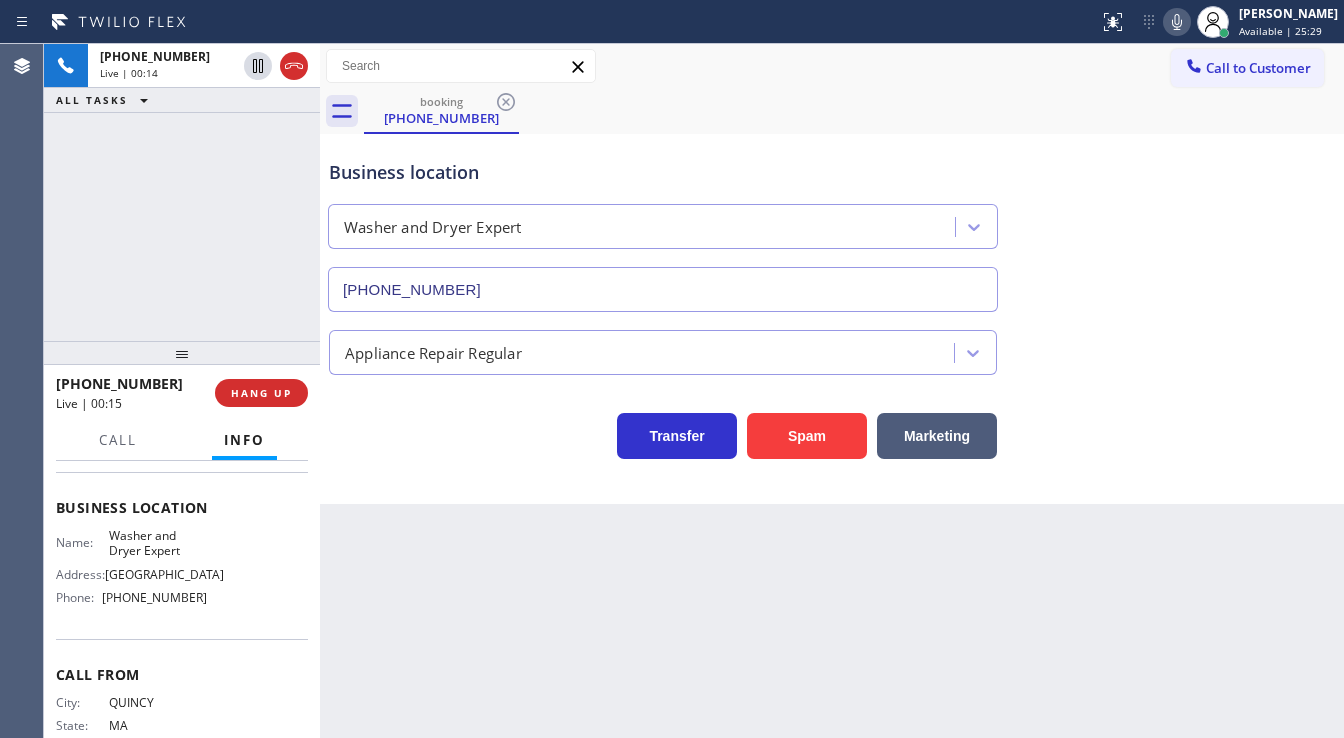 click on "+16176530862 Live | 00:14 ALL TASKS ALL TASKS ACTIVE TASKS TASKS IN WRAP UP" at bounding box center (182, 192) 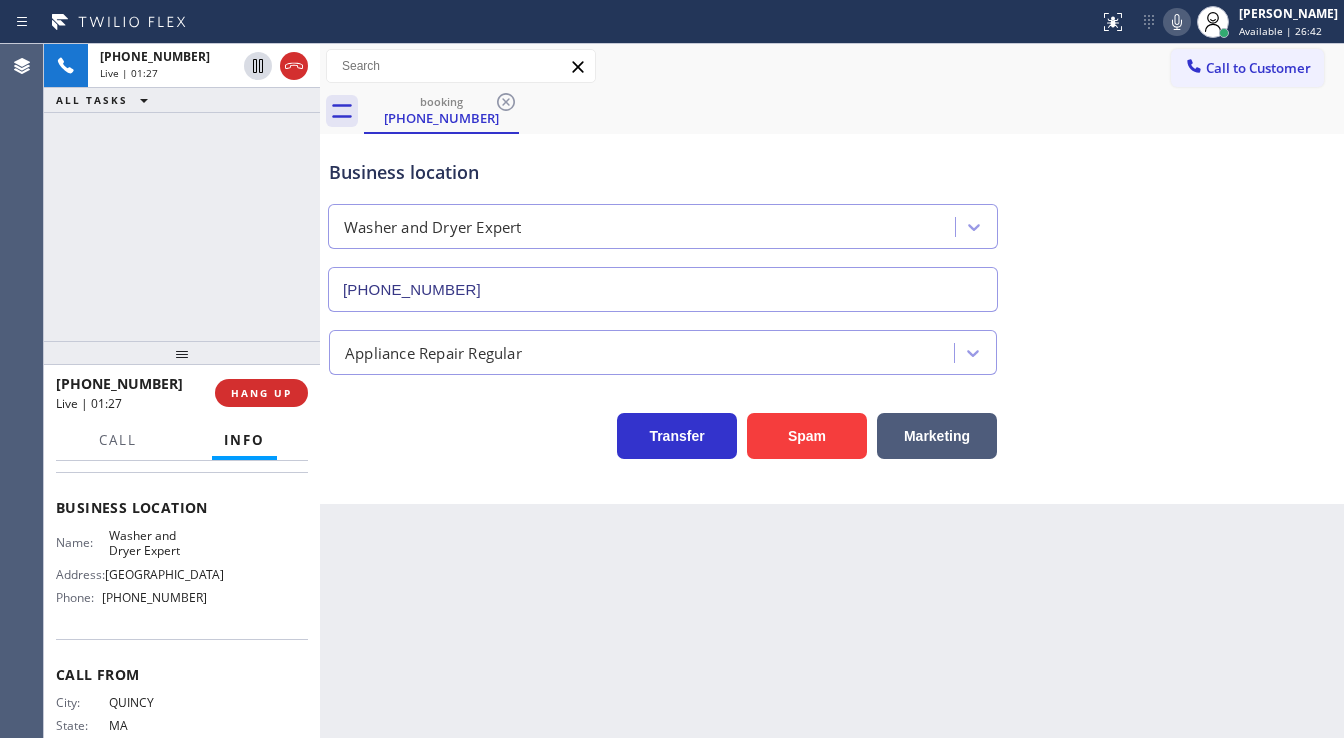 click on "+16176530862 Live | 01:27 ALL TASKS ALL TASKS ACTIVE TASKS TASKS IN WRAP UP" at bounding box center [182, 192] 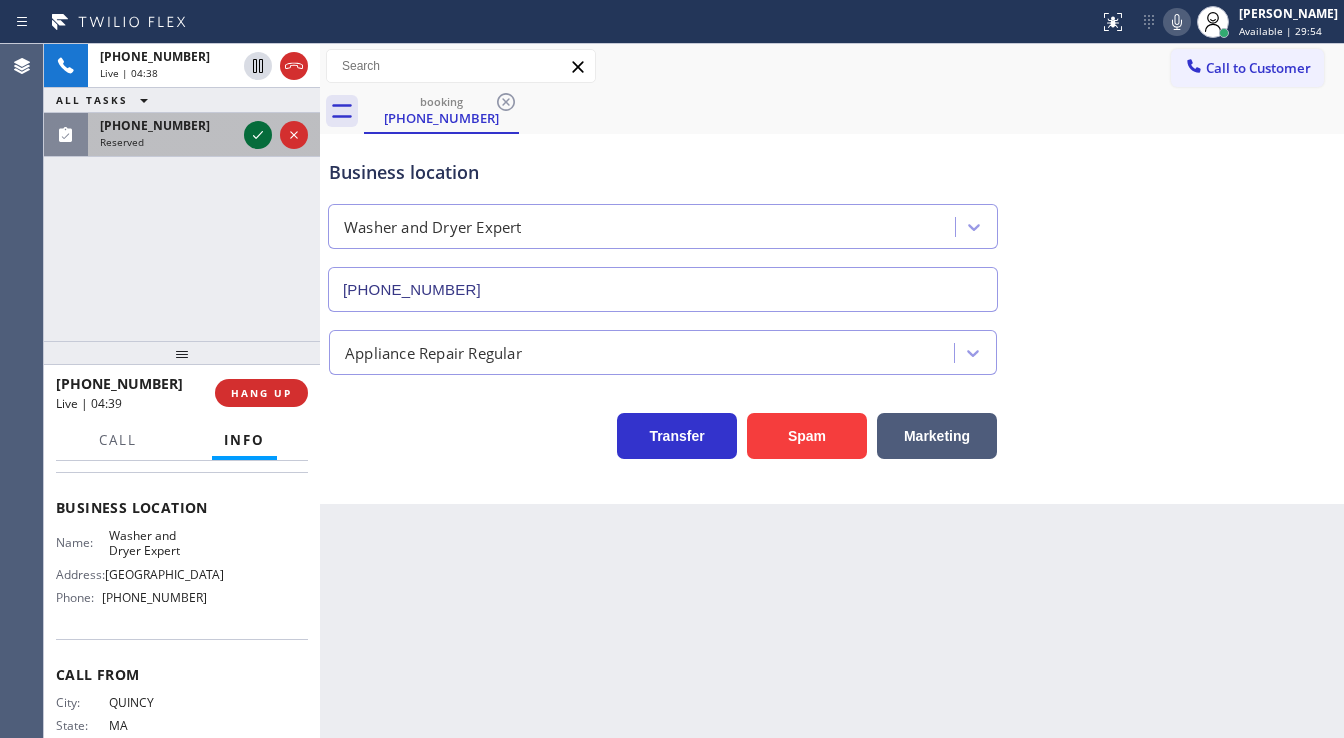 click 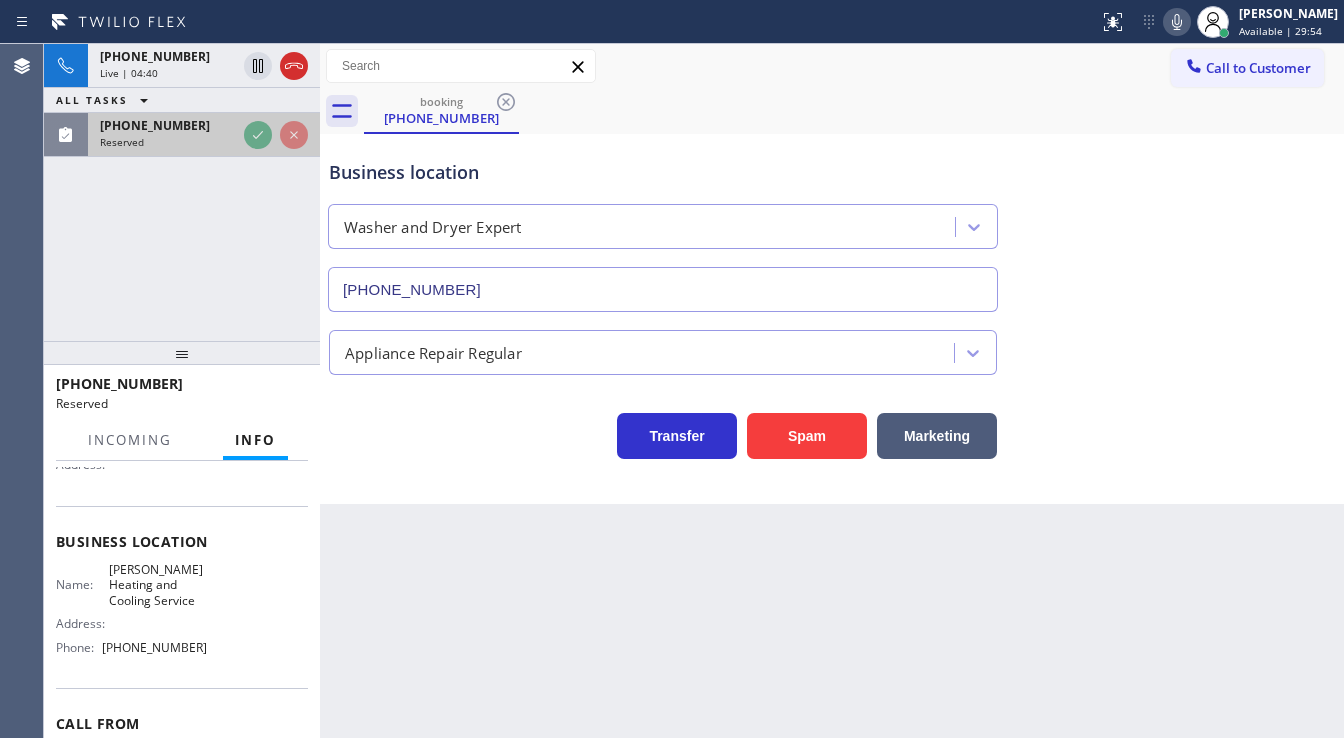 scroll, scrollTop: 256, scrollLeft: 0, axis: vertical 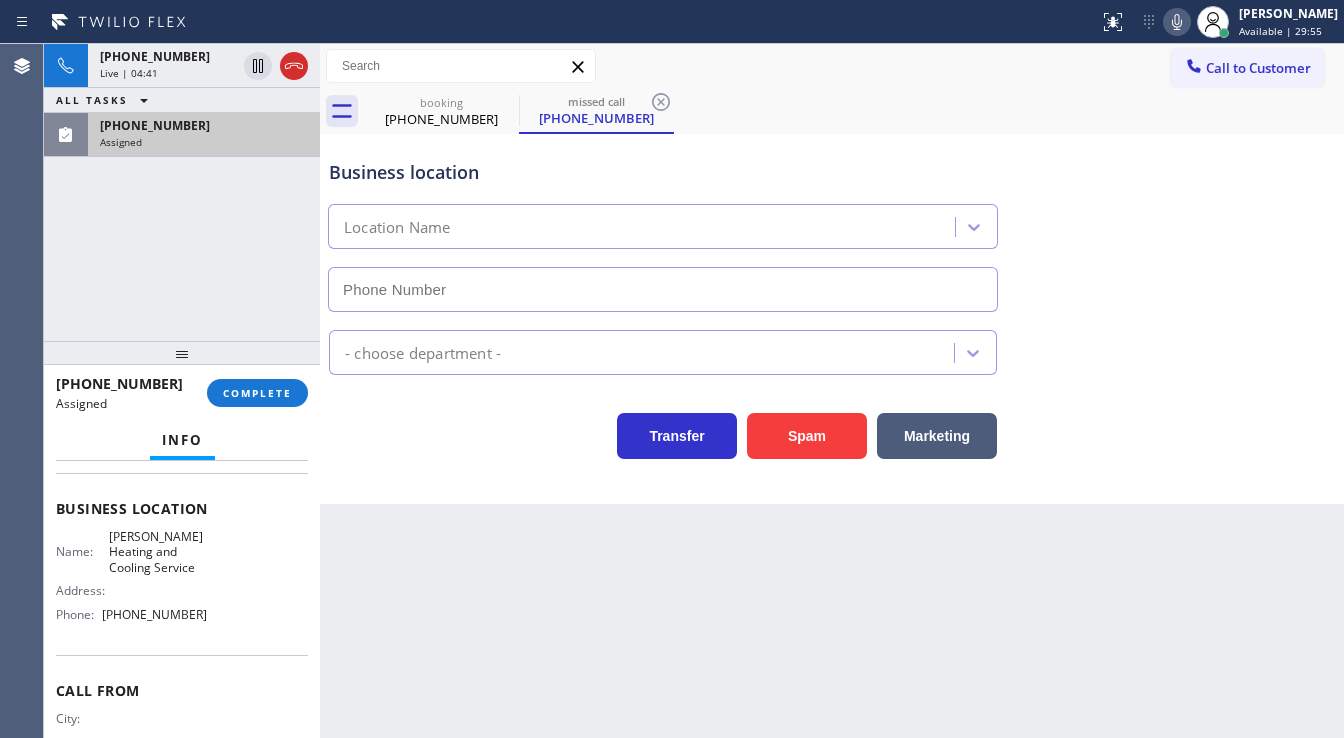 type on "(516) 789-2711" 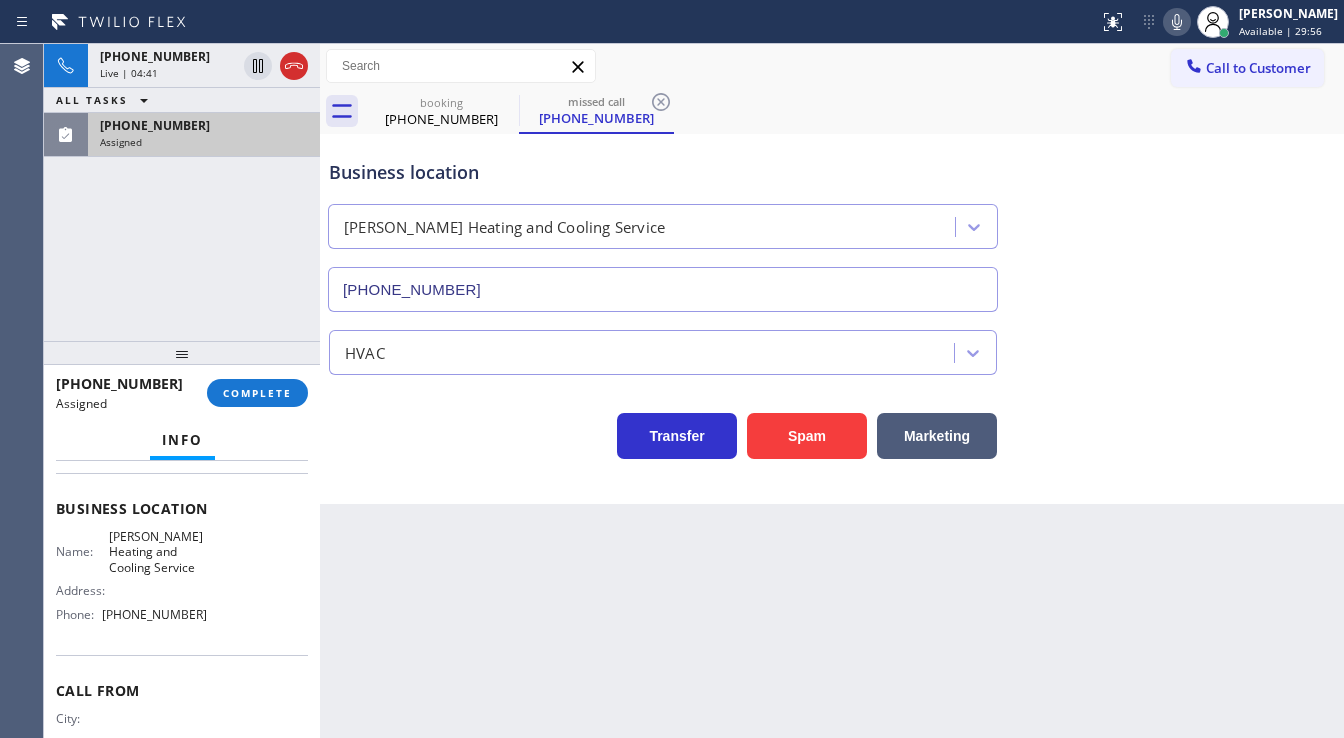 click on "+16176530862 Live | 04:41 ALL TASKS ALL TASKS ACTIVE TASKS TASKS IN WRAP UP (917) 335-4274 Assigned" at bounding box center (182, 192) 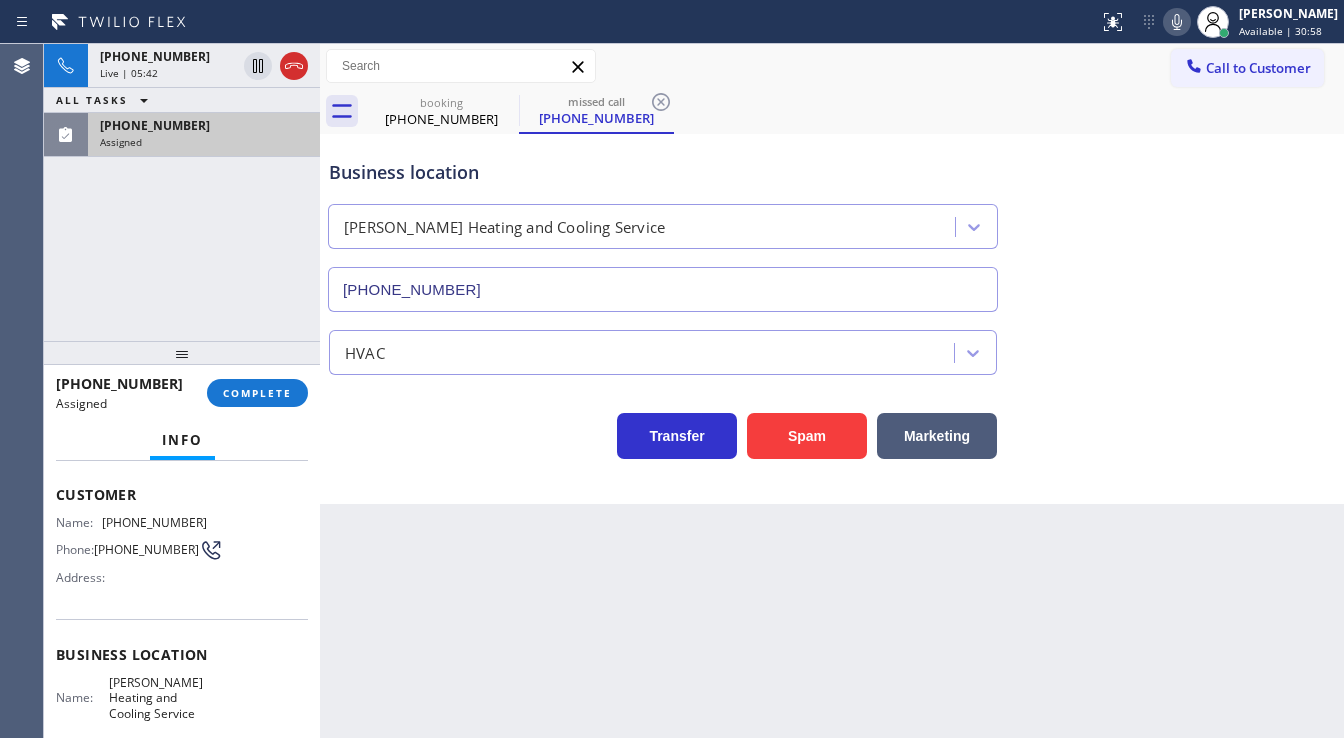 scroll, scrollTop: 112, scrollLeft: 0, axis: vertical 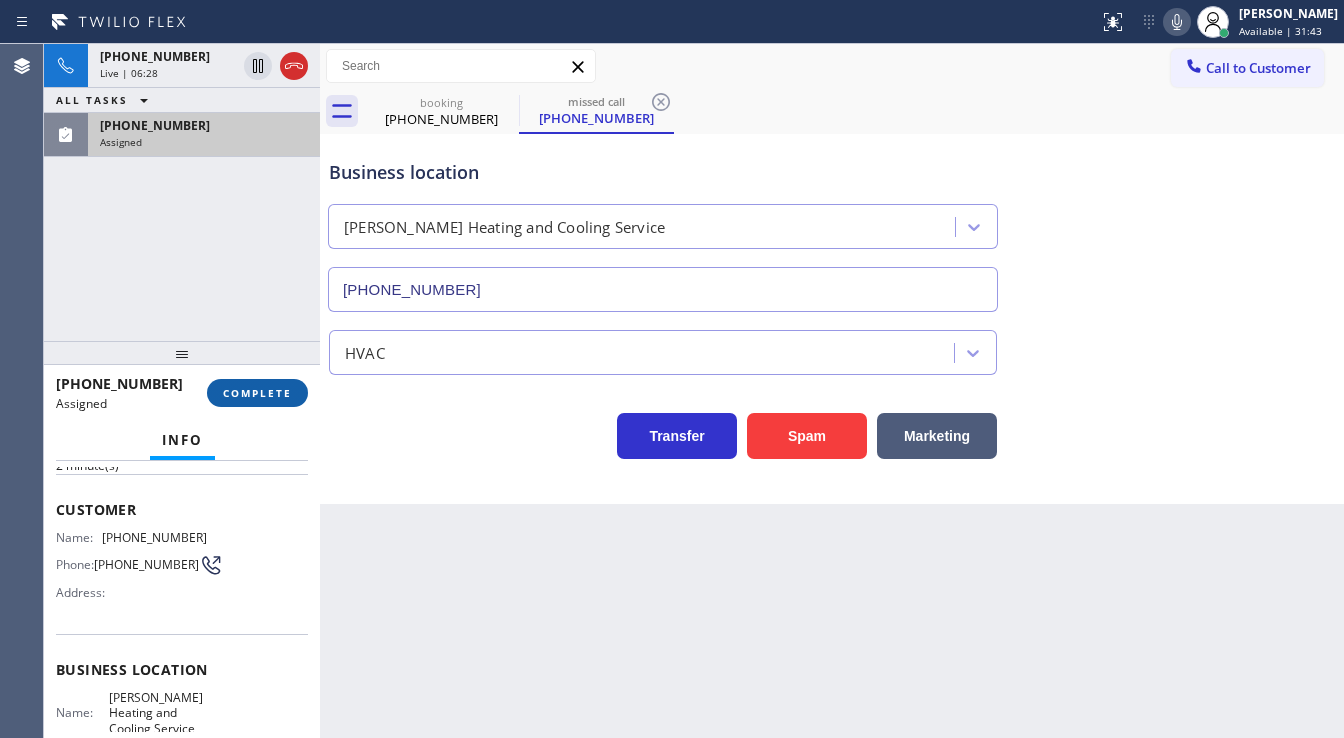 click on "COMPLETE" at bounding box center [257, 393] 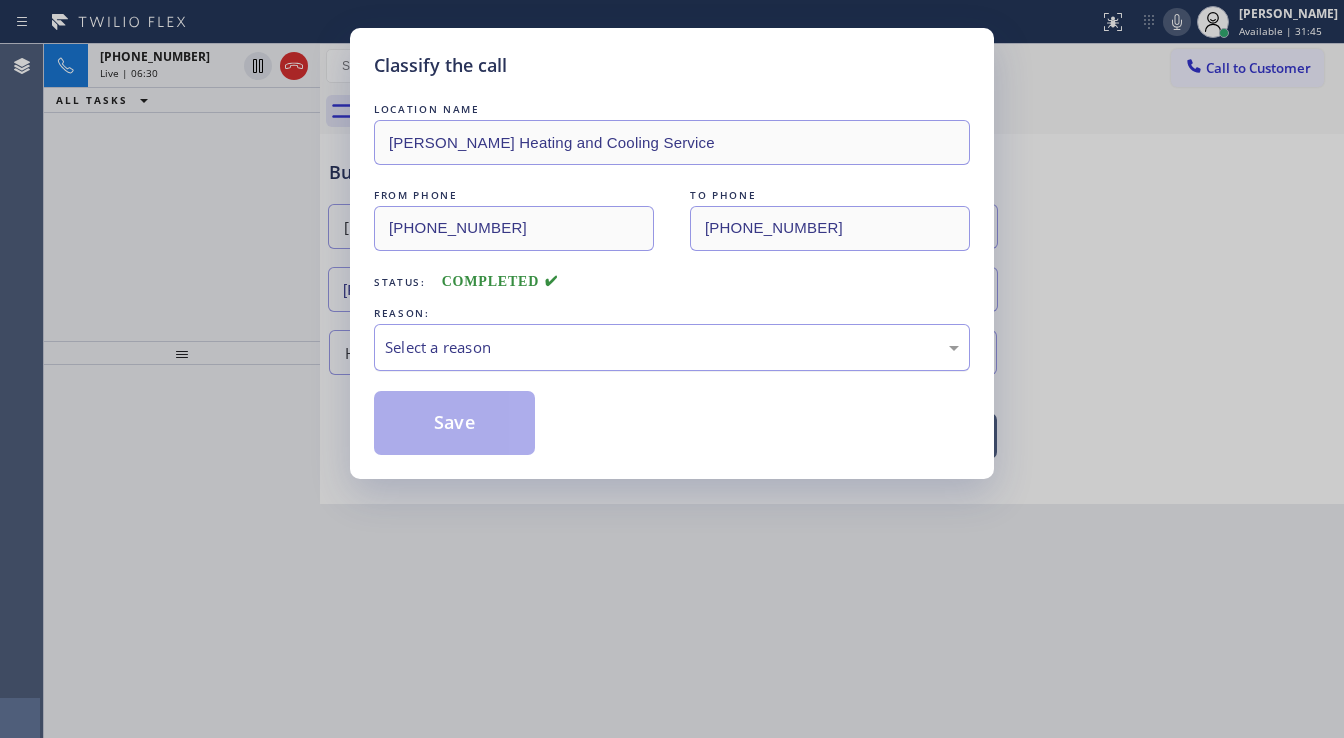 click on "Select a reason" at bounding box center [672, 347] 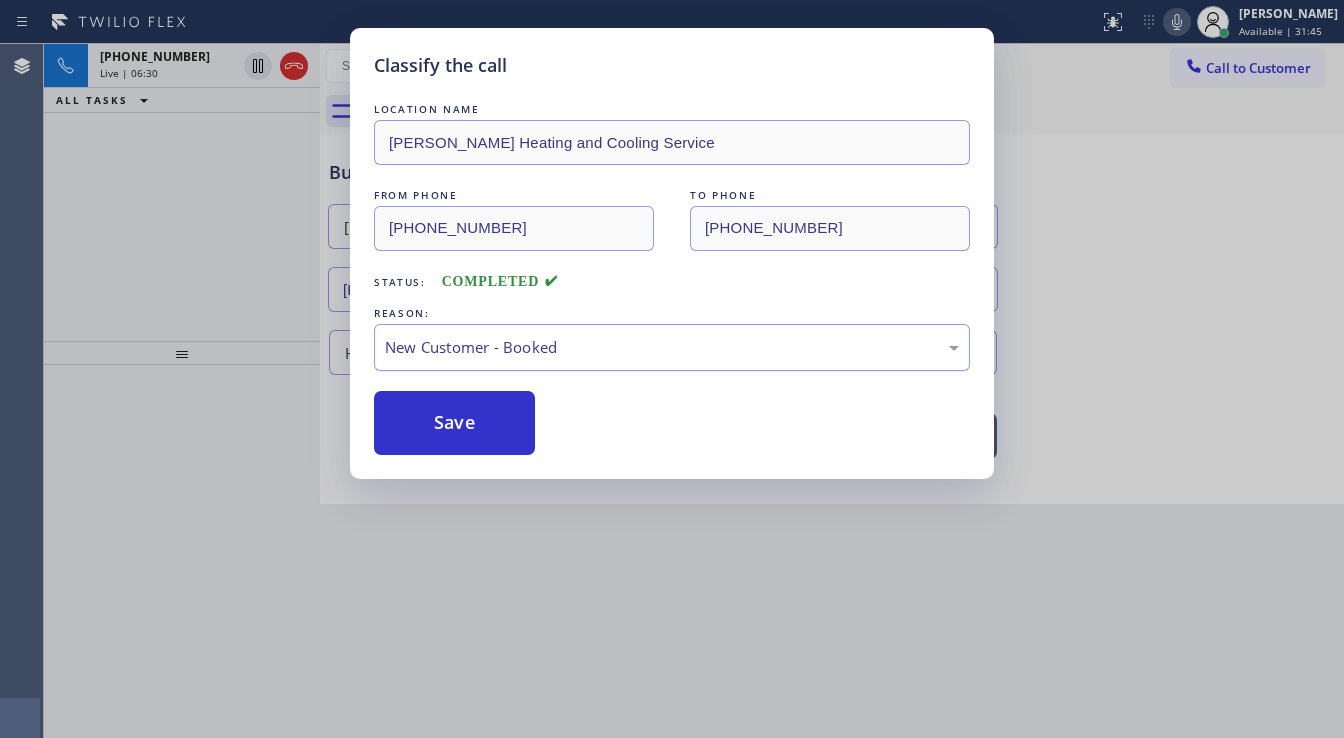click on "New Customer - Booked" at bounding box center (672, 347) 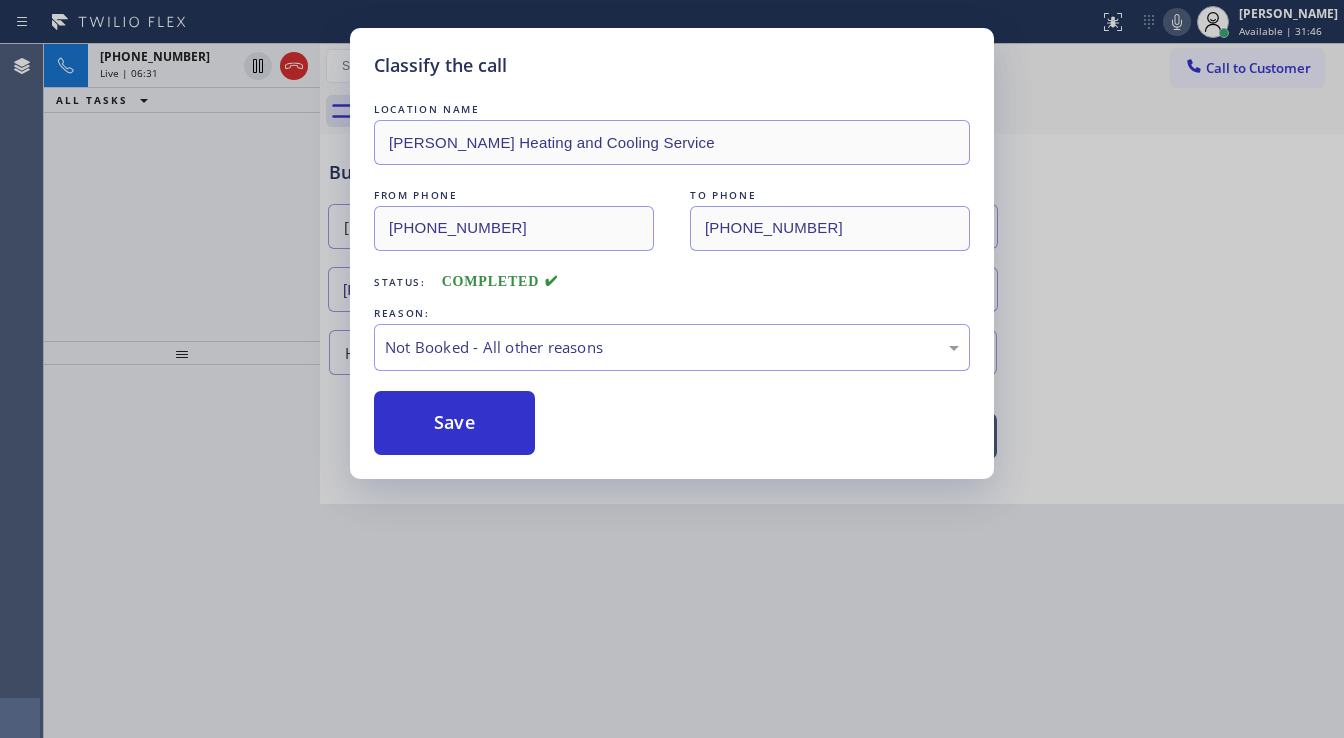 click on "Save" at bounding box center (454, 423) 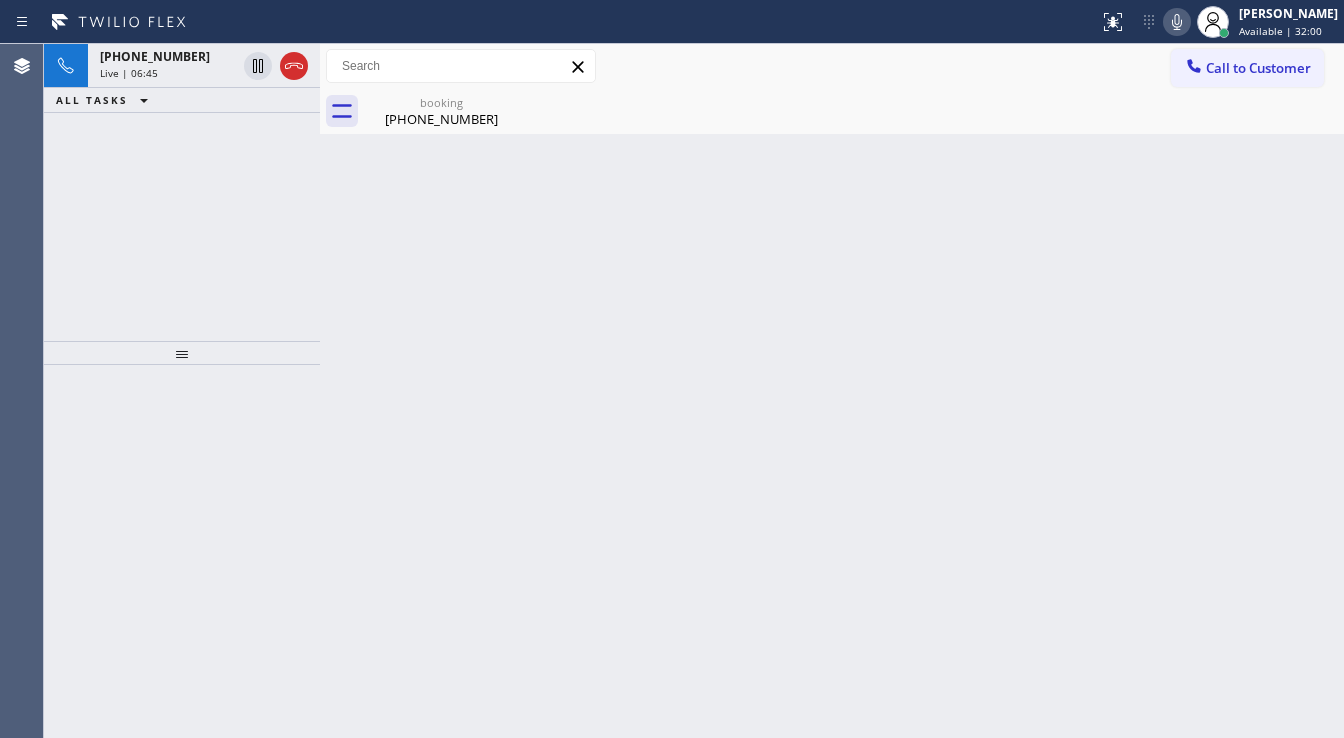 click on "+16176530862 Live | 06:45 ALL TASKS ALL TASKS ACTIVE TASKS TASKS IN WRAP UP" at bounding box center (182, 192) 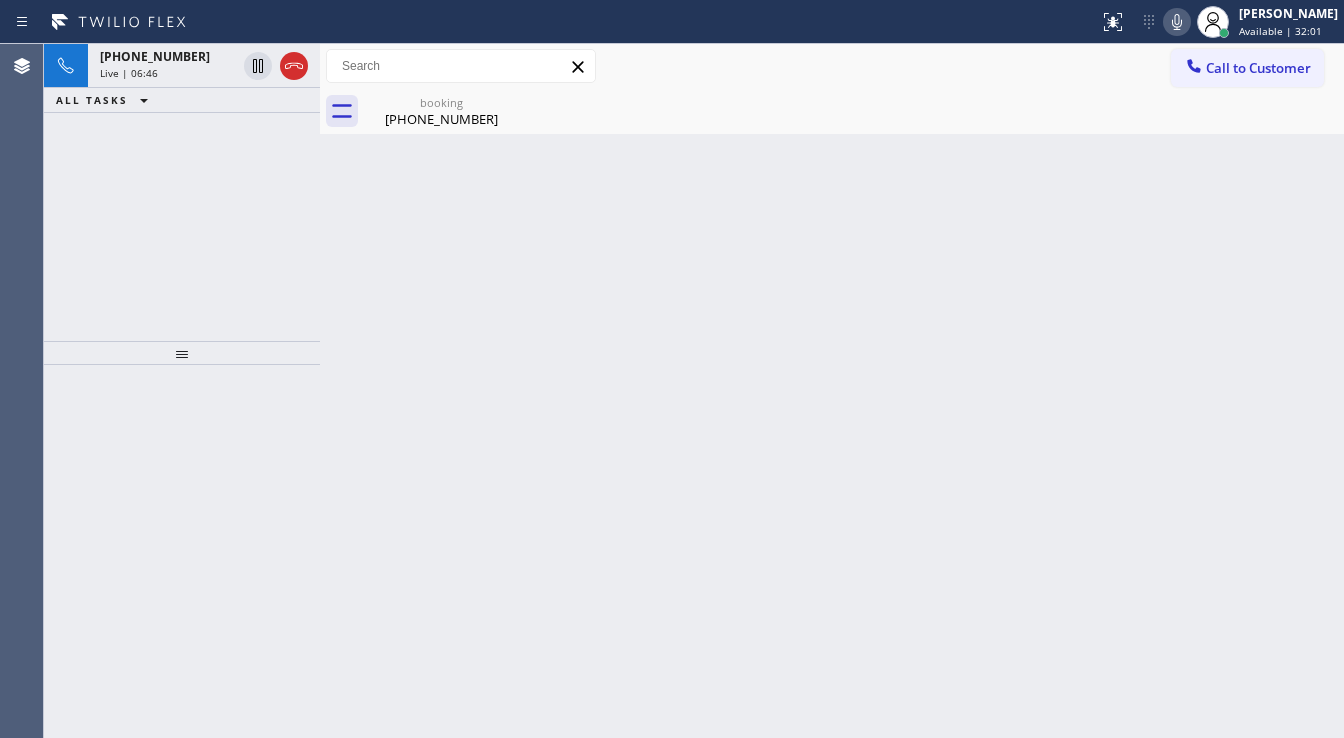 click on "+16176530862 Live | 06:46 ALL TASKS ALL TASKS ACTIVE TASKS TASKS IN WRAP UP" at bounding box center [182, 192] 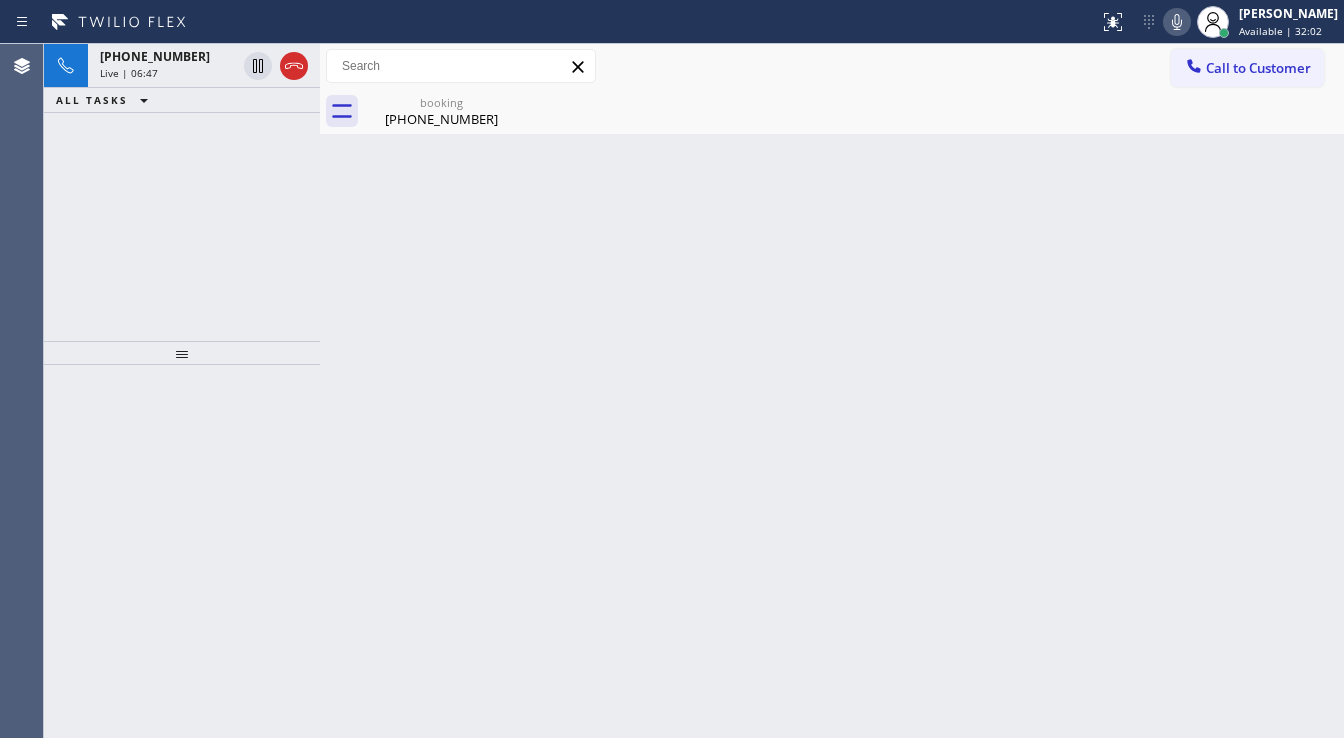 click on "+16176530862 Live | 06:47 ALL TASKS ALL TASKS ACTIVE TASKS TASKS IN WRAP UP" at bounding box center (182, 192) 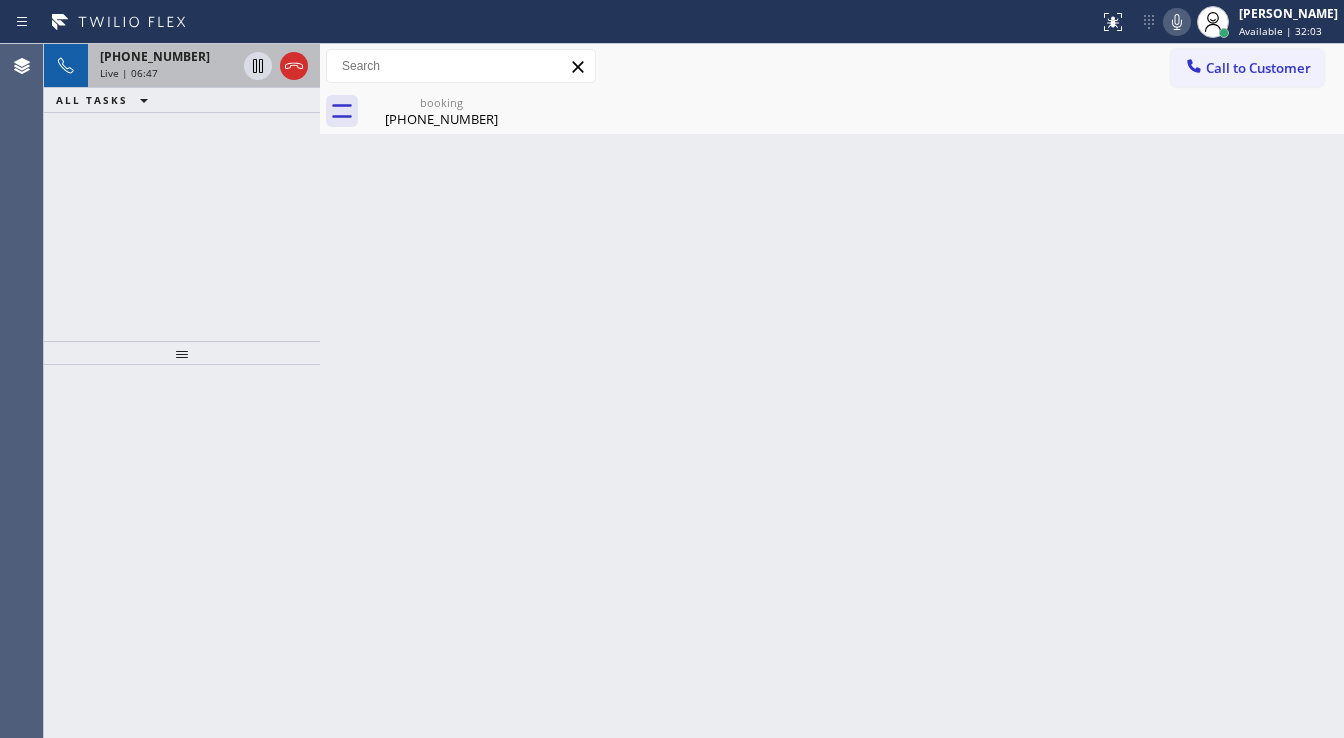 click on "Live | 06:47" at bounding box center (168, 73) 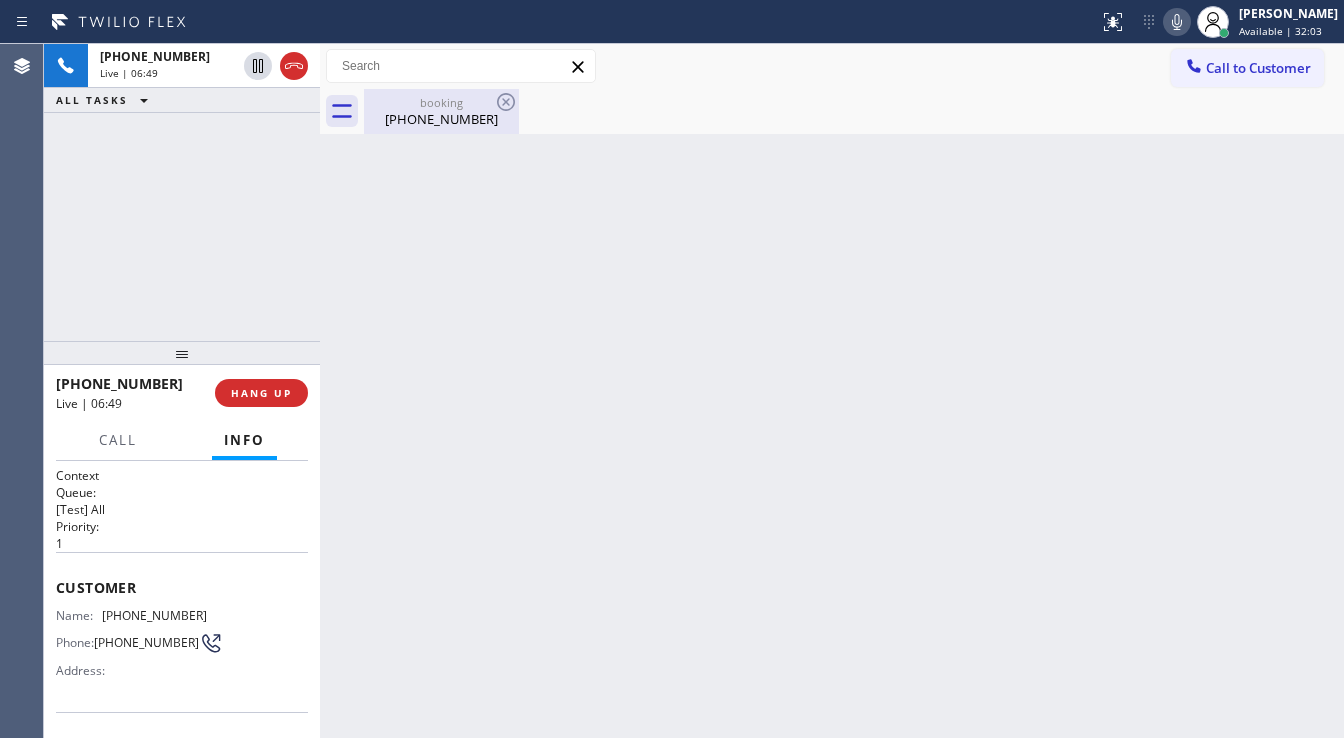 click on "(617) 653-0862" at bounding box center [441, 119] 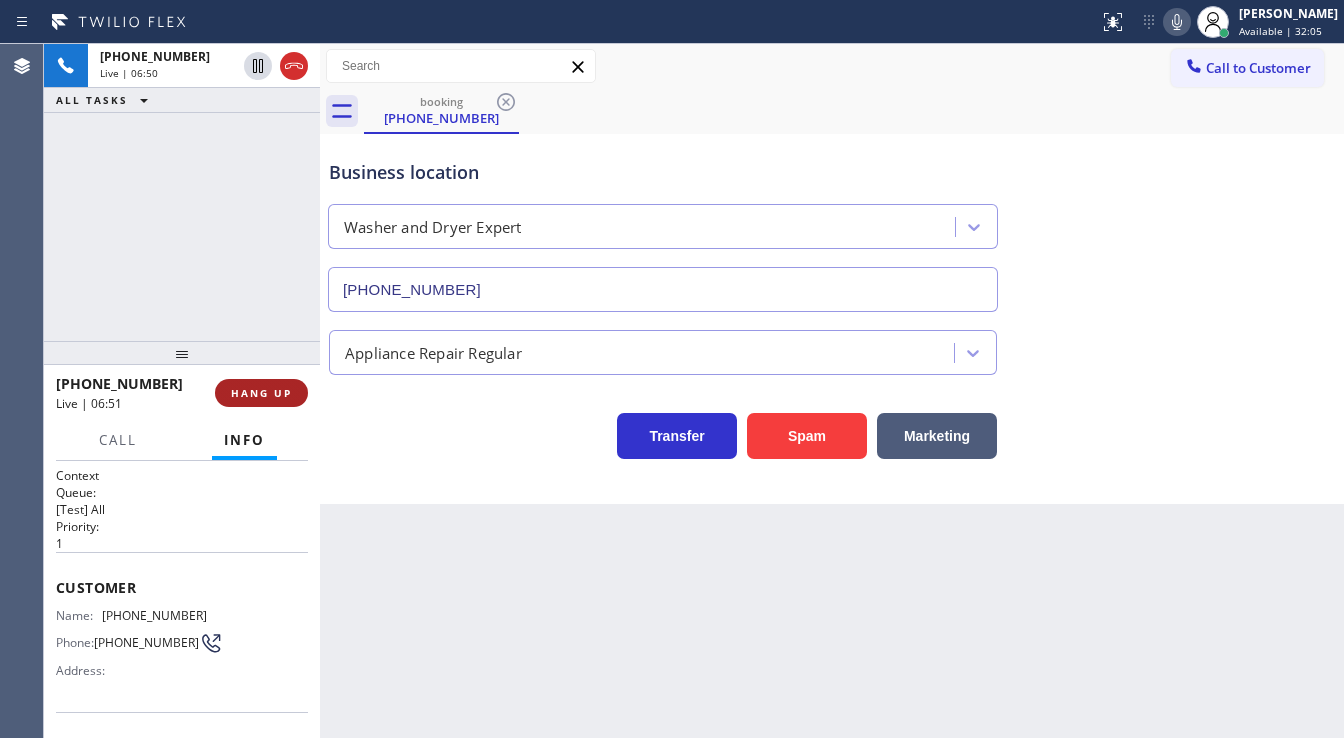 click on "HANG UP" at bounding box center [261, 393] 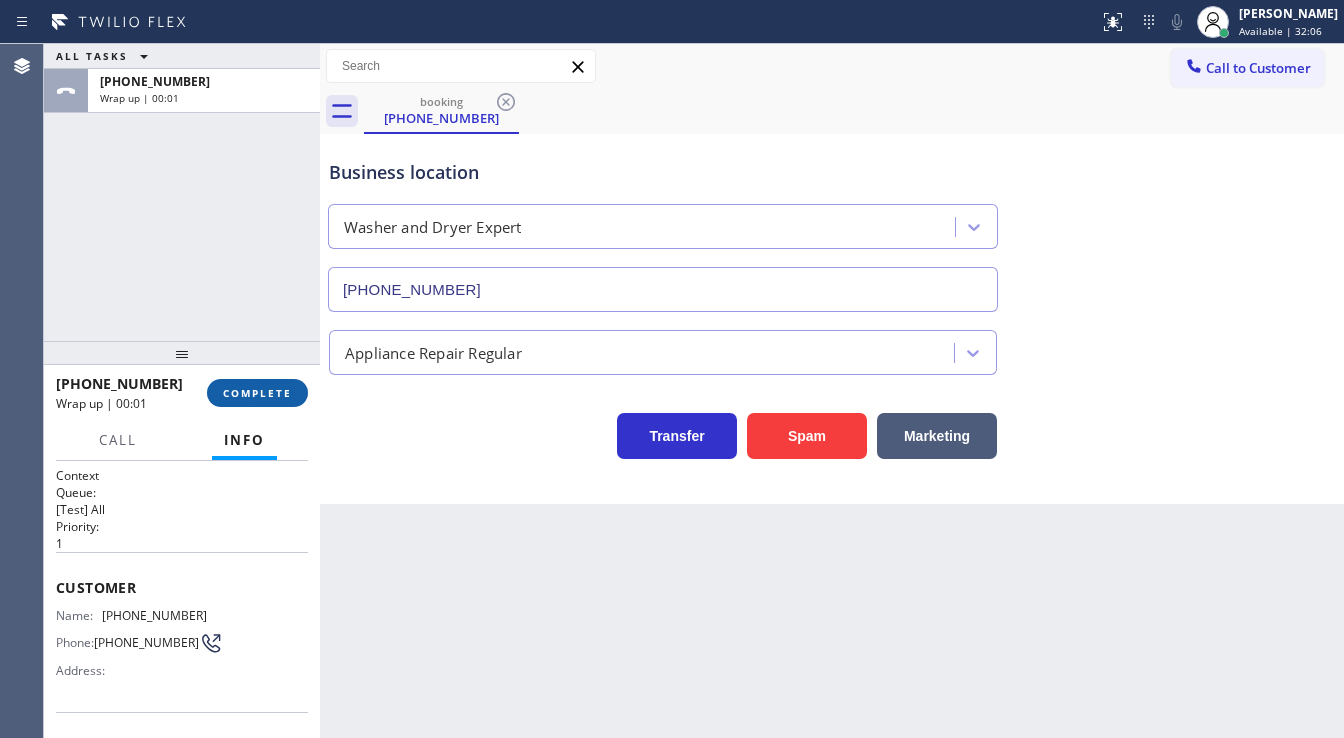 click on "COMPLETE" at bounding box center (257, 393) 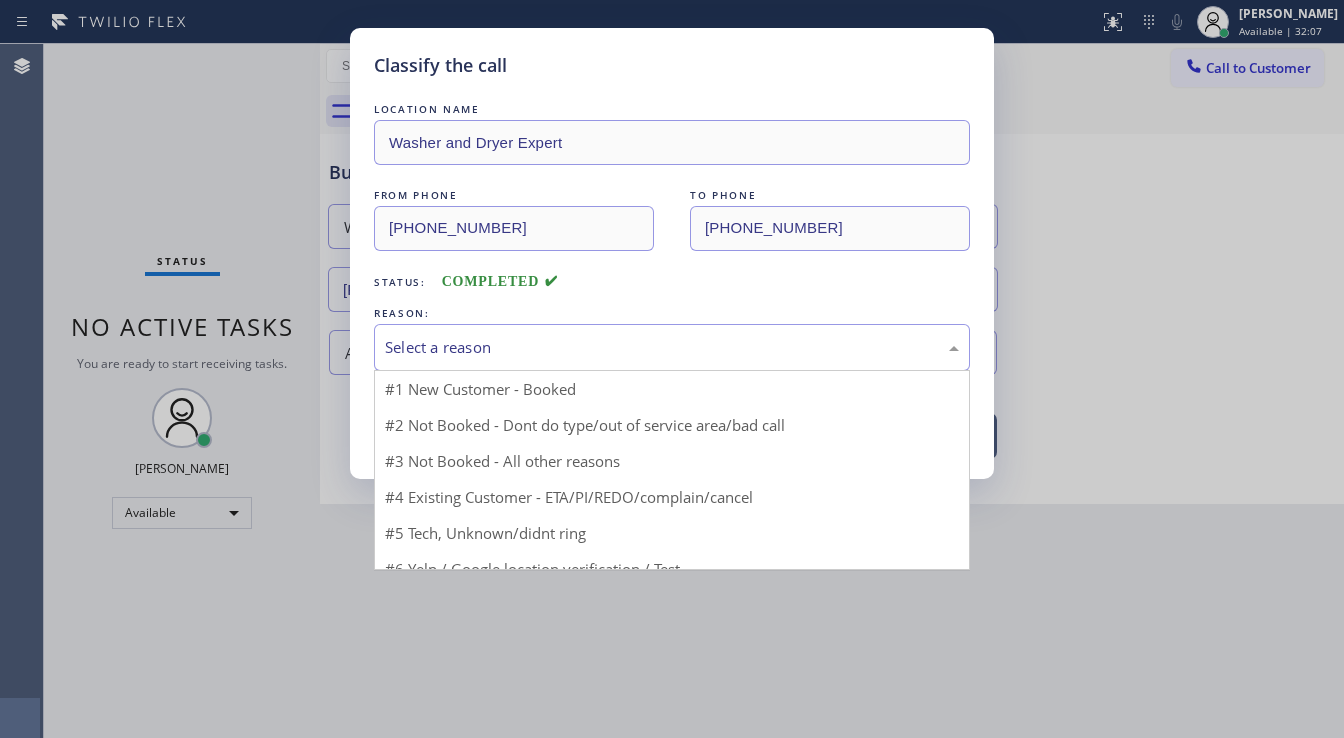 click on "Select a reason" at bounding box center (672, 347) 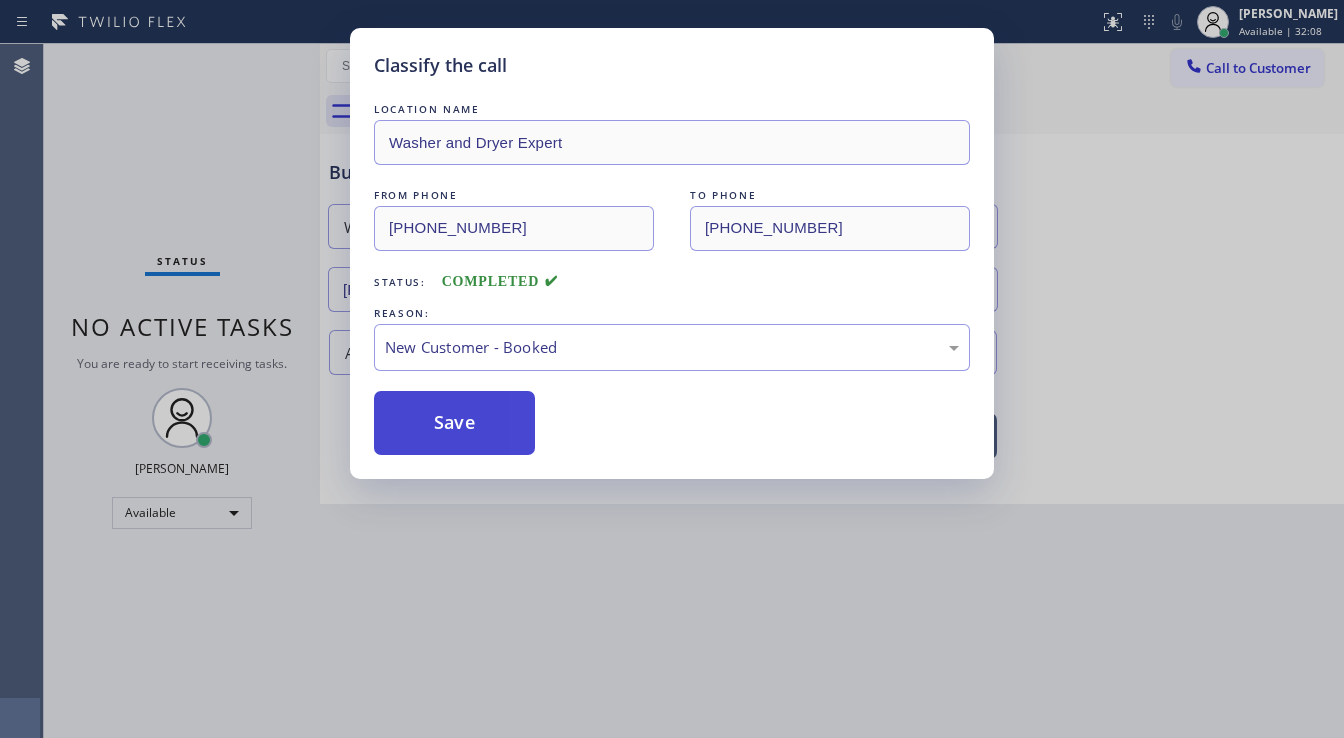 click on "Save" at bounding box center [454, 423] 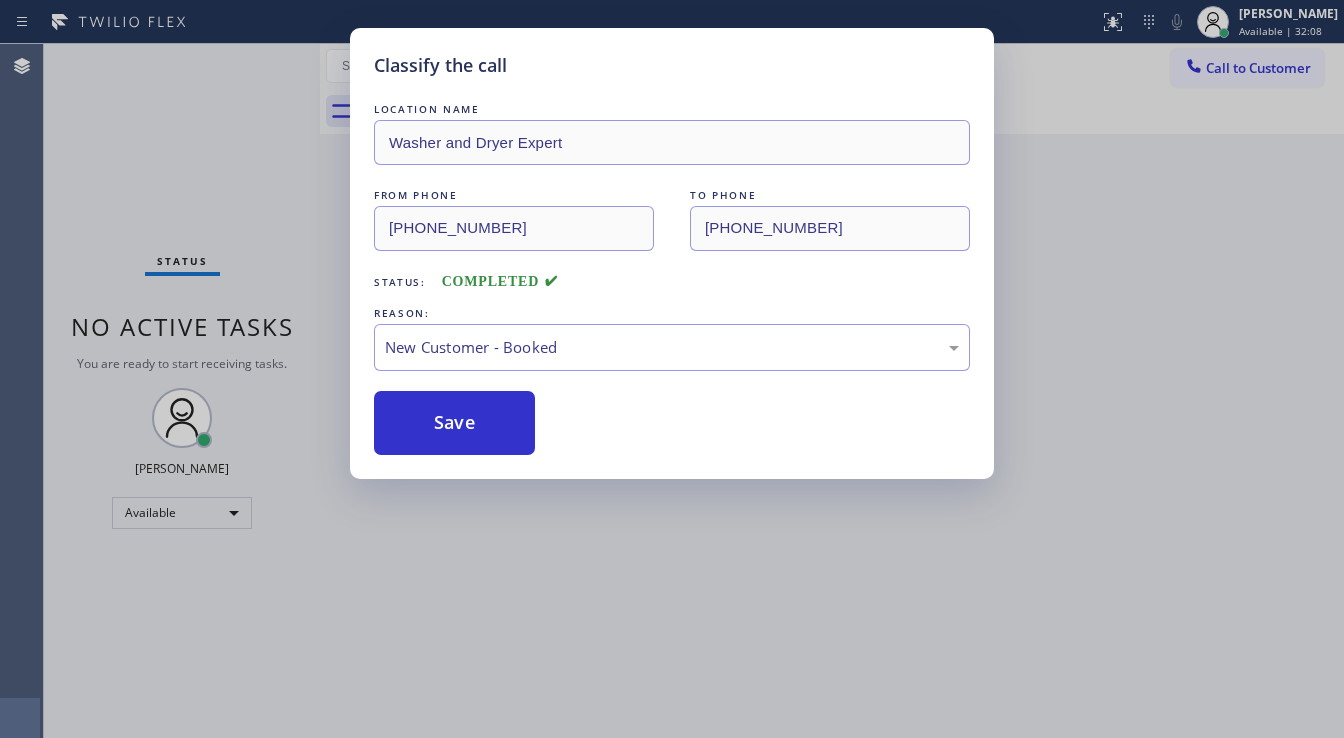 click on "Classify the call LOCATION NAME Washer and Dryer Expert FROM PHONE (617) 653-0862 TO PHONE (347) 836-5354 Status: COMPLETED REASON: New Customer - Booked Save" at bounding box center (672, 369) 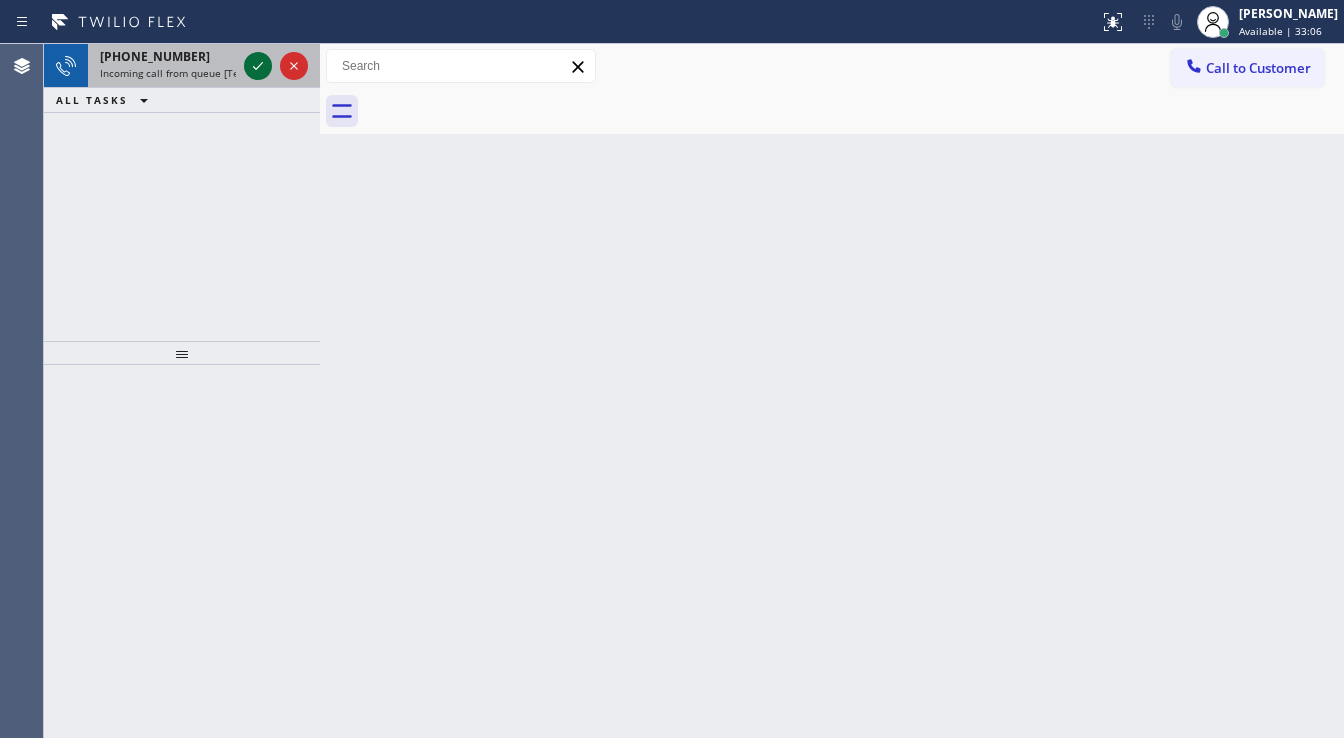 click 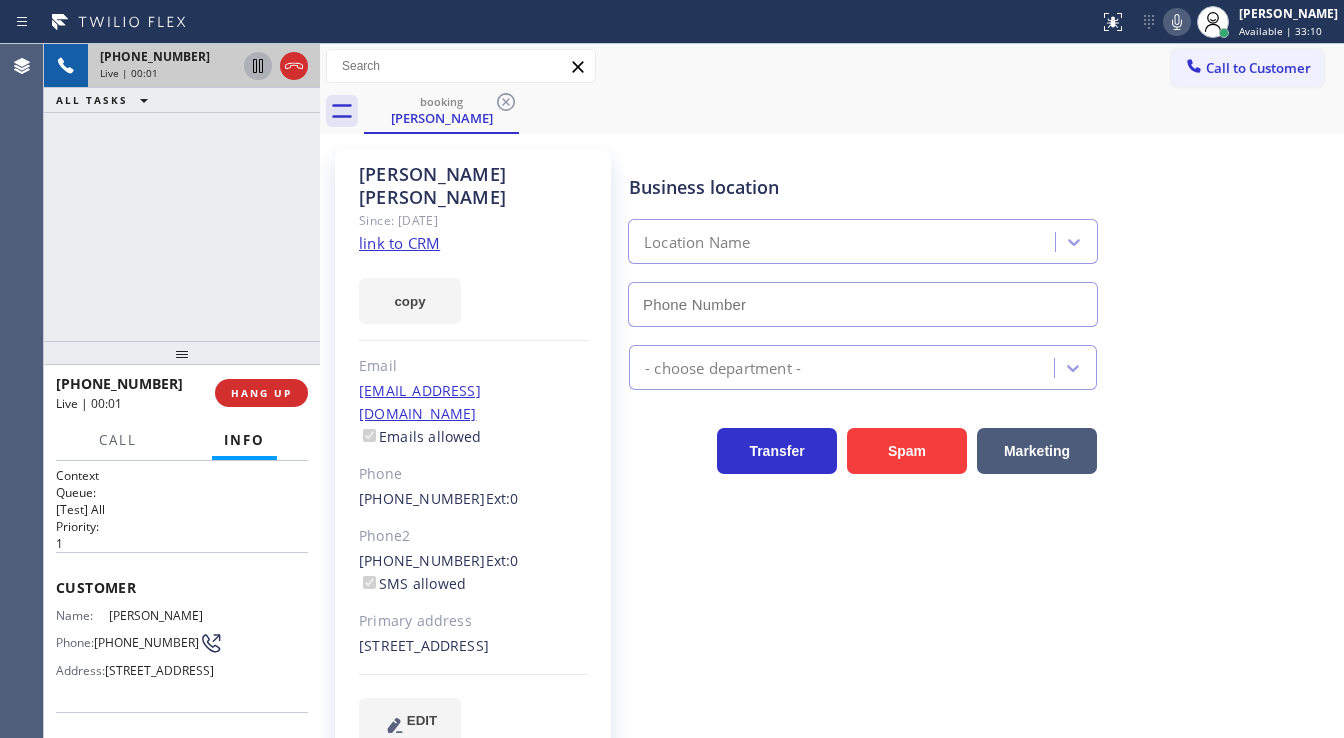 type on "[PHONE_NUMBER]" 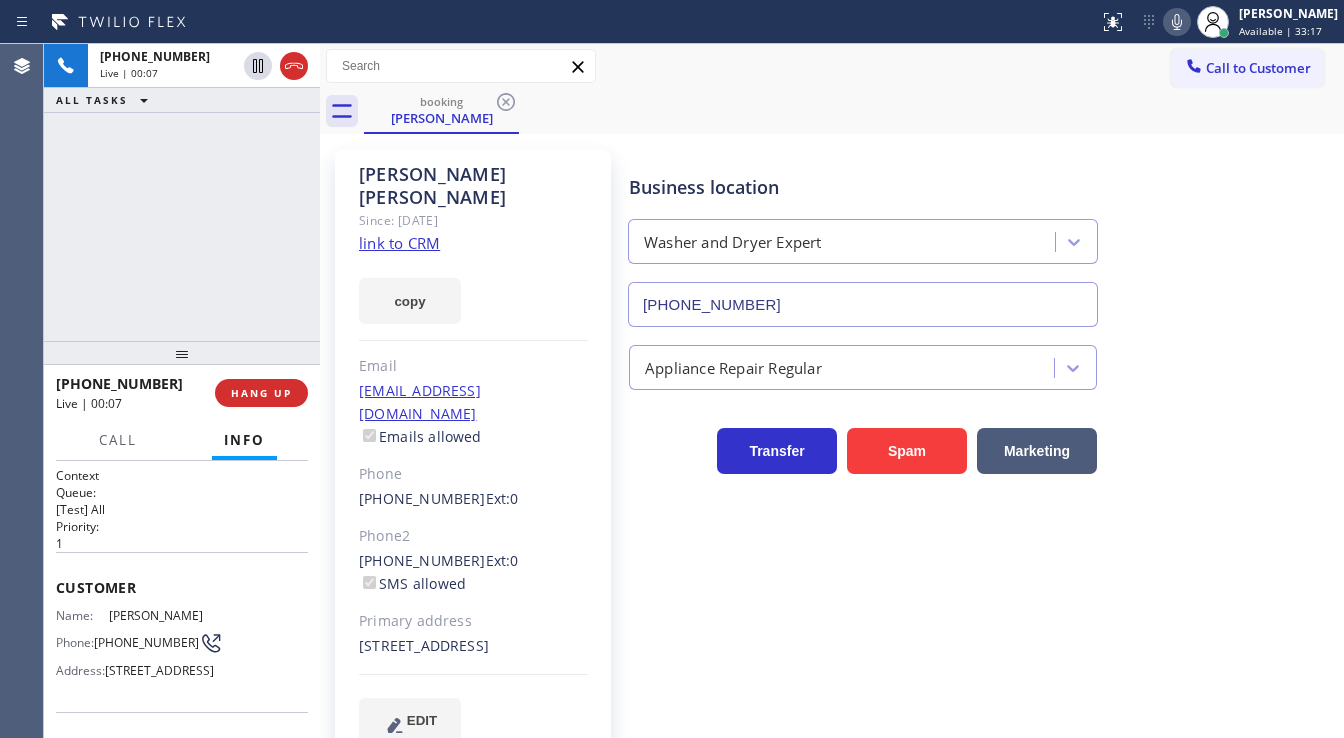 click on "+15167763349 Live | 00:07 ALL TASKS ALL TASKS ACTIVE TASKS TASKS IN WRAP UP" at bounding box center (182, 192) 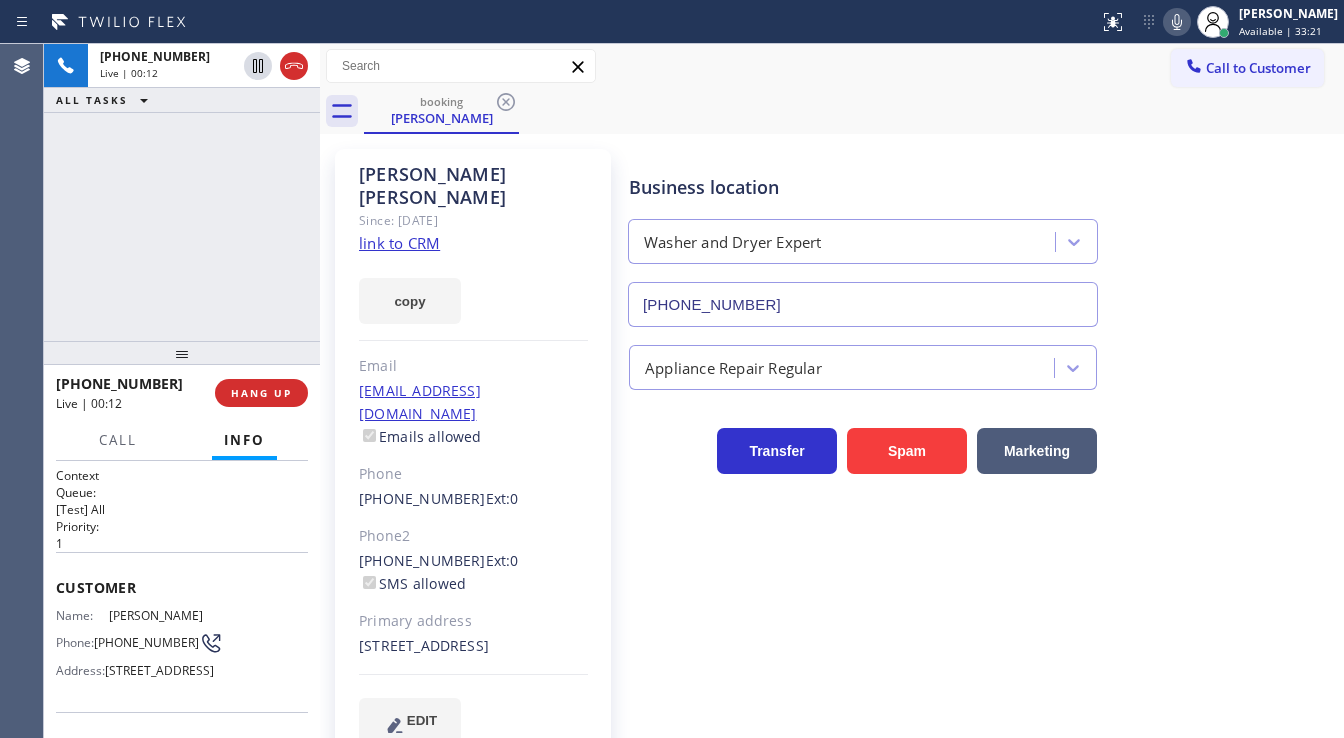 click on "+15167763349 Live | 00:12 ALL TASKS ALL TASKS ACTIVE TASKS TASKS IN WRAP UP" at bounding box center (182, 192) 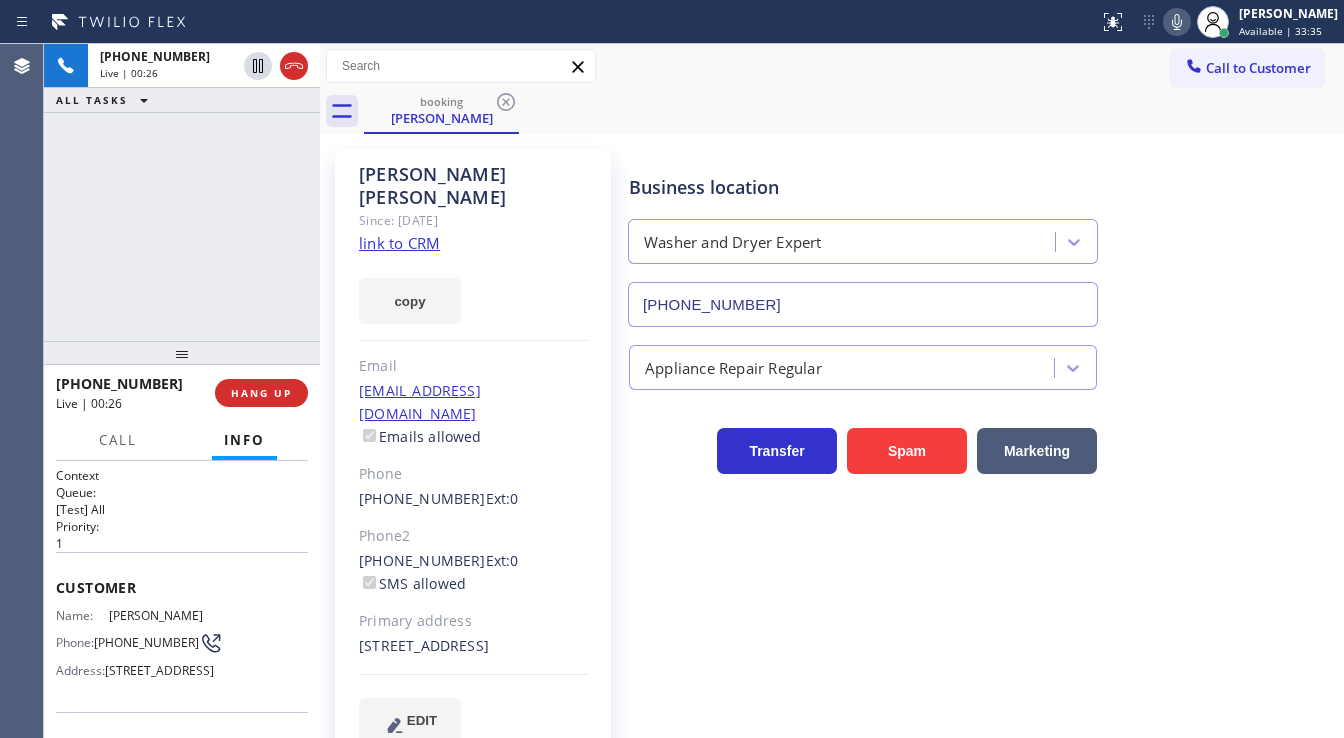 drag, startPoint x: 166, startPoint y: 248, endPoint x: 204, endPoint y: 262, distance: 40.496914 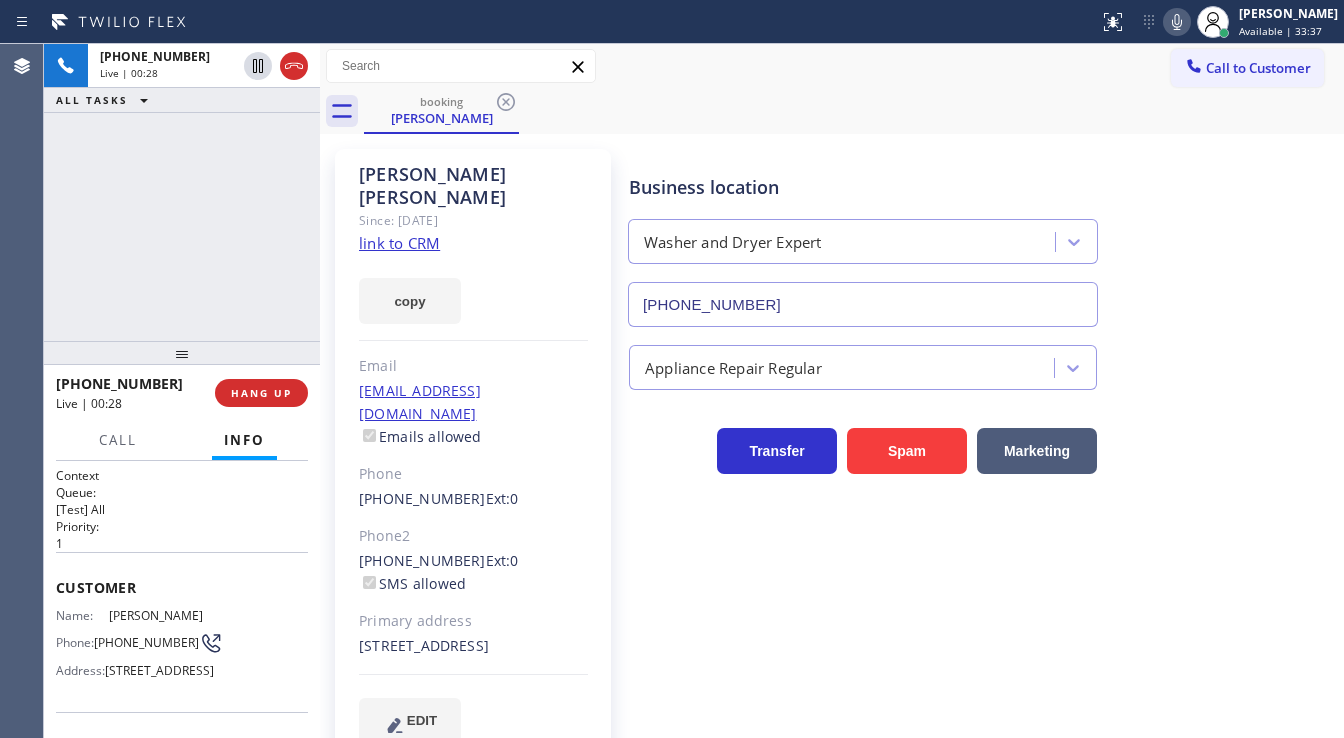 click on "+15167763349 Live | 00:28 ALL TASKS ALL TASKS ACTIVE TASKS TASKS IN WRAP UP" at bounding box center (182, 192) 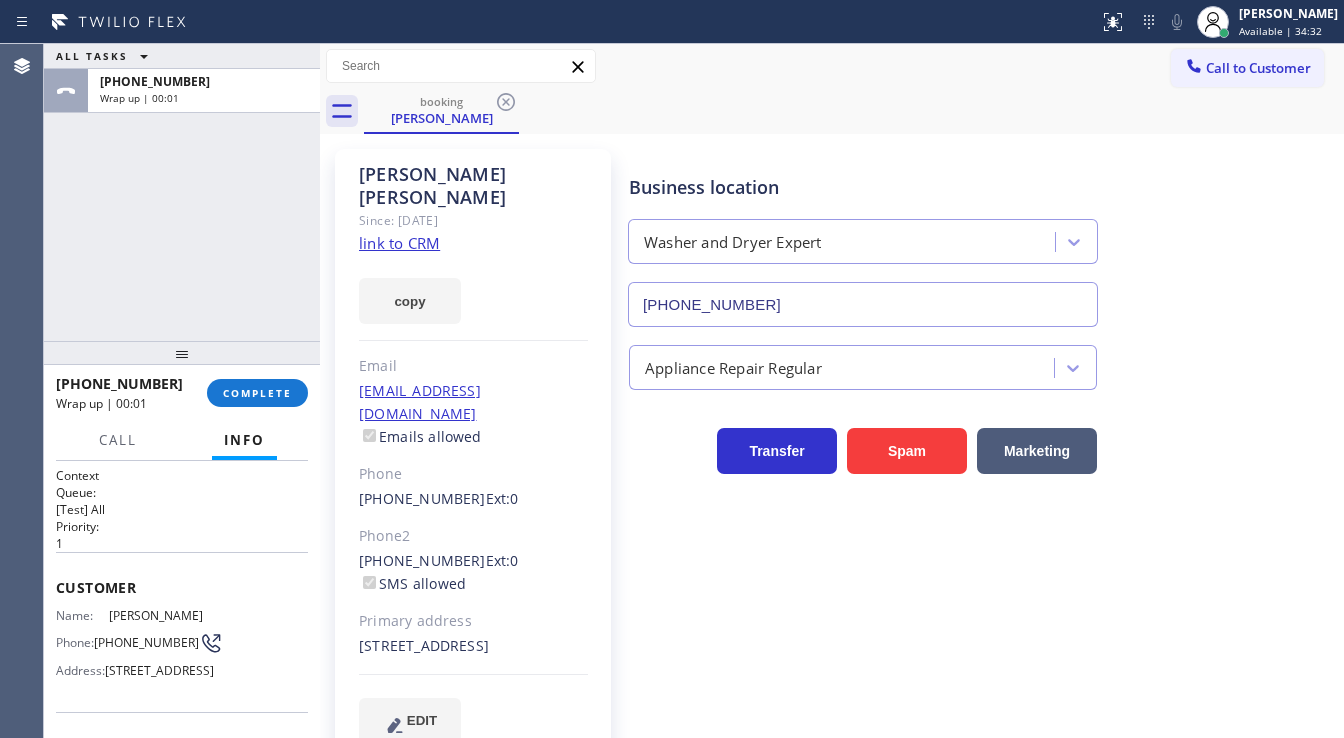 click on "+15167763349 Wrap up | 00:01 COMPLETE" at bounding box center [182, 393] 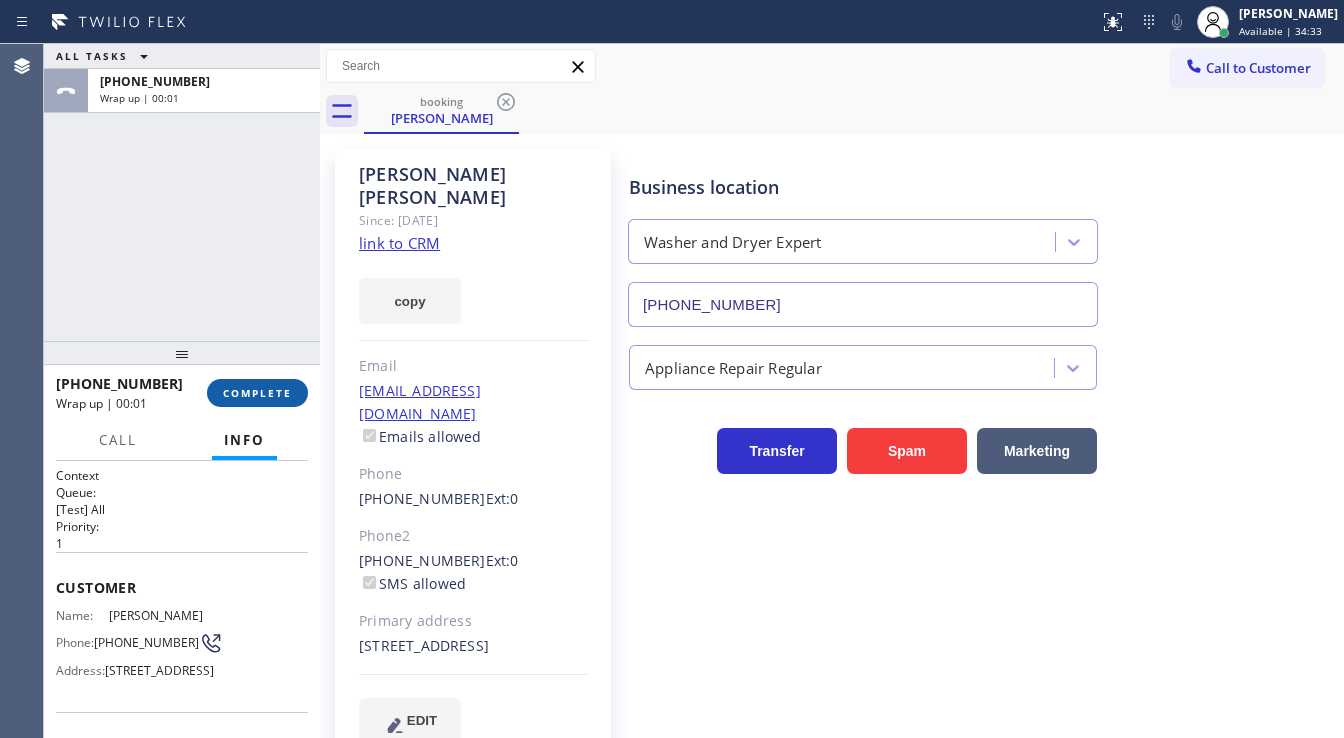 click on "+15167763349 Wrap up | 00:01 COMPLETE" at bounding box center [182, 393] 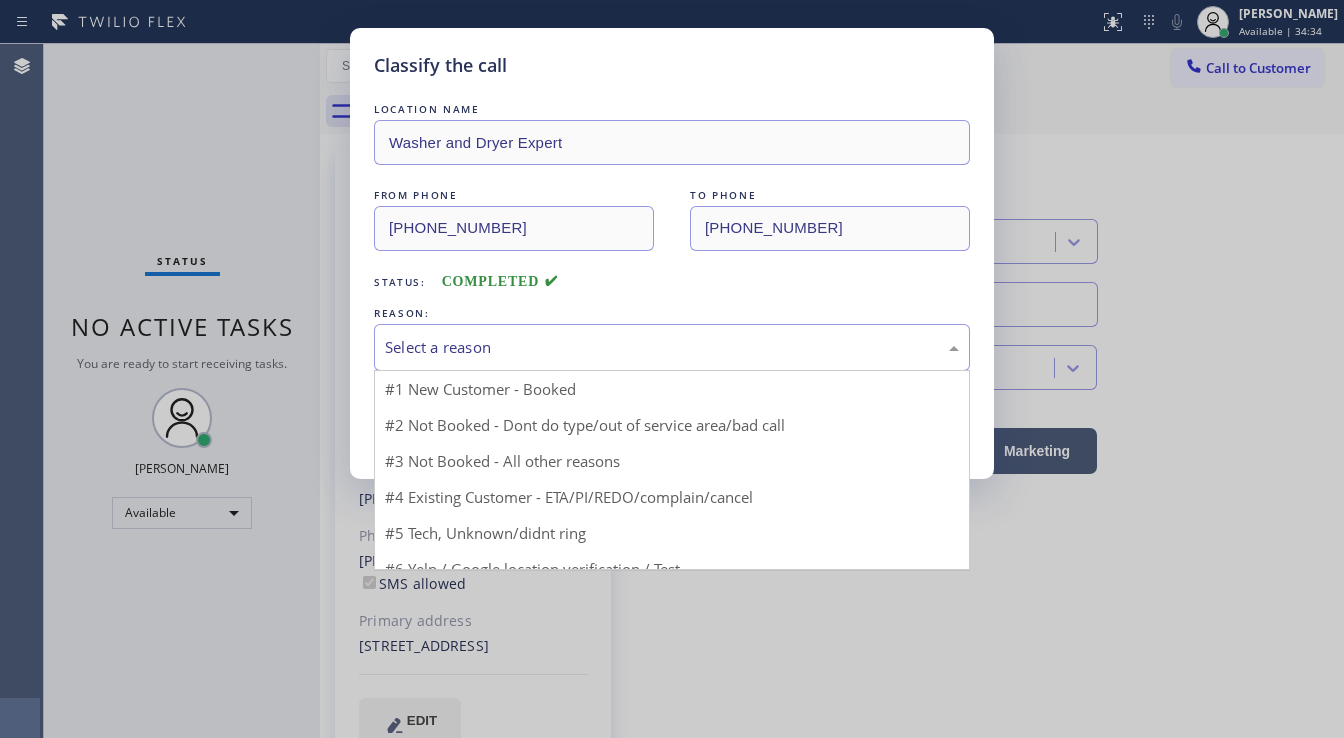 click on "Select a reason" at bounding box center (672, 347) 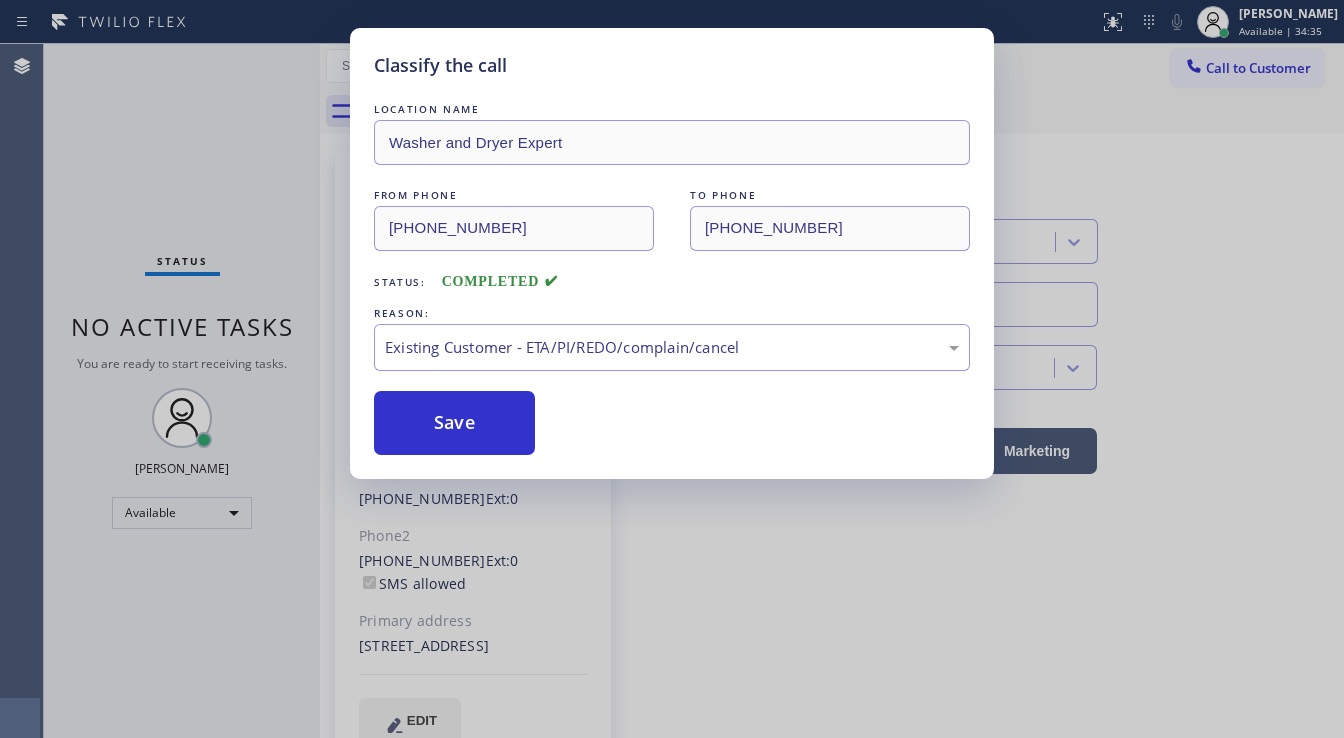 click on "Save" at bounding box center [454, 423] 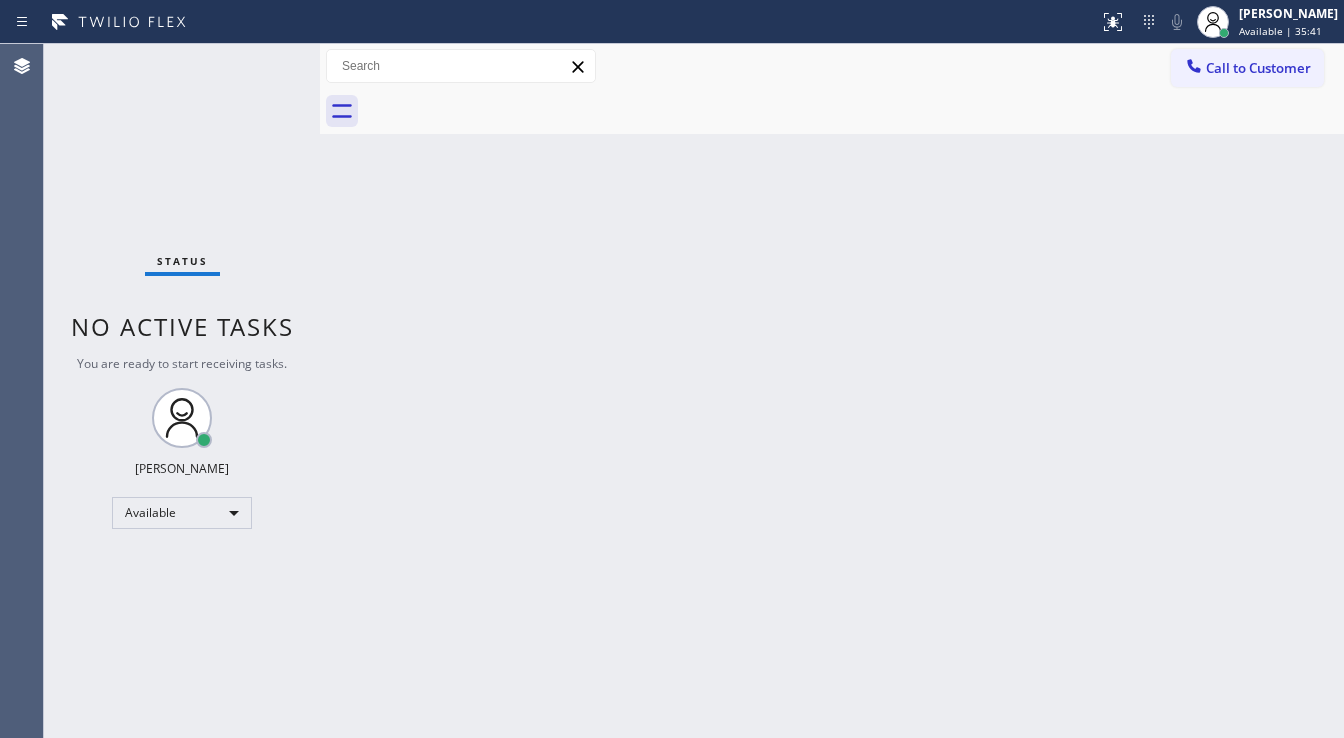 click on "Status   No active tasks     You are ready to start receiving tasks.   [PERSON_NAME]" at bounding box center (182, 391) 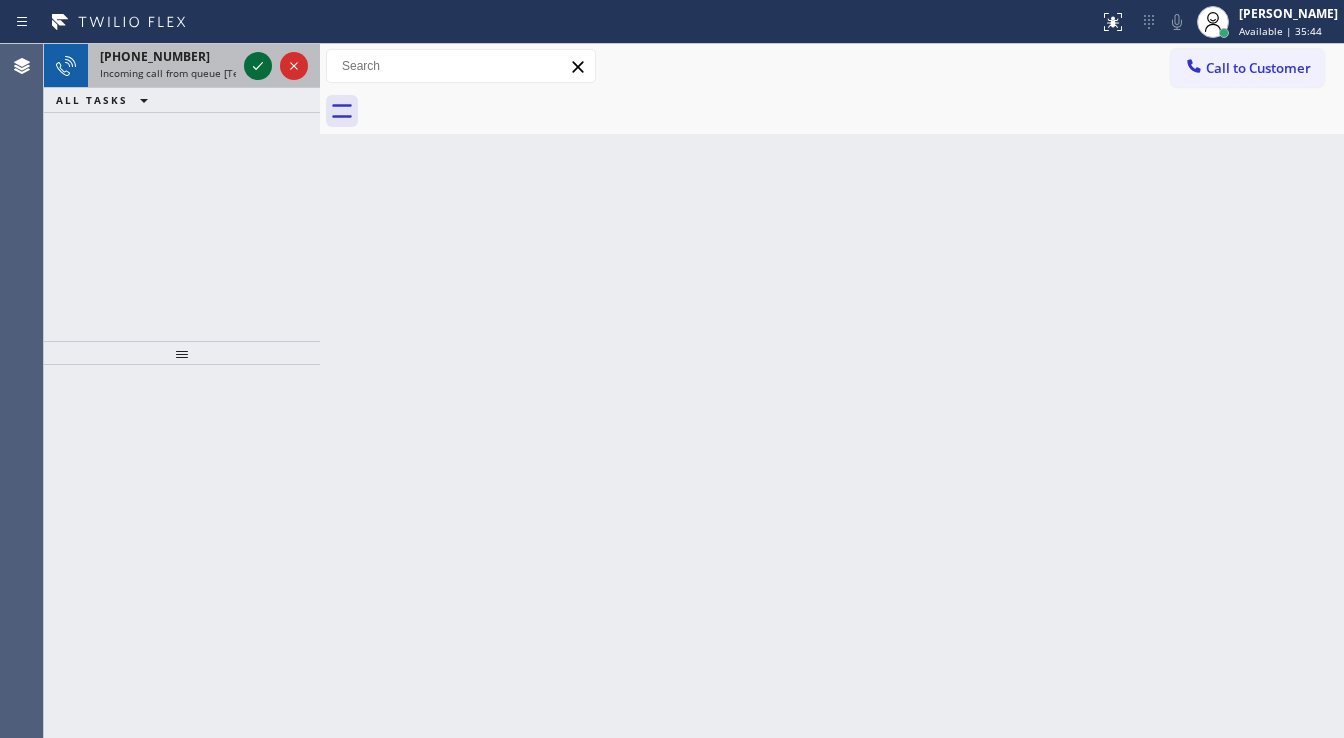 click 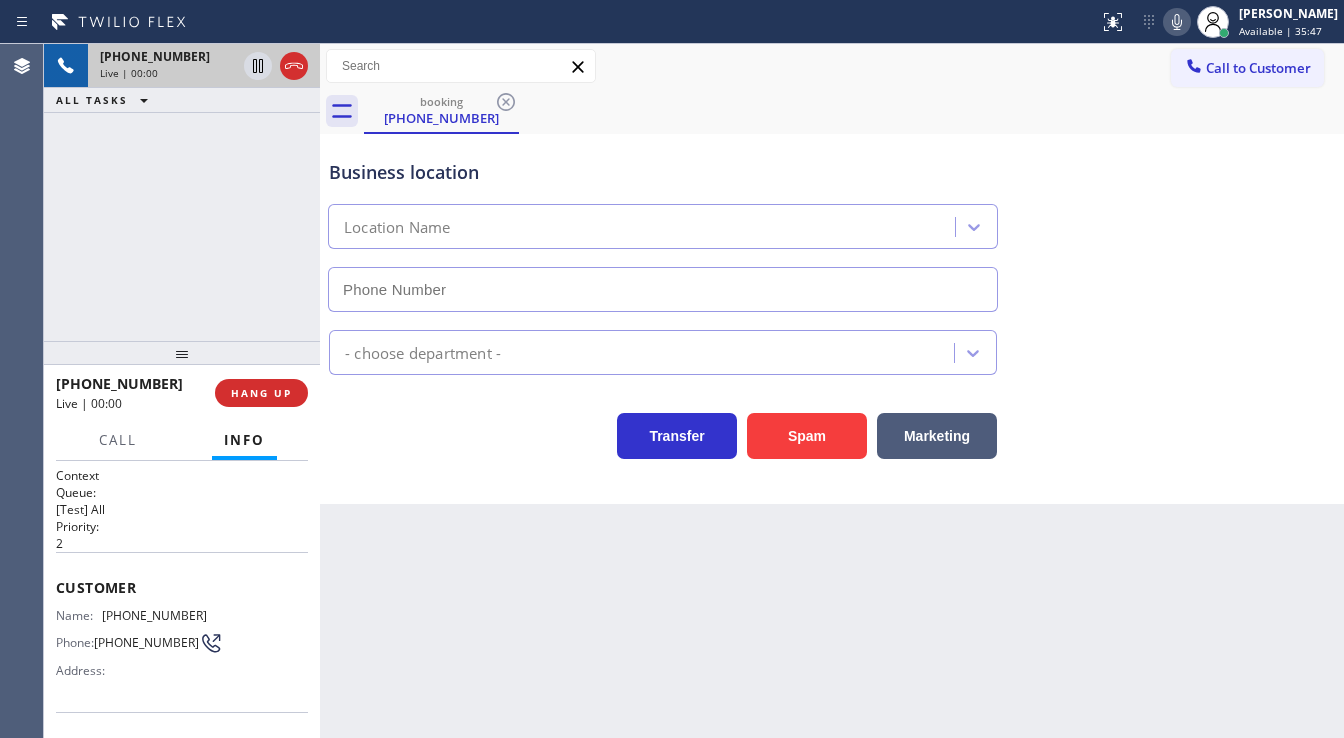 type on "(323) 900-0745" 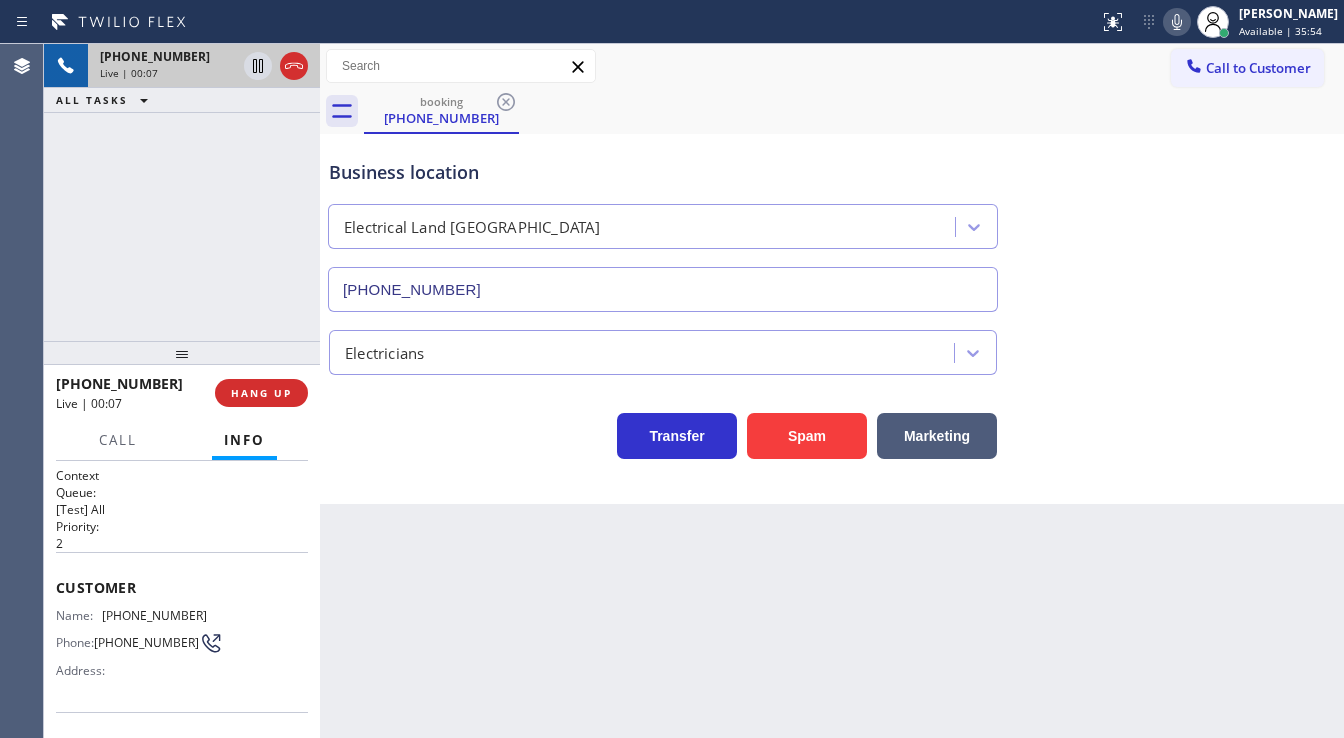 click on "+13232373898 Live | 00:07 ALL TASKS ALL TASKS ACTIVE TASKS TASKS IN WRAP UP" at bounding box center (182, 192) 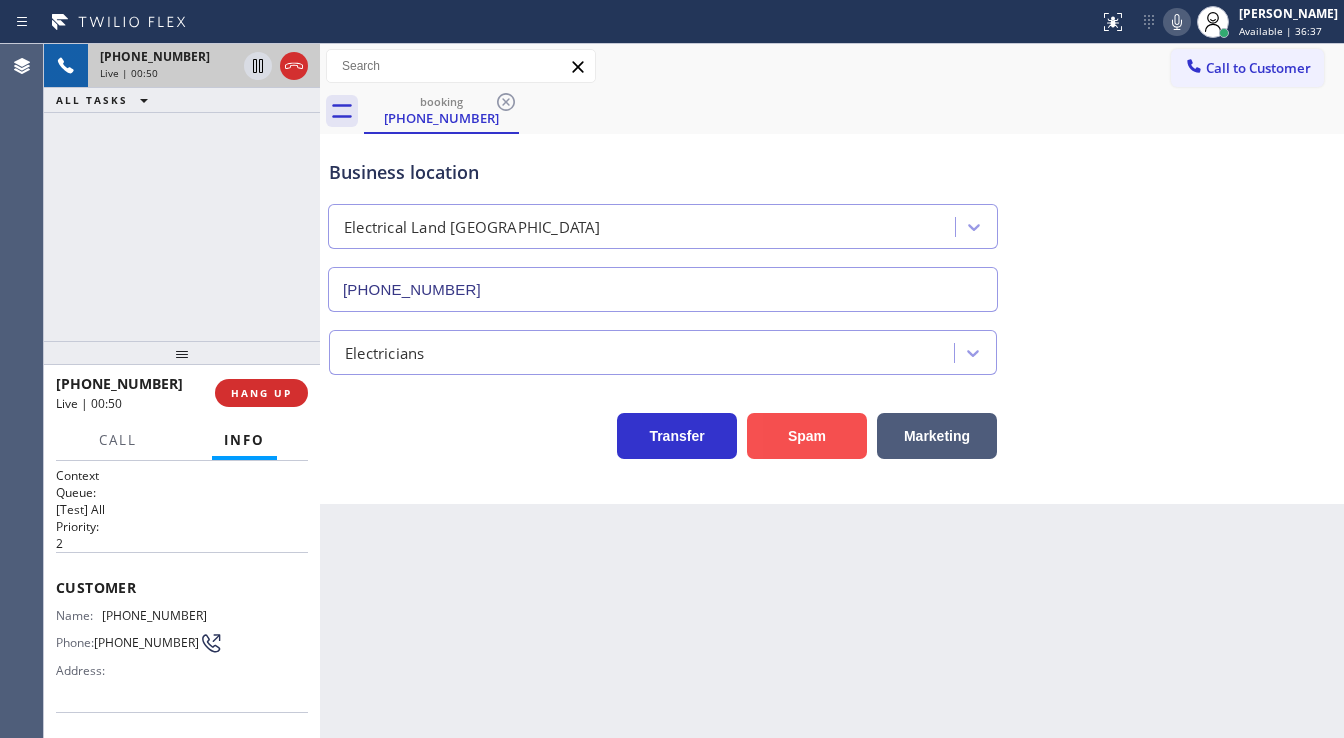click on "Spam" at bounding box center (807, 436) 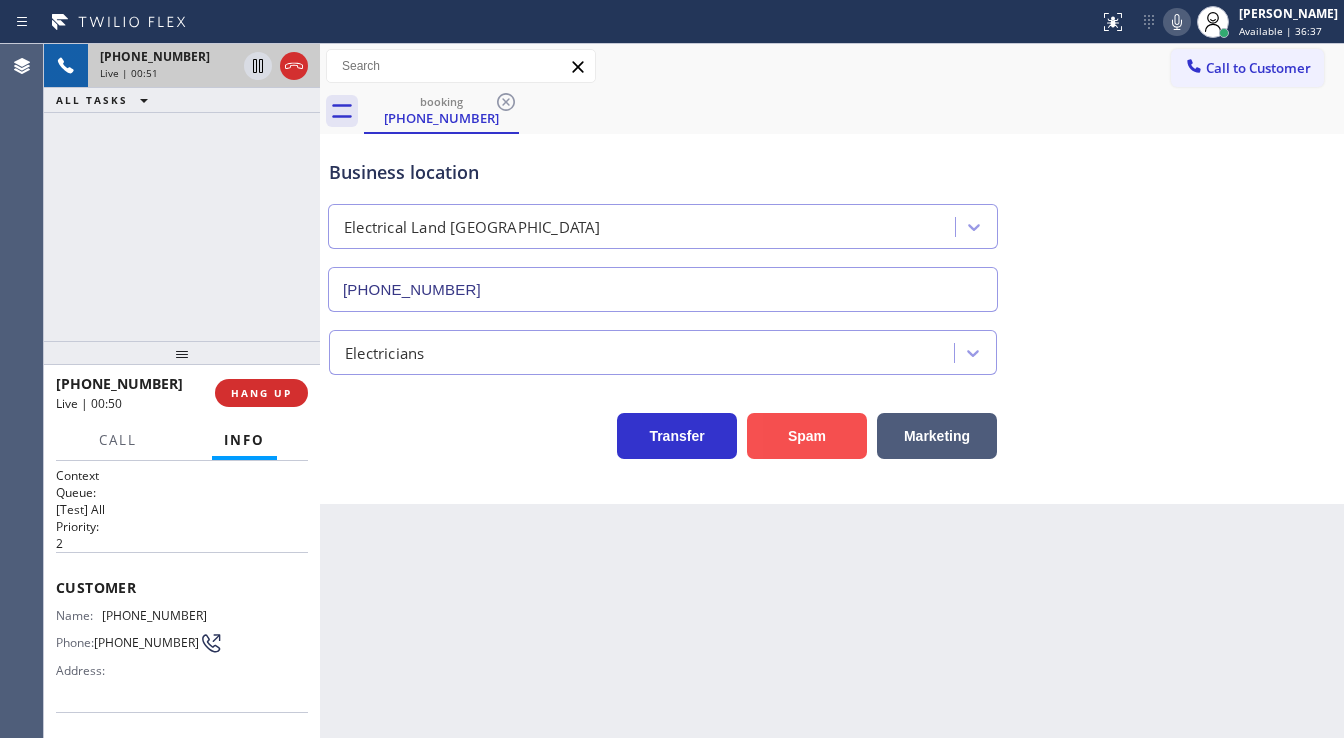 drag, startPoint x: 801, startPoint y: 438, endPoint x: 463, endPoint y: 272, distance: 376.56342 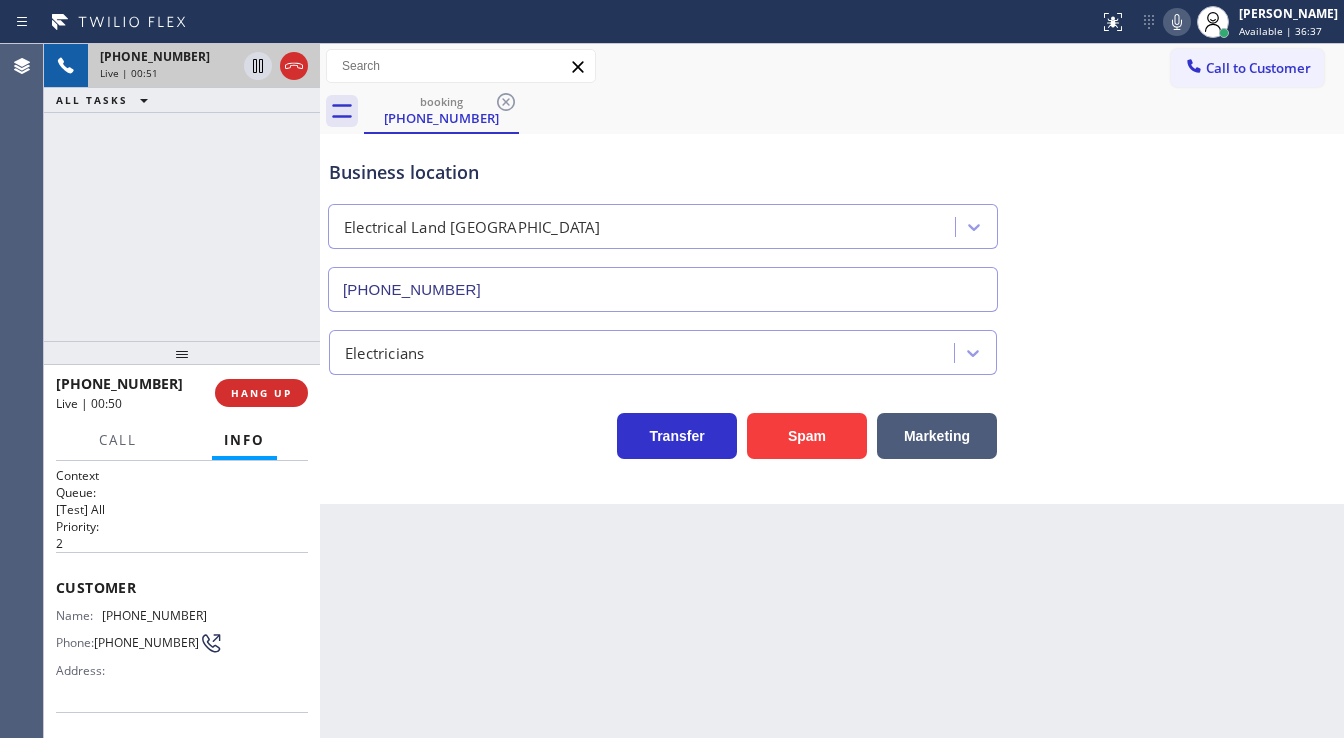 click on "Spam" at bounding box center [807, 436] 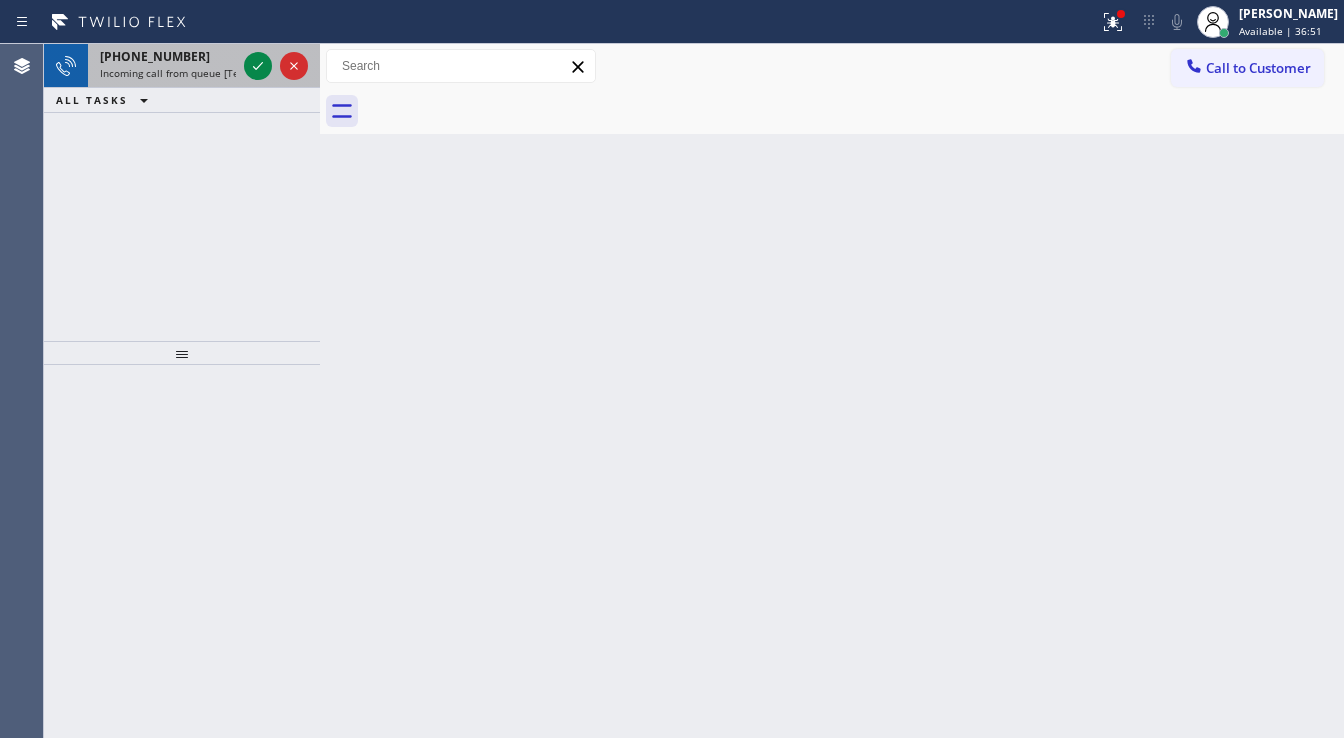 click at bounding box center (276, 66) 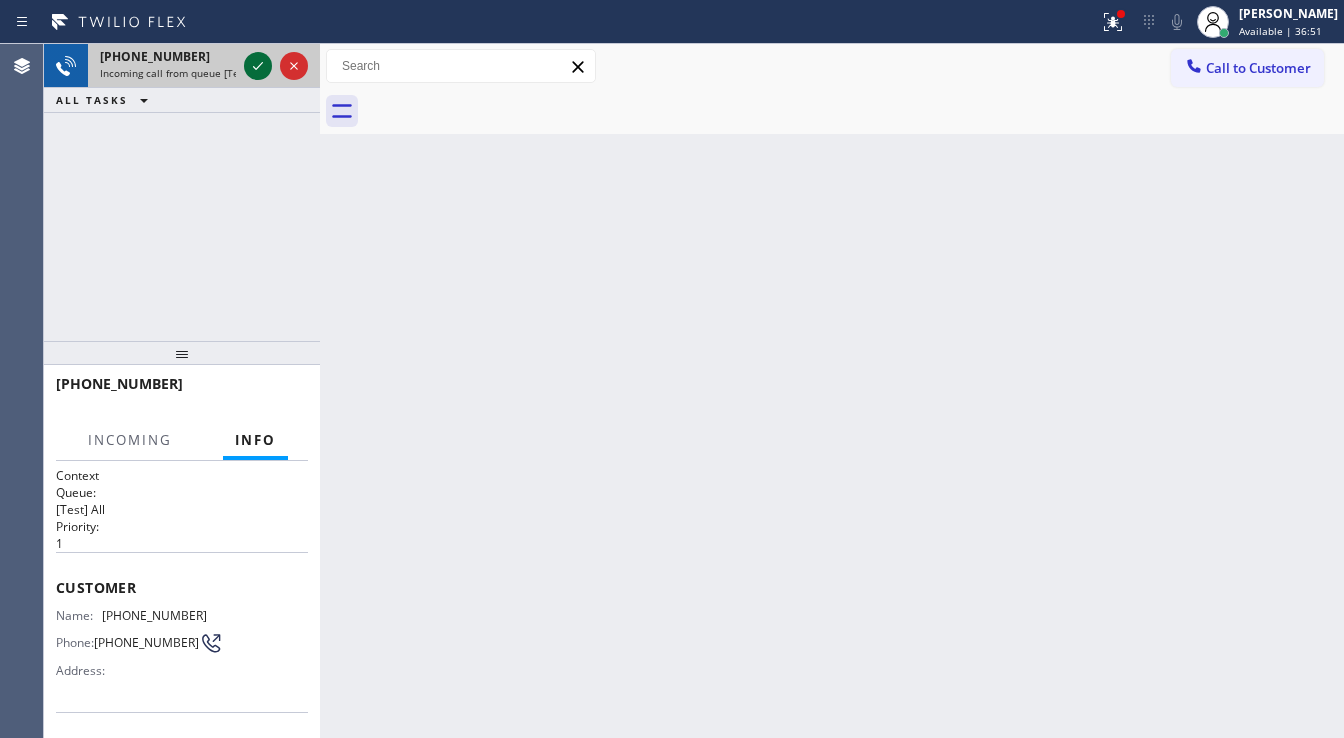 click at bounding box center (258, 66) 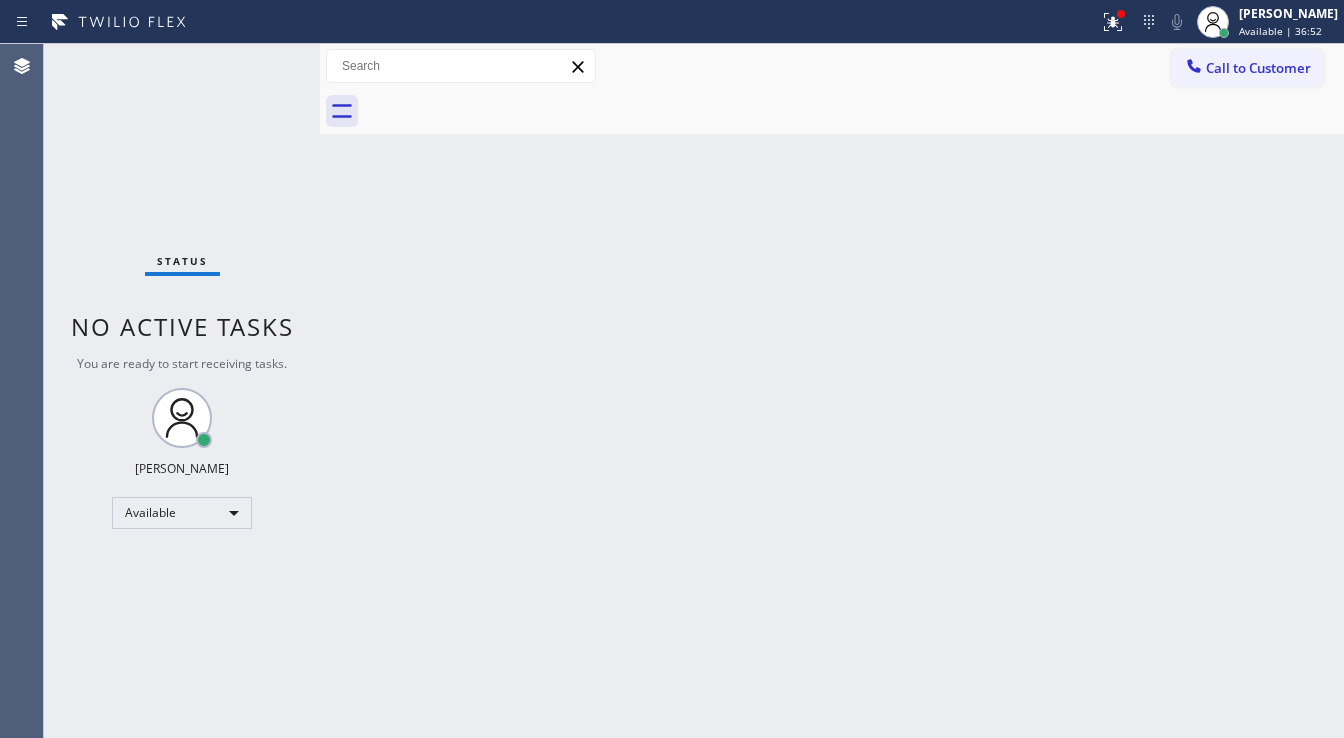 click on "Status   No active tasks     You are ready to start receiving tasks.   [PERSON_NAME]" at bounding box center [182, 391] 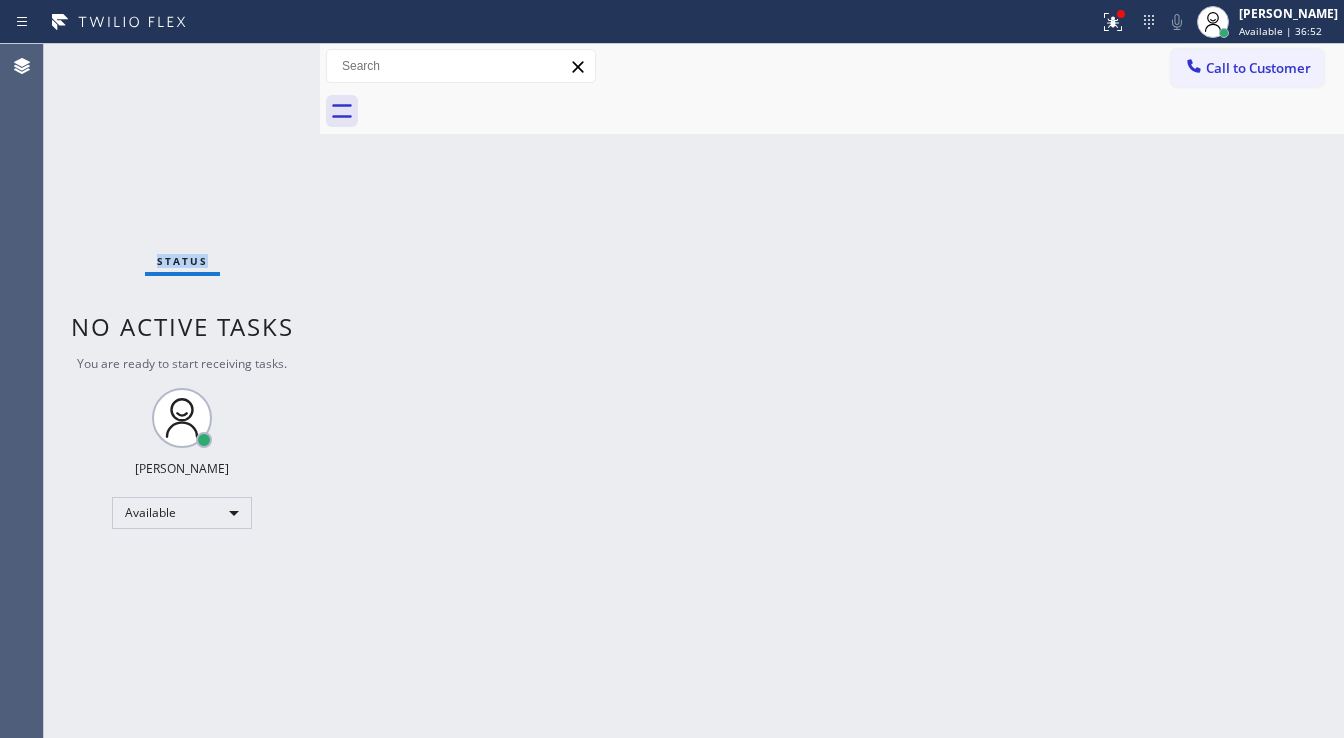 click on "Status   No active tasks     You are ready to start receiving tasks.   [PERSON_NAME]" at bounding box center [182, 391] 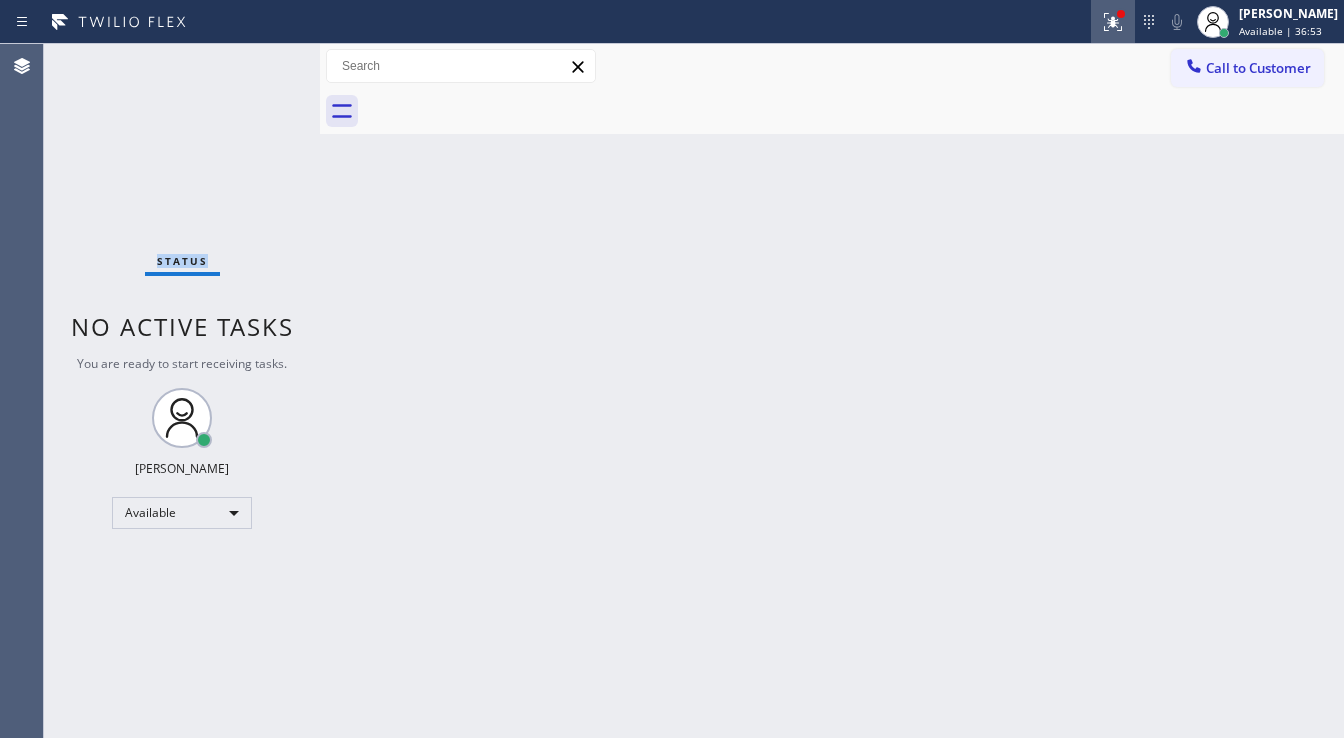 click 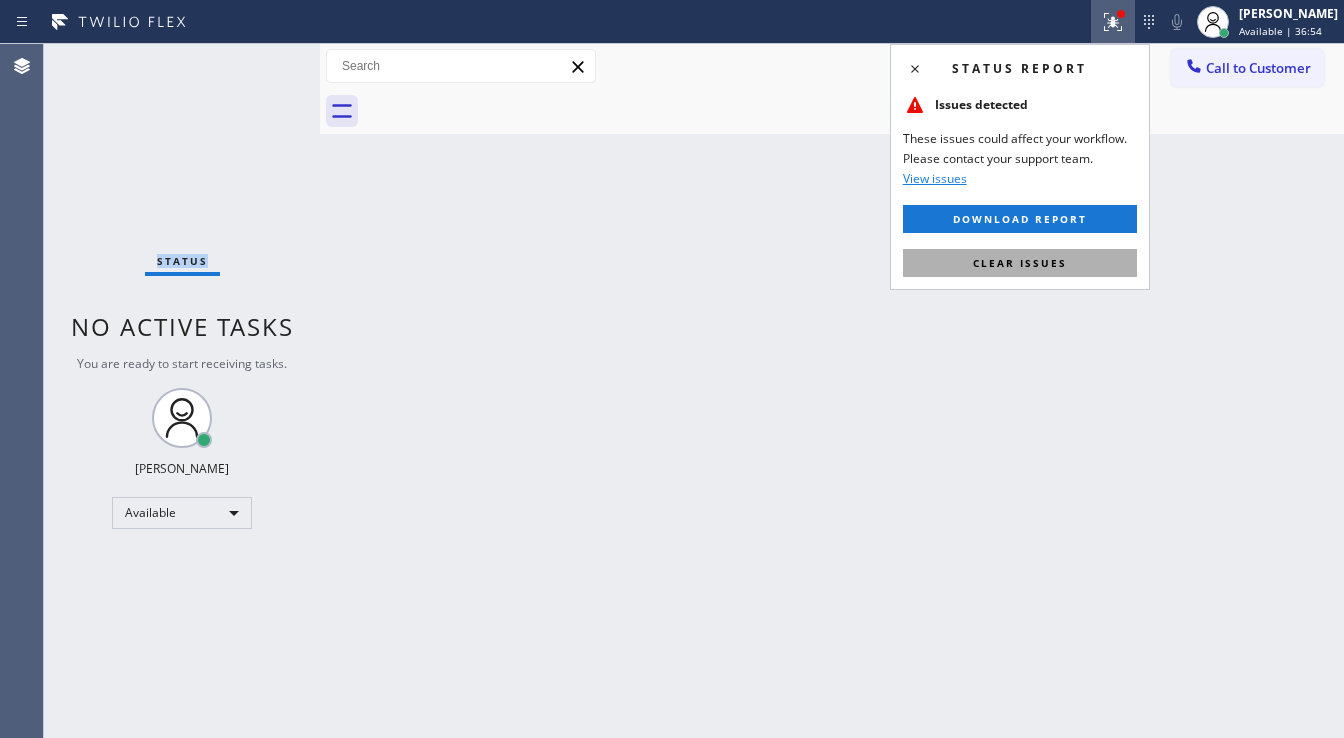 click on "Clear issues" at bounding box center [1020, 263] 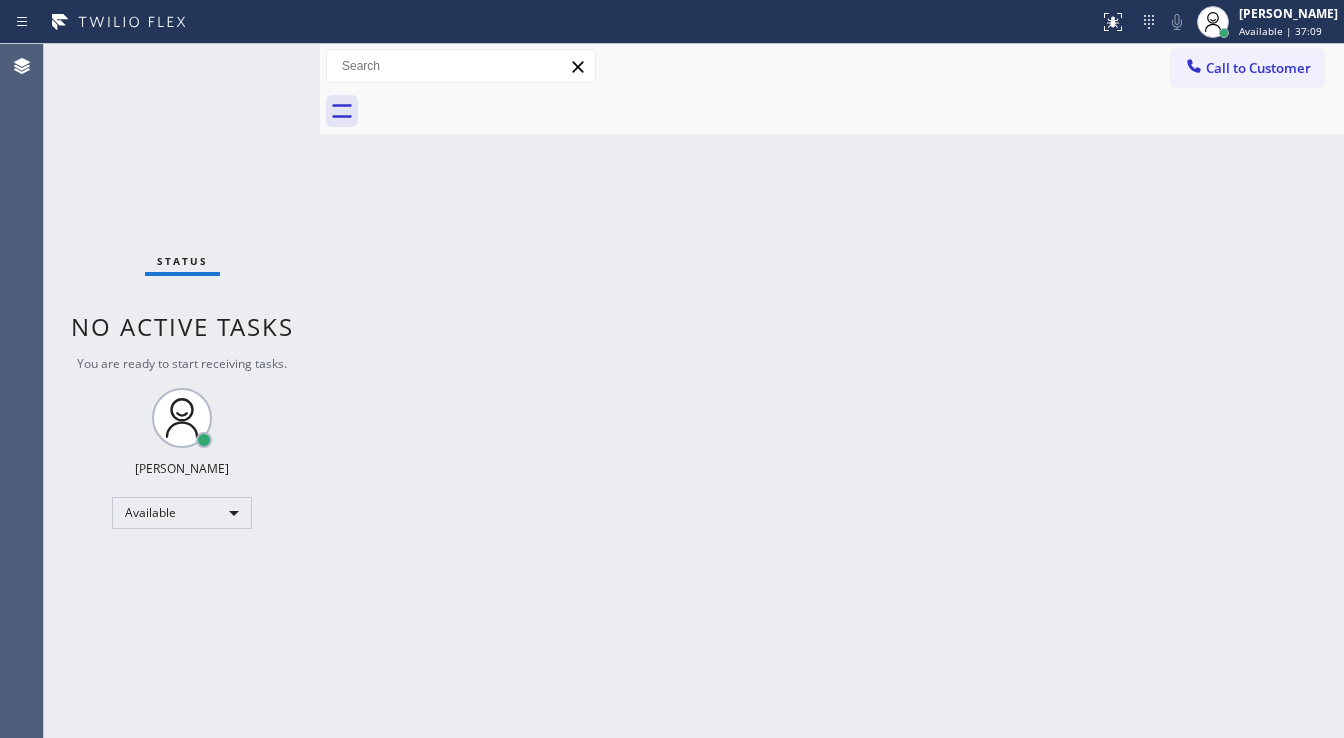 click on "Status   No active tasks     You are ready to start receiving tasks.   [PERSON_NAME]" at bounding box center (182, 391) 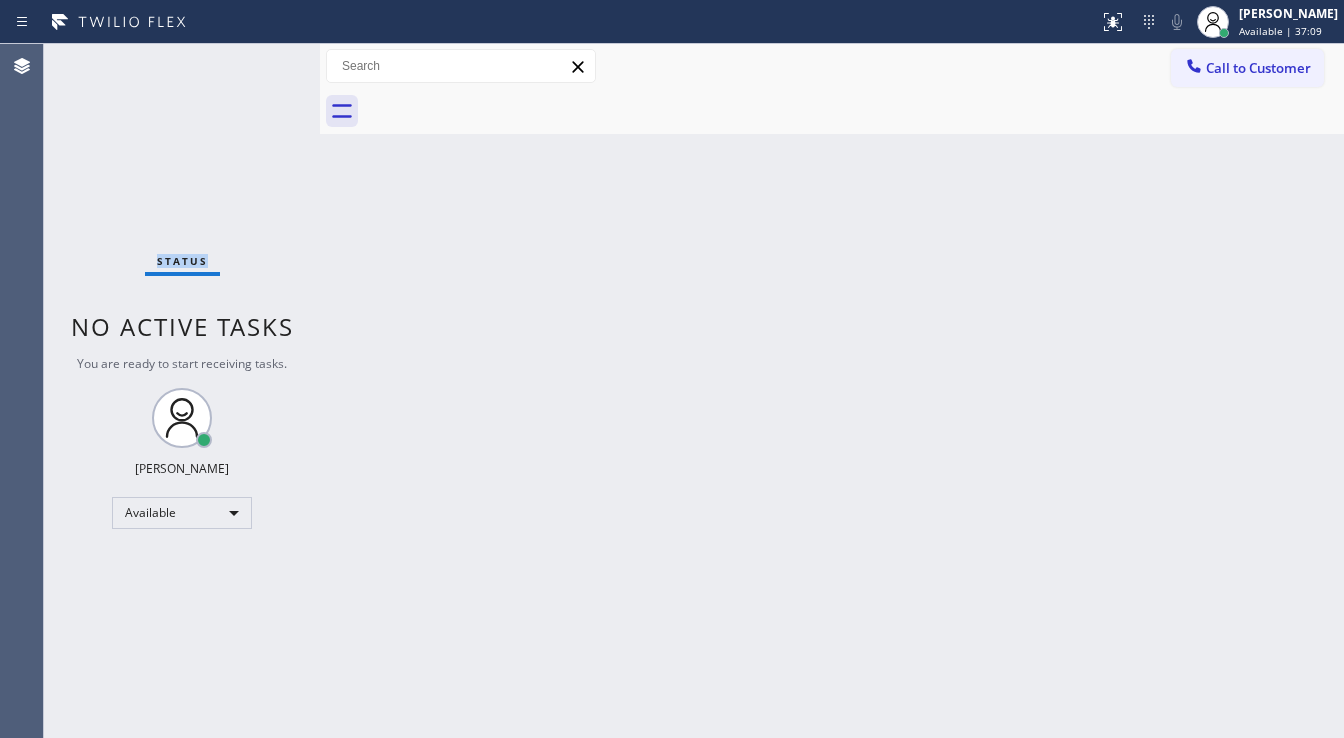 click on "Status   No active tasks     You are ready to start receiving tasks.   [PERSON_NAME]" at bounding box center (182, 391) 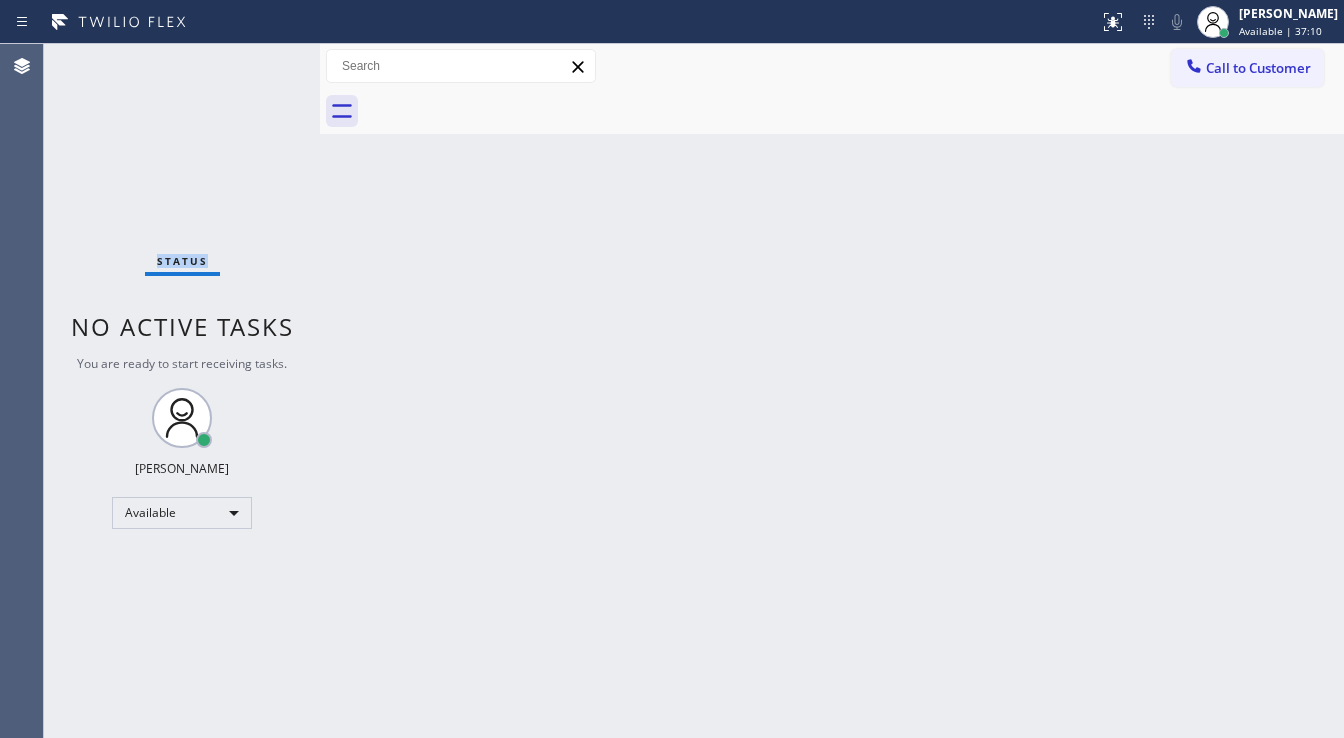 click on "Status   No active tasks     You are ready to start receiving tasks.   [PERSON_NAME]" at bounding box center [182, 391] 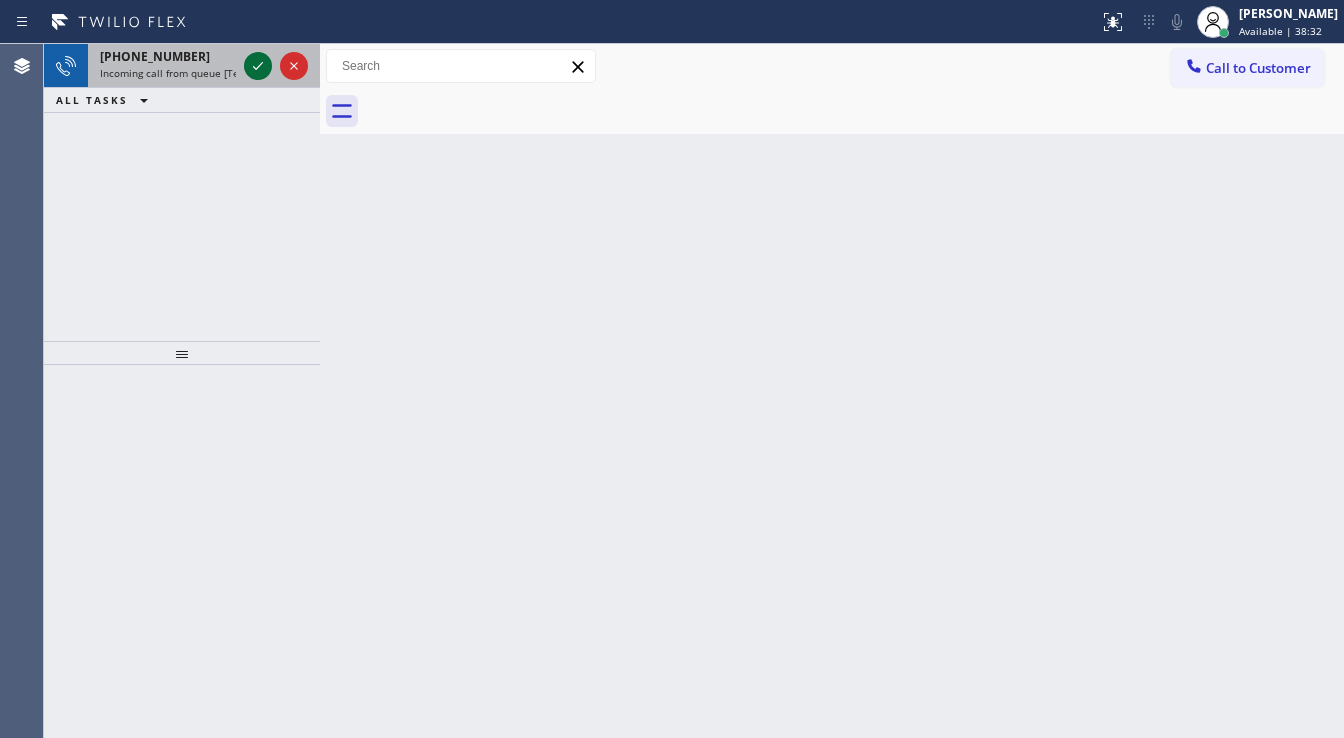 click 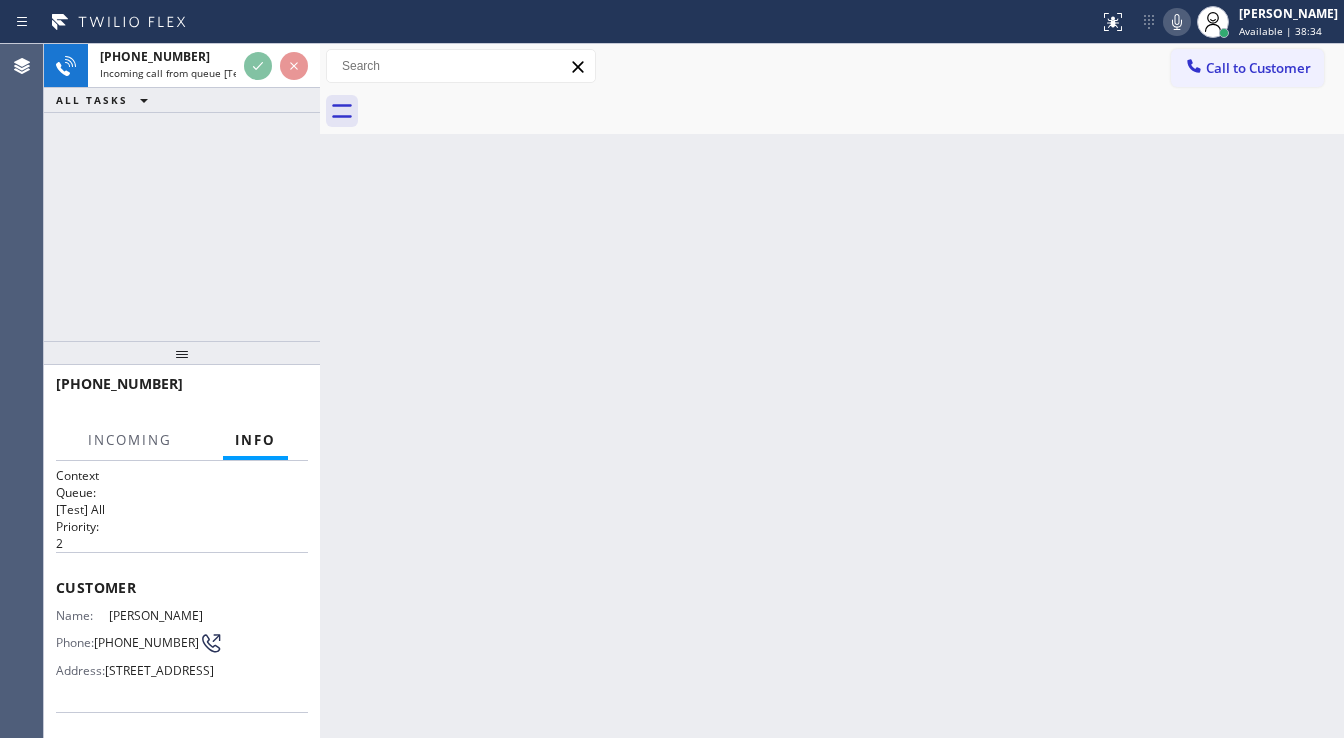 click 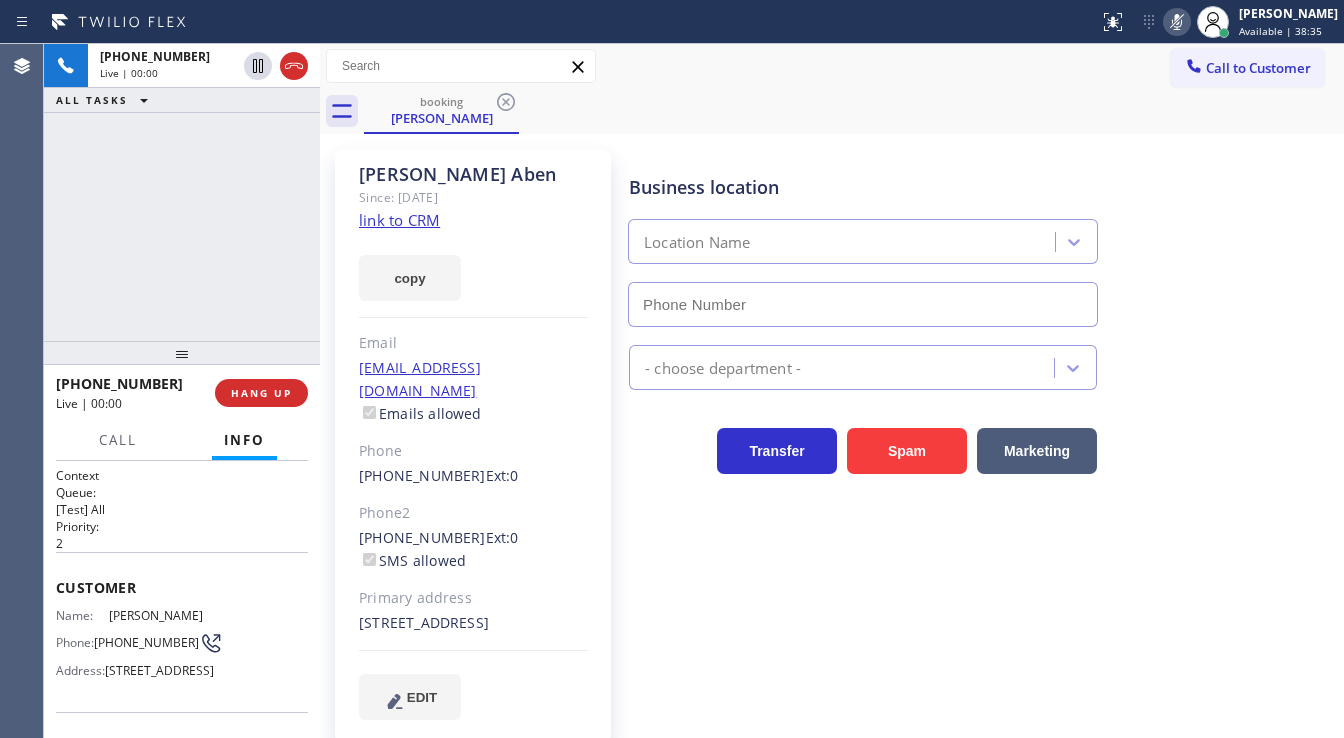 type on "(510) 319-0237" 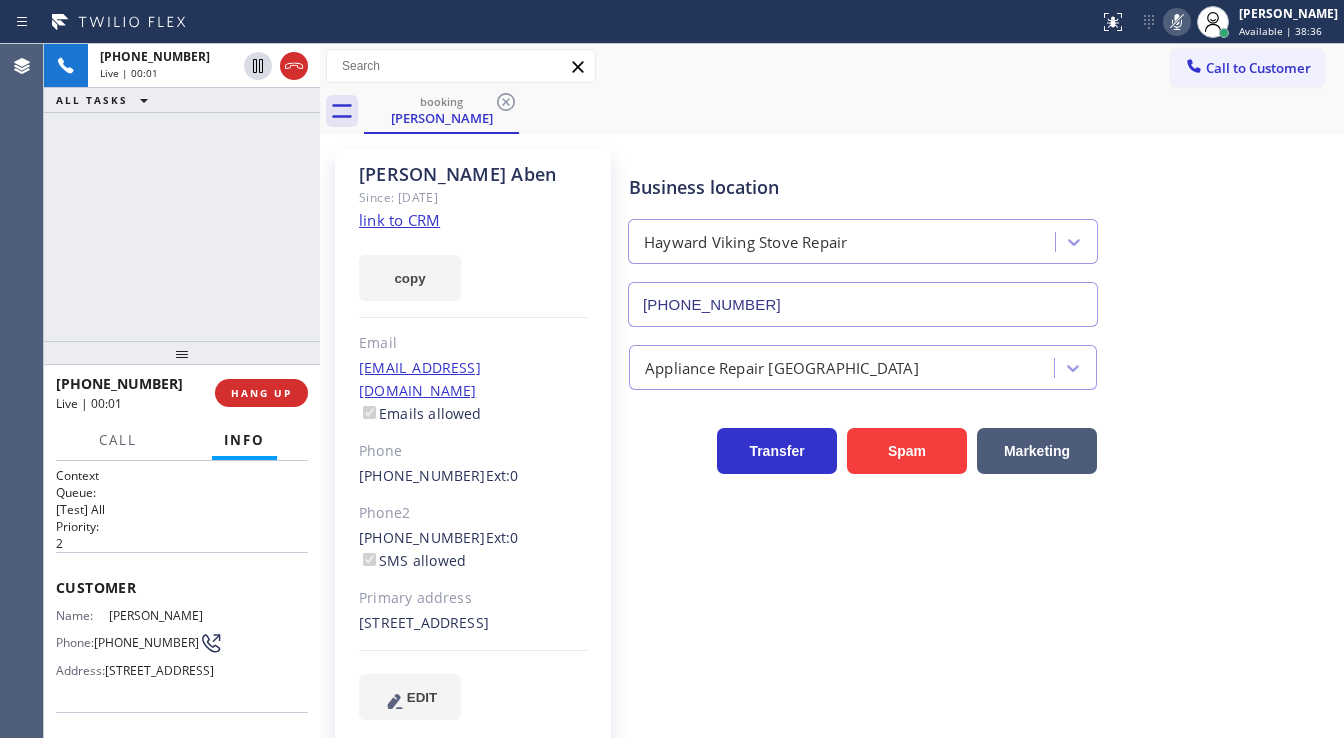 click 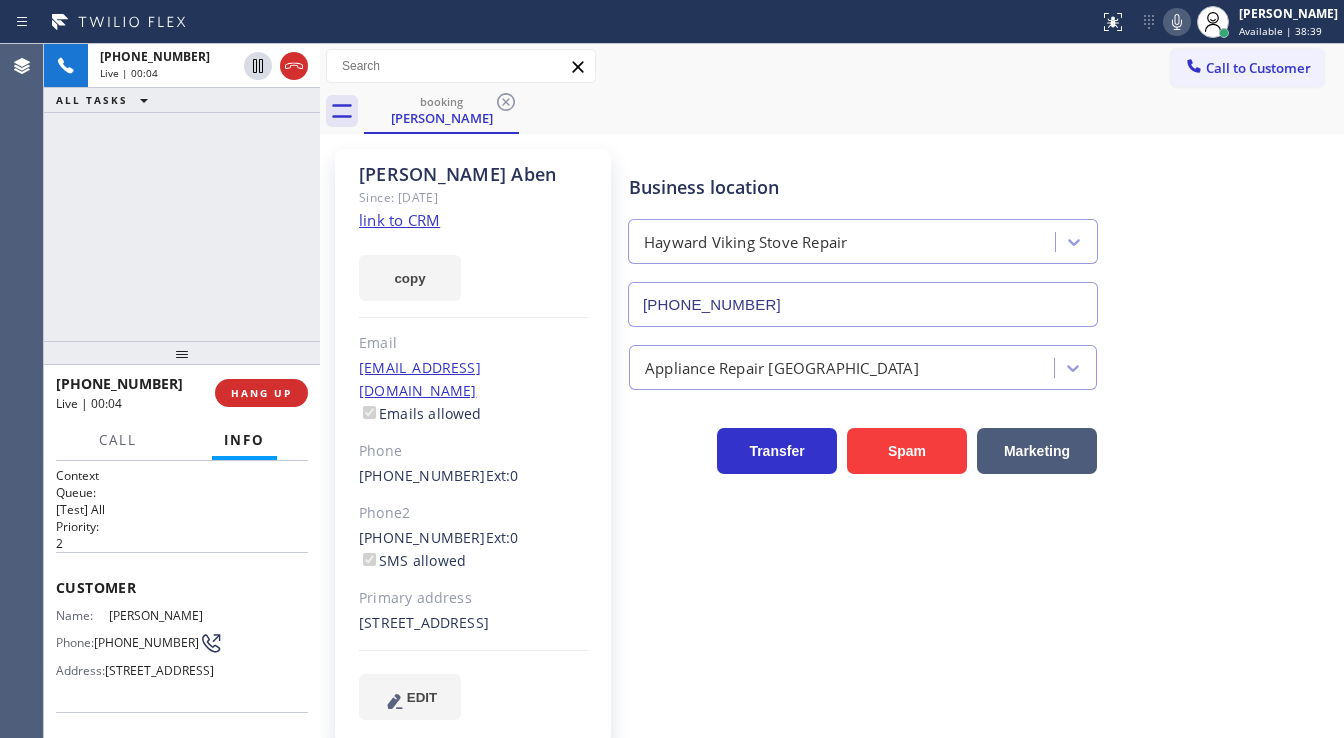 click on "link to CRM" 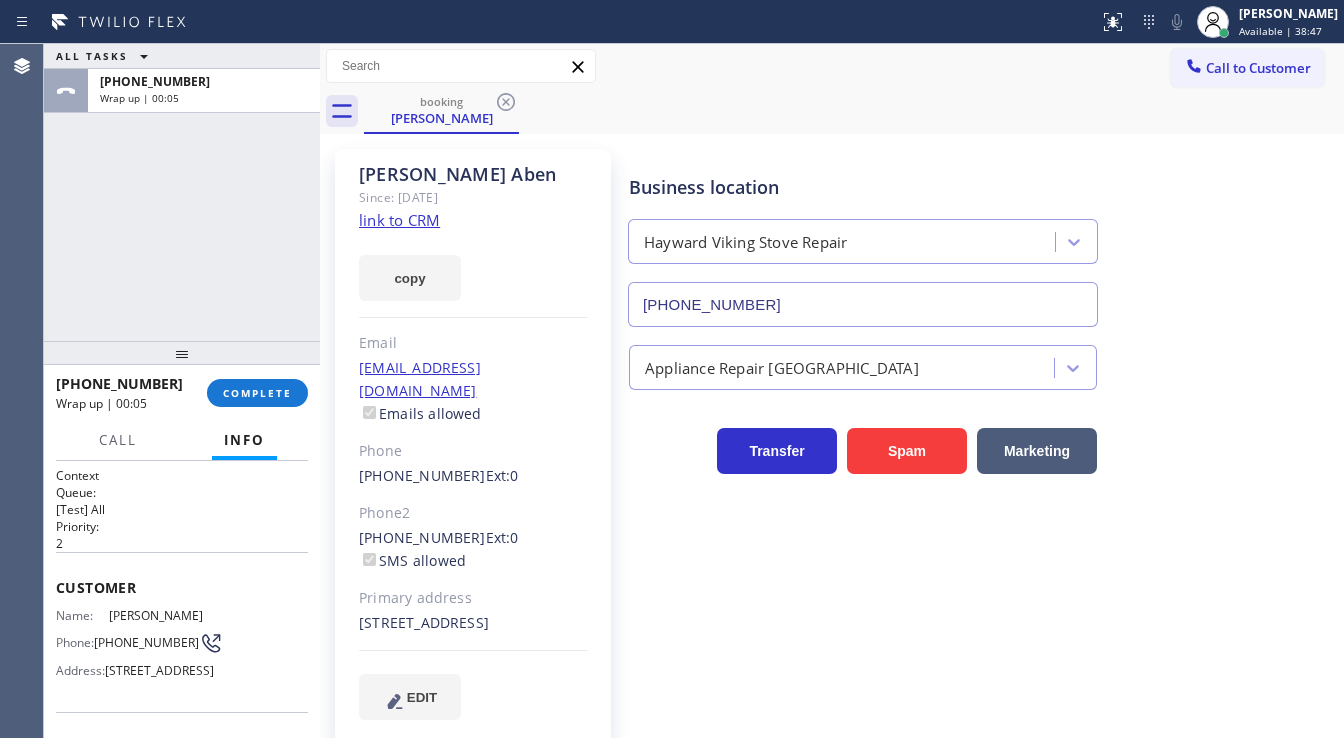 click on "+15103298668 Wrap up | 00:05 COMPLETE" at bounding box center [182, 393] 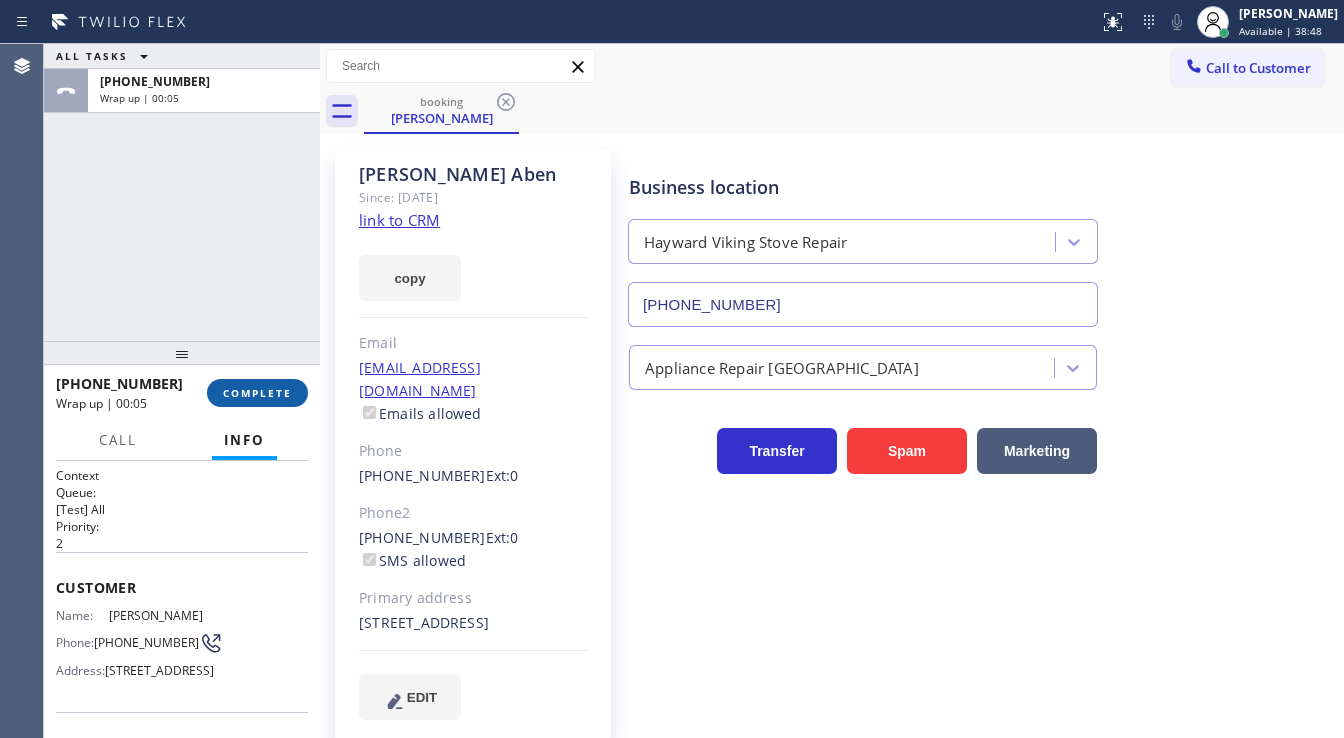 click on "COMPLETE" at bounding box center (257, 393) 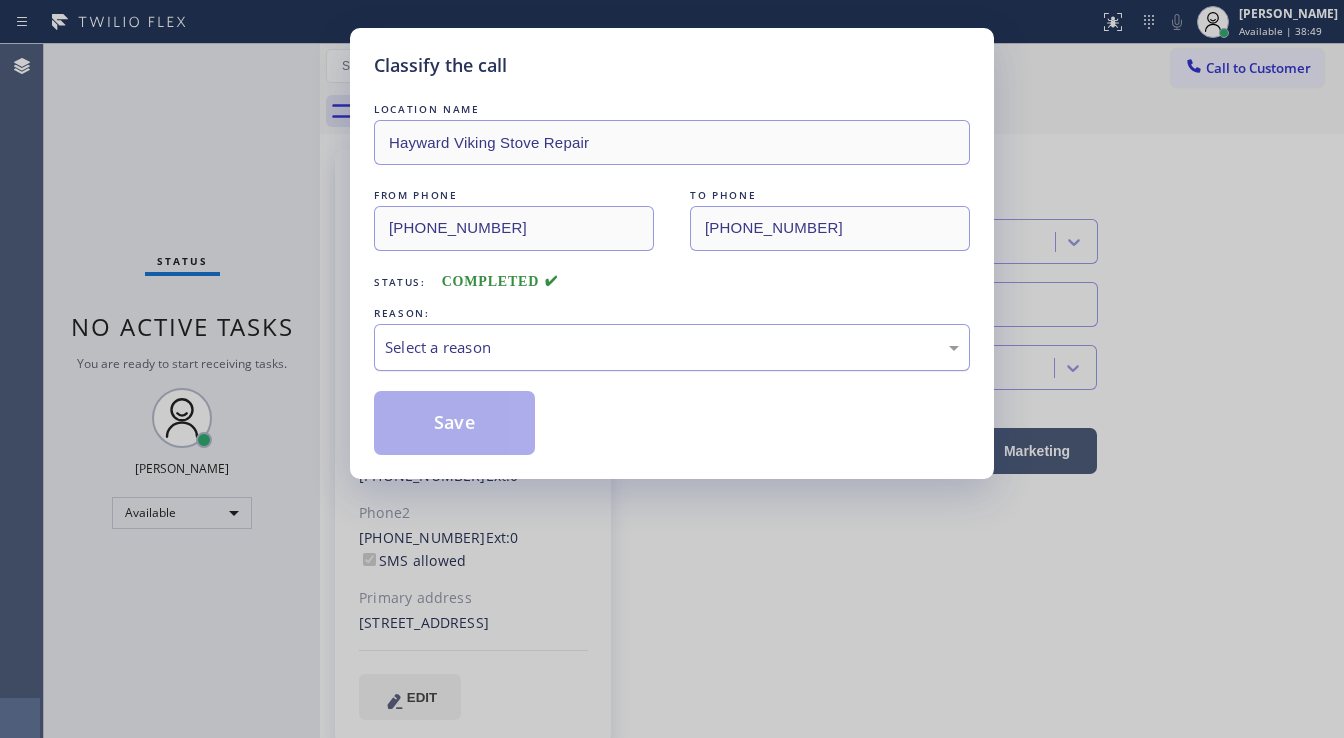 click on "Select a reason" at bounding box center [672, 347] 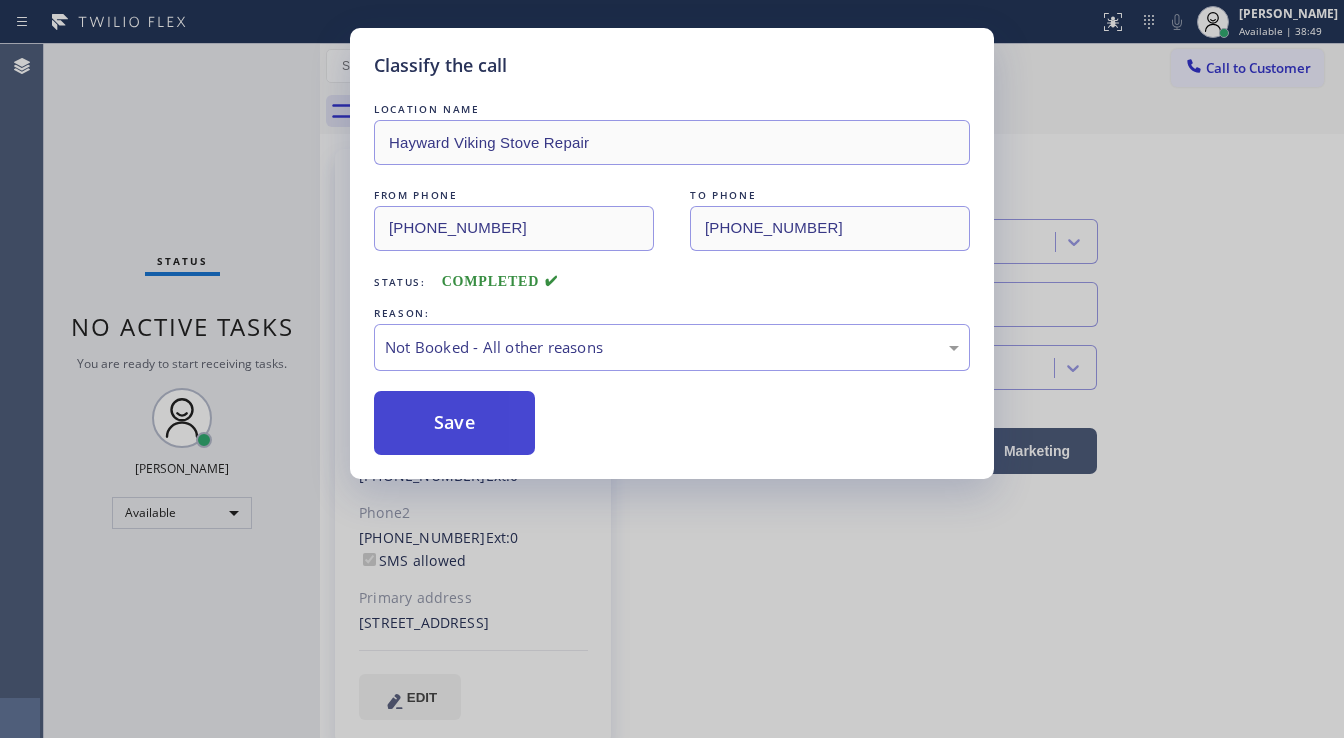 click on "Save" at bounding box center [454, 423] 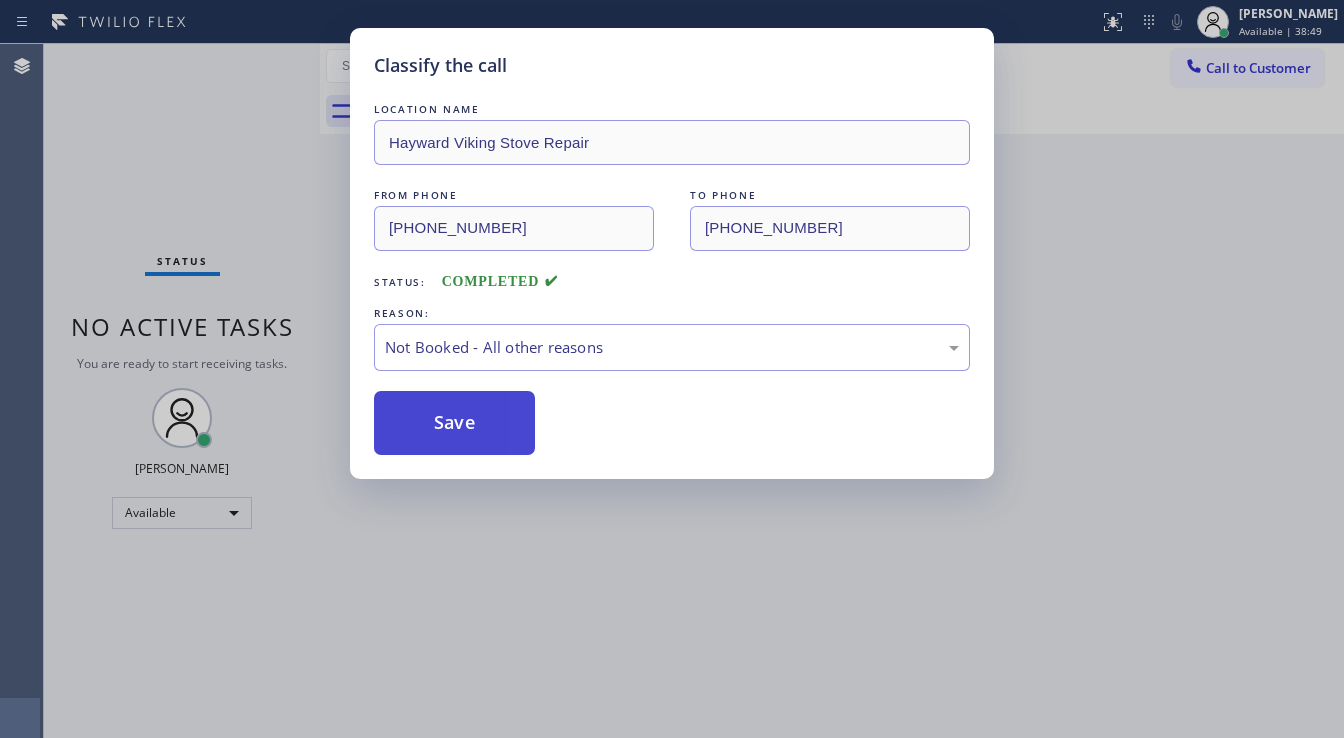 click on "Save" at bounding box center (454, 423) 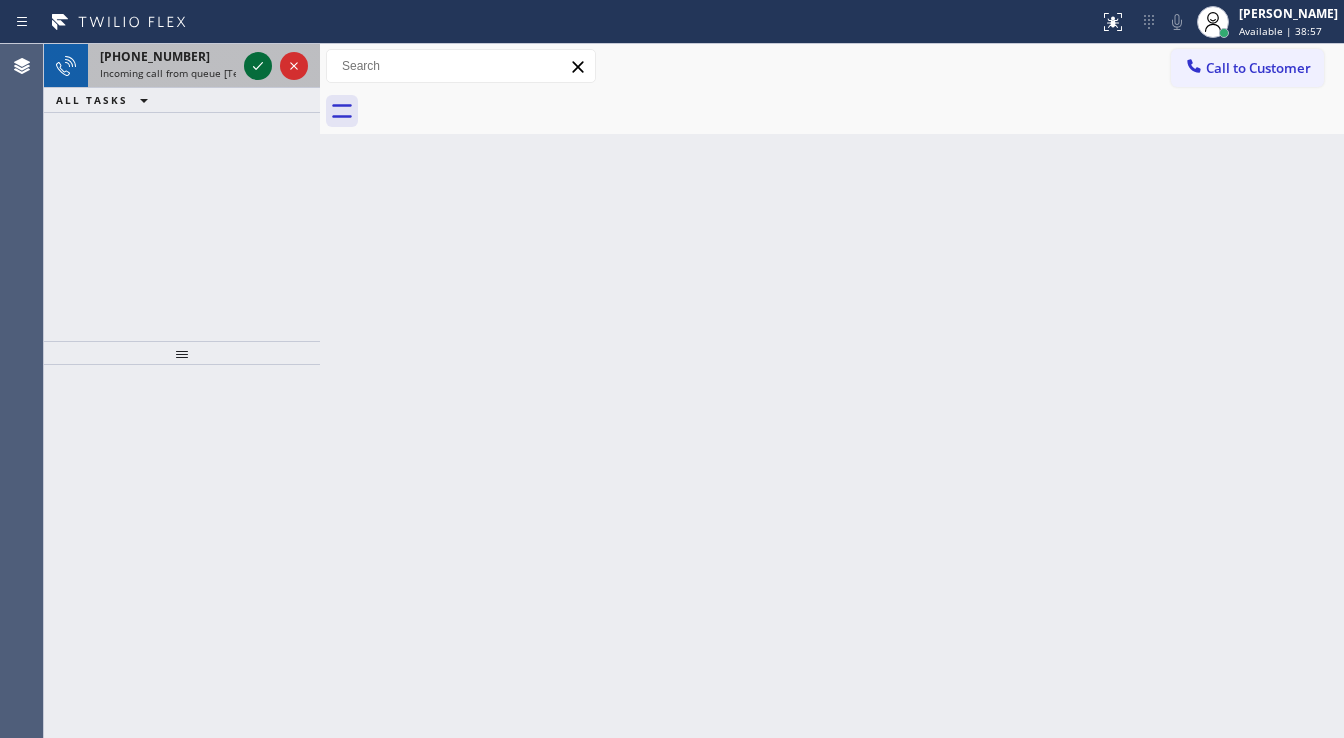 click 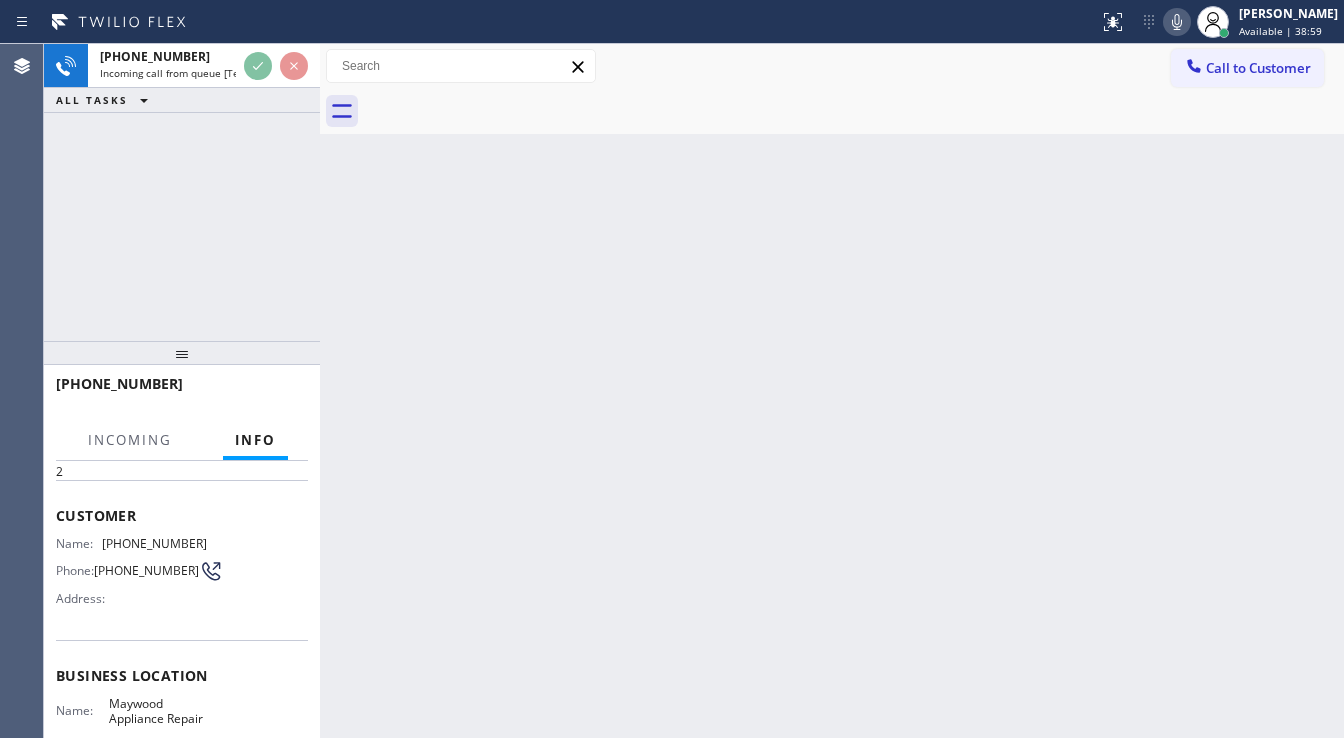 scroll, scrollTop: 160, scrollLeft: 0, axis: vertical 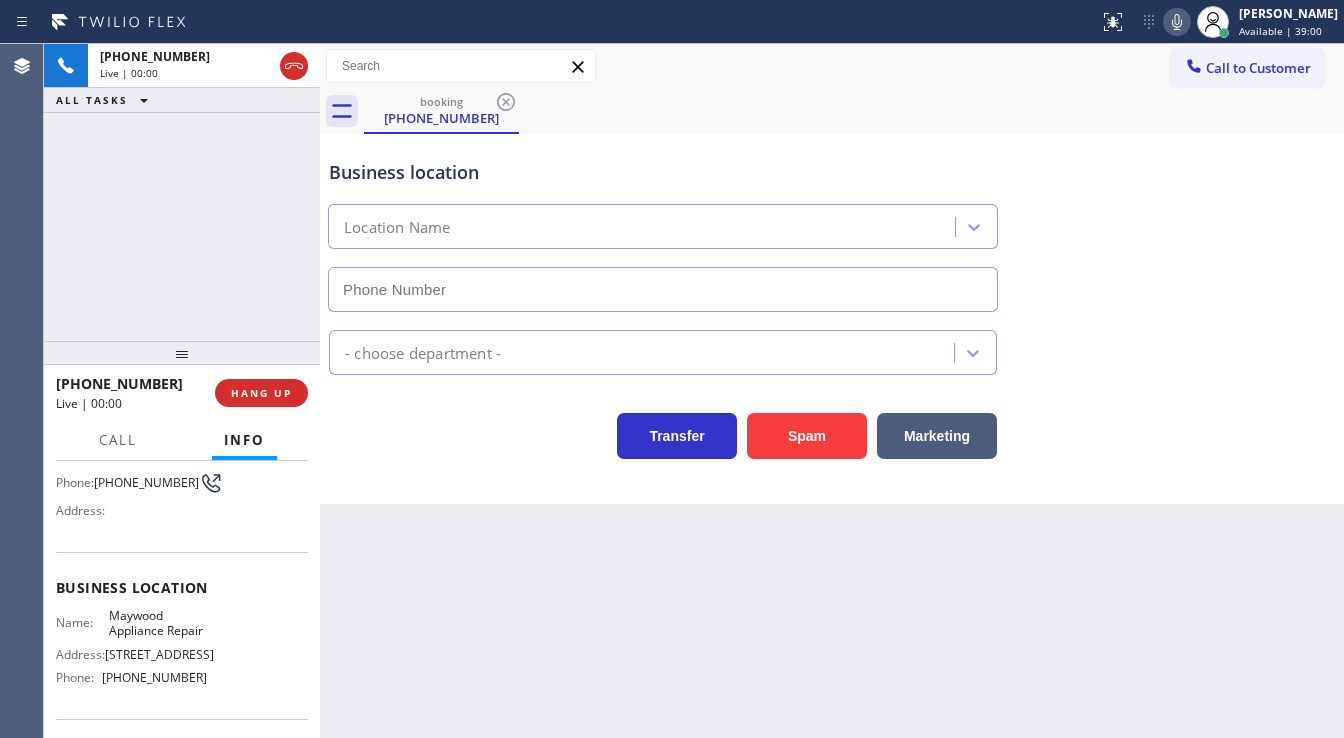type on "(323) 302-8782" 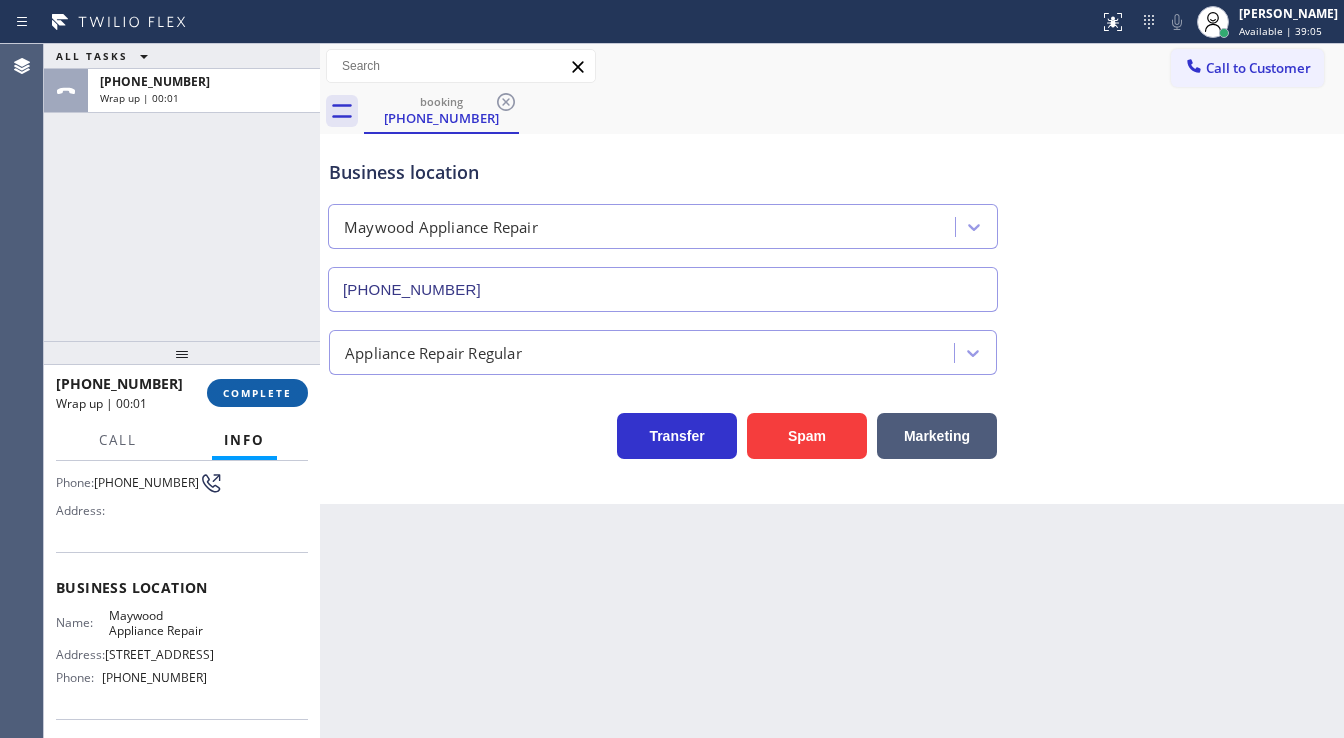 click on "COMPLETE" at bounding box center (257, 393) 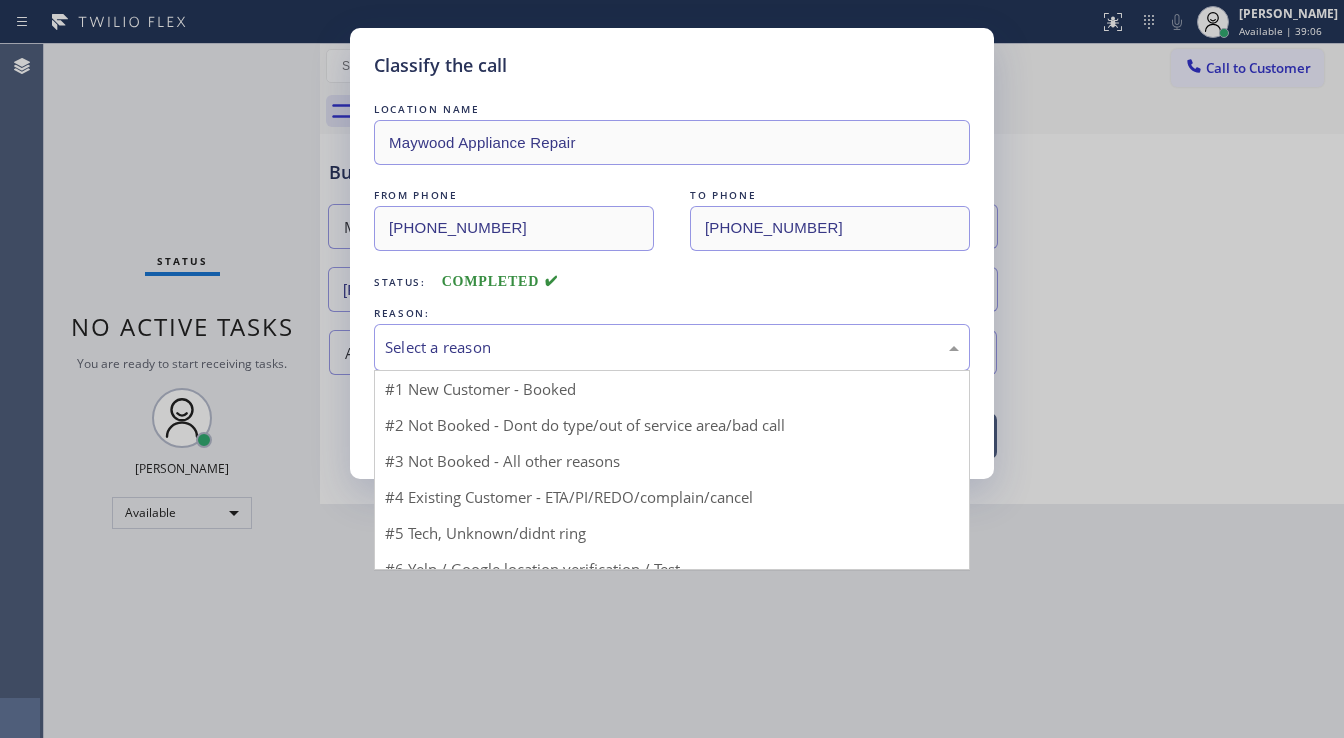 drag, startPoint x: 432, startPoint y: 341, endPoint x: 437, endPoint y: 350, distance: 10.29563 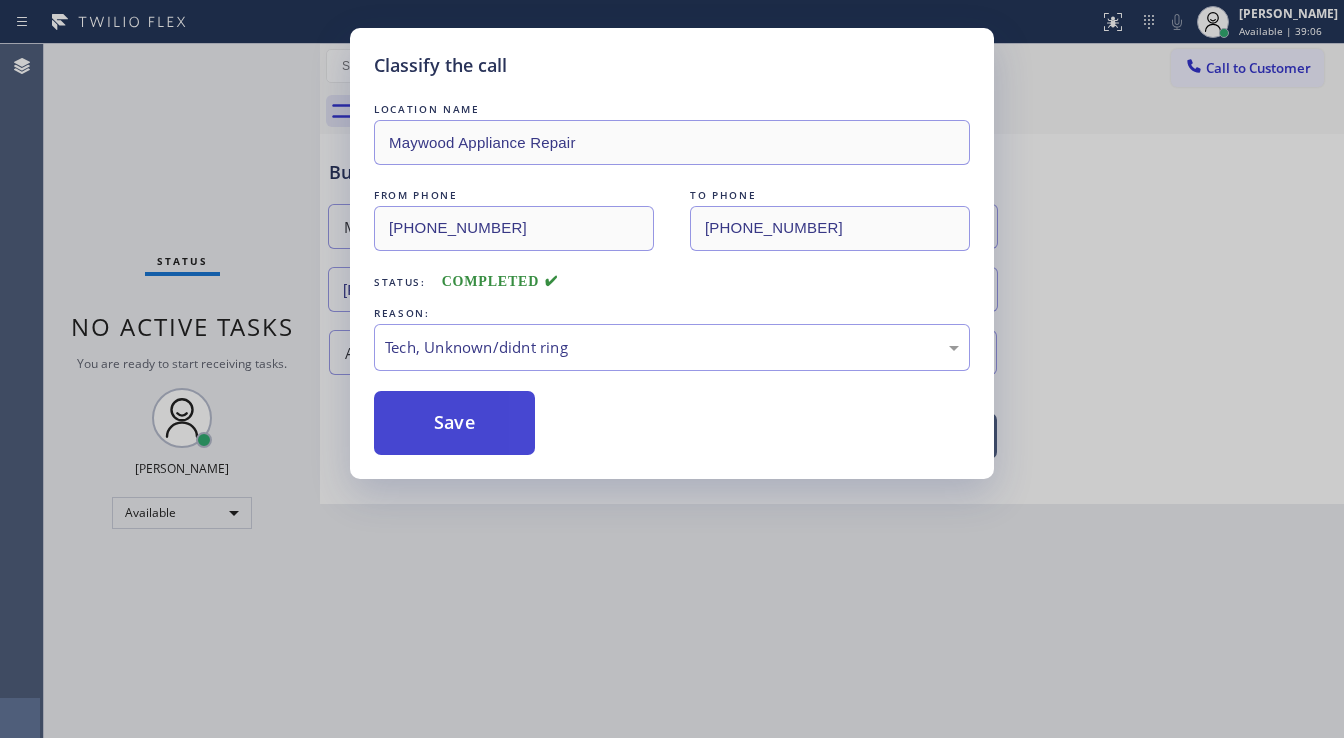 click on "Save" at bounding box center [454, 423] 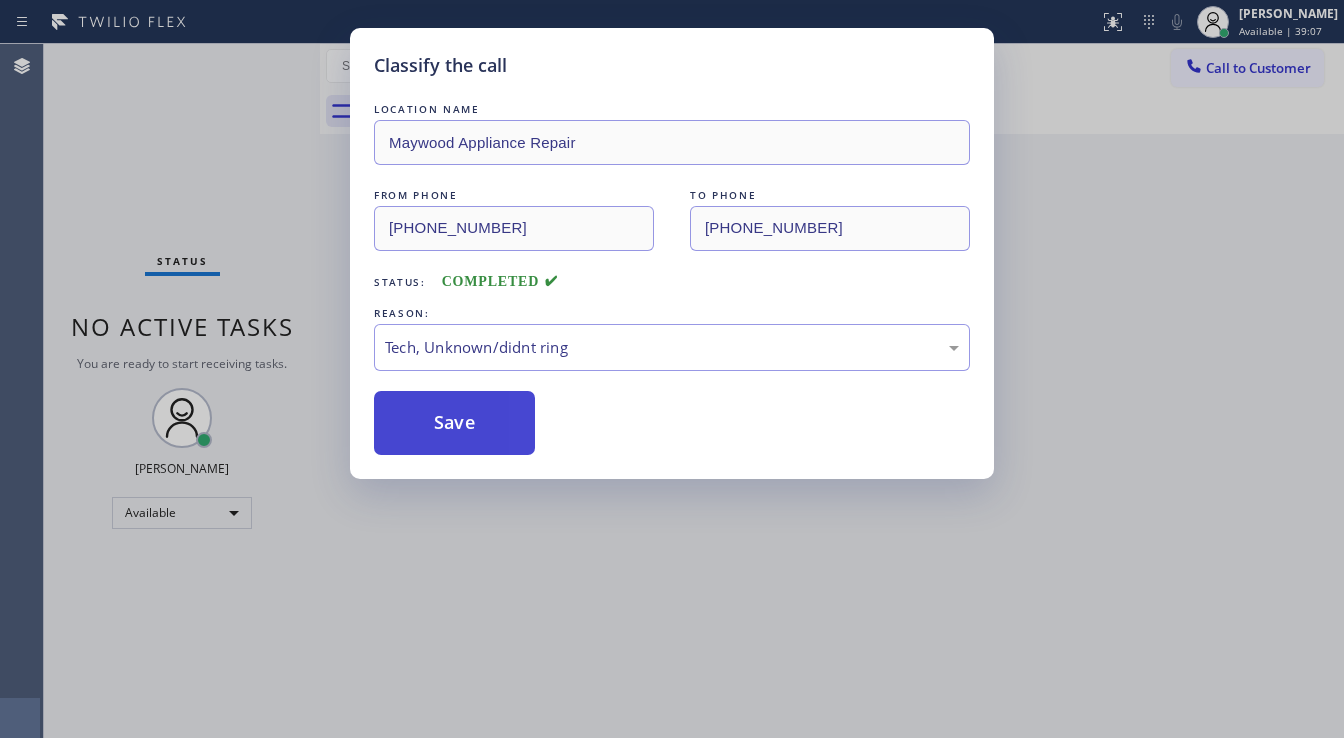 click on "Save" at bounding box center [454, 423] 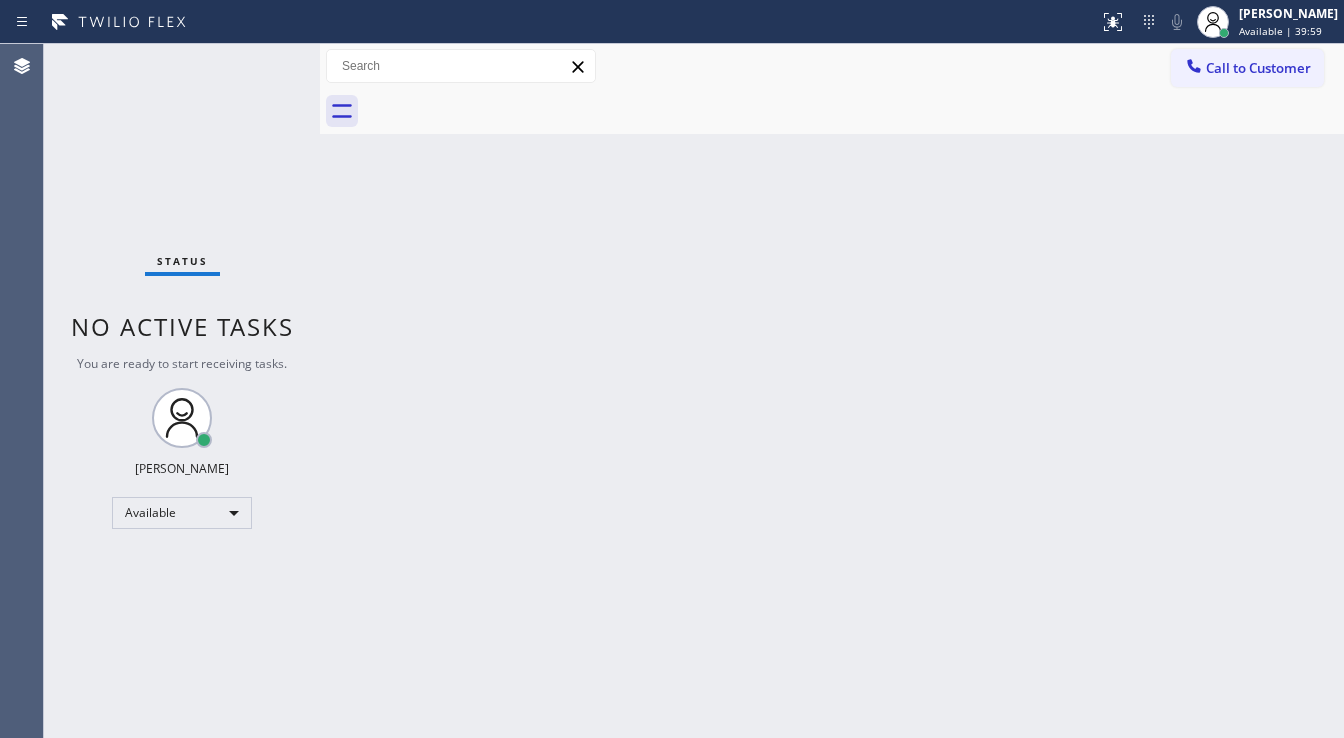 click on "Status   No active tasks     You are ready to start receiving tasks.   [PERSON_NAME]" at bounding box center [182, 391] 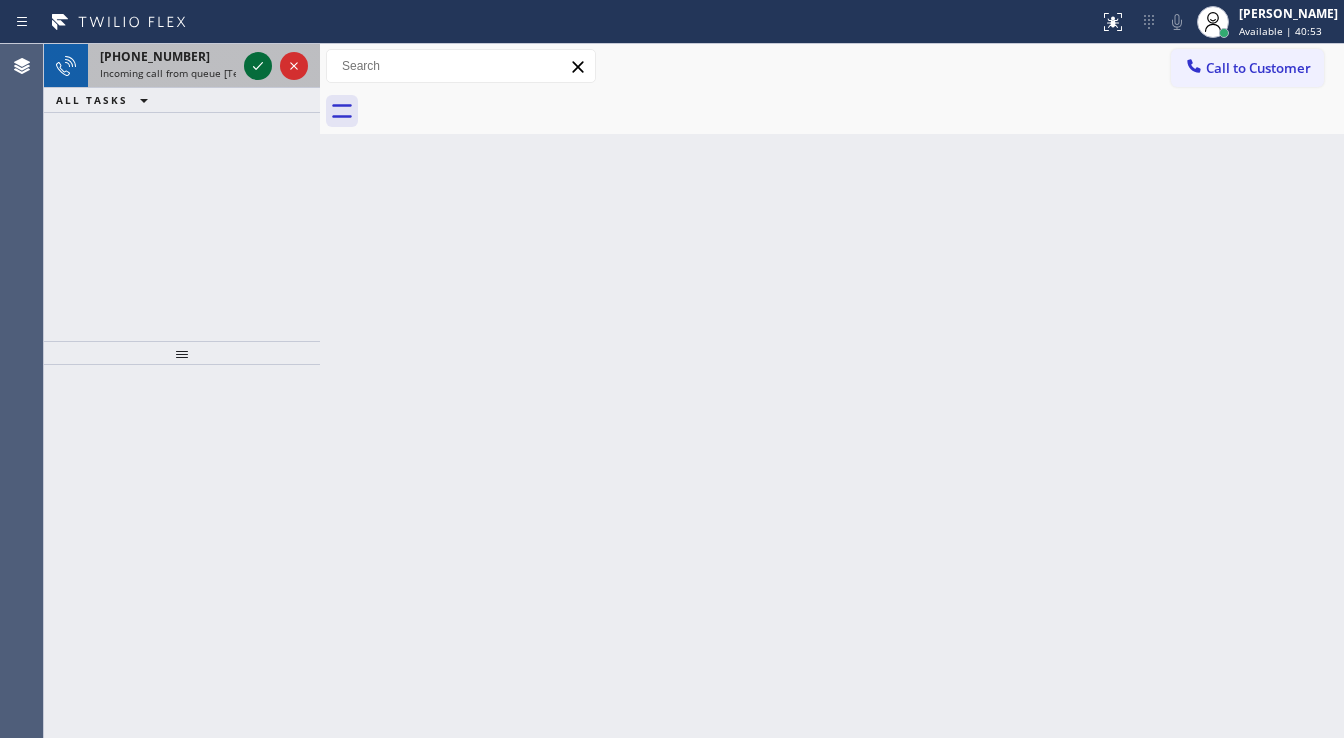 click 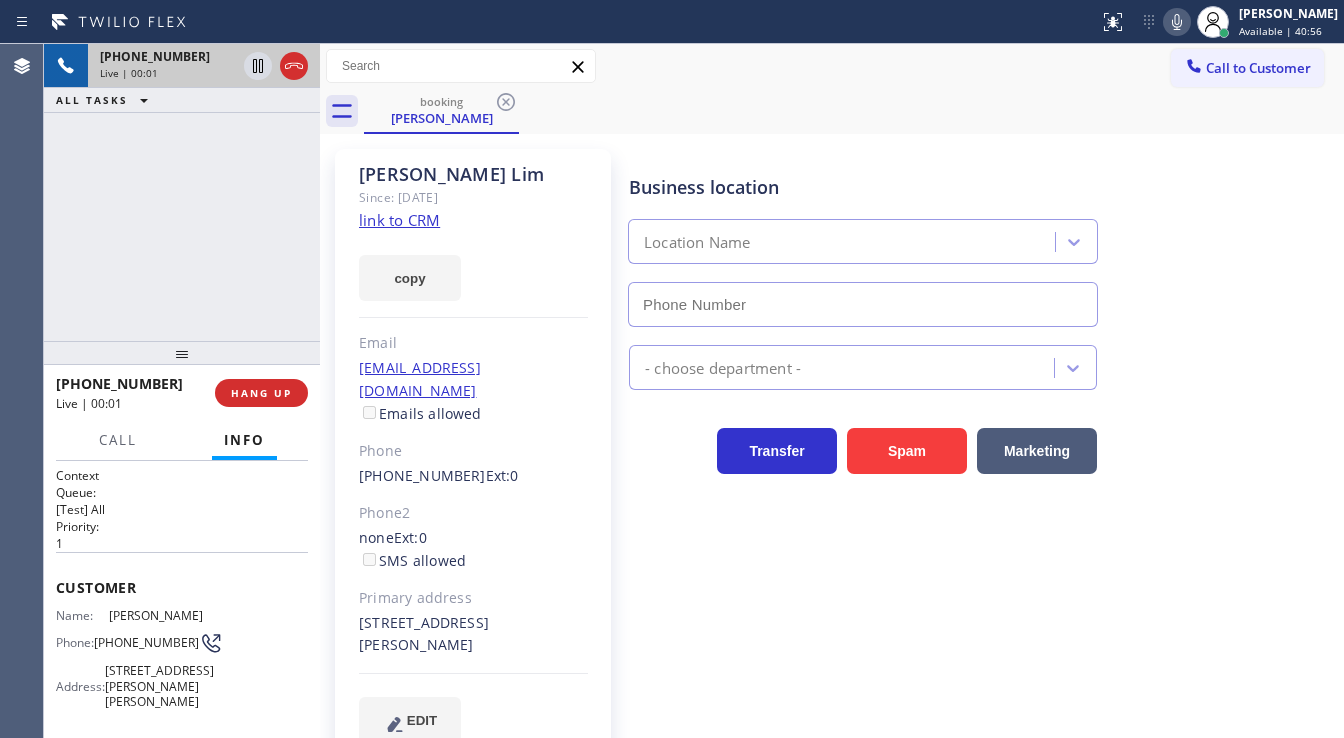 type on "(833) 692-2271" 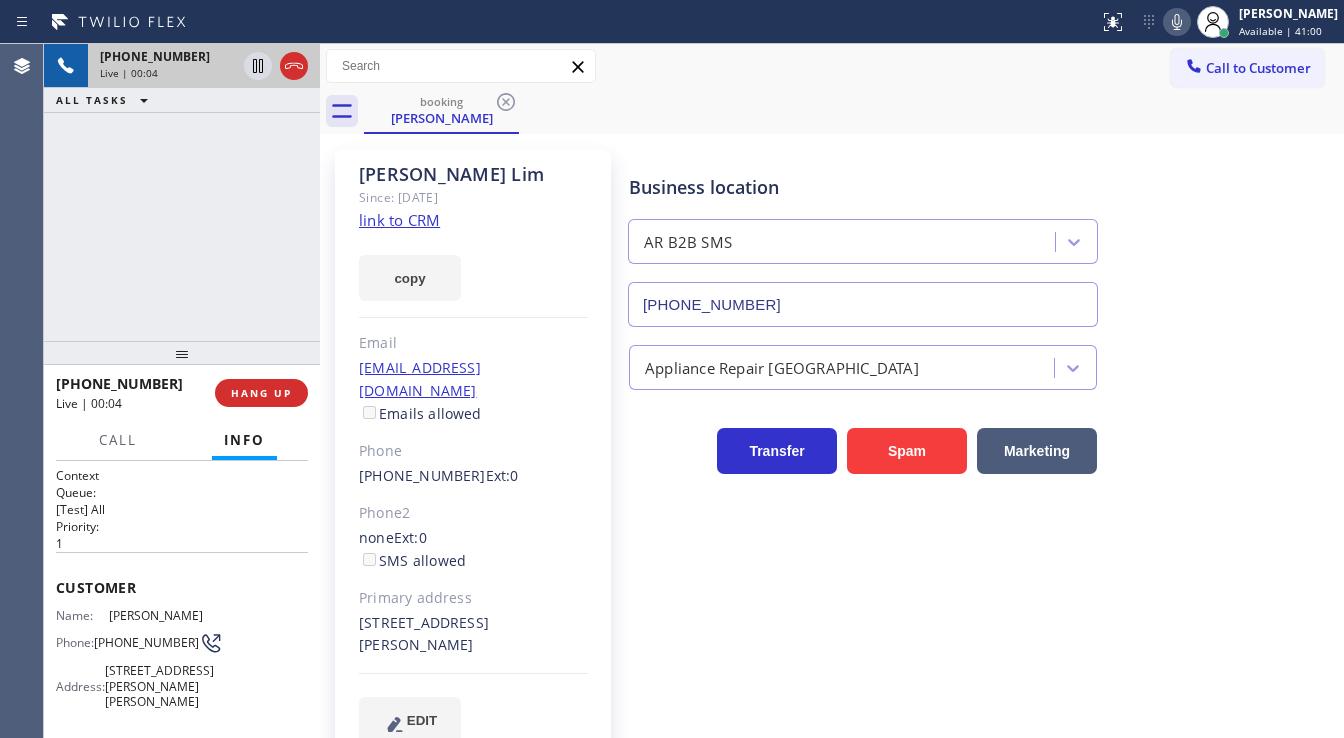 click on "link to CRM" 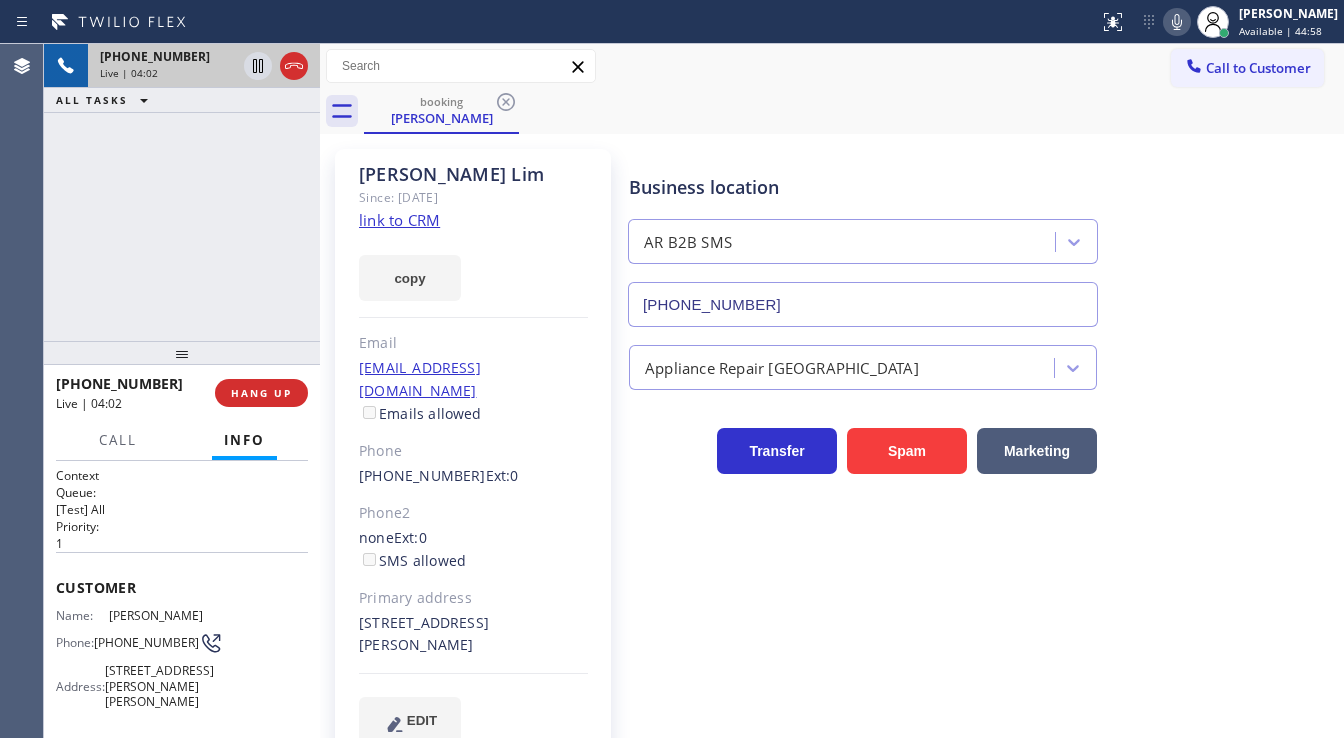 click 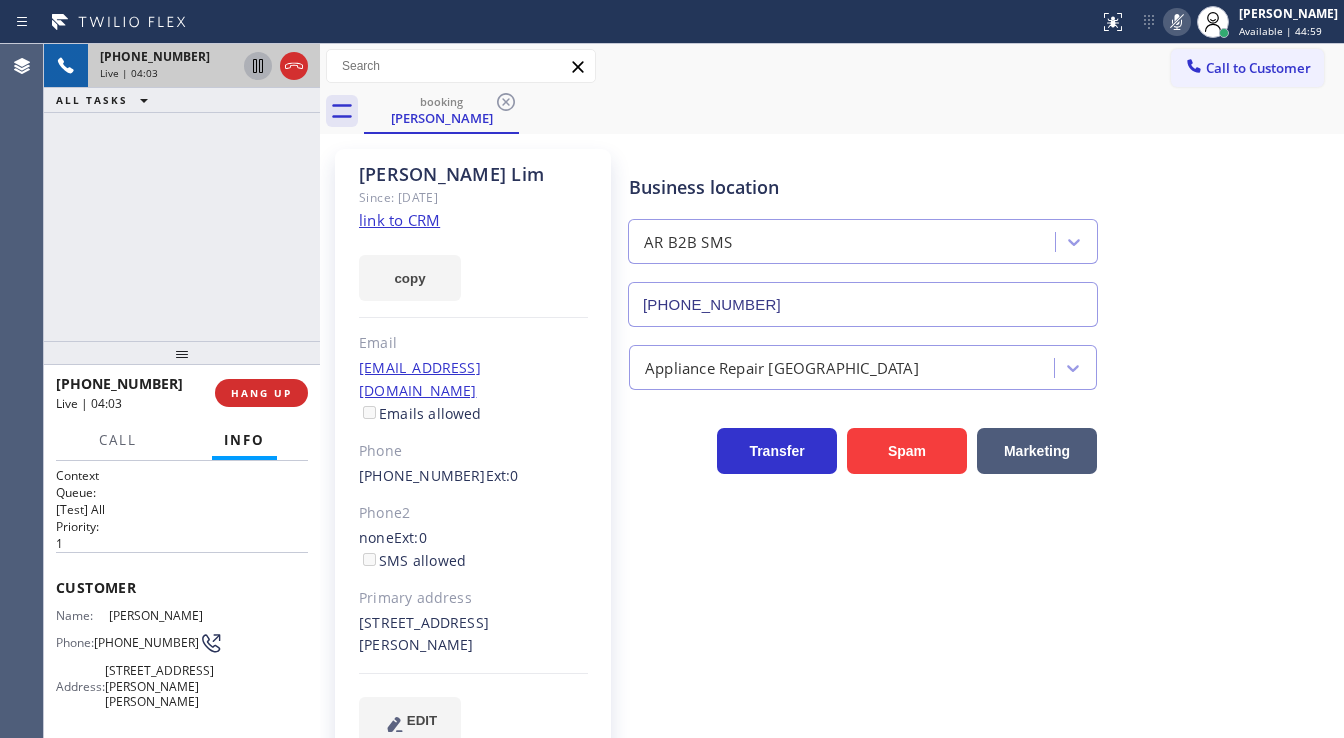 click 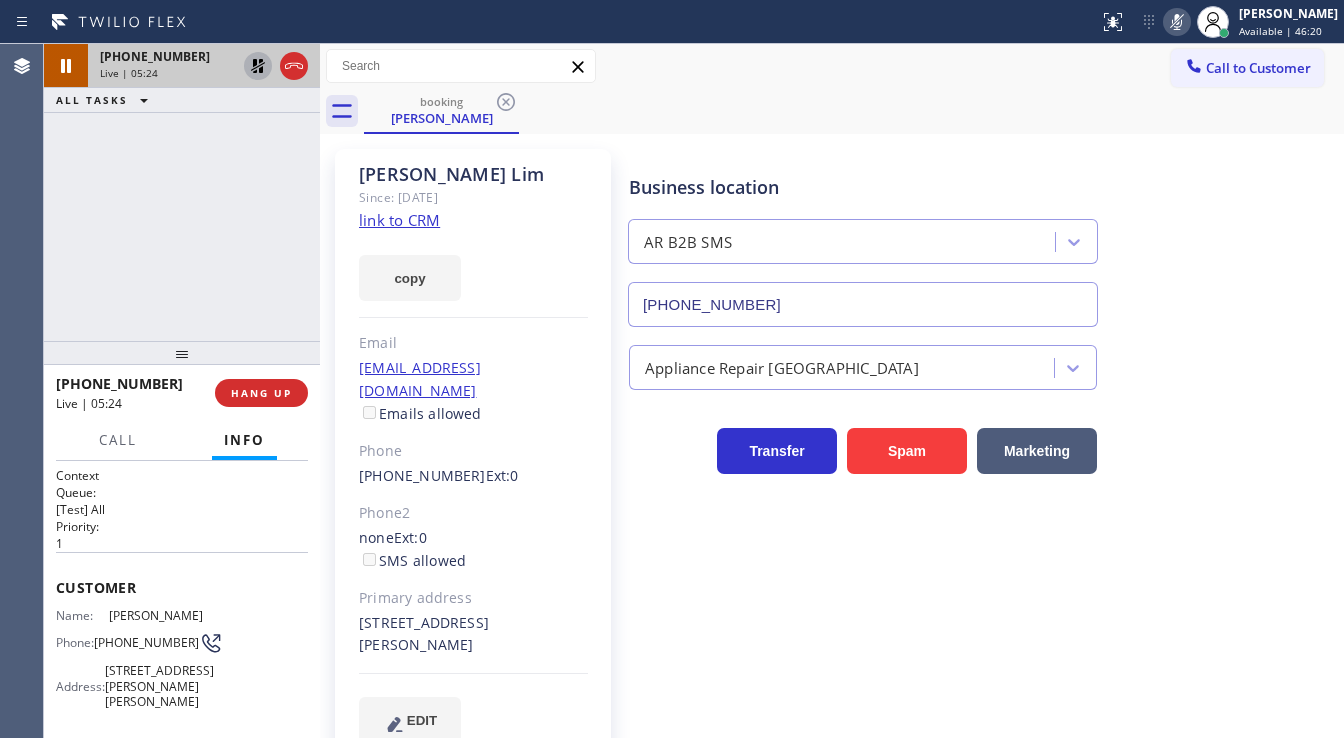 click 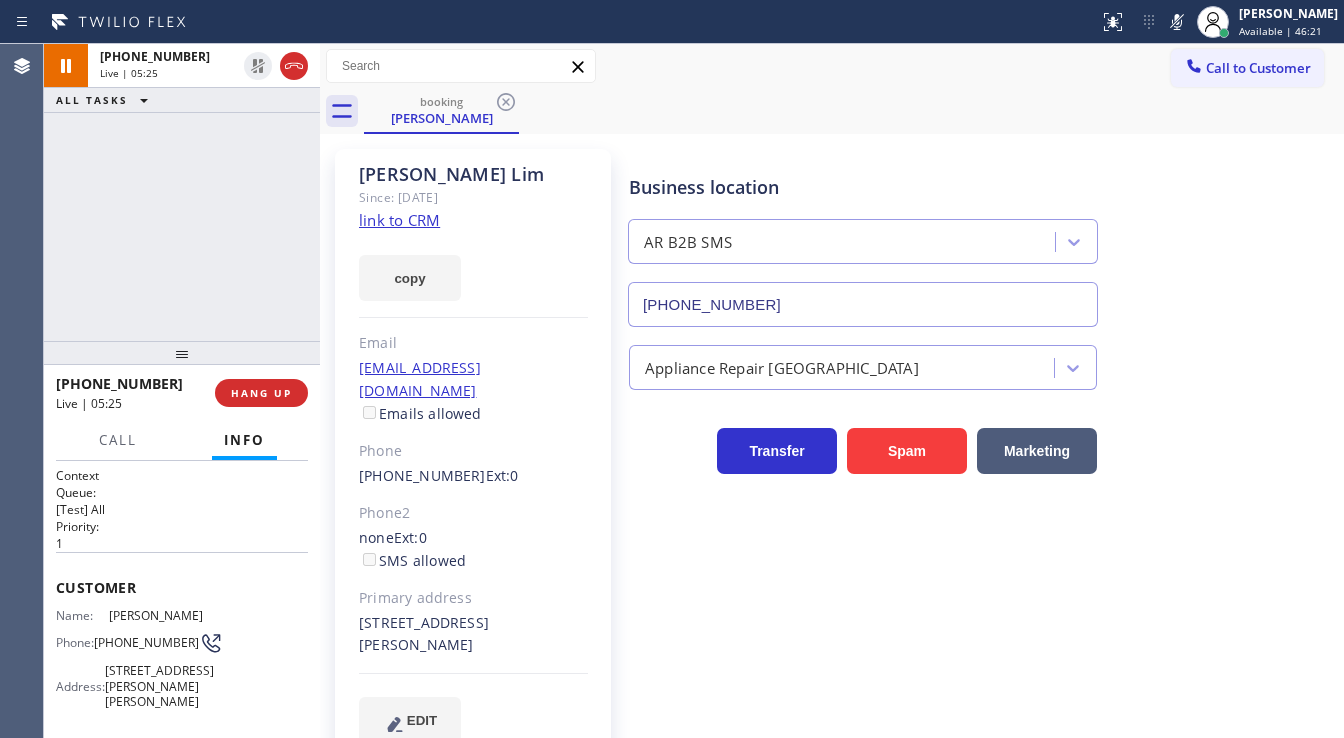 drag, startPoint x: 1185, startPoint y: 21, endPoint x: 956, endPoint y: 28, distance: 229.10696 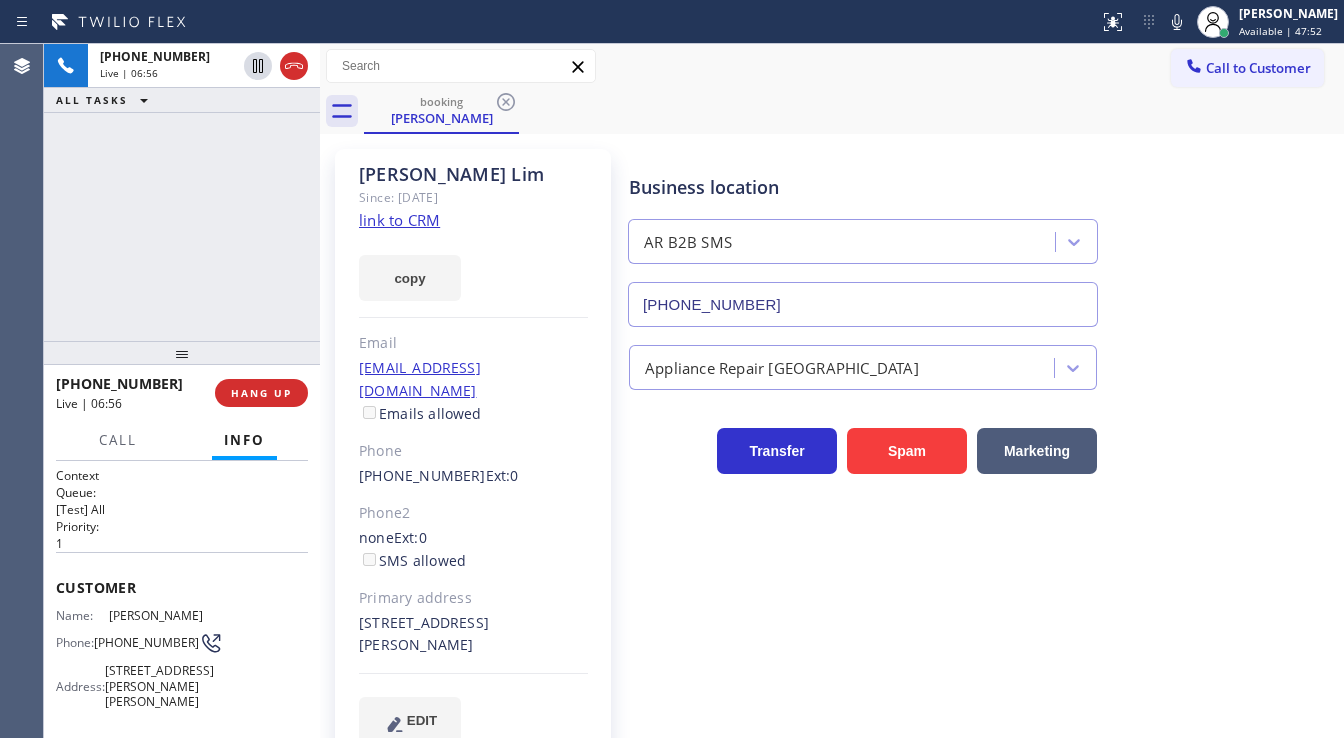 type 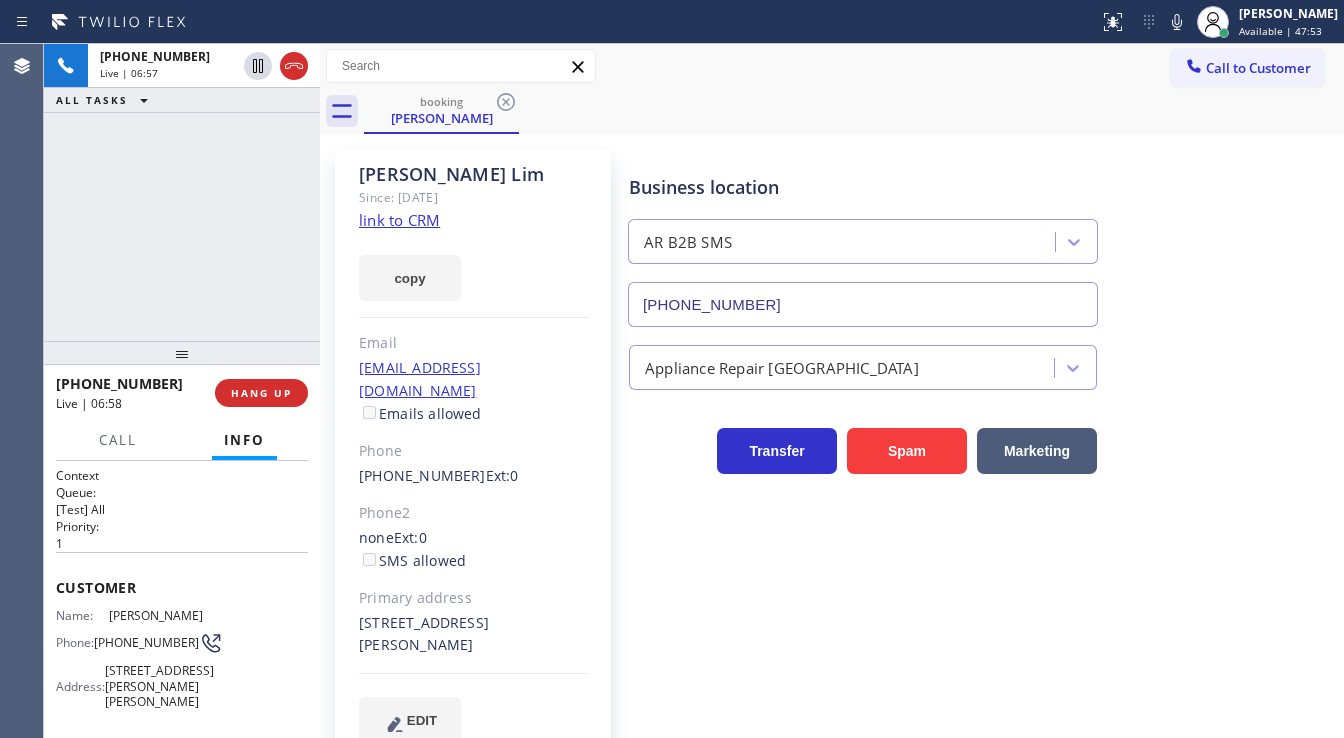drag, startPoint x: 7, startPoint y: 181, endPoint x: 170, endPoint y: 147, distance: 166.50826 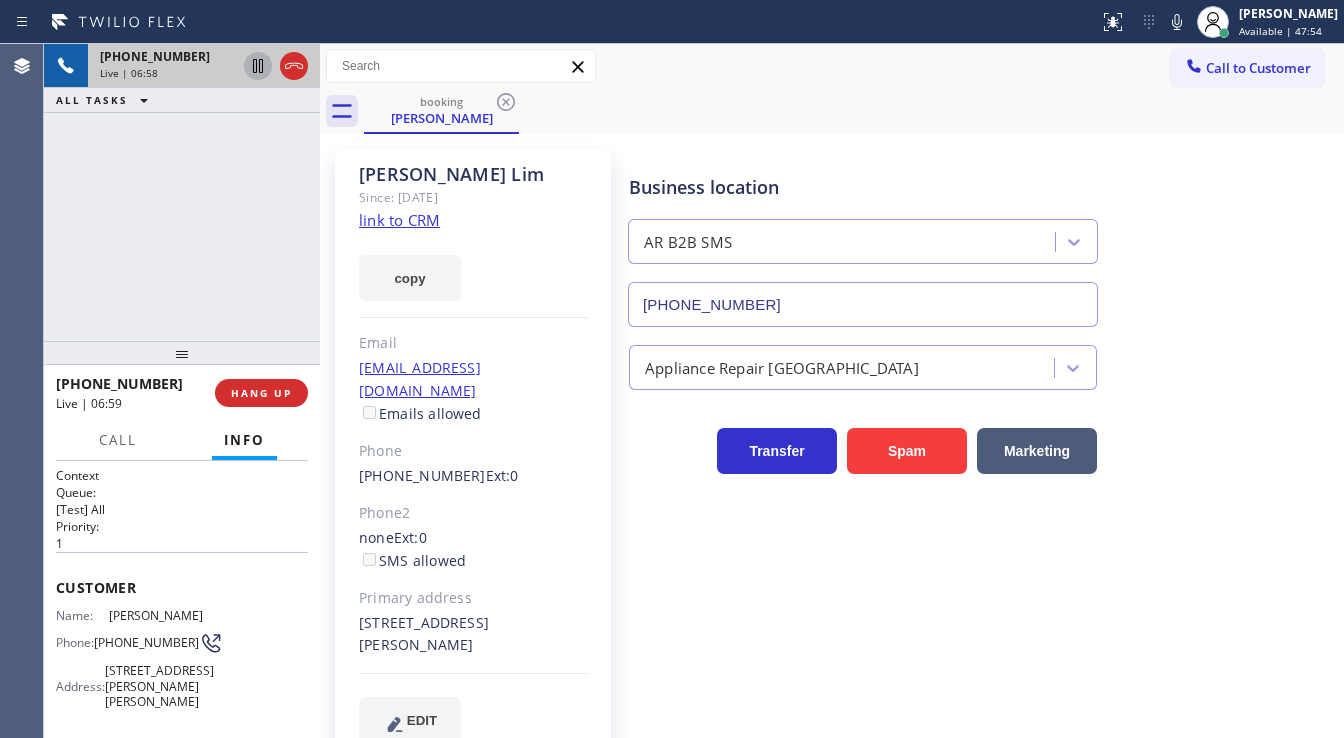 click 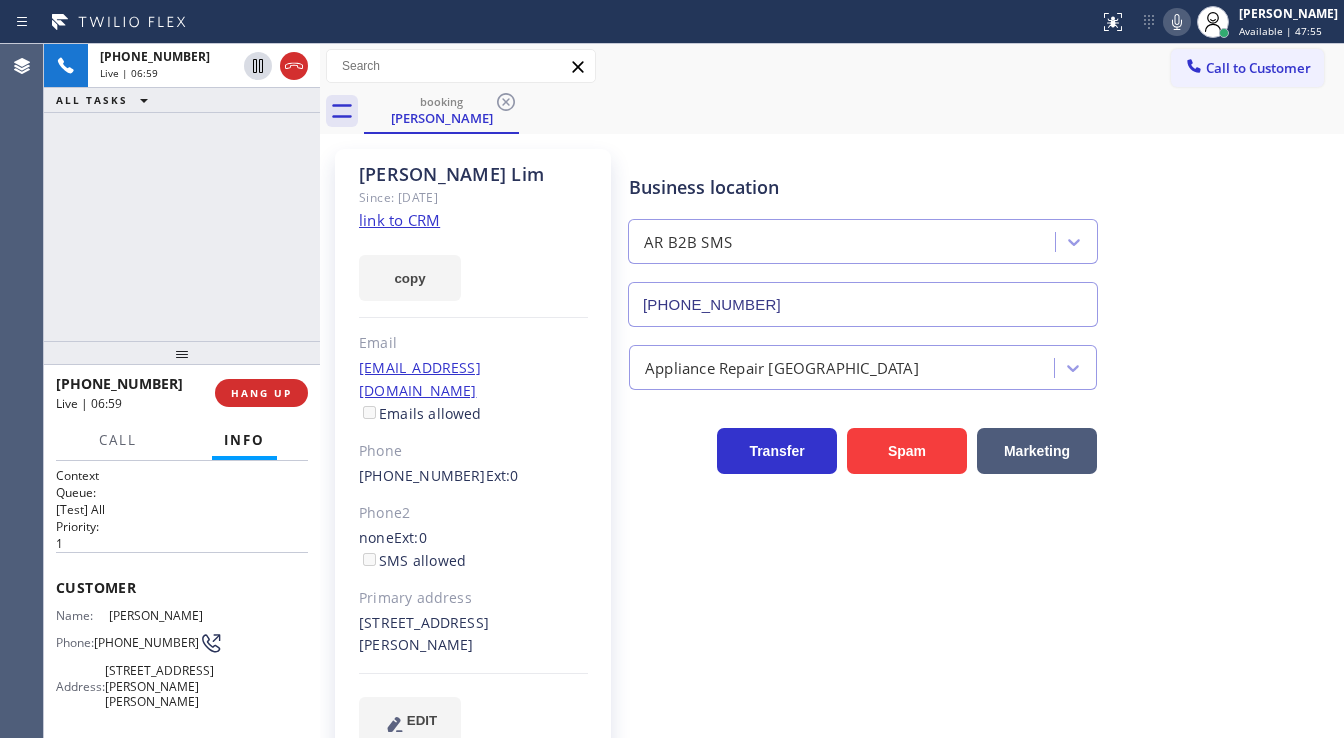 click 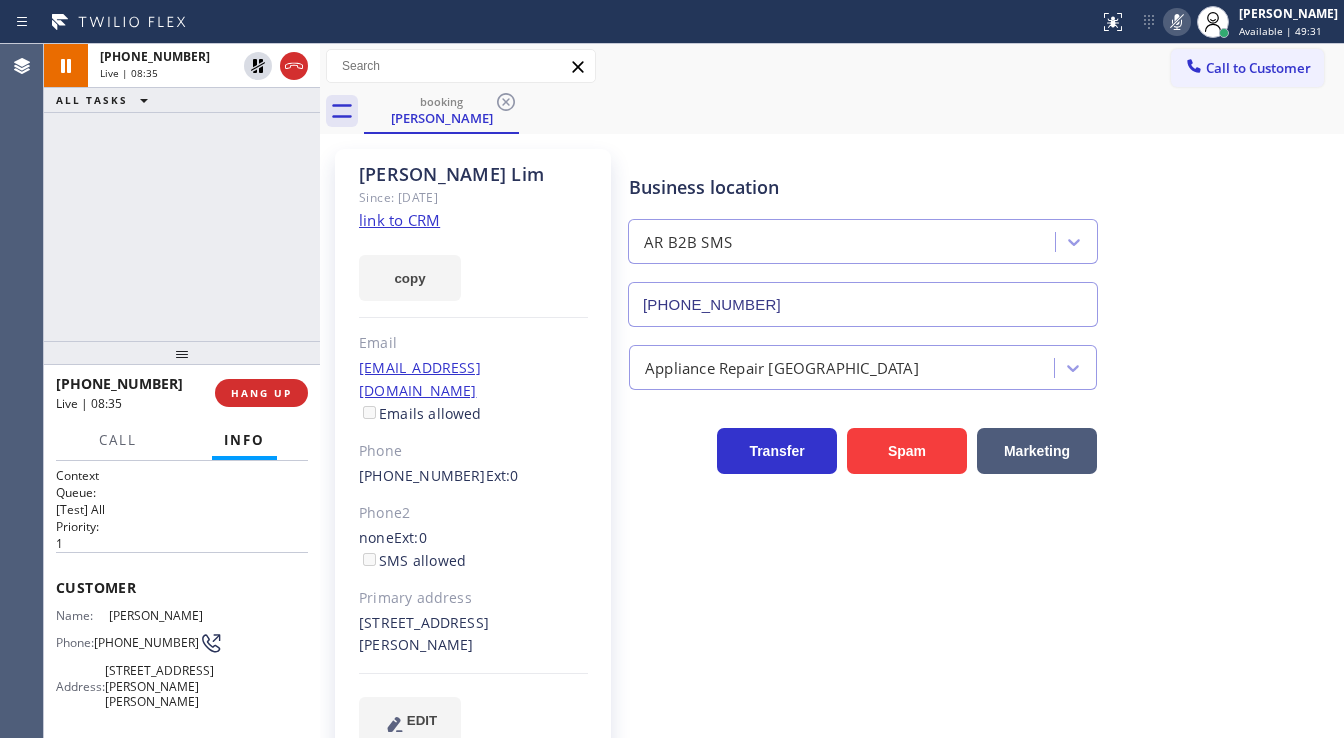 click on "+16506786805 Live | 08:35 ALL TASKS ALL TASKS ACTIVE TASKS TASKS IN WRAP UP" at bounding box center [182, 192] 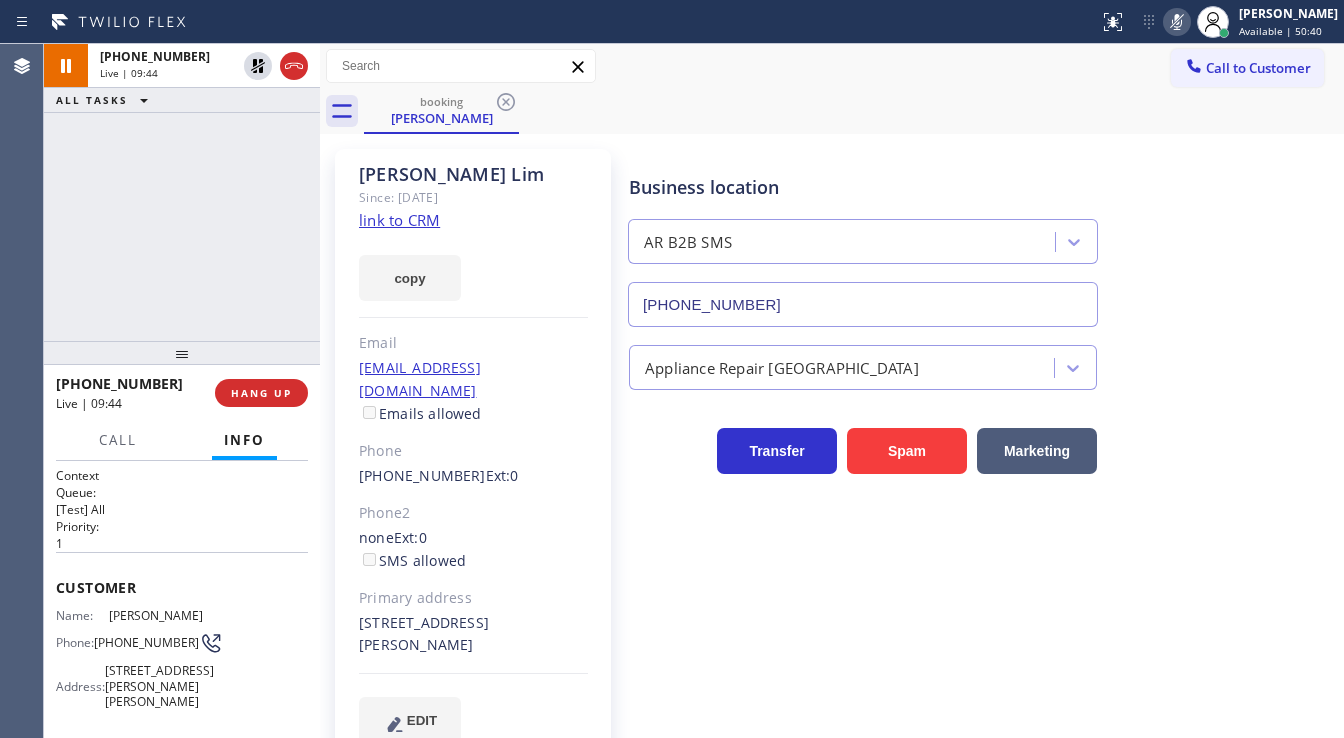 click on "+16506786805 Live | 09:44 ALL TASKS ALL TASKS ACTIVE TASKS TASKS IN WRAP UP" at bounding box center (182, 192) 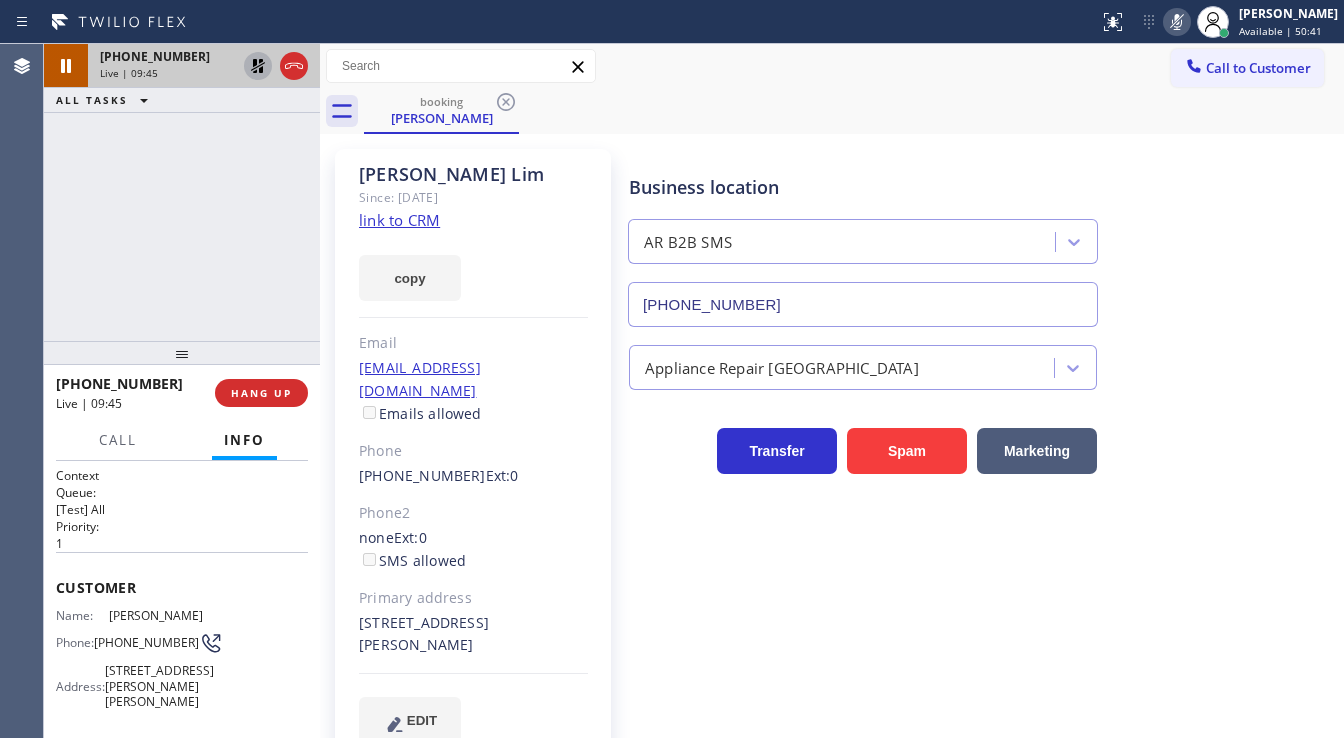 click at bounding box center (258, 66) 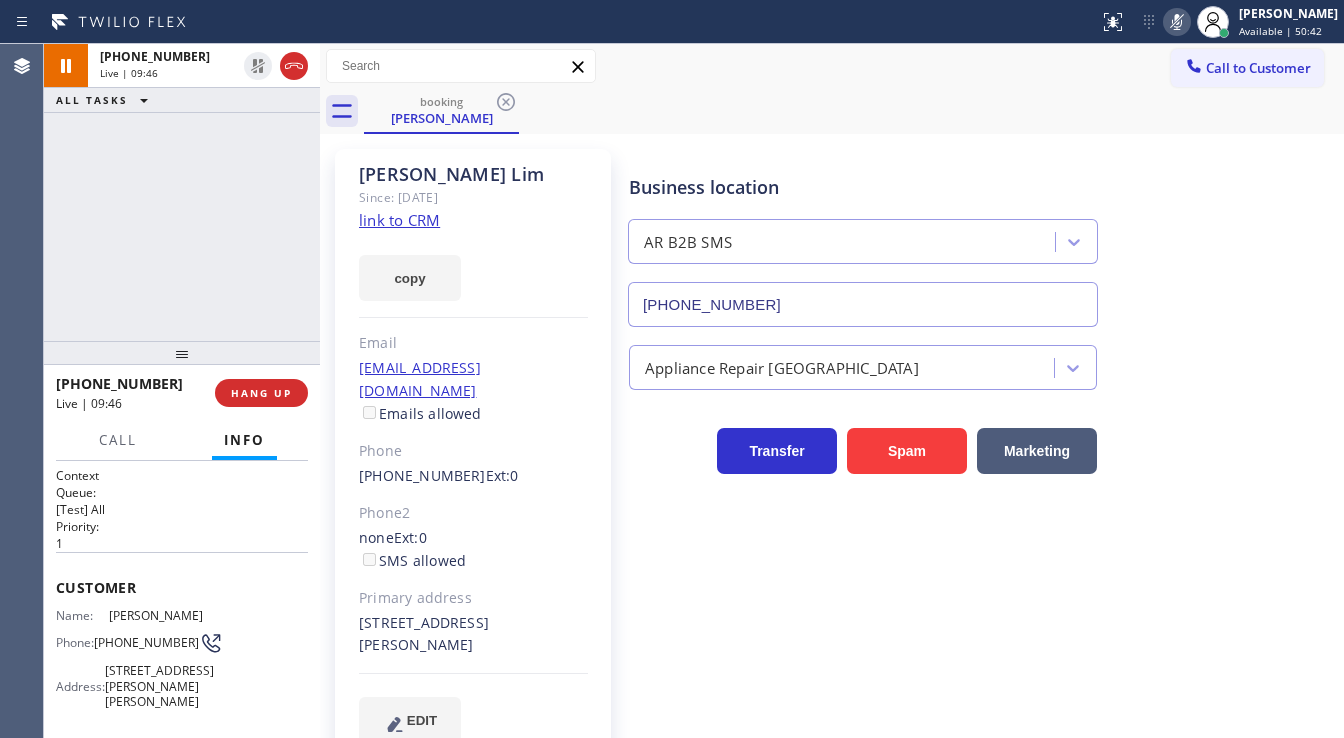 click 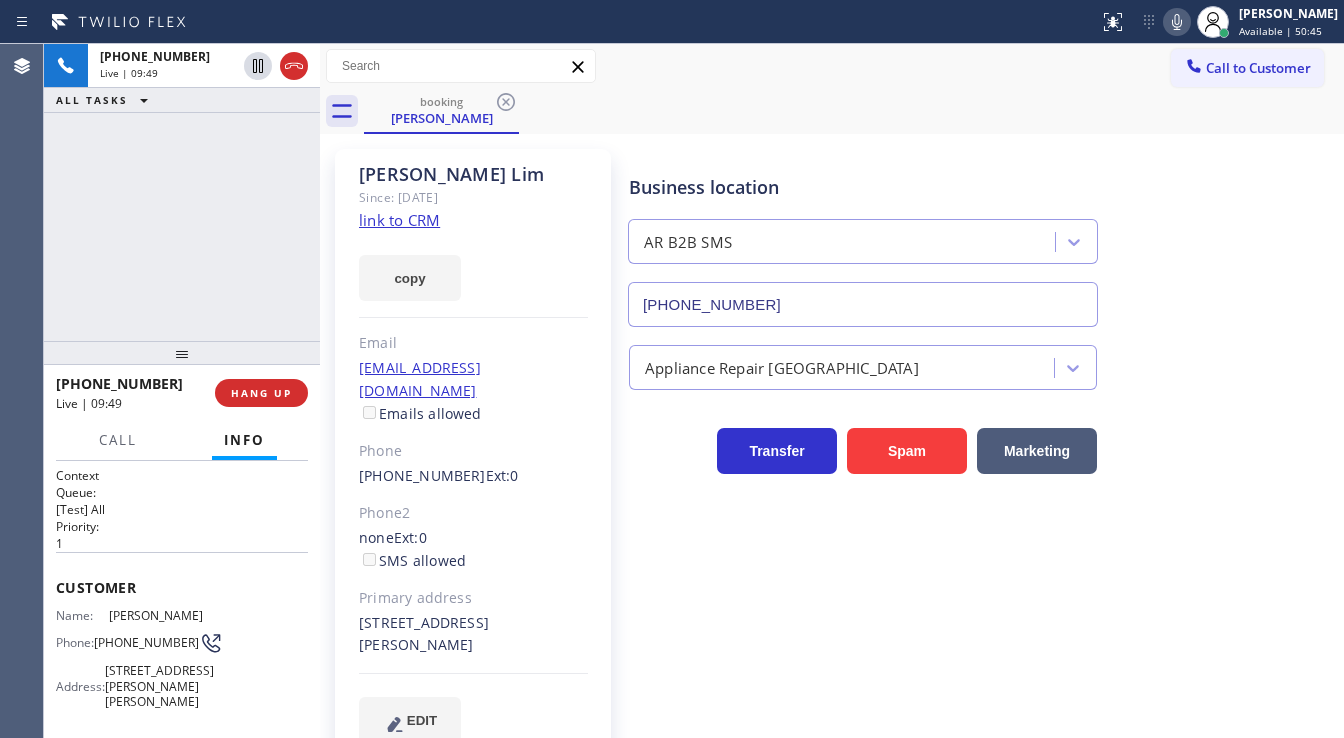 click on "+16506786805 Live | 09:49 ALL TASKS ALL TASKS ACTIVE TASKS TASKS IN WRAP UP" at bounding box center [182, 192] 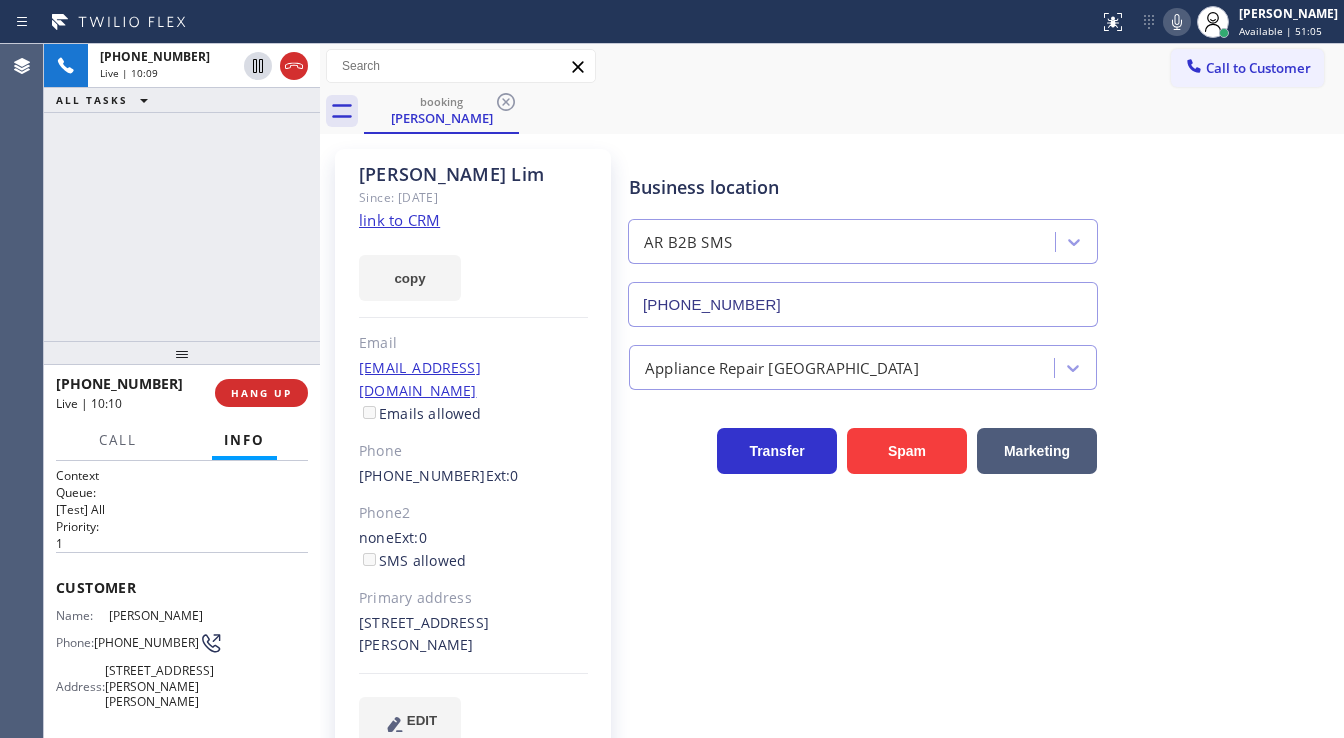 drag, startPoint x: 85, startPoint y: 244, endPoint x: 175, endPoint y: 95, distance: 174.07182 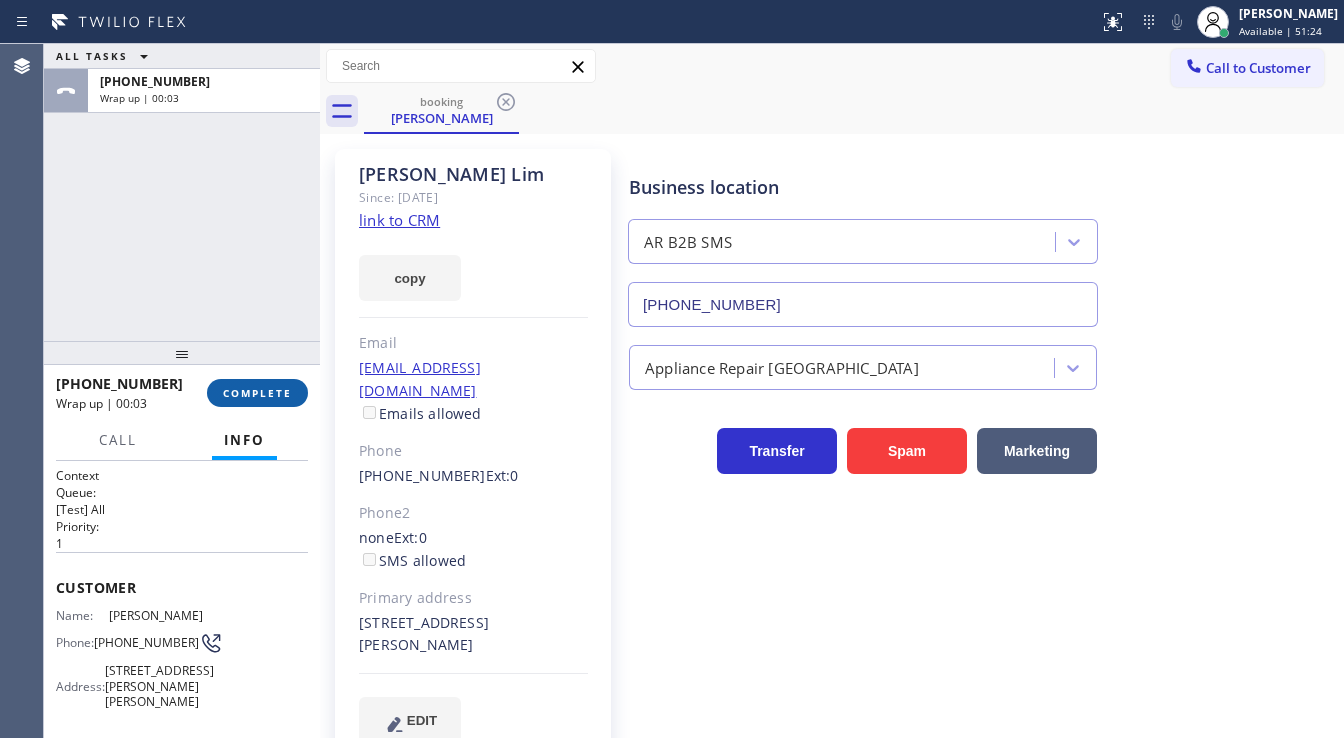 click on "COMPLETE" at bounding box center (257, 393) 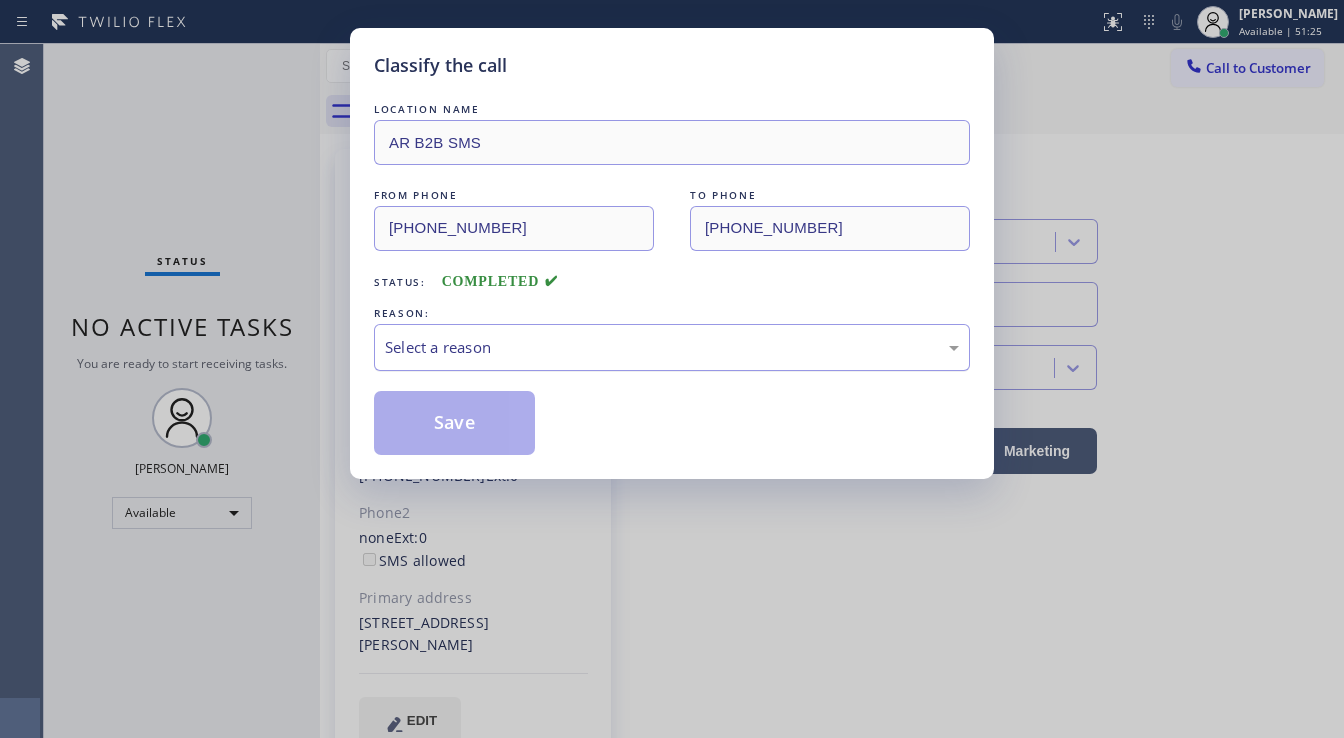 click on "Select a reason" at bounding box center [672, 347] 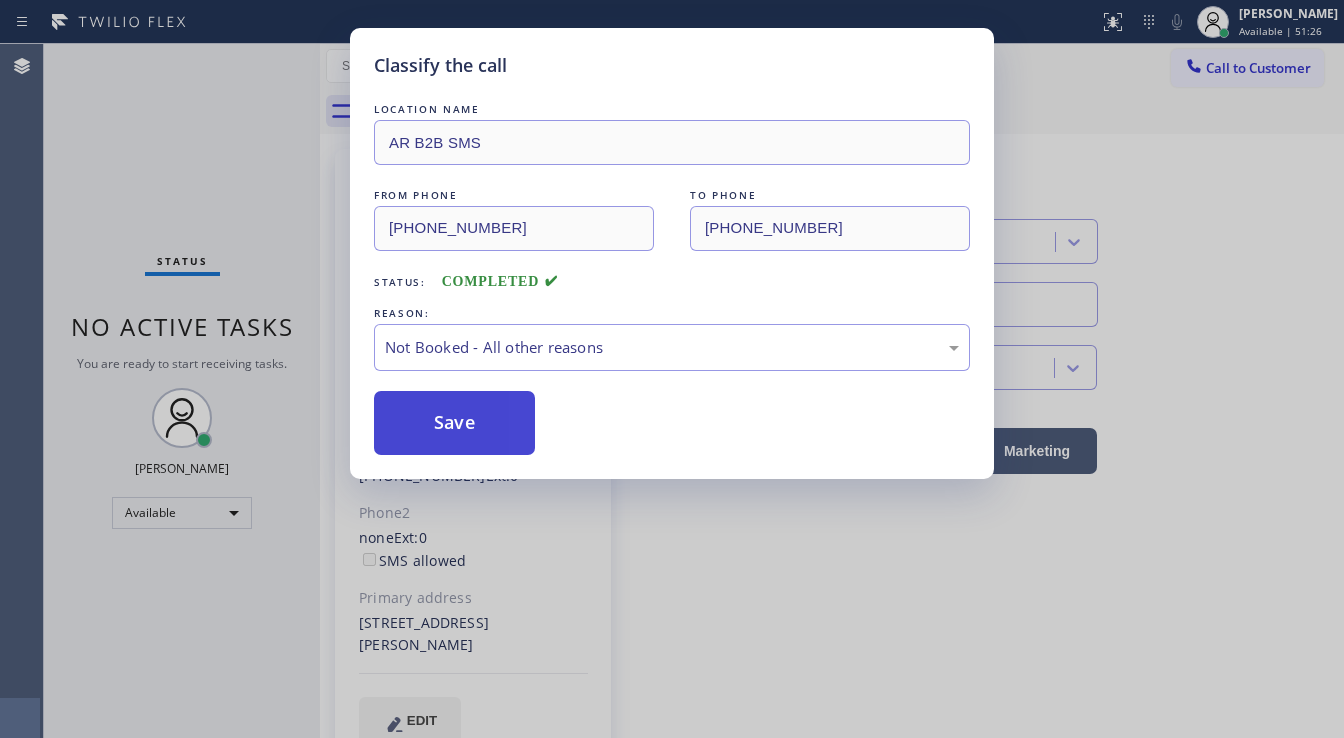 click on "Save" at bounding box center [454, 423] 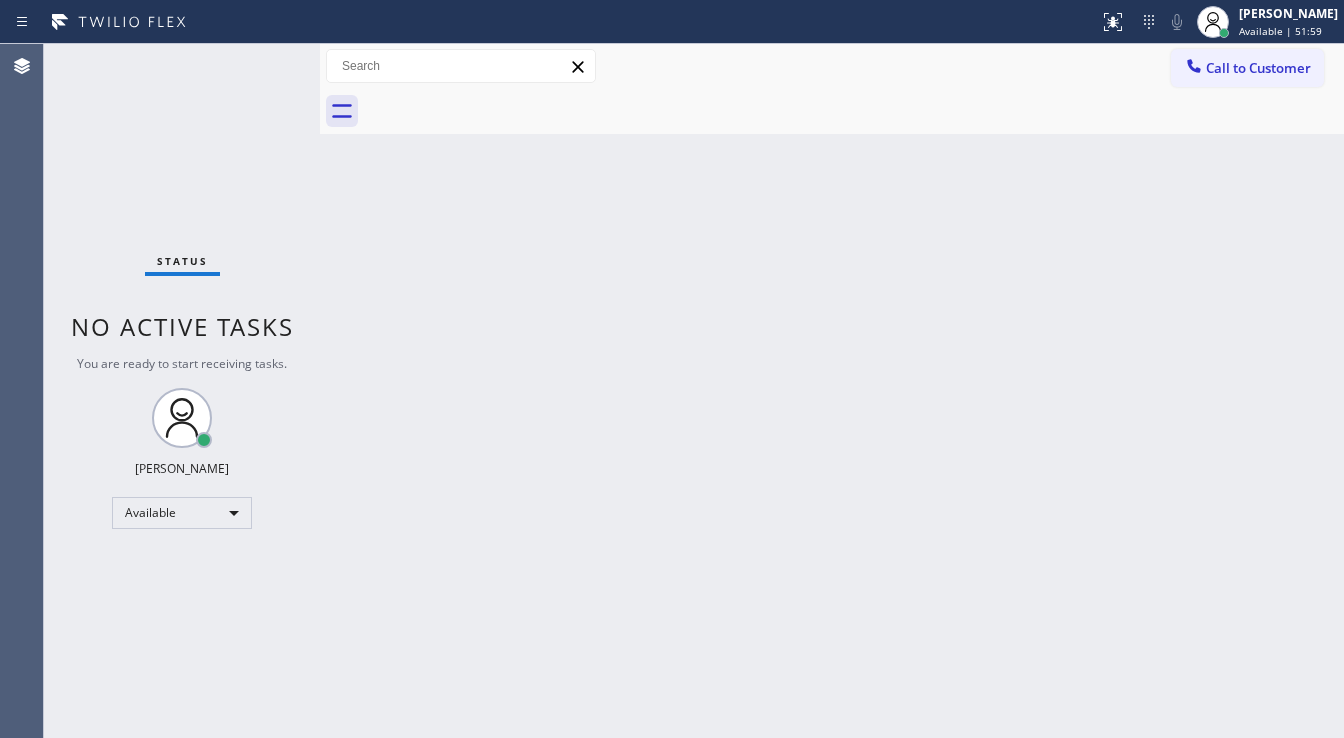 click on "Status   No active tasks     You are ready to start receiving tasks.   [PERSON_NAME]" at bounding box center [182, 391] 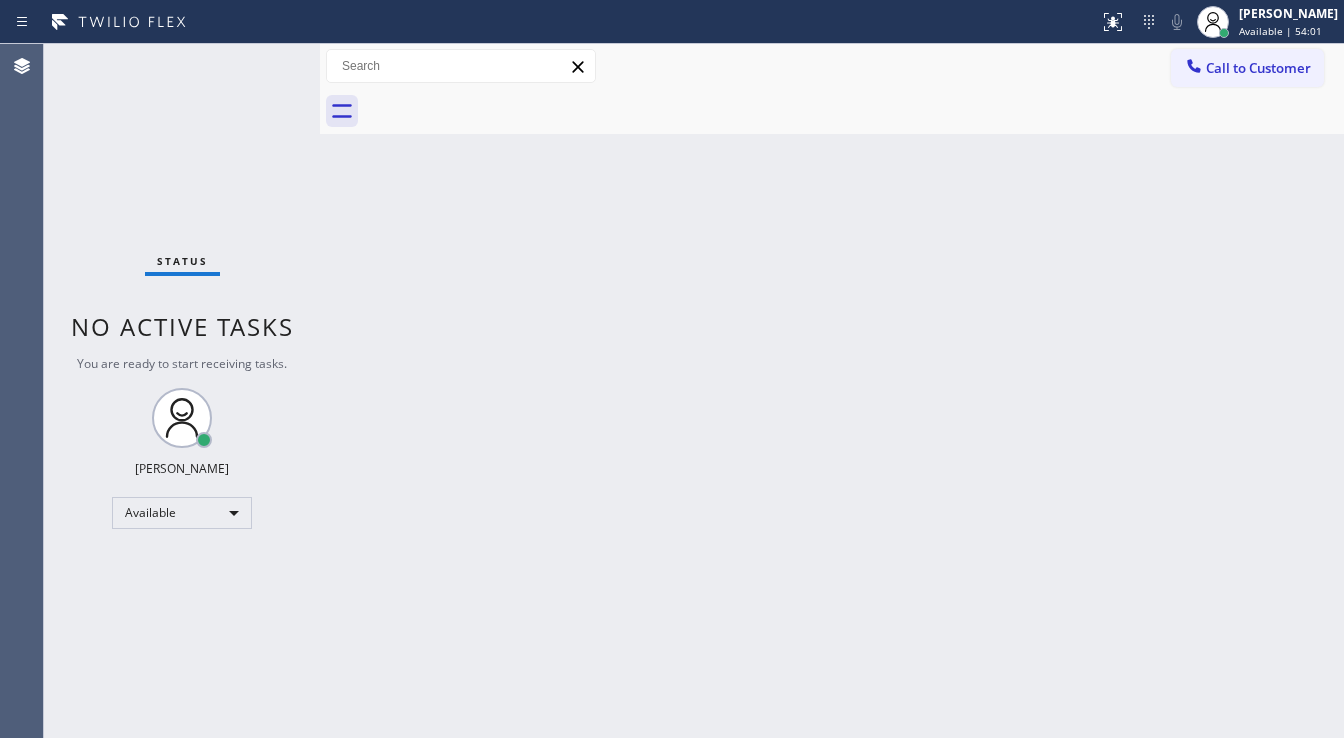 click on "Status   No active tasks     You are ready to start receiving tasks.   [PERSON_NAME]" at bounding box center (182, 391) 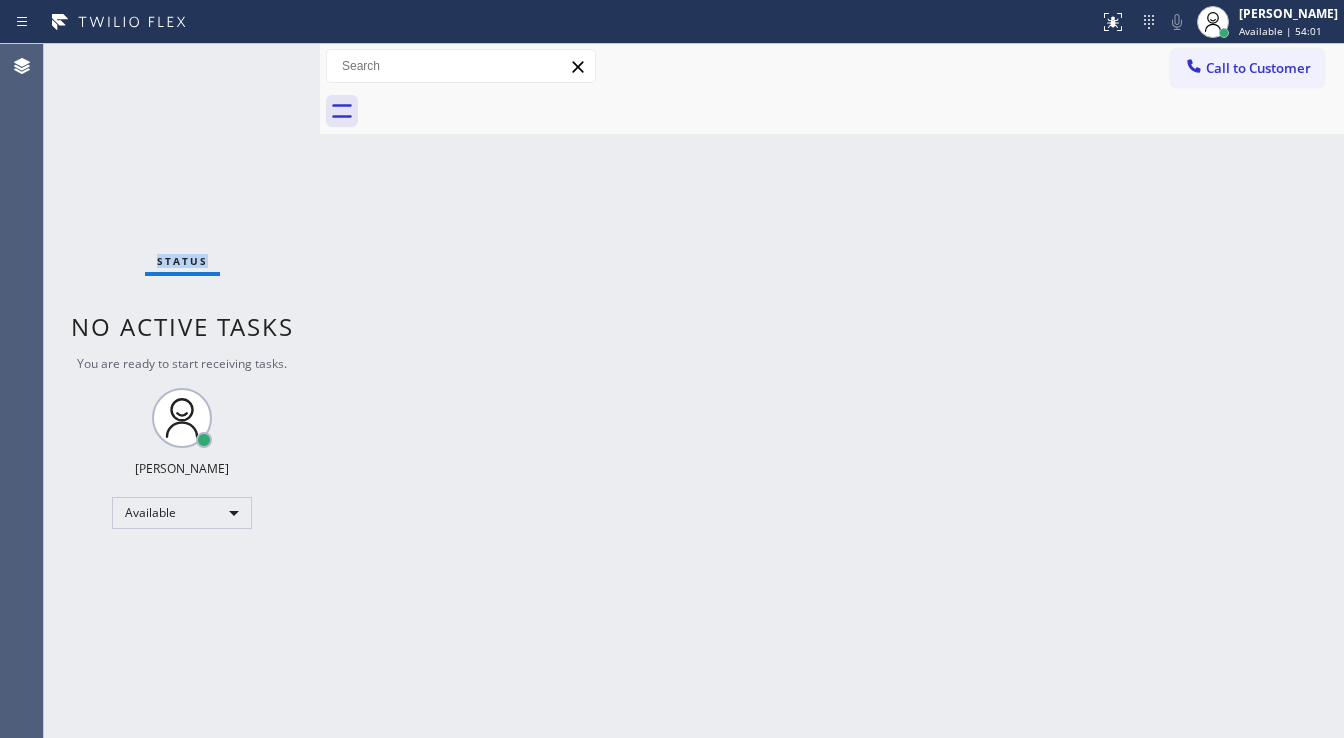 click on "Status   No active tasks     You are ready to start receiving tasks.   [PERSON_NAME]" at bounding box center [182, 391] 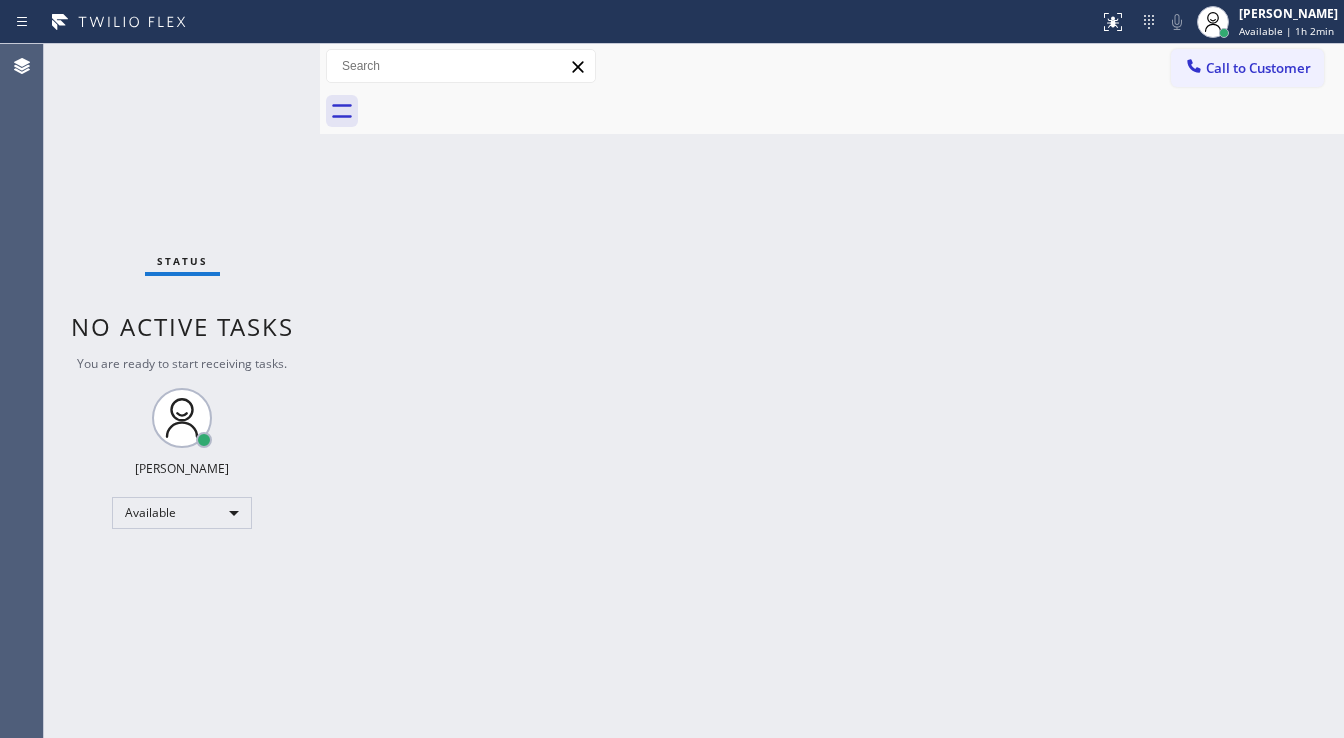 drag, startPoint x: 261, startPoint y: 52, endPoint x: 264, endPoint y: 62, distance: 10.440307 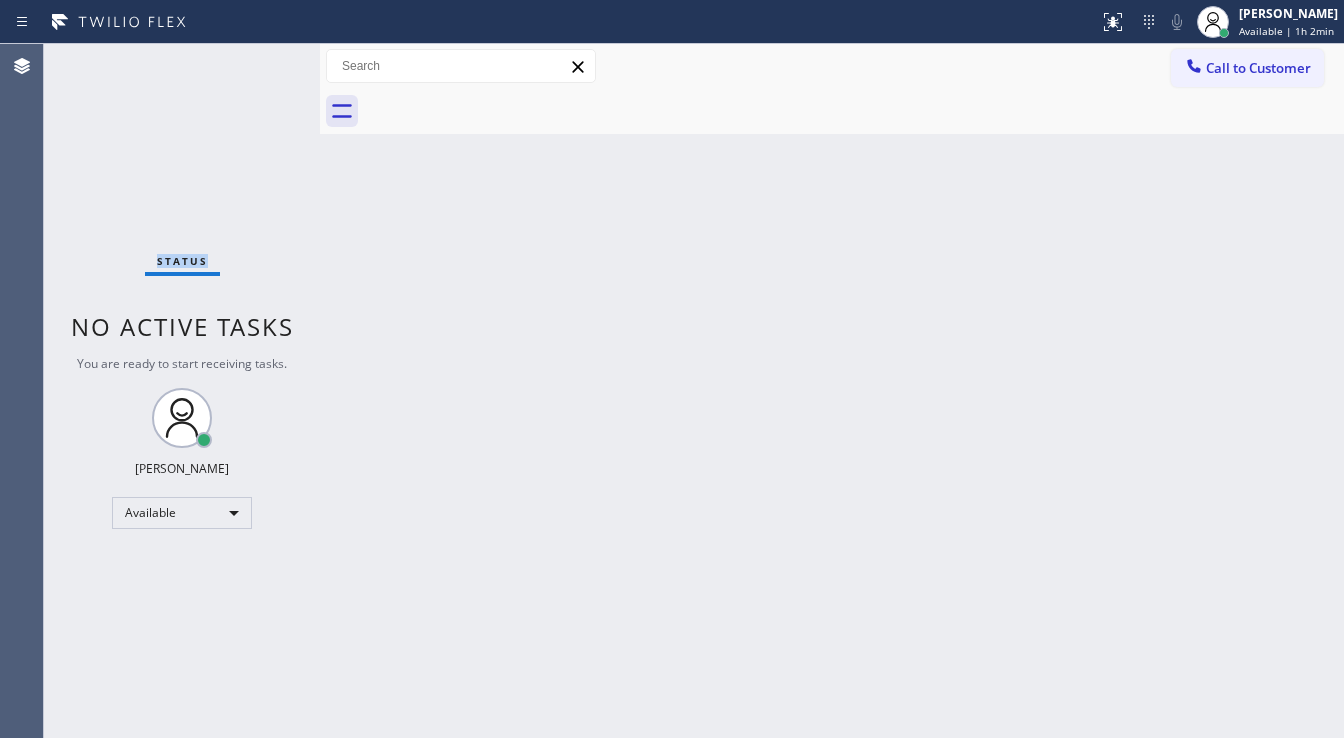click on "Status   No active tasks     You are ready to start receiving tasks.   [PERSON_NAME]" at bounding box center [182, 391] 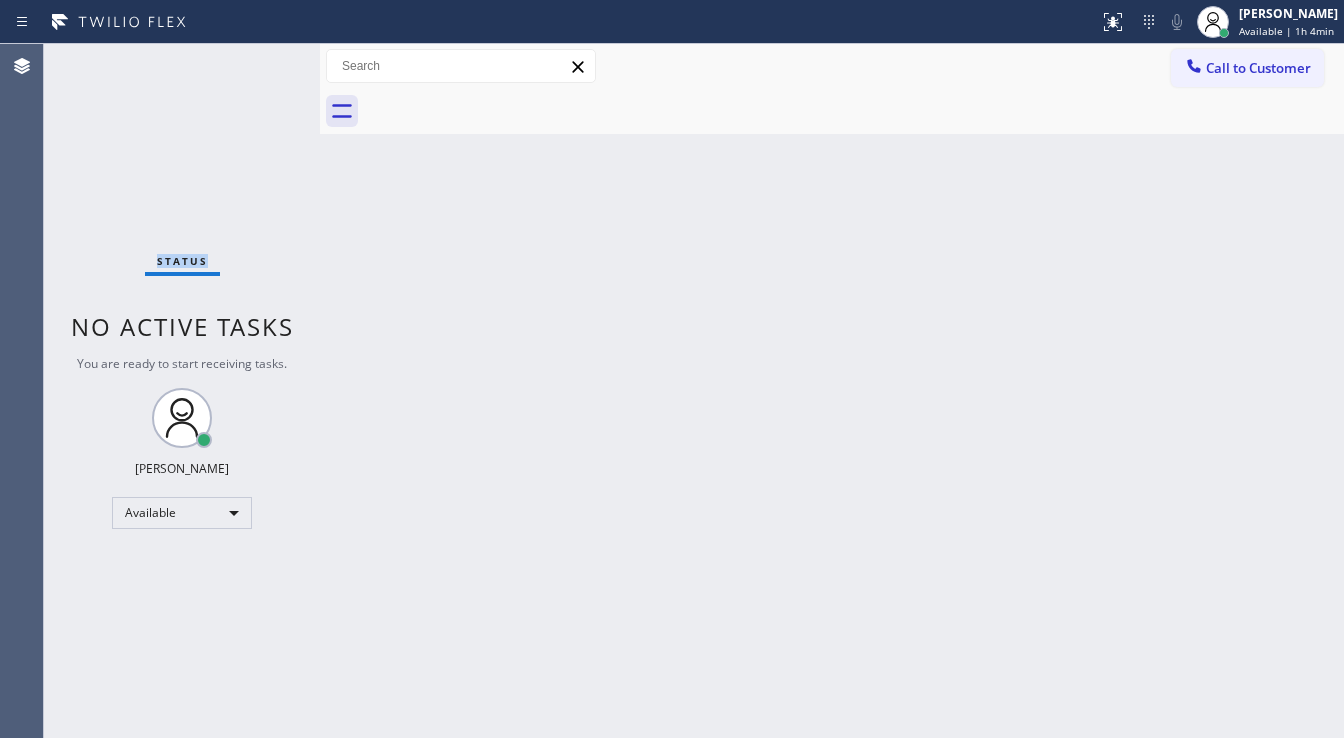 click on "Status   No active tasks     You are ready to start receiving tasks.   [PERSON_NAME]" at bounding box center [182, 391] 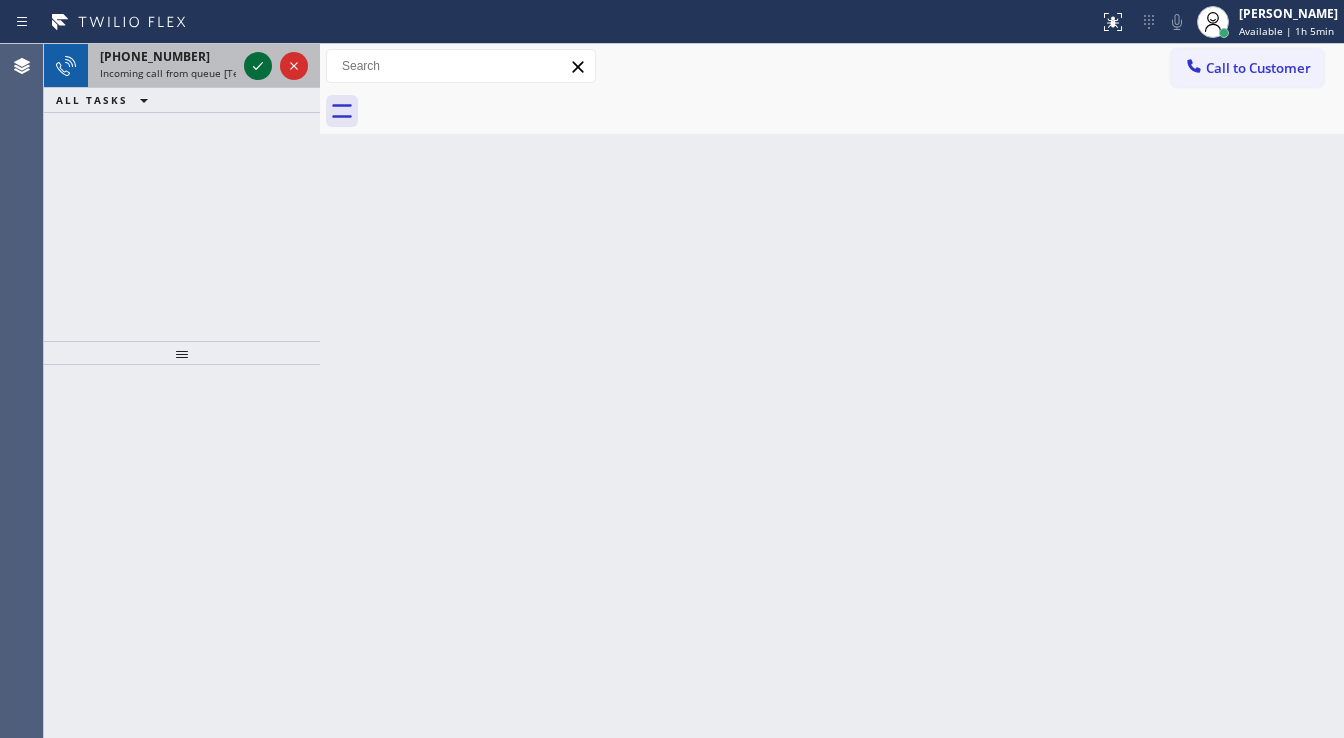click 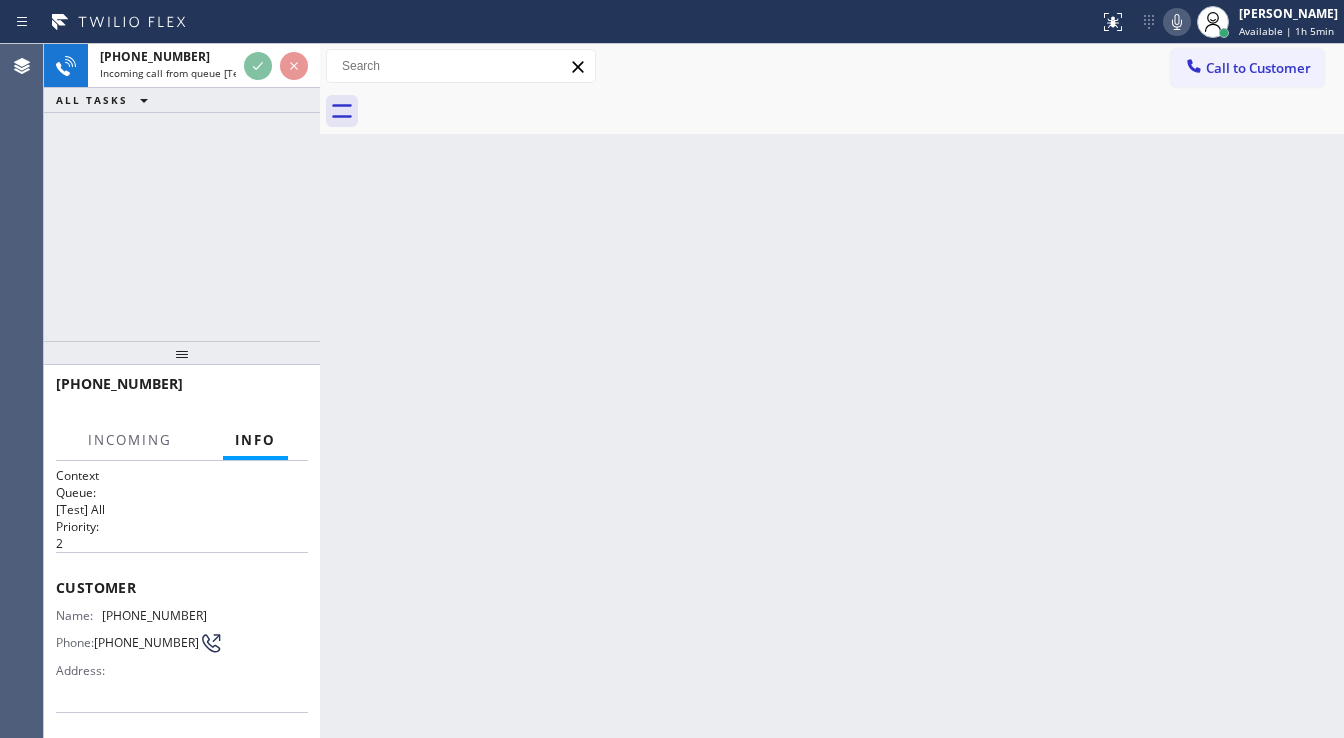 scroll, scrollTop: 160, scrollLeft: 0, axis: vertical 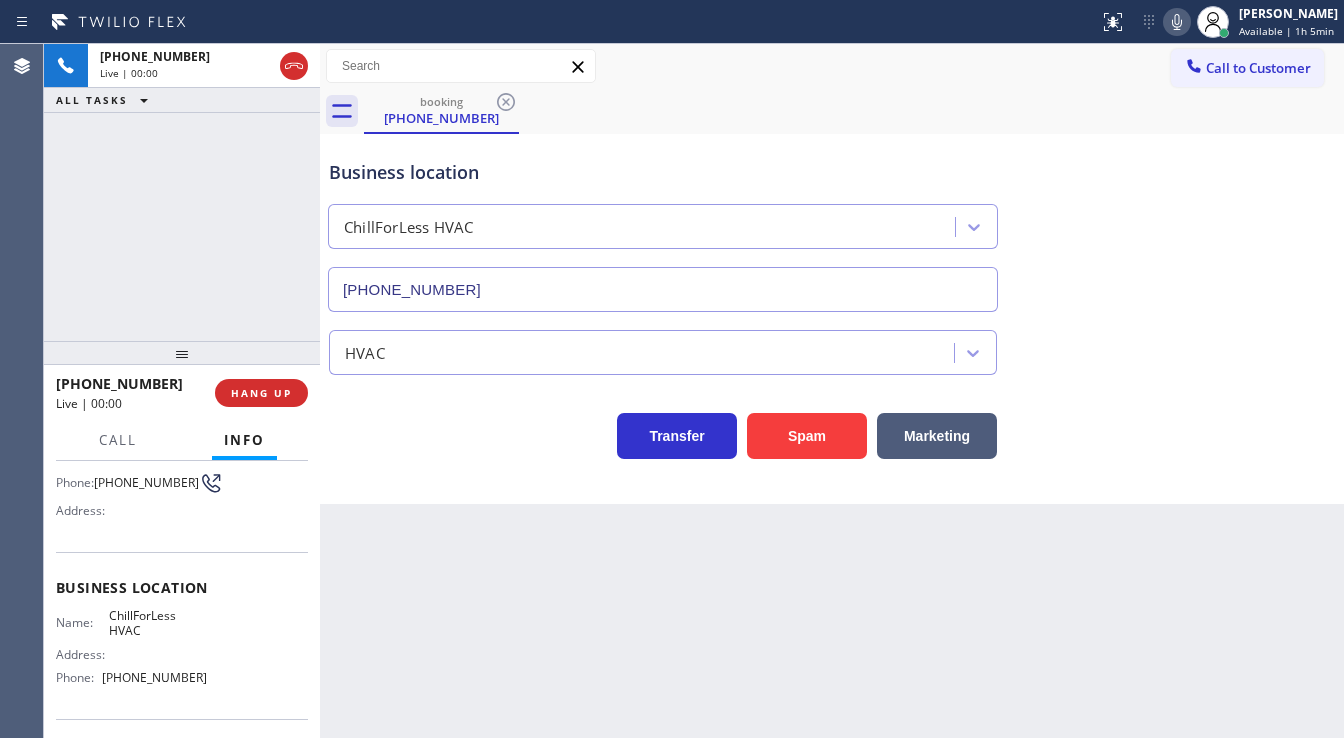 type on "(602) 878-6735" 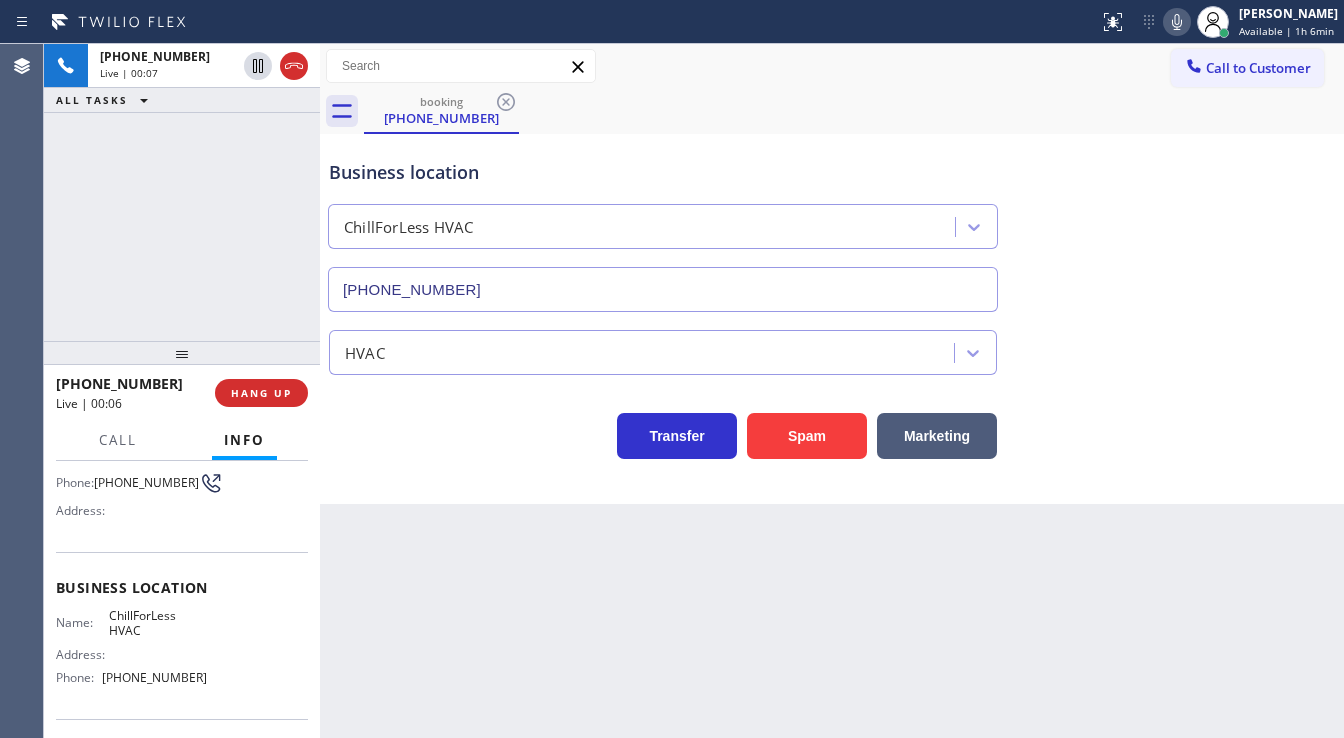 click on "+16023806283 Live | 00:07 ALL TASKS ALL TASKS ACTIVE TASKS TASKS IN WRAP UP" at bounding box center (182, 192) 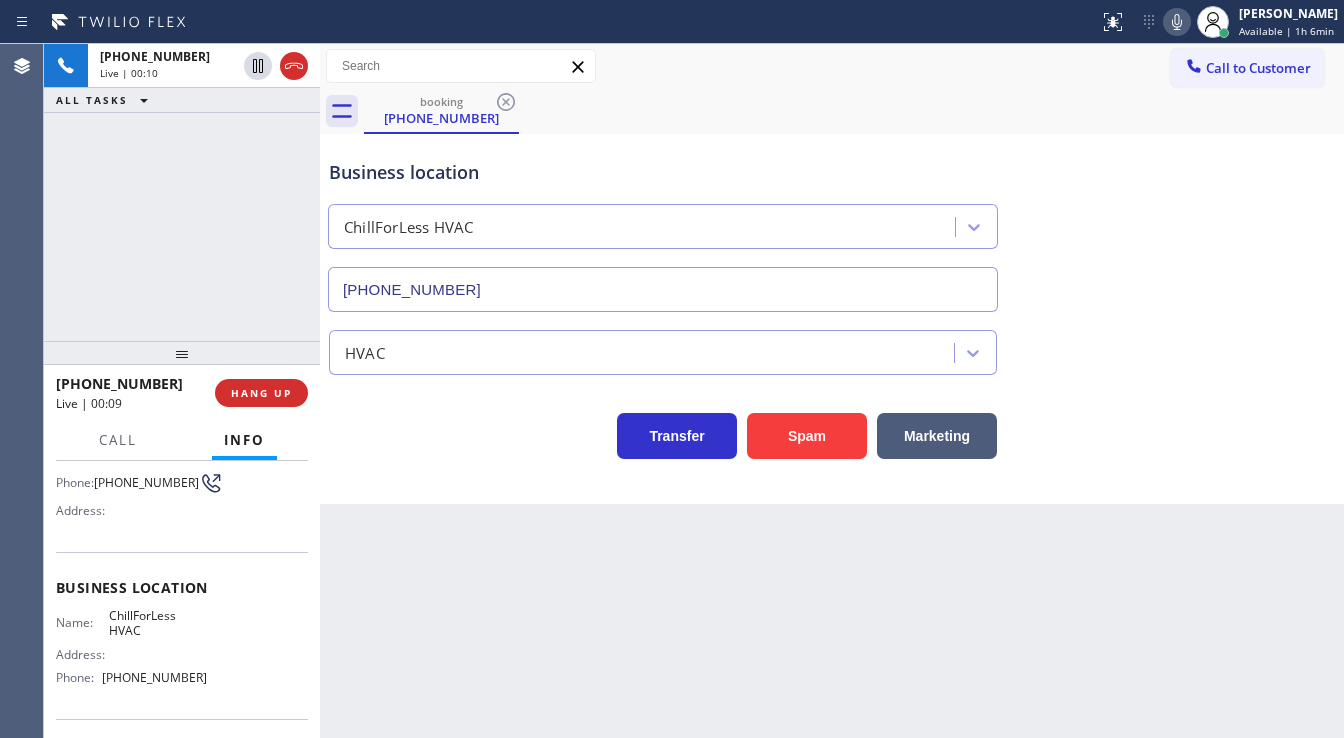 click on "+16023806283 Live | 00:10 ALL TASKS ALL TASKS ACTIVE TASKS TASKS IN WRAP UP" at bounding box center (182, 192) 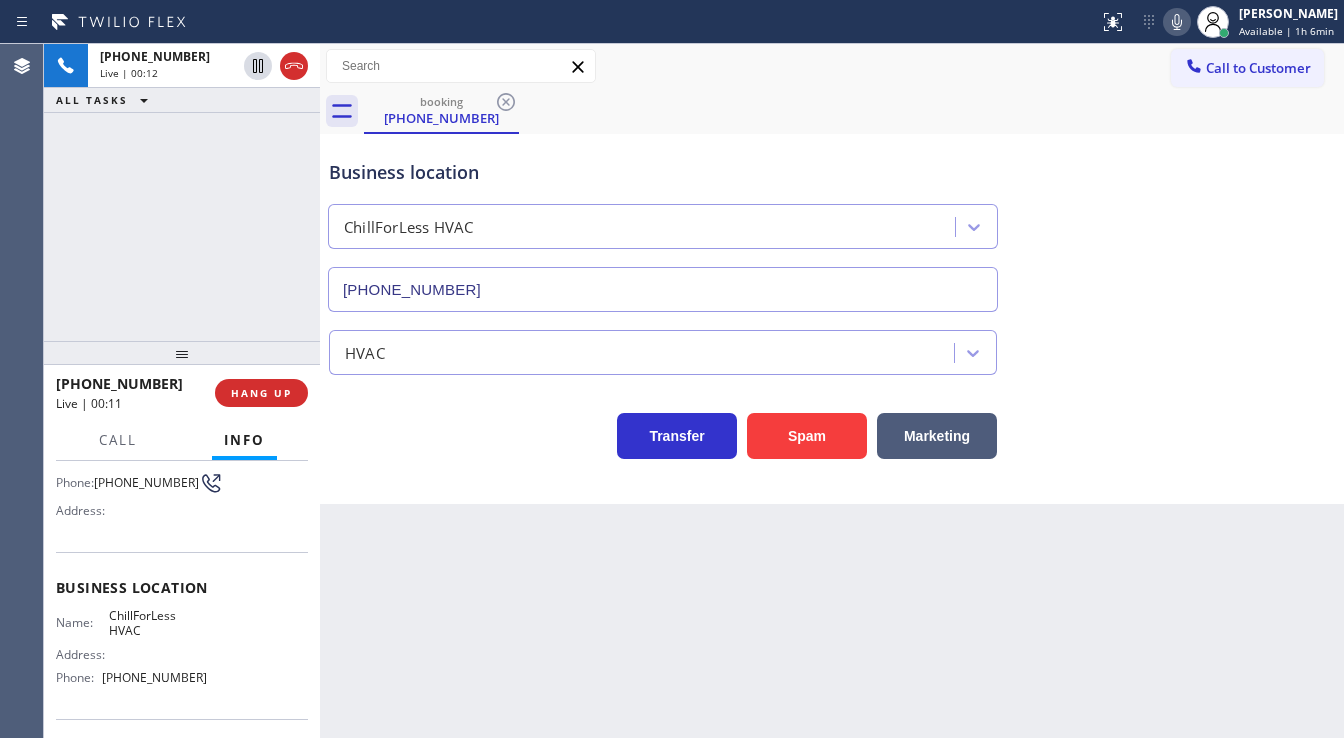 scroll, scrollTop: 80, scrollLeft: 0, axis: vertical 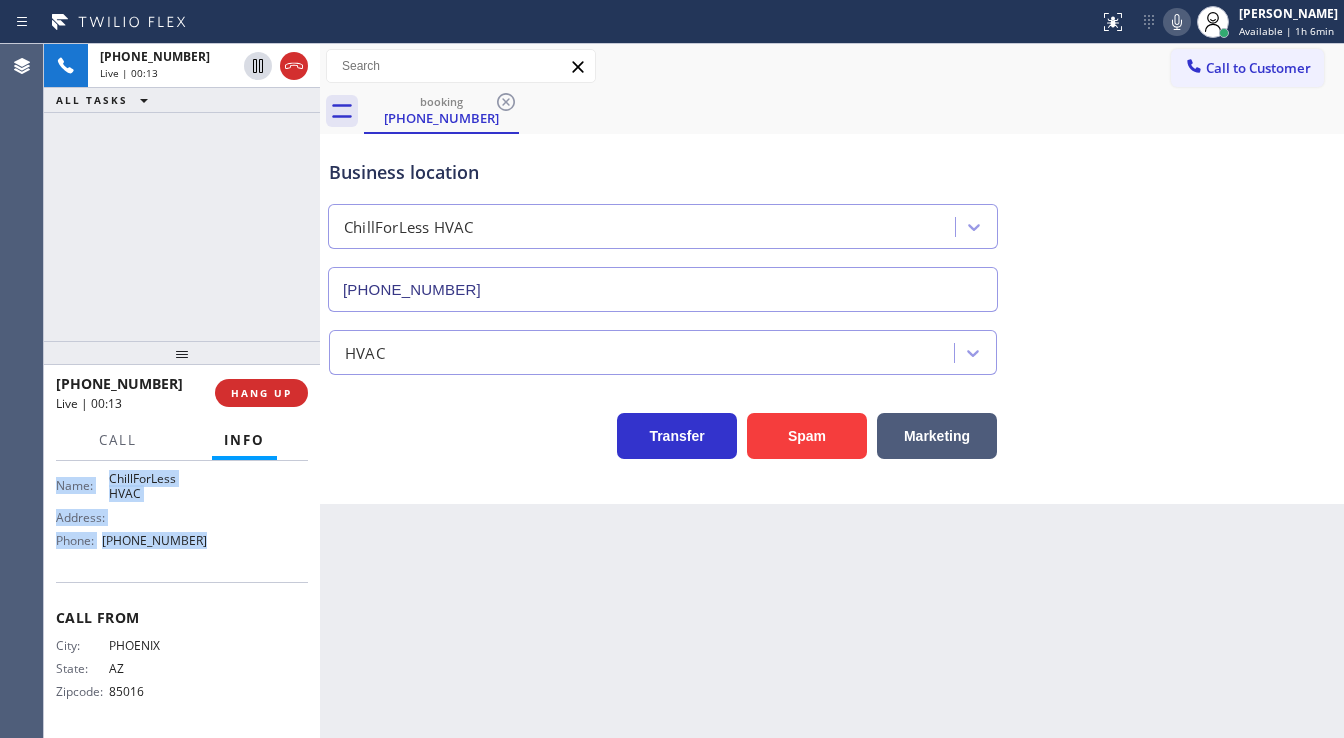 drag, startPoint x: 53, startPoint y: 498, endPoint x: 224, endPoint y: 539, distance: 175.84653 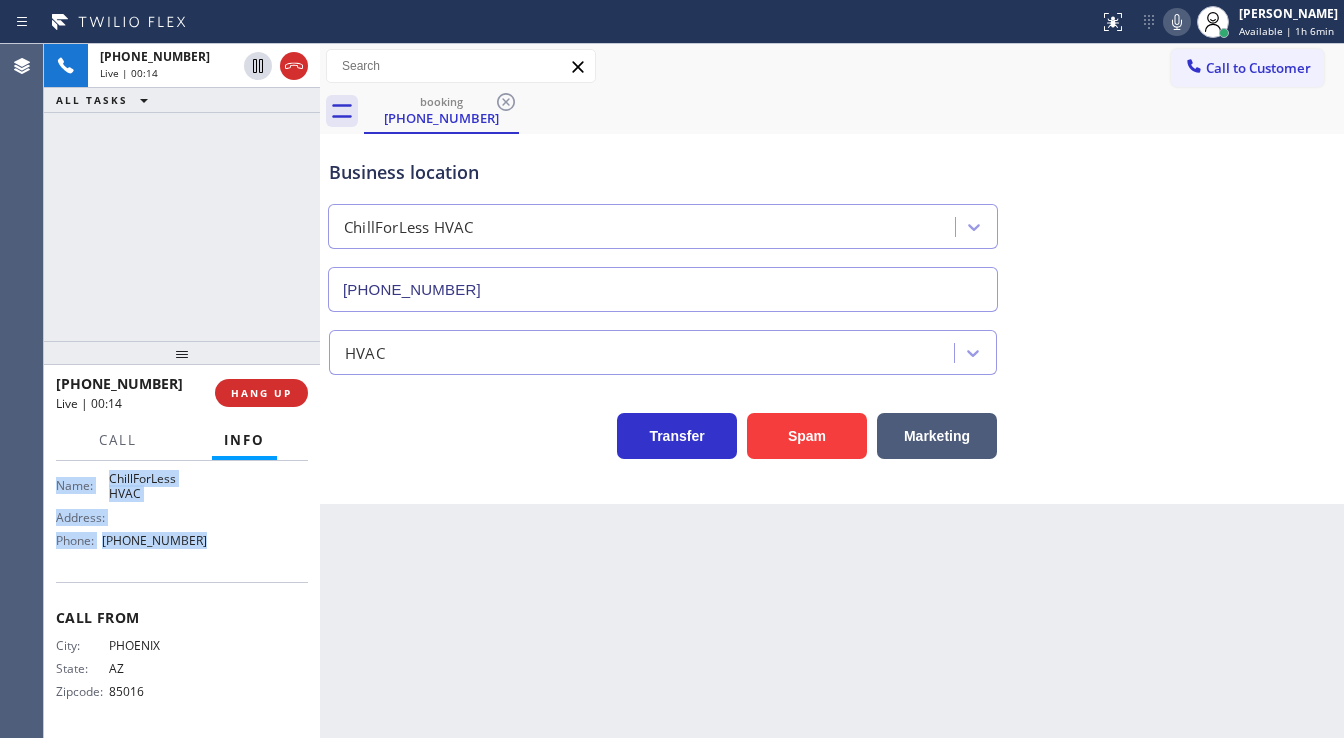 copy on "Customer Name: (602) 380-6283 Phone: (602) 380-6283 Address: Business location Name: ChillForLess HVAC Address:   Phone: (602) 878-6735" 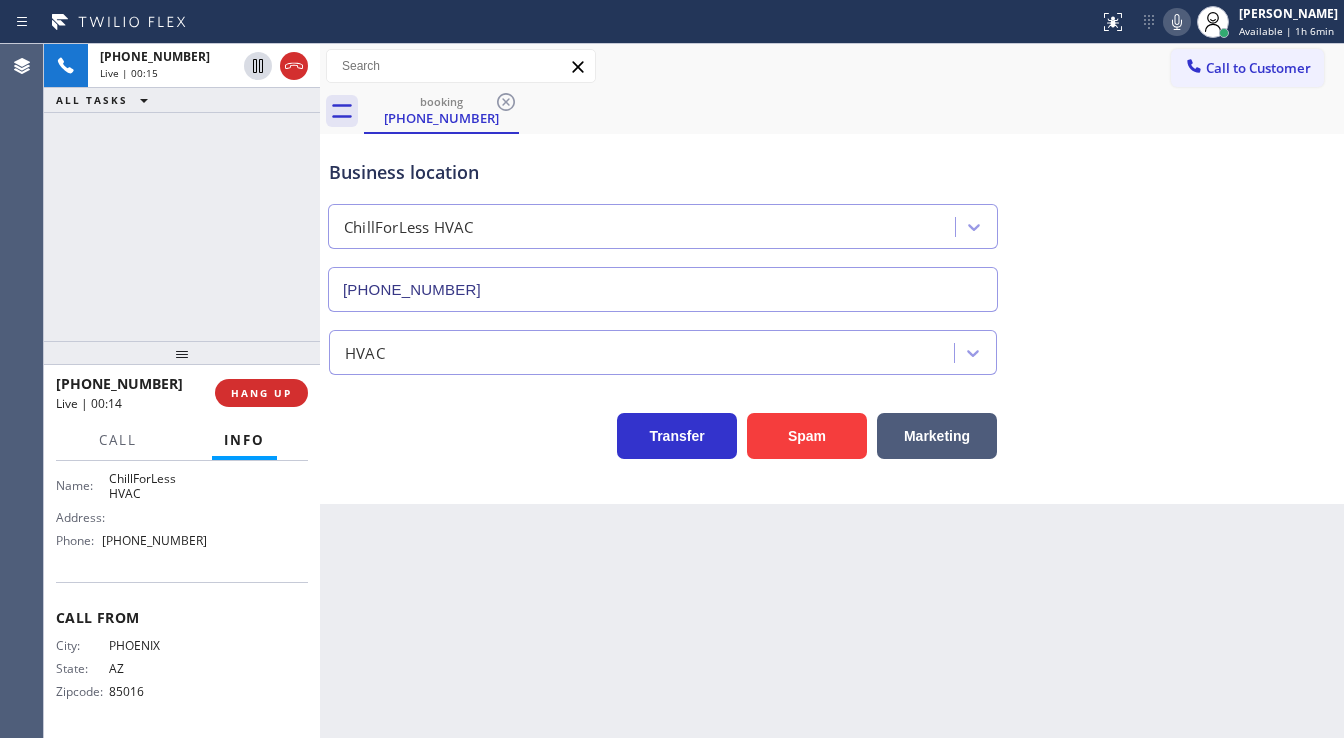 click on "+16023806283 Live | 00:15 ALL TASKS ALL TASKS ACTIVE TASKS TASKS IN WRAP UP" at bounding box center (182, 192) 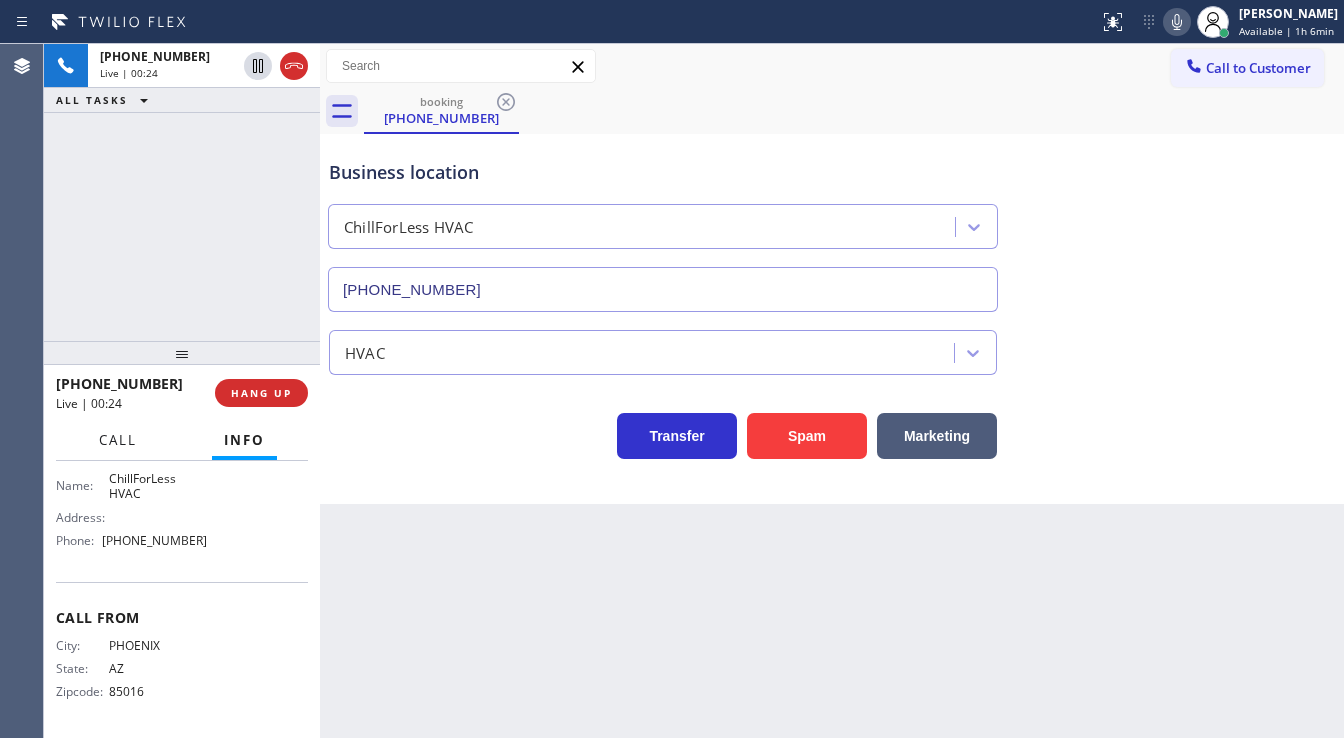 click on "Call" at bounding box center (118, 440) 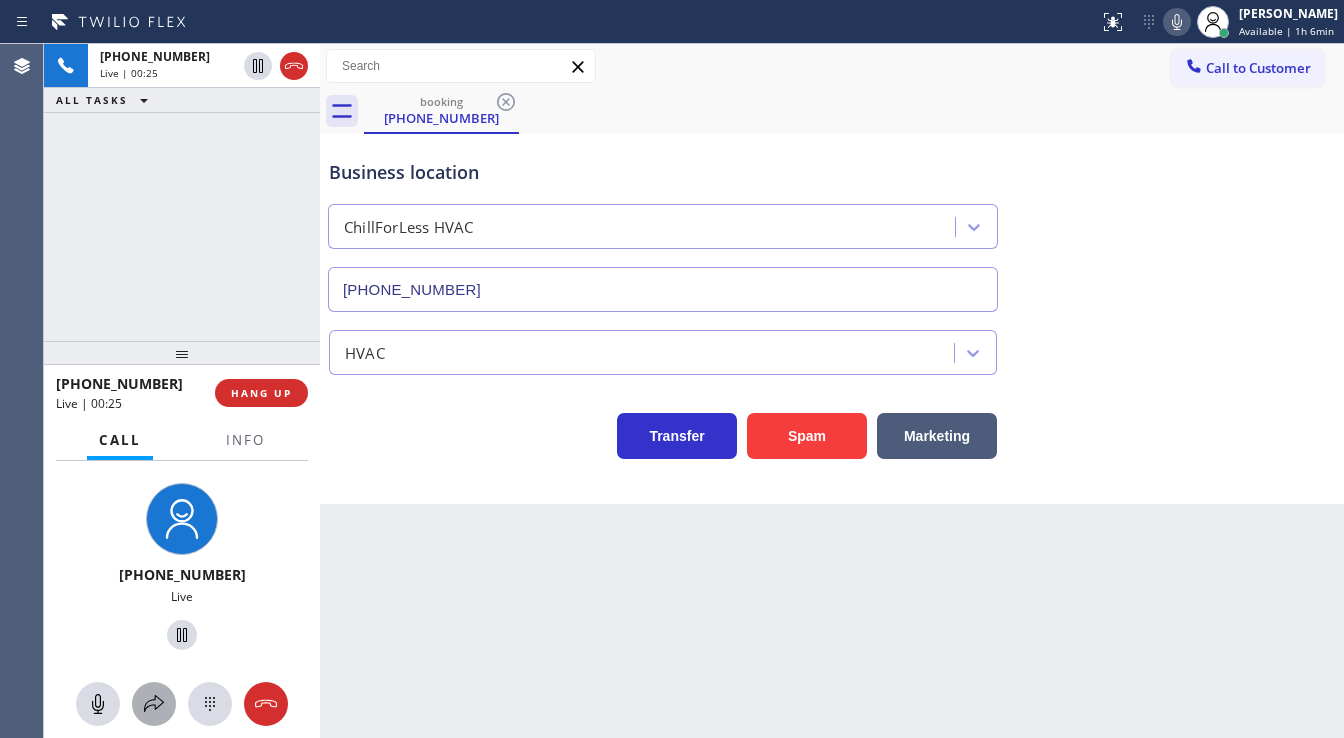 click 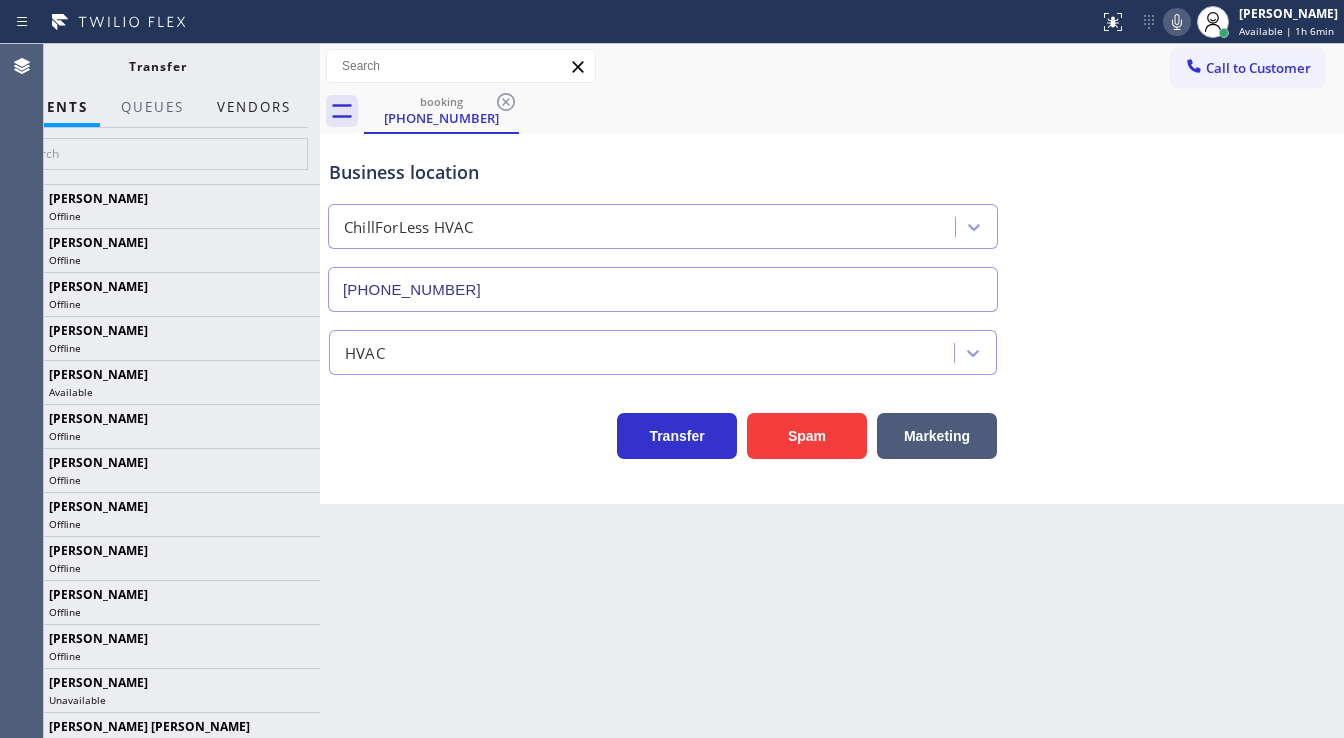 click on "Vendors" at bounding box center [254, 107] 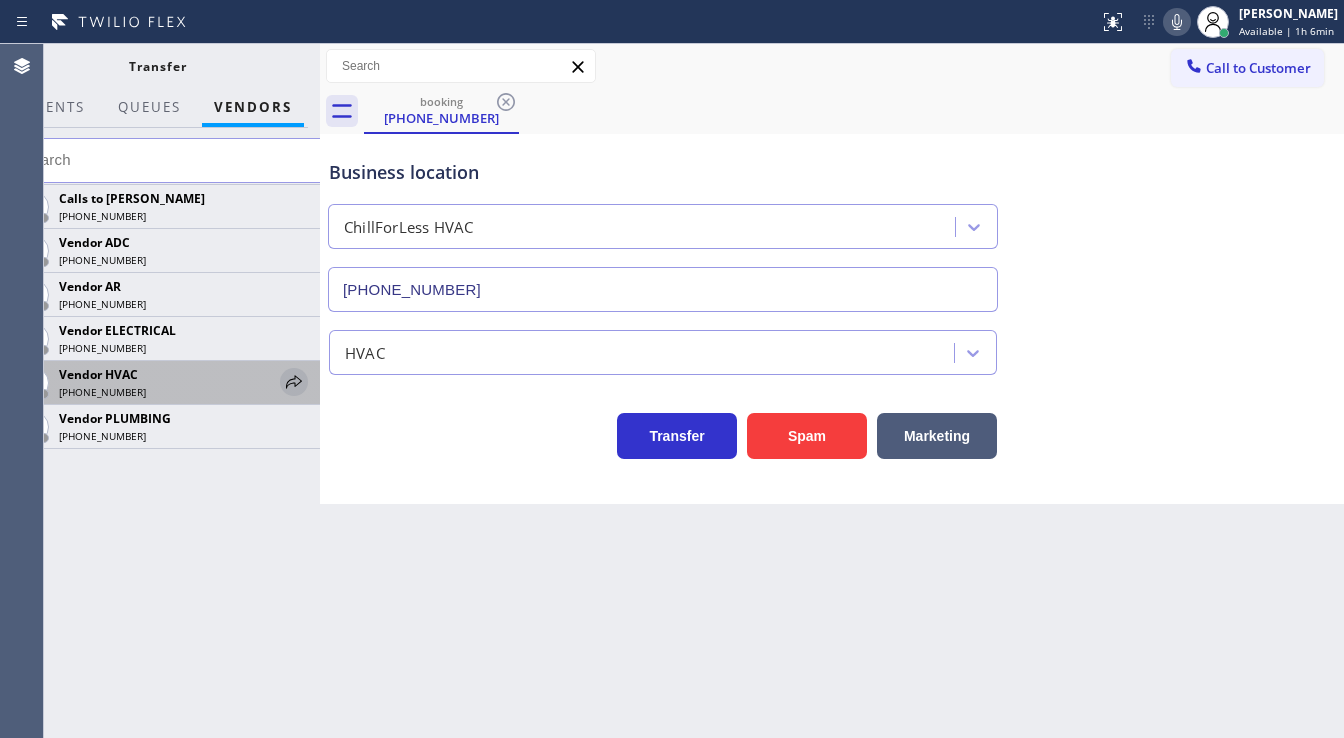 click 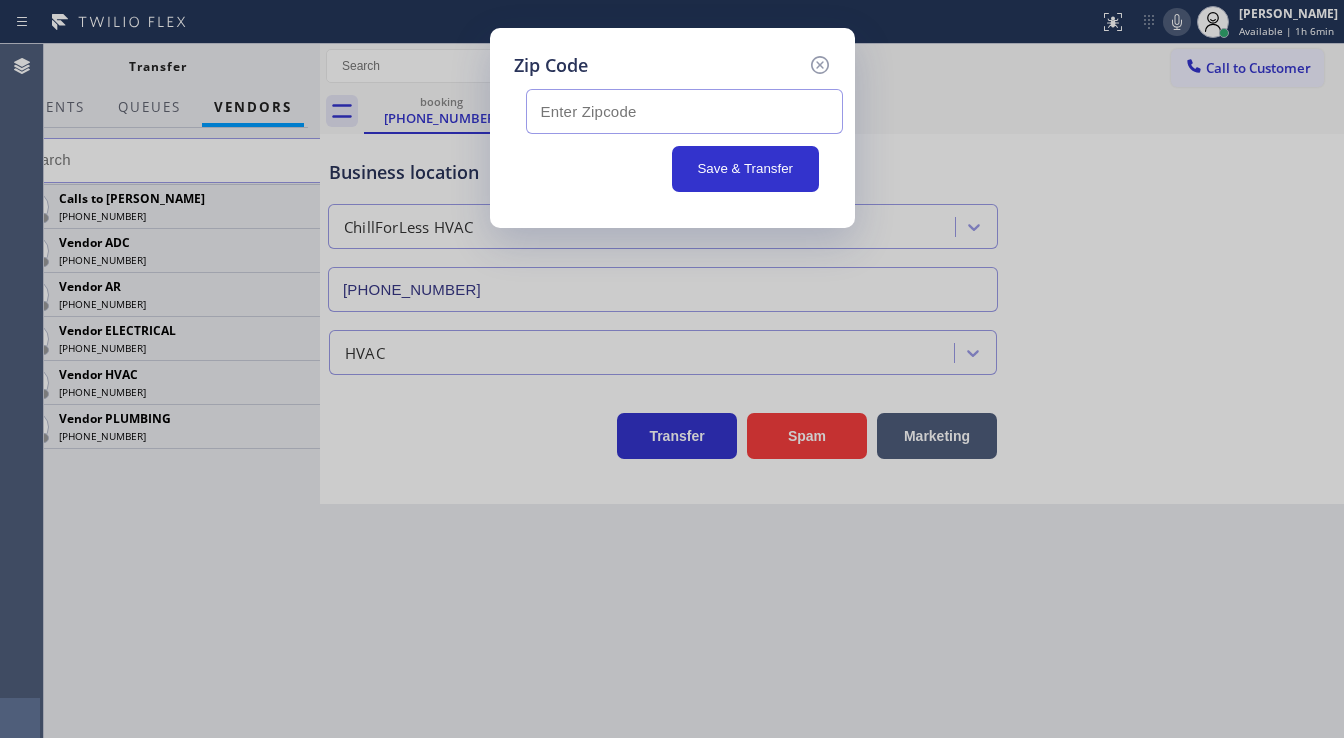 click at bounding box center [684, 111] 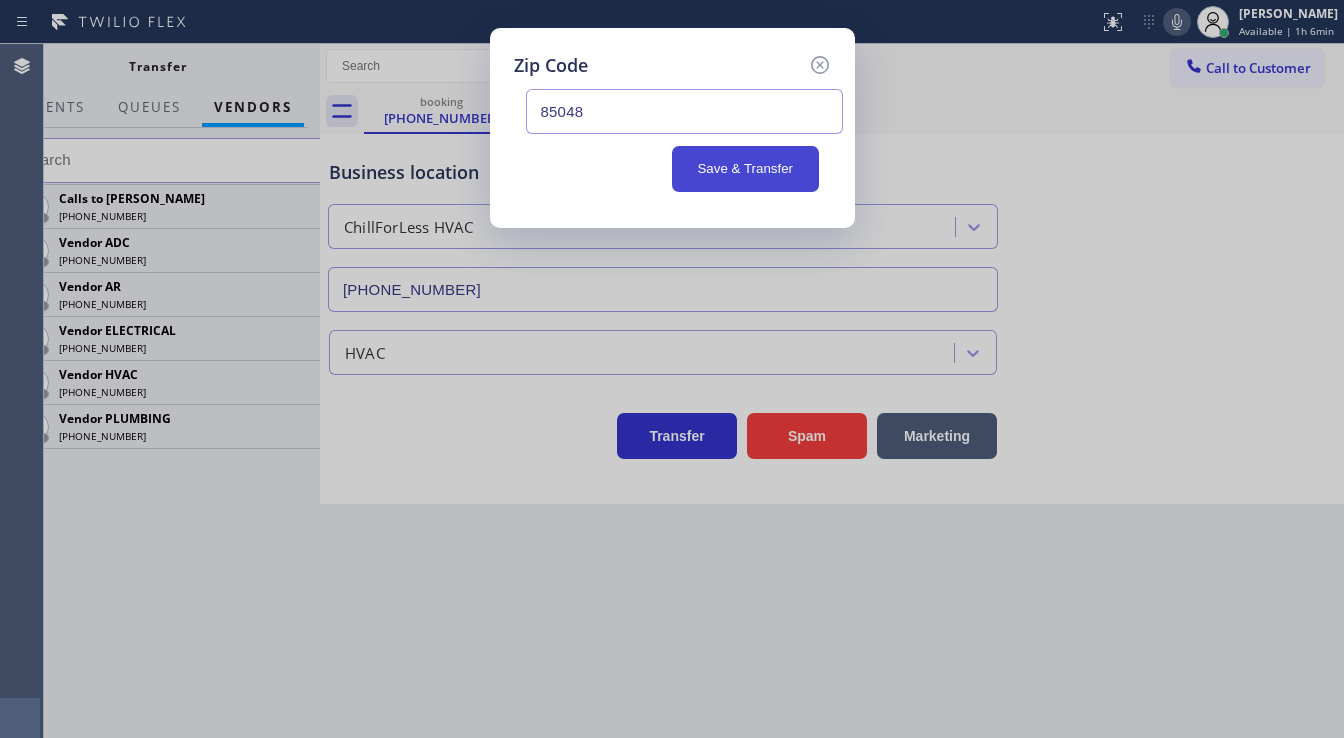 type on "85048" 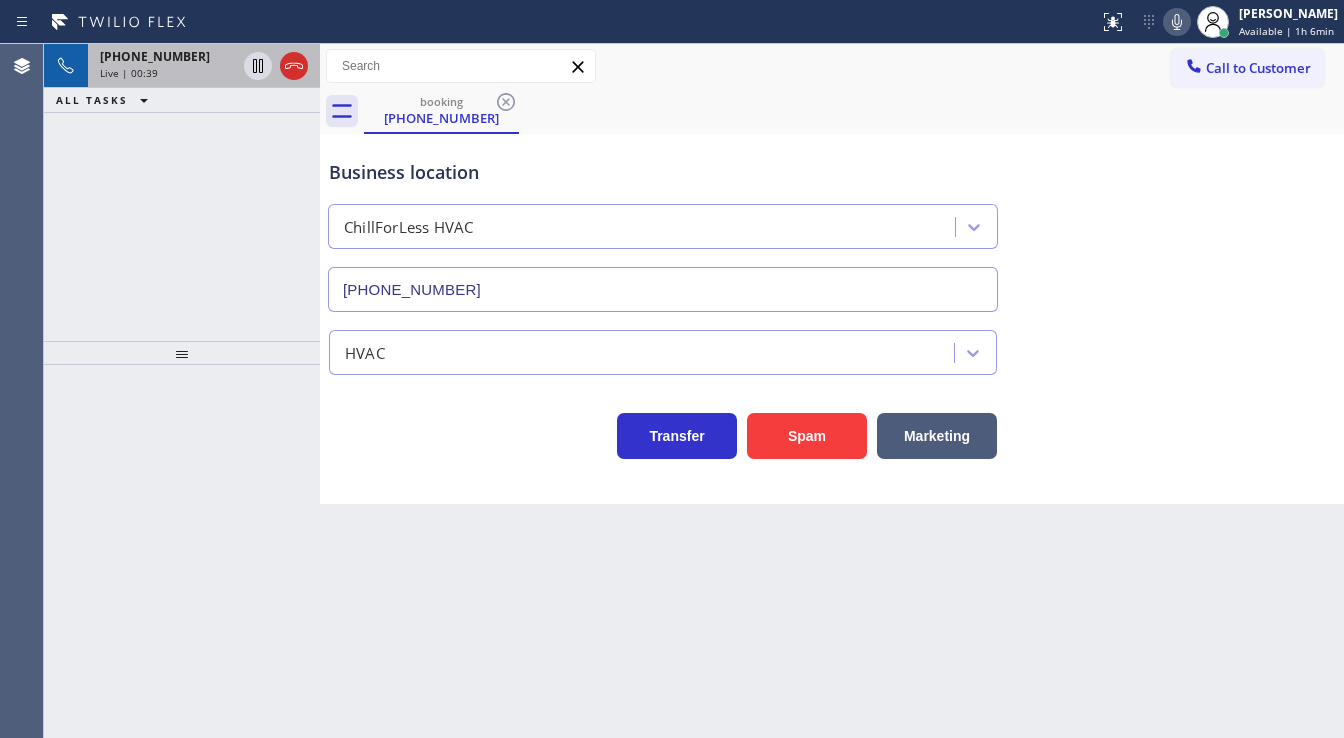 click on "Live | 00:39" at bounding box center [129, 73] 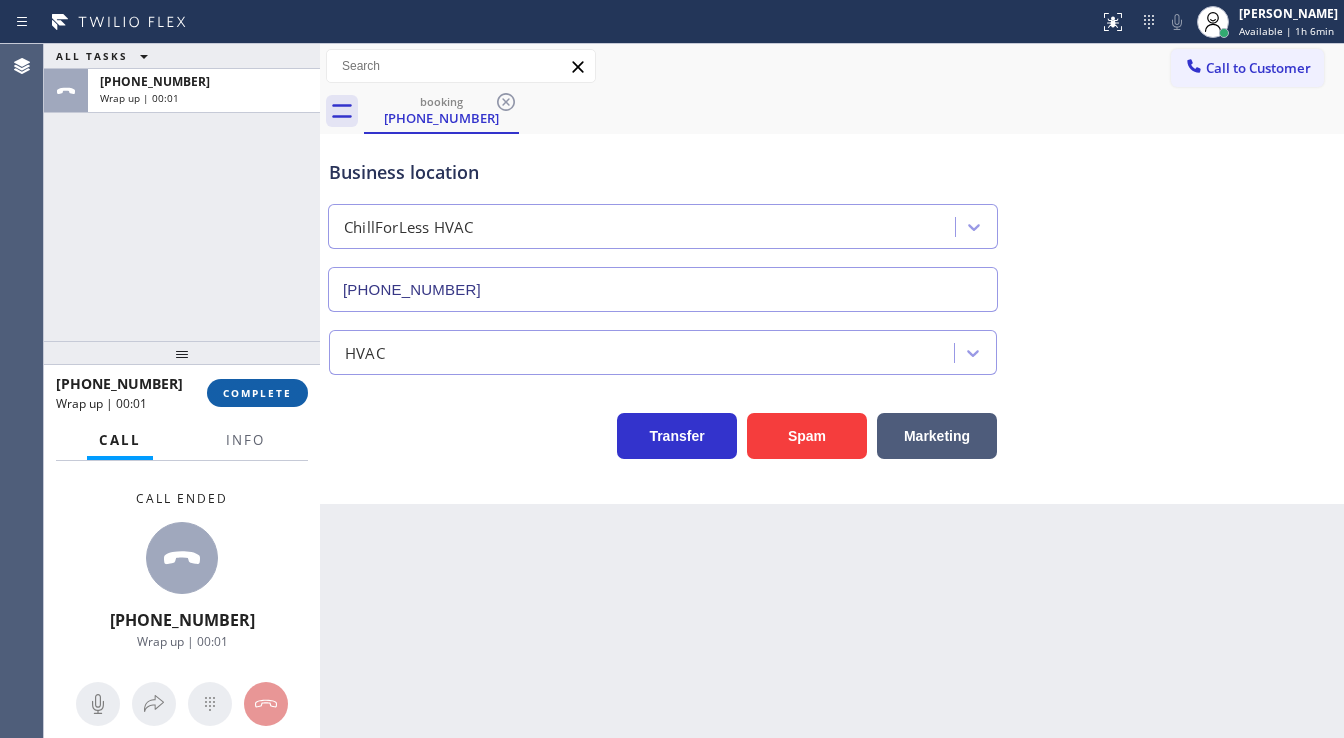 click on "COMPLETE" at bounding box center (257, 393) 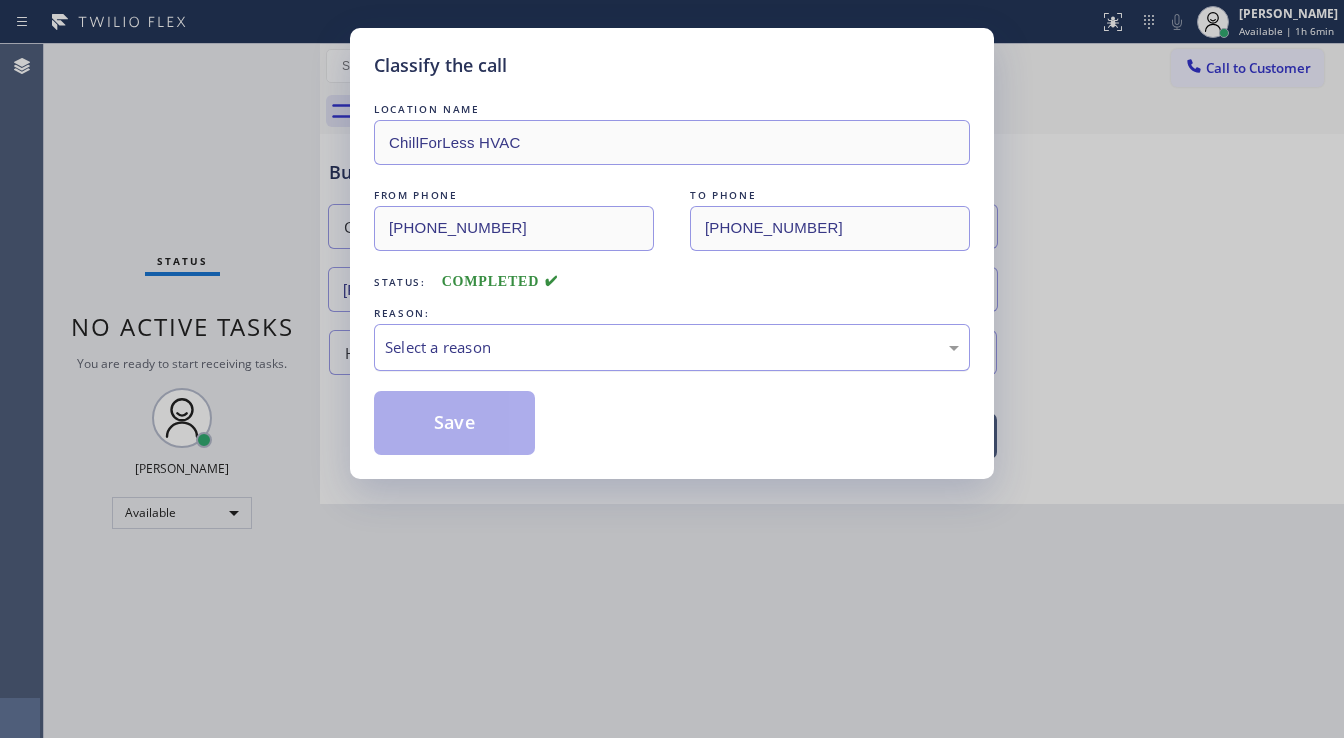 click on "Select a reason" at bounding box center [672, 347] 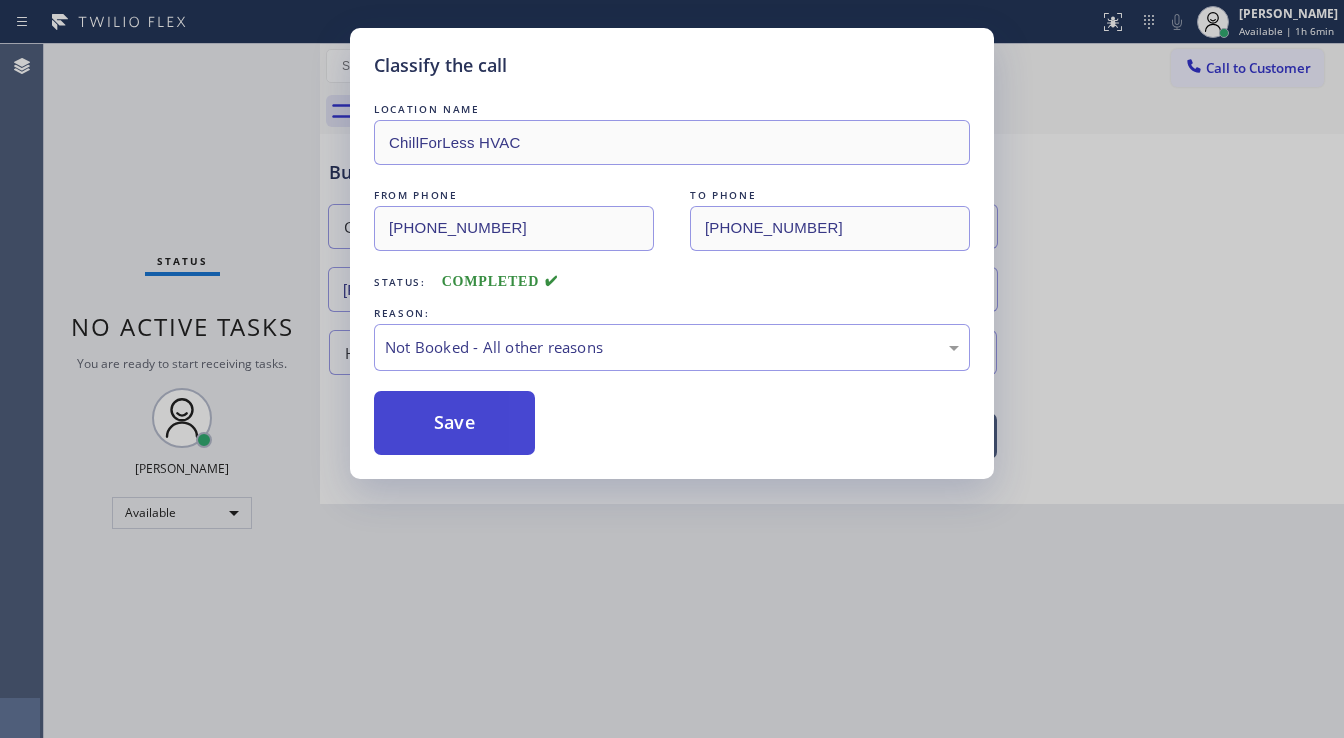 click on "Save" at bounding box center [454, 423] 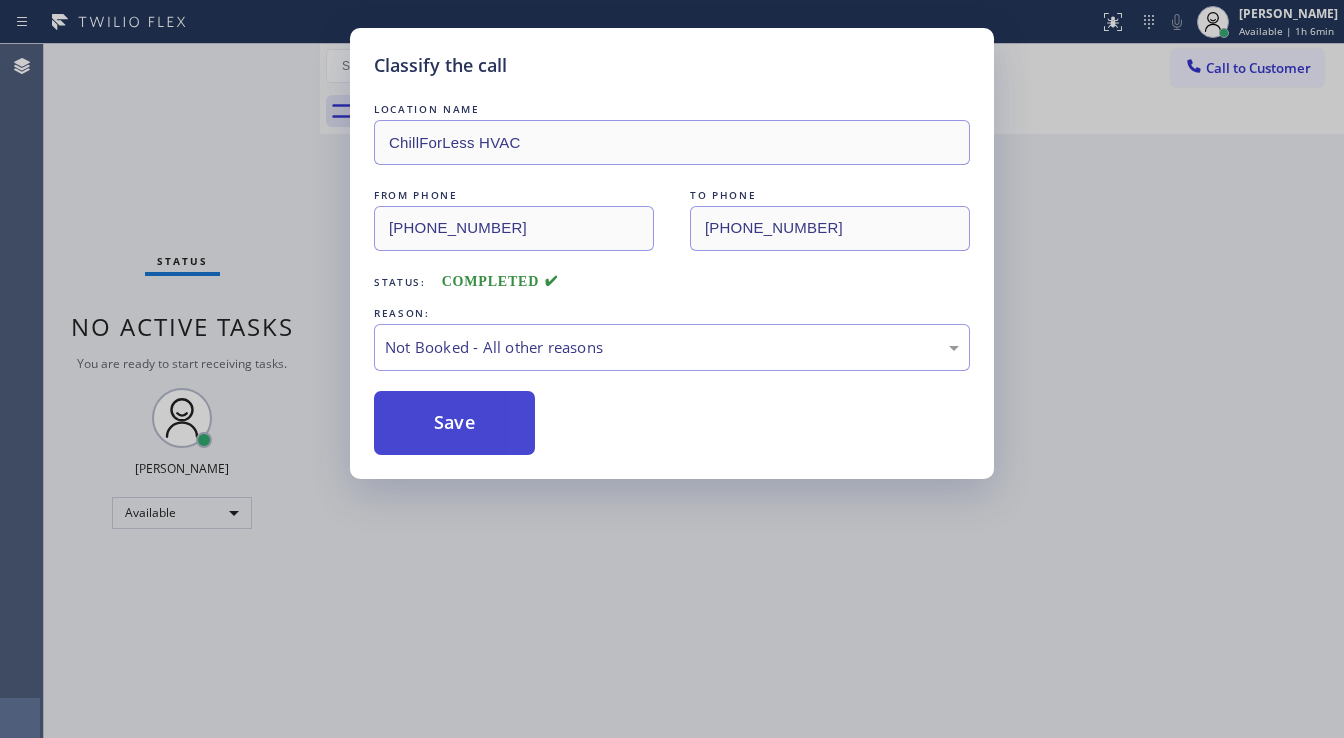 click on "Save" at bounding box center [454, 423] 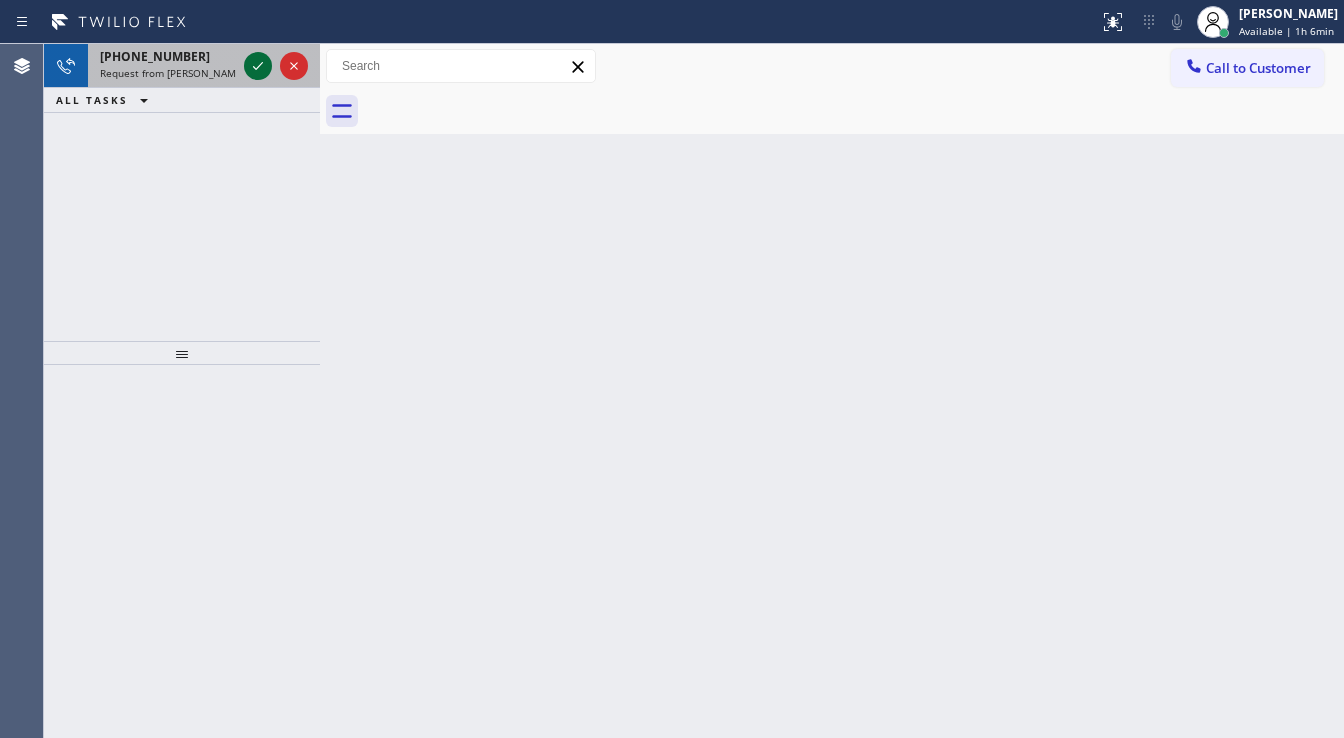 click 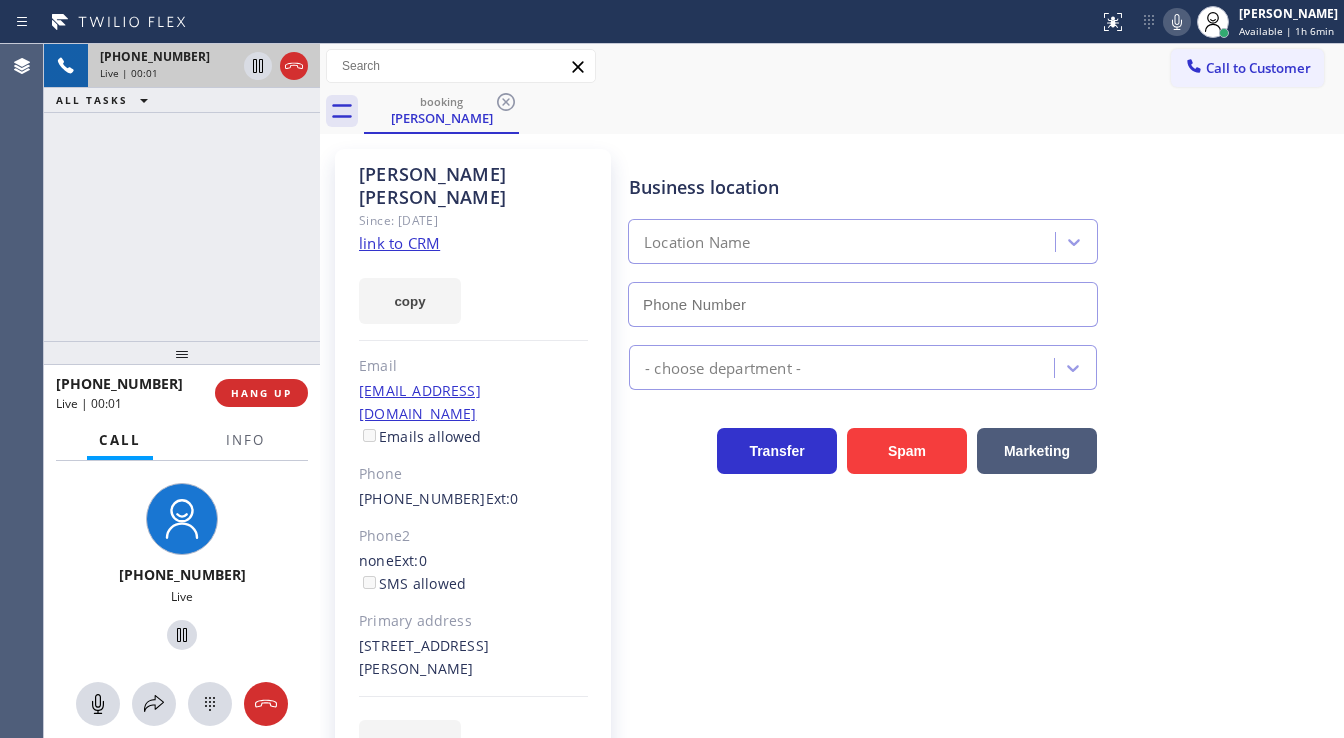 type on "(818) 574-5588" 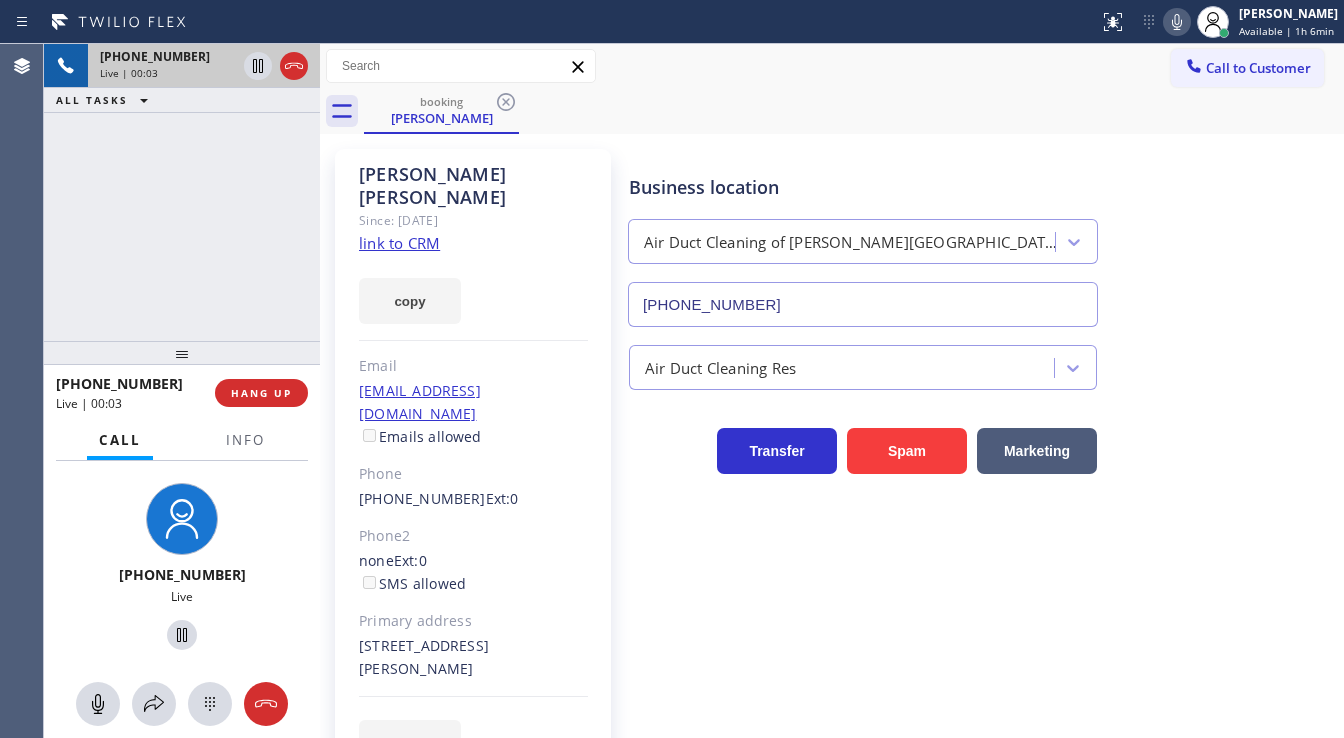 click on "link to CRM" 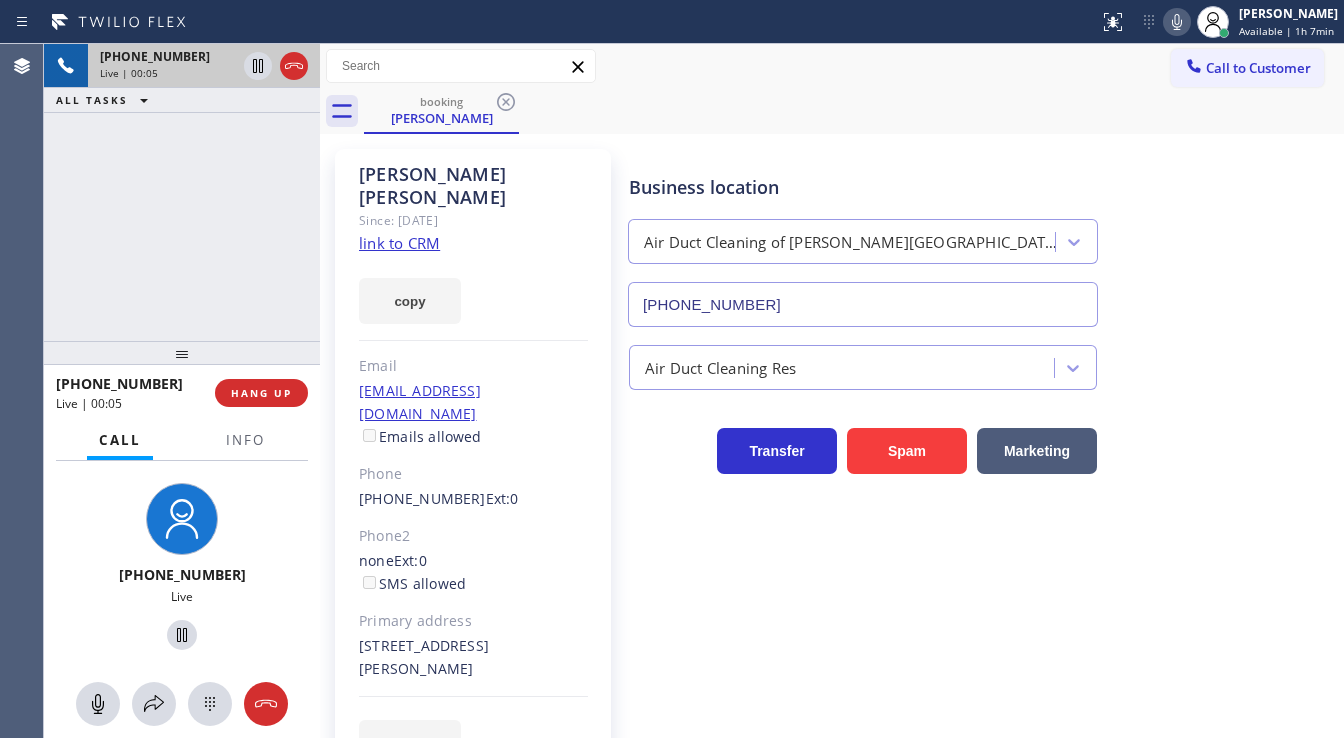 click at bounding box center [245, 458] 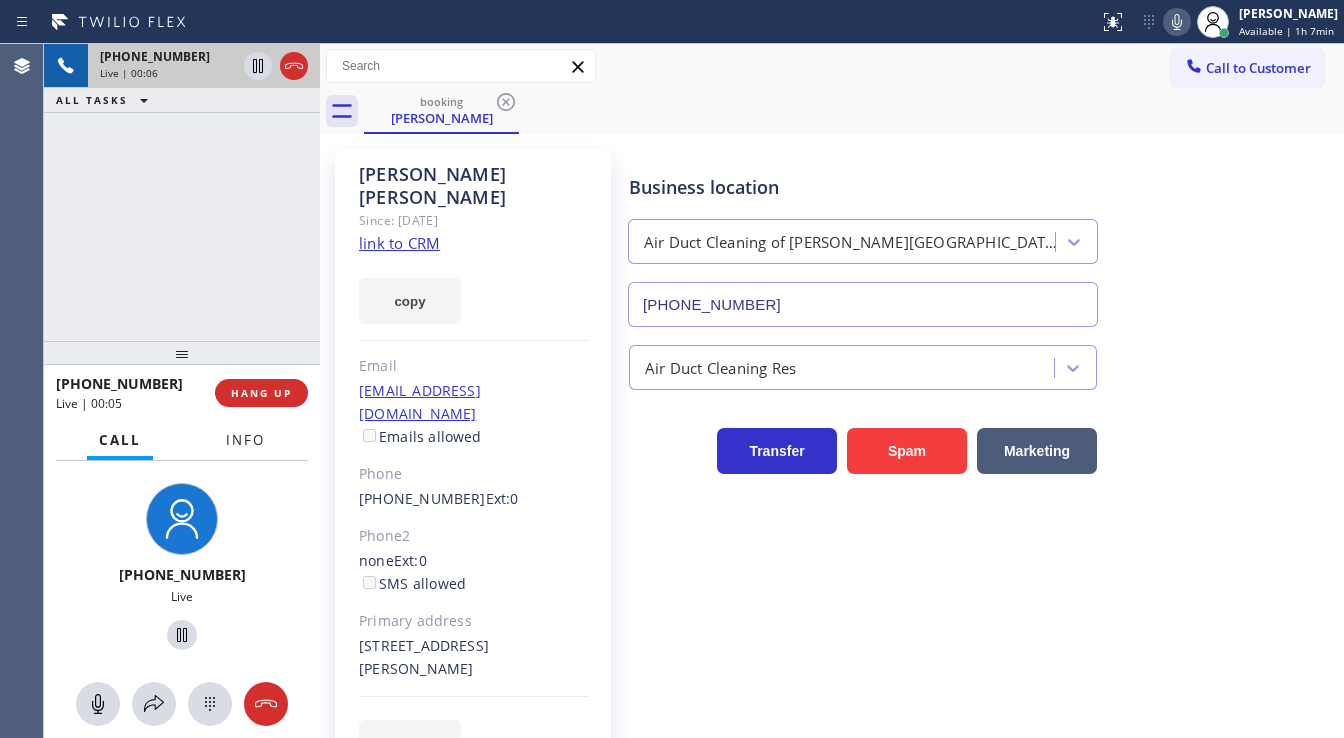click on "Info" at bounding box center [245, 440] 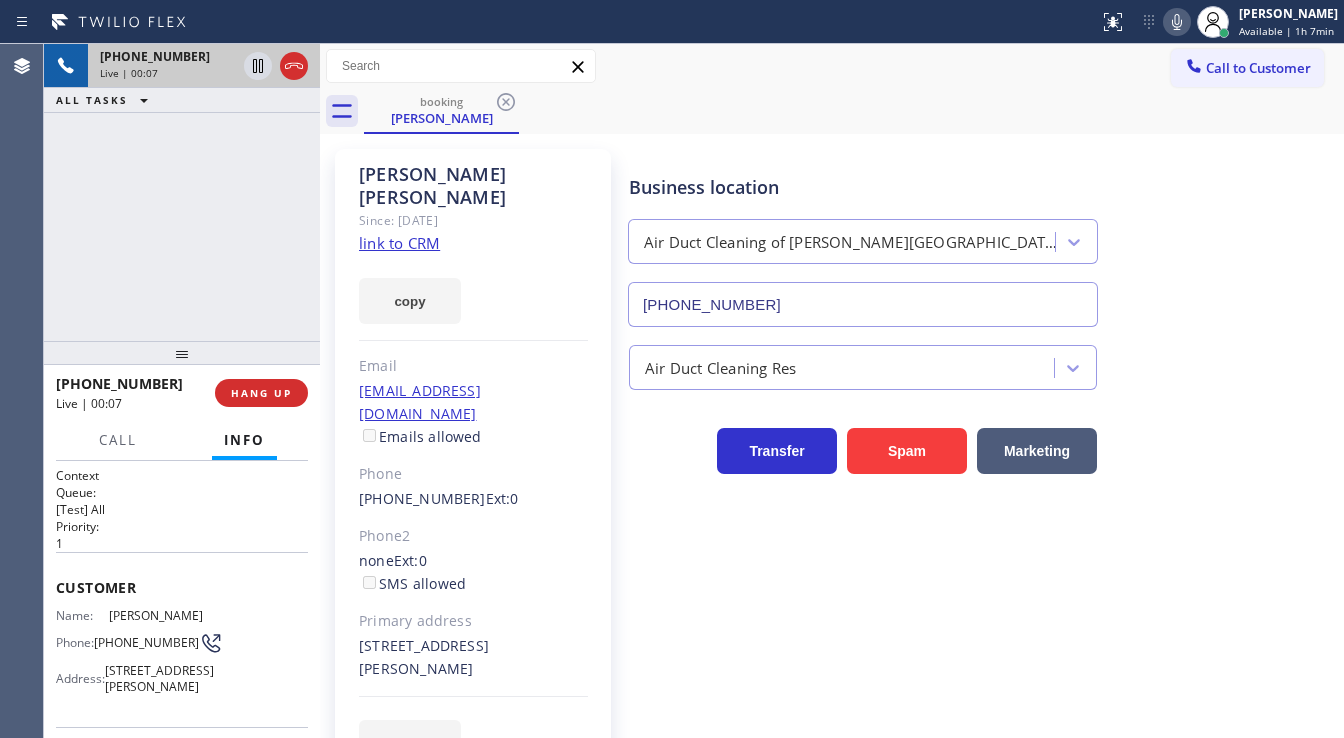type 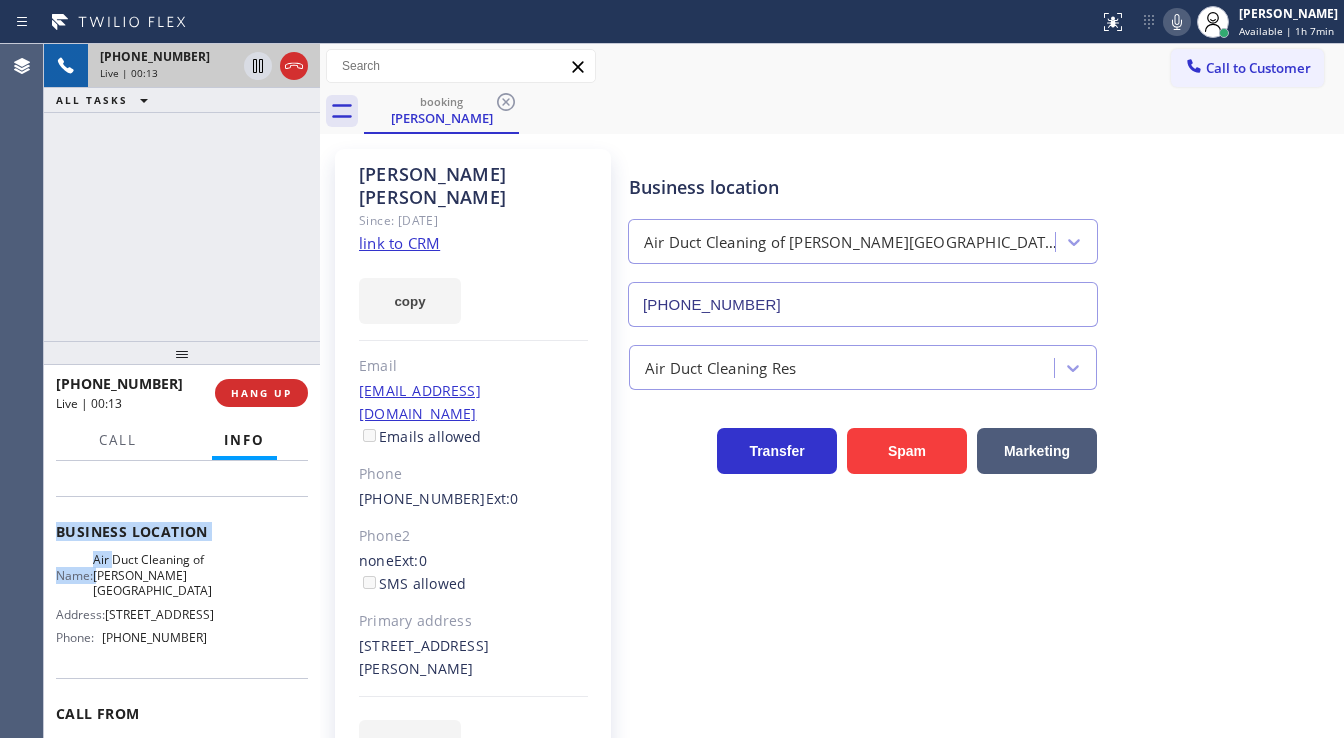 scroll, scrollTop: 240, scrollLeft: 0, axis: vertical 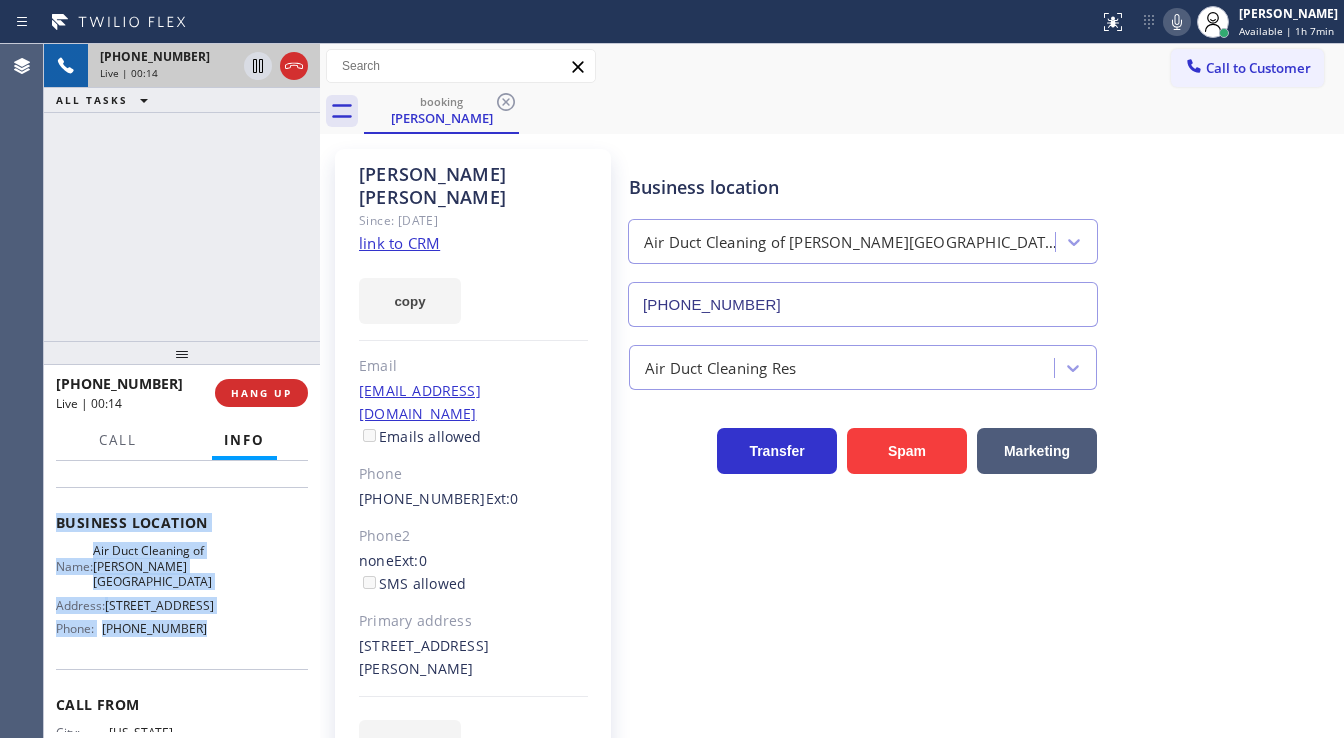 drag, startPoint x: 54, startPoint y: 574, endPoint x: 199, endPoint y: 683, distance: 181.40012 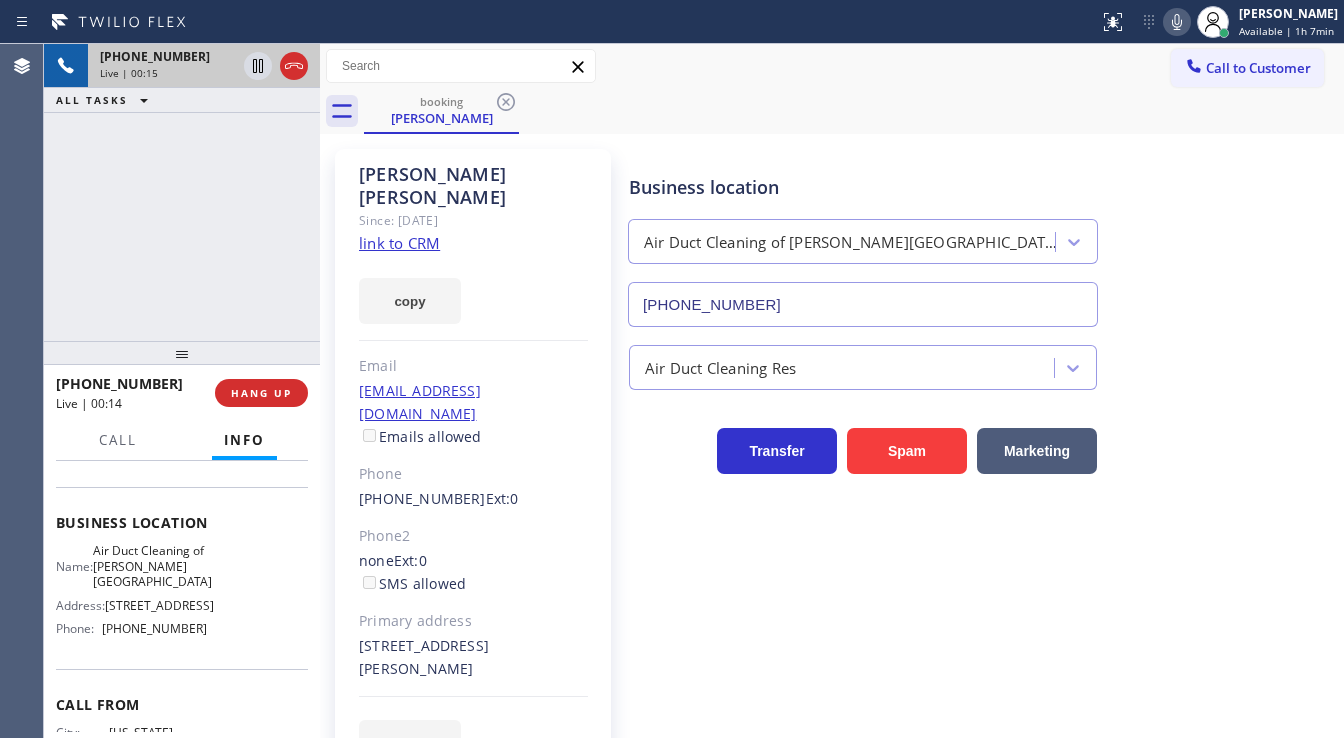 click on "+16468247501 Live | 00:15 ALL TASKS ALL TASKS ACTIVE TASKS TASKS IN WRAP UP" at bounding box center [182, 192] 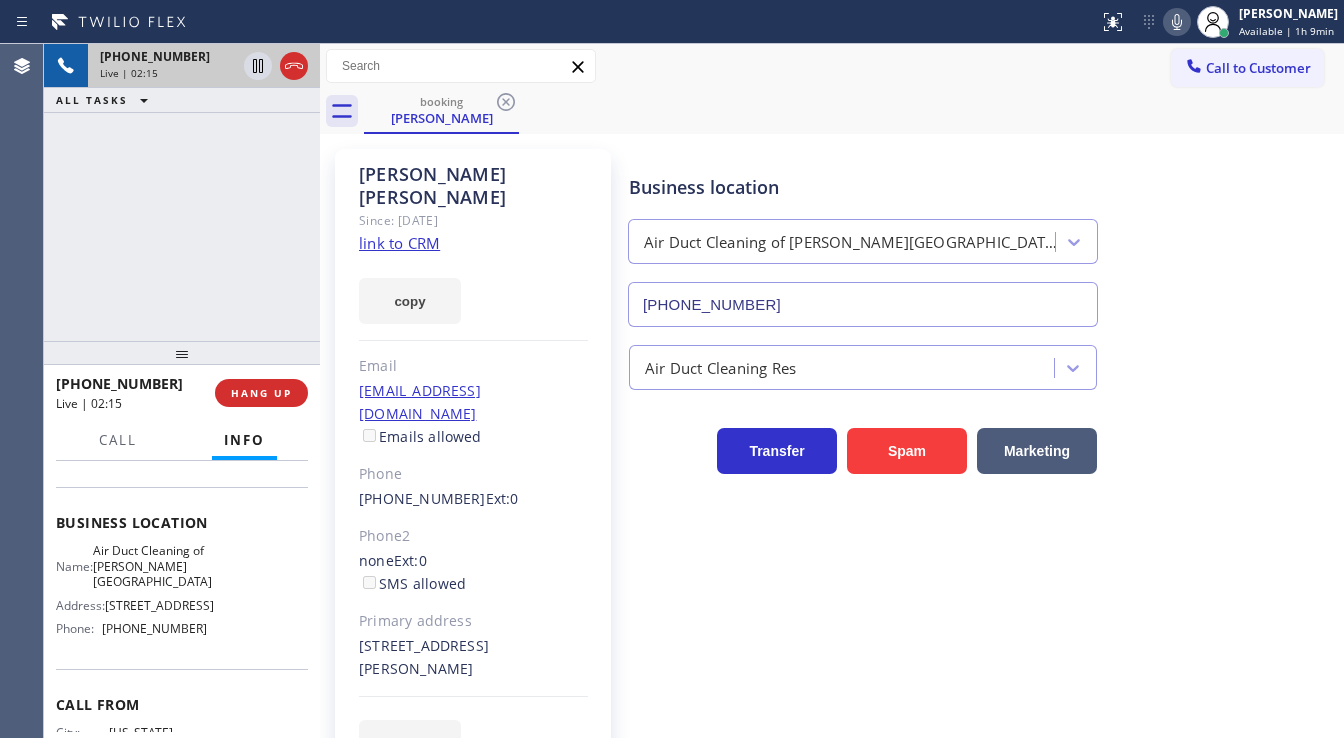 click 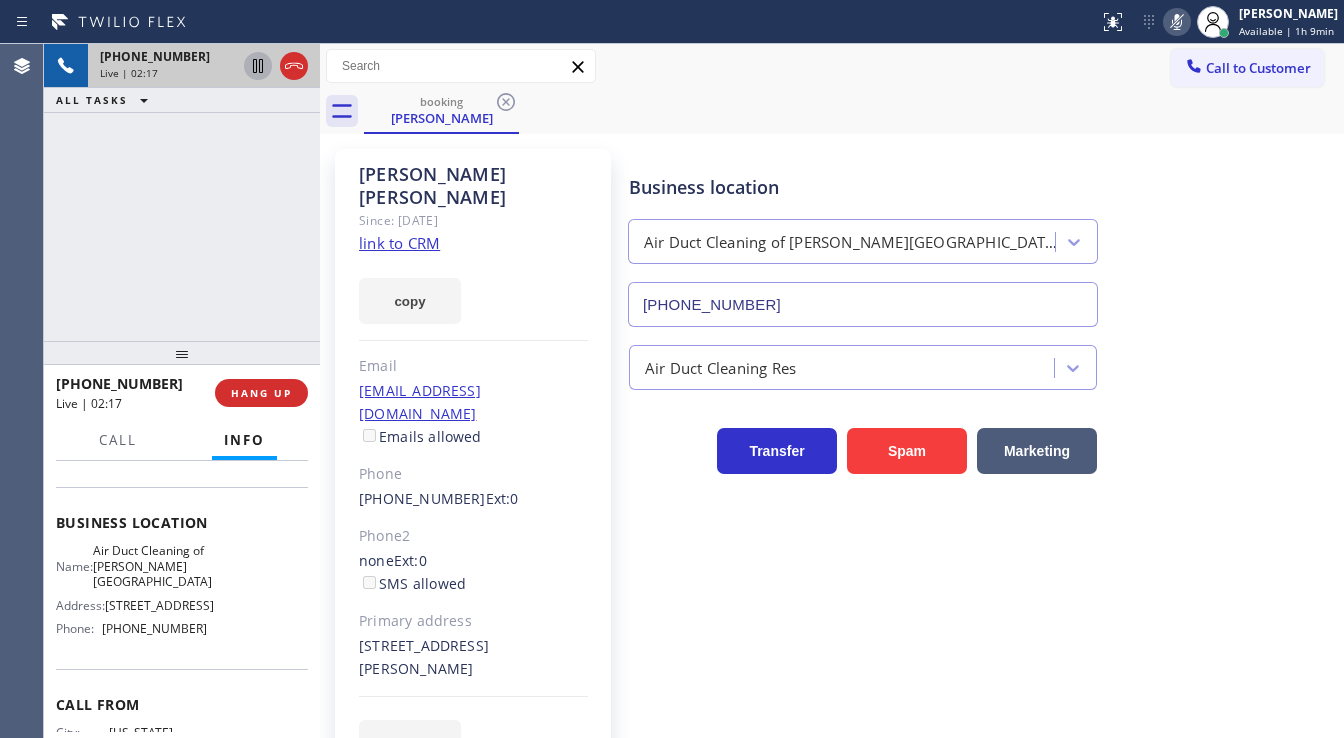click 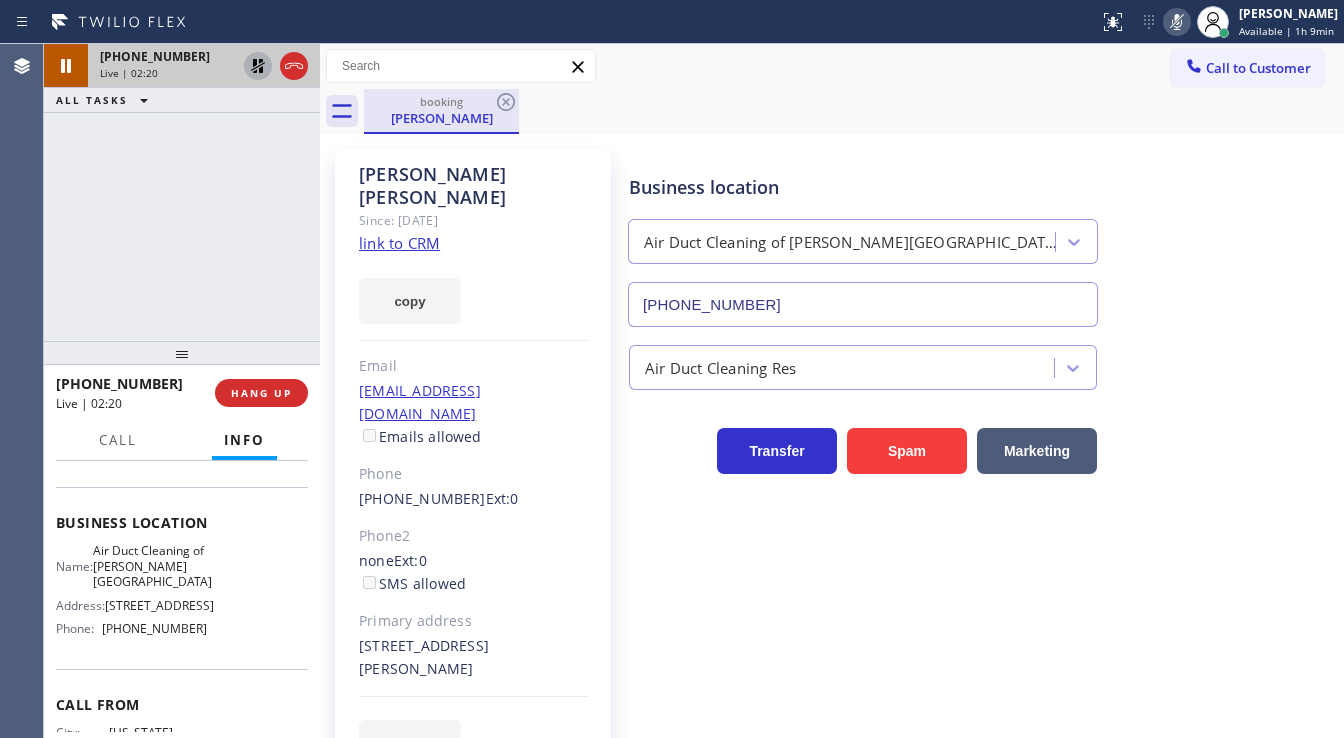 drag, startPoint x: 115, startPoint y: 248, endPoint x: 384, endPoint y: 96, distance: 308.97412 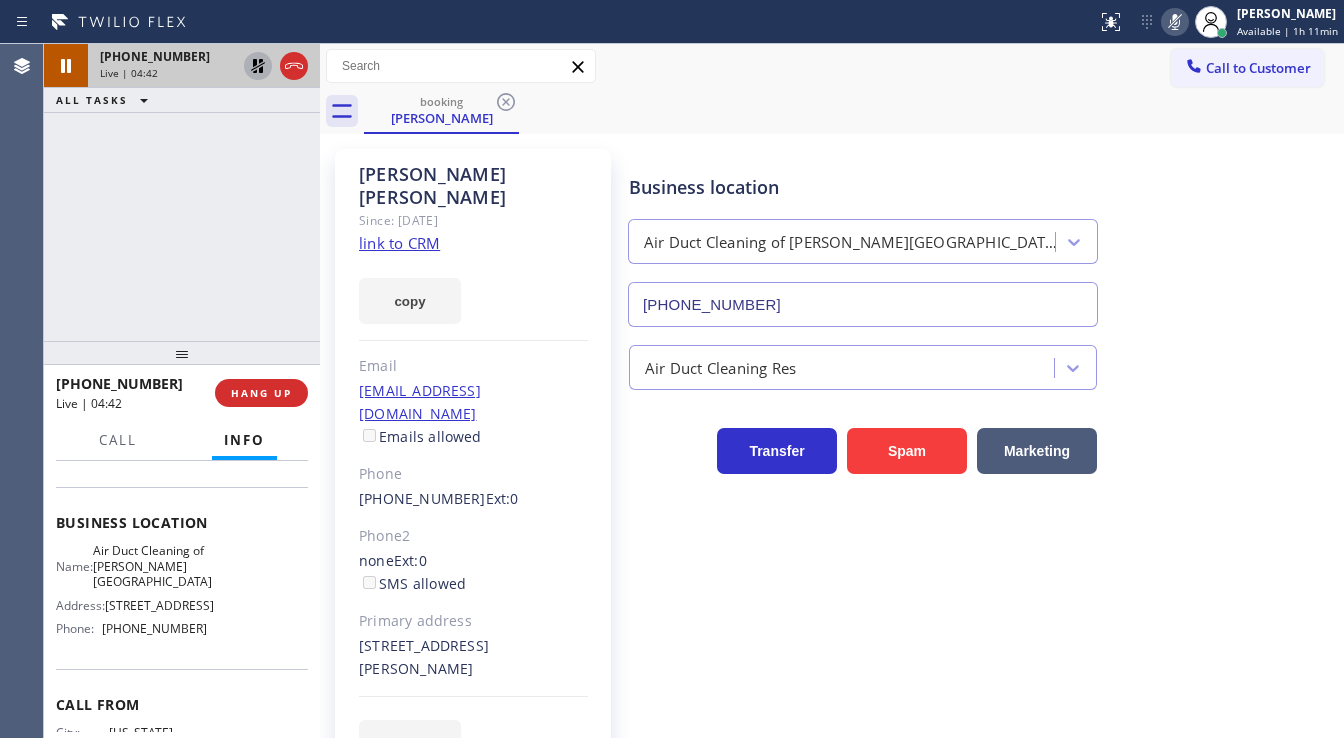 click on "+16468247501 Live | 04:42 ALL TASKS ALL TASKS ACTIVE TASKS TASKS IN WRAP UP" at bounding box center [182, 192] 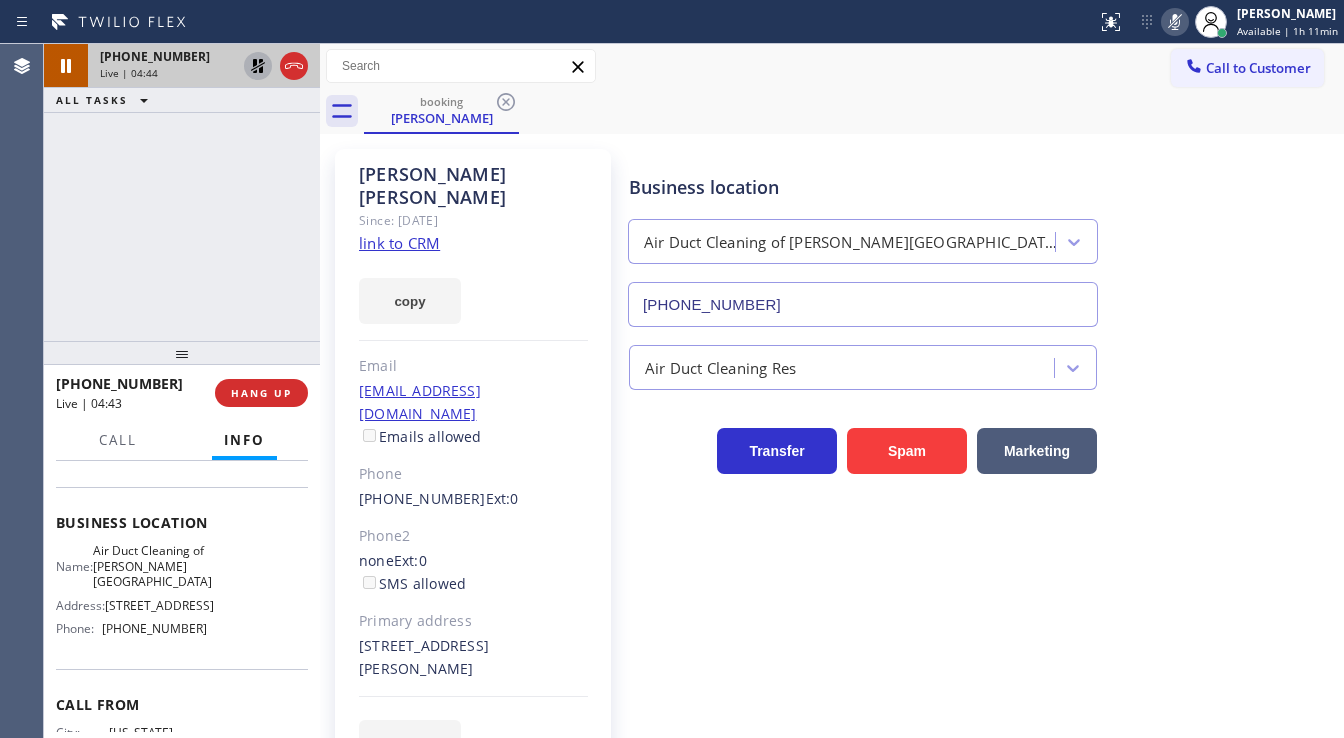 click 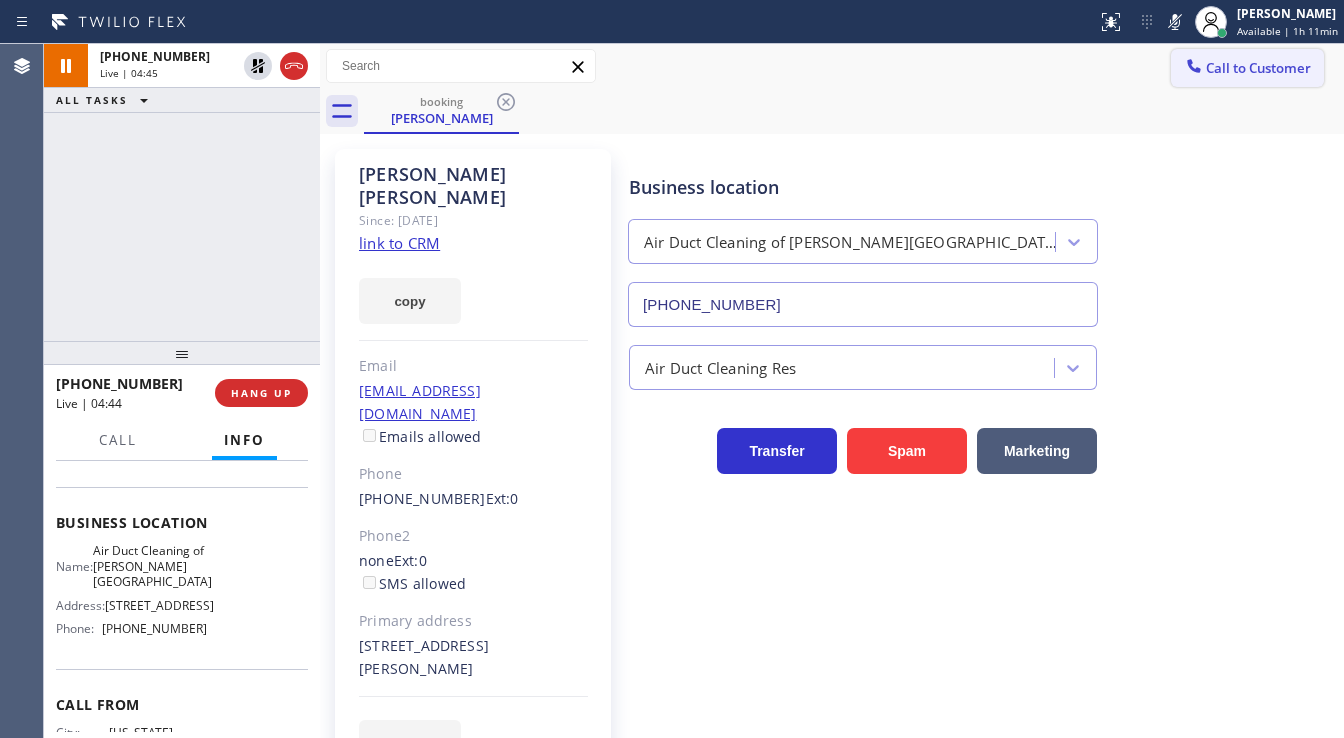 drag, startPoint x: 1178, startPoint y: 20, endPoint x: 1176, endPoint y: 63, distance: 43.046486 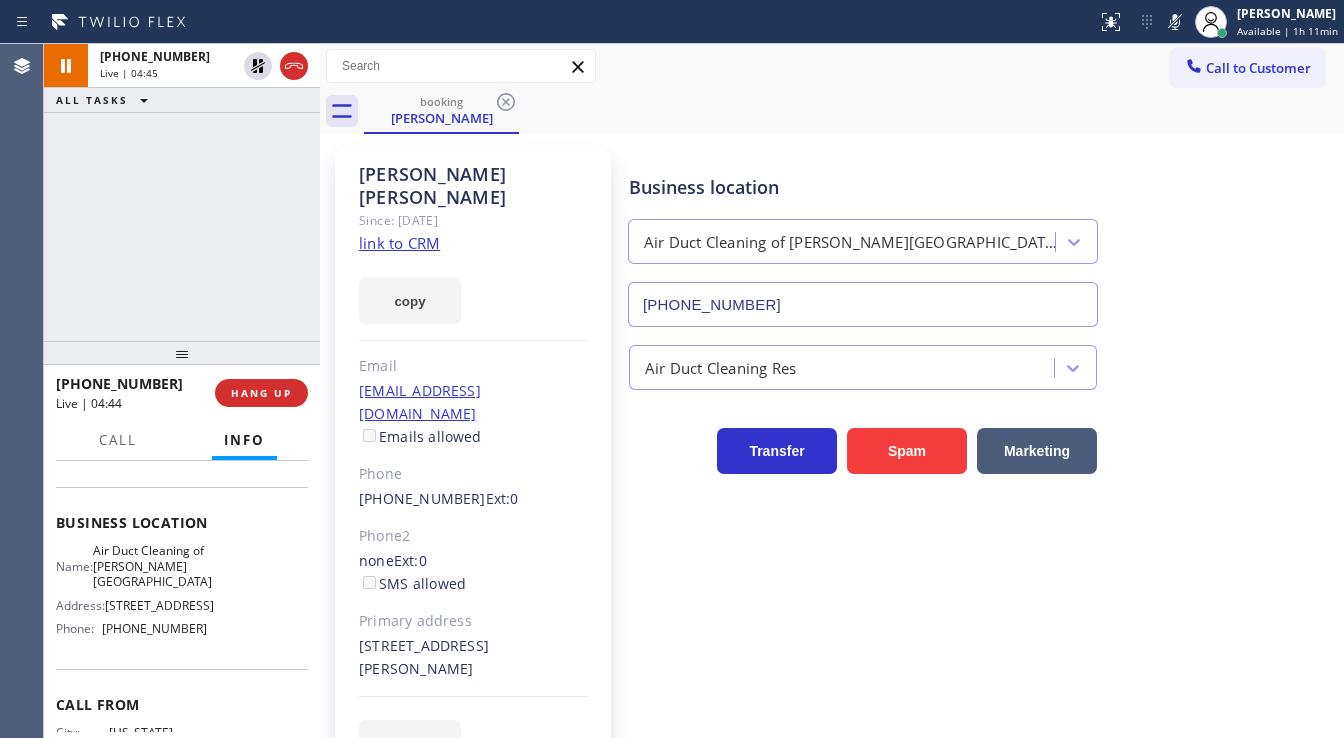 click on "Business location Air Duct Cleaning of Sherman Oaks (818) 574-5588" at bounding box center (982, 236) 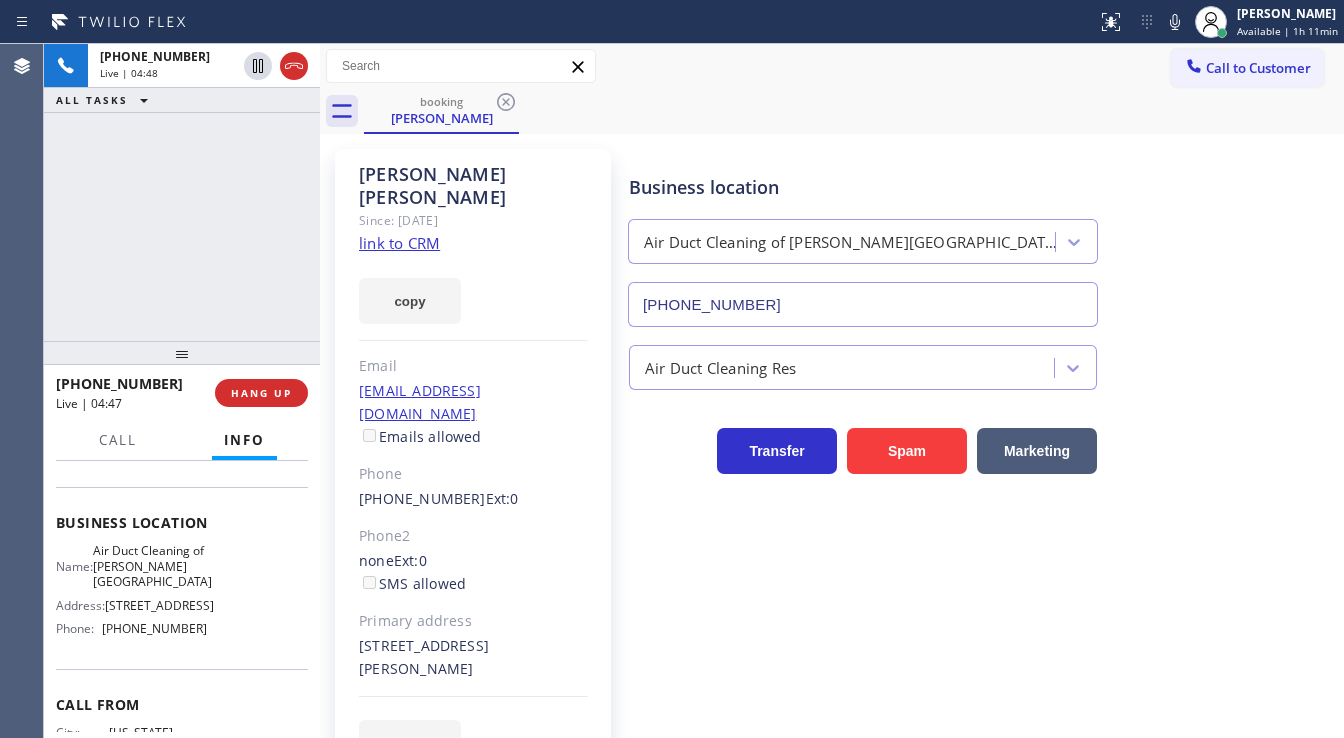 click on "+16468247501 Live | 04:48 ALL TASKS ALL TASKS ACTIVE TASKS TASKS IN WRAP UP" at bounding box center (182, 192) 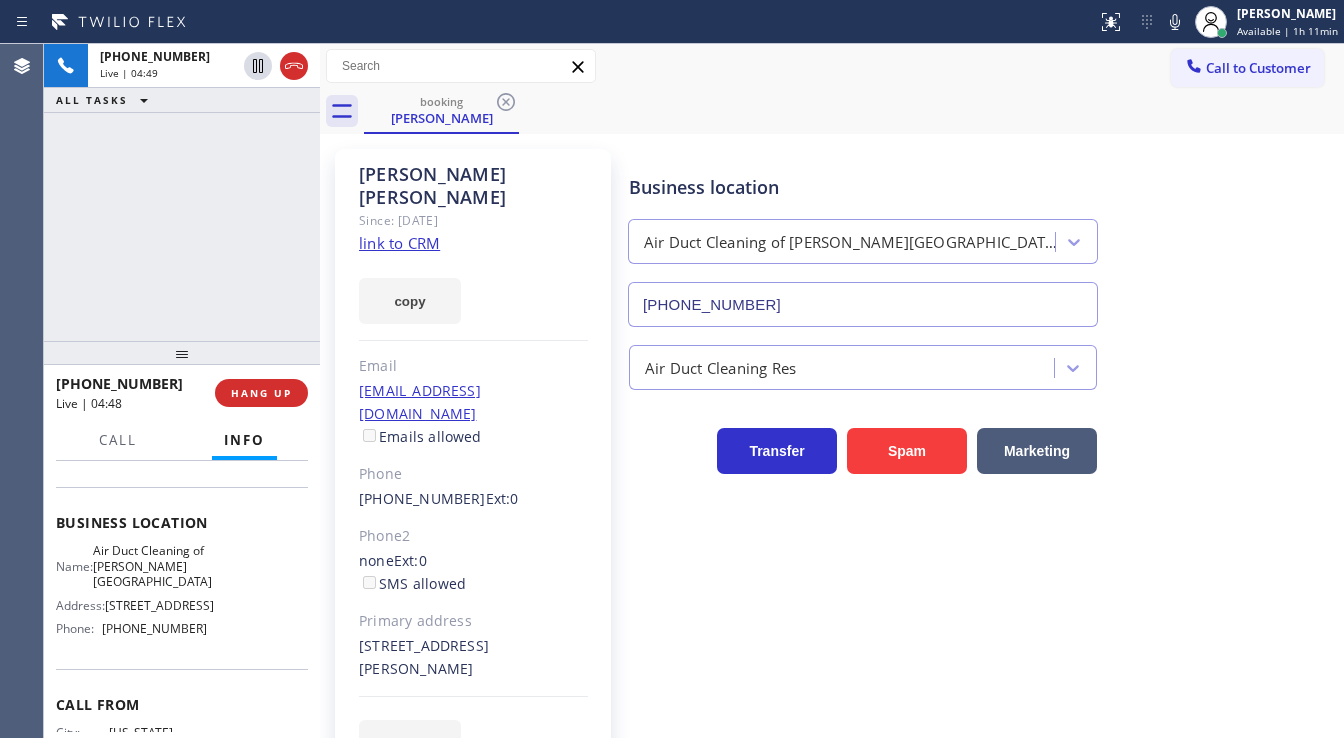 click on "+16468247501 Live | 04:49 ALL TASKS ALL TASKS ACTIVE TASKS TASKS IN WRAP UP" at bounding box center [182, 192] 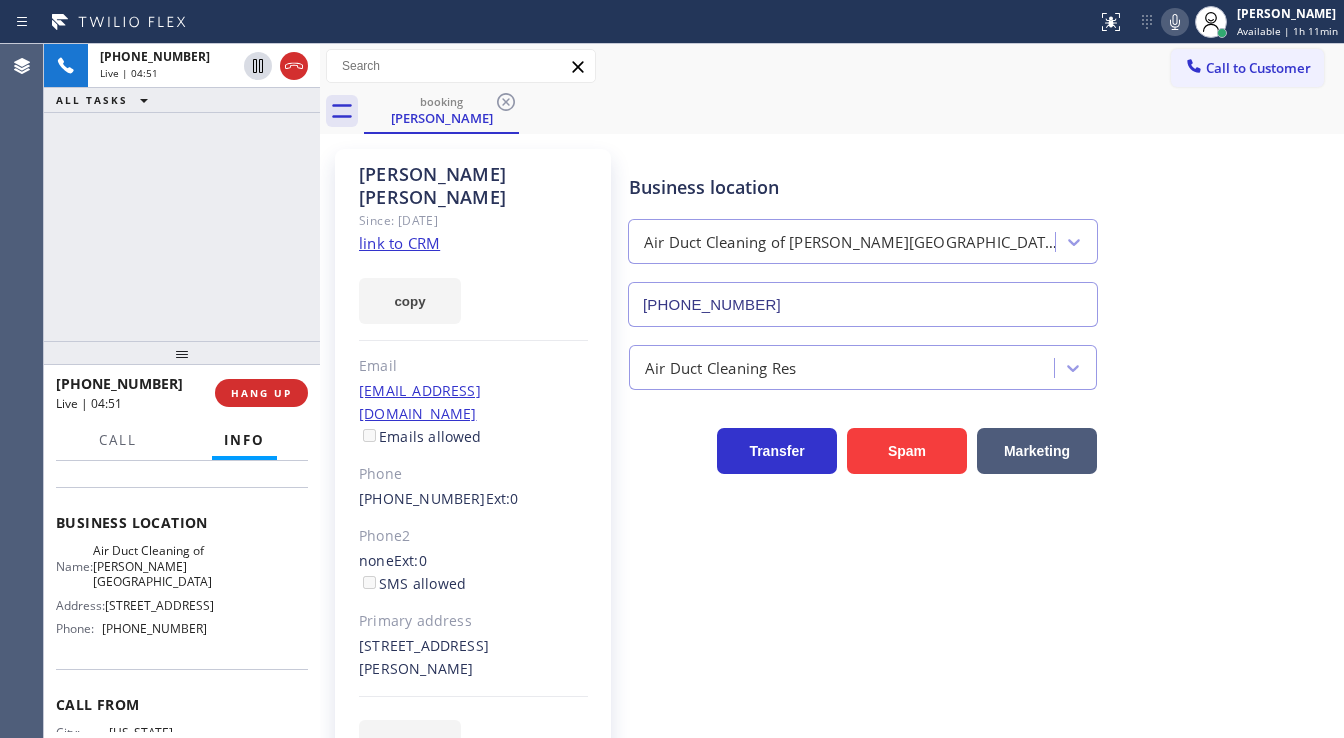 click 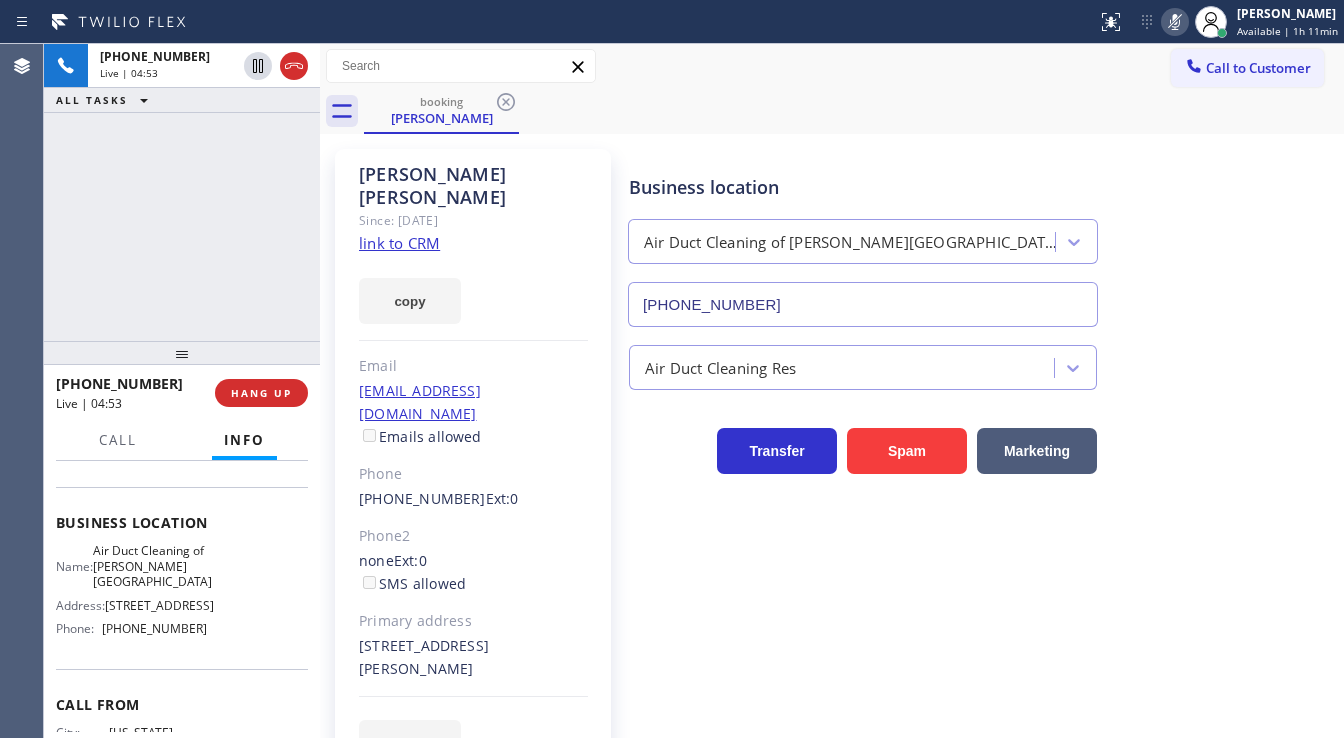 click 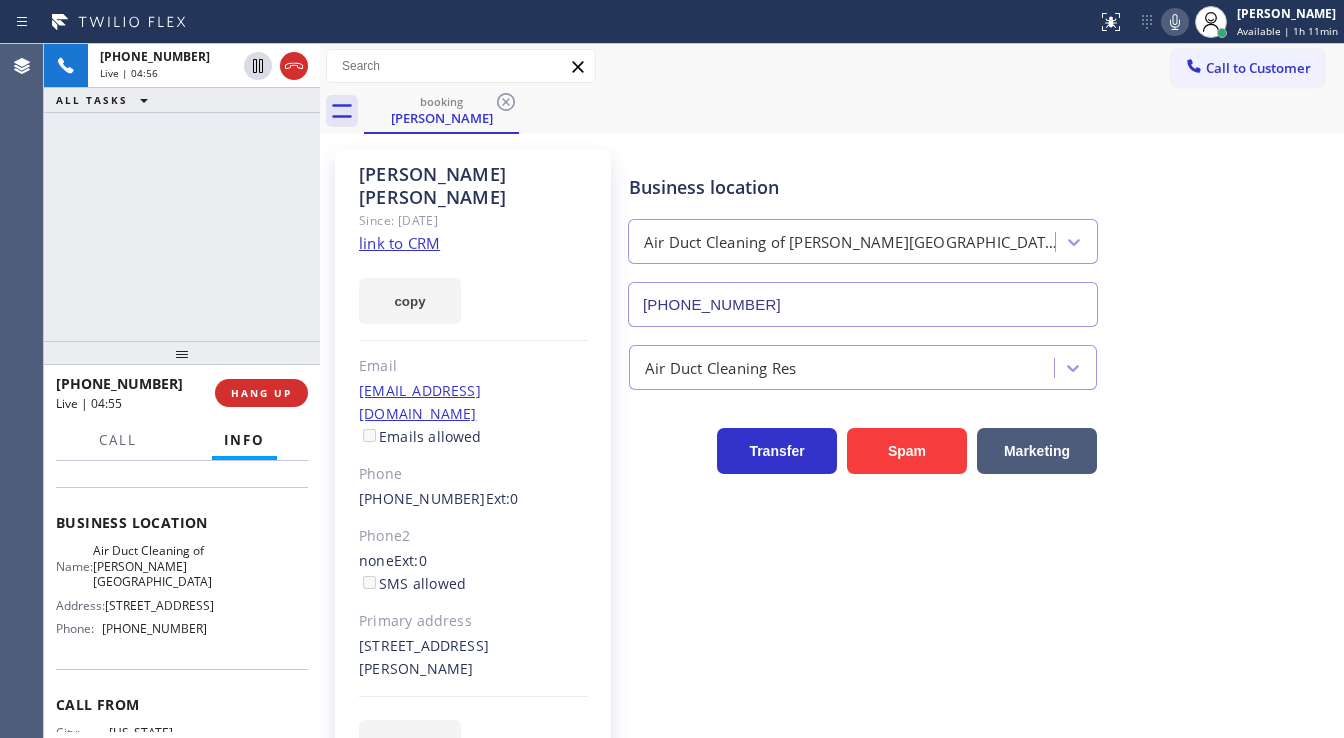 click on "+16468247501 Live | 04:56 ALL TASKS ALL TASKS ACTIVE TASKS TASKS IN WRAP UP" at bounding box center [182, 192] 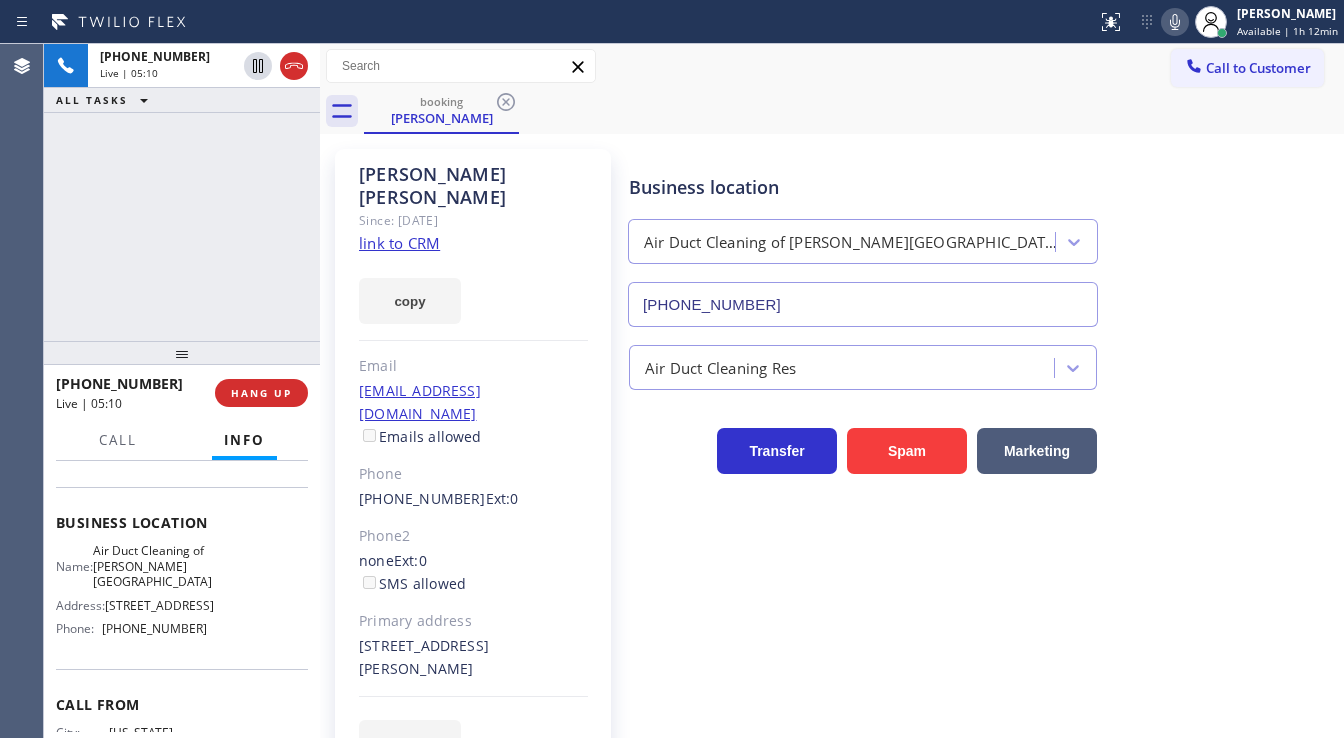 drag, startPoint x: 124, startPoint y: 204, endPoint x: 140, endPoint y: 204, distance: 16 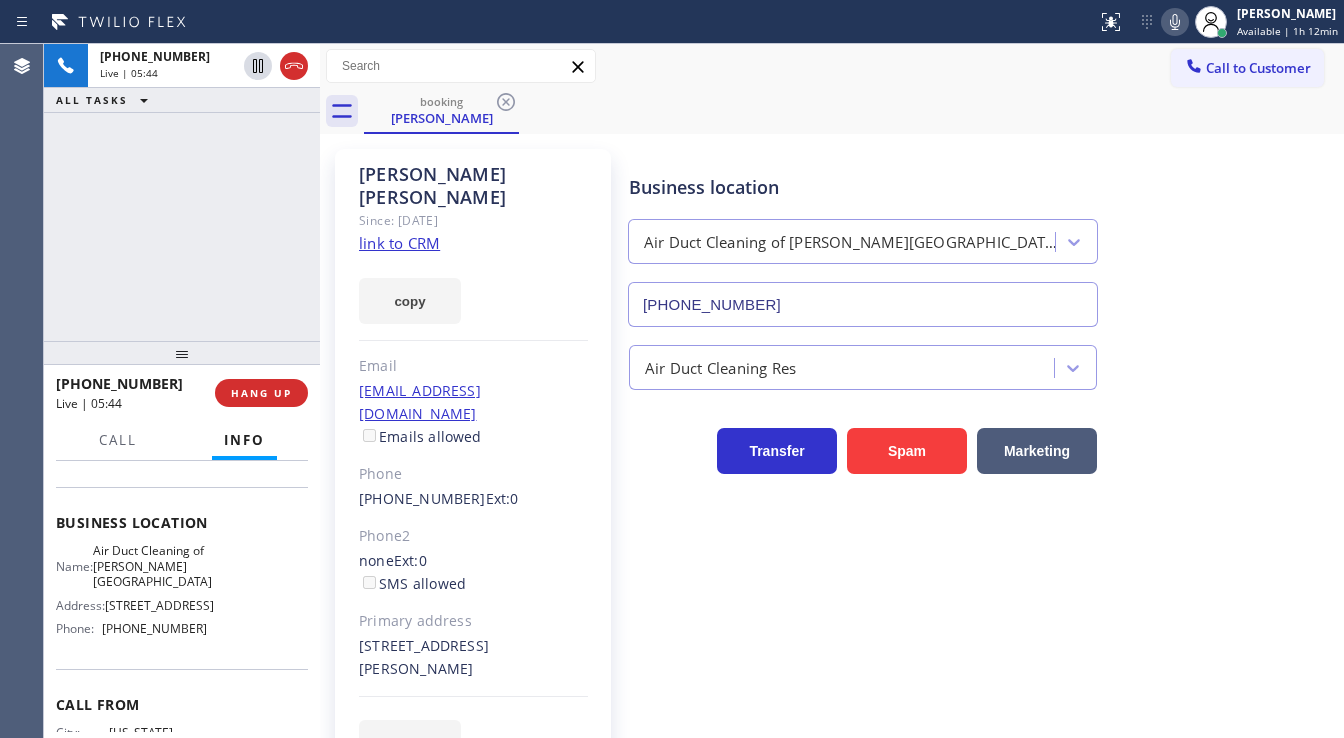 click on "+16468247501 Live | 05:44 ALL TASKS ALL TASKS ACTIVE TASKS TASKS IN WRAP UP" at bounding box center [182, 192] 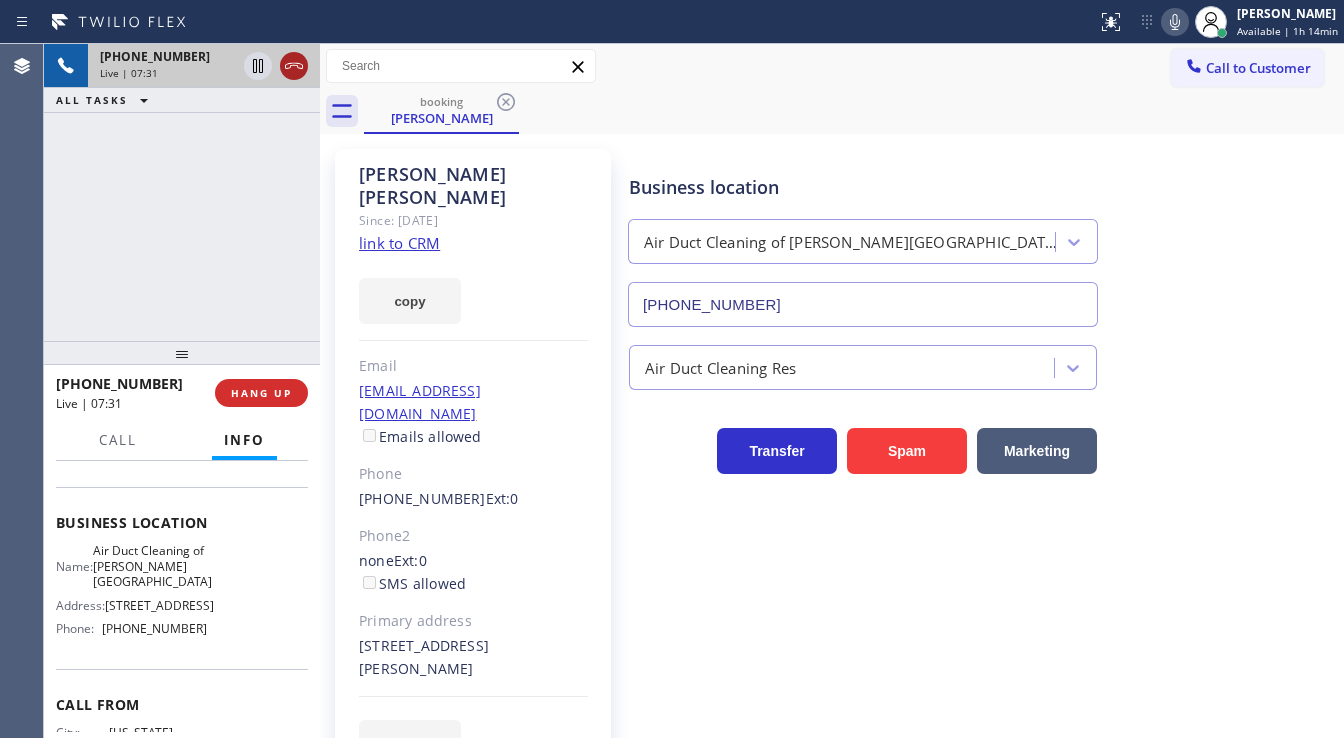 click 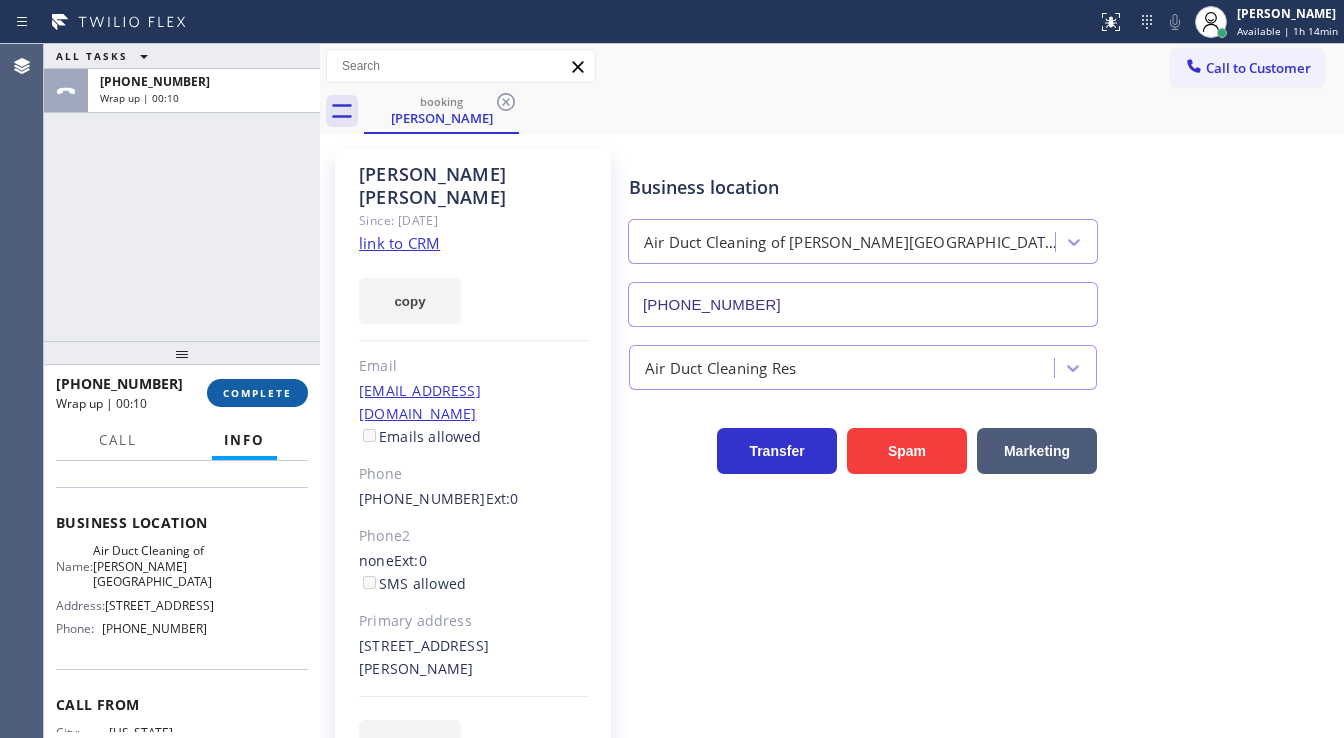 click on "COMPLETE" at bounding box center (257, 393) 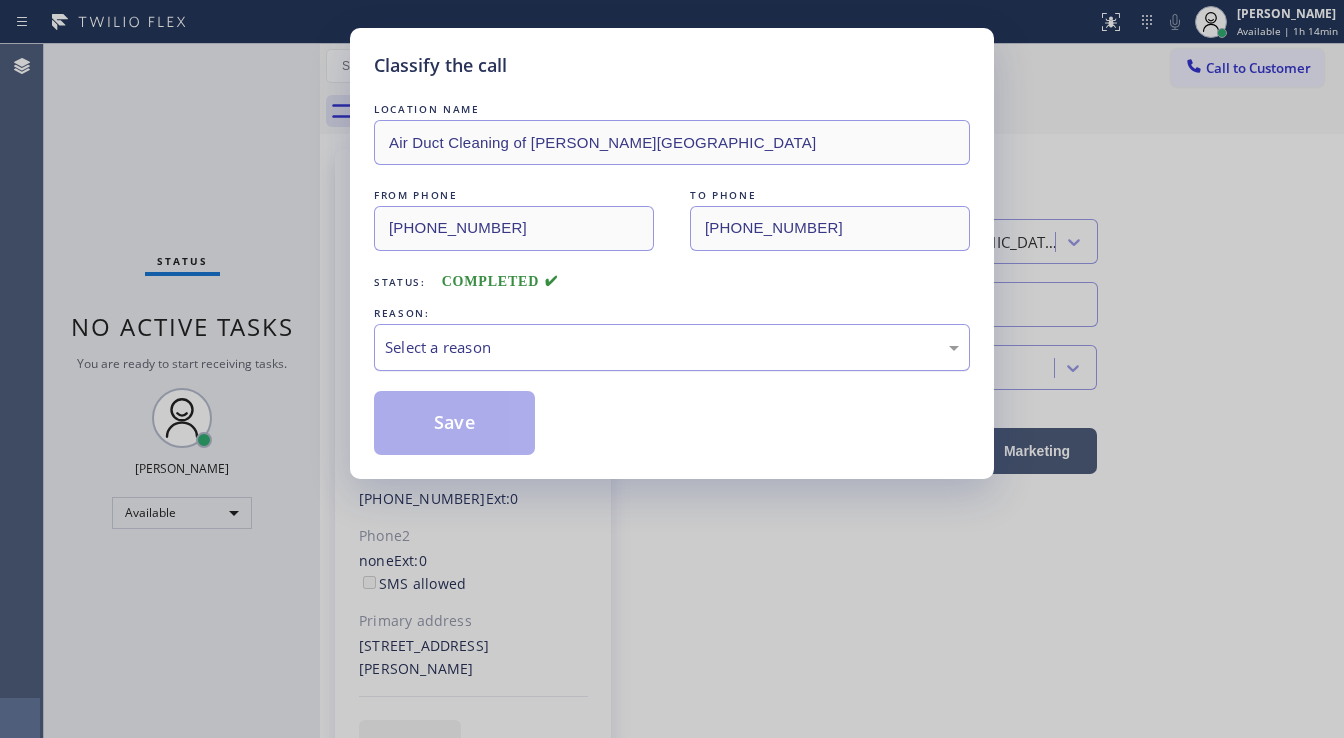 click on "Select a reason" at bounding box center [672, 347] 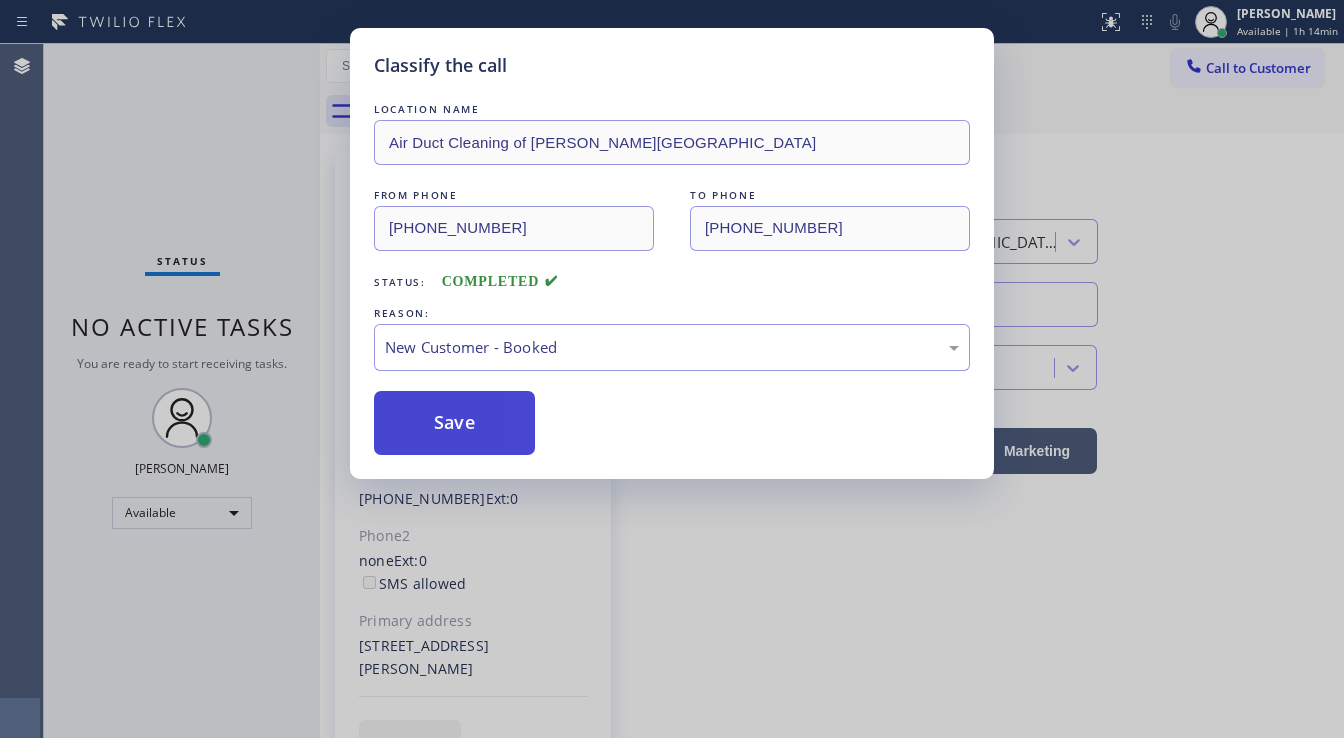 click on "Save" at bounding box center [454, 423] 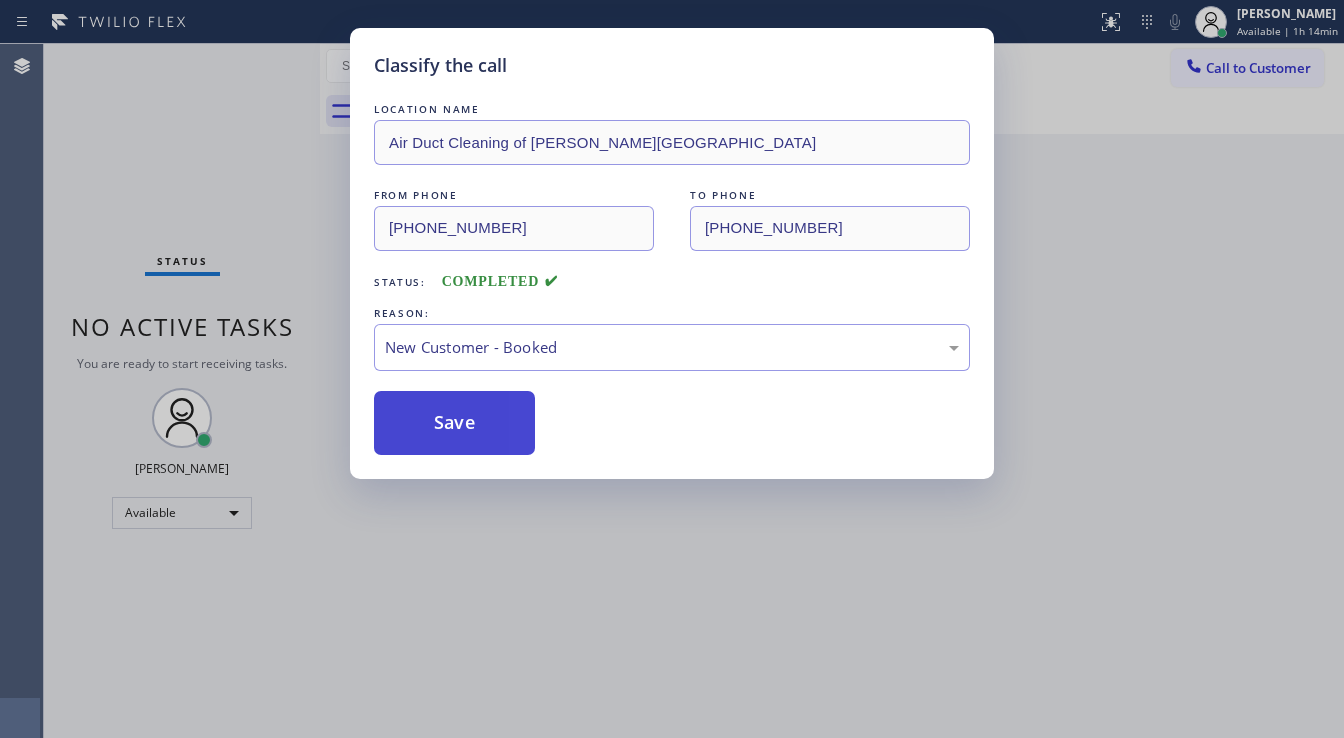 click on "Save" at bounding box center [454, 423] 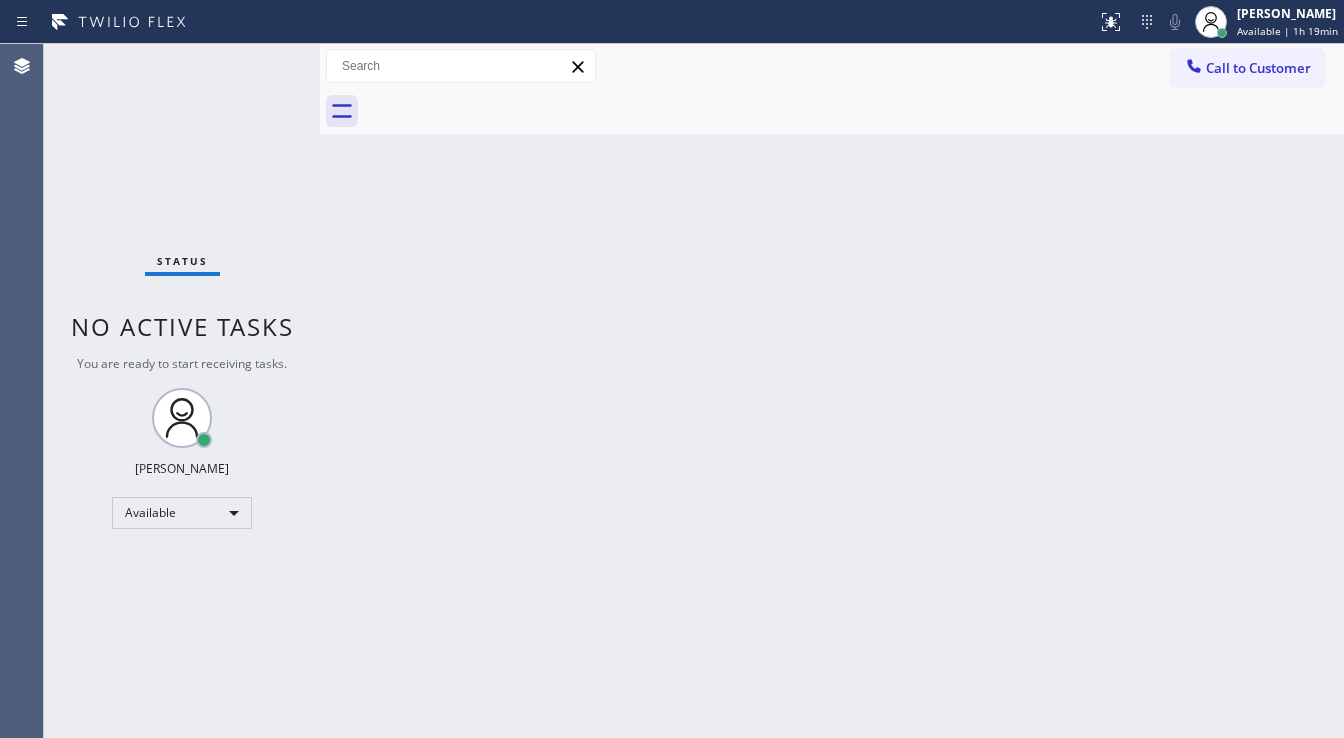 drag, startPoint x: 193, startPoint y: 192, endPoint x: 232, endPoint y: 195, distance: 39.115215 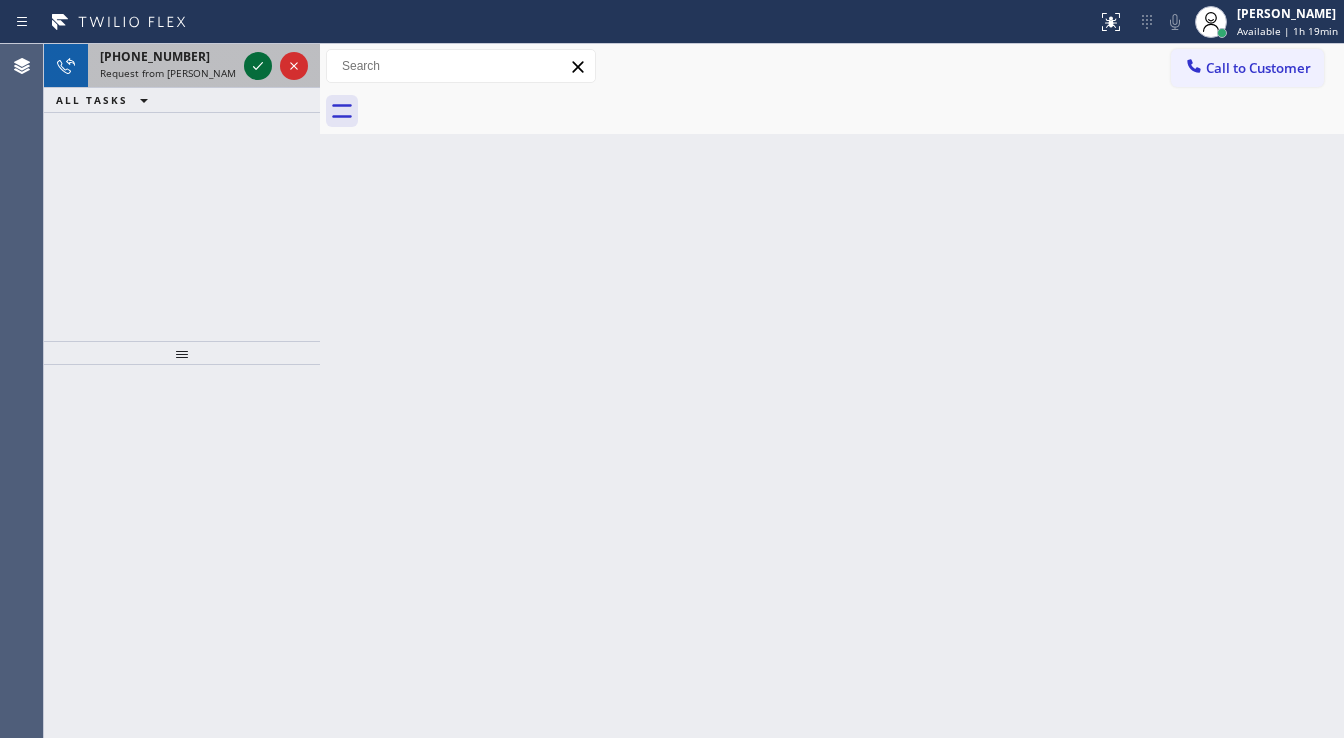 click 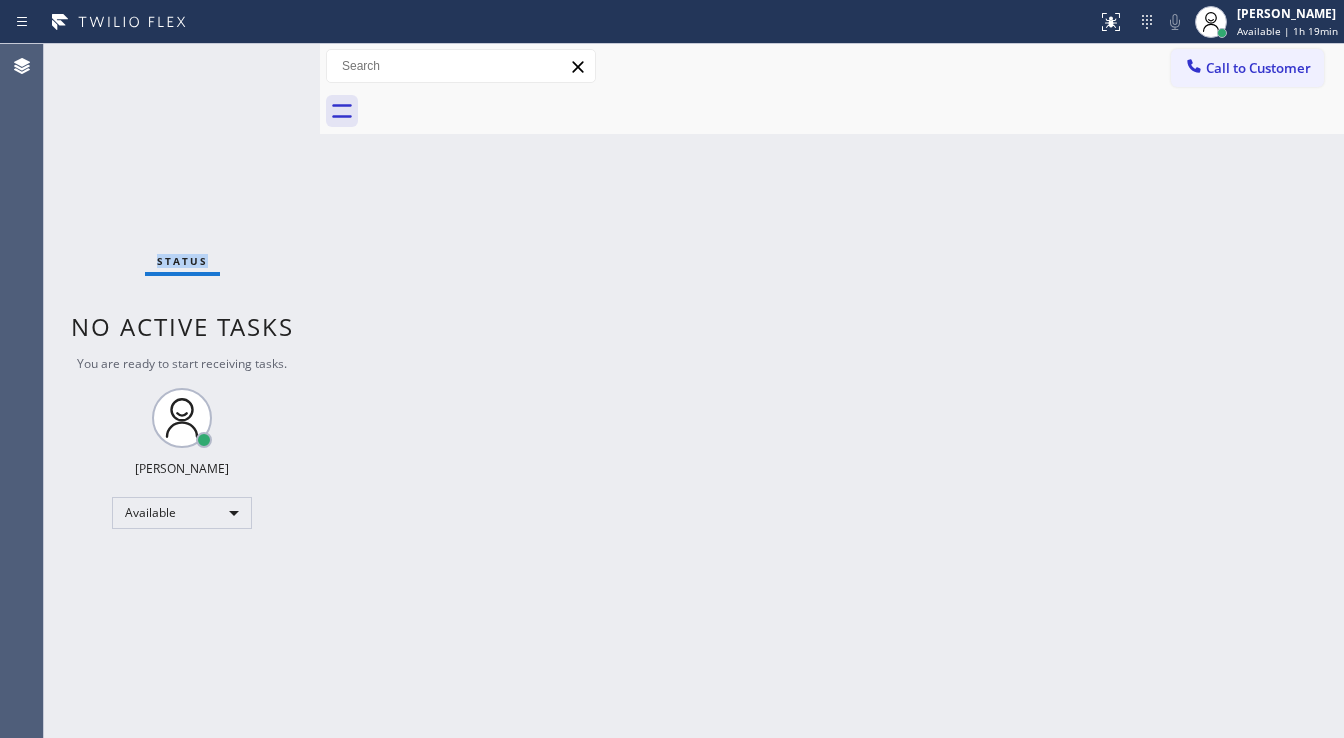 click on "Status   No active tasks     You are ready to start receiving tasks.   [PERSON_NAME]" at bounding box center (182, 391) 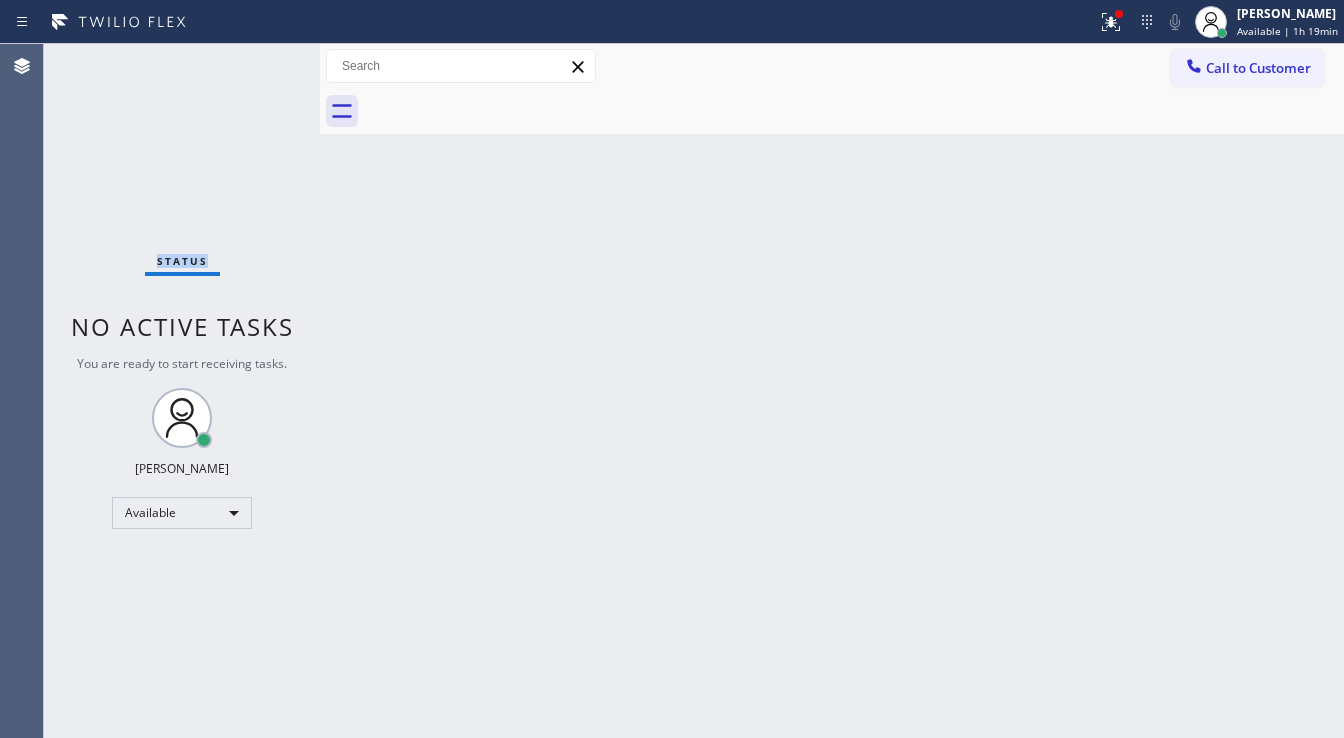 click on "Status   No active tasks     You are ready to start receiving tasks.   [PERSON_NAME]" at bounding box center (182, 391) 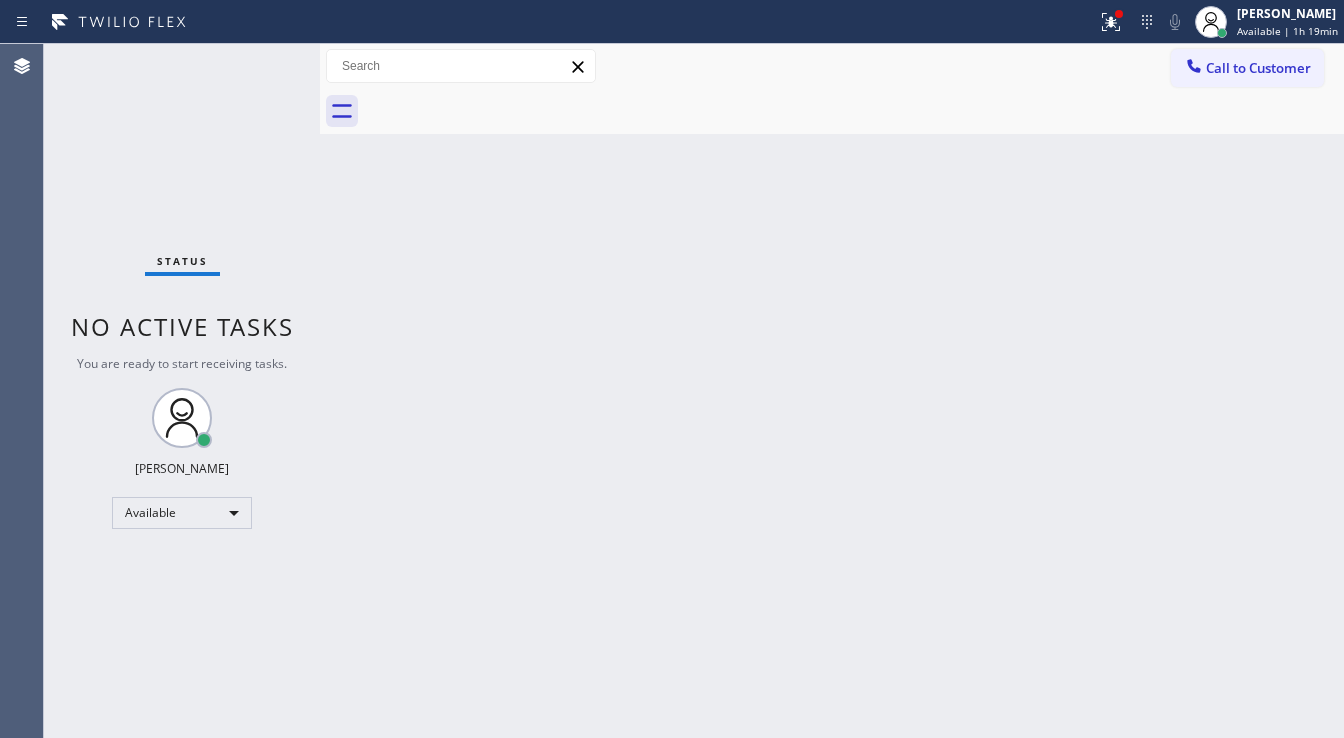 click on "Status   No active tasks     You are ready to start receiving tasks.   [PERSON_NAME]" at bounding box center [182, 391] 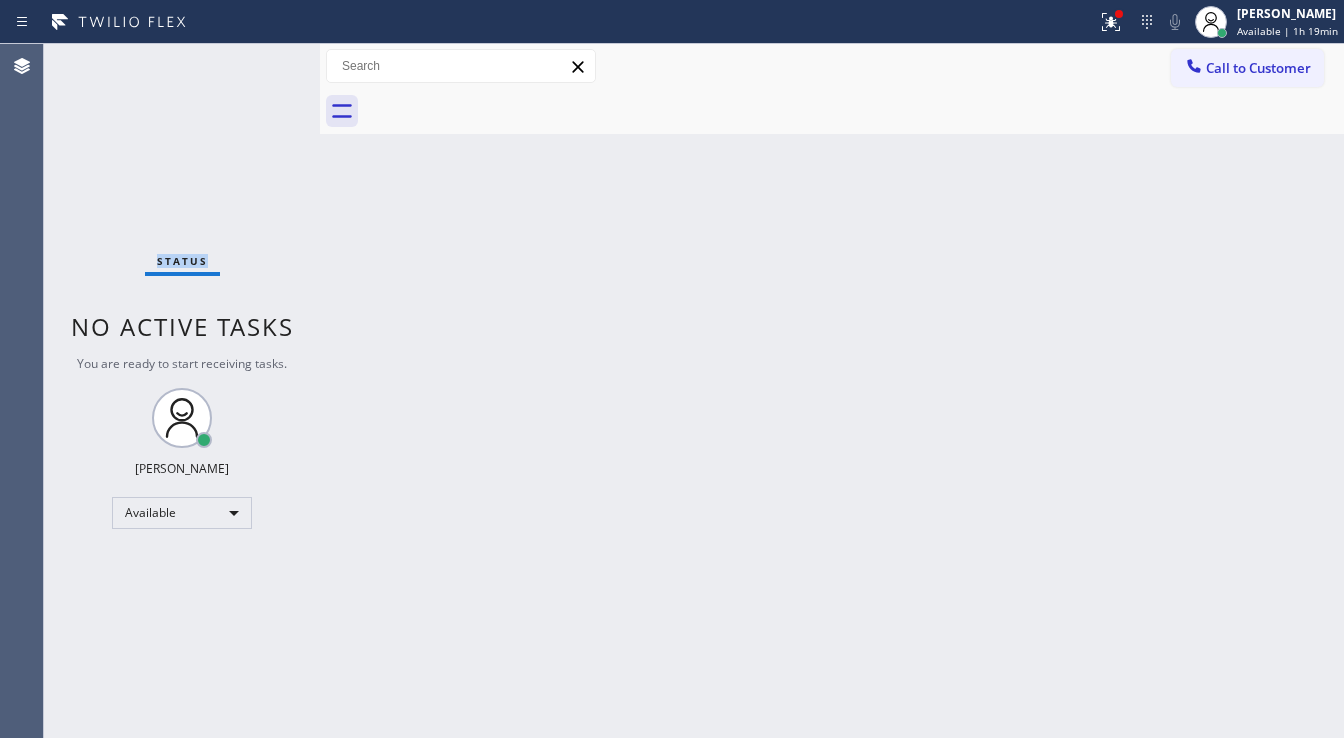 click on "Status   No active tasks     You are ready to start receiving tasks.   [PERSON_NAME]" at bounding box center (182, 391) 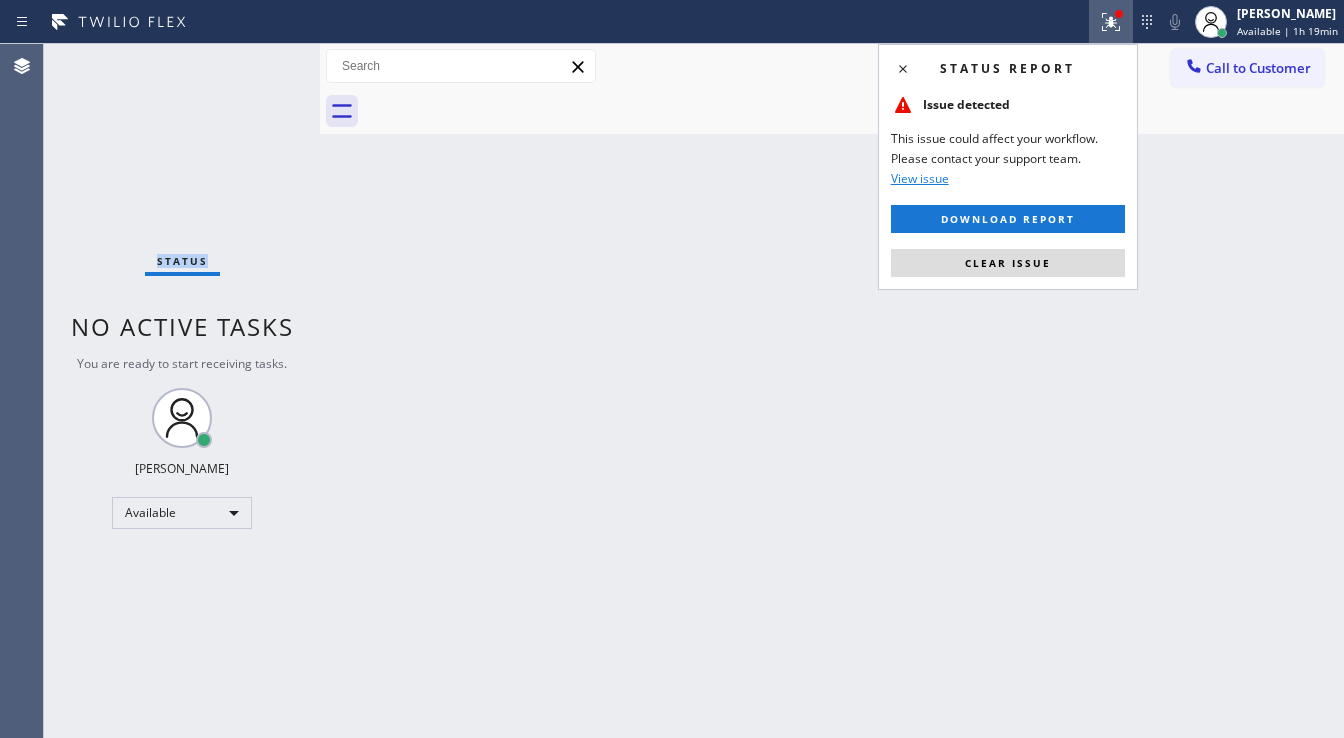click on "Clear issue" at bounding box center (1008, 263) 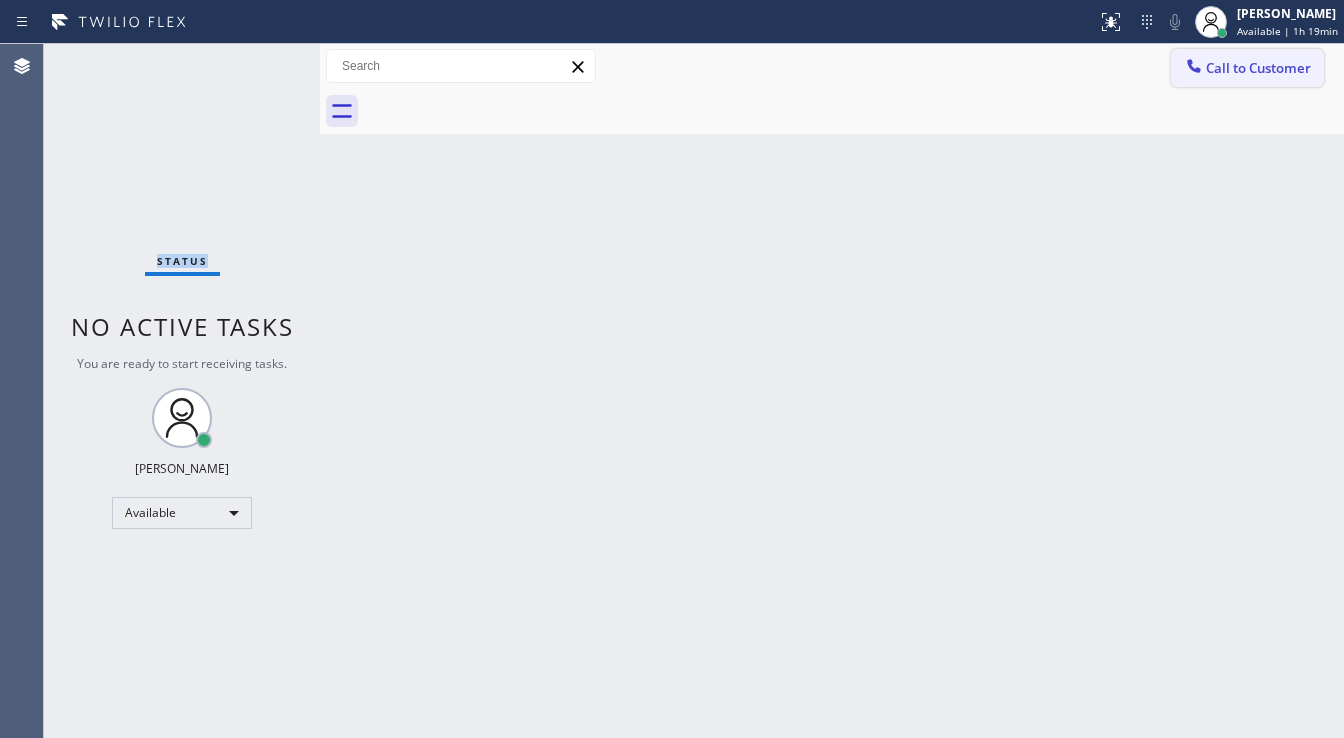 click on "Call to Customer" at bounding box center (1258, 68) 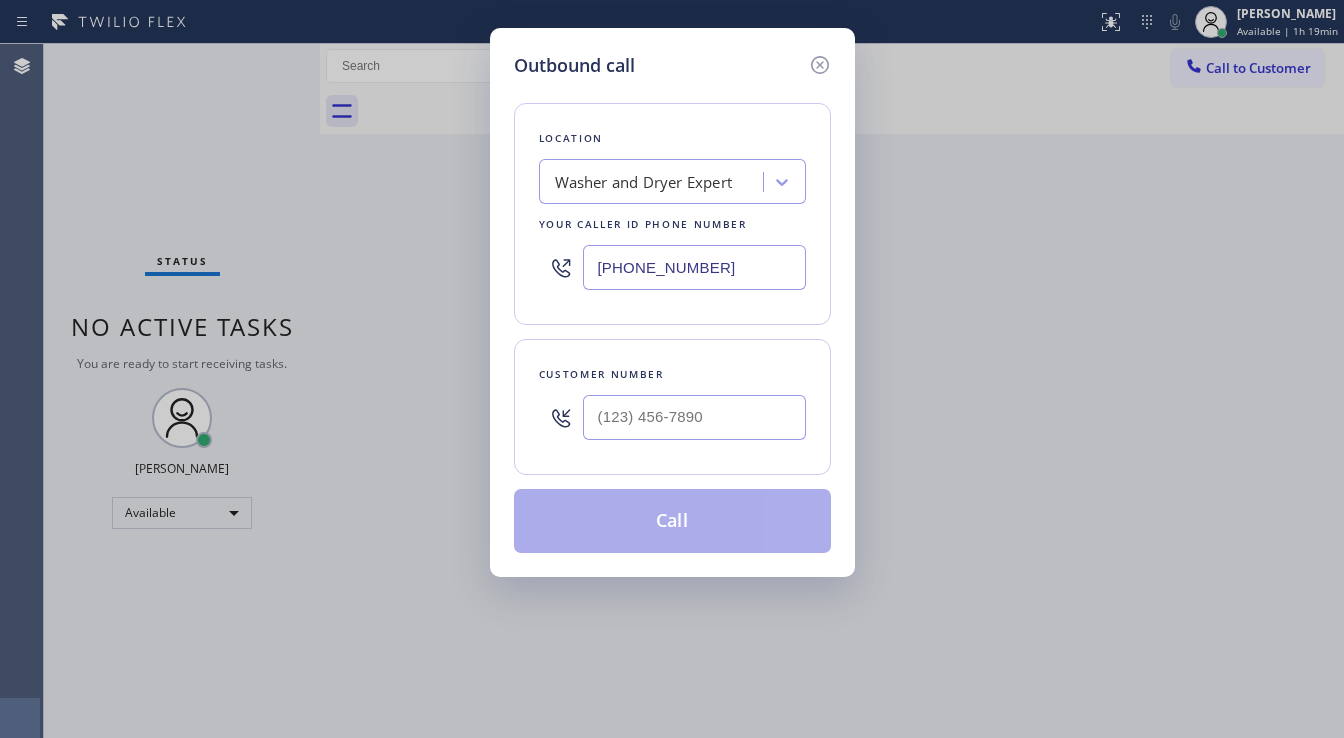 drag, startPoint x: 237, startPoint y: 270, endPoint x: 396, endPoint y: 234, distance: 163.02454 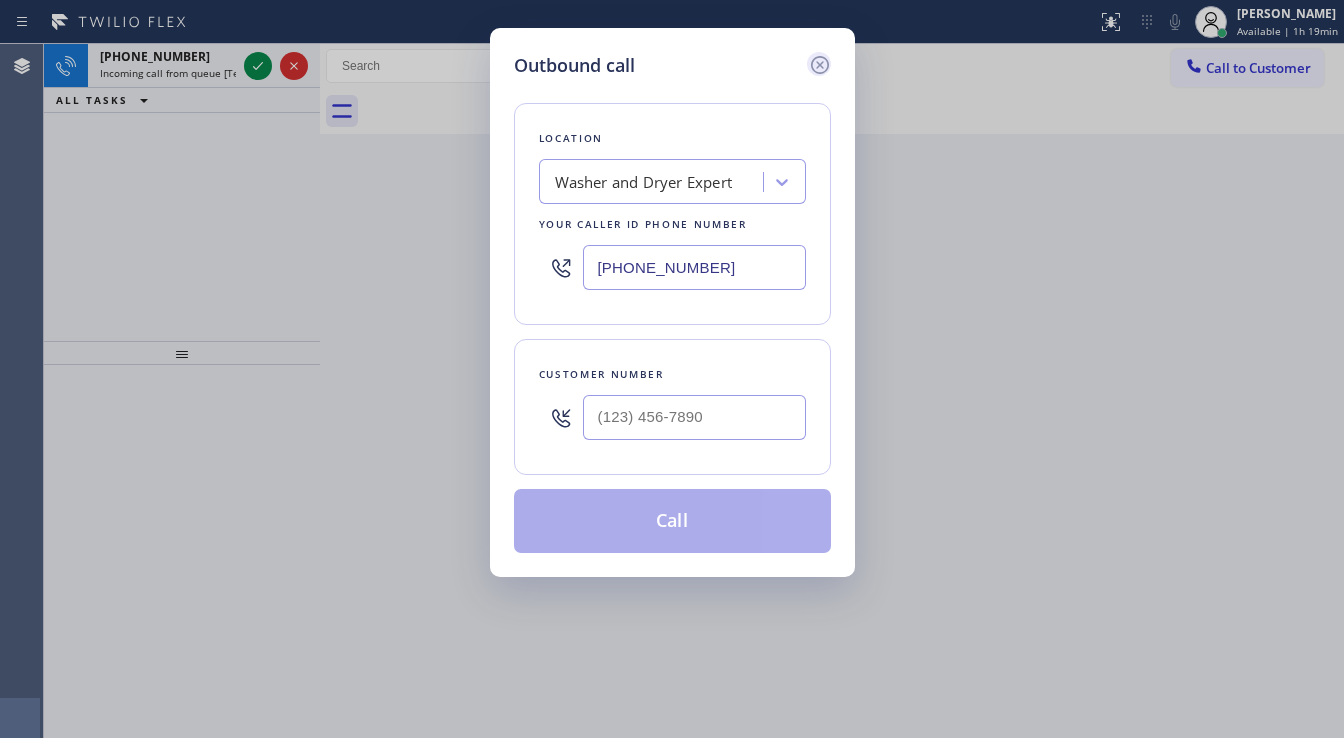 click 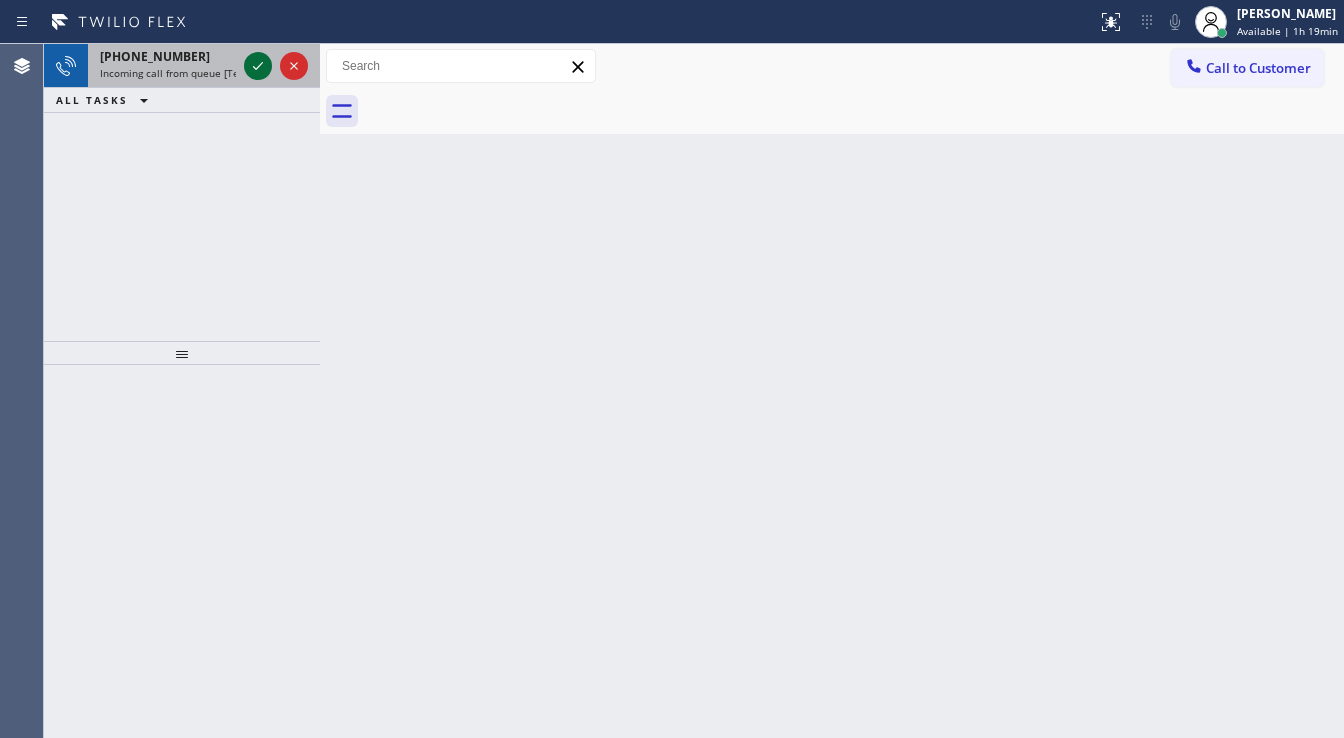 click 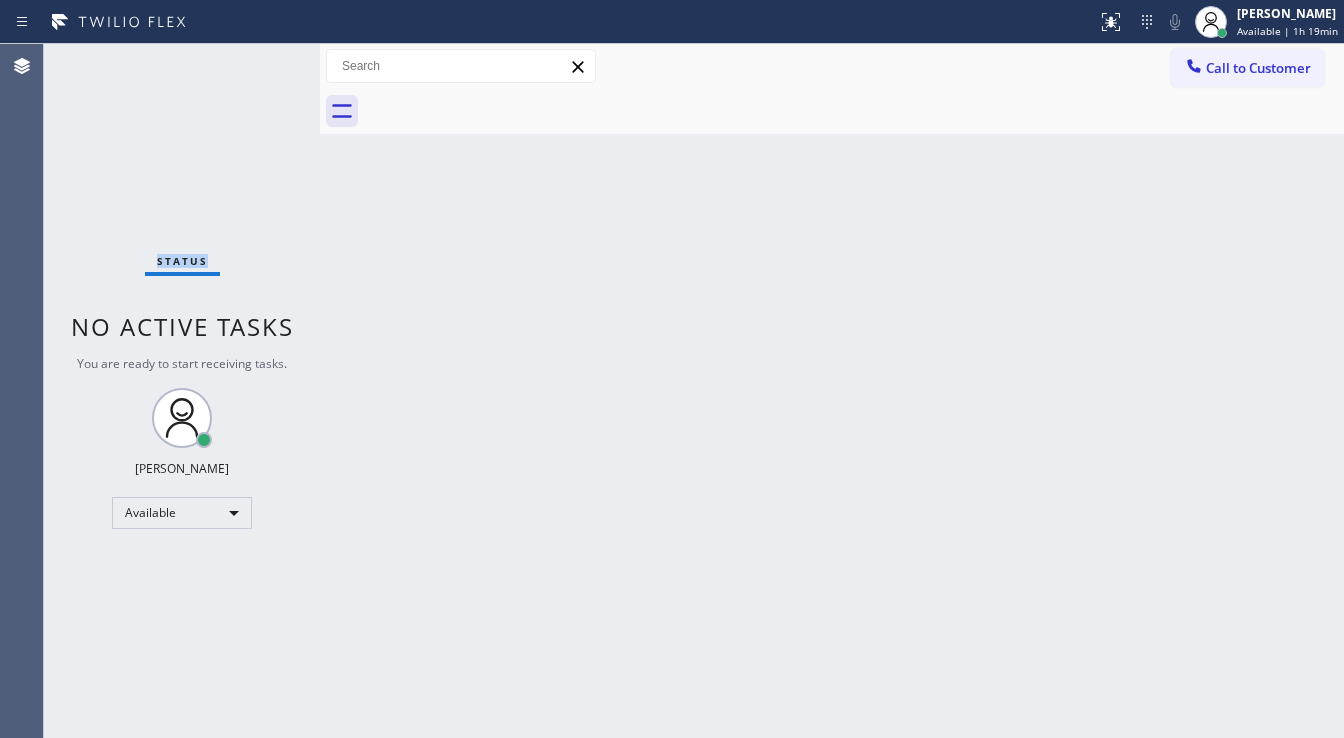 click on "Status   No active tasks     You are ready to start receiving tasks.   [PERSON_NAME]" at bounding box center (182, 391) 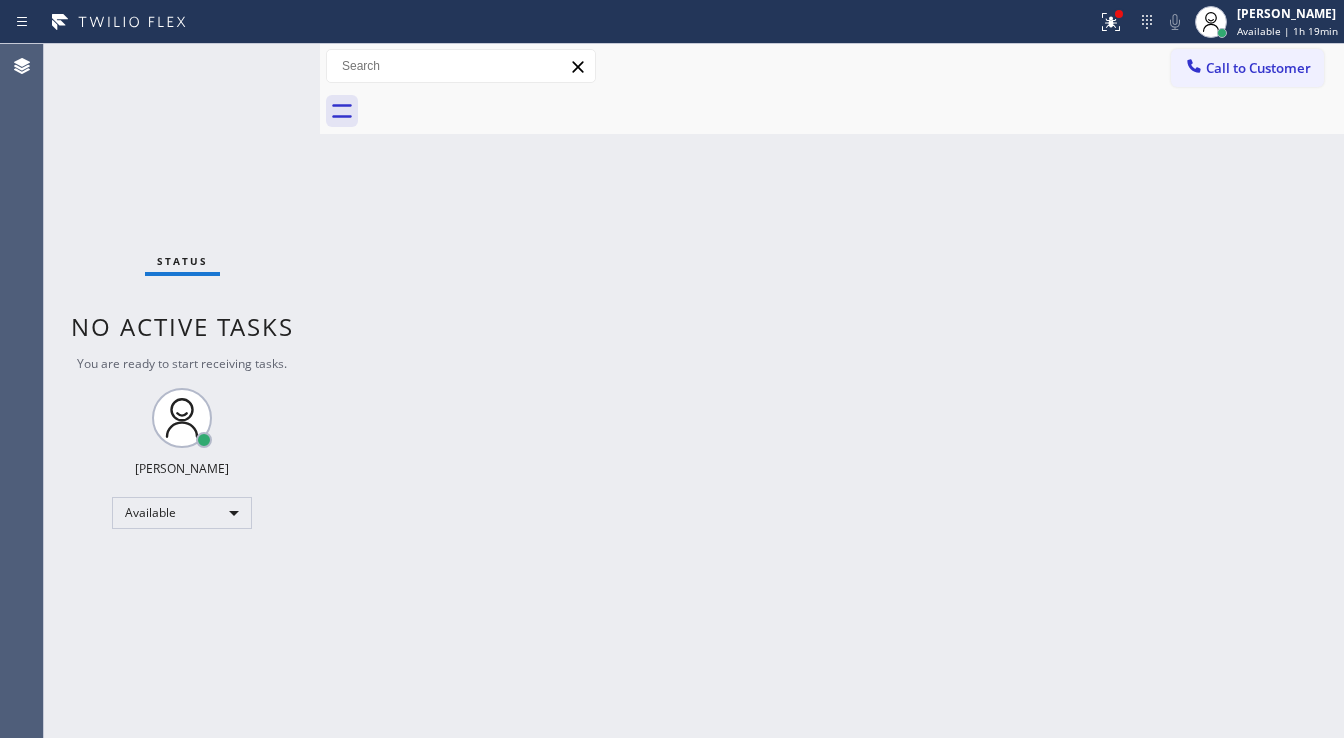 click at bounding box center [548, 22] 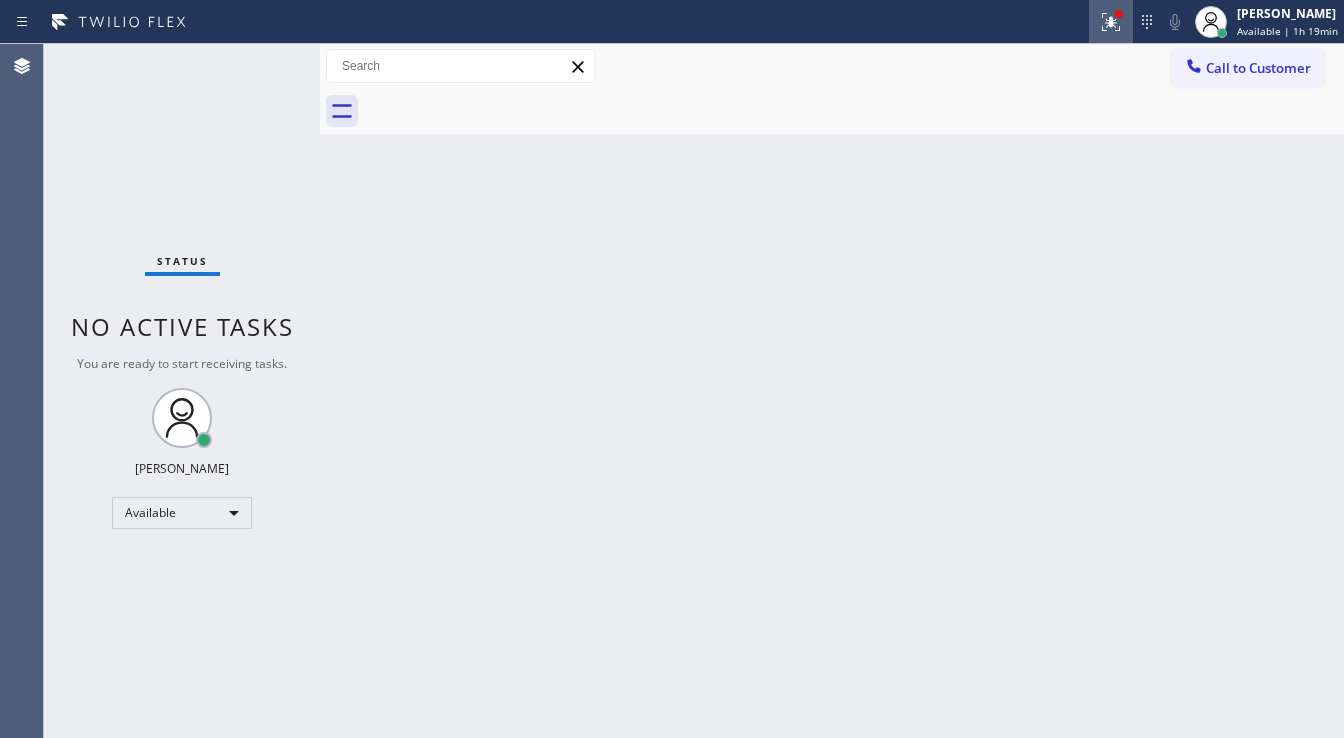 click at bounding box center (1111, 22) 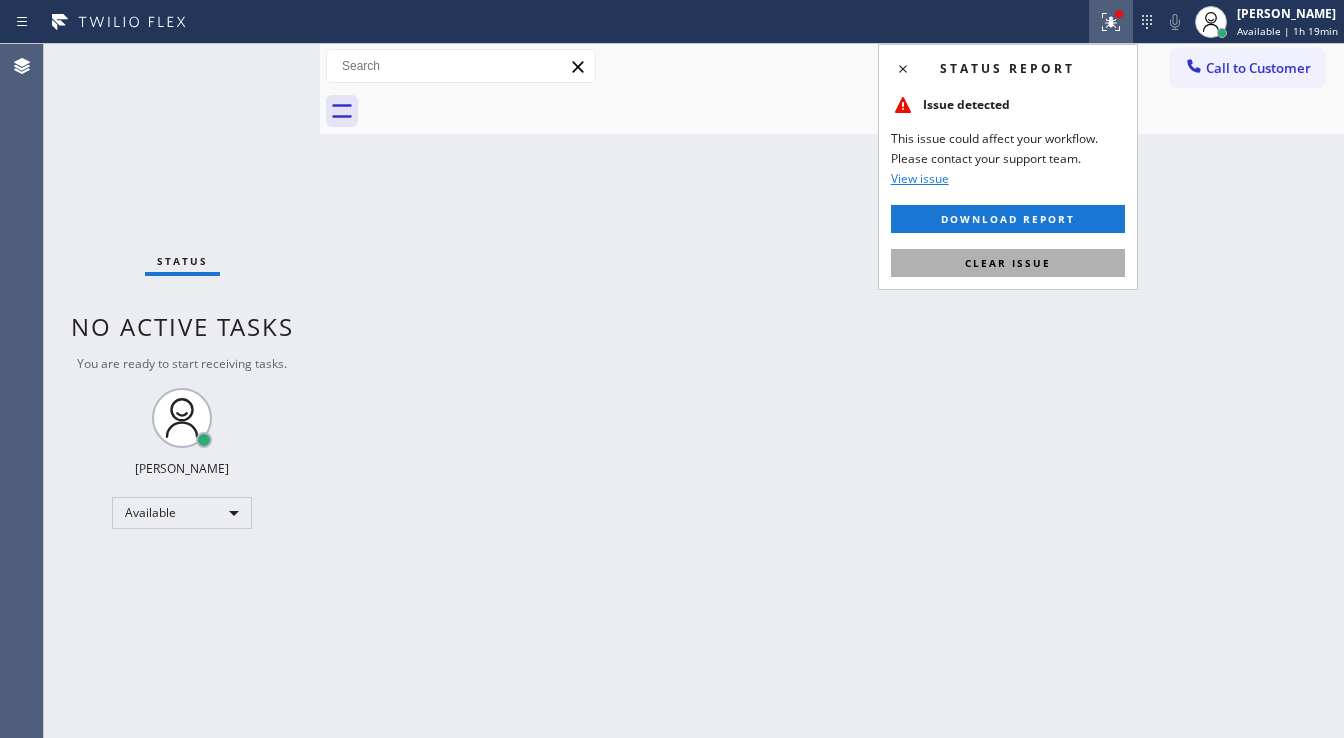 click on "Clear issue" at bounding box center (1008, 263) 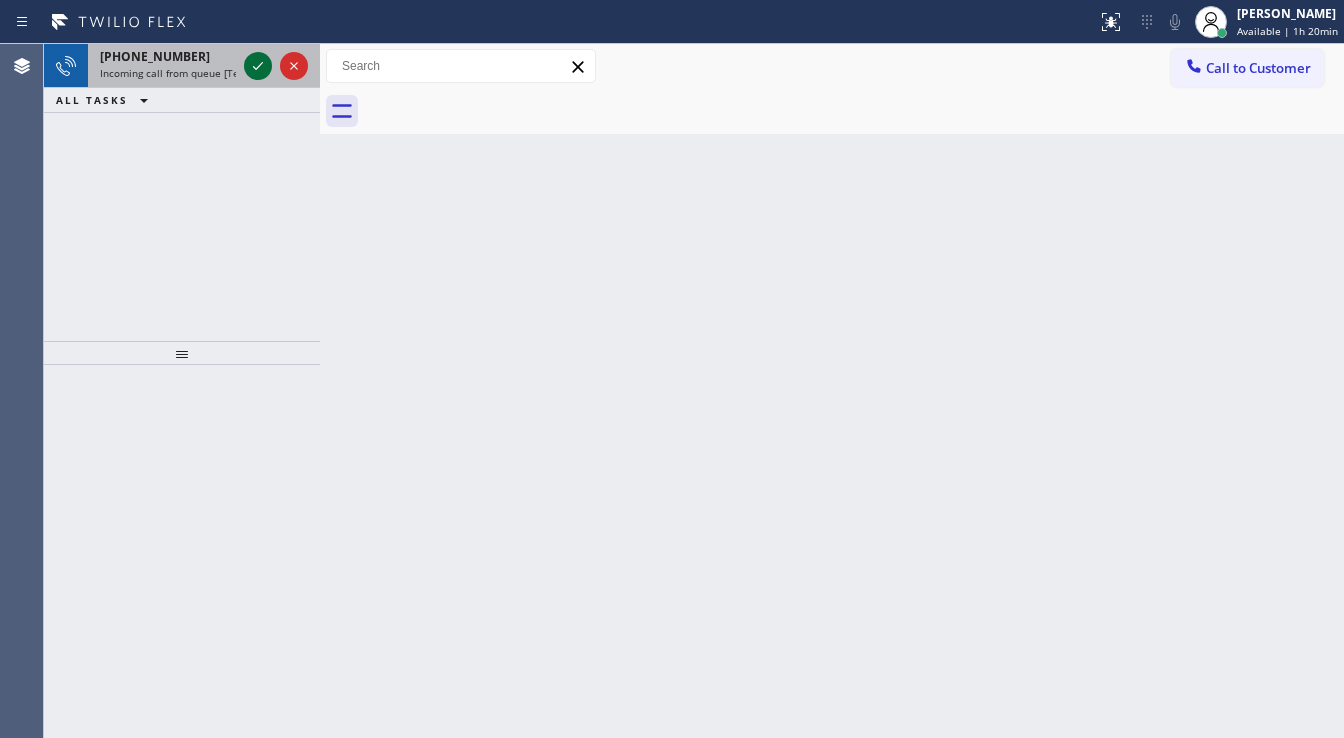click 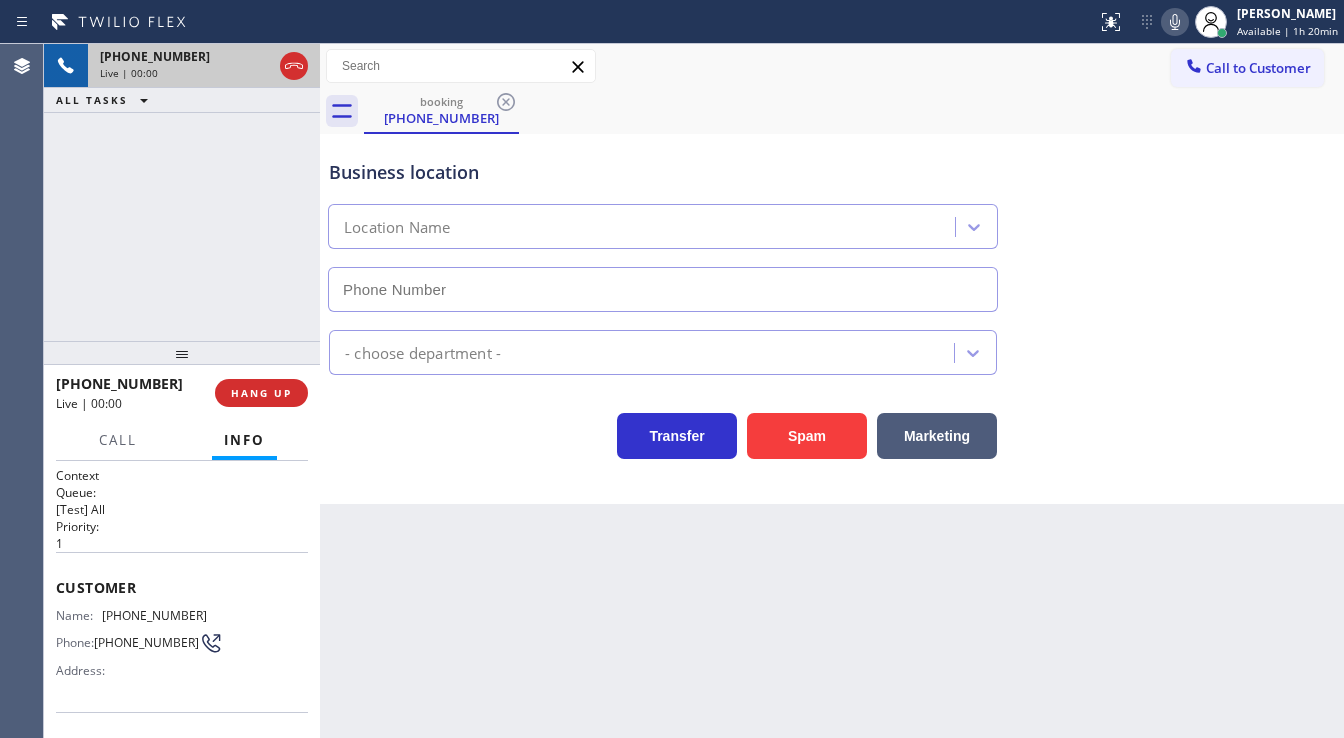 type on "(714) 581-9550" 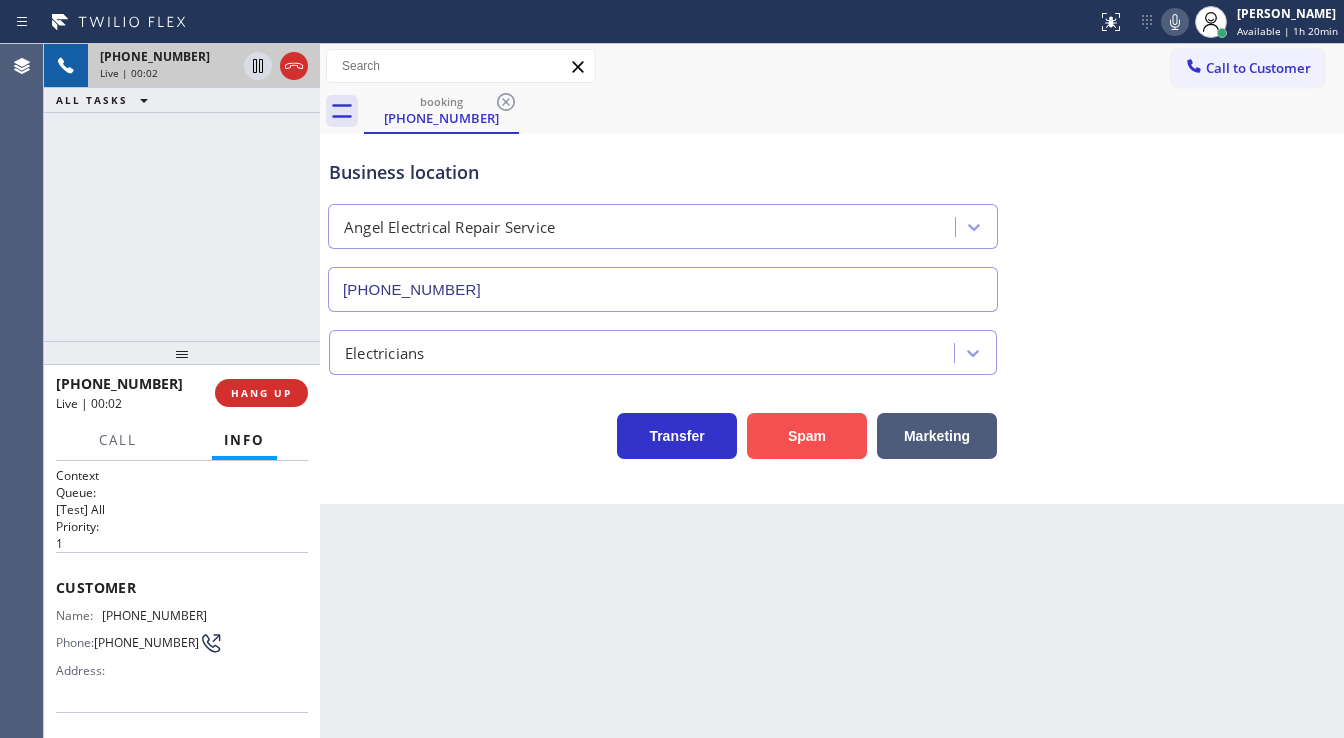 click on "Spam" at bounding box center [807, 436] 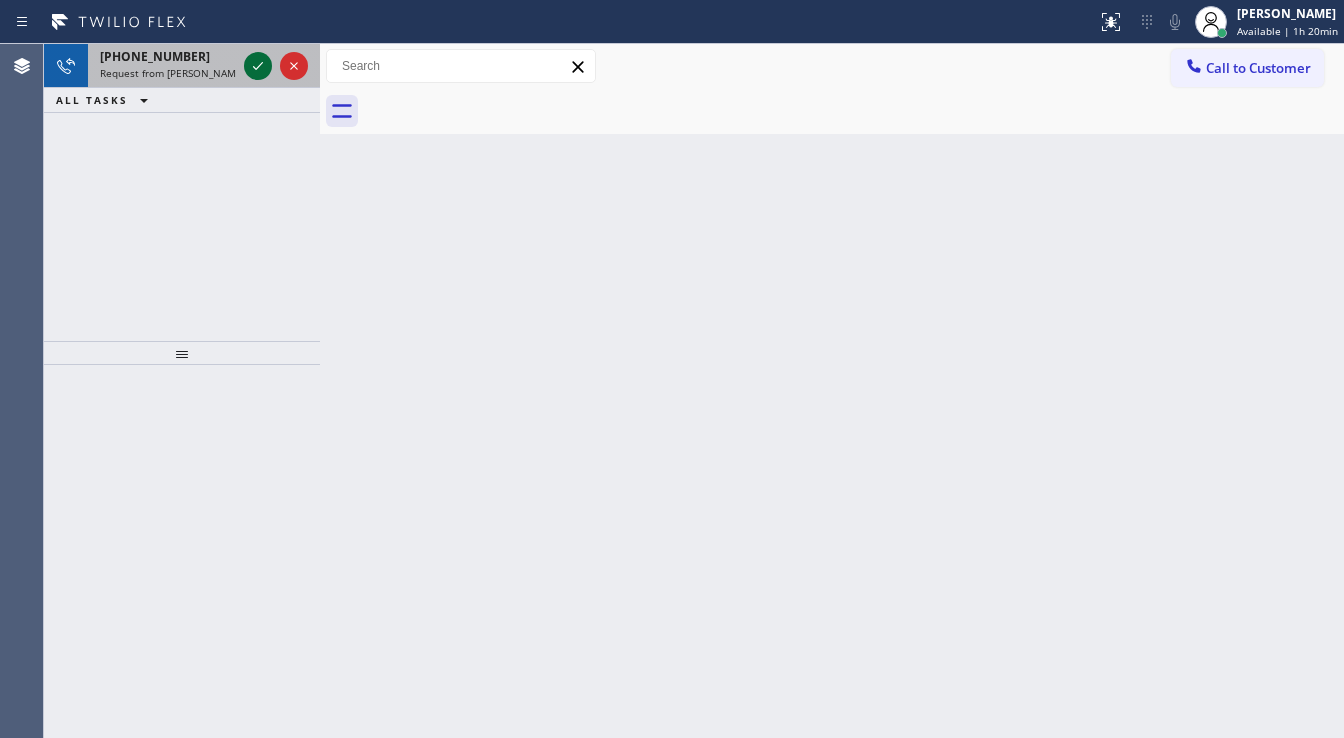 click 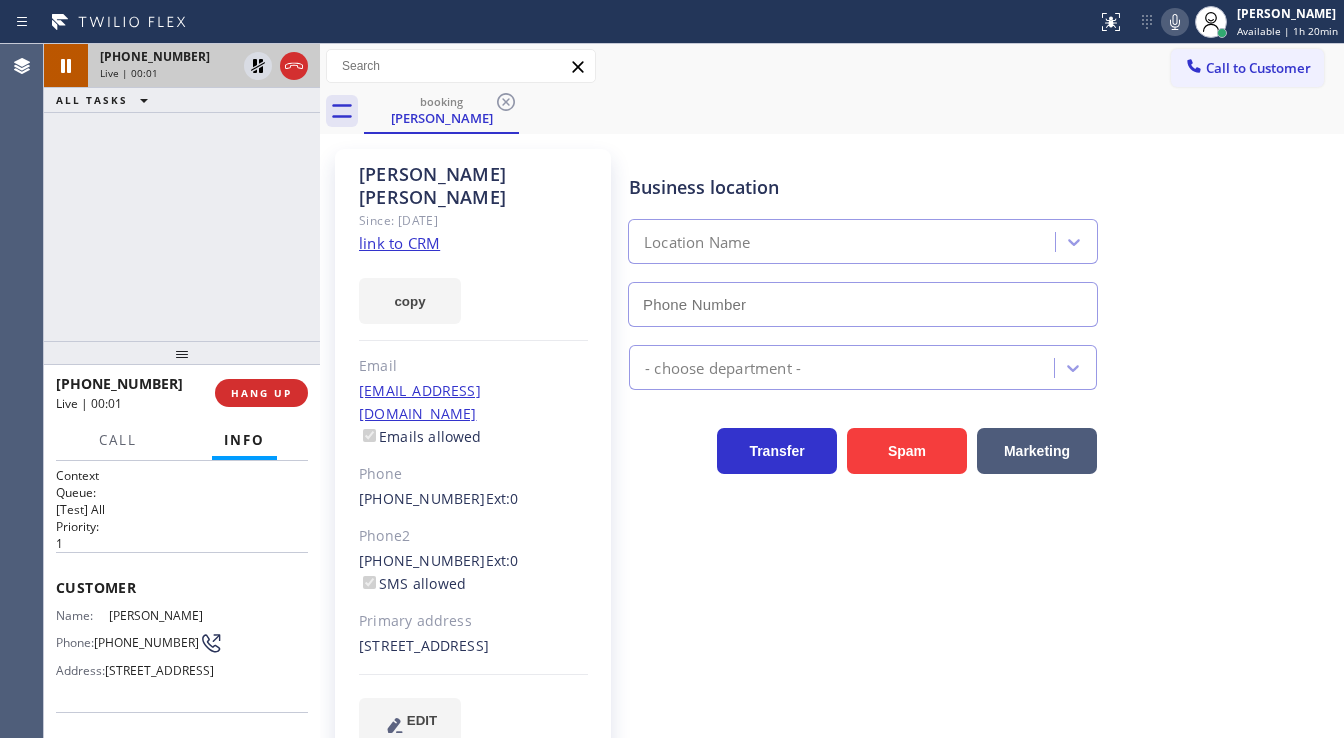 type on "[PHONE_NUMBER]" 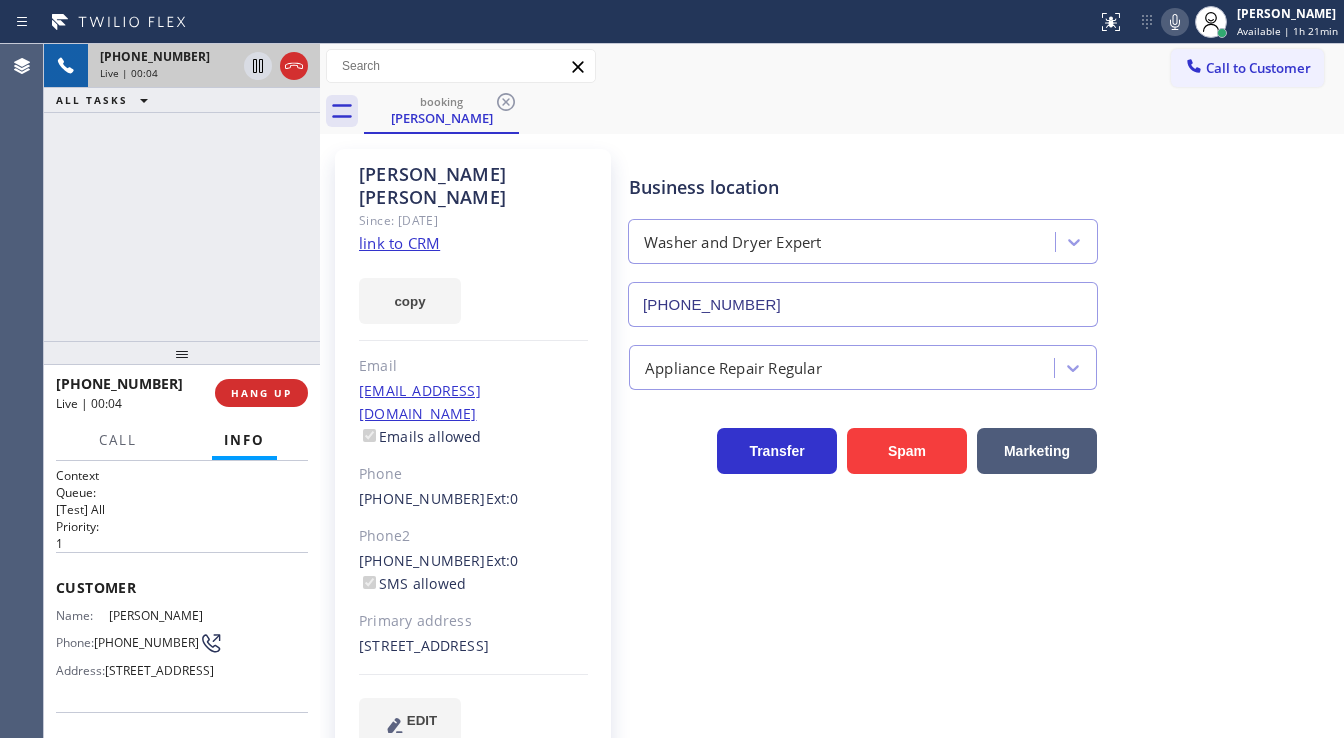 click on "+15167763349 Live | 00:04 ALL TASKS ALL TASKS ACTIVE TASKS TASKS IN WRAP UP" at bounding box center [182, 192] 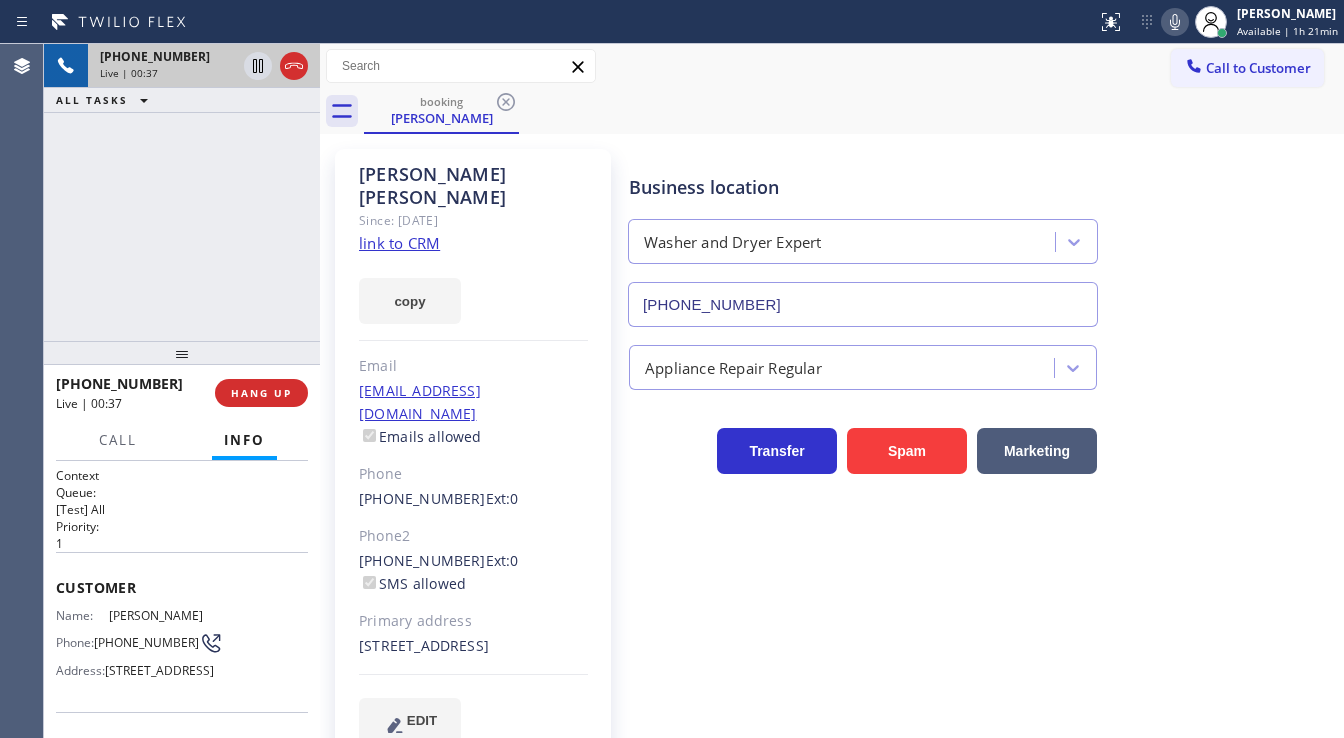 click on "link to CRM" 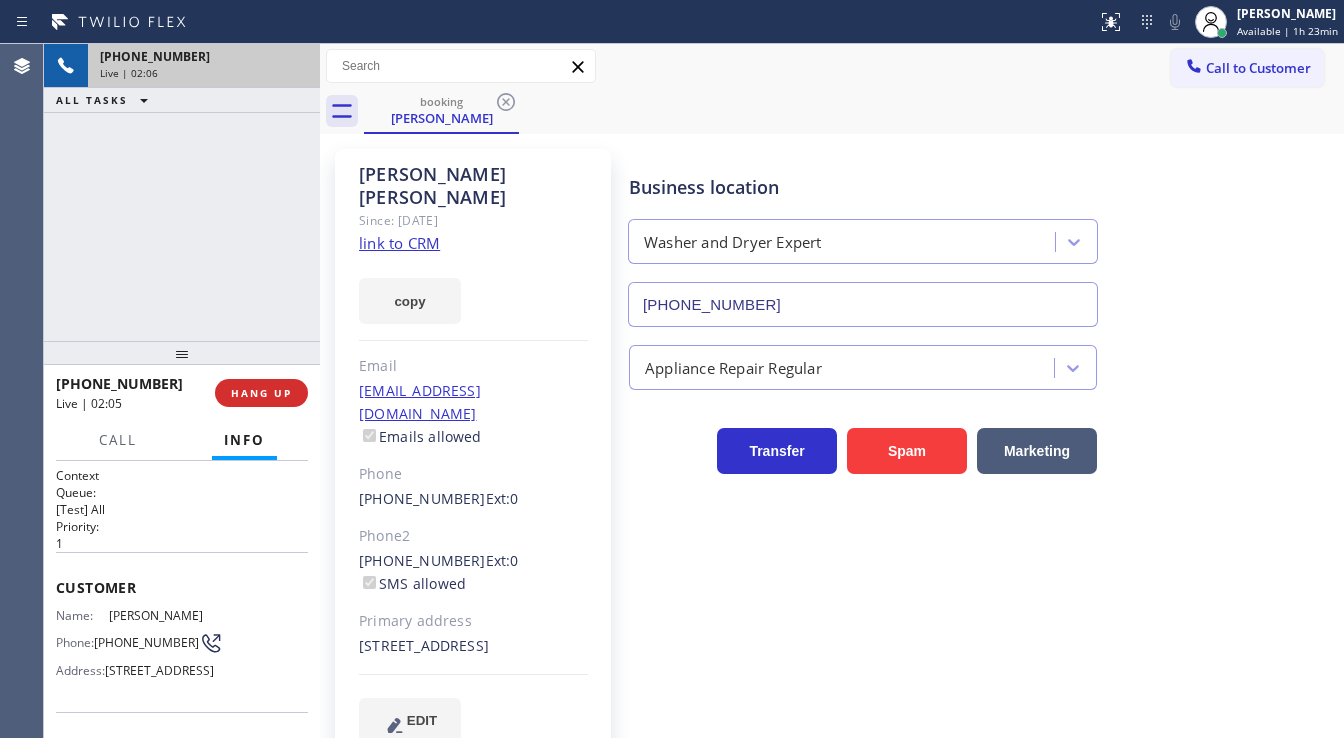 click on "Live | 02:06" at bounding box center (204, 73) 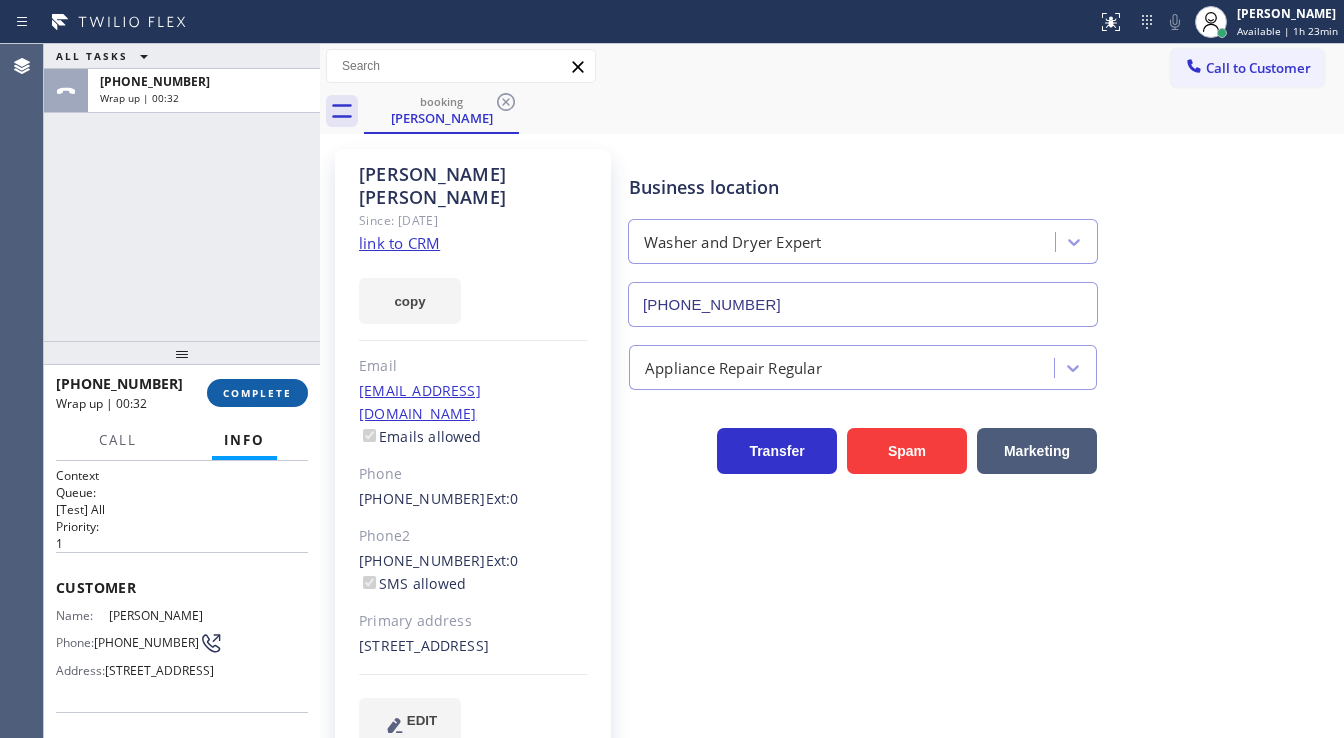 click on "COMPLETE" at bounding box center (257, 393) 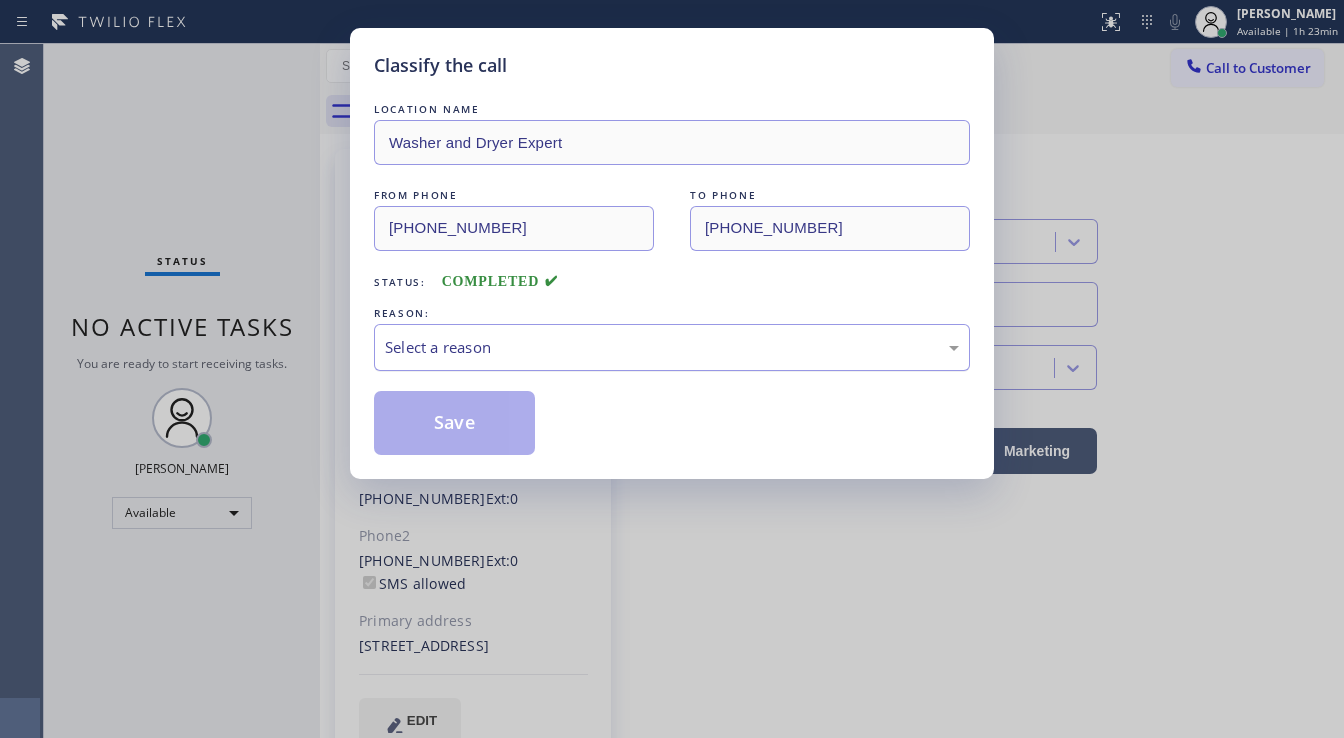 click on "Select a reason" at bounding box center (672, 347) 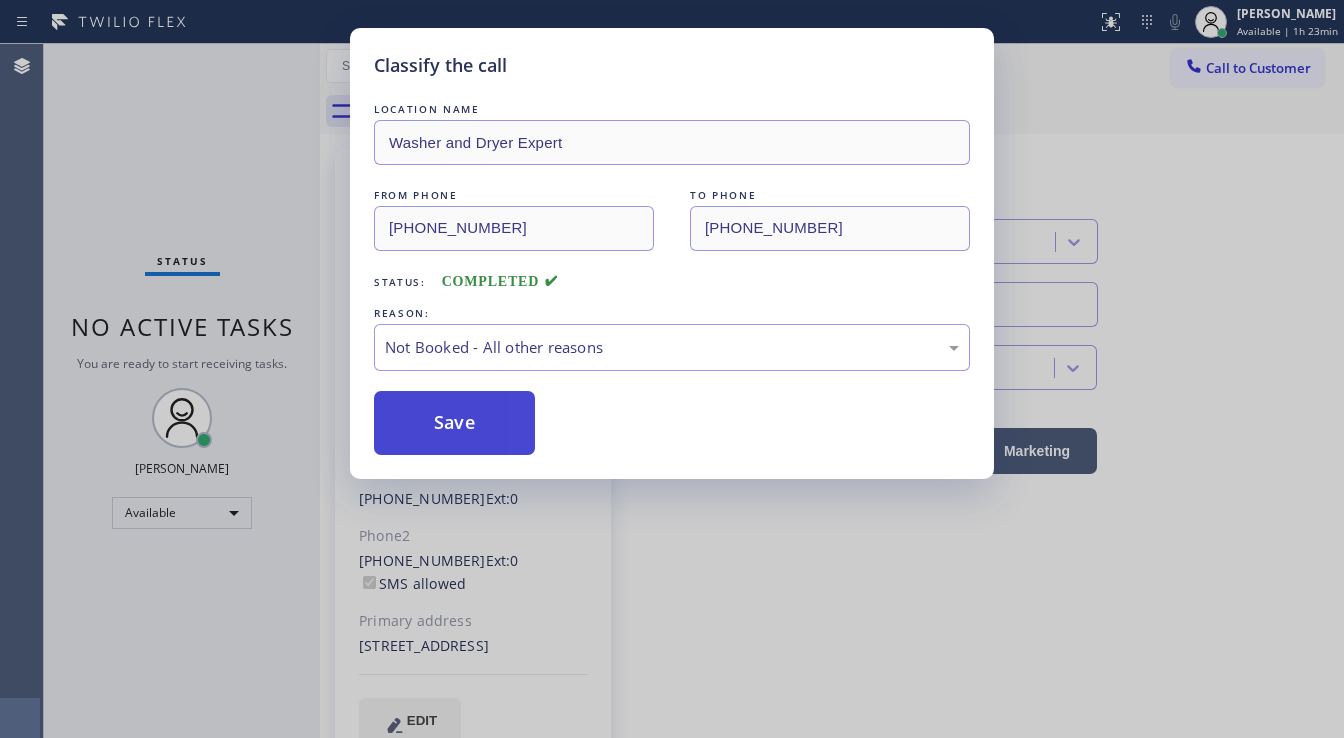 click on "Save" at bounding box center (454, 423) 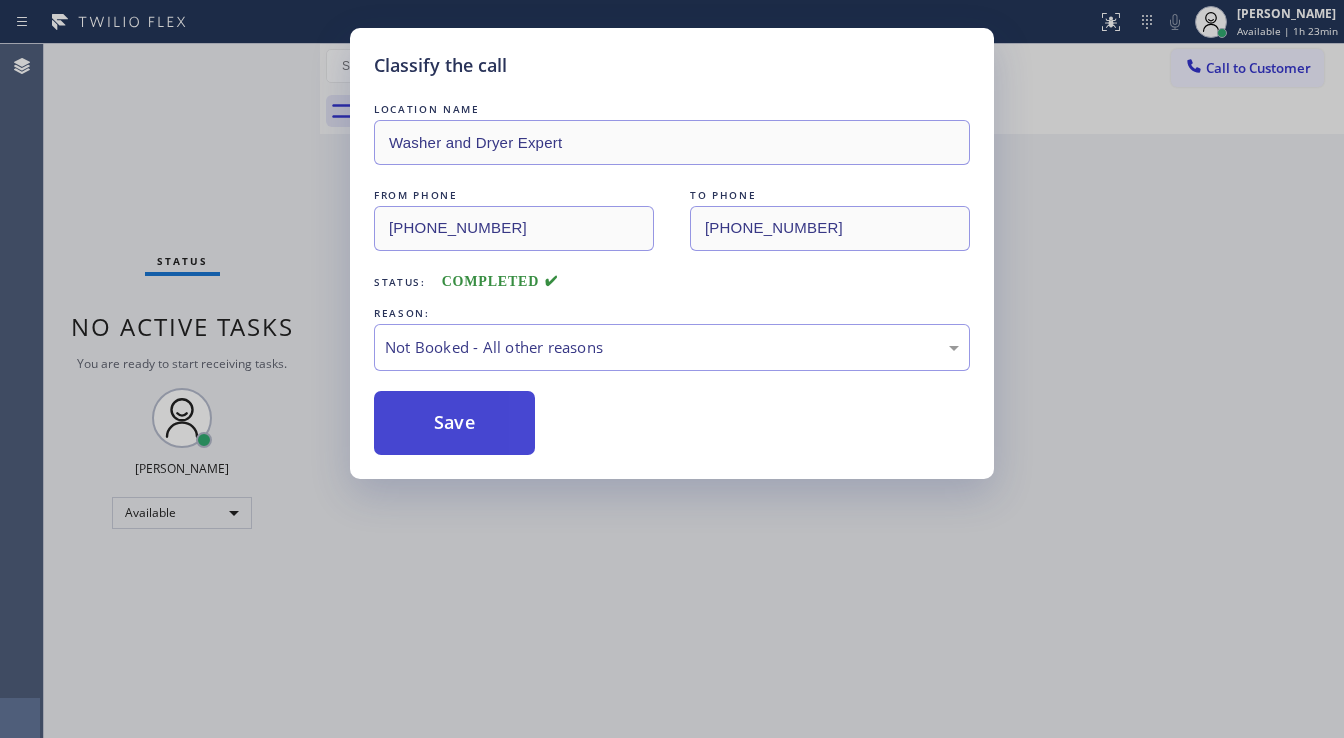 type 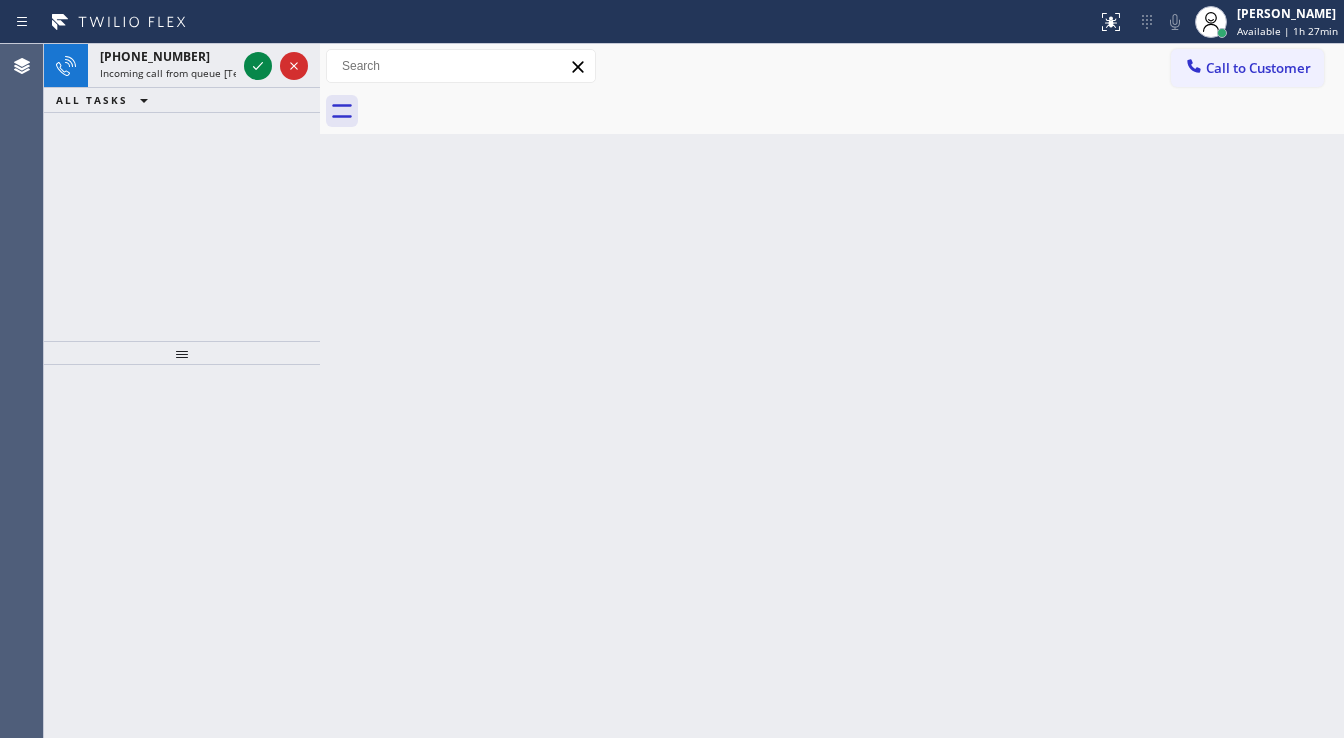 click on "+15624170664 Incoming call from queue [Test] All ALL TASKS ALL TASKS ACTIVE TASKS TASKS IN WRAP UP" at bounding box center (182, 192) 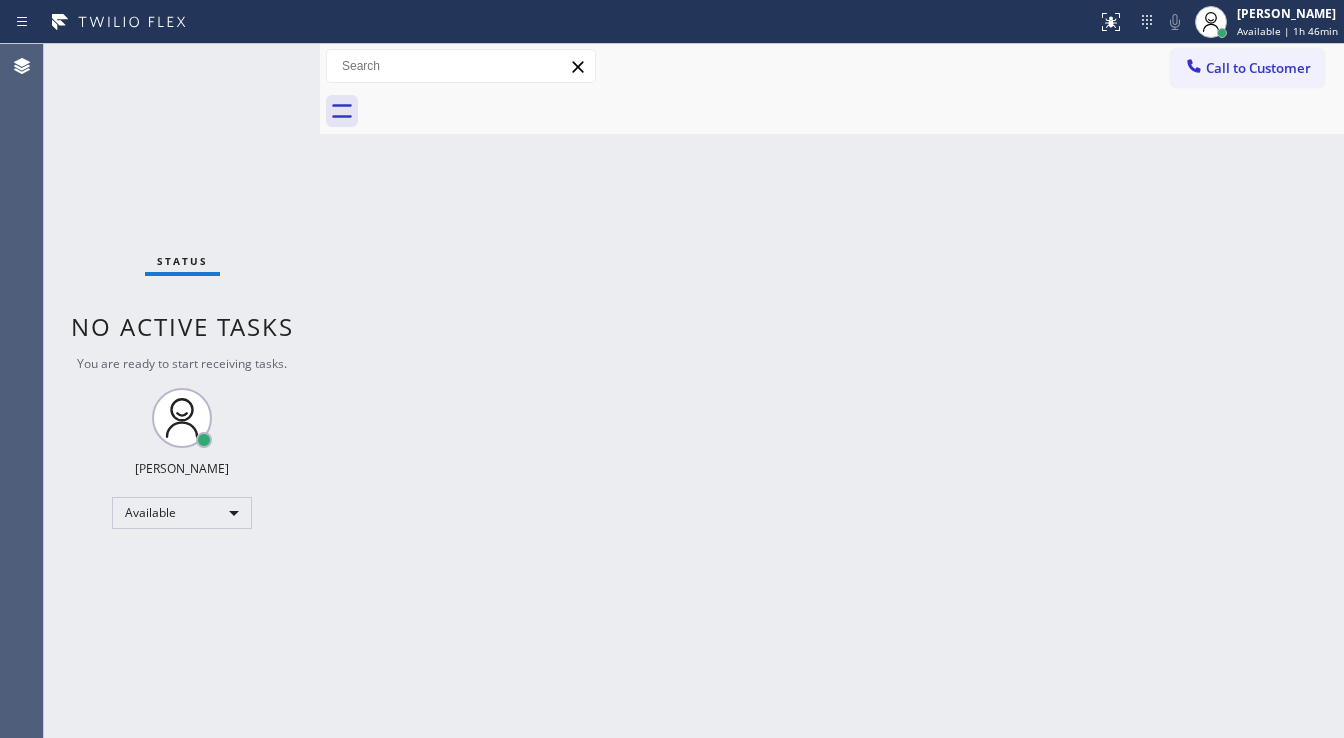 click on "Status   No active tasks     You are ready to start receiving tasks.   [PERSON_NAME]" at bounding box center (182, 391) 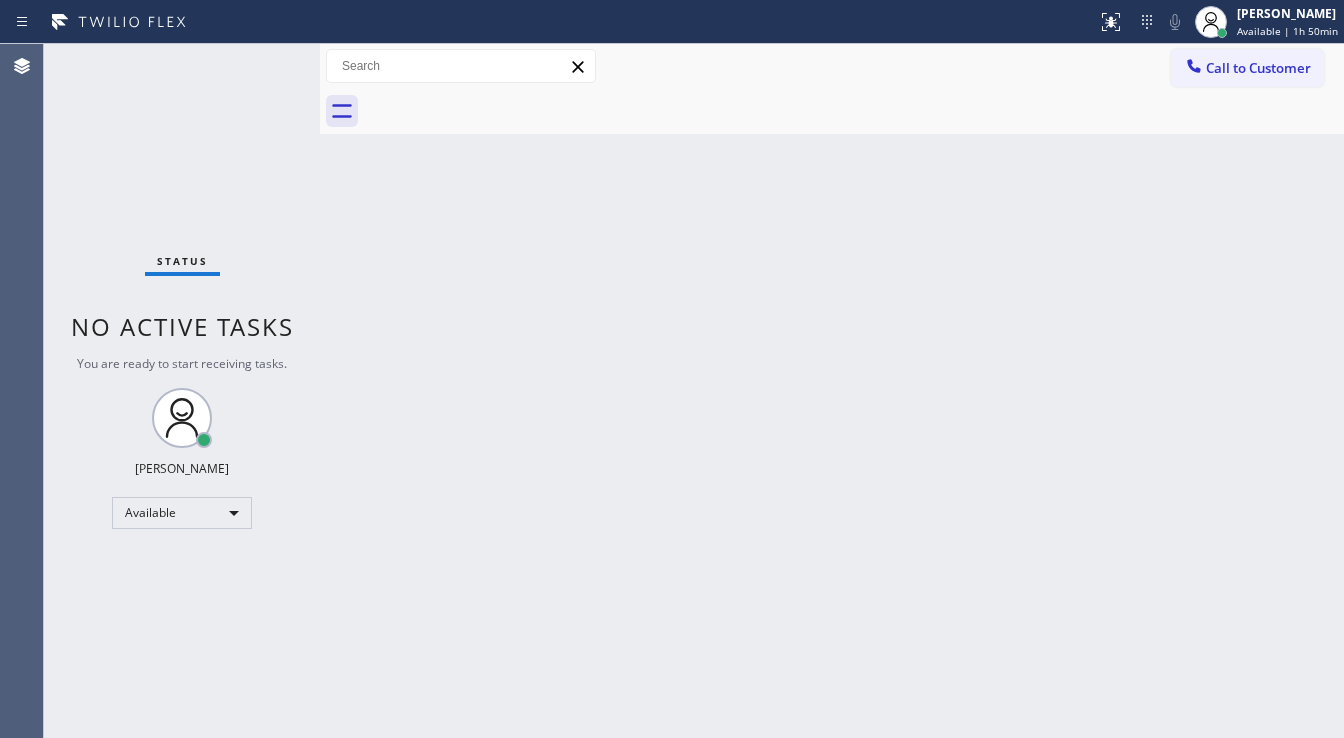 click on "Back to Dashboard Change Sender ID Customers Technicians Select a contact Outbound call Technician Search Technician Your caller id phone number Your caller id phone number Call Technician info Name   Phone none Address none Change Sender ID HVAC +18559994417 5 Star Appliance +18557314952 Appliance Repair +18554611149 Plumbing +18889090120 Air Duct Cleaning +18006865038  Electricians +18005688664 Cancel Change Check personal SMS Reset Change No tabs Call to Customer Outbound call Location Washer and Dryer Expert Your caller id phone number (347) 836-5354 Customer number Call Outbound call Technician Search Technician Your caller id phone number Your caller id phone number Call" at bounding box center (832, 391) 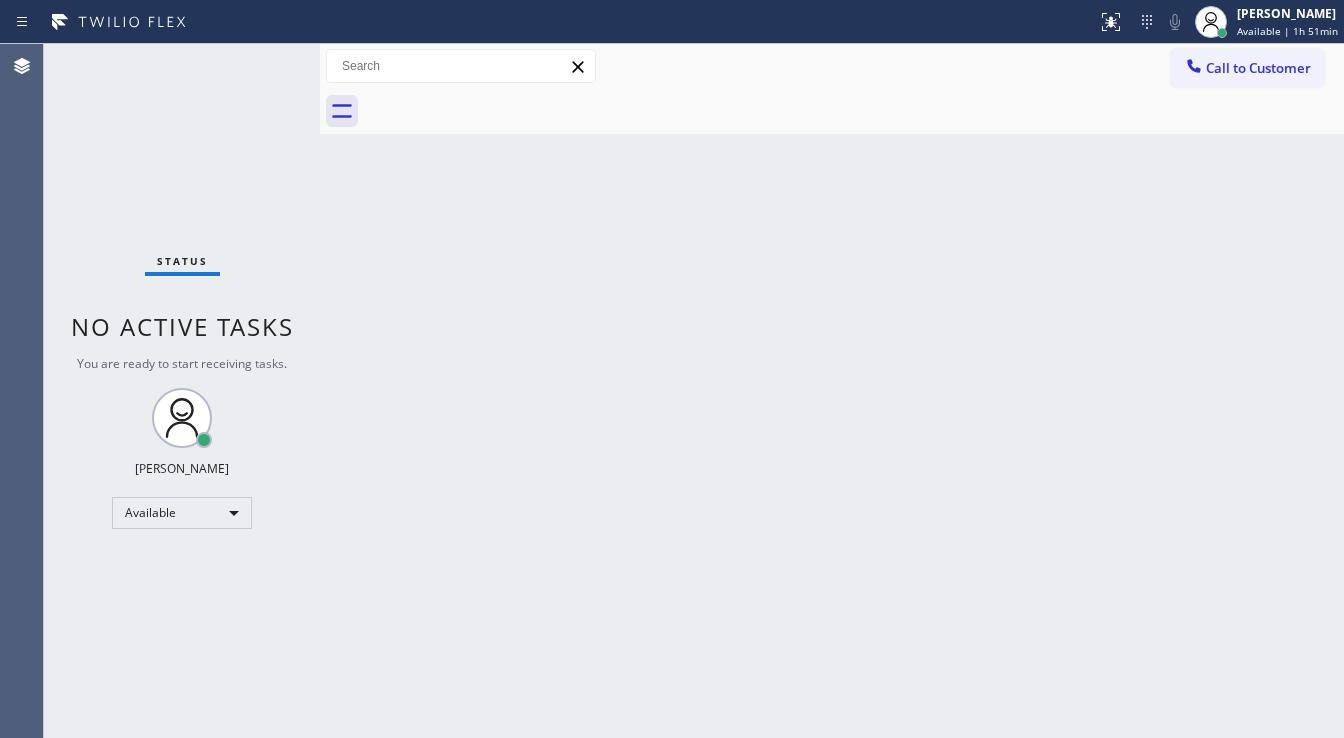 click on "Back to Dashboard Change Sender ID Customers Technicians Select a contact Outbound call Technician Search Technician Your caller id phone number Your caller id phone number Call Technician info Name   Phone none Address none Change Sender ID HVAC +18559994417 5 Star Appliance +18557314952 Appliance Repair +18554611149 Plumbing +18889090120 Air Duct Cleaning +18006865038  Electricians +18005688664 Cancel Change Check personal SMS Reset Change No tabs Call to Customer Outbound call Location Washer and Dryer Expert Your caller id phone number (347) 836-5354 Customer number Call Outbound call Technician Search Technician Your caller id phone number Your caller id phone number Call" at bounding box center (832, 391) 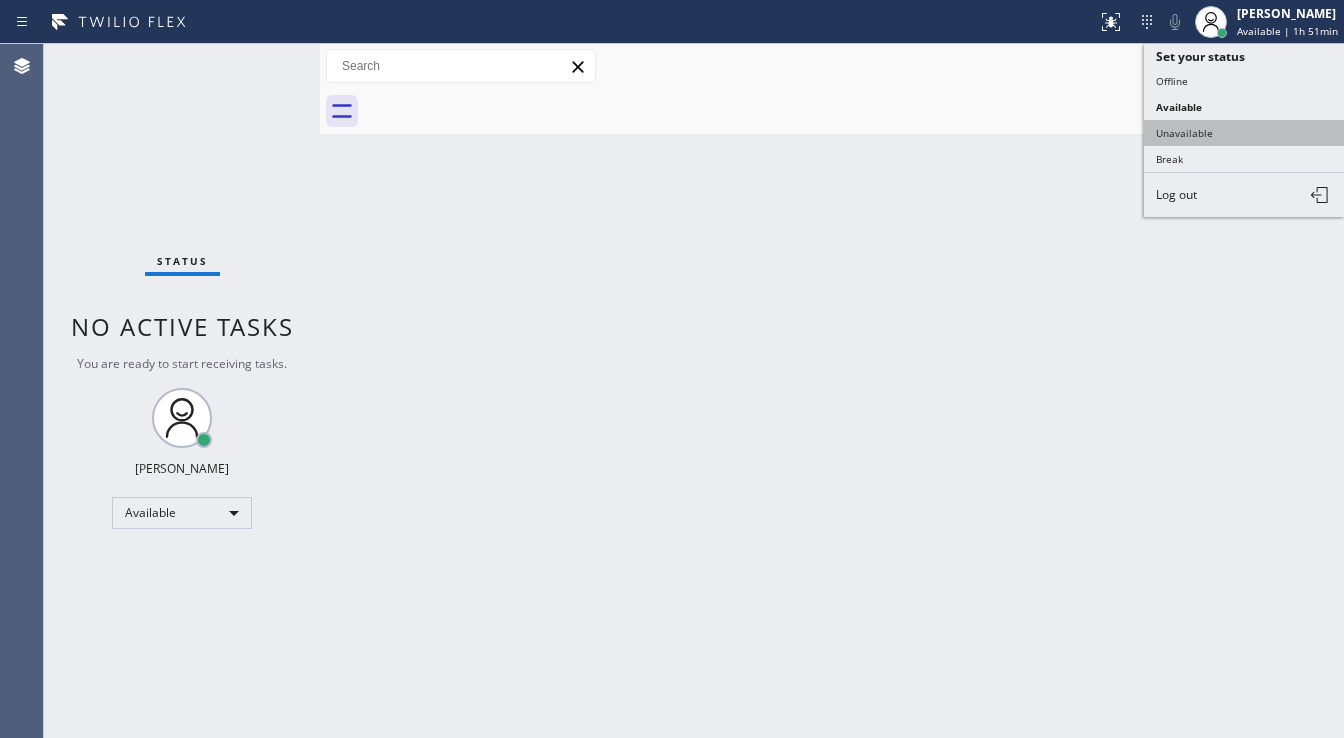 click on "Unavailable" at bounding box center [1244, 133] 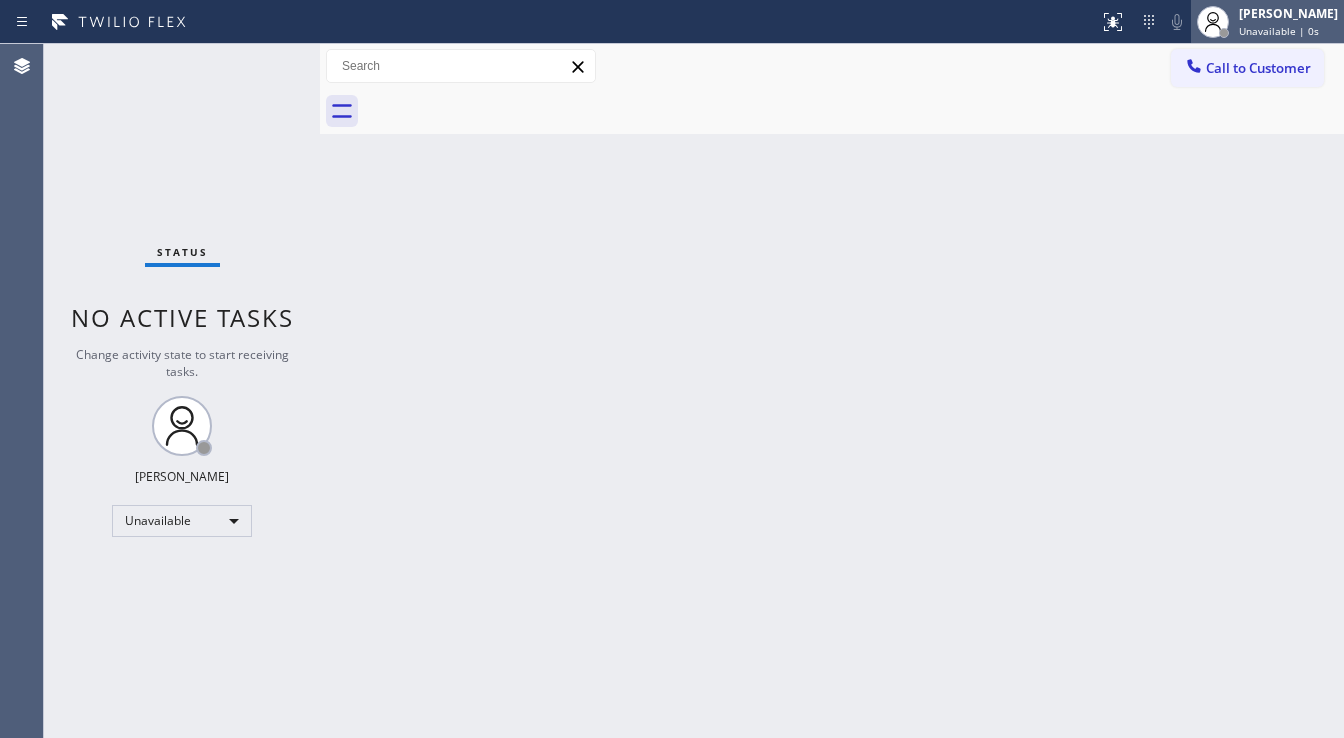 click on "Unavailable | 0s" at bounding box center [1279, 31] 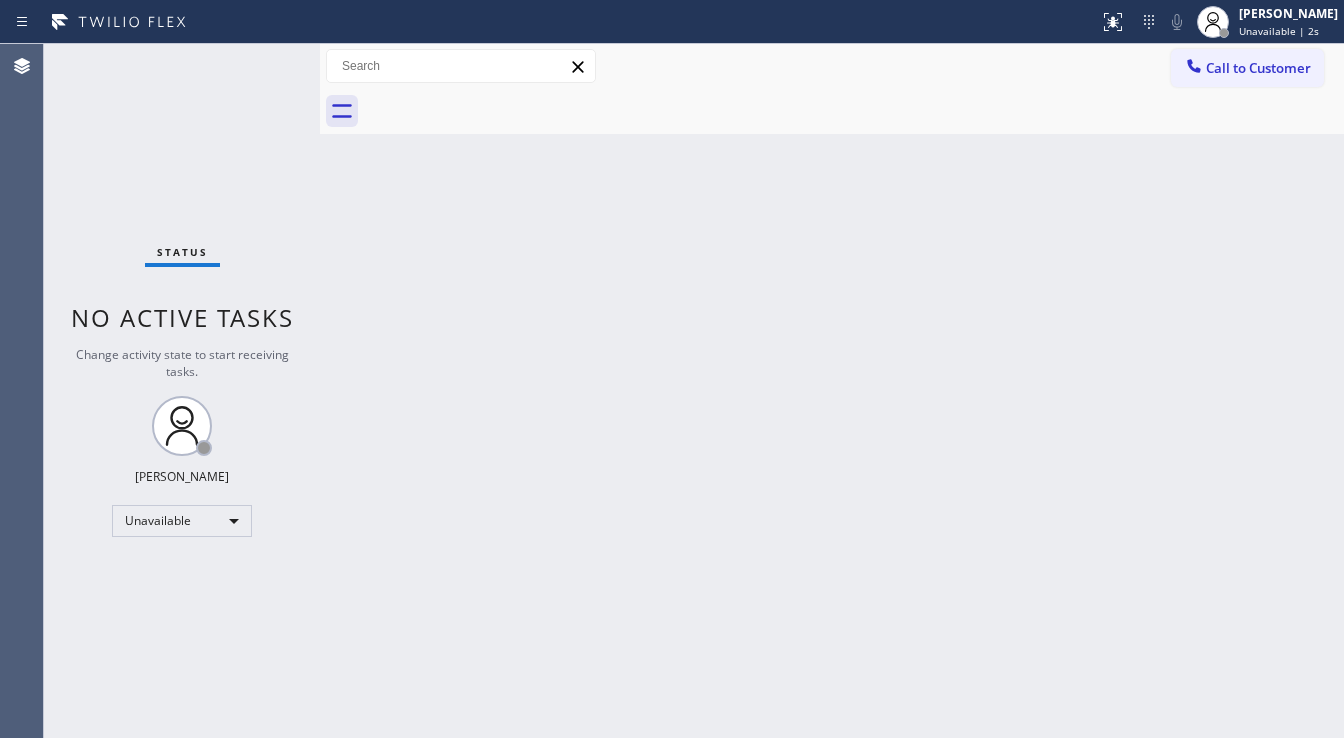 click at bounding box center (854, 111) 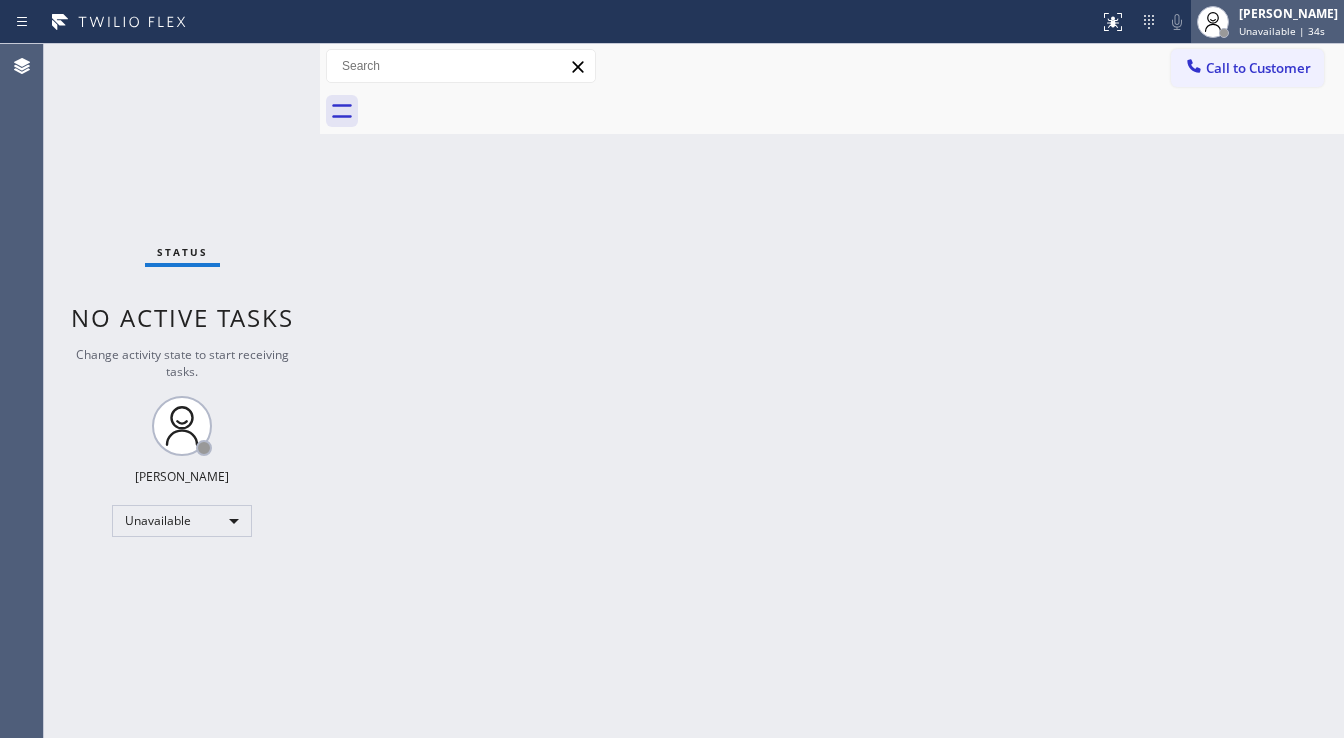 click on "[PERSON_NAME]" at bounding box center [1288, 13] 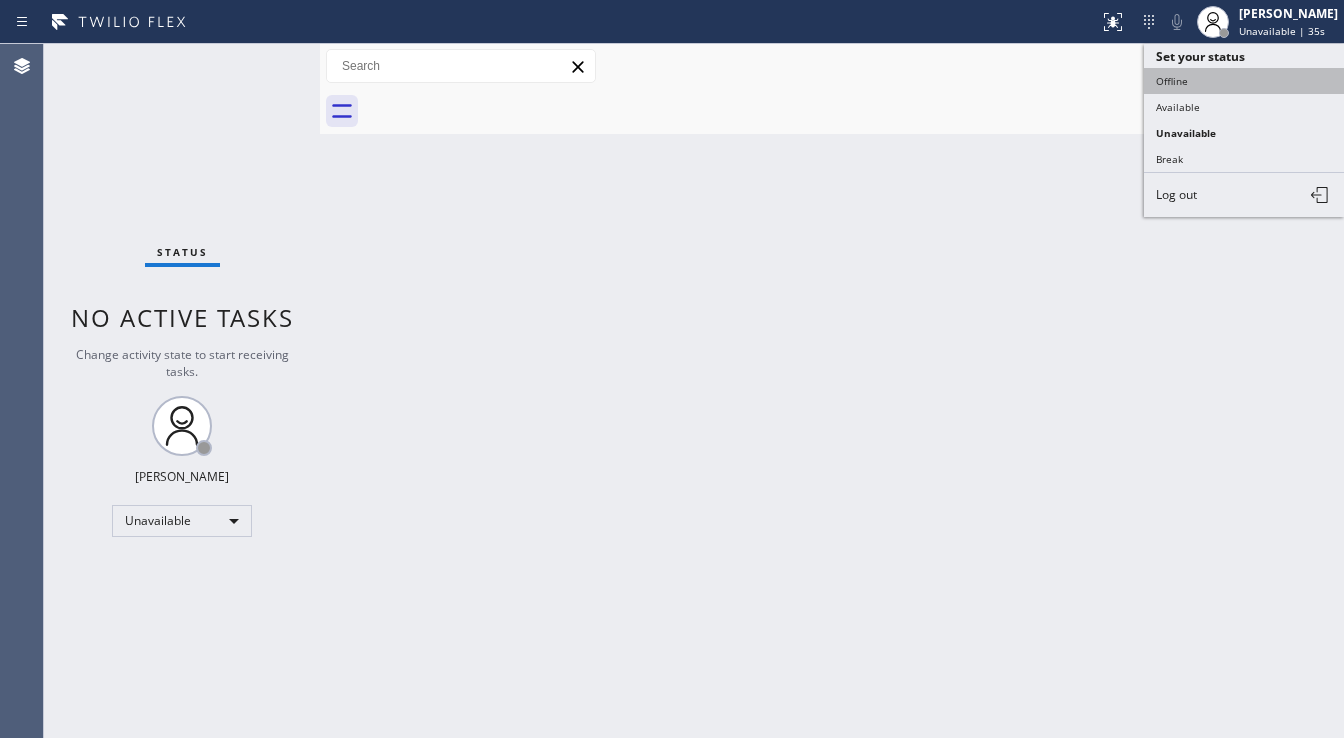 click on "Offline" at bounding box center (1244, 81) 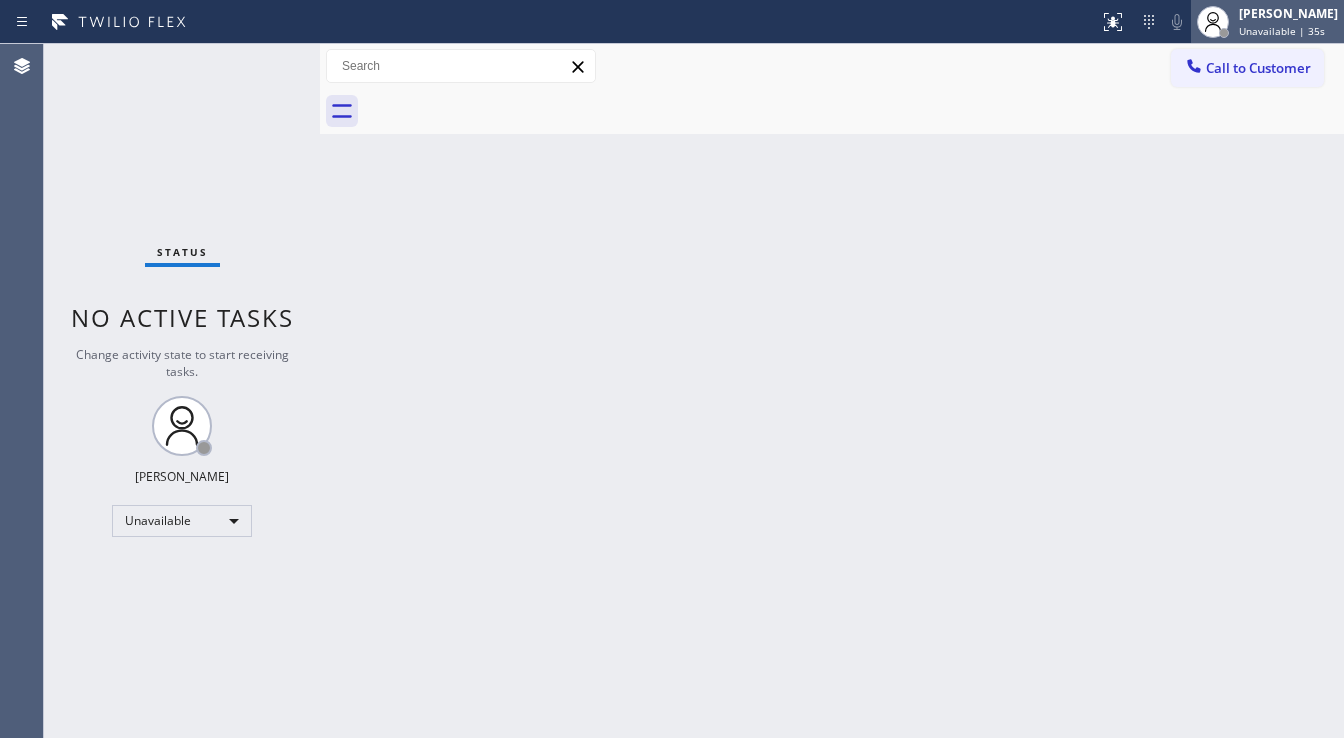 click on "[PERSON_NAME]" at bounding box center [1288, 13] 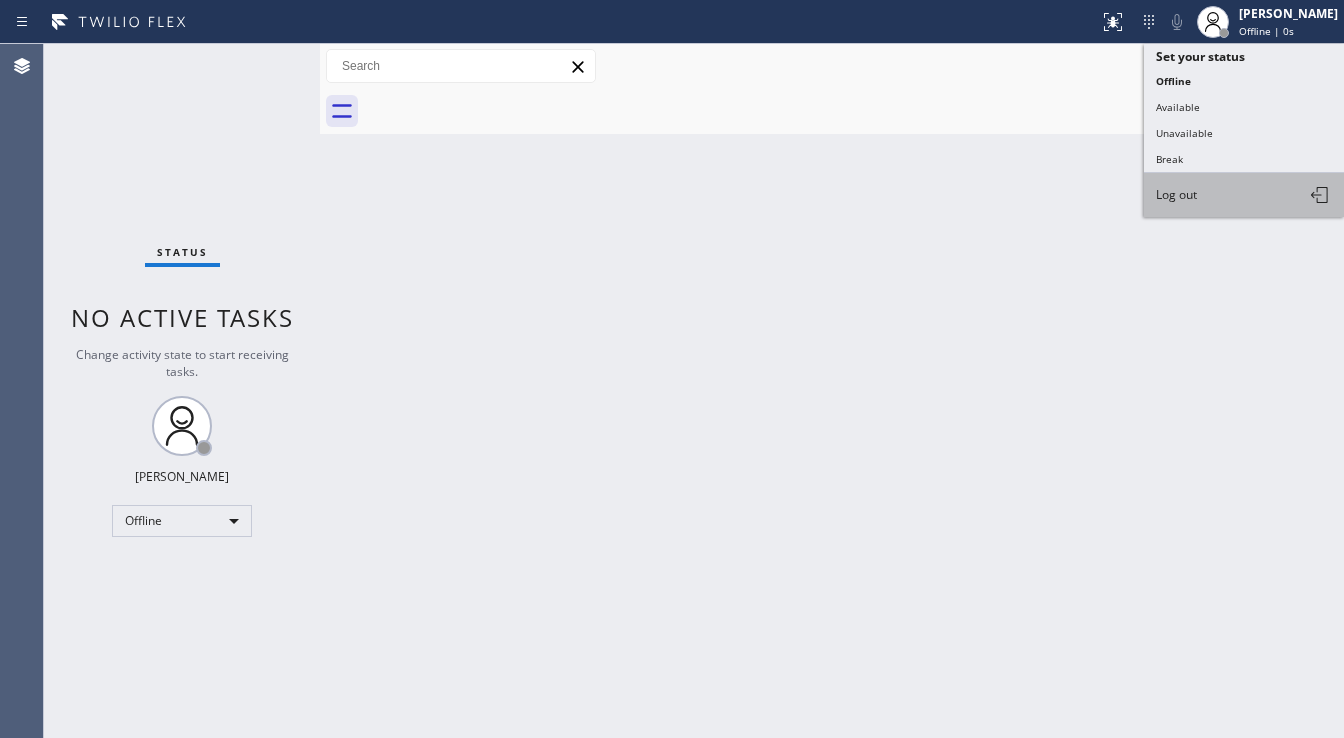 click on "Log out" at bounding box center (1244, 195) 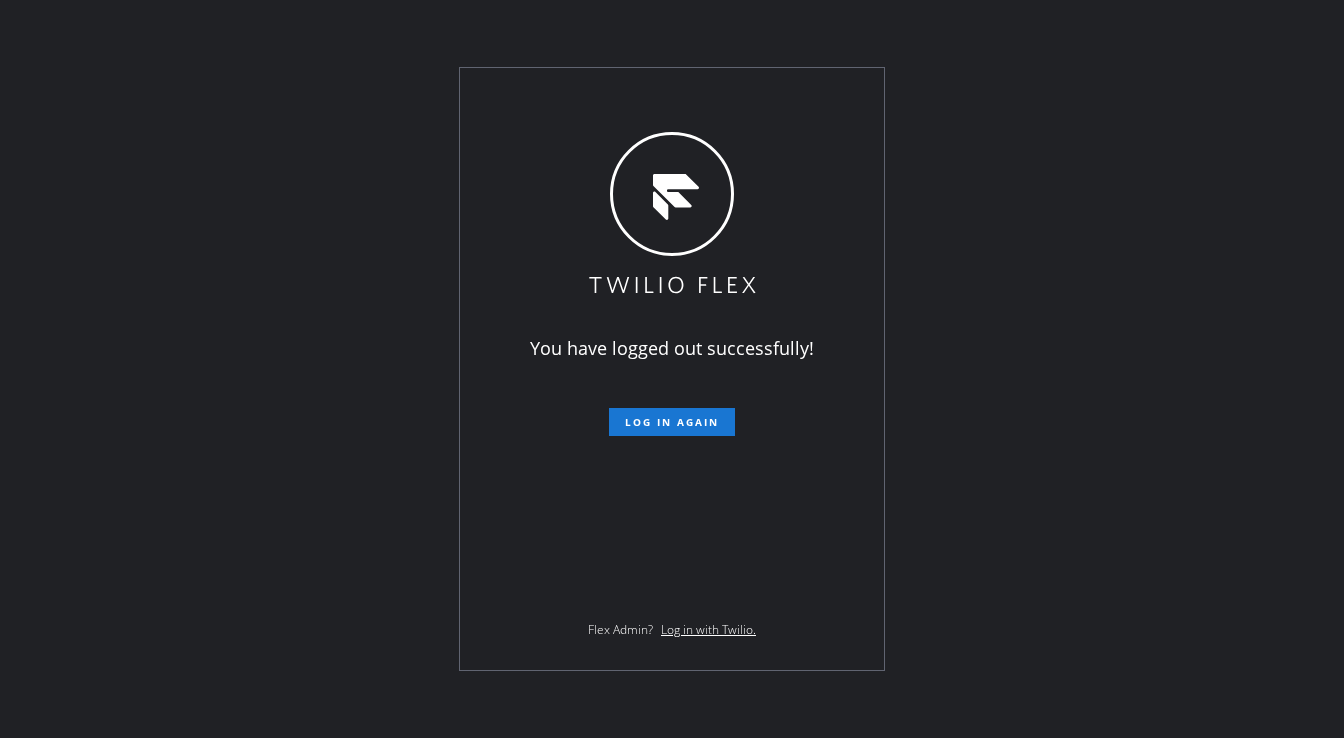 click on "You have logged out successfully! Log in again Flex Admin? Log in with Twilio." at bounding box center [672, 369] 